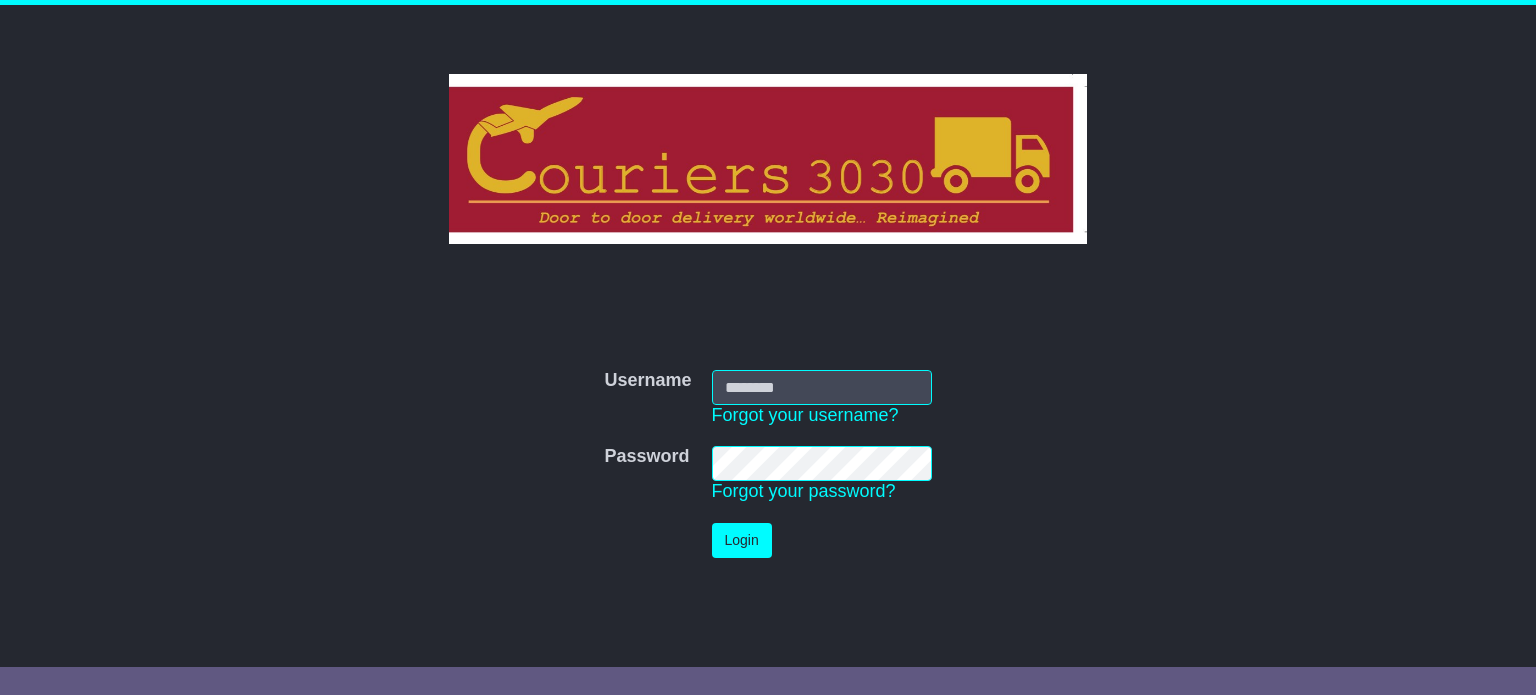 scroll, scrollTop: 0, scrollLeft: 0, axis: both 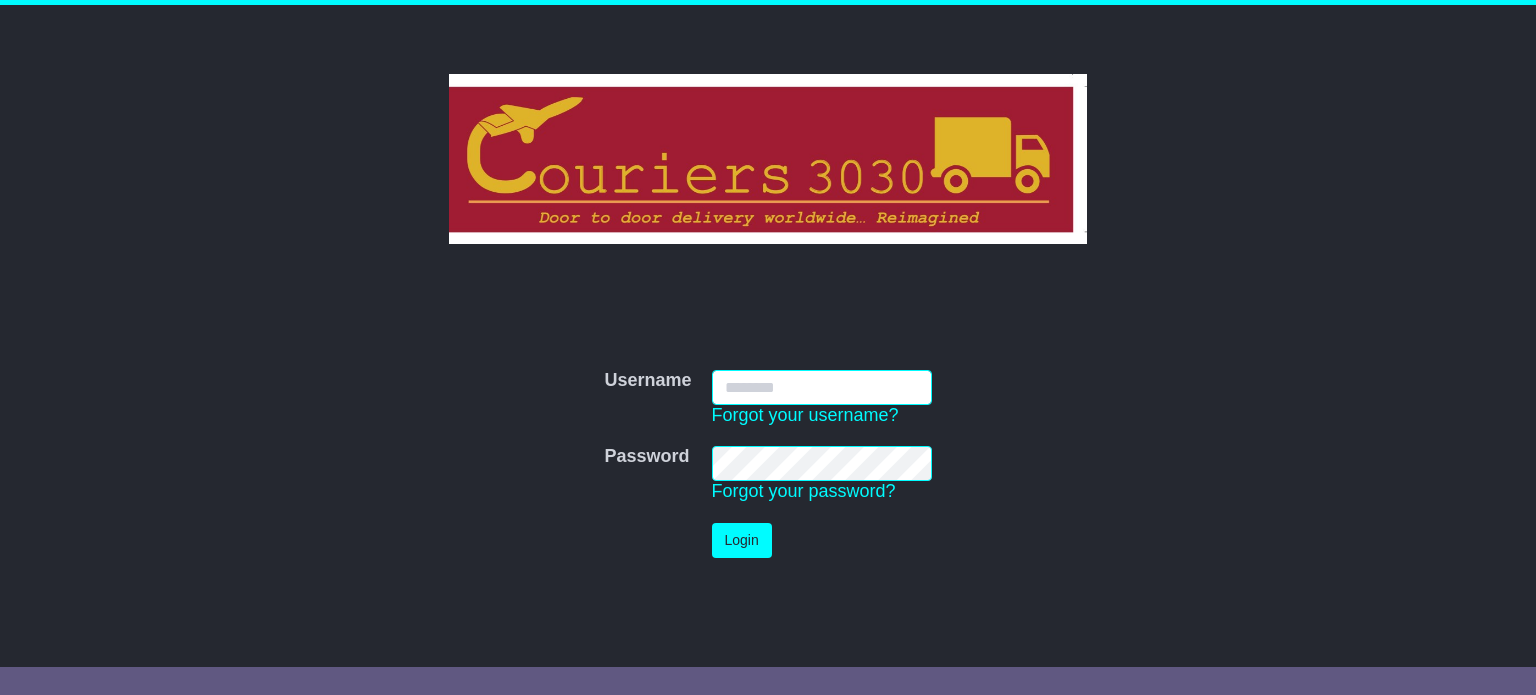 type on "**********" 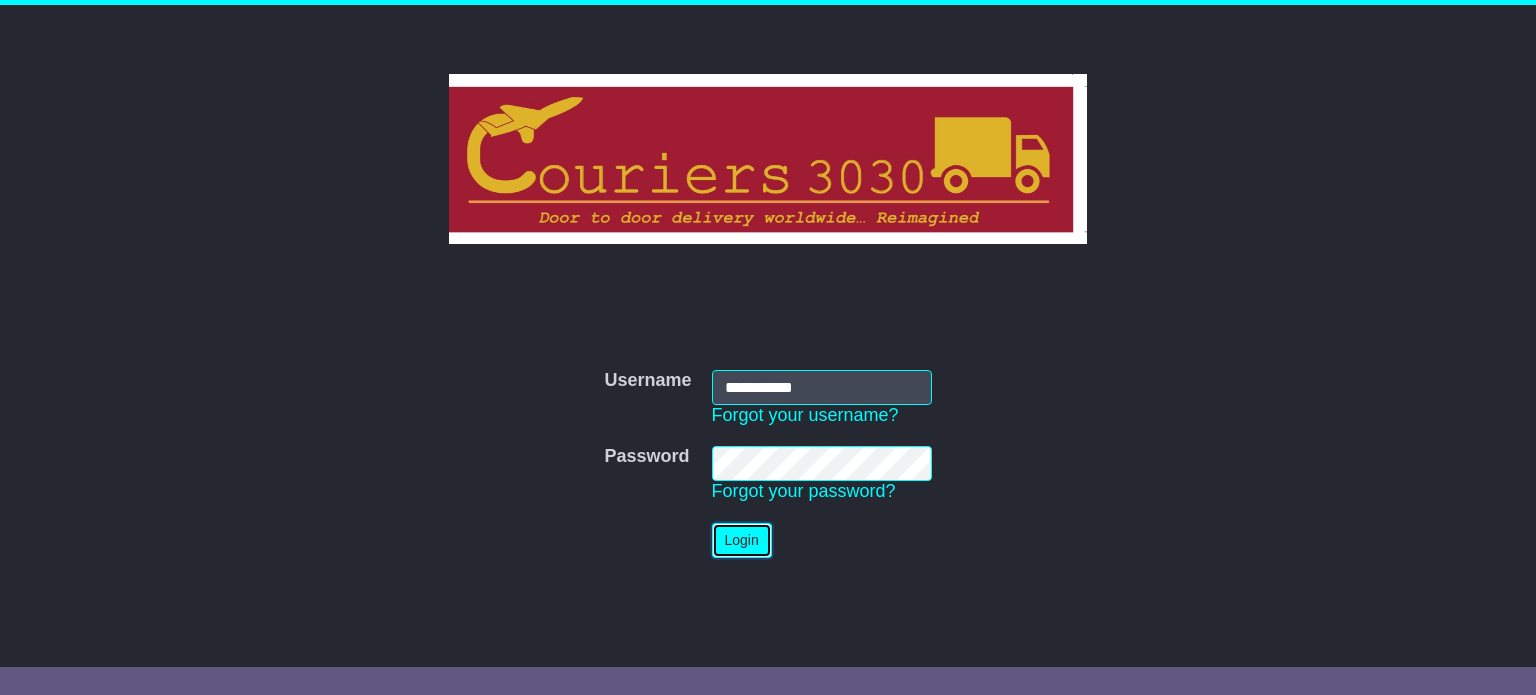 click on "Login" at bounding box center [742, 540] 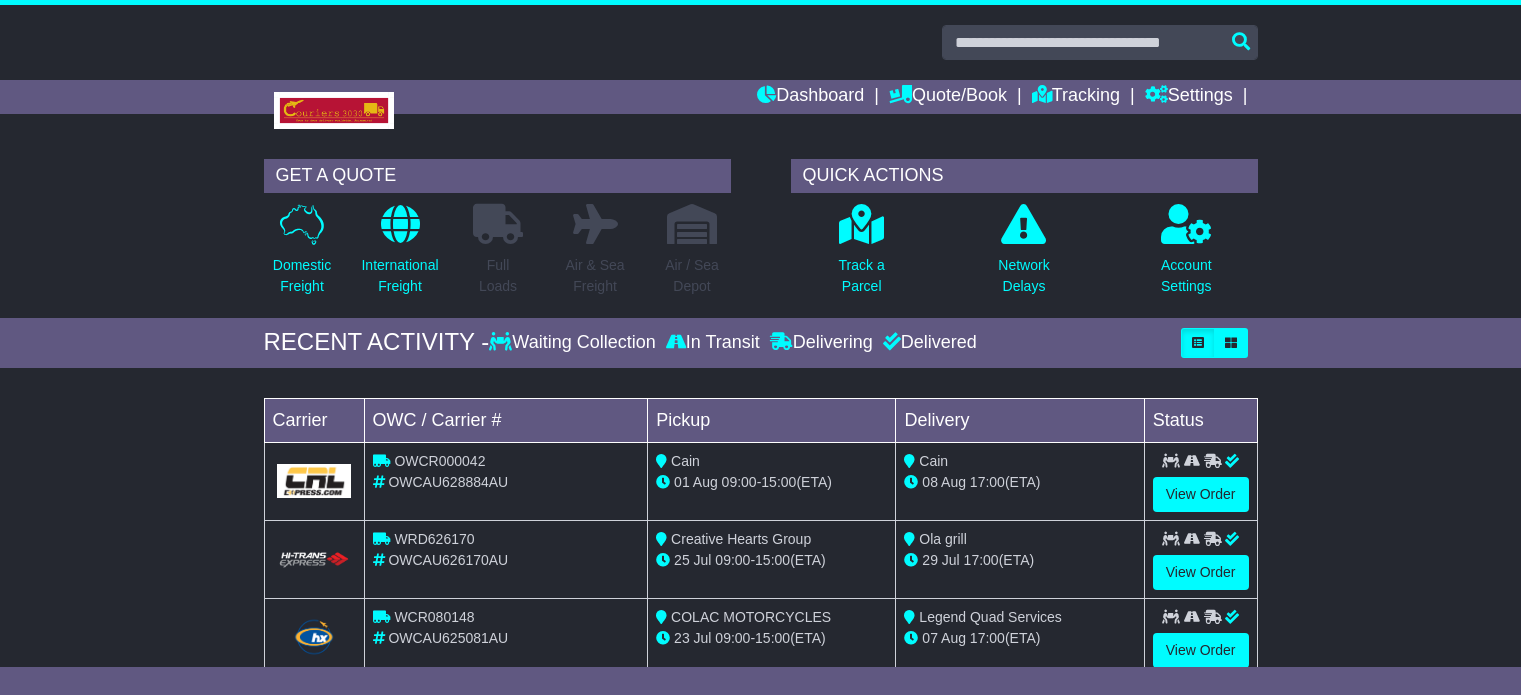 scroll, scrollTop: 0, scrollLeft: 0, axis: both 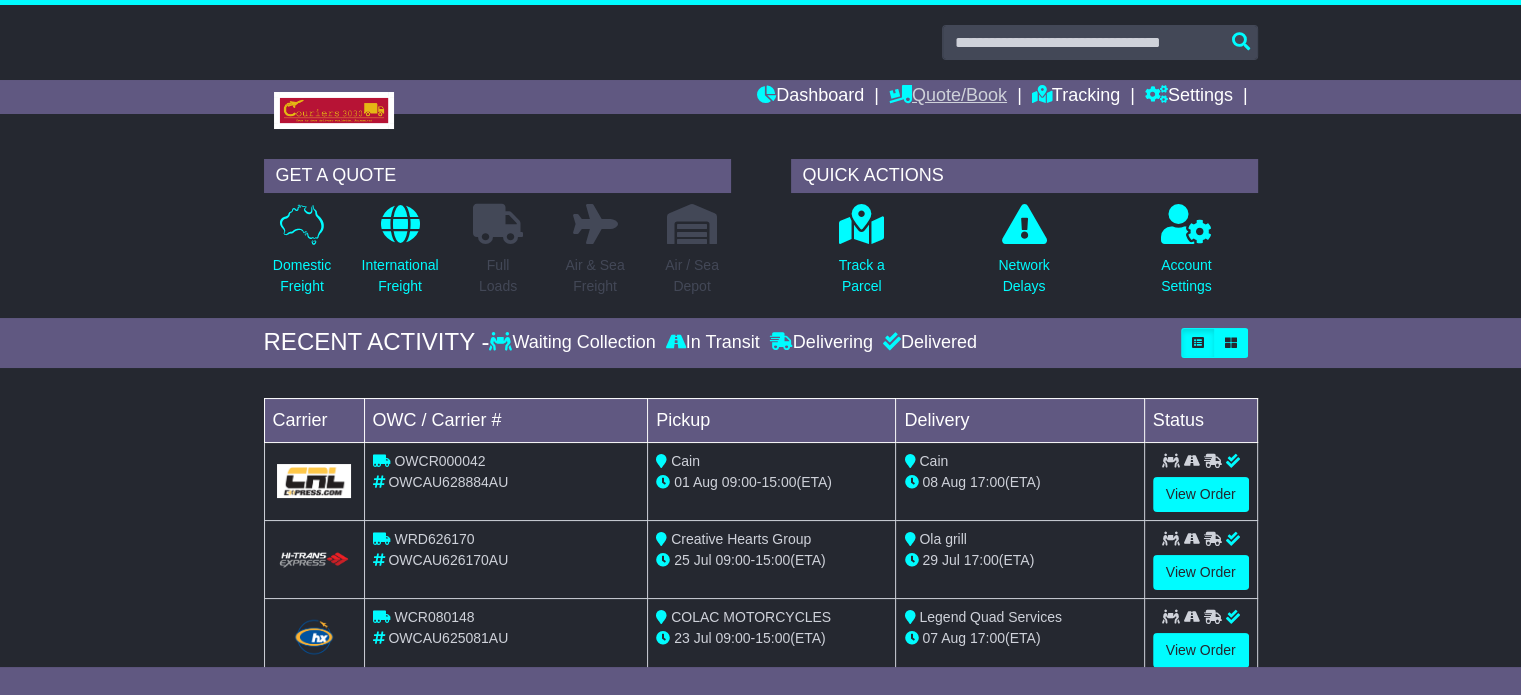 click on "Quote/Book" at bounding box center [948, 97] 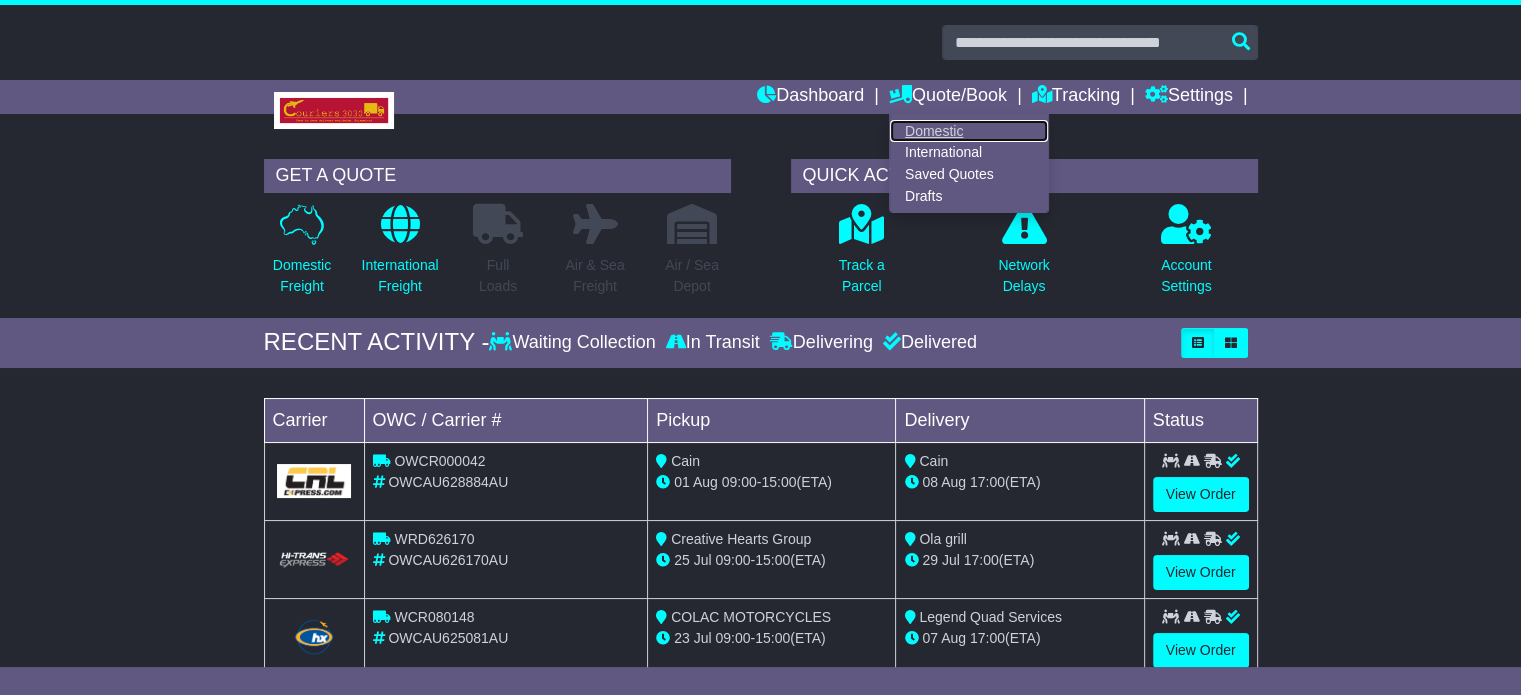 click on "Domestic" at bounding box center [969, 131] 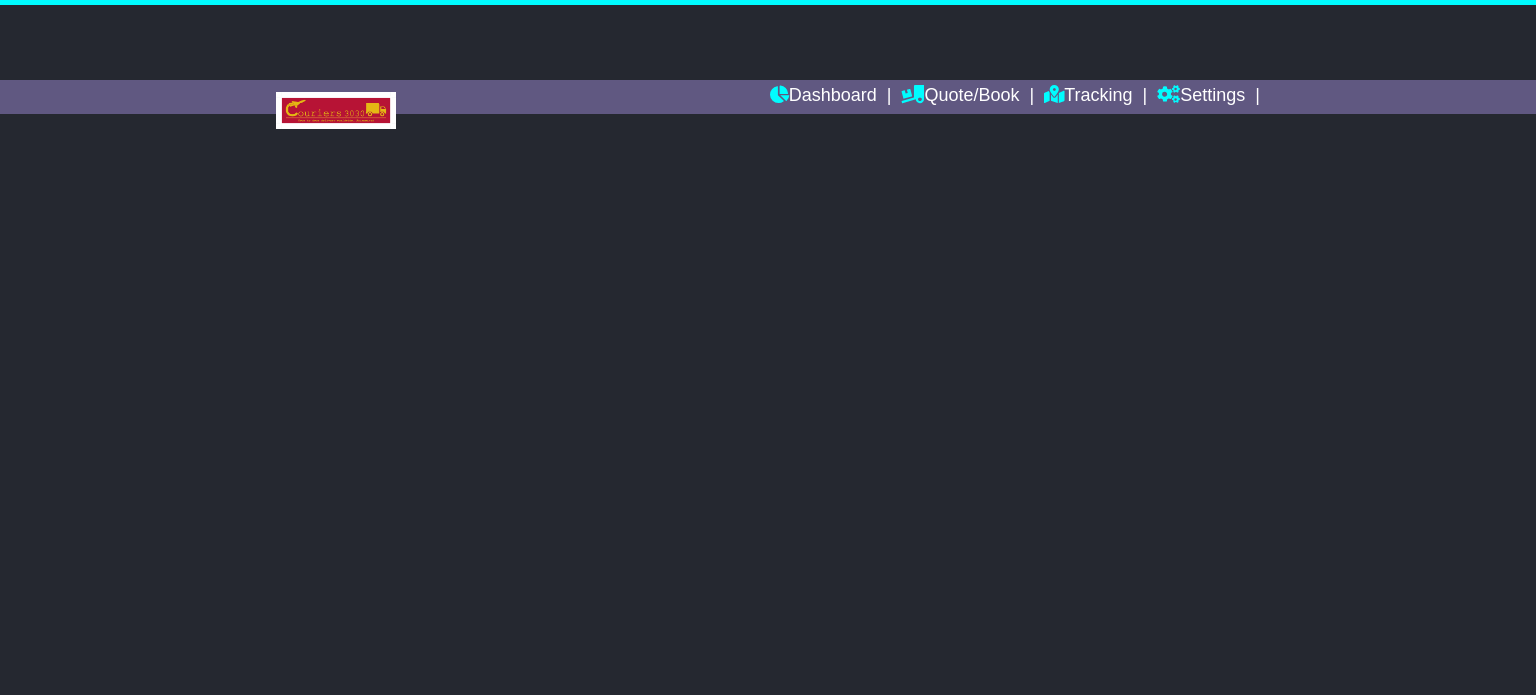 scroll, scrollTop: 0, scrollLeft: 0, axis: both 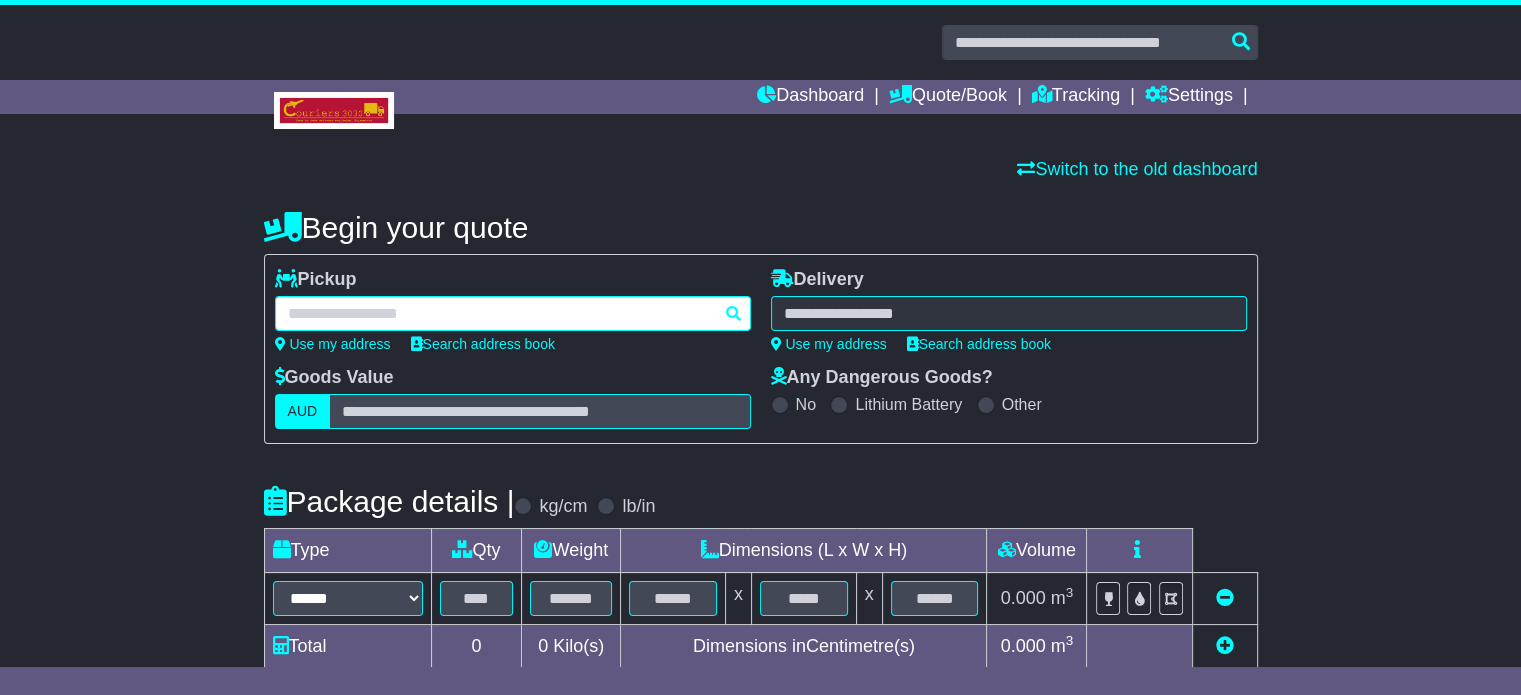 click at bounding box center (513, 313) 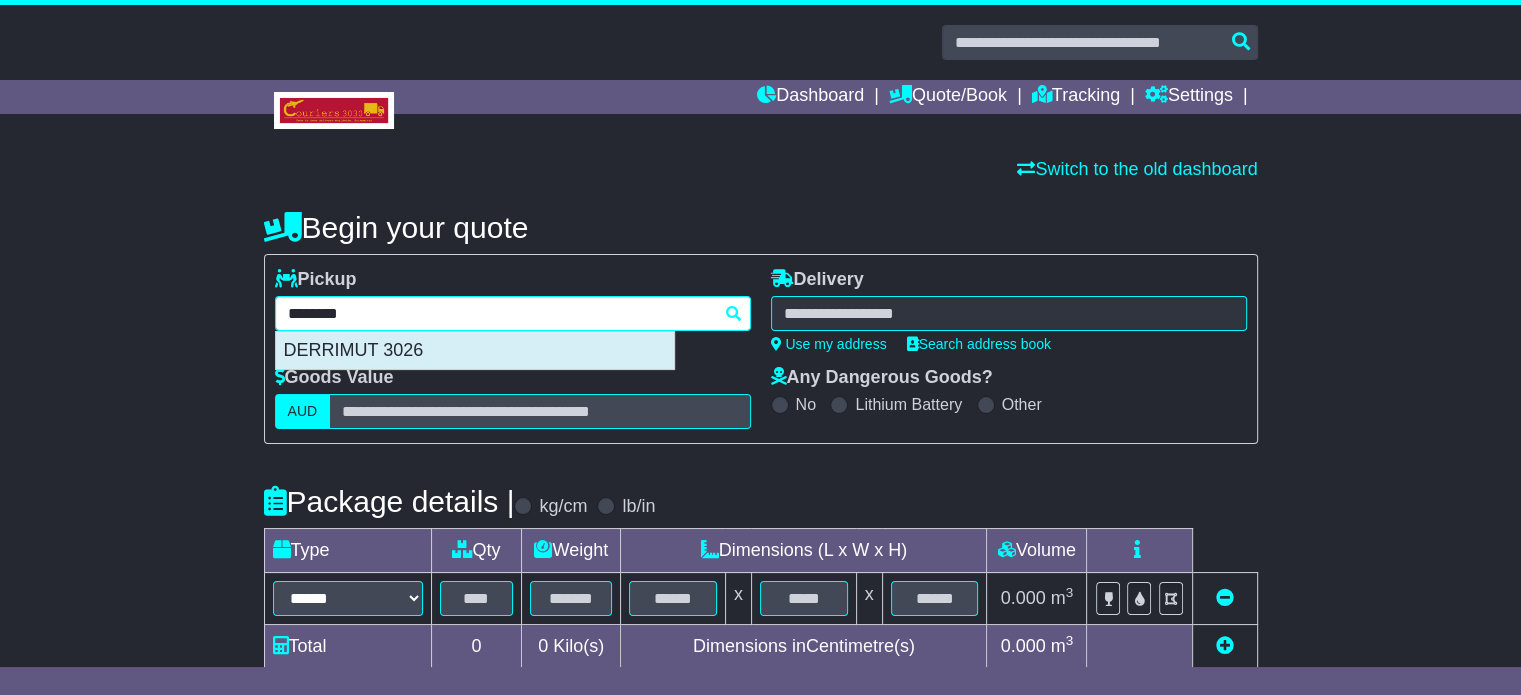 click on "DERRIMUT 3026" at bounding box center [475, 351] 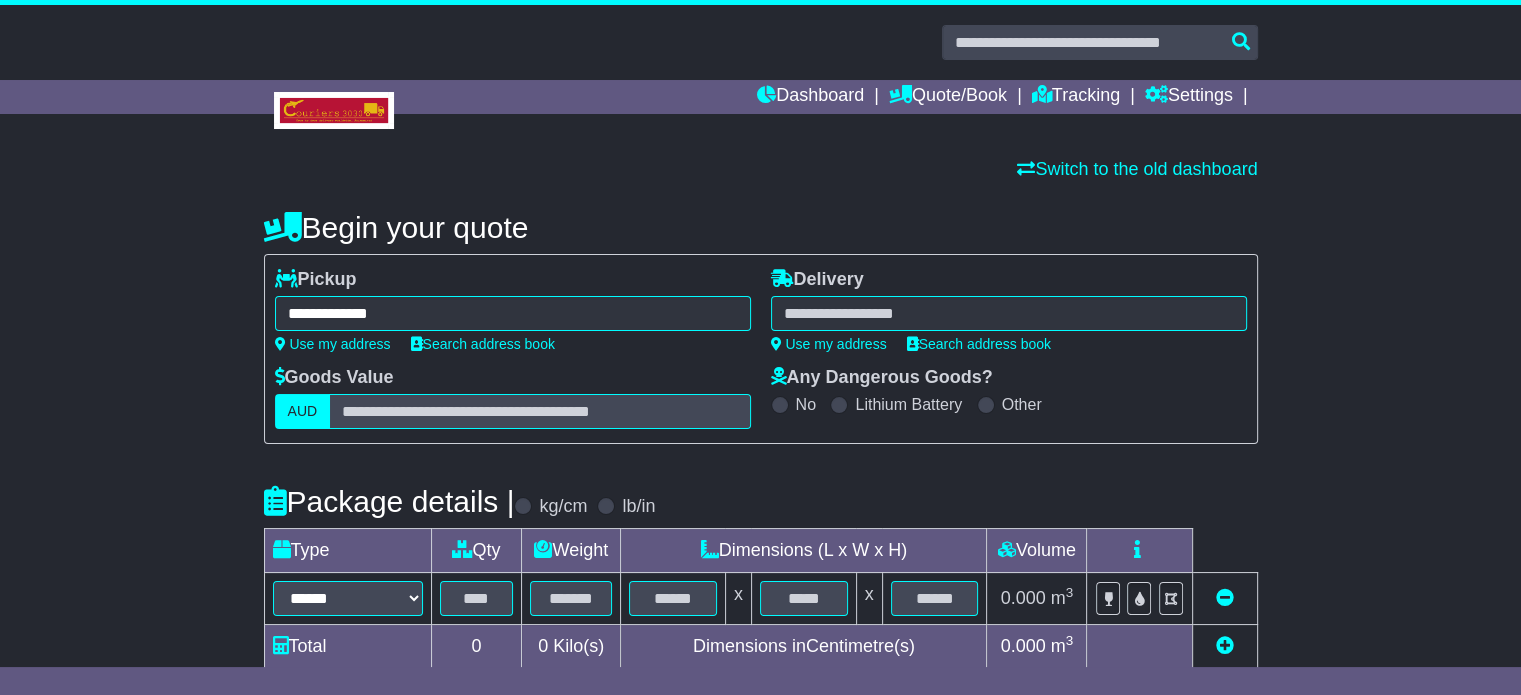 type on "**********" 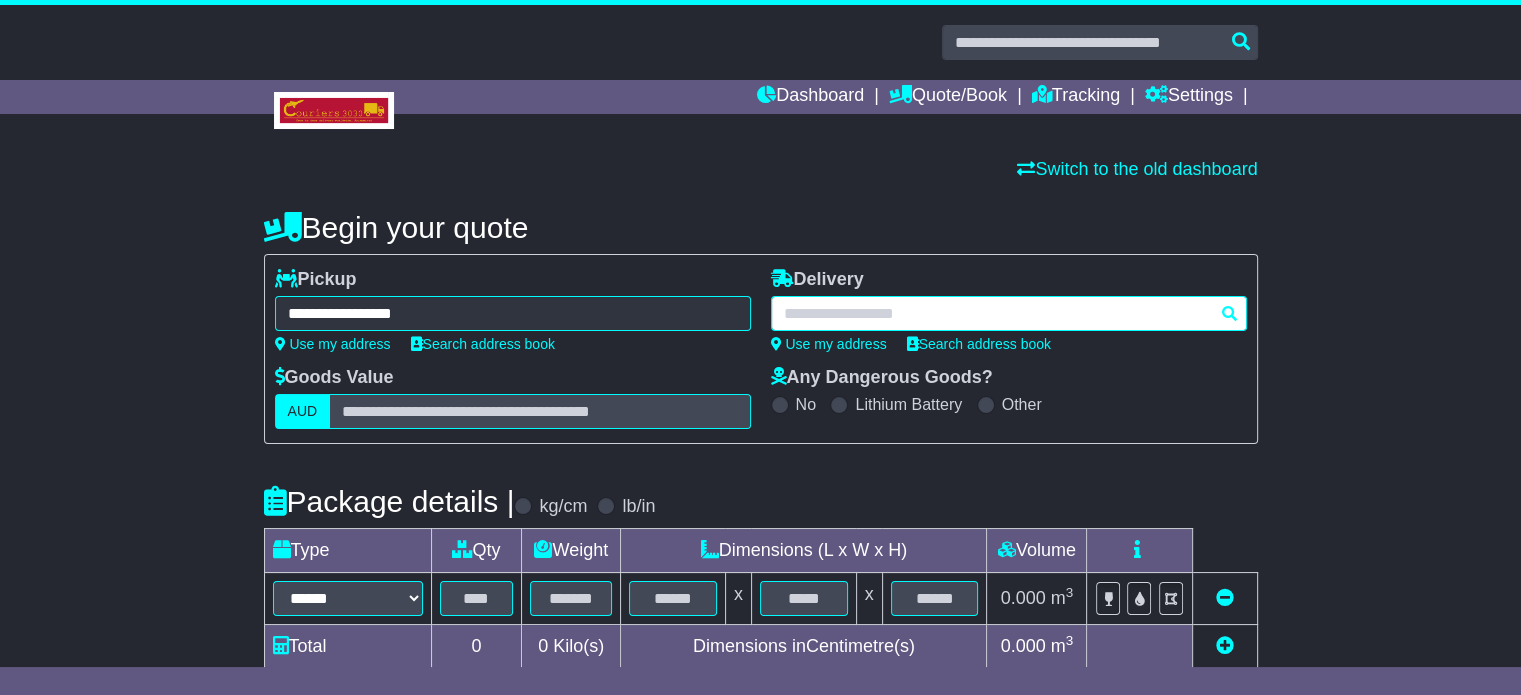 click at bounding box center [1009, 313] 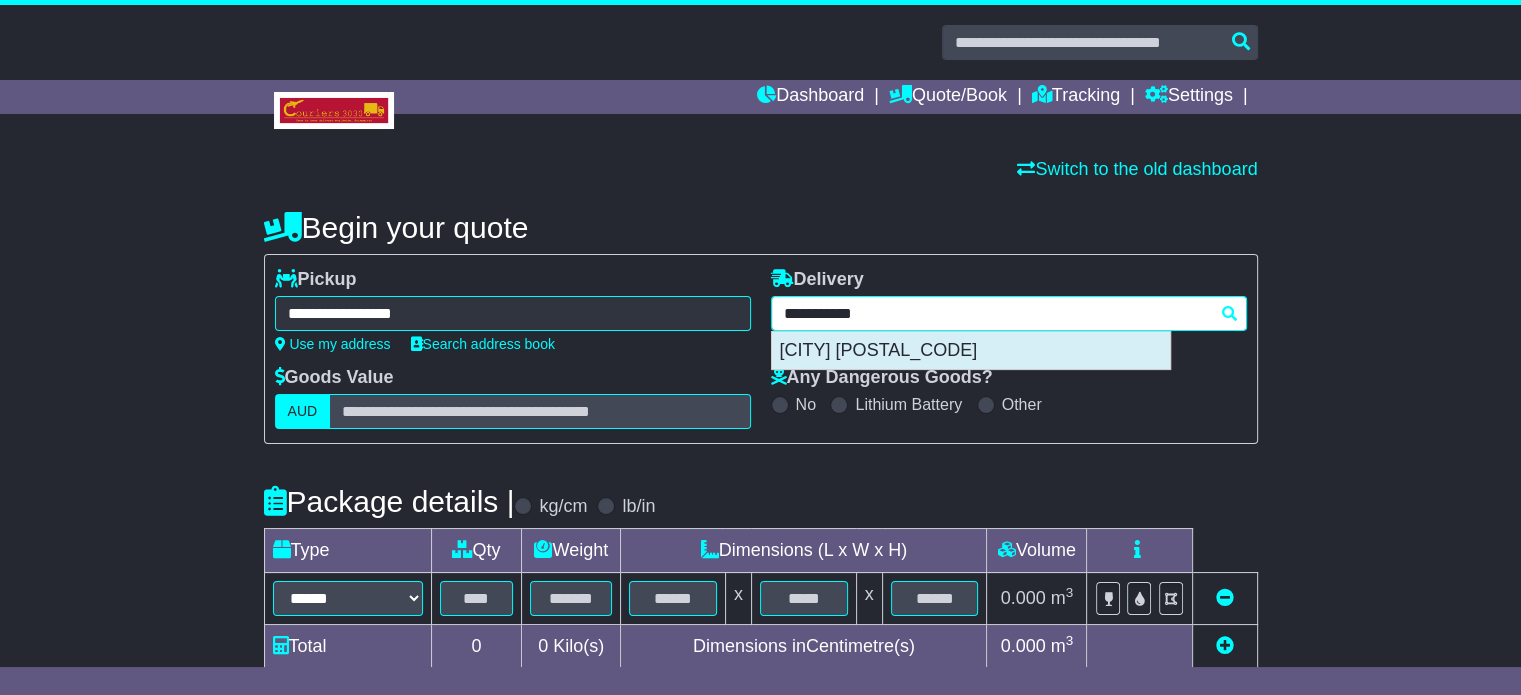 click on "DARWIN CITY 0800" at bounding box center [971, 351] 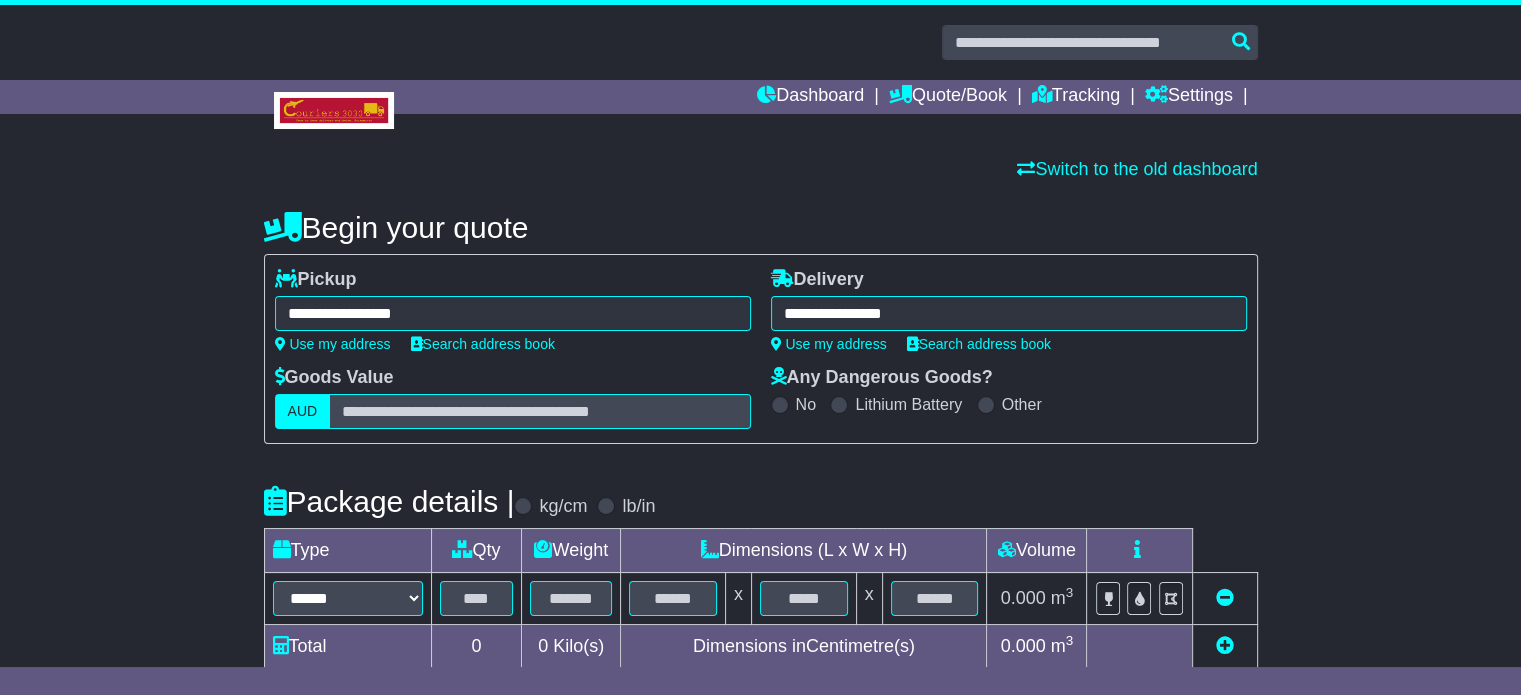 type on "**********" 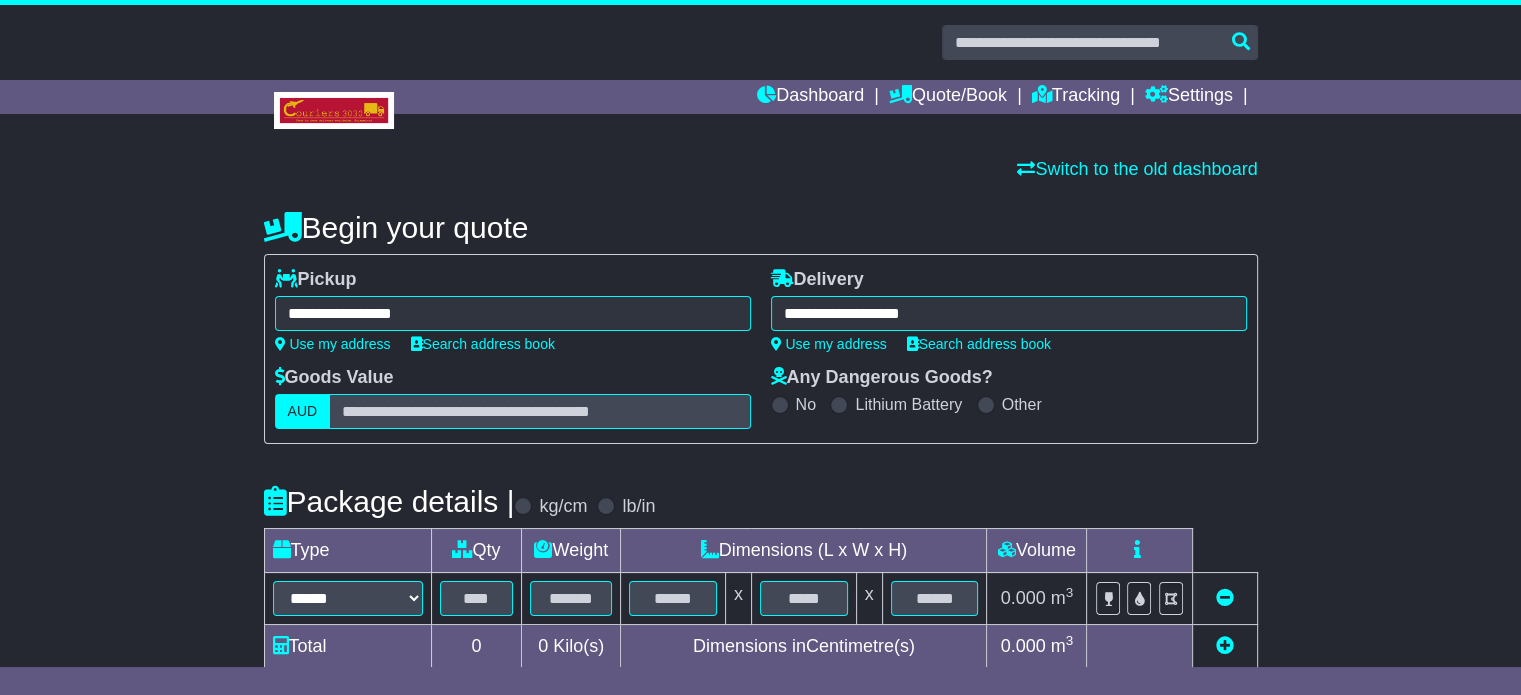 click on "**********" at bounding box center [761, 571] 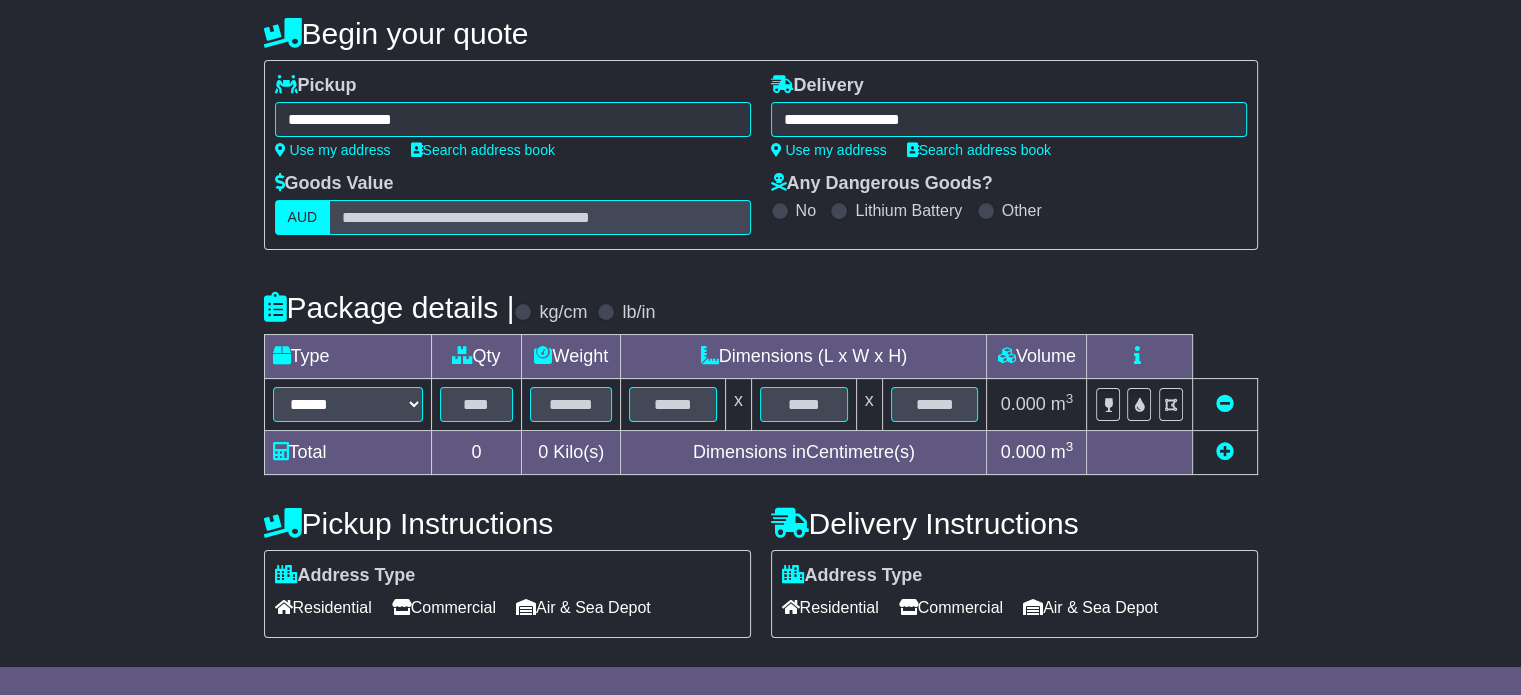 scroll, scrollTop: 360, scrollLeft: 0, axis: vertical 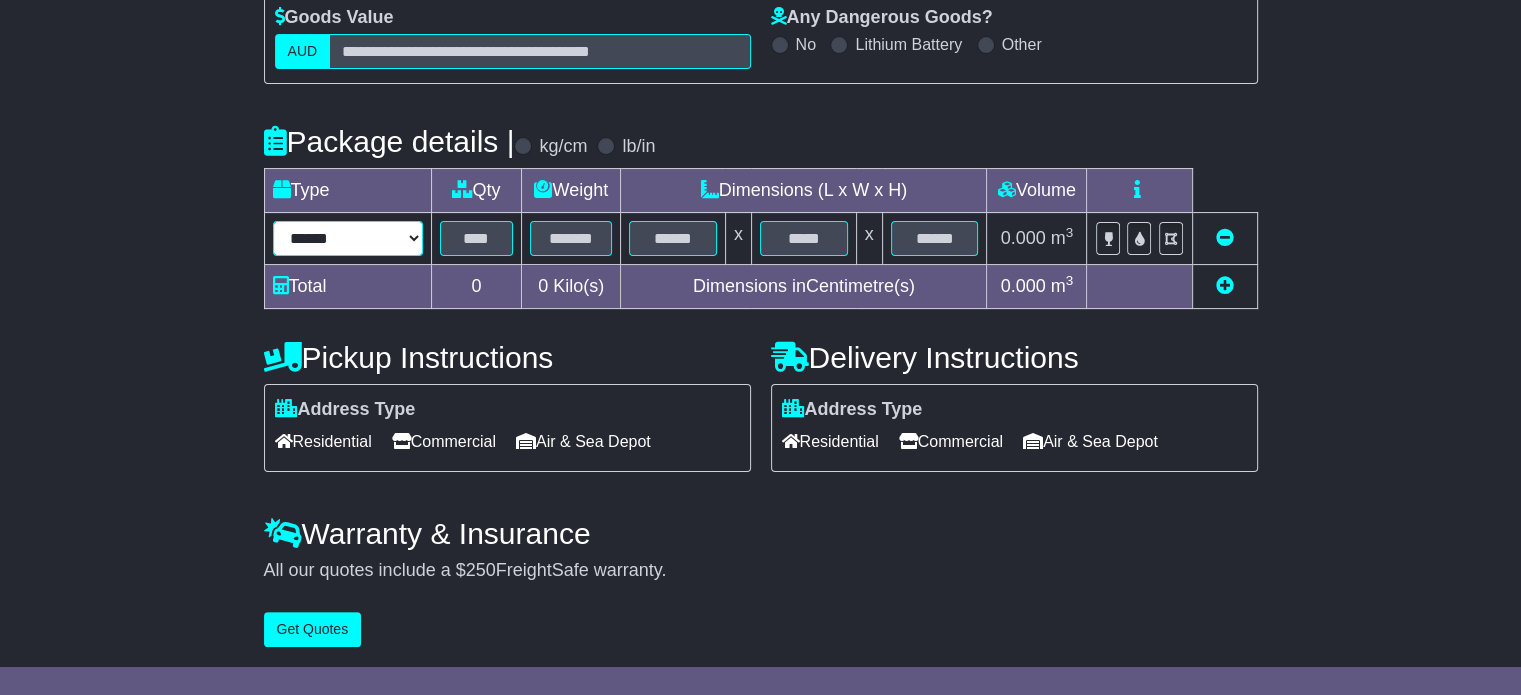 click on "****** ****** *** ******** ***** **** **** ****** *** *******" at bounding box center [348, 238] 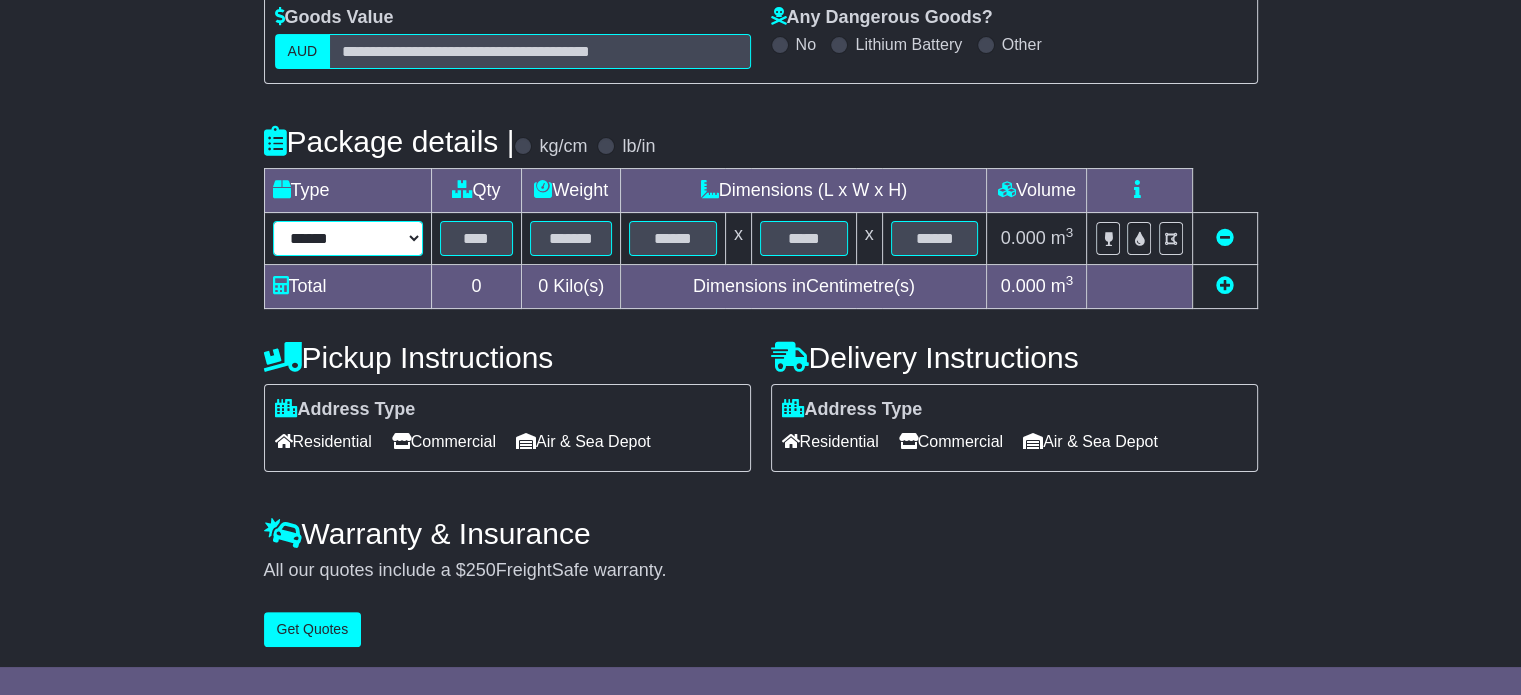 select on "*****" 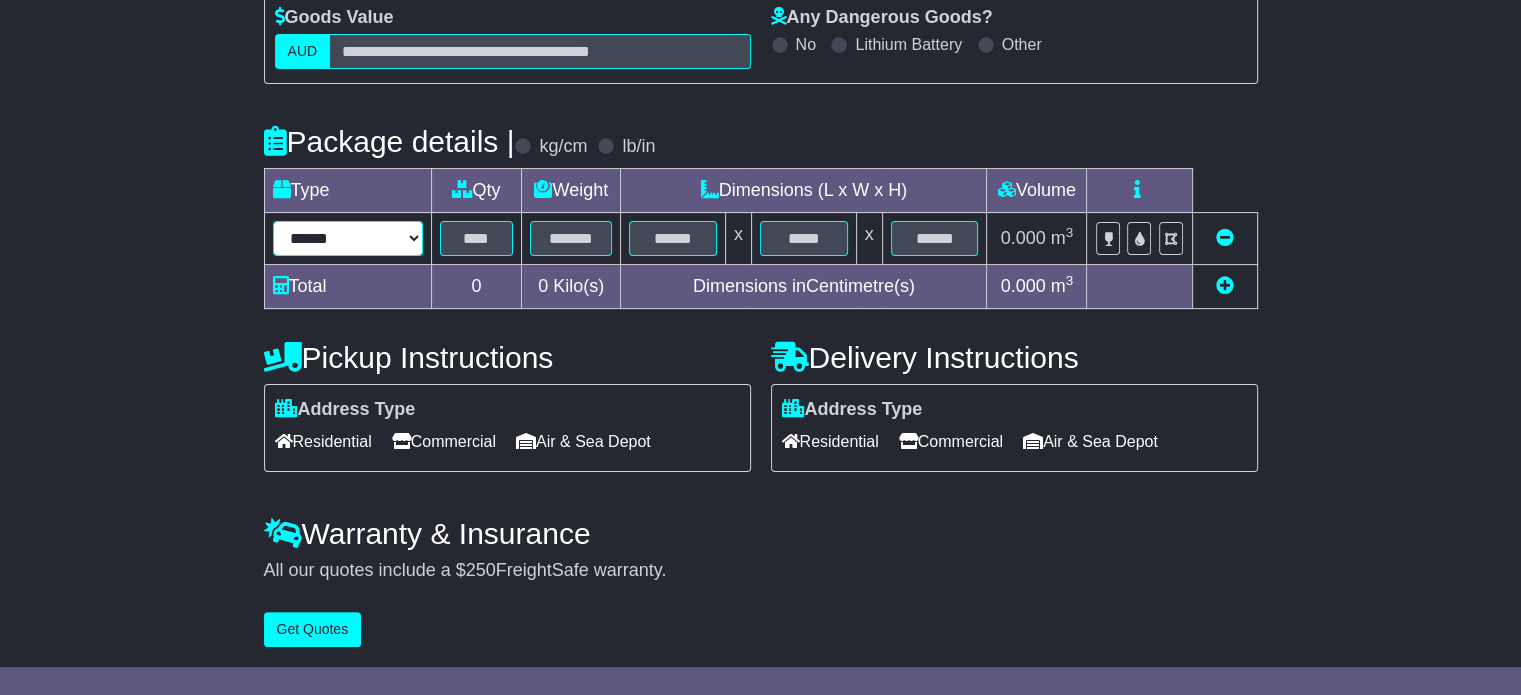 click on "****** ****** *** ******** ***** **** **** ****** *** *******" at bounding box center [348, 238] 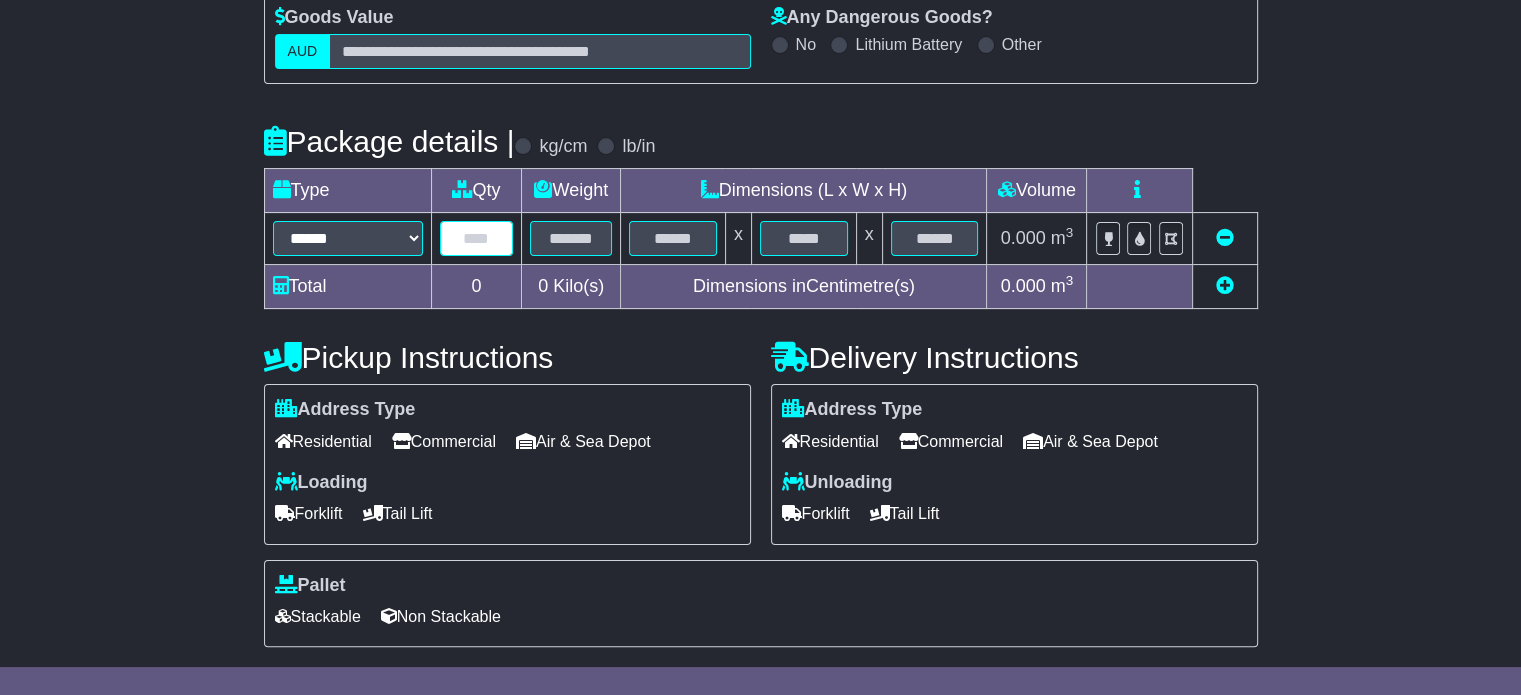 click at bounding box center [477, 238] 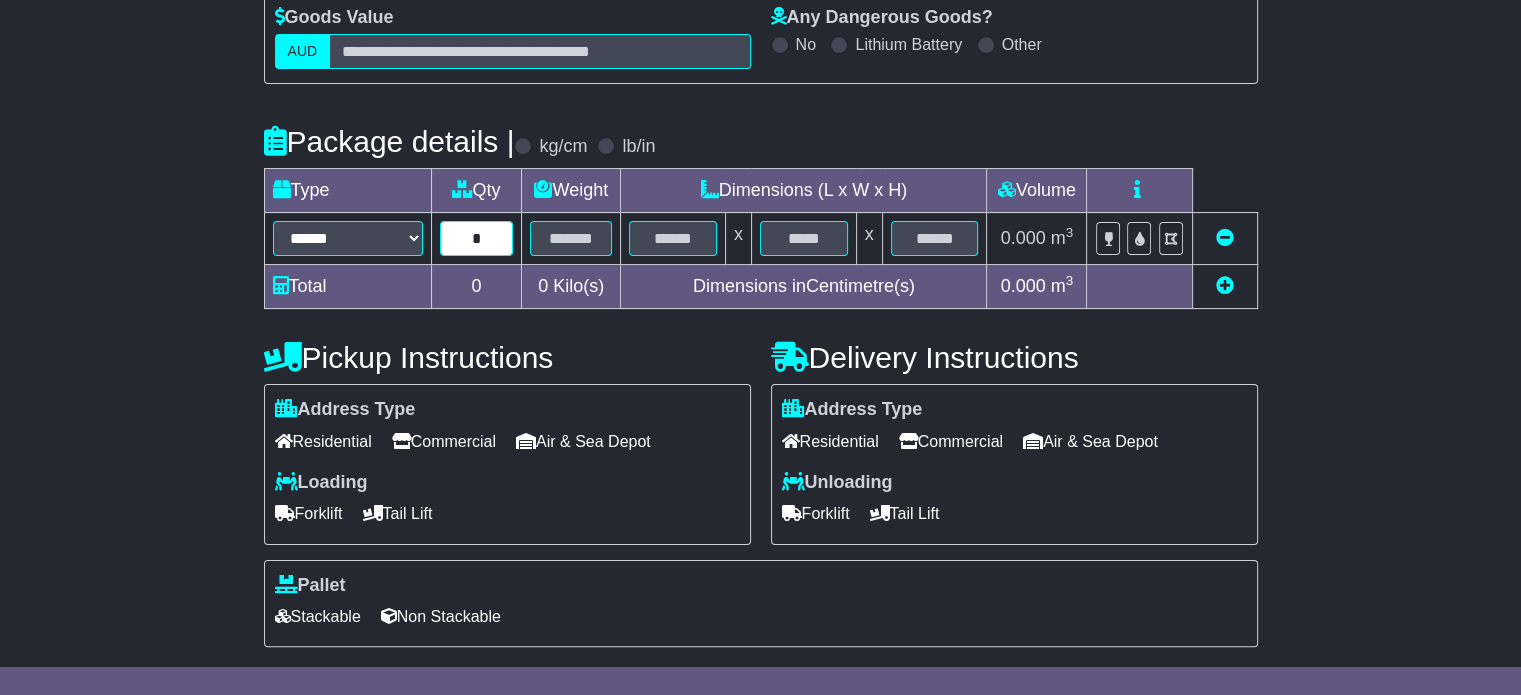 type on "*" 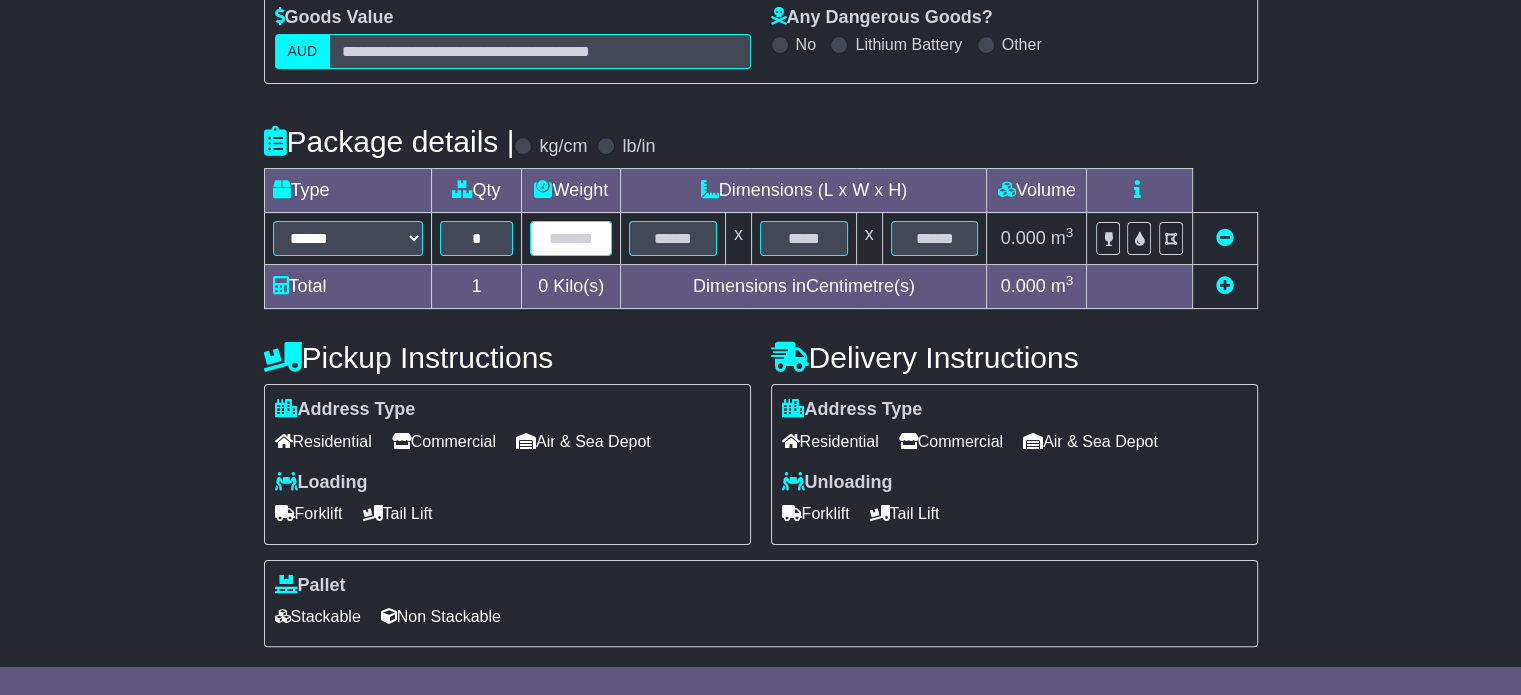 click at bounding box center [571, 238] 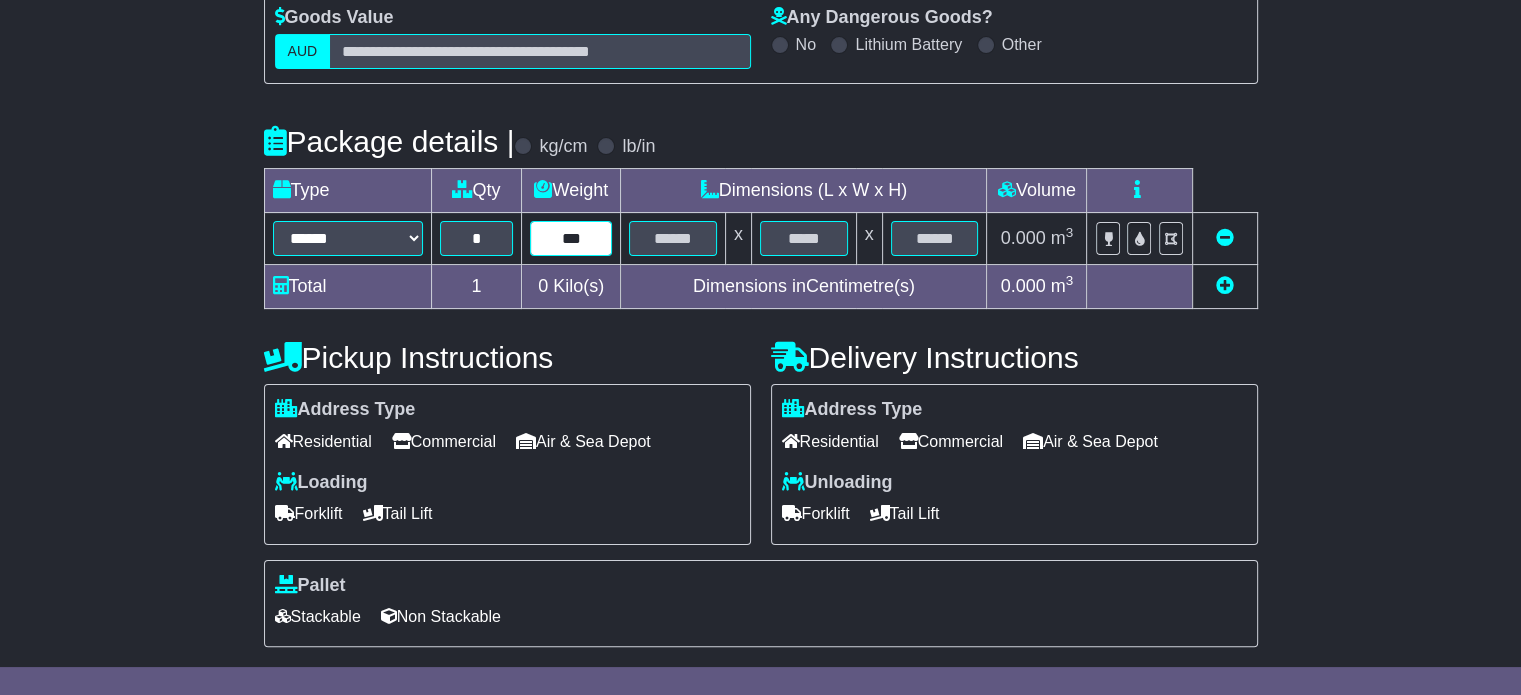 type on "***" 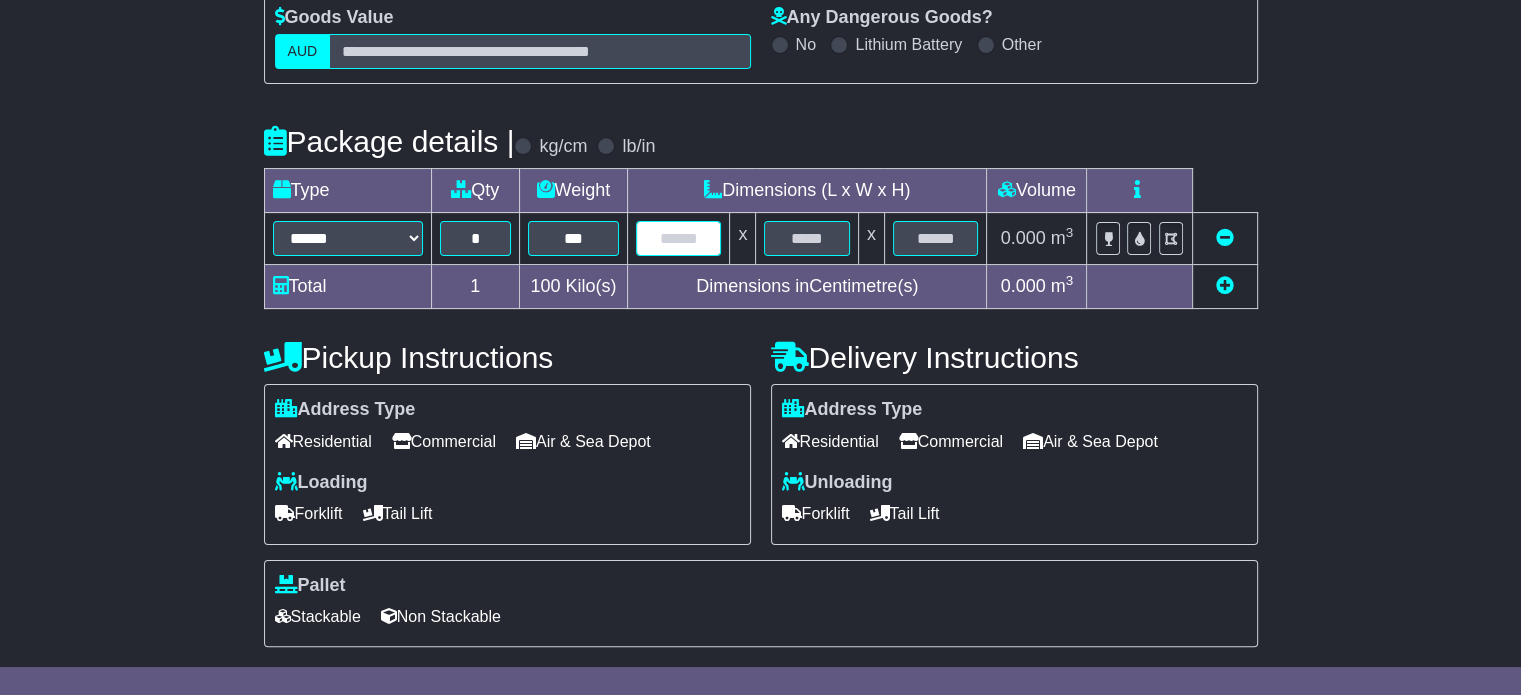click at bounding box center [678, 238] 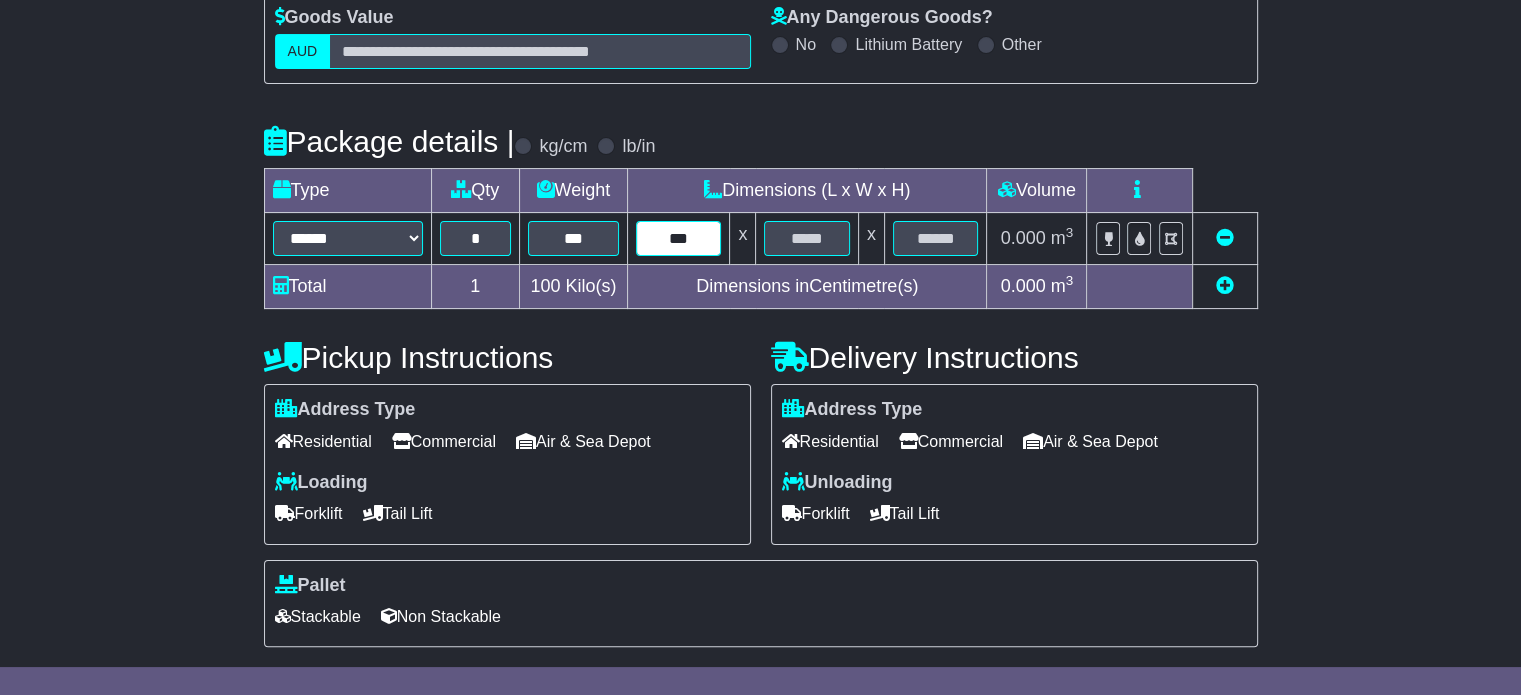 type on "***" 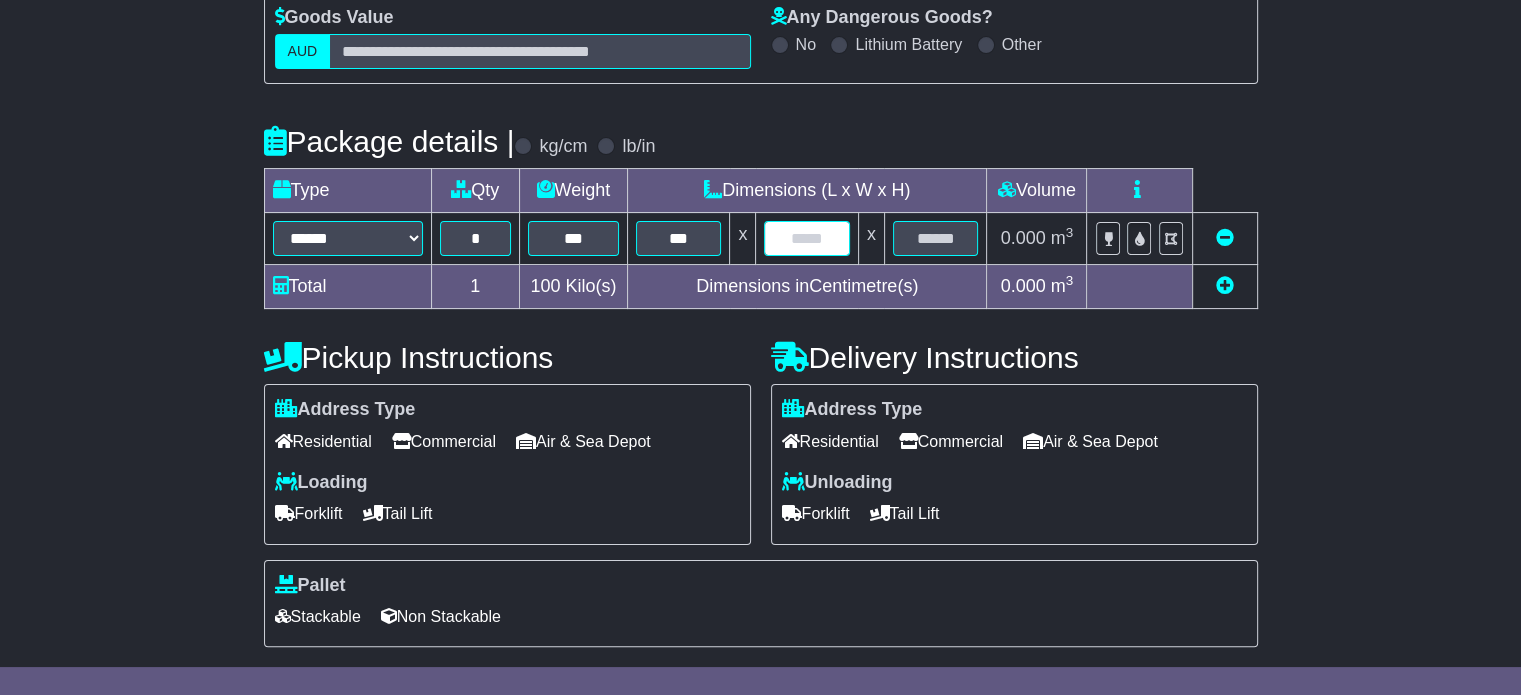 click at bounding box center [806, 238] 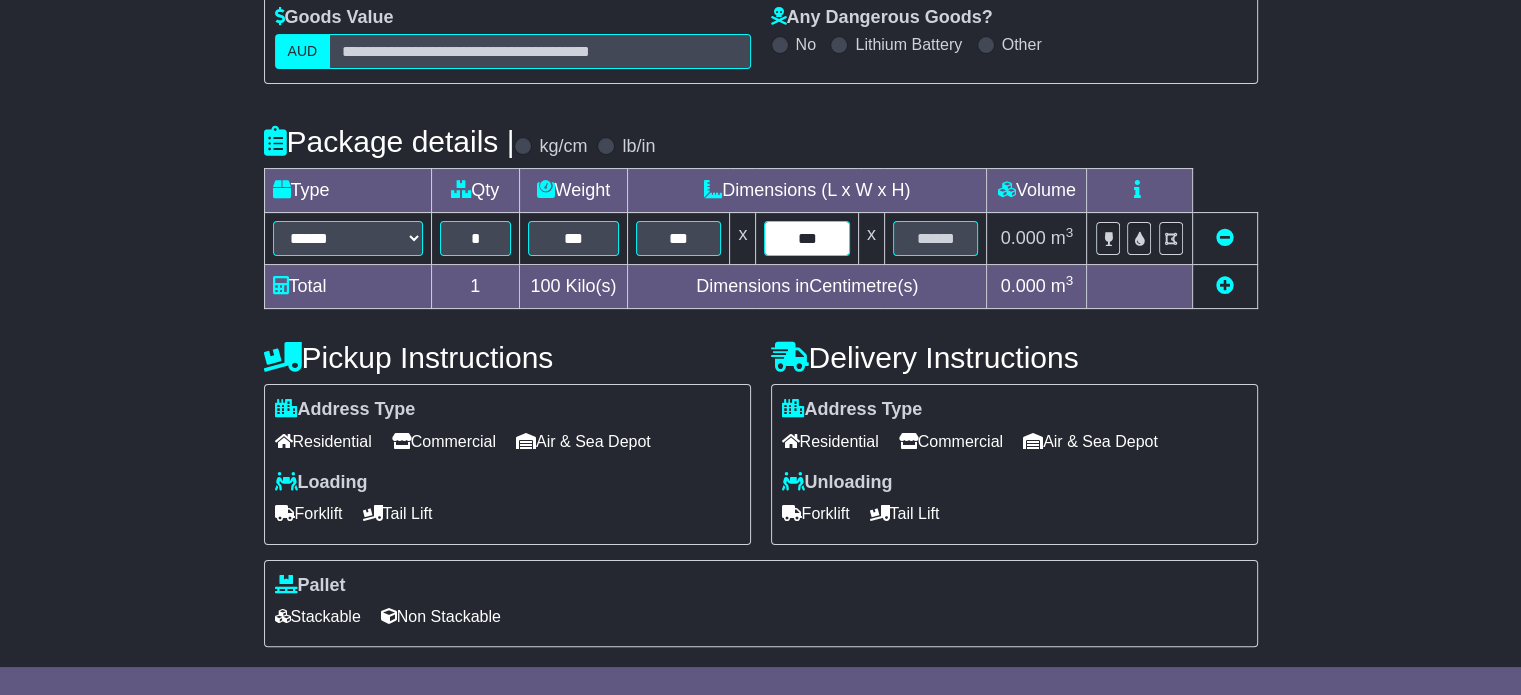 type on "***" 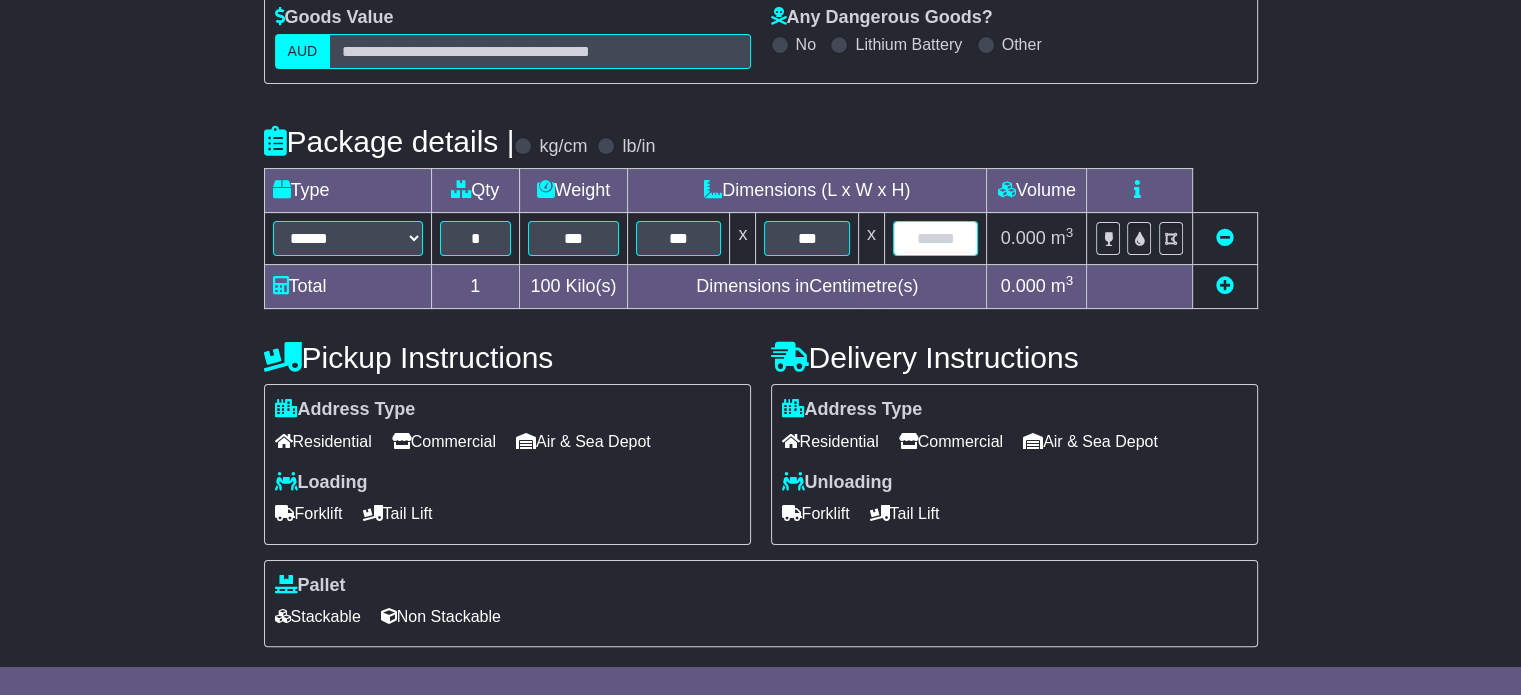 click at bounding box center [936, 238] 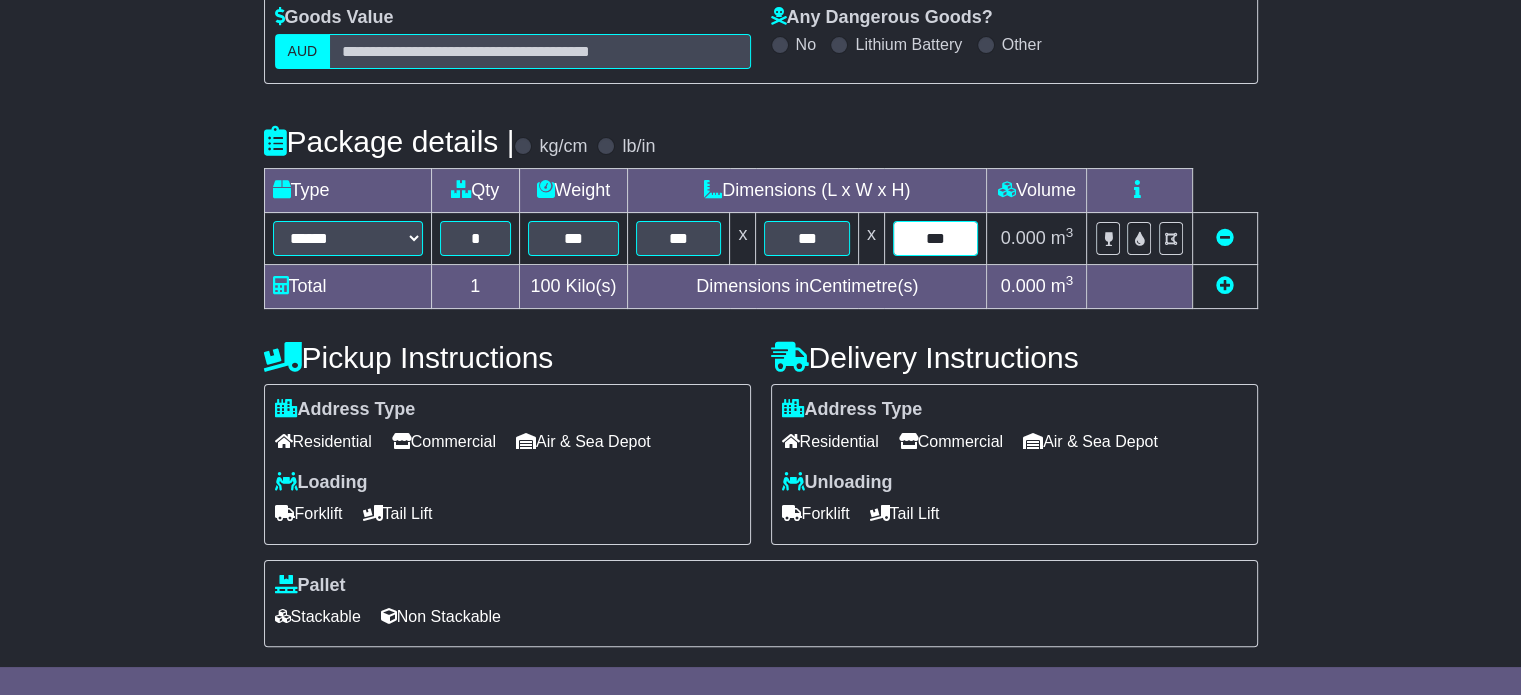 type on "***" 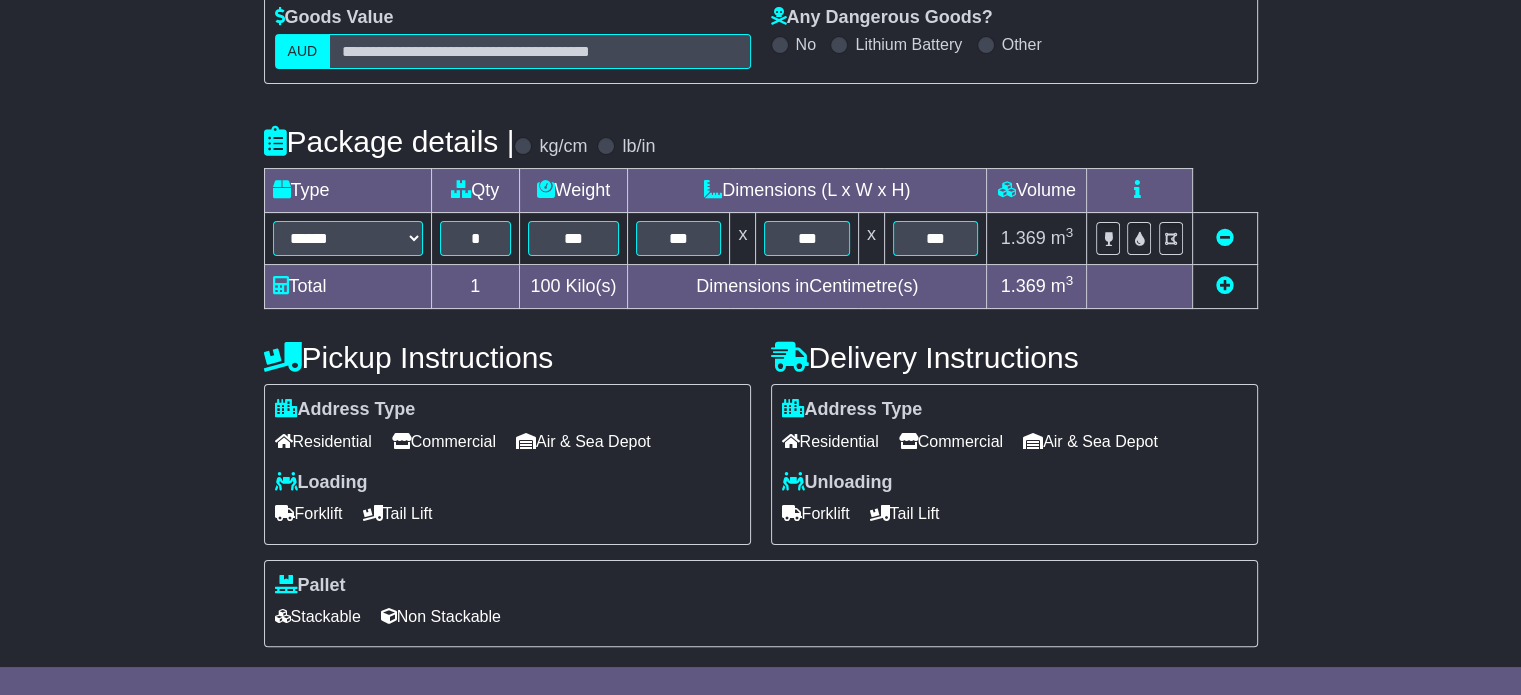 click on "Commercial" at bounding box center (444, 441) 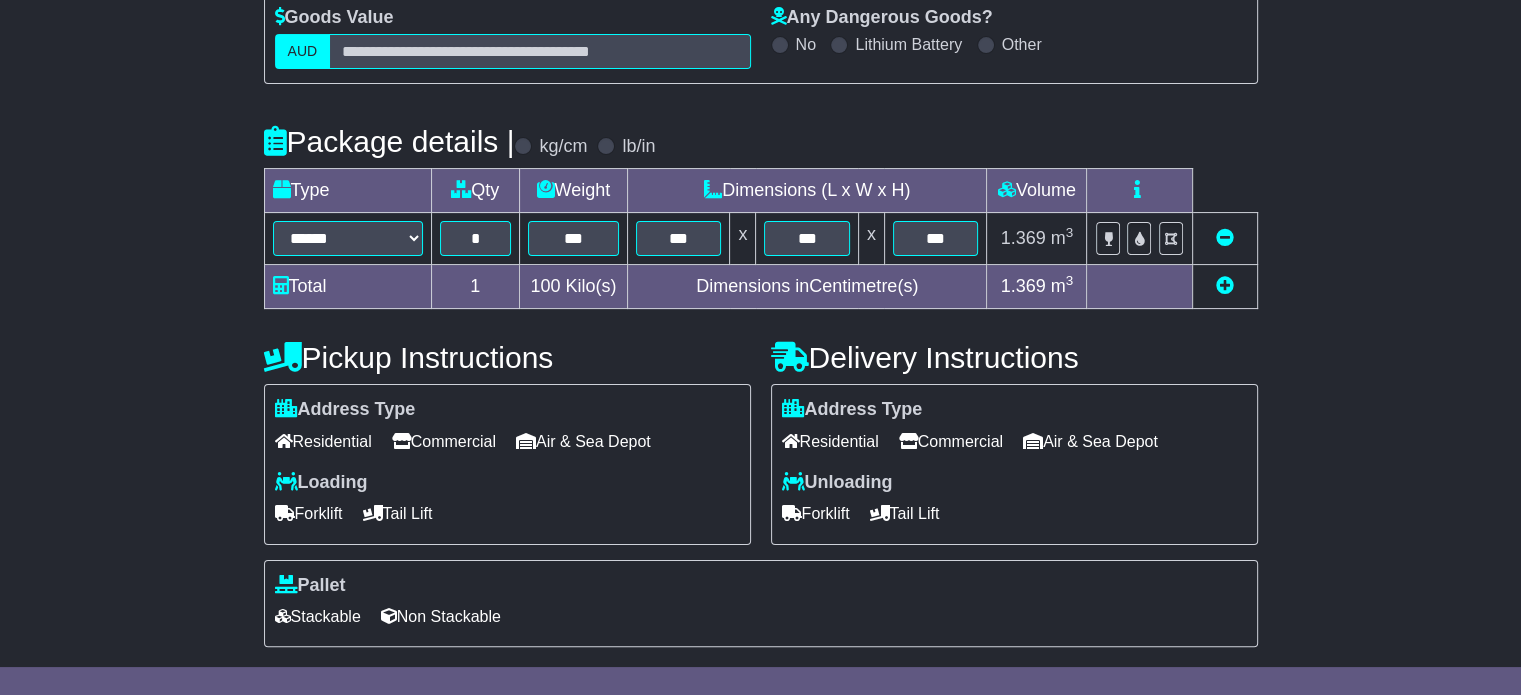 click on "Commercial" at bounding box center [951, 441] 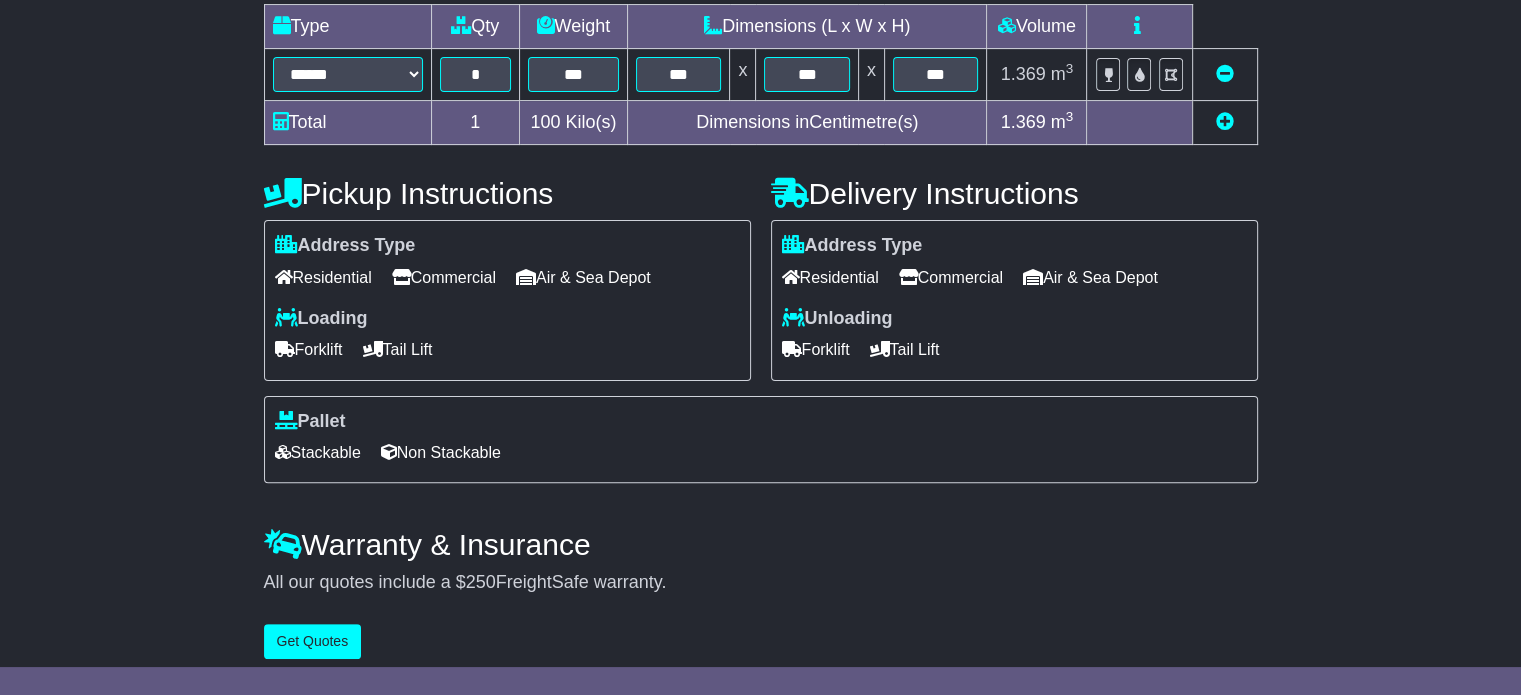 scroll, scrollTop: 540, scrollLeft: 0, axis: vertical 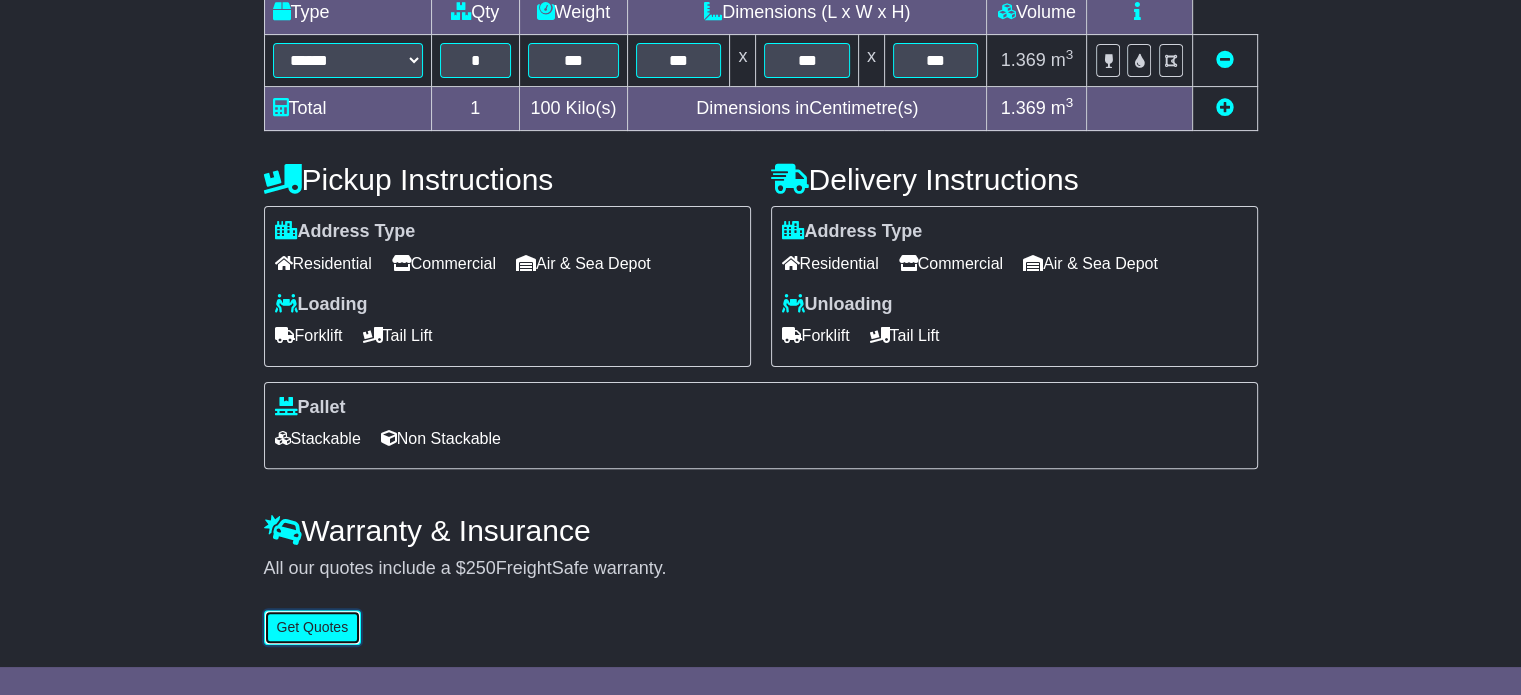 click on "Get Quotes" at bounding box center (313, 627) 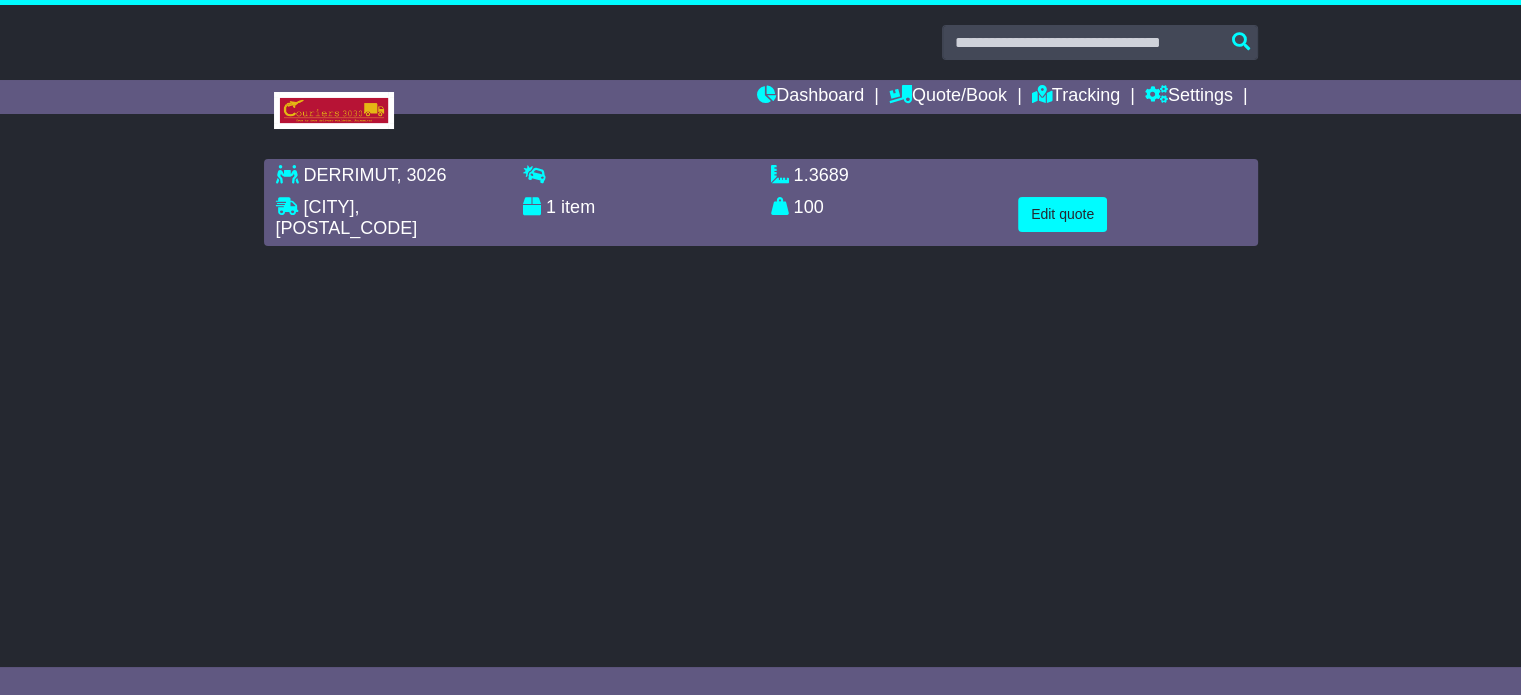 scroll, scrollTop: 0, scrollLeft: 0, axis: both 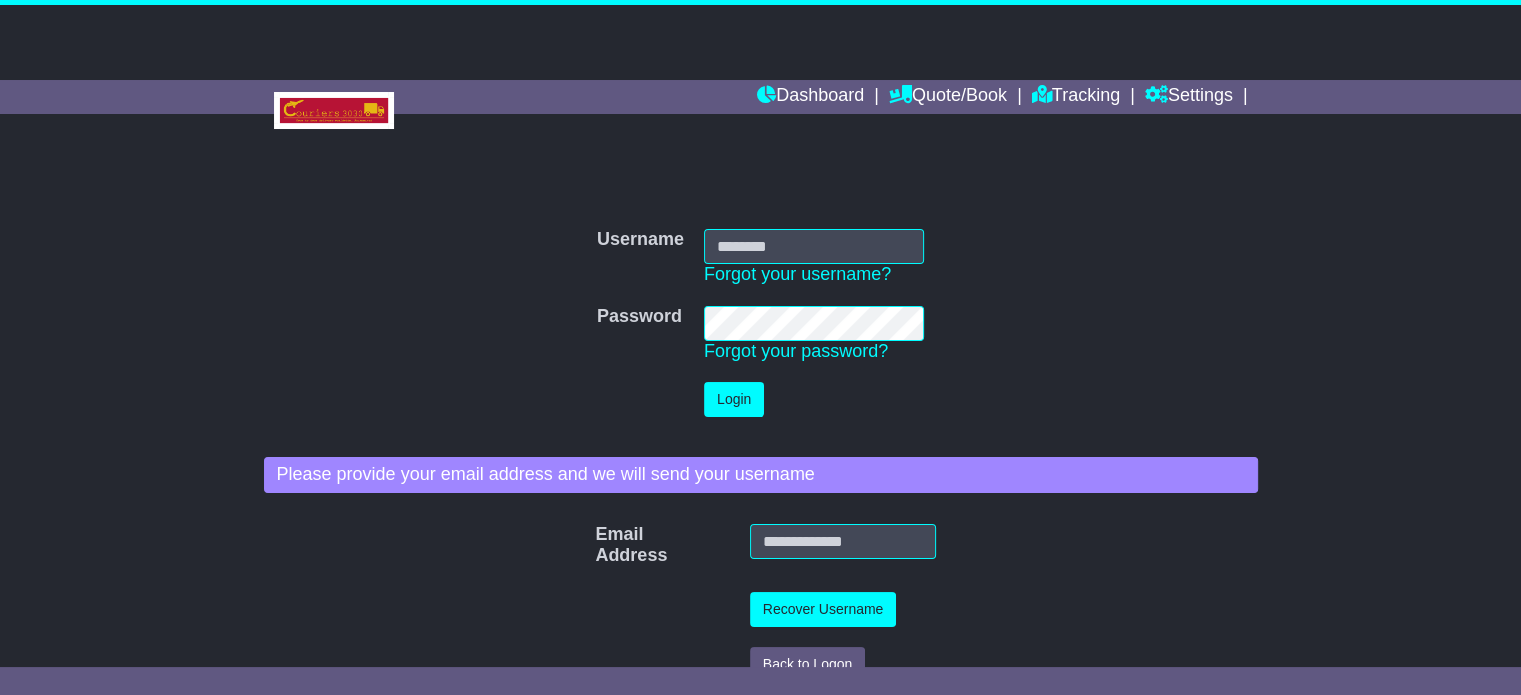 type on "**********" 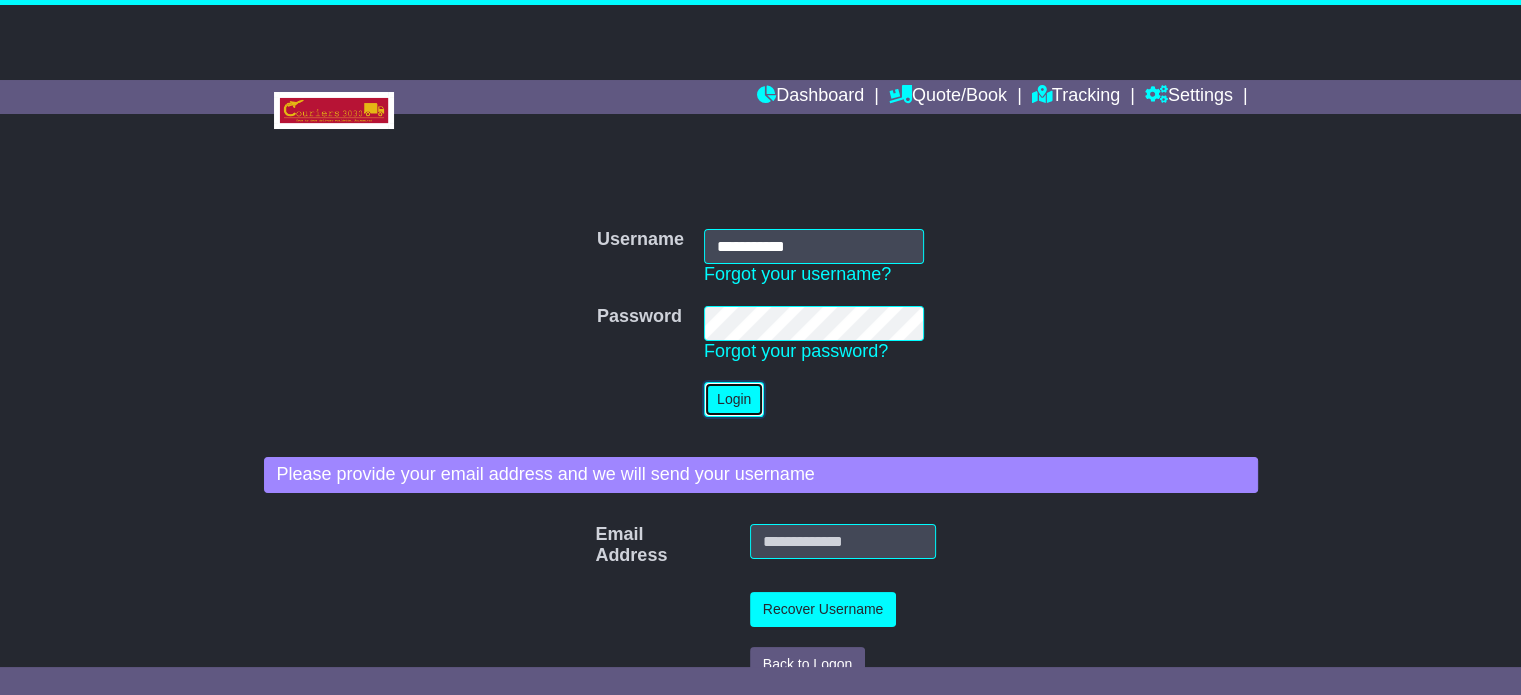 click on "Login" at bounding box center (734, 399) 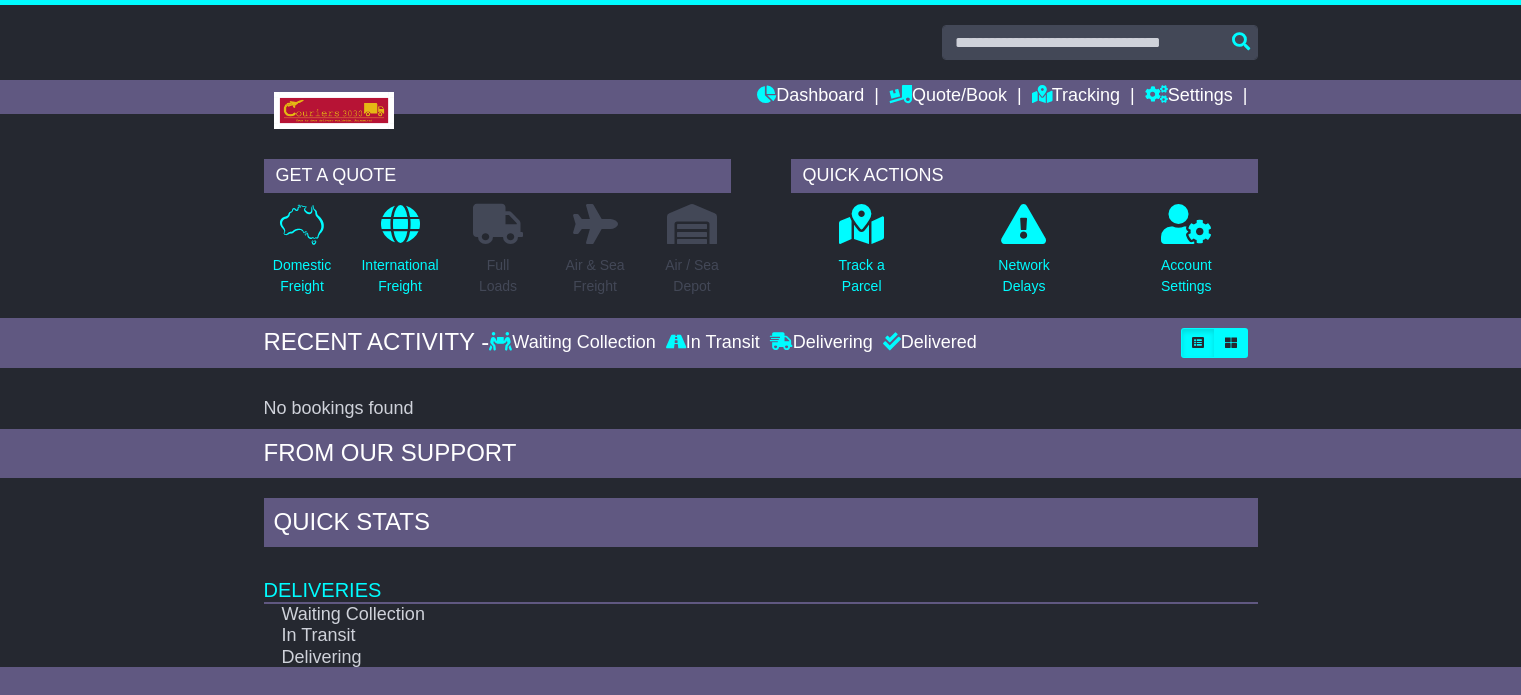scroll, scrollTop: 0, scrollLeft: 0, axis: both 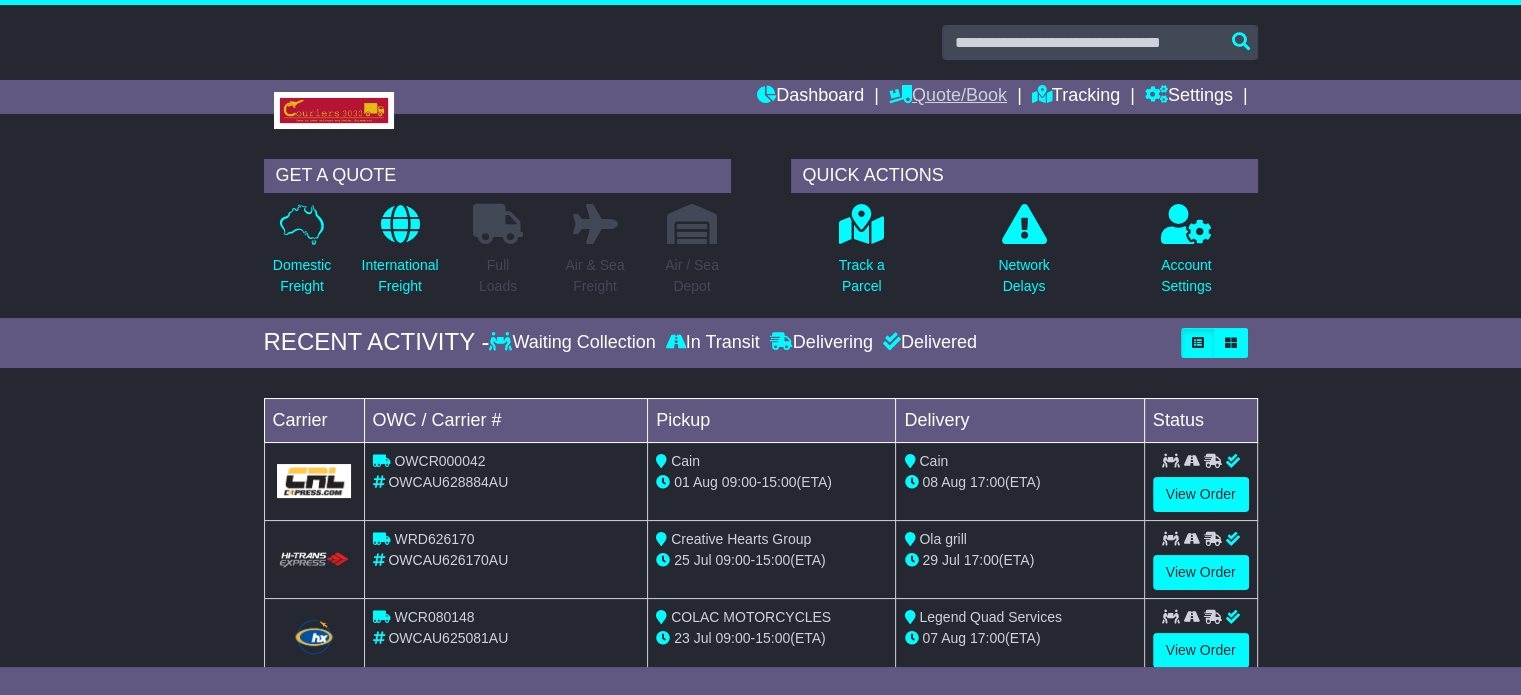 click on "Quote/Book" at bounding box center [948, 97] 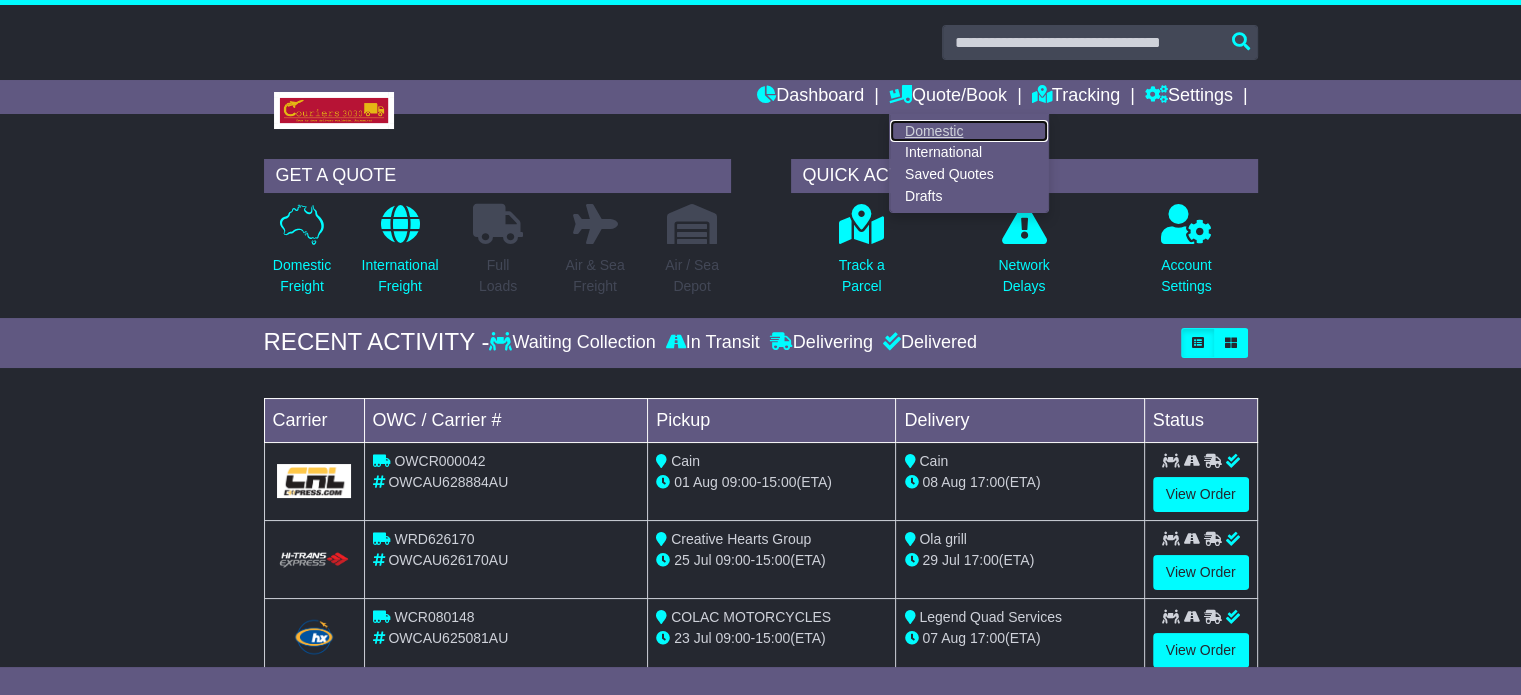click on "Domestic" at bounding box center [969, 131] 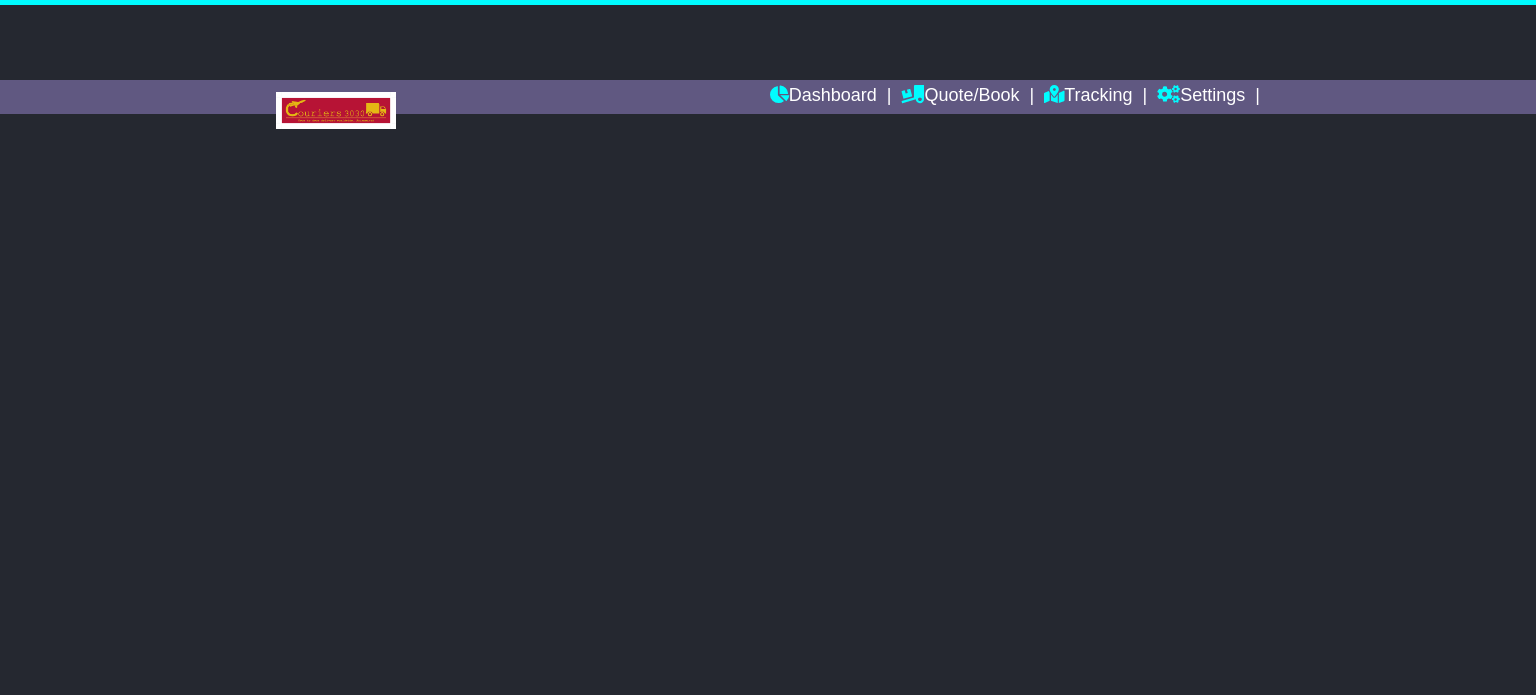 scroll, scrollTop: 0, scrollLeft: 0, axis: both 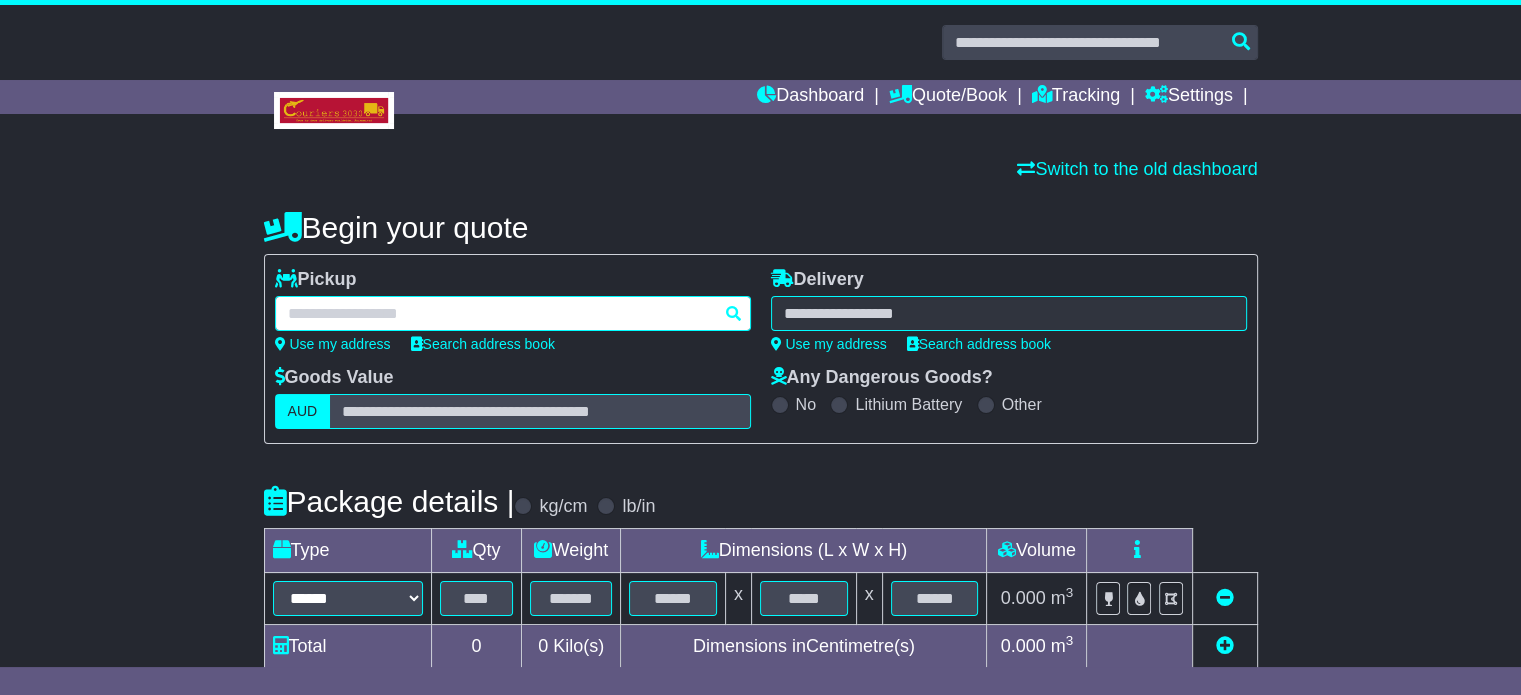 click at bounding box center (513, 313) 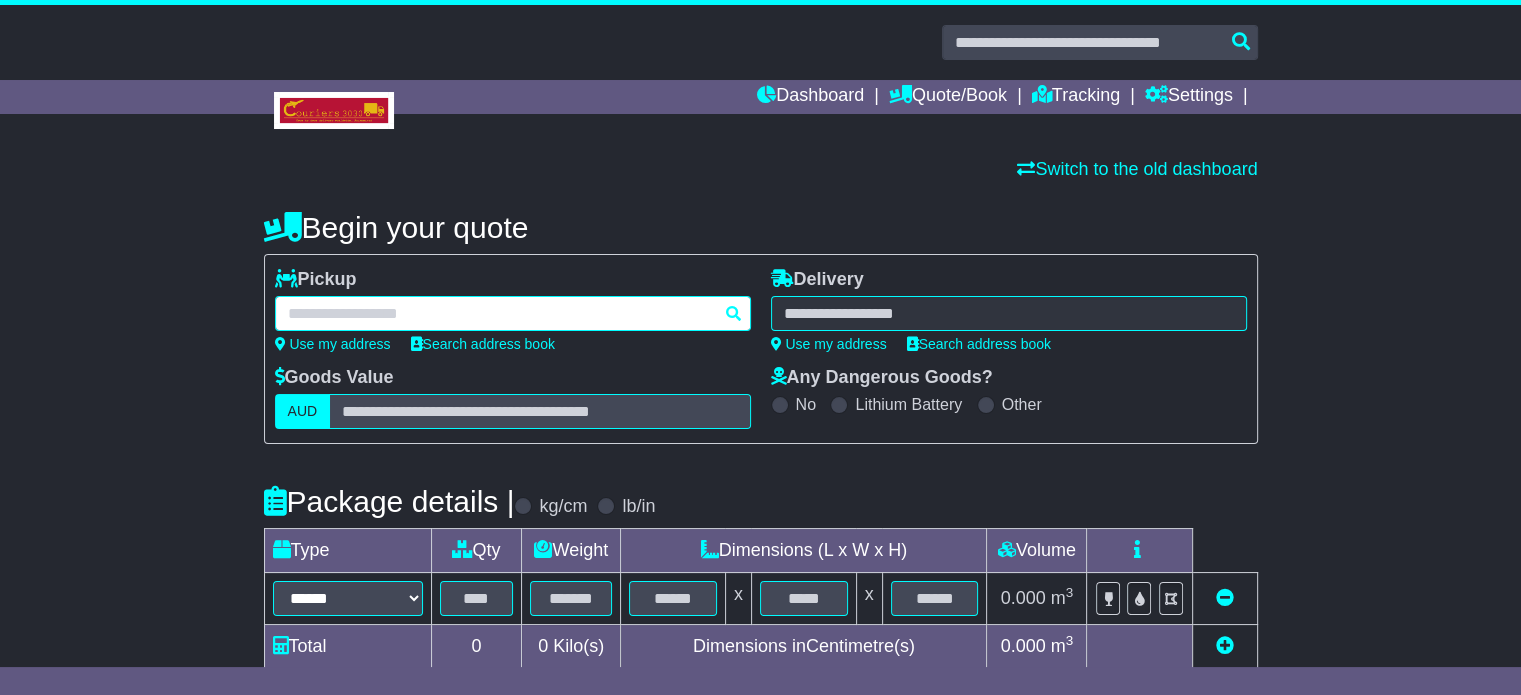 paste on "********" 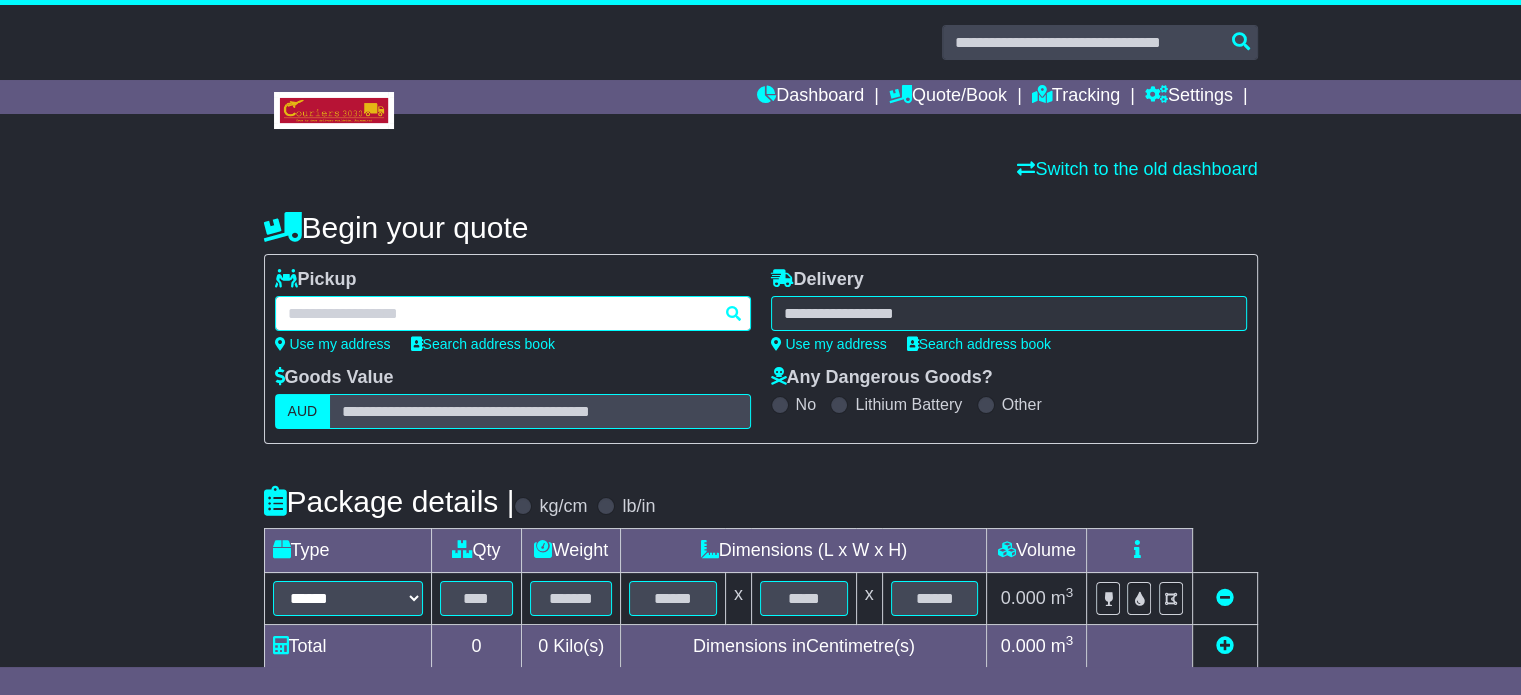 type on "********" 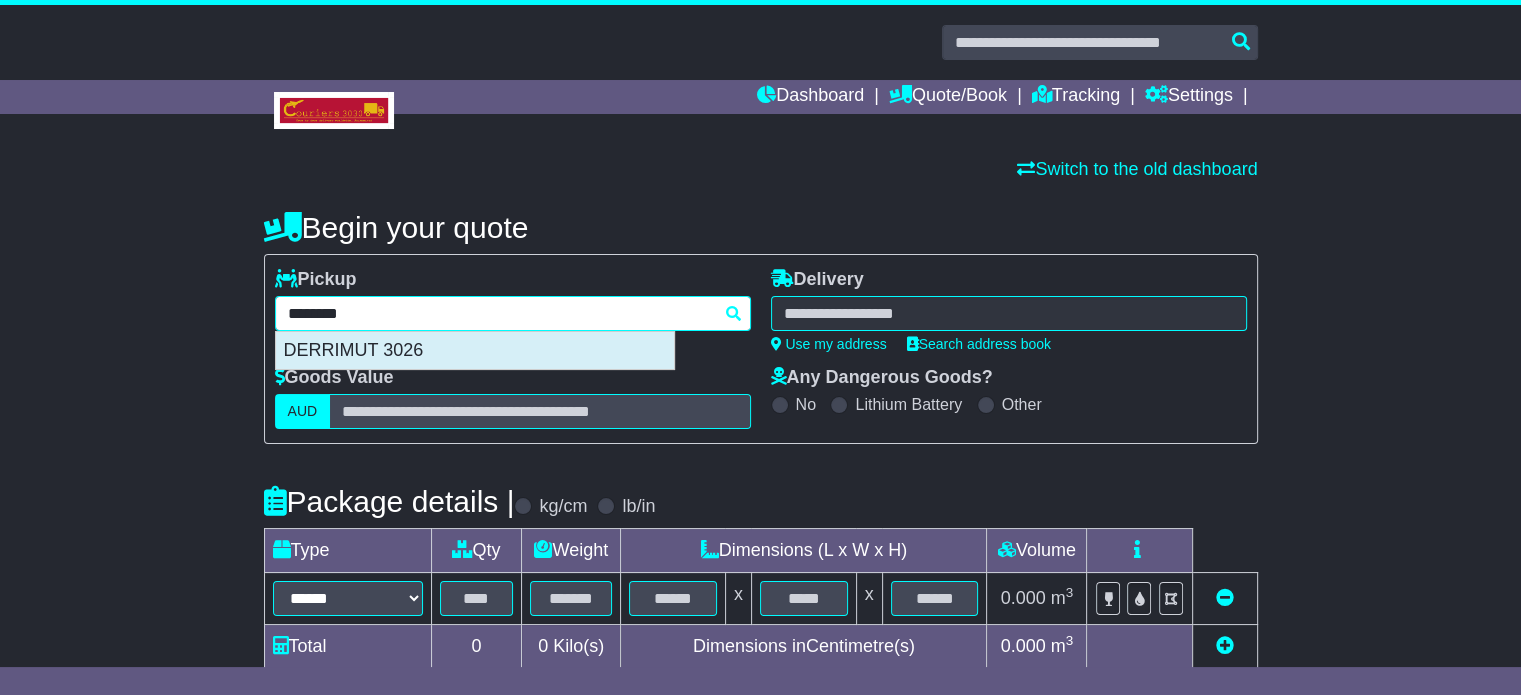 click on "DERRIMUT 3026" at bounding box center [475, 351] 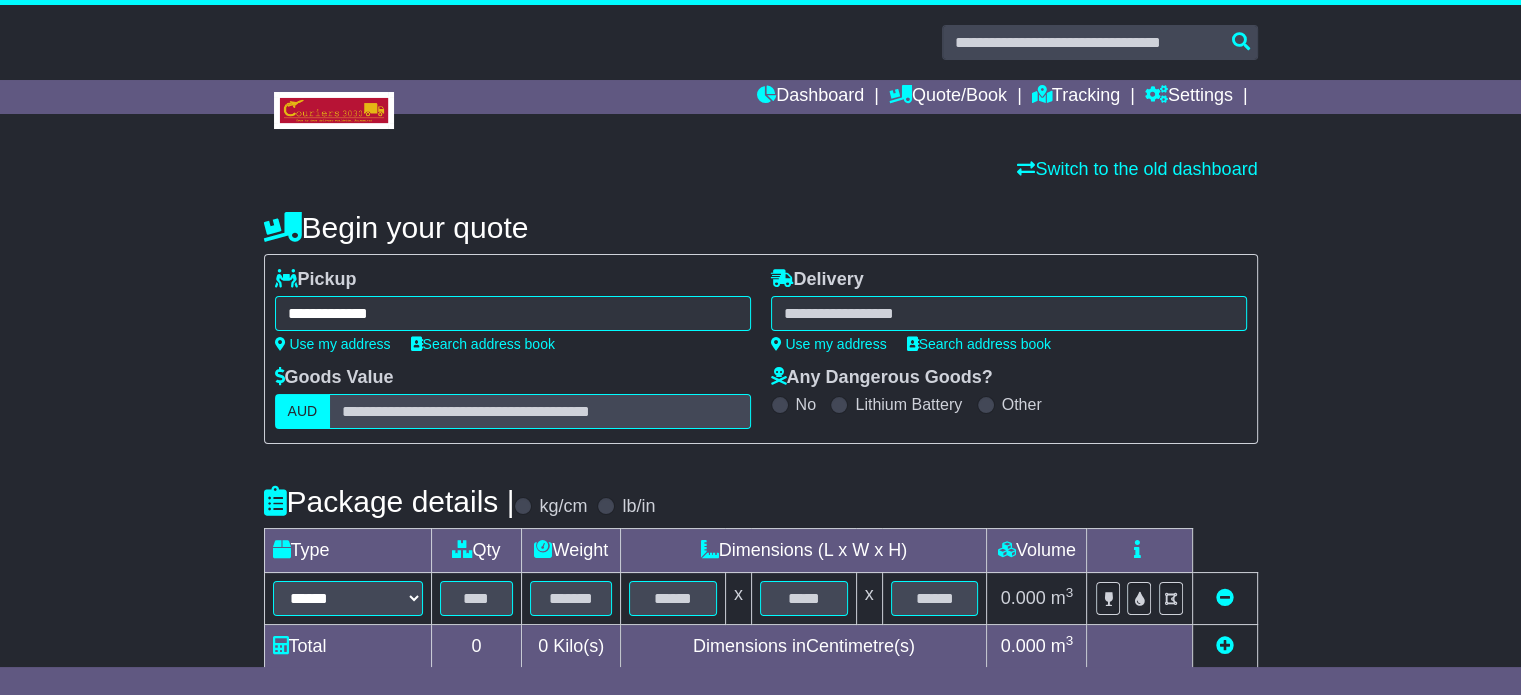 type on "**********" 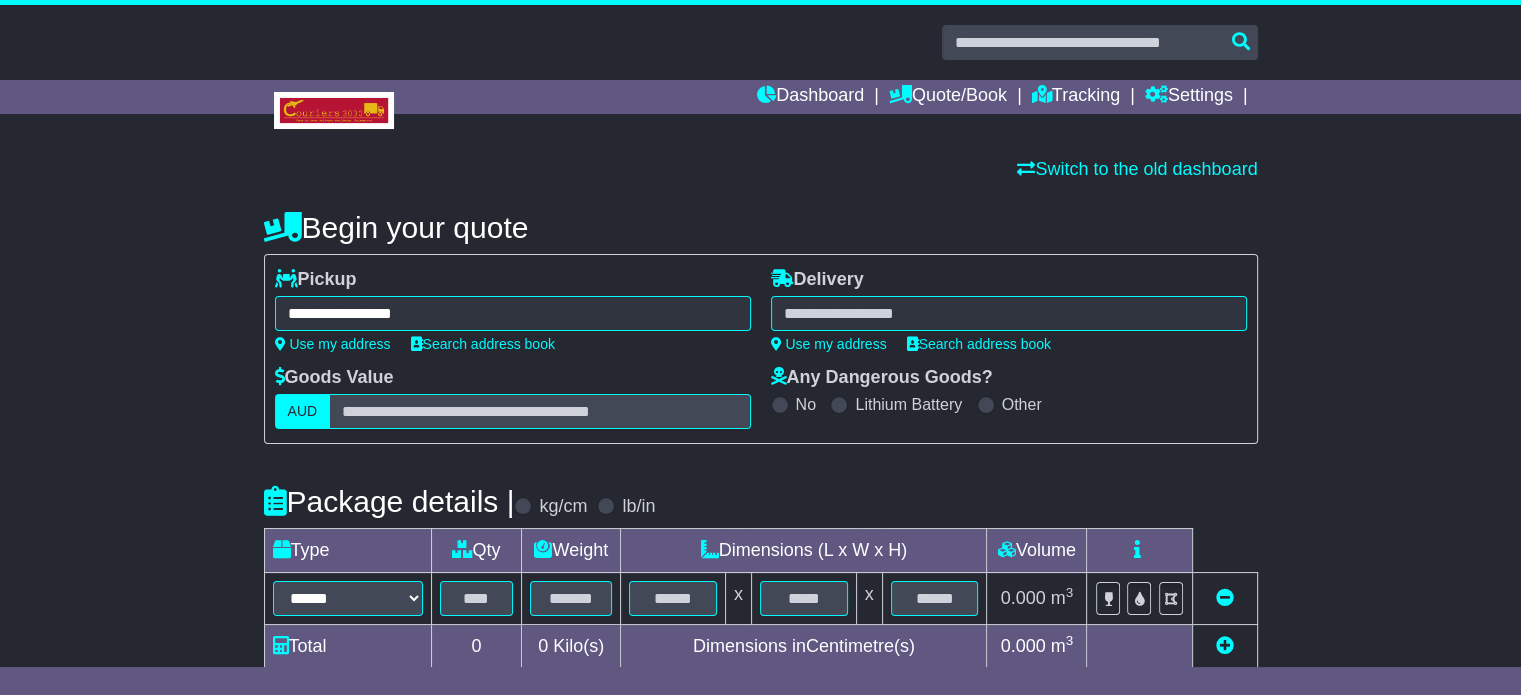 click at bounding box center (1009, 313) 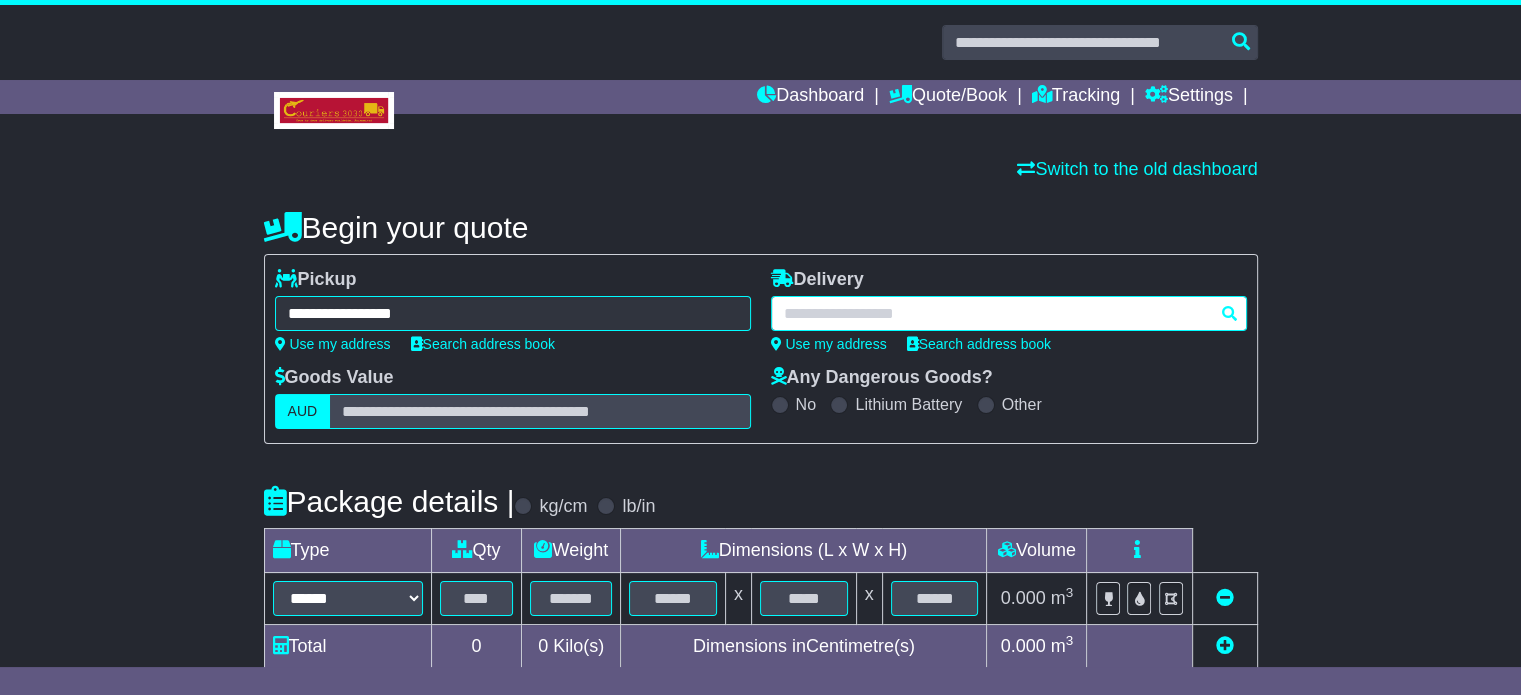 paste on "**********" 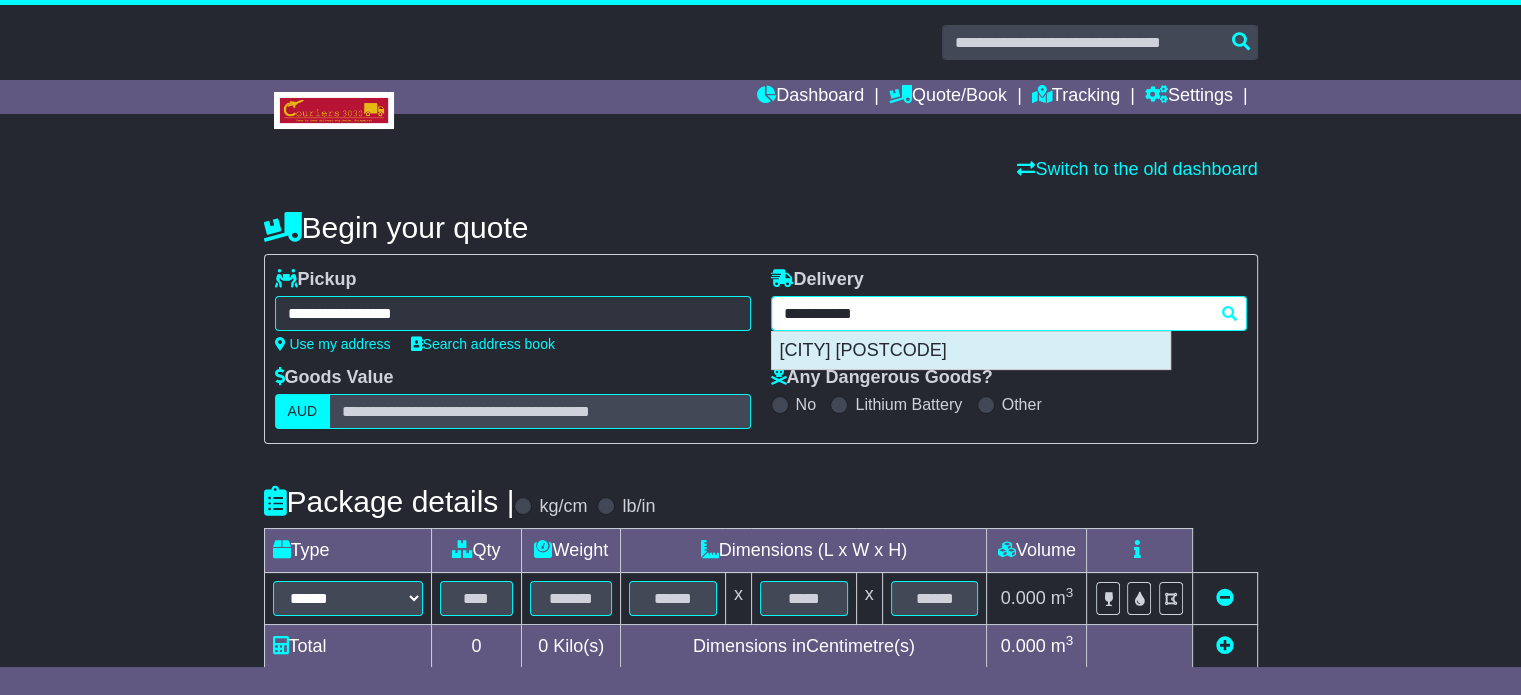 click on "DARWIN CITY 0800" at bounding box center [971, 351] 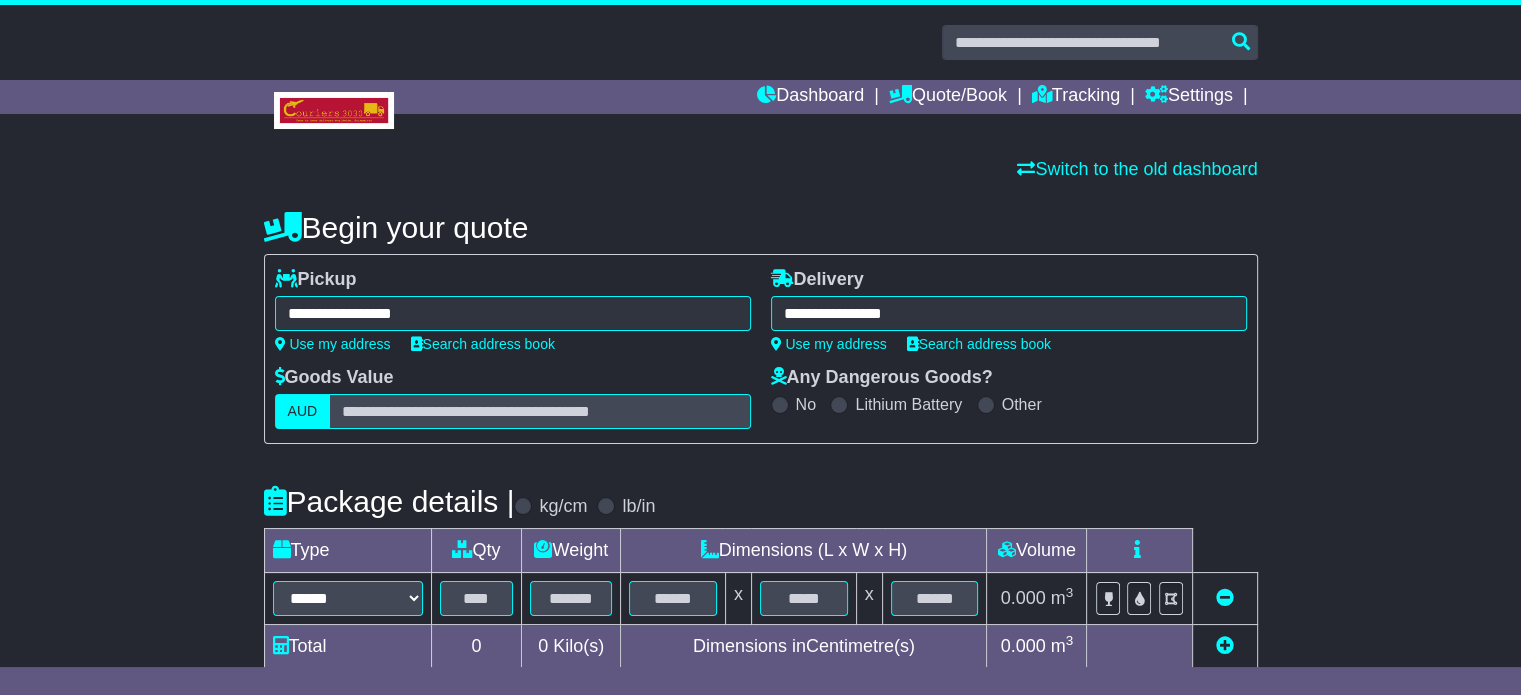 type on "**********" 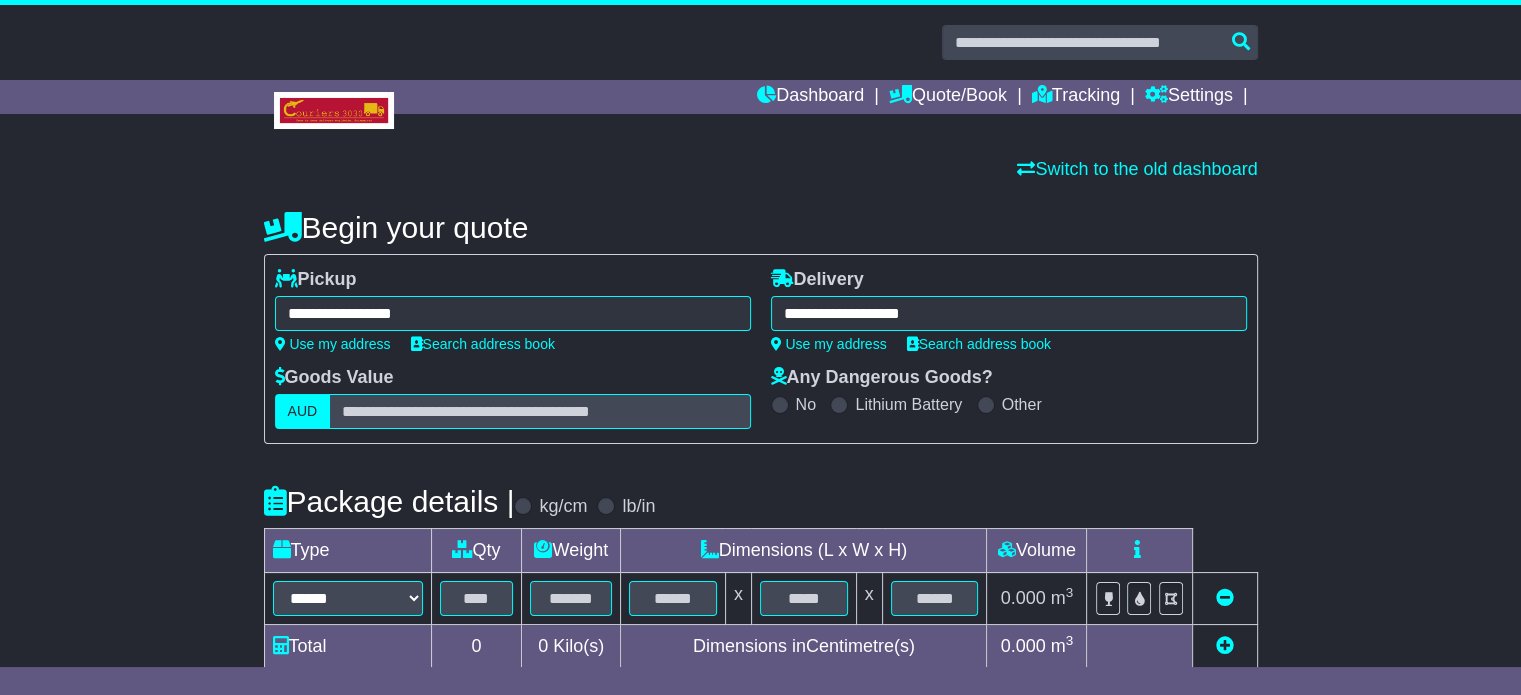 click on "Package details |
kg/cm
lb/in" at bounding box center [761, 501] 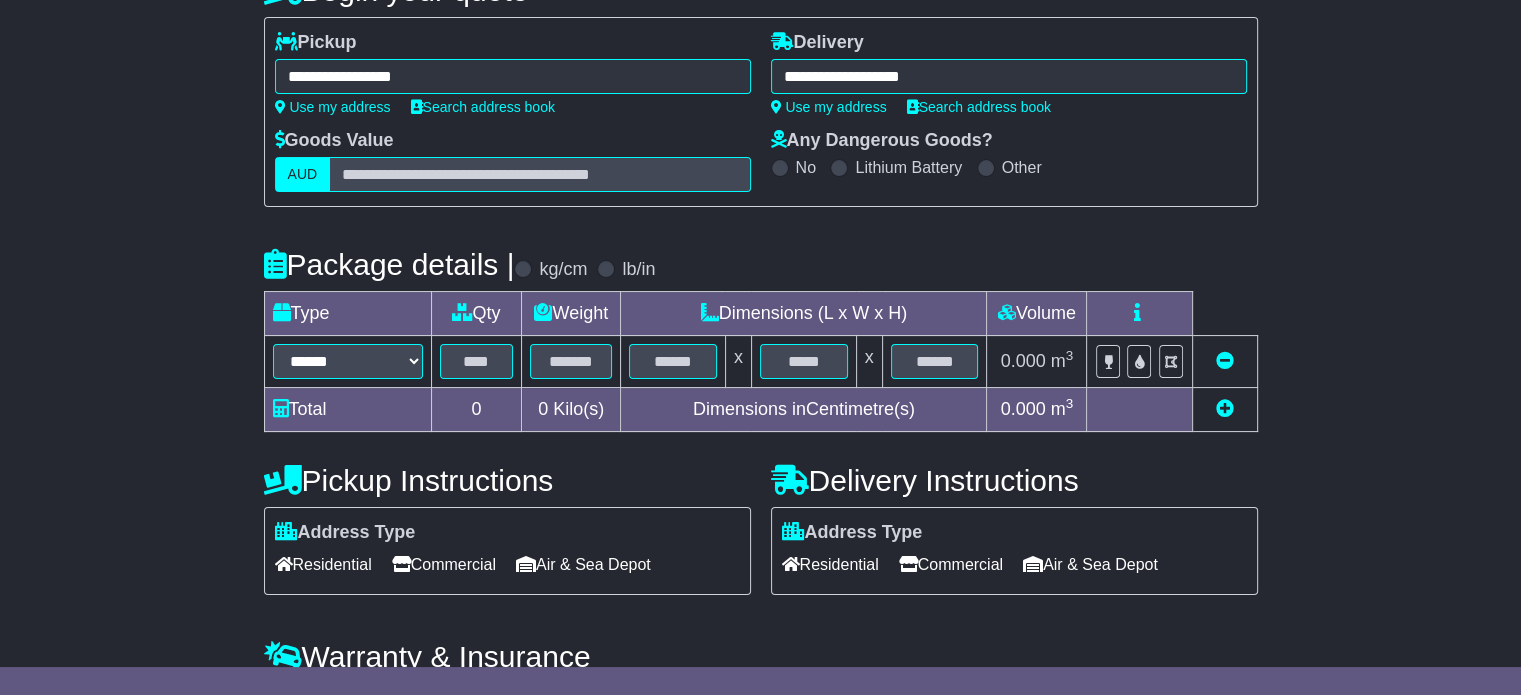 scroll, scrollTop: 360, scrollLeft: 0, axis: vertical 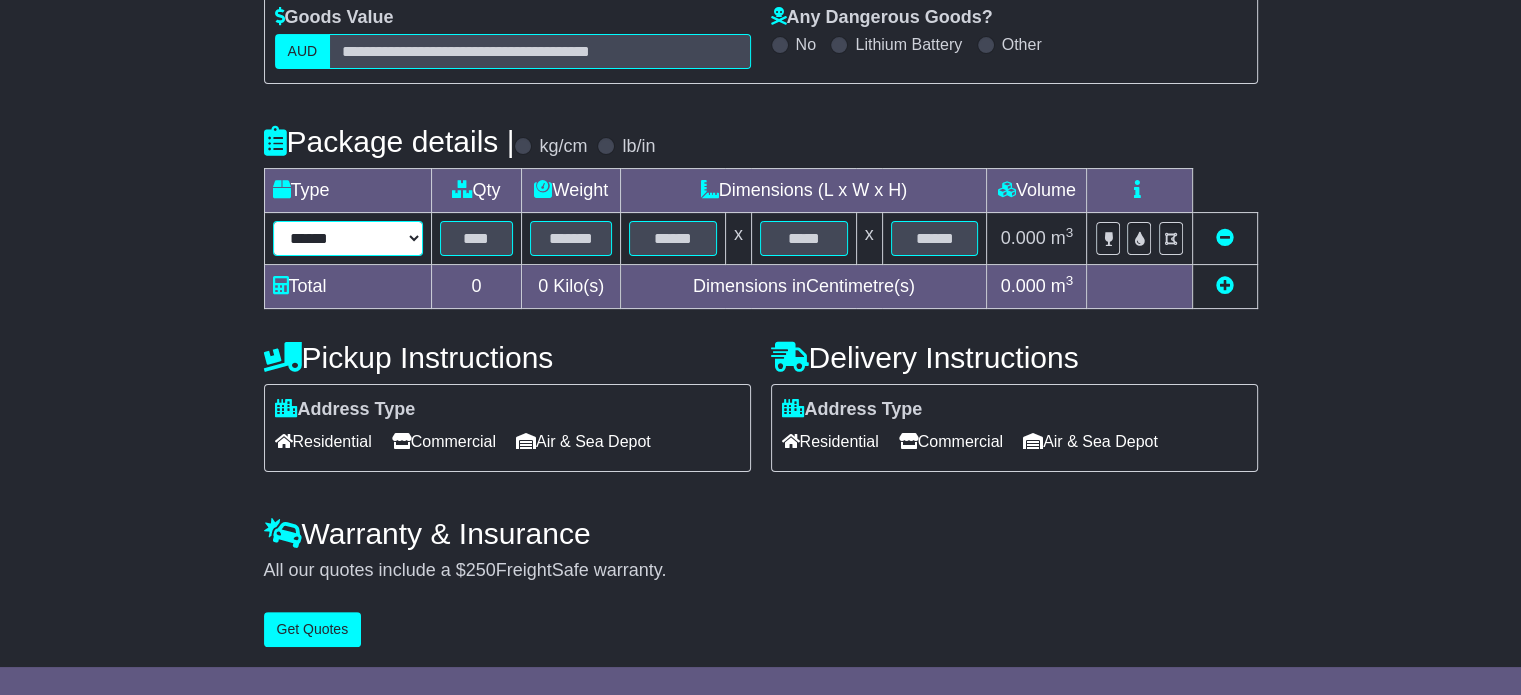 click on "****** ****** *** ******** ***** **** **** ****** *** *******" at bounding box center [348, 238] 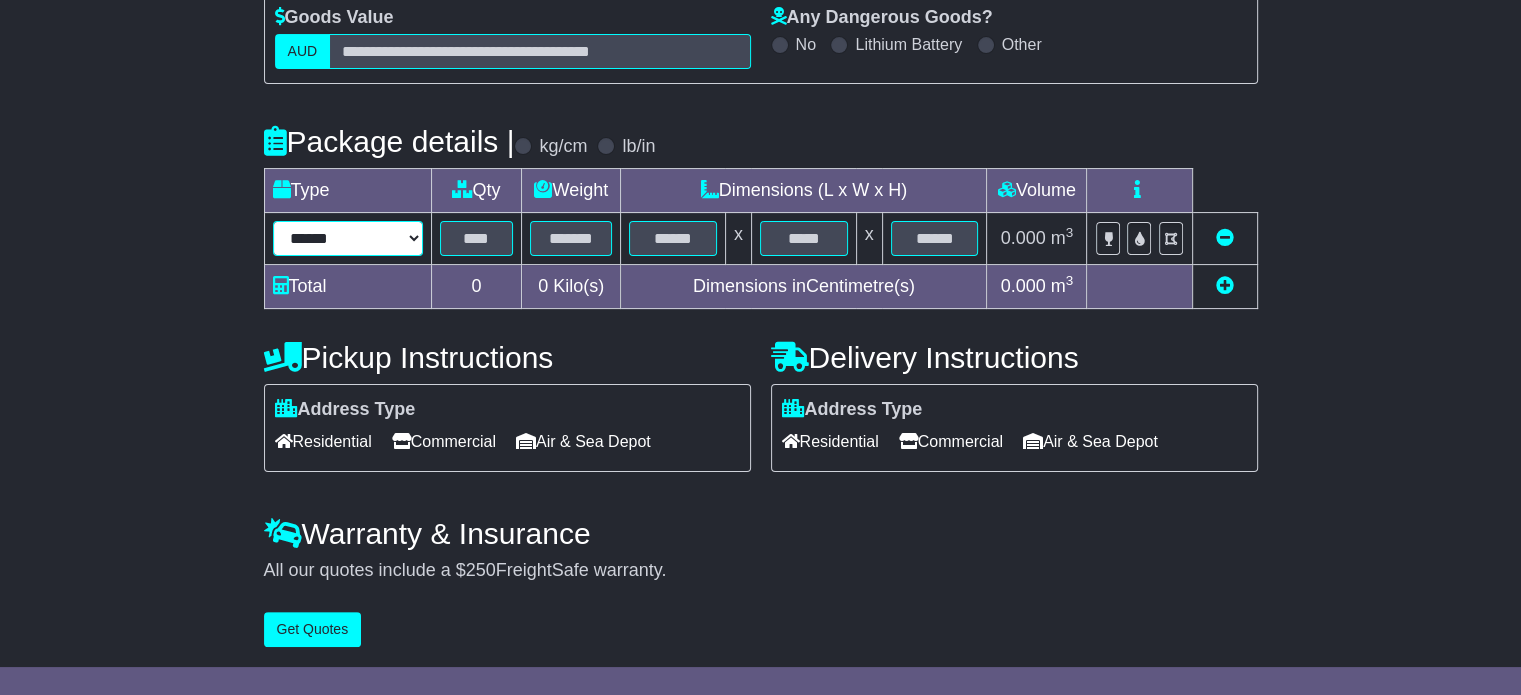 select on "*****" 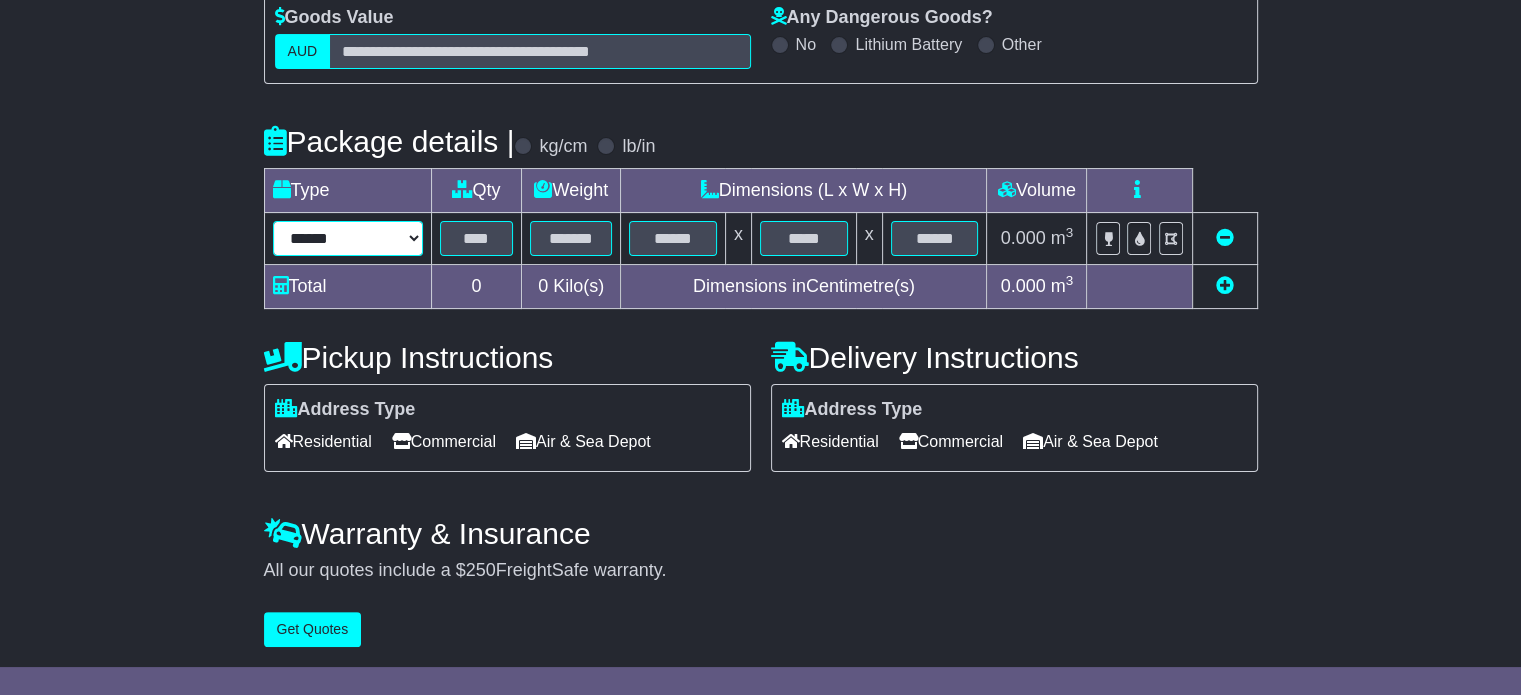 click on "****** ****** *** ******** ***** **** **** ****** *** *******" at bounding box center [348, 238] 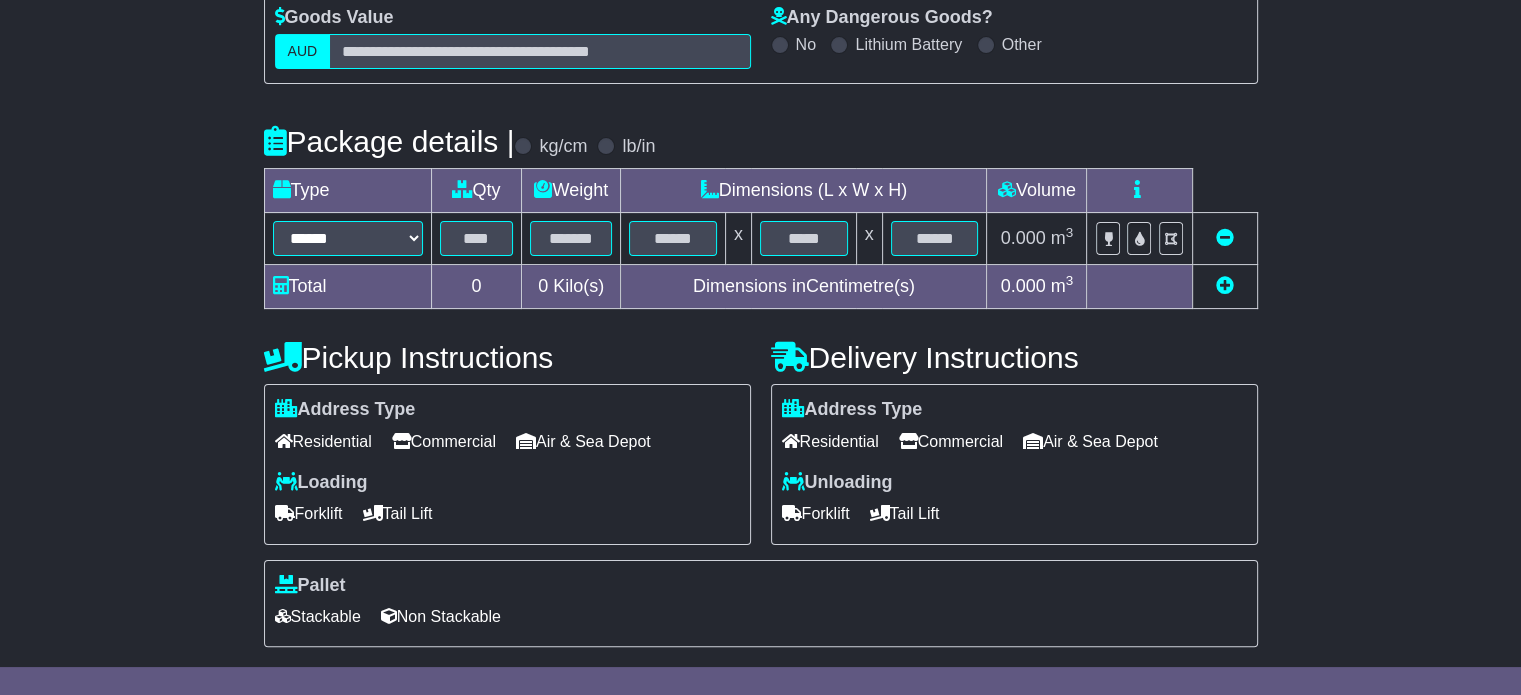 click on "Qty" at bounding box center [476, 191] 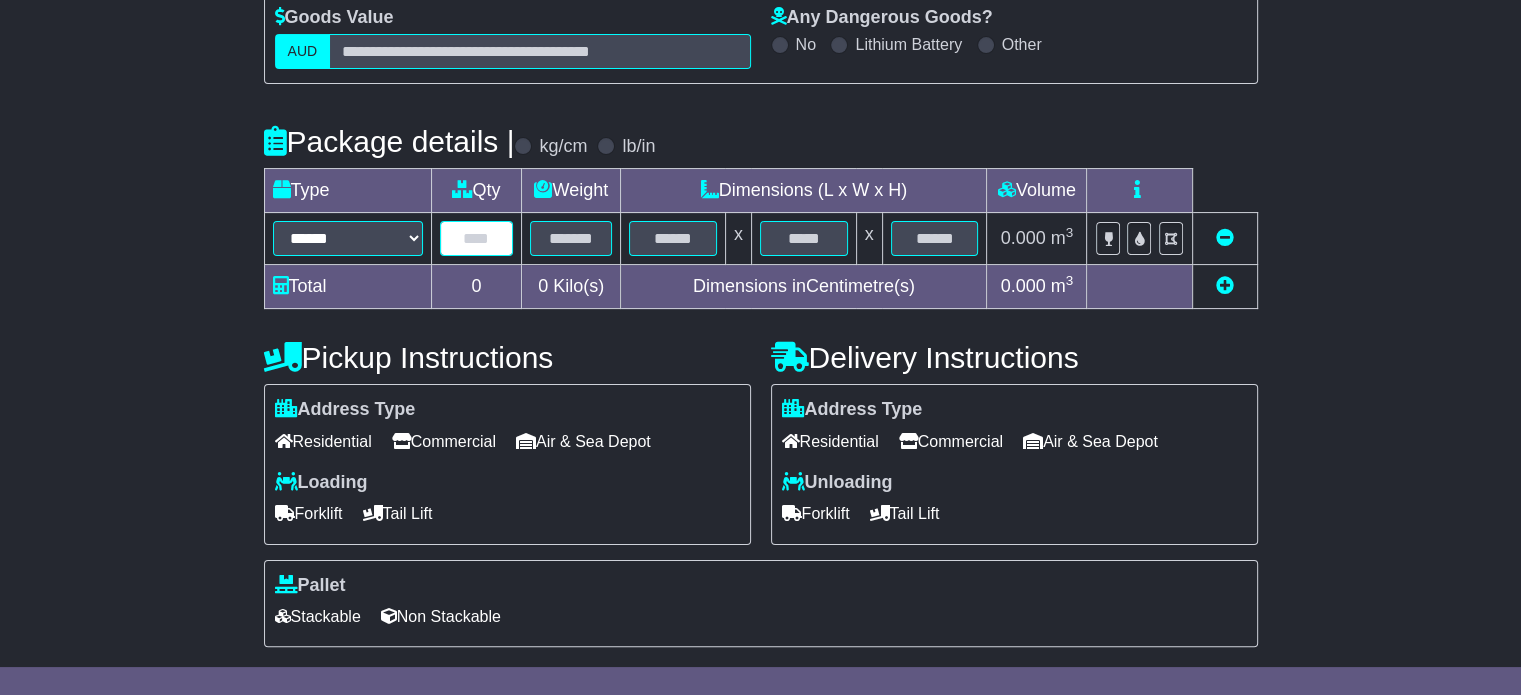 click at bounding box center (477, 238) 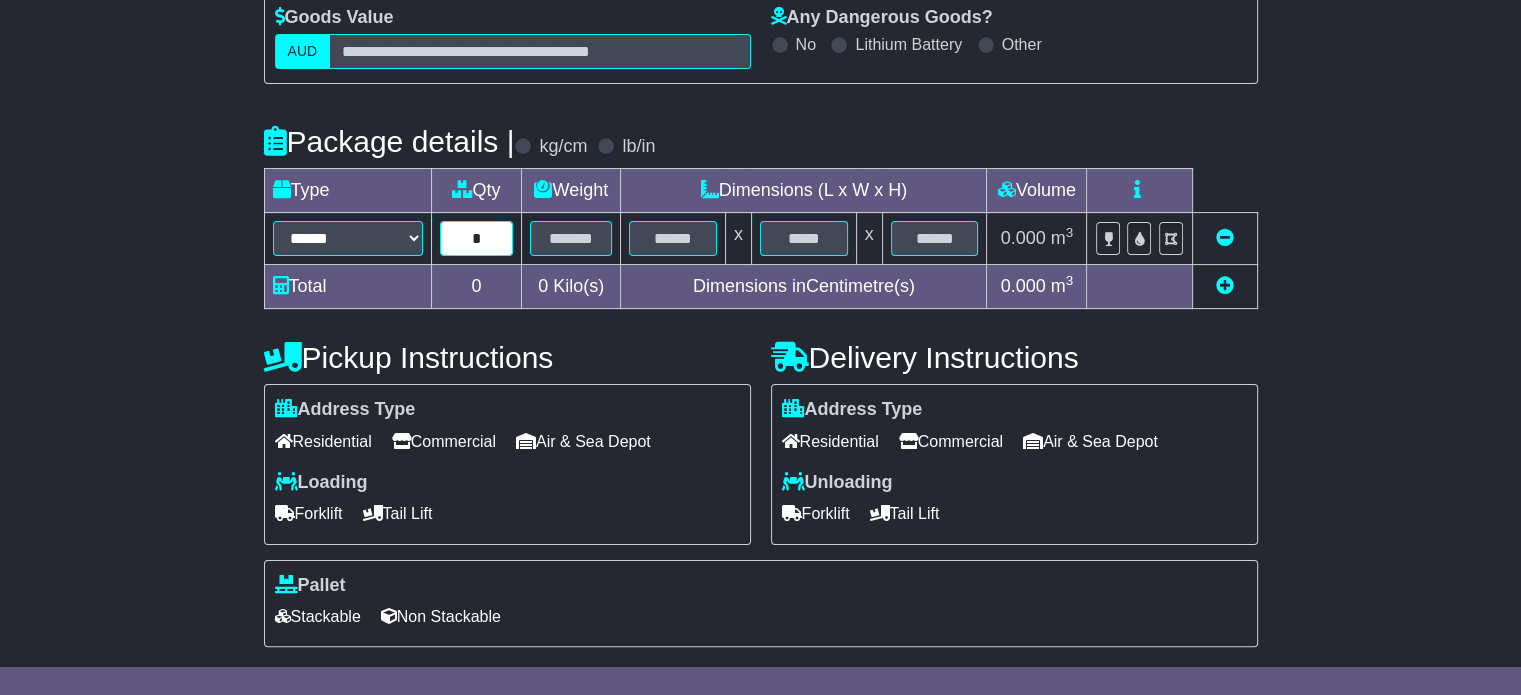 type on "*" 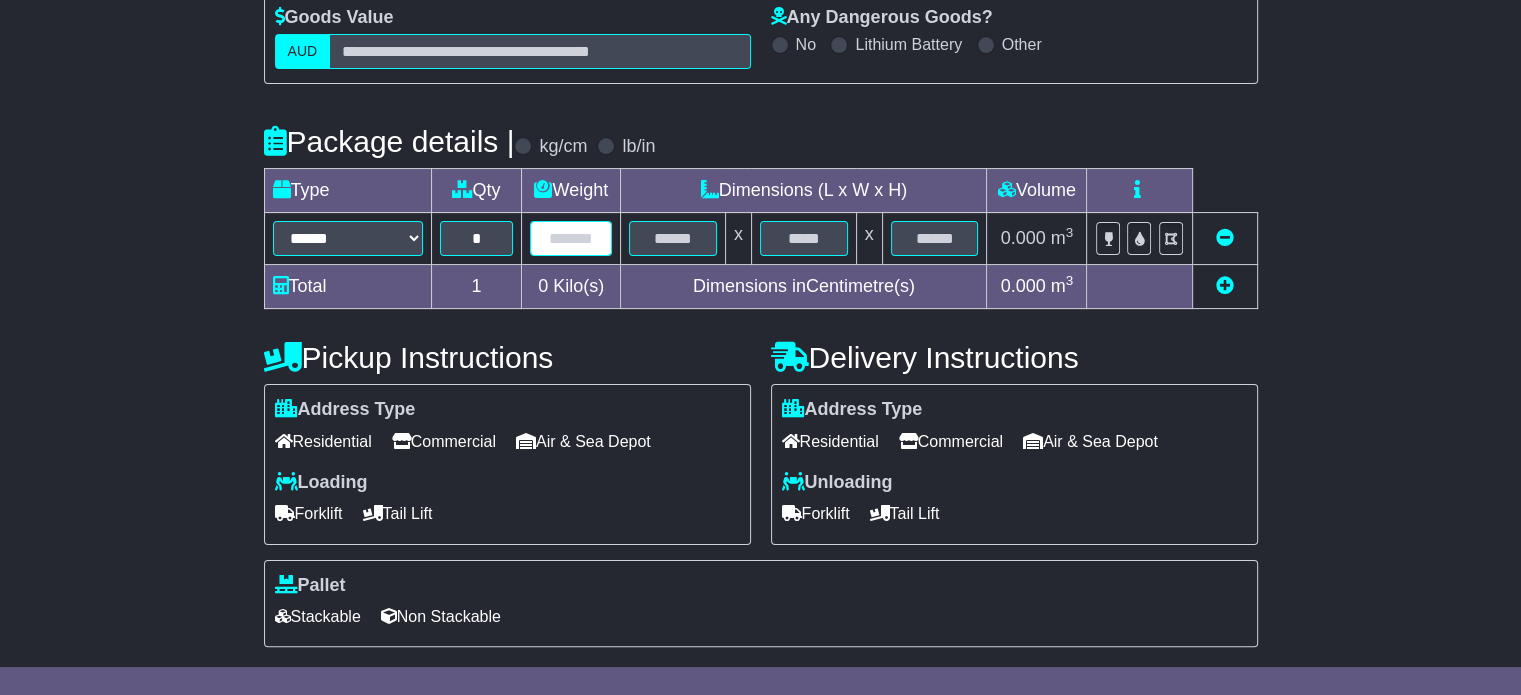 click at bounding box center [571, 238] 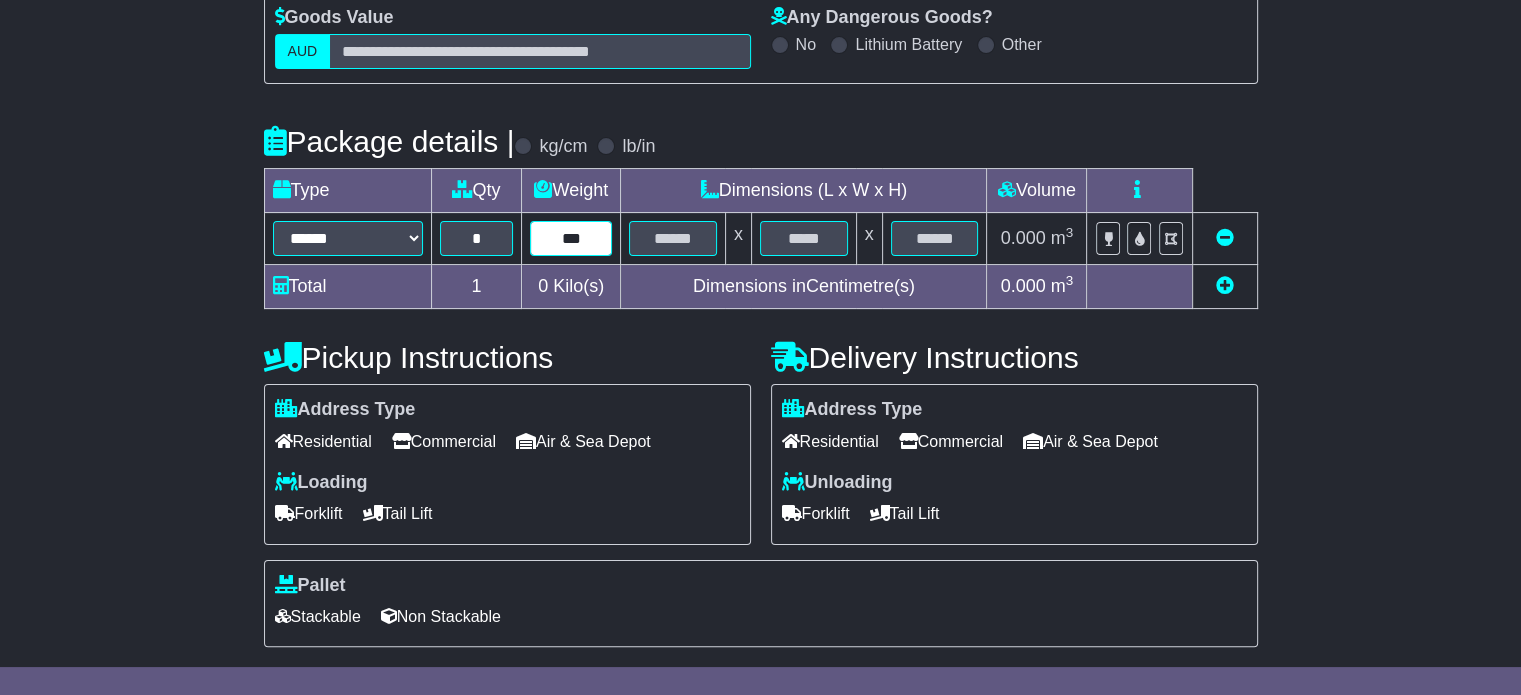 type on "***" 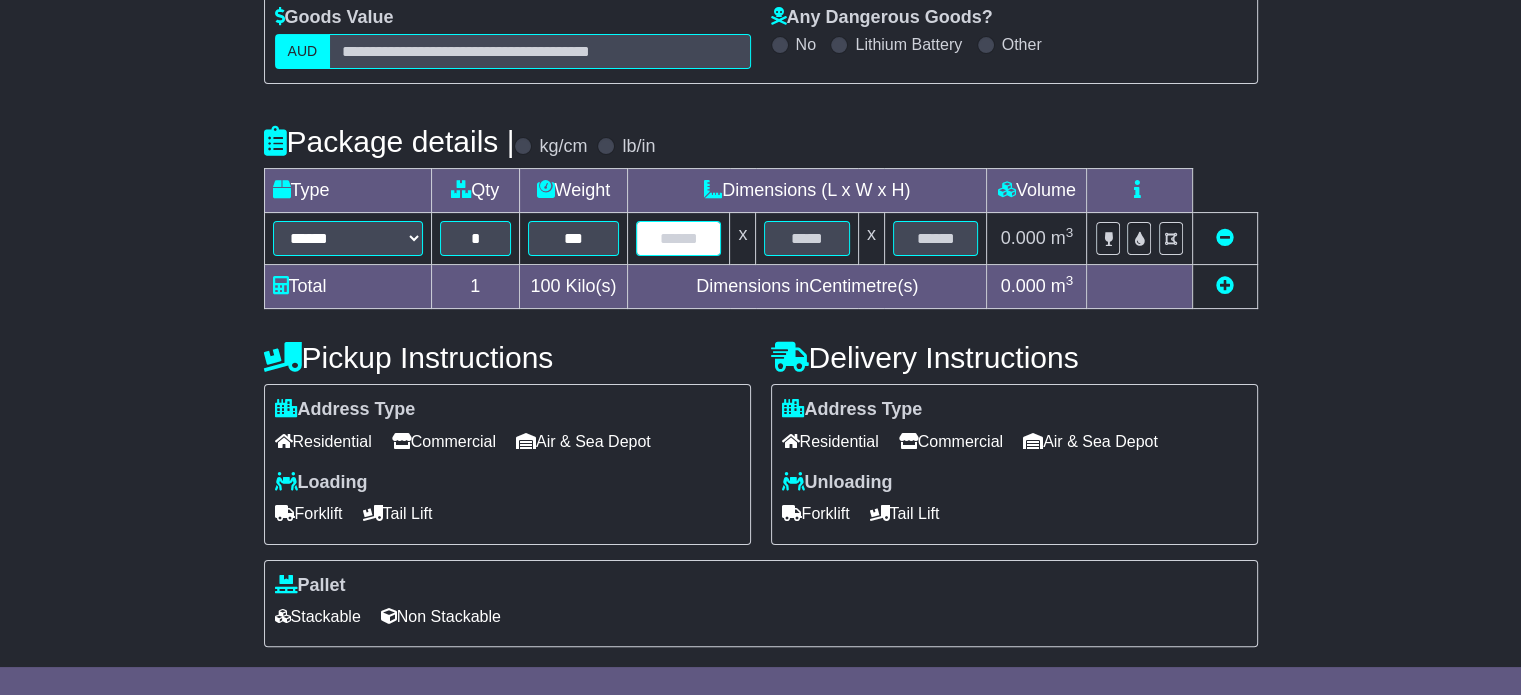 click at bounding box center [678, 238] 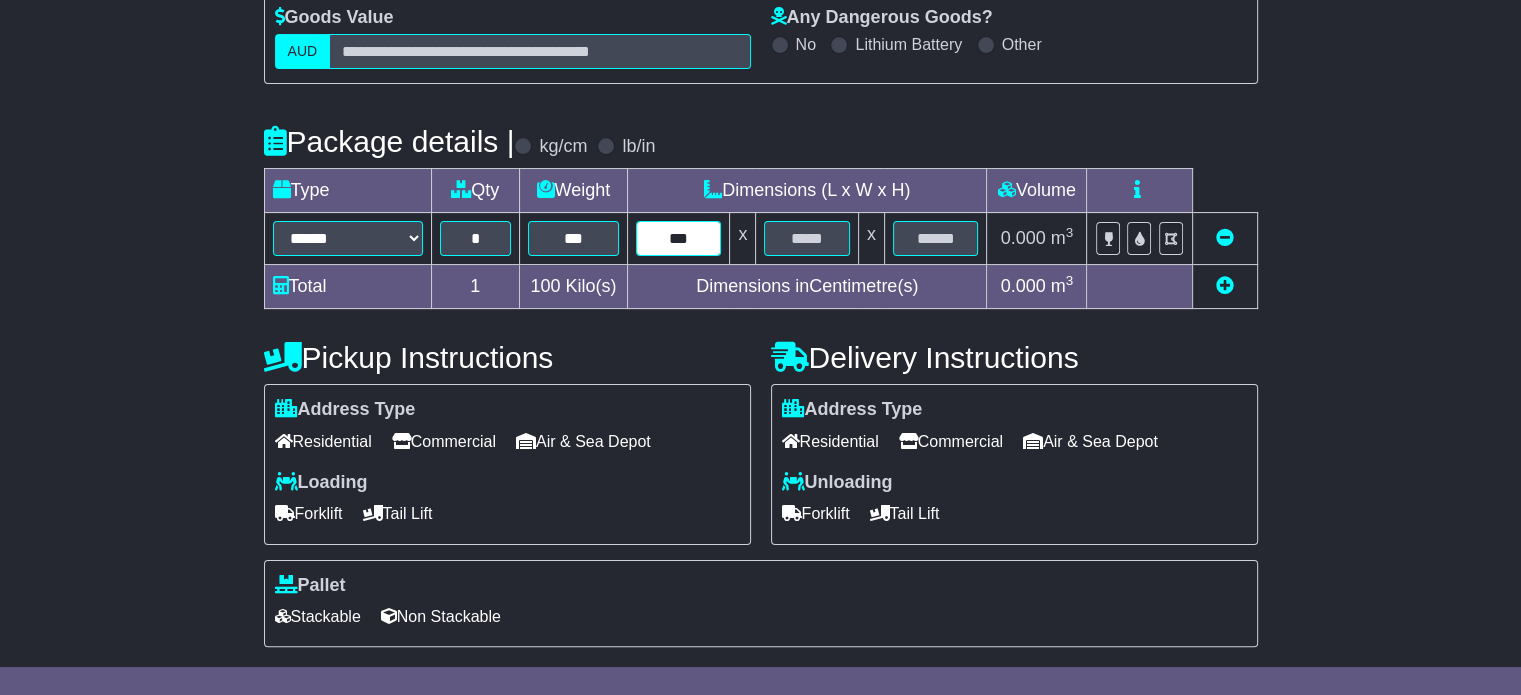 type on "***" 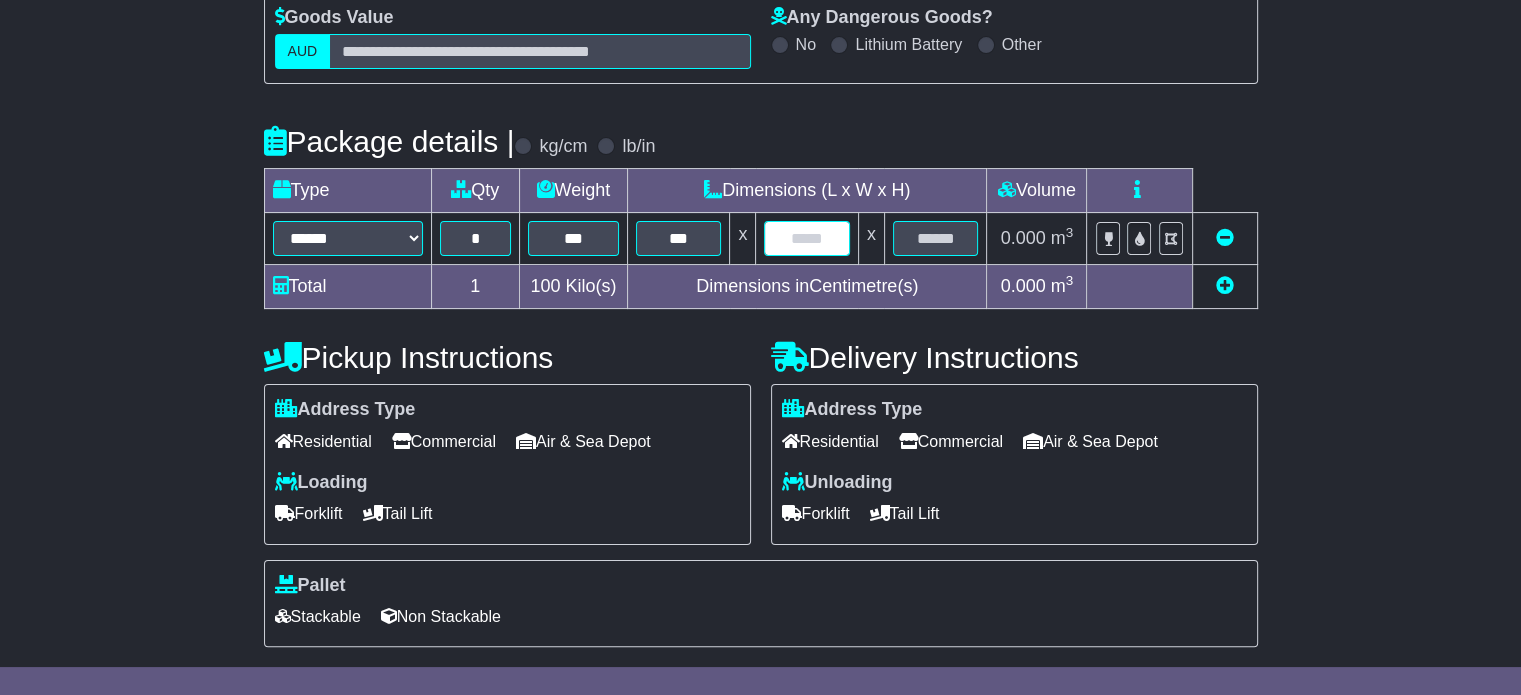 click at bounding box center (806, 238) 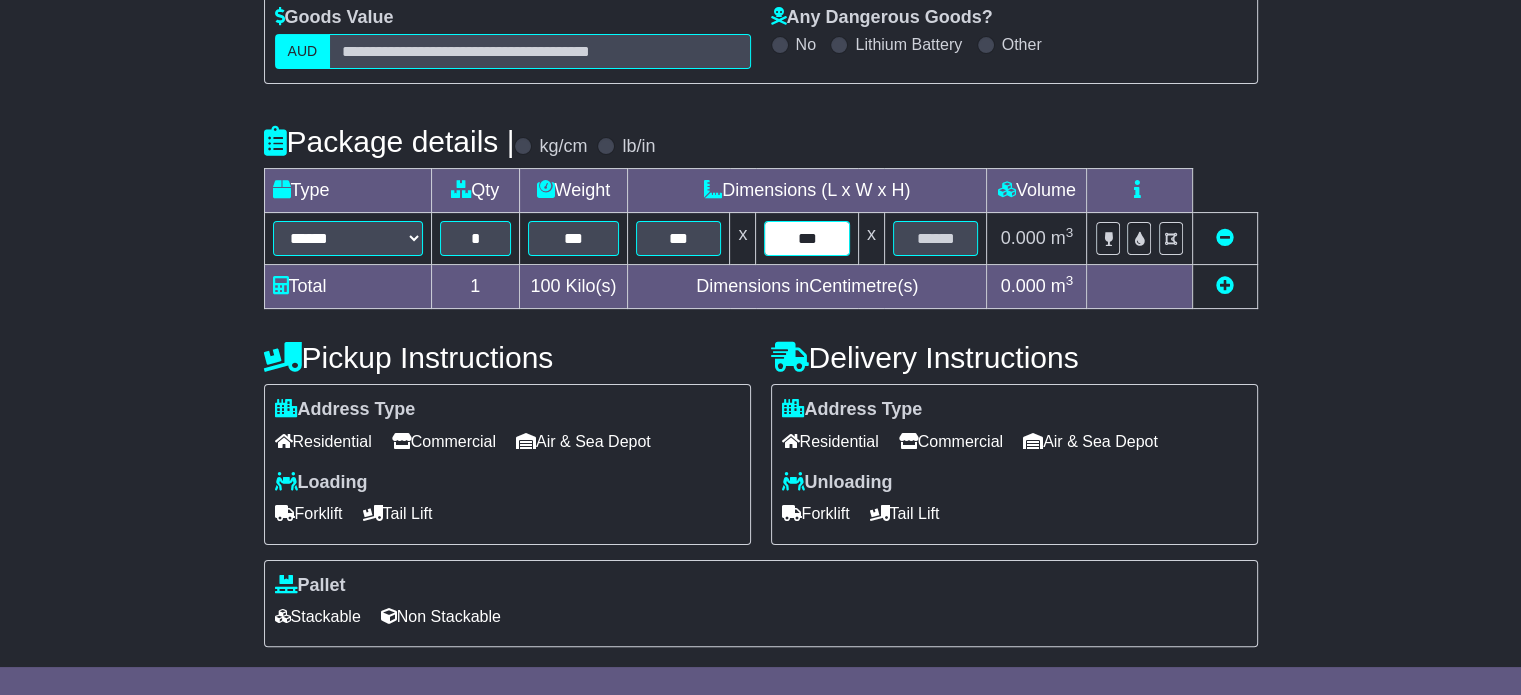 type on "***" 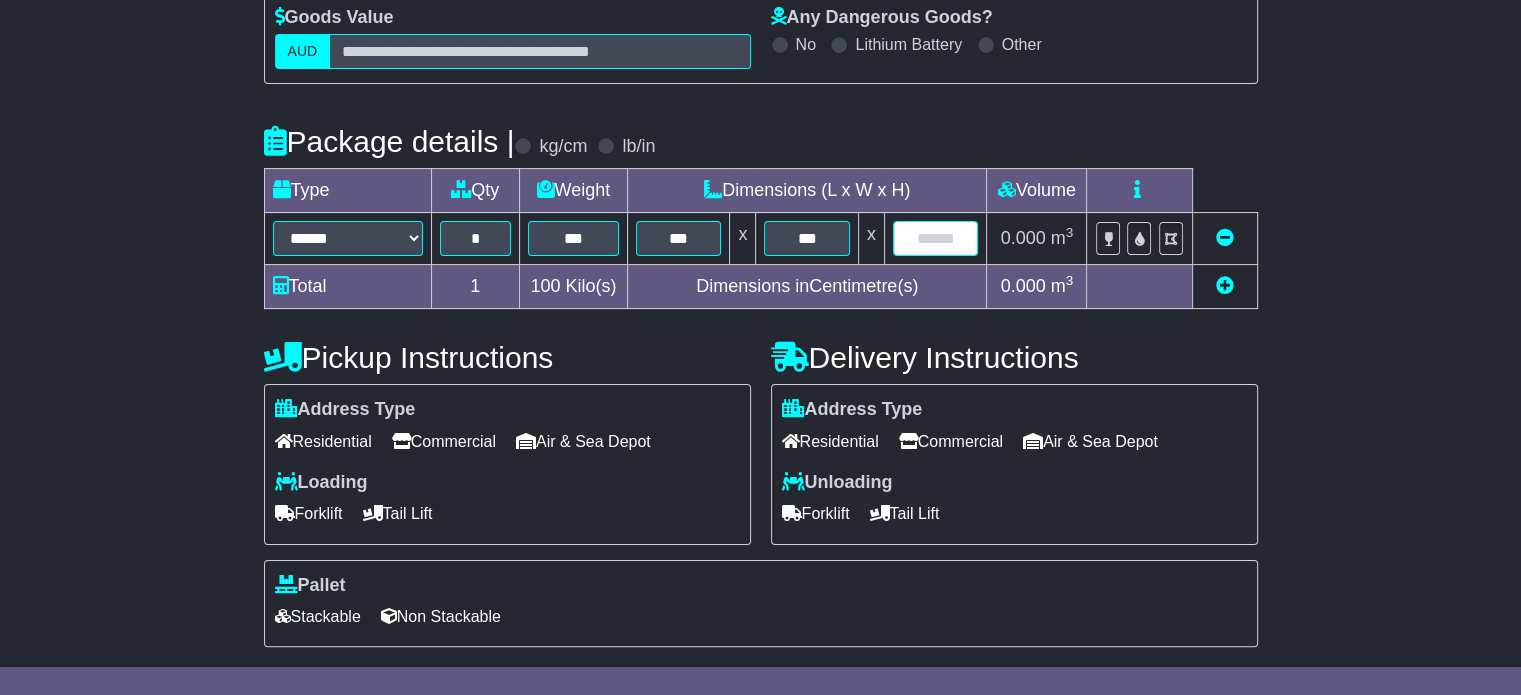 click at bounding box center [936, 238] 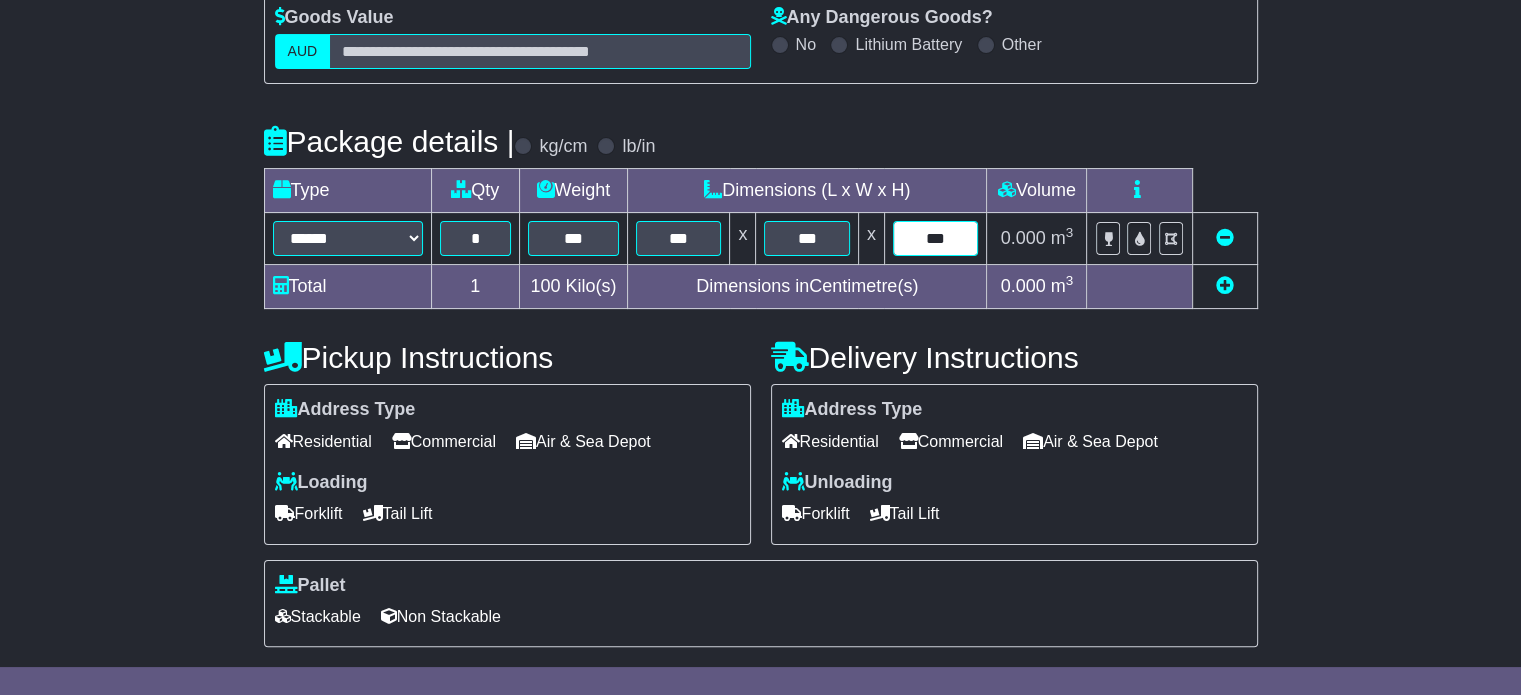 type on "***" 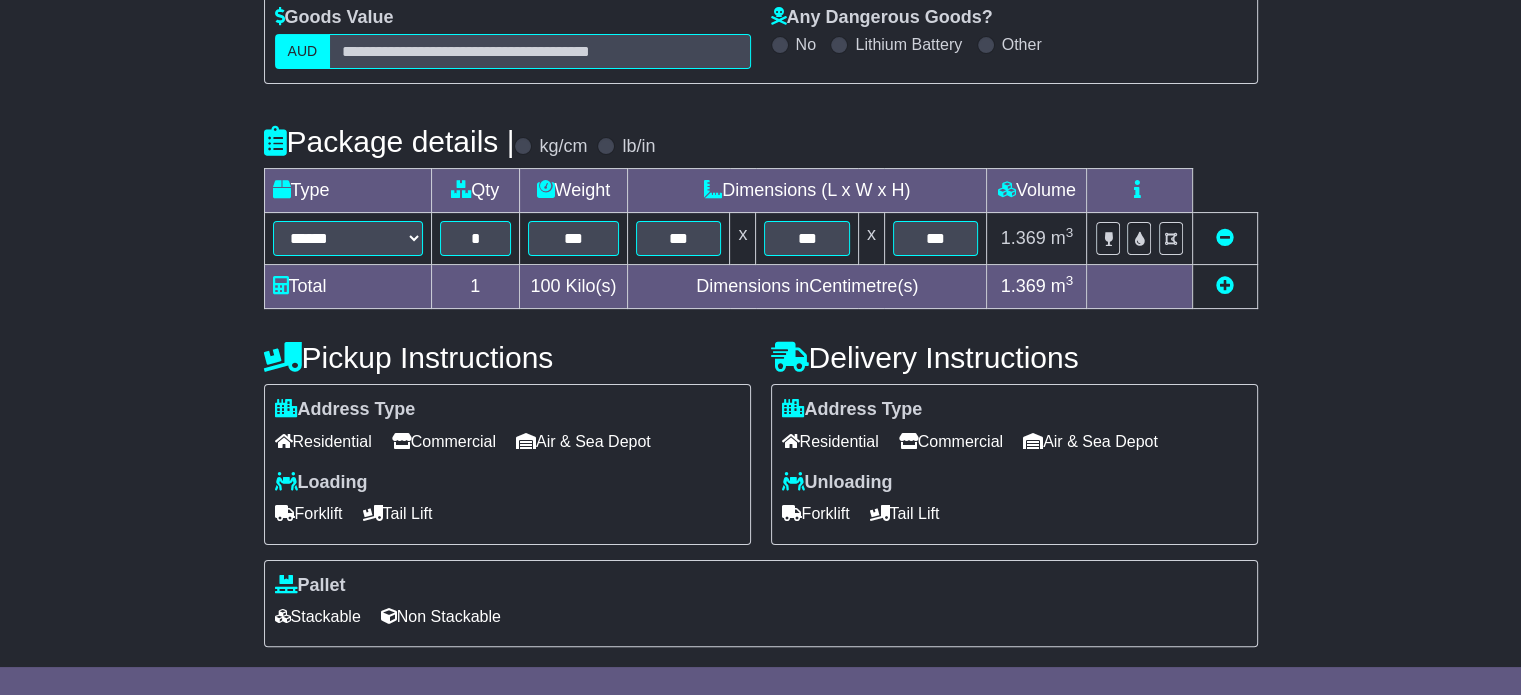 click on "Commercial" at bounding box center (444, 441) 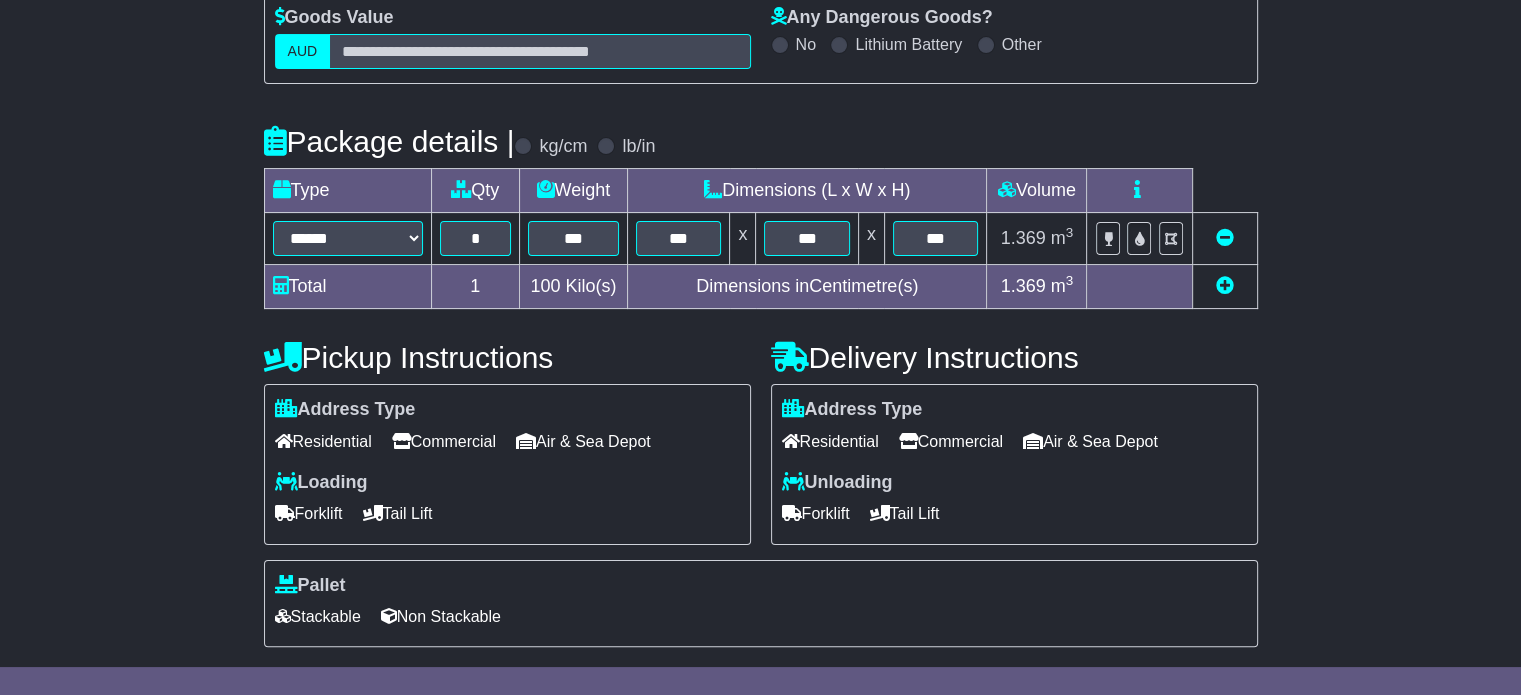 click on "Commercial" at bounding box center (951, 441) 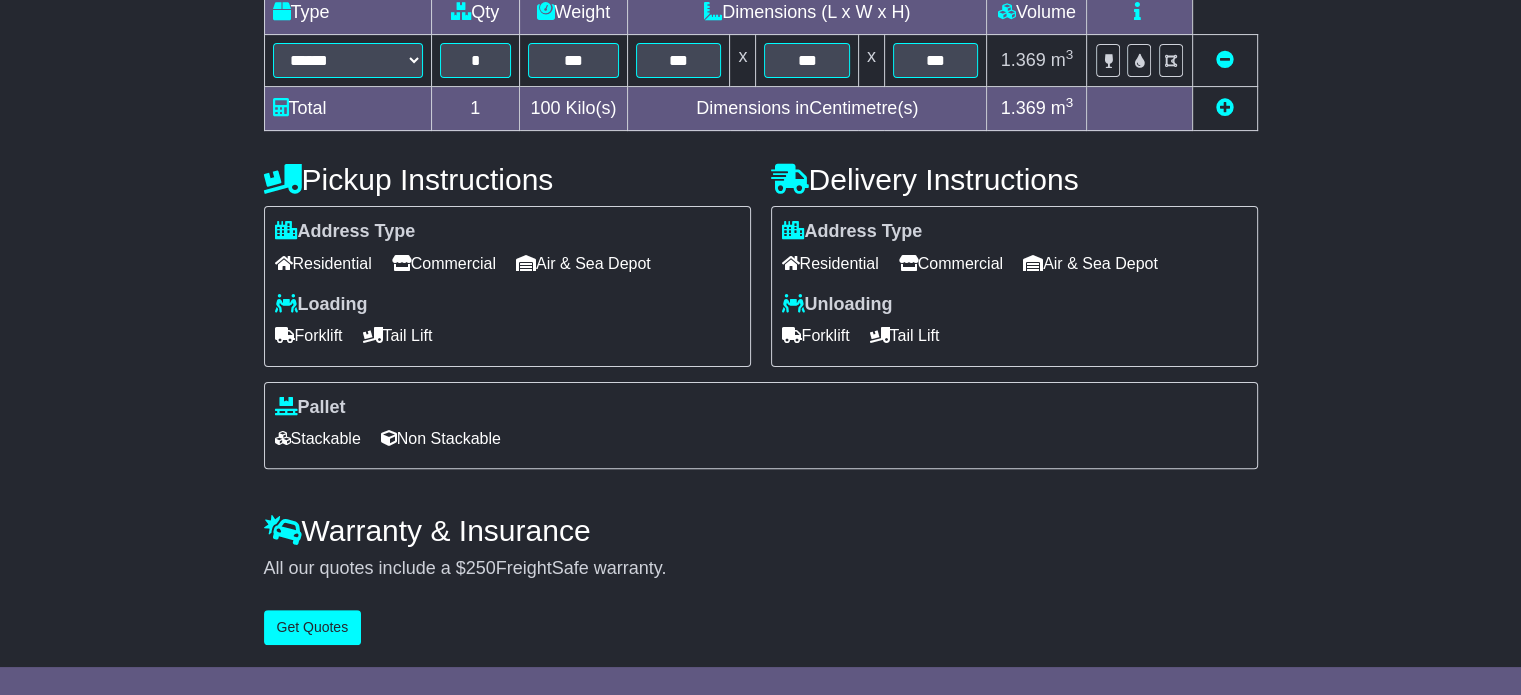 scroll, scrollTop: 540, scrollLeft: 0, axis: vertical 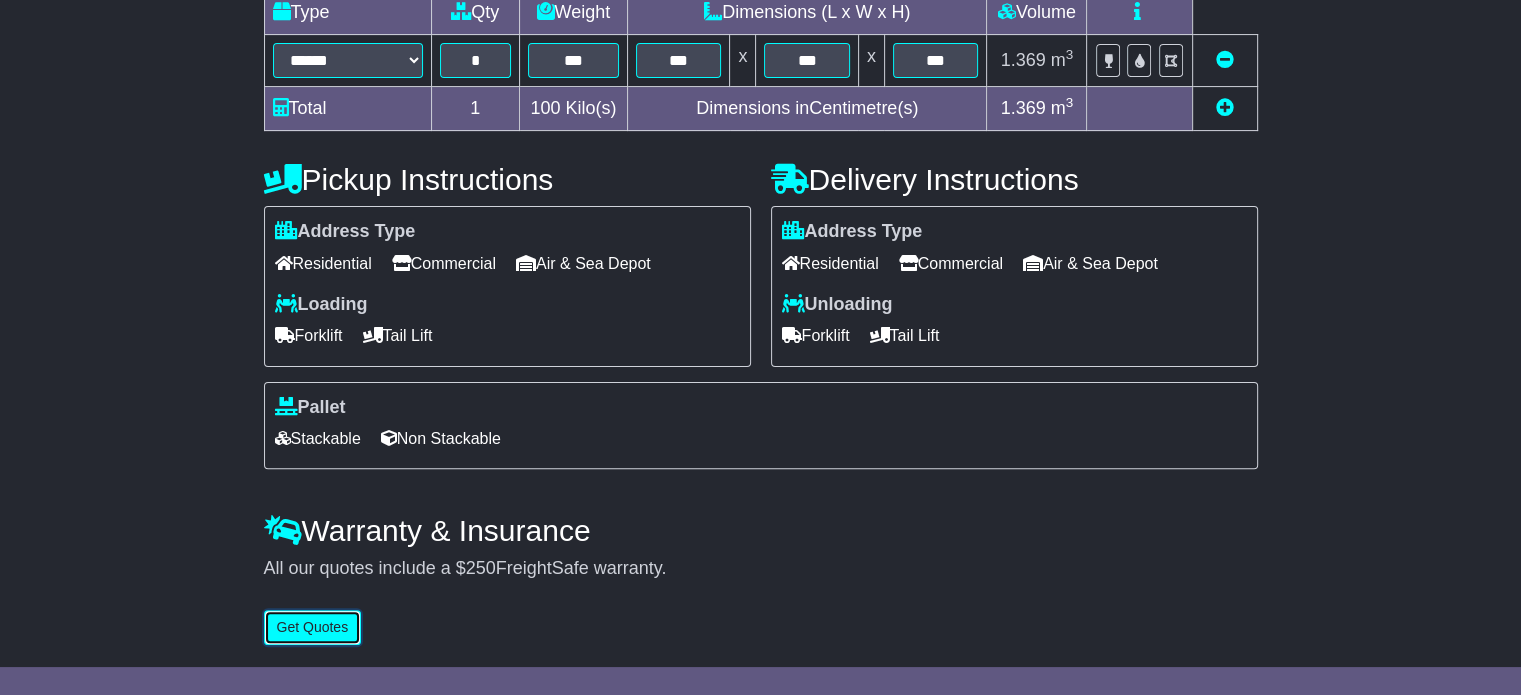 click on "Get Quotes" at bounding box center [313, 627] 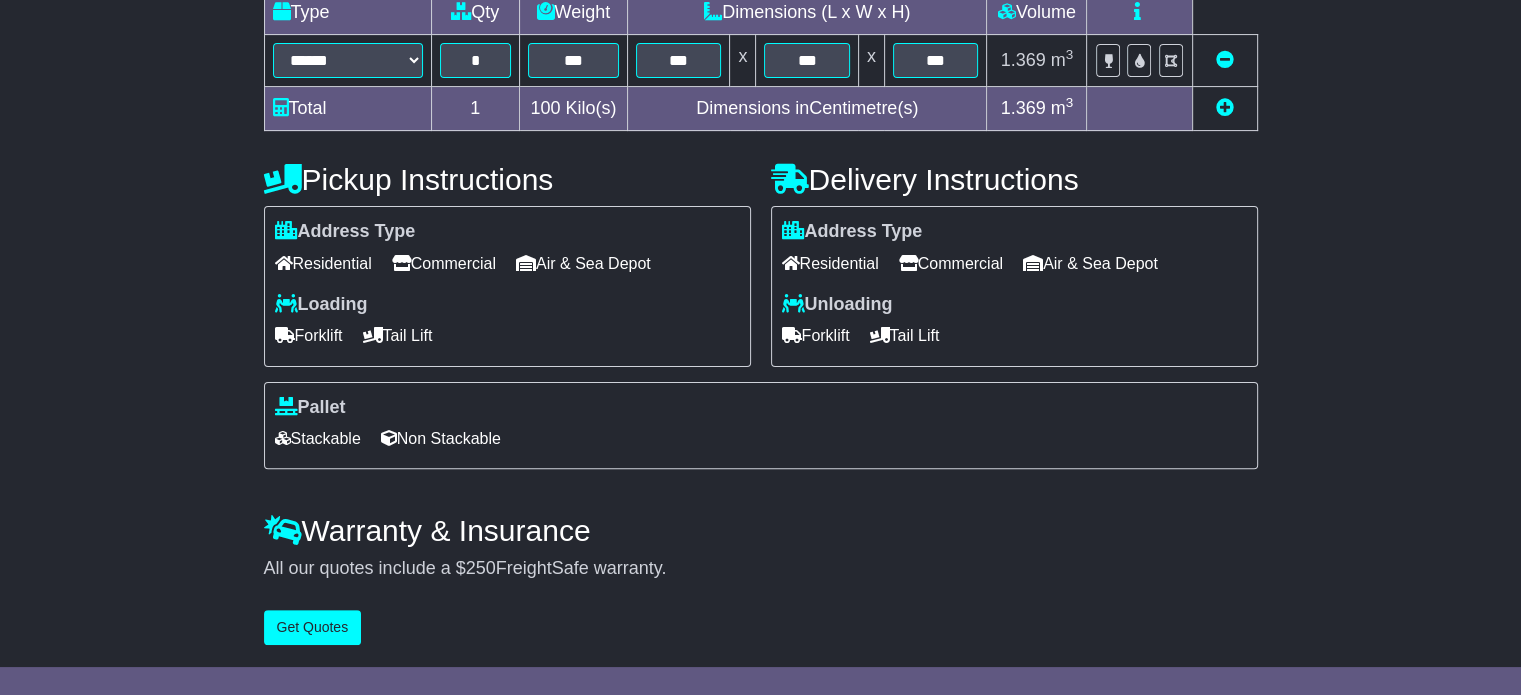 scroll, scrollTop: 0, scrollLeft: 0, axis: both 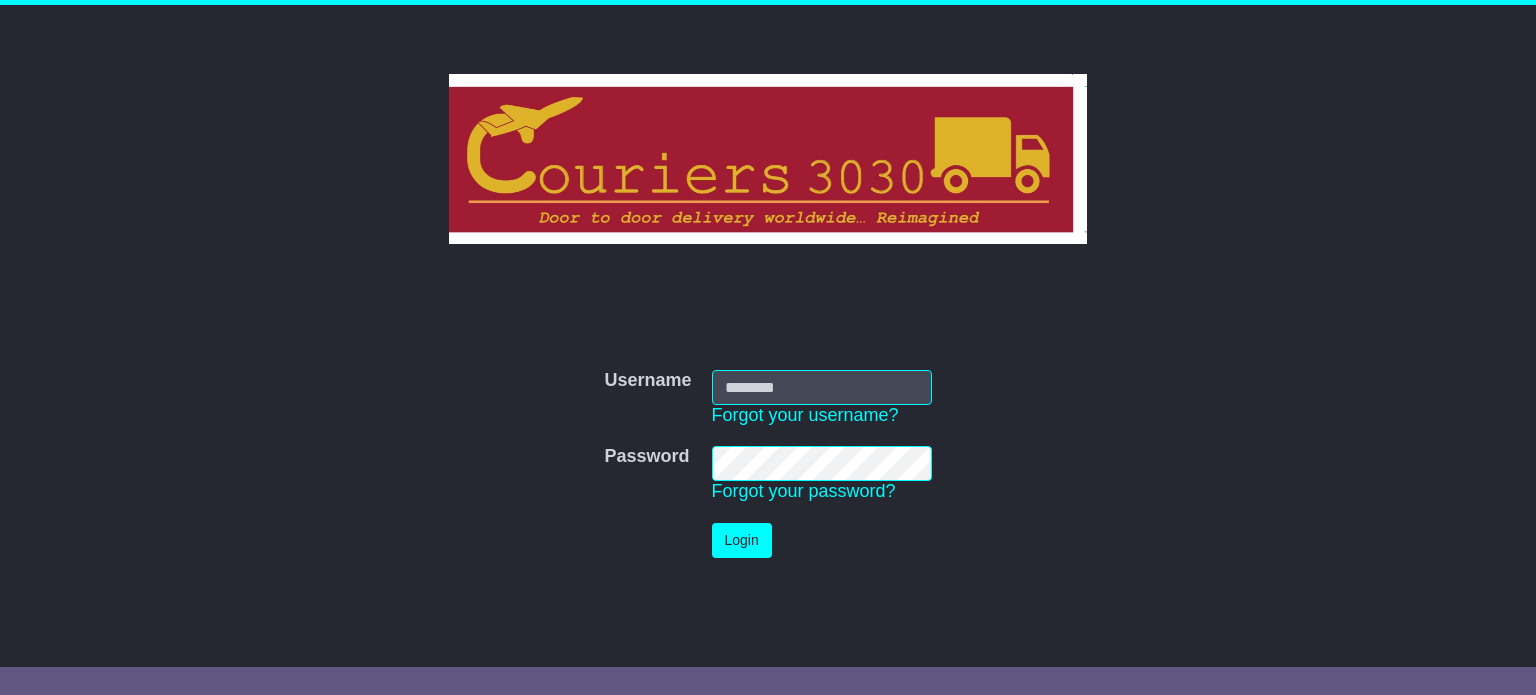 type on "**********" 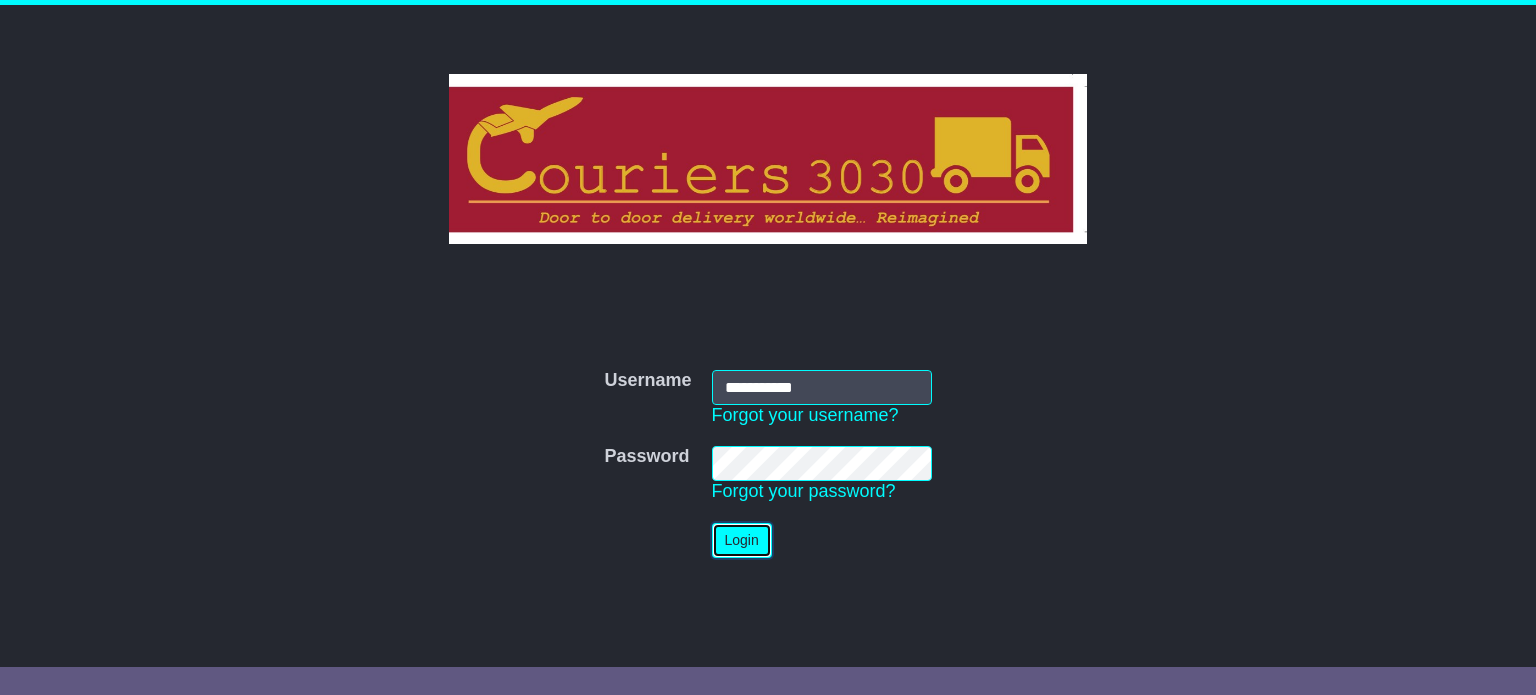 click on "Login" at bounding box center [742, 540] 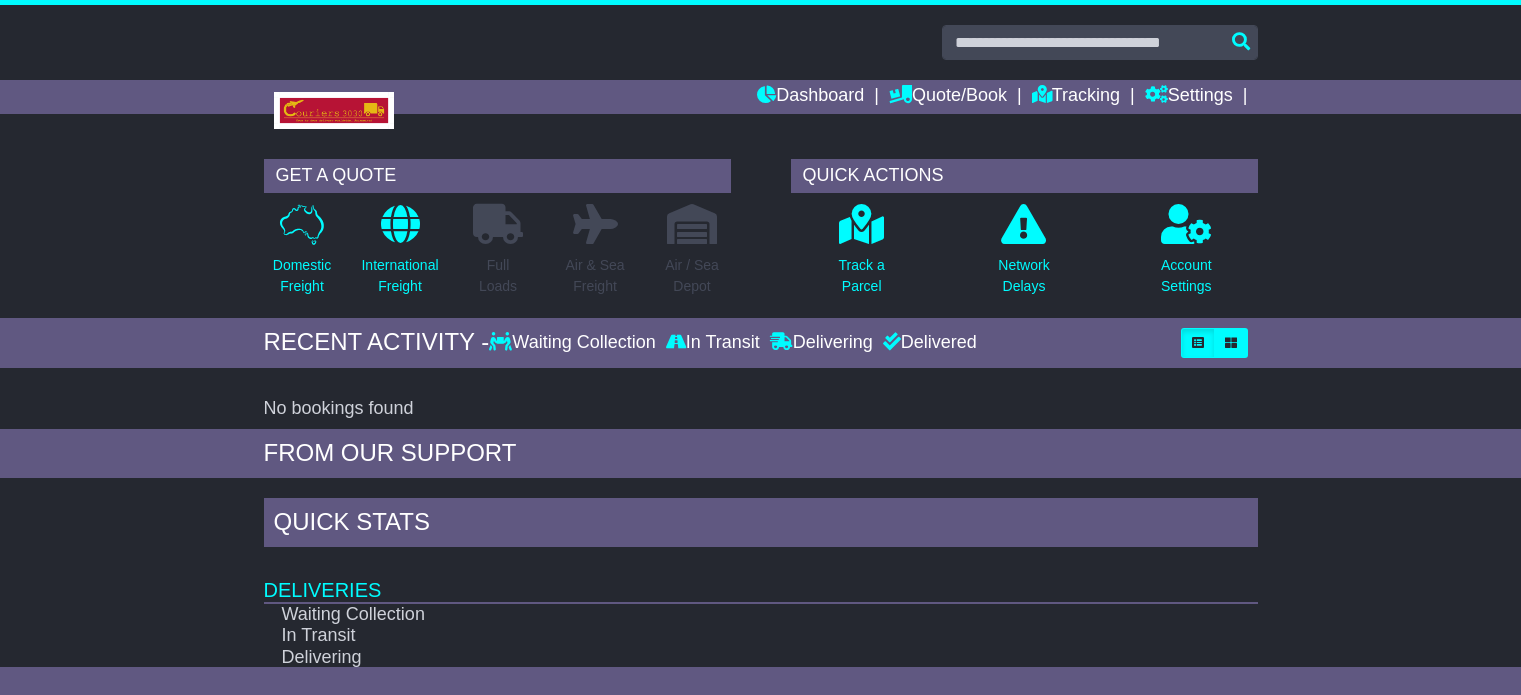 scroll, scrollTop: 0, scrollLeft: 0, axis: both 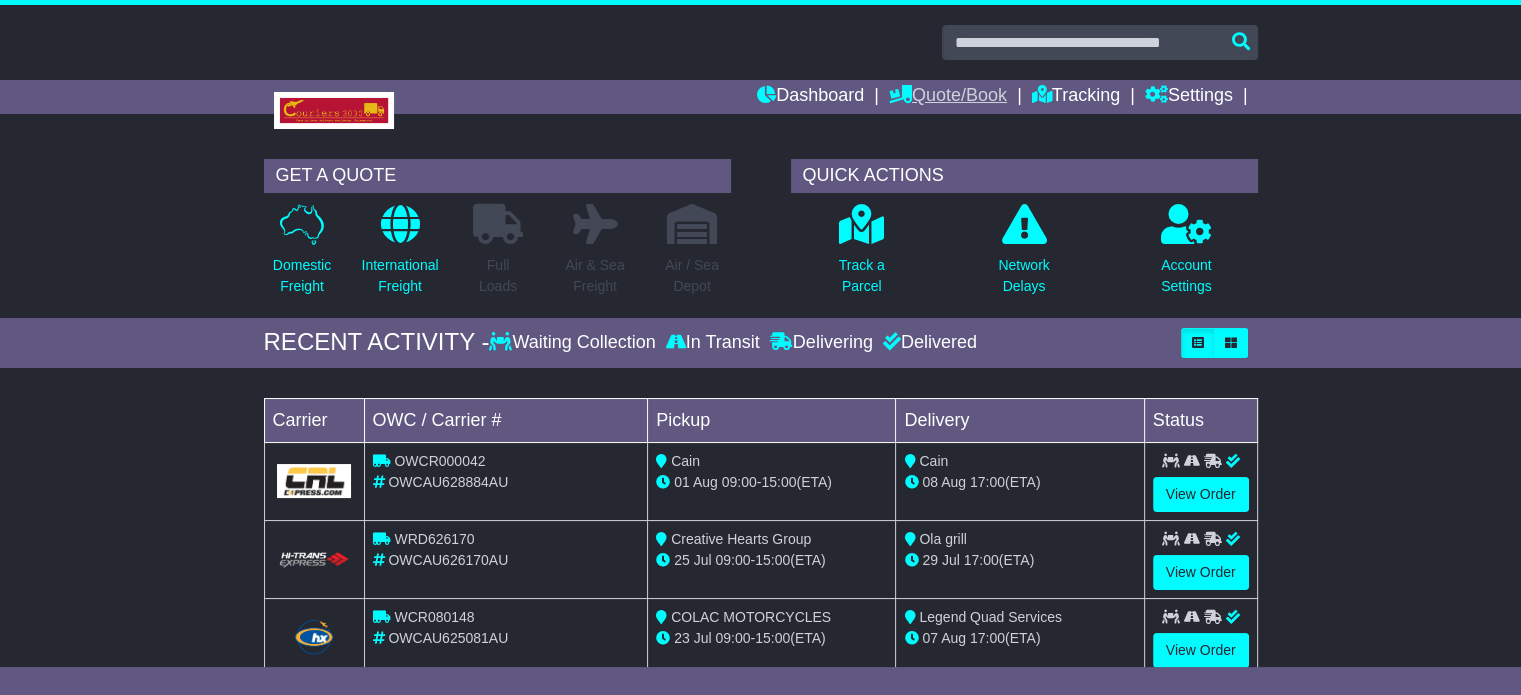 click on "Quote/Book" at bounding box center [948, 97] 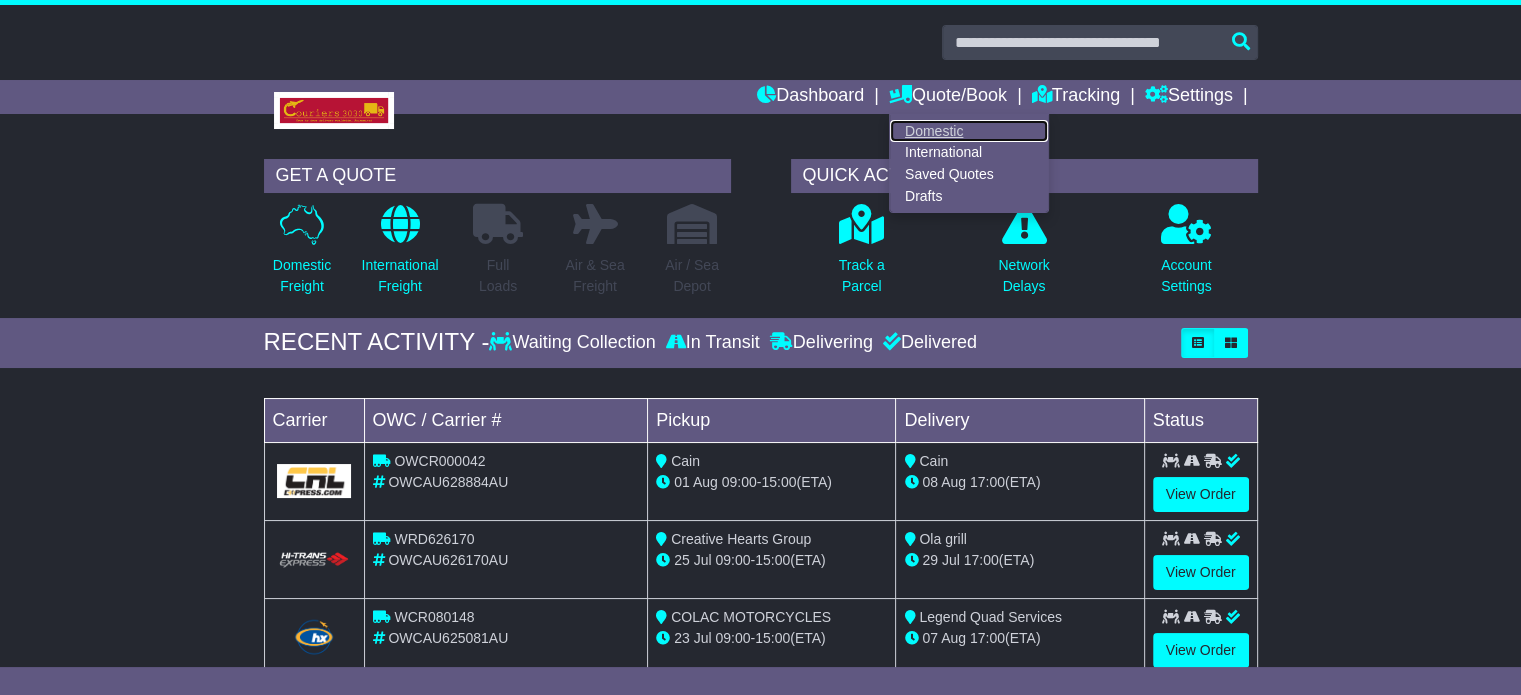 click on "Domestic" at bounding box center (969, 131) 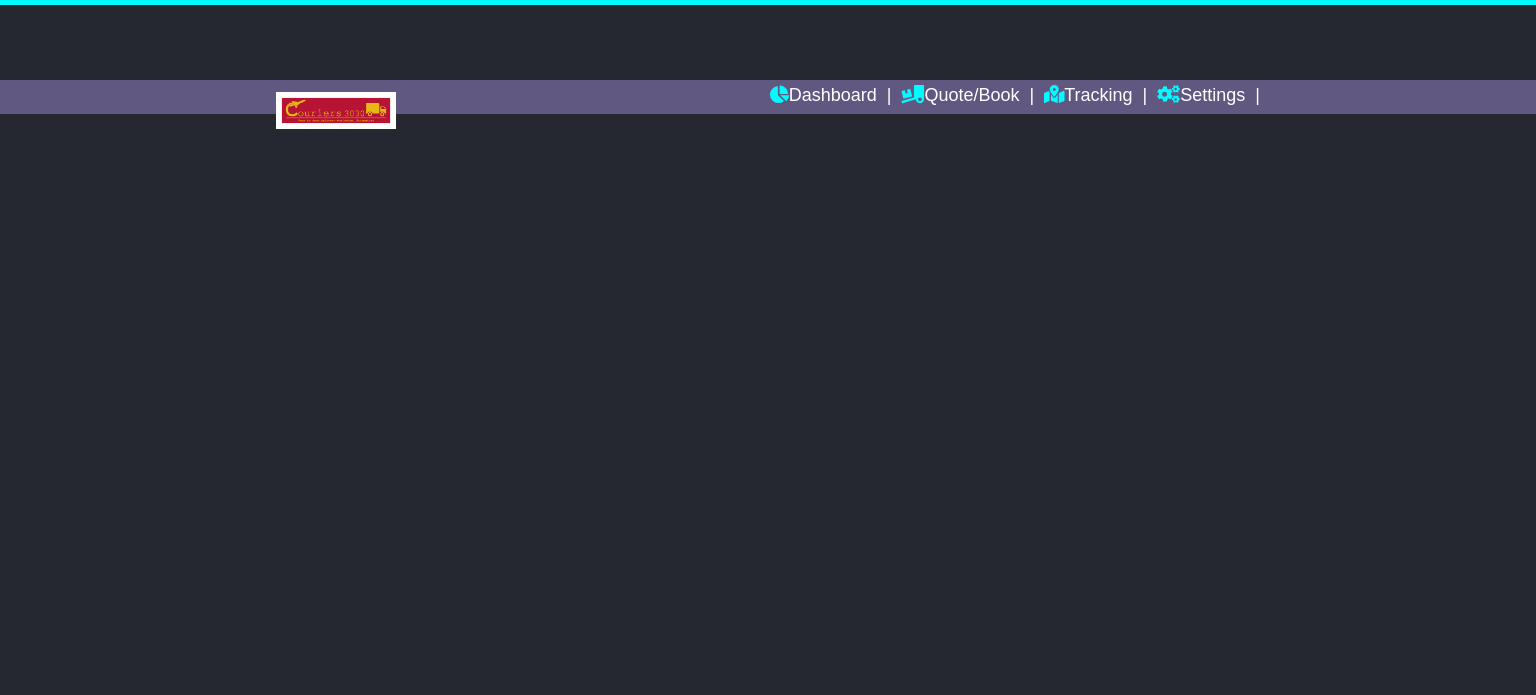 scroll, scrollTop: 0, scrollLeft: 0, axis: both 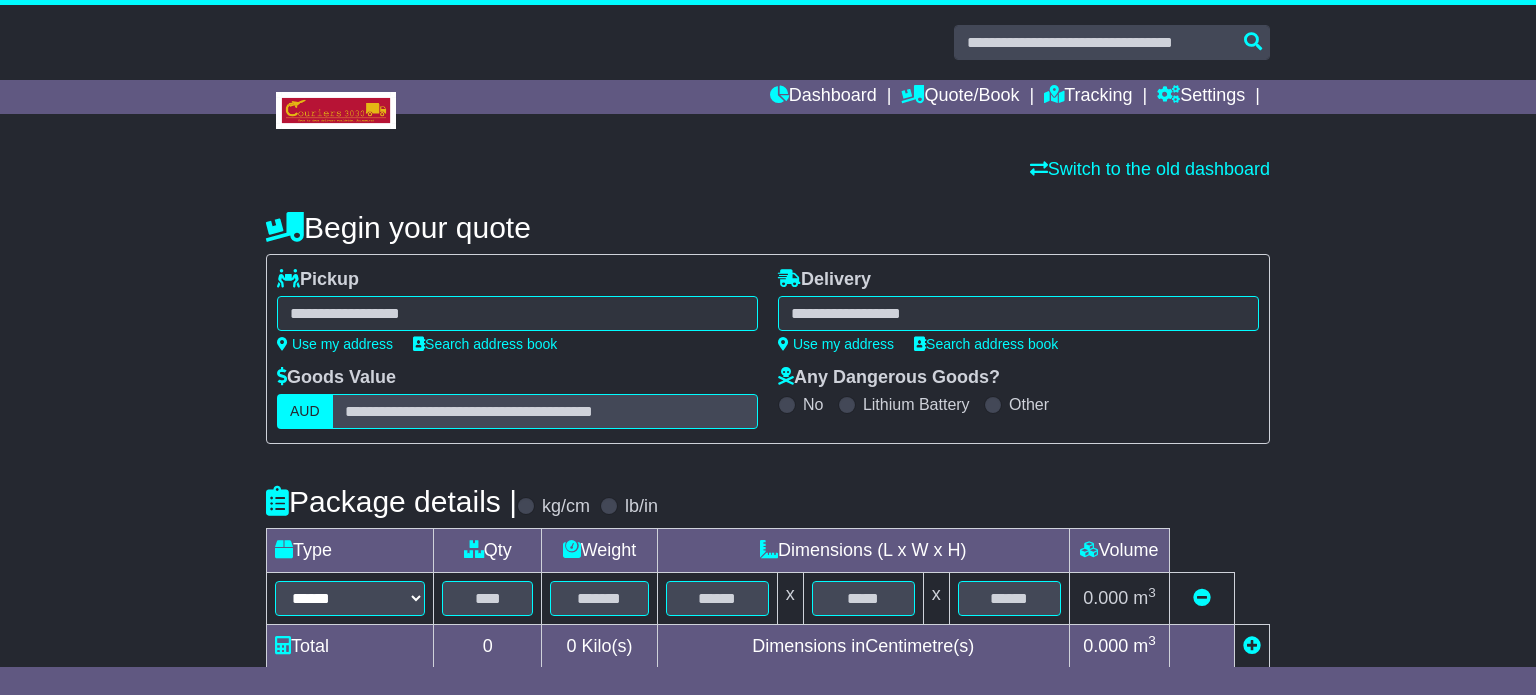 select 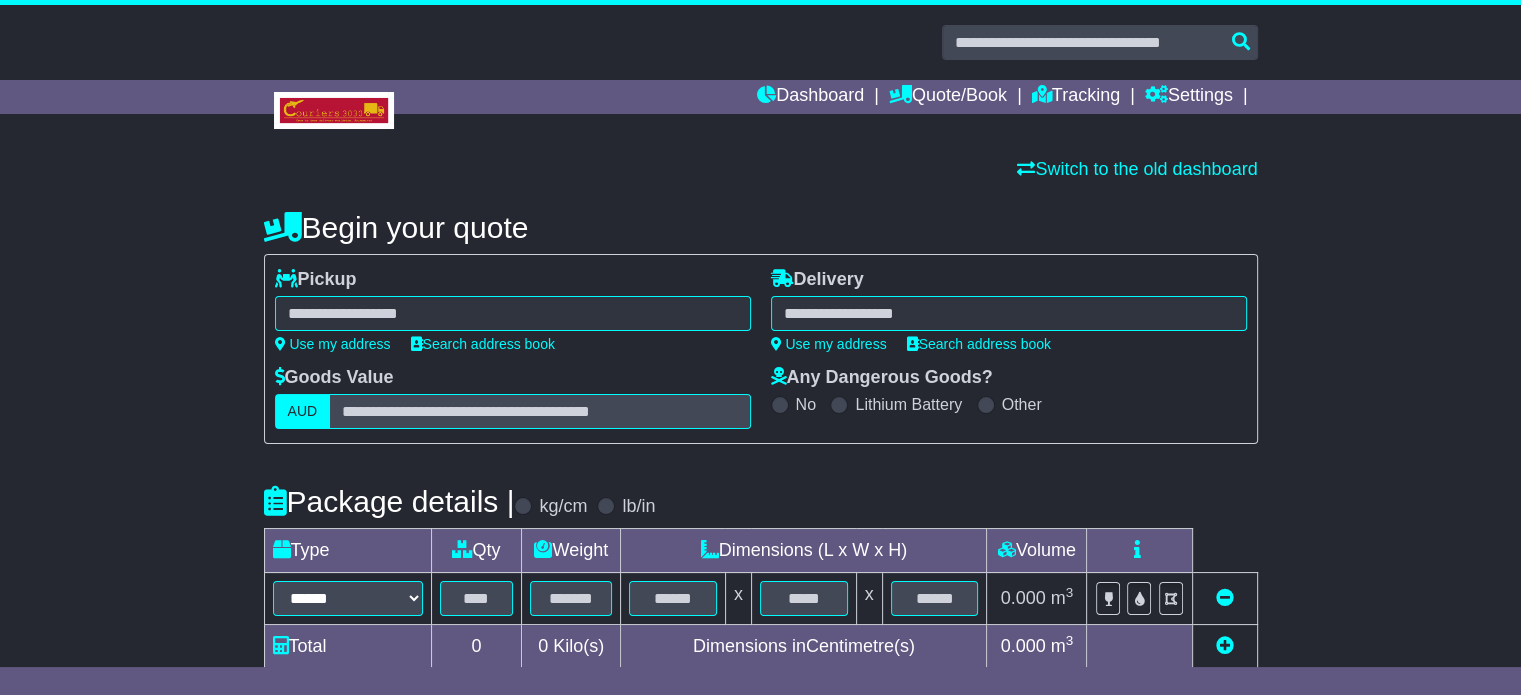 click at bounding box center (513, 313) 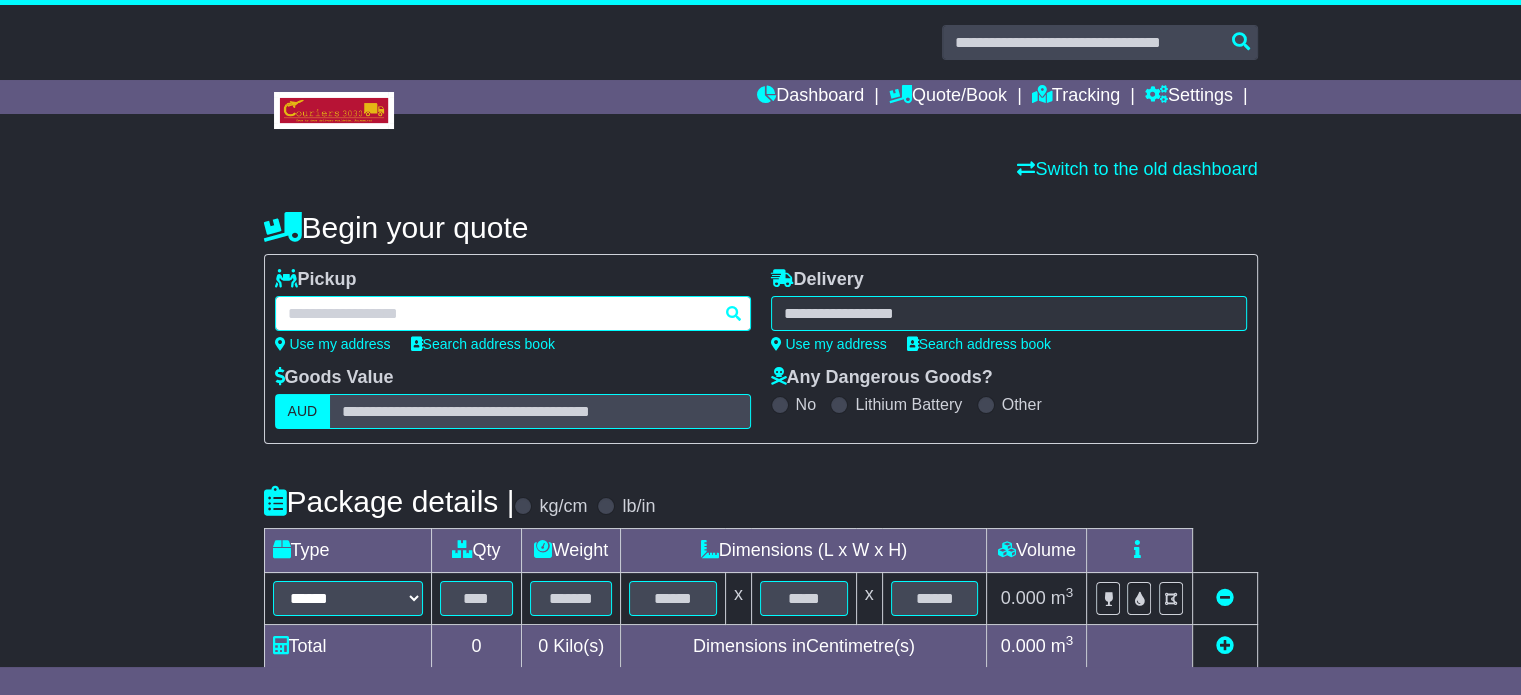 paste on "*********" 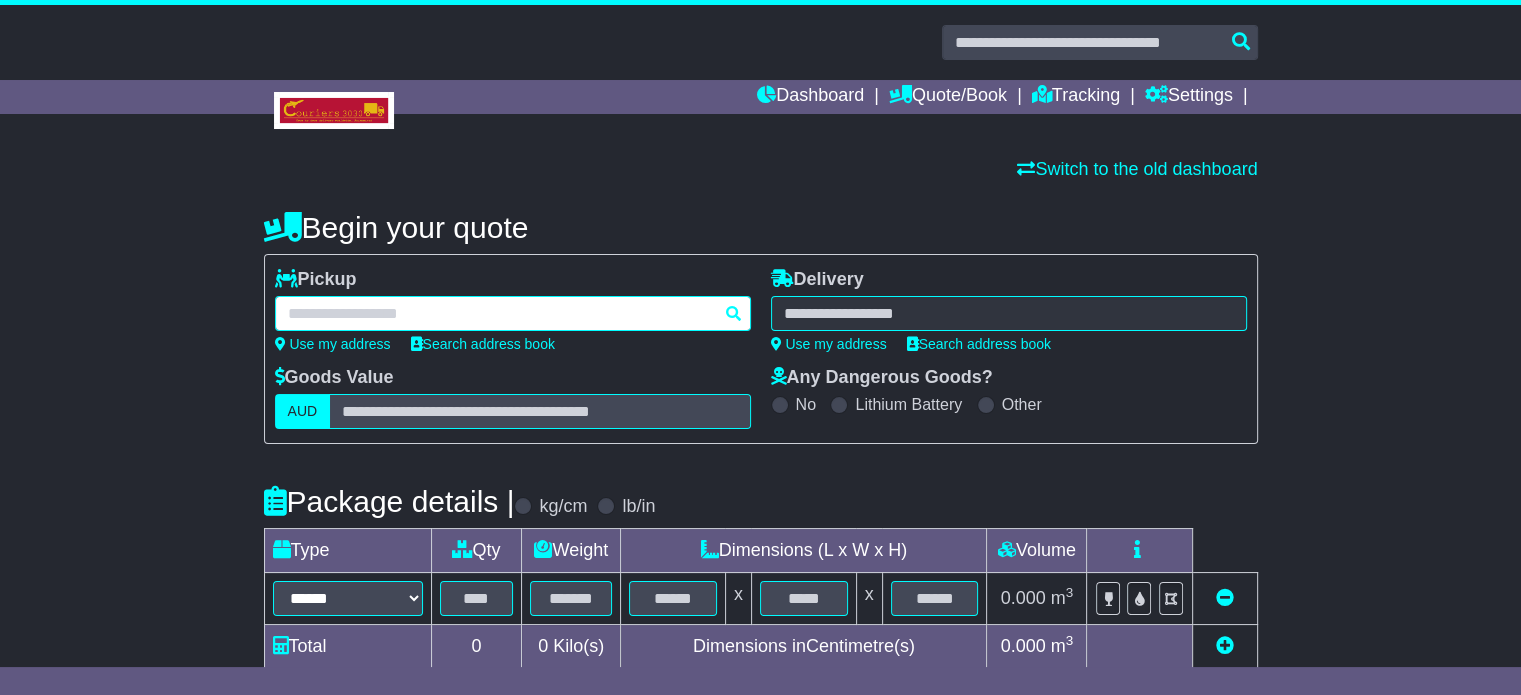 type on "*********" 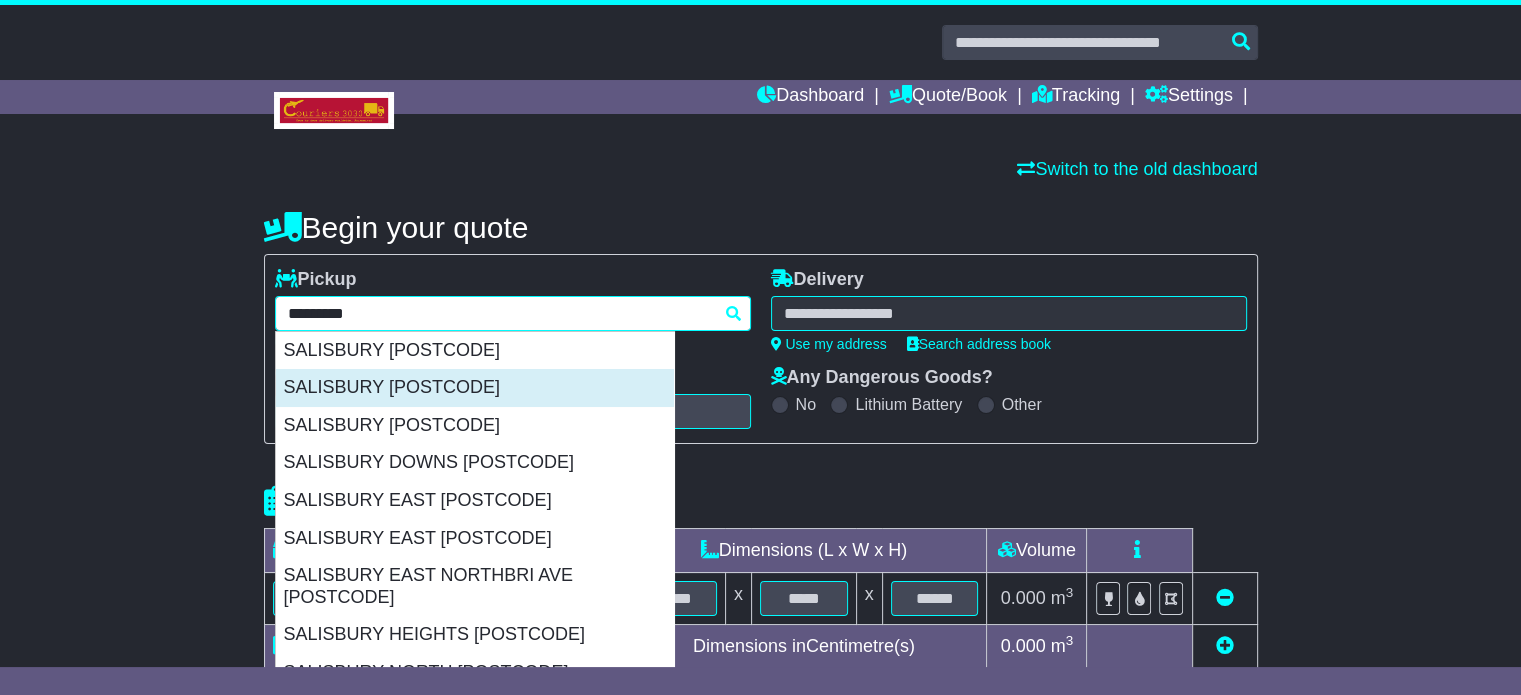 click on "SALISBURY [POSTCODE]" at bounding box center (475, 388) 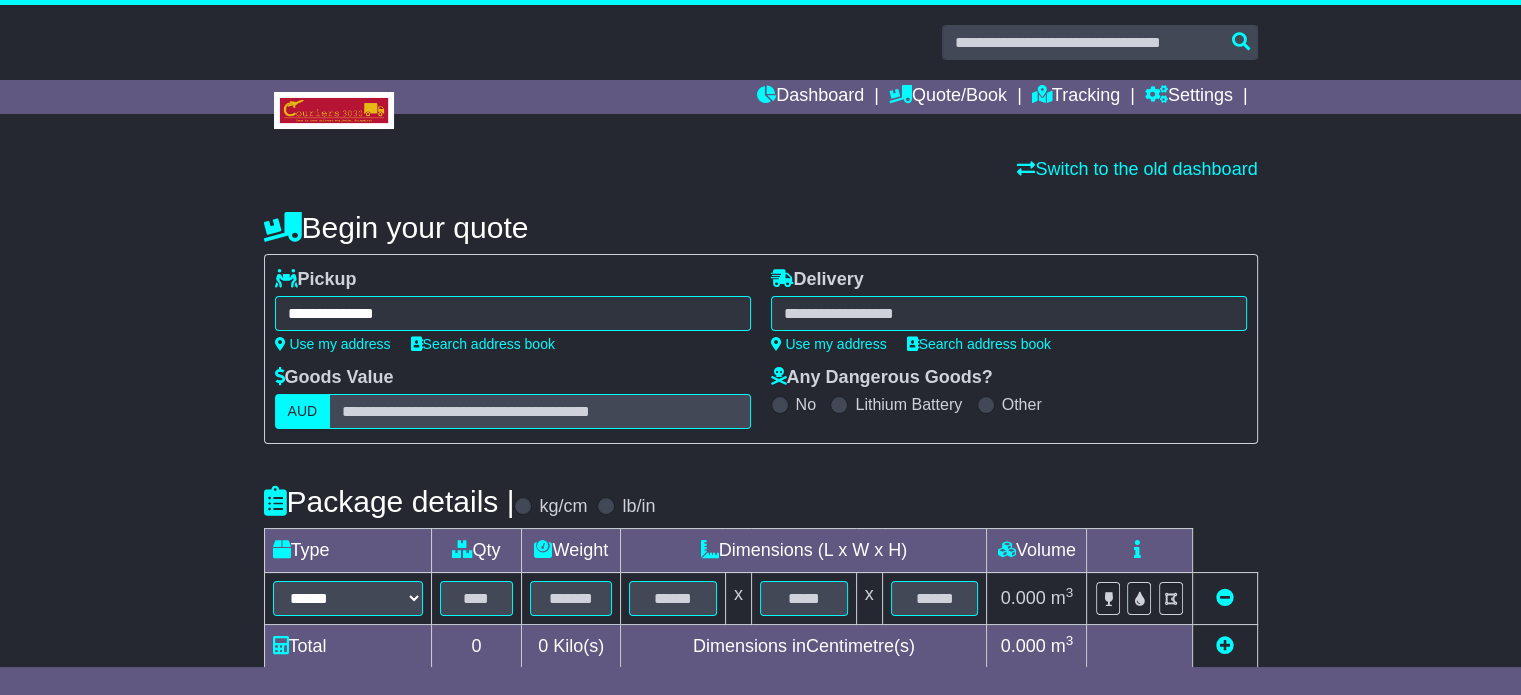 type on "**********" 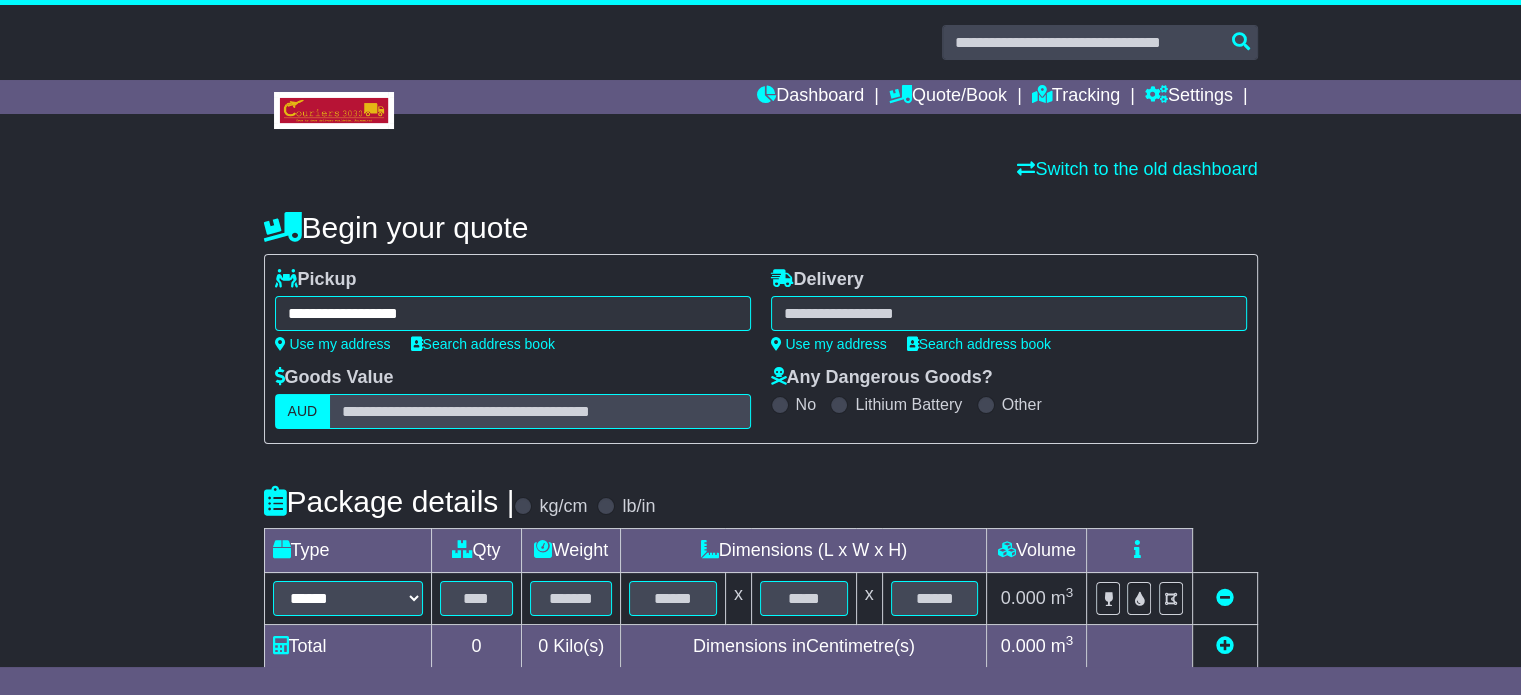 click at bounding box center (1009, 313) 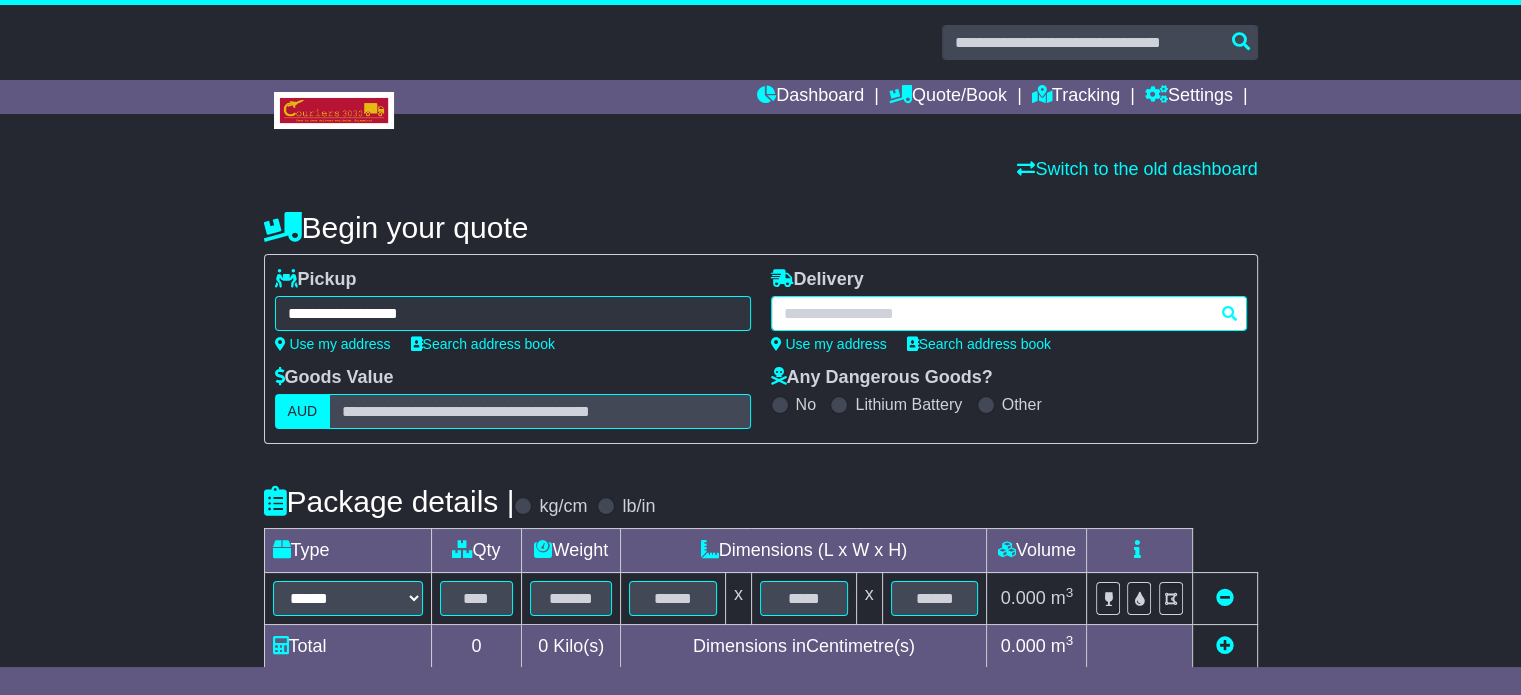 paste on "**********" 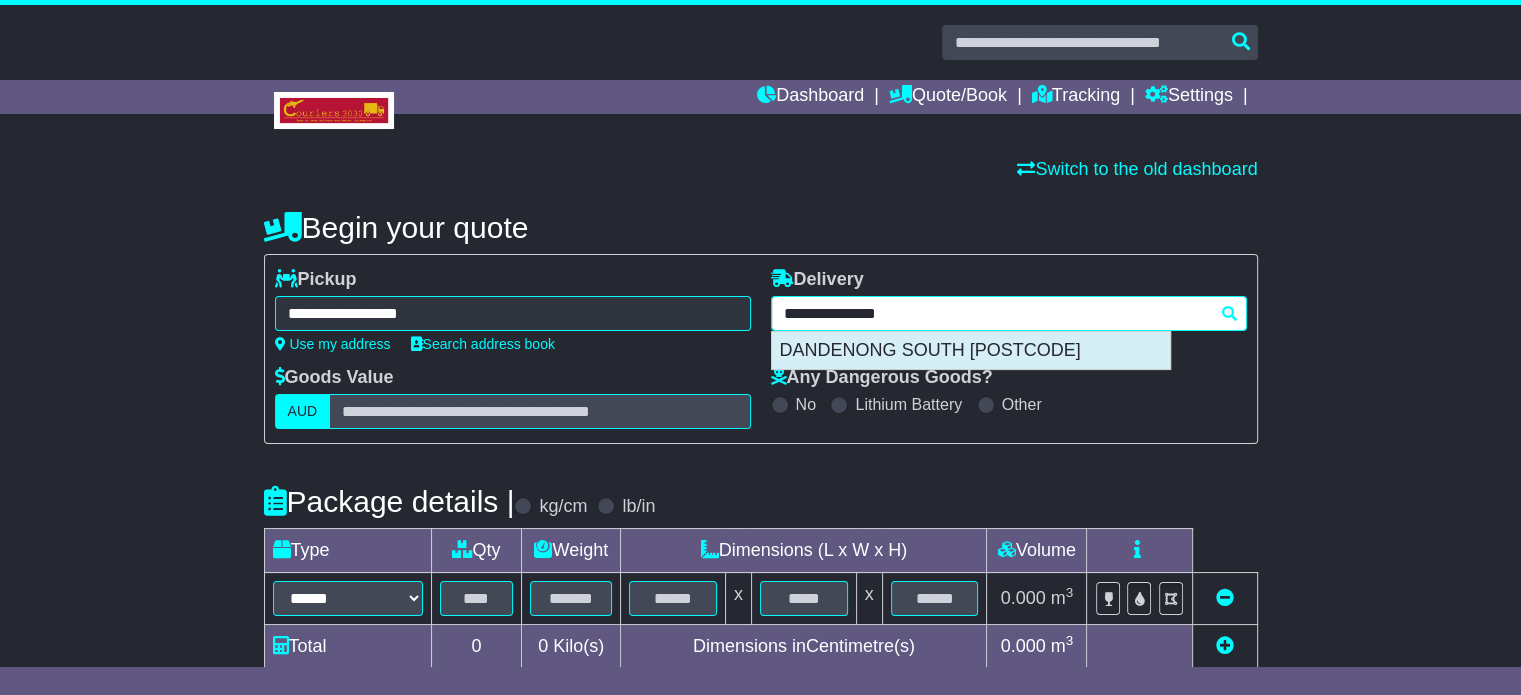 click on "DANDENONG SOUTH 3175" at bounding box center [971, 351] 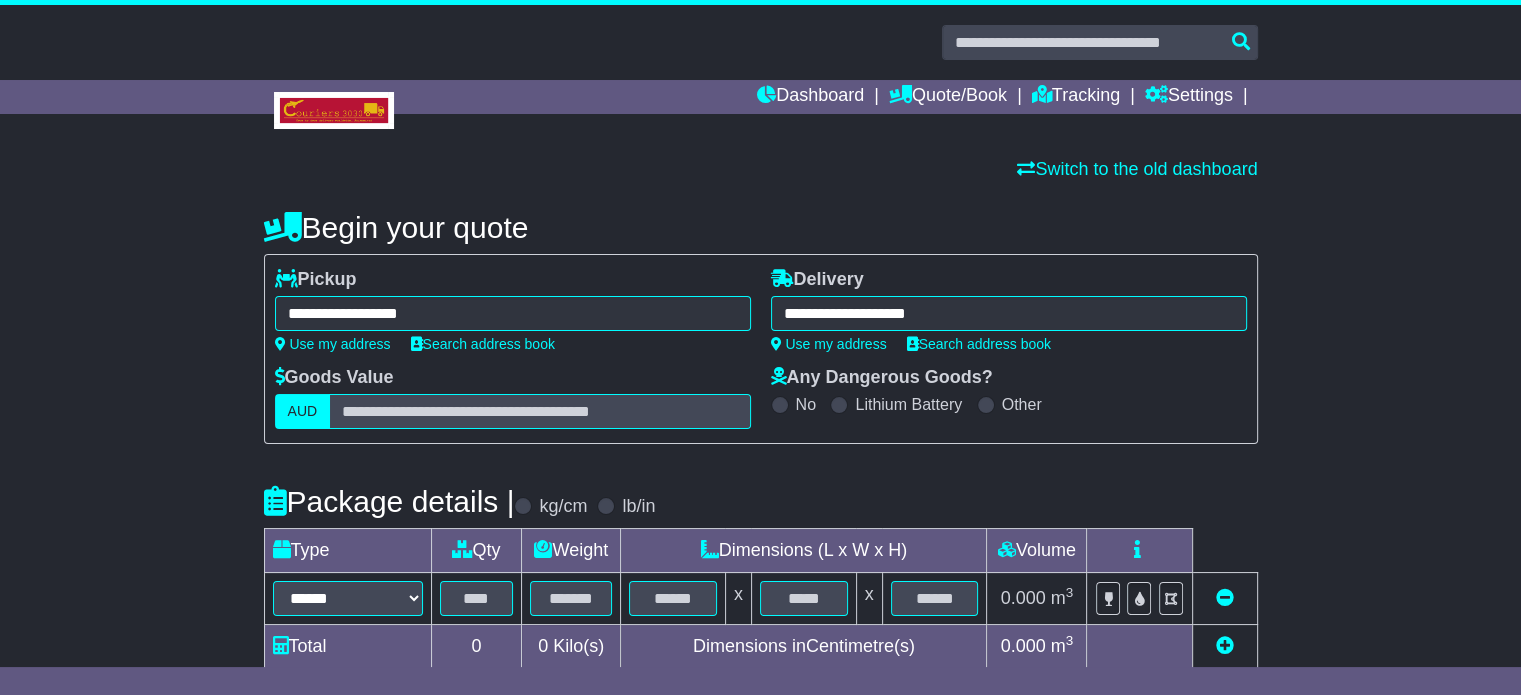 type on "**********" 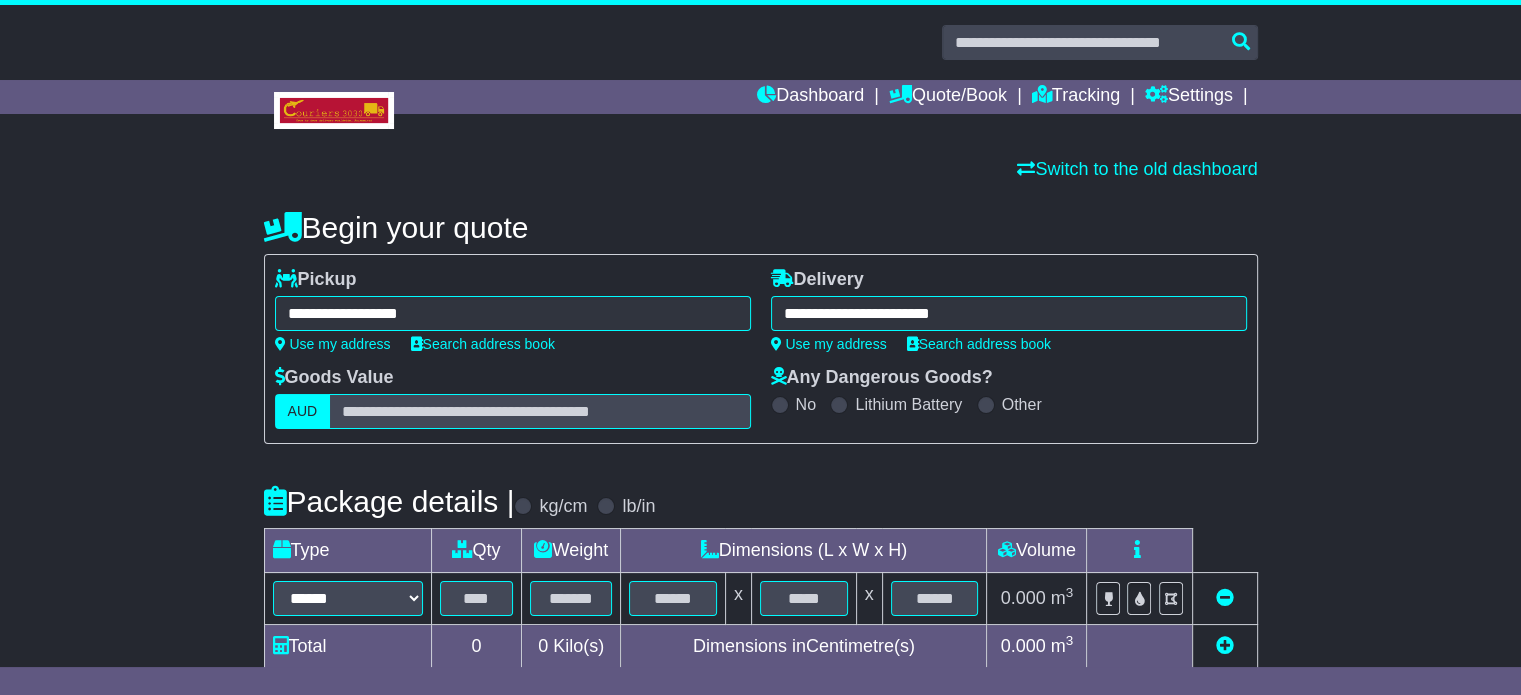 click on "Package details |
kg/cm
lb/in" at bounding box center (761, 501) 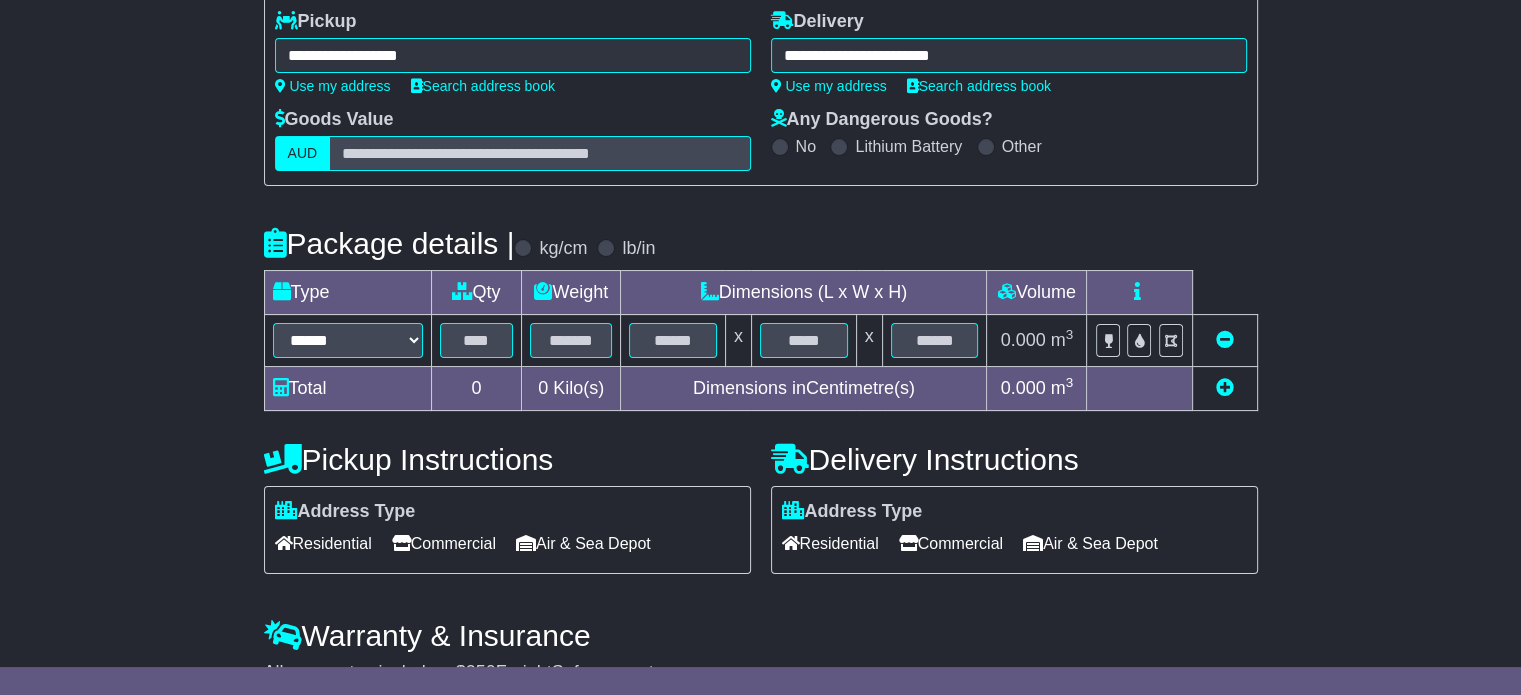 scroll, scrollTop: 360, scrollLeft: 0, axis: vertical 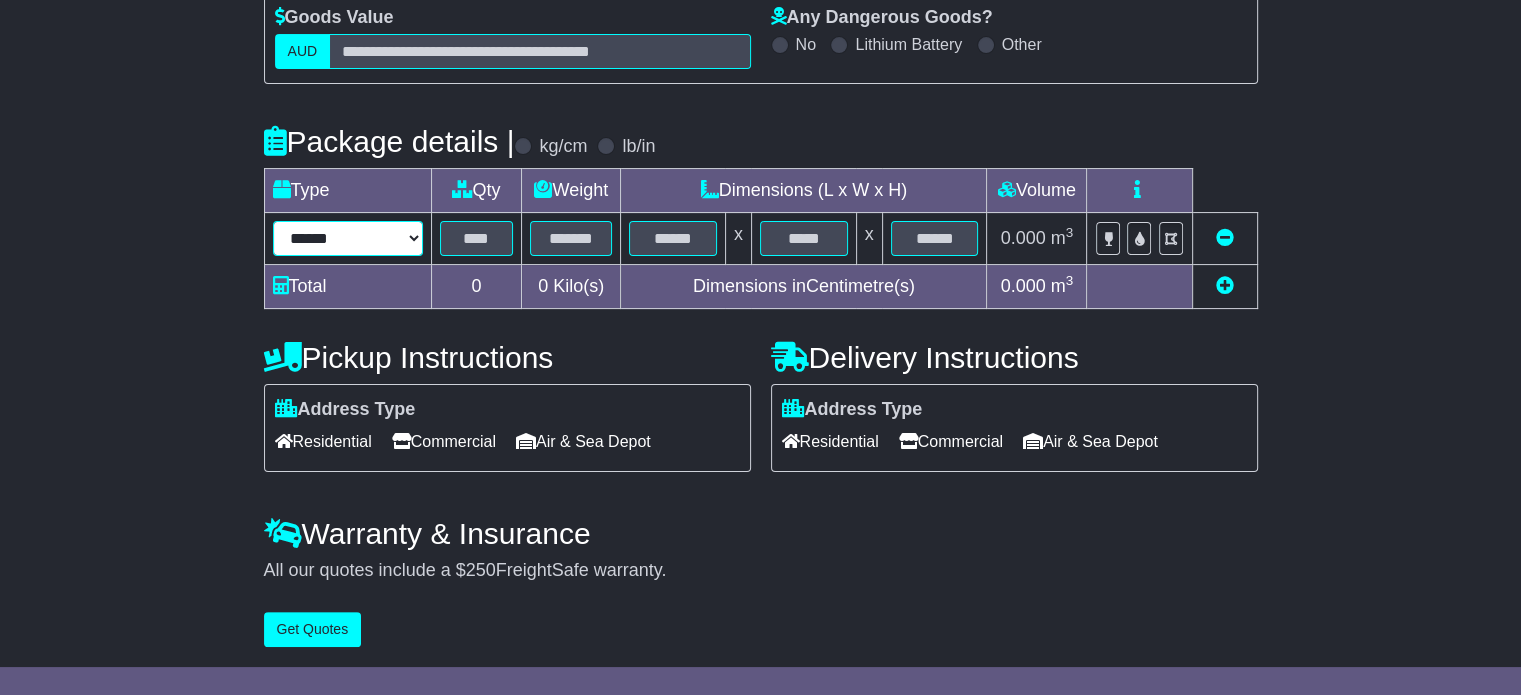 click on "****** ****** *** ******** ***** **** **** ****** *** *******" at bounding box center (348, 238) 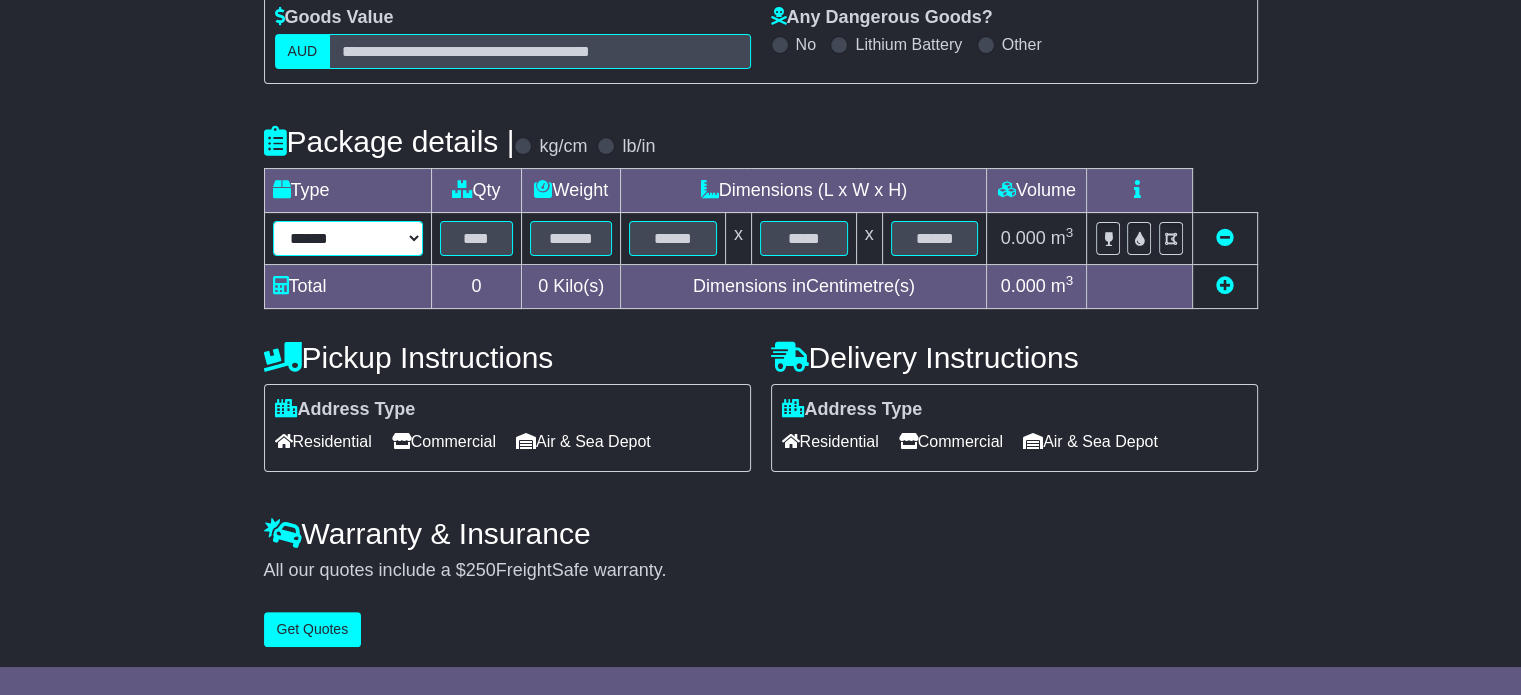 select on "*****" 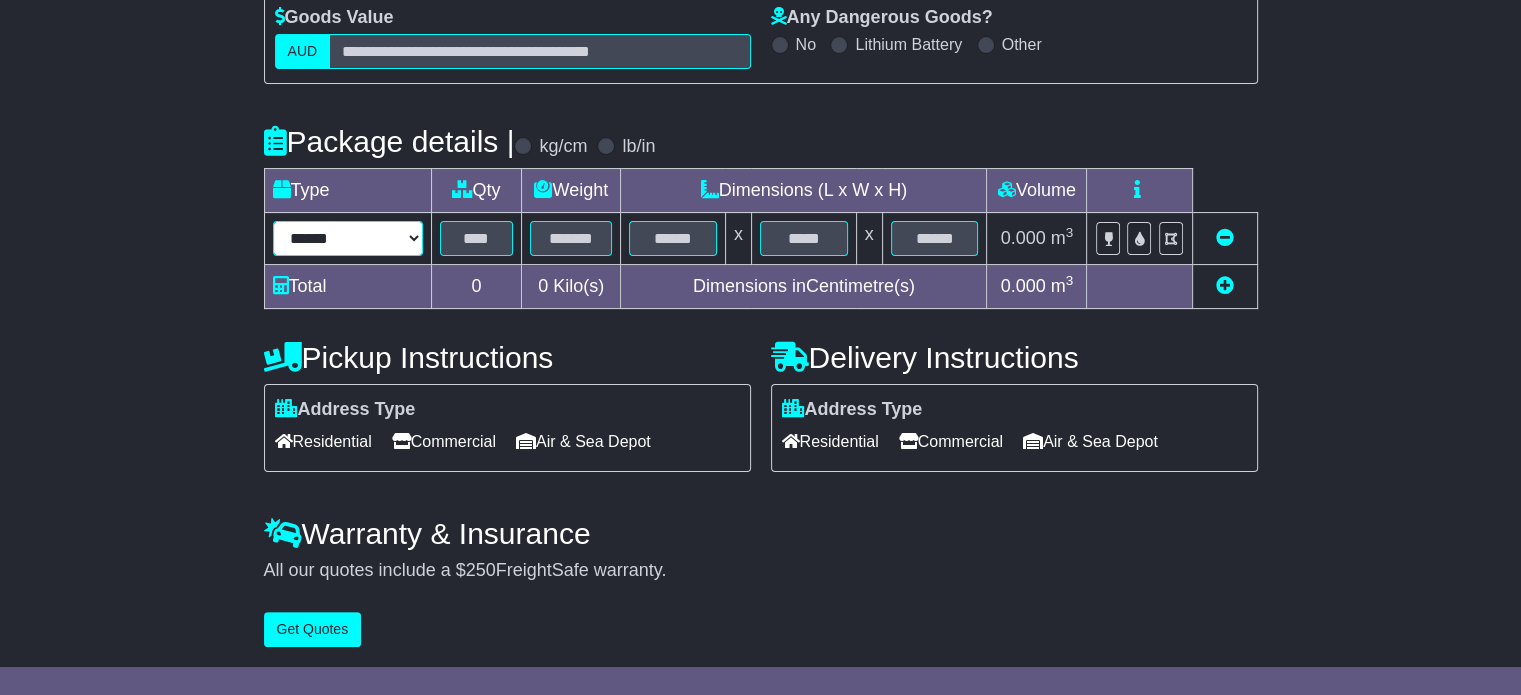 click on "****** ****** *** ******** ***** **** **** ****** *** *******" at bounding box center [348, 238] 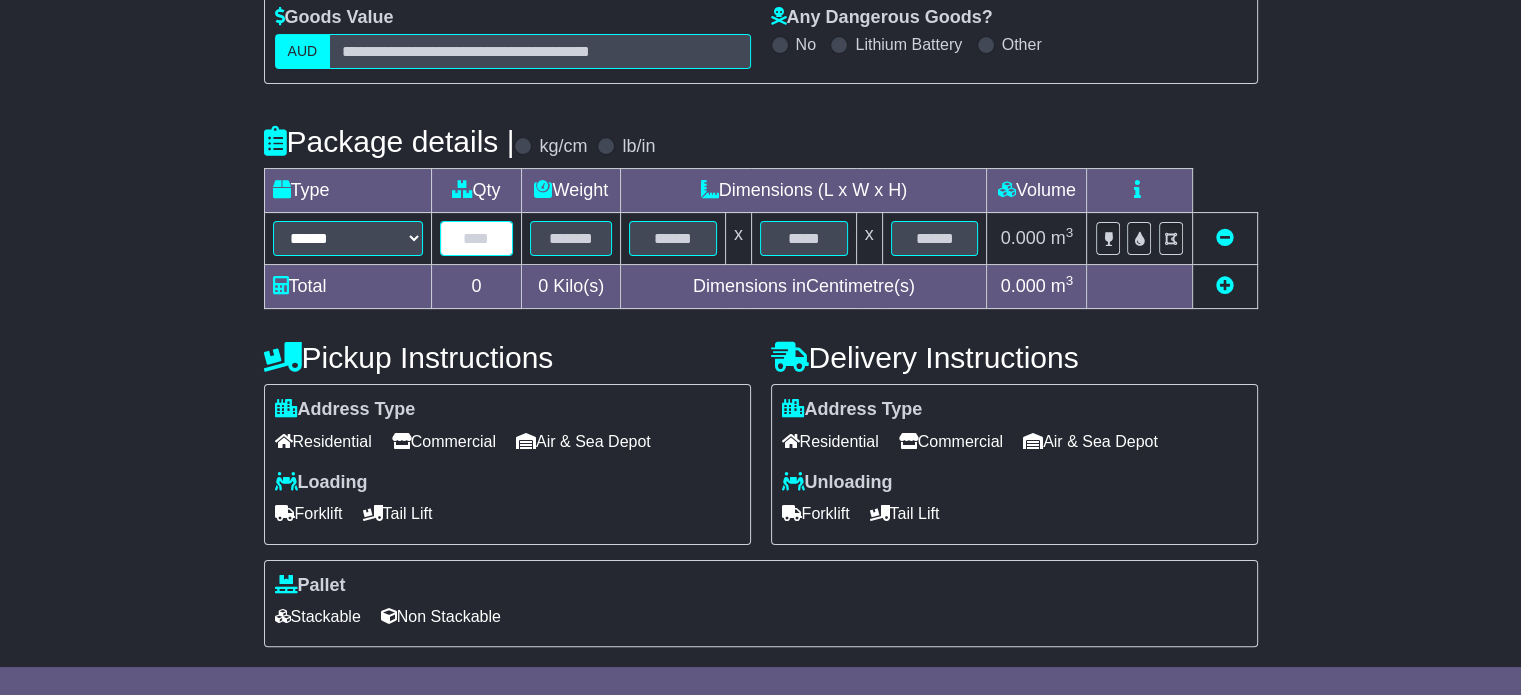 click at bounding box center [477, 238] 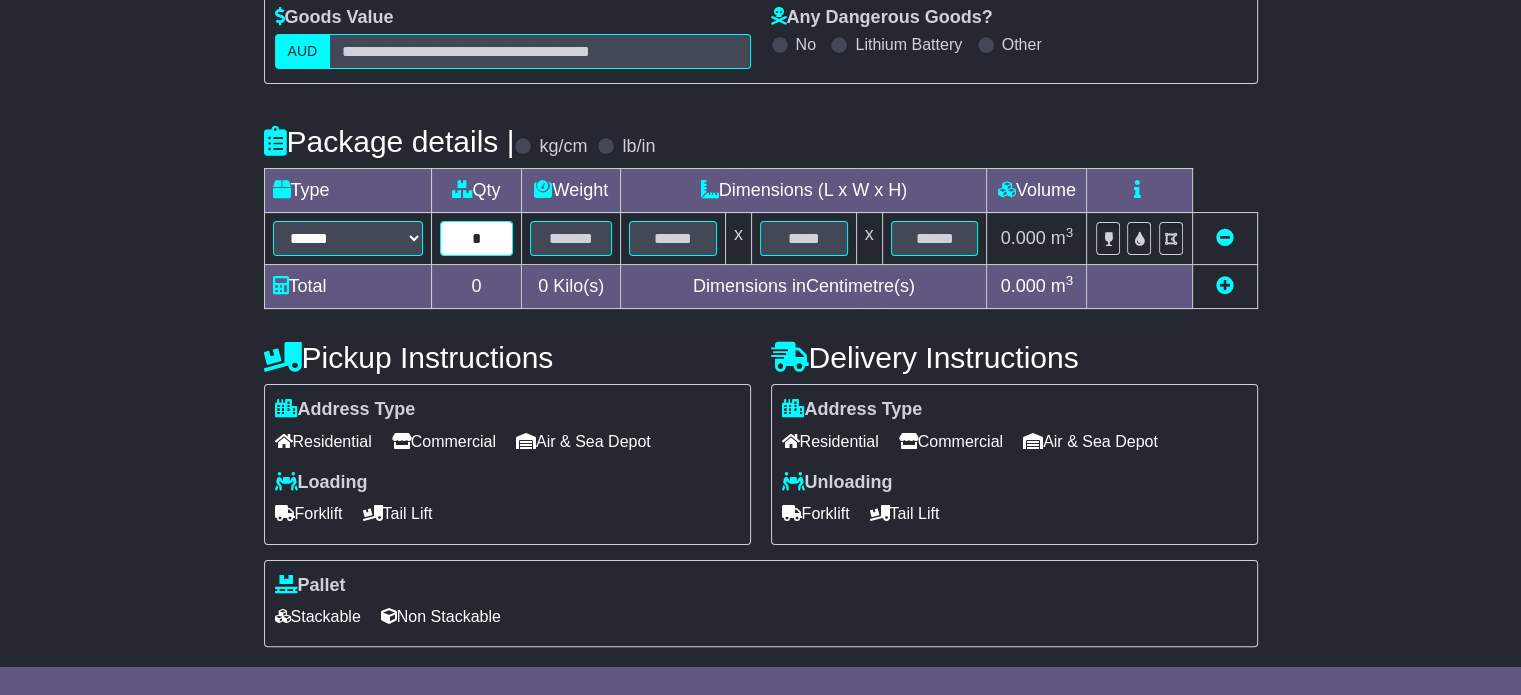 type on "*" 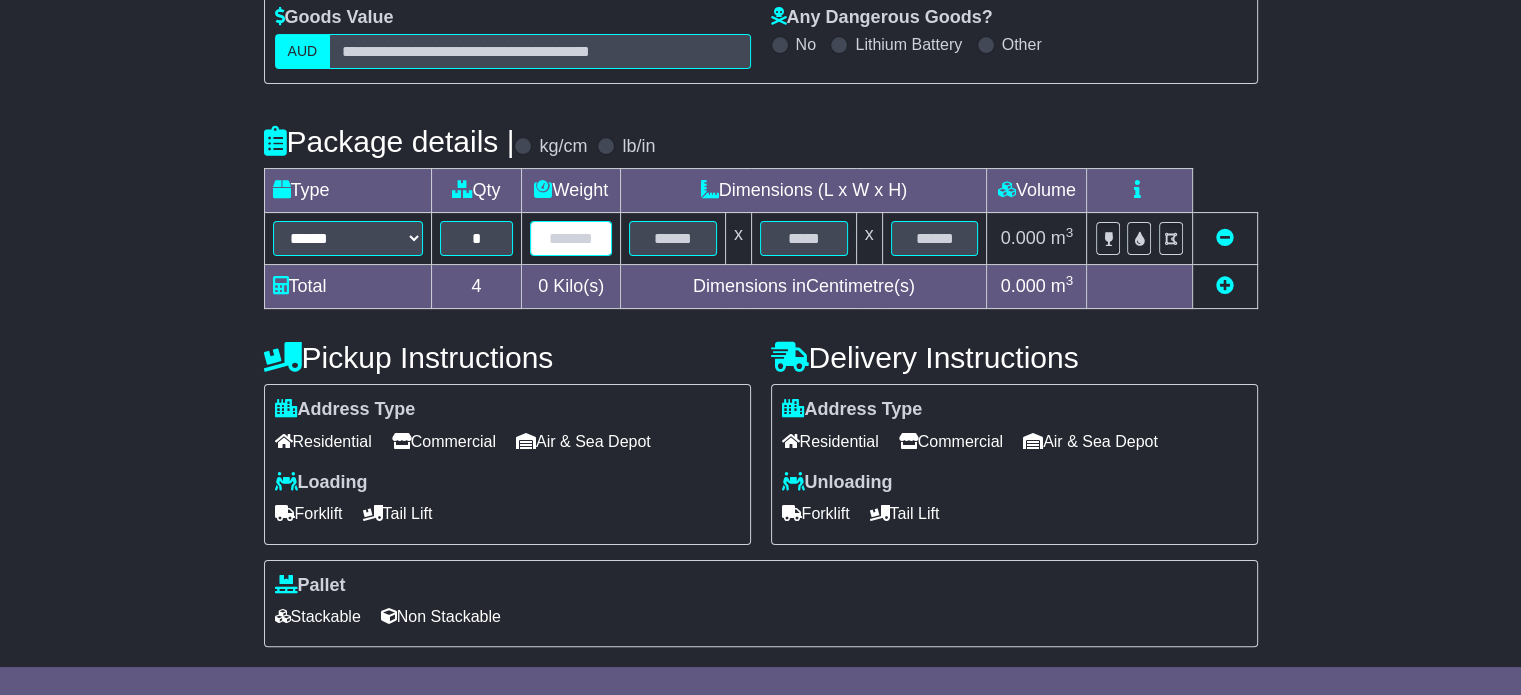 click at bounding box center (571, 238) 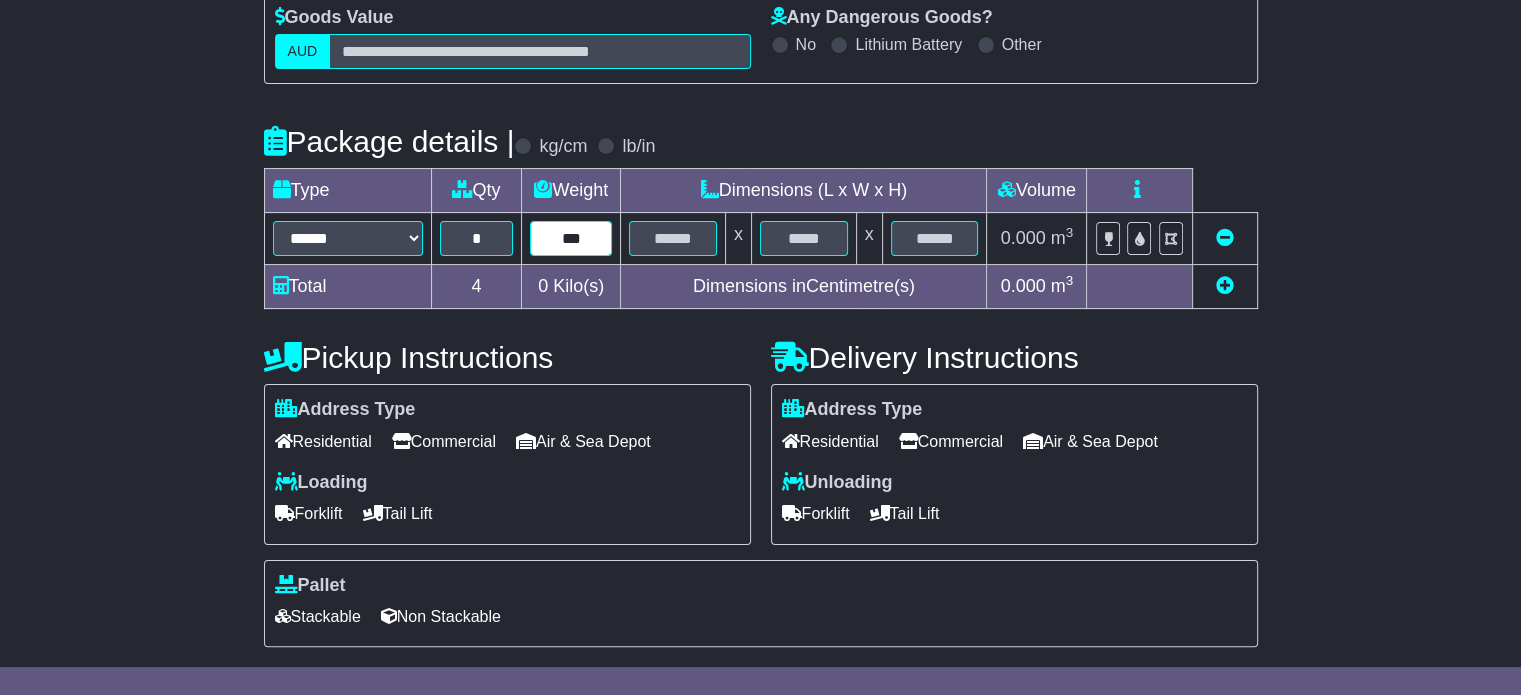 type on "***" 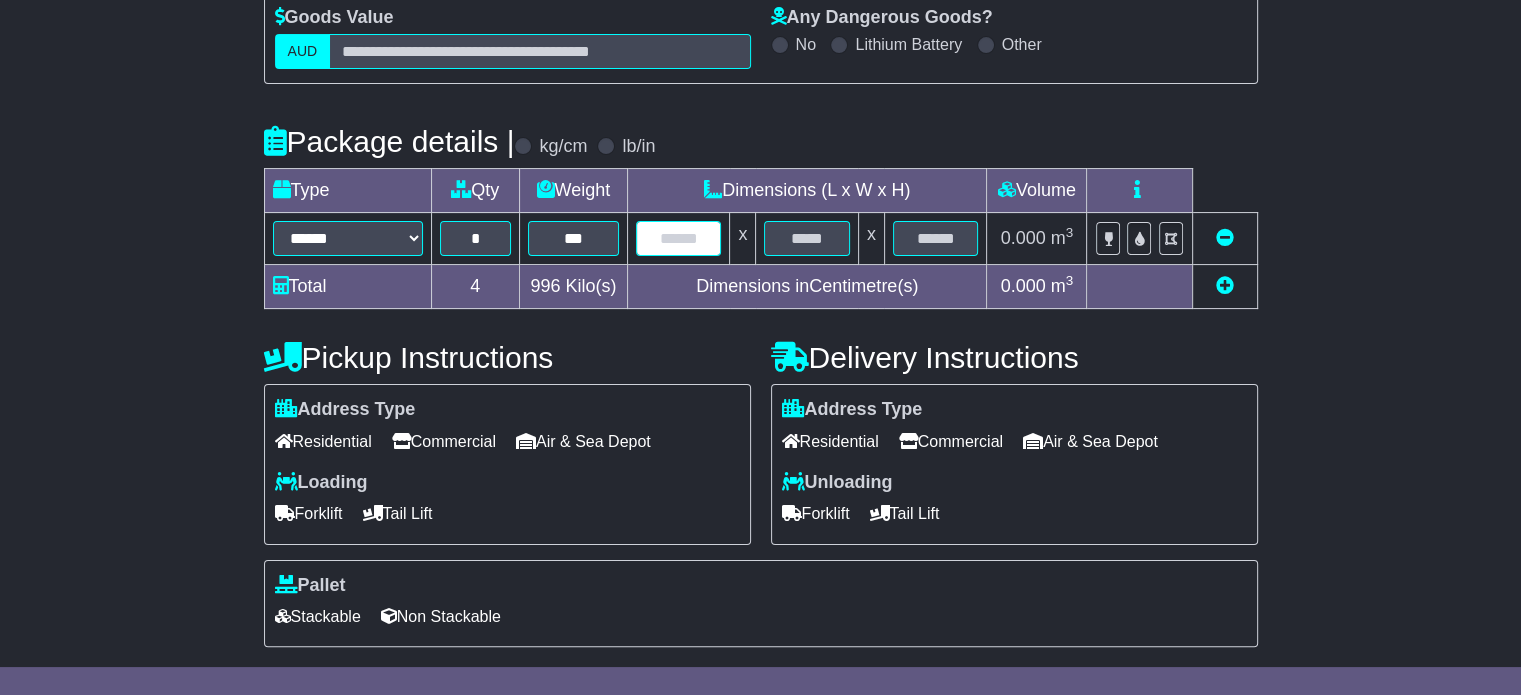 click at bounding box center (678, 238) 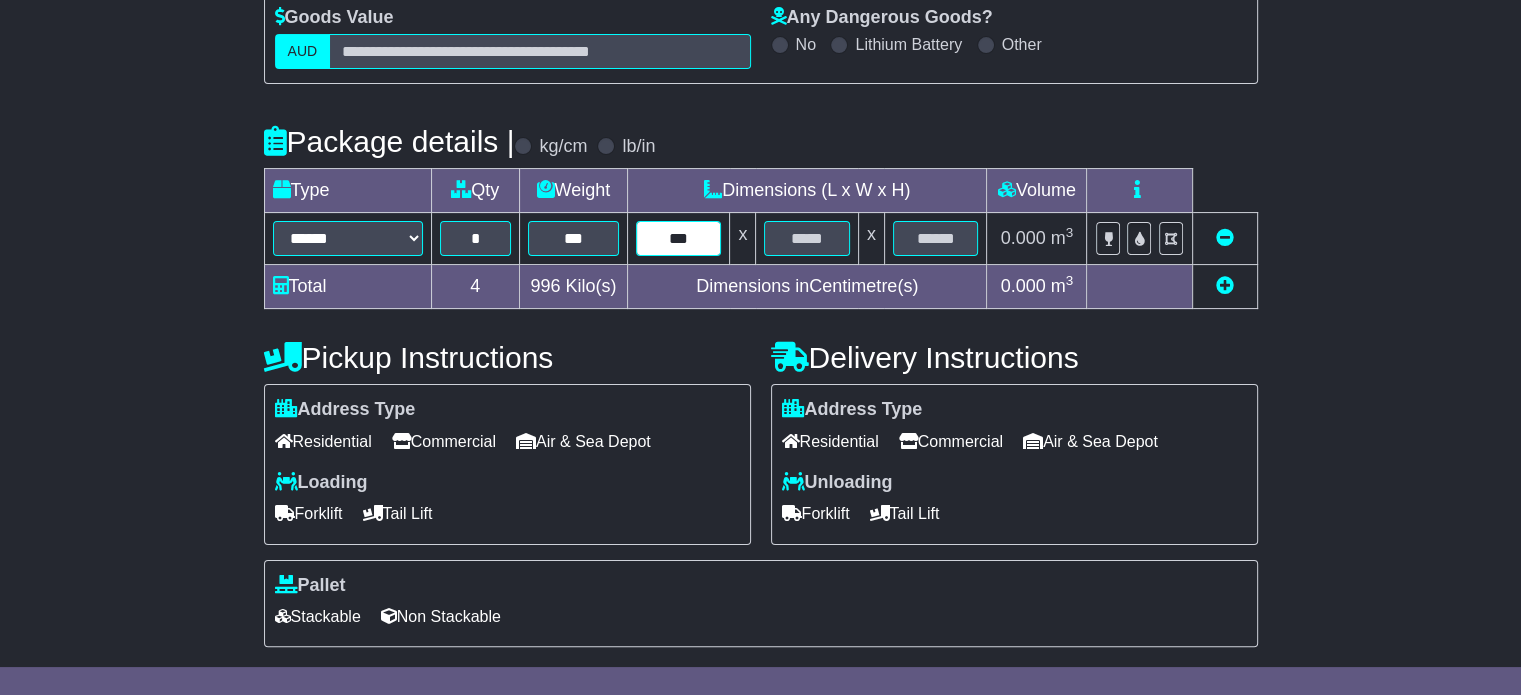 type on "***" 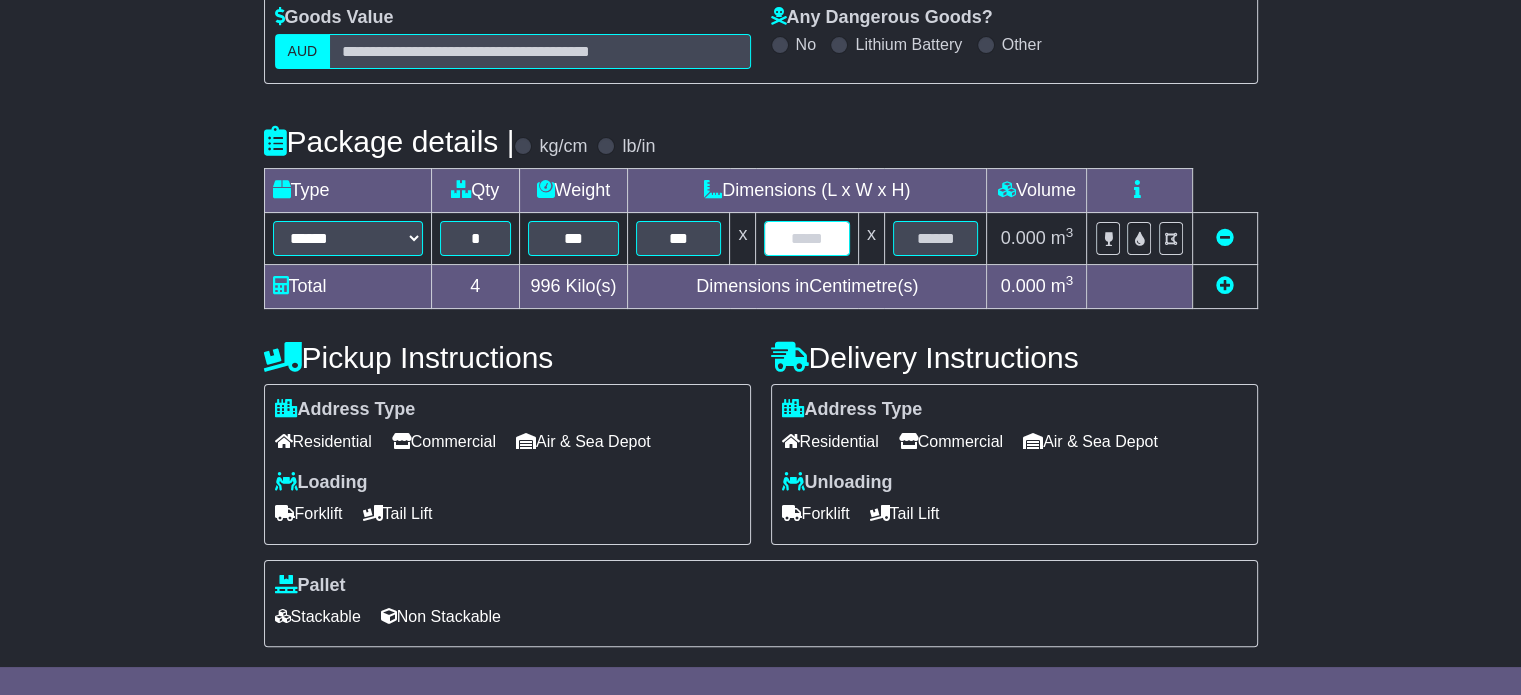 click at bounding box center (806, 238) 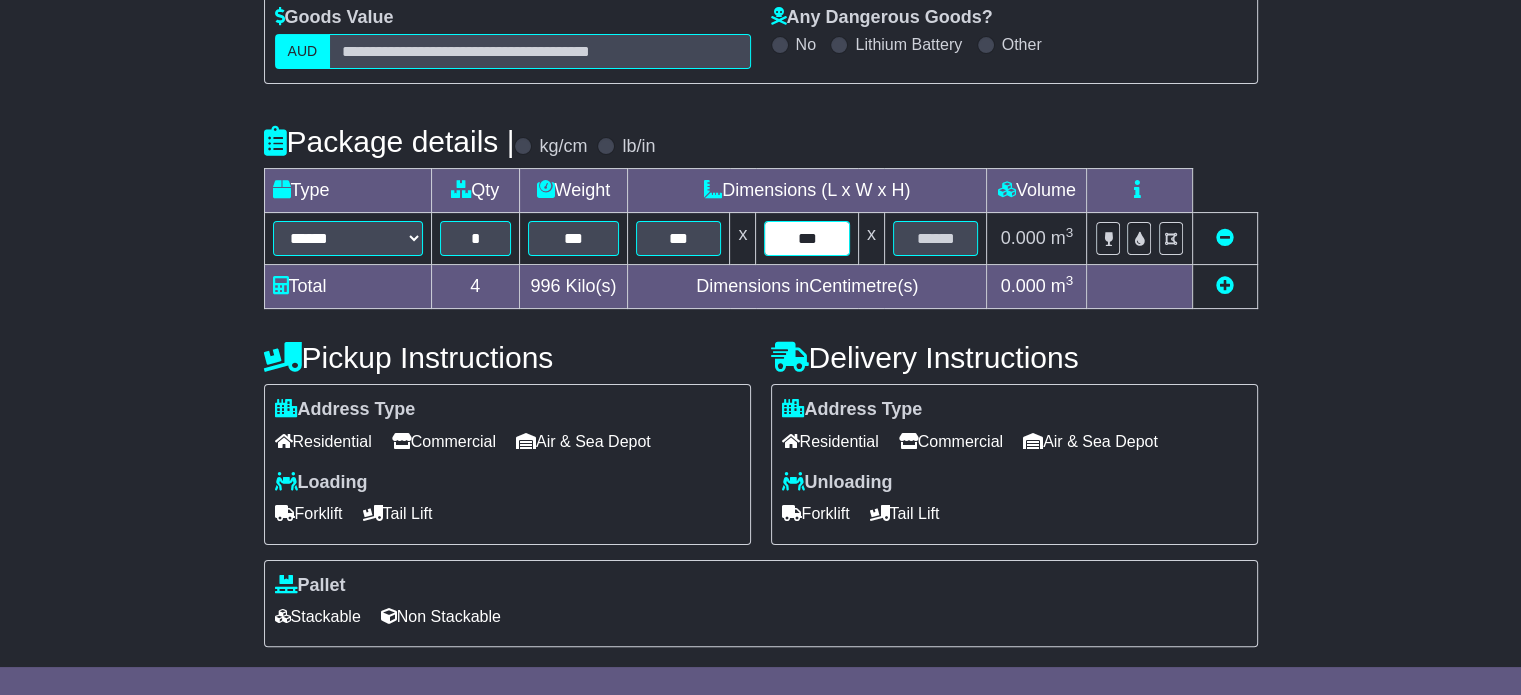 type on "***" 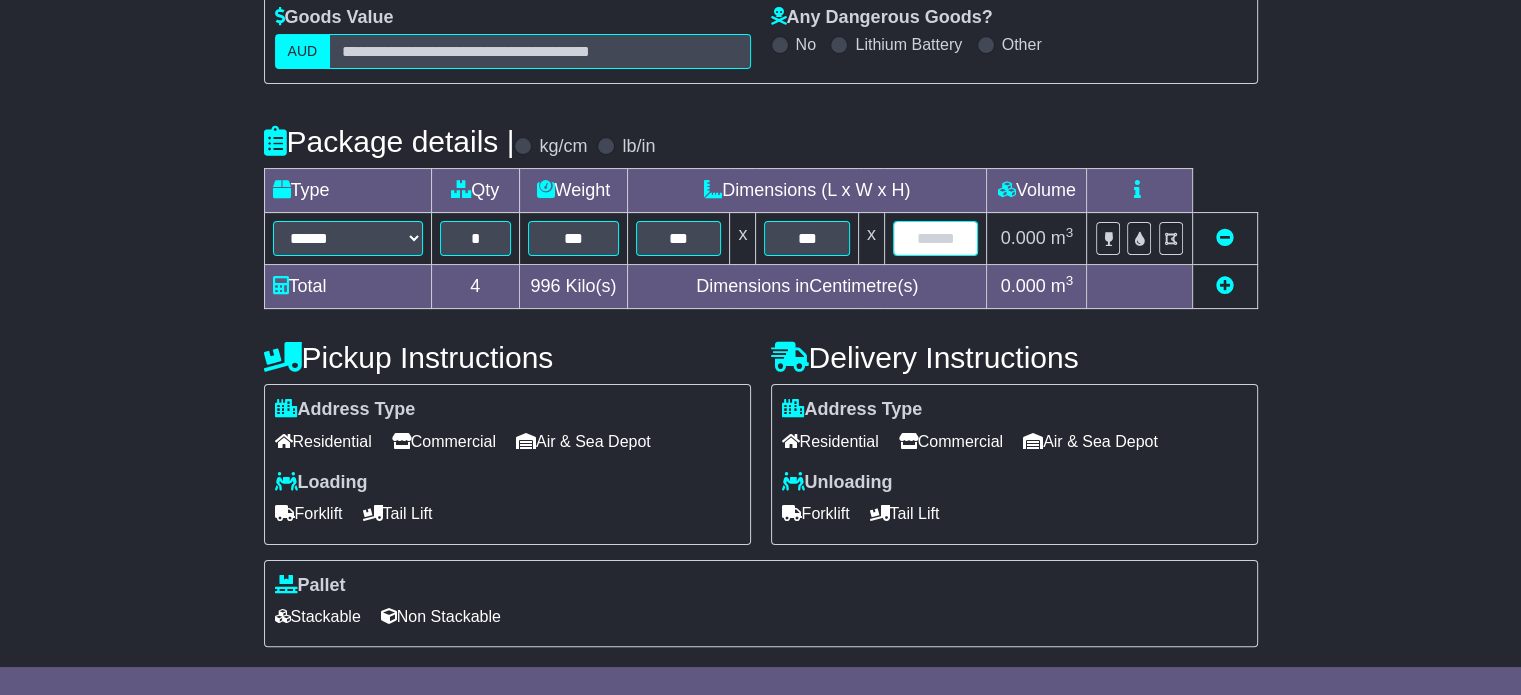 click at bounding box center (936, 238) 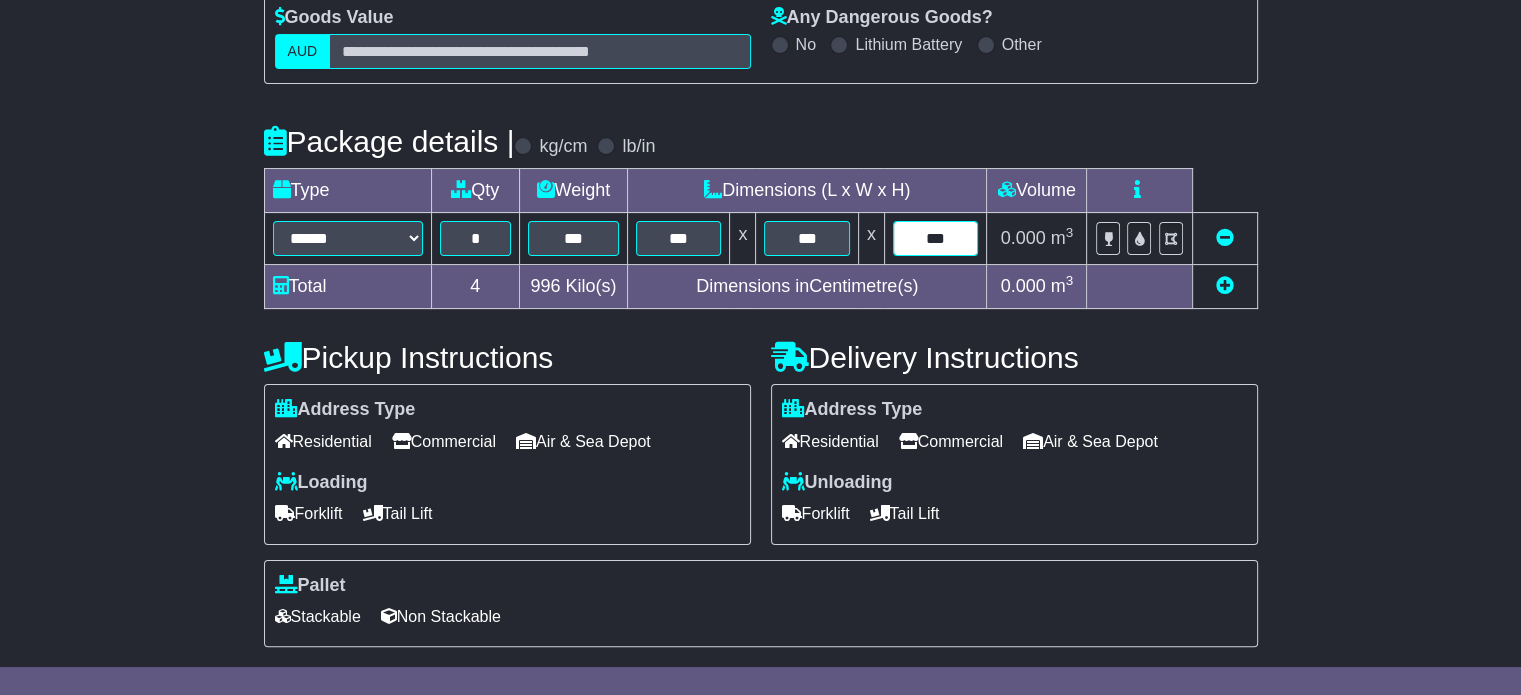 type on "***" 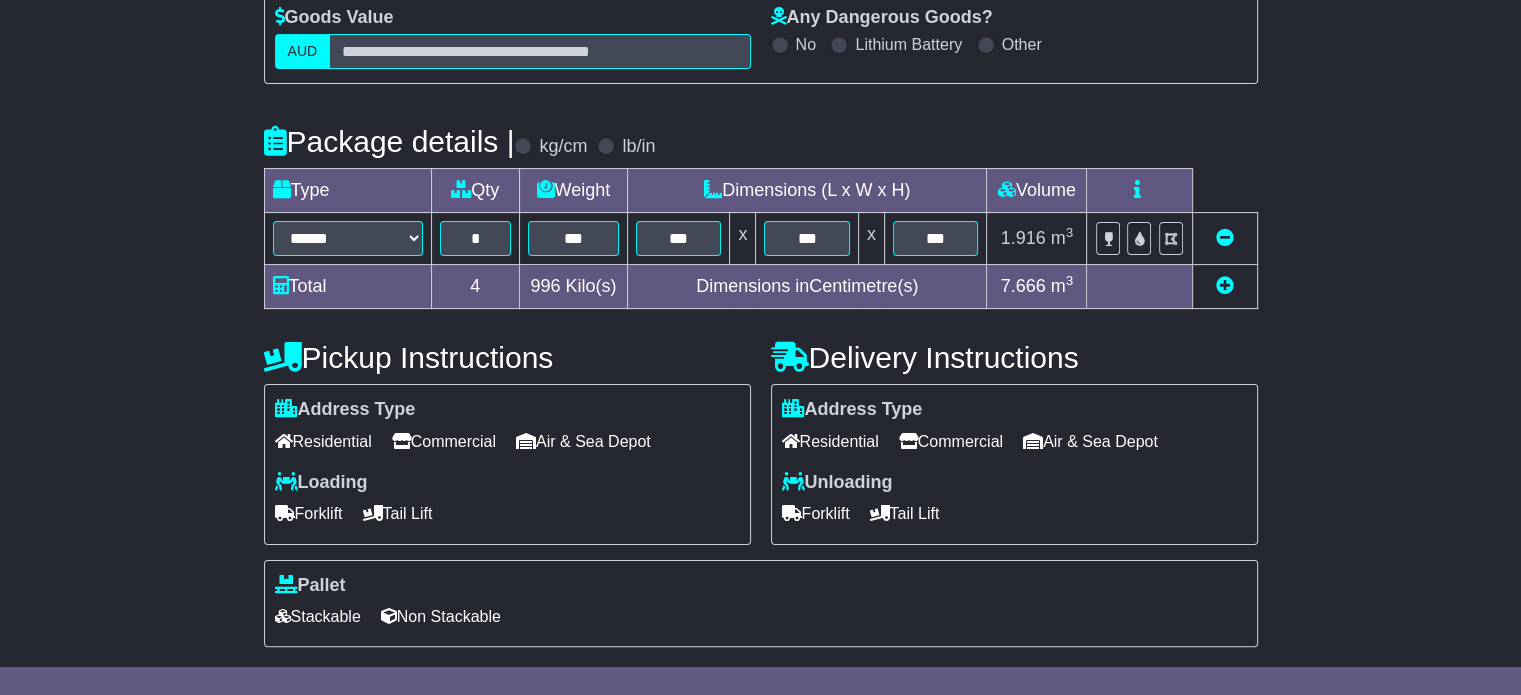 click on "Commercial" at bounding box center (444, 441) 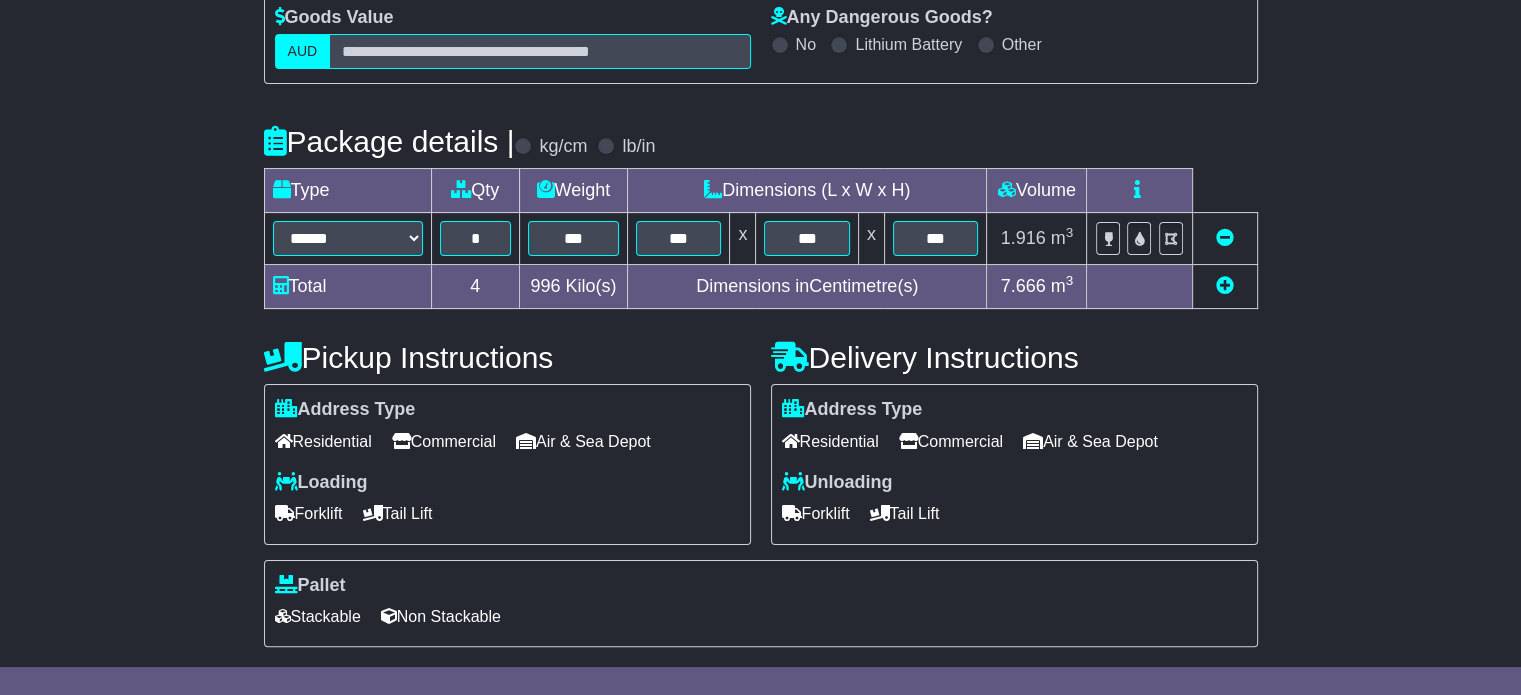 click on "Forklift" at bounding box center [816, 513] 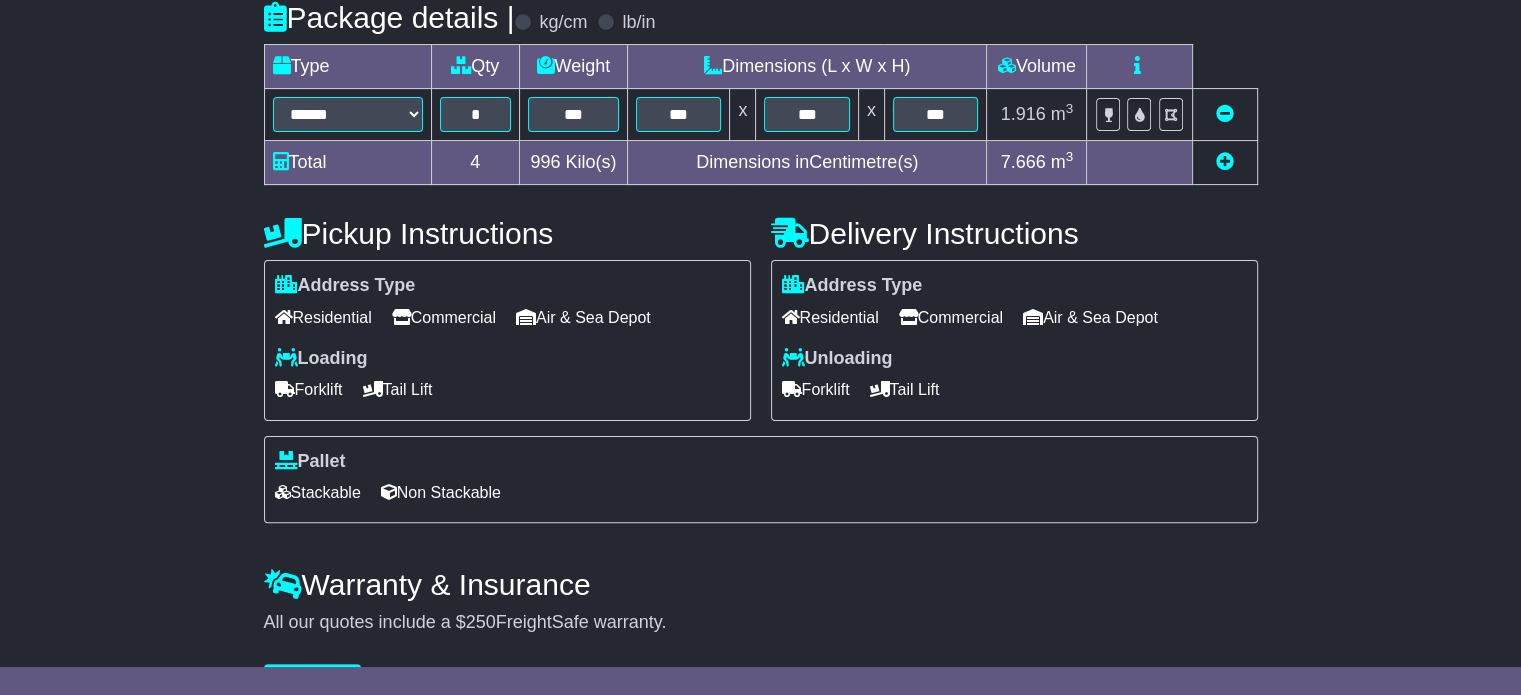 scroll, scrollTop: 540, scrollLeft: 0, axis: vertical 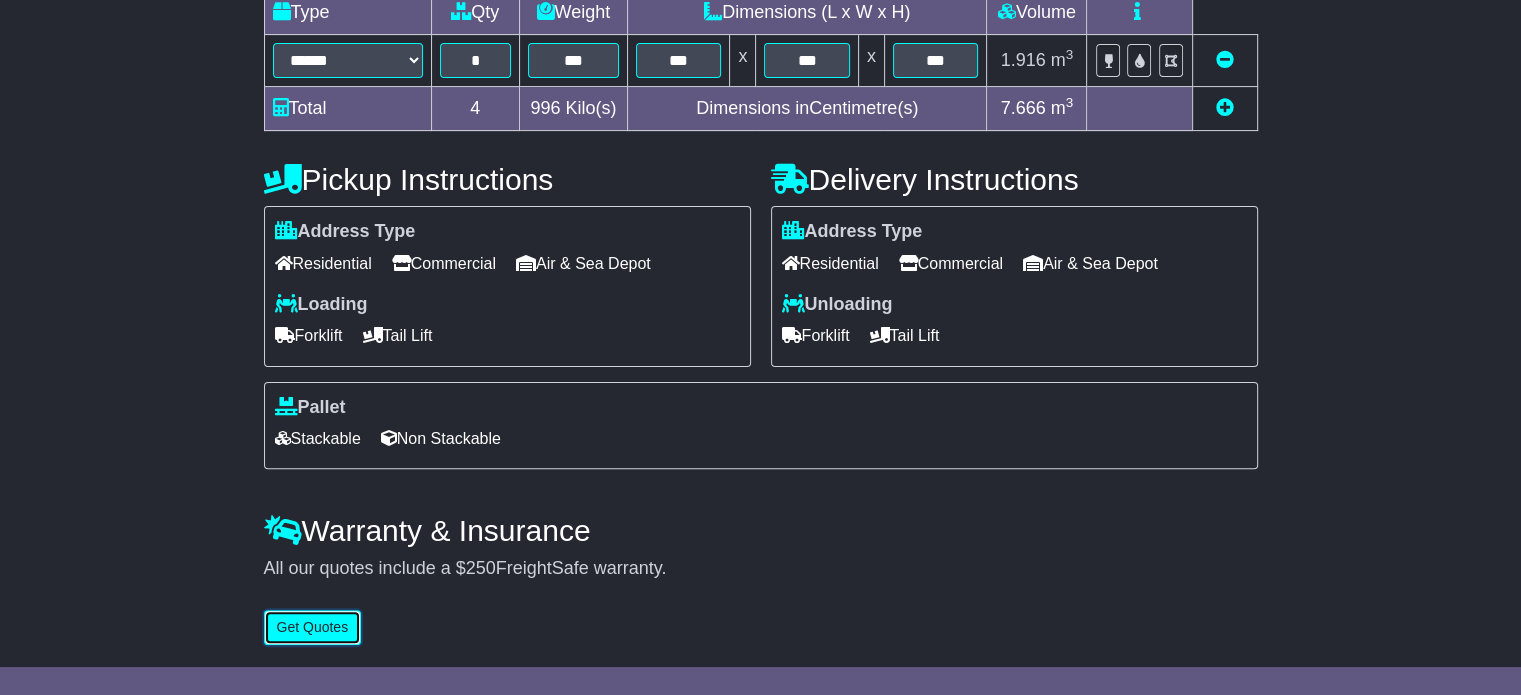 click on "Get Quotes" at bounding box center [313, 627] 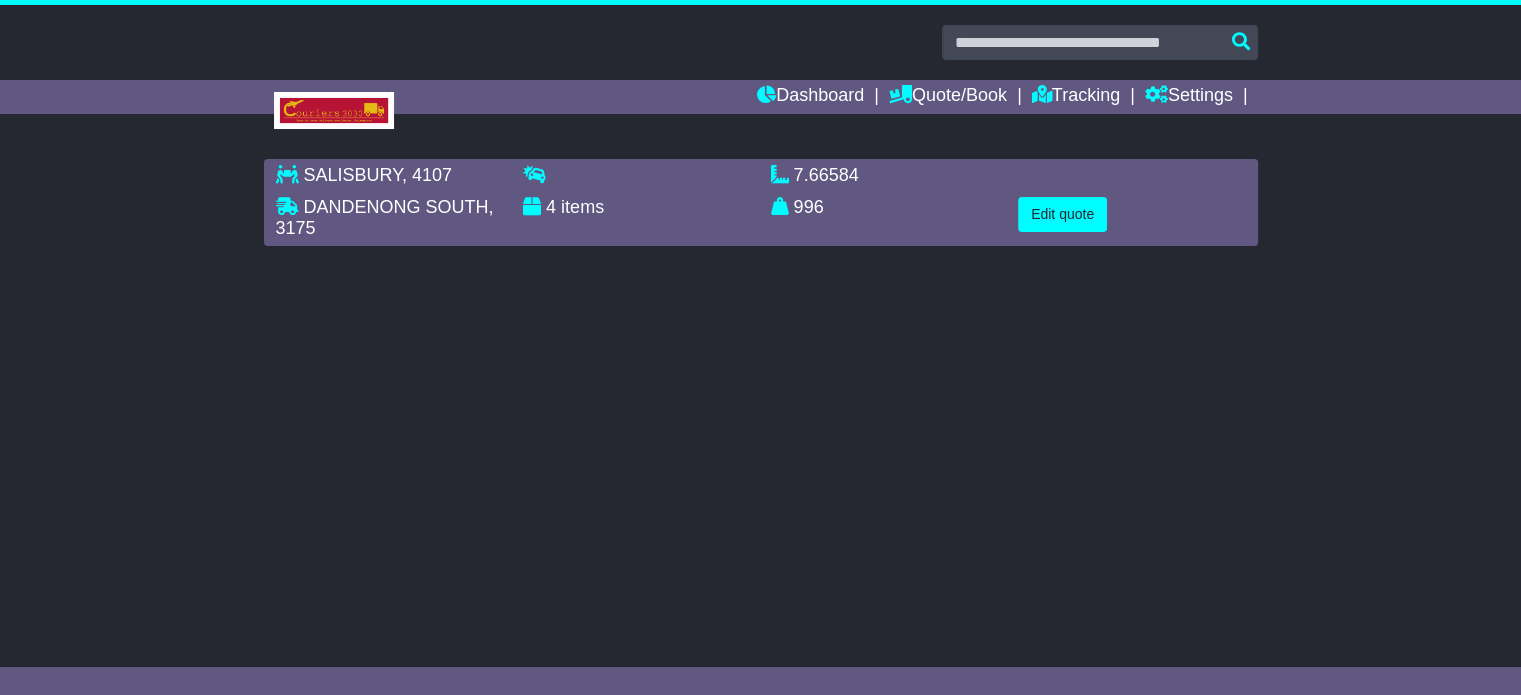 scroll, scrollTop: 0, scrollLeft: 0, axis: both 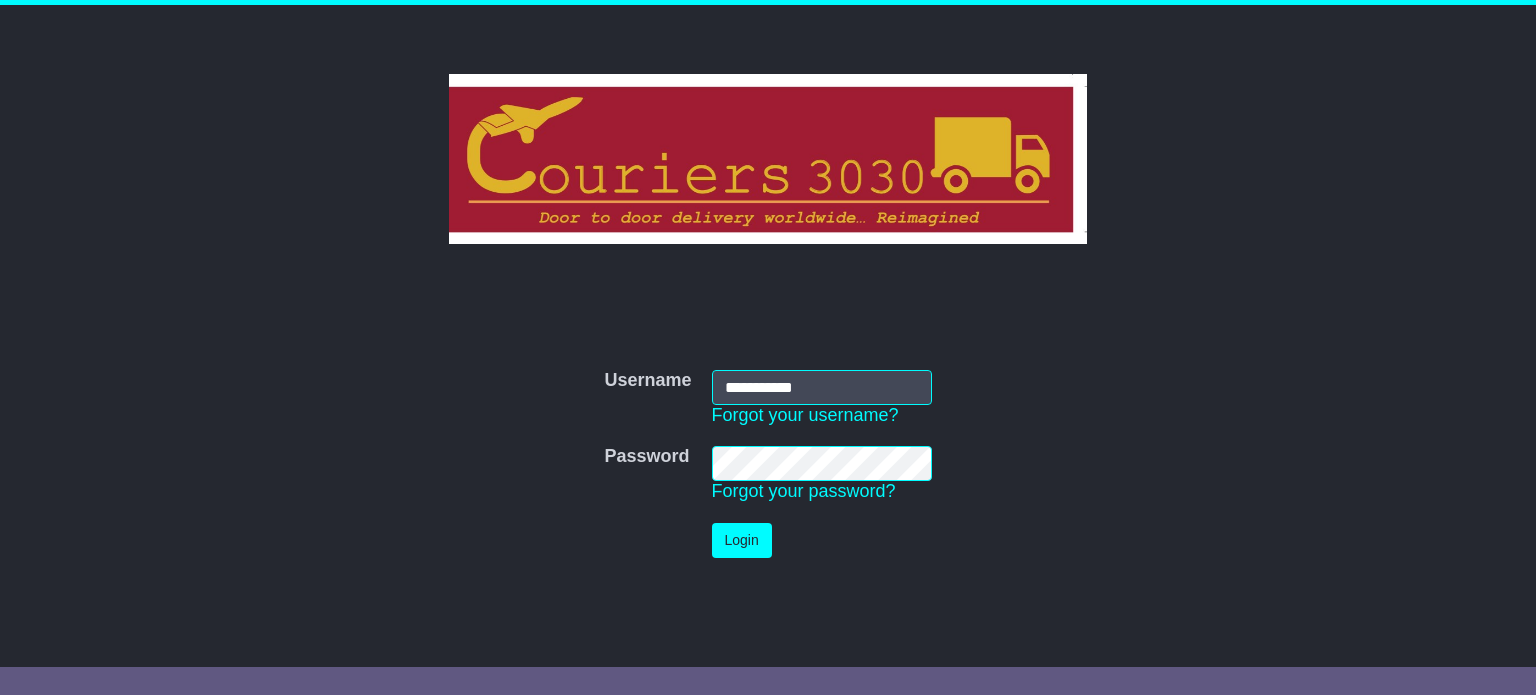 click on "Login" at bounding box center [742, 540] 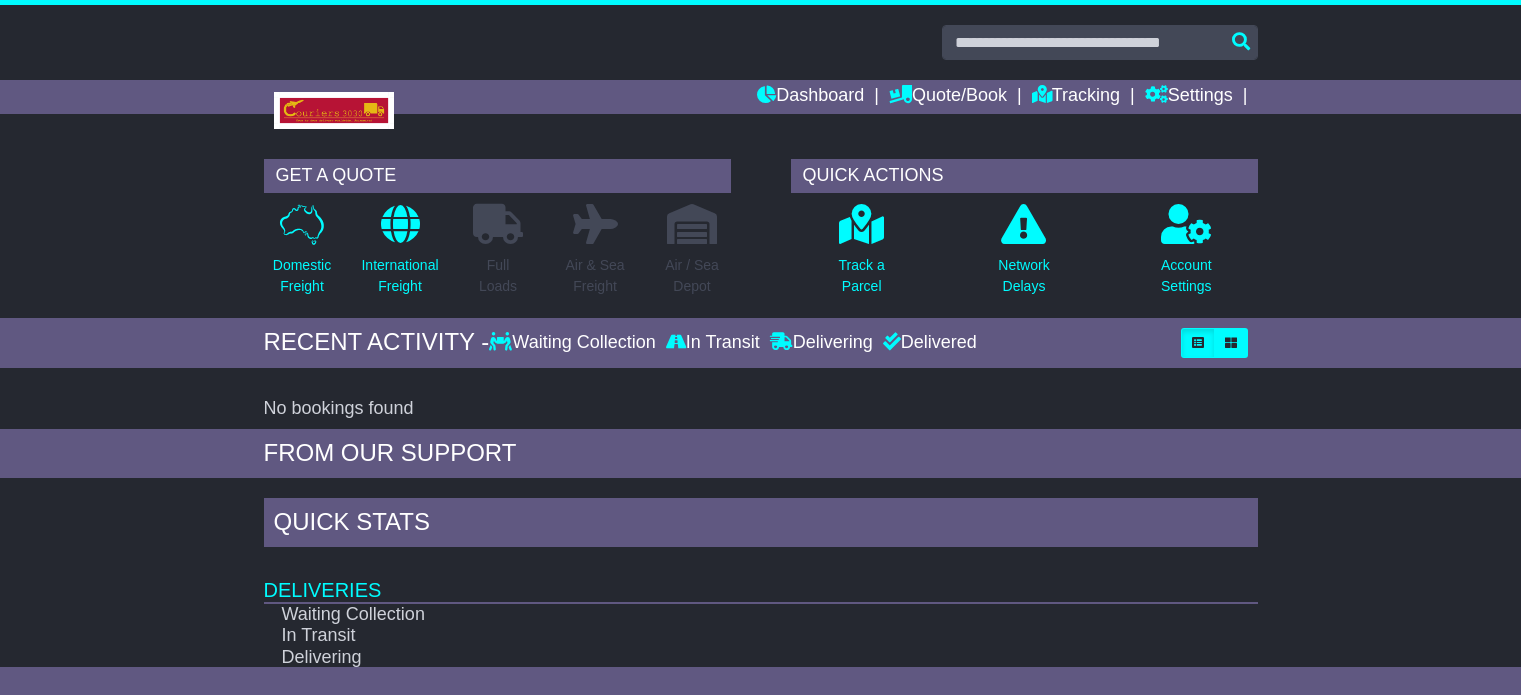 scroll, scrollTop: 0, scrollLeft: 0, axis: both 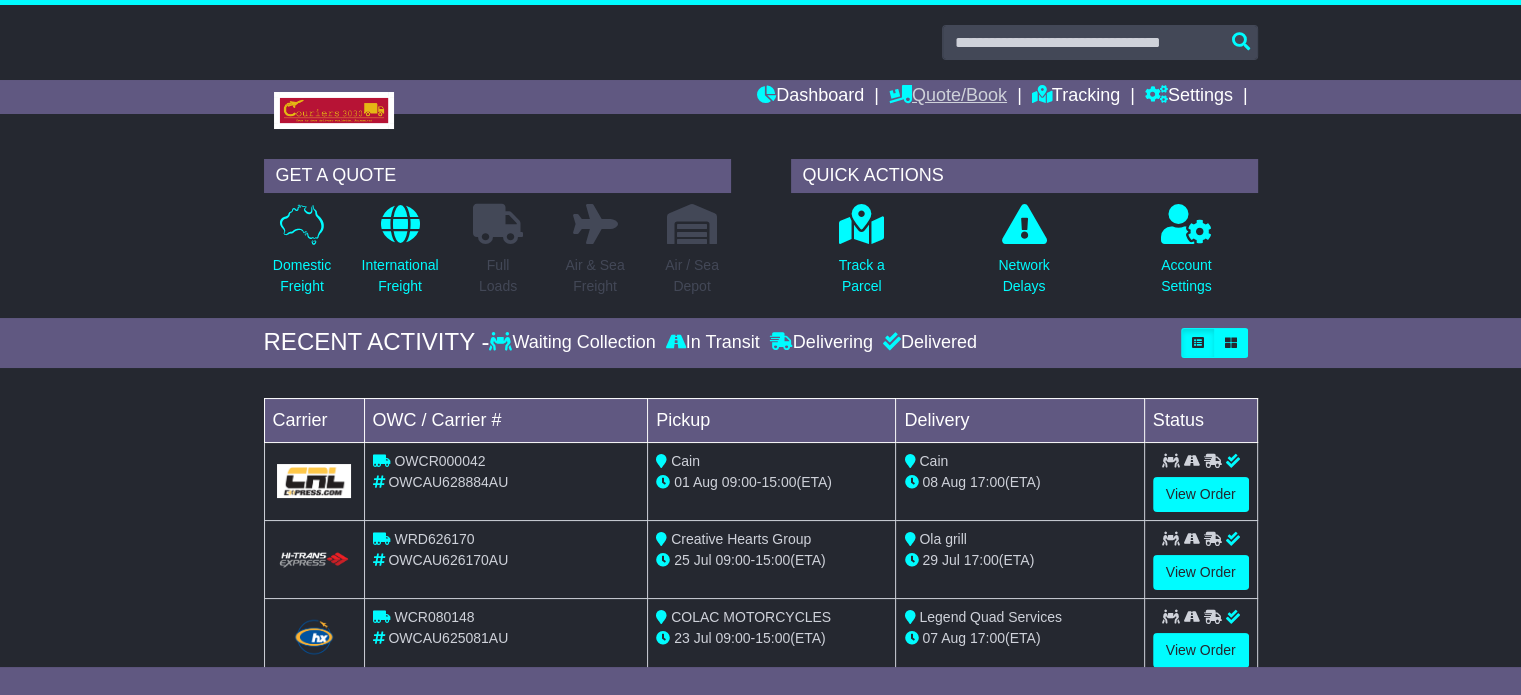 click on "Quote/Book" at bounding box center [948, 97] 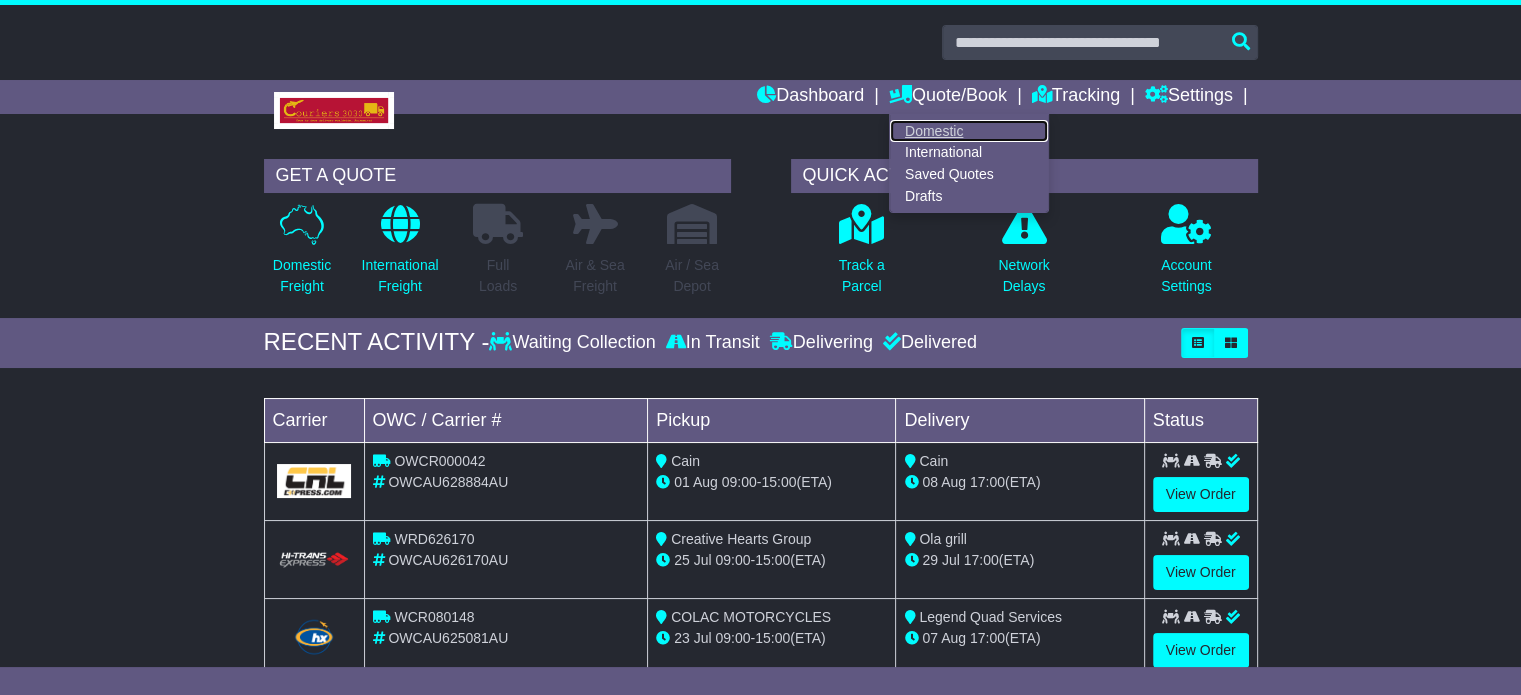 click on "Domestic" at bounding box center (969, 131) 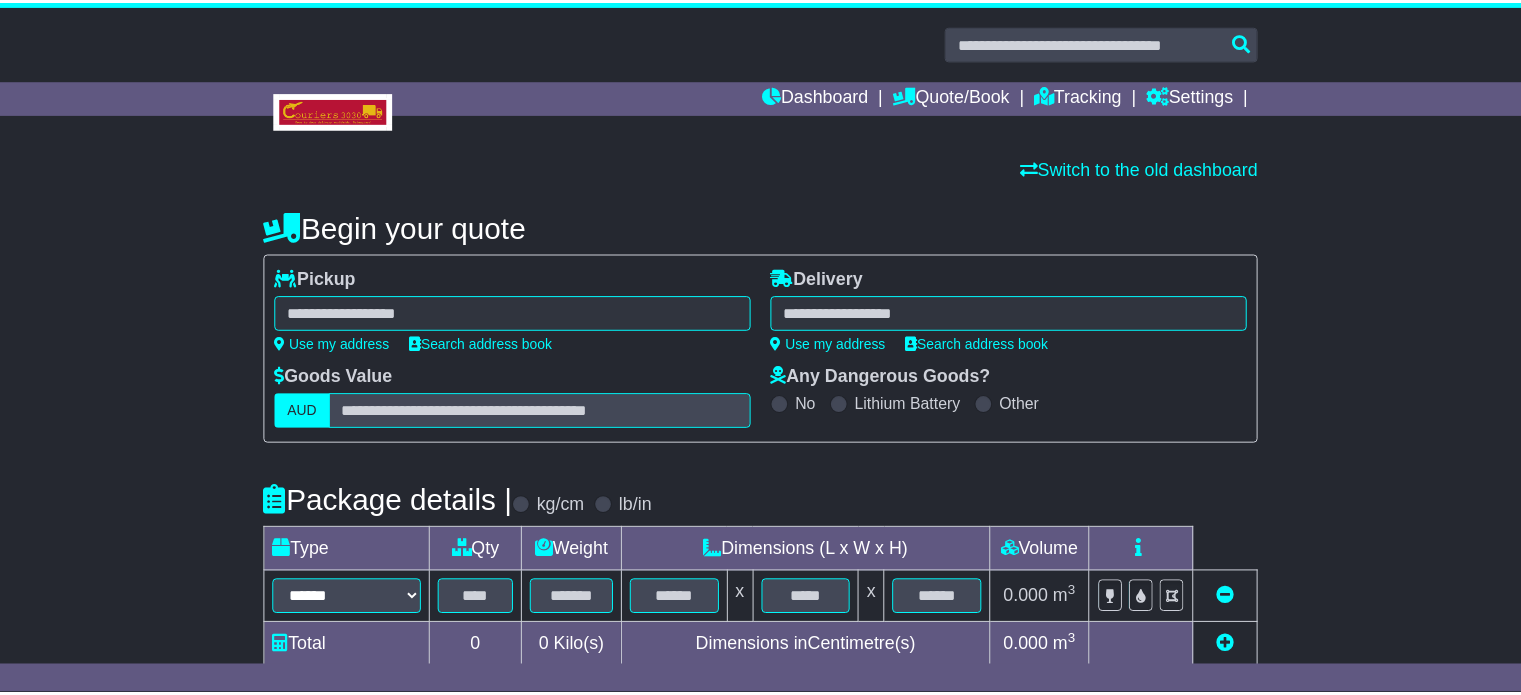 scroll, scrollTop: 0, scrollLeft: 0, axis: both 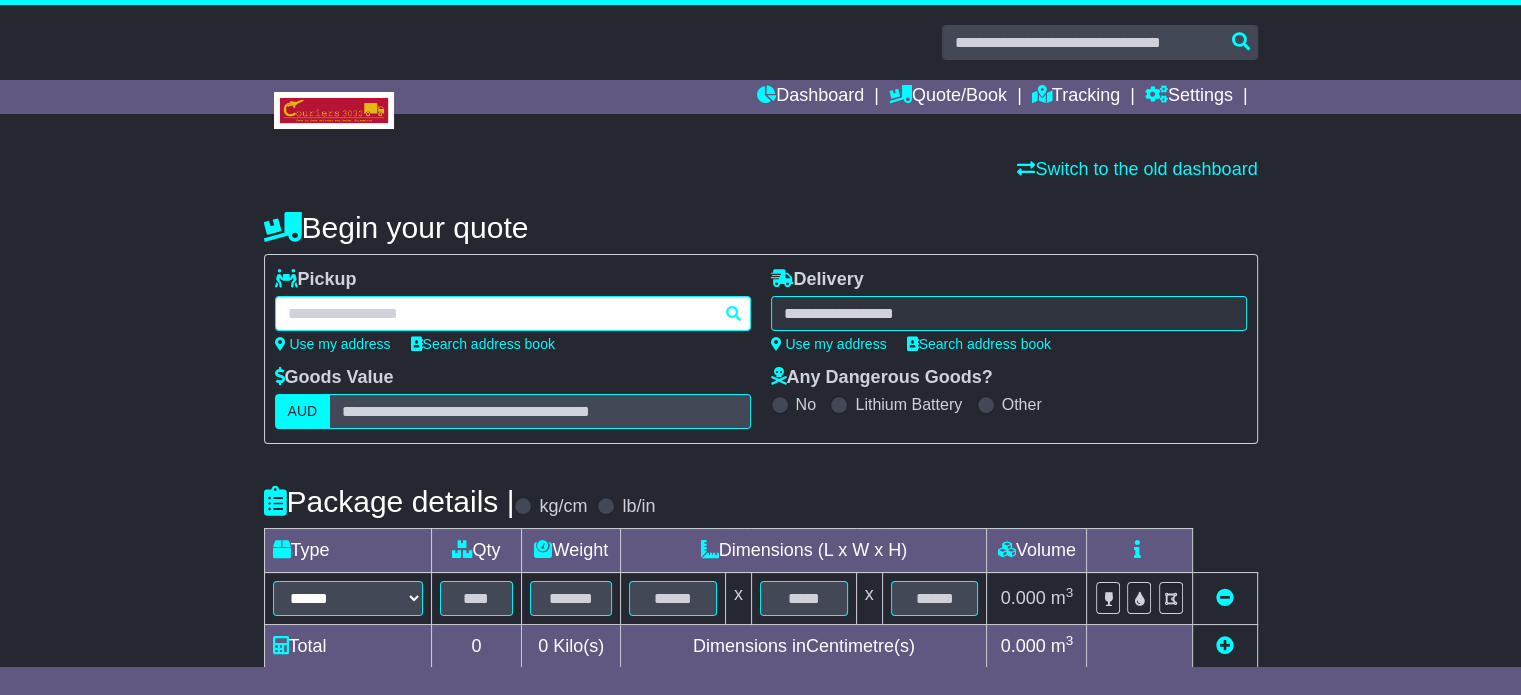 click at bounding box center [513, 313] 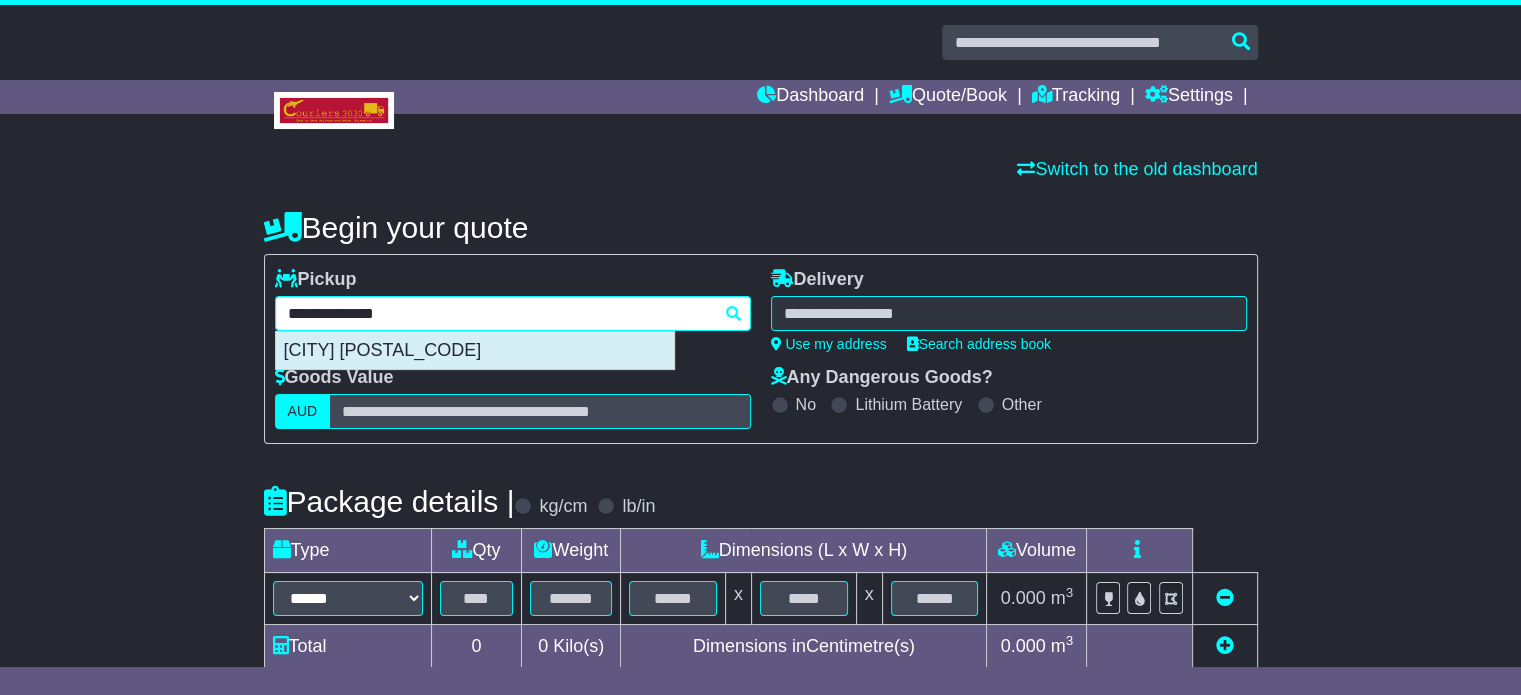 click on "[CITY] [POSTAL_CODE]" at bounding box center (475, 351) 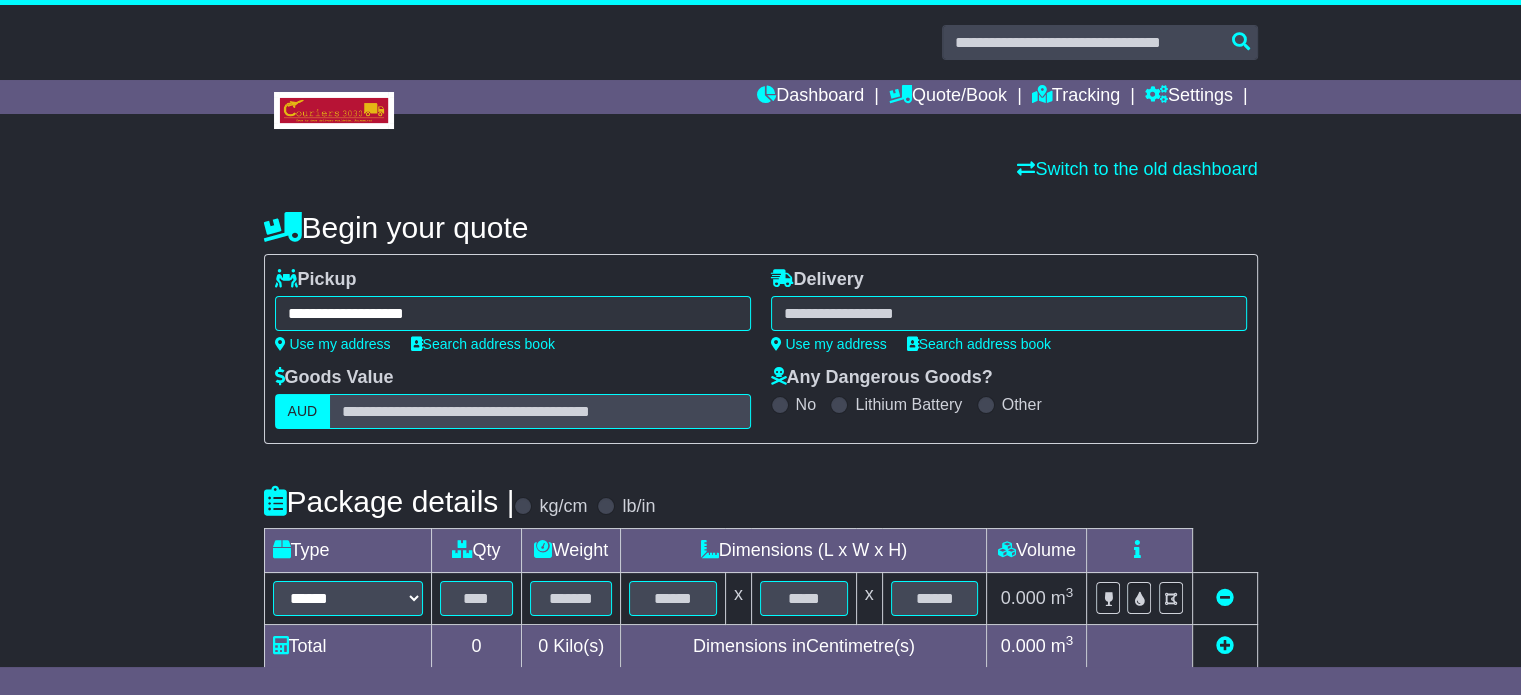 type on "**********" 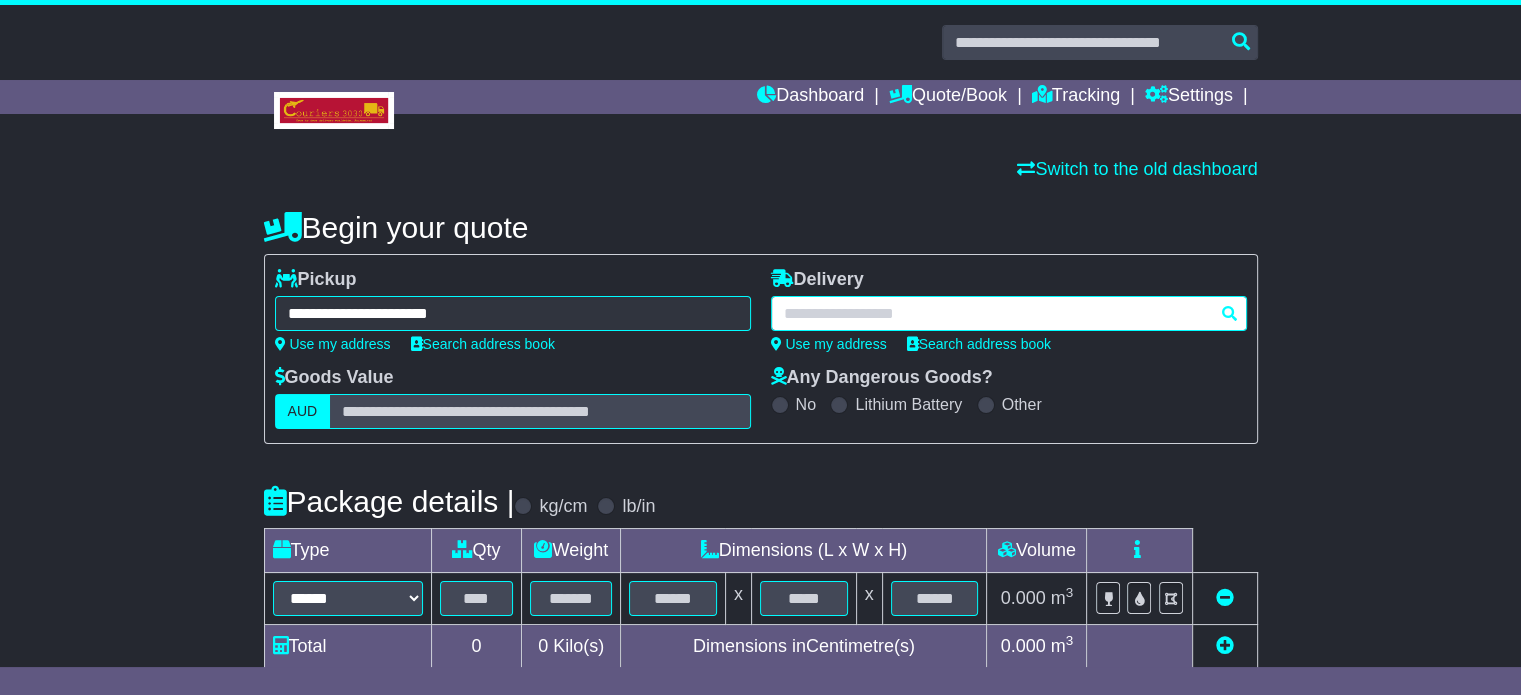 click at bounding box center [1009, 313] 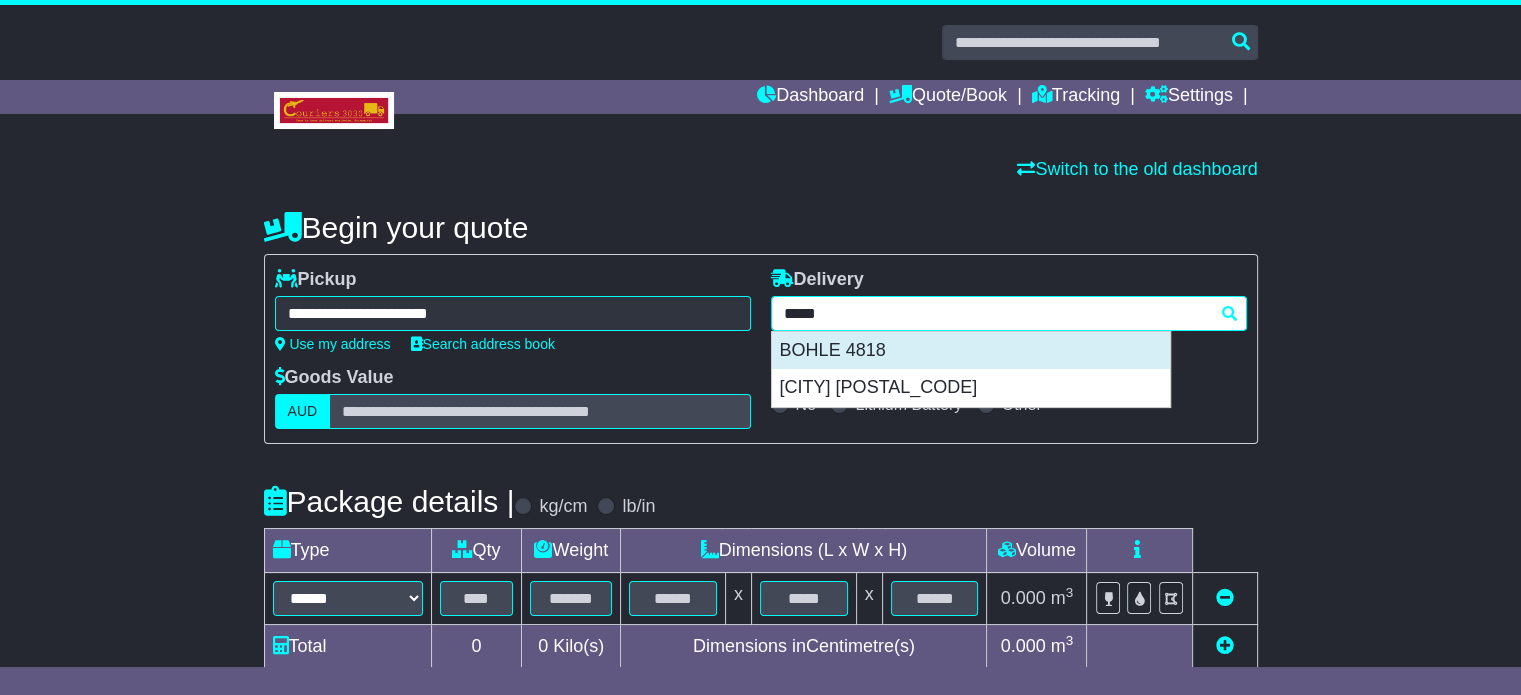 click on "BOHLE 4818" at bounding box center (971, 351) 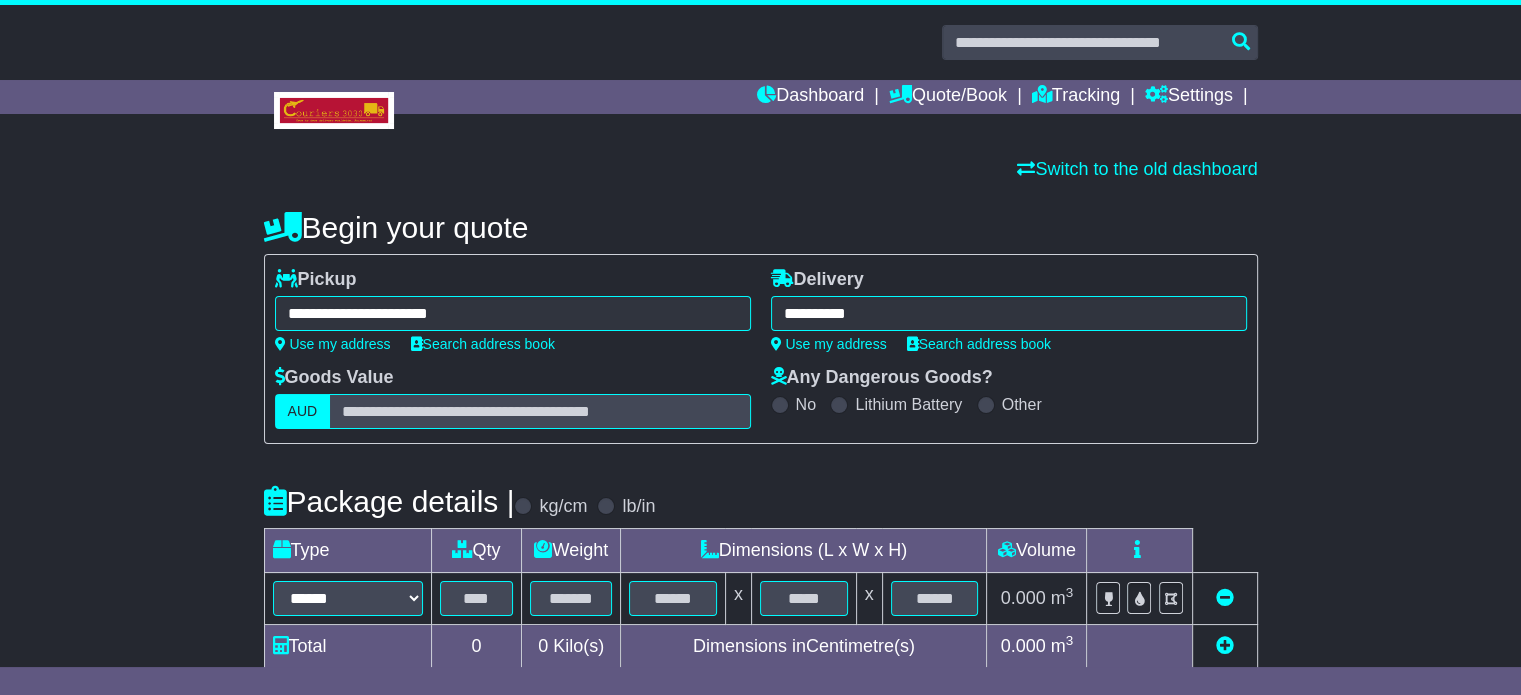 type on "**********" 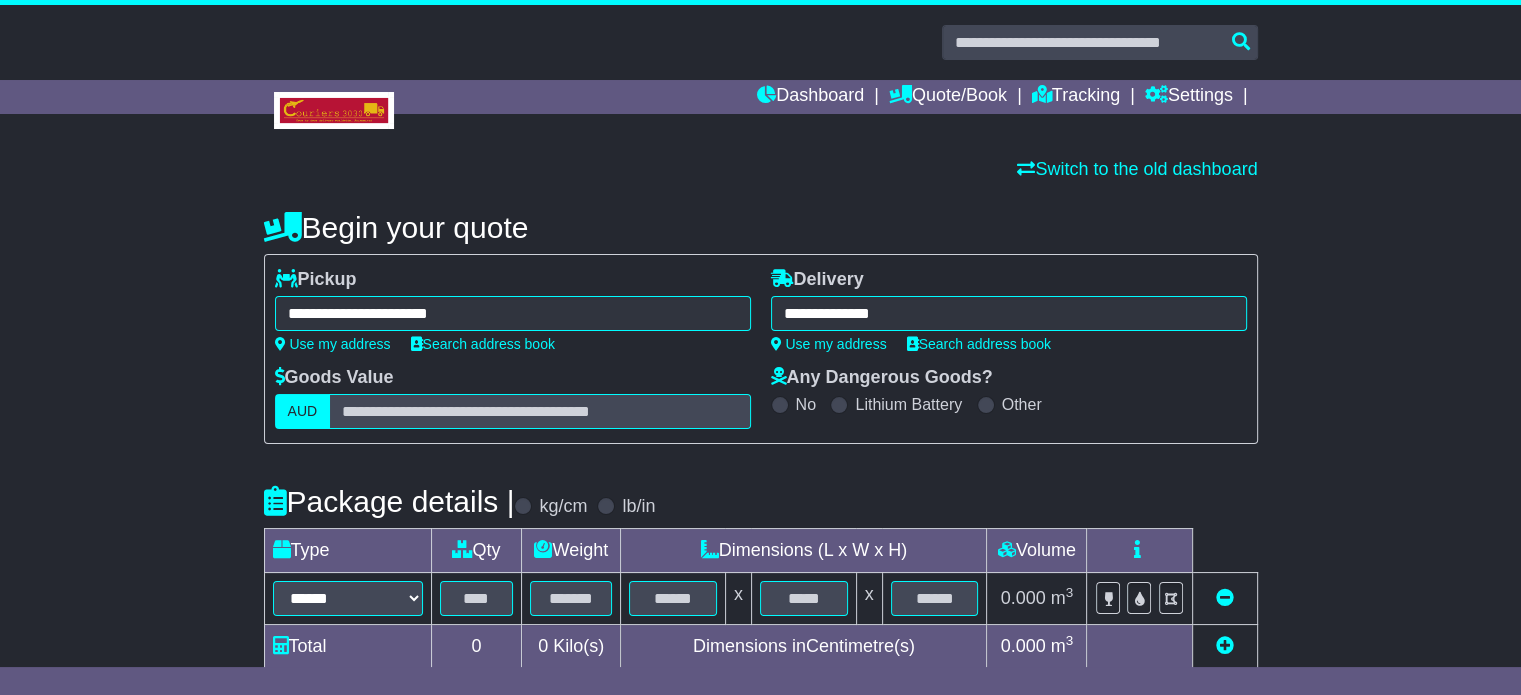 click on "**********" at bounding box center (761, 571) 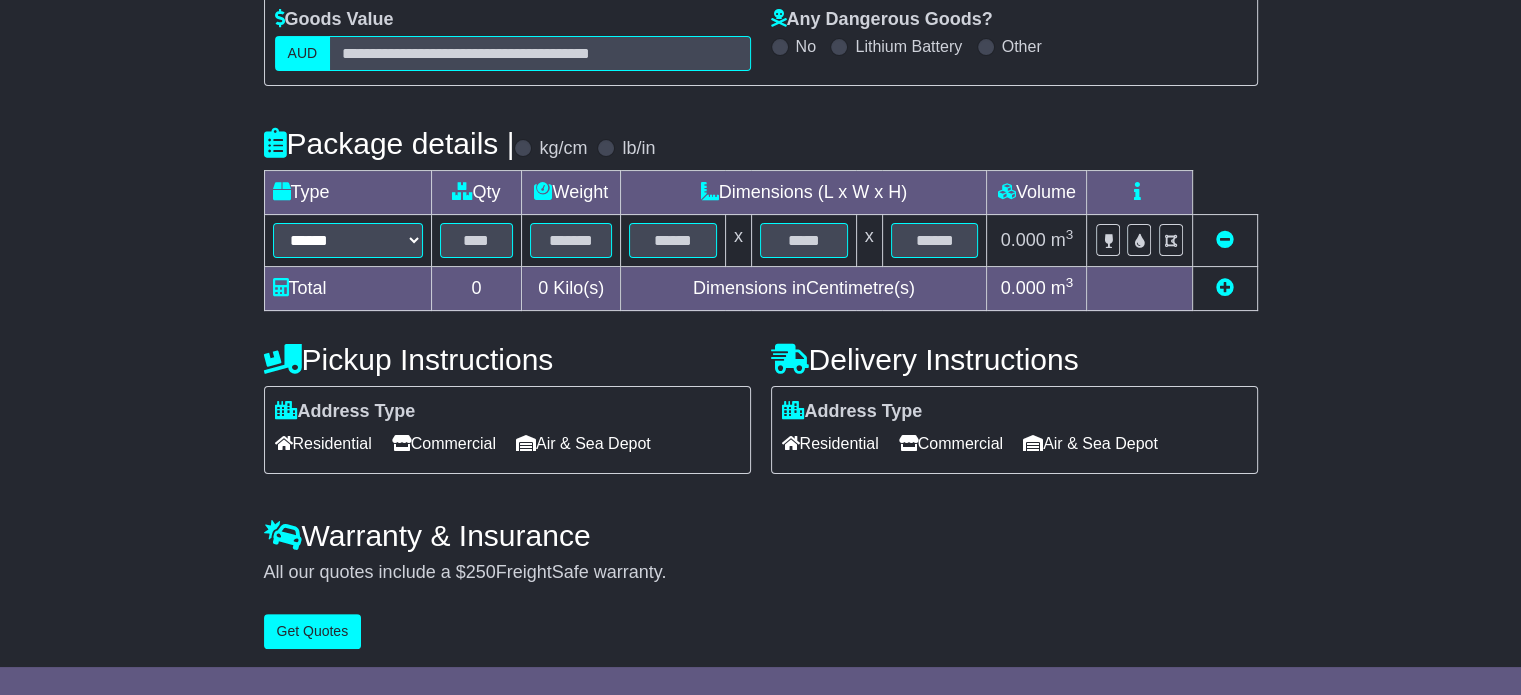 scroll, scrollTop: 360, scrollLeft: 0, axis: vertical 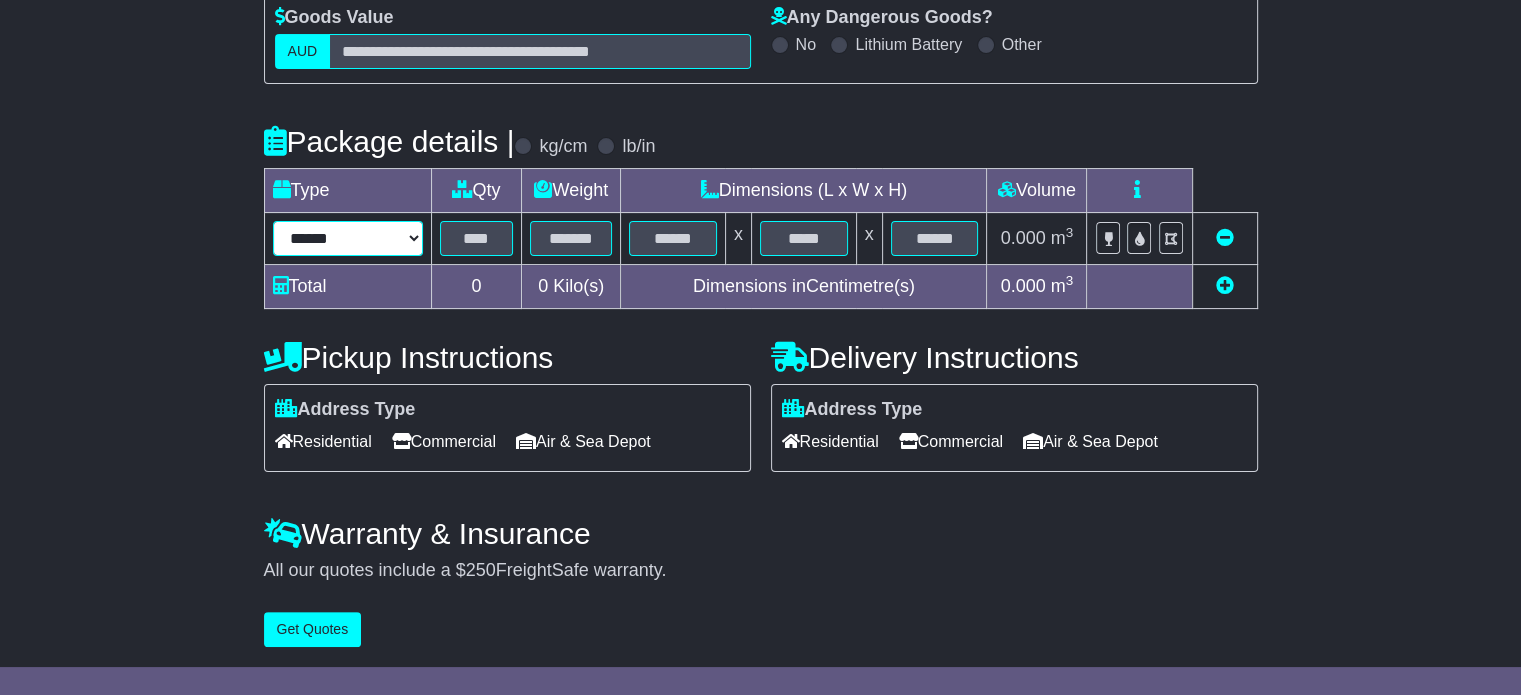 click on "****** ****** *** ******** ***** **** **** ****** *** *******" at bounding box center (348, 238) 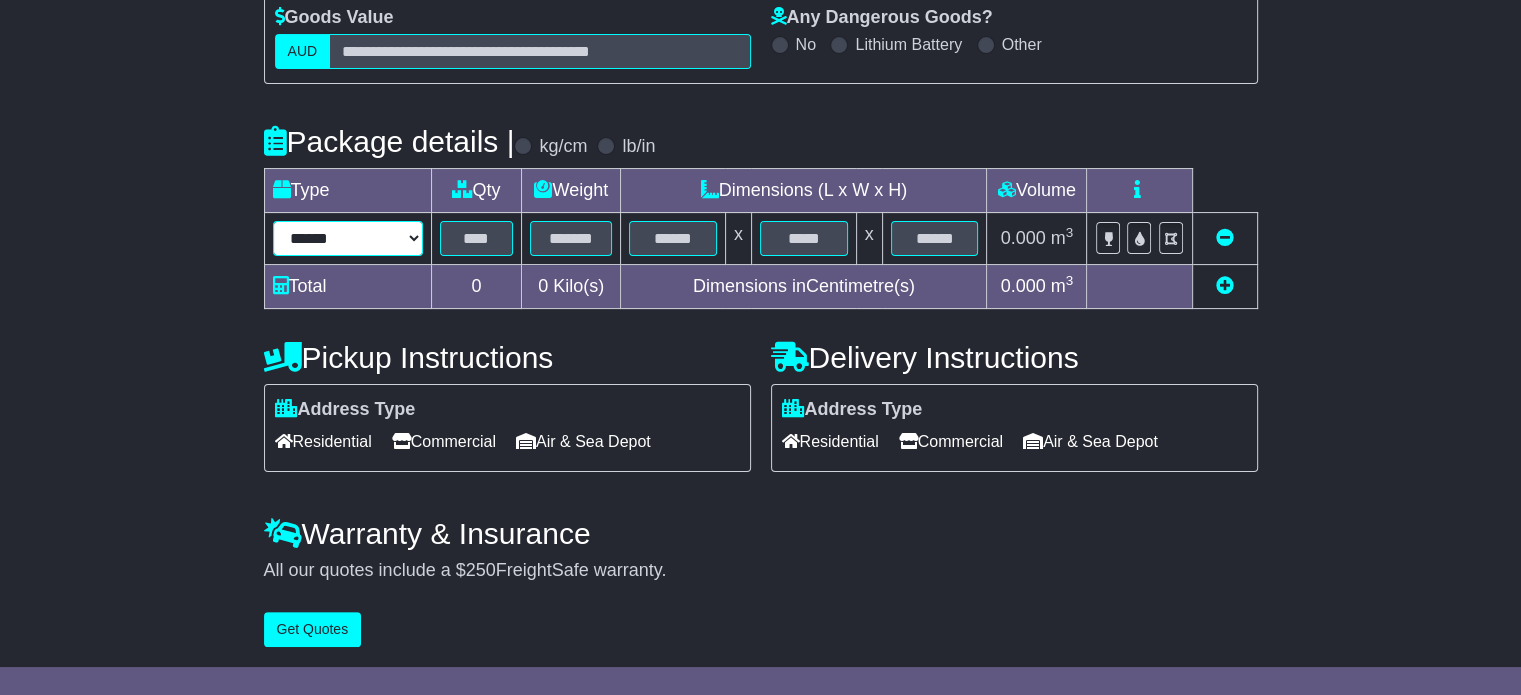 select on "*****" 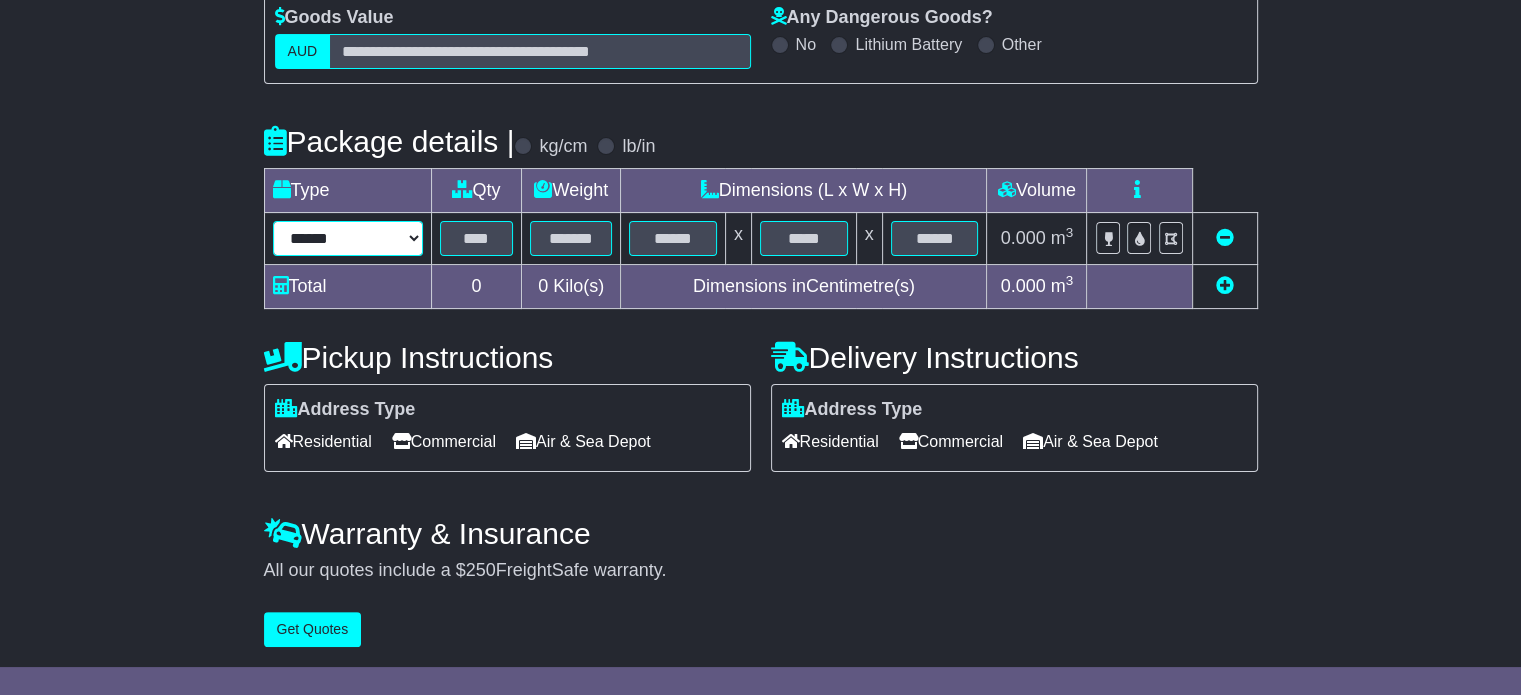 click on "****** ****** *** ******** ***** **** **** ****** *** *******" at bounding box center [348, 238] 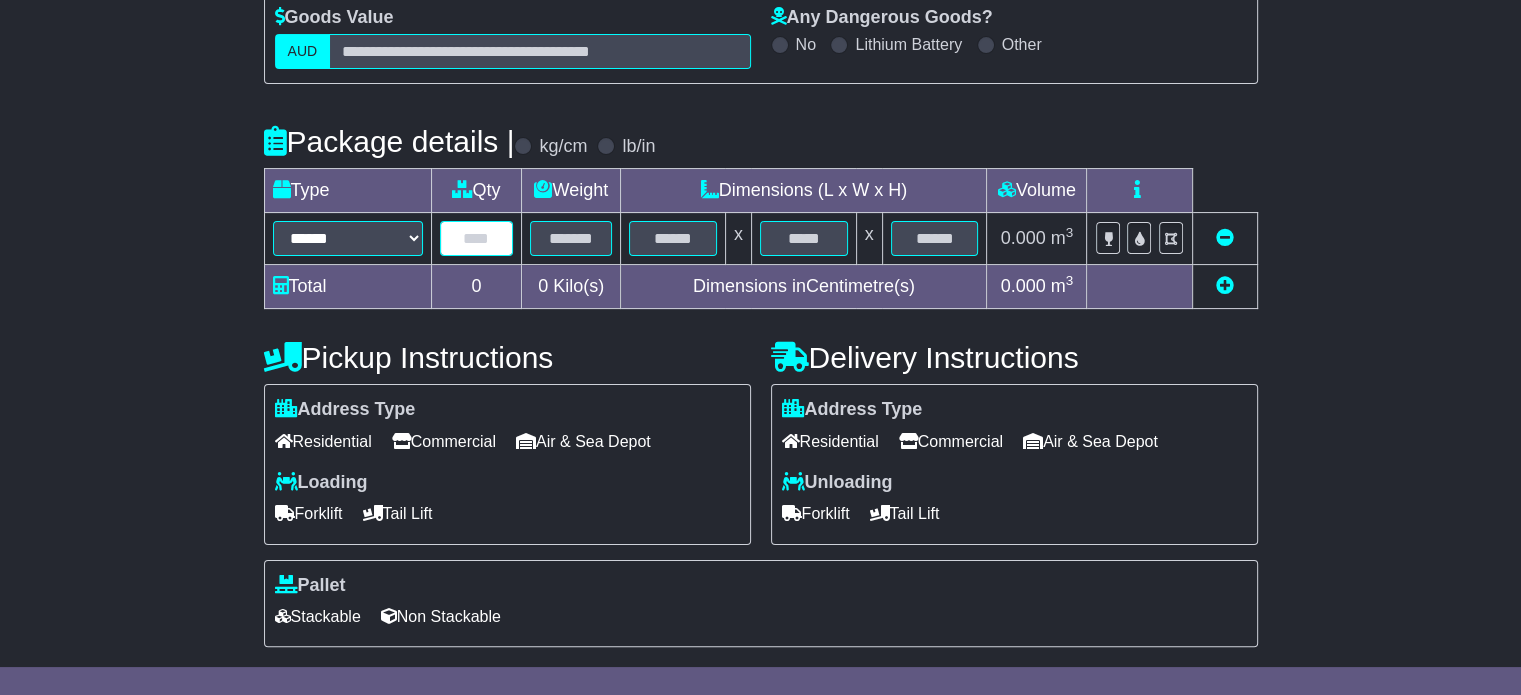 click at bounding box center (477, 238) 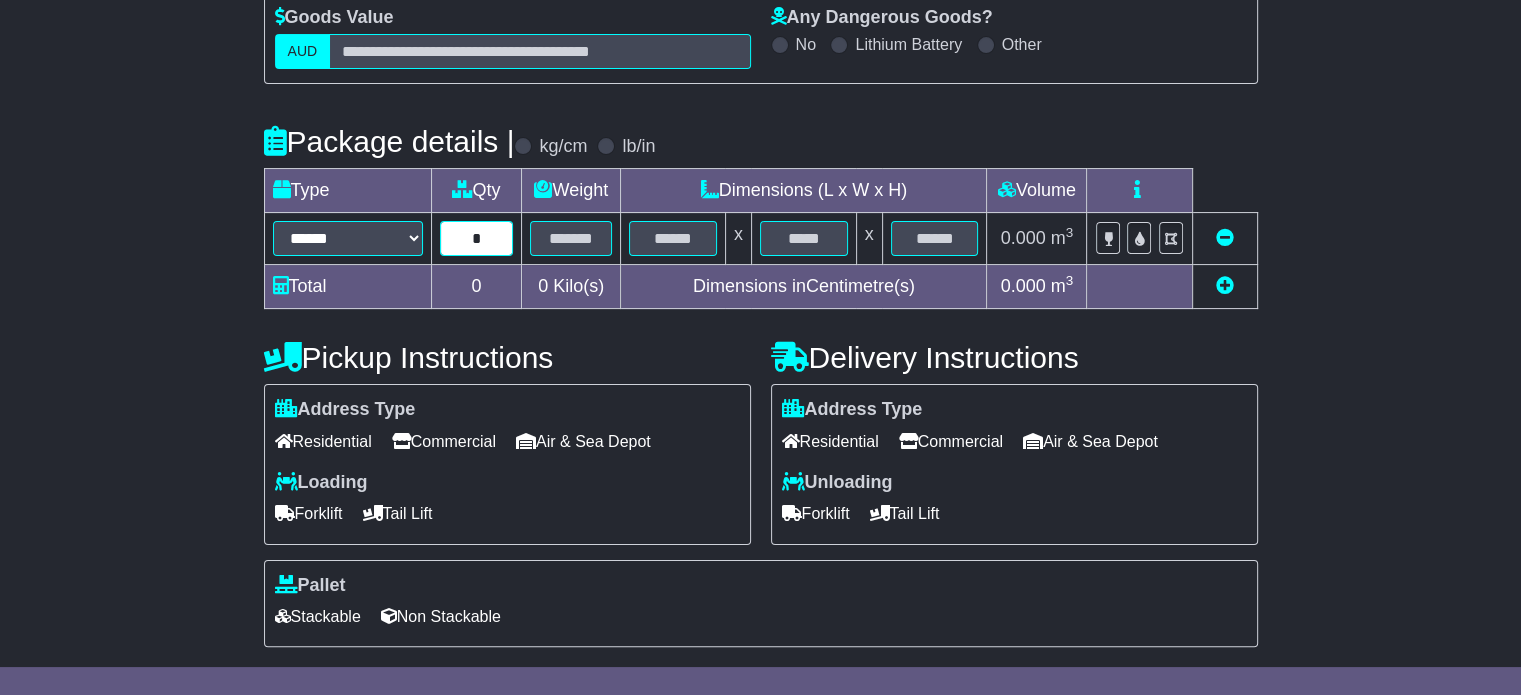type on "*" 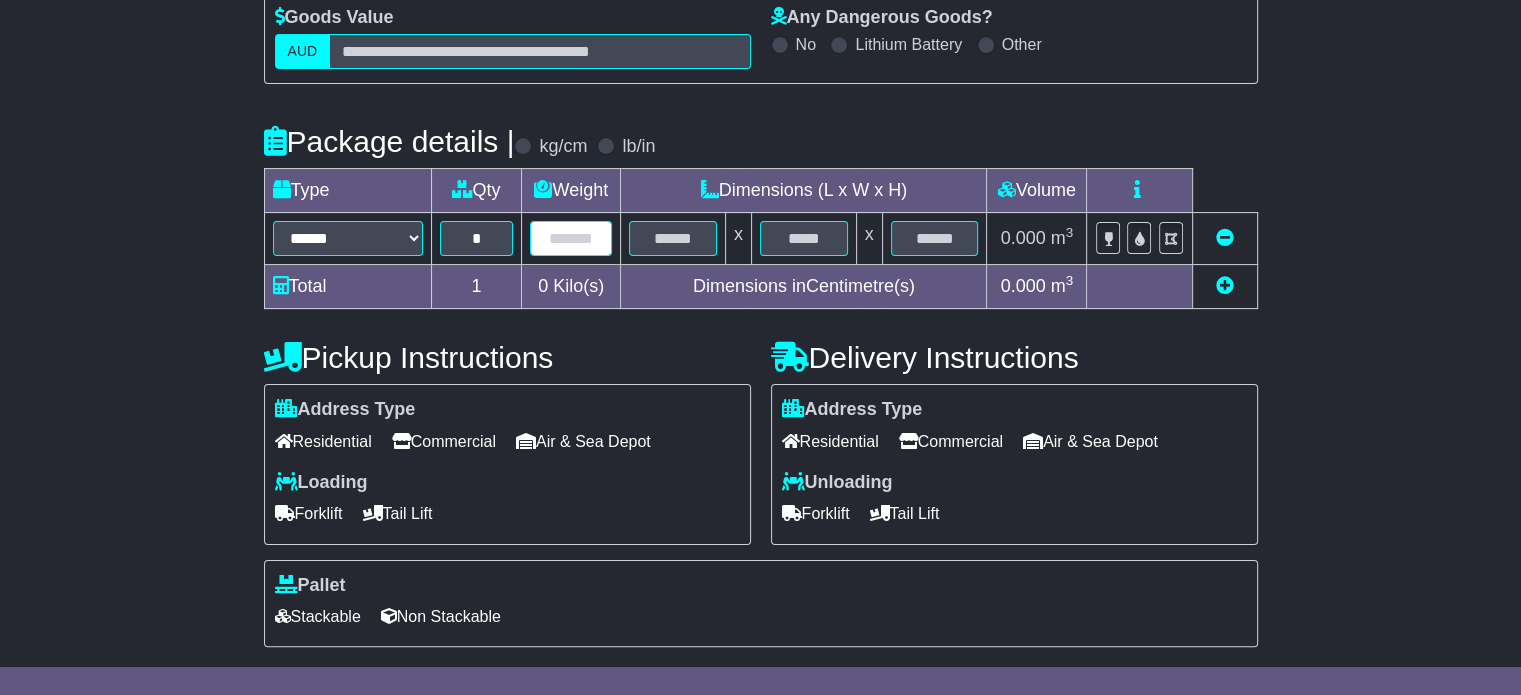 click at bounding box center (571, 238) 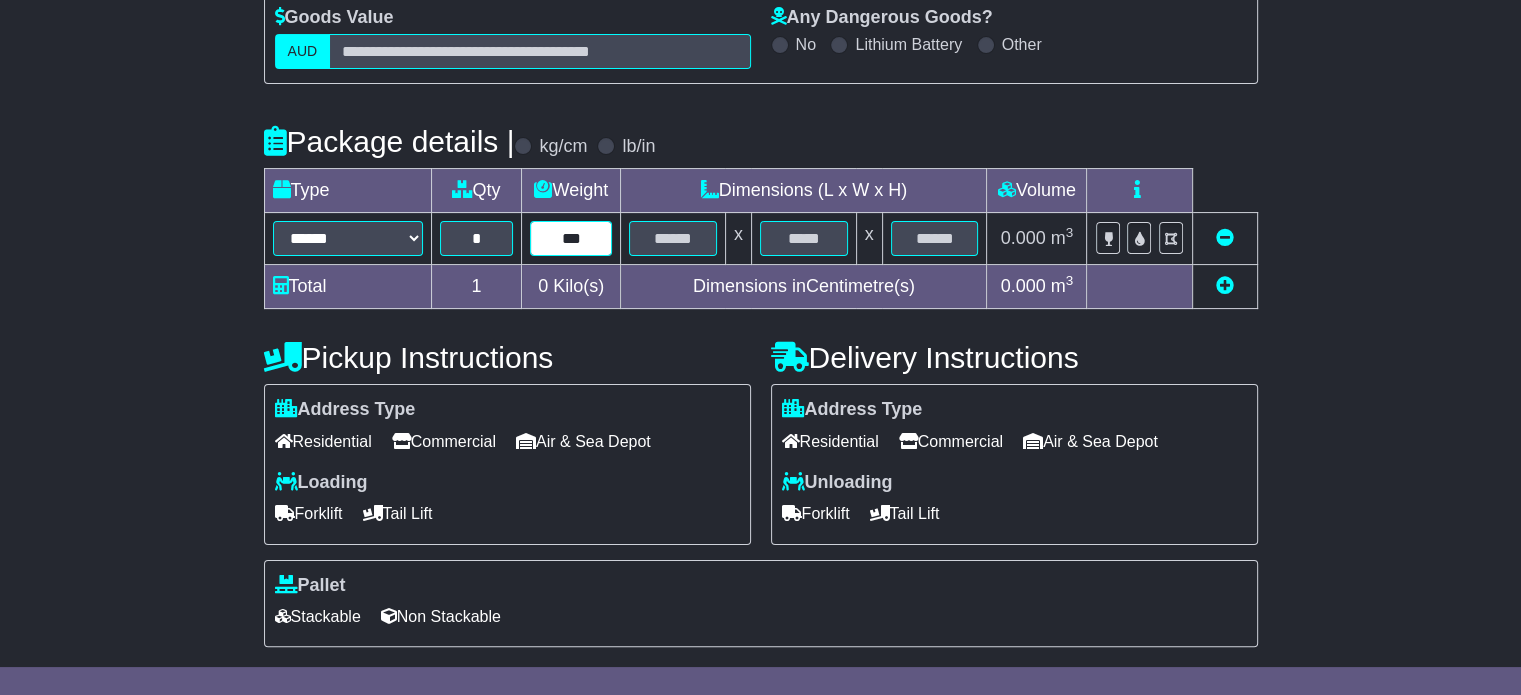 type on "***" 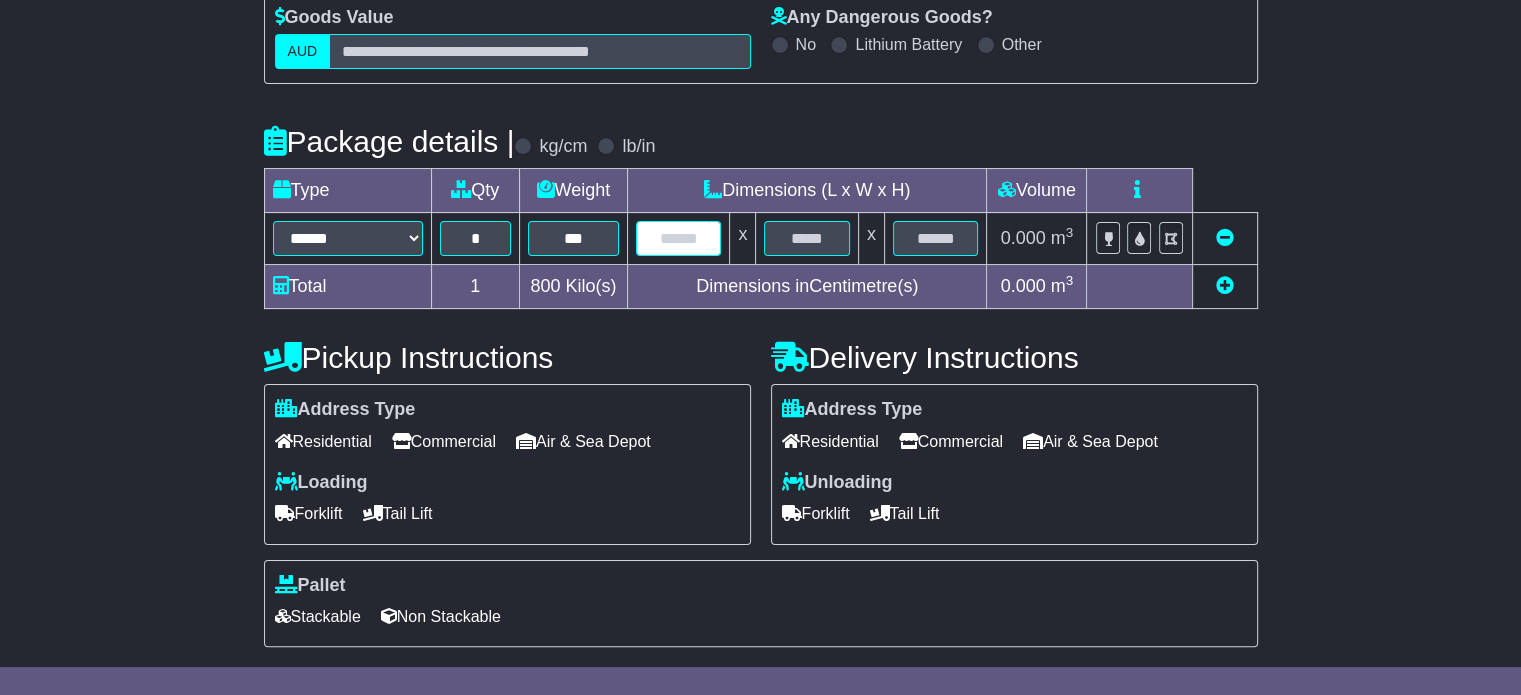 click at bounding box center (678, 238) 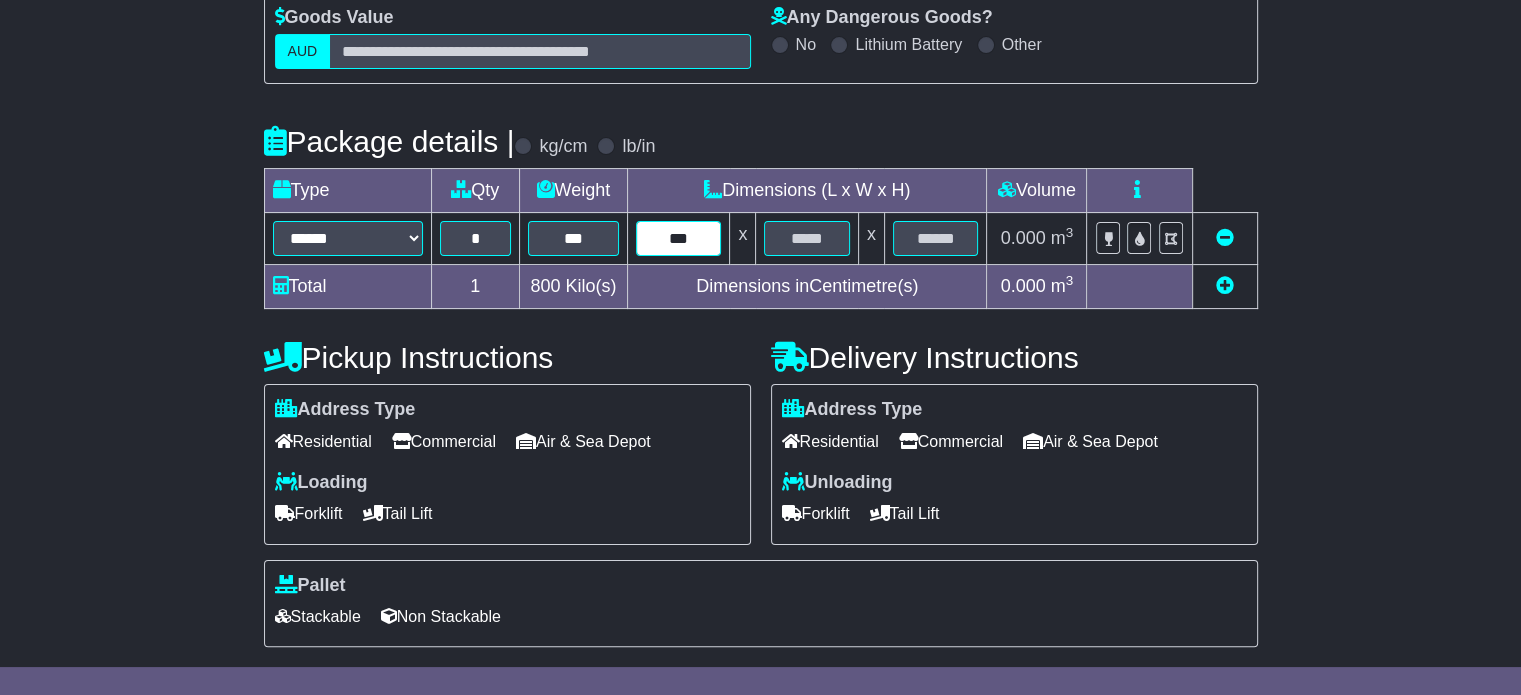 type on "***" 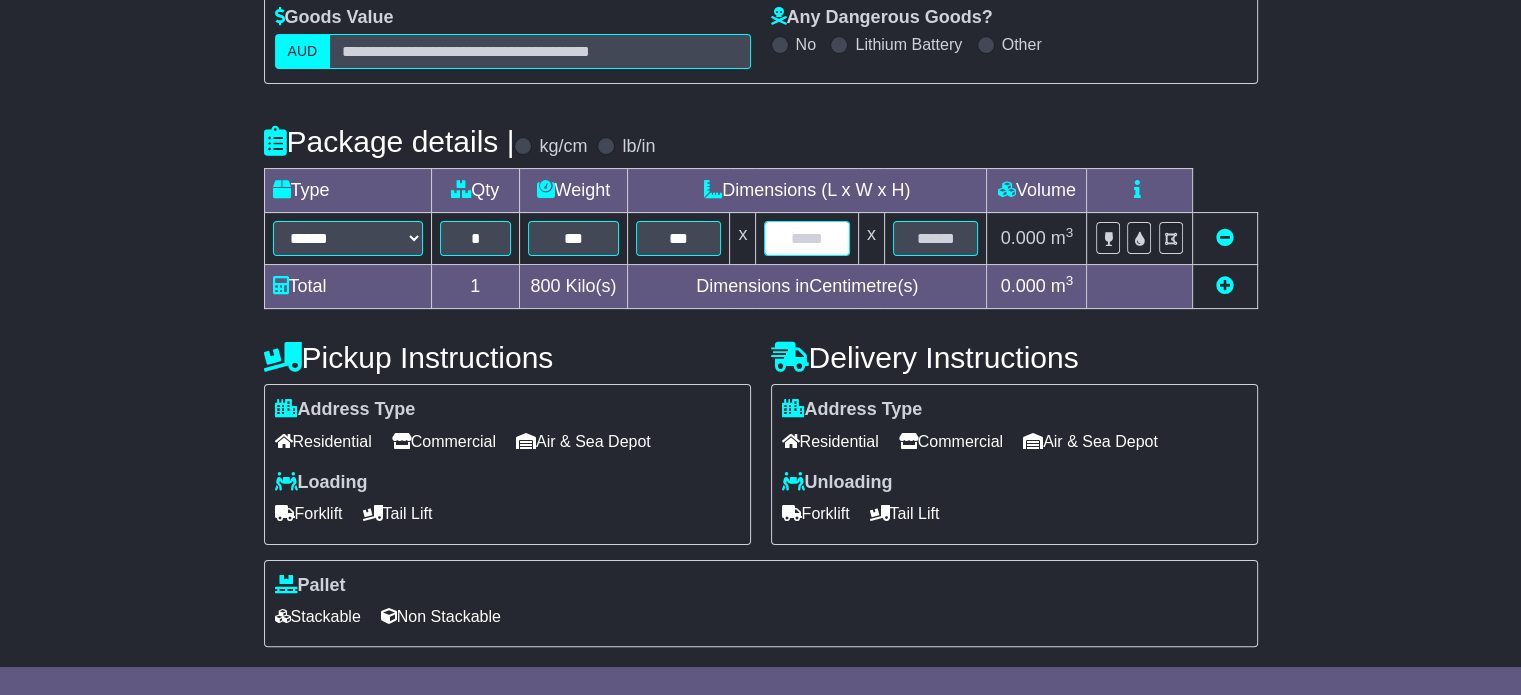 click at bounding box center [806, 238] 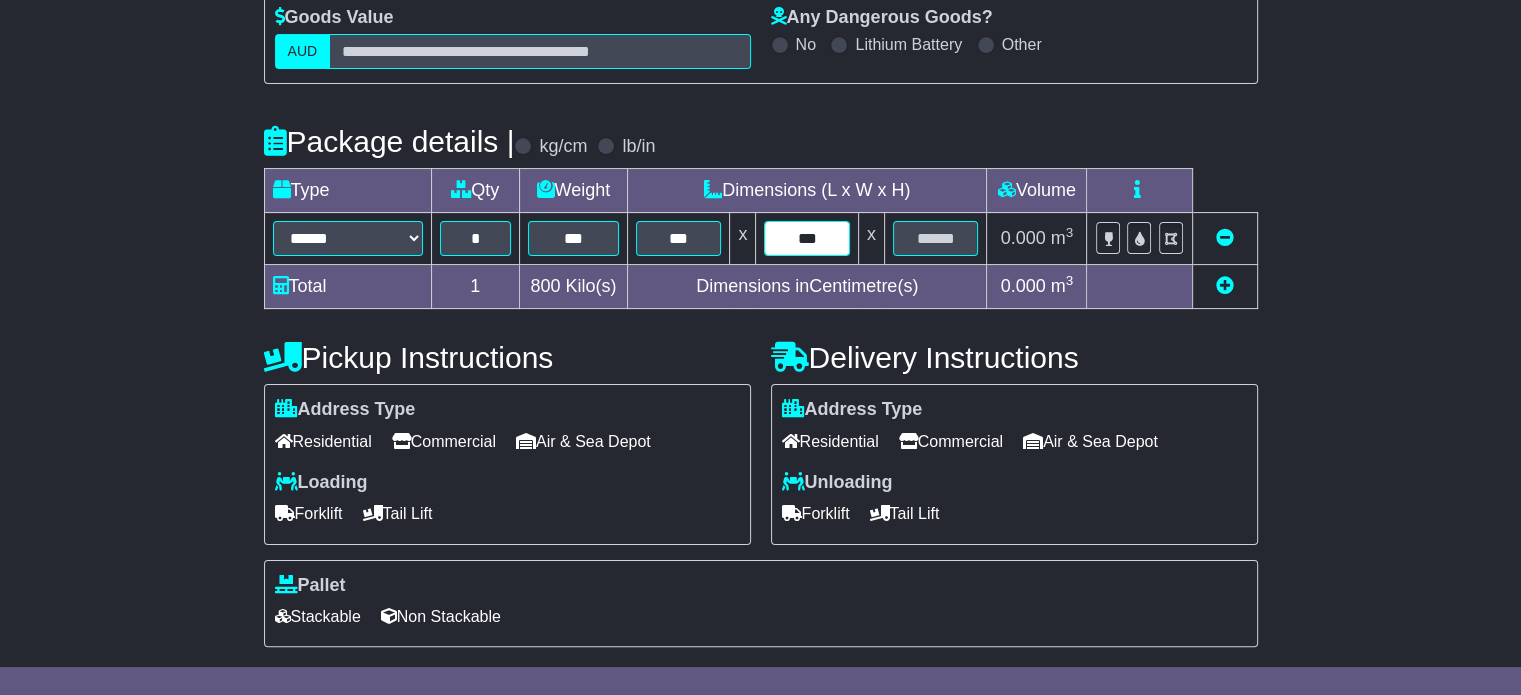 type on "***" 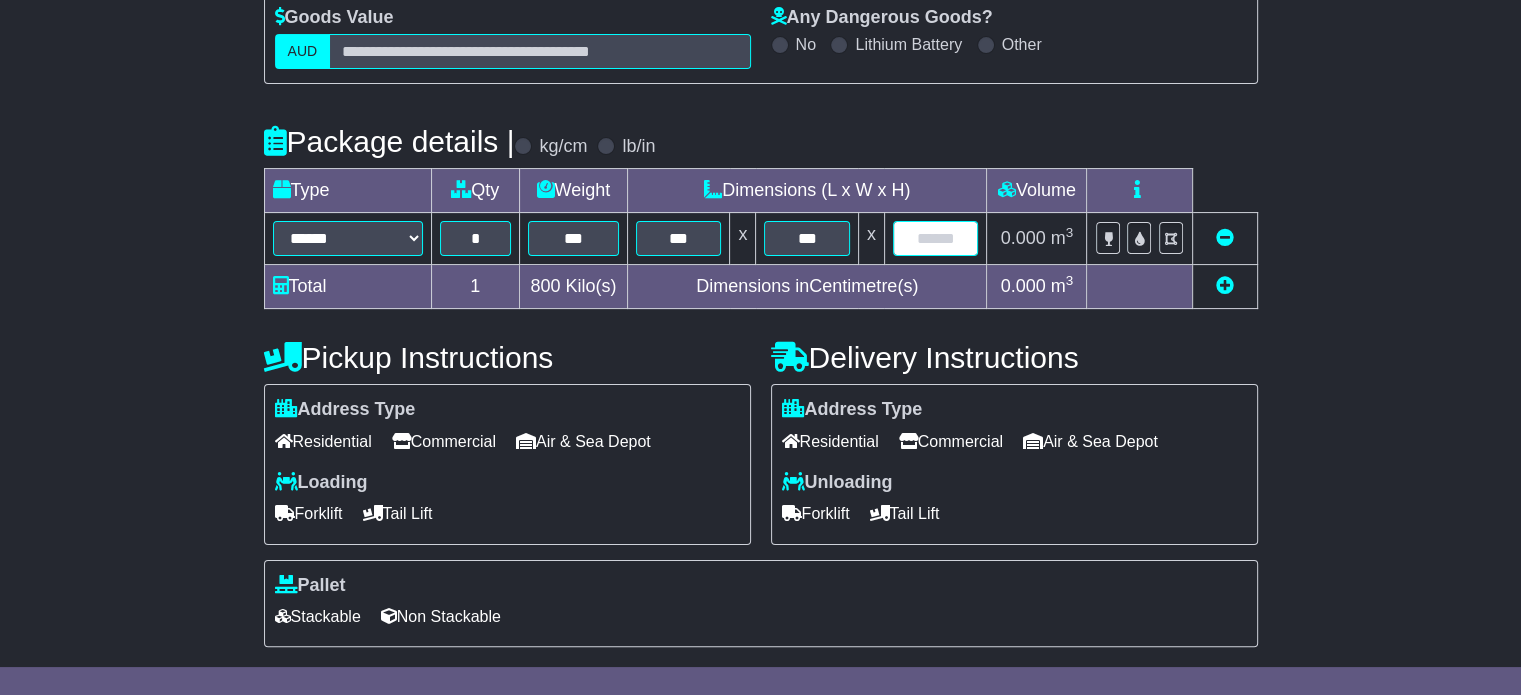 click at bounding box center [936, 238] 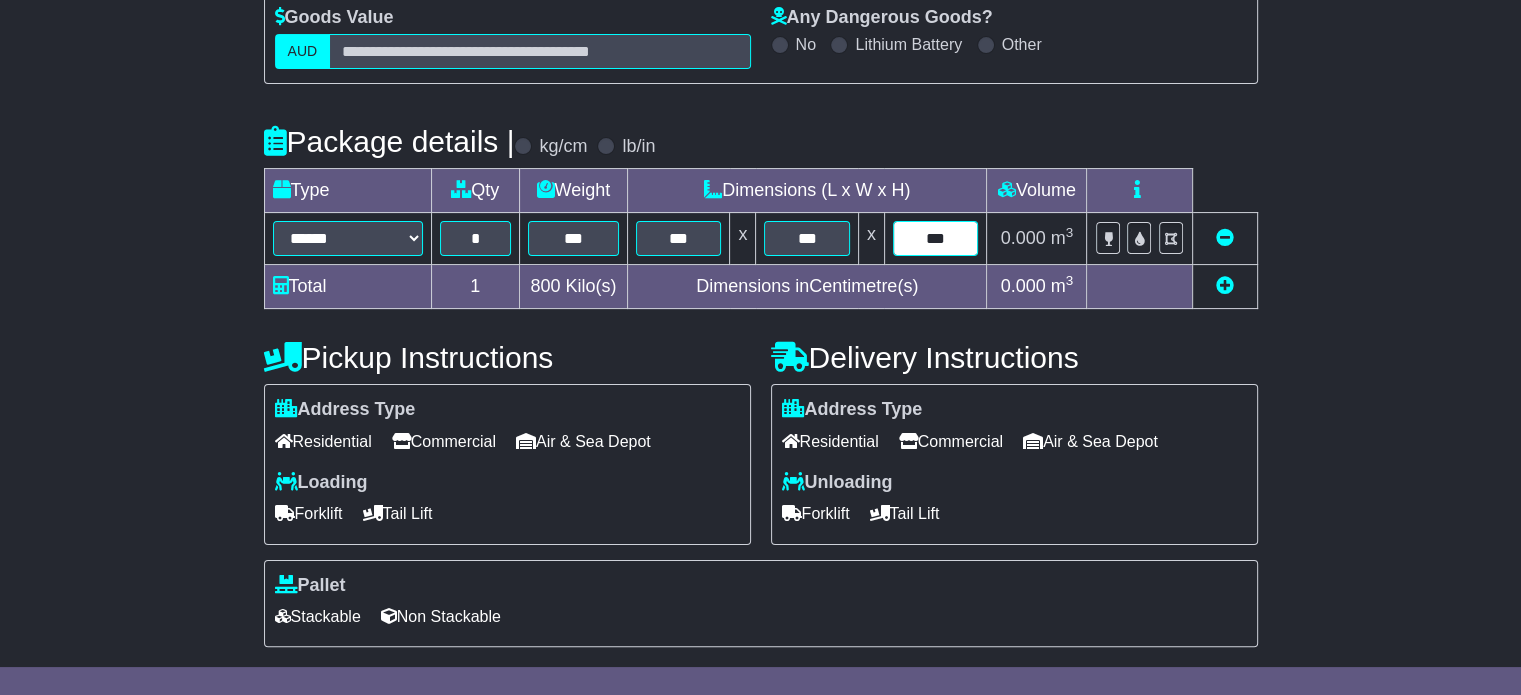 type on "***" 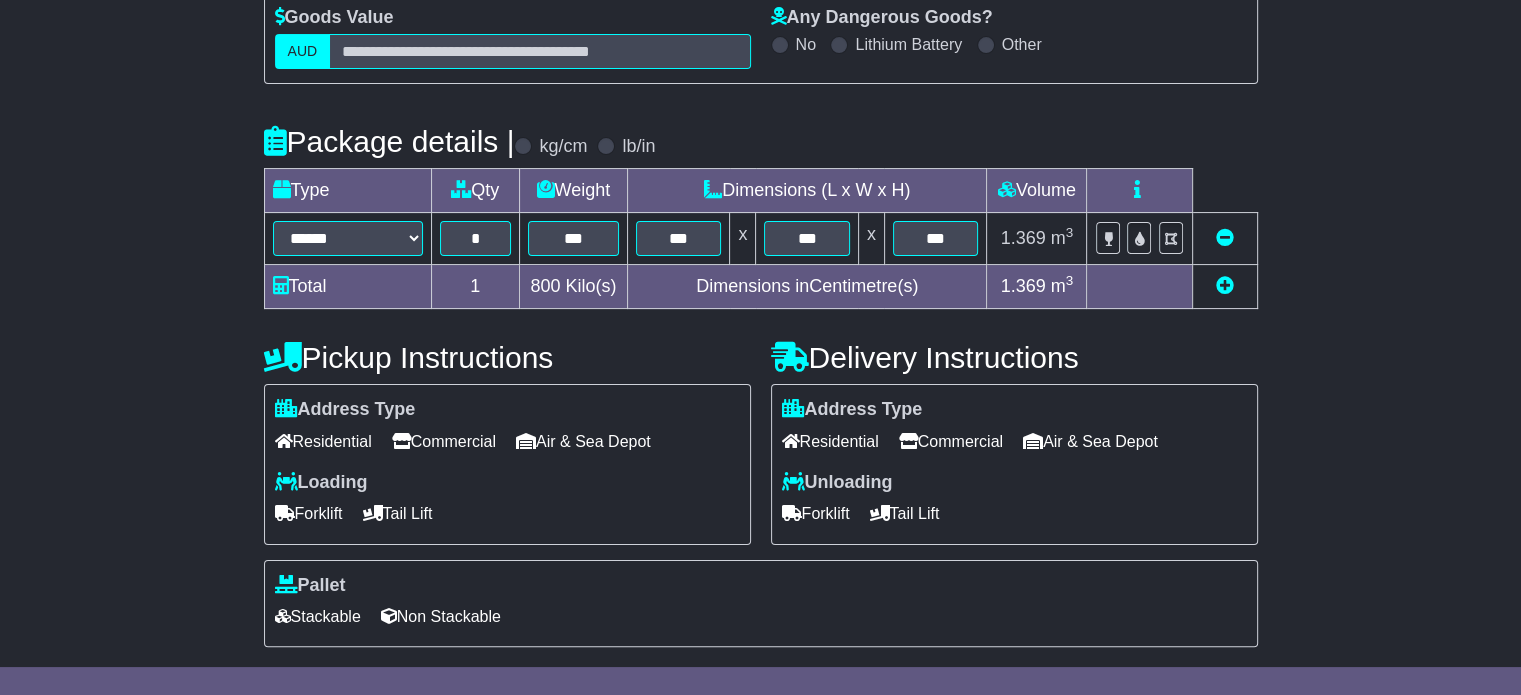 click on "Commercial" at bounding box center (444, 441) 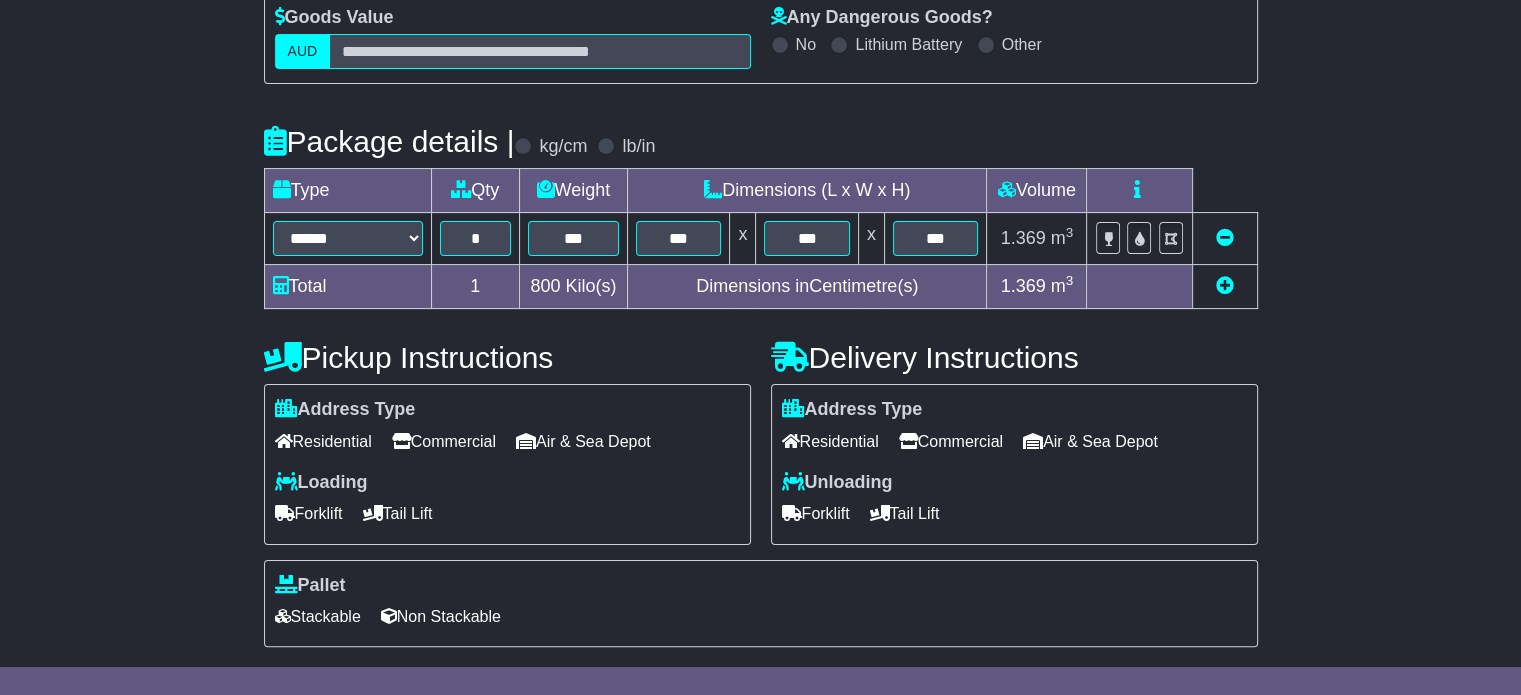 click on "Commercial" at bounding box center [951, 441] 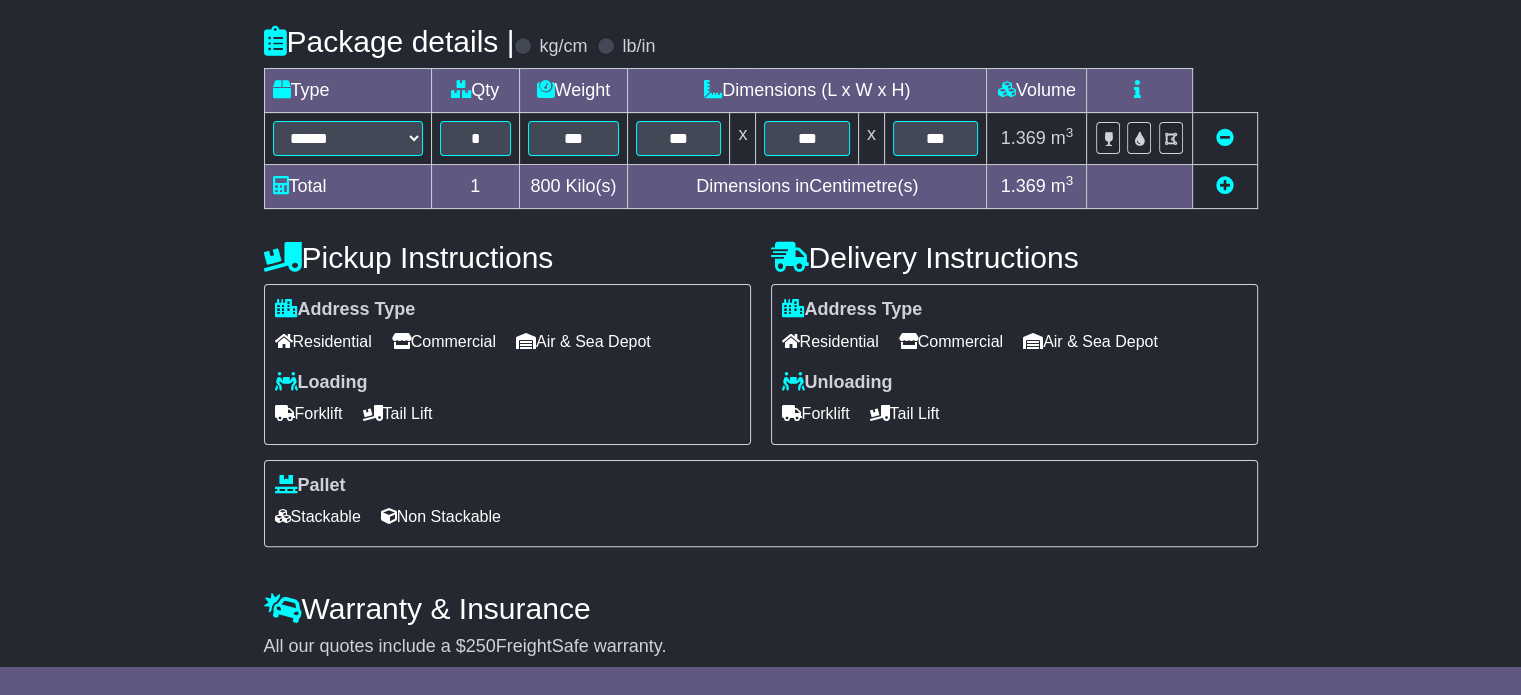 scroll, scrollTop: 540, scrollLeft: 0, axis: vertical 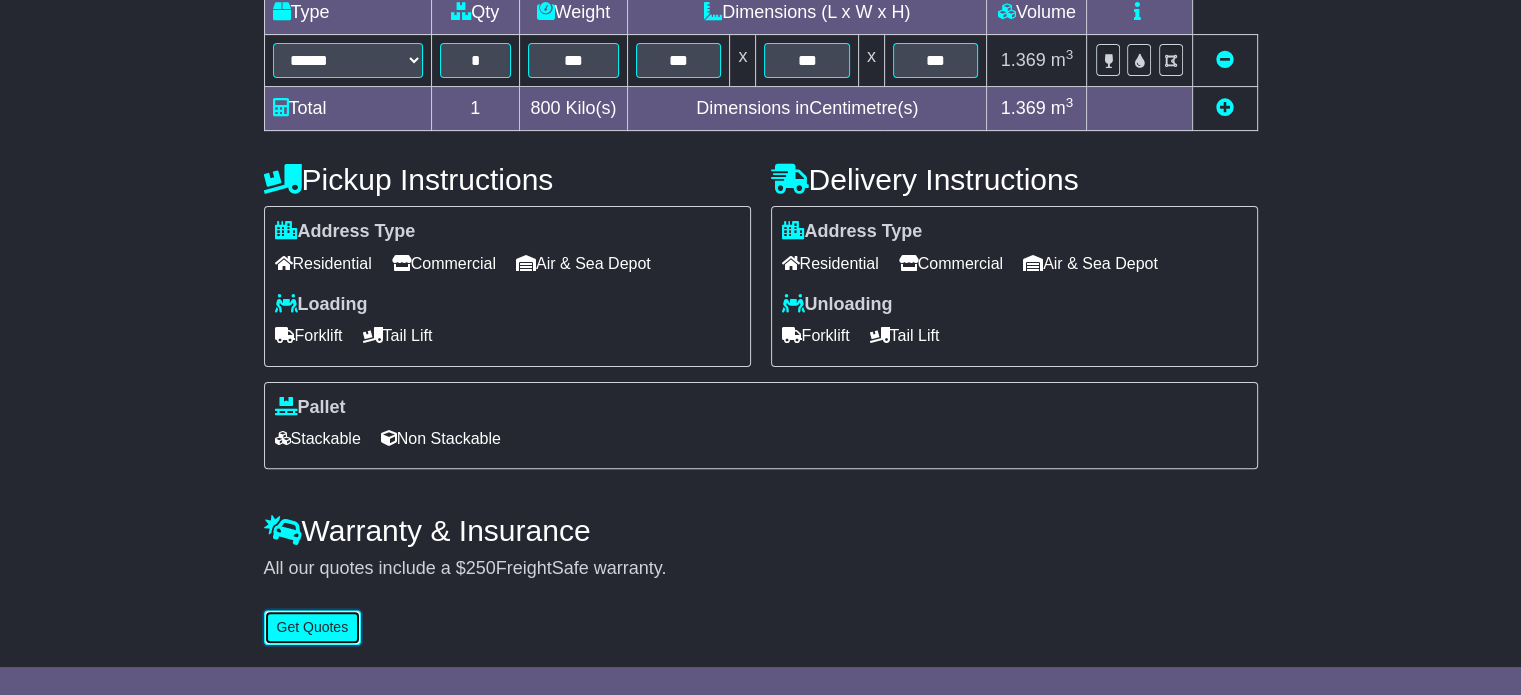 click on "Get Quotes" at bounding box center (313, 627) 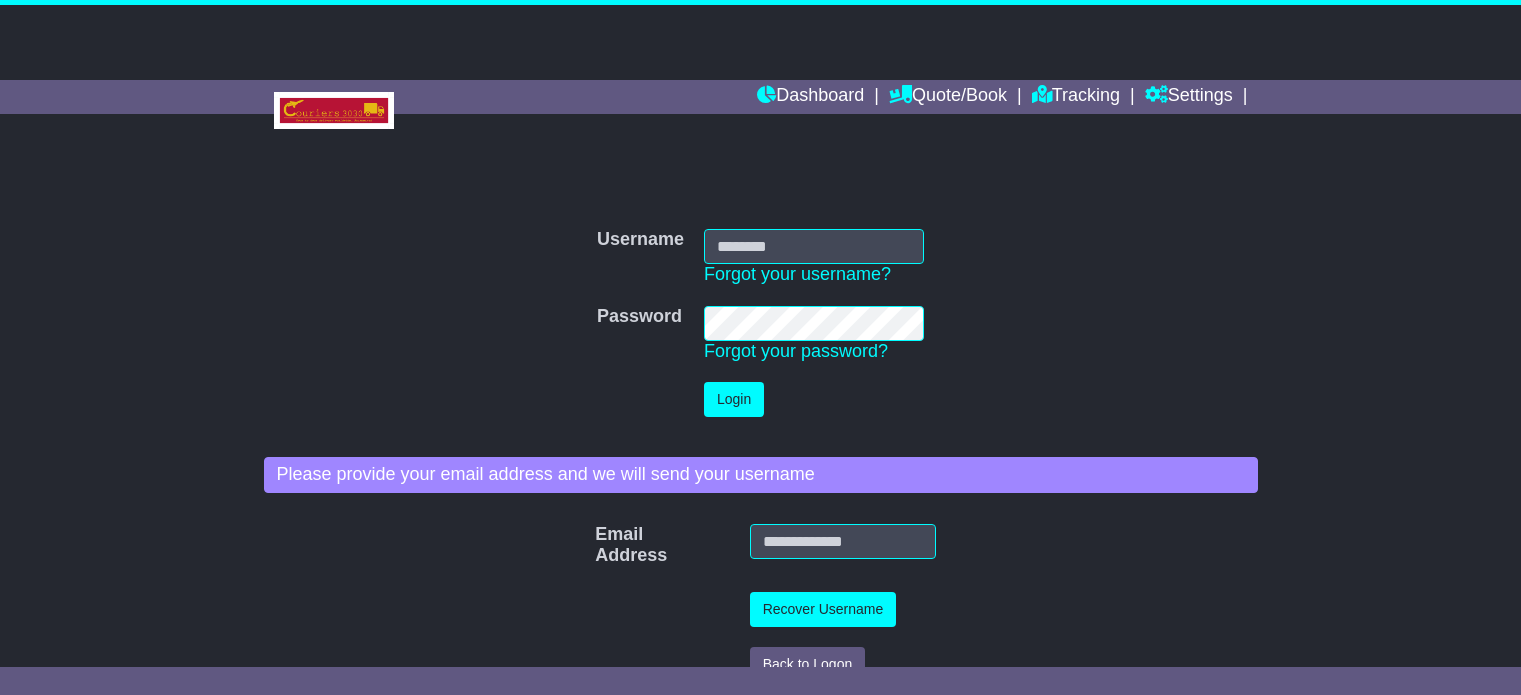 scroll, scrollTop: 0, scrollLeft: 0, axis: both 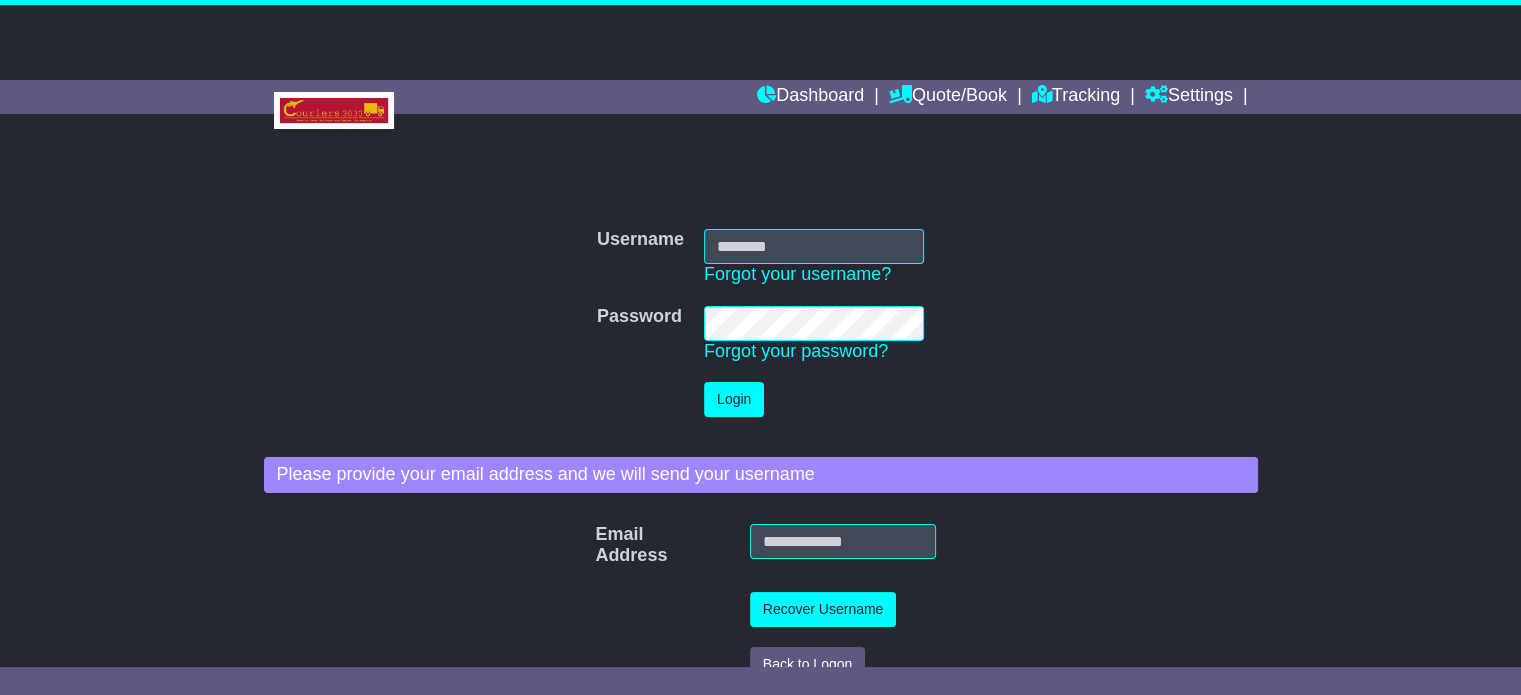 type on "**********" 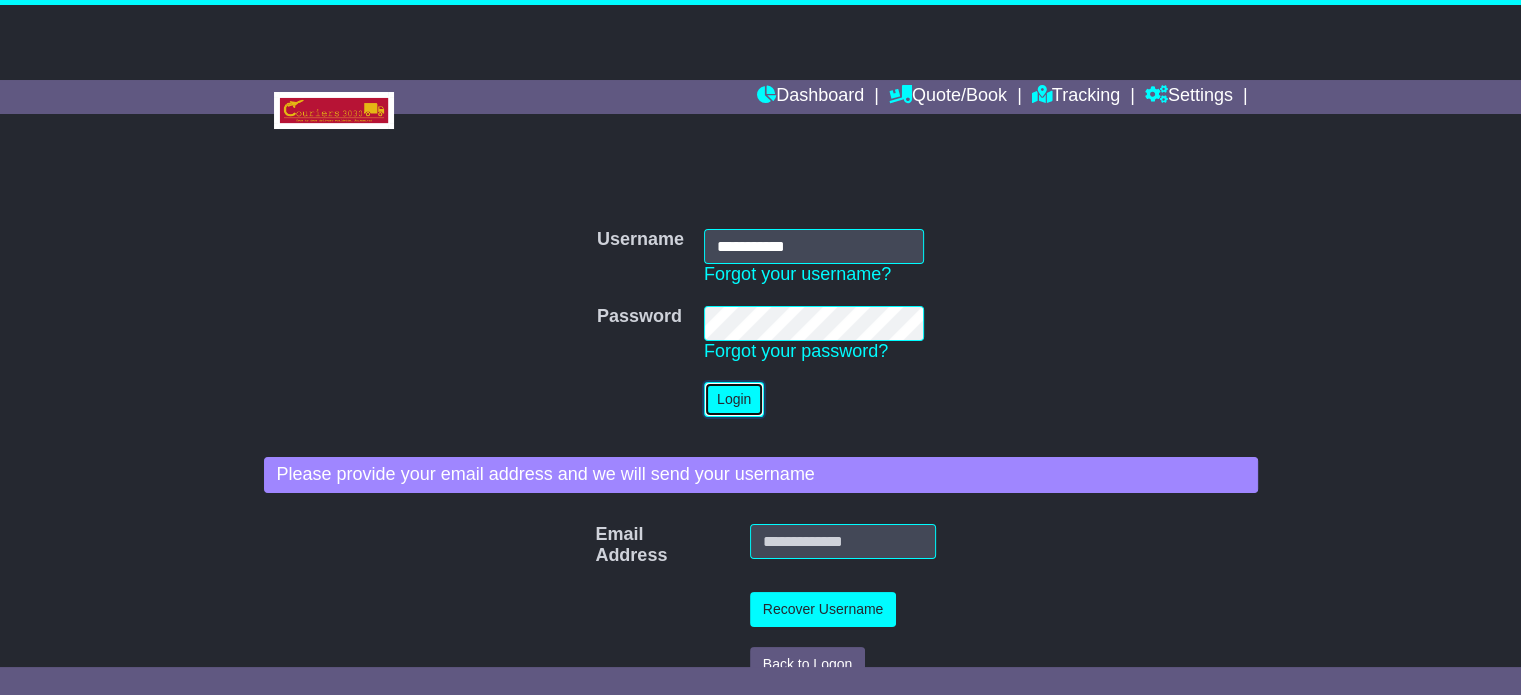 click on "Login" at bounding box center [734, 399] 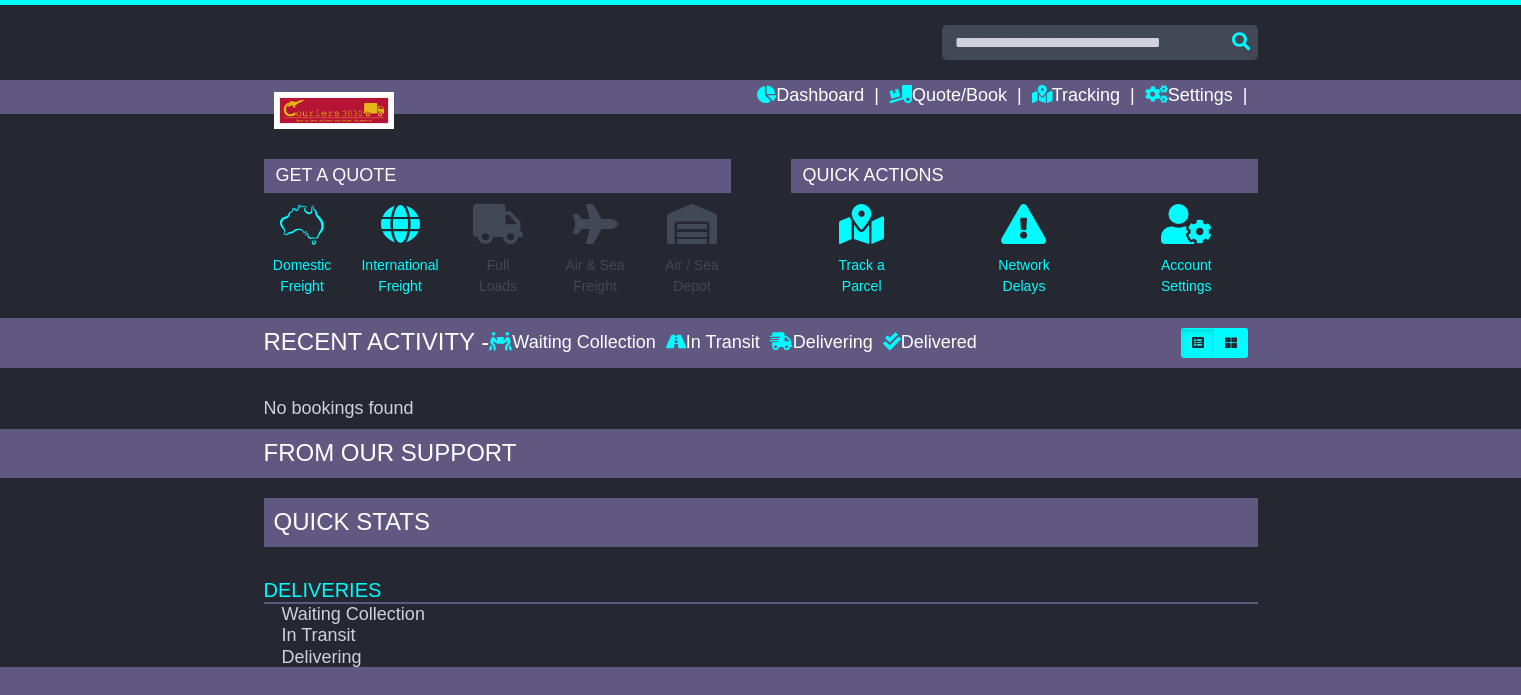 scroll, scrollTop: 0, scrollLeft: 0, axis: both 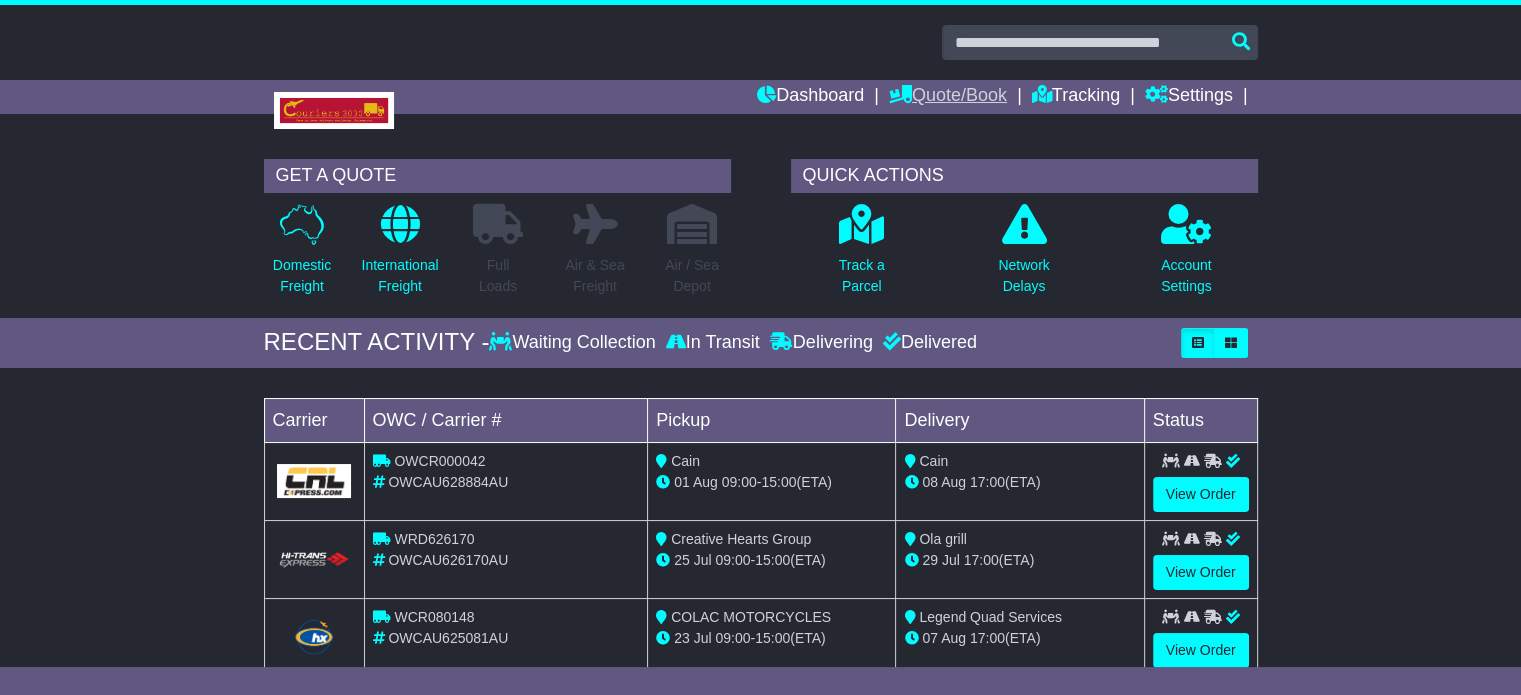 click on "Quote/Book" at bounding box center [948, 97] 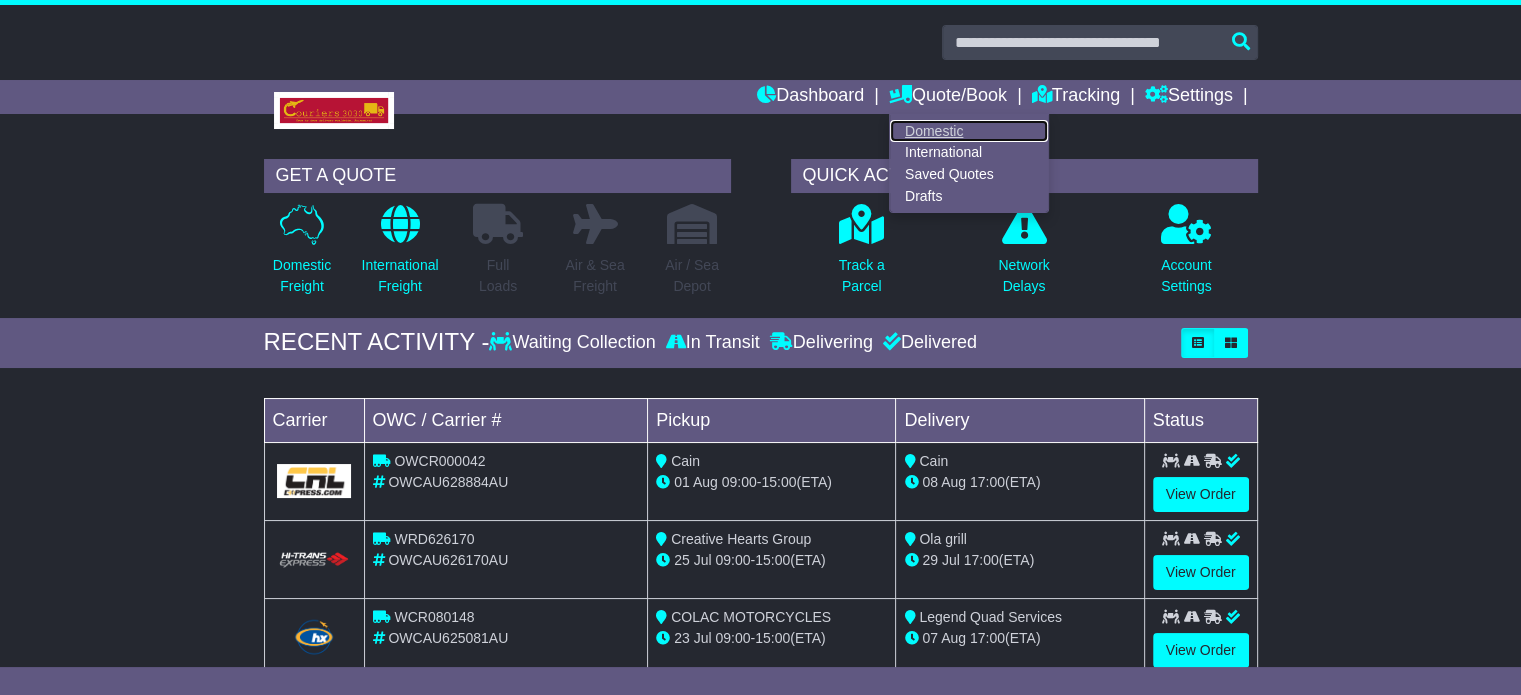 click on "Domestic" at bounding box center (969, 131) 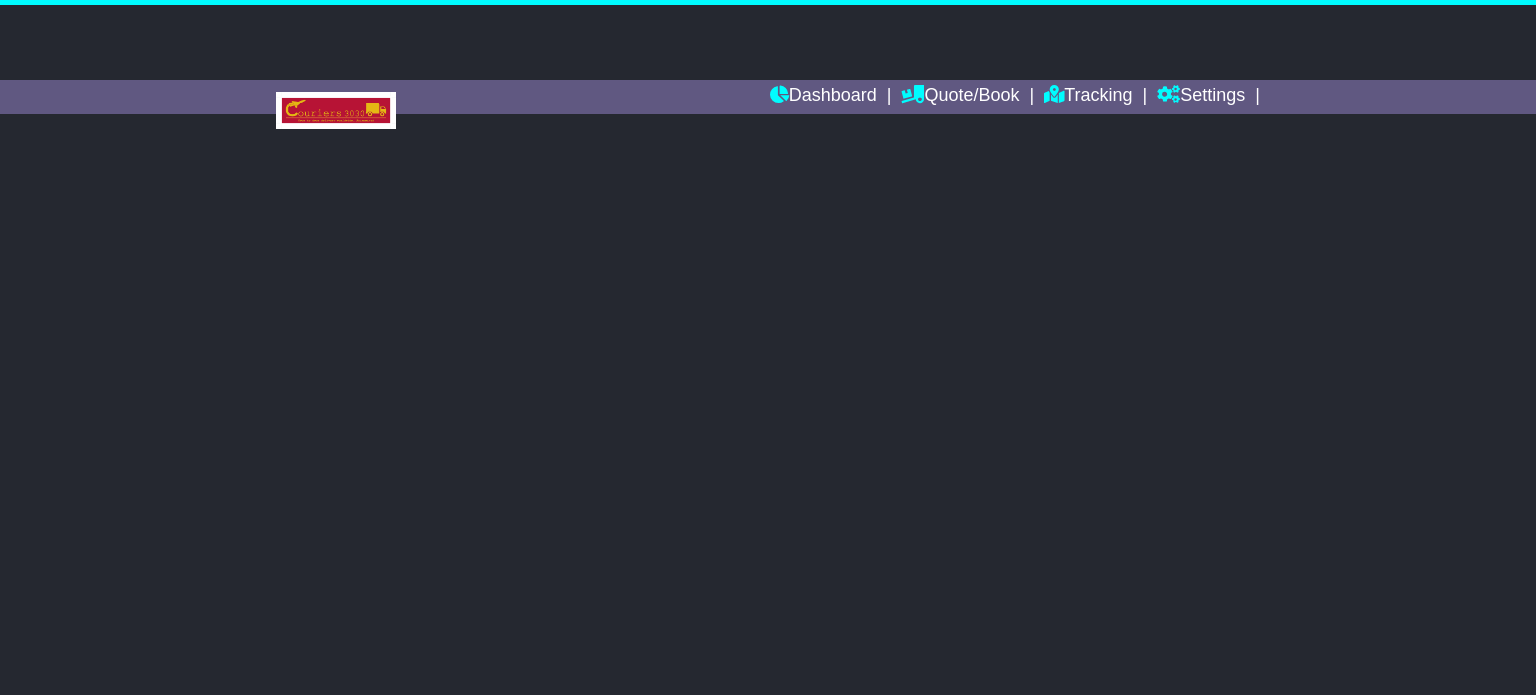 scroll, scrollTop: 0, scrollLeft: 0, axis: both 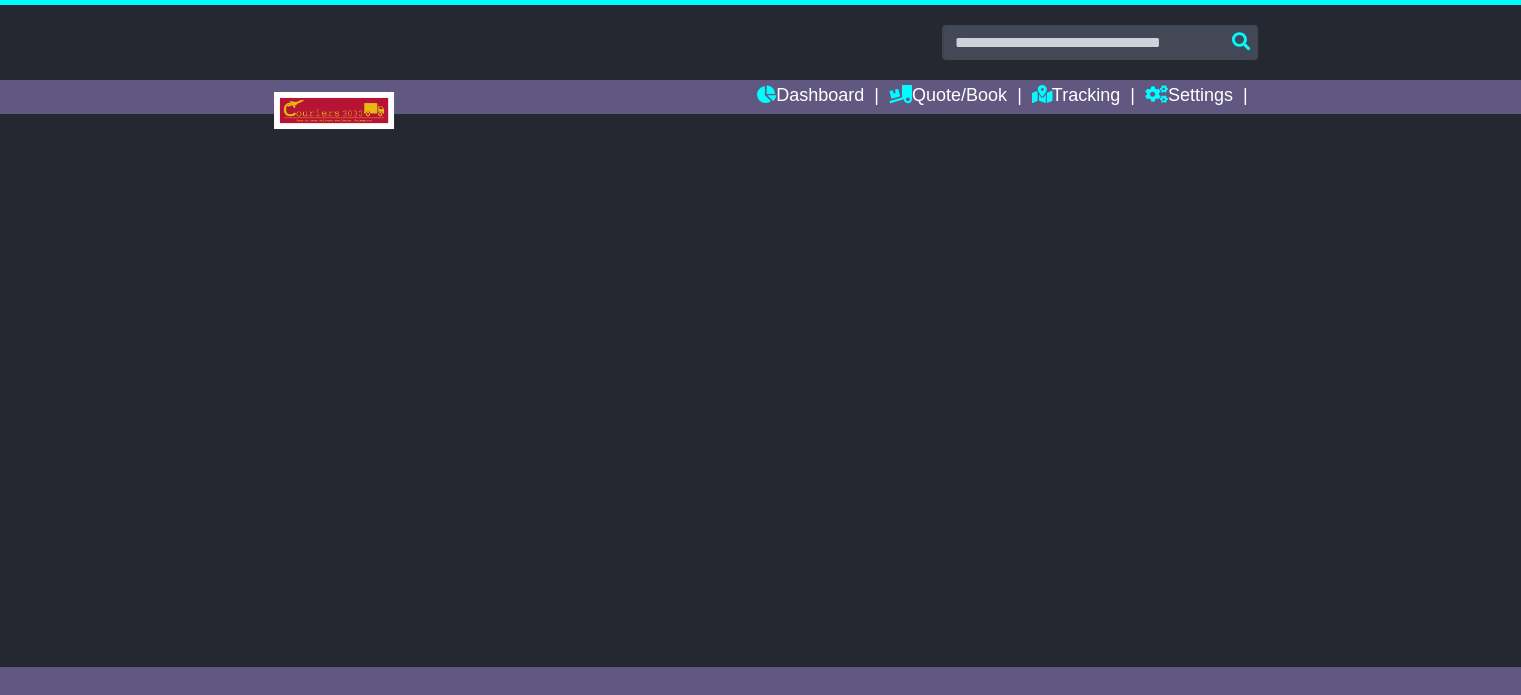 select 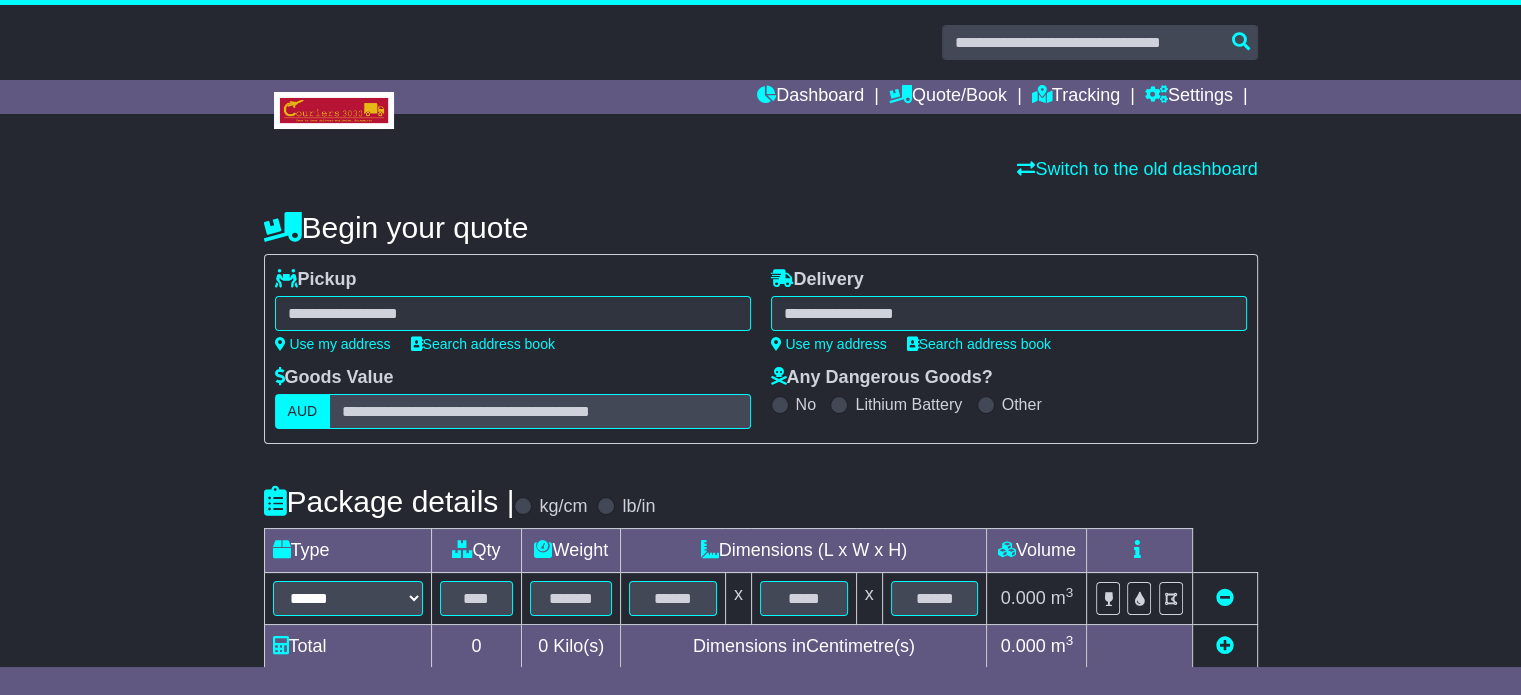 click at bounding box center (513, 313) 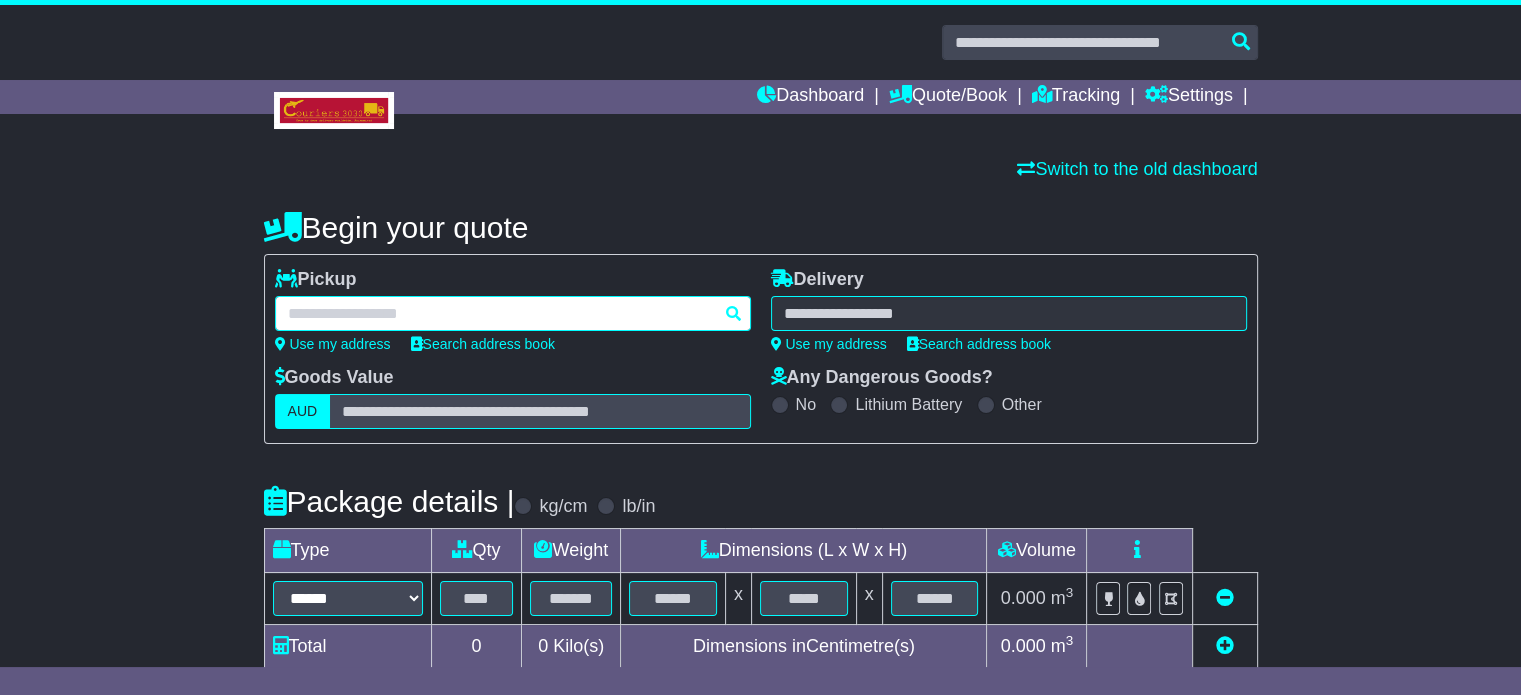 paste on "**********" 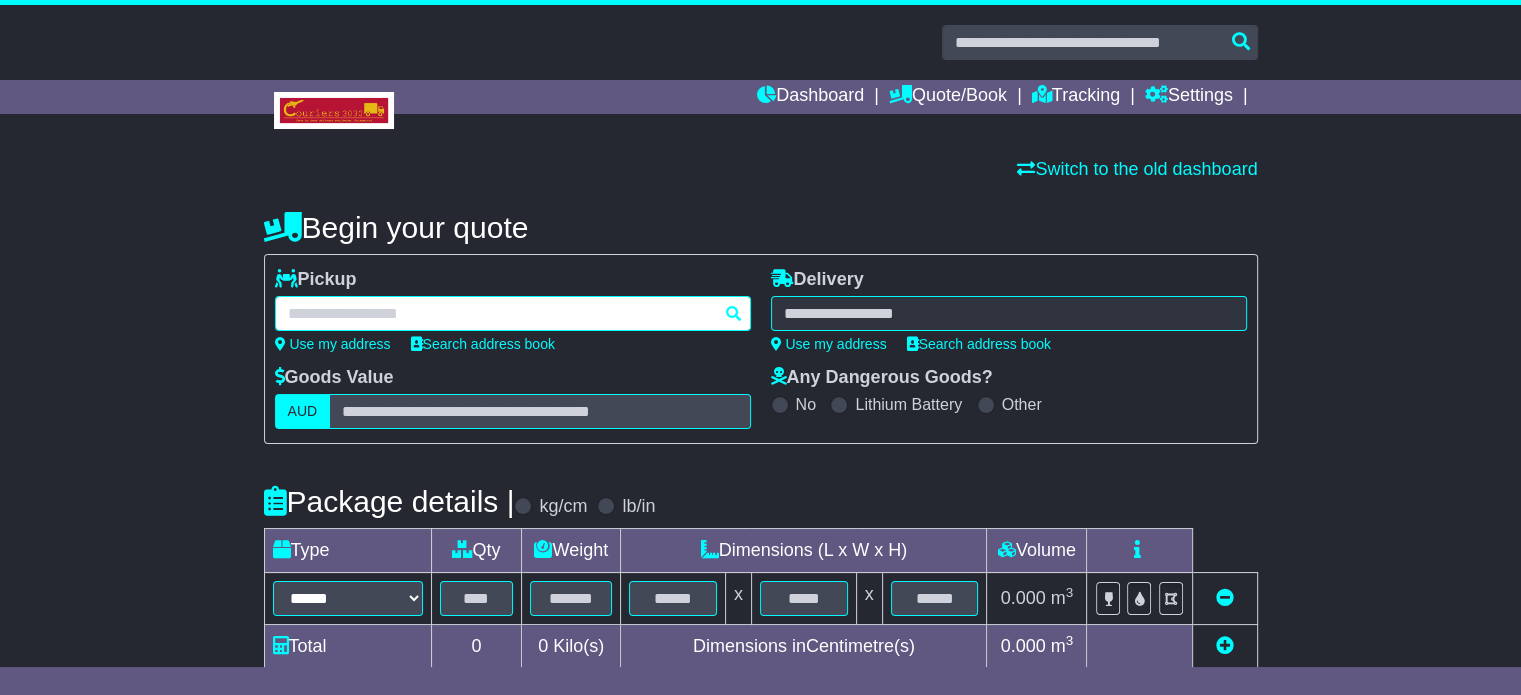 type on "**********" 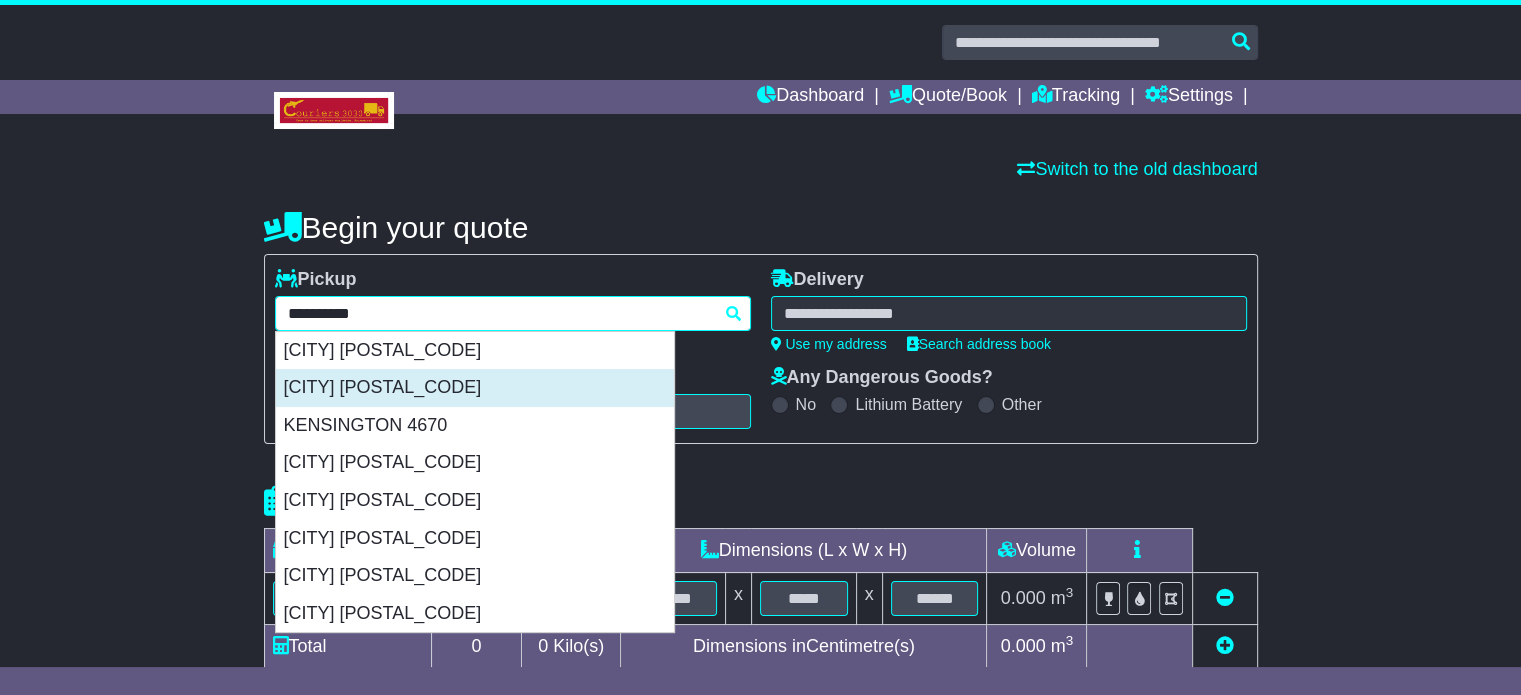 click on "KENSINGTON 3031" at bounding box center [475, 388] 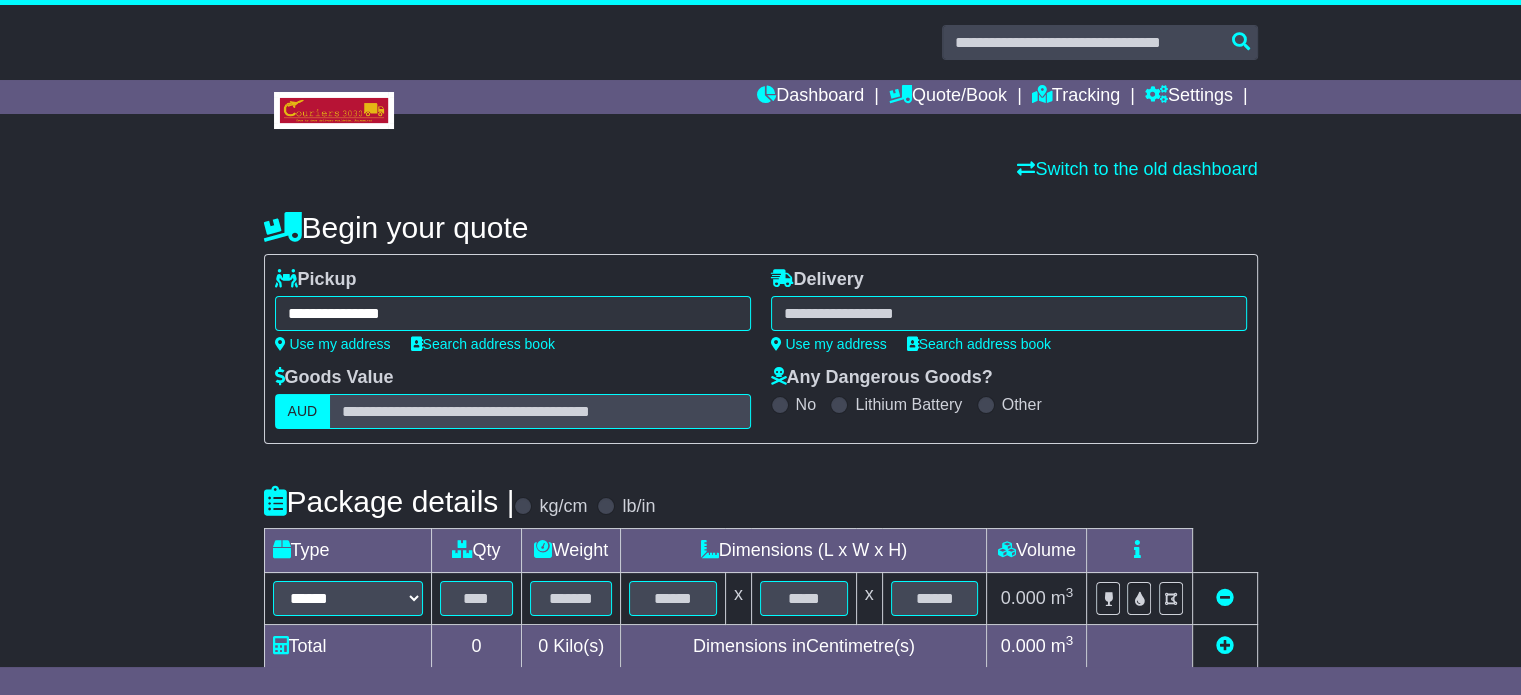 type on "**********" 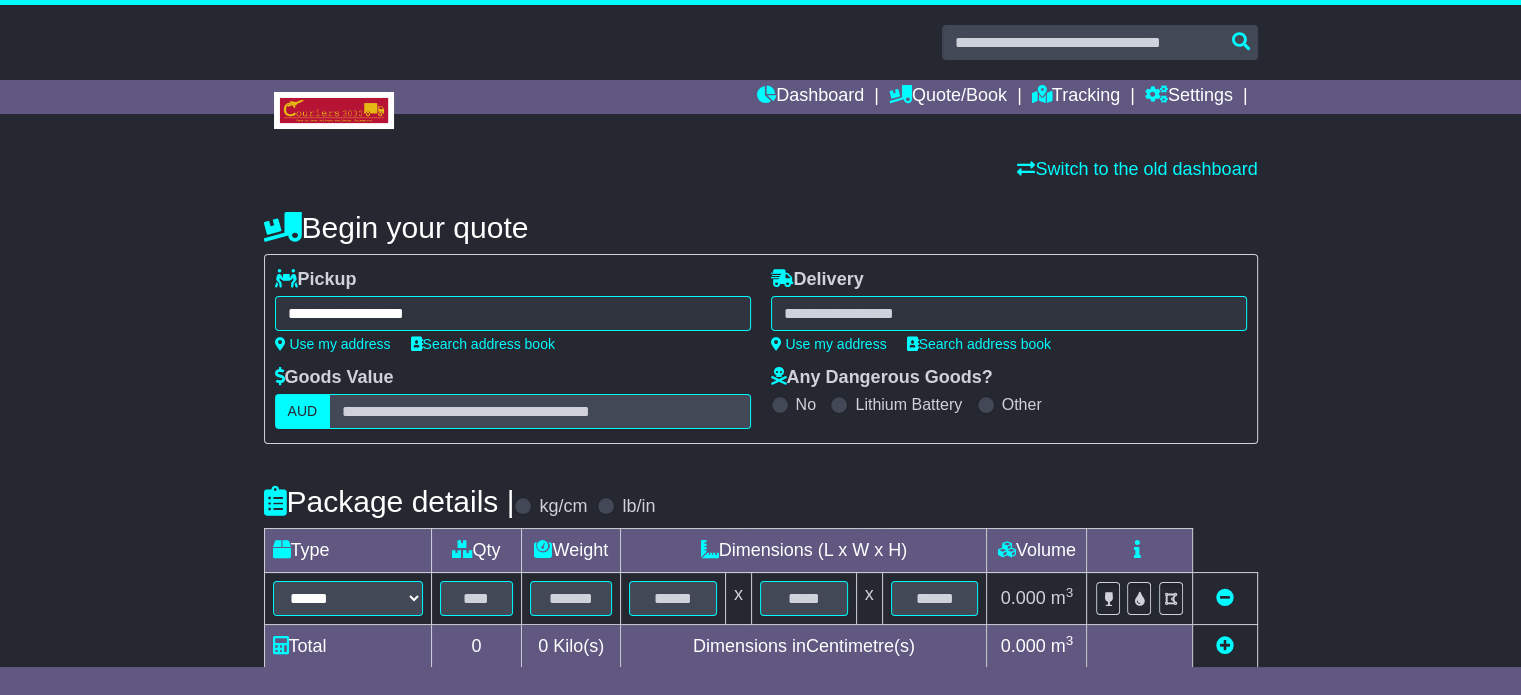 click at bounding box center [1009, 313] 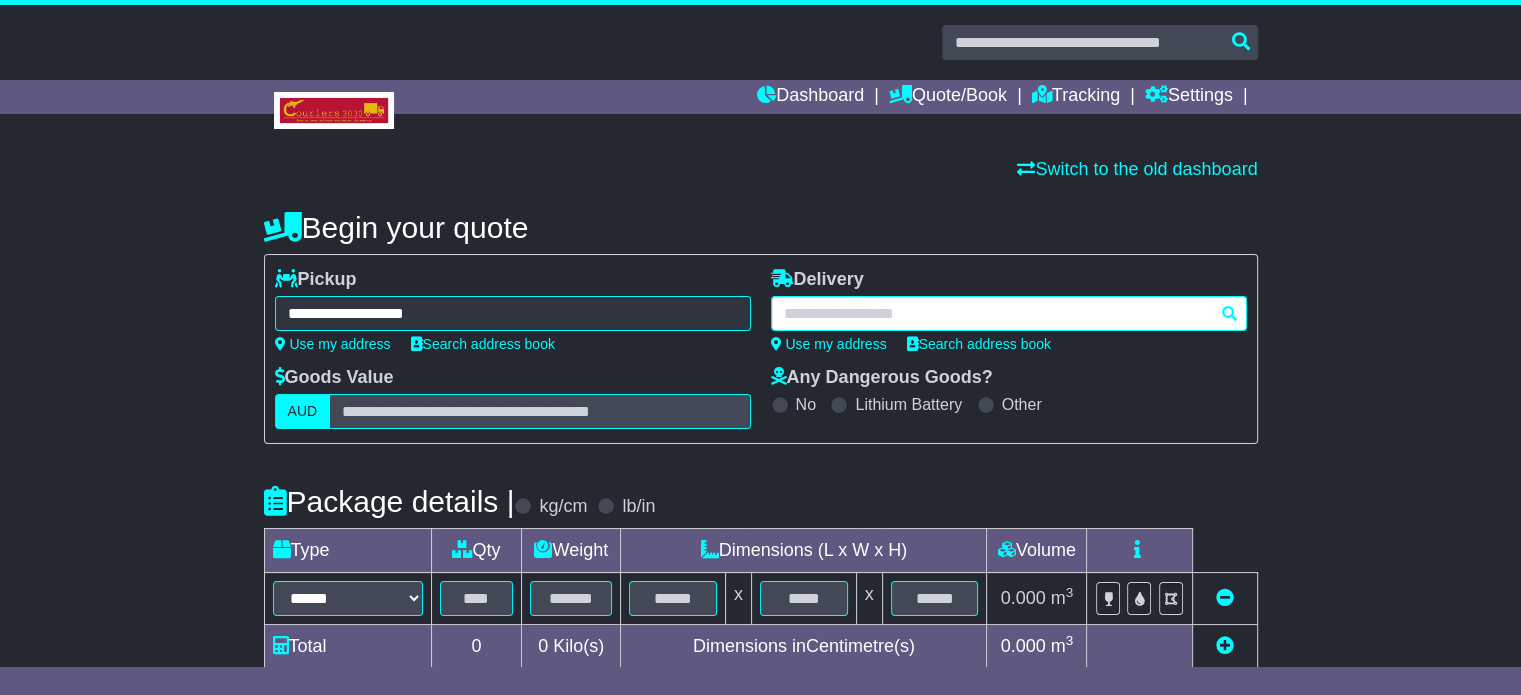 paste on "*******" 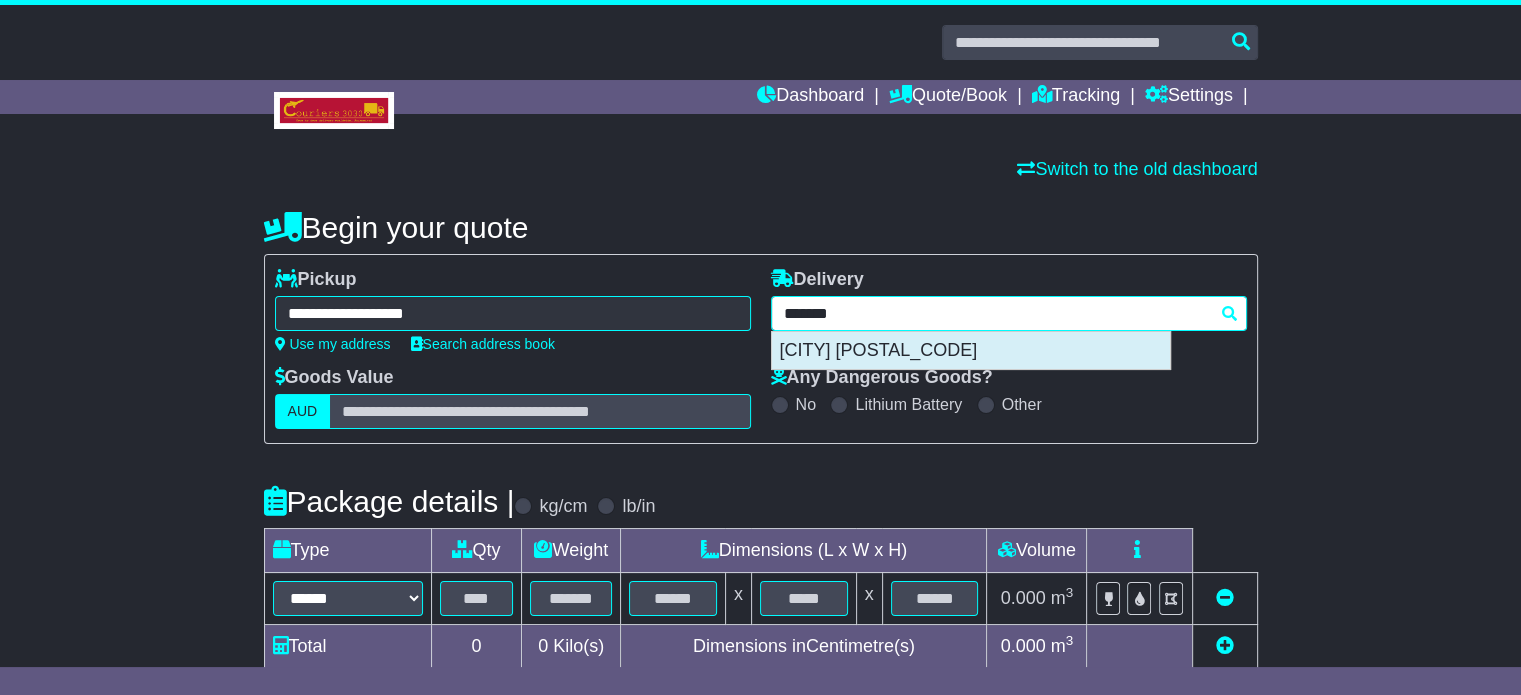 click on "WARILLA 2528" at bounding box center [971, 351] 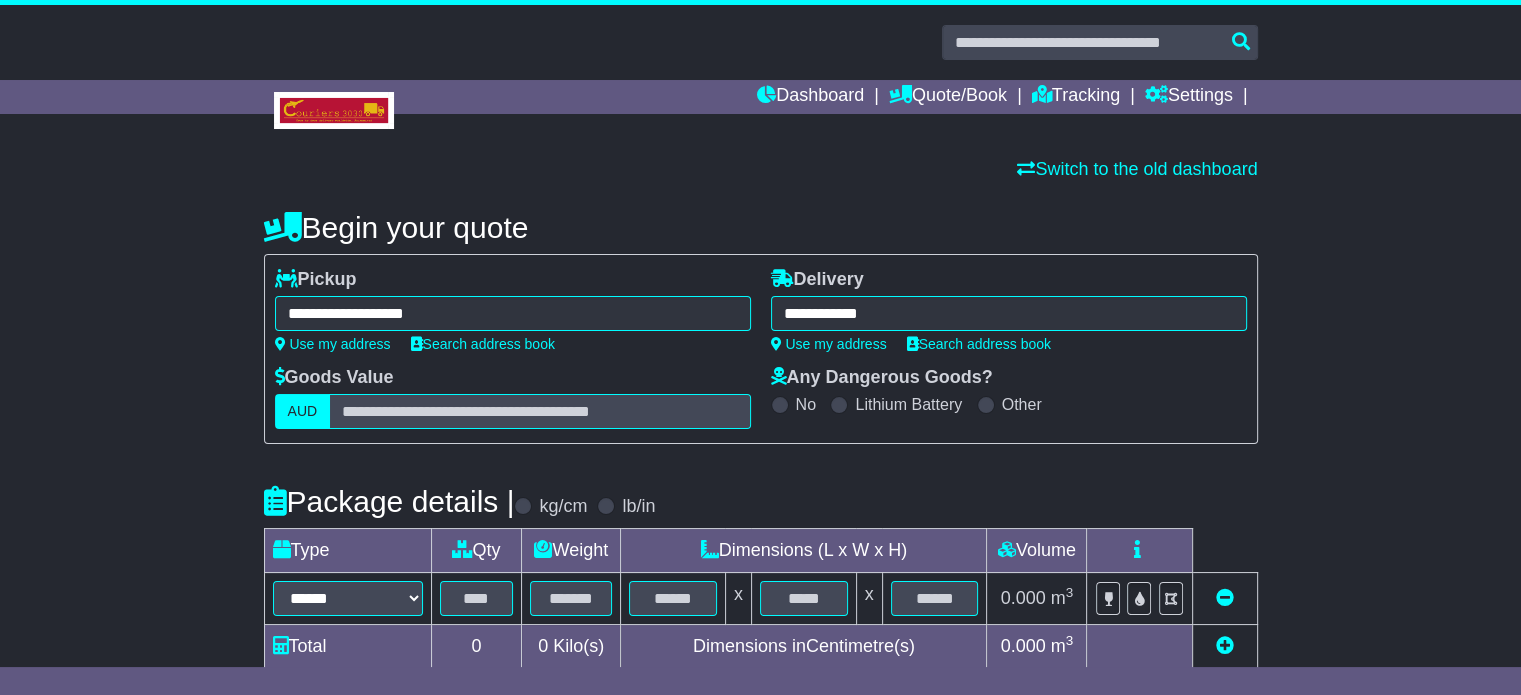 type on "**********" 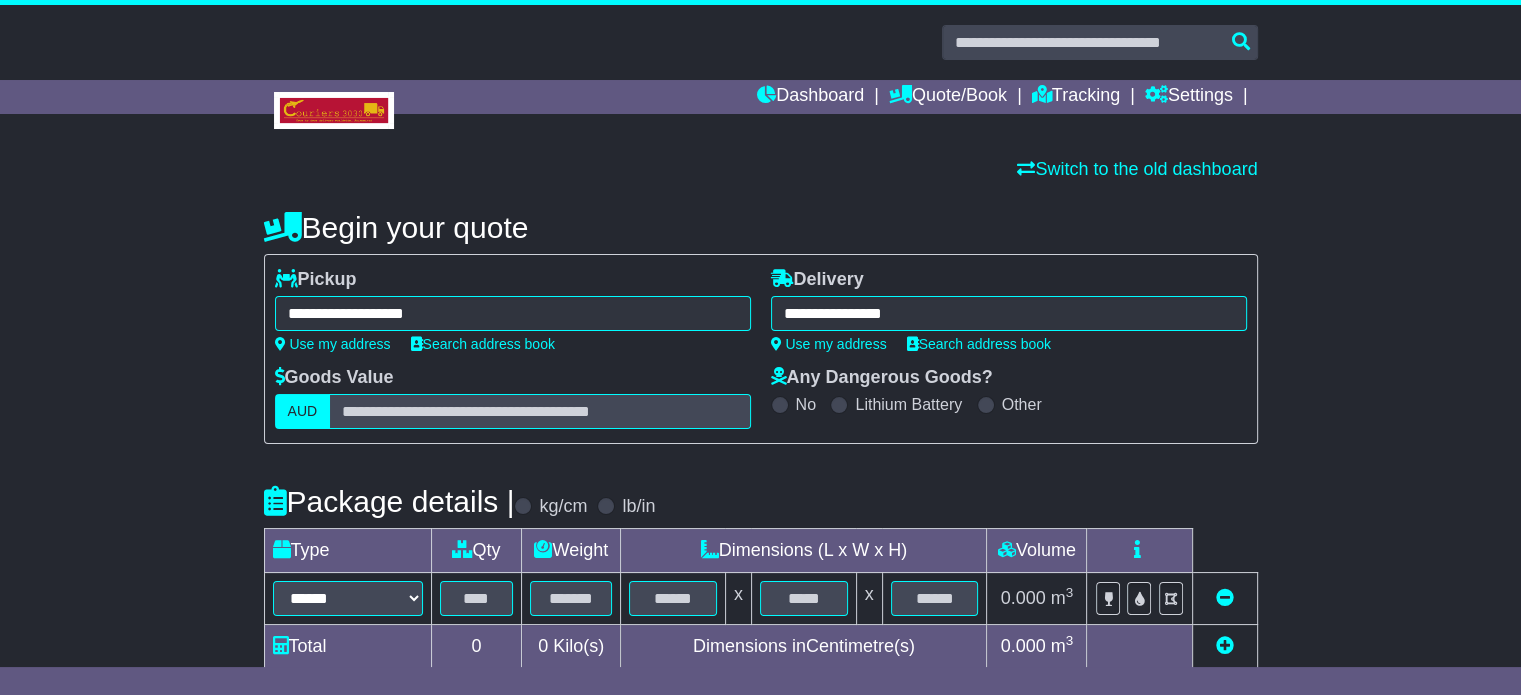 click on "Package details |
kg/cm
lb/in" at bounding box center (761, 501) 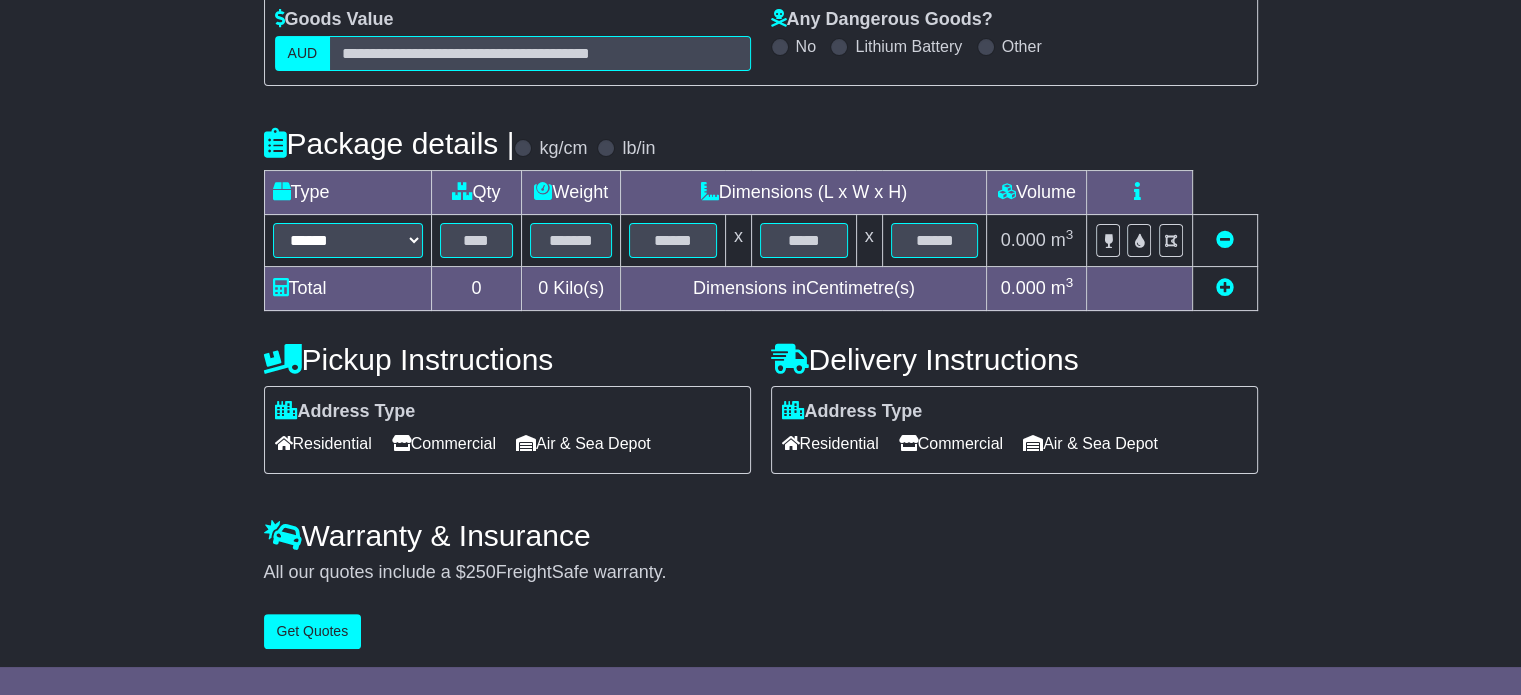 scroll, scrollTop: 360, scrollLeft: 0, axis: vertical 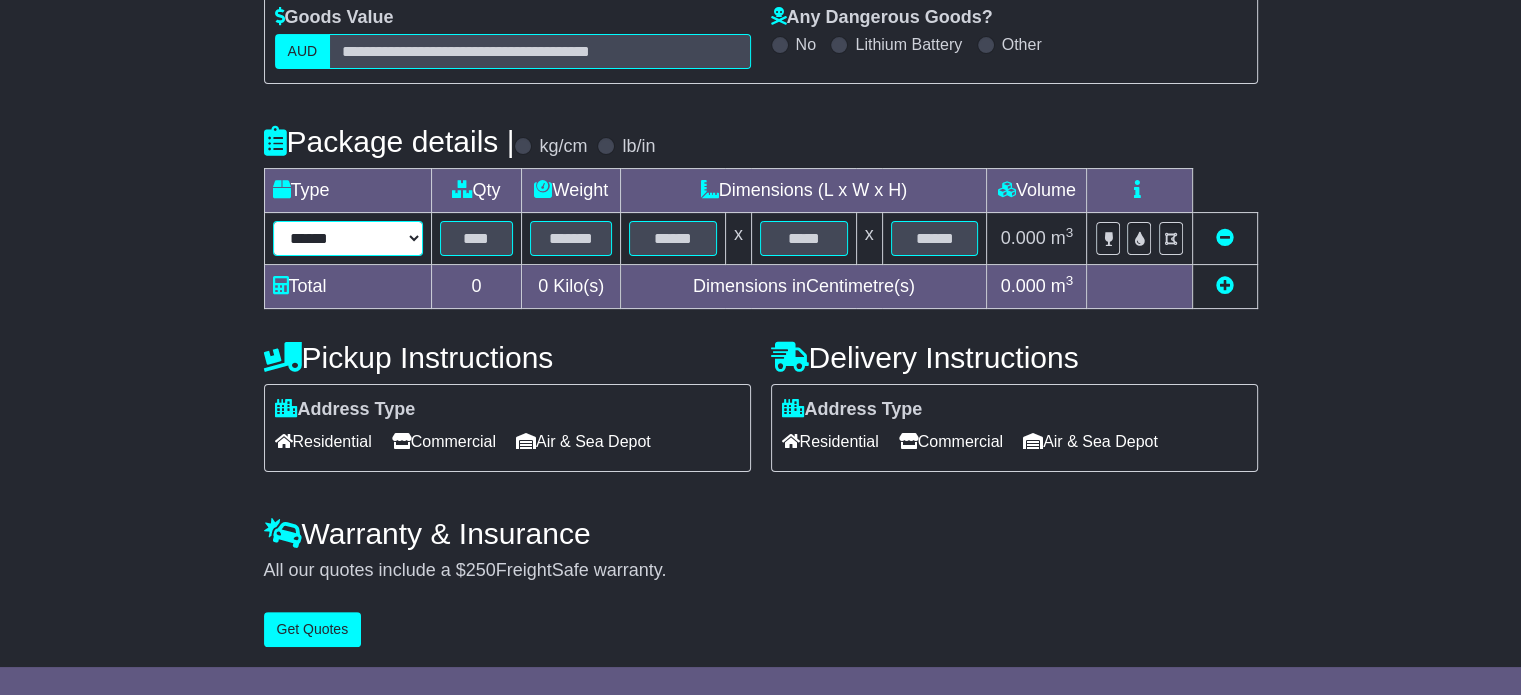 click on "****** ****** *** ******** ***** **** **** ****** *** *******" at bounding box center (348, 238) 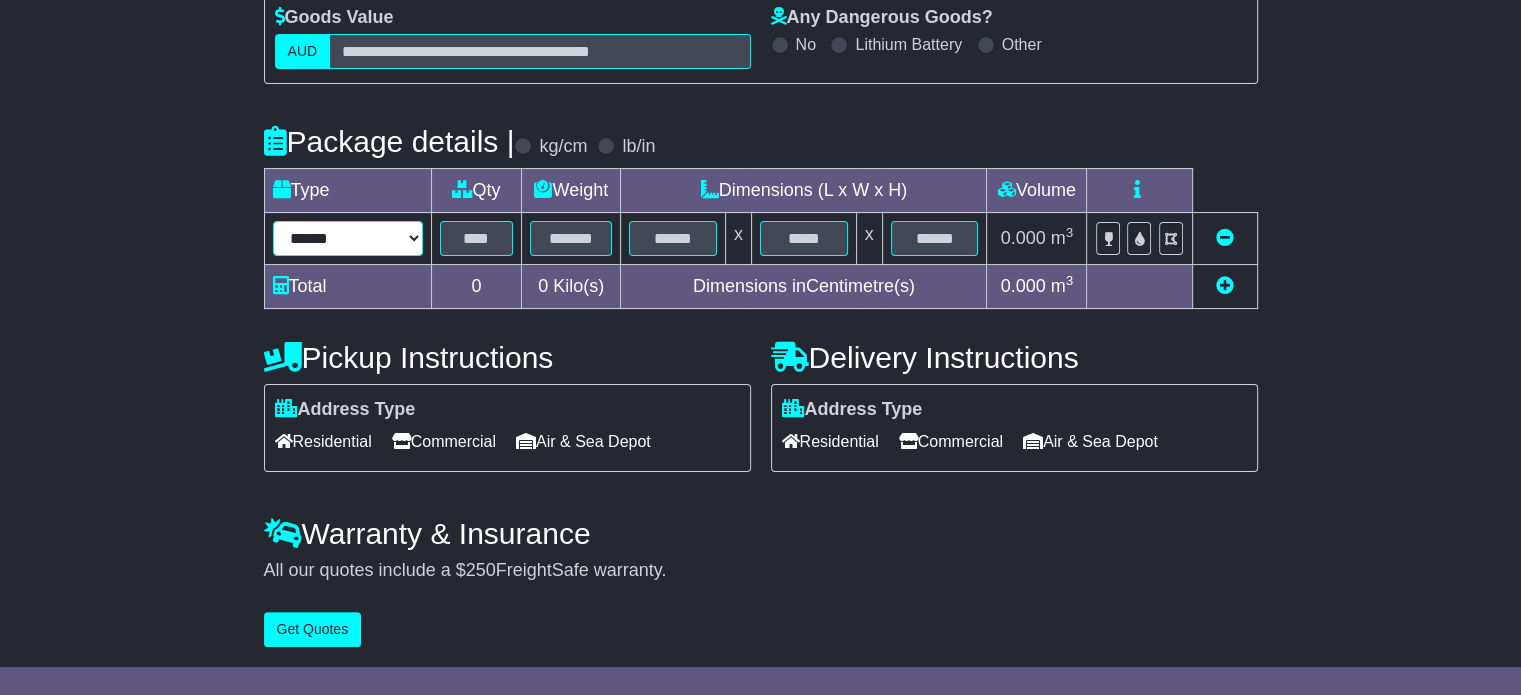 select on "*****" 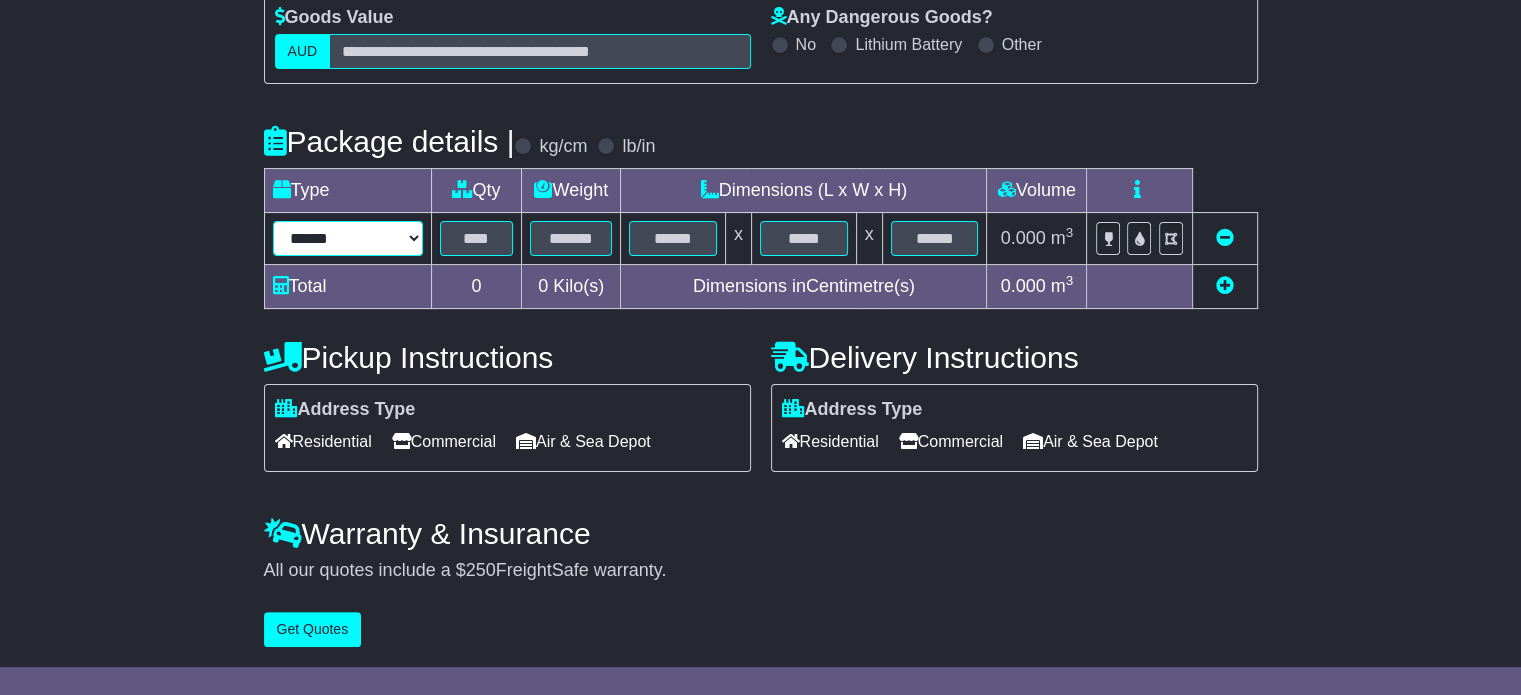click on "****** ****** *** ******** ***** **** **** ****** *** *******" at bounding box center (348, 238) 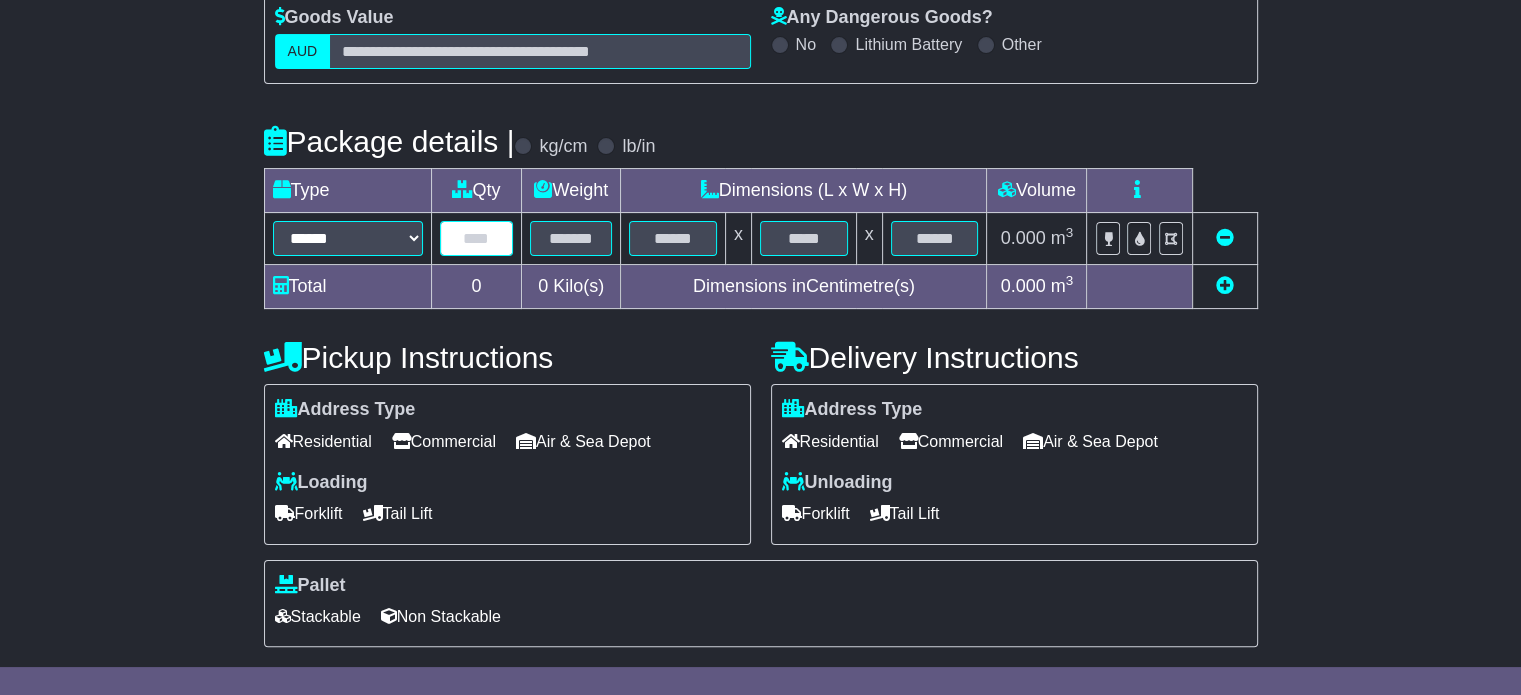 click at bounding box center (477, 238) 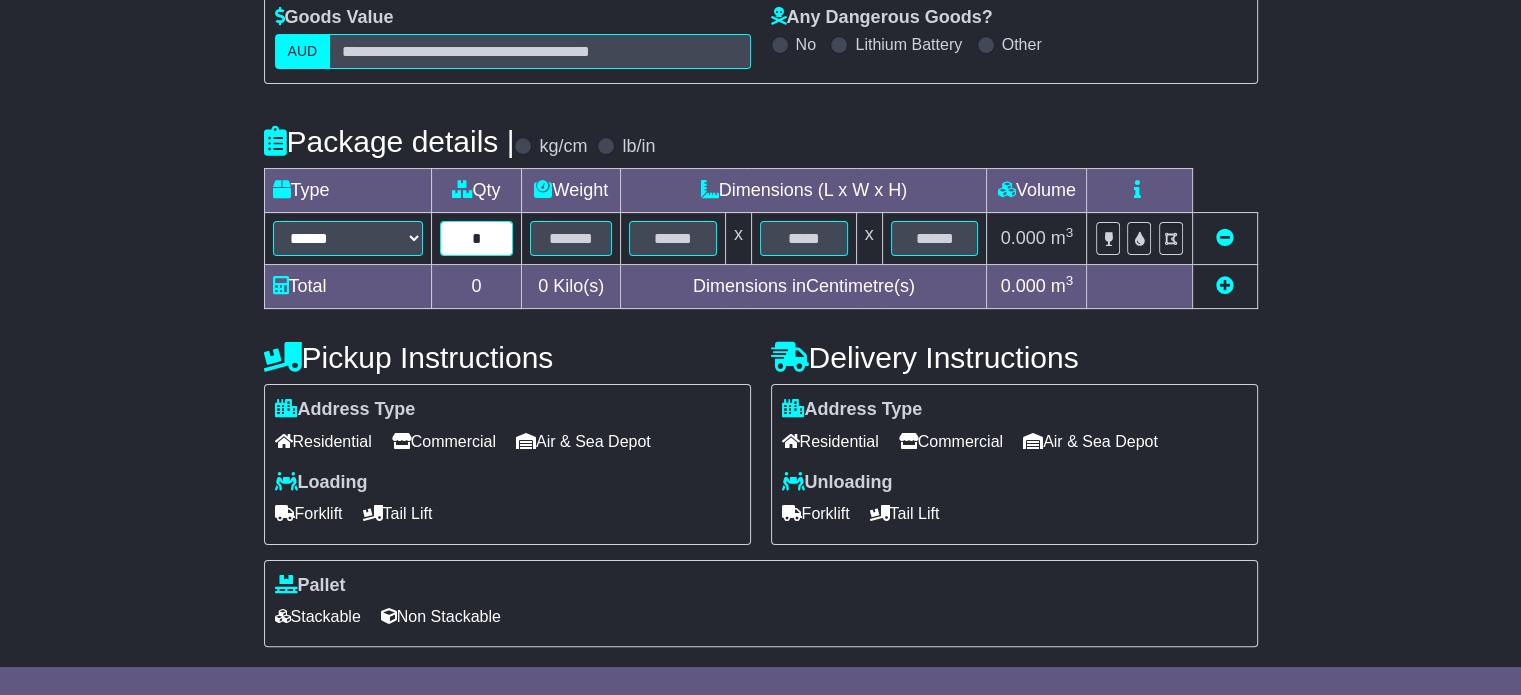 type on "*" 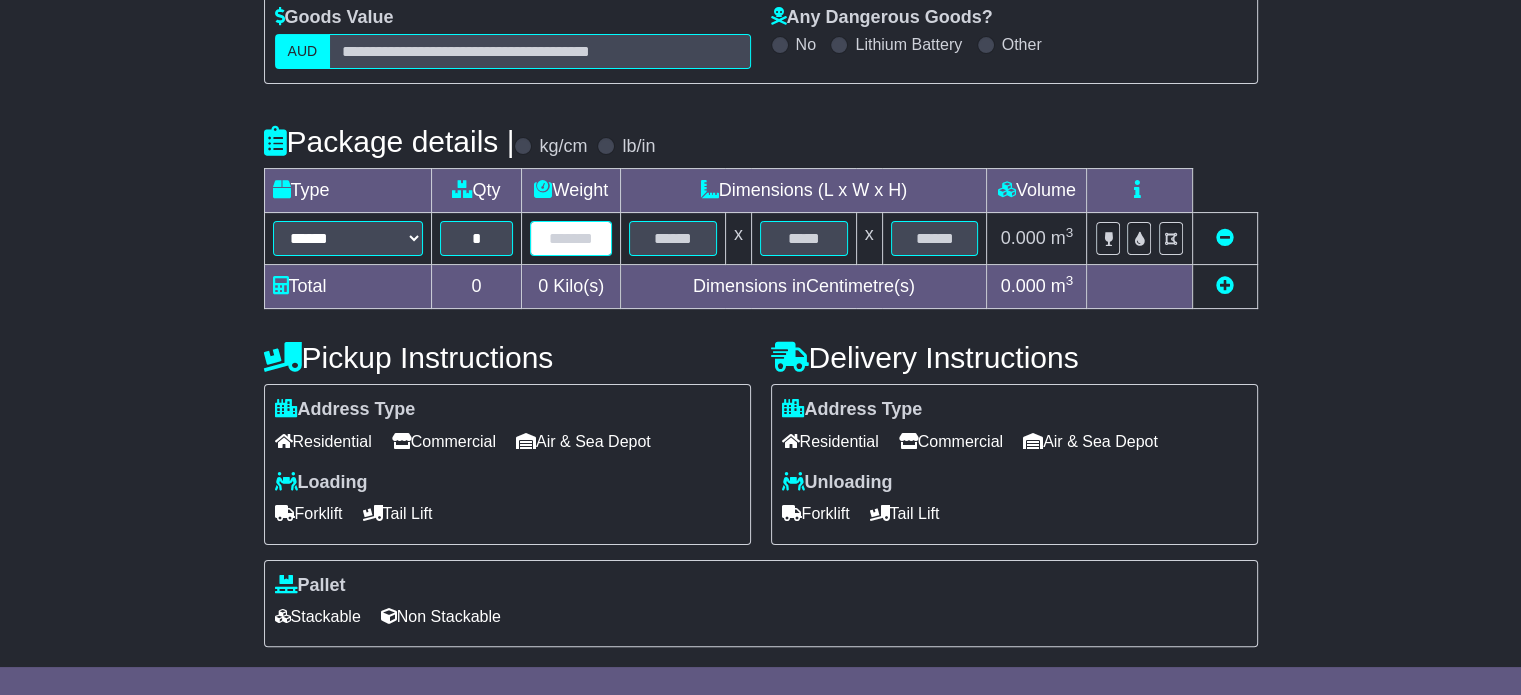 click at bounding box center [571, 238] 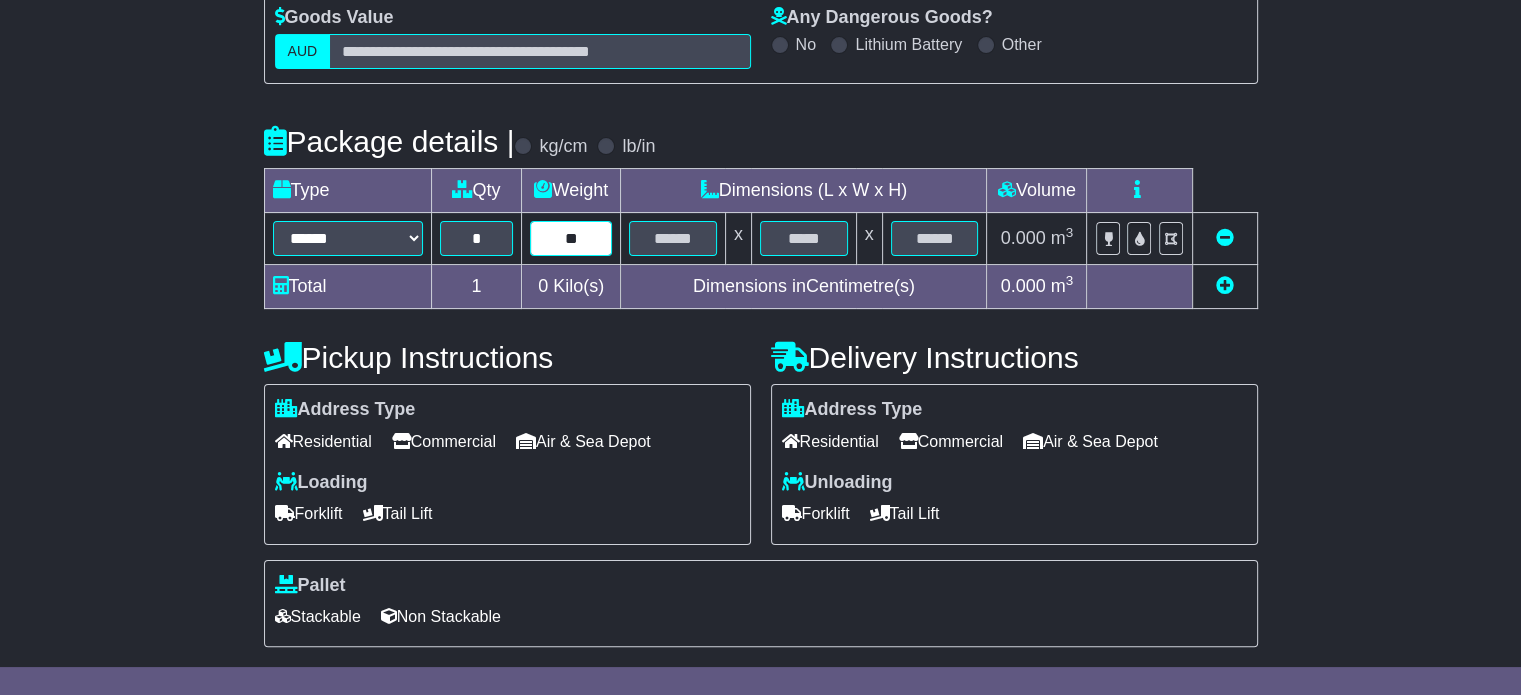 type on "**" 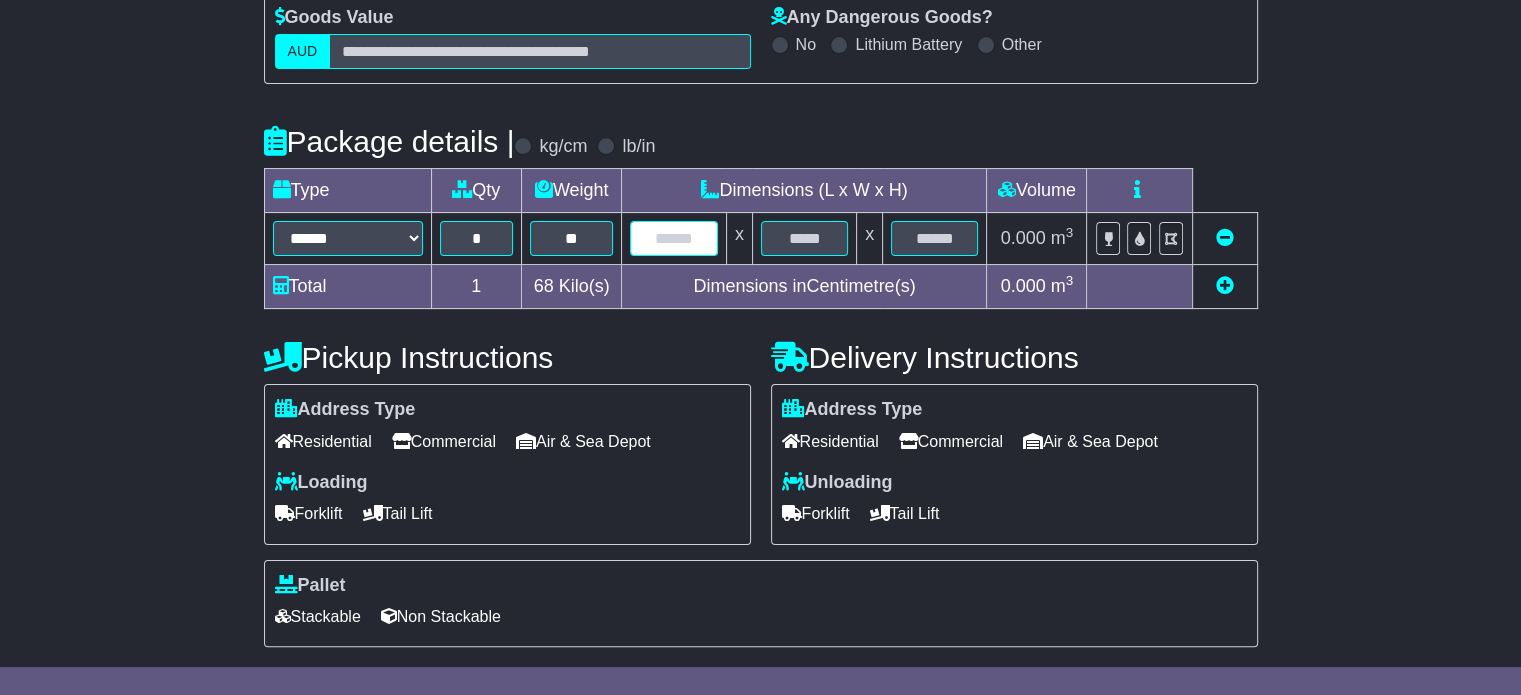click at bounding box center [673, 238] 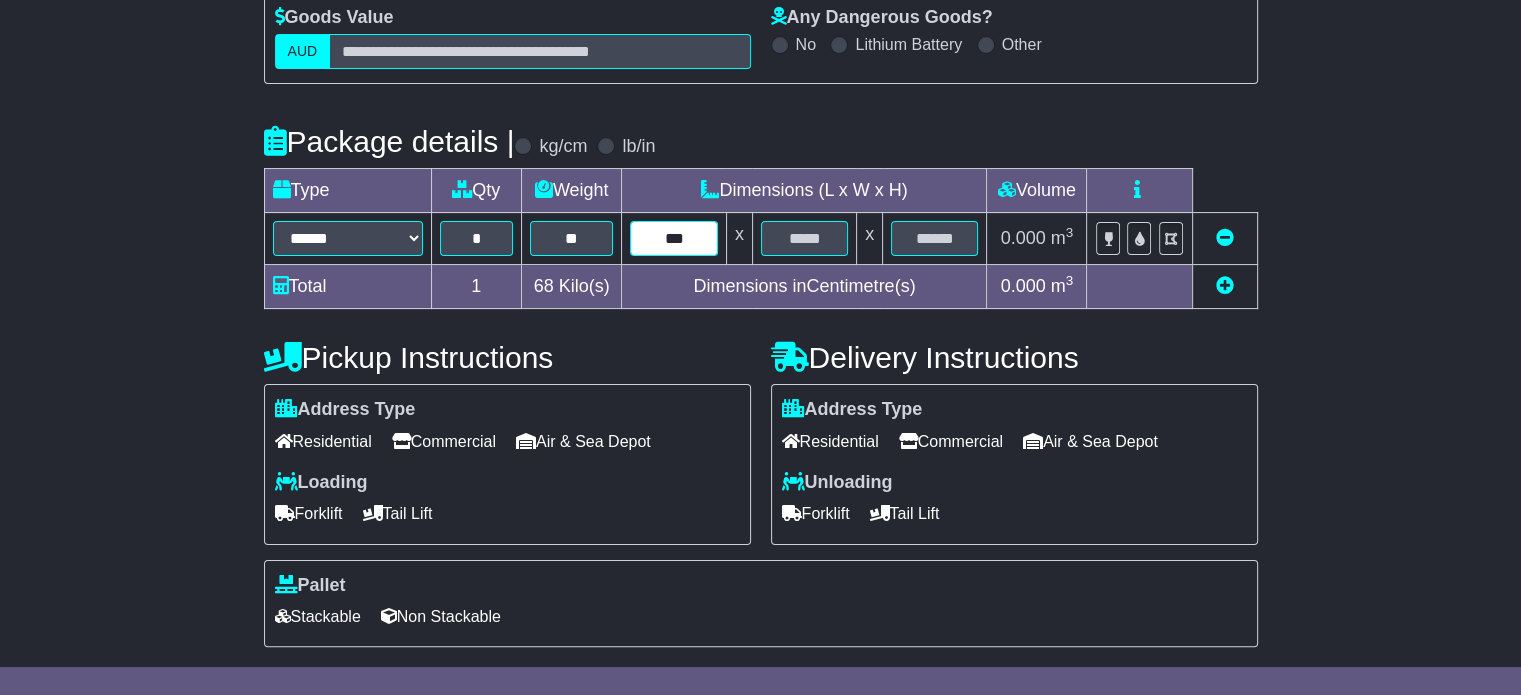 type on "***" 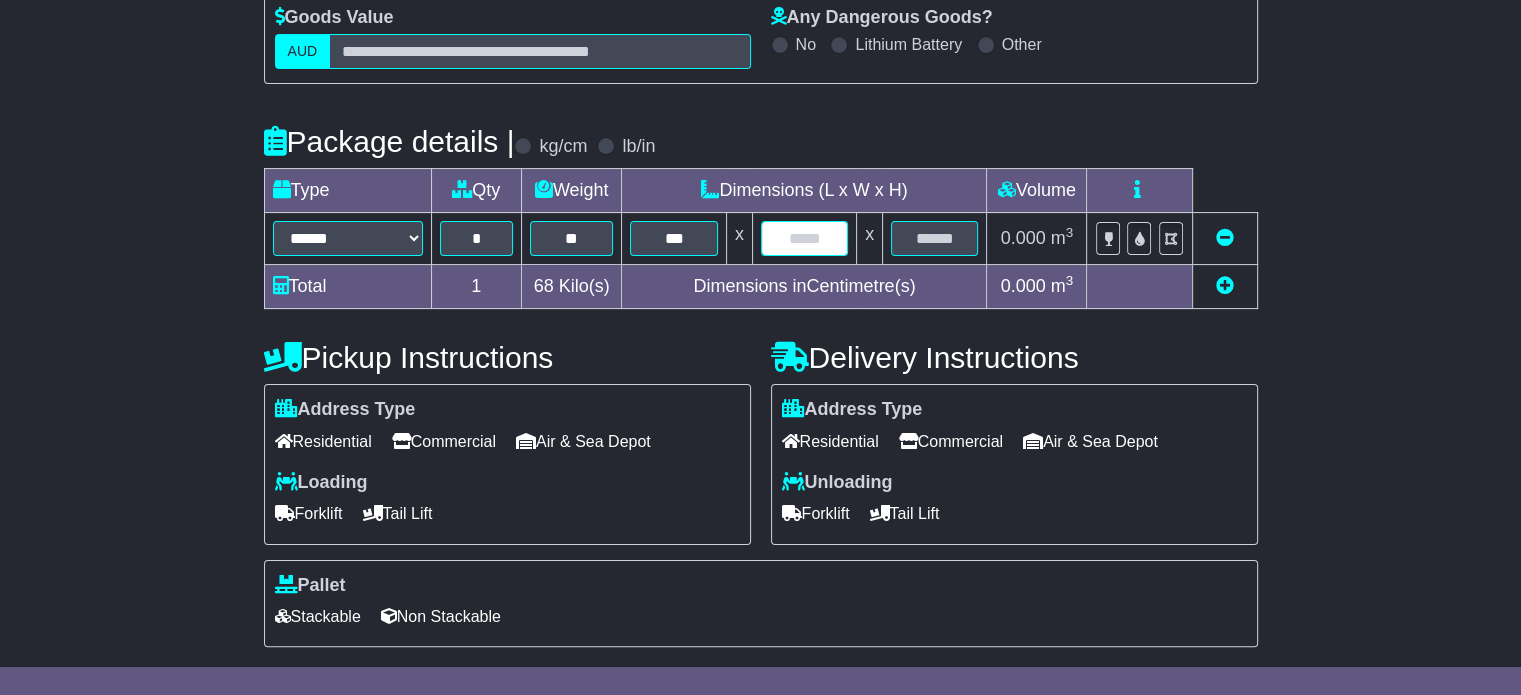 click at bounding box center (804, 238) 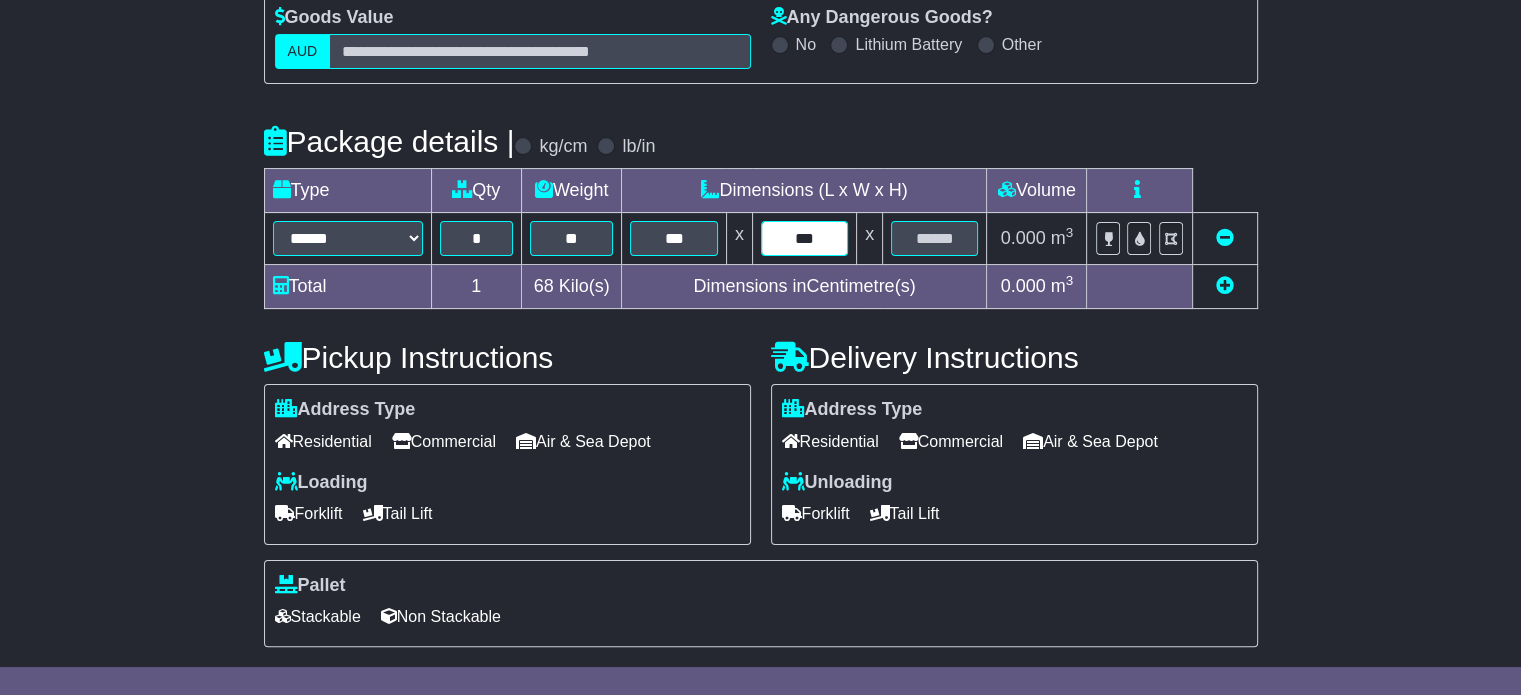 type on "***" 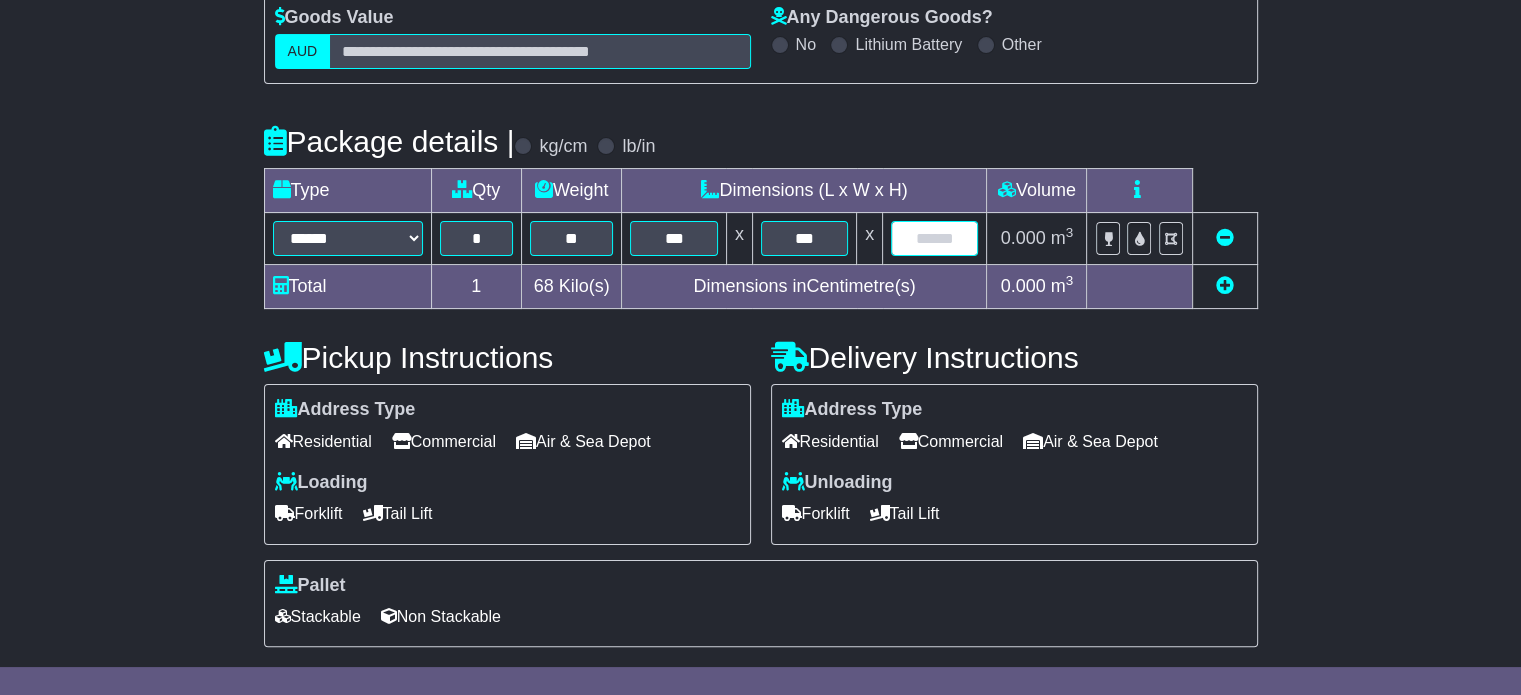 click at bounding box center [934, 238] 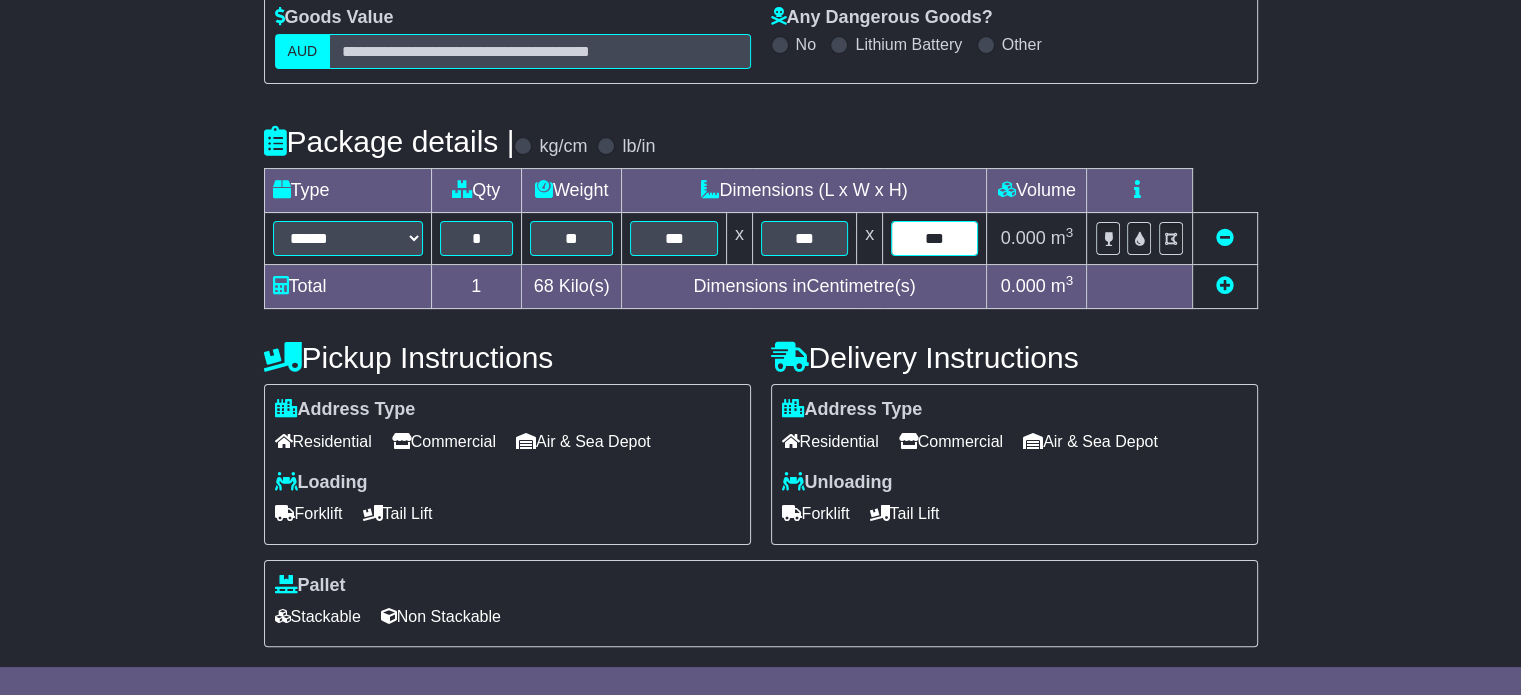type on "***" 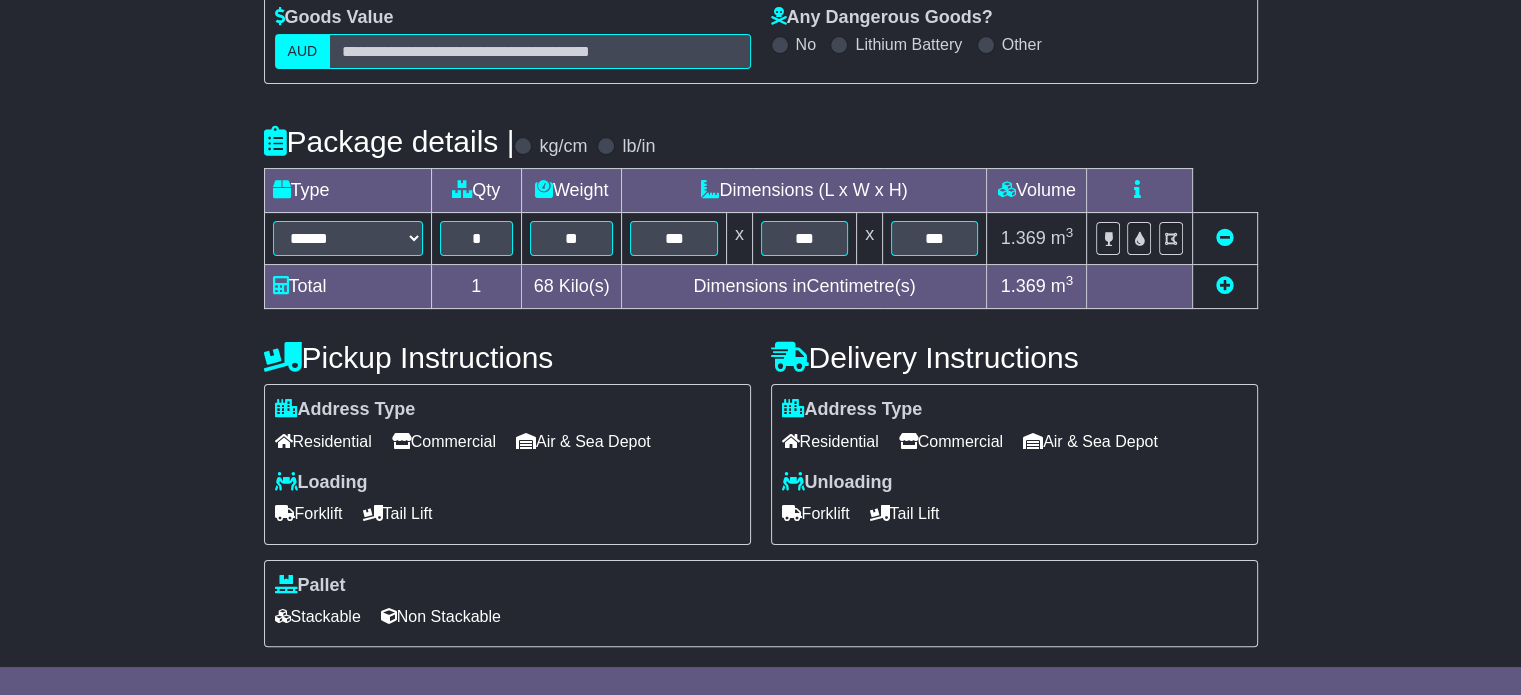 click on "Address Type
Residential
Commercial
Air & Sea Depot" at bounding box center [1014, 428] 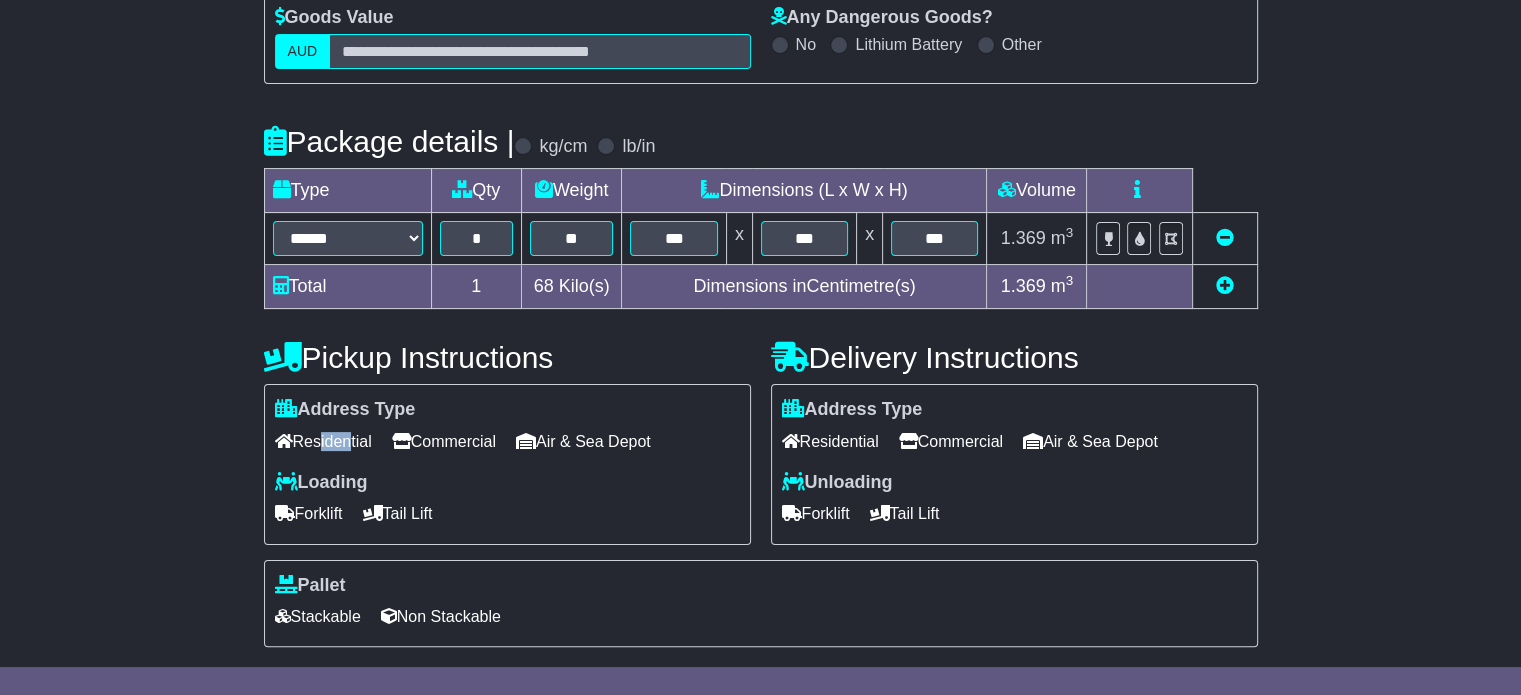drag, startPoint x: 314, startPoint y: 435, endPoint x: 347, endPoint y: 446, distance: 34.785053 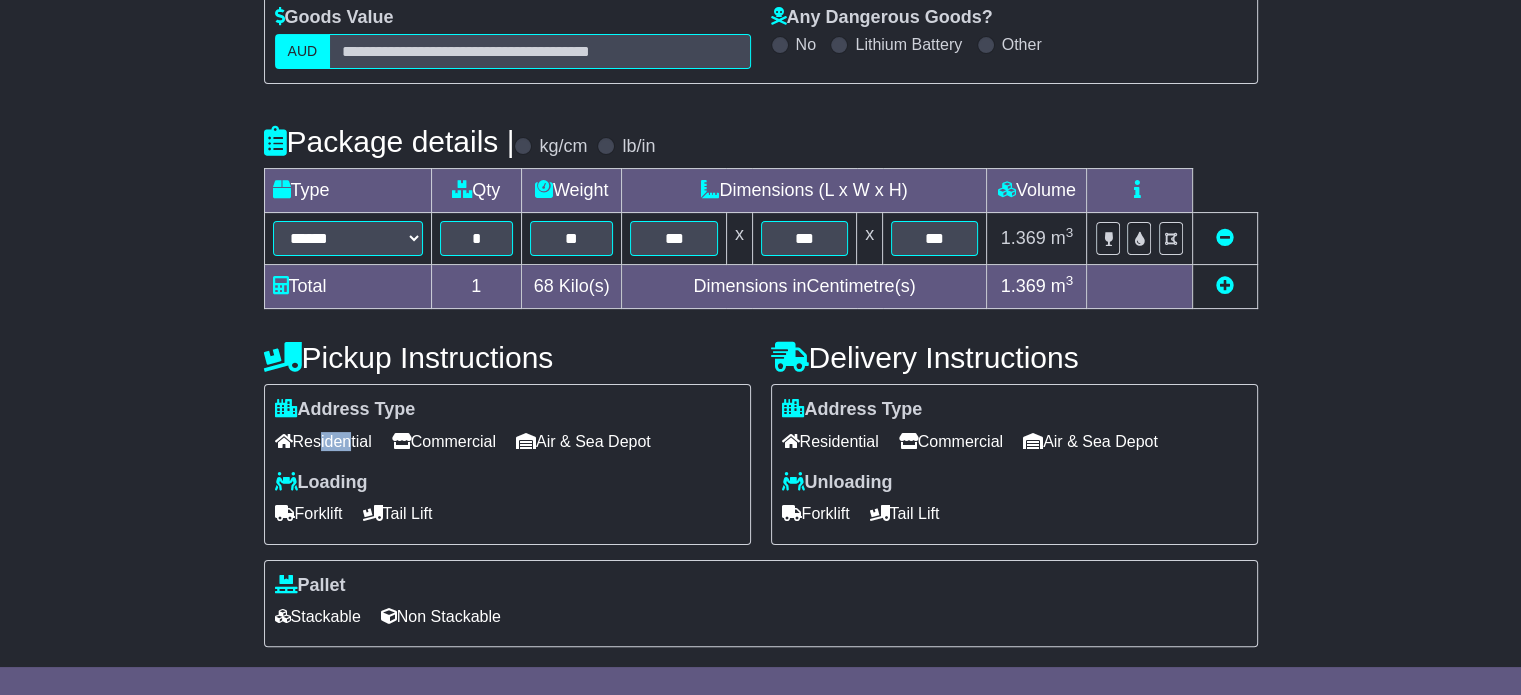 click on "Residential" at bounding box center (323, 441) 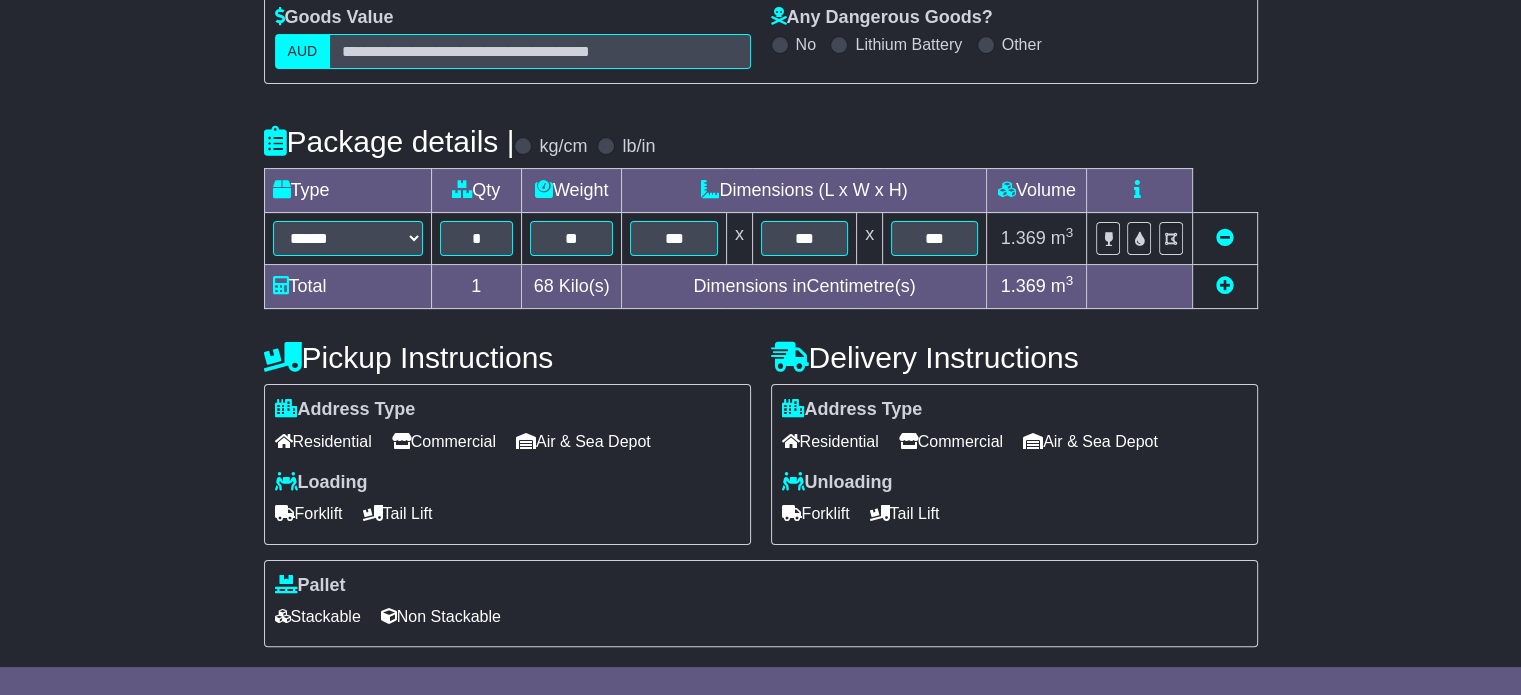click on "Tail Lift" at bounding box center (398, 513) 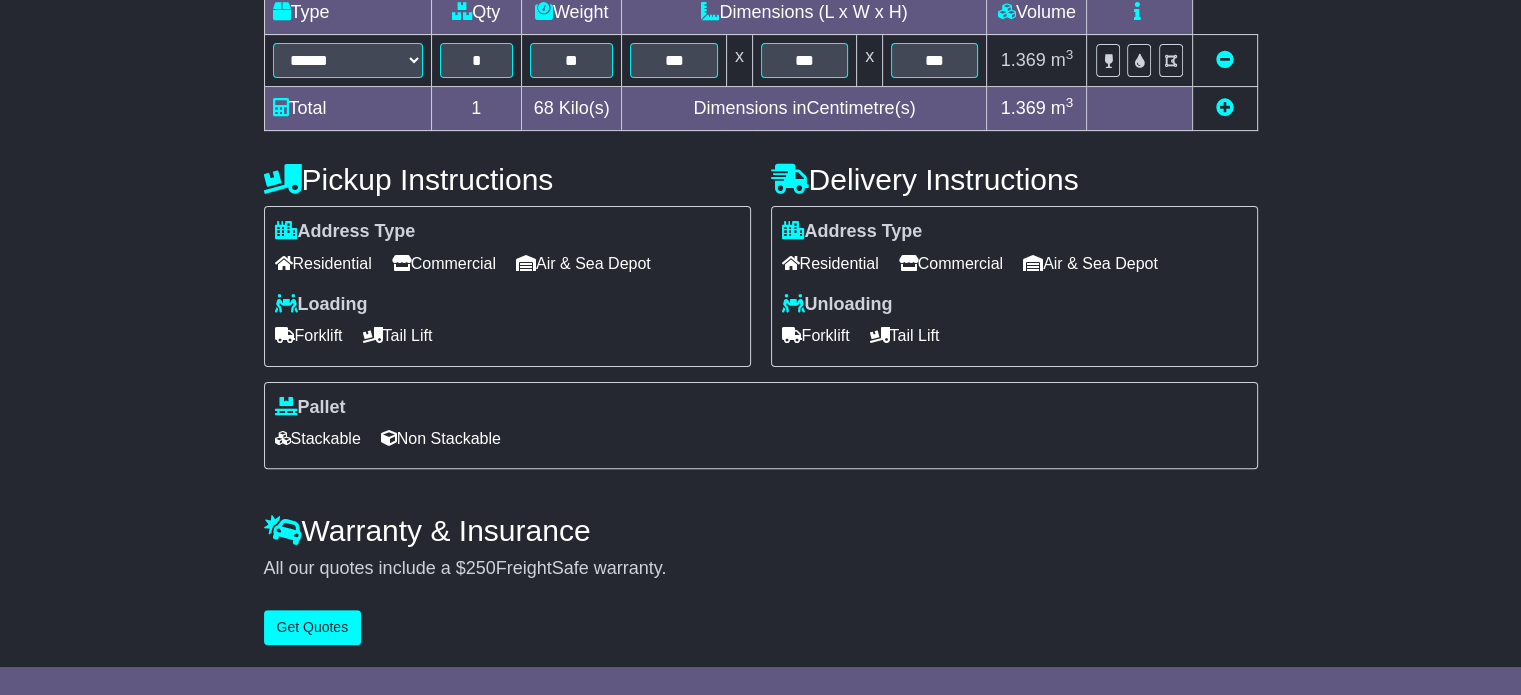 scroll, scrollTop: 540, scrollLeft: 0, axis: vertical 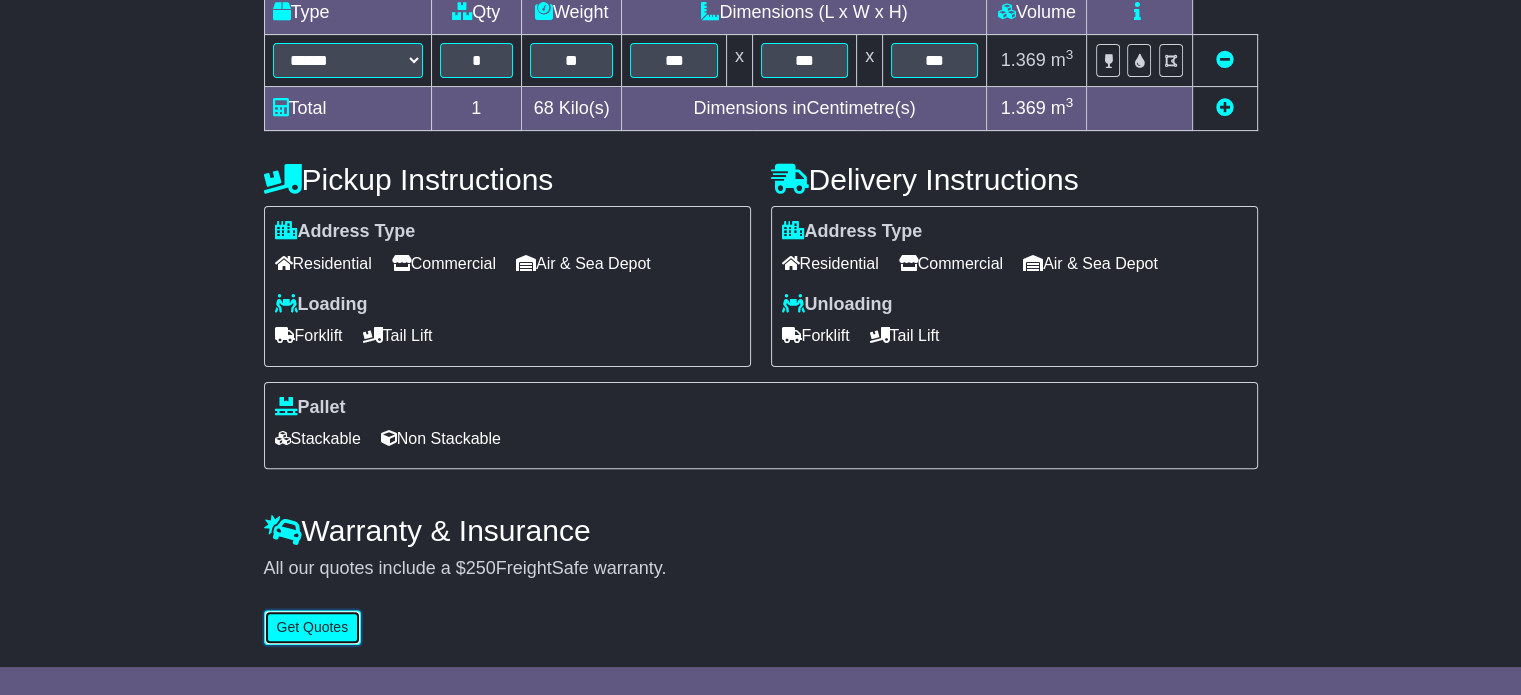 click on "Get Quotes" at bounding box center (313, 627) 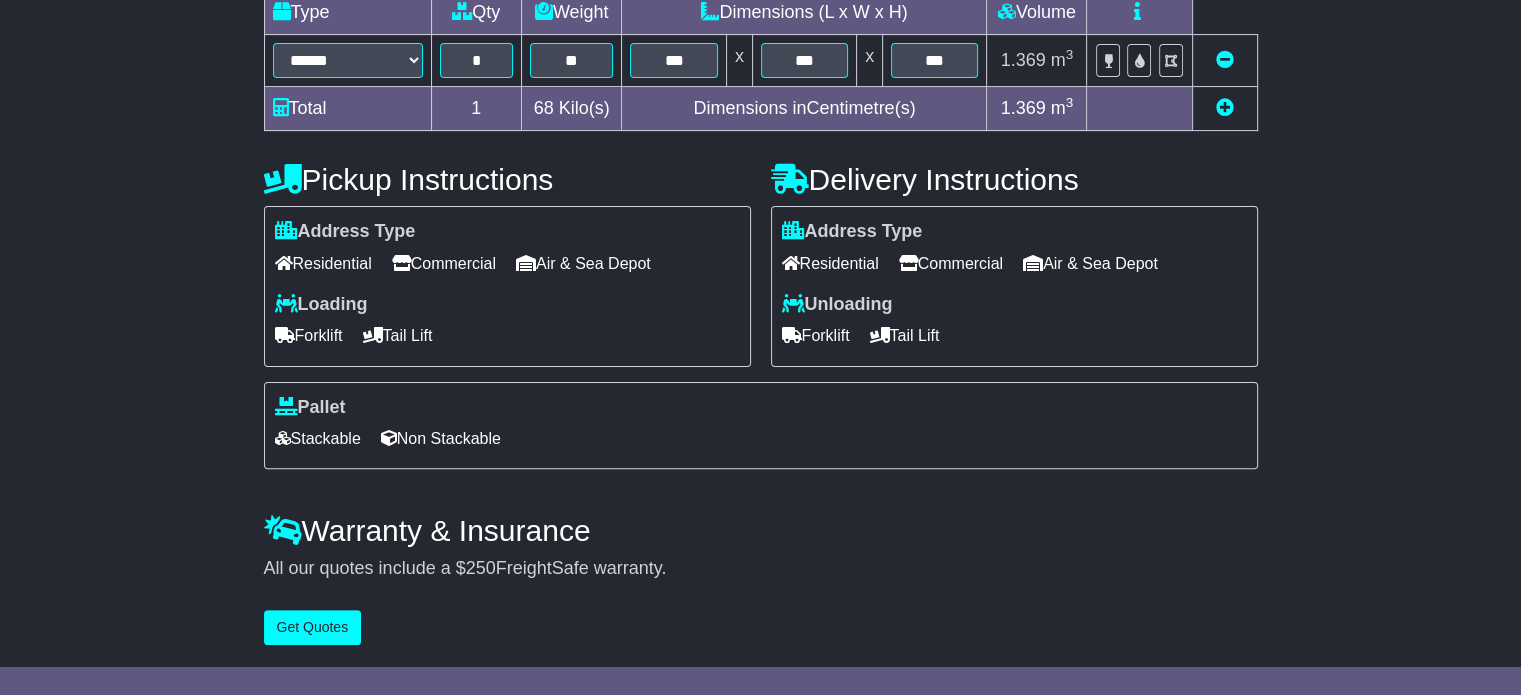scroll, scrollTop: 0, scrollLeft: 0, axis: both 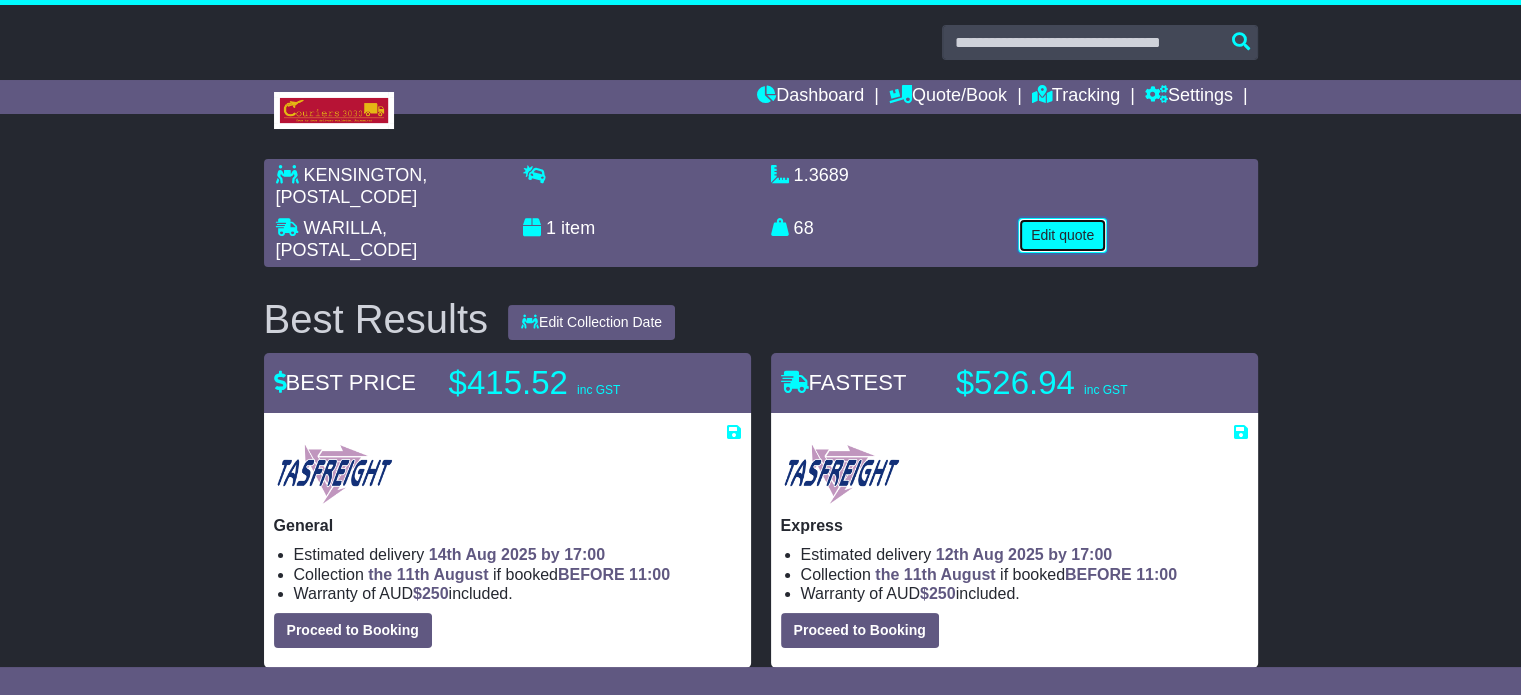 click on "Edit quote" at bounding box center [1062, 235] 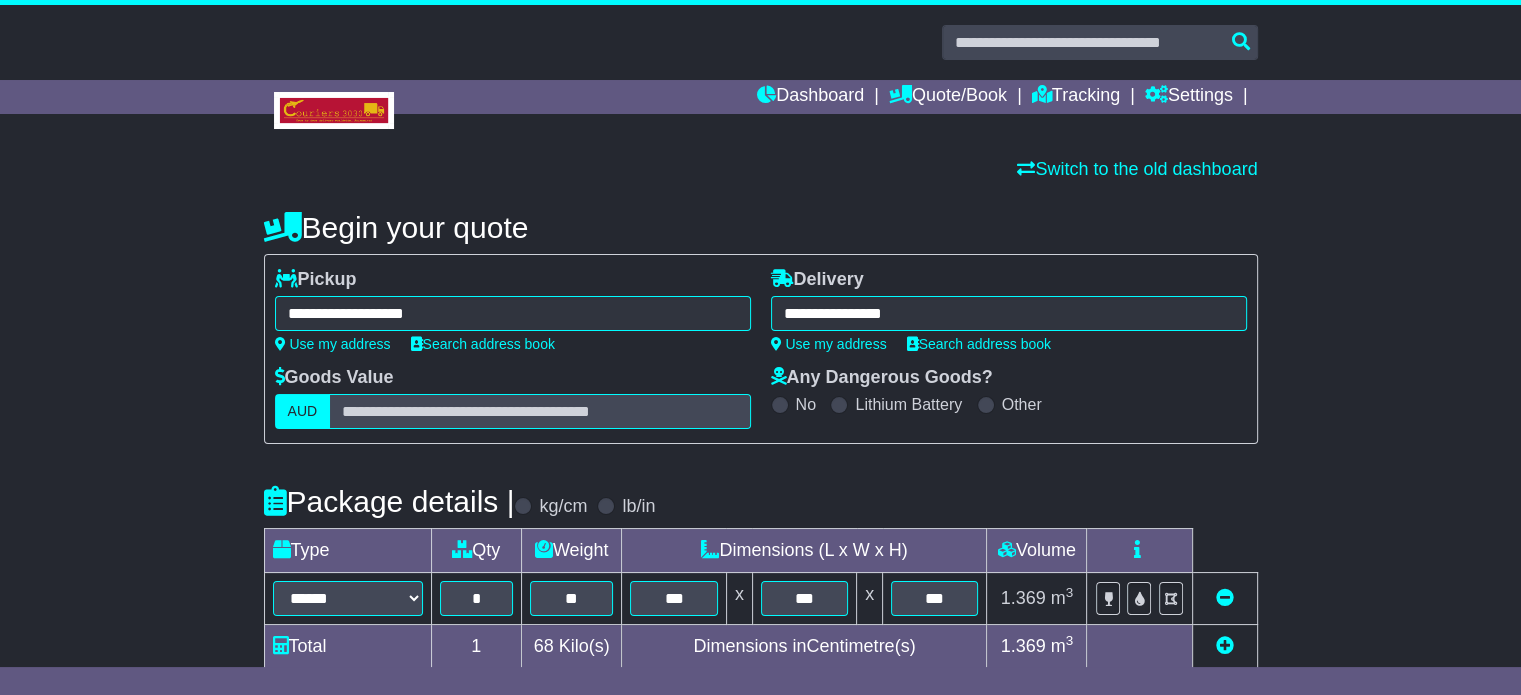 click on "**********" at bounding box center (513, 313) 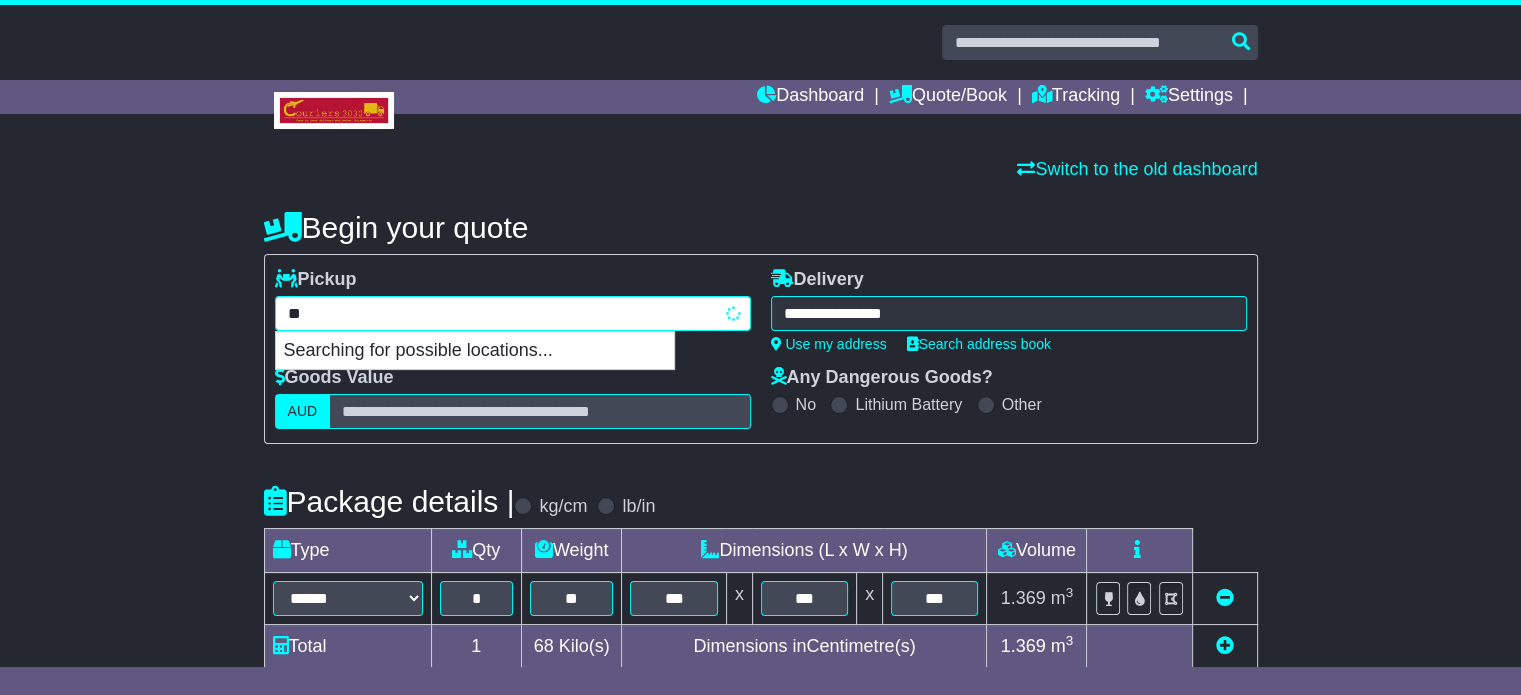 type on "*" 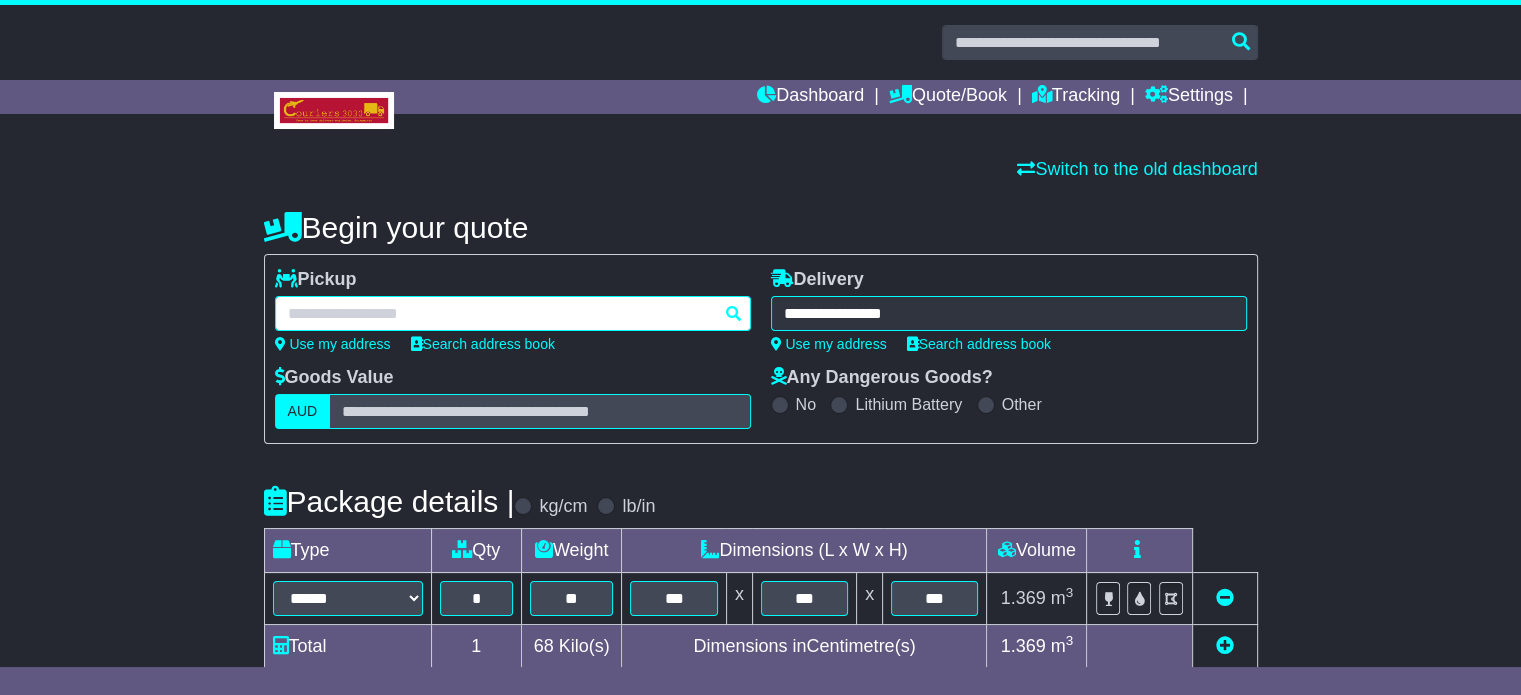 paste on "**********" 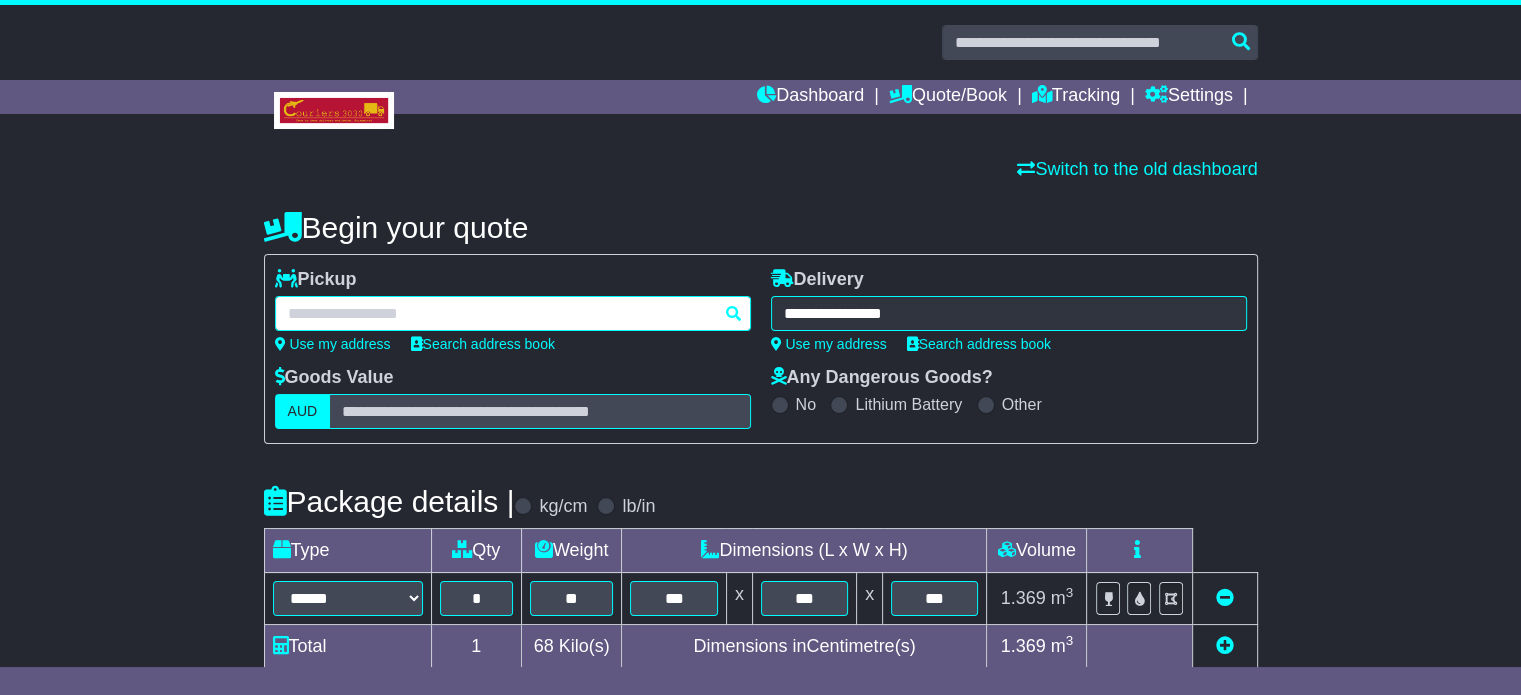 type on "**********" 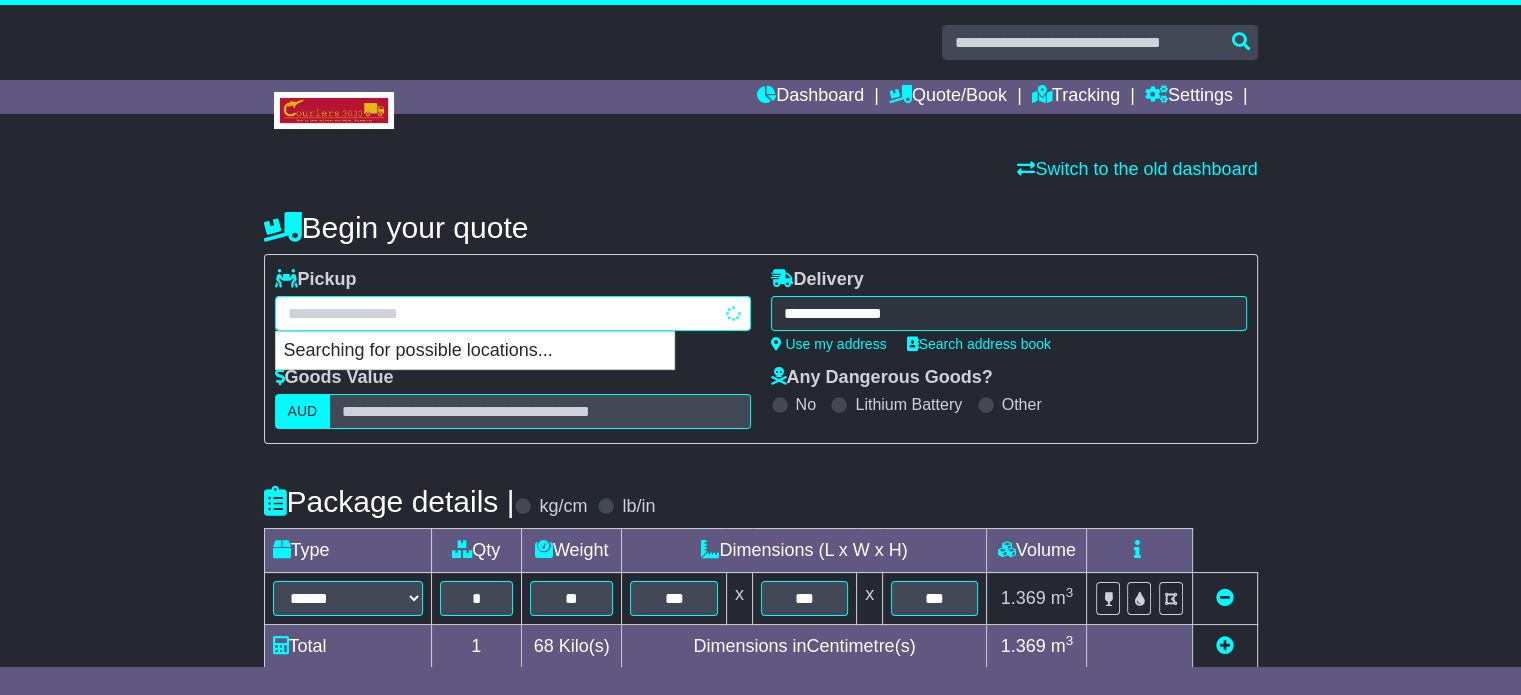 scroll, scrollTop: 0, scrollLeft: 0, axis: both 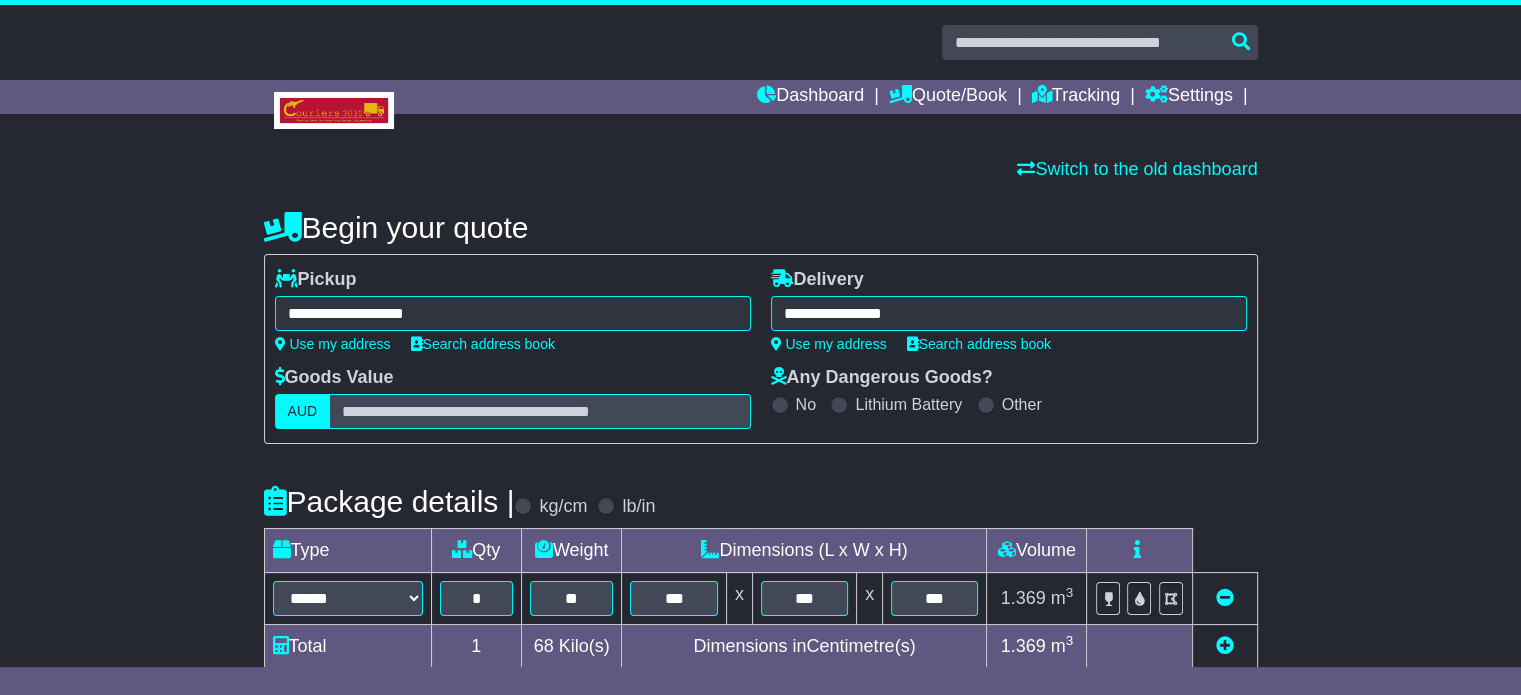 click on "**********" at bounding box center (513, 313) 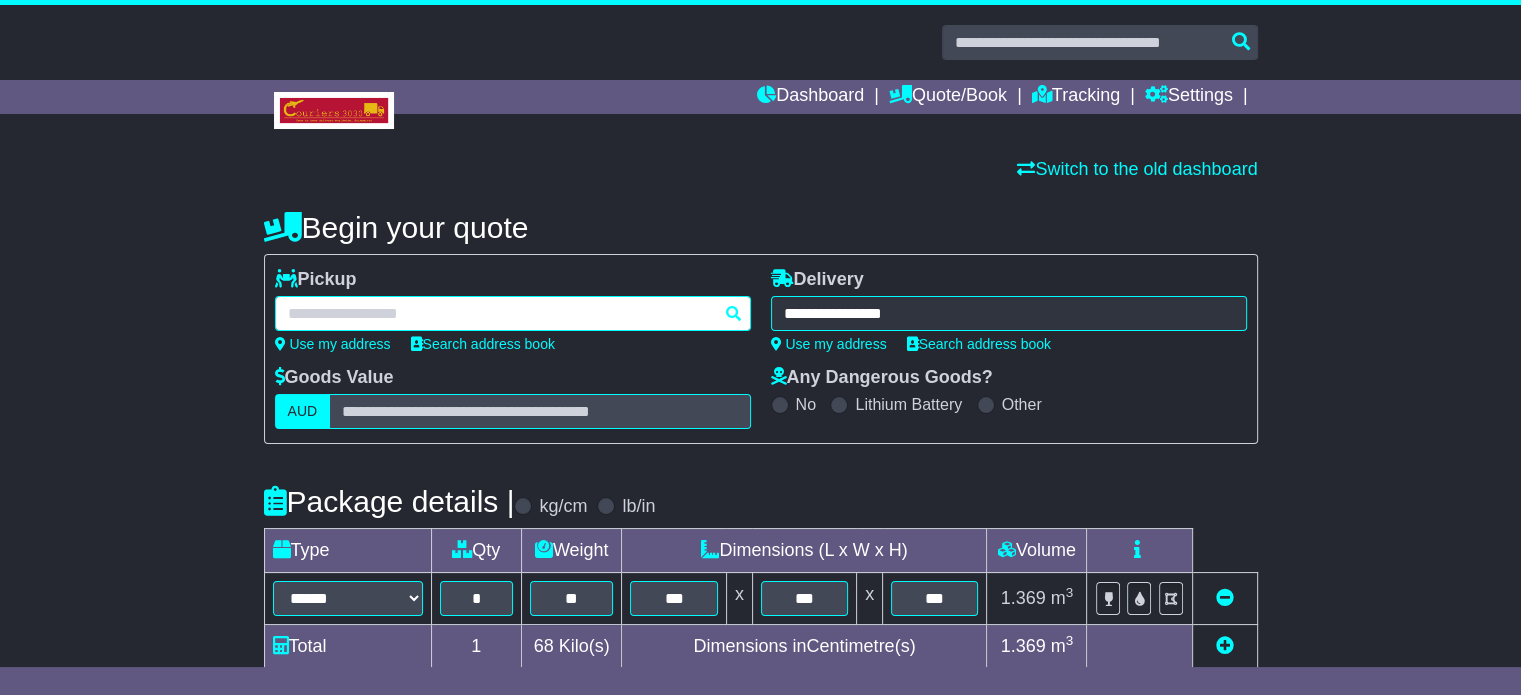 paste on "********" 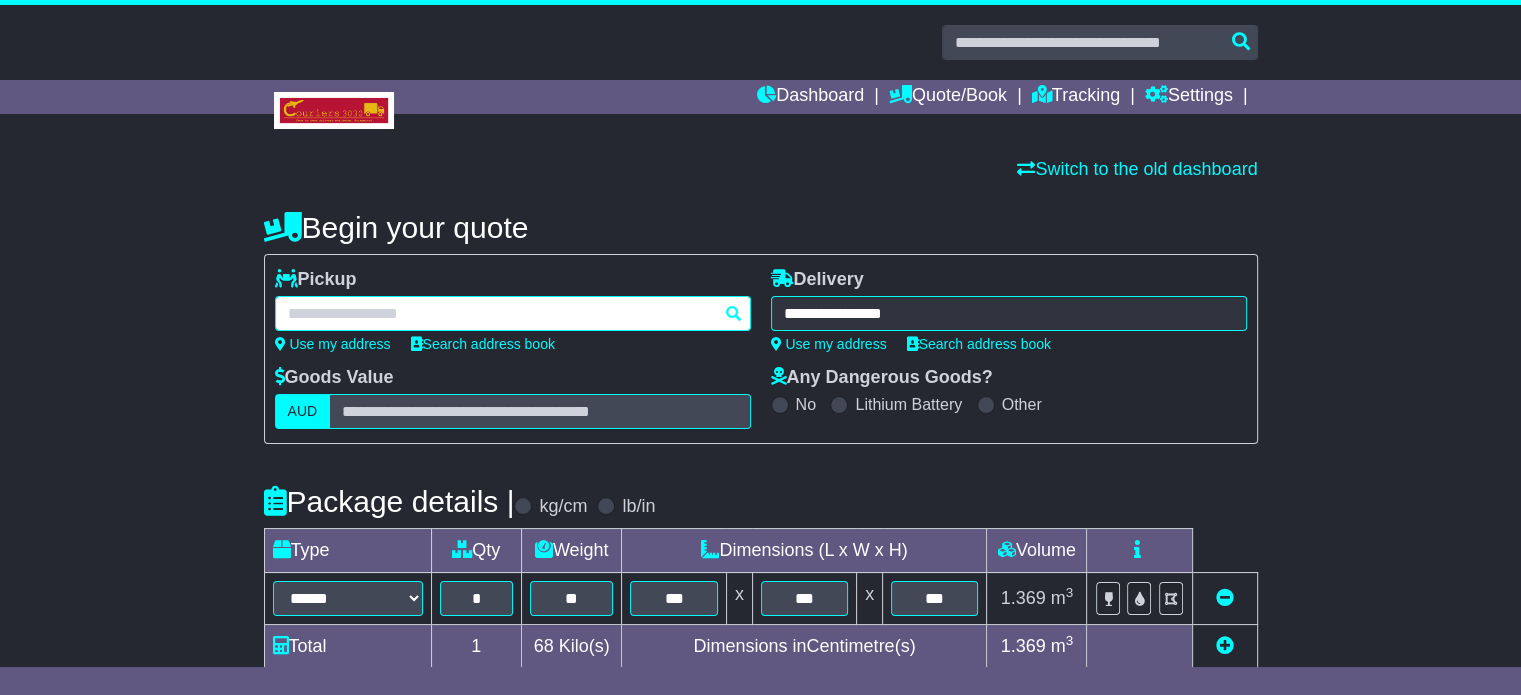 type on "********" 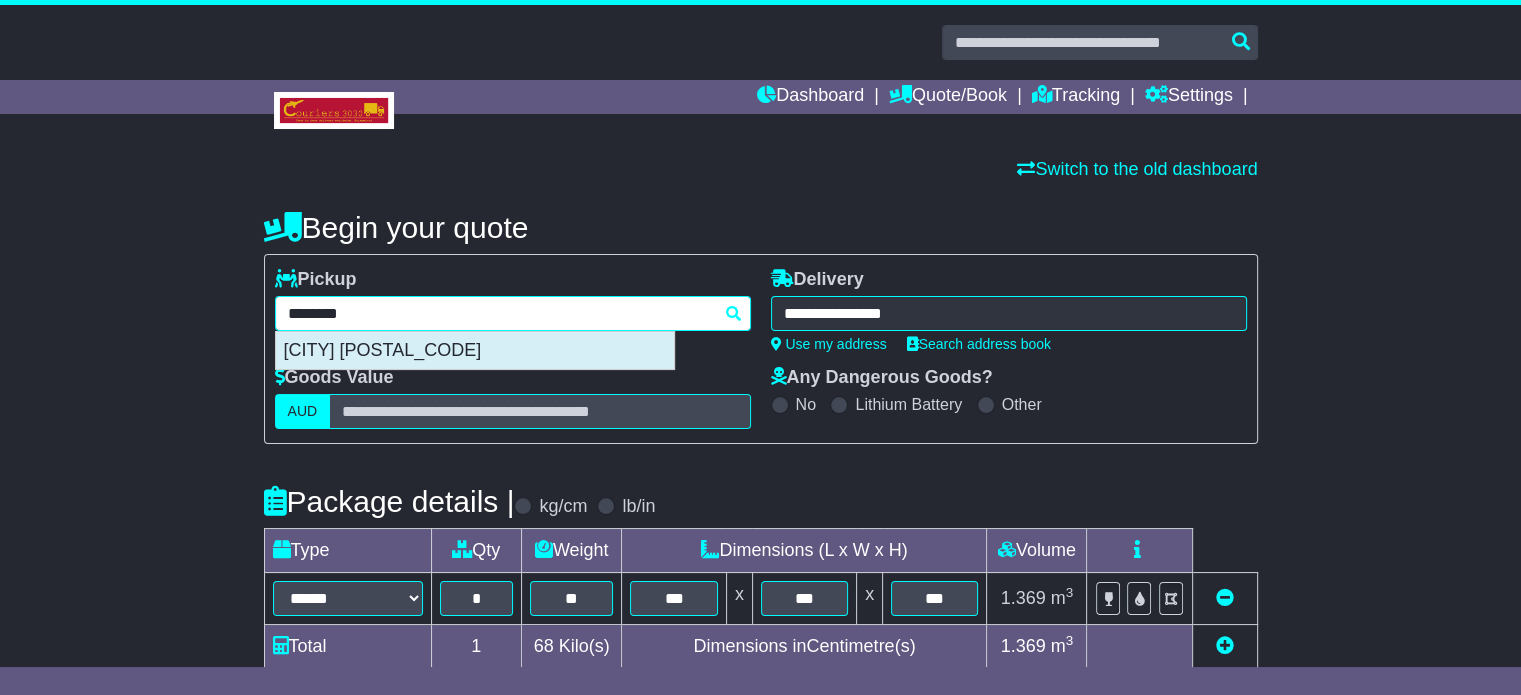 click on "FYSHWICK 2609" at bounding box center (475, 351) 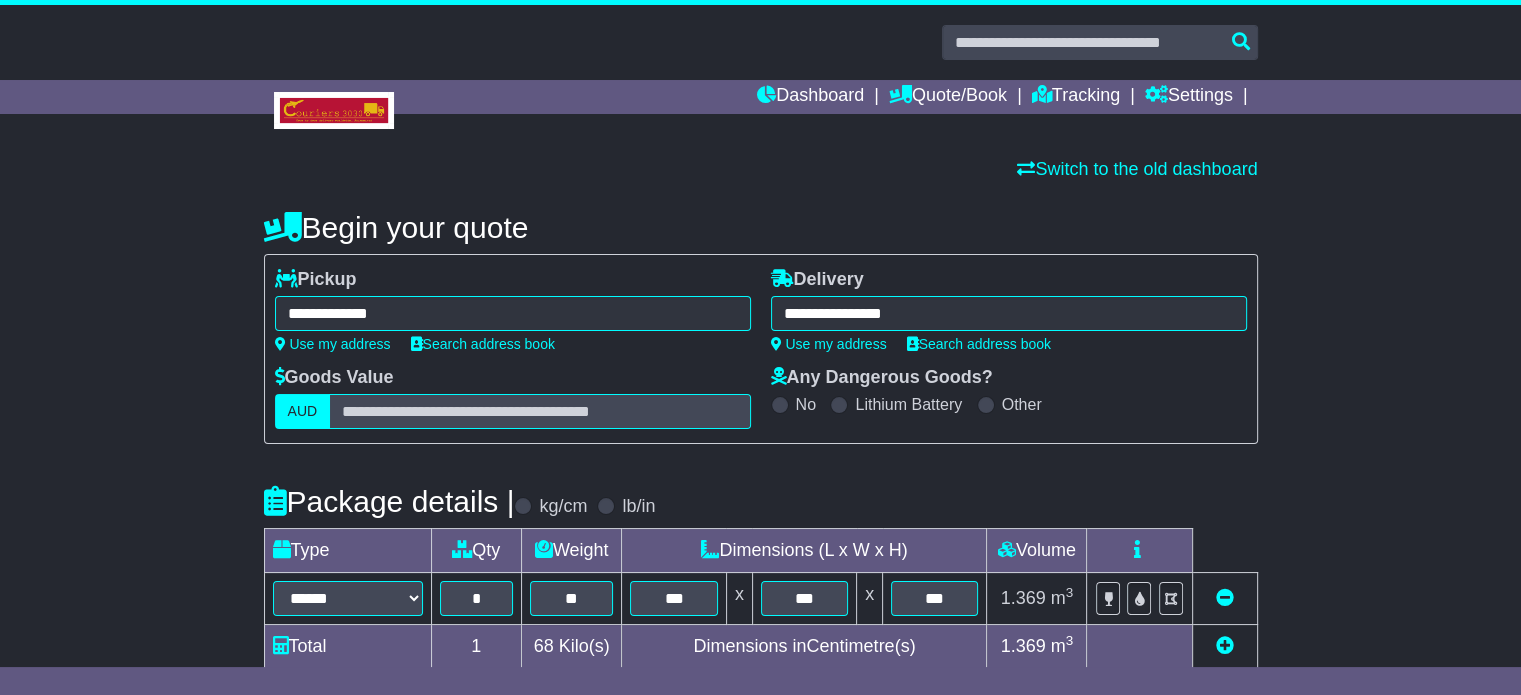 type on "**********" 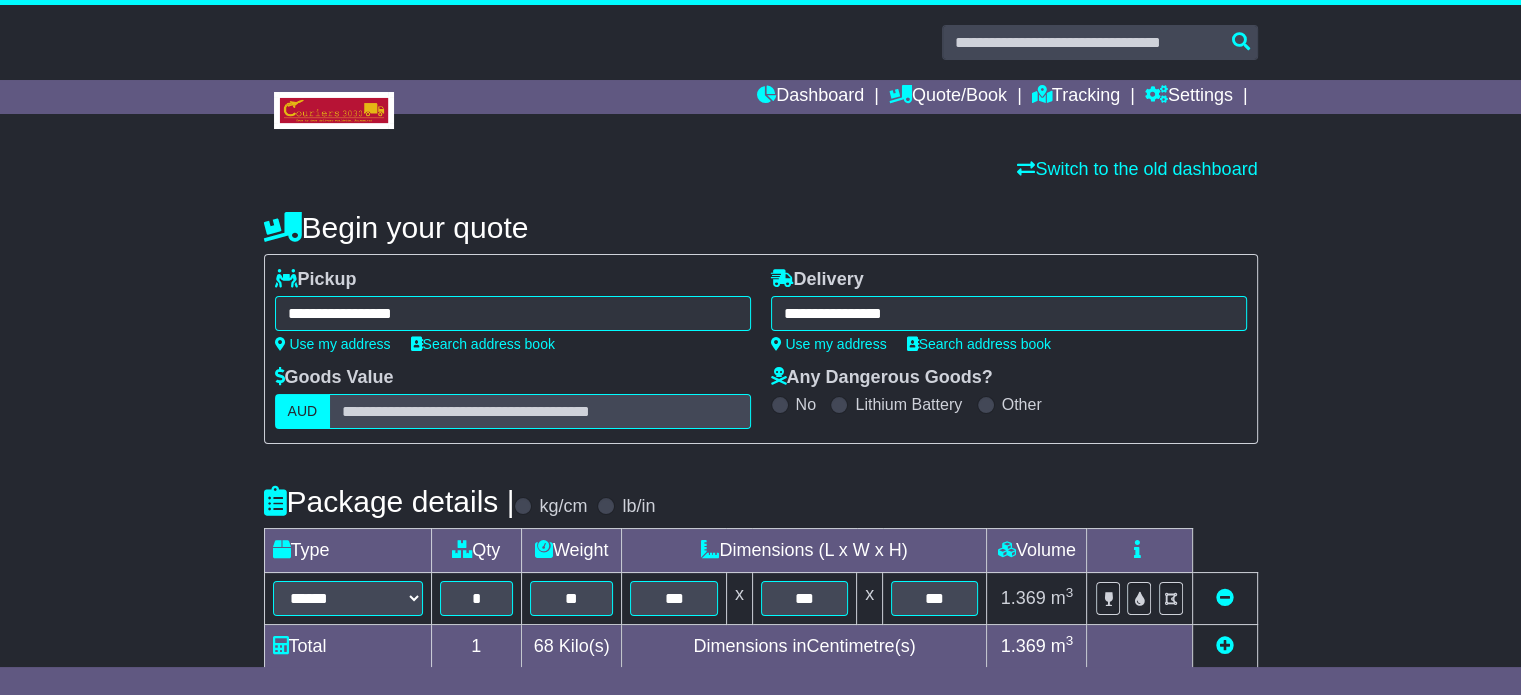 click on "**********" at bounding box center [1009, 313] 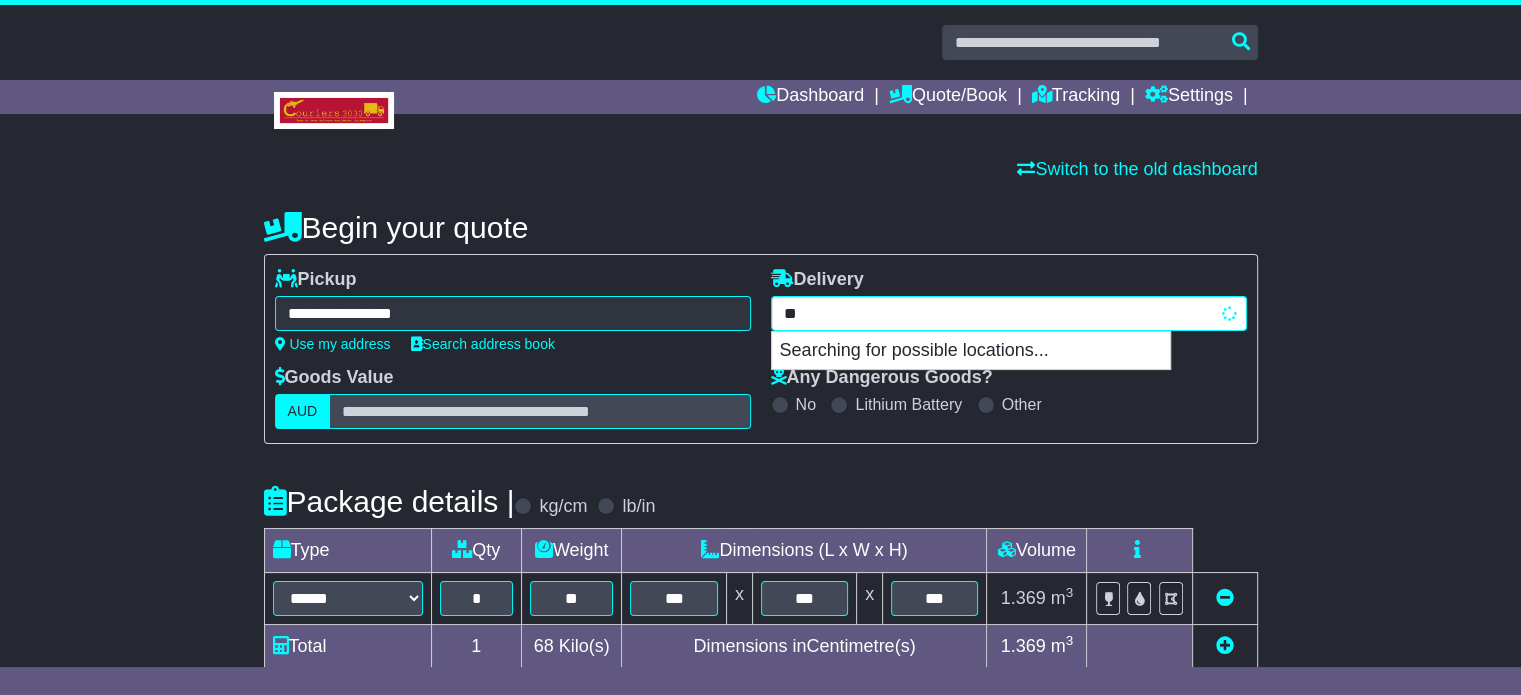 type on "*" 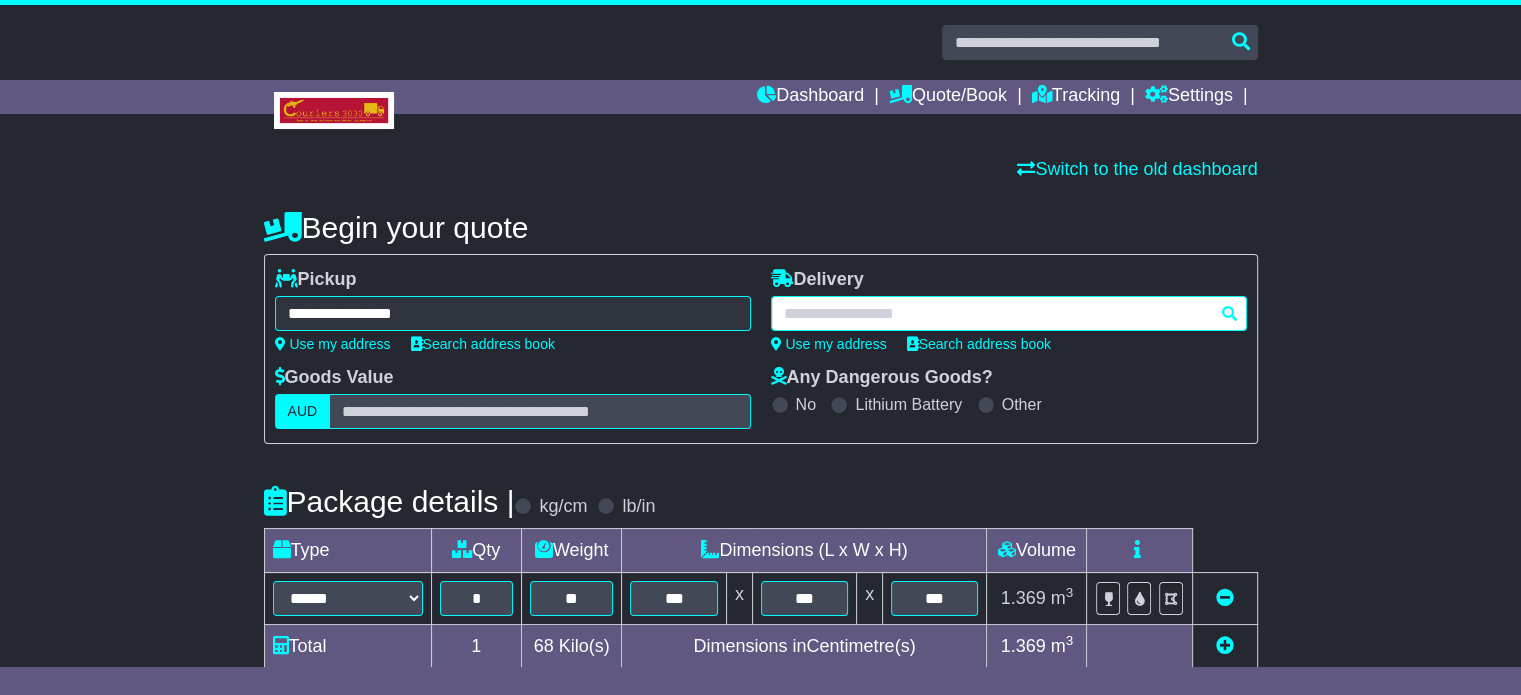 paste on "********" 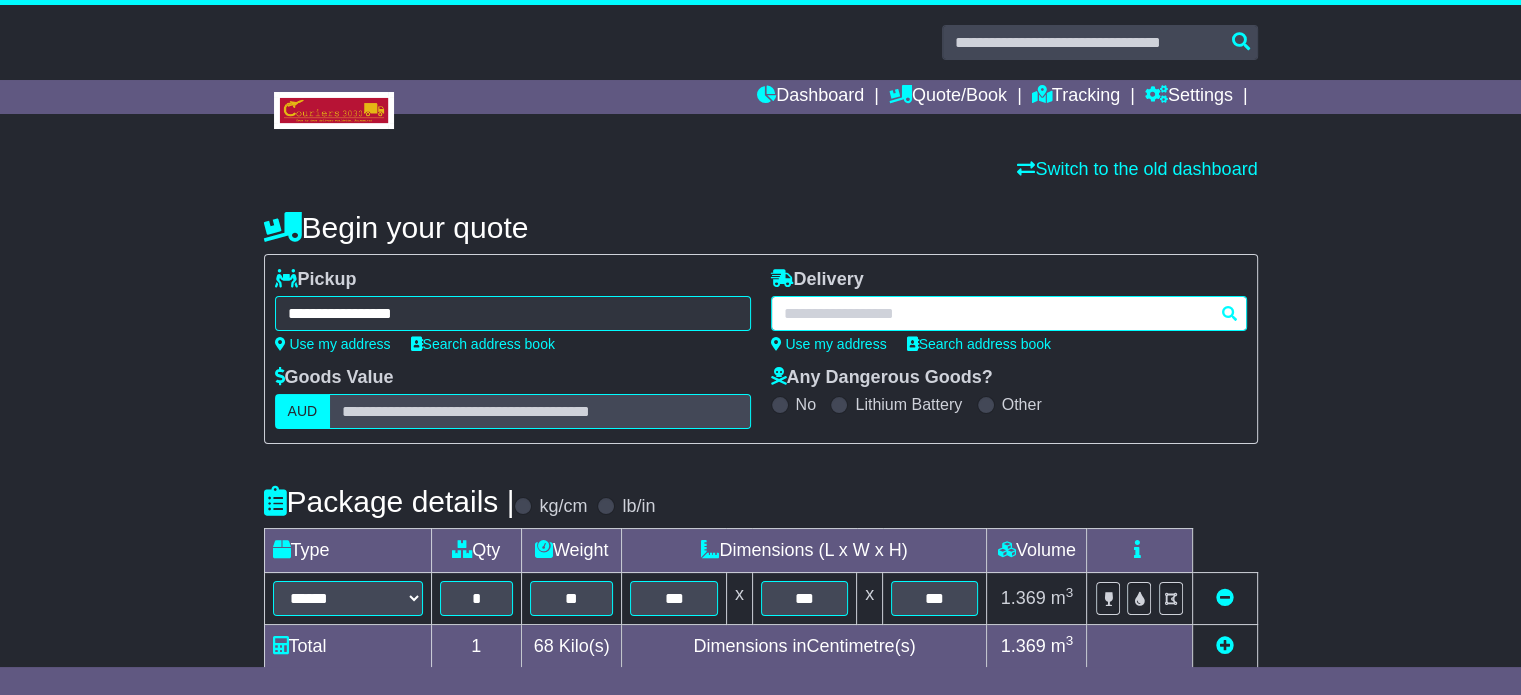 type on "********" 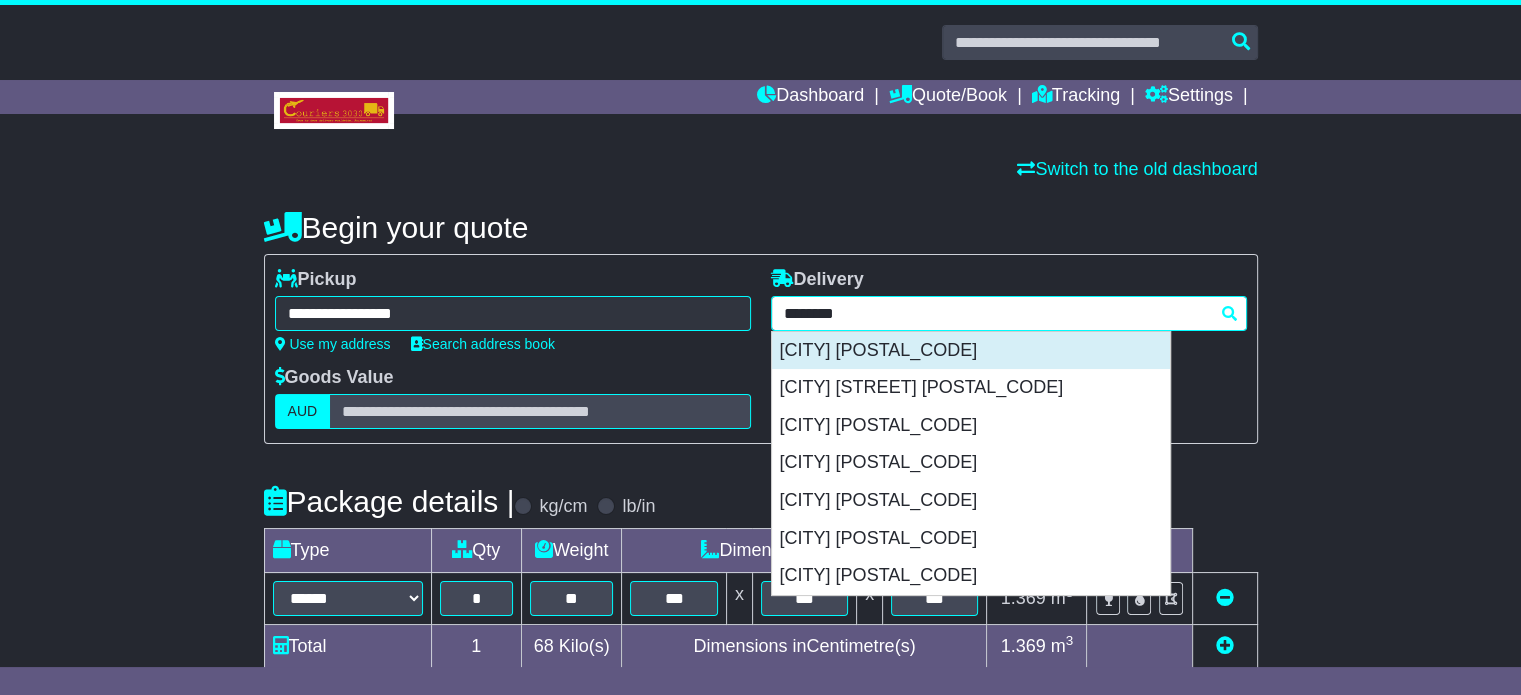 click on "BRISBANE 4000" at bounding box center [971, 351] 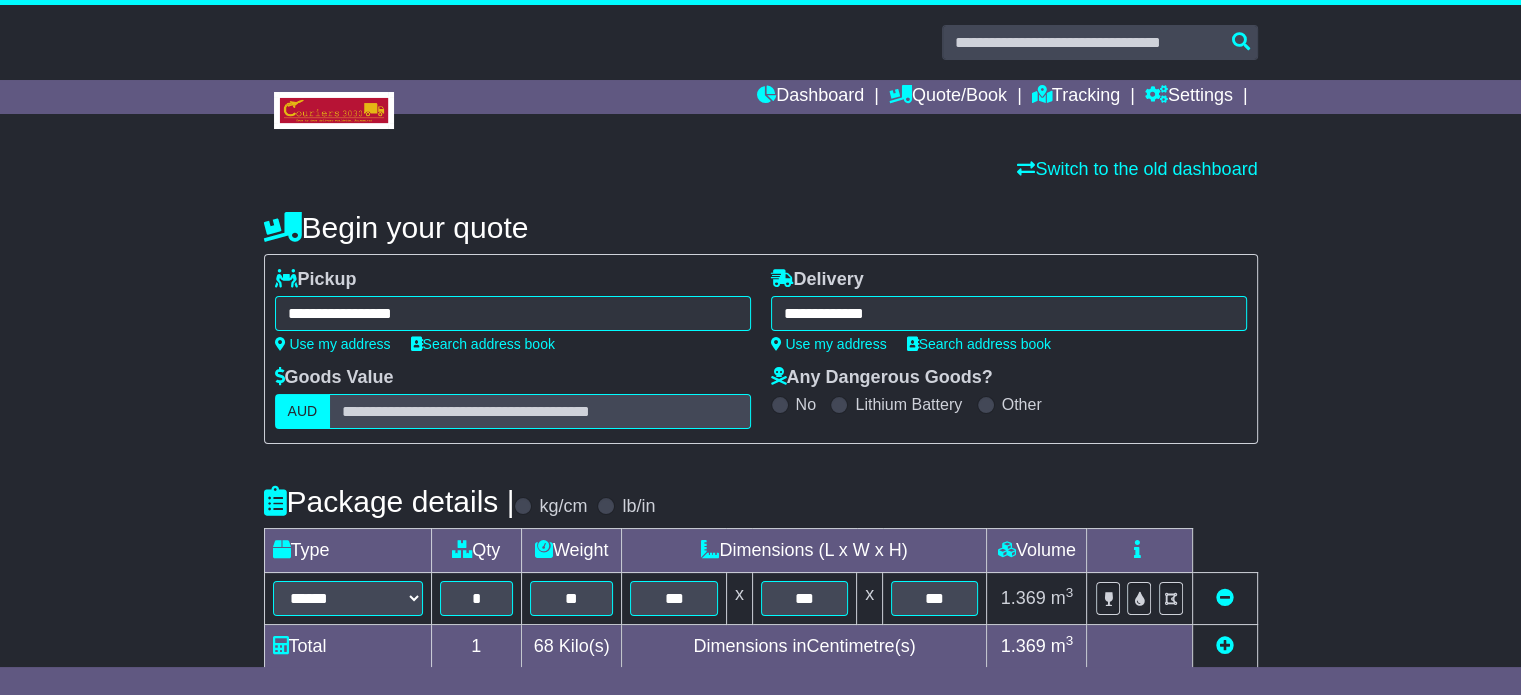 type on "**********" 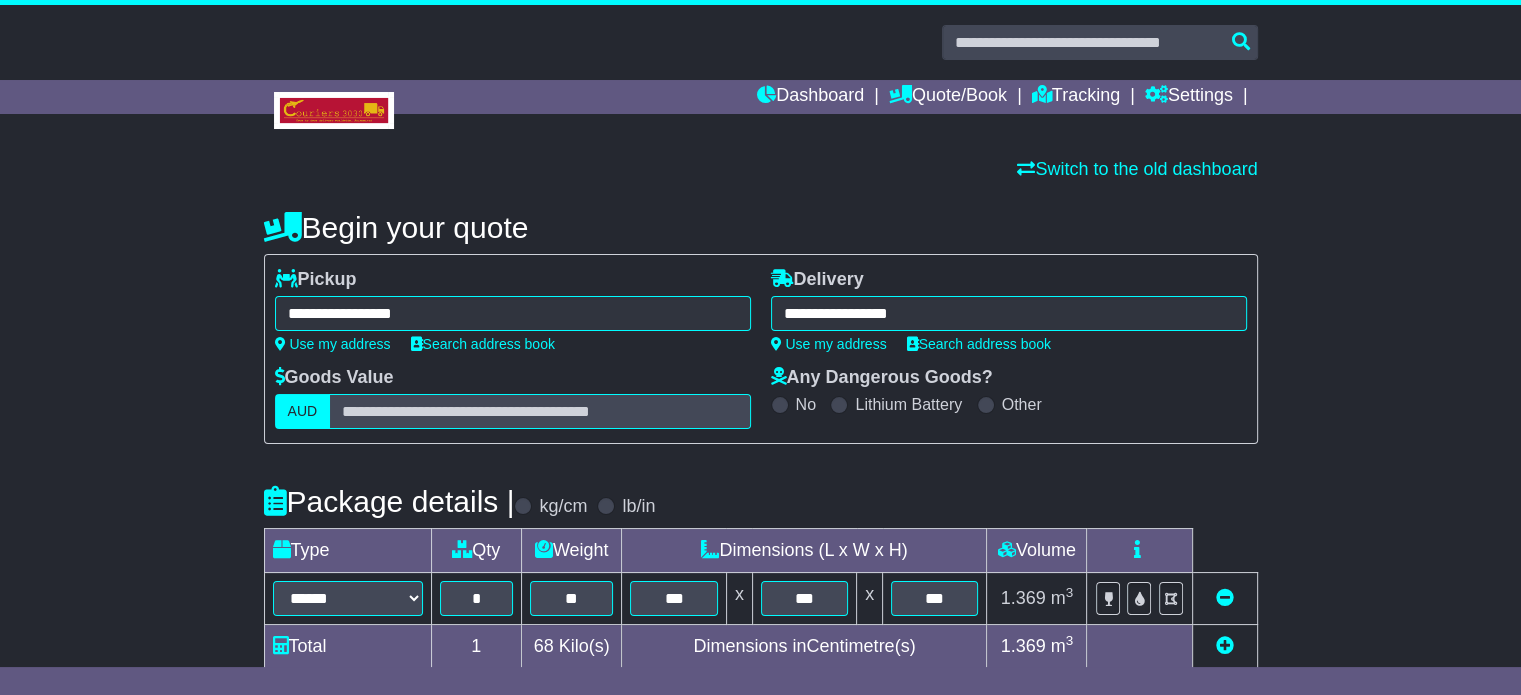 click on "Begin your quote" at bounding box center [761, 227] 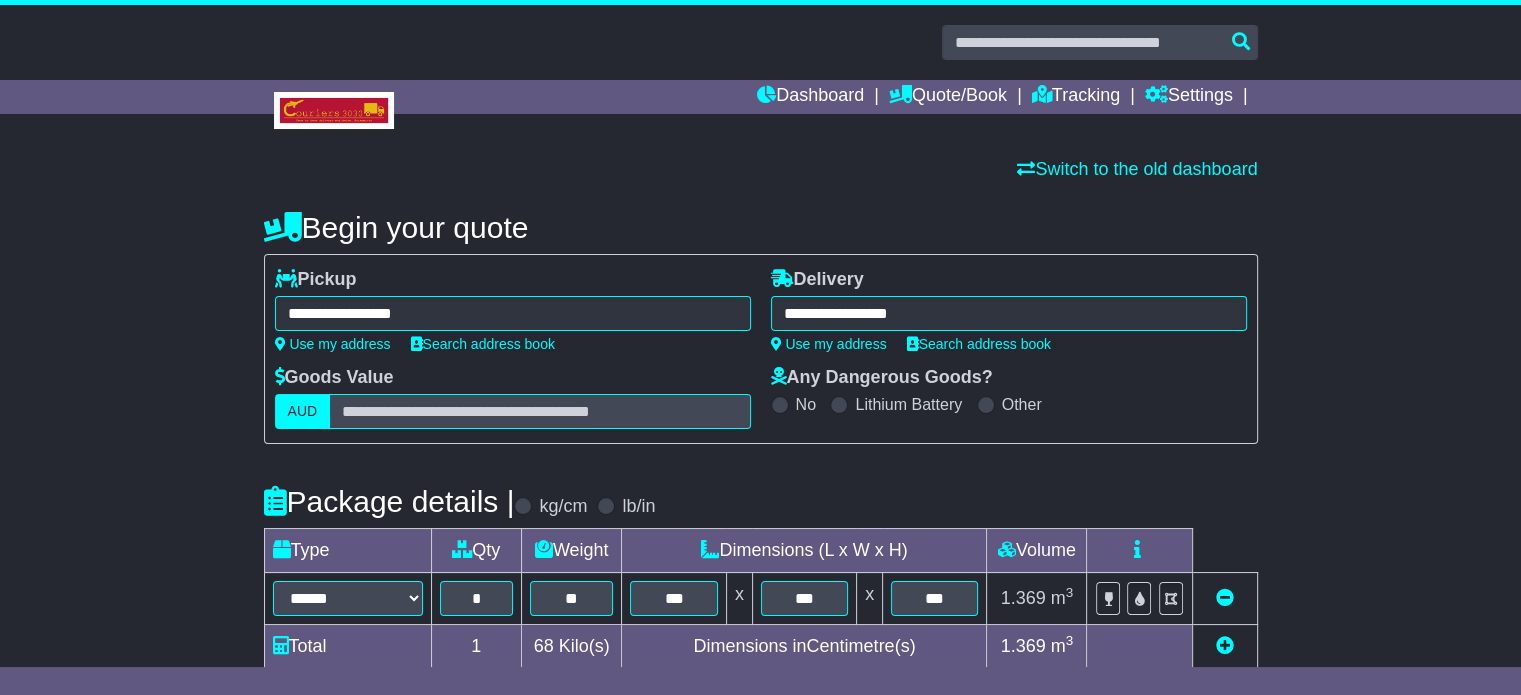 click on "Package details |
kg/cm
lb/in" at bounding box center (761, 501) 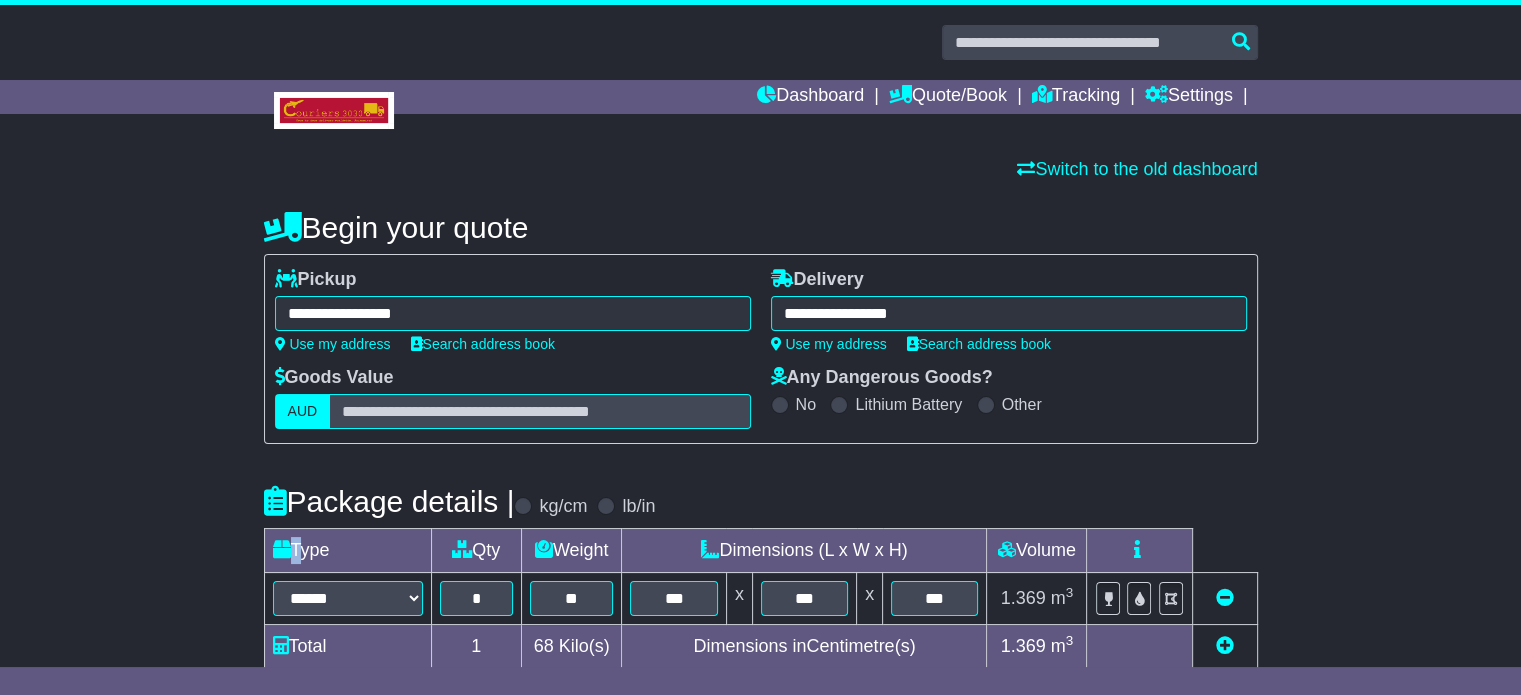 click on "Package details |
kg/cm
lb/in" at bounding box center (761, 501) 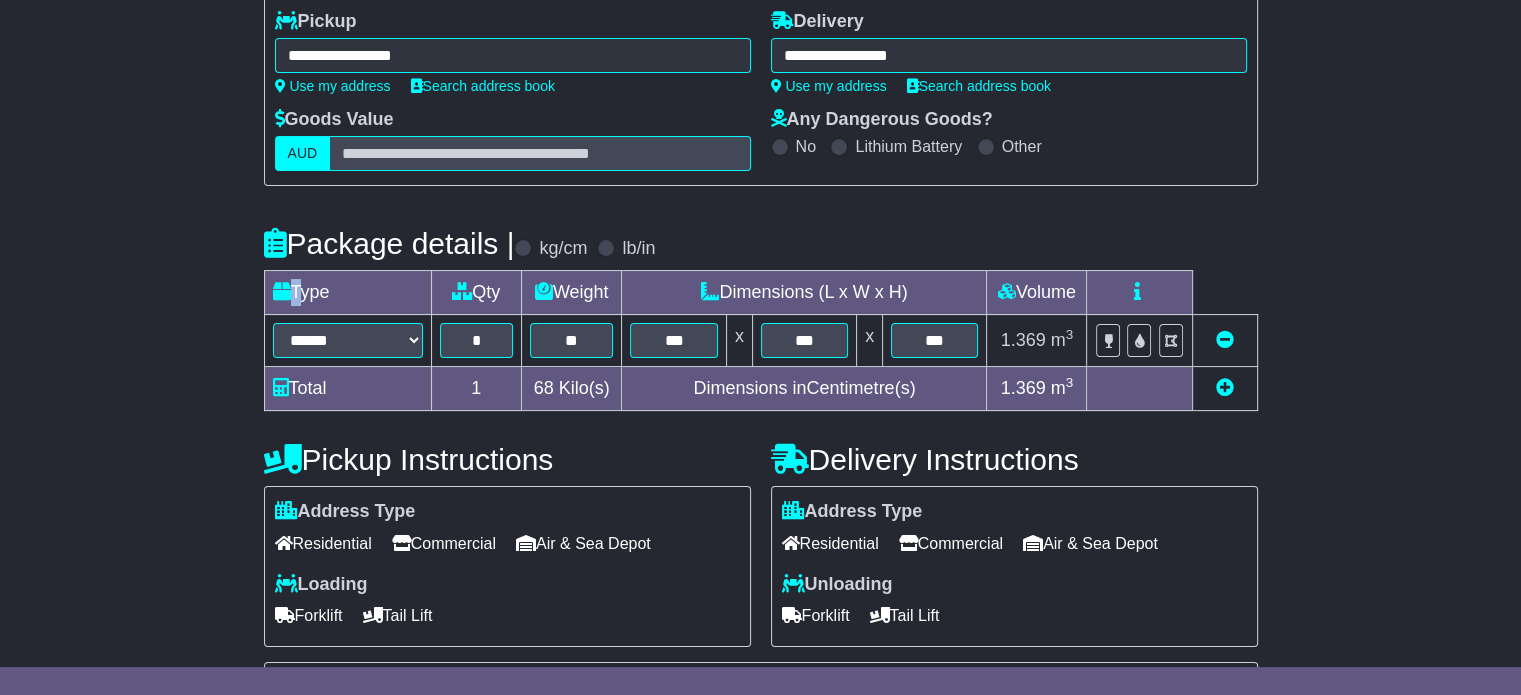 scroll, scrollTop: 320, scrollLeft: 0, axis: vertical 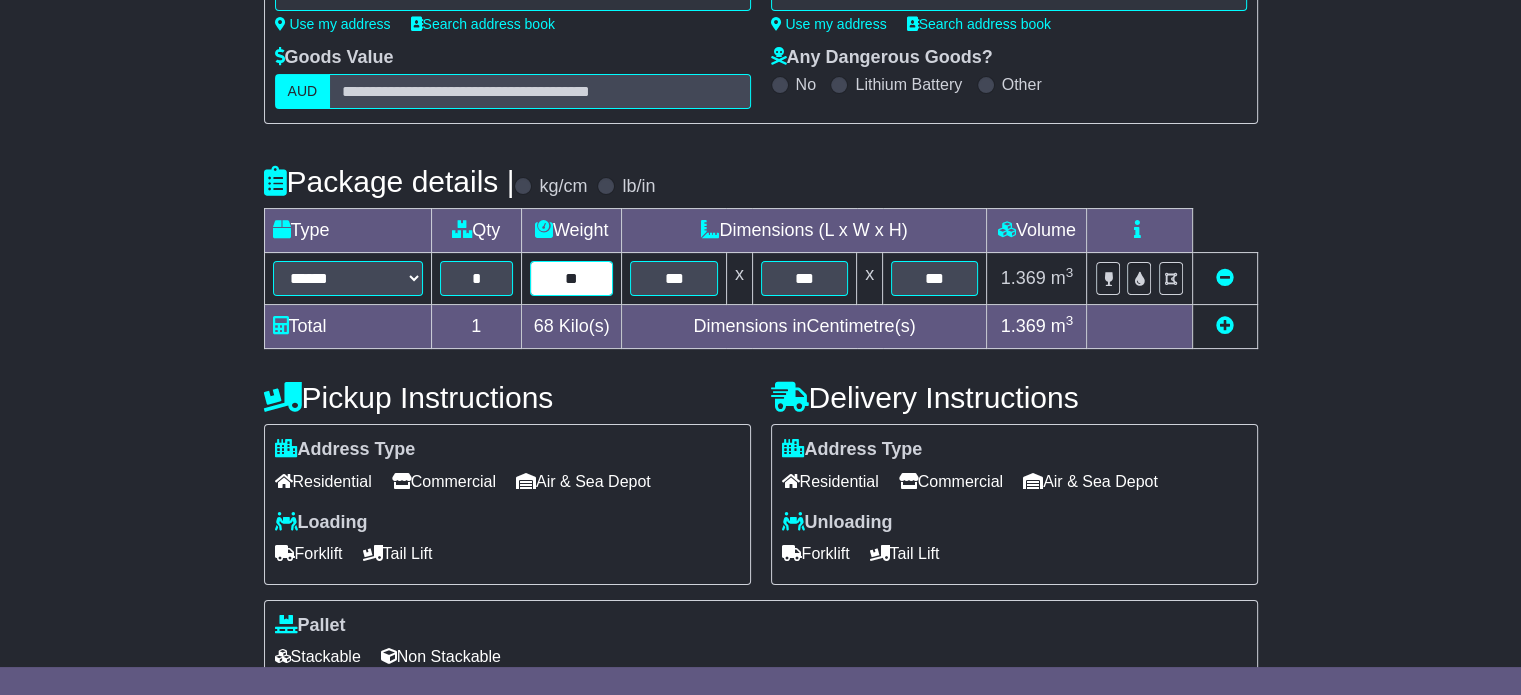 click on "**" at bounding box center [572, 278] 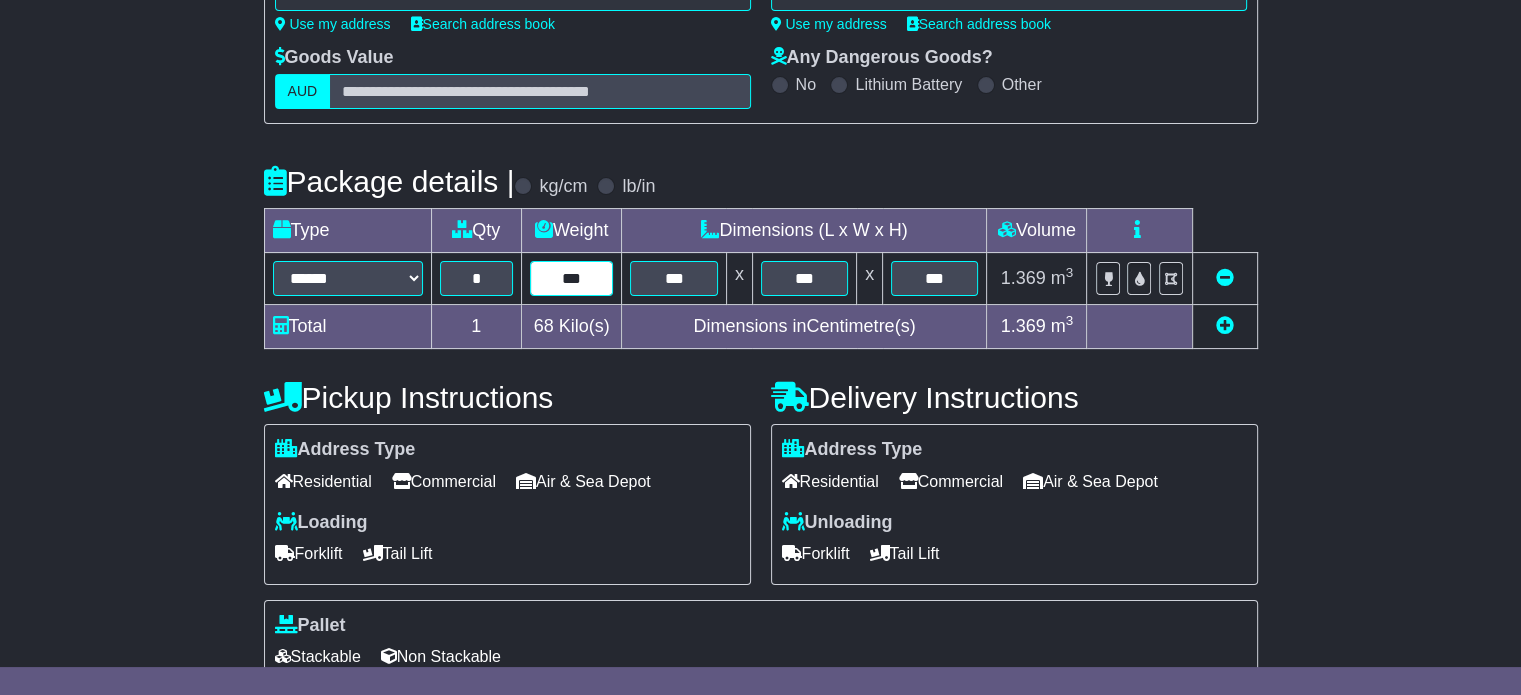 type on "***" 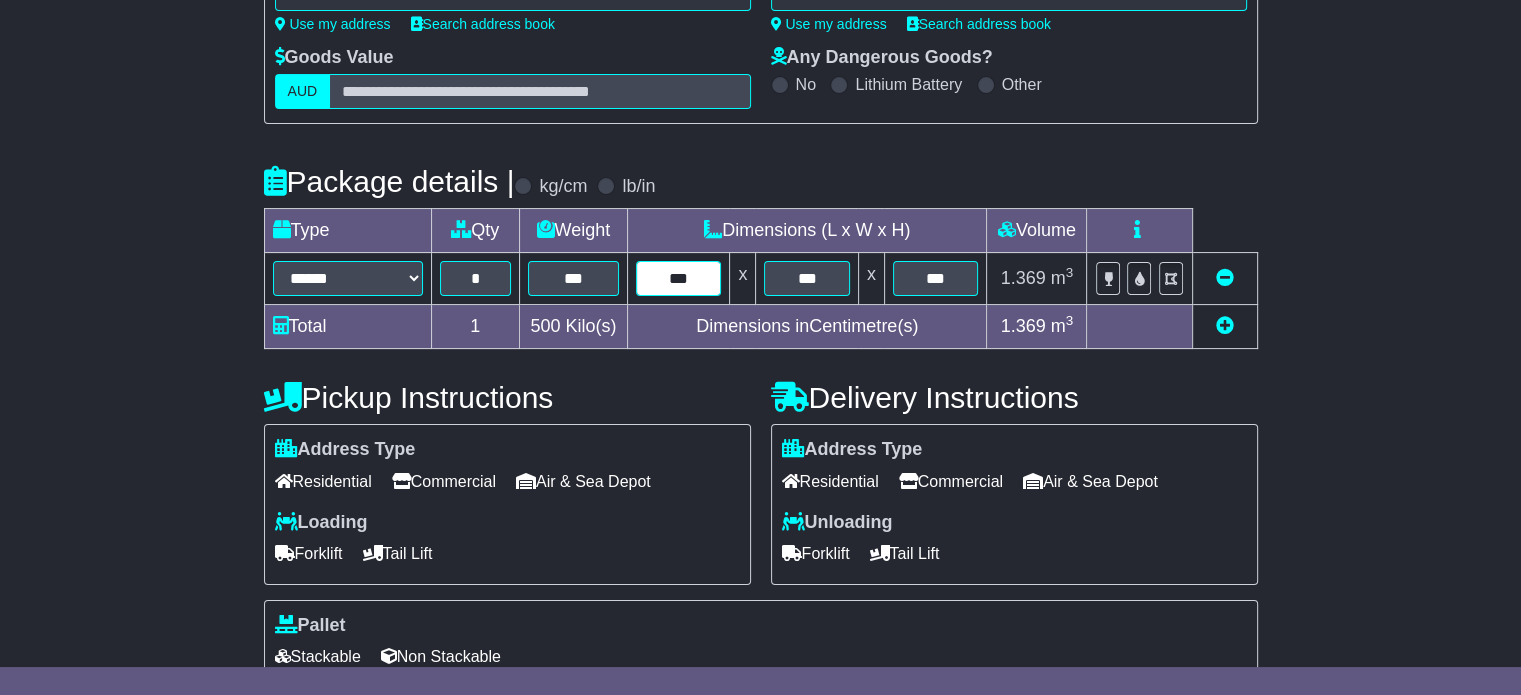 click on "***" at bounding box center (678, 278) 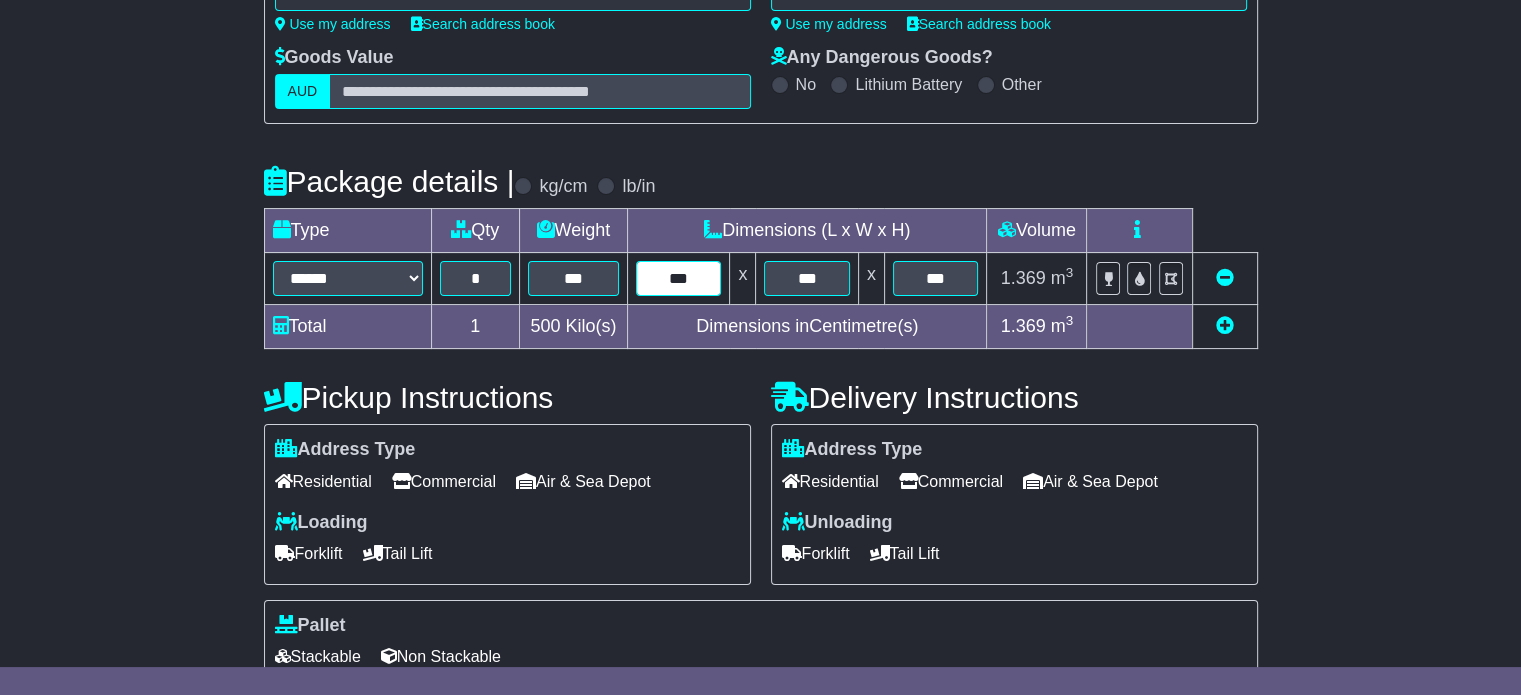 type on "***" 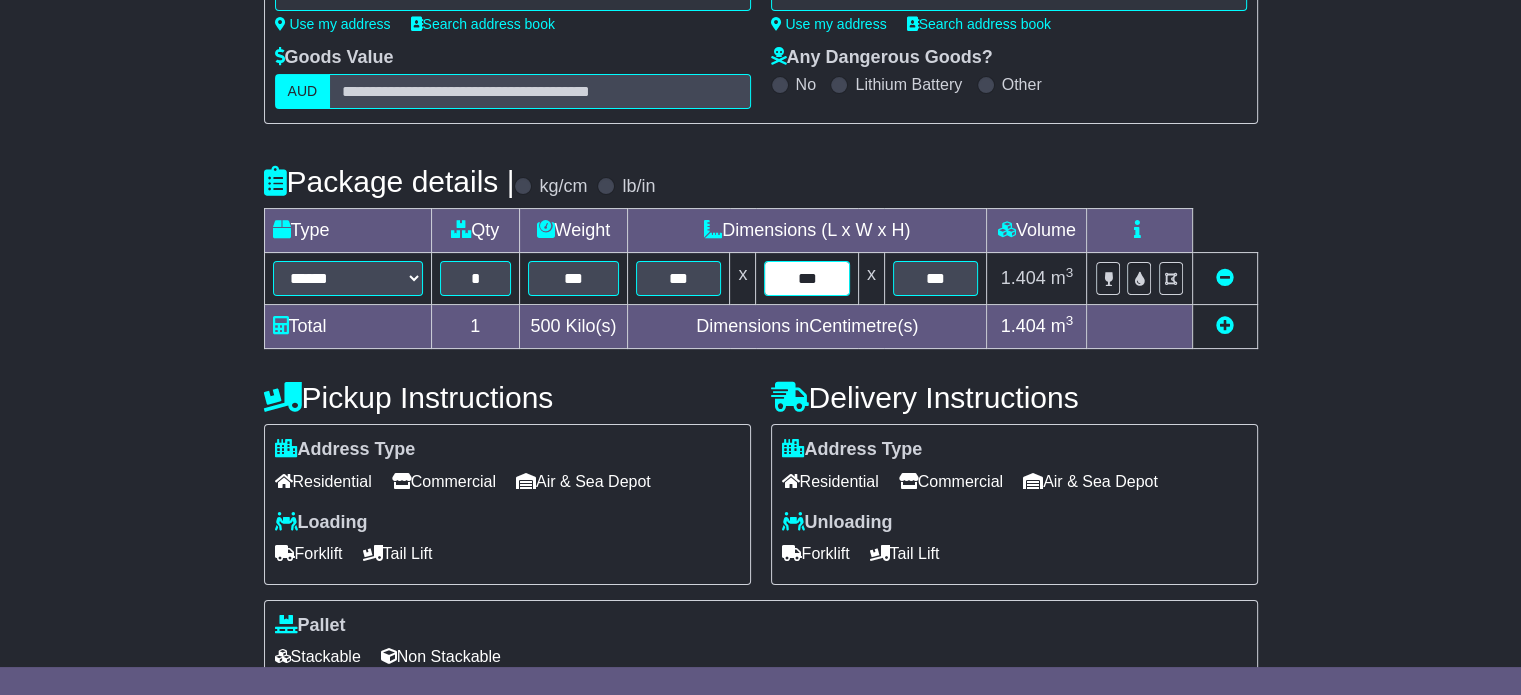 click on "***" at bounding box center (806, 278) 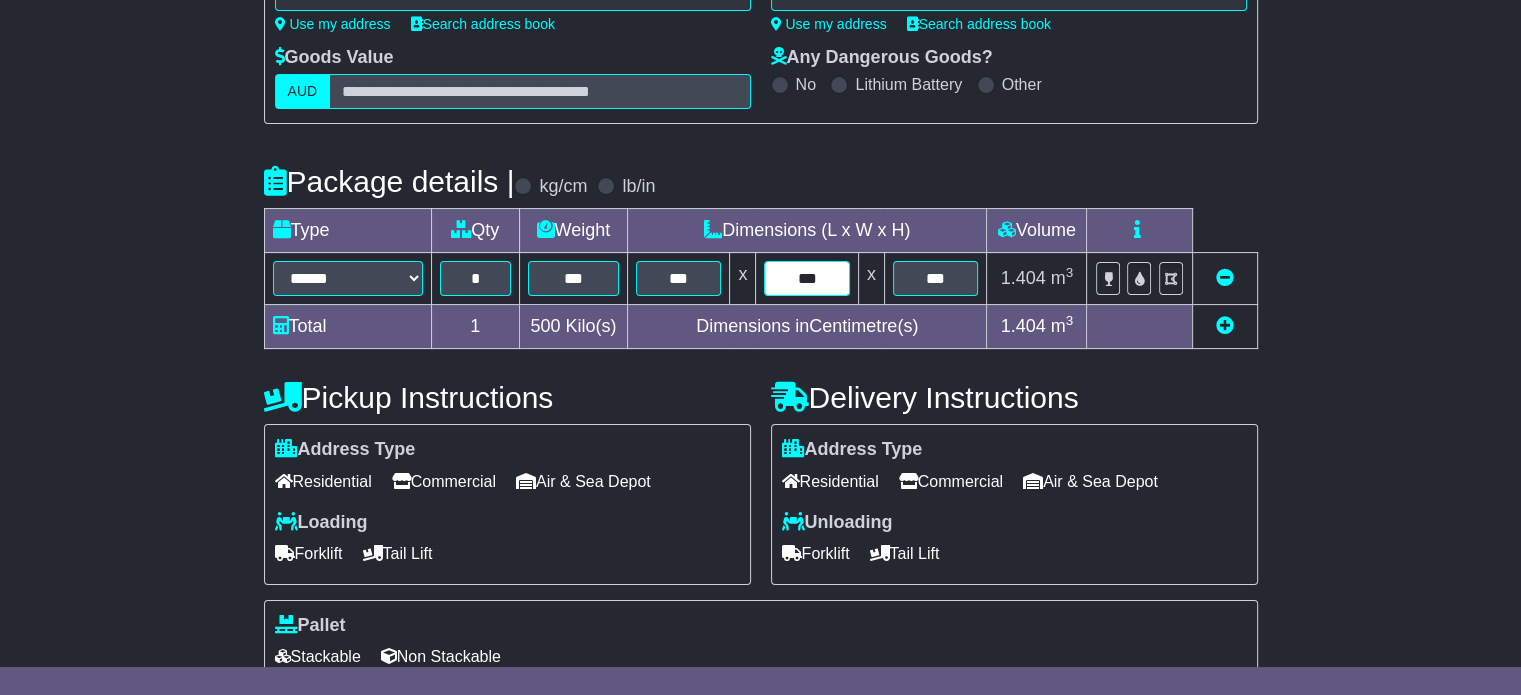 type on "***" 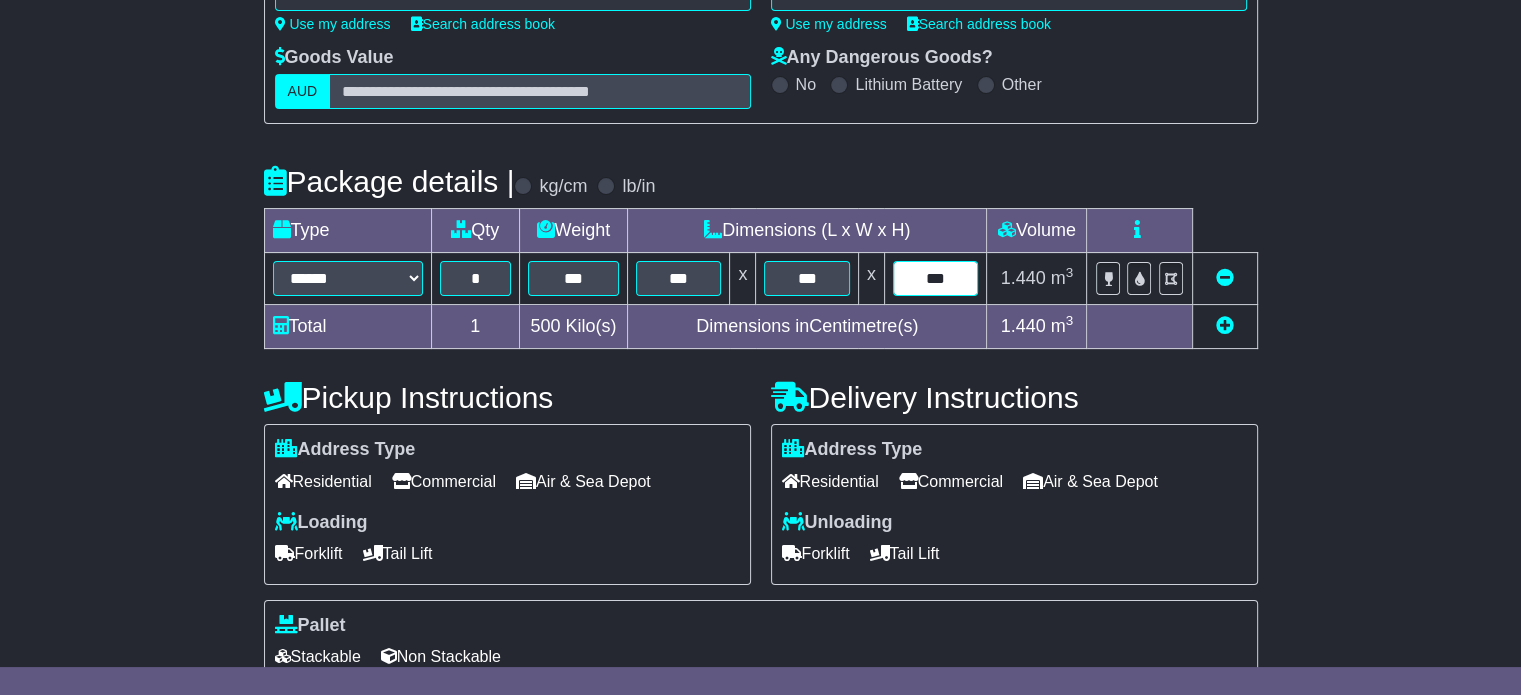 click on "***" at bounding box center (936, 278) 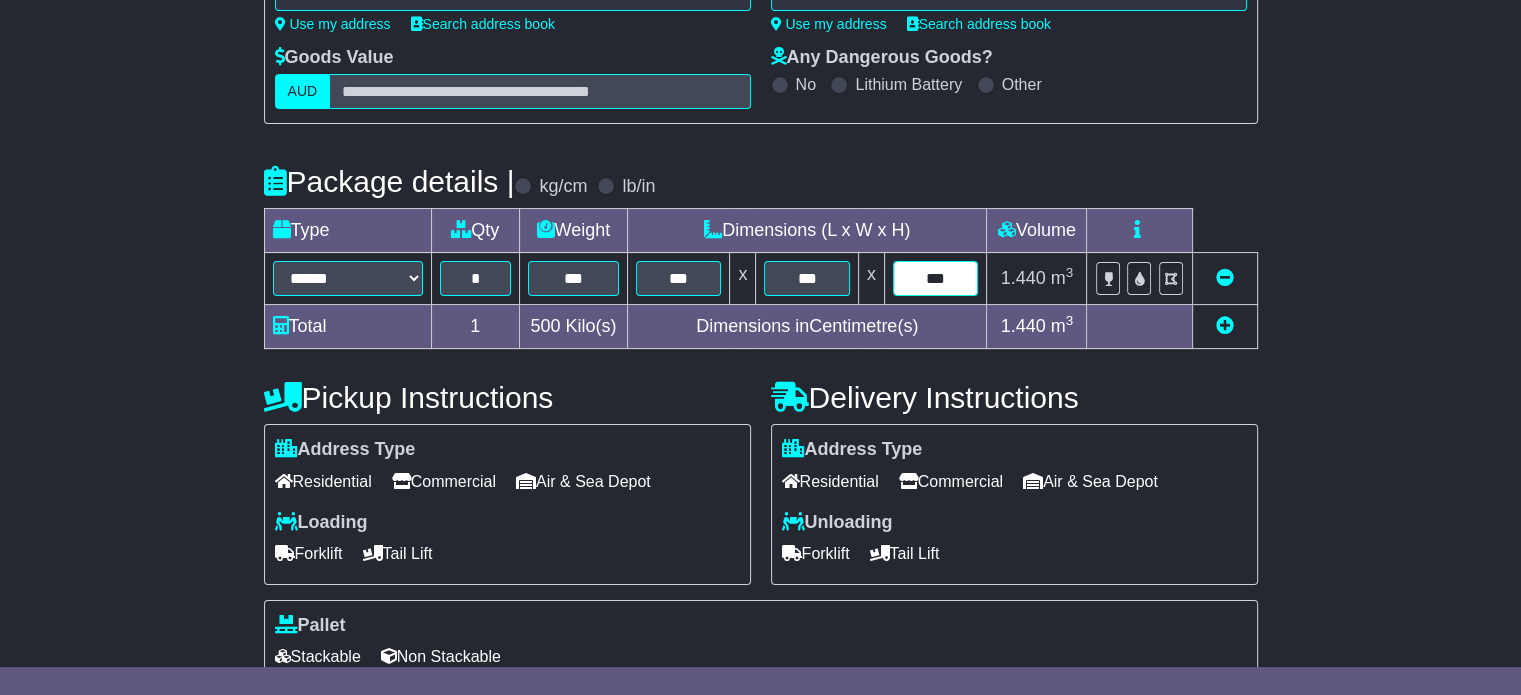 type on "***" 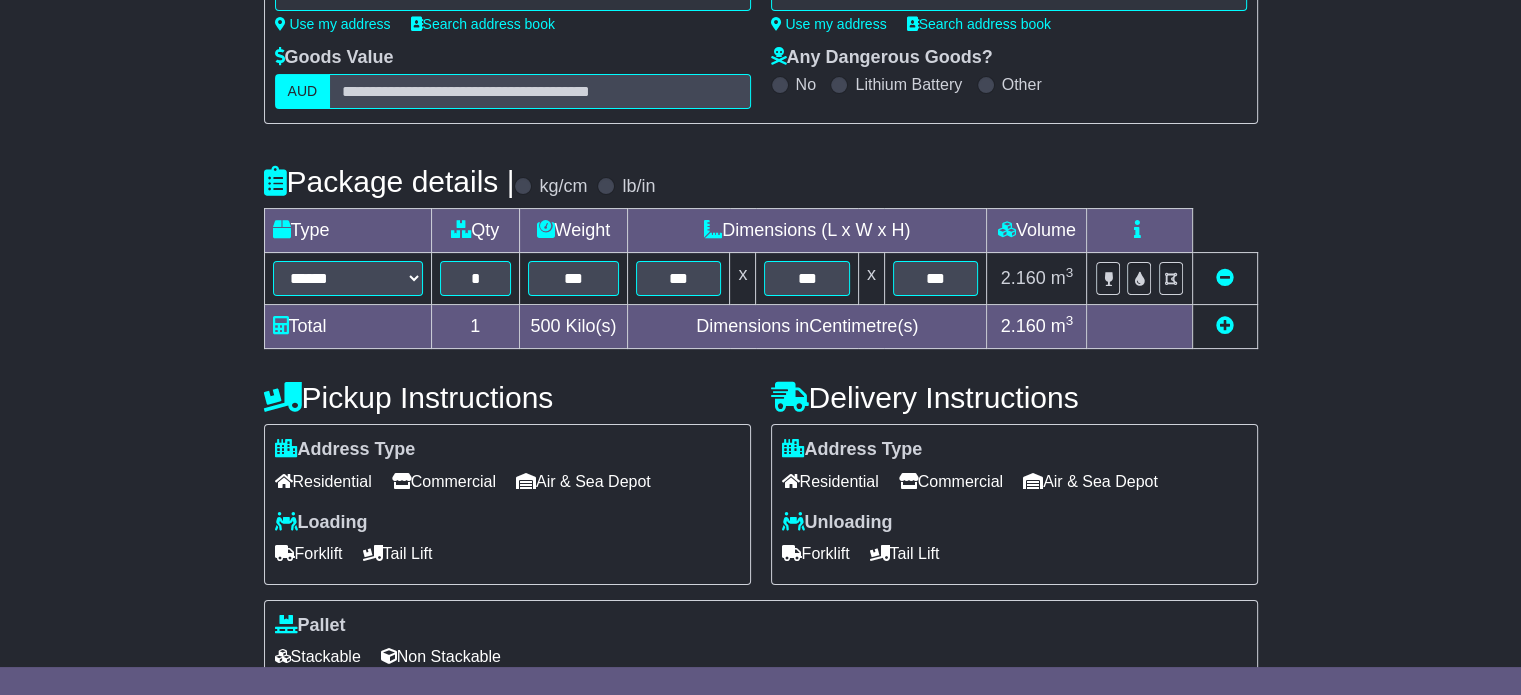 click on "Commercial" at bounding box center (444, 481) 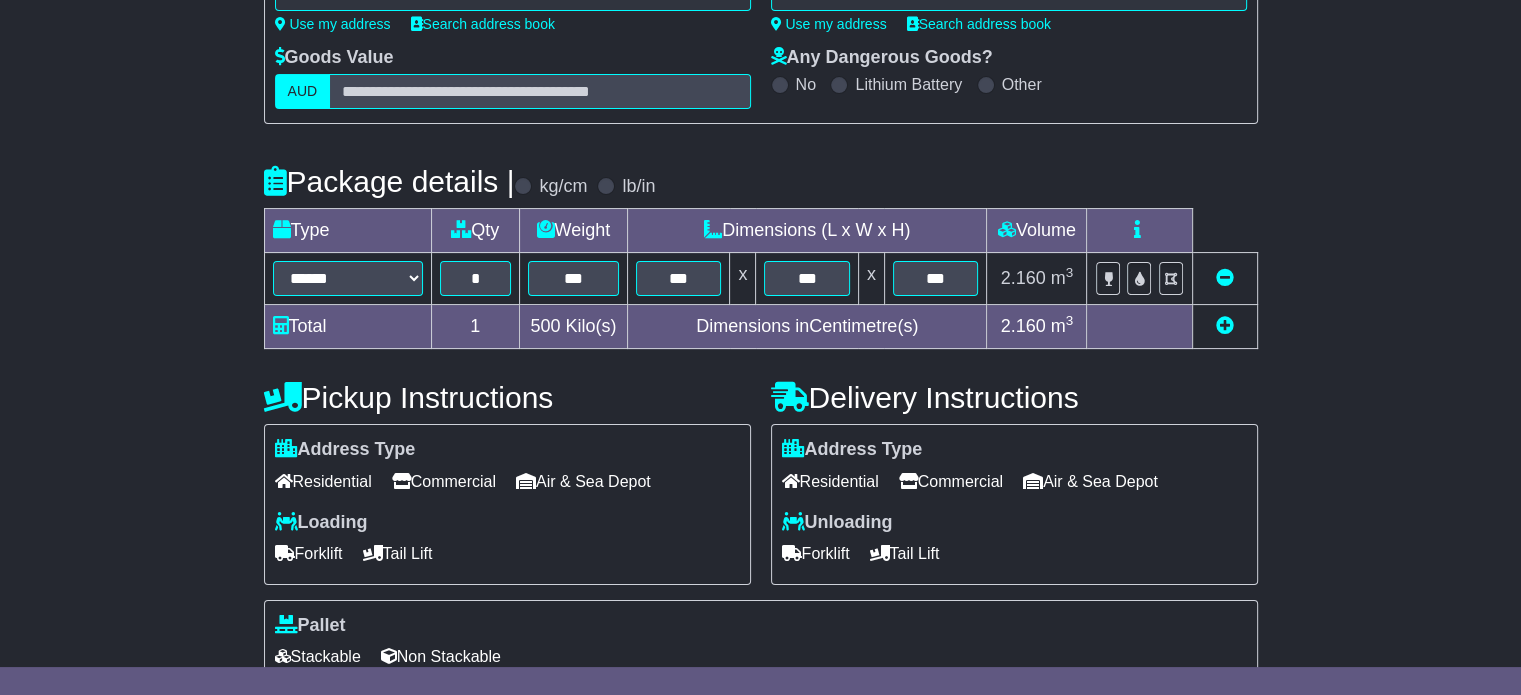 click on "Commercial" at bounding box center (951, 481) 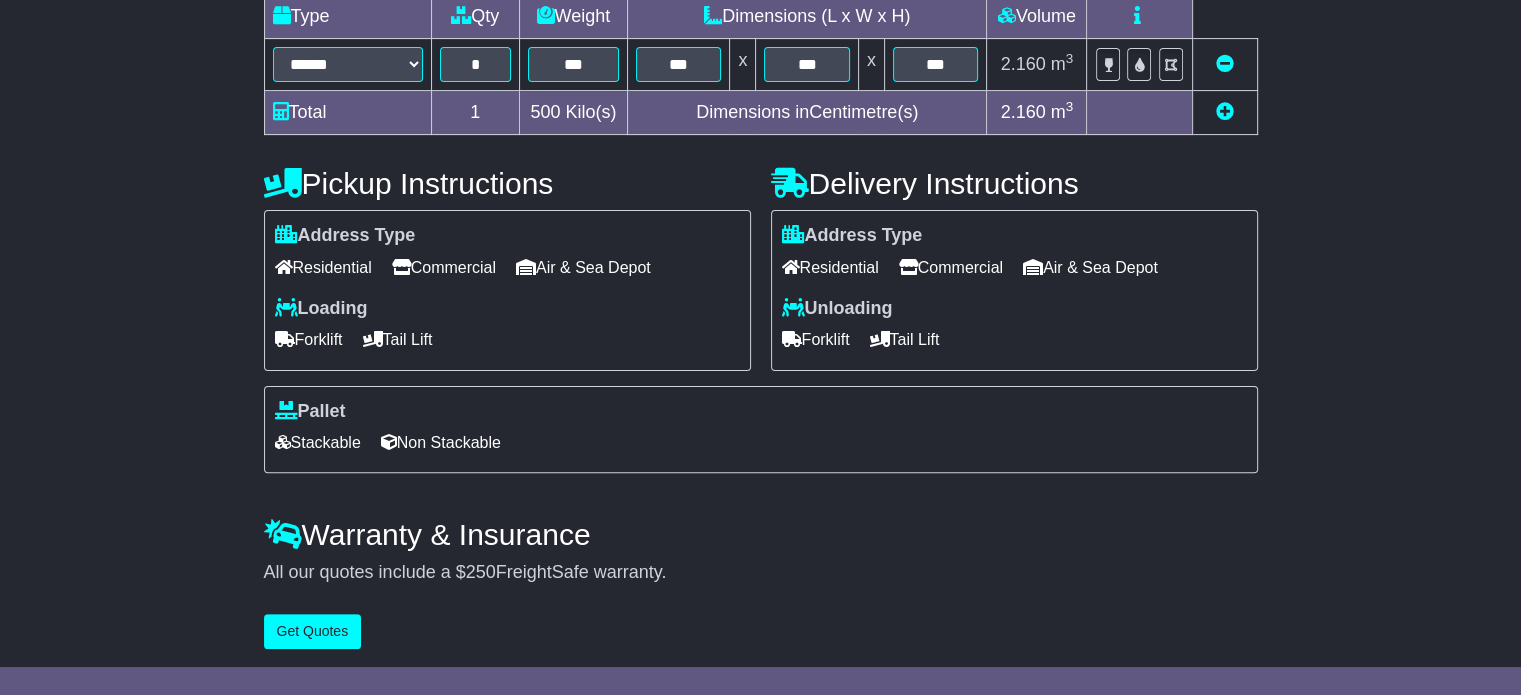 scroll, scrollTop: 540, scrollLeft: 0, axis: vertical 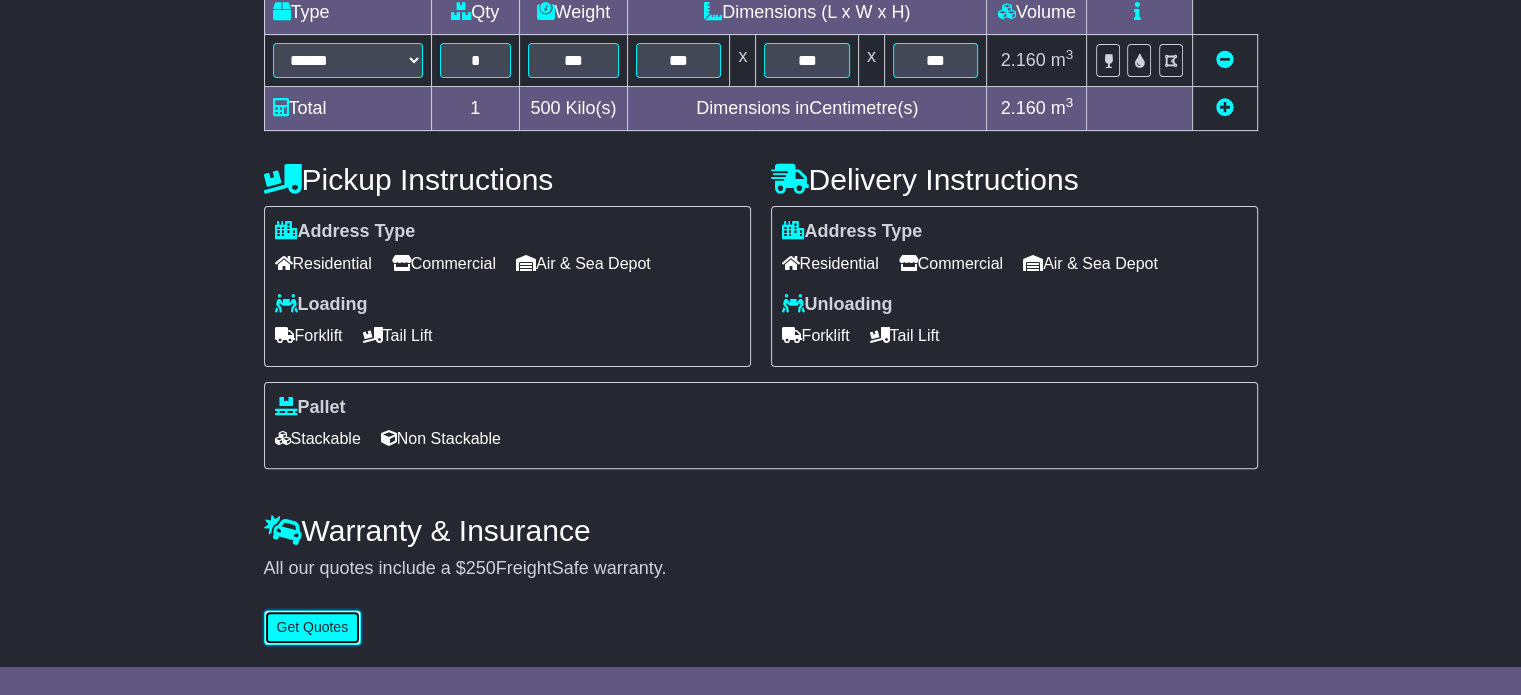 click on "Get Quotes" at bounding box center [313, 627] 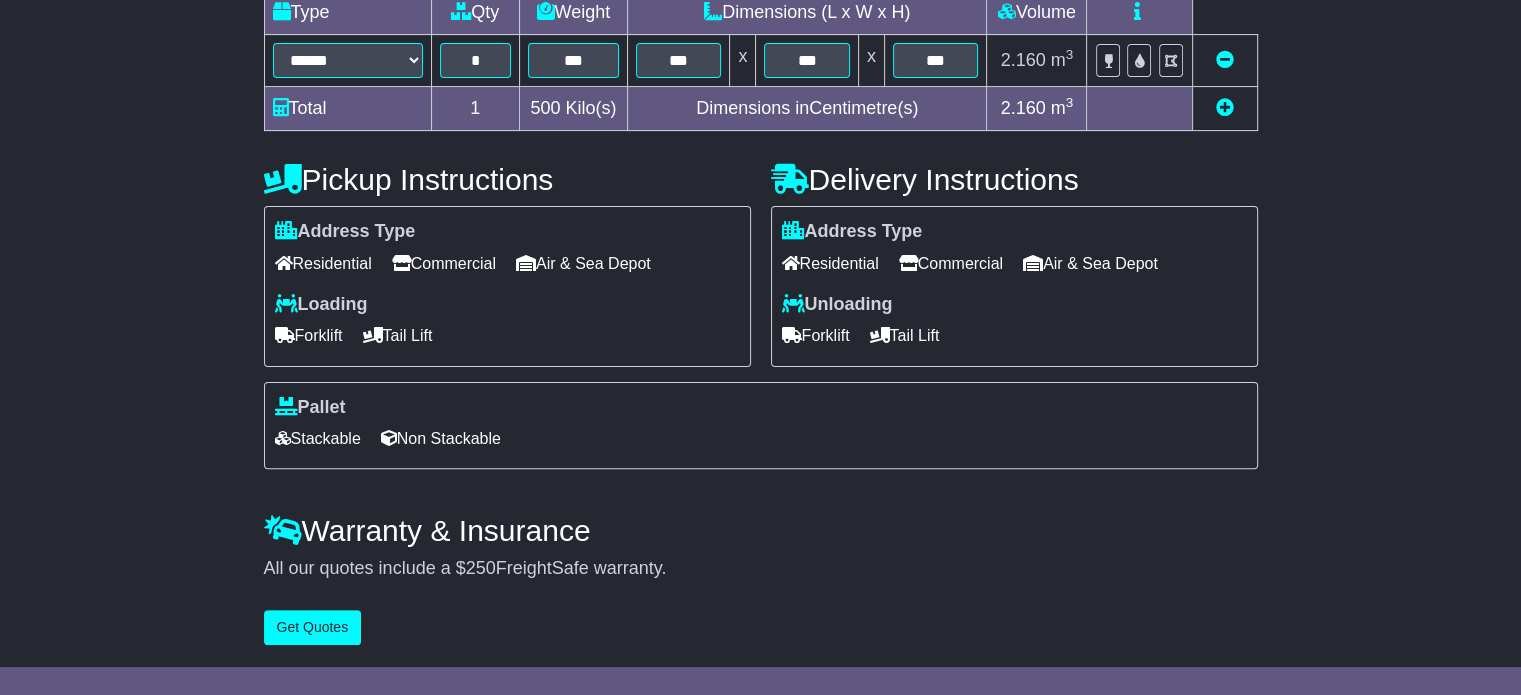 scroll, scrollTop: 0, scrollLeft: 0, axis: both 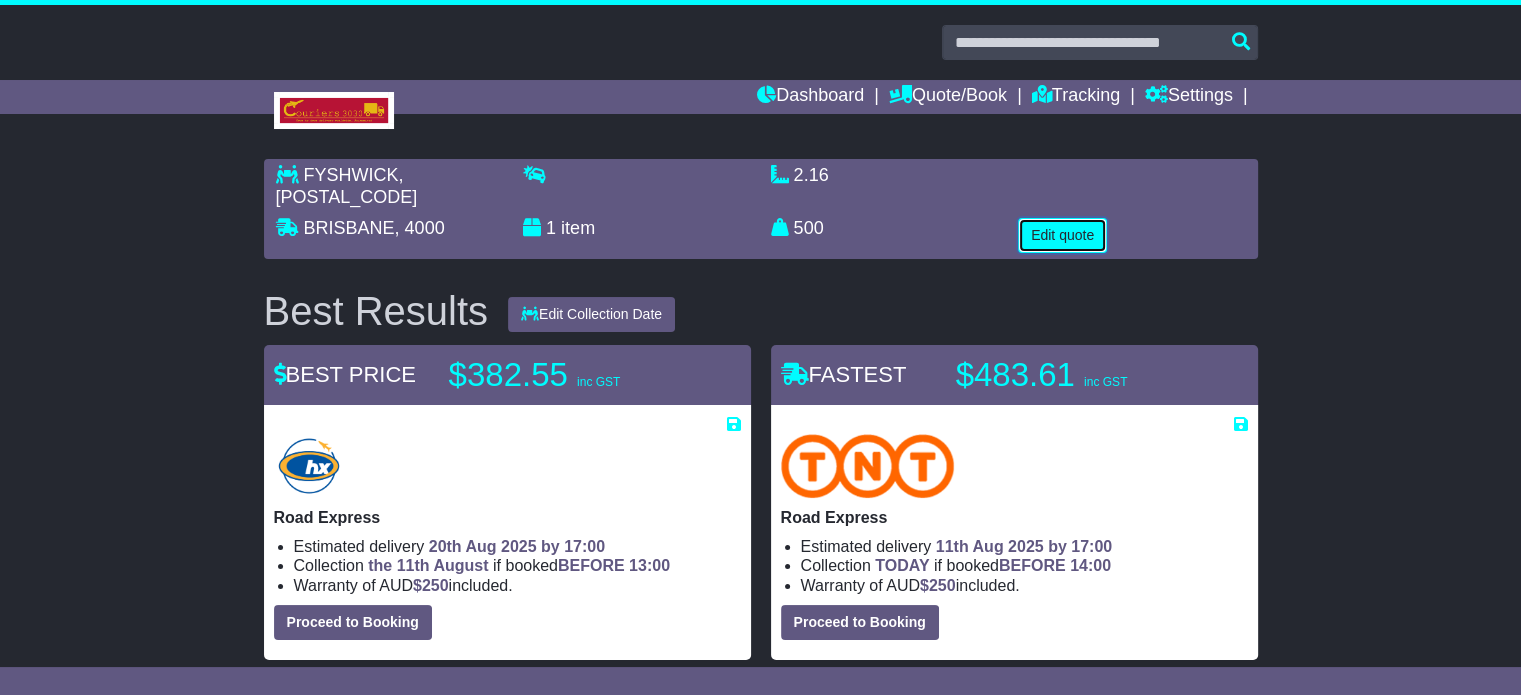 click on "Edit quote" at bounding box center (1062, 235) 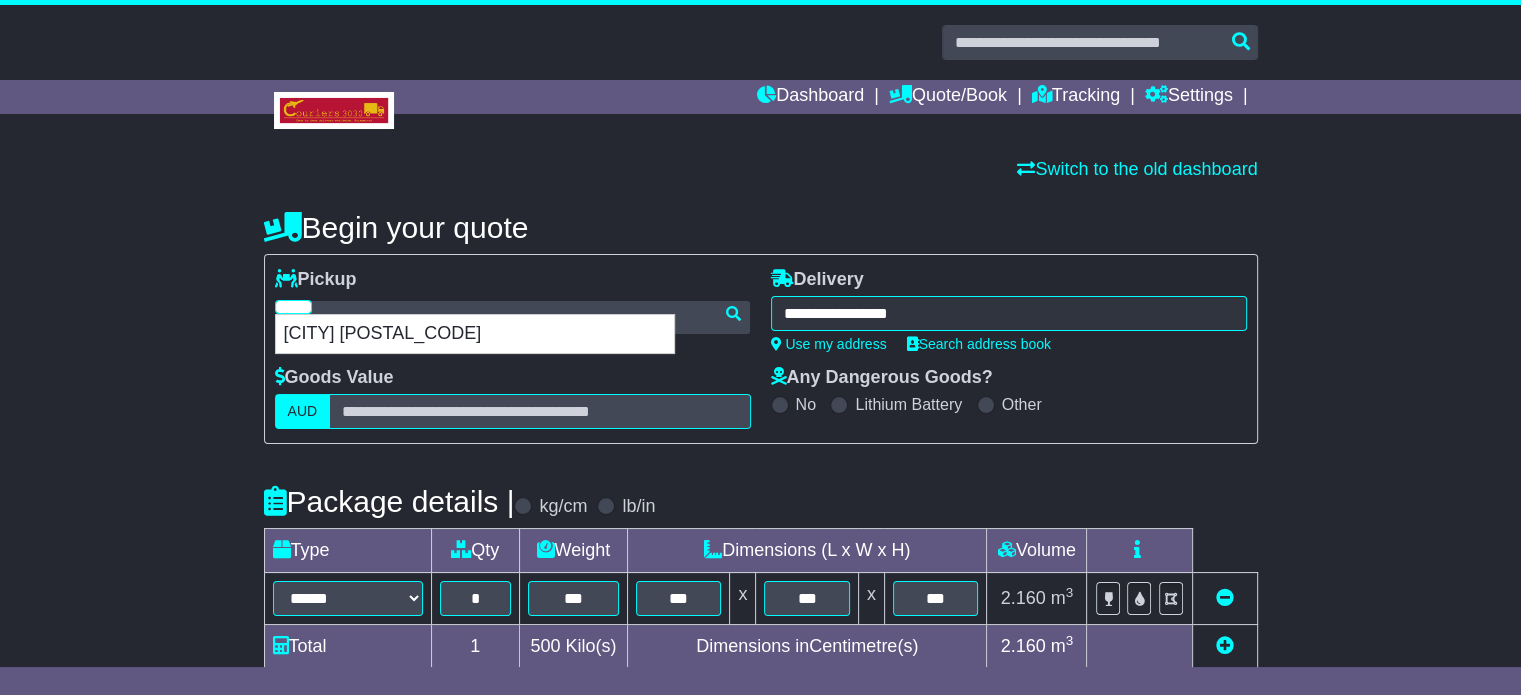 click on "**********" at bounding box center (513, 307) 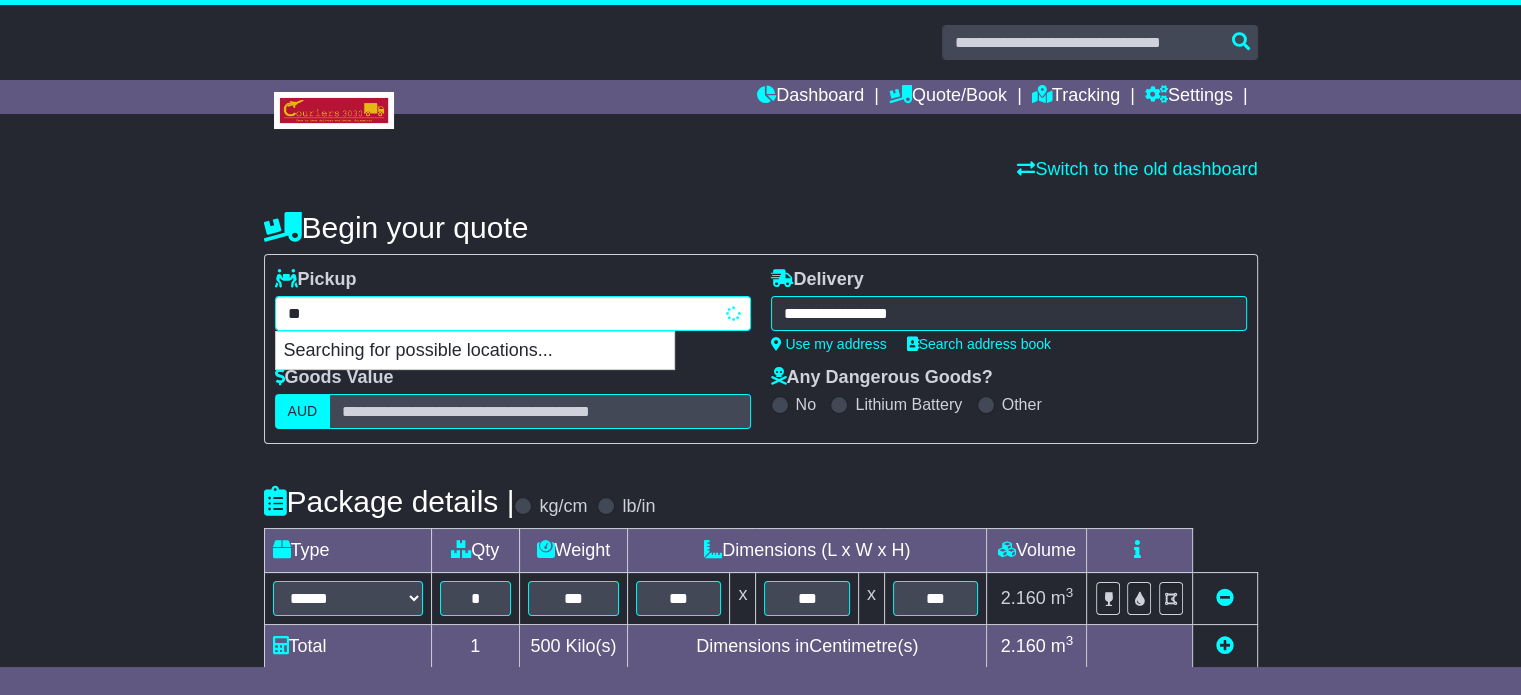type on "*" 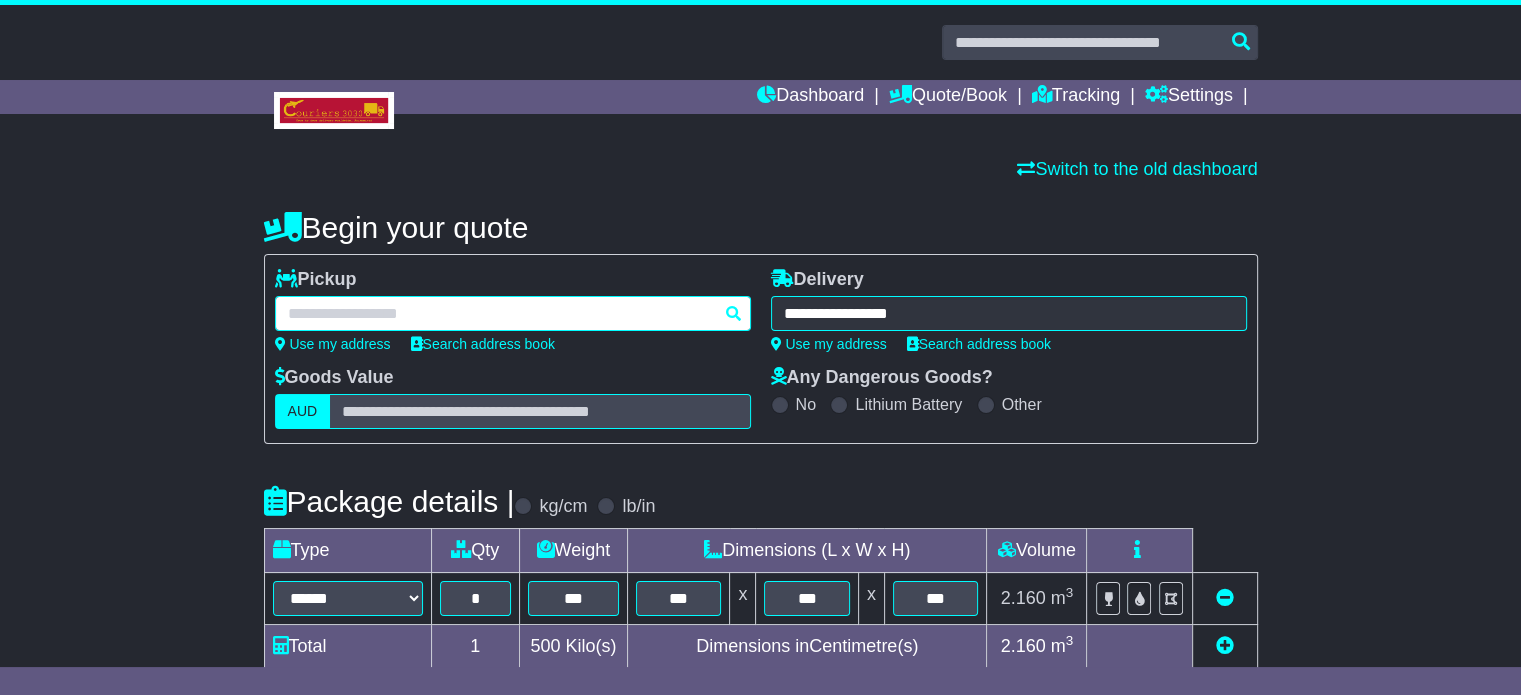 paste on "********" 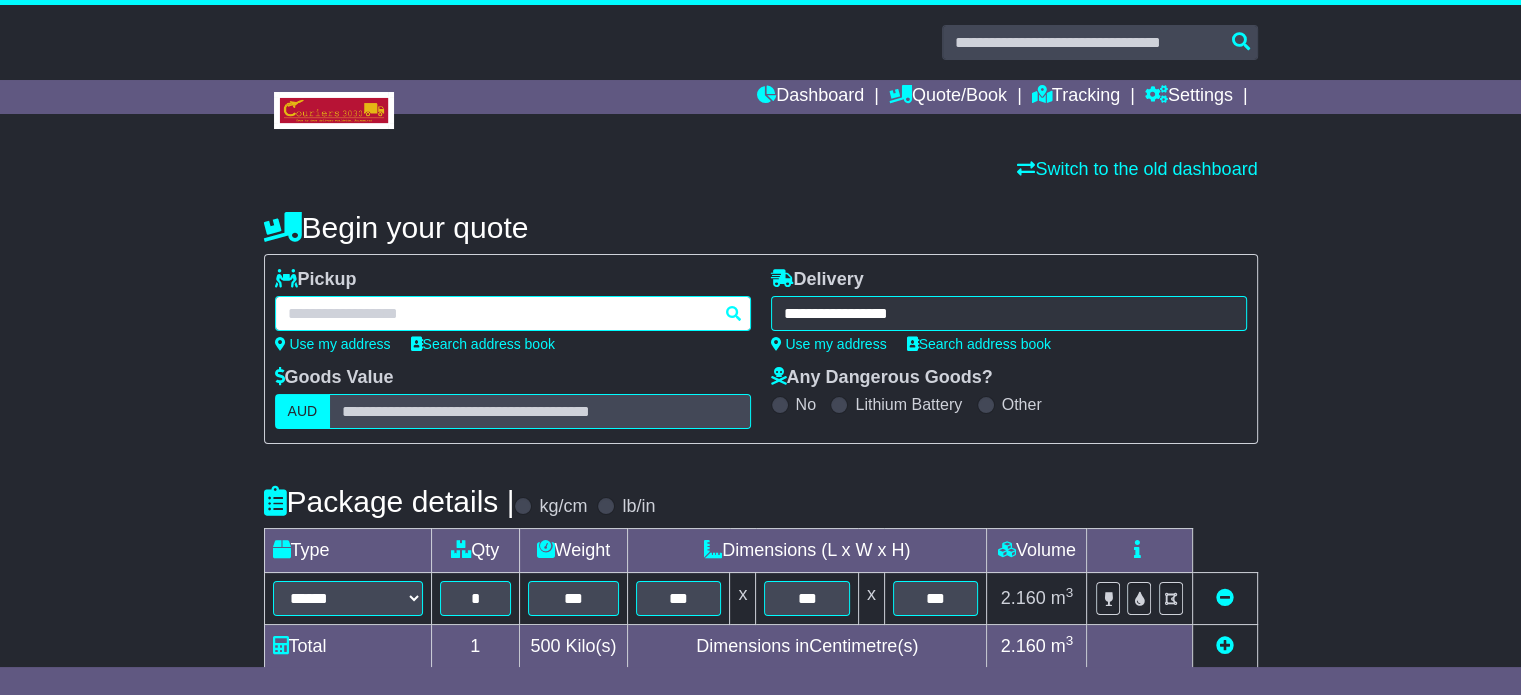 type on "********" 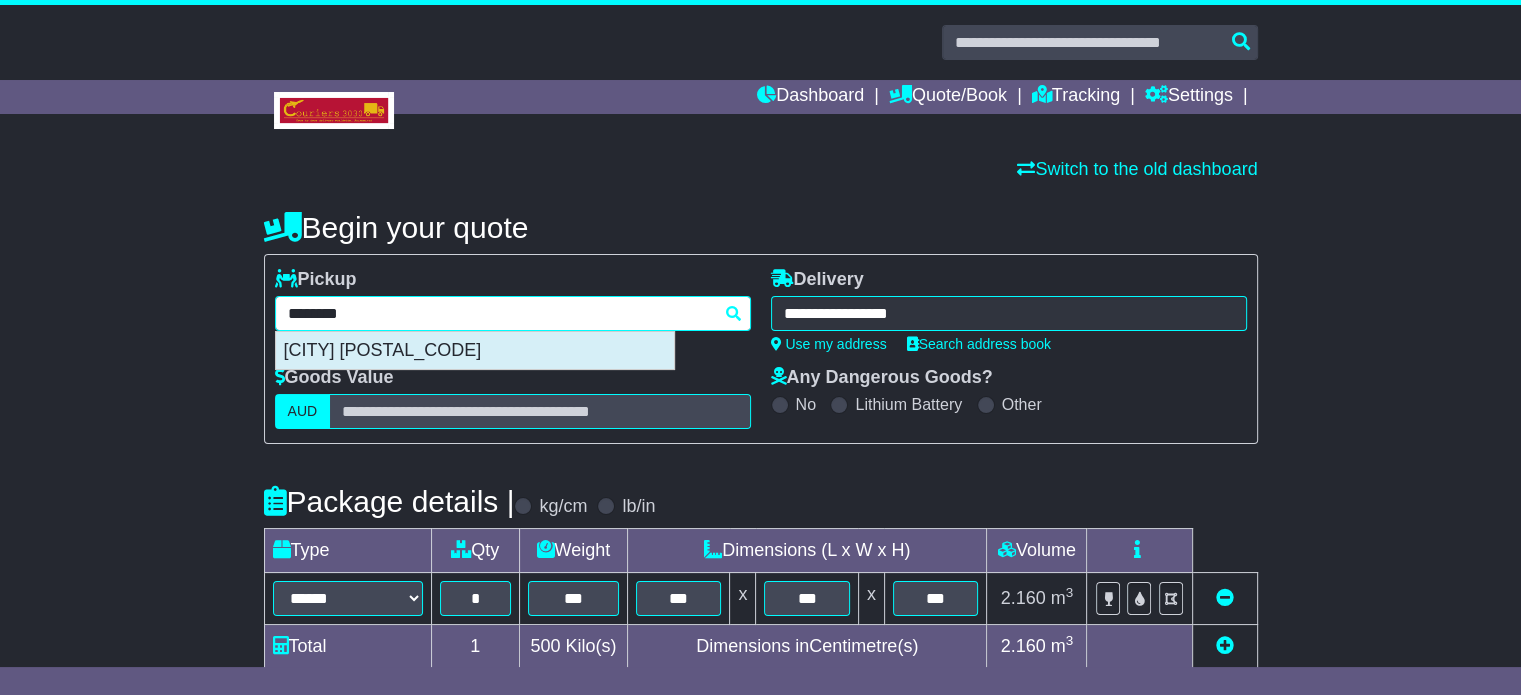 click on "TUGGERAH 2259" at bounding box center (475, 351) 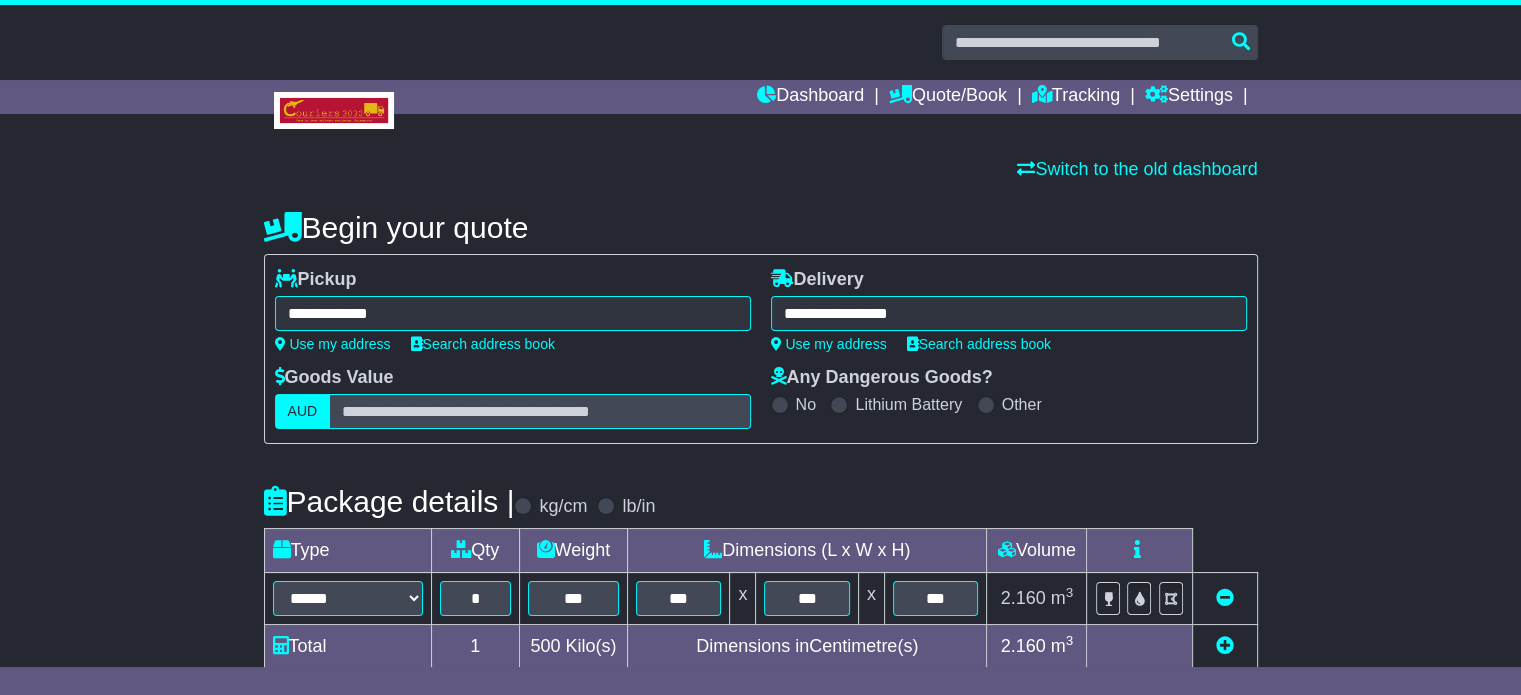 type on "**********" 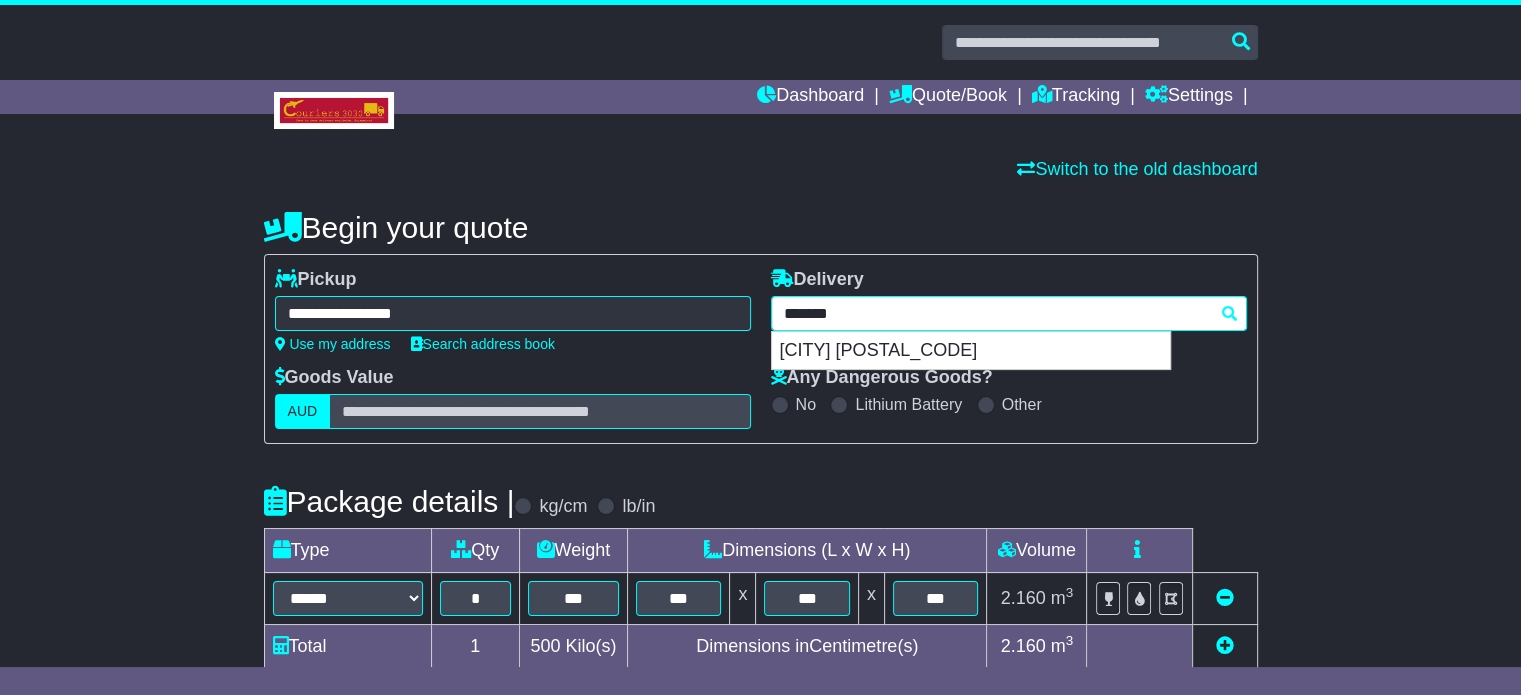 click on "**********" at bounding box center [1009, 313] 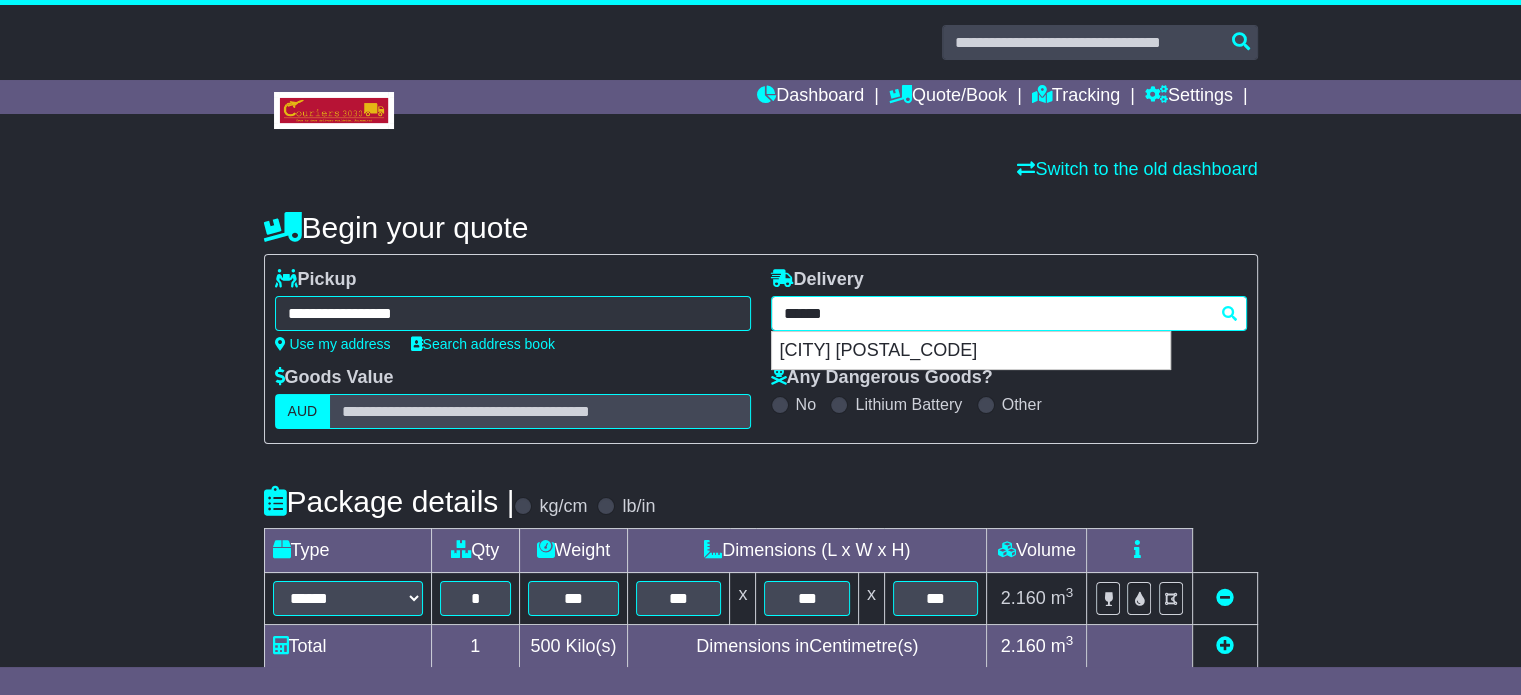 type 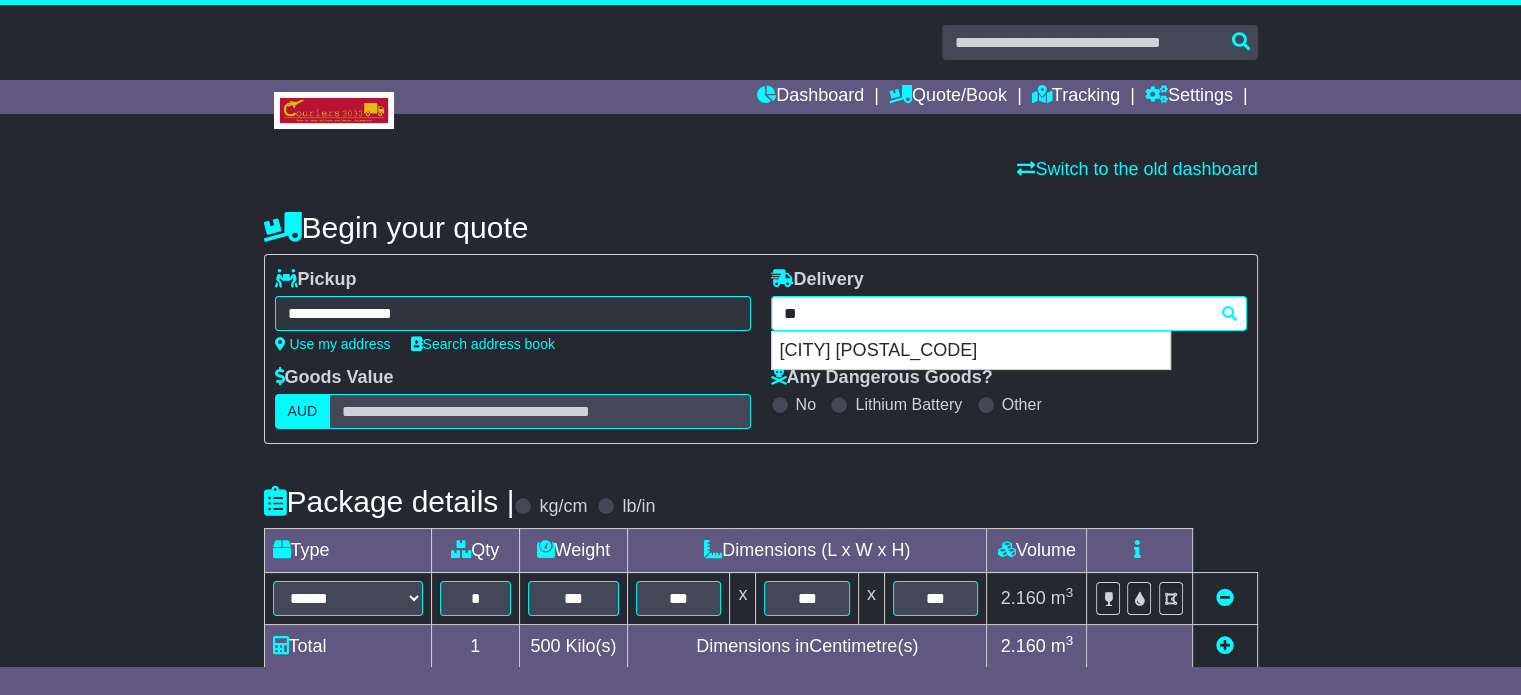 type on "*" 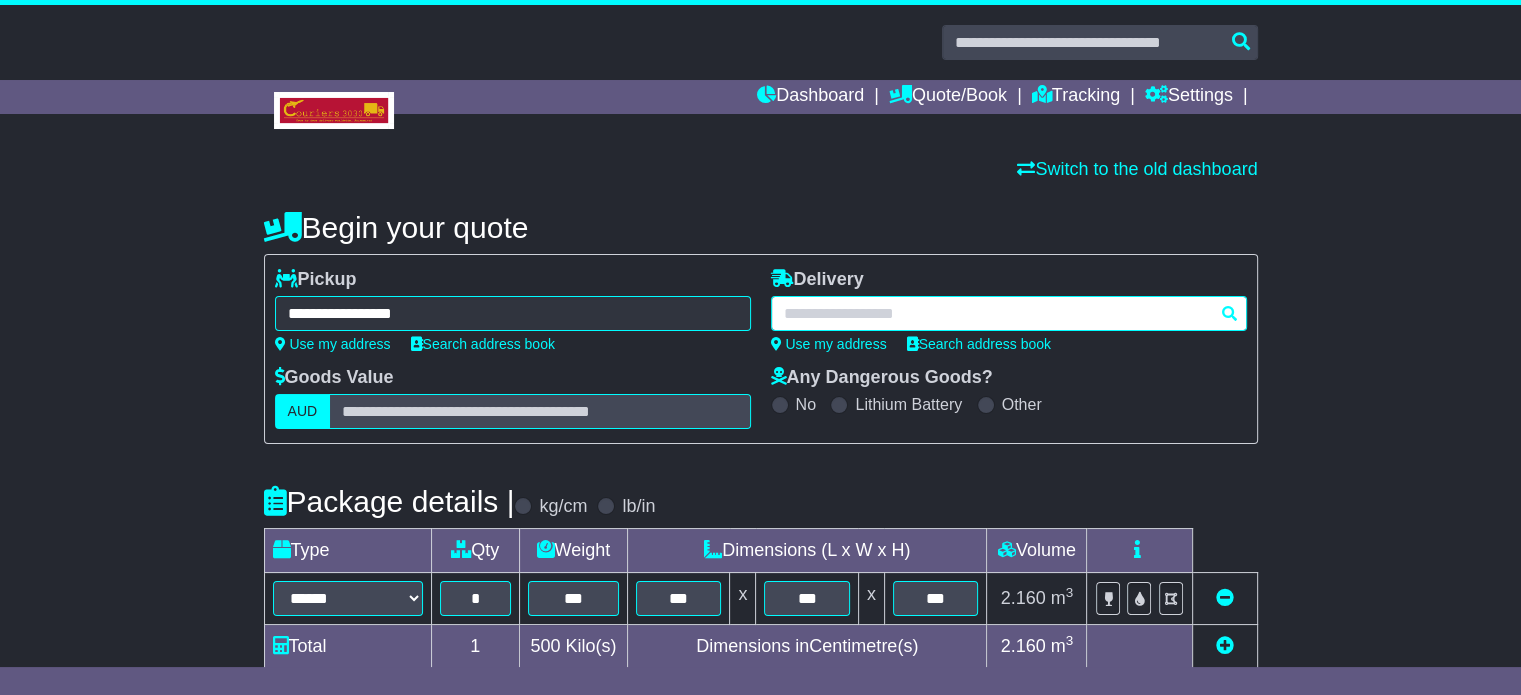 paste on "*******" 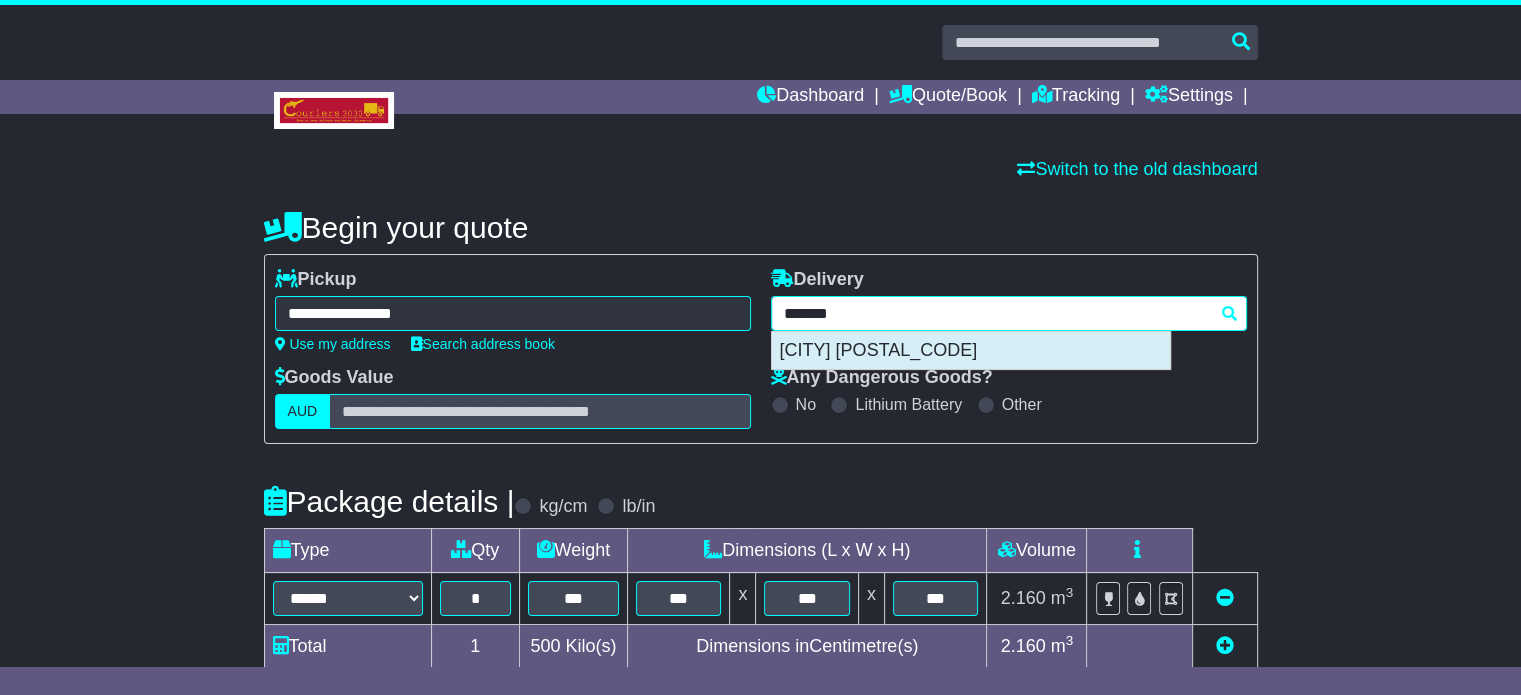 click on "BARMERA 5345" at bounding box center (971, 351) 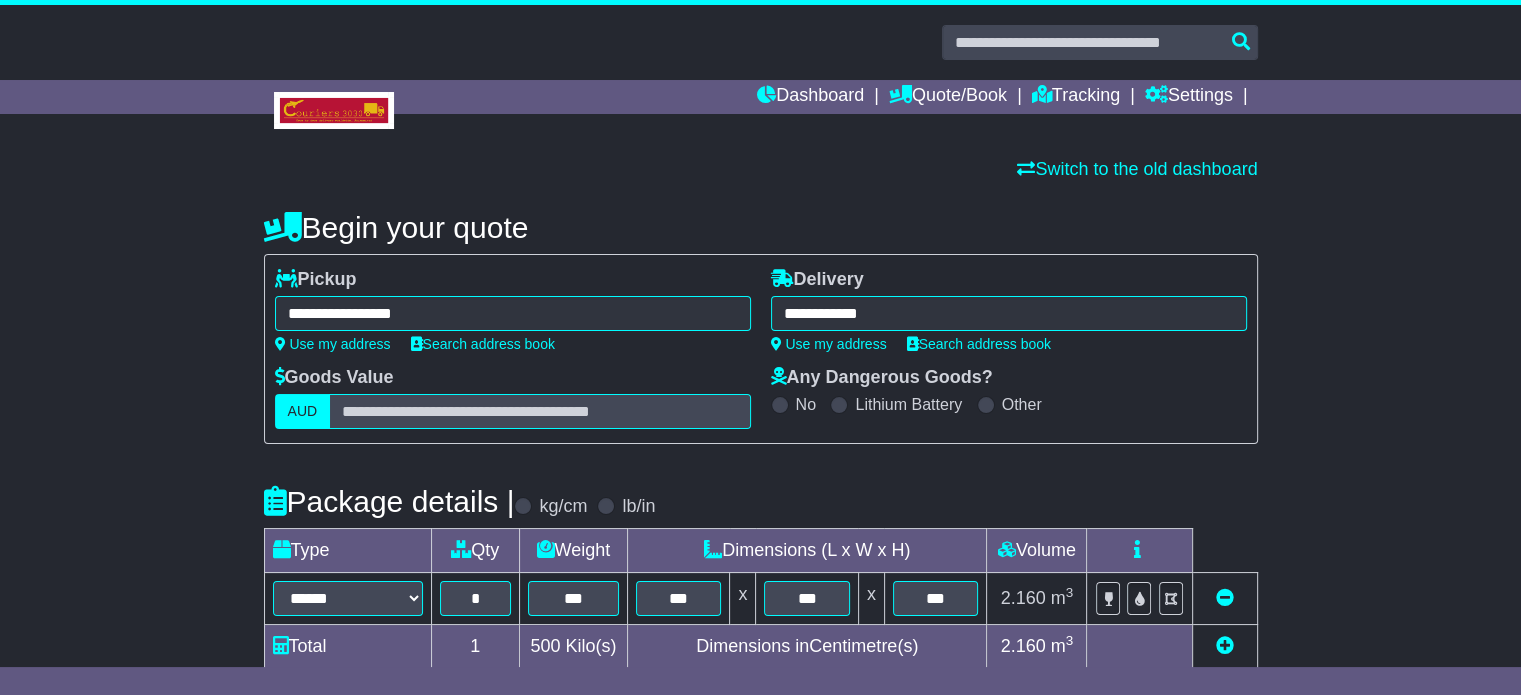 type on "**********" 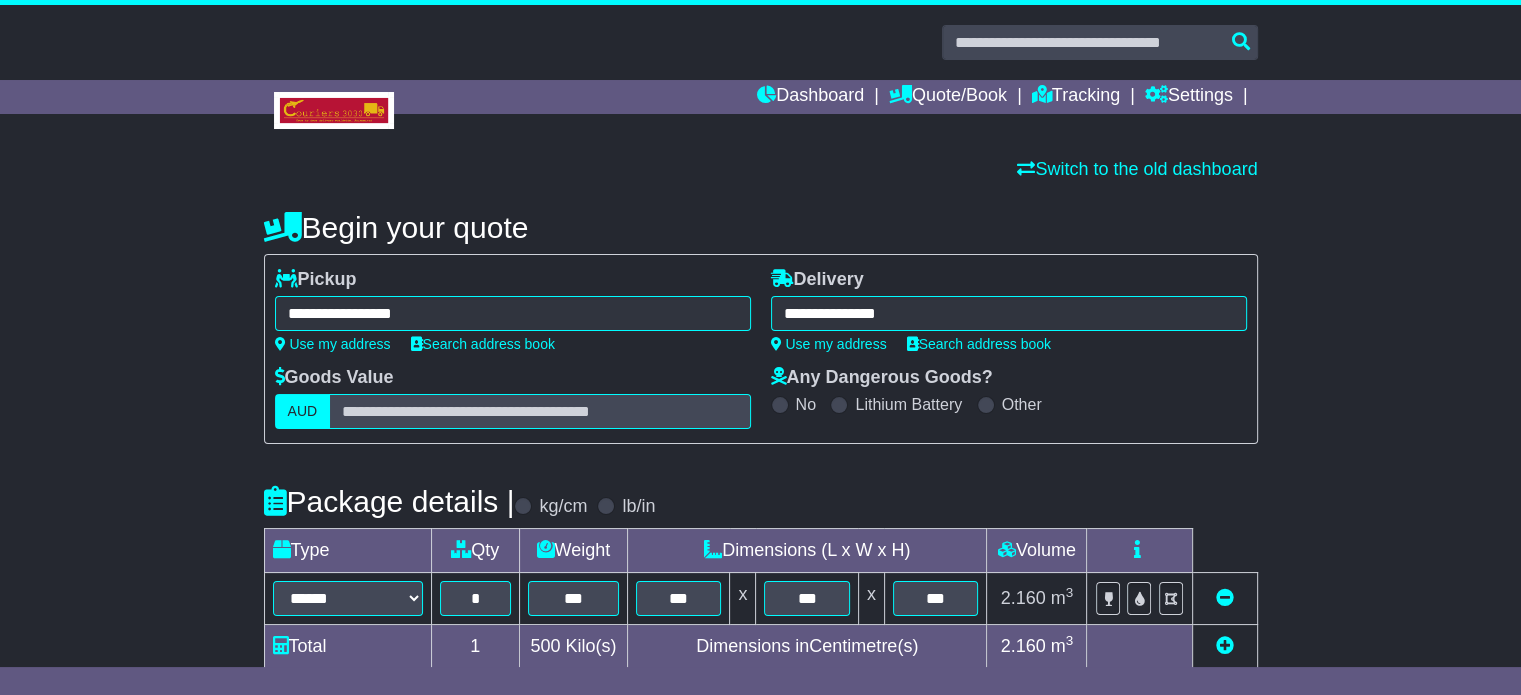 click on "**********" at bounding box center (761, 659) 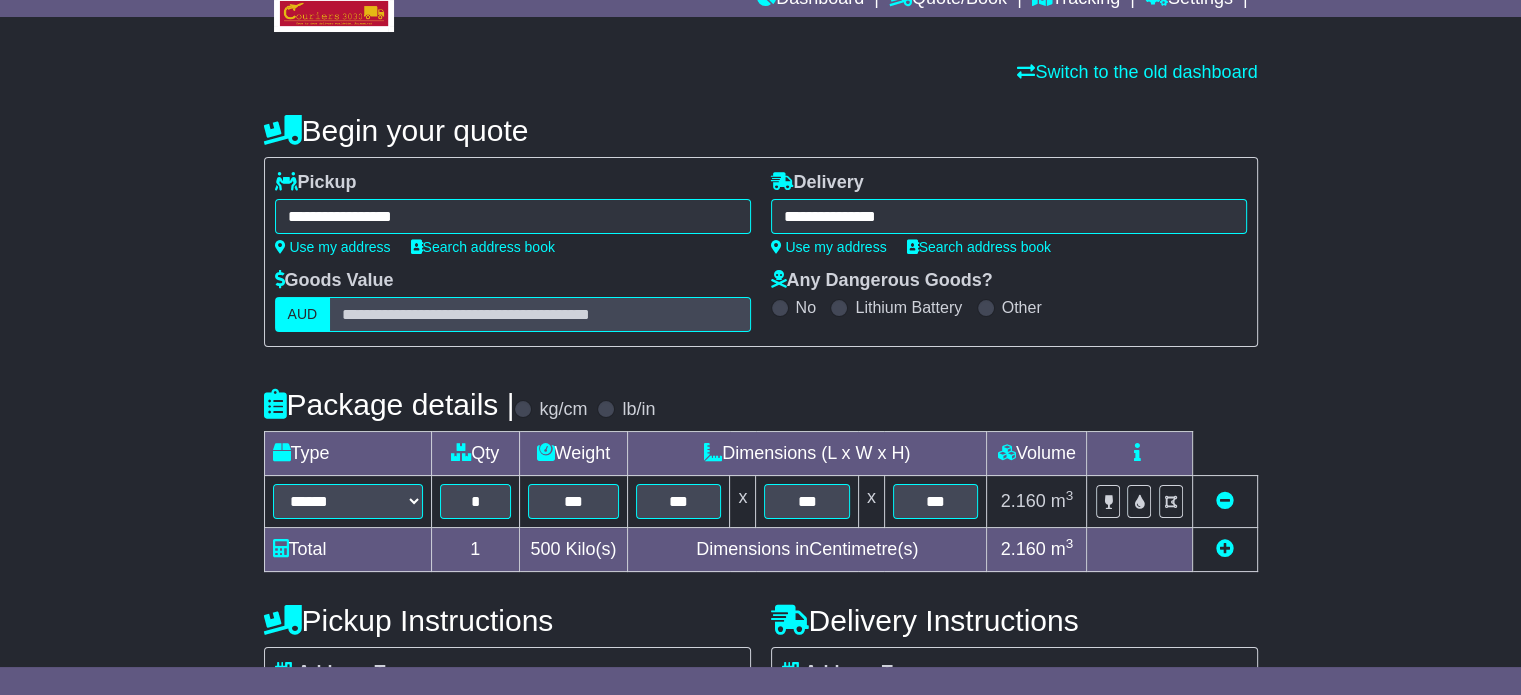 scroll, scrollTop: 280, scrollLeft: 0, axis: vertical 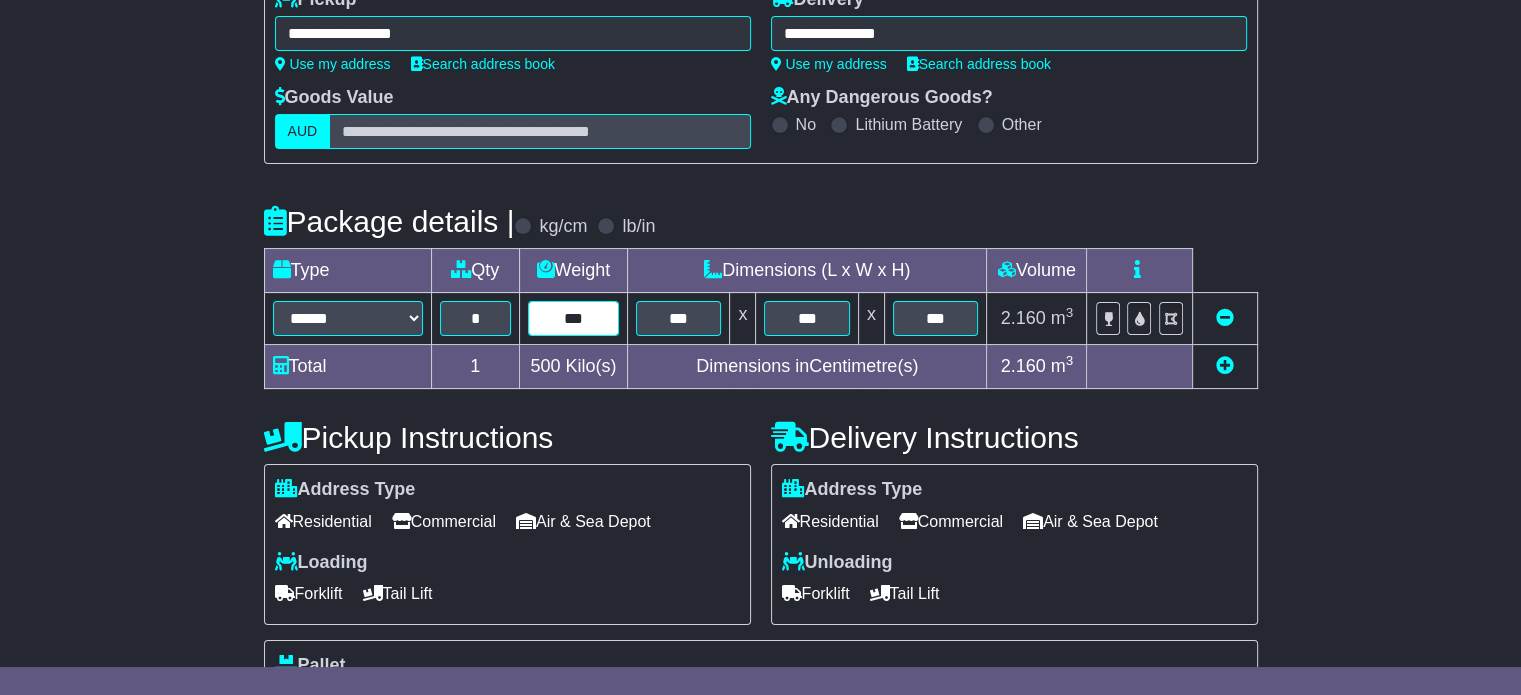 click on "***" at bounding box center (573, 318) 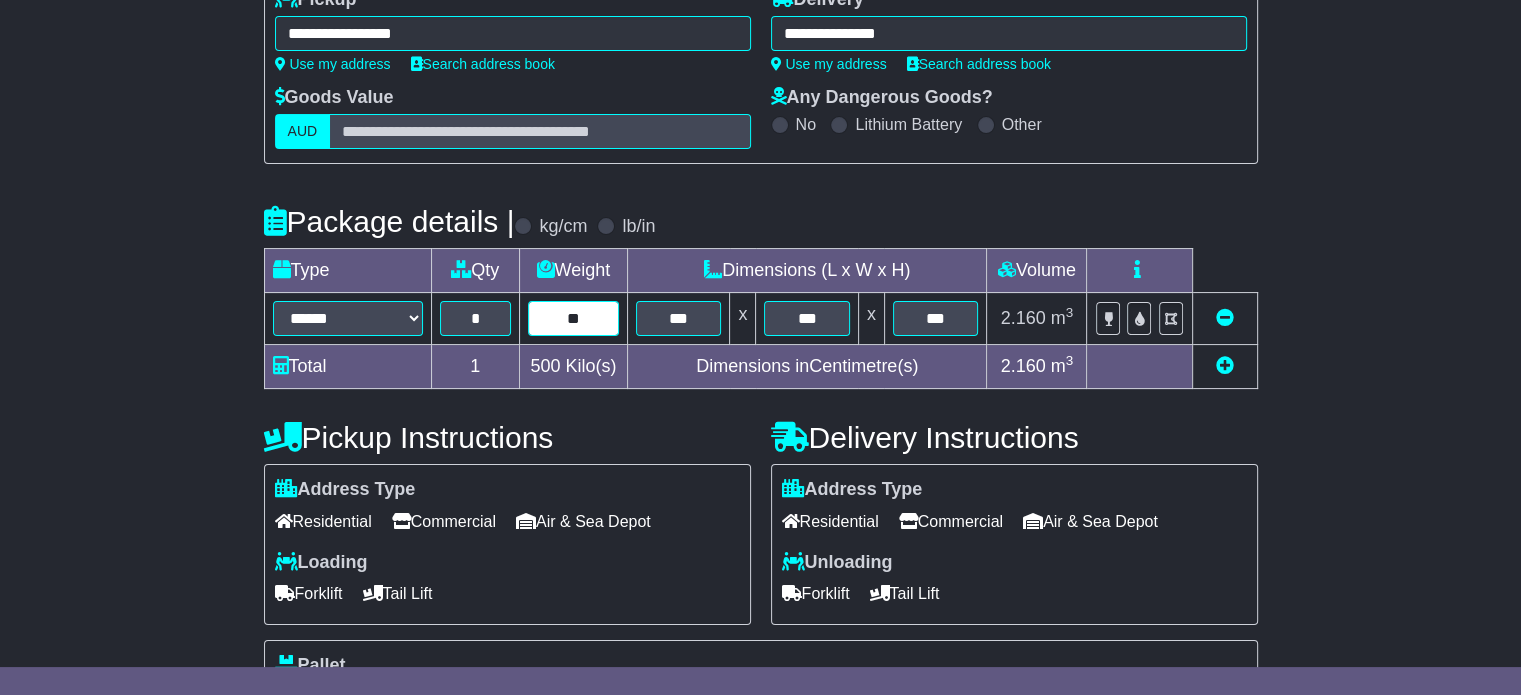 type on "*" 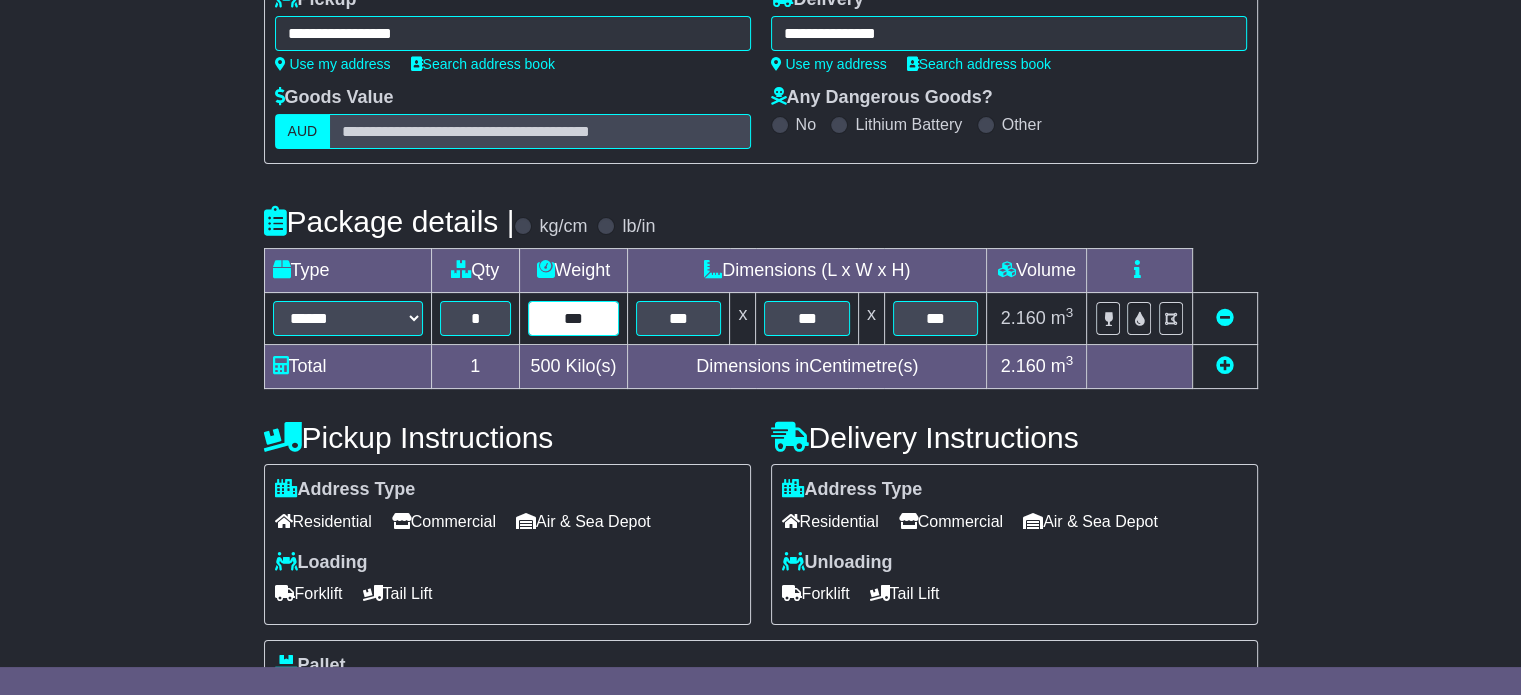 type on "***" 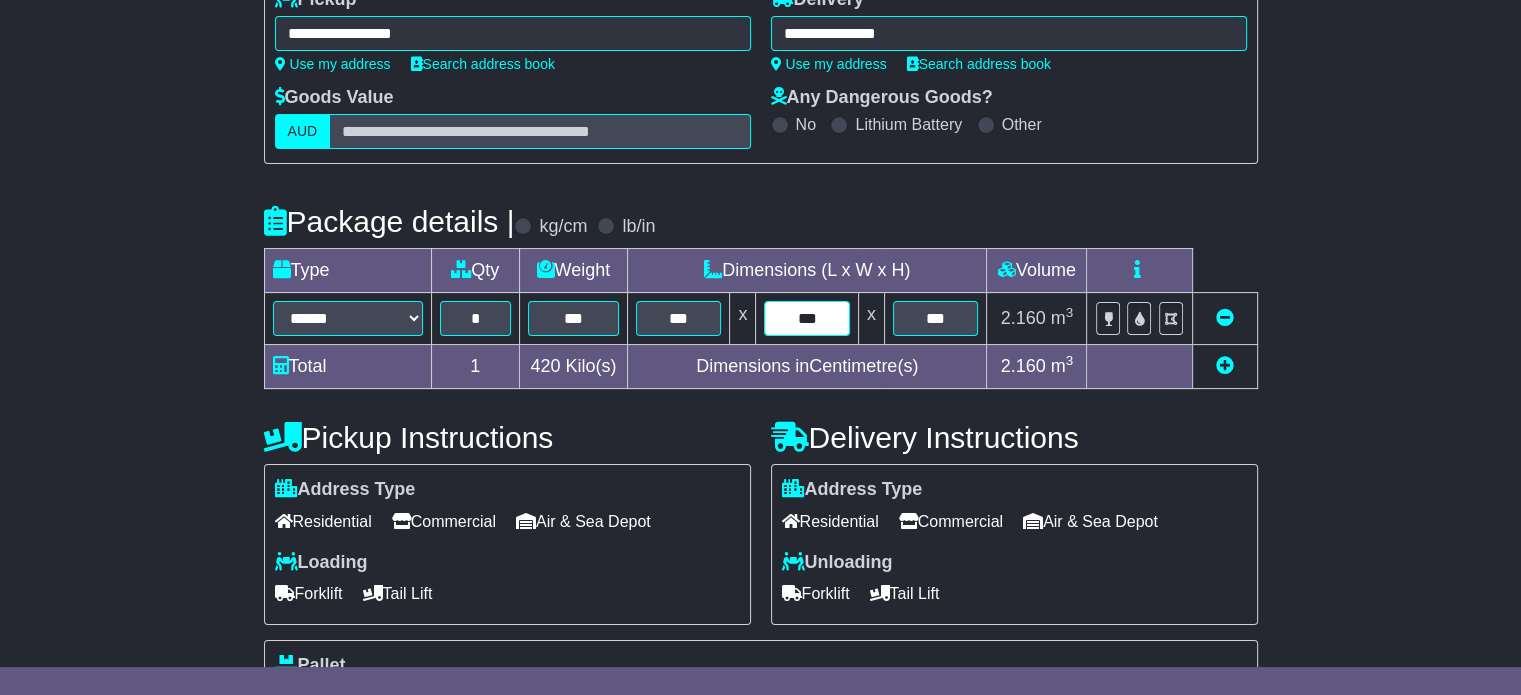 click on "***" at bounding box center [806, 318] 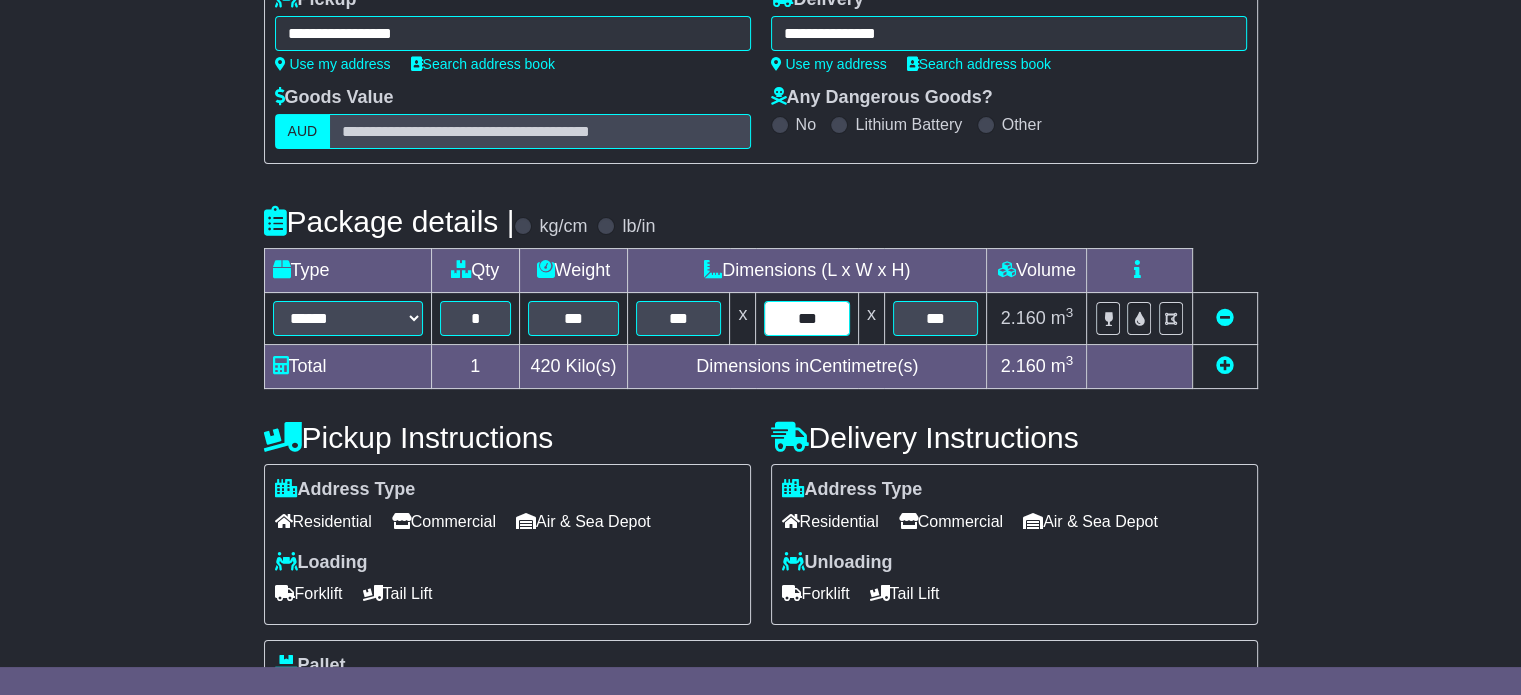 type on "***" 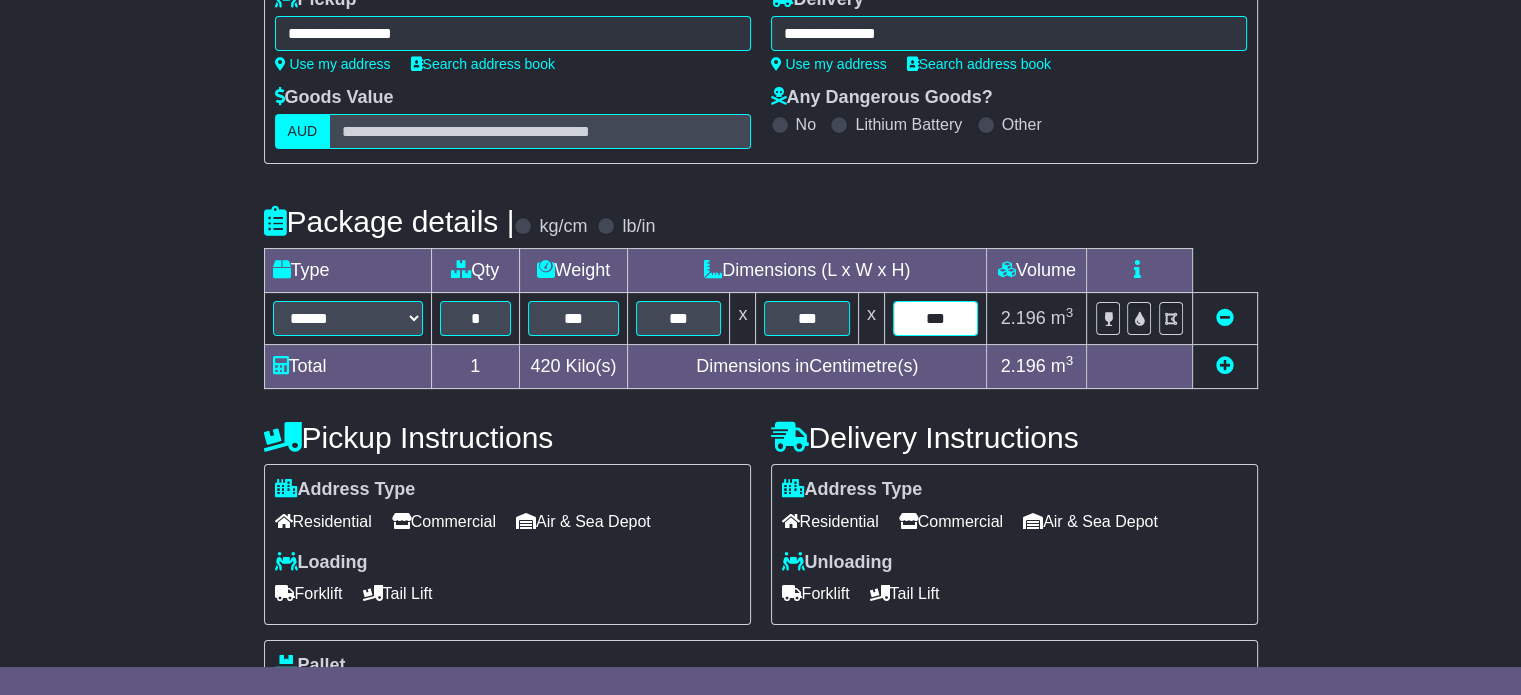 click on "***" at bounding box center [936, 318] 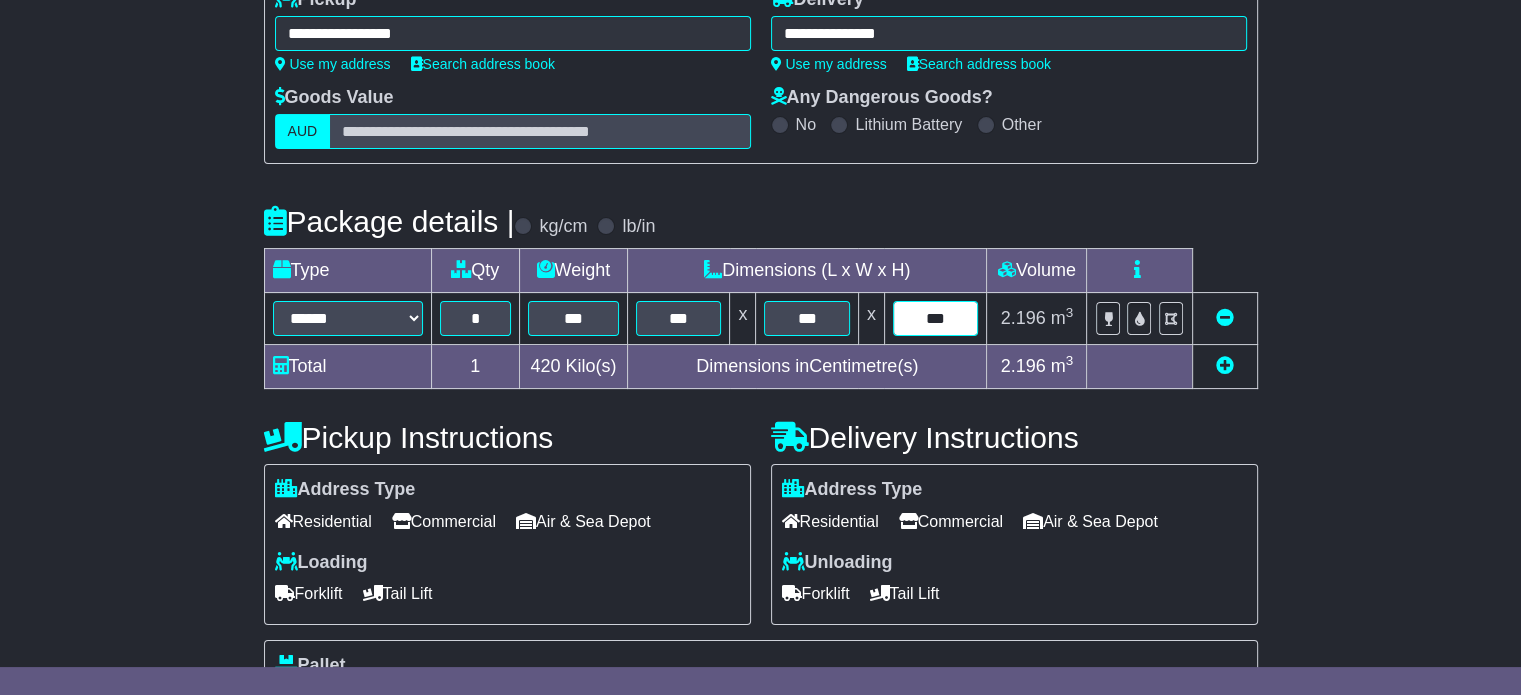 type on "***" 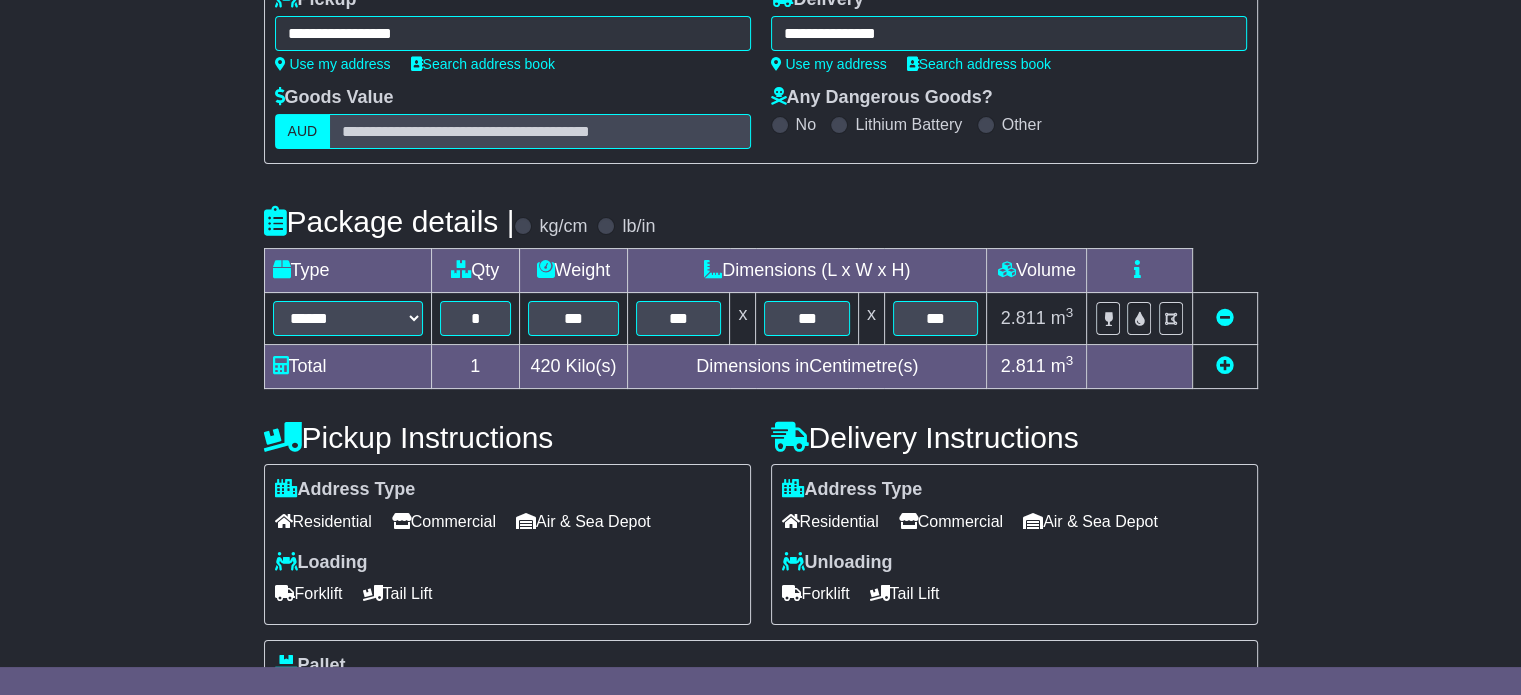 click on "Unloading
Forklift
Tail Lift" at bounding box center (1014, 581) 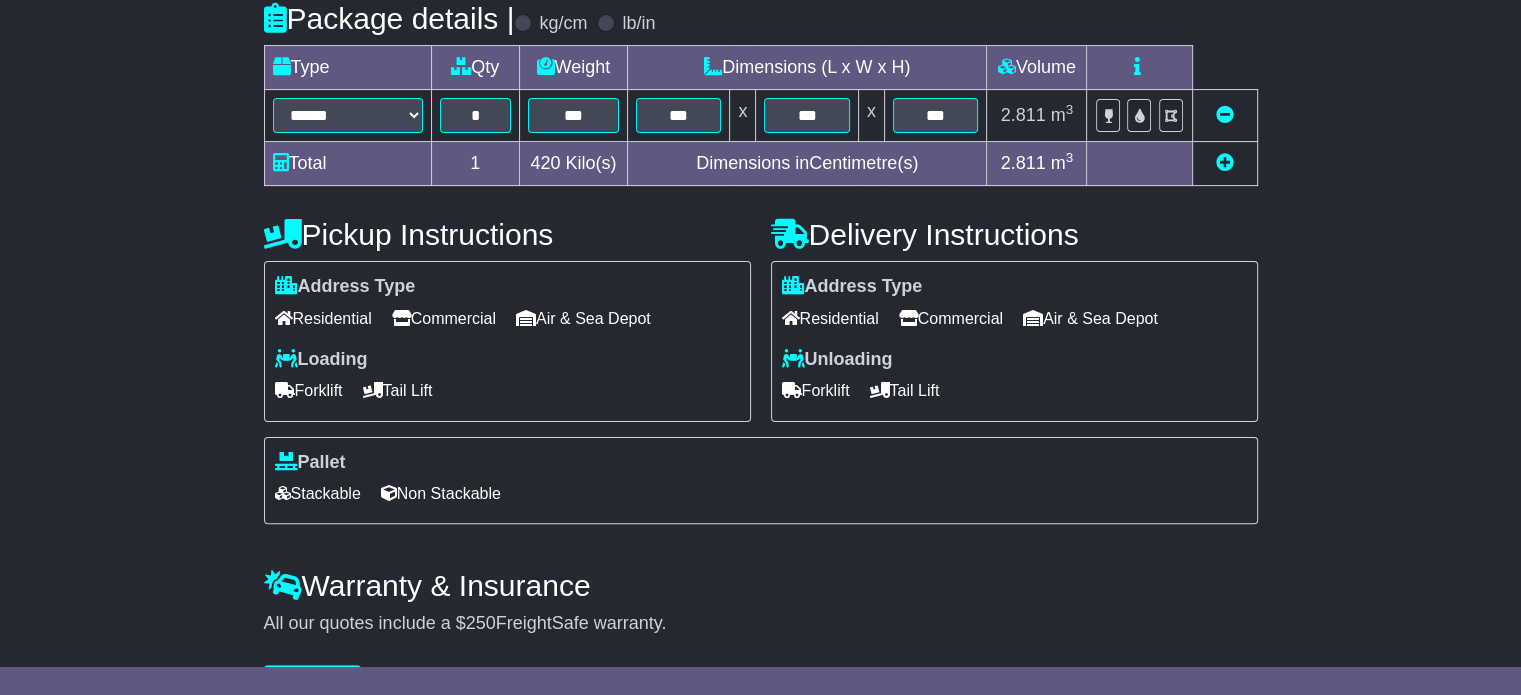 scroll, scrollTop: 540, scrollLeft: 0, axis: vertical 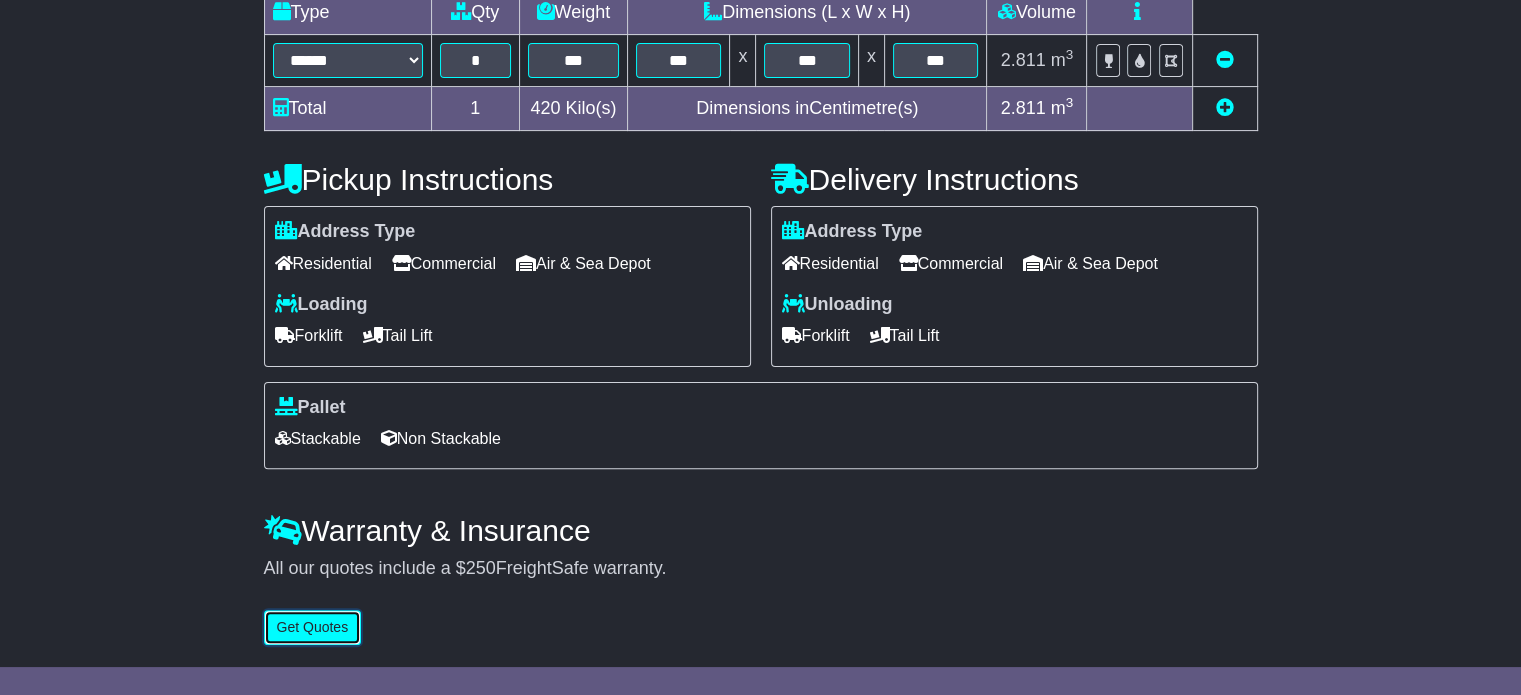 click on "Get Quotes" at bounding box center (313, 627) 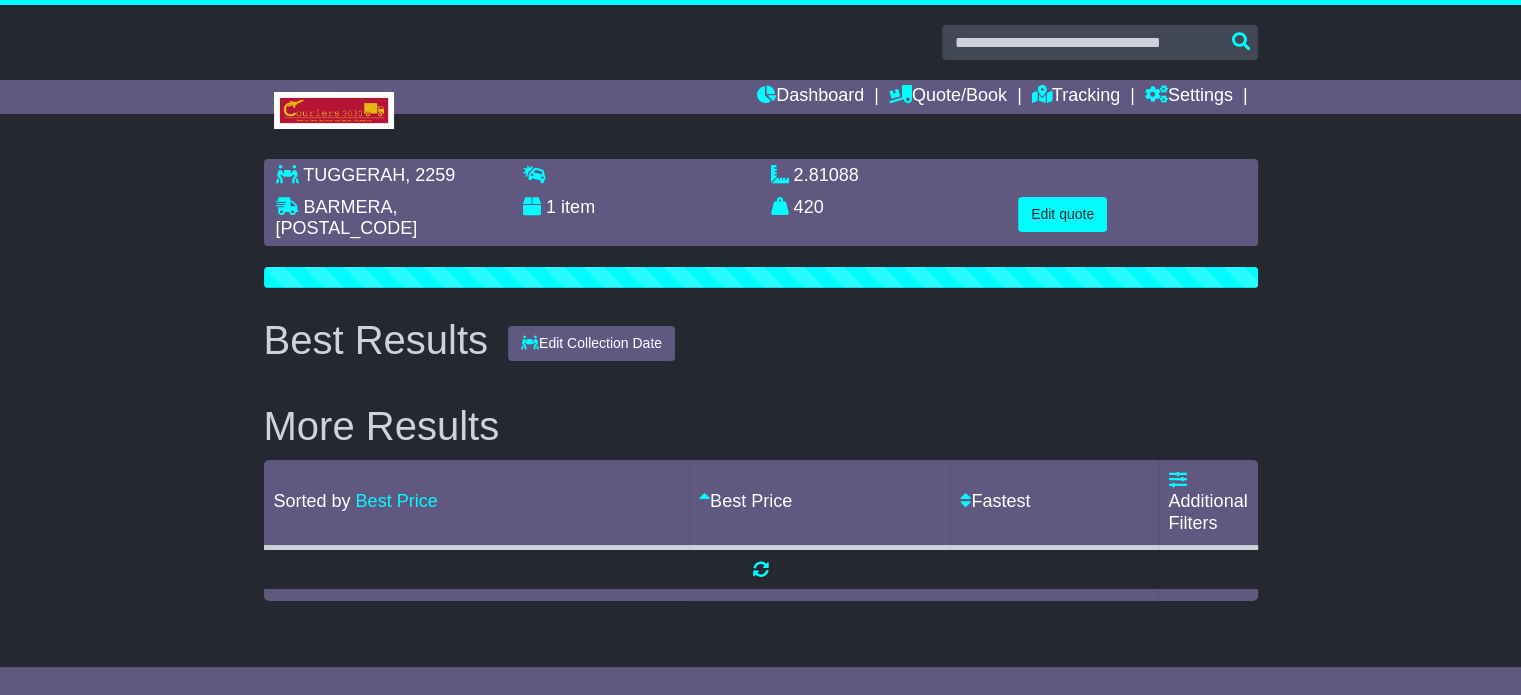 scroll, scrollTop: 0, scrollLeft: 0, axis: both 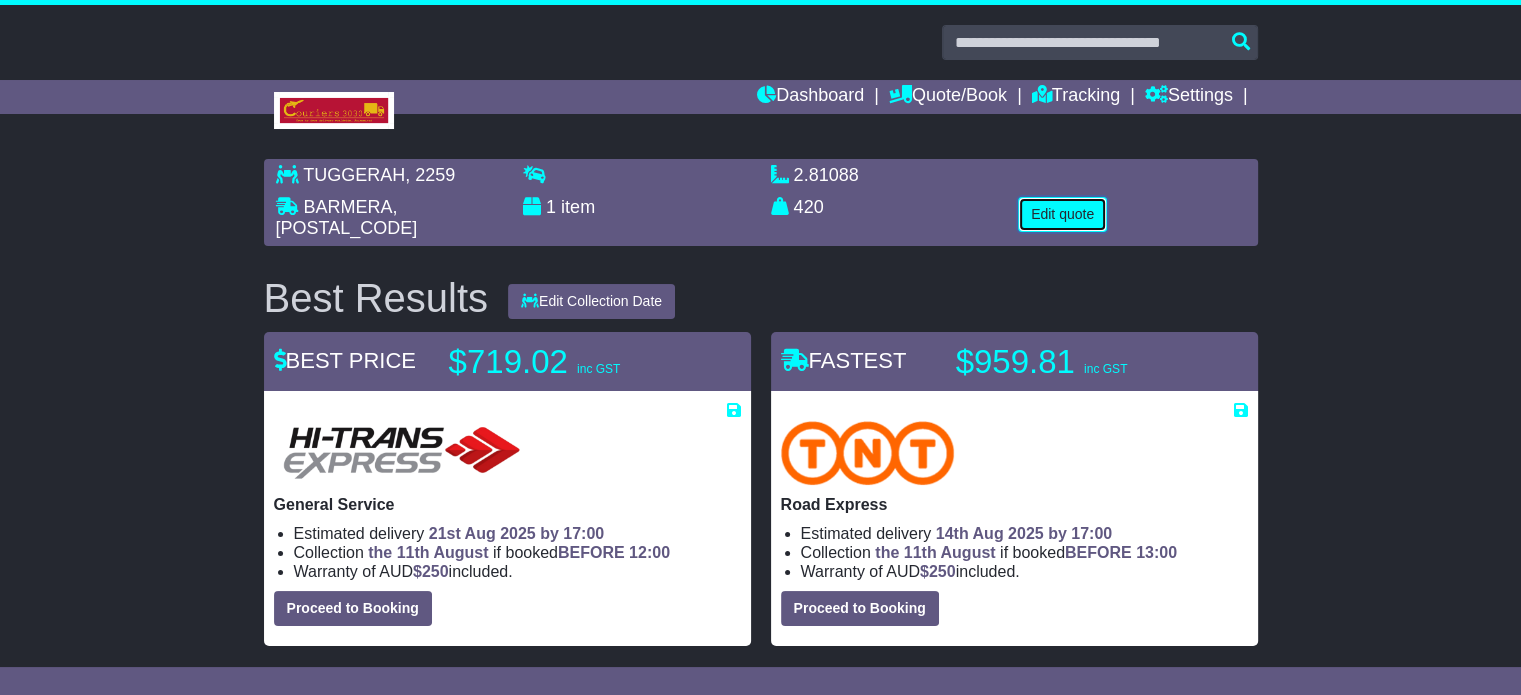 click on "Edit quote" at bounding box center (1062, 214) 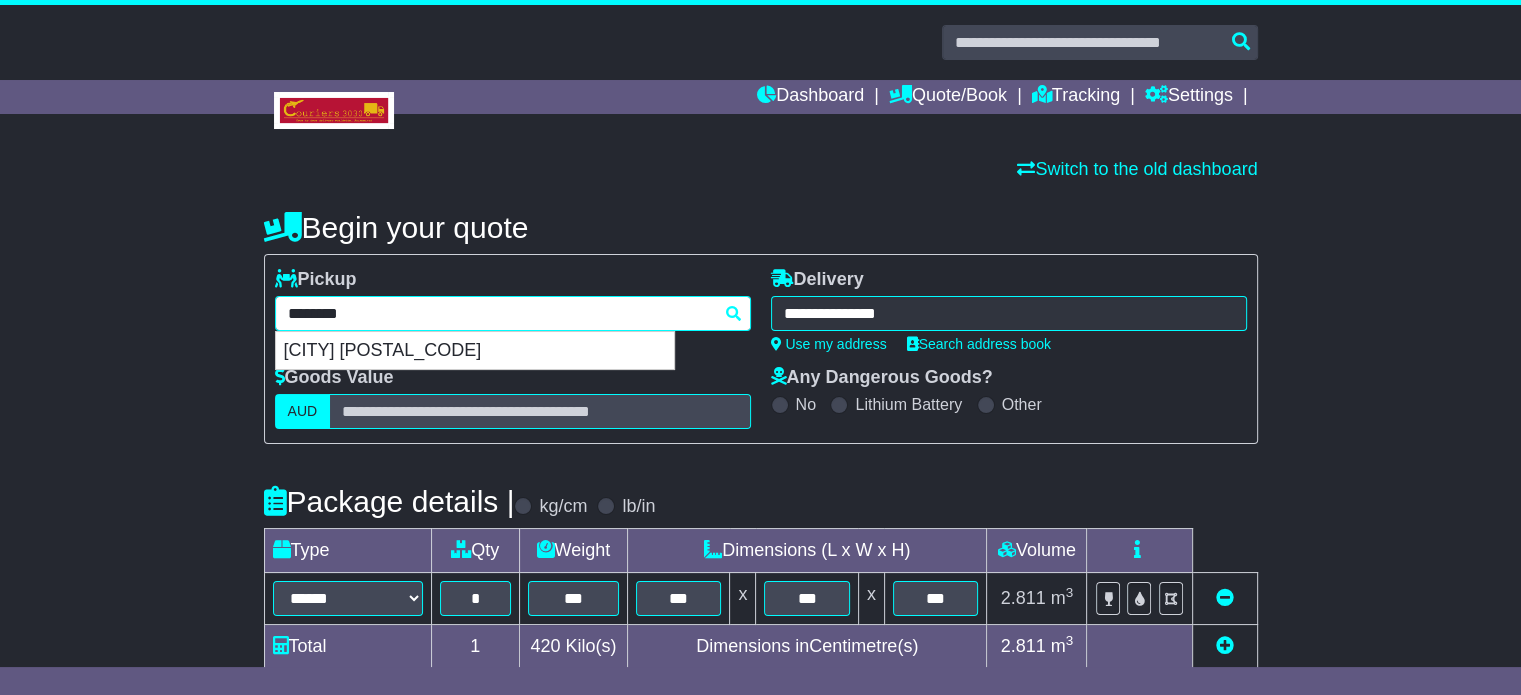click on "**********" at bounding box center (513, 313) 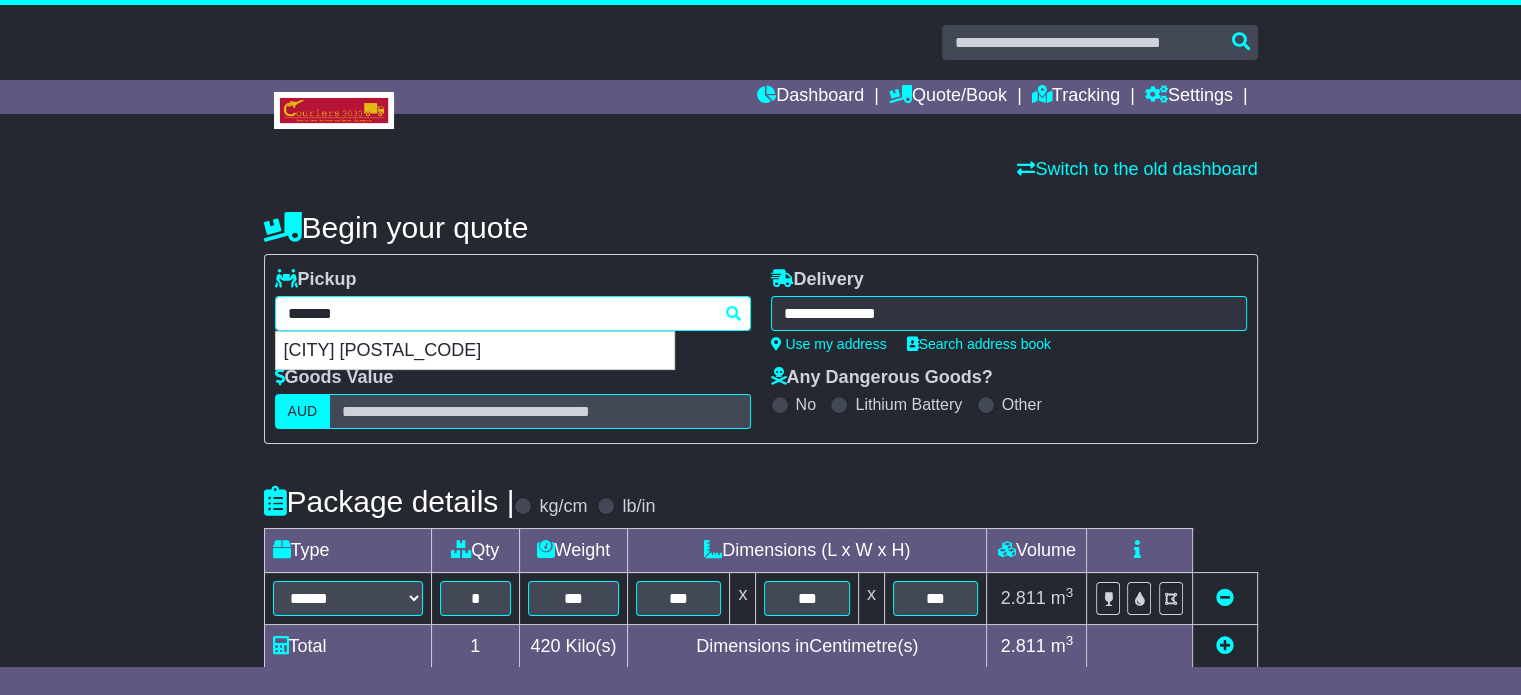 type 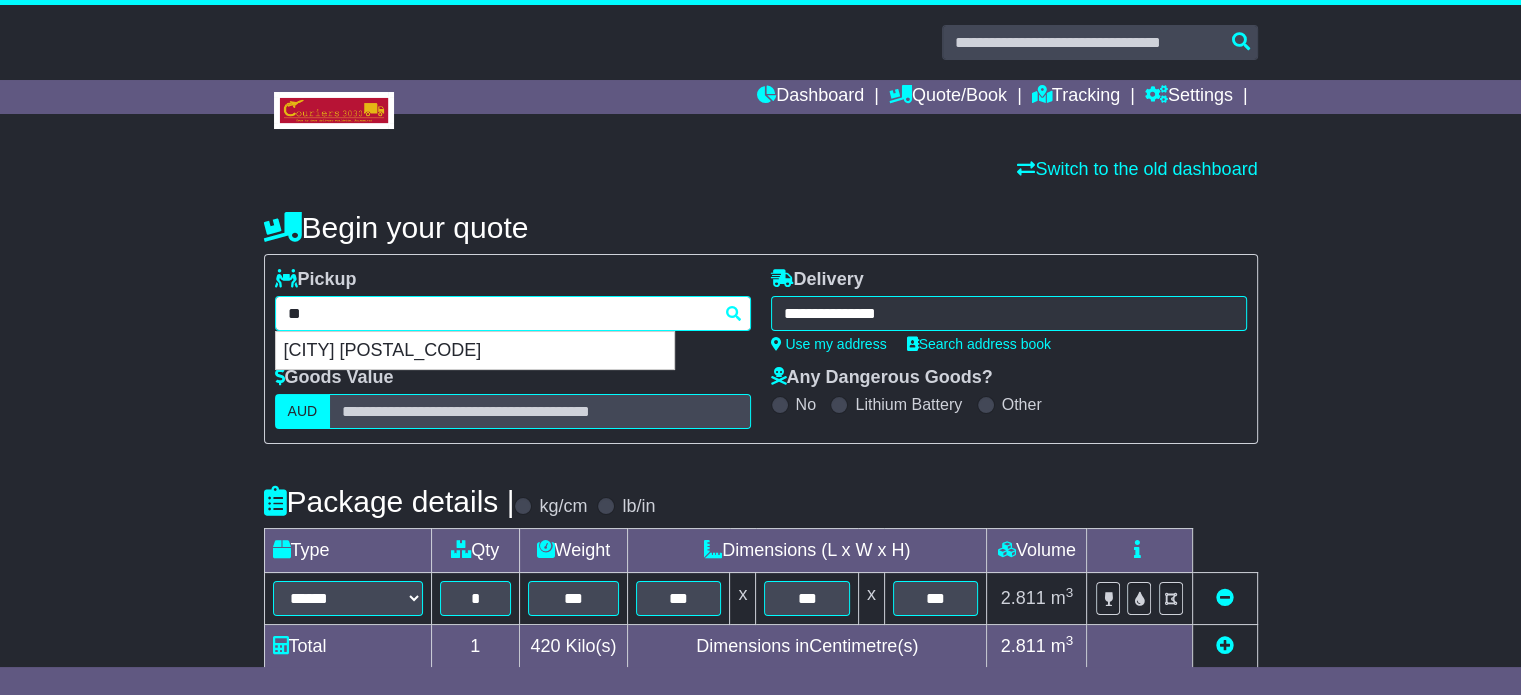 type on "*" 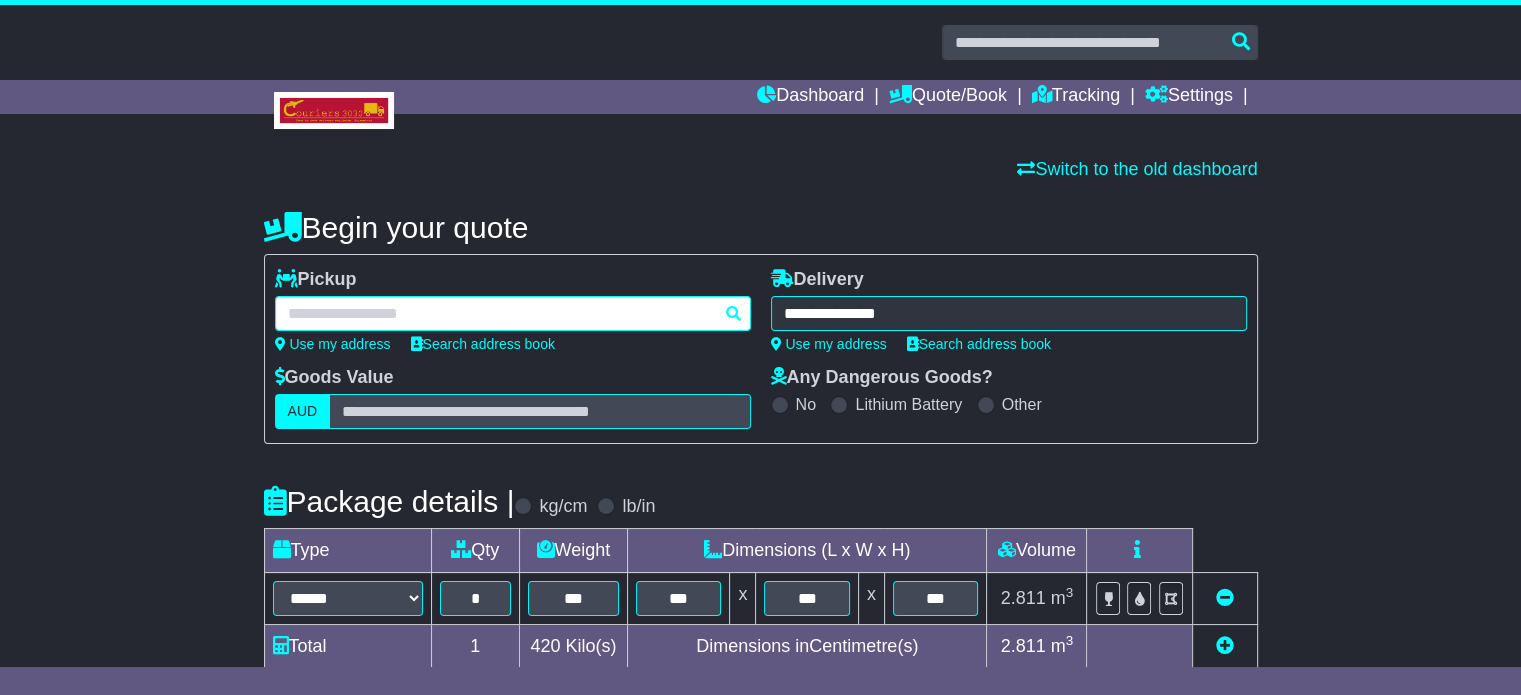 paste on "**********" 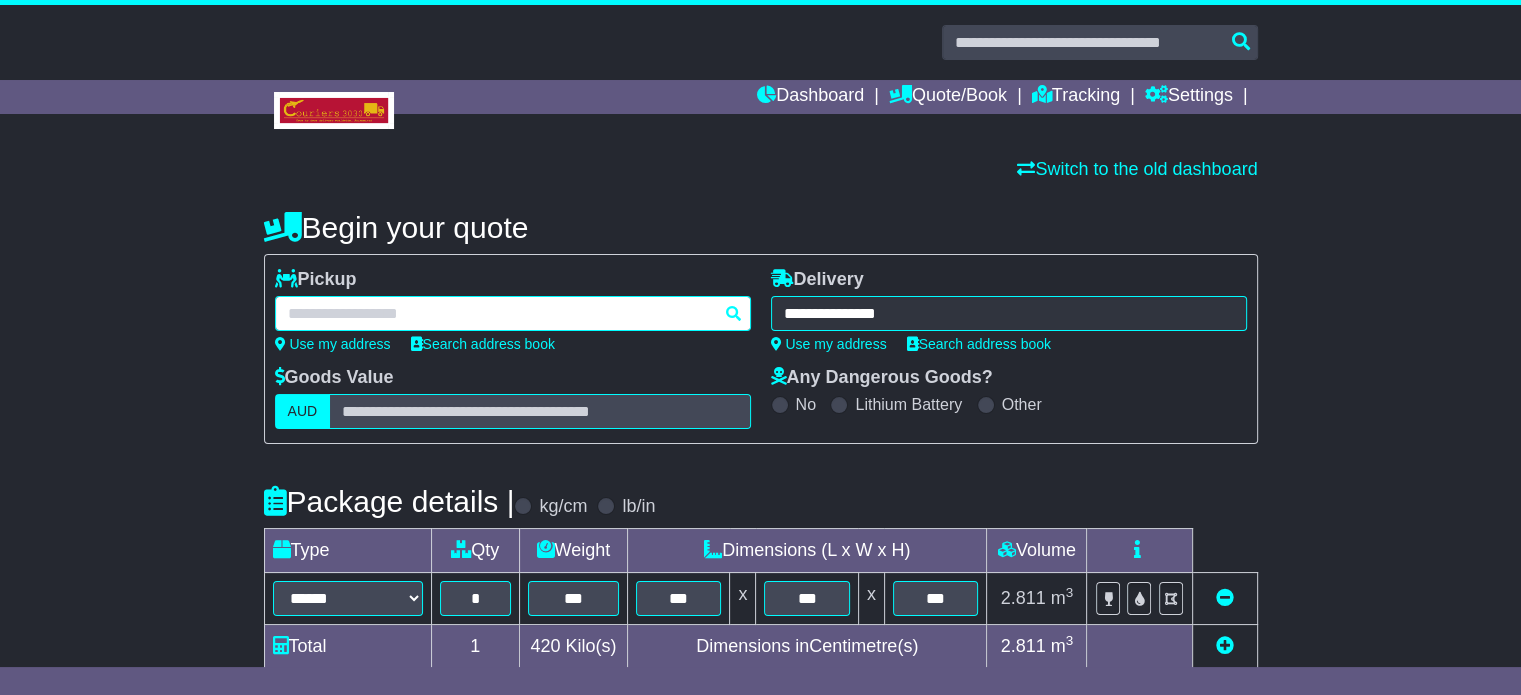 type on "**********" 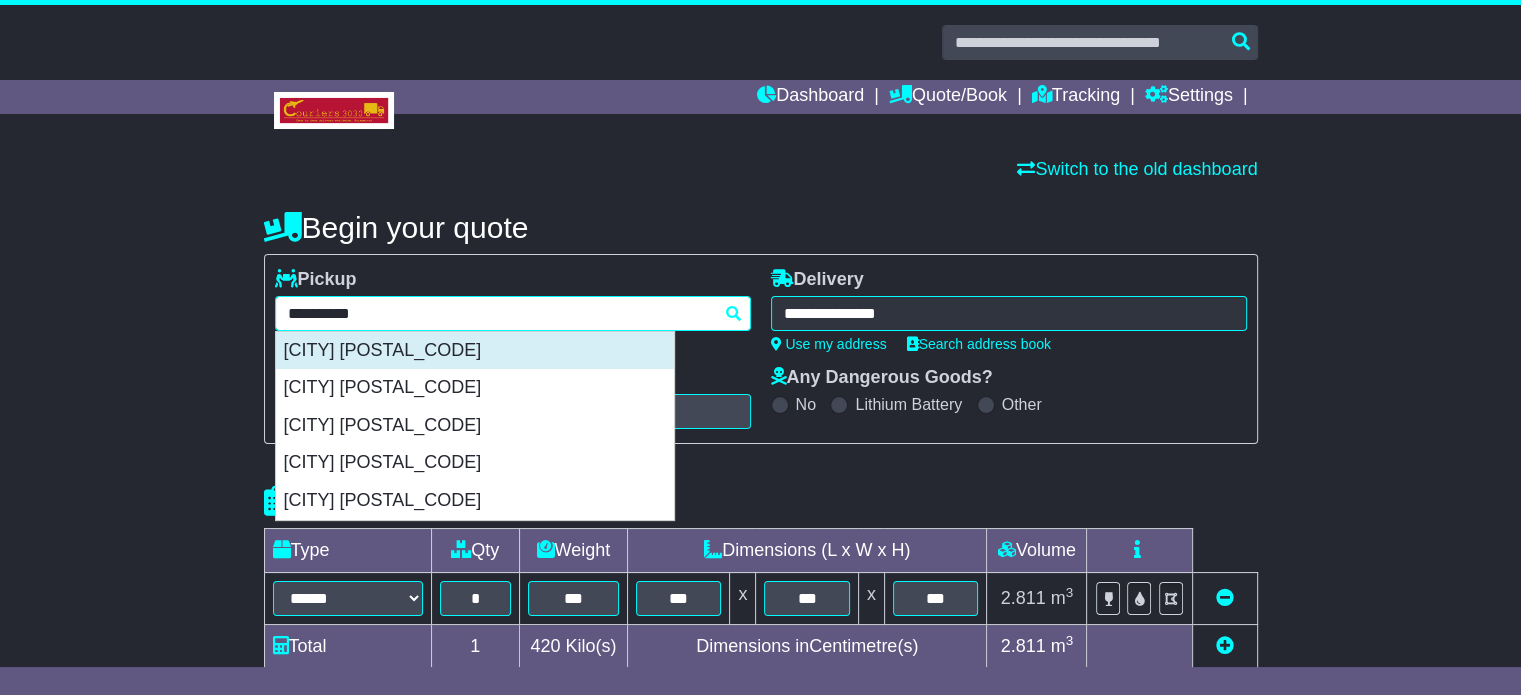 click on "CRANBOURNE 3977" at bounding box center [475, 351] 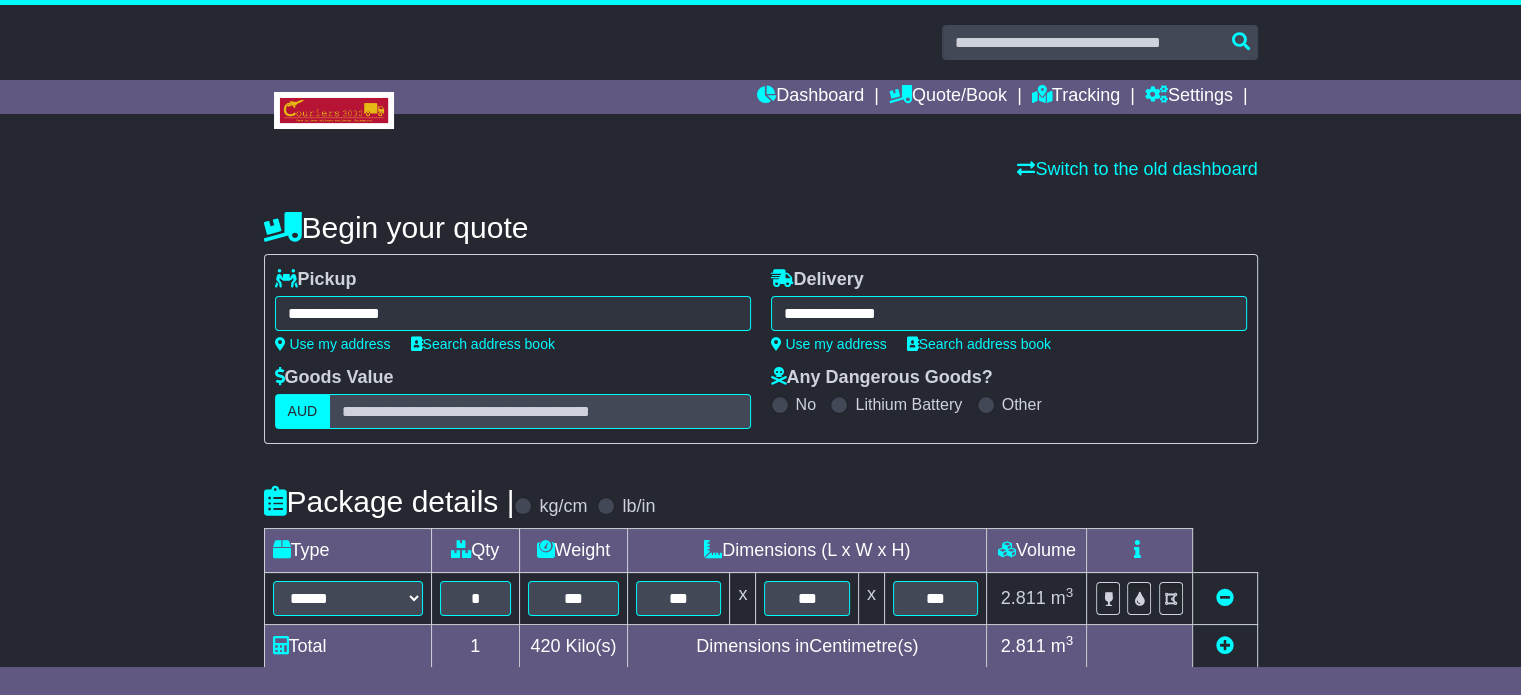 type on "**********" 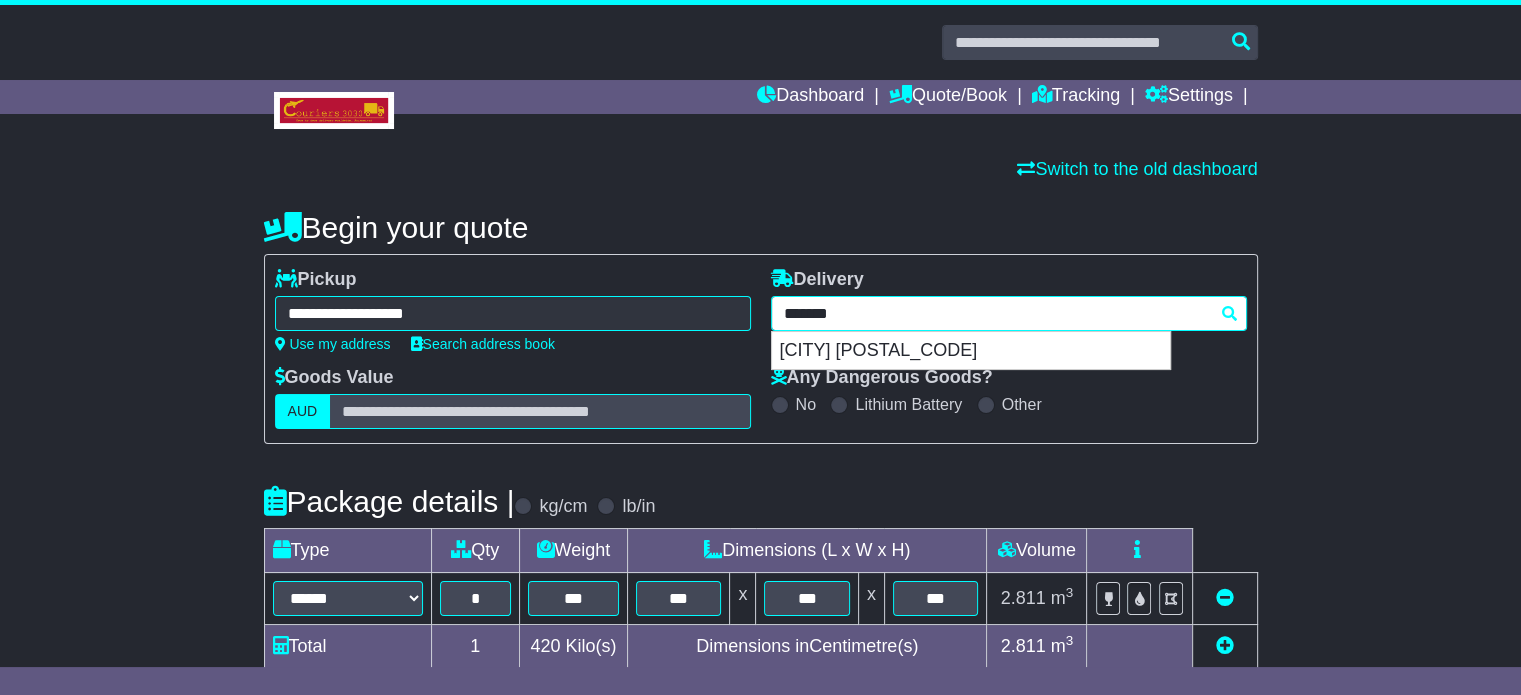 click on "**********" at bounding box center (1009, 313) 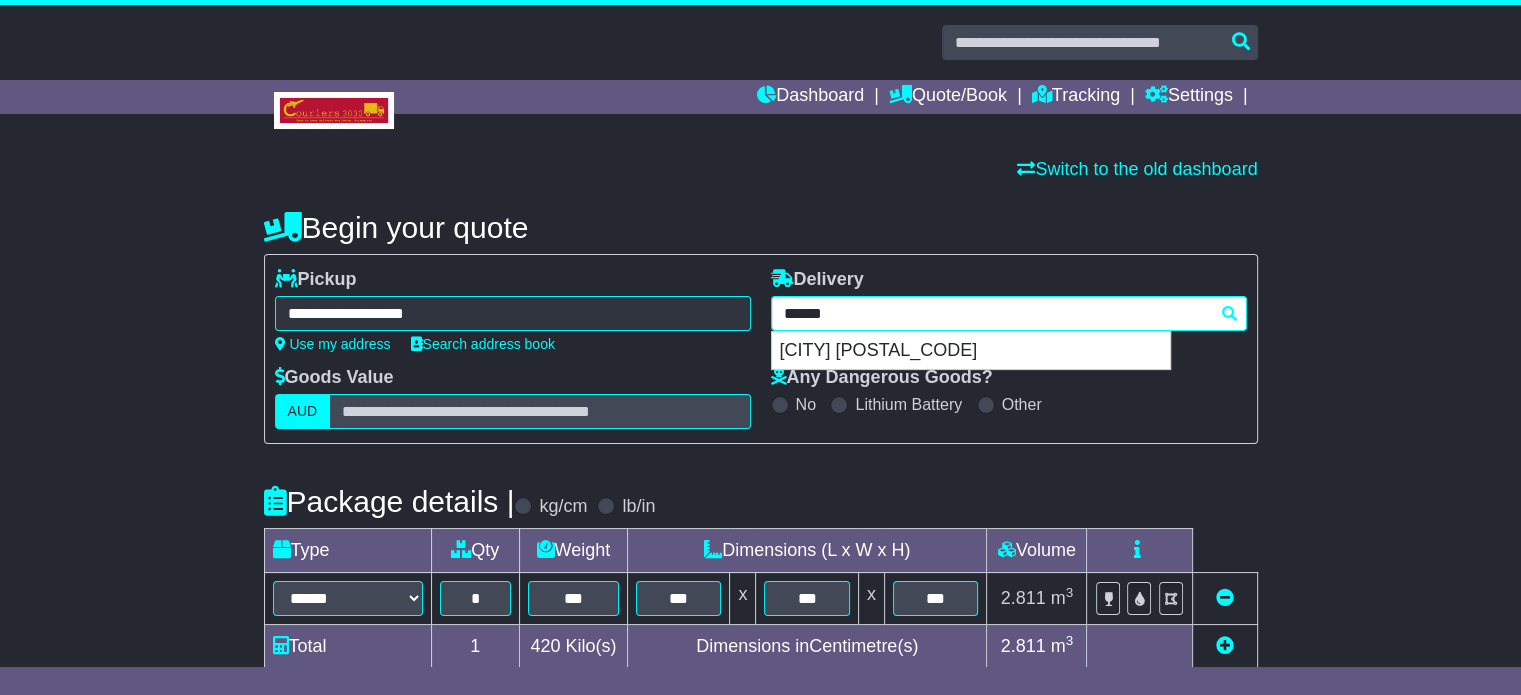 type 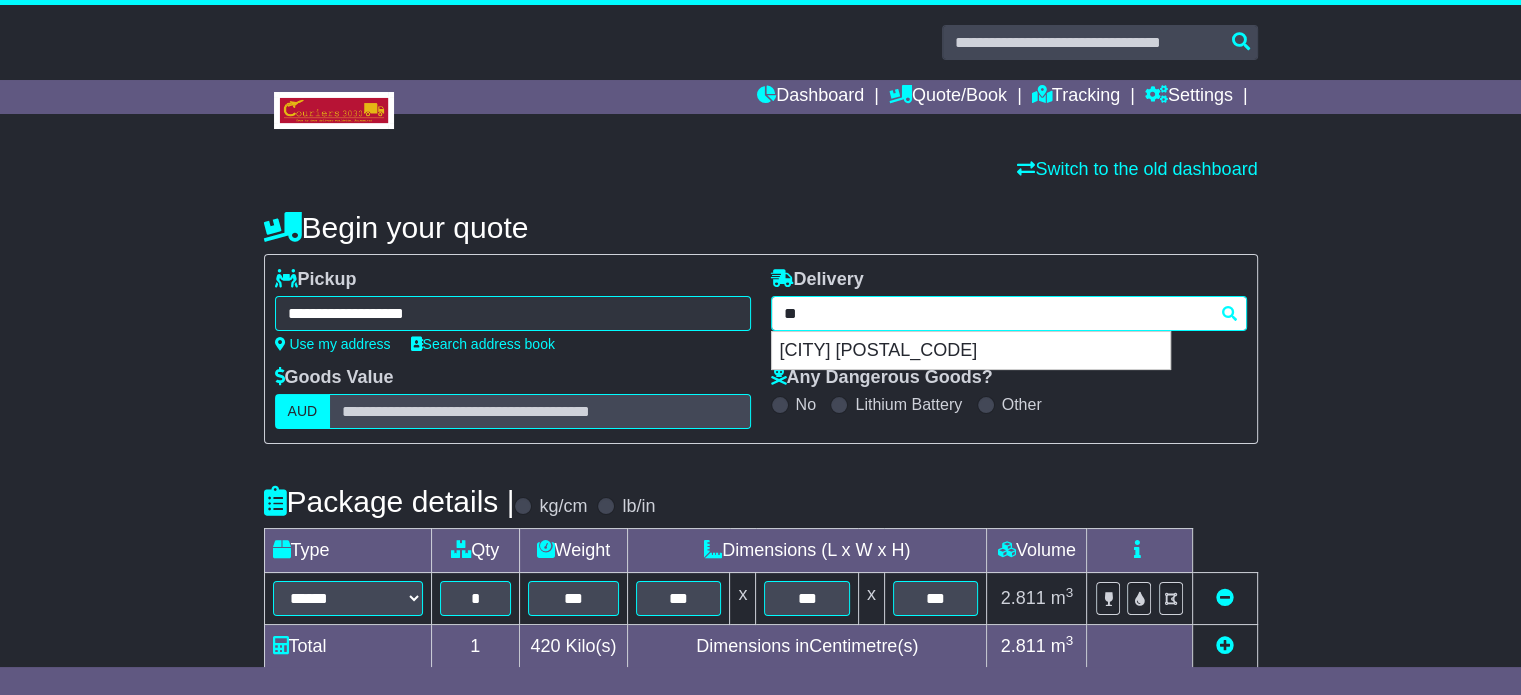 type on "*" 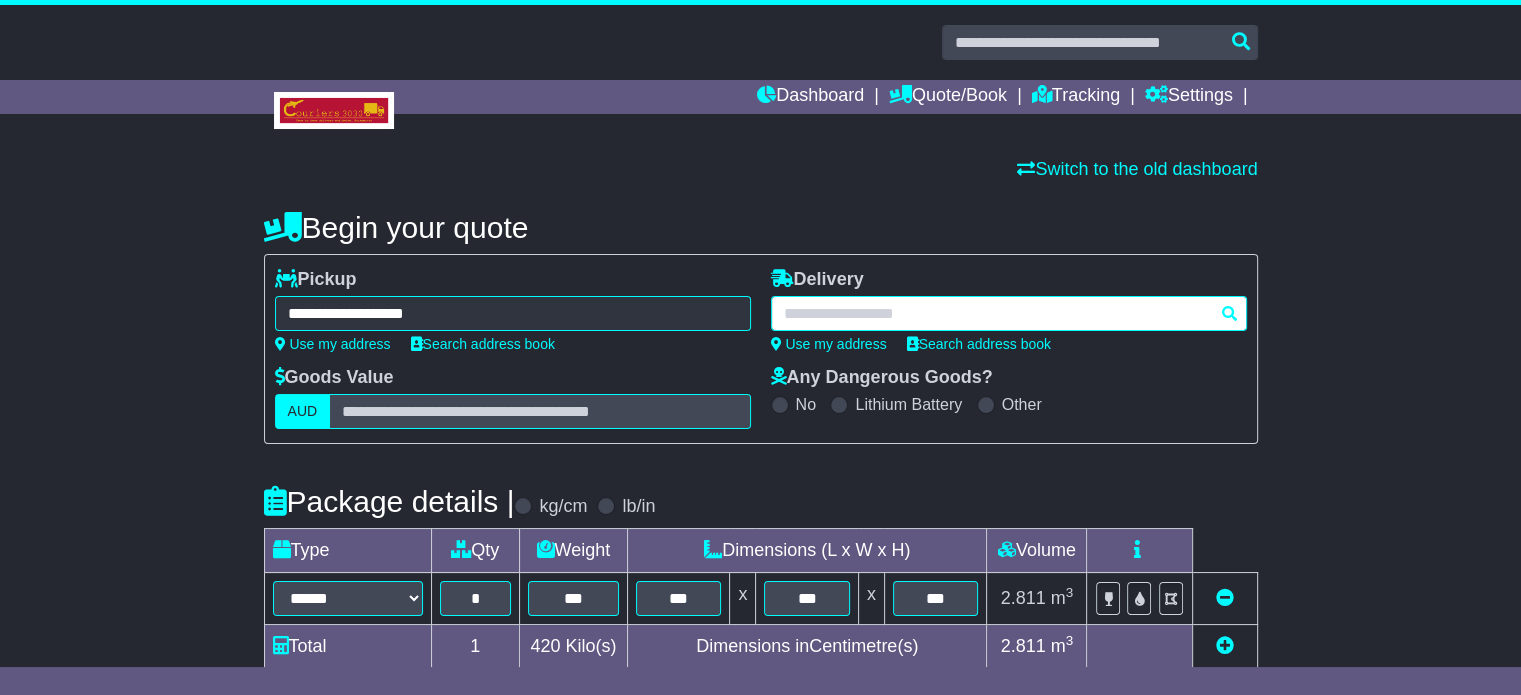 paste on "********" 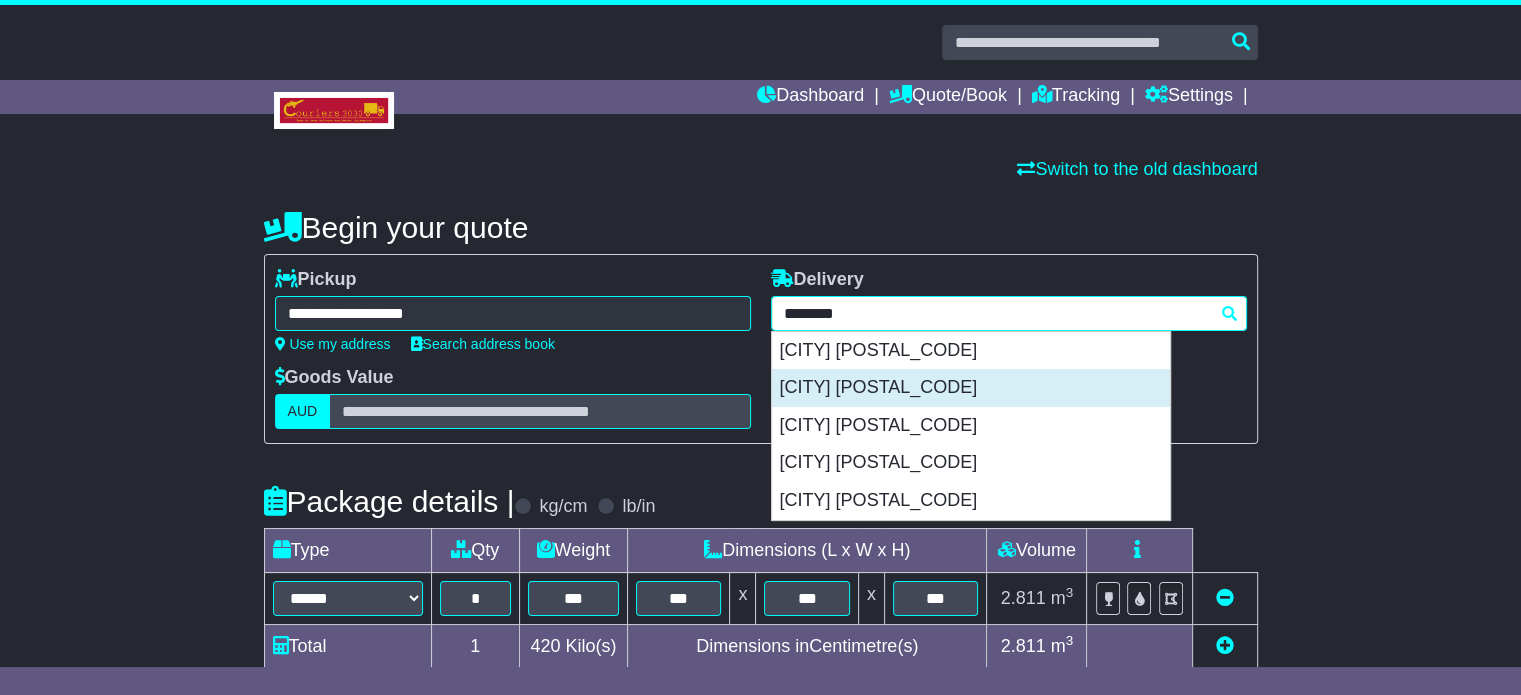 click on "BURNSIDE 4560" at bounding box center (971, 388) 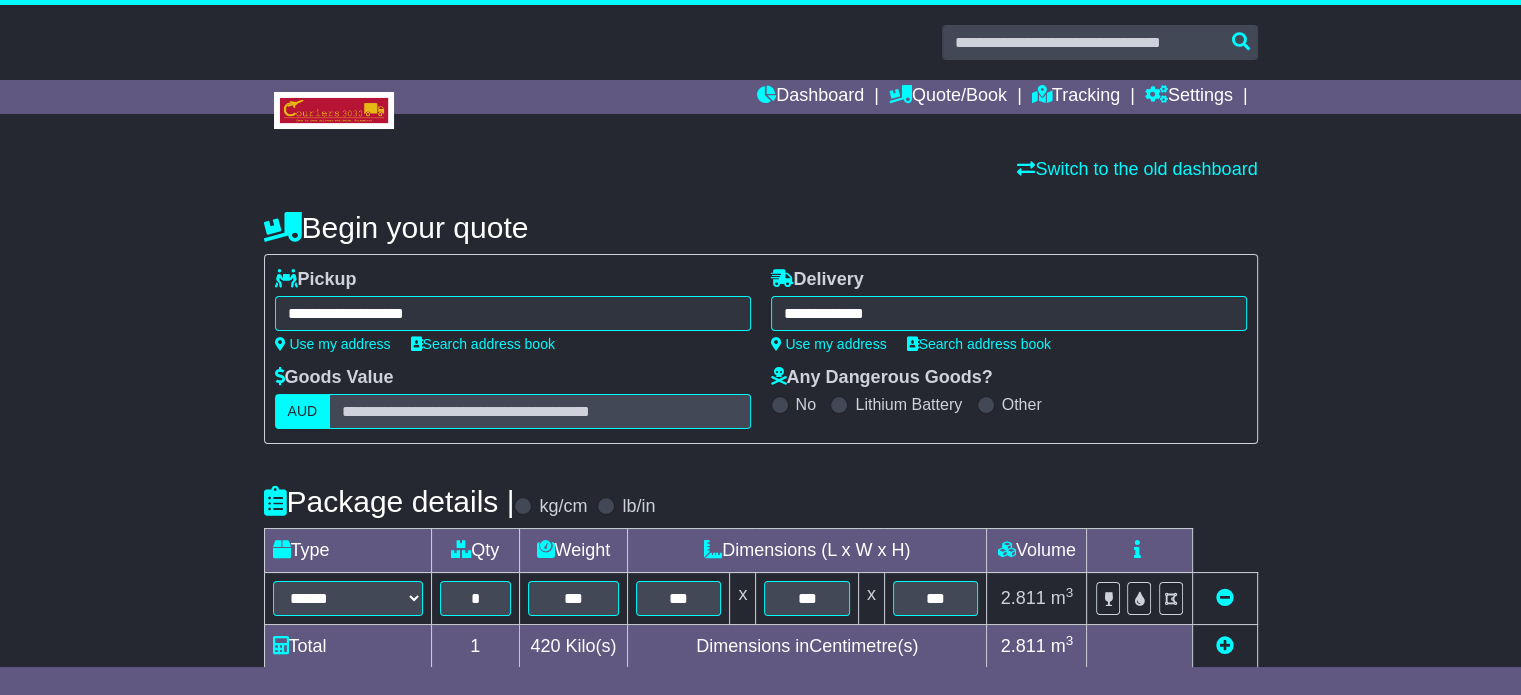 type on "**********" 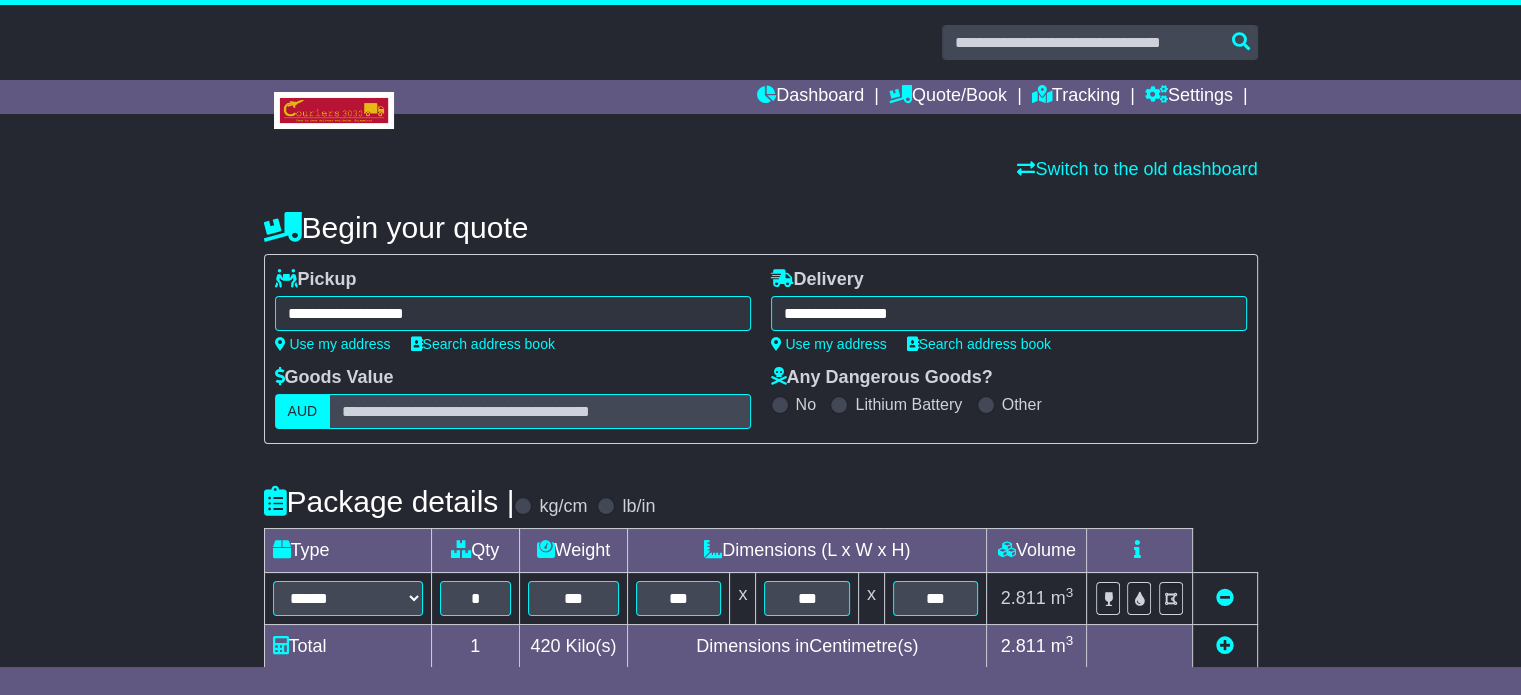 click on "**********" at bounding box center [761, 659] 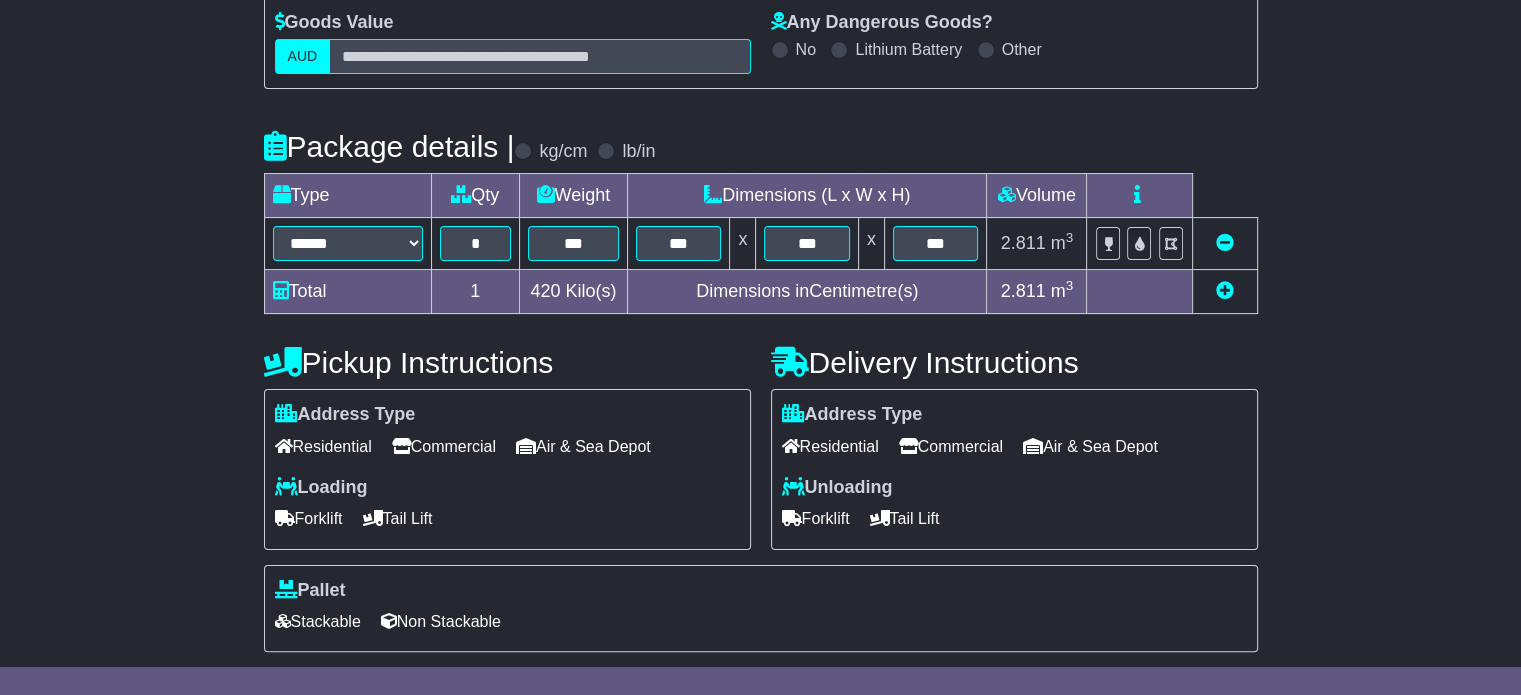 scroll, scrollTop: 360, scrollLeft: 0, axis: vertical 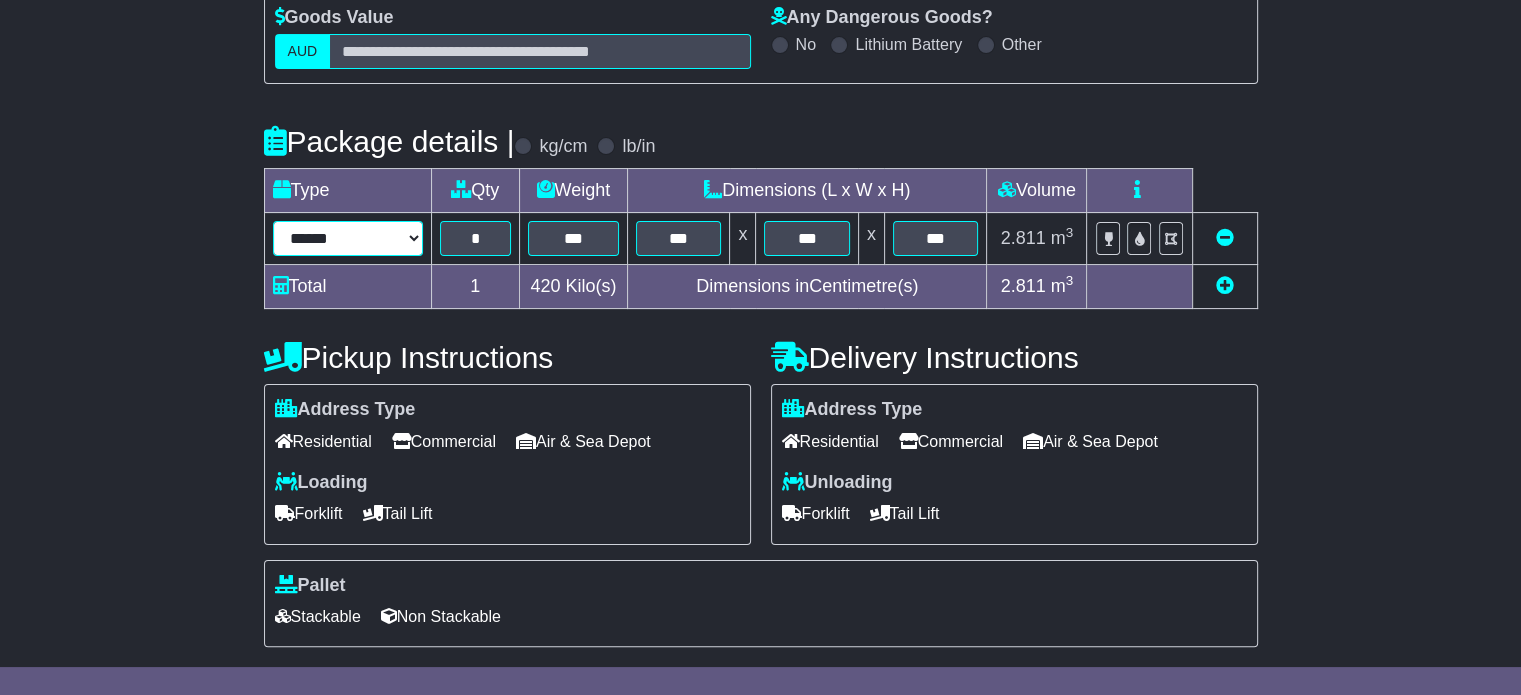 click on "****** ****** *** ******** ***** **** **** ****** *** *******" at bounding box center [348, 238] 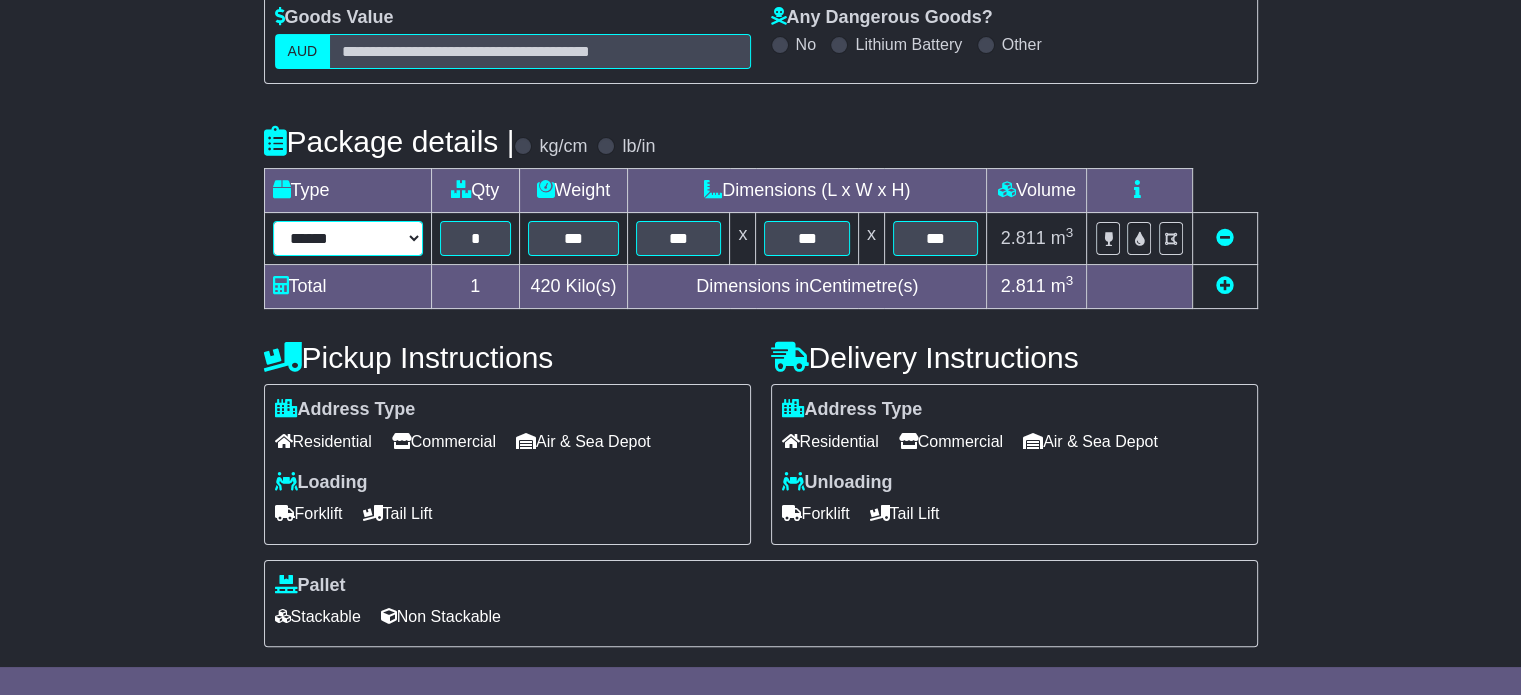 select on "*****" 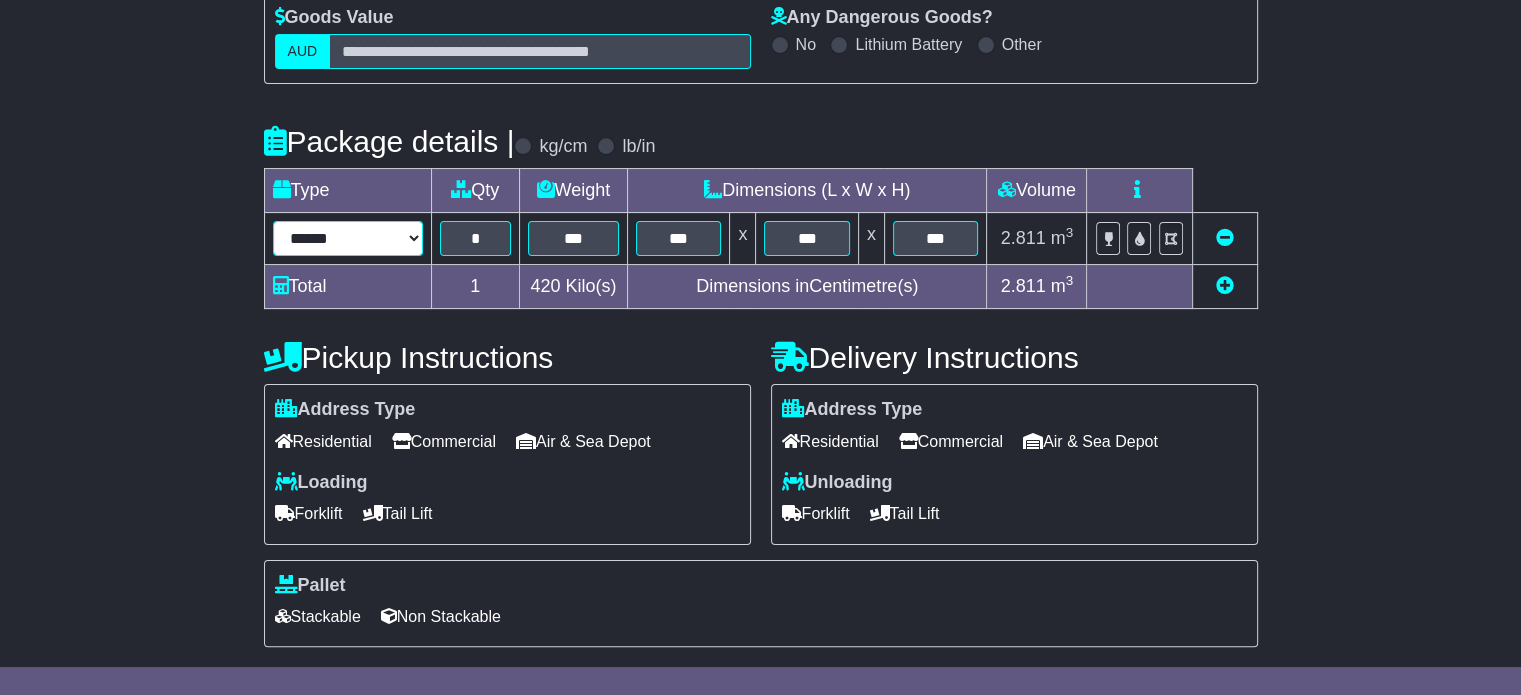 click on "****** ****** *** ******** ***** **** **** ****** *** *******" at bounding box center (348, 238) 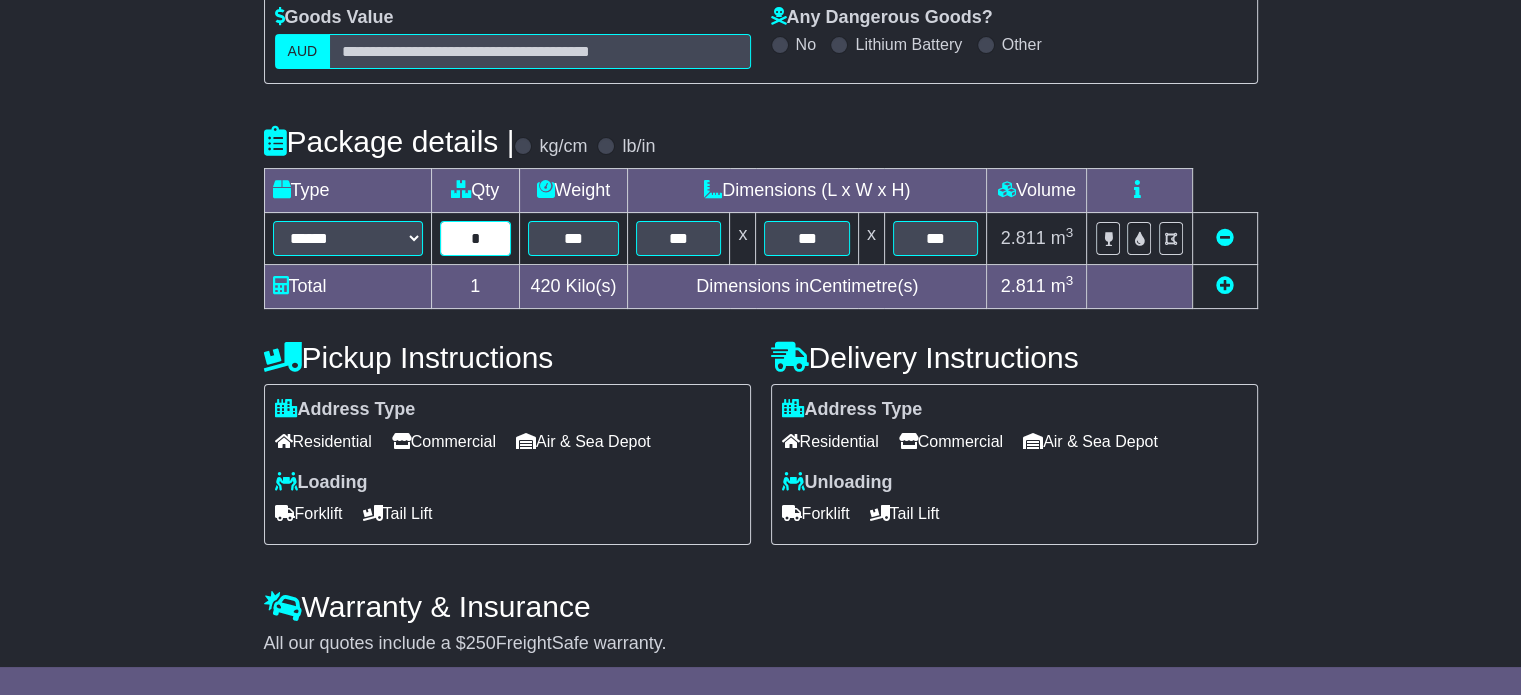 click on "*" at bounding box center (475, 238) 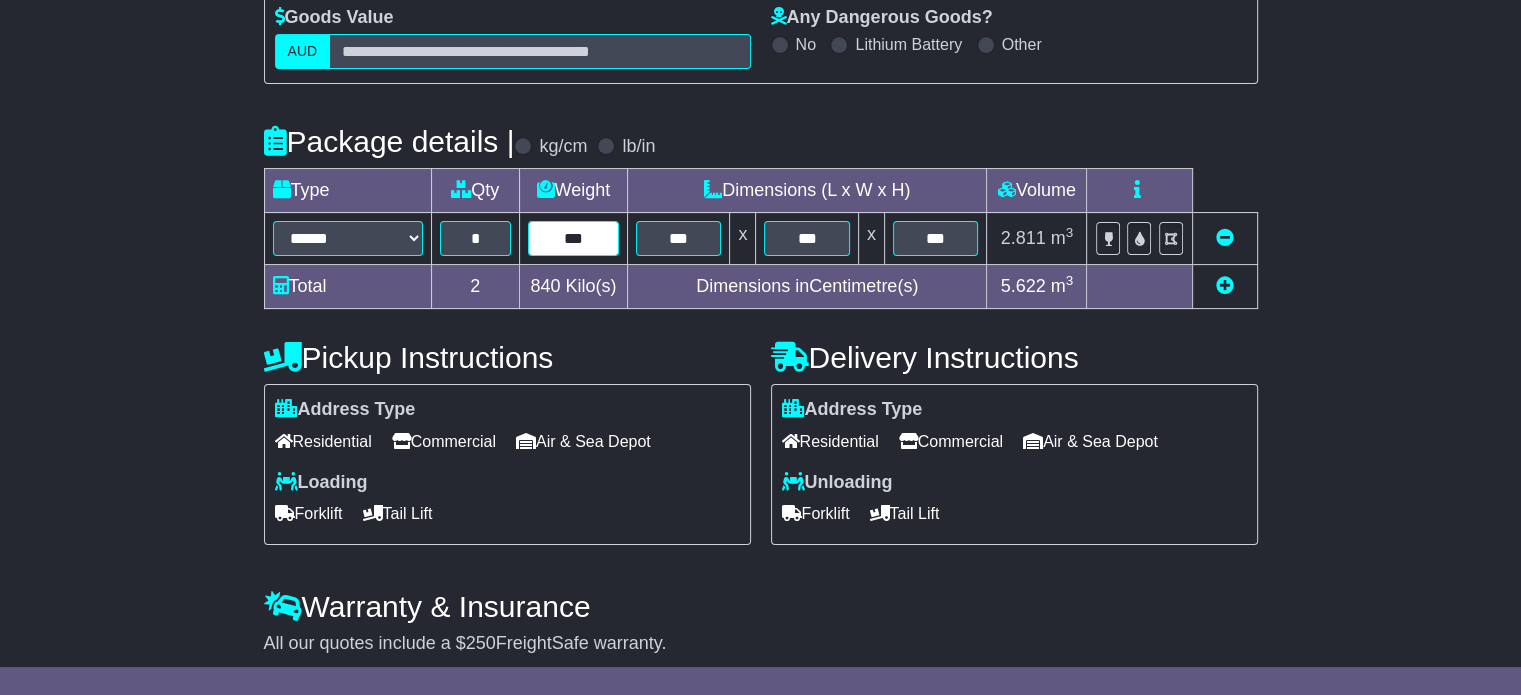 click on "***" at bounding box center (573, 238) 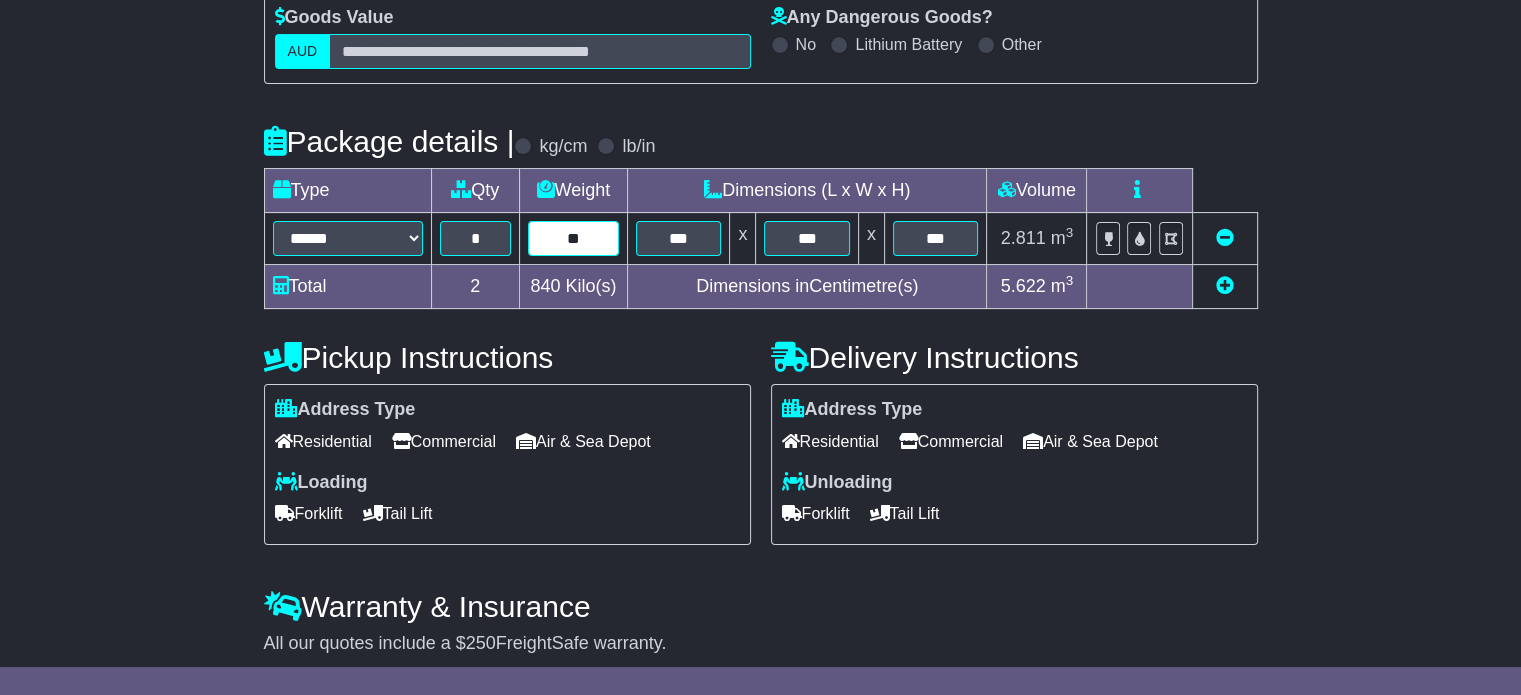 type on "*" 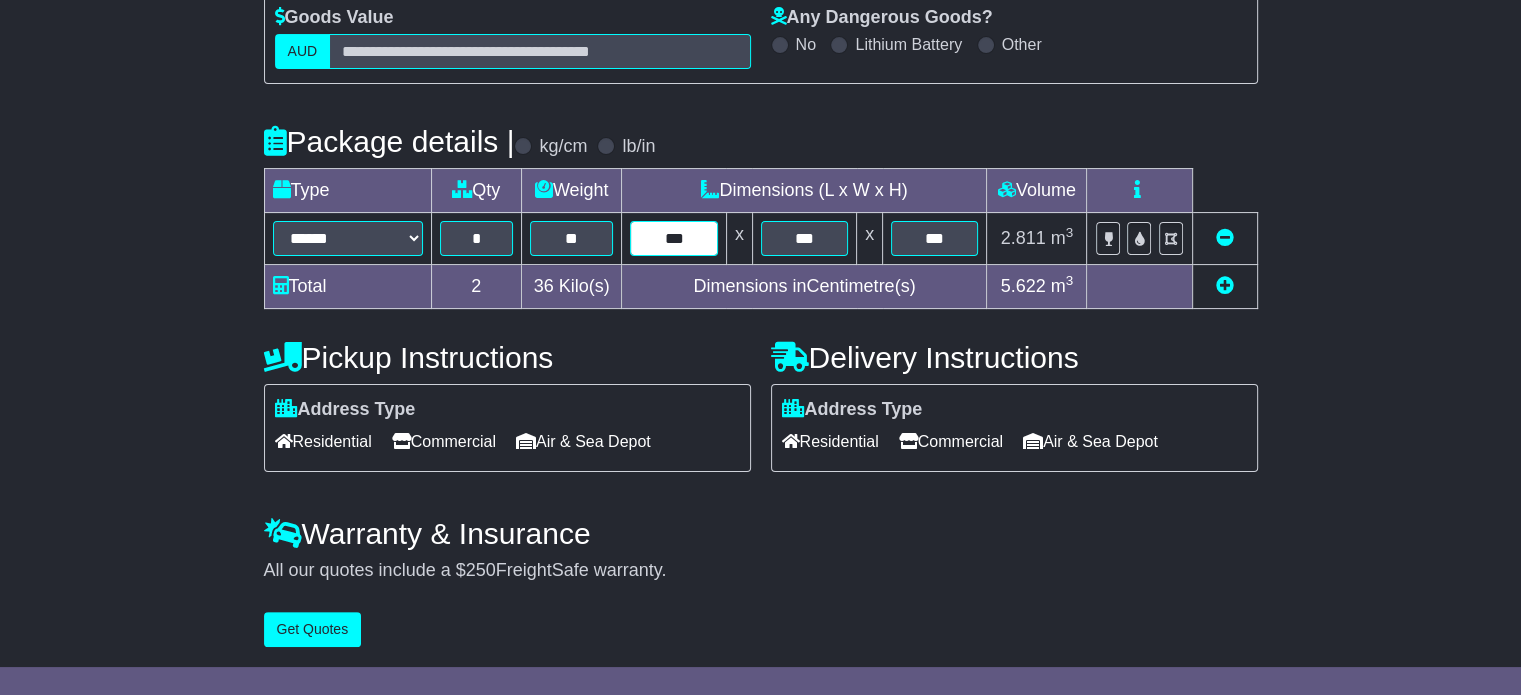 click on "***" at bounding box center [673, 238] 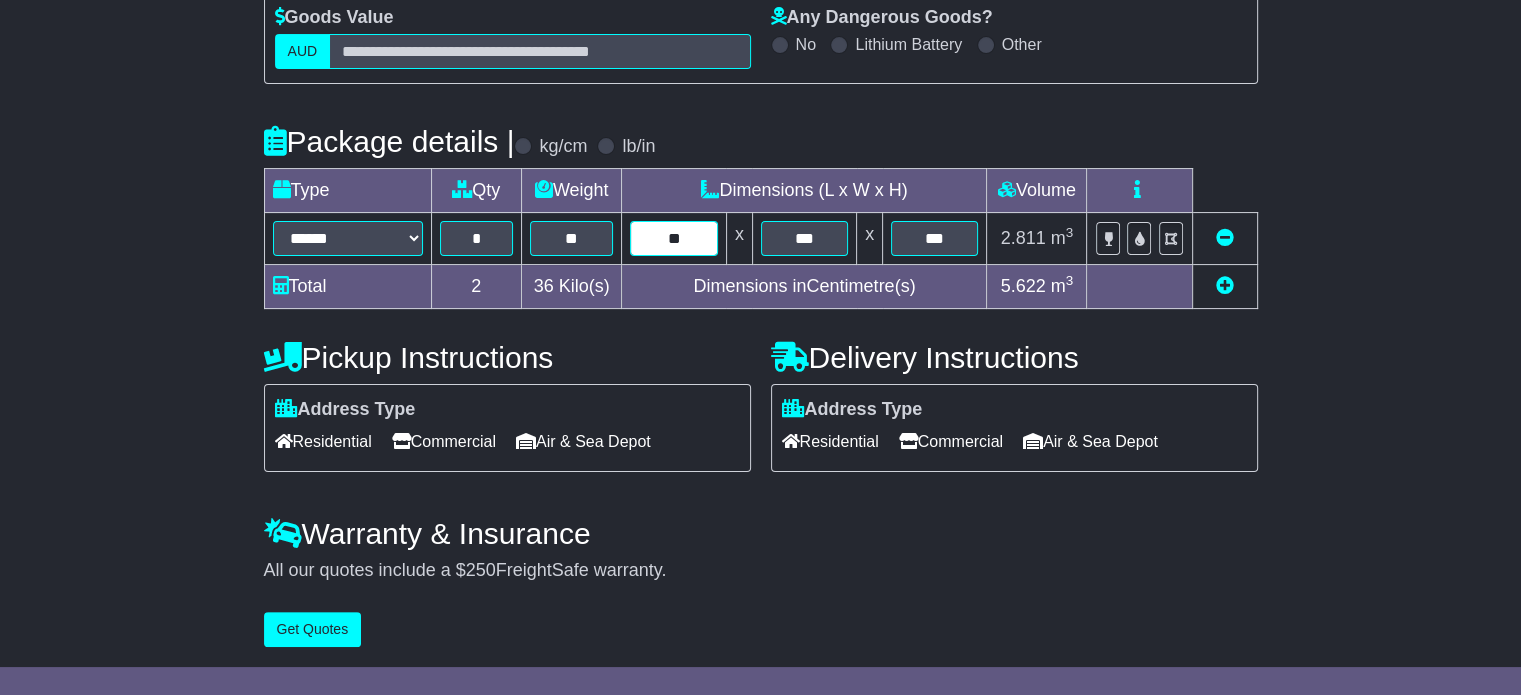 type on "*" 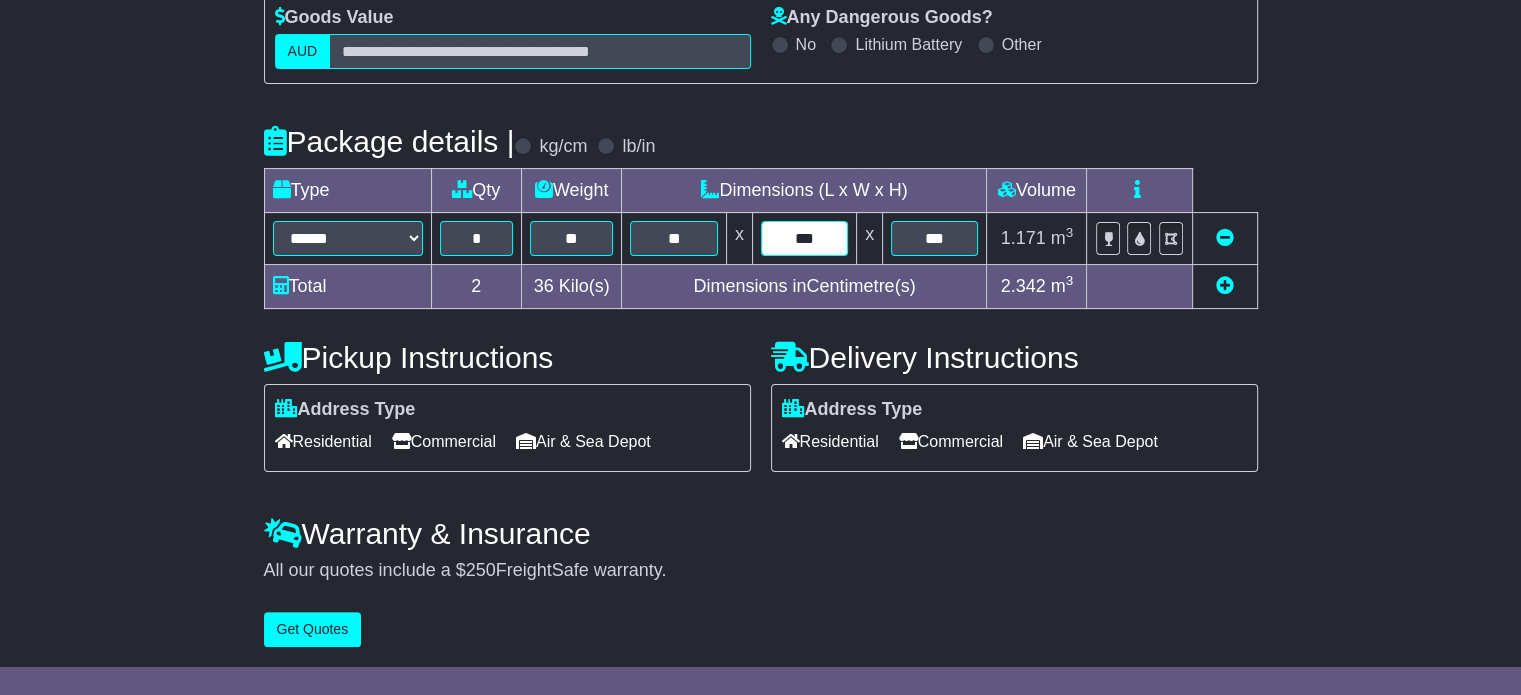 click on "***" at bounding box center [804, 238] 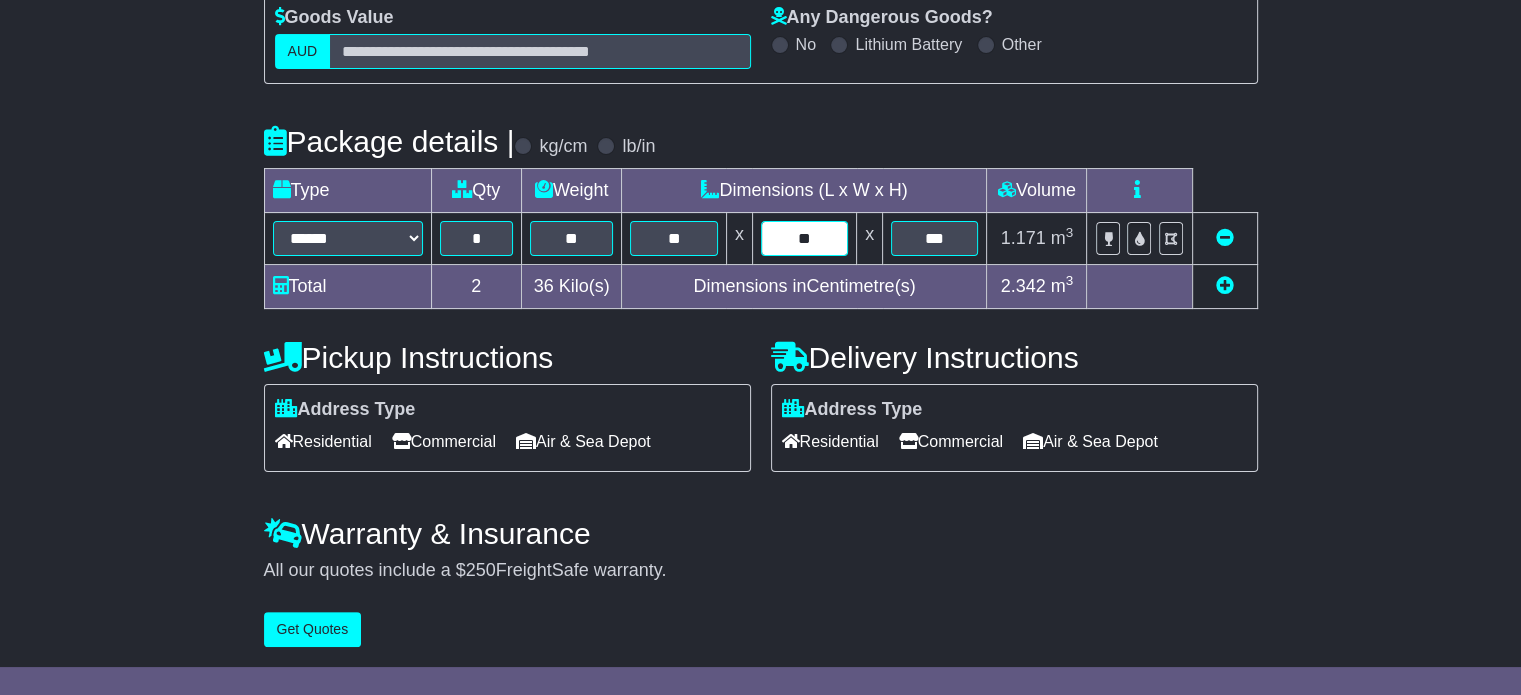 type on "*" 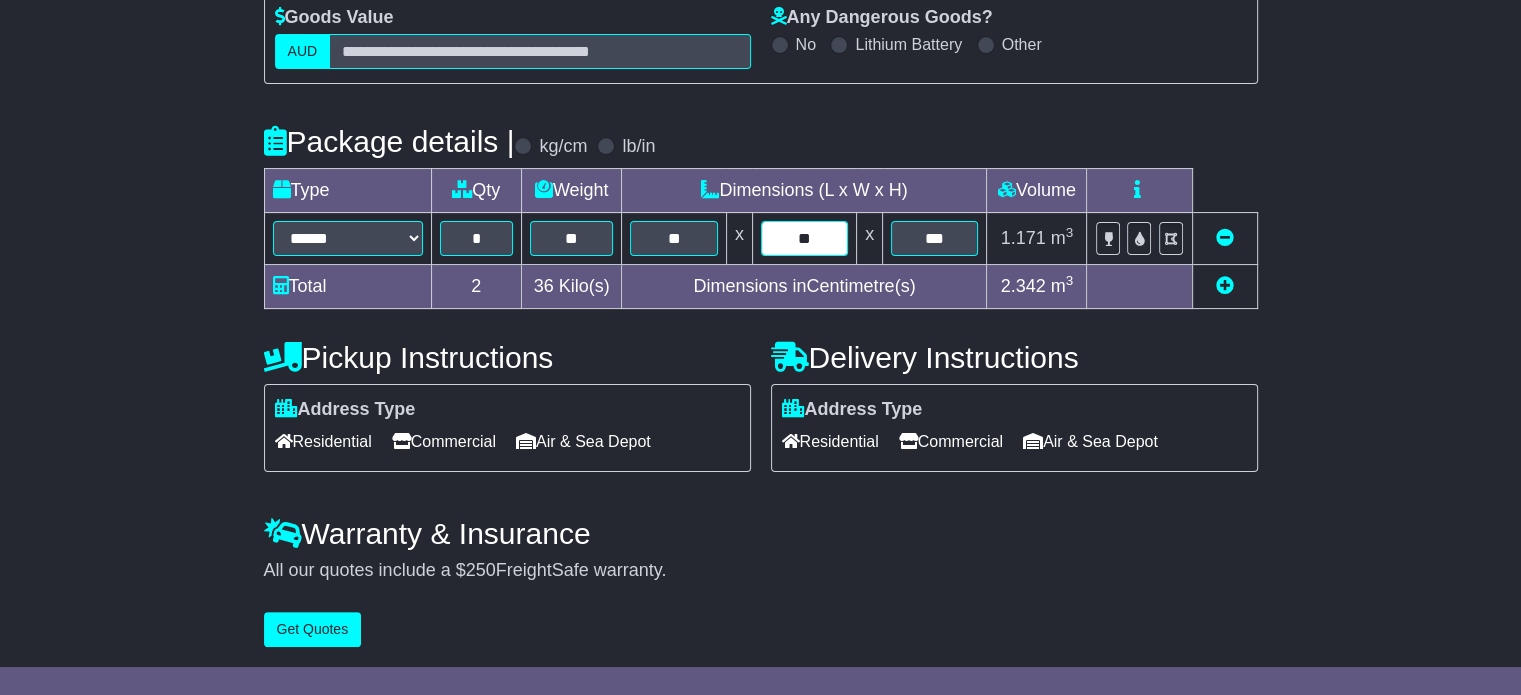 type on "**" 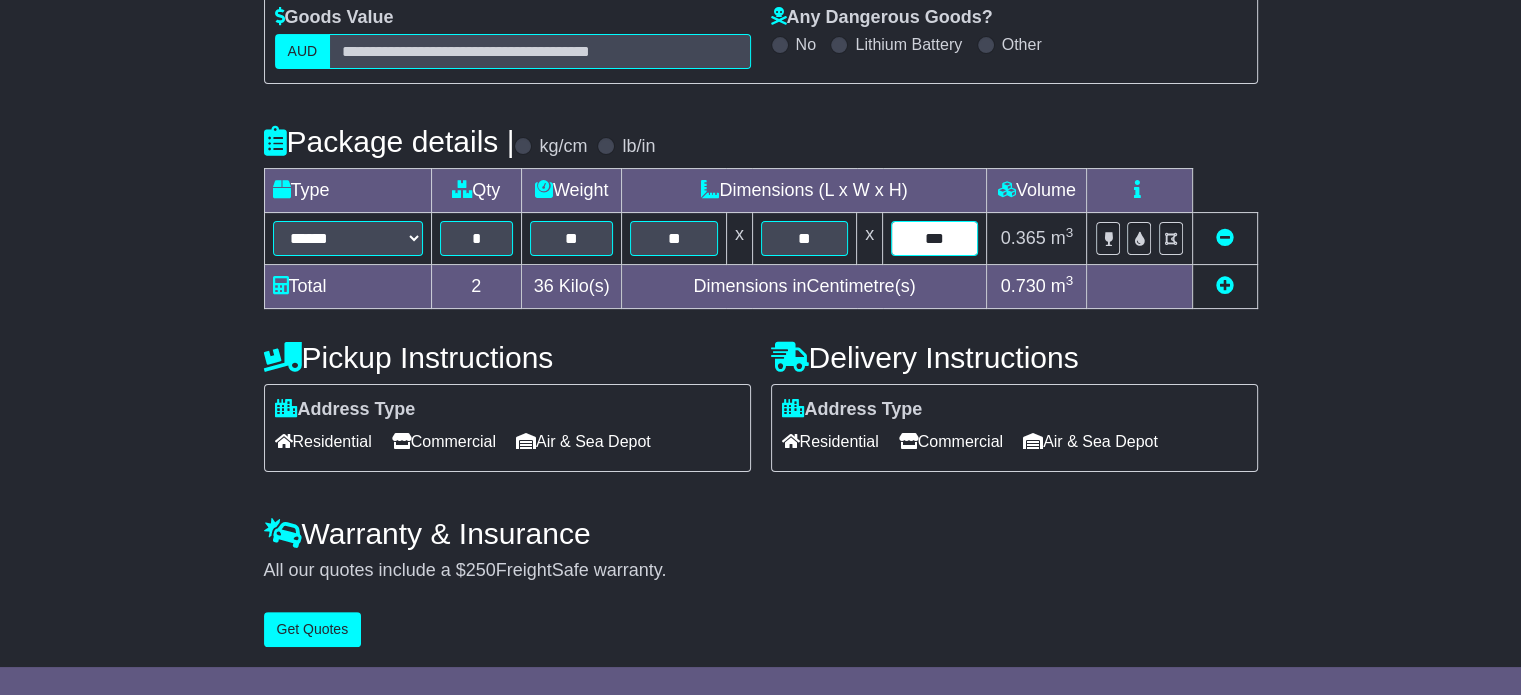 click on "***" at bounding box center (934, 238) 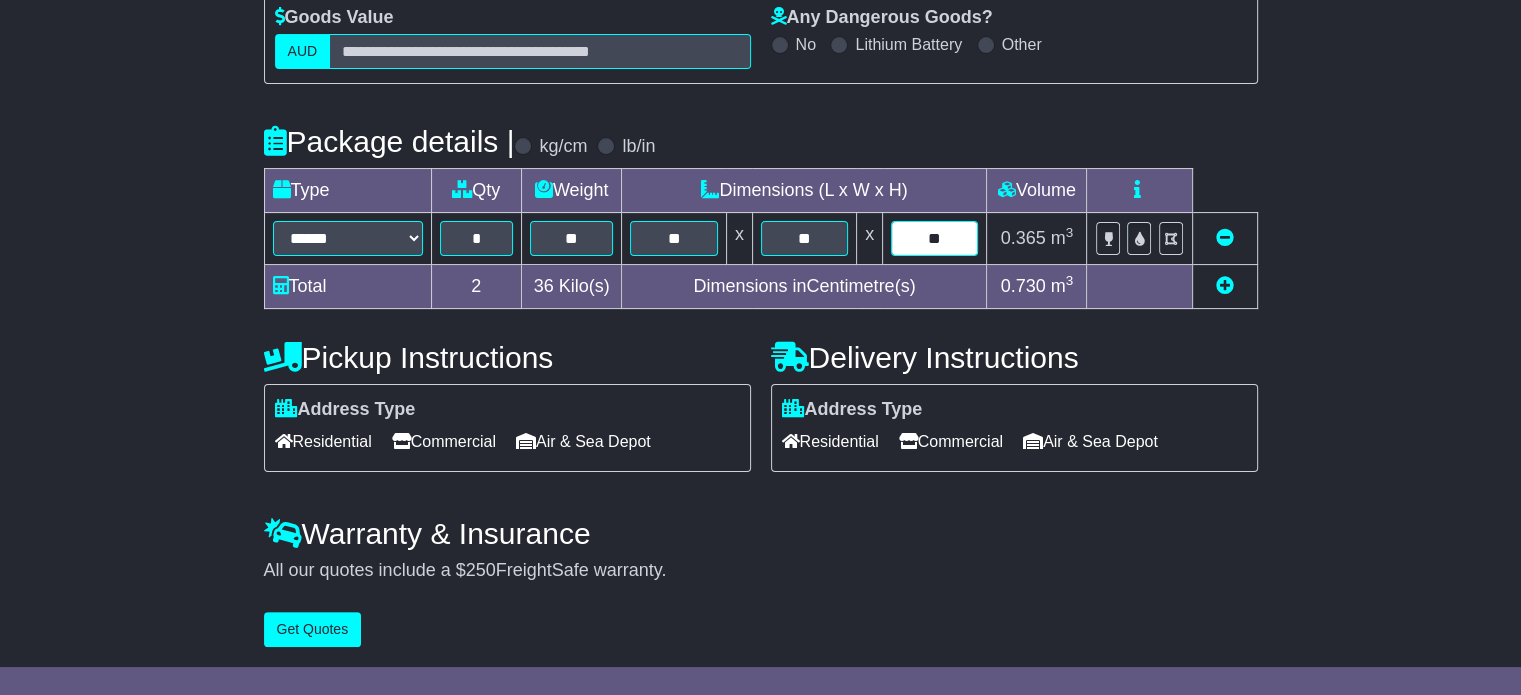 type on "*" 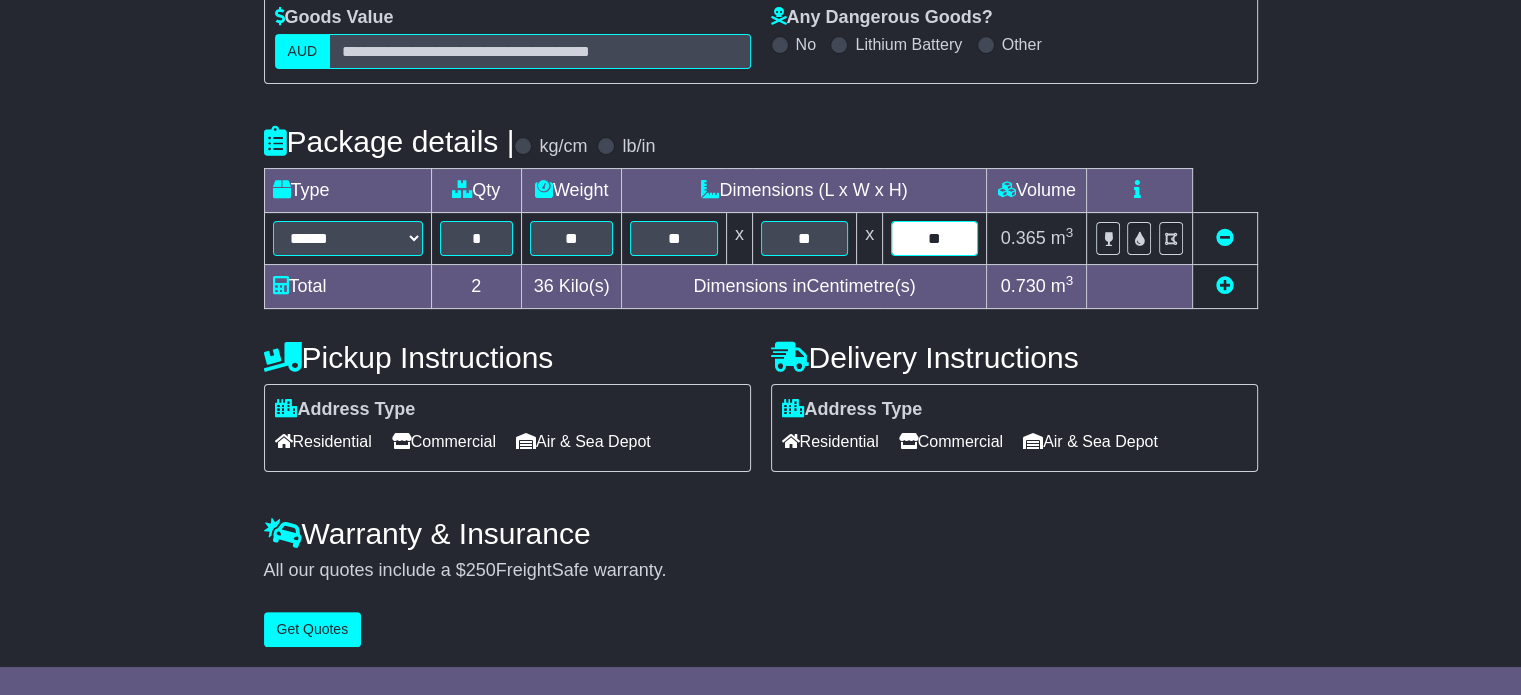 type on "**" 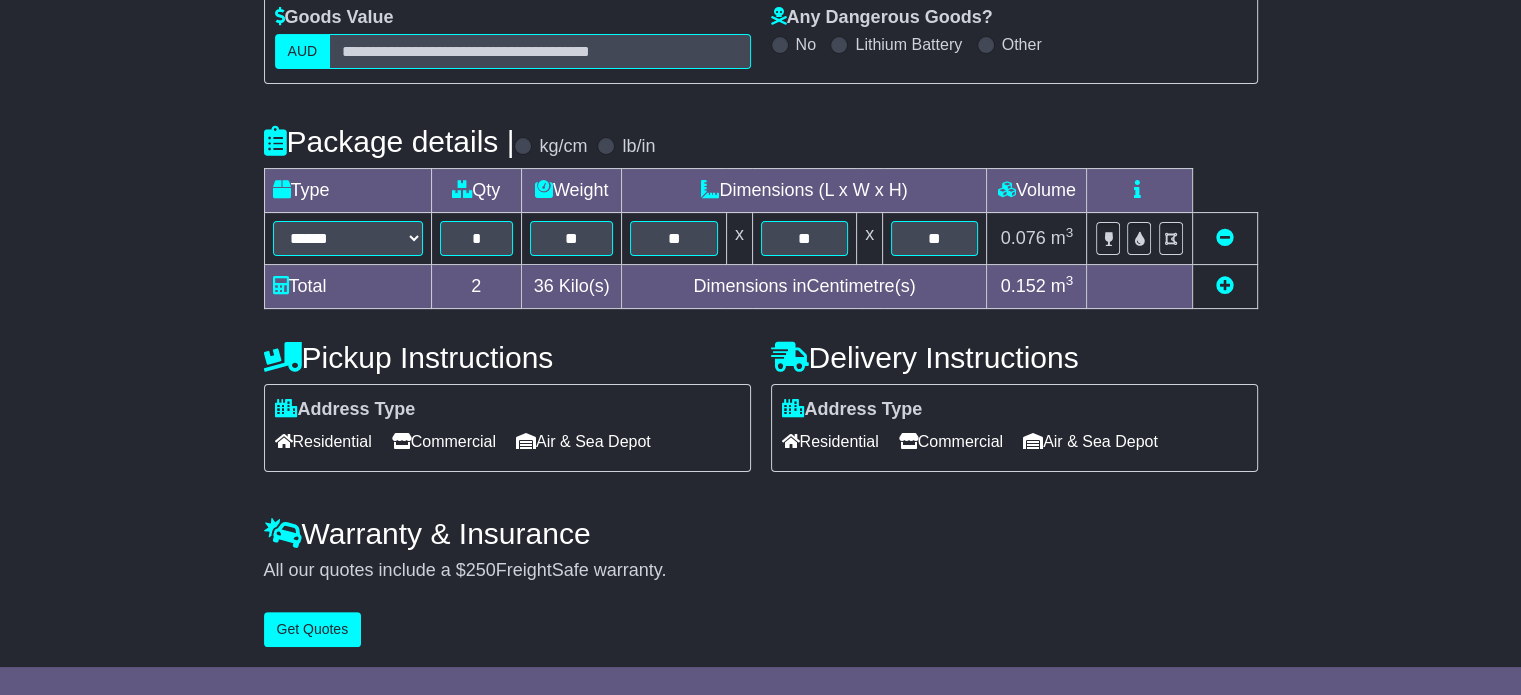 click on "Warranty & Insurance" at bounding box center (761, 533) 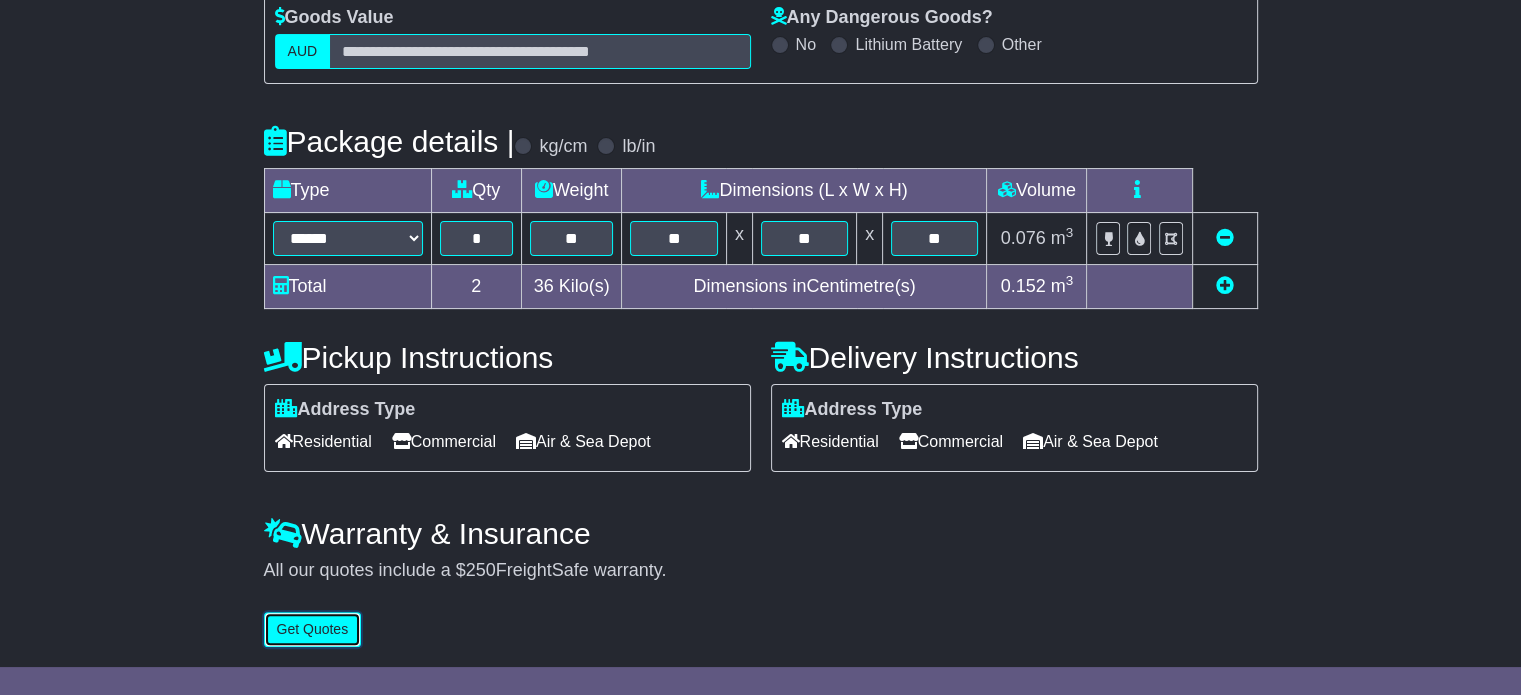 click on "Get Quotes" at bounding box center (313, 629) 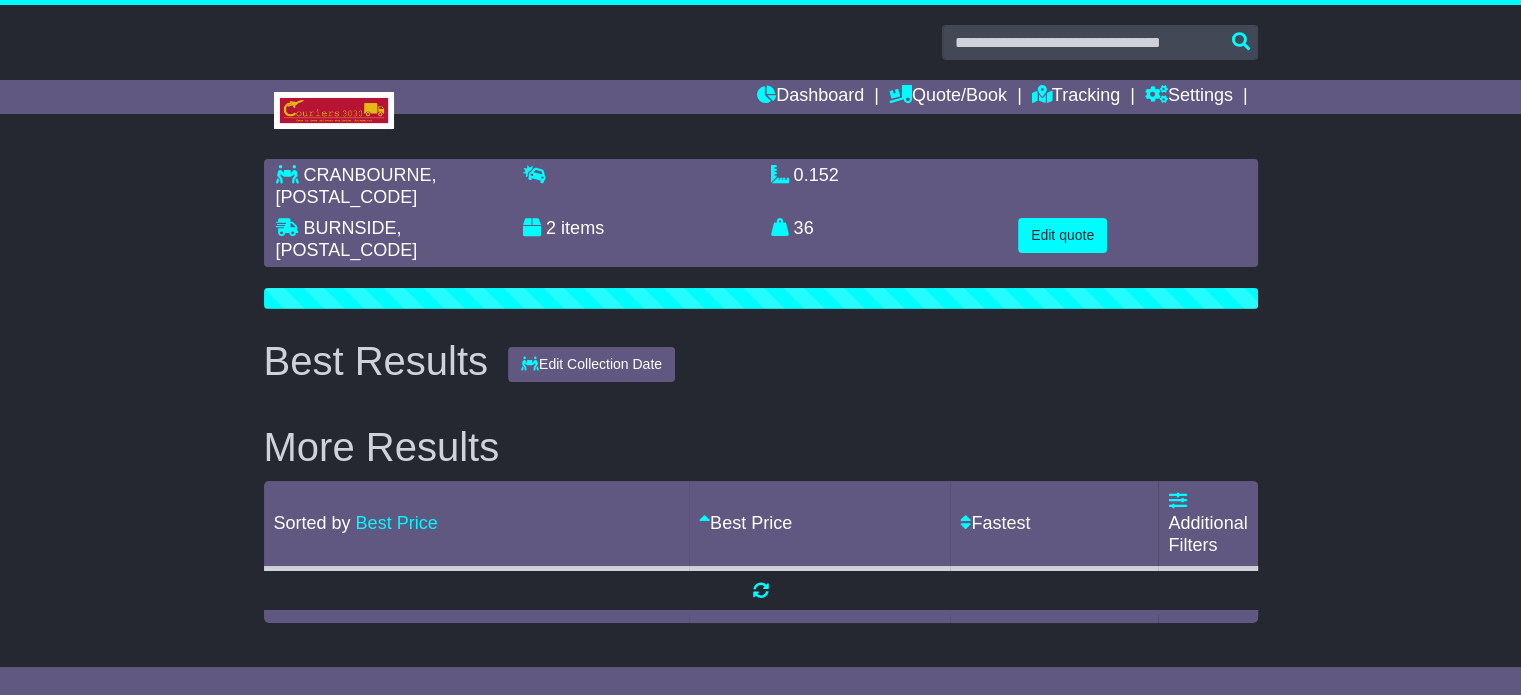 scroll, scrollTop: 0, scrollLeft: 0, axis: both 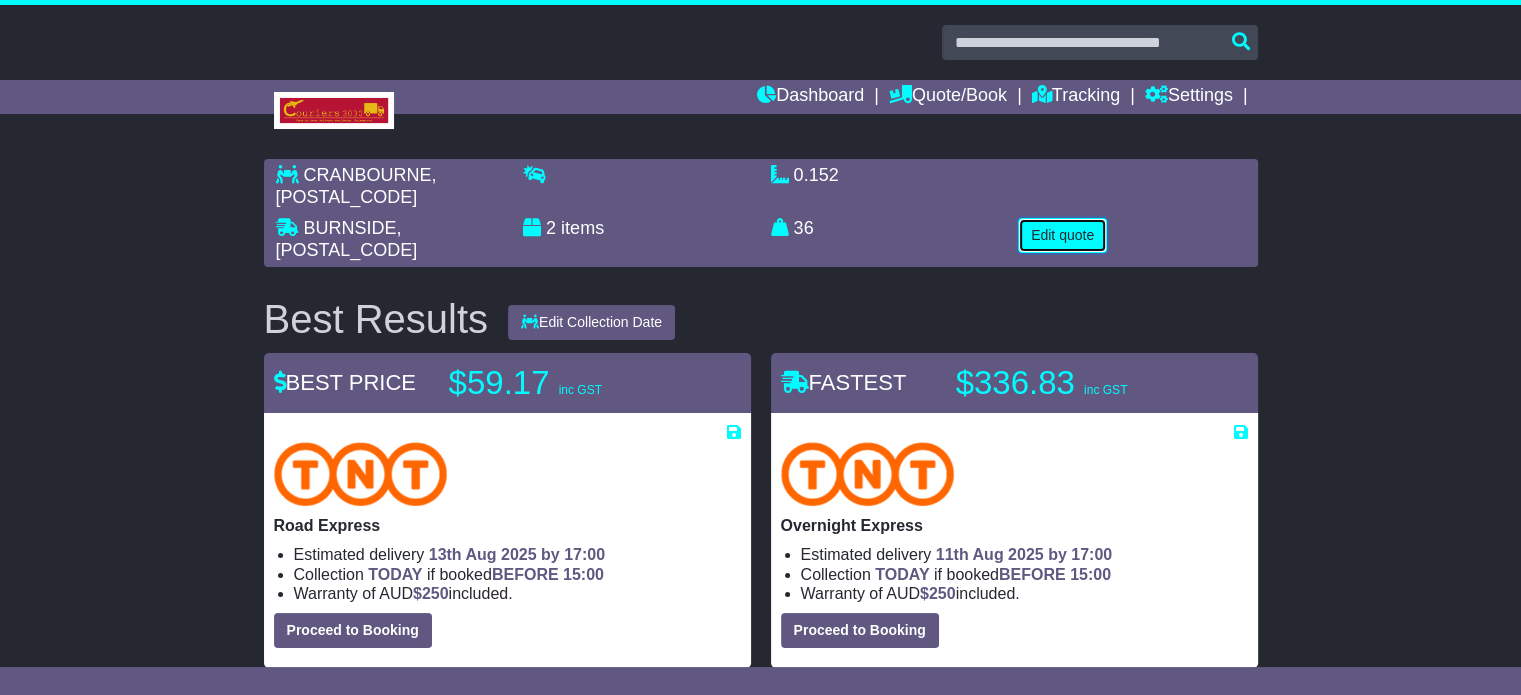 click on "Edit quote" at bounding box center (1062, 235) 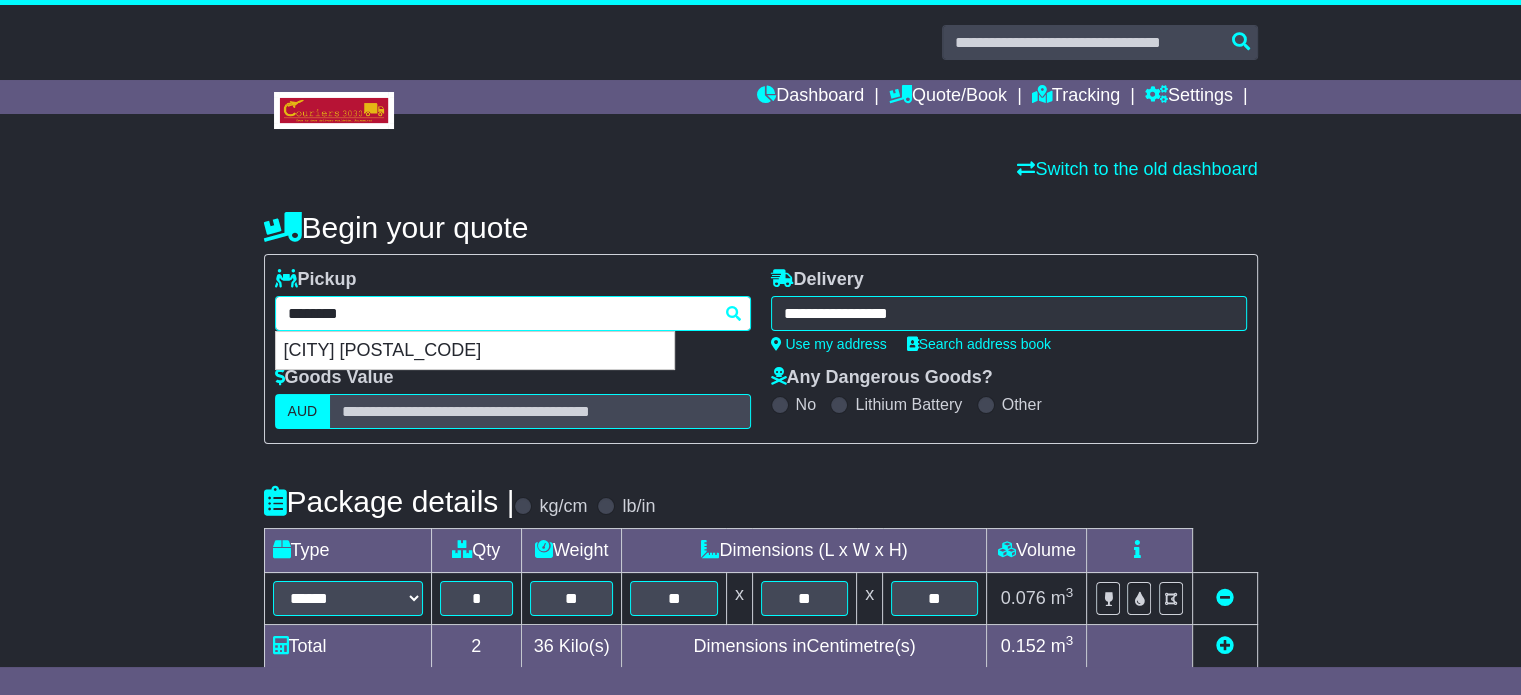 click on "**********" at bounding box center [513, 313] 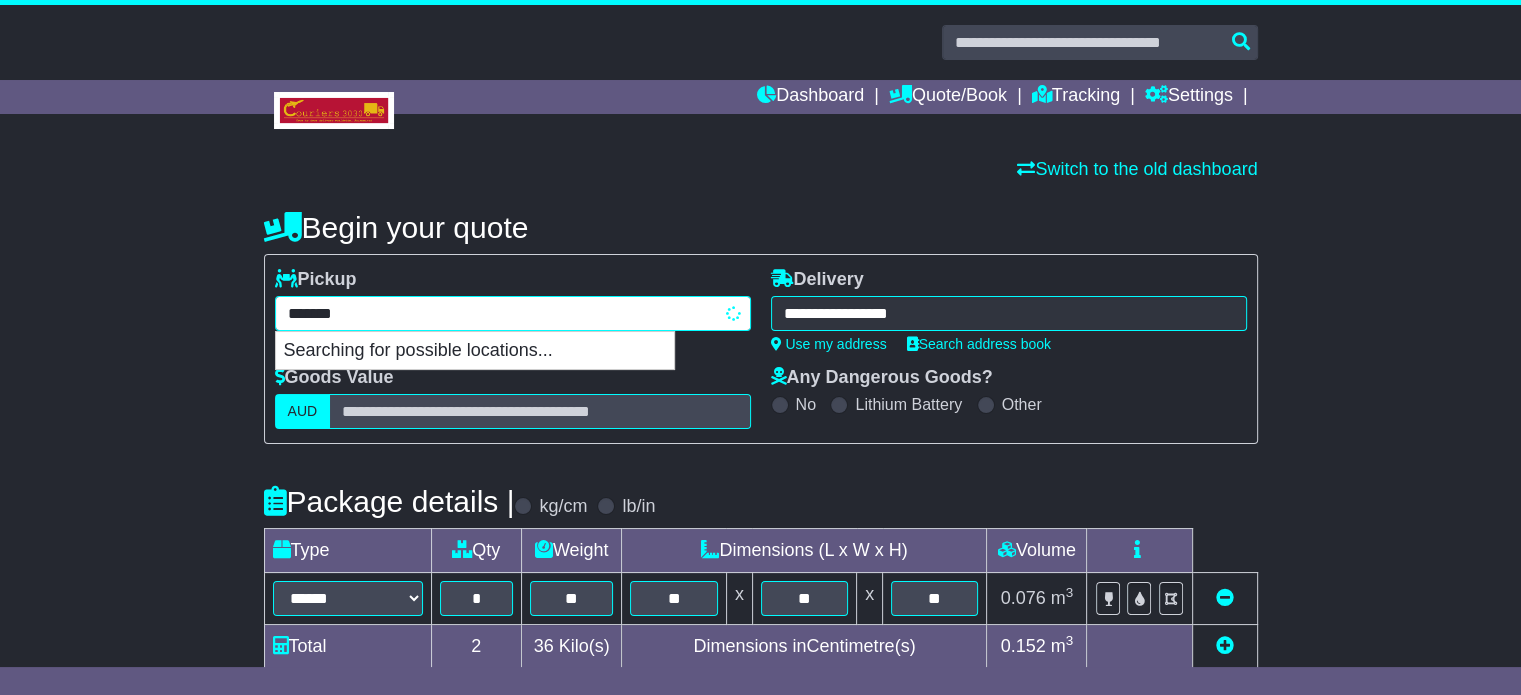type 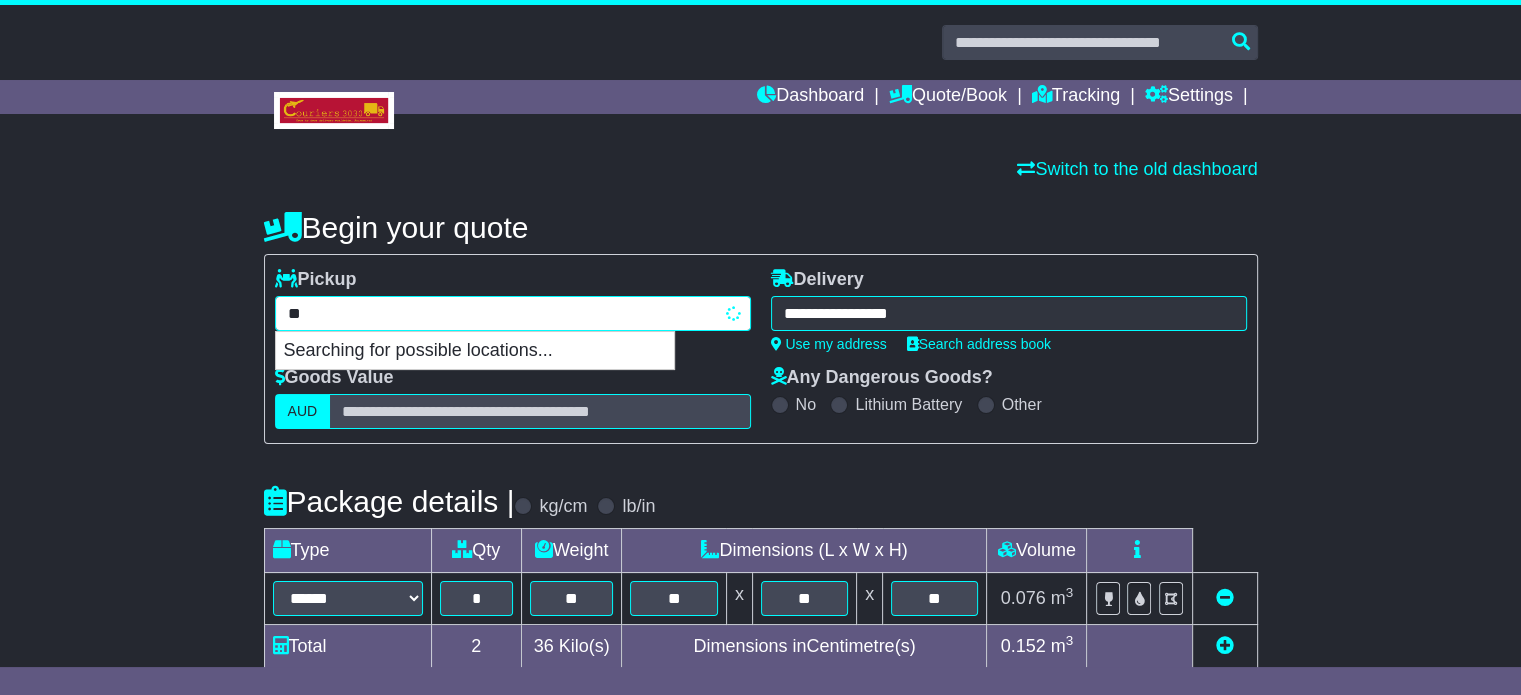 type on "*" 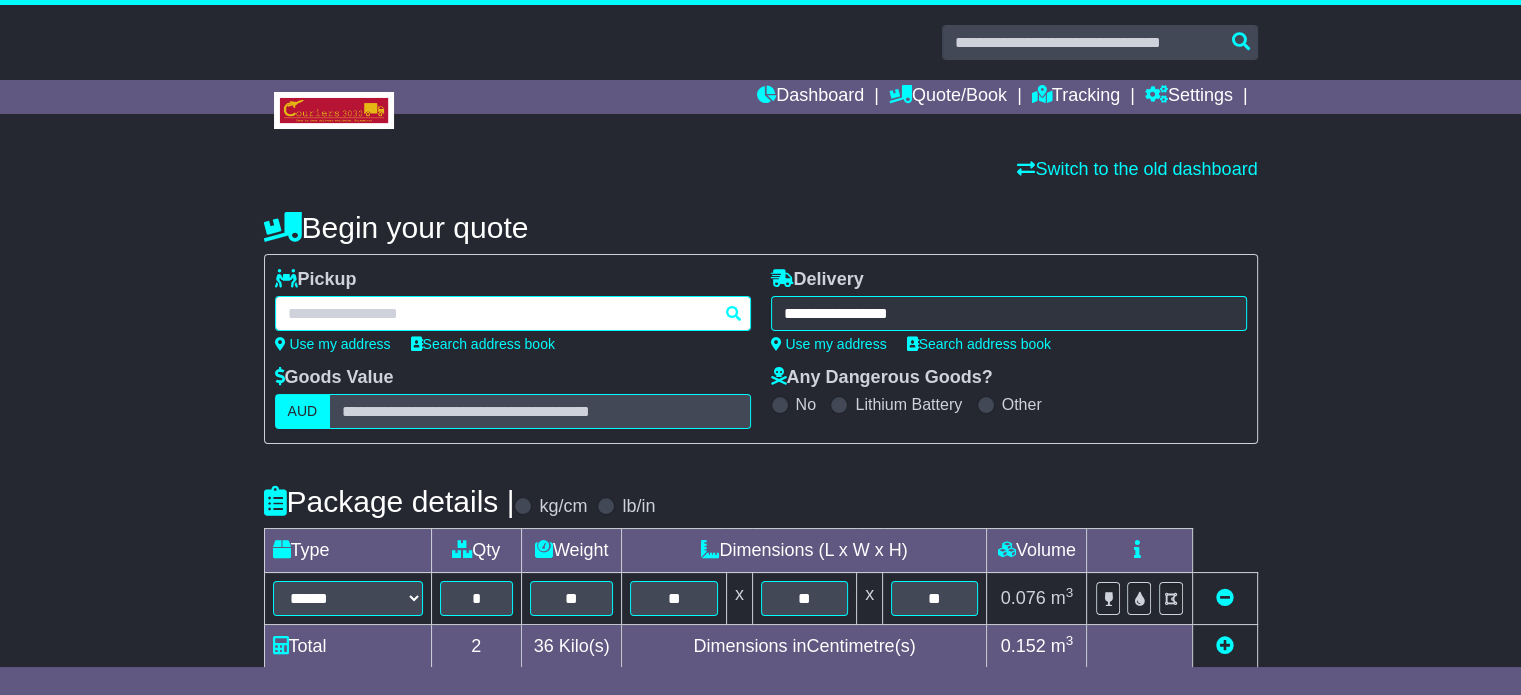 paste on "**********" 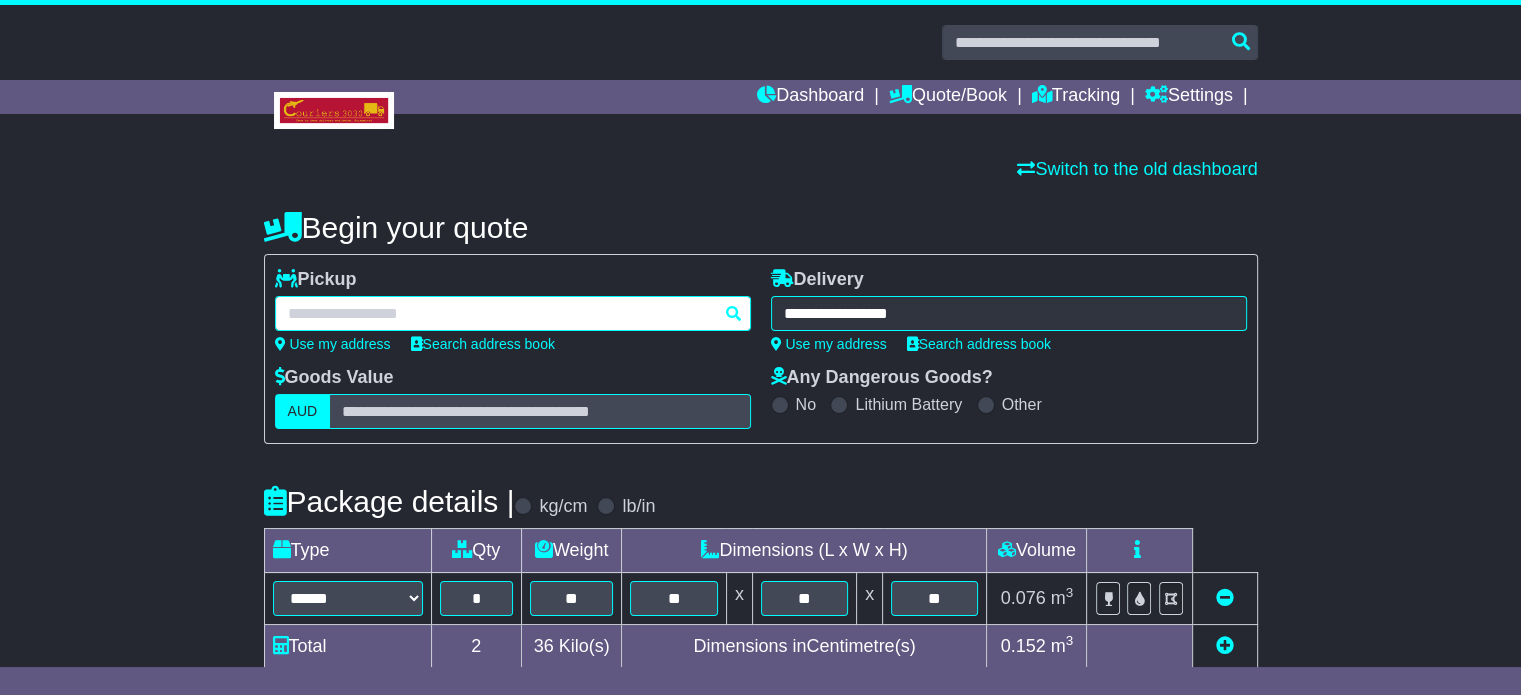 type on "**********" 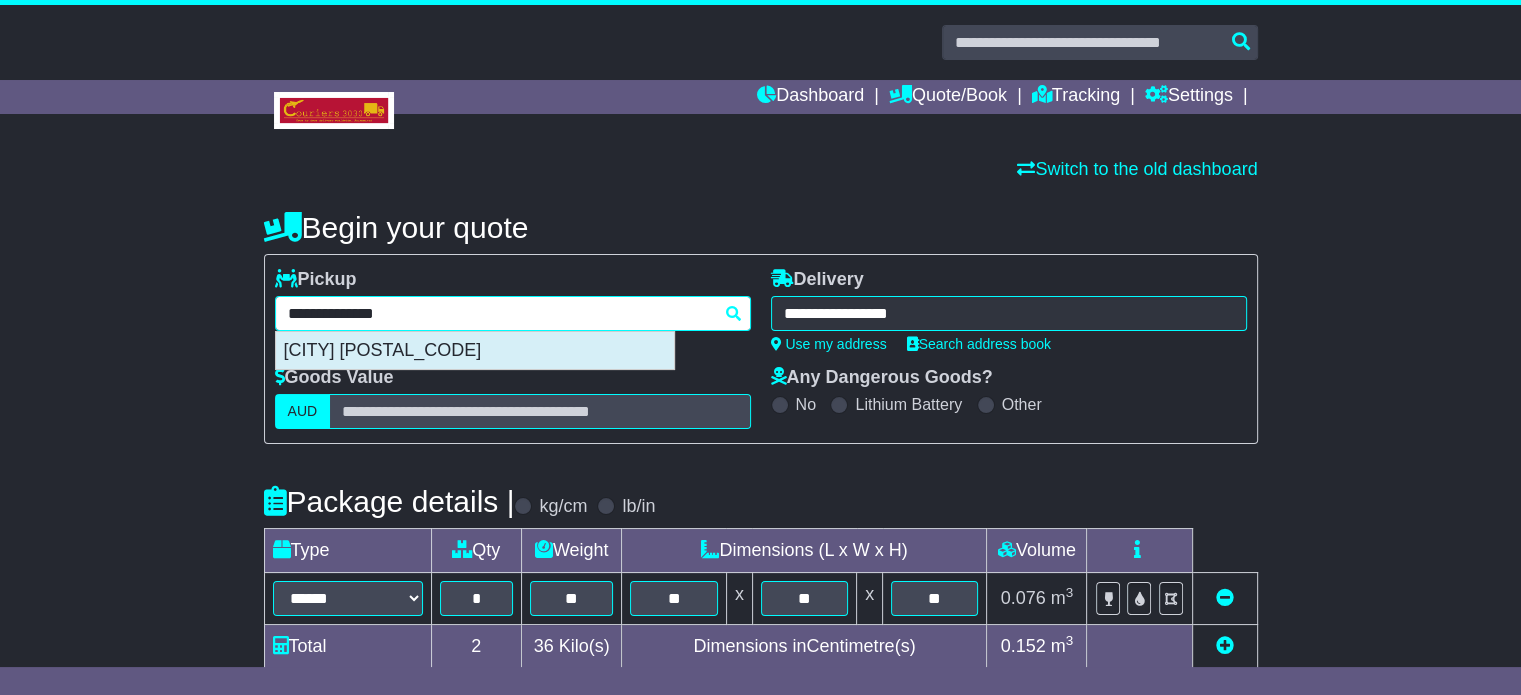 click on "SMEATON GRANGE 2567" at bounding box center [475, 351] 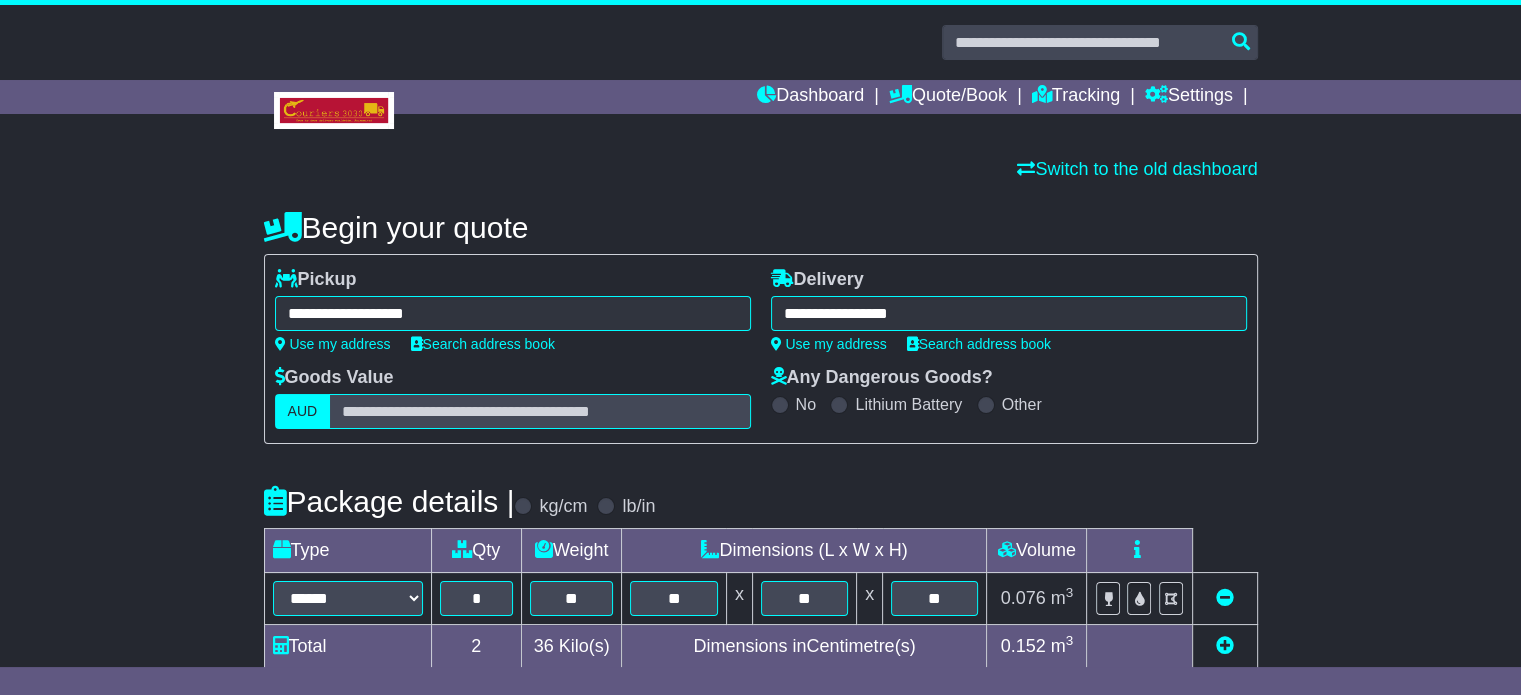 type on "**********" 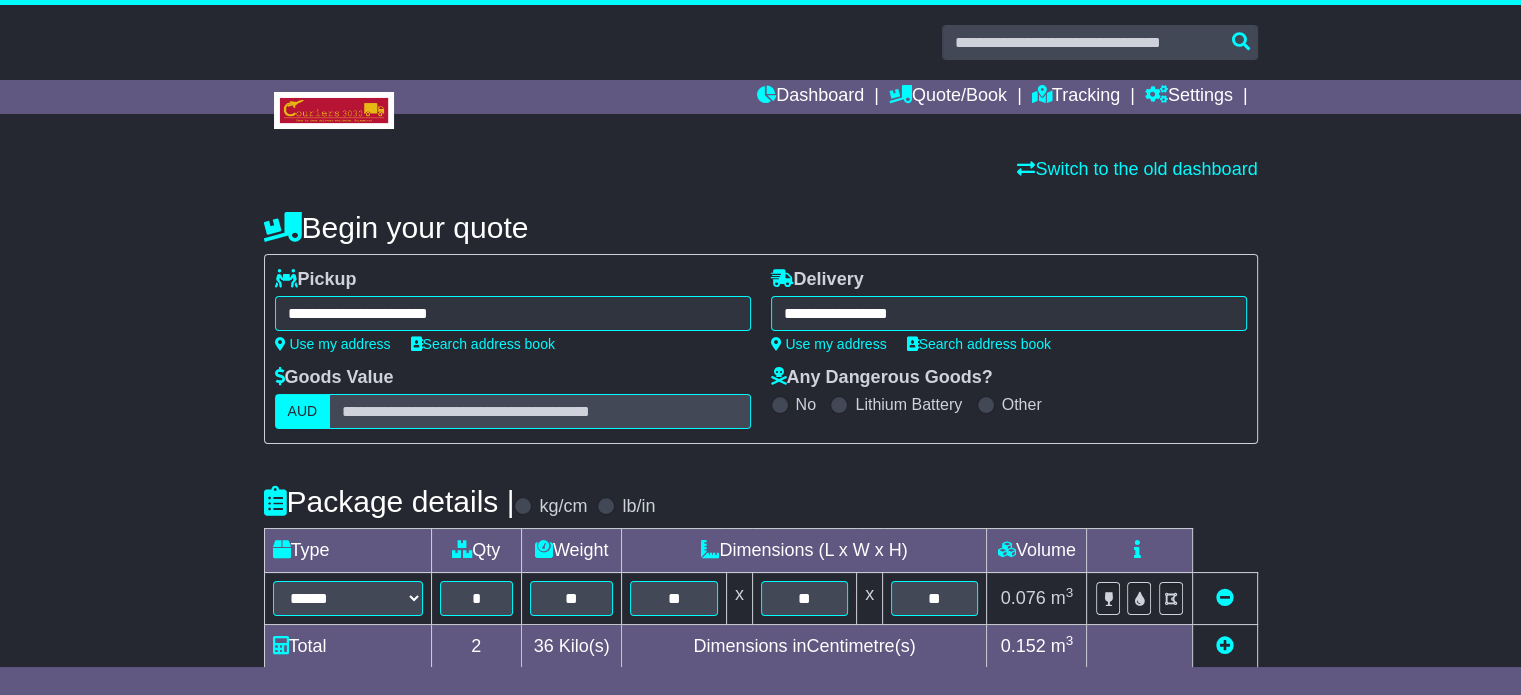 click on "**********" at bounding box center [1009, 313] 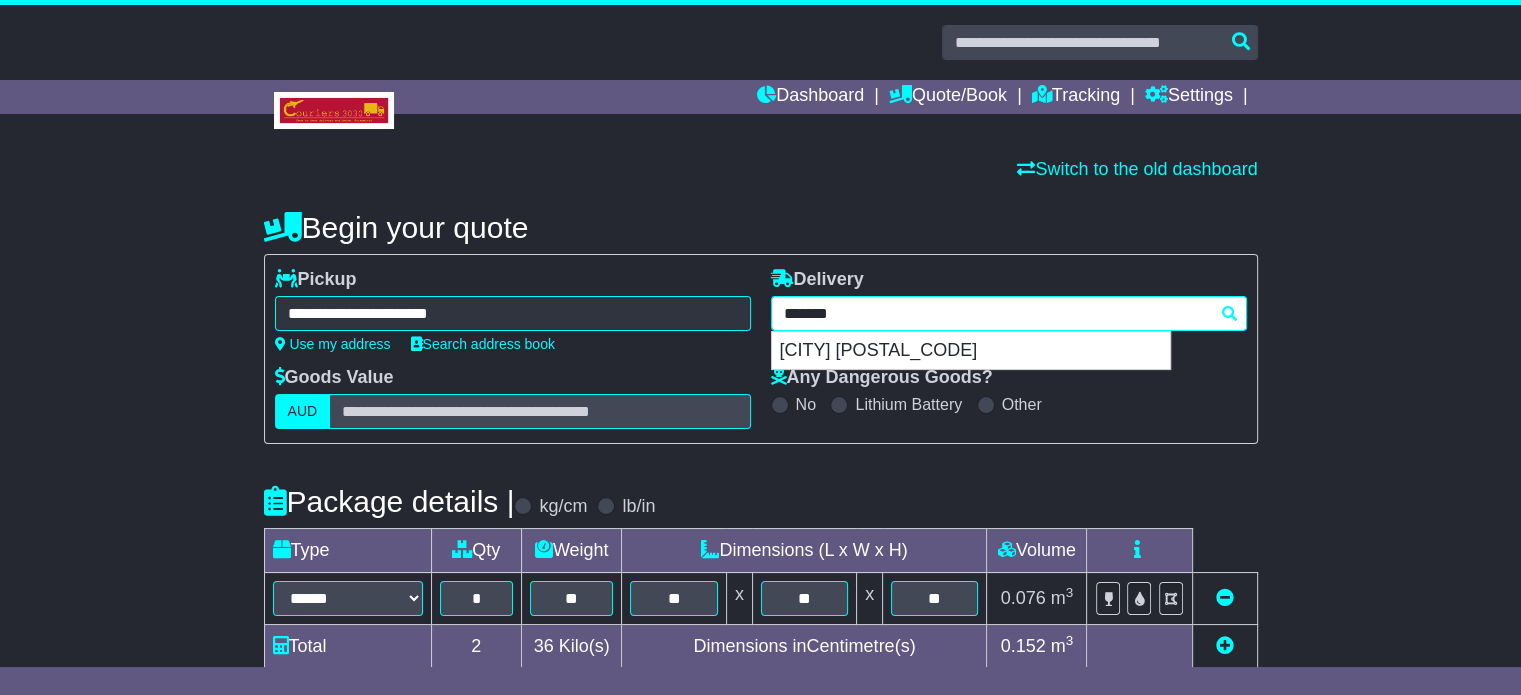 type on "*******" 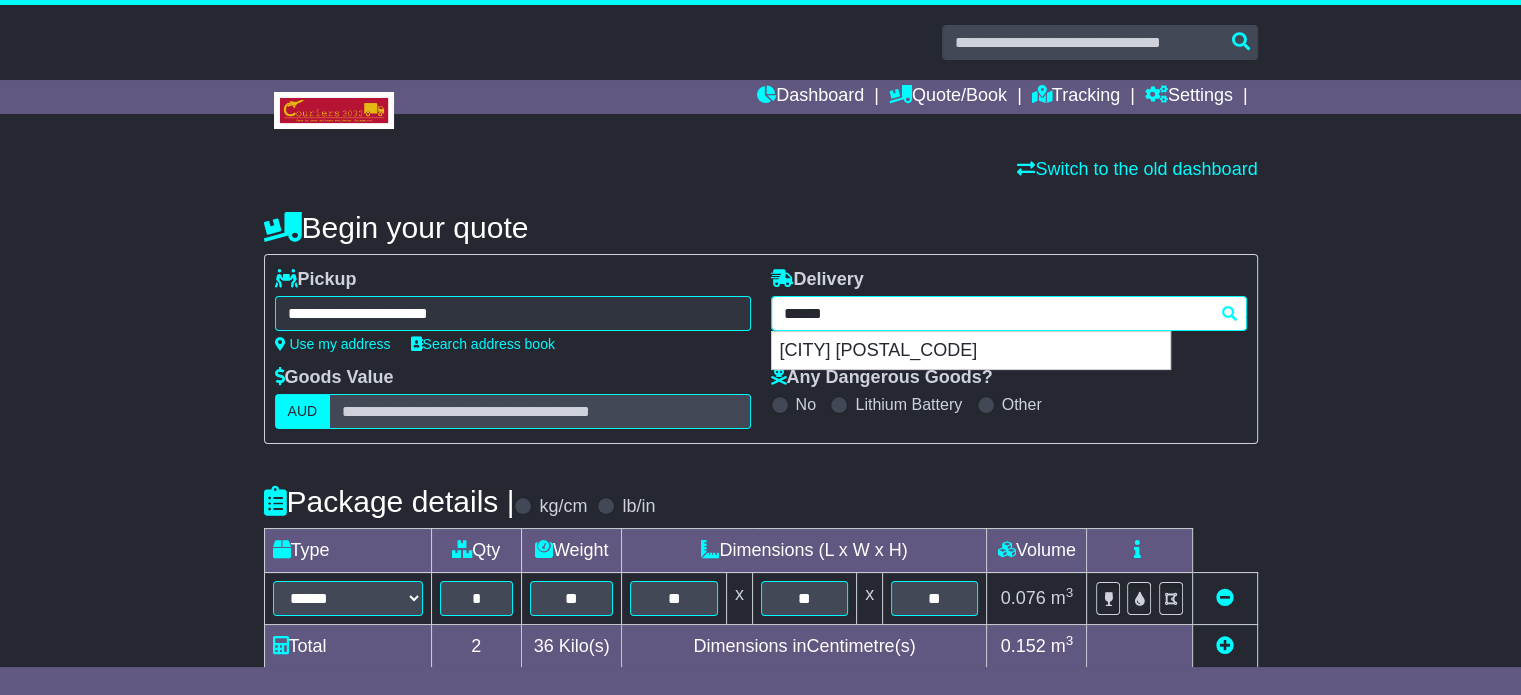 type 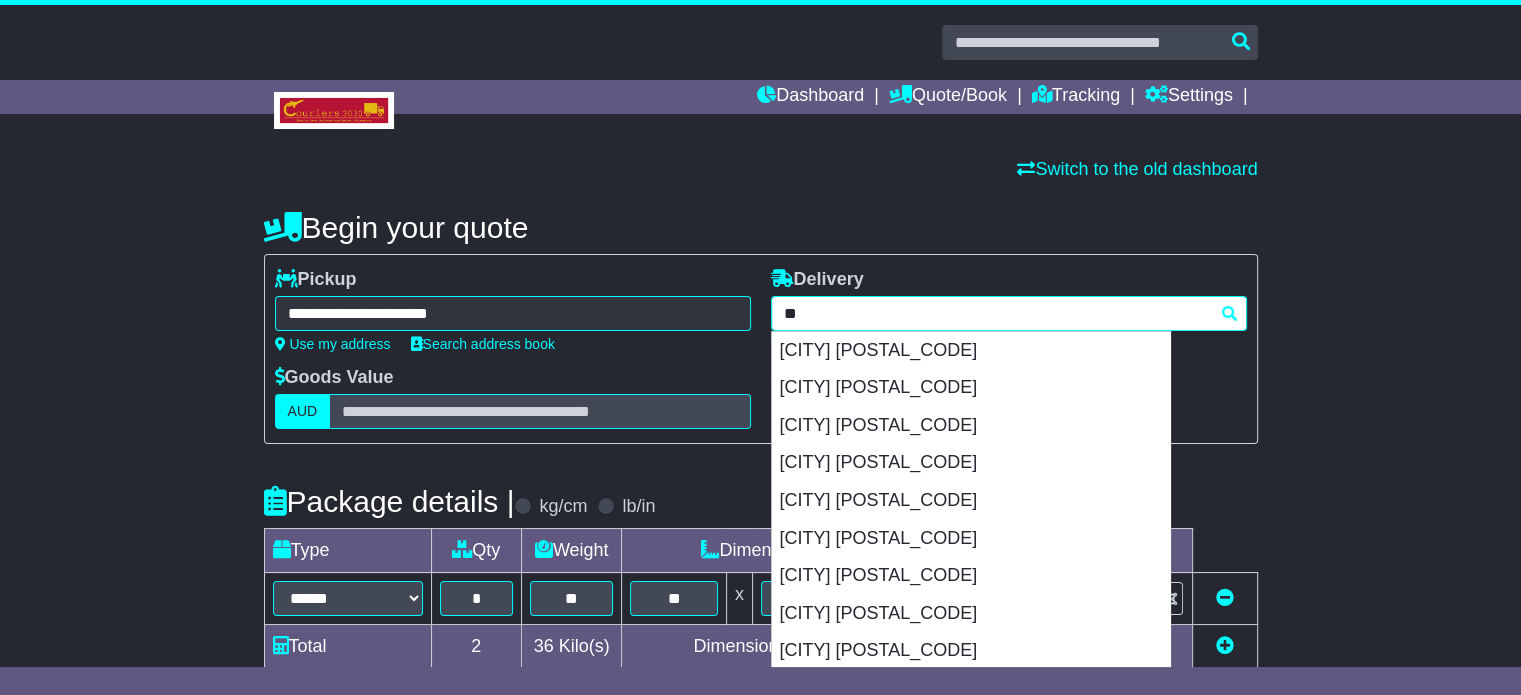 type on "*" 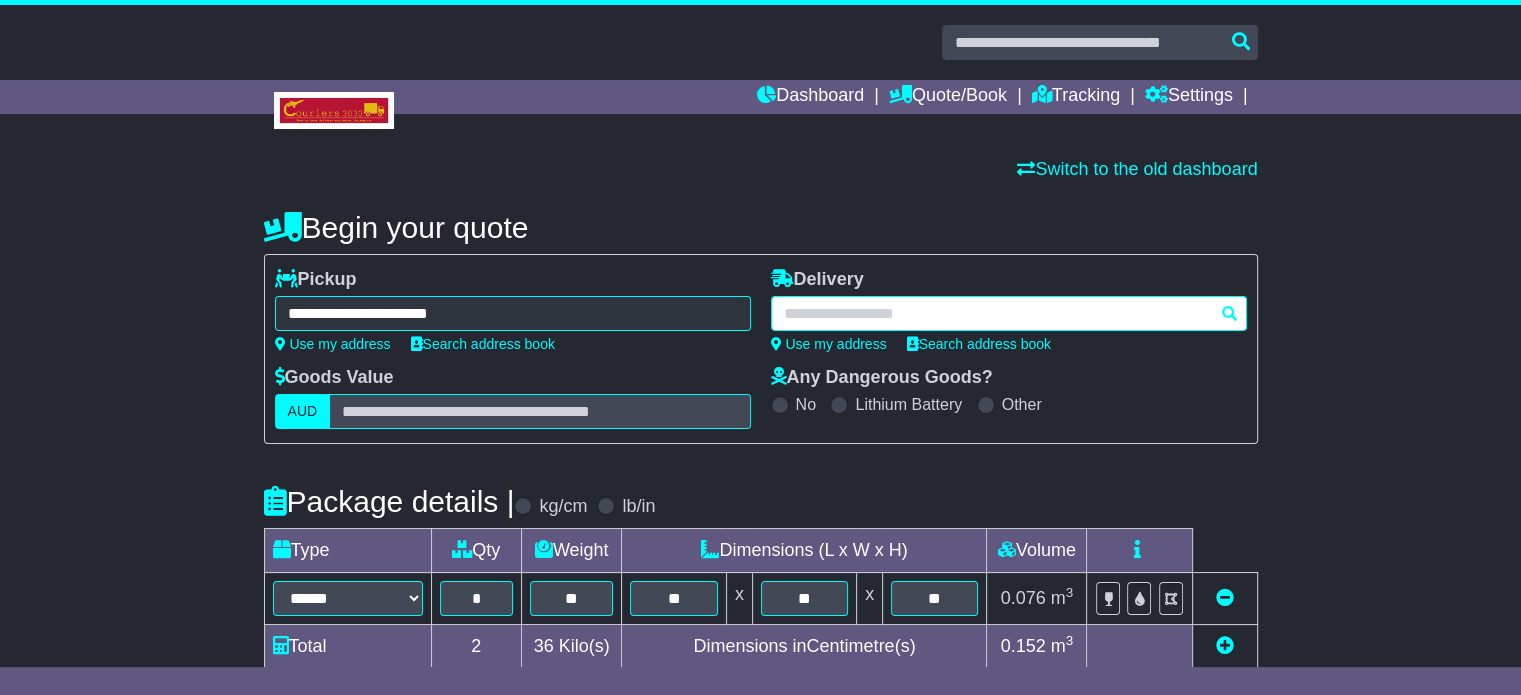 paste on "**********" 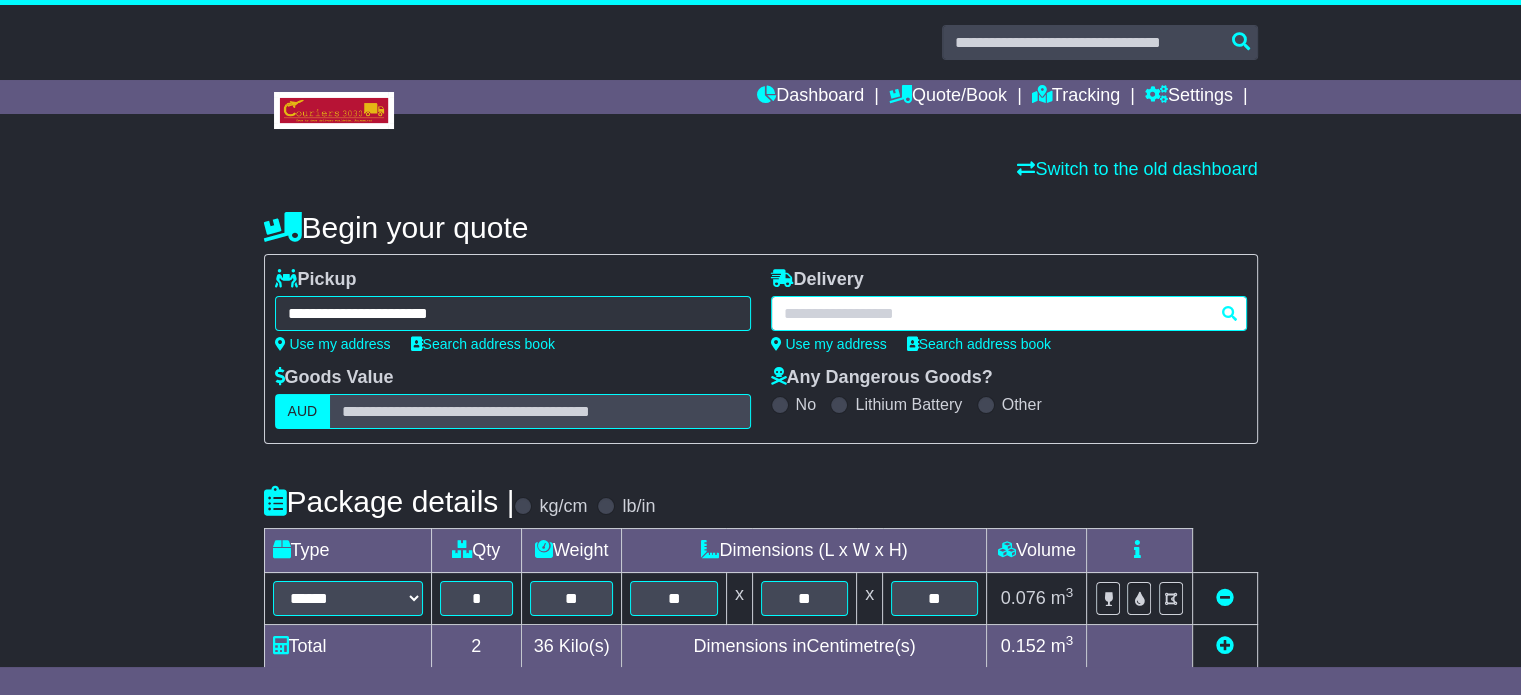 type on "**********" 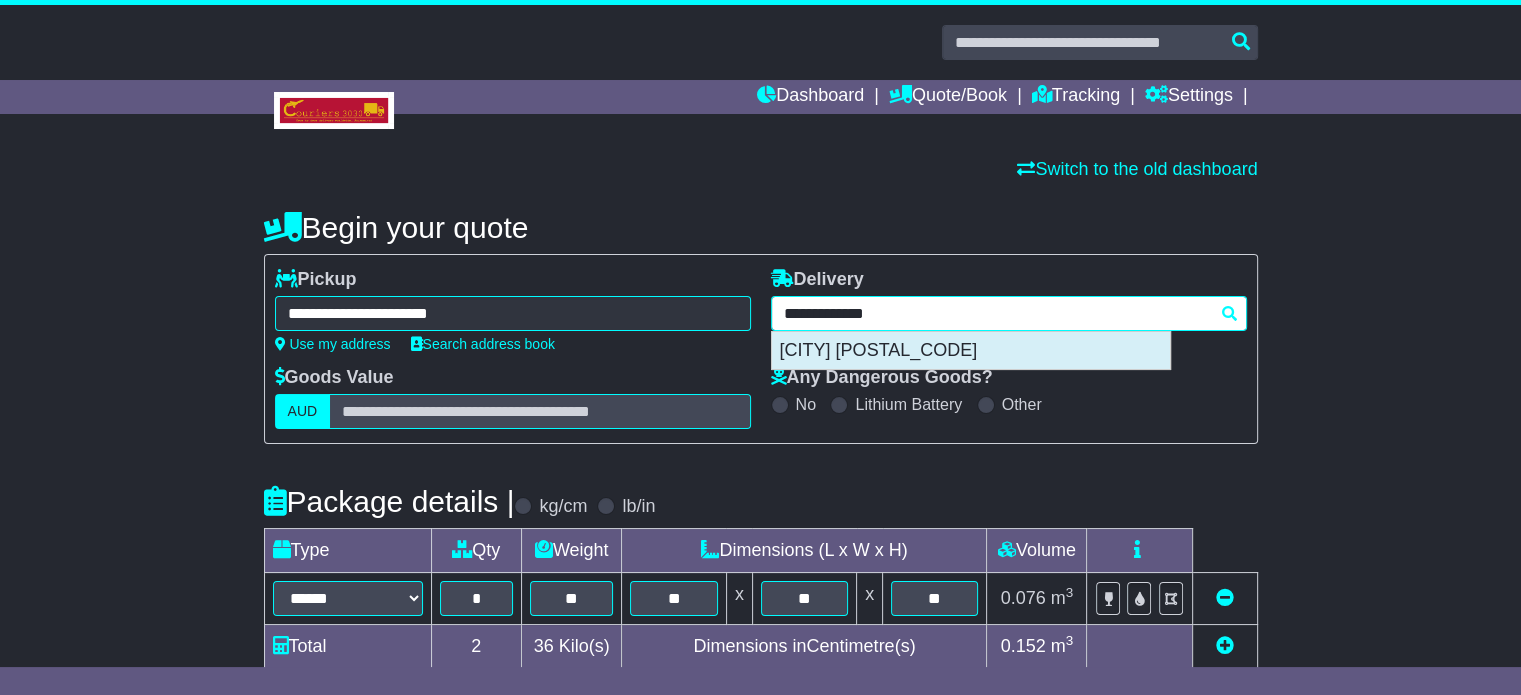 click on "CAMPBELLFIELD 3061" at bounding box center (971, 351) 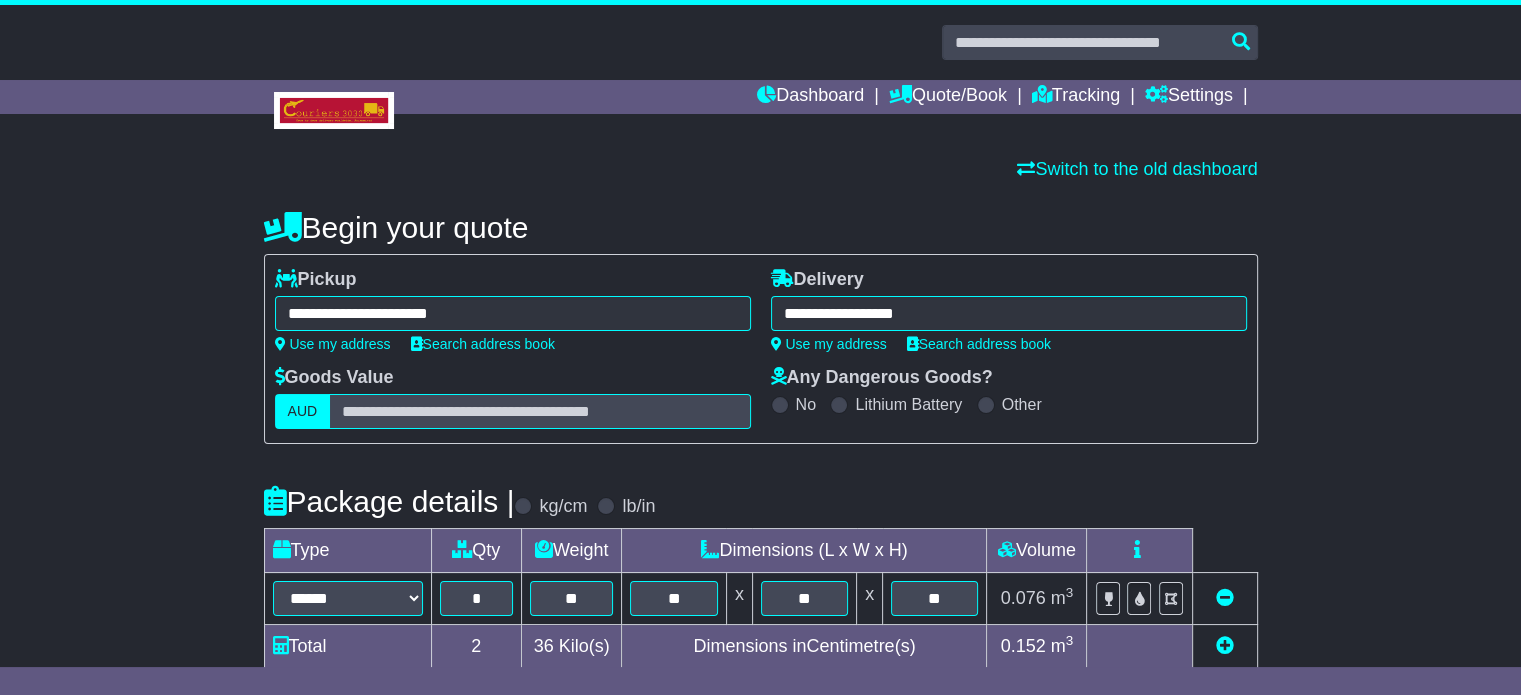 type on "**********" 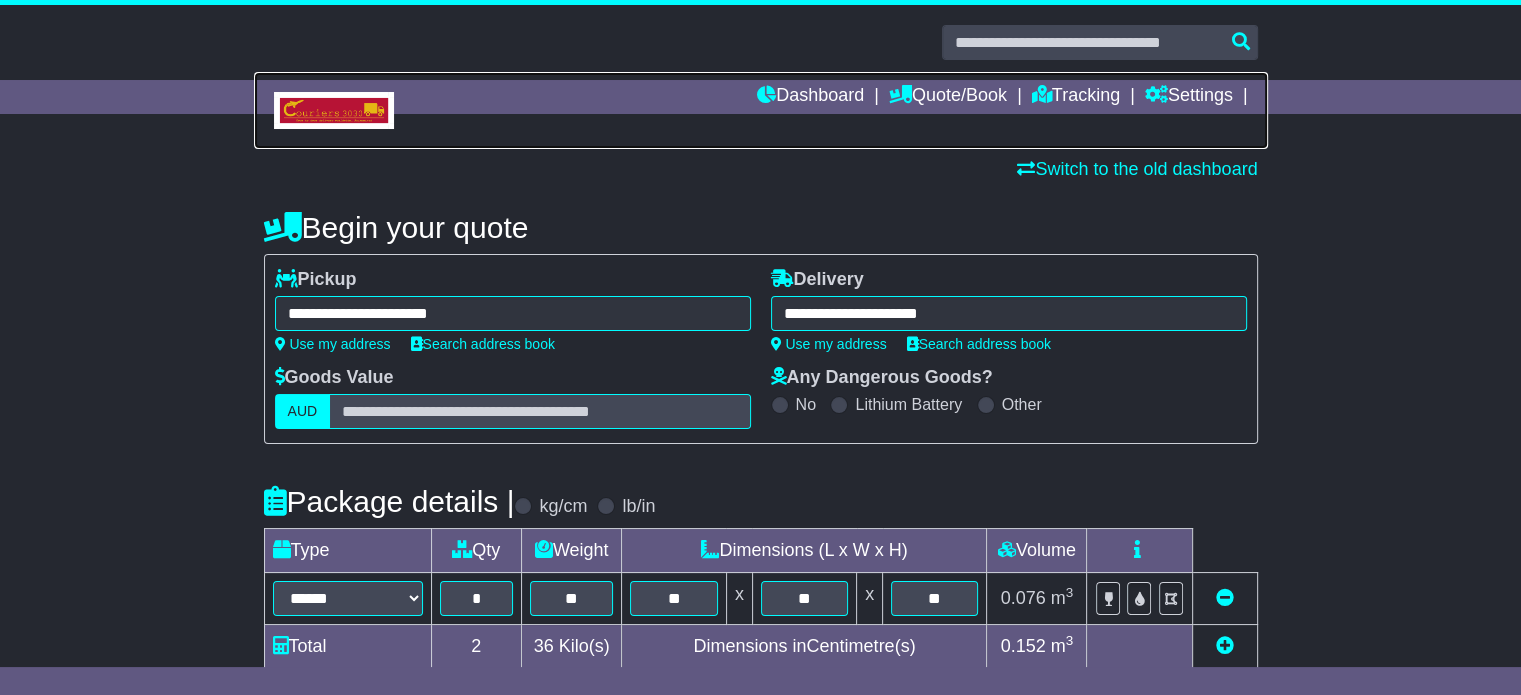 click at bounding box center (761, 110) 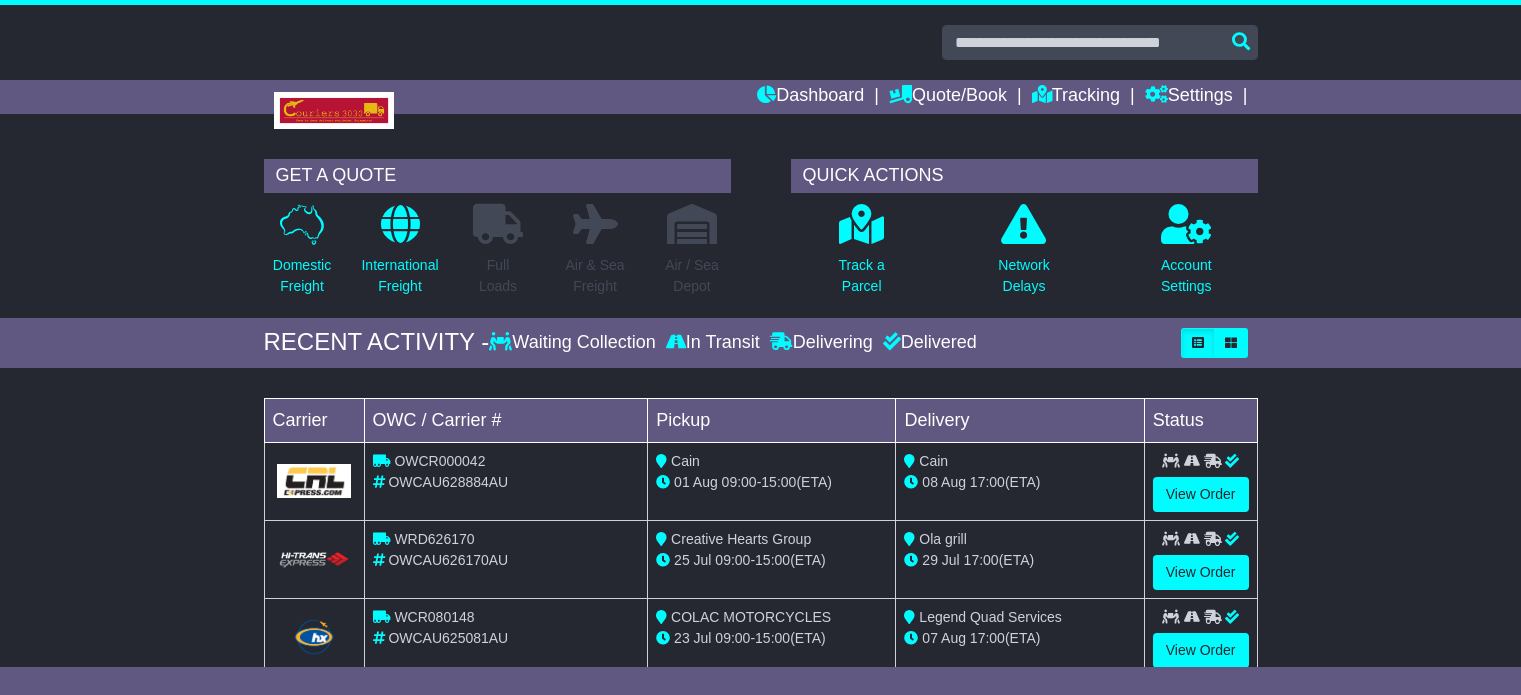 scroll, scrollTop: 0, scrollLeft: 0, axis: both 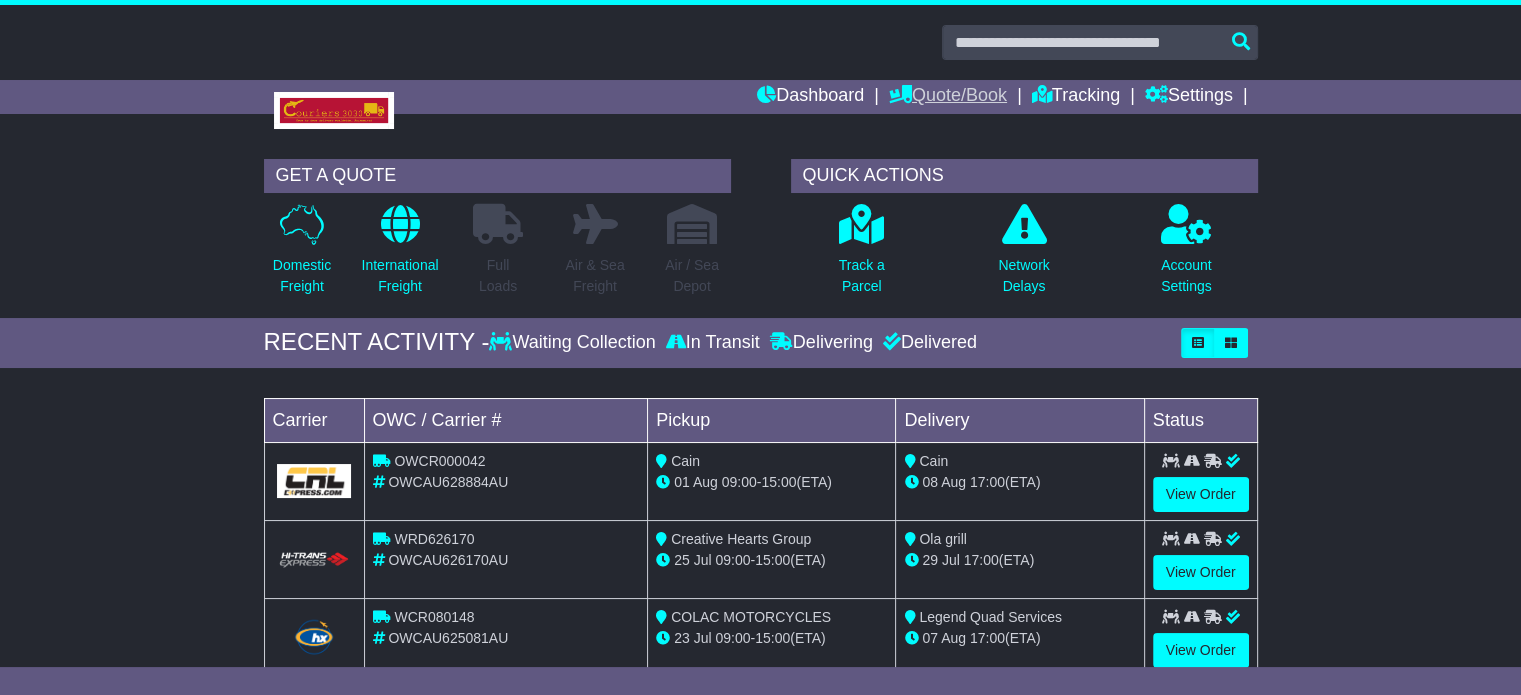 click on "Quote/Book" at bounding box center [948, 97] 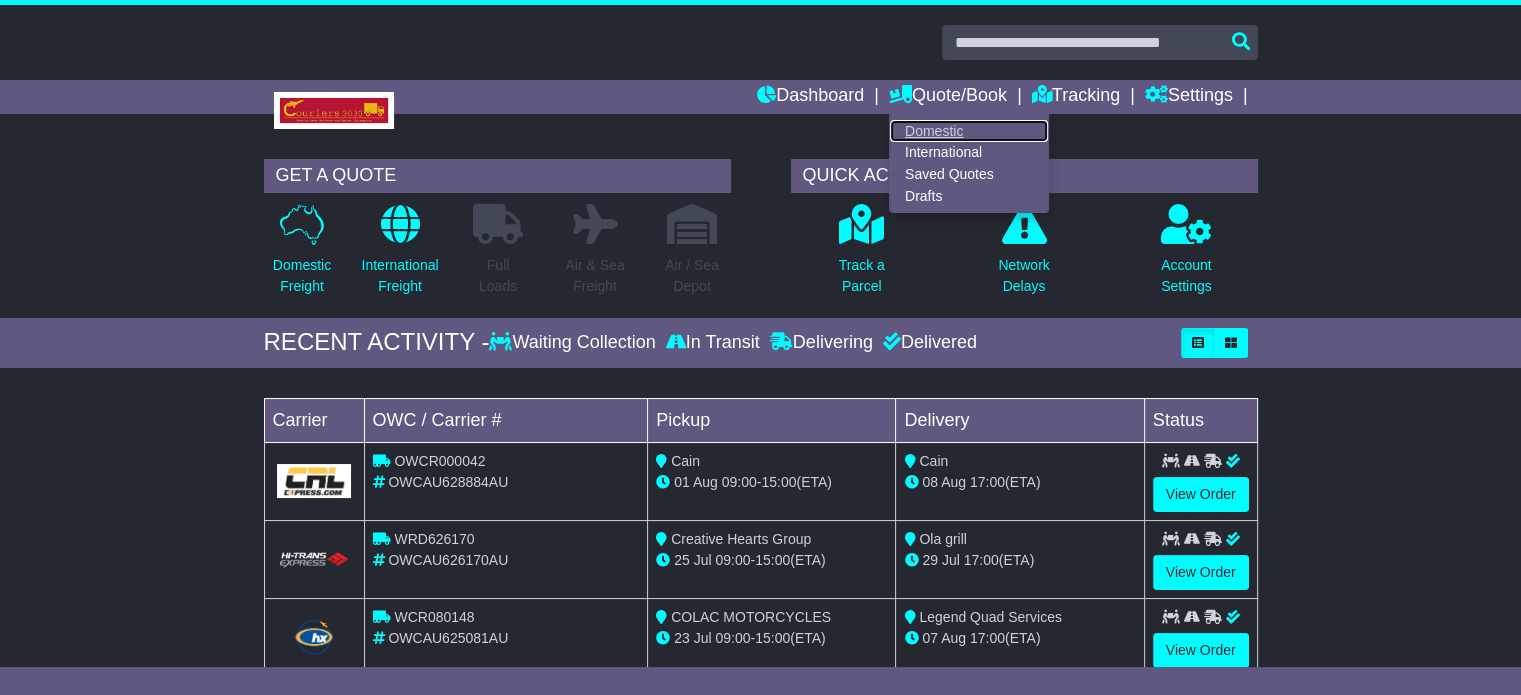 click on "Domestic" at bounding box center [969, 131] 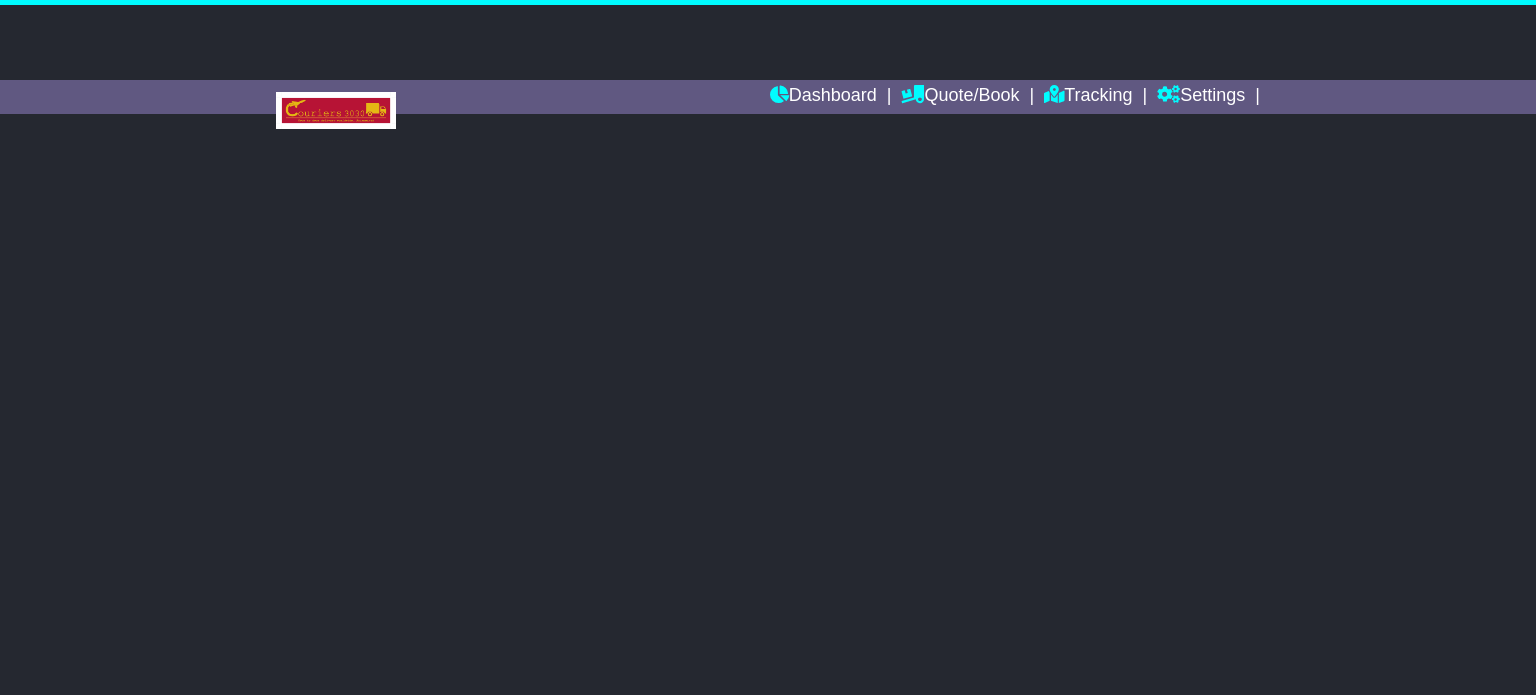 scroll, scrollTop: 0, scrollLeft: 0, axis: both 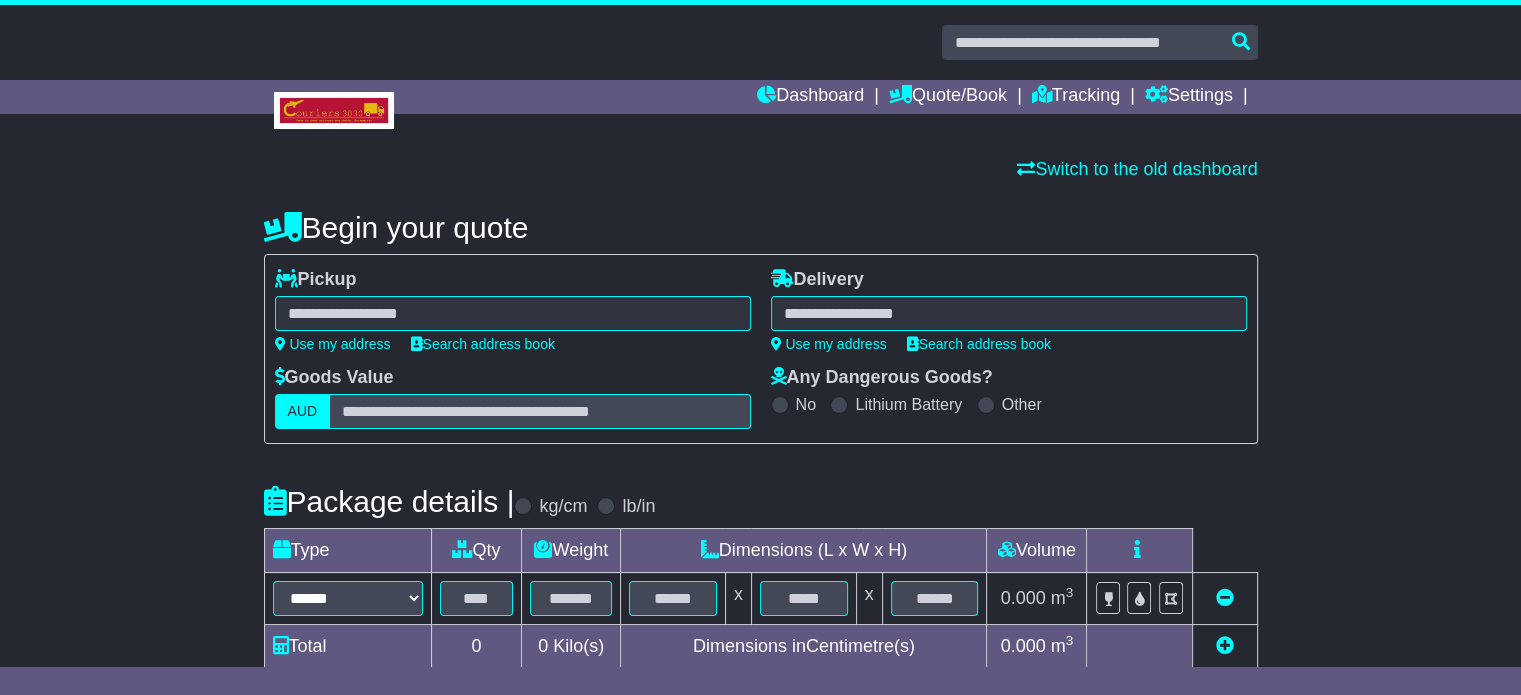 click at bounding box center [513, 313] 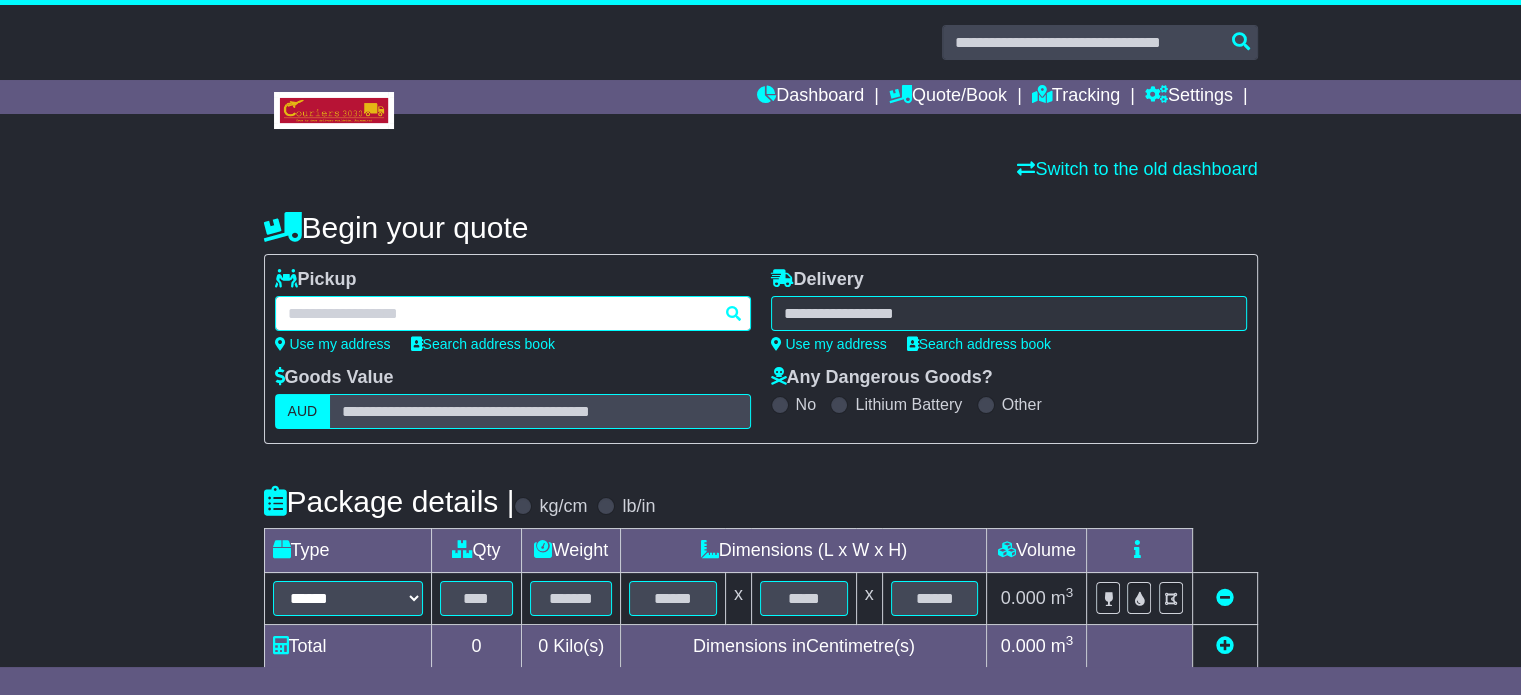 paste on "**********" 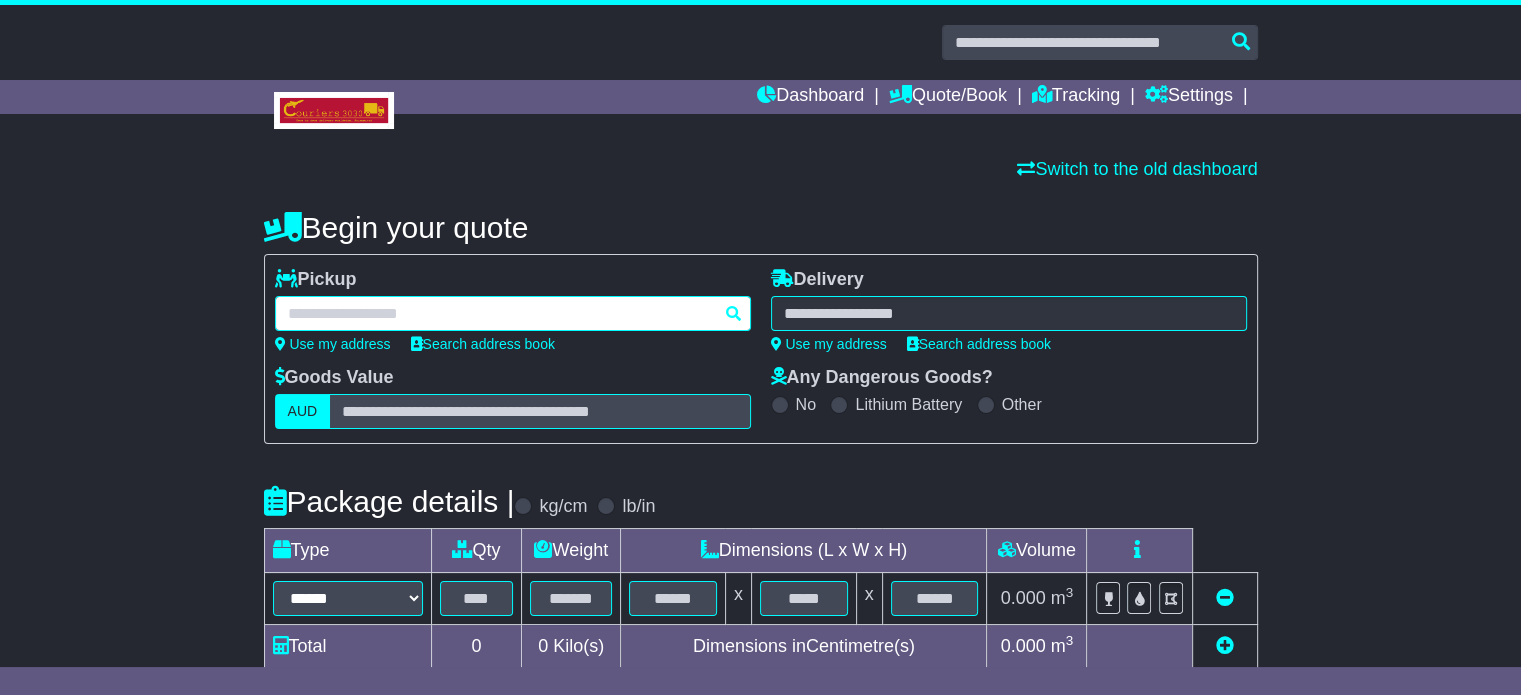 type on "**********" 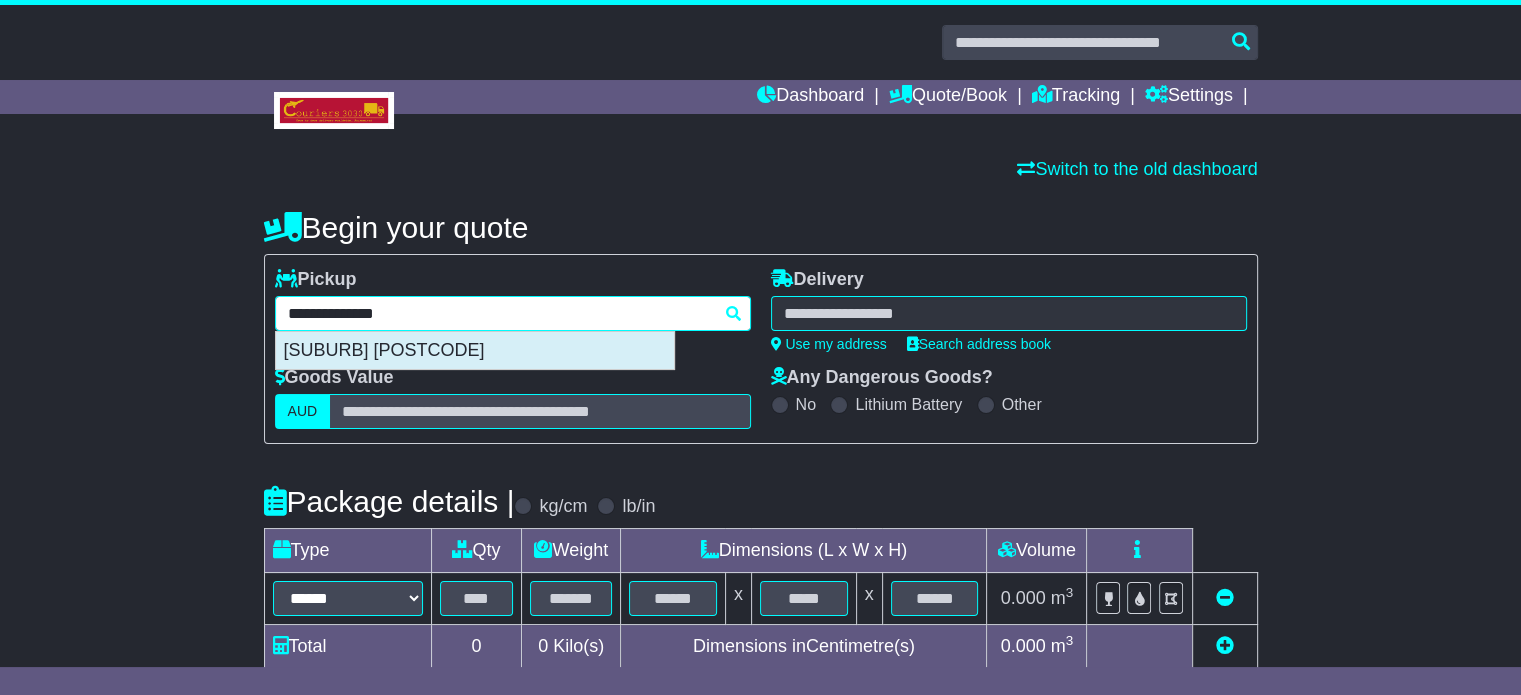 click on "[SUBURB] [POSTCODE]" at bounding box center (475, 351) 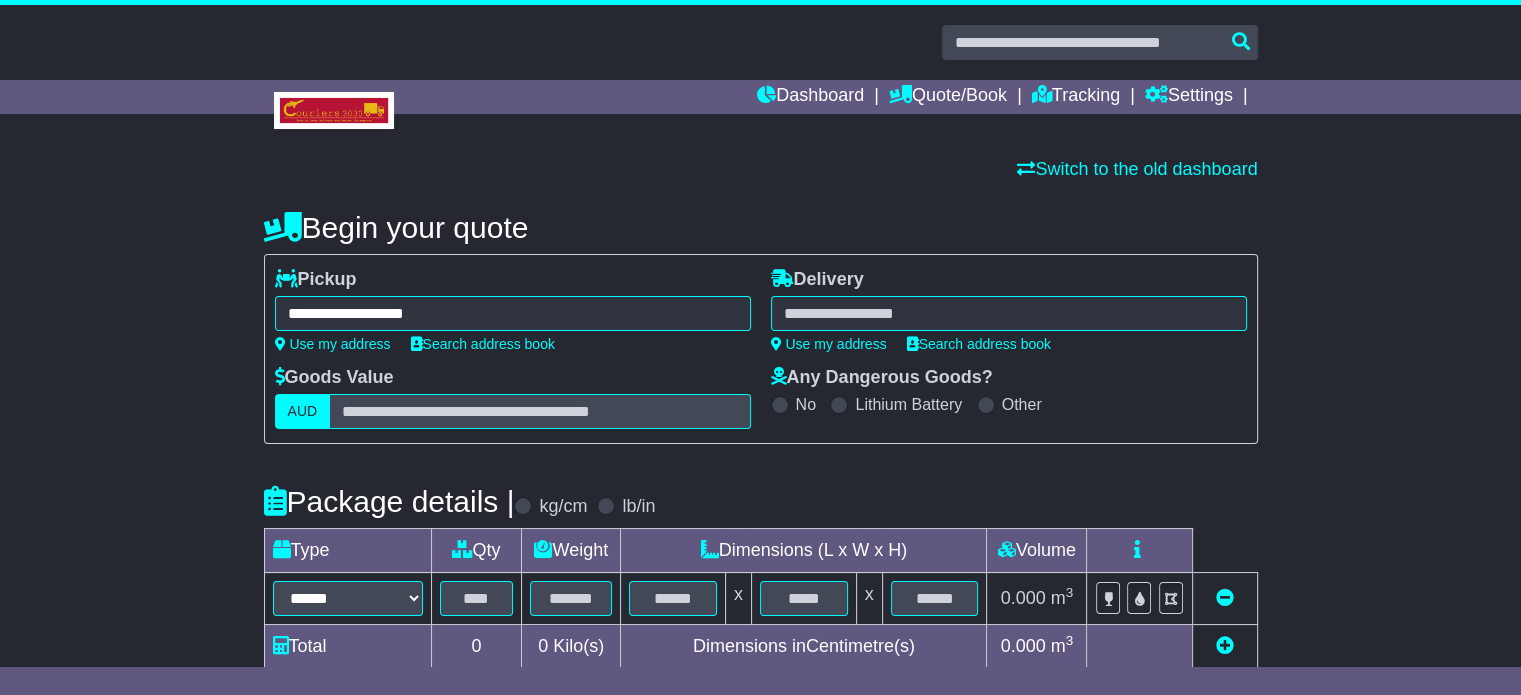 type on "**********" 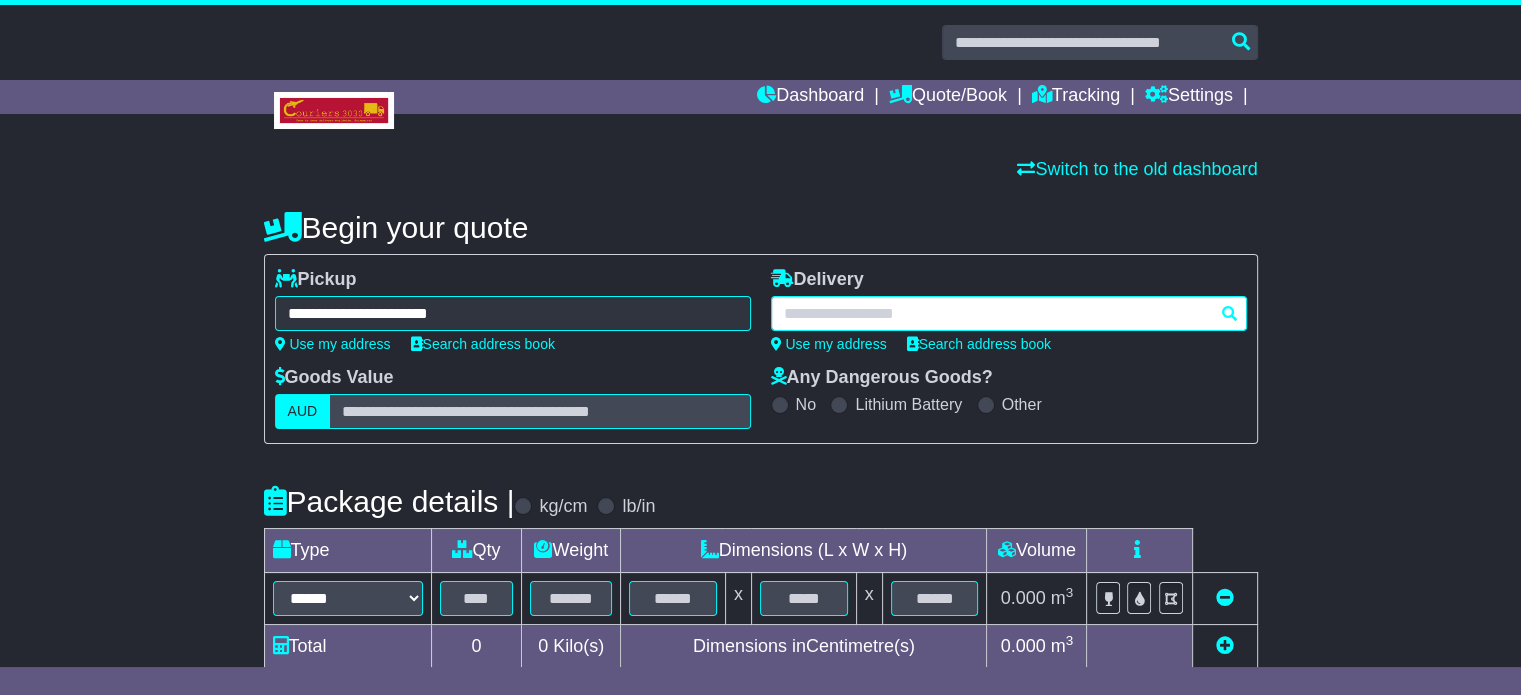 click at bounding box center (1009, 313) 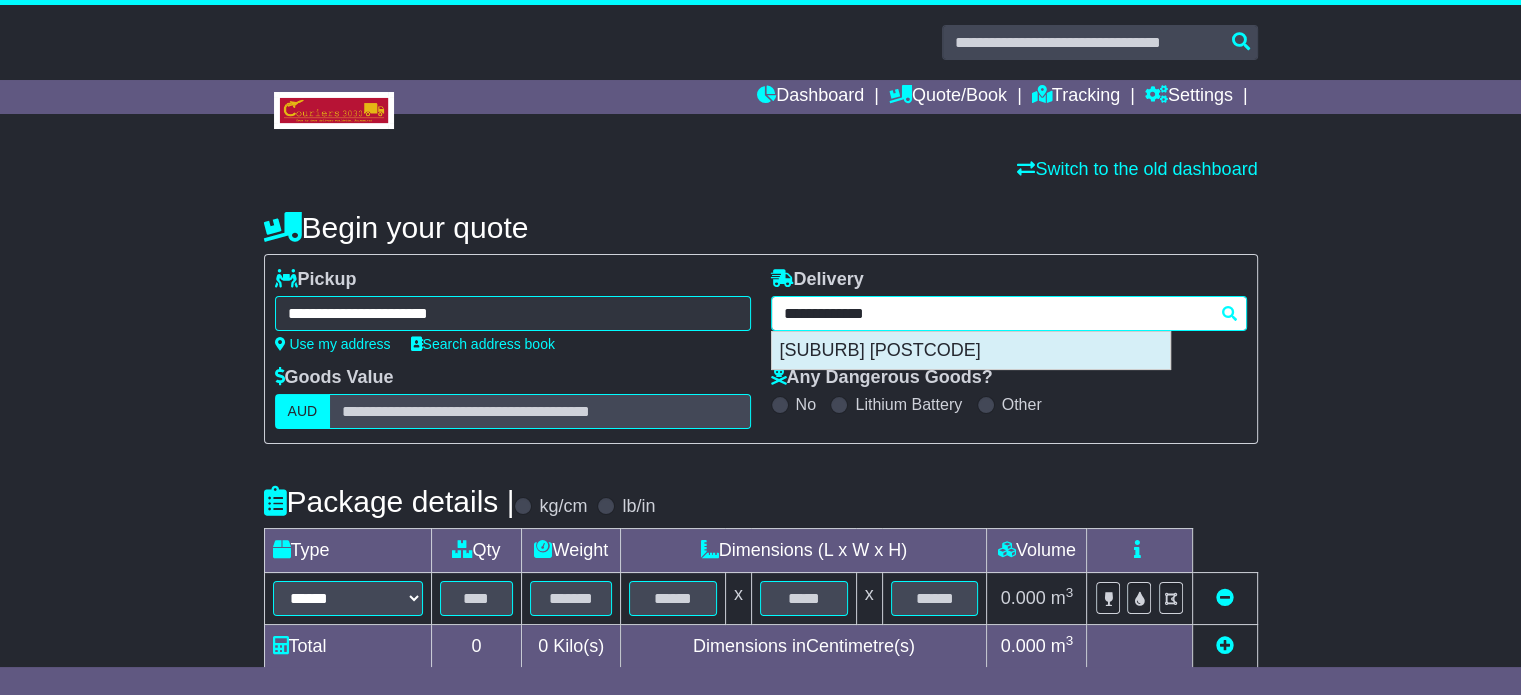 click on "CAMPBELLFIELD 3061" at bounding box center (971, 351) 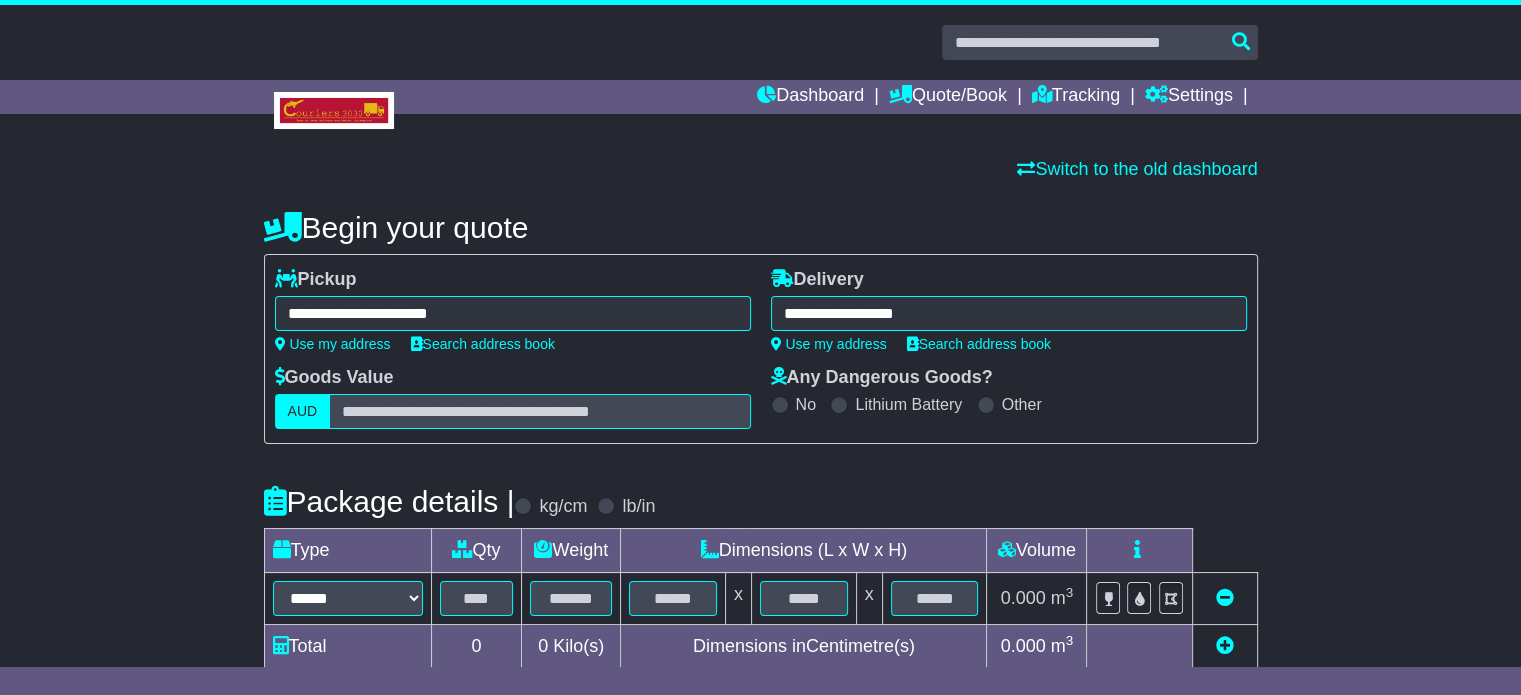 click on "**********" at bounding box center [761, 571] 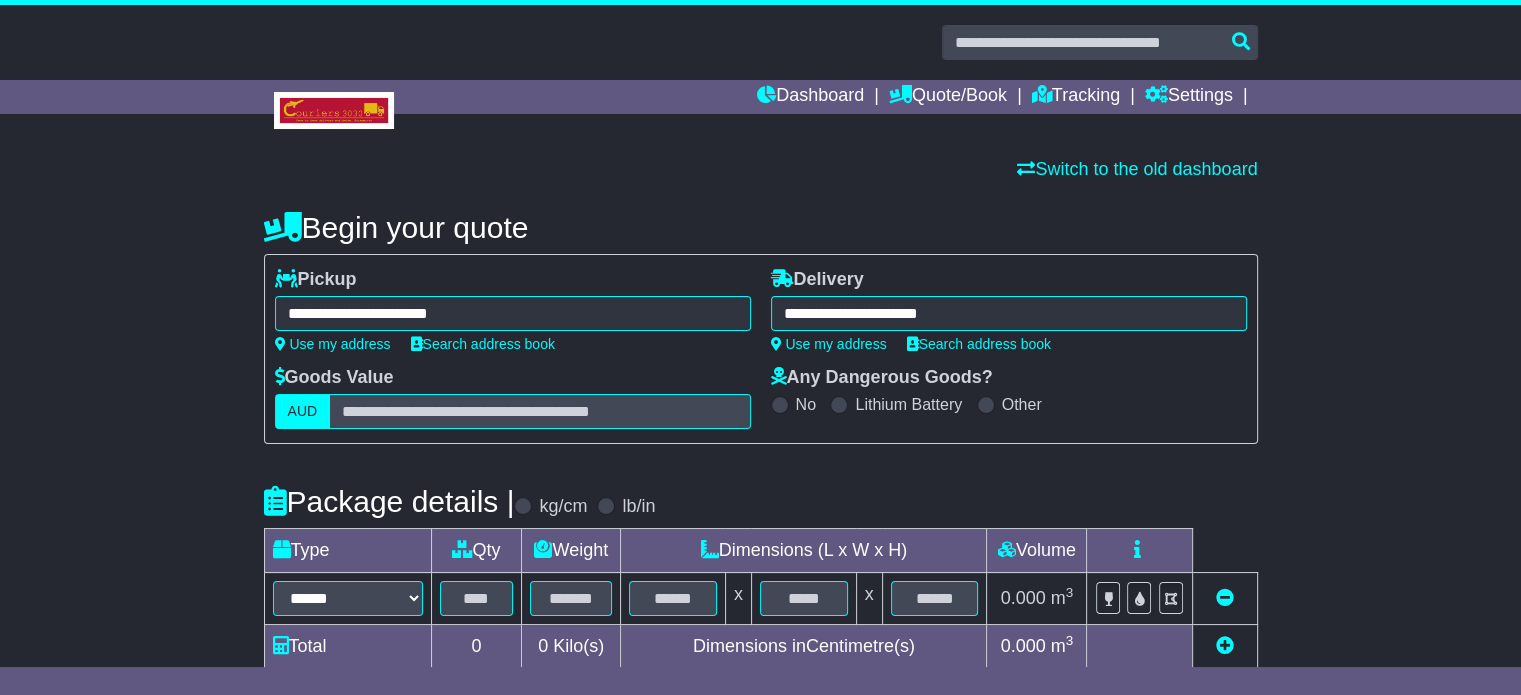 click on "**********" at bounding box center [761, 571] 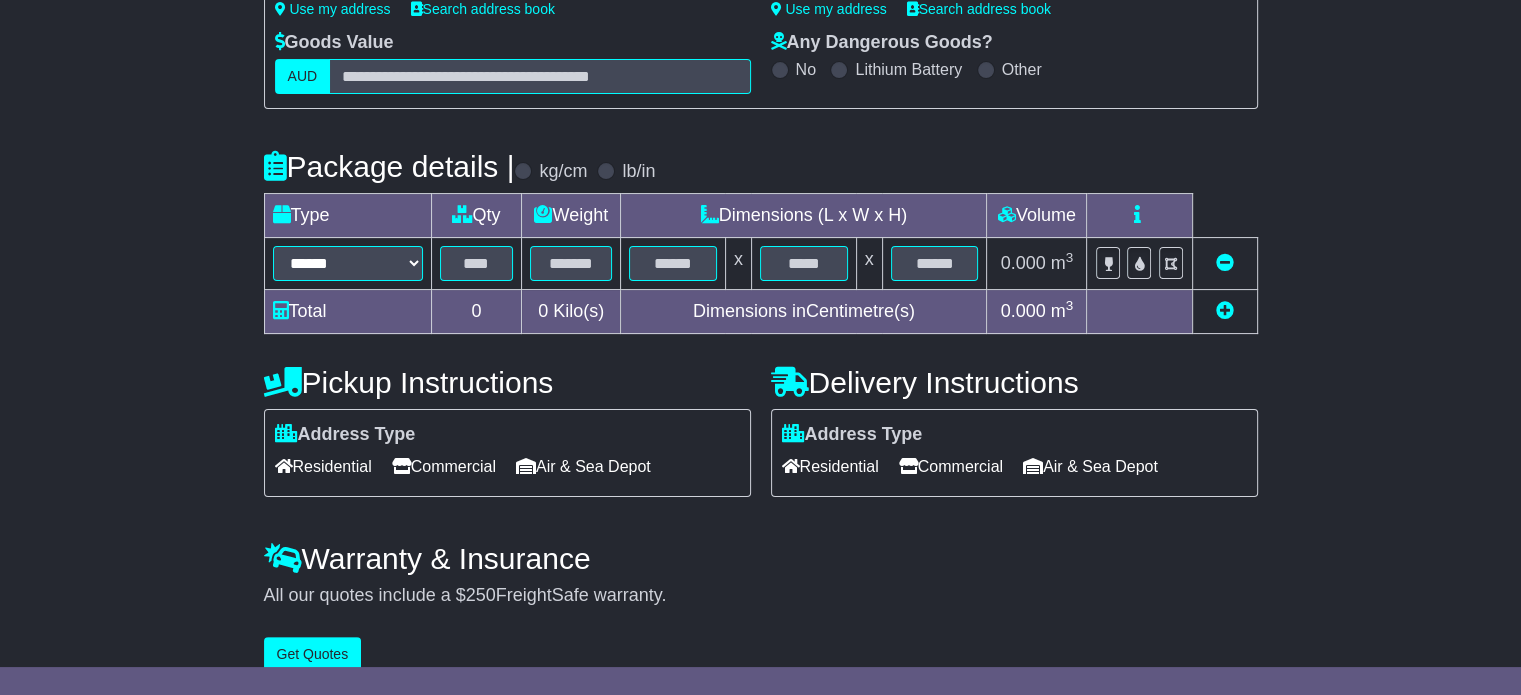 scroll, scrollTop: 360, scrollLeft: 0, axis: vertical 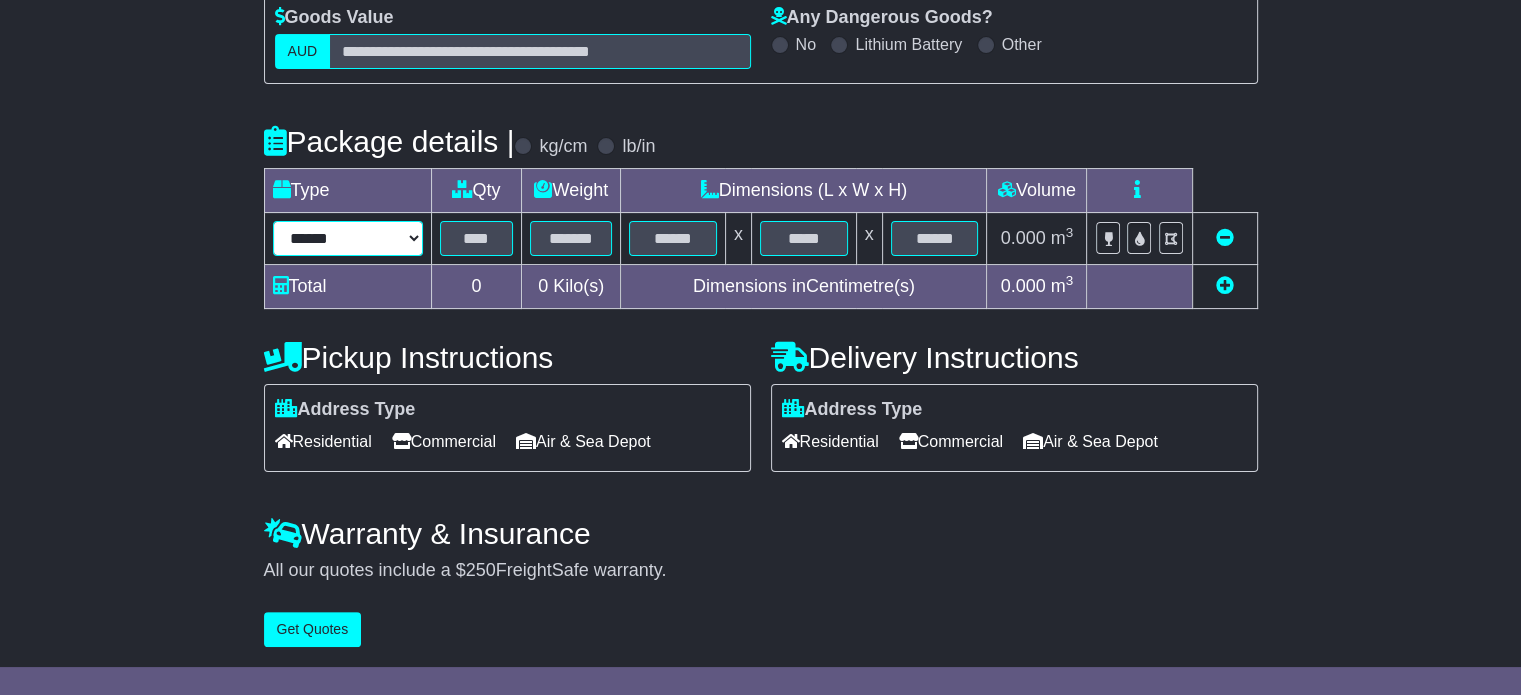 click on "****** ****** *** ******** ***** **** **** ****** *** *******" at bounding box center (348, 238) 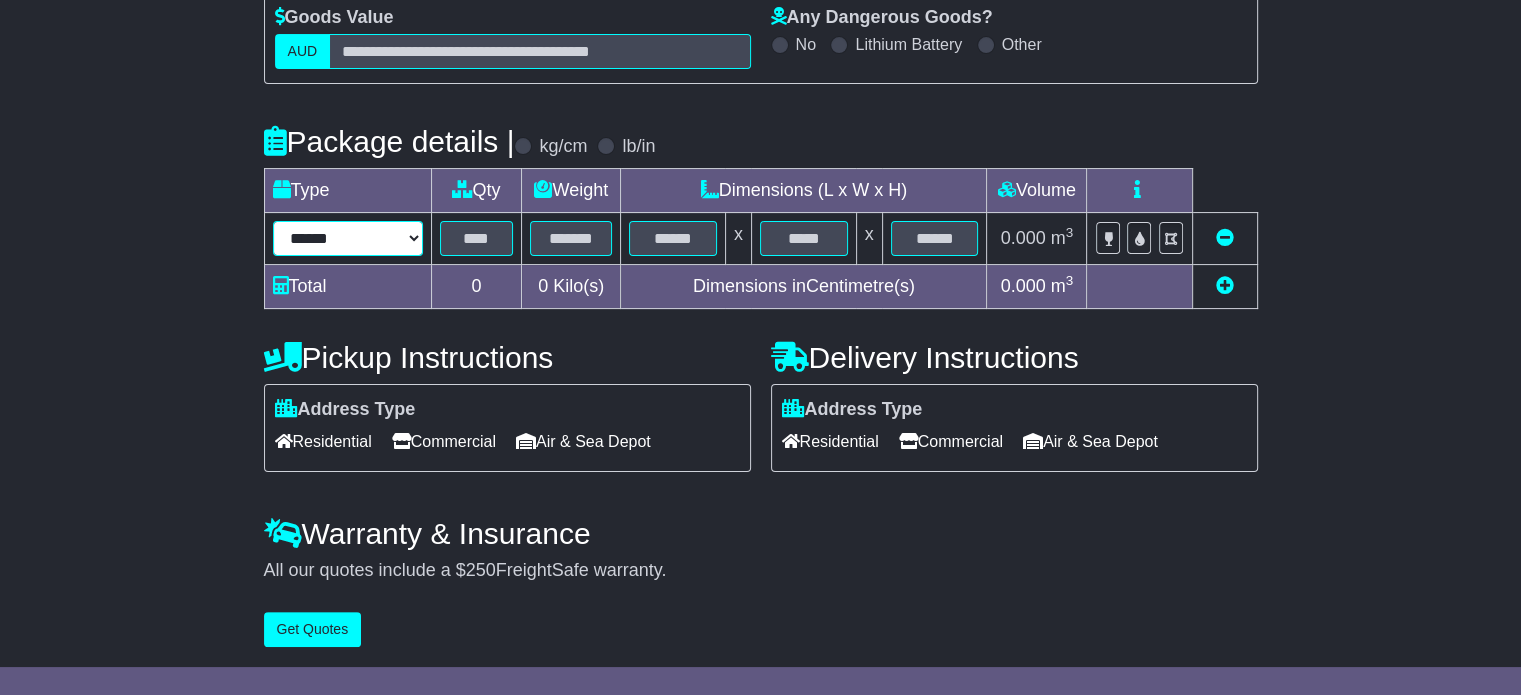 select on "*****" 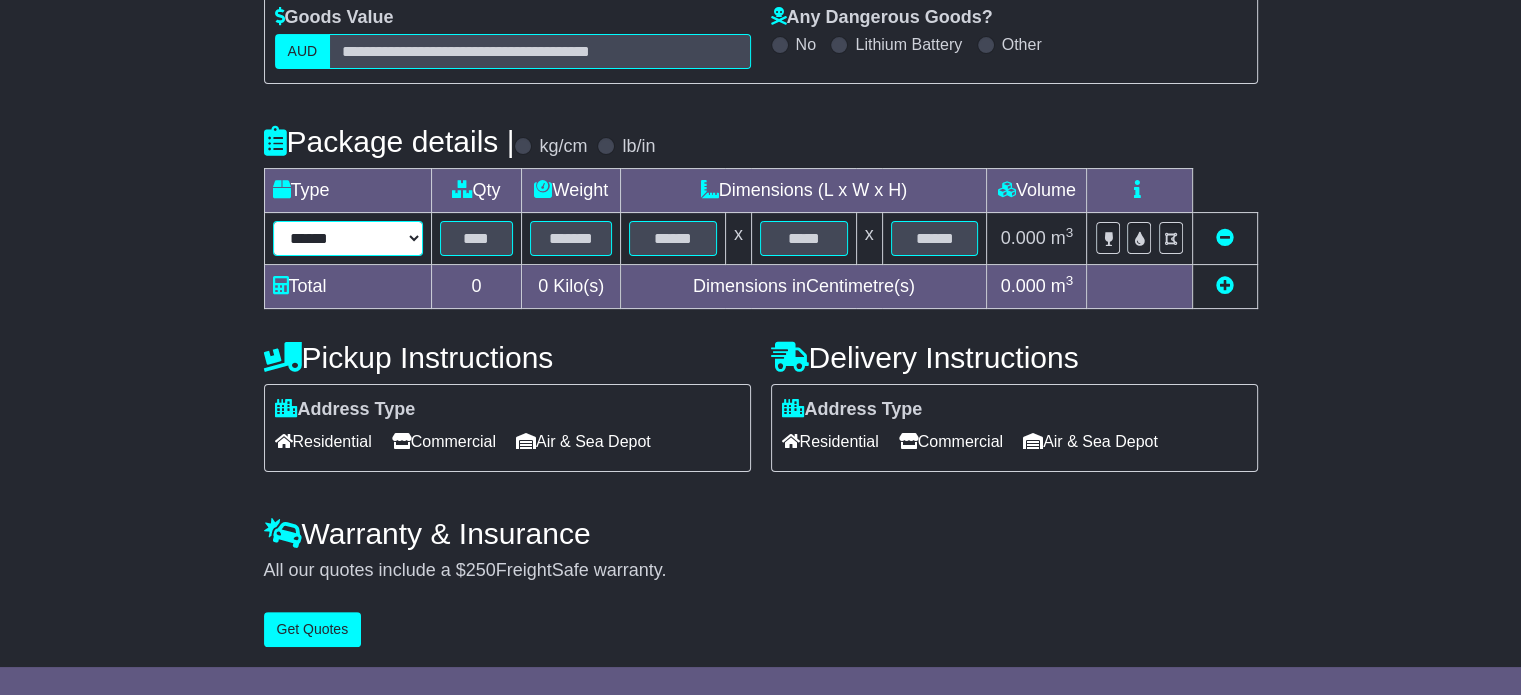 click on "****** ****** *** ******** ***** **** **** ****** *** *******" at bounding box center [348, 238] 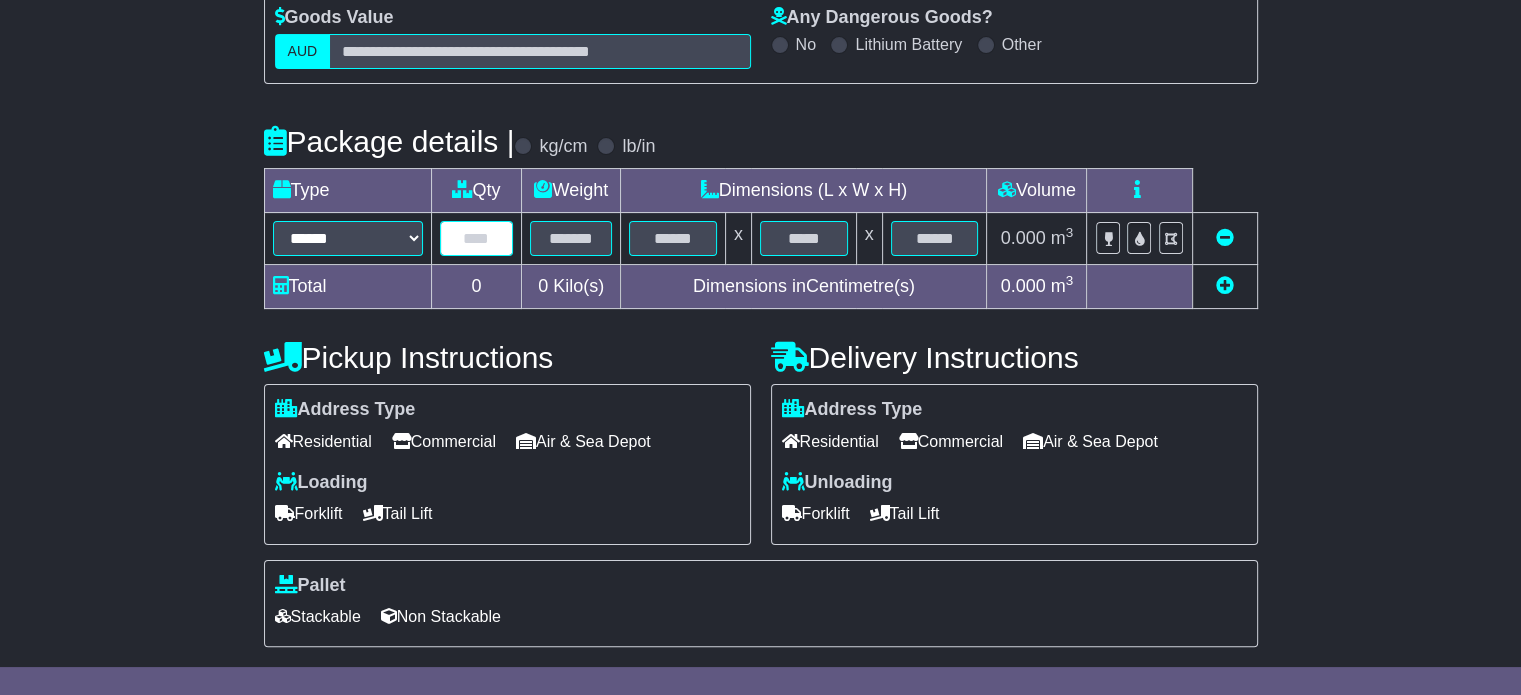 click at bounding box center [477, 238] 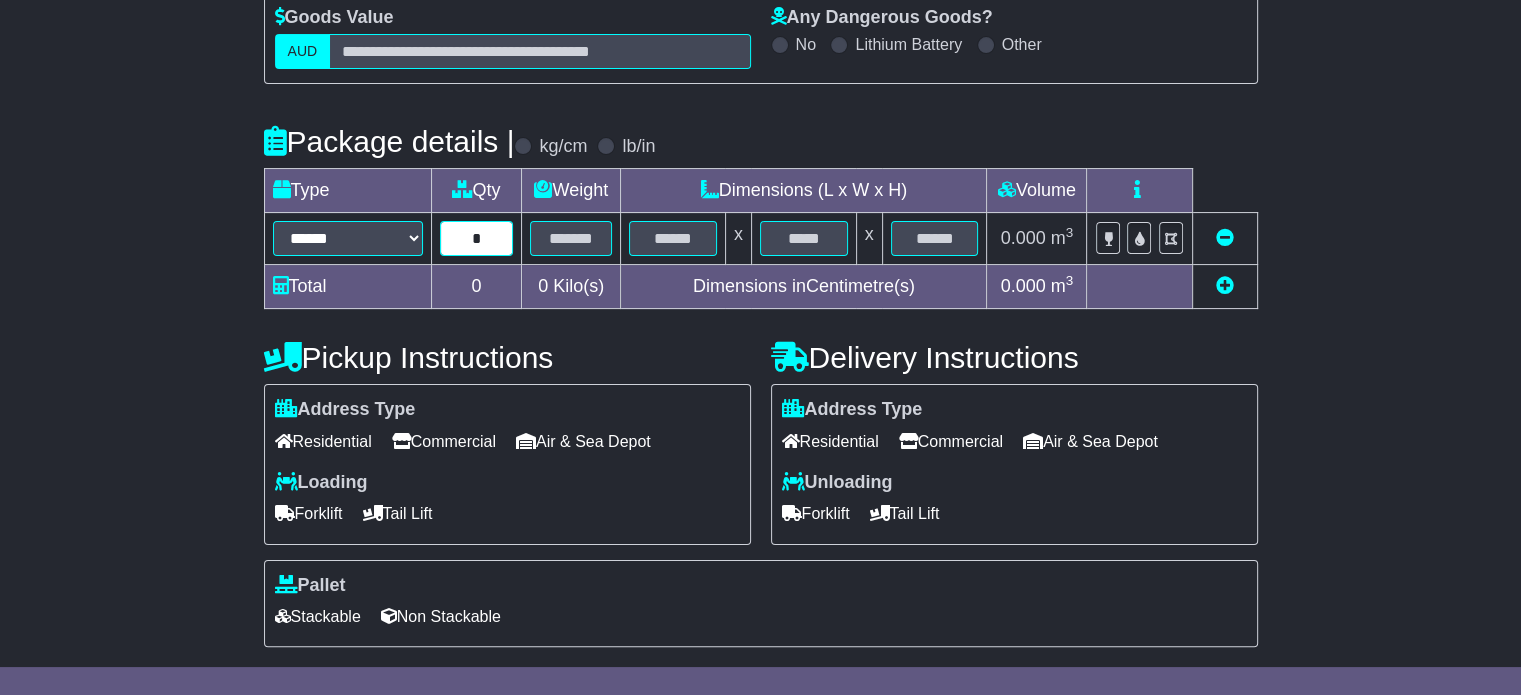 type on "*" 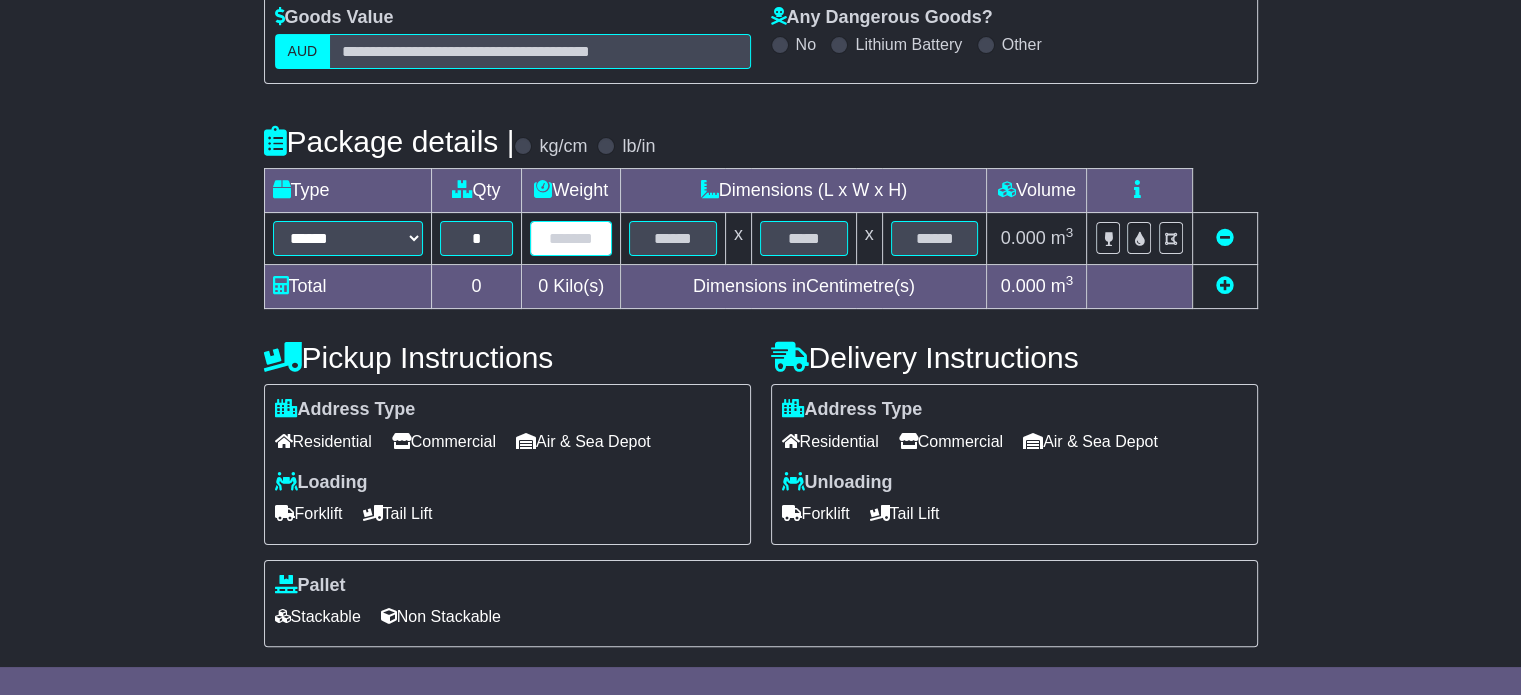 click at bounding box center [571, 238] 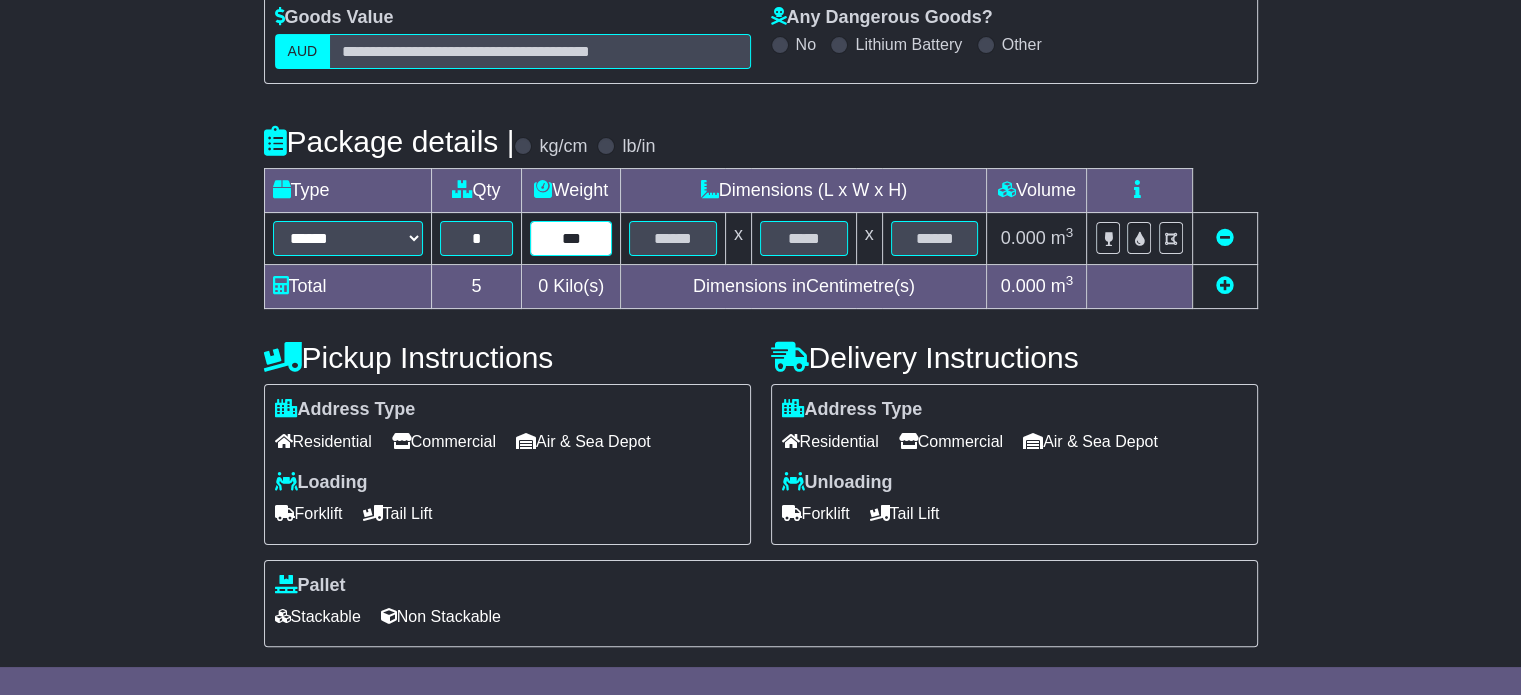 type on "***" 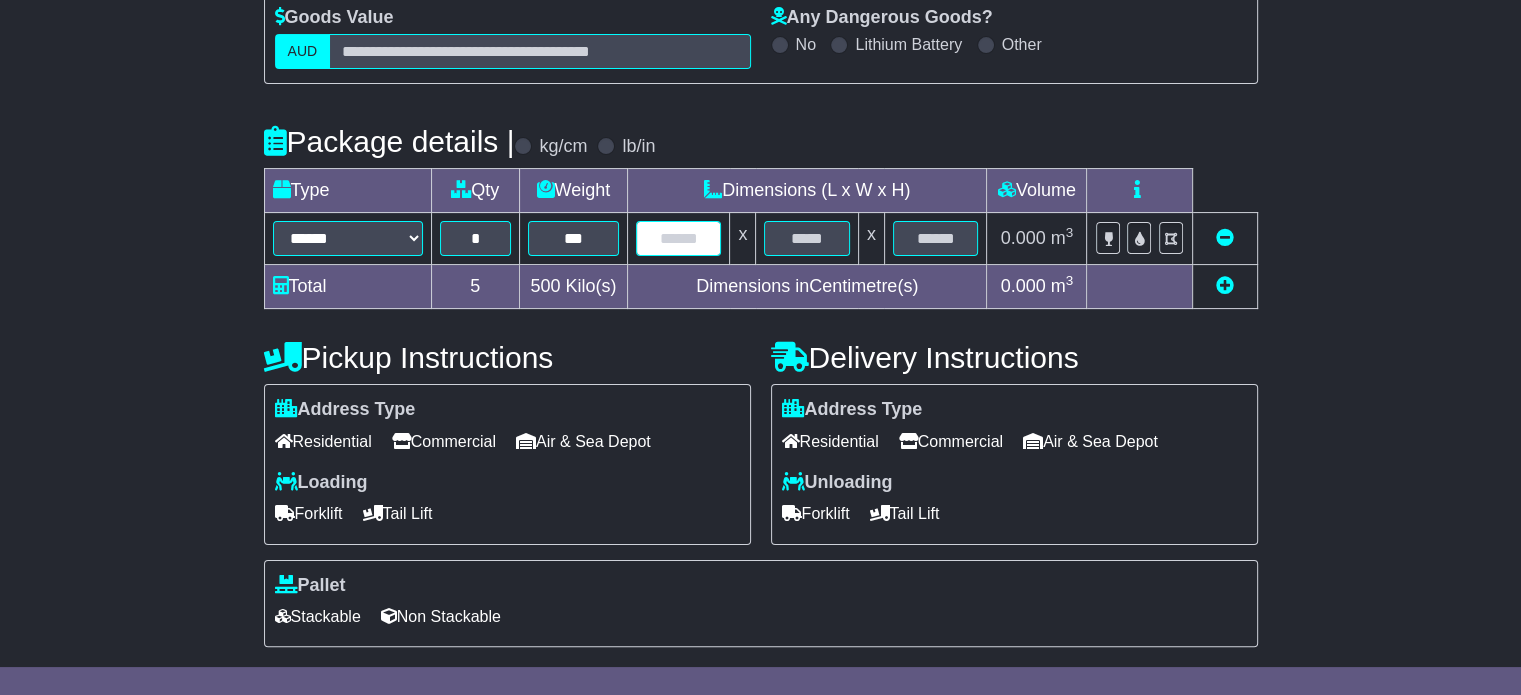 click at bounding box center [678, 238] 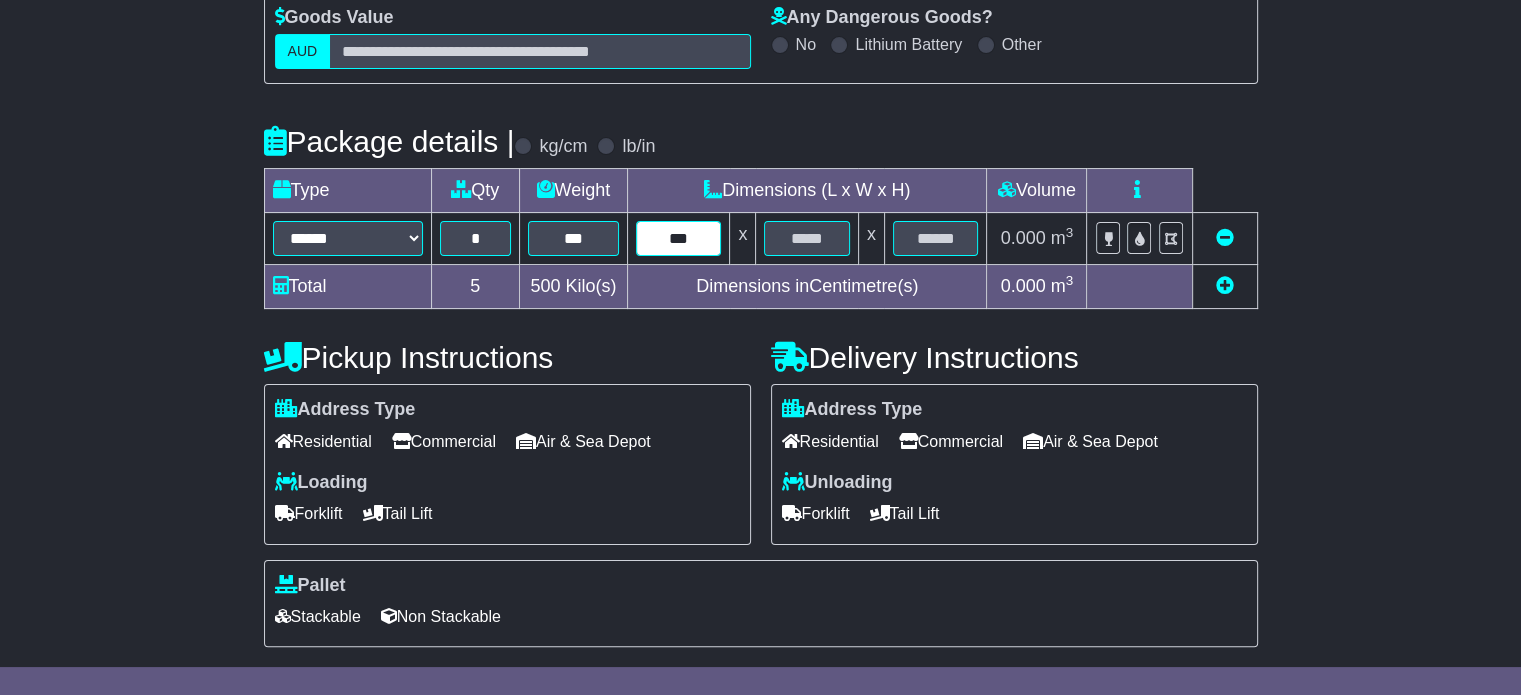 type on "***" 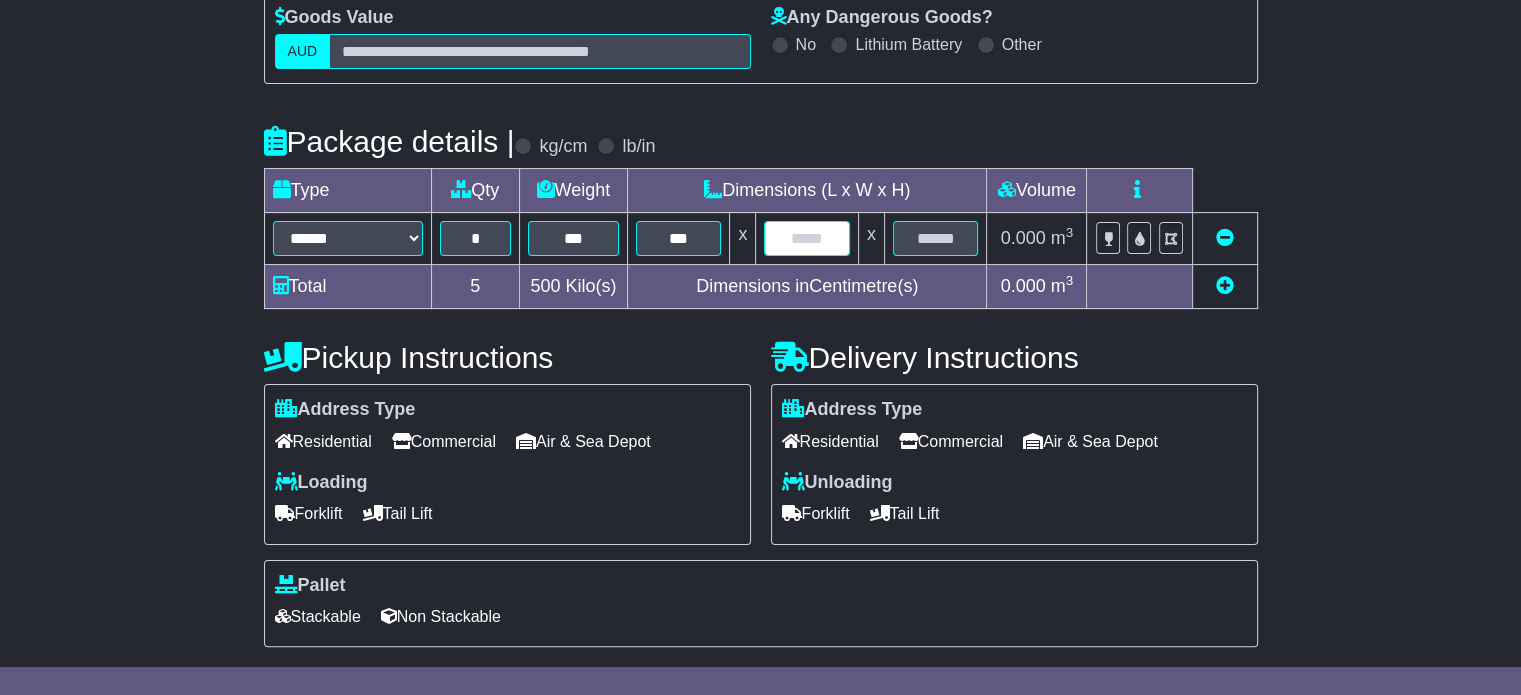 click at bounding box center [806, 238] 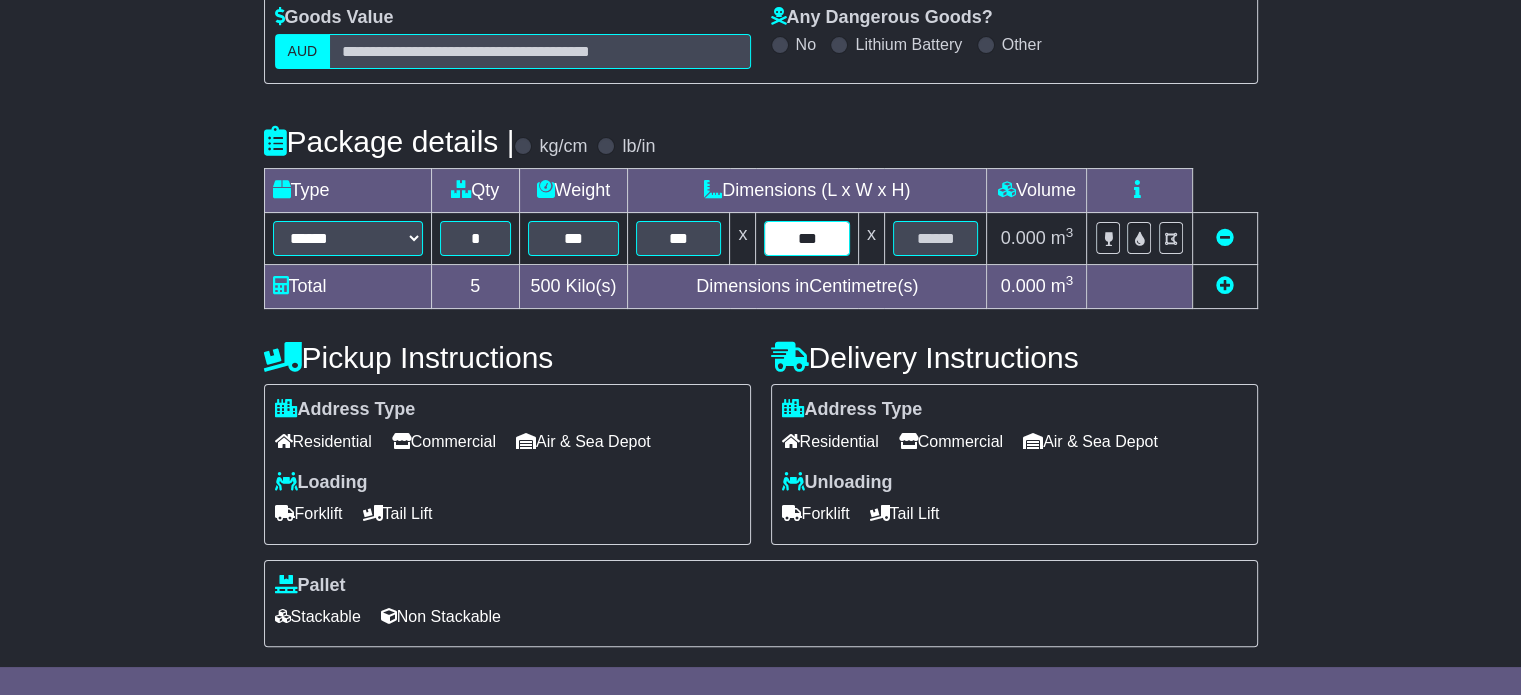 type on "***" 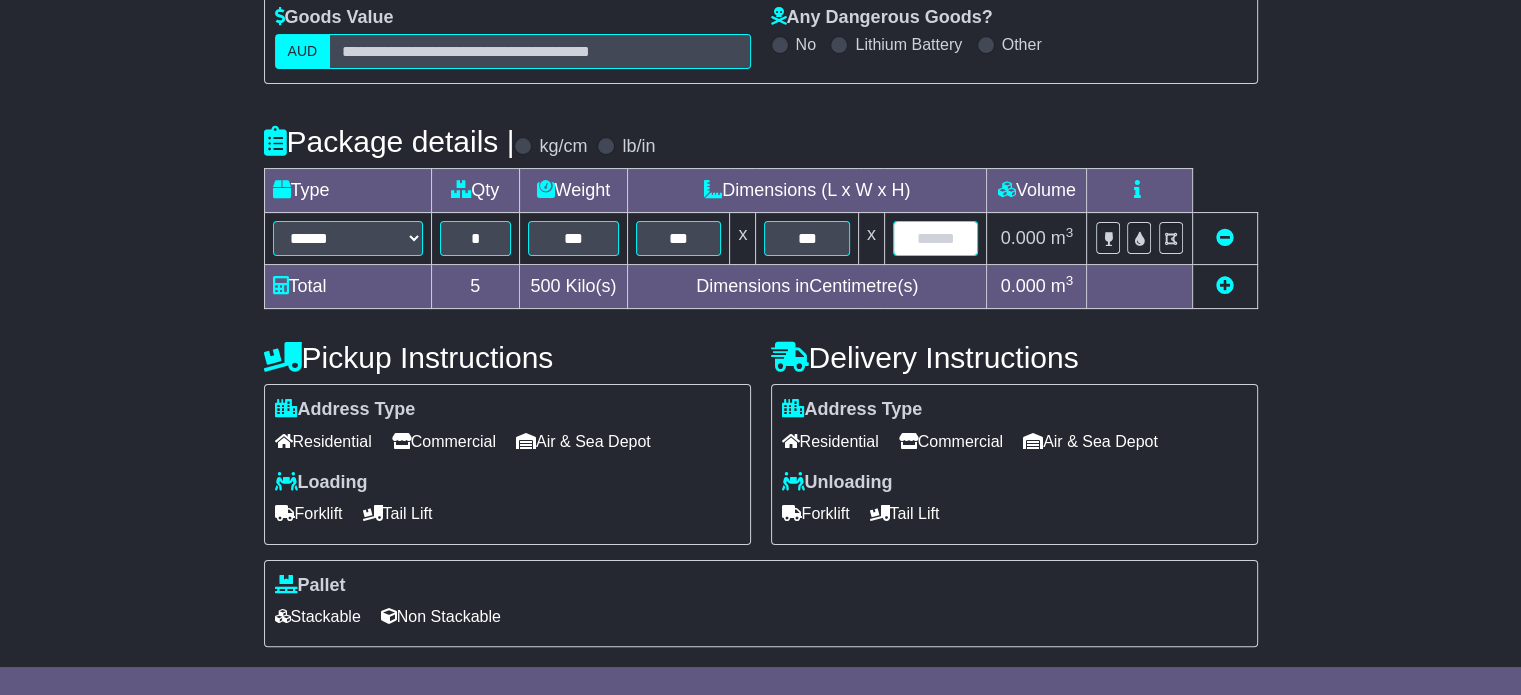 click at bounding box center [936, 238] 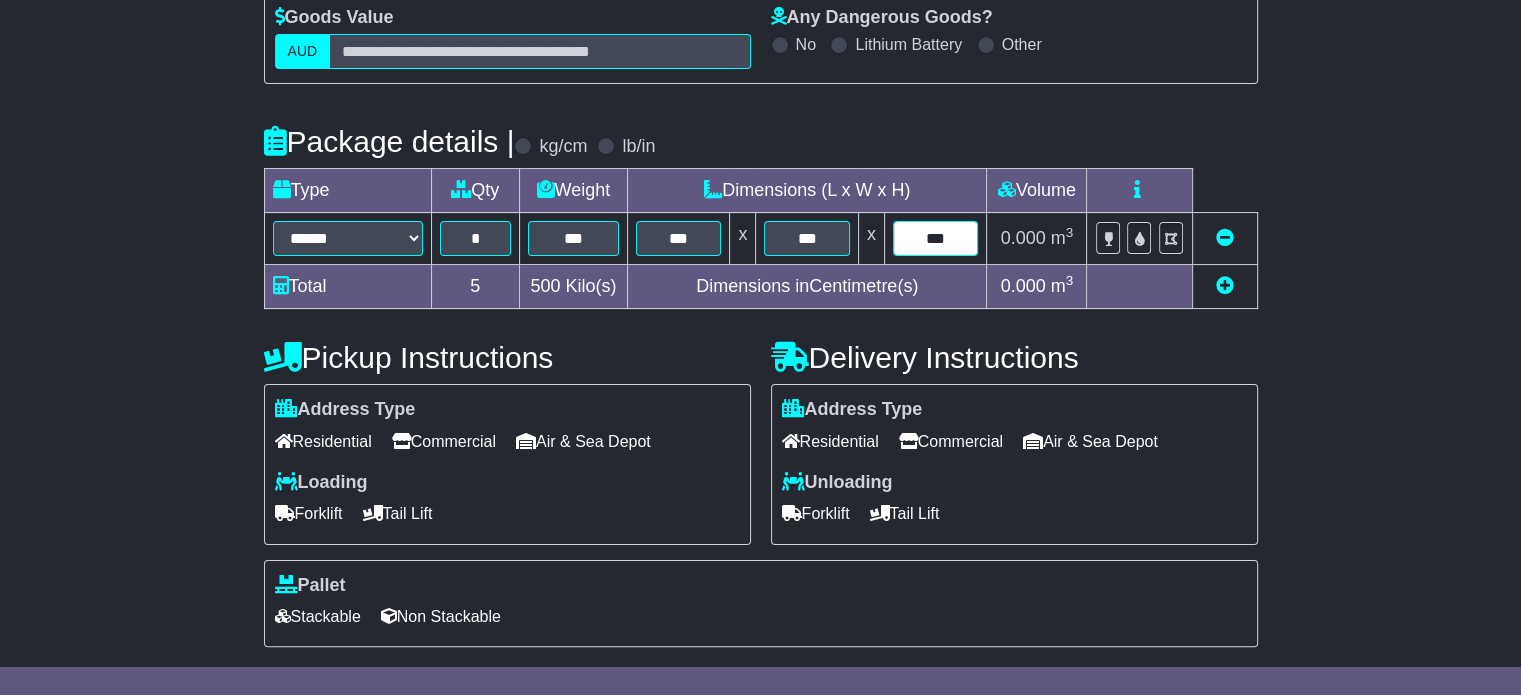 type on "***" 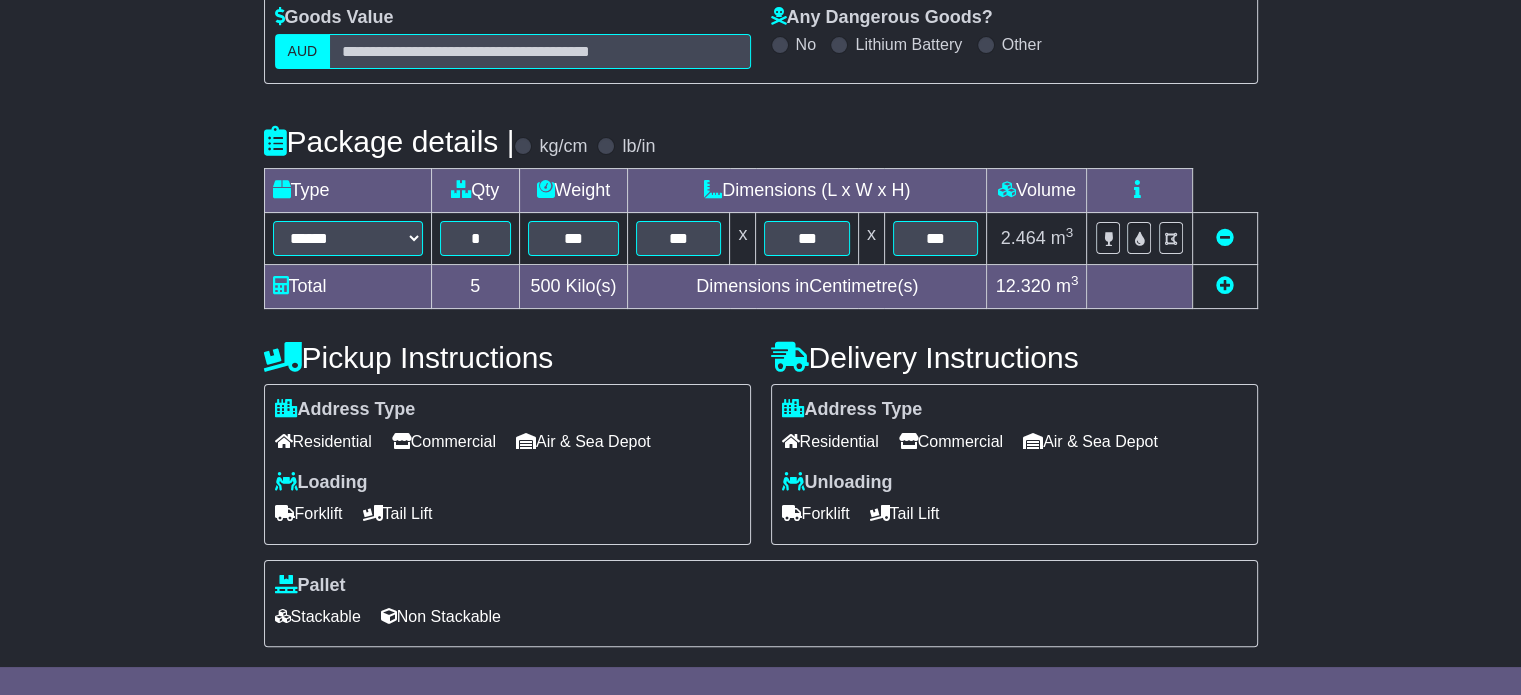 click on "Commercial" at bounding box center (444, 441) 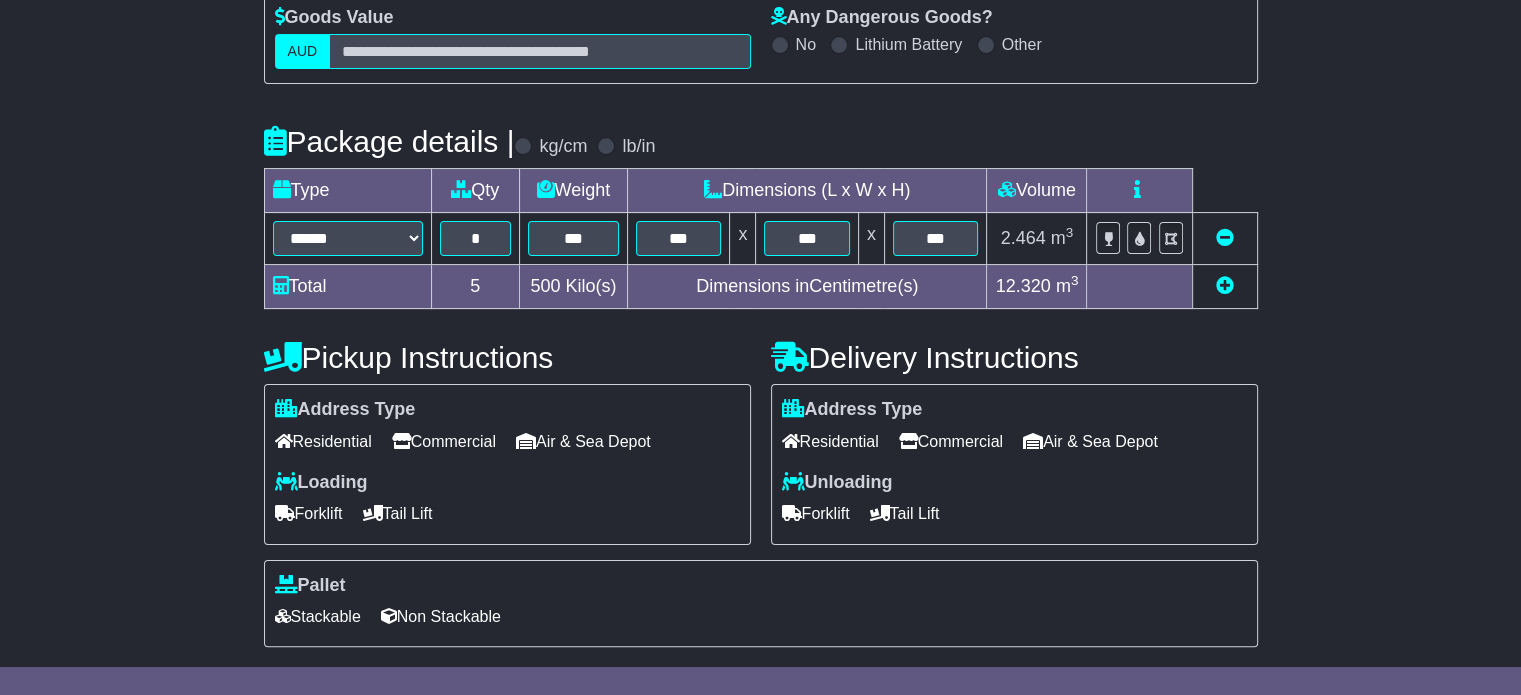 click on "Commercial" at bounding box center (951, 441) 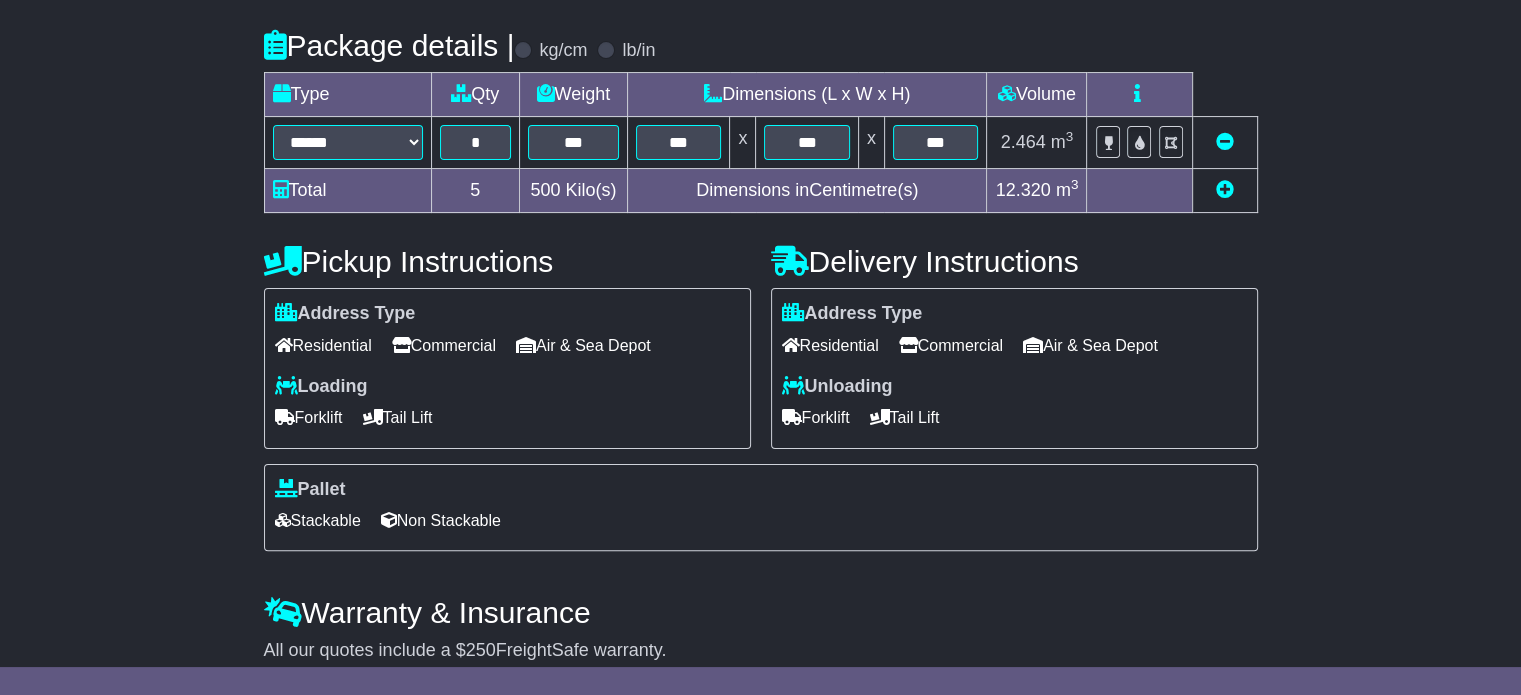 scroll, scrollTop: 540, scrollLeft: 0, axis: vertical 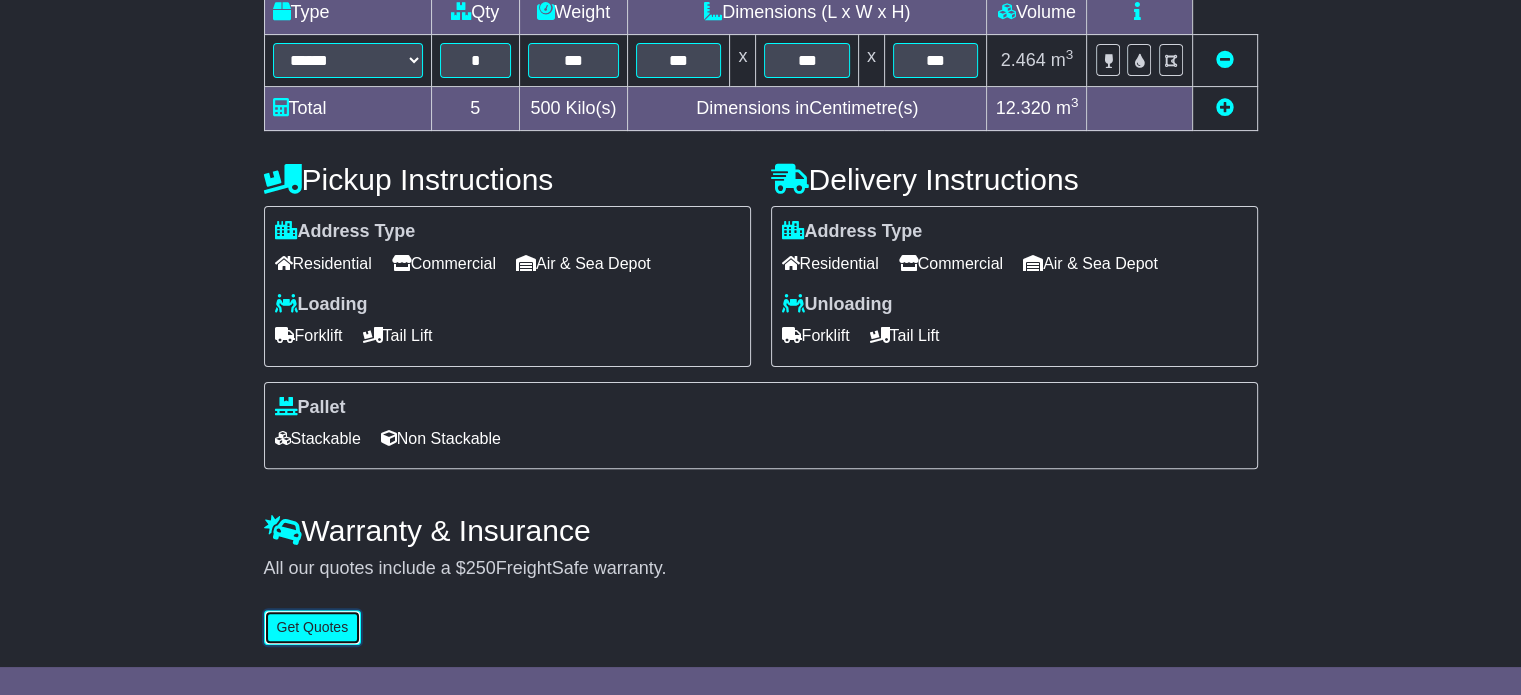 click on "Get Quotes" at bounding box center (313, 627) 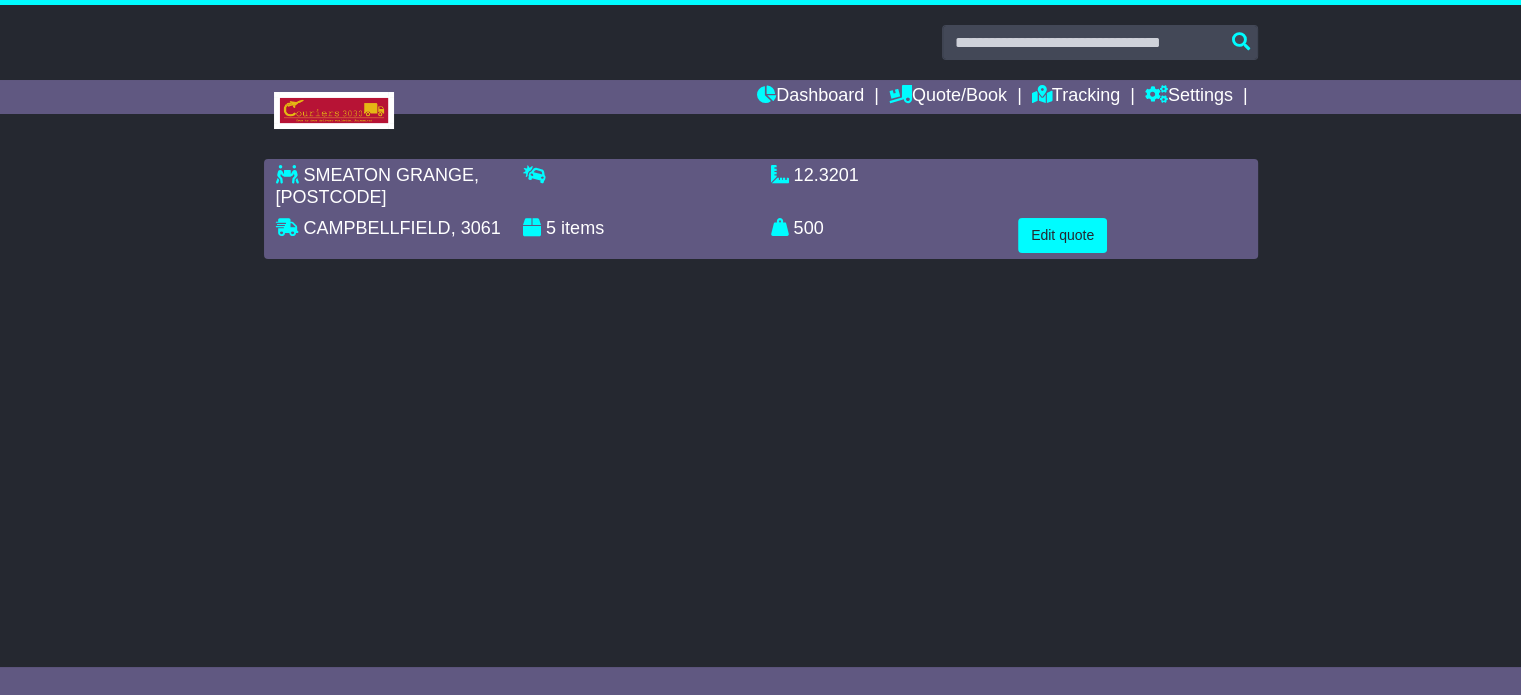 scroll, scrollTop: 0, scrollLeft: 0, axis: both 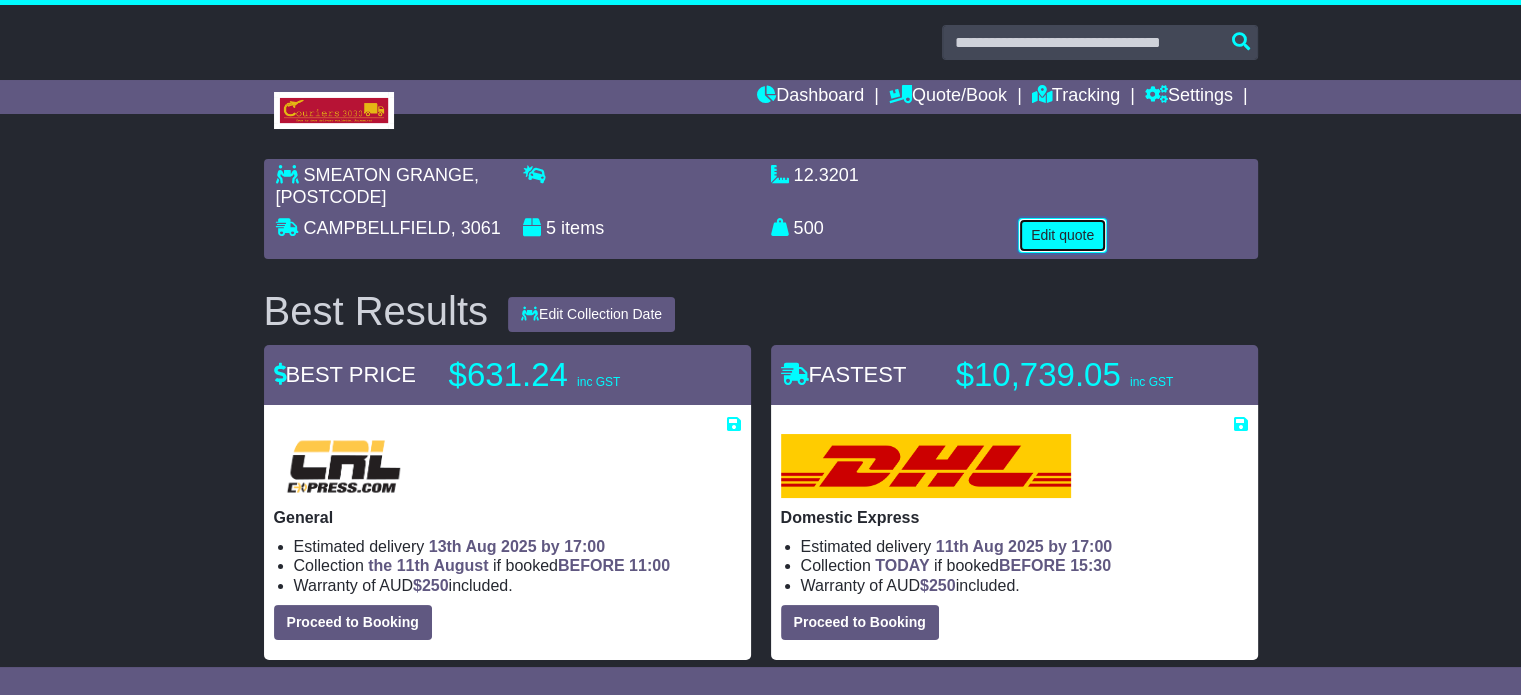 click on "Edit quote" at bounding box center [1062, 235] 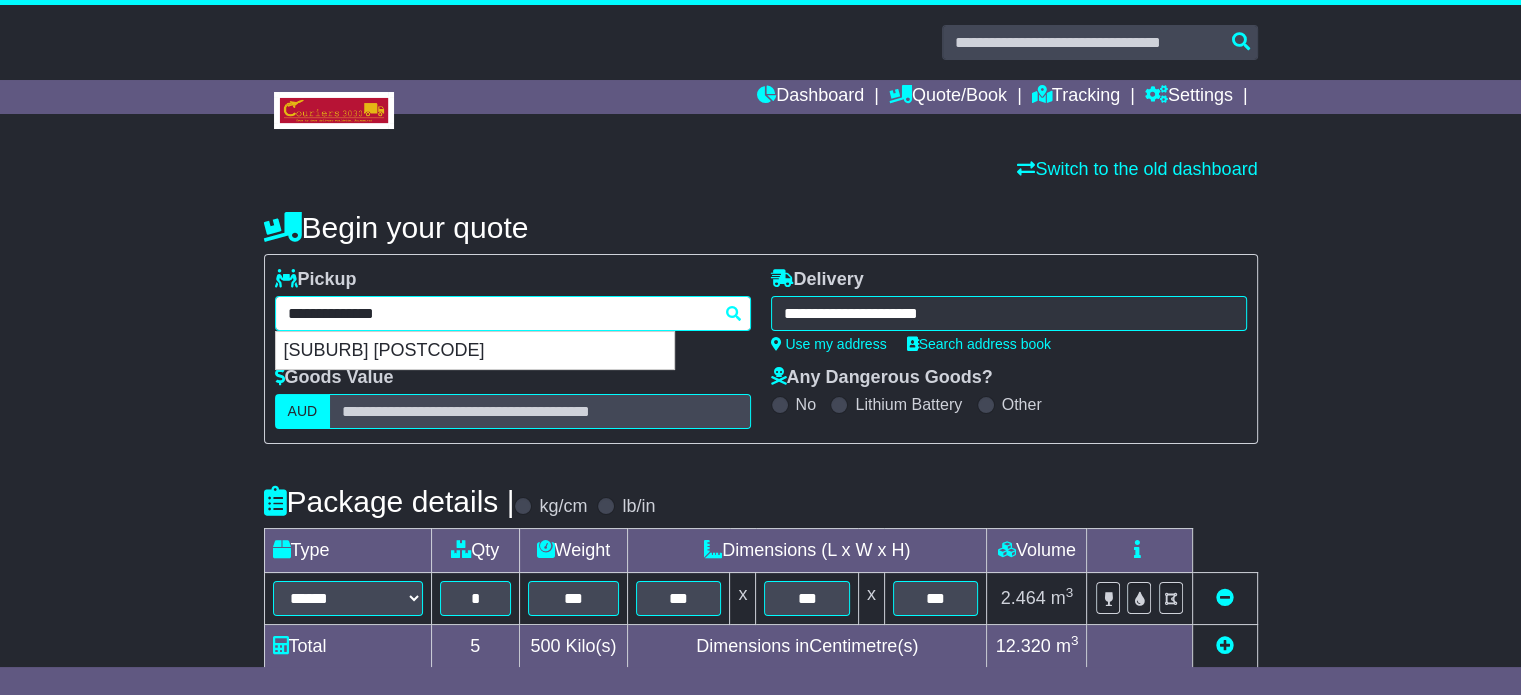 click on "**********" at bounding box center [513, 313] 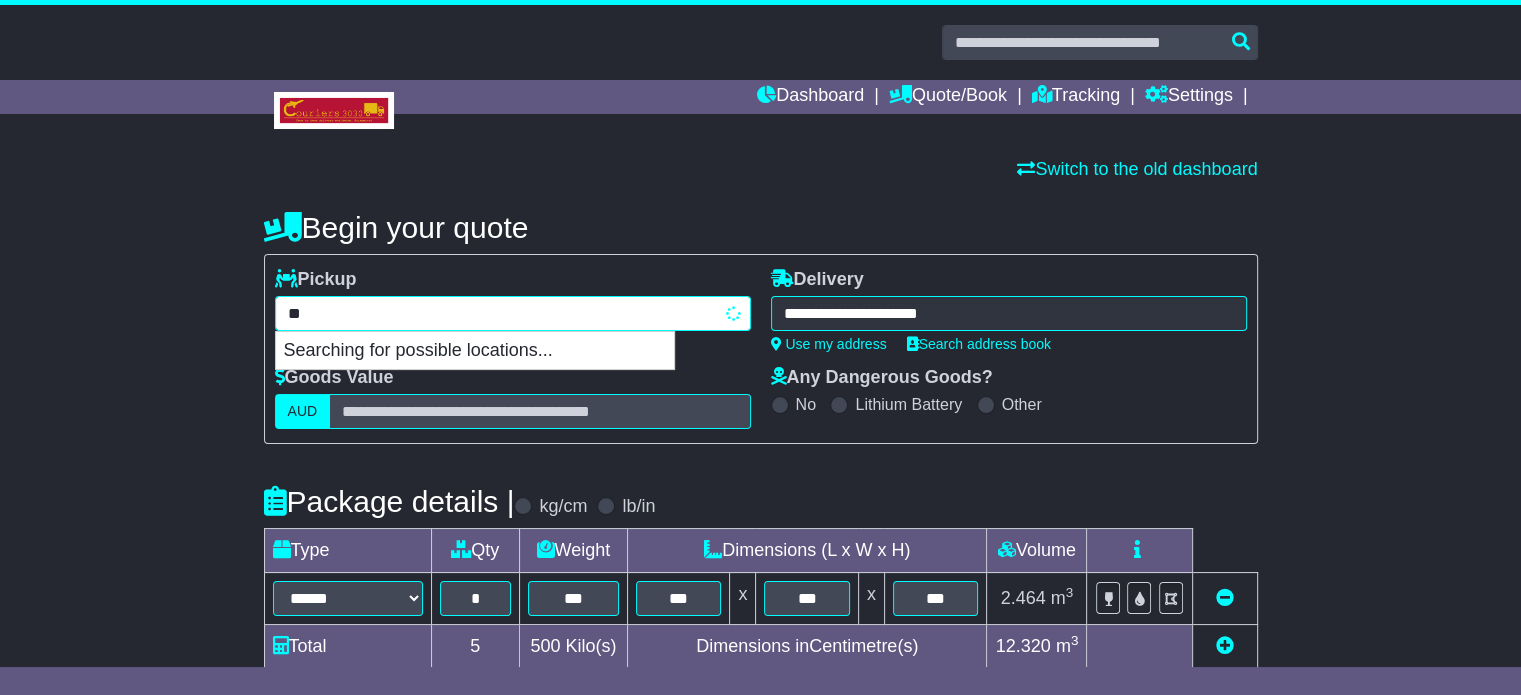 type on "*" 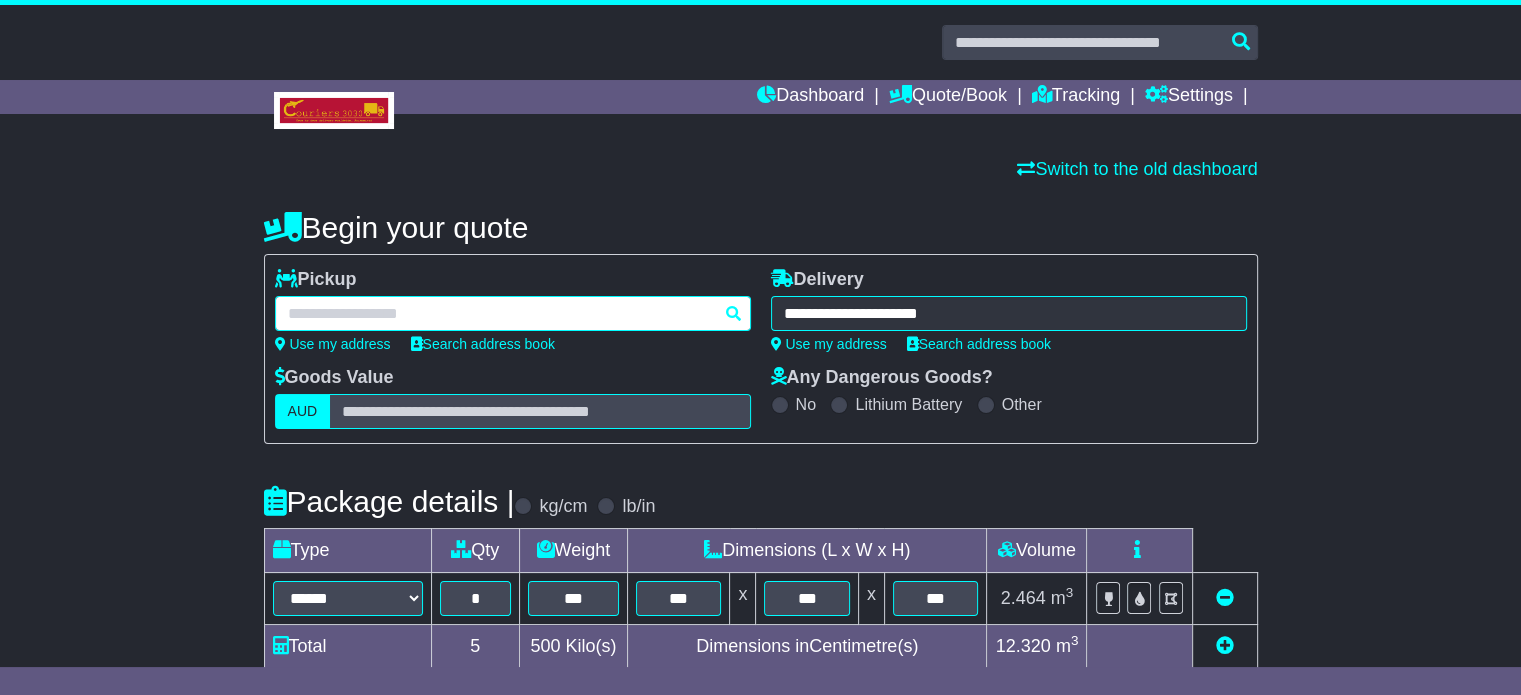 paste on "**********" 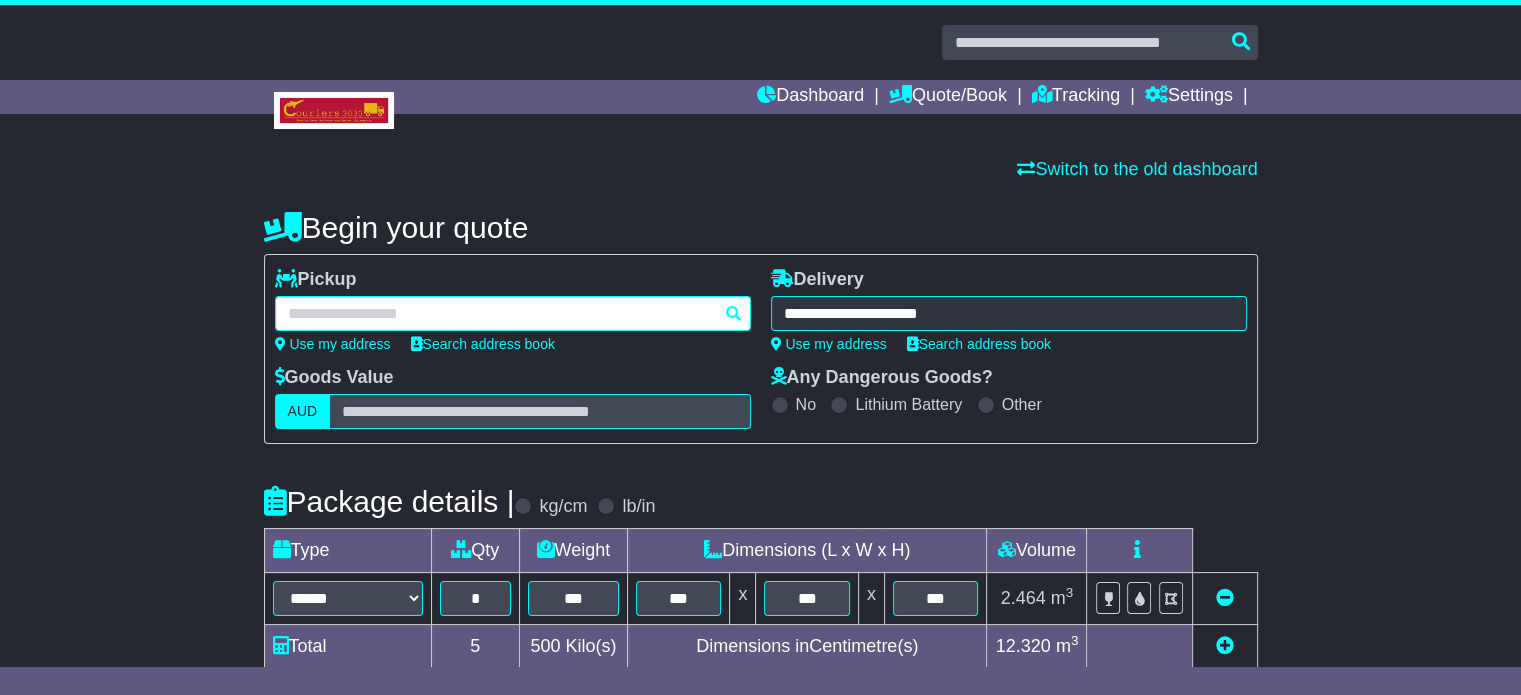 type on "**********" 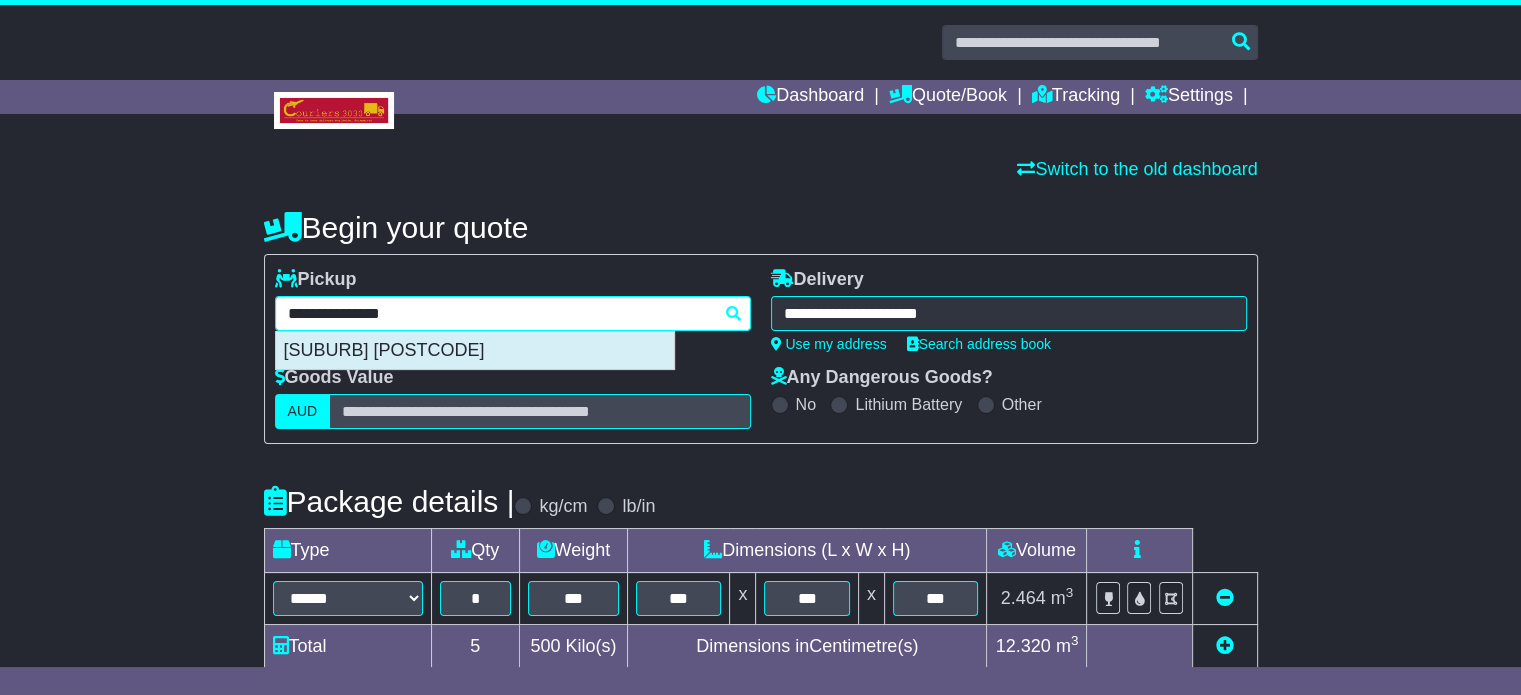 click on "SOUTH GRANVILLE 2142" at bounding box center (475, 351) 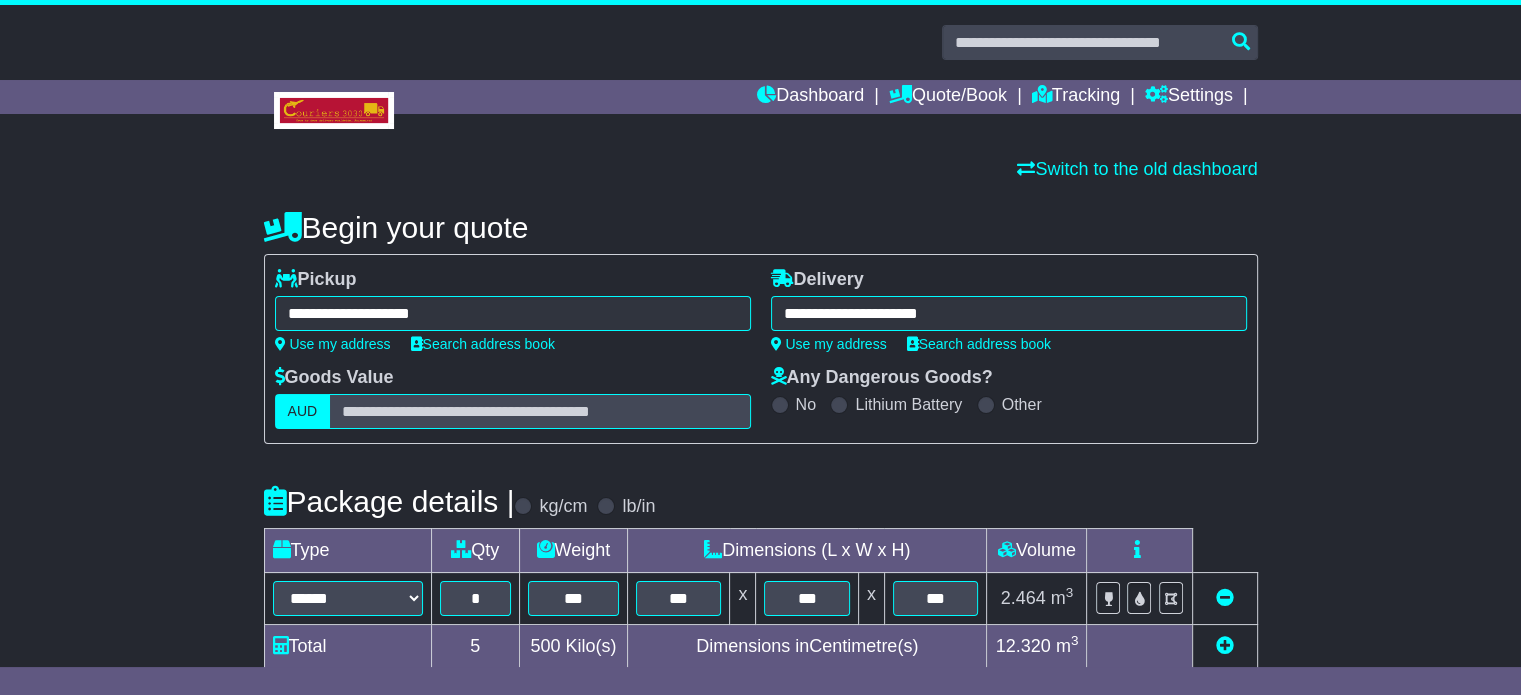 type on "**********" 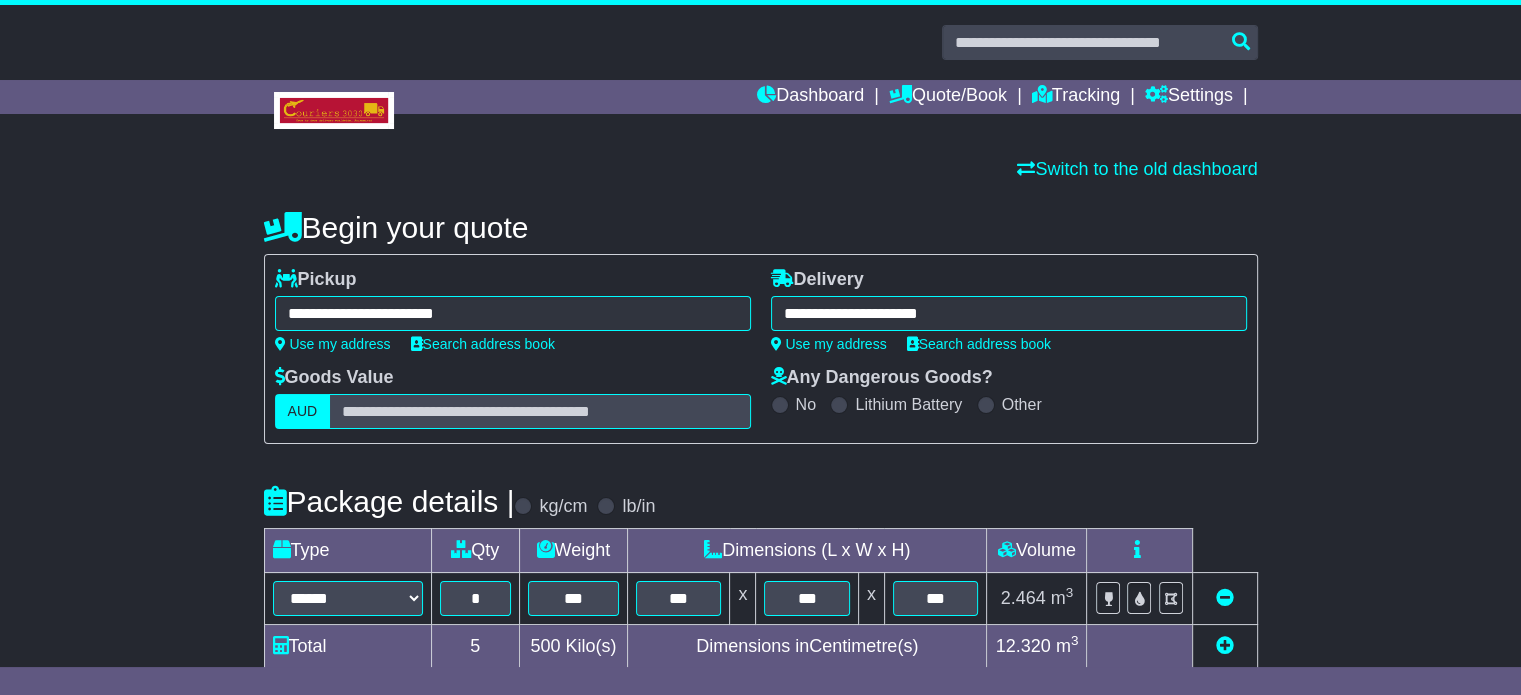 click on "**********" at bounding box center [1009, 313] 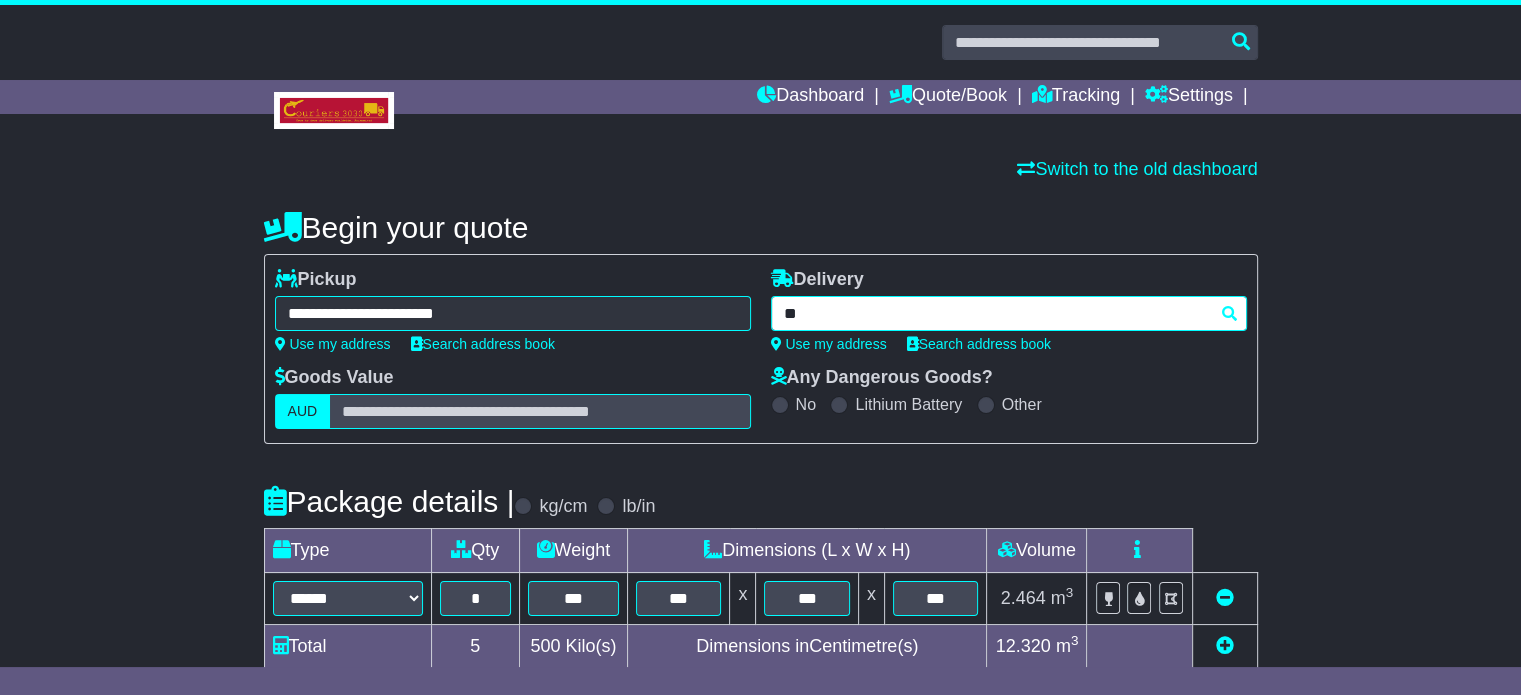 type on "*" 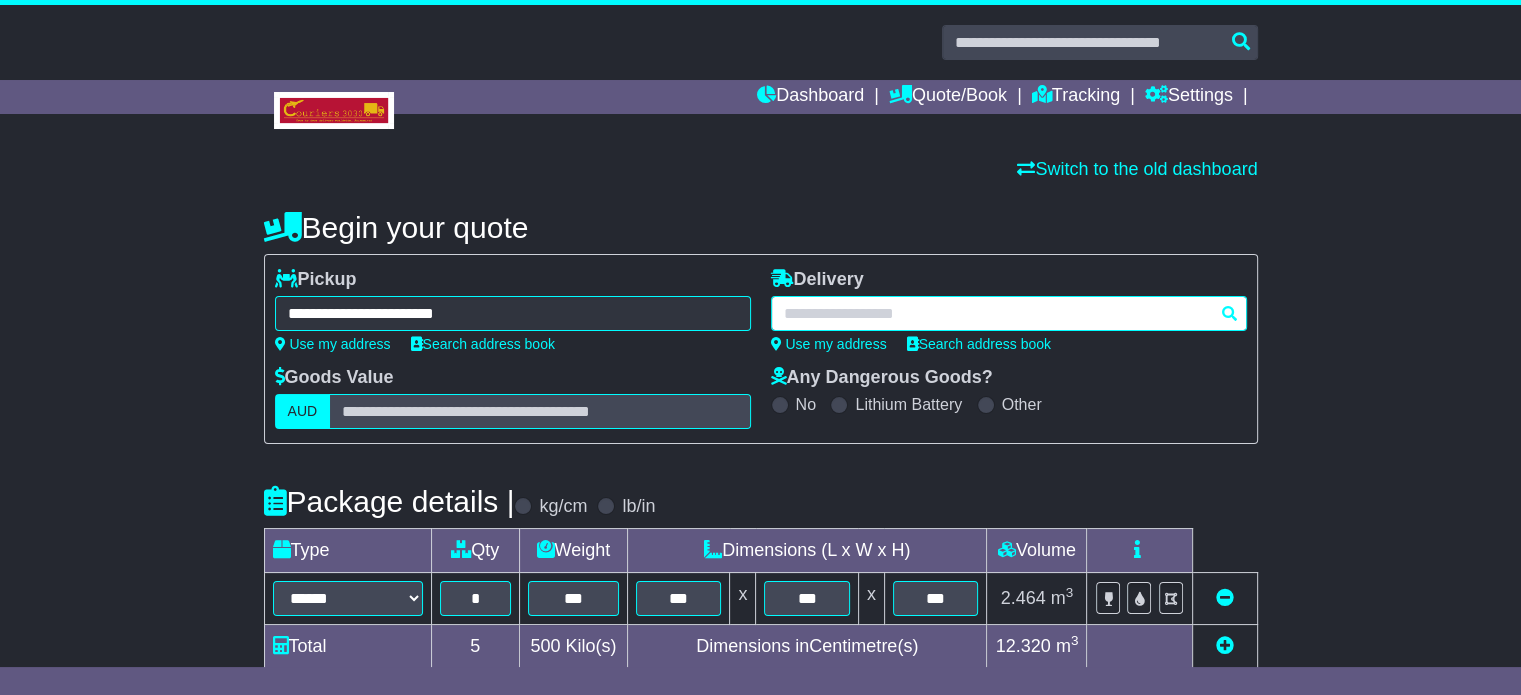 paste on "*********" 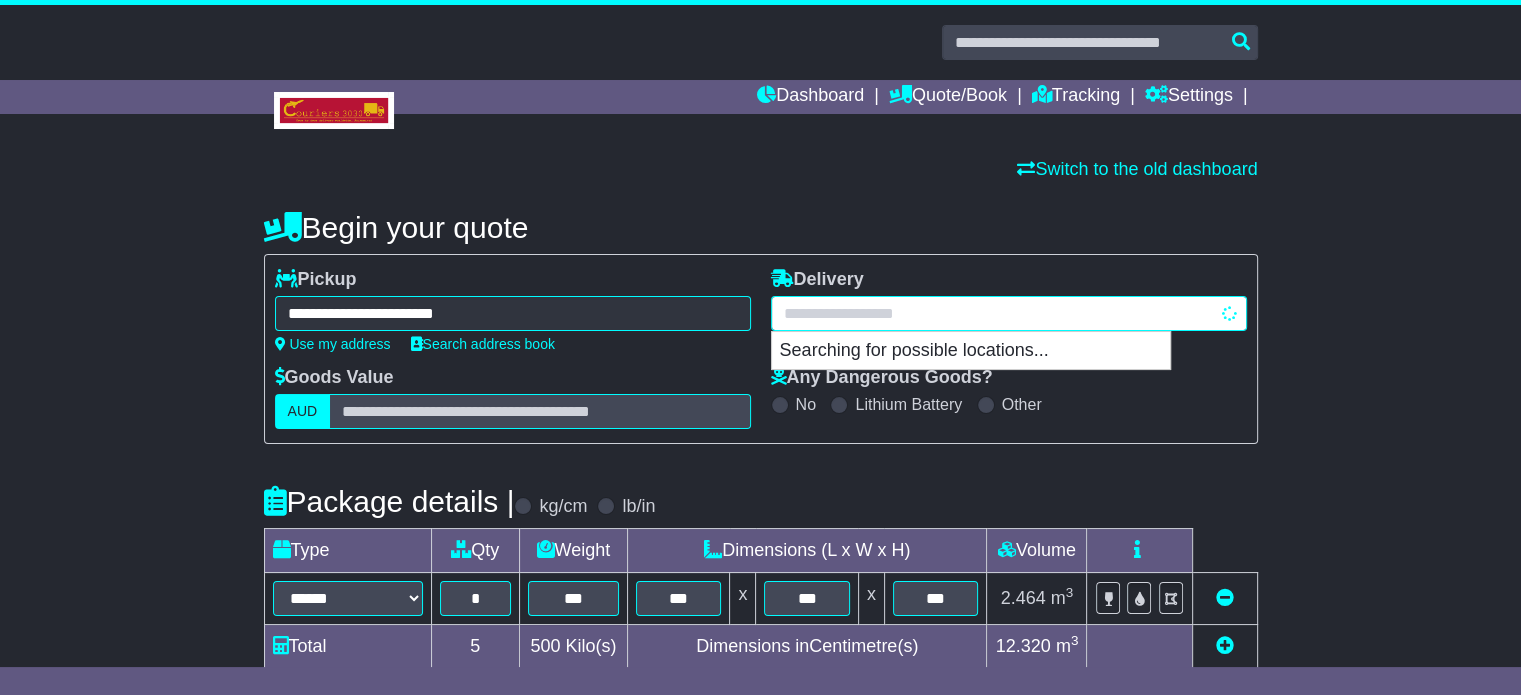 type on "*********" 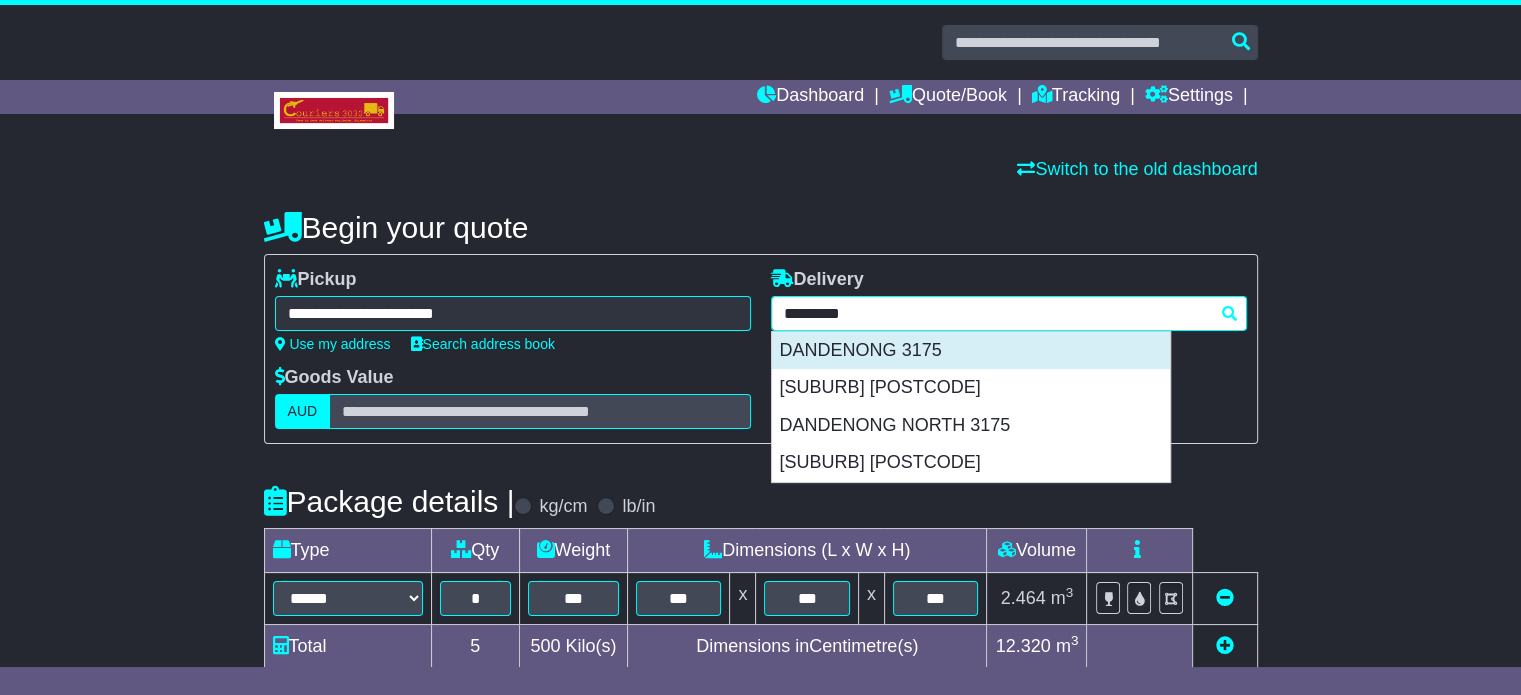 click on "DANDENONG 3175" at bounding box center [971, 351] 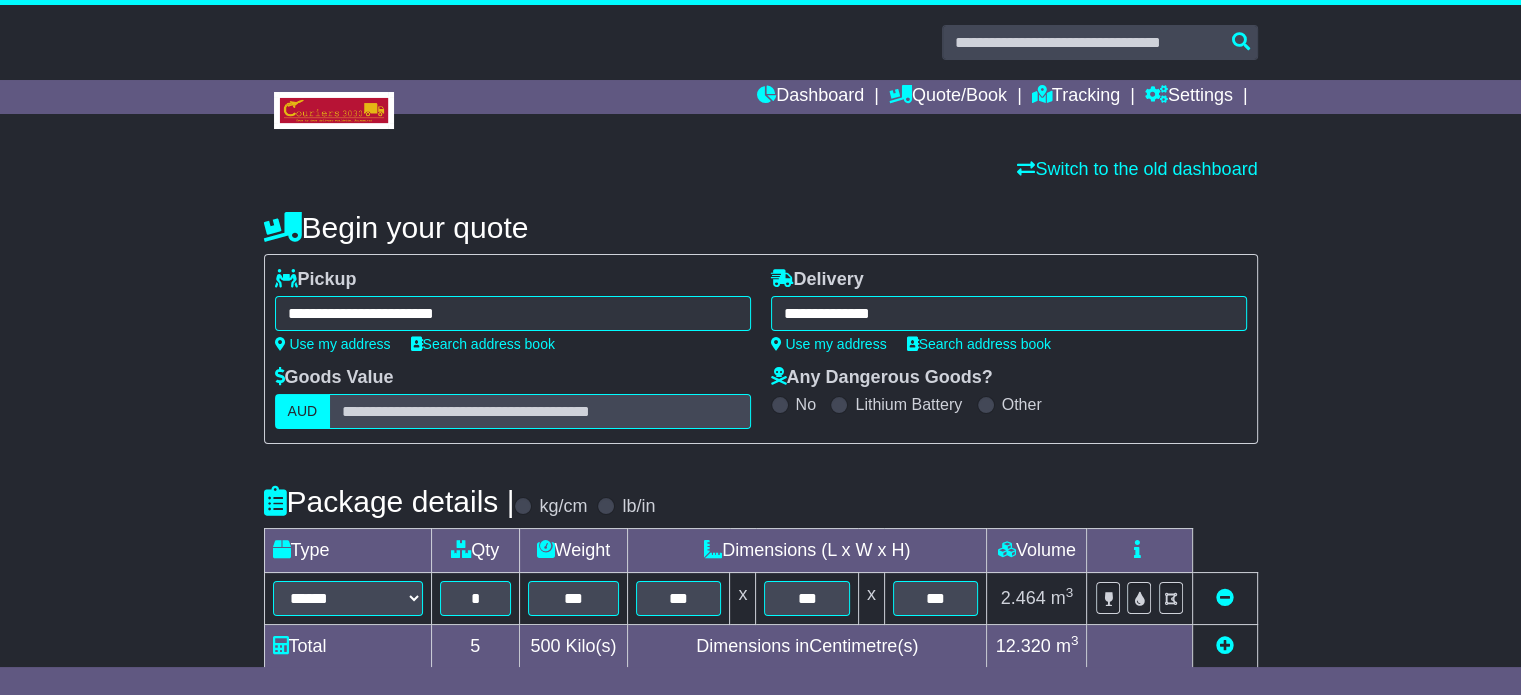 type on "**********" 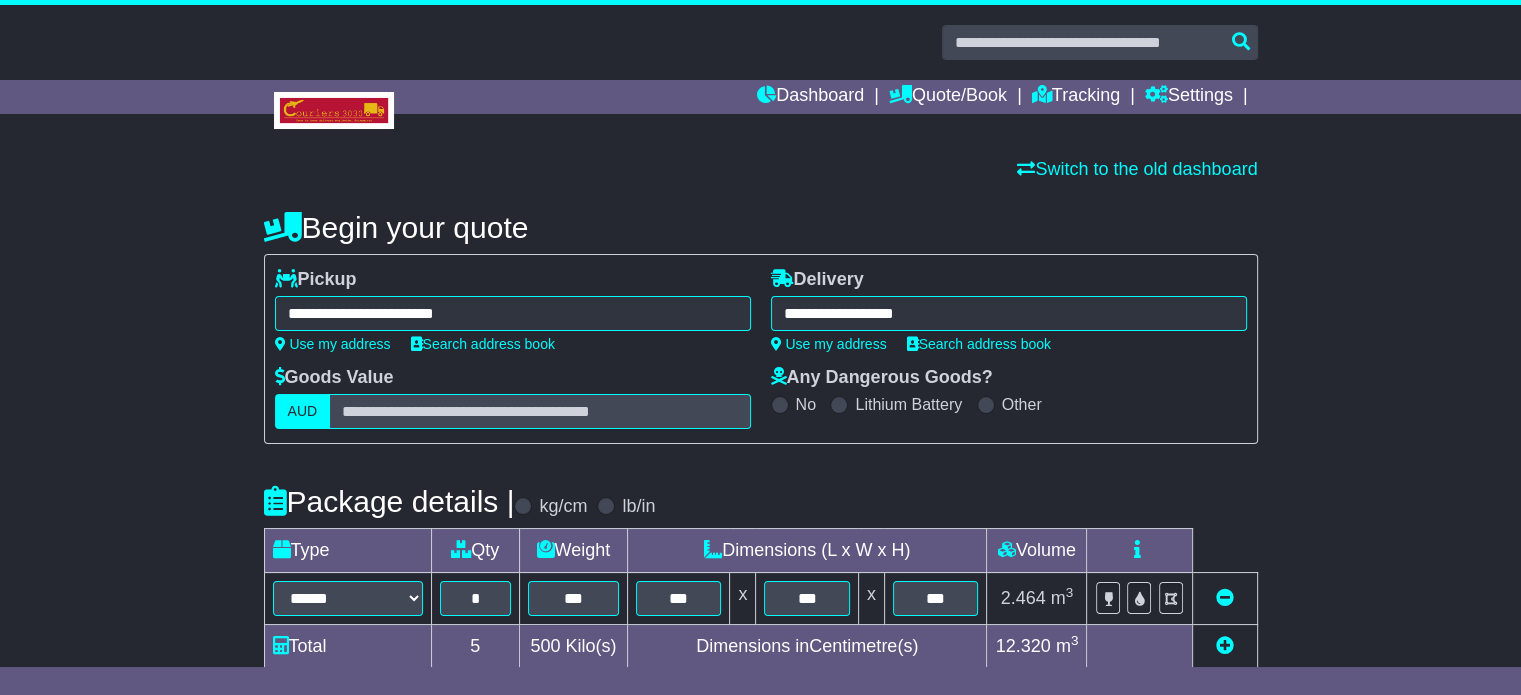 click on "Package details |
kg/cm
lb/in" at bounding box center (761, 501) 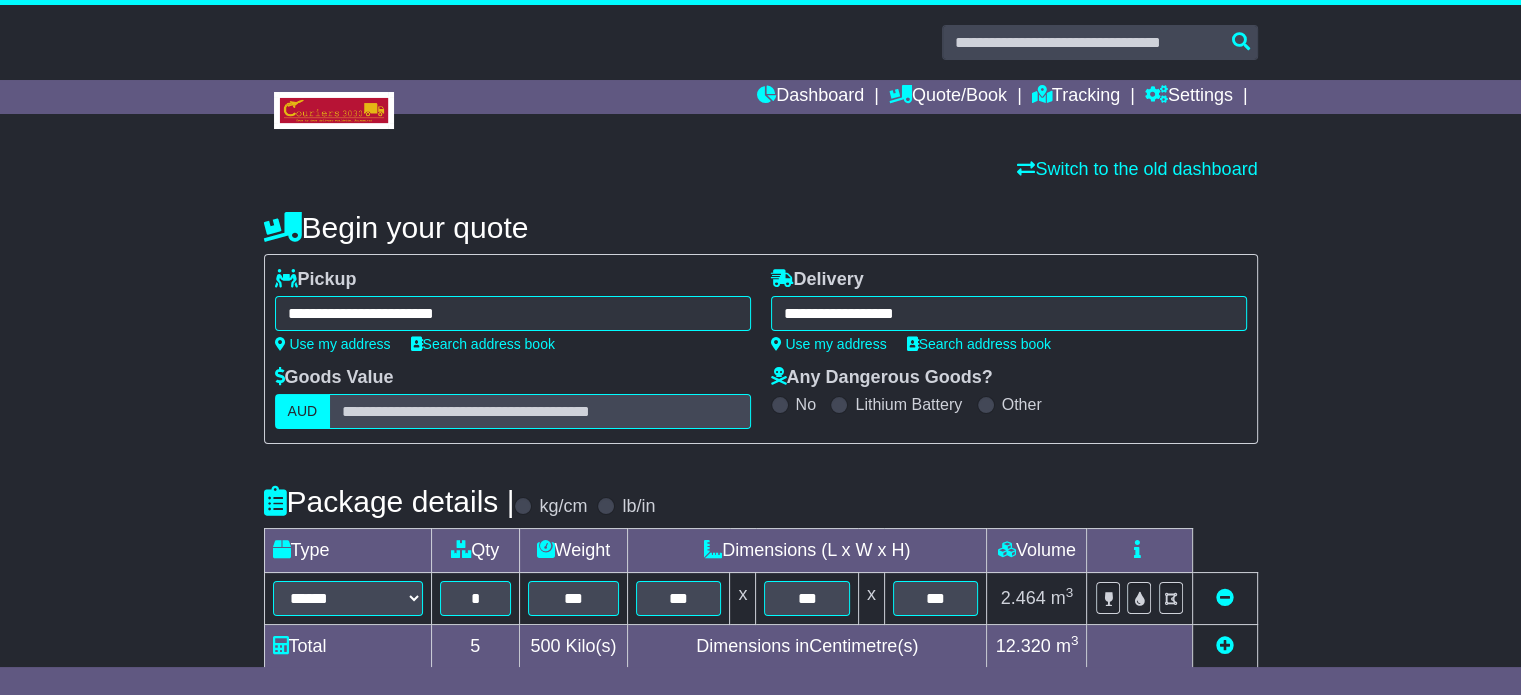 click on "**********" at bounding box center (761, 349) 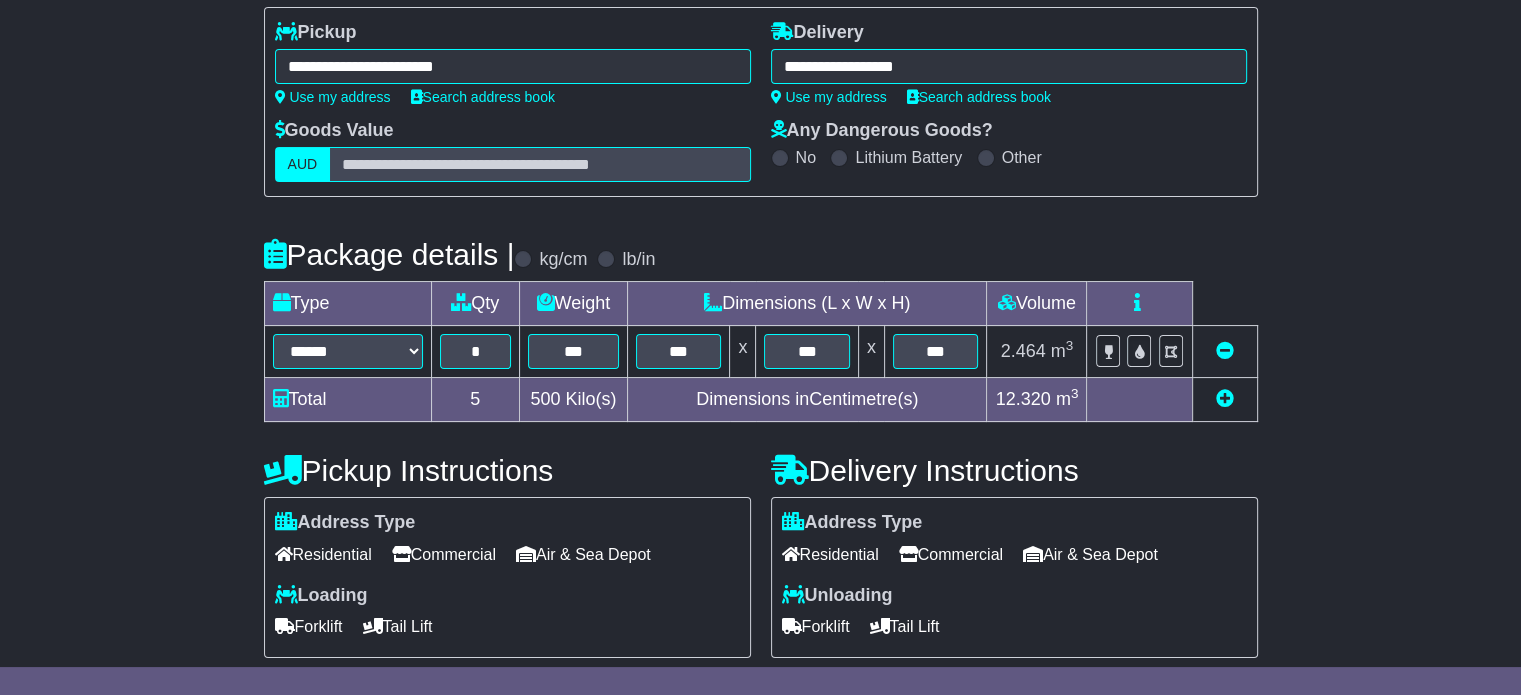 scroll, scrollTop: 320, scrollLeft: 0, axis: vertical 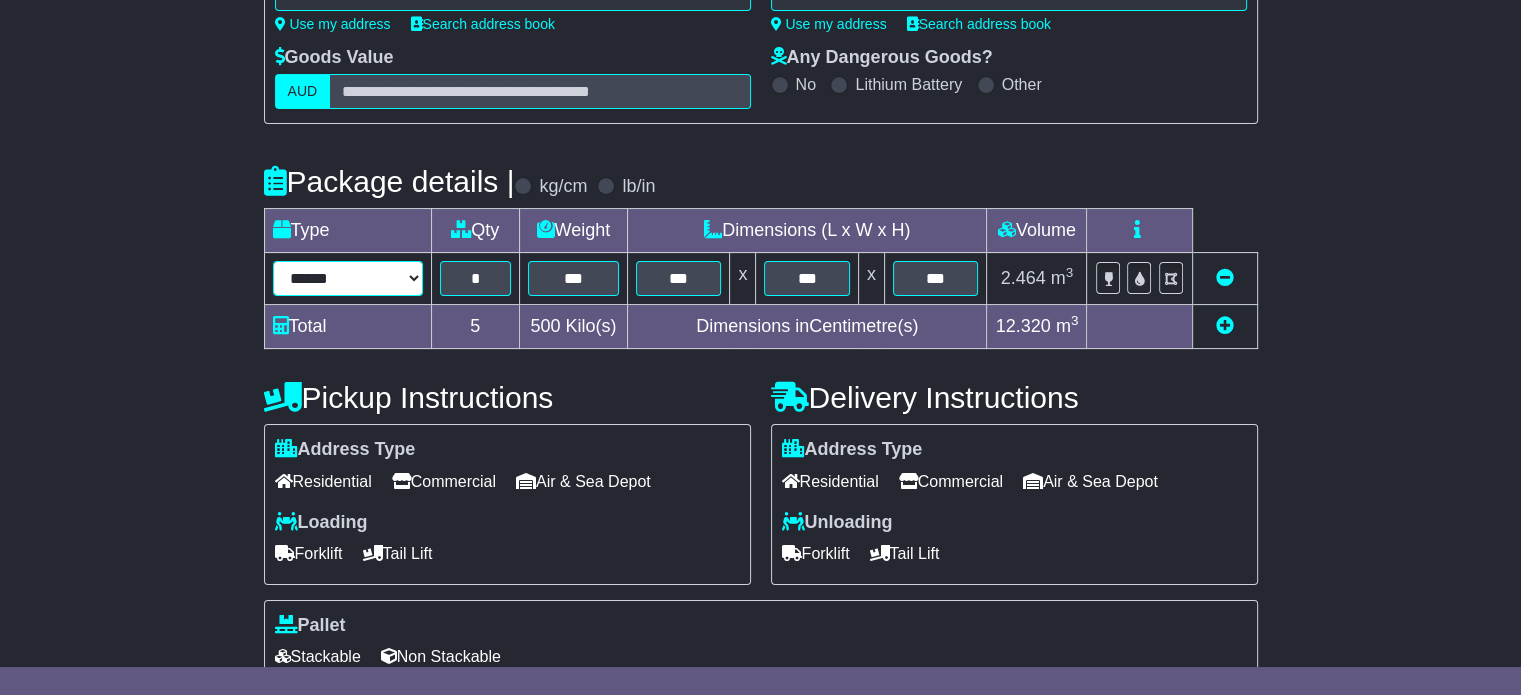 click on "****** ****** *** ******** ***** **** **** ****** *** *******" at bounding box center [348, 278] 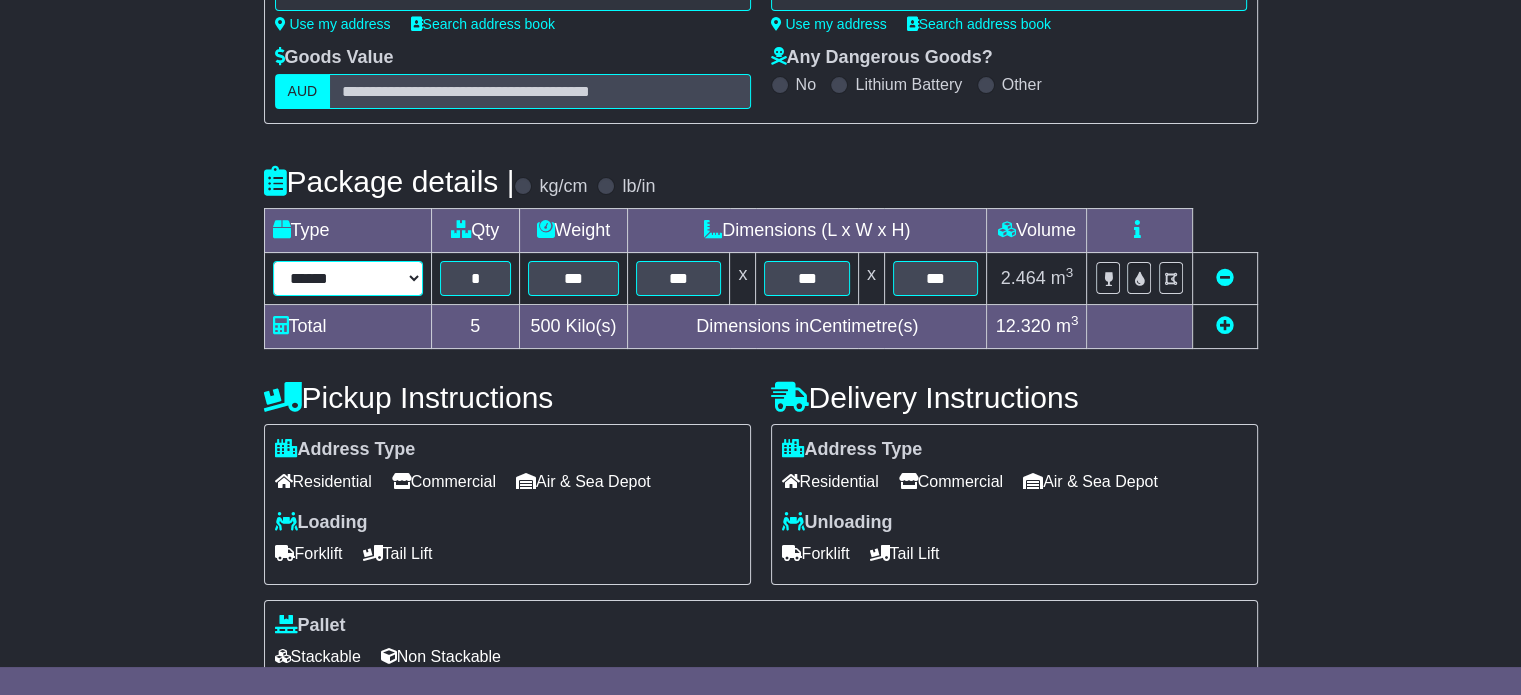 select on "*****" 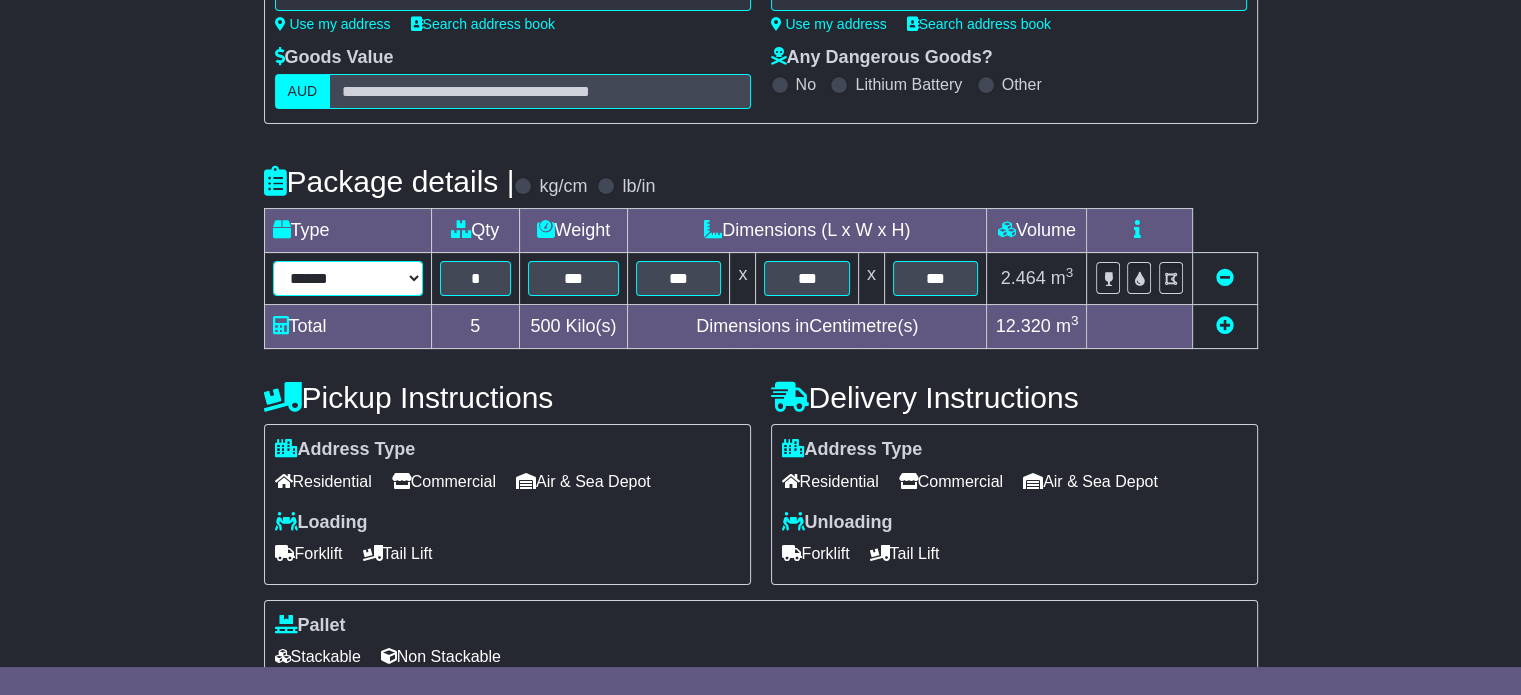 click on "****** ****** *** ******** ***** **** **** ****** *** *******" at bounding box center (348, 278) 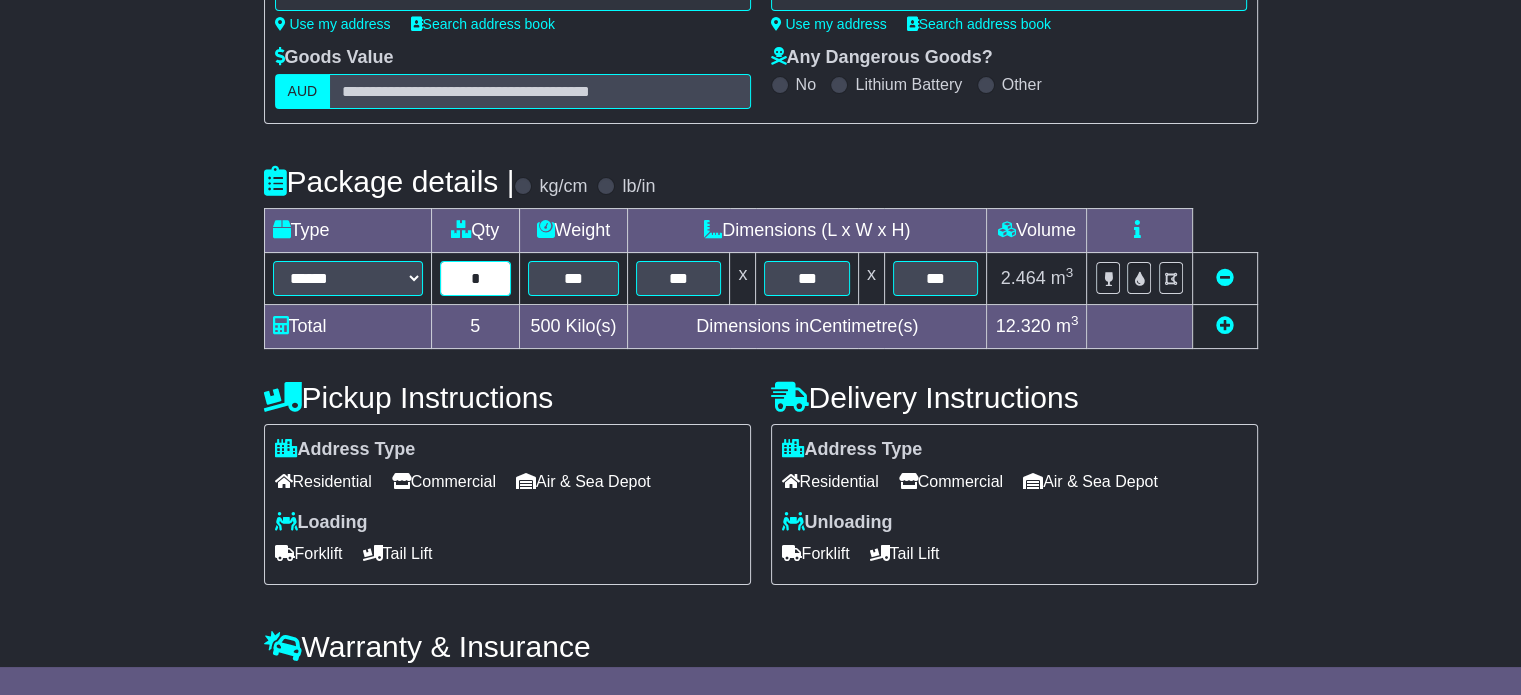 click on "*" at bounding box center [475, 278] 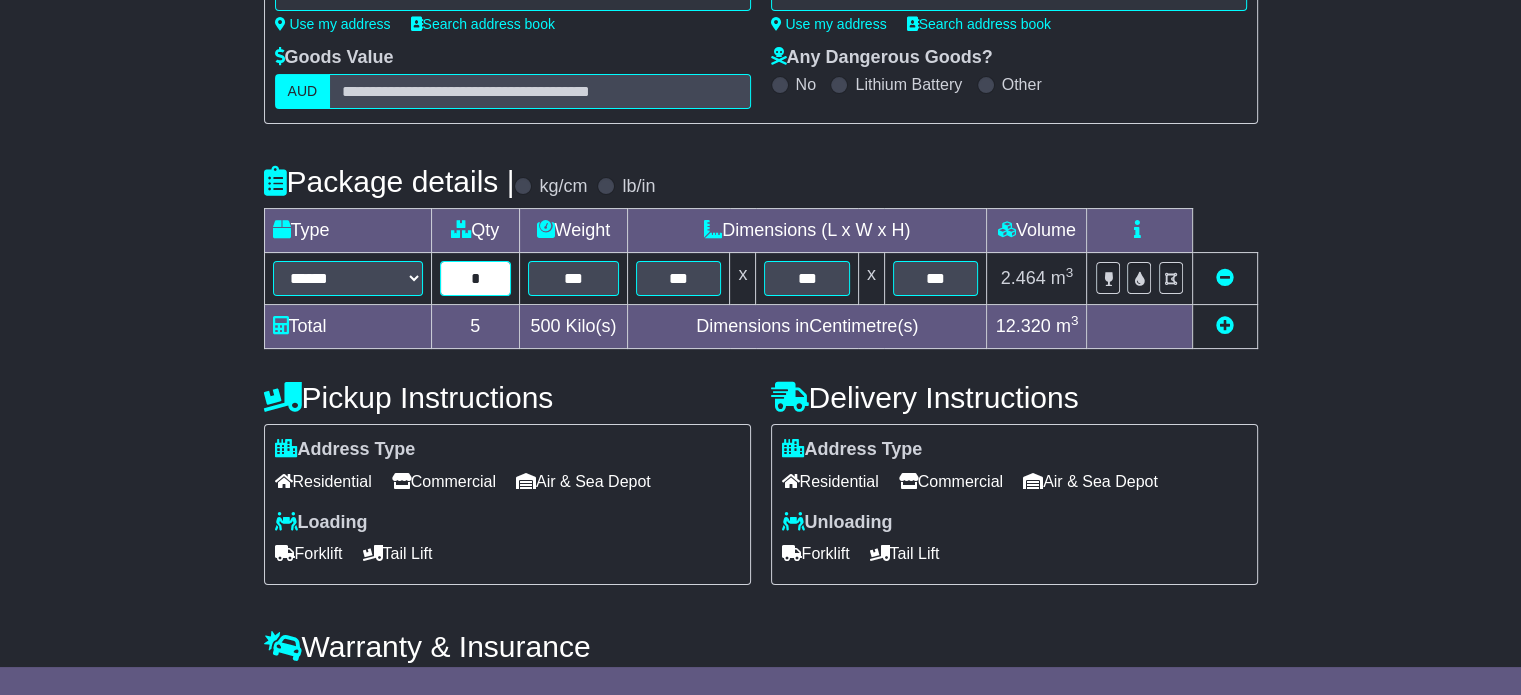 type on "*" 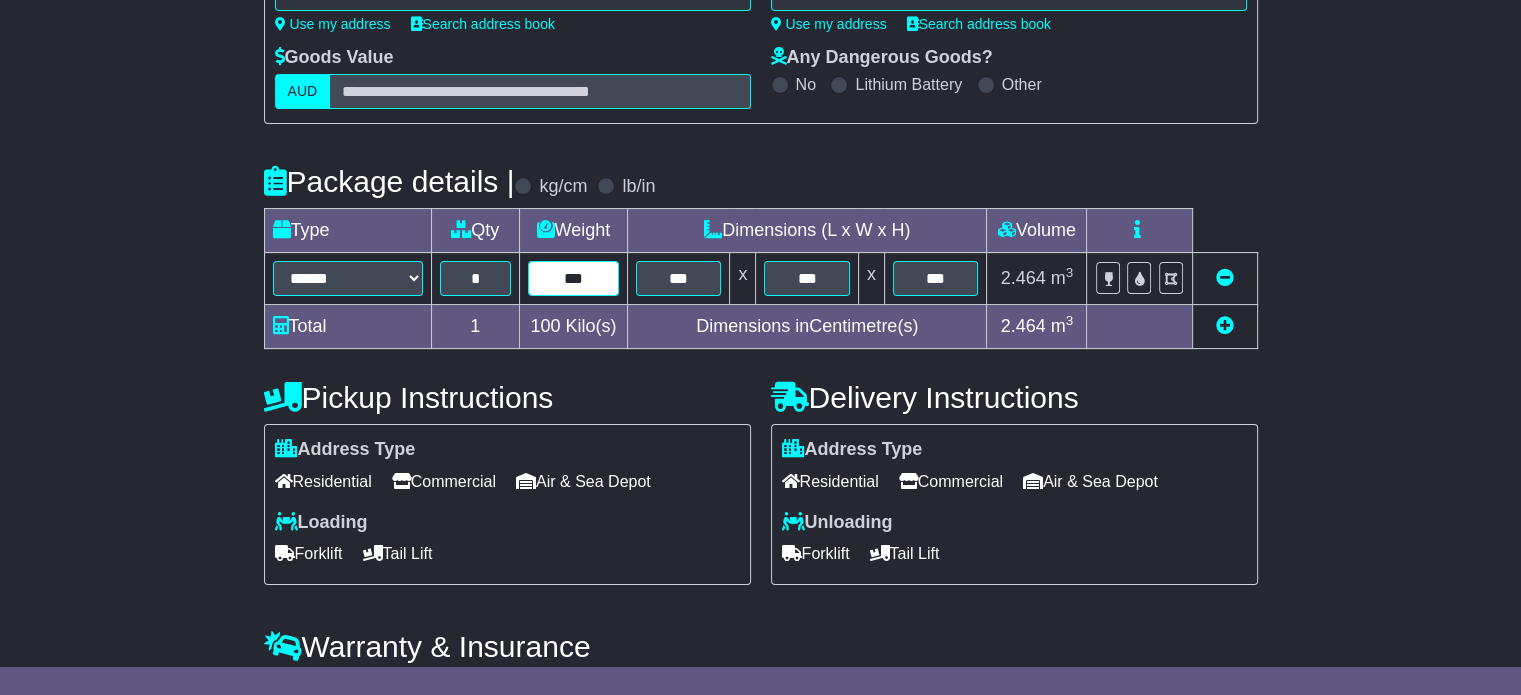 click on "***" at bounding box center (573, 278) 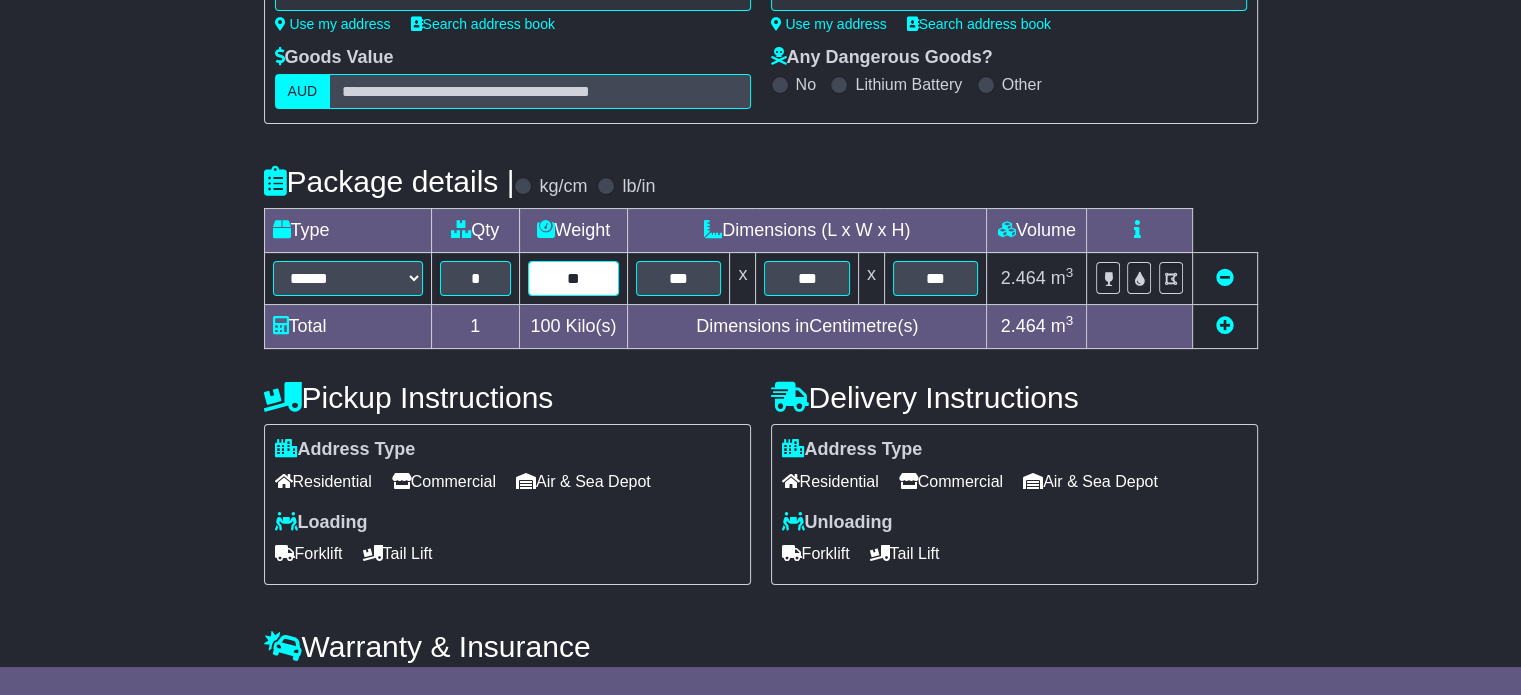 type on "*" 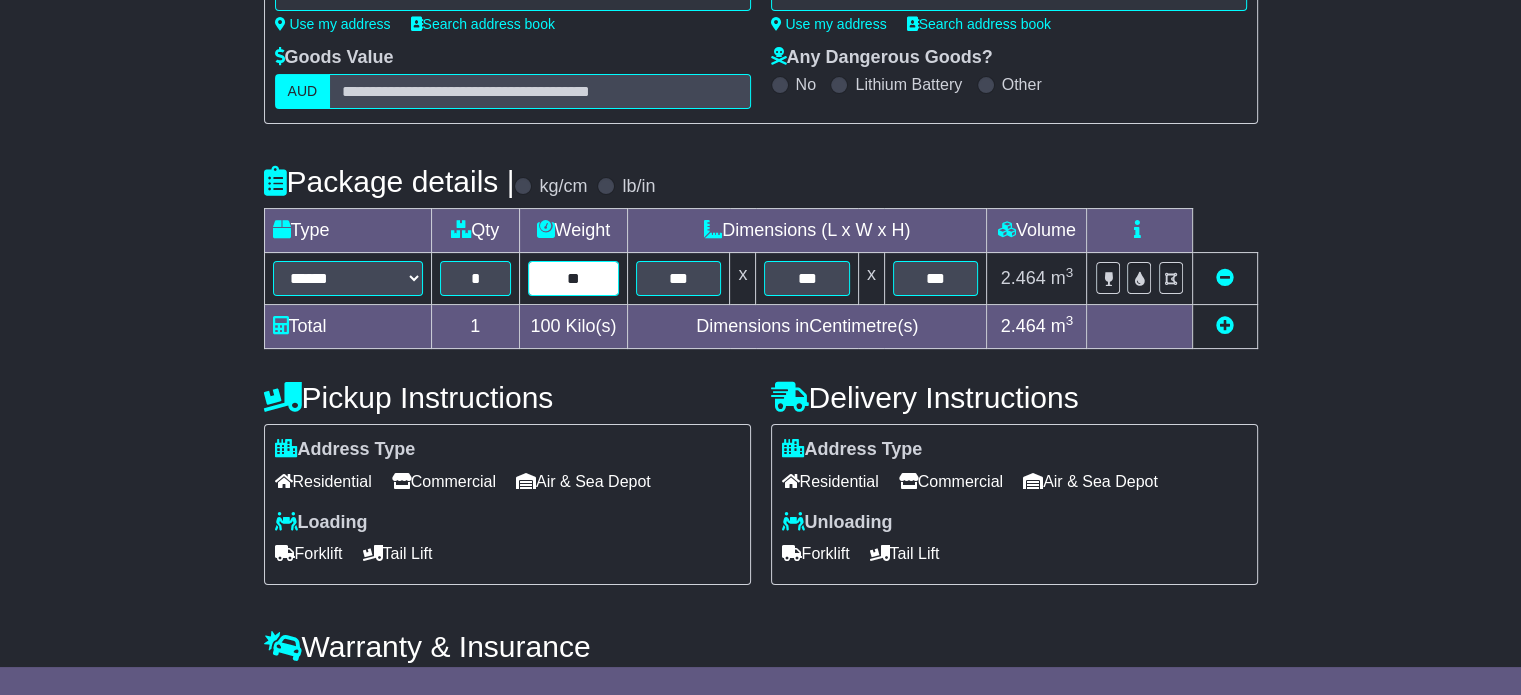 type on "**" 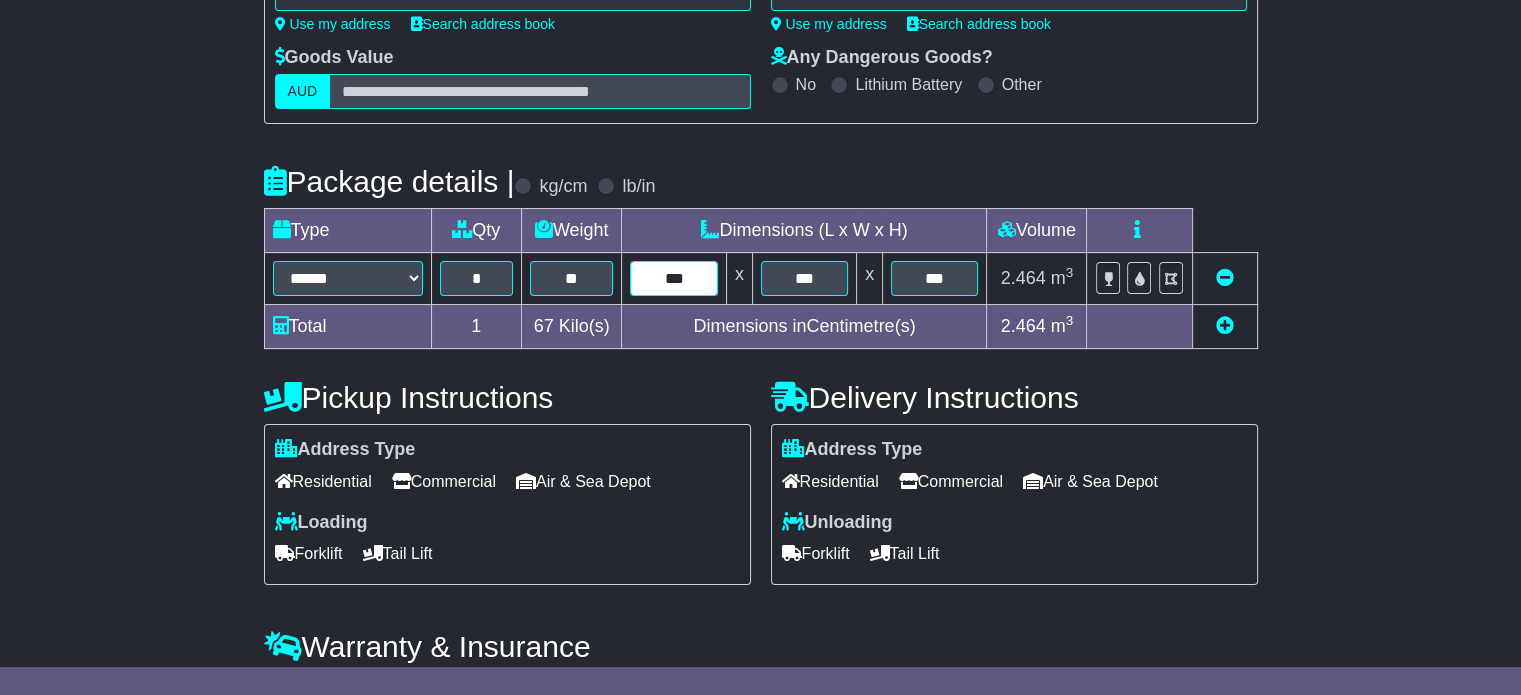 click on "***" at bounding box center (673, 278) 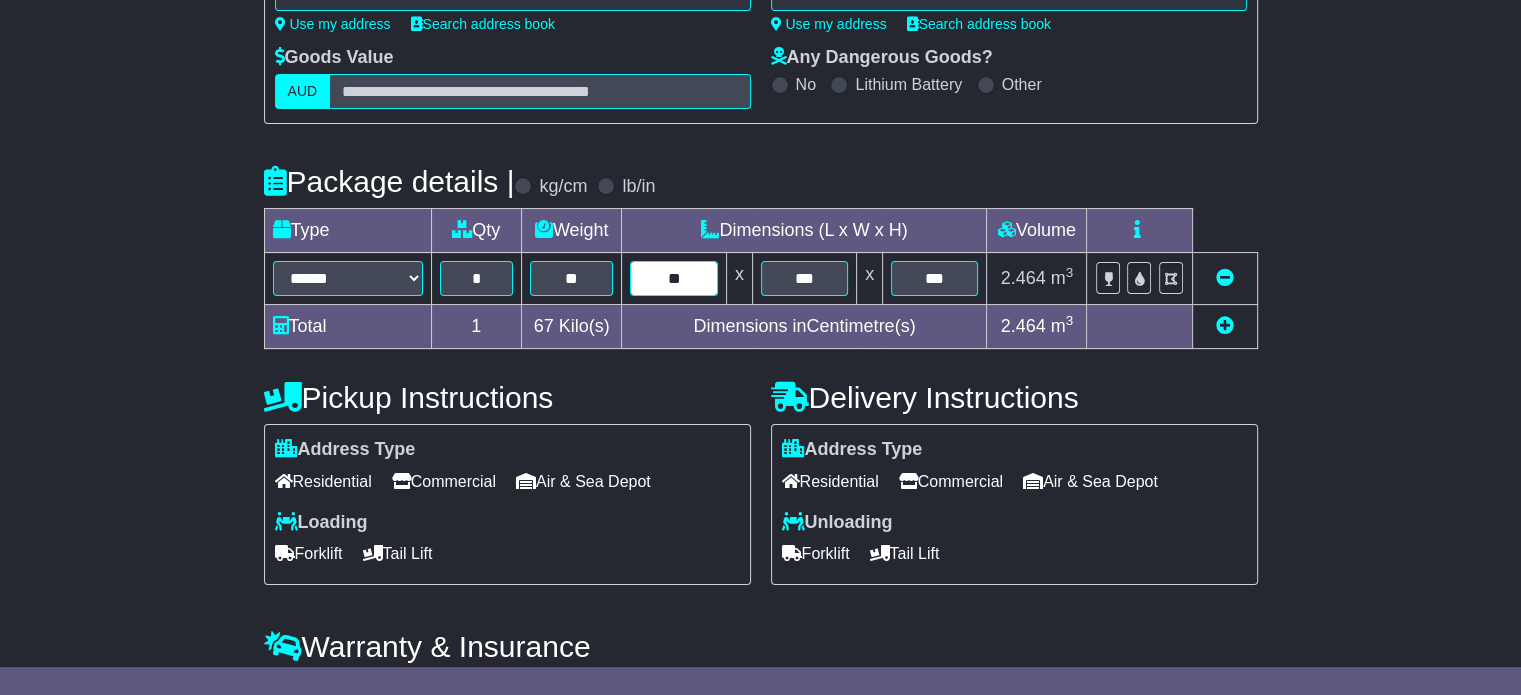 type on "*" 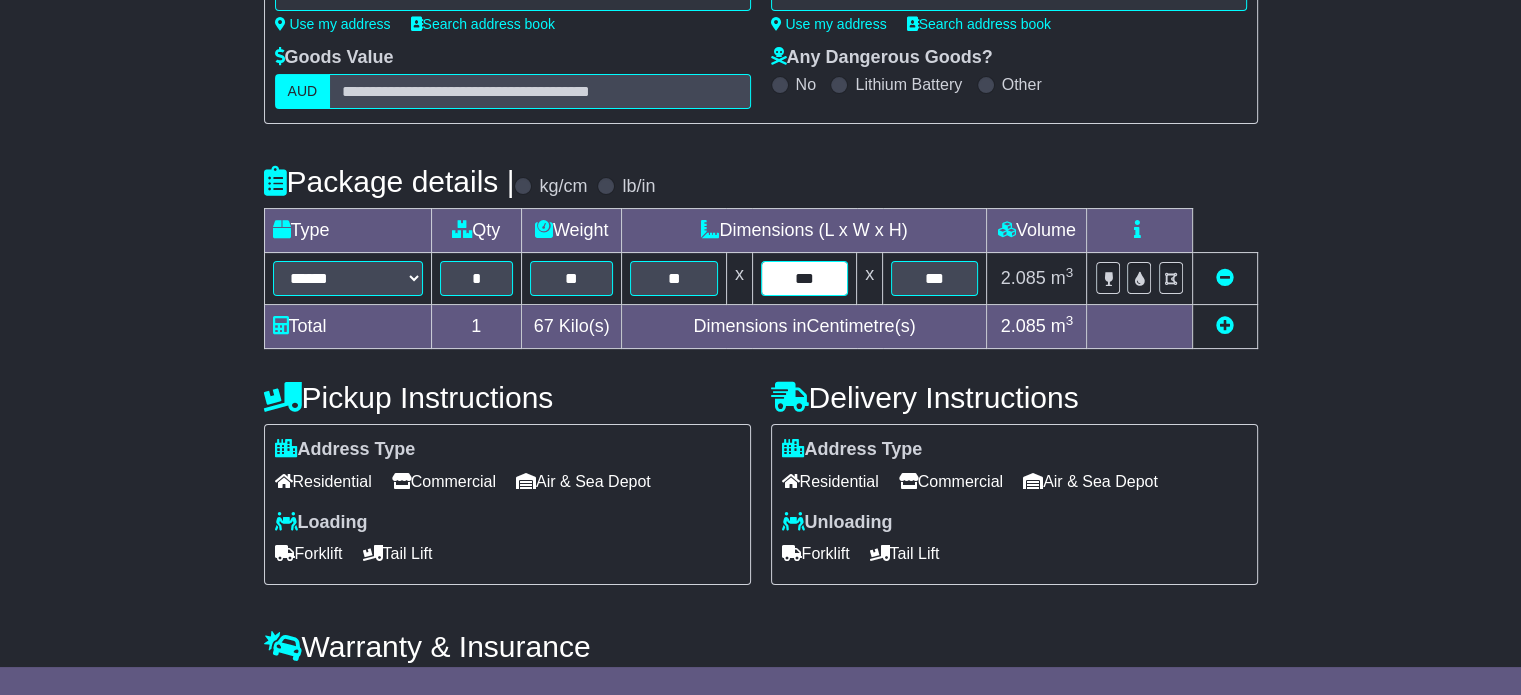 click on "***" at bounding box center [804, 278] 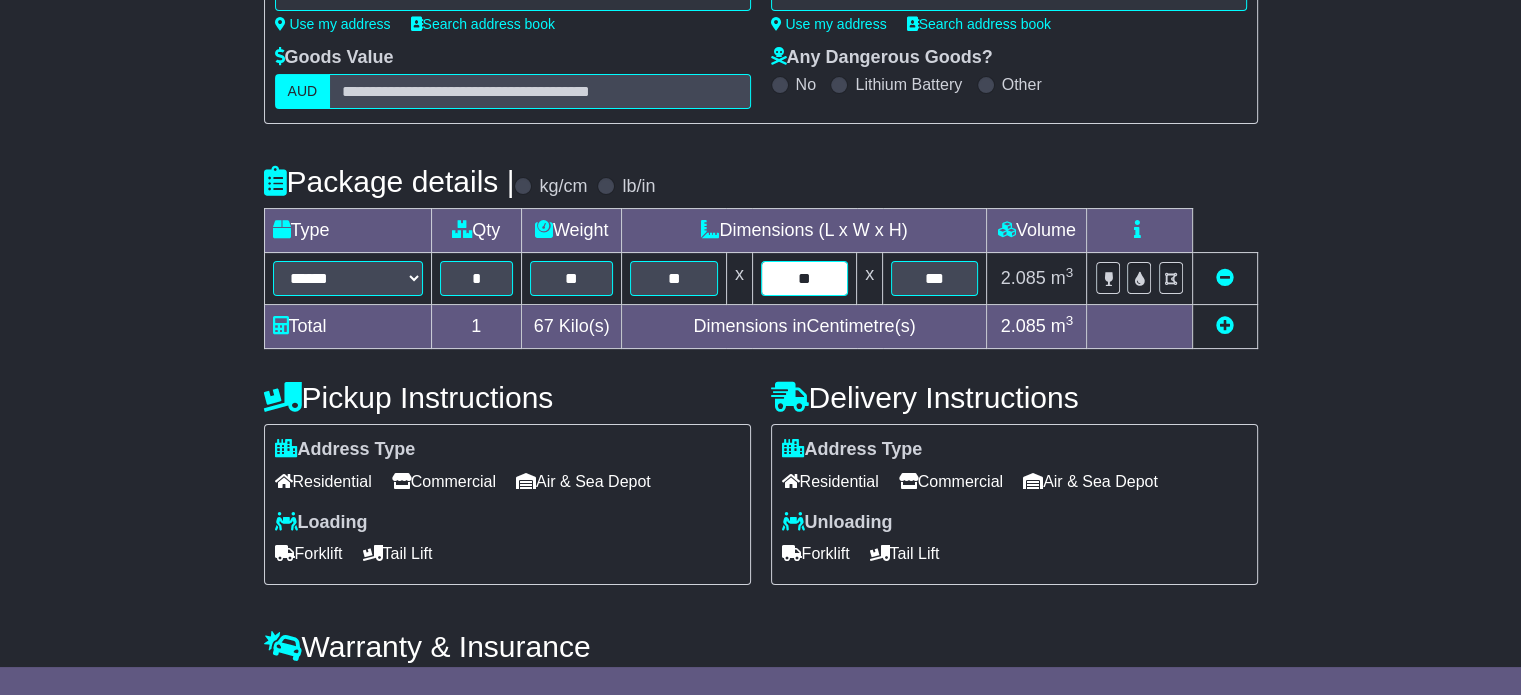 type on "*" 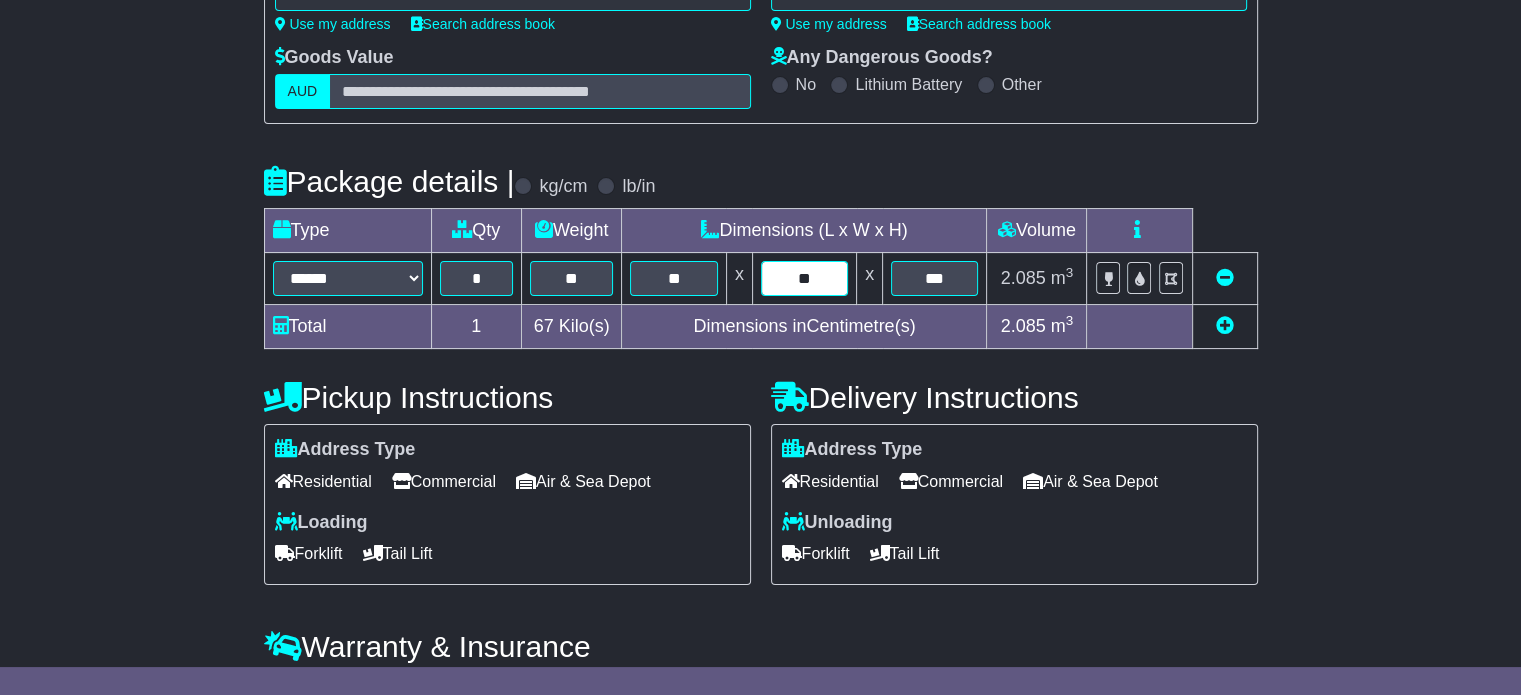type on "**" 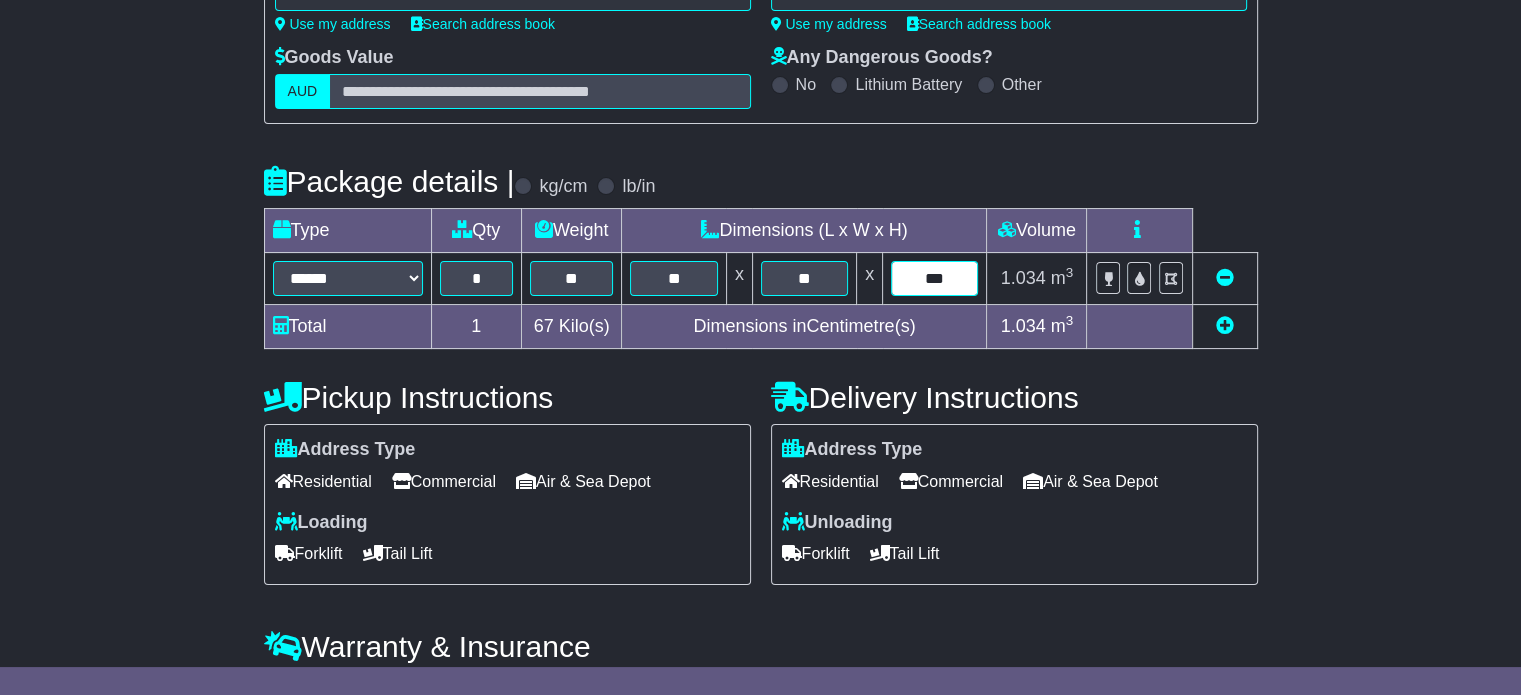 click on "***" at bounding box center (934, 278) 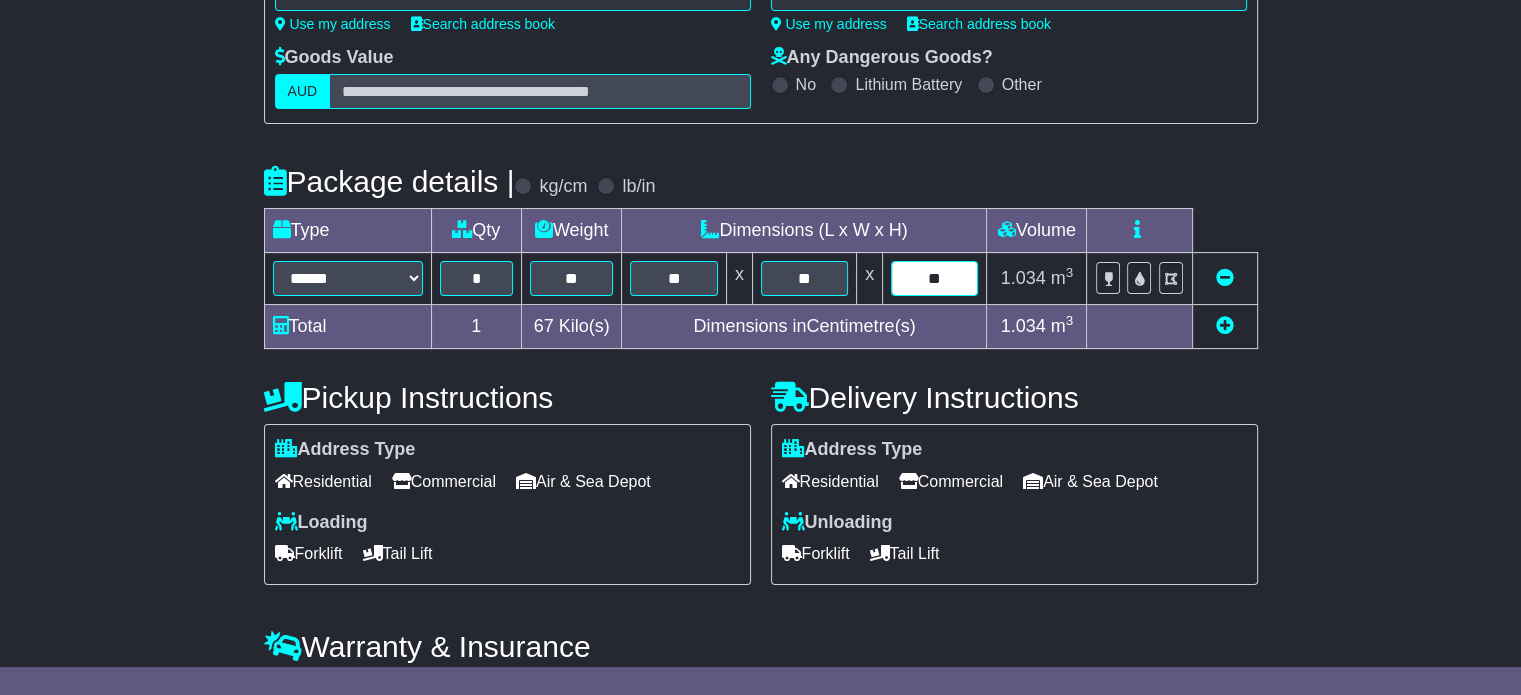 type on "*" 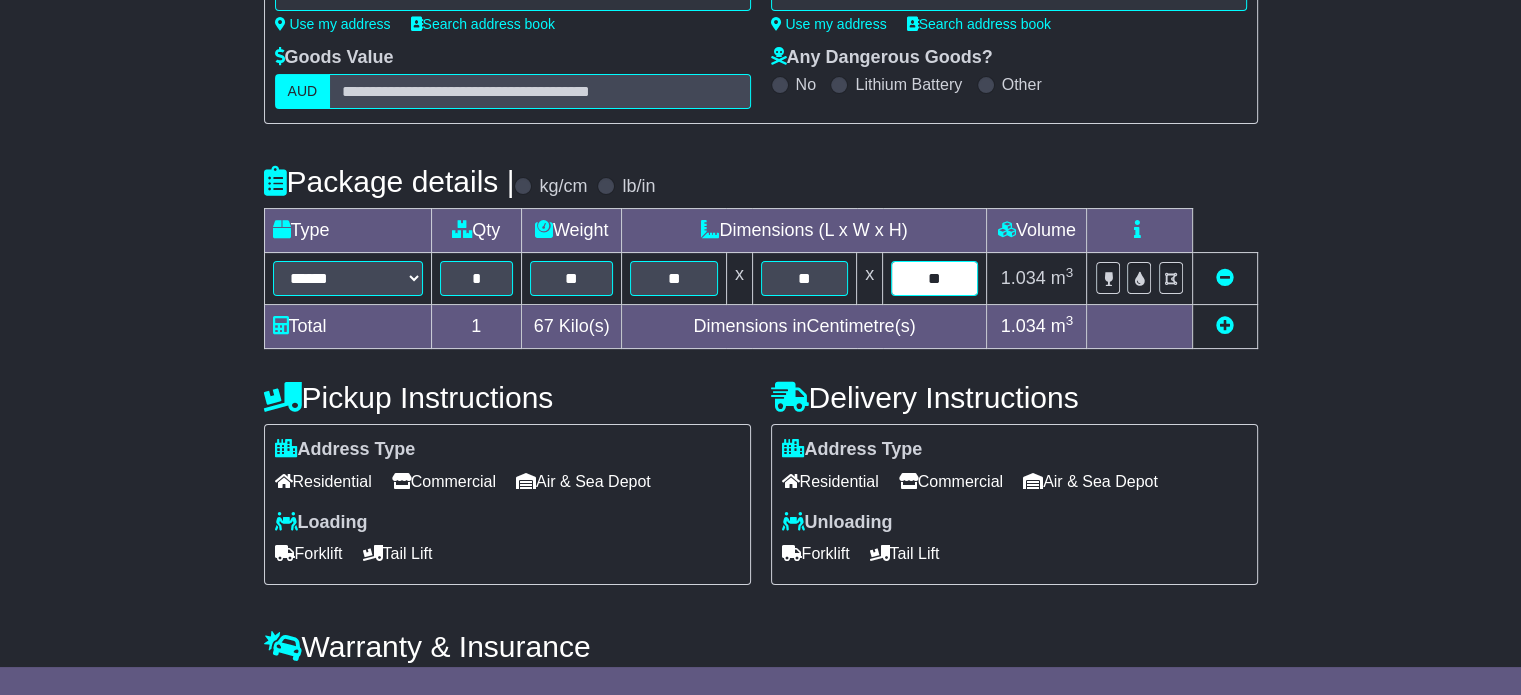 type on "**" 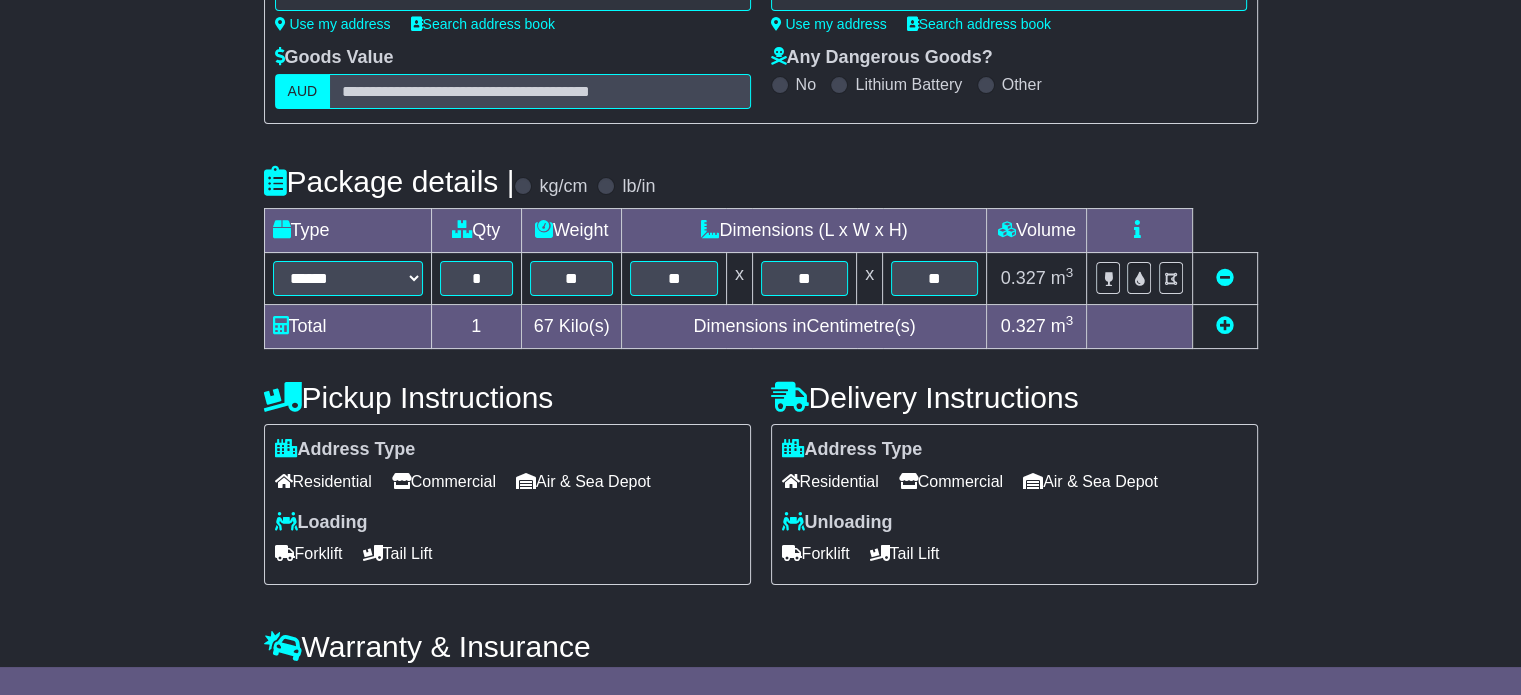 click at bounding box center (1225, 325) 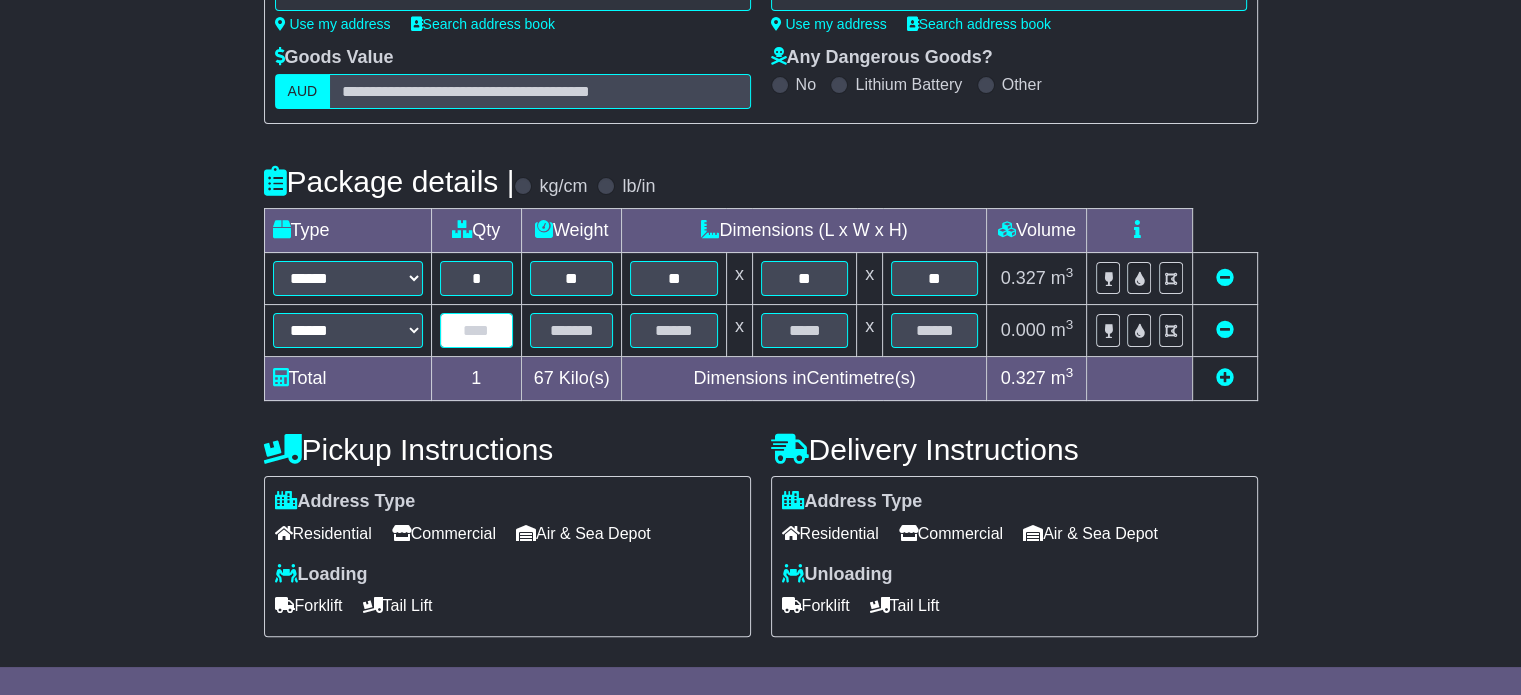 click at bounding box center (476, 330) 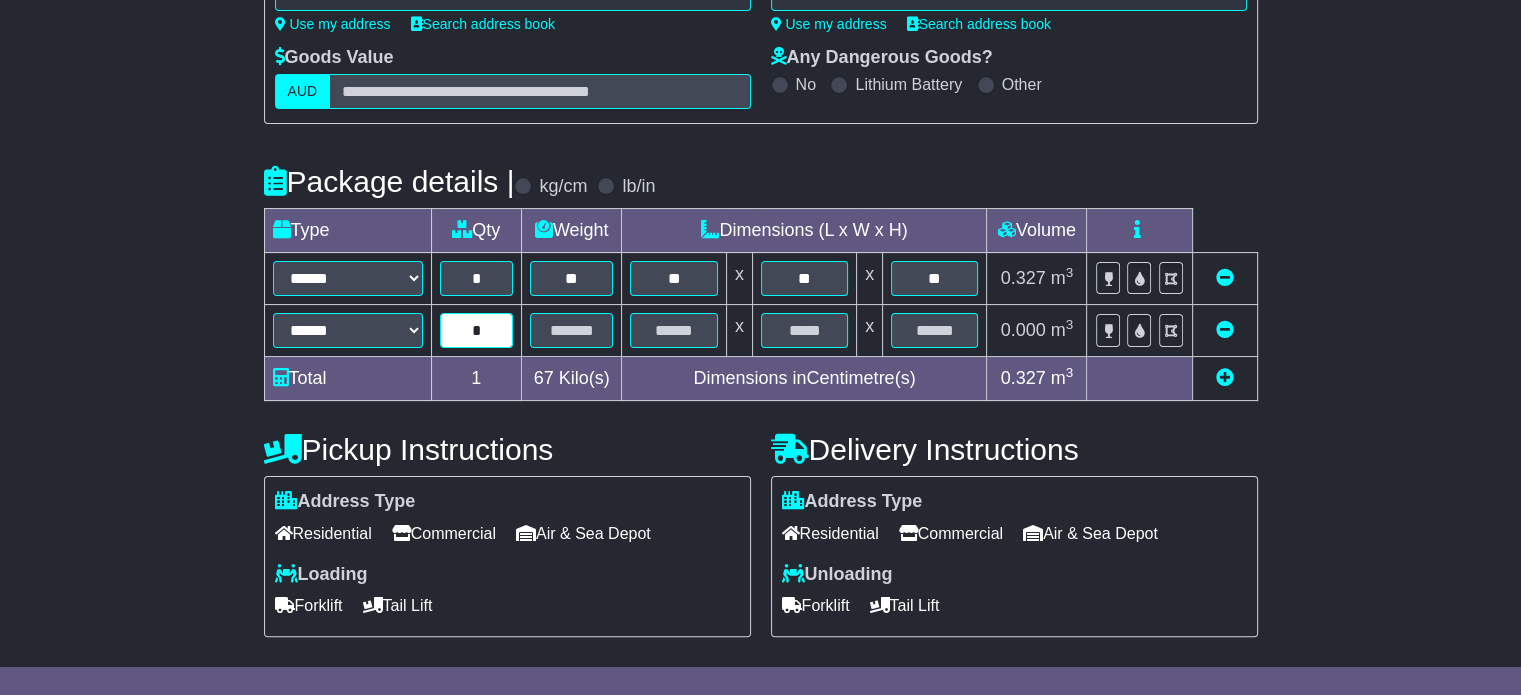 type on "*" 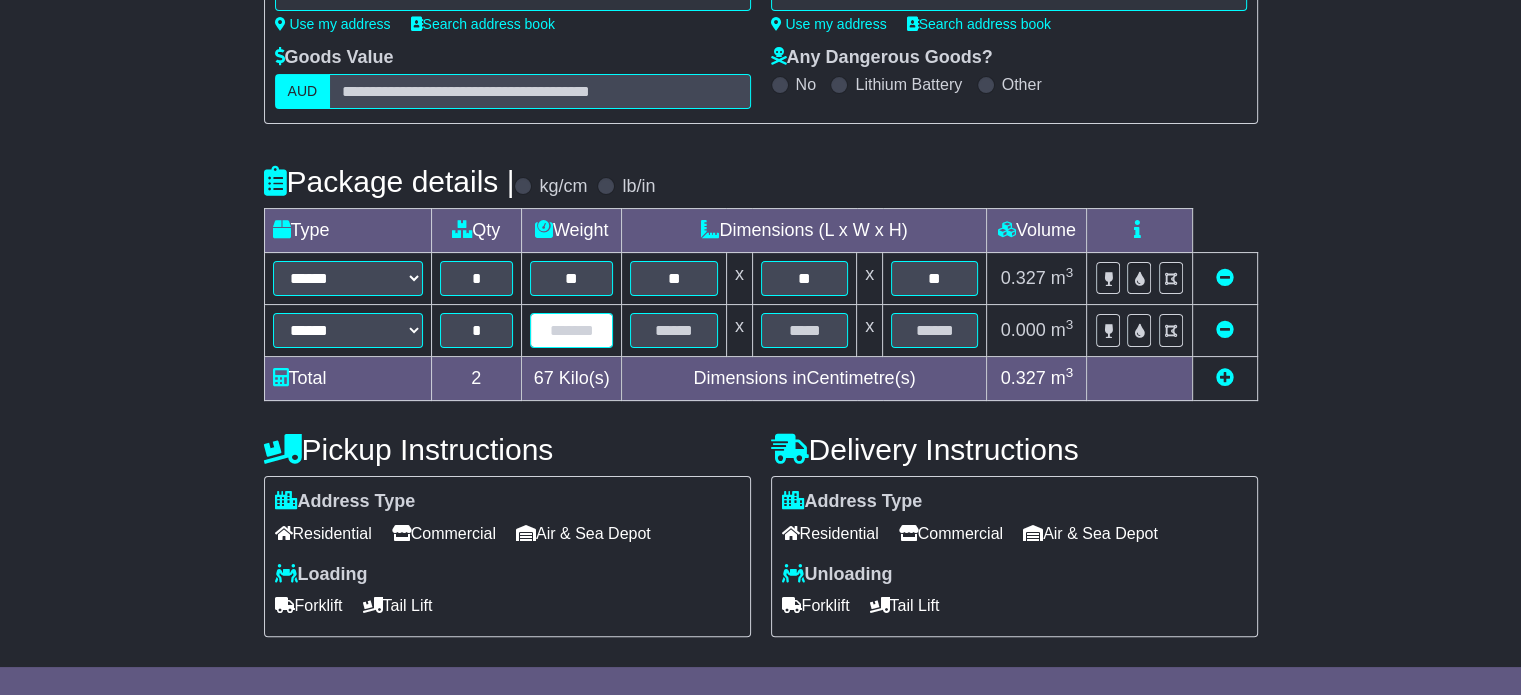 click at bounding box center [572, 330] 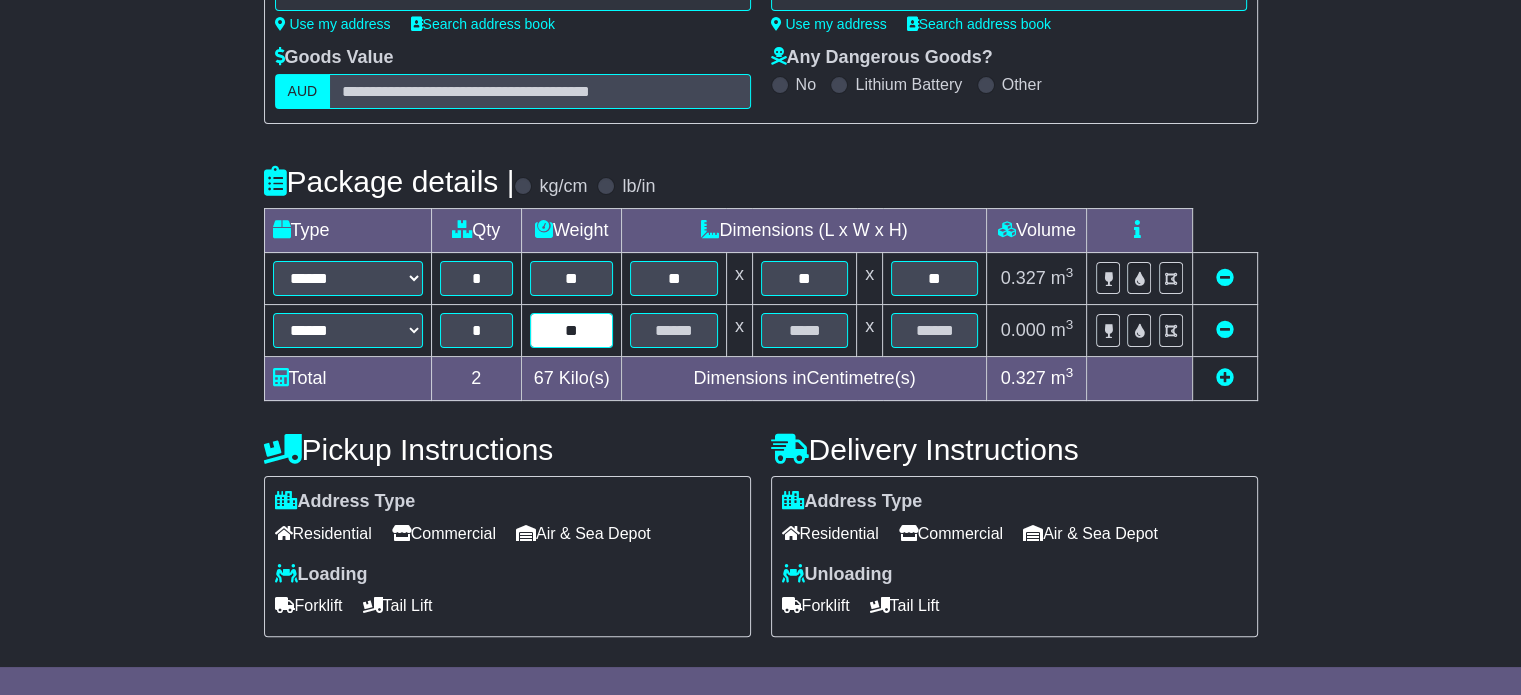 type on "**" 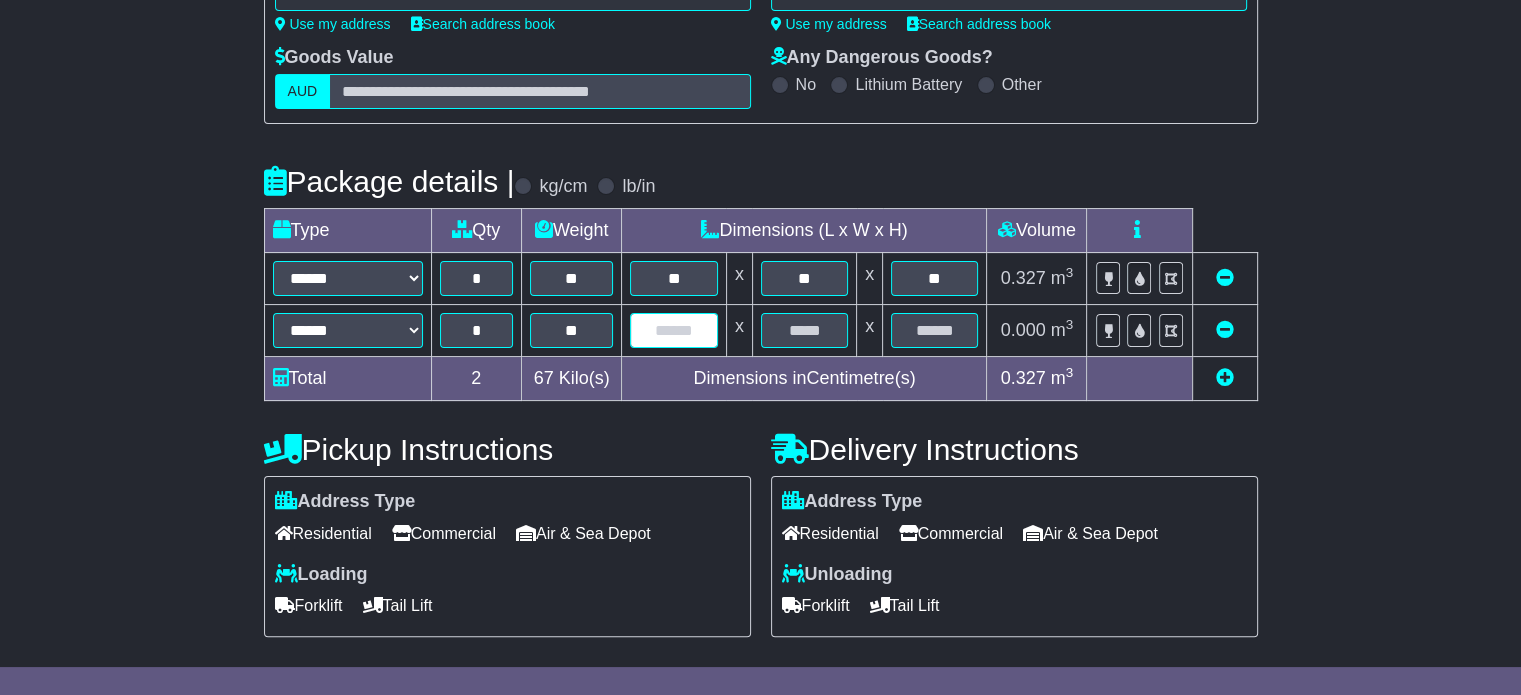 click at bounding box center [673, 330] 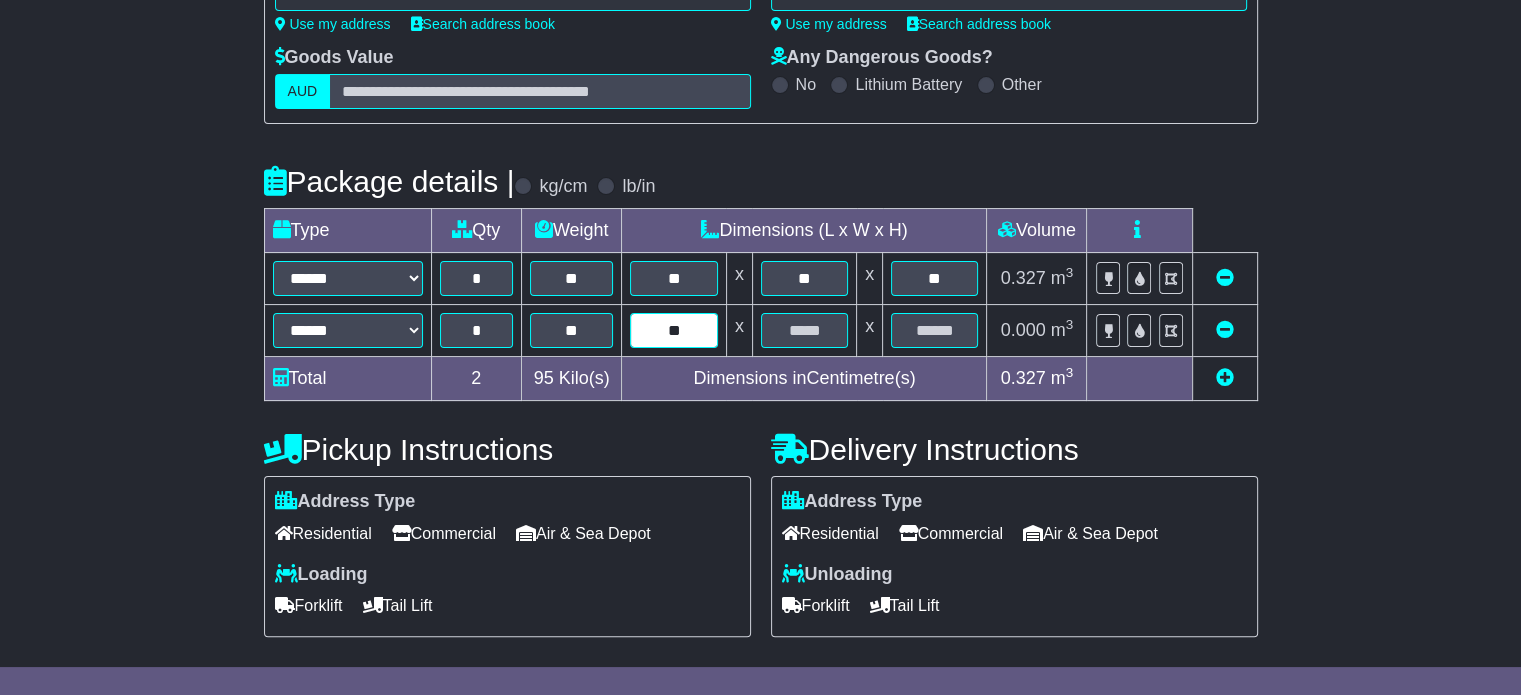 type on "**" 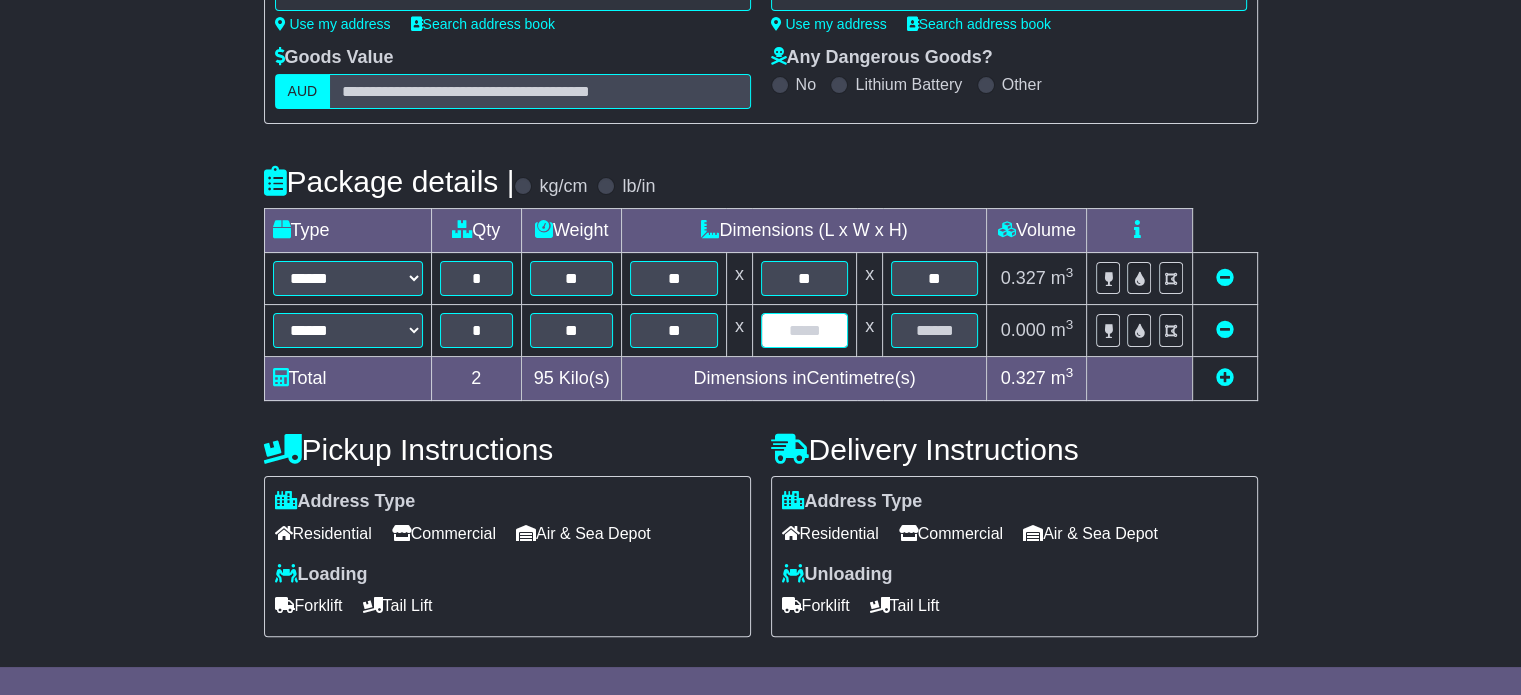 click at bounding box center [804, 330] 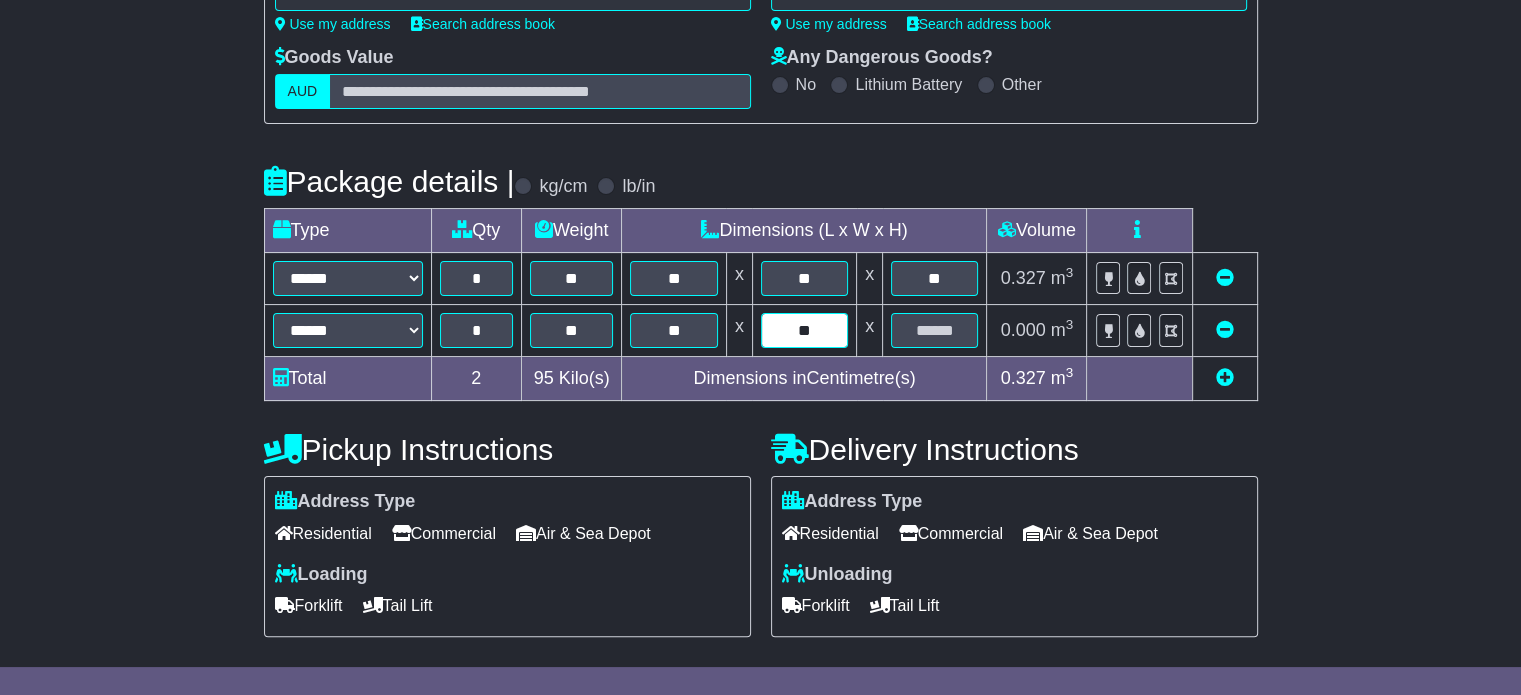 type on "**" 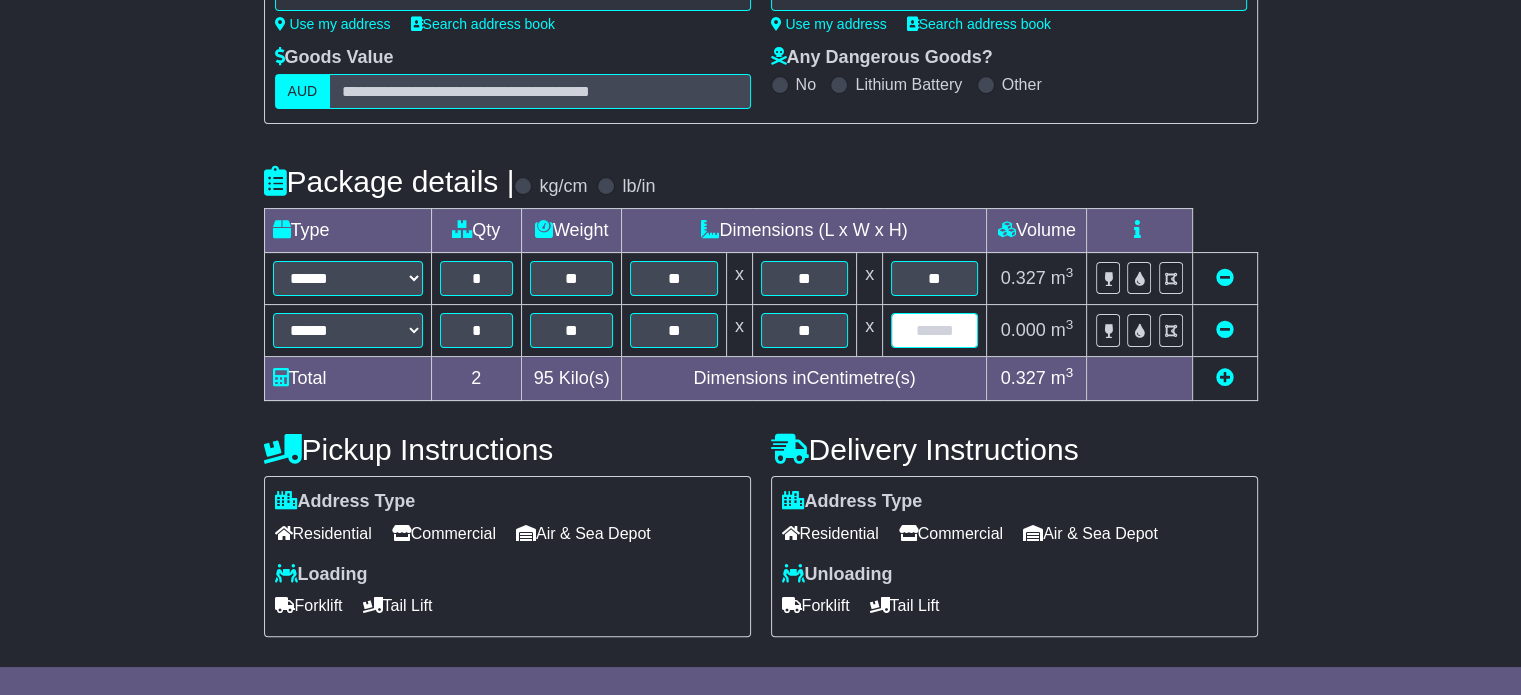 click at bounding box center (934, 330) 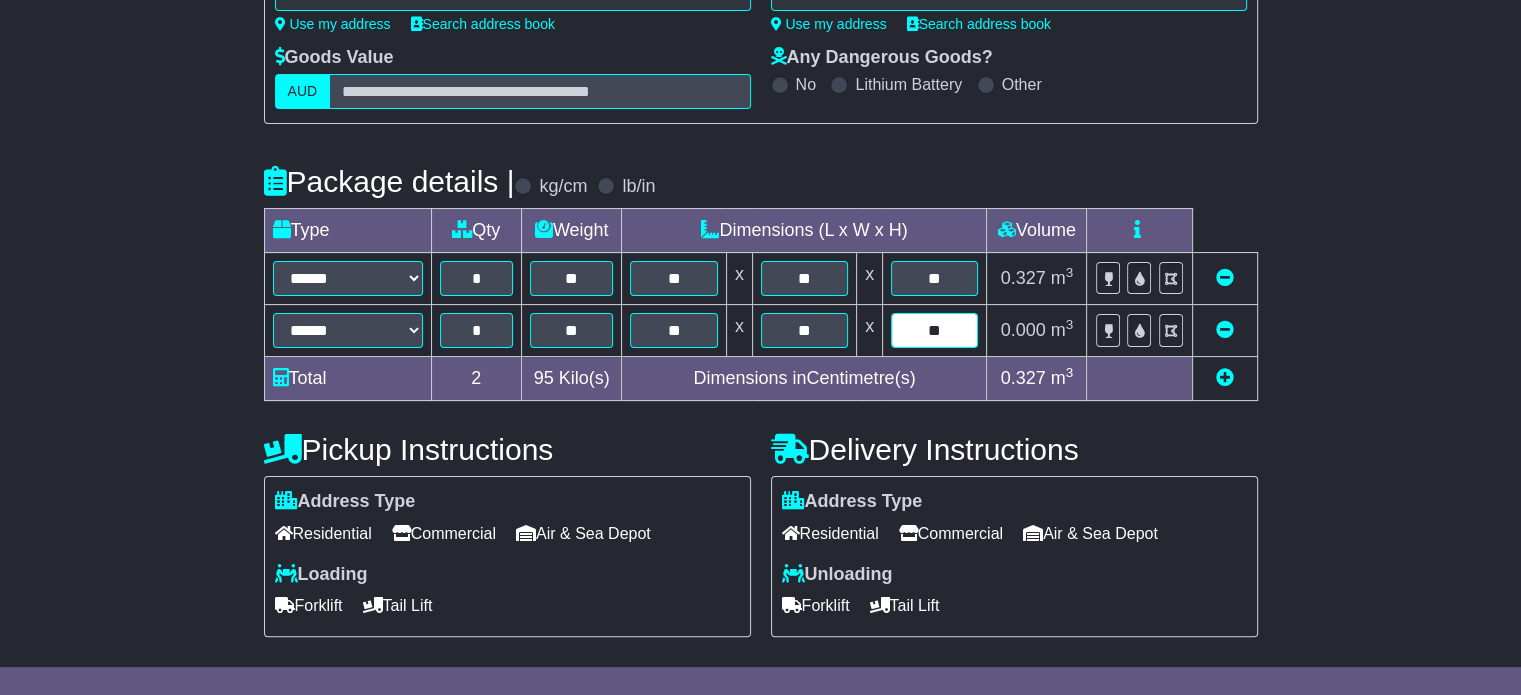 type on "**" 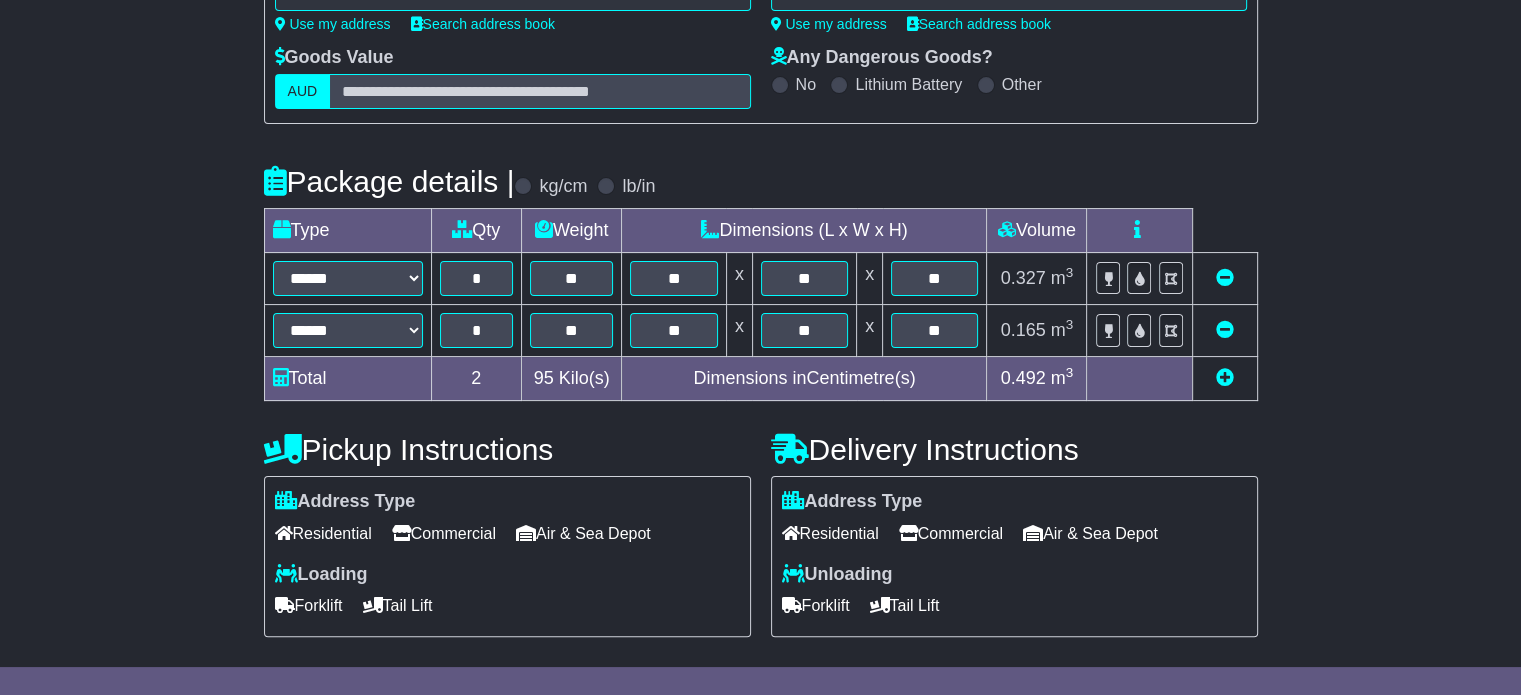 click on "Pickup Instructions" at bounding box center (507, 449) 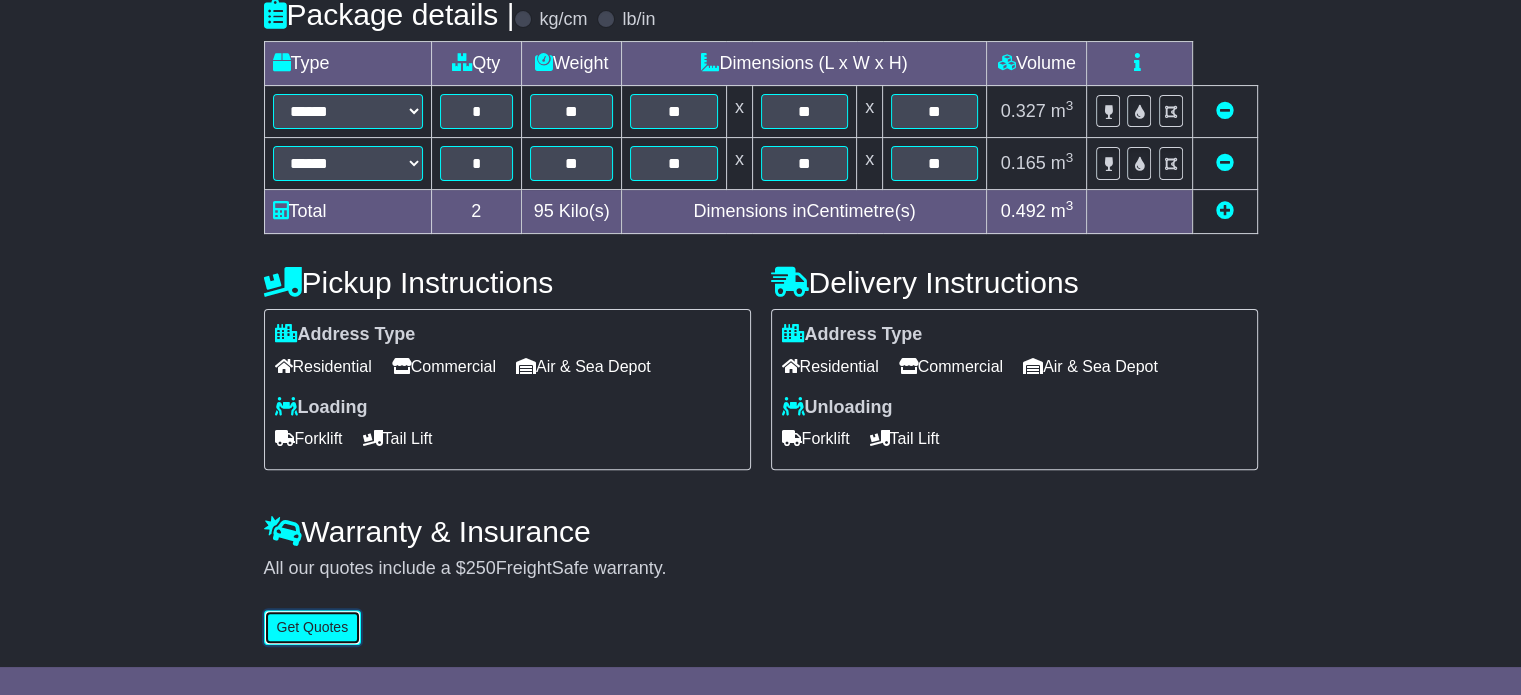 click on "Get Quotes" at bounding box center (313, 627) 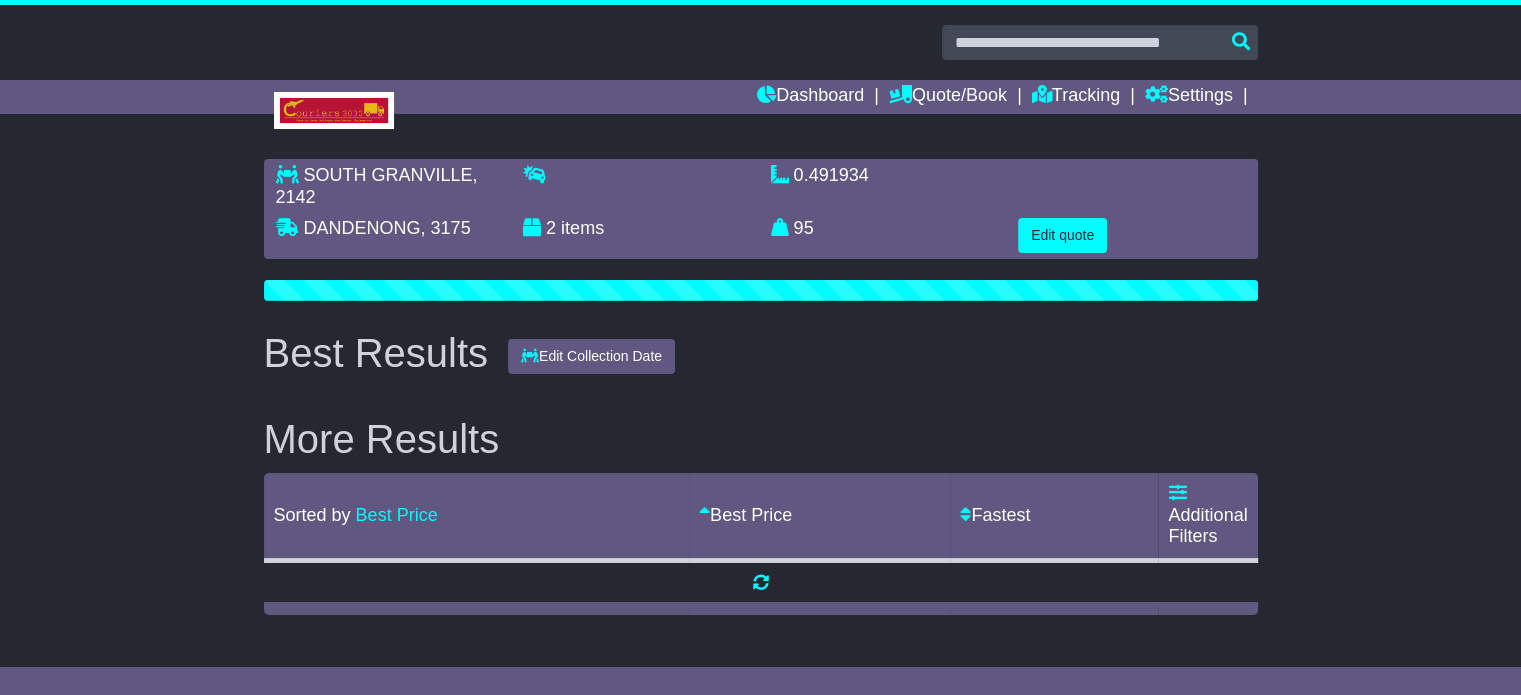 scroll, scrollTop: 0, scrollLeft: 0, axis: both 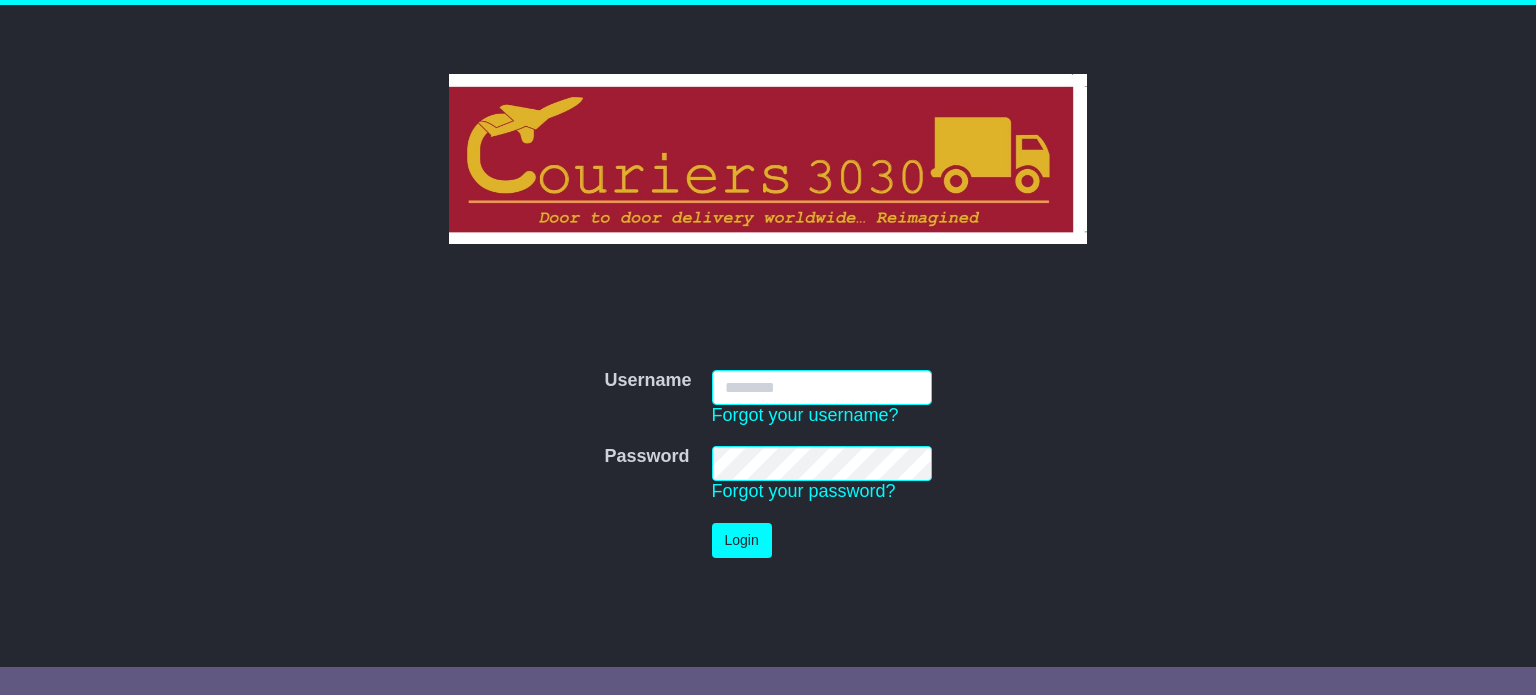 type on "**********" 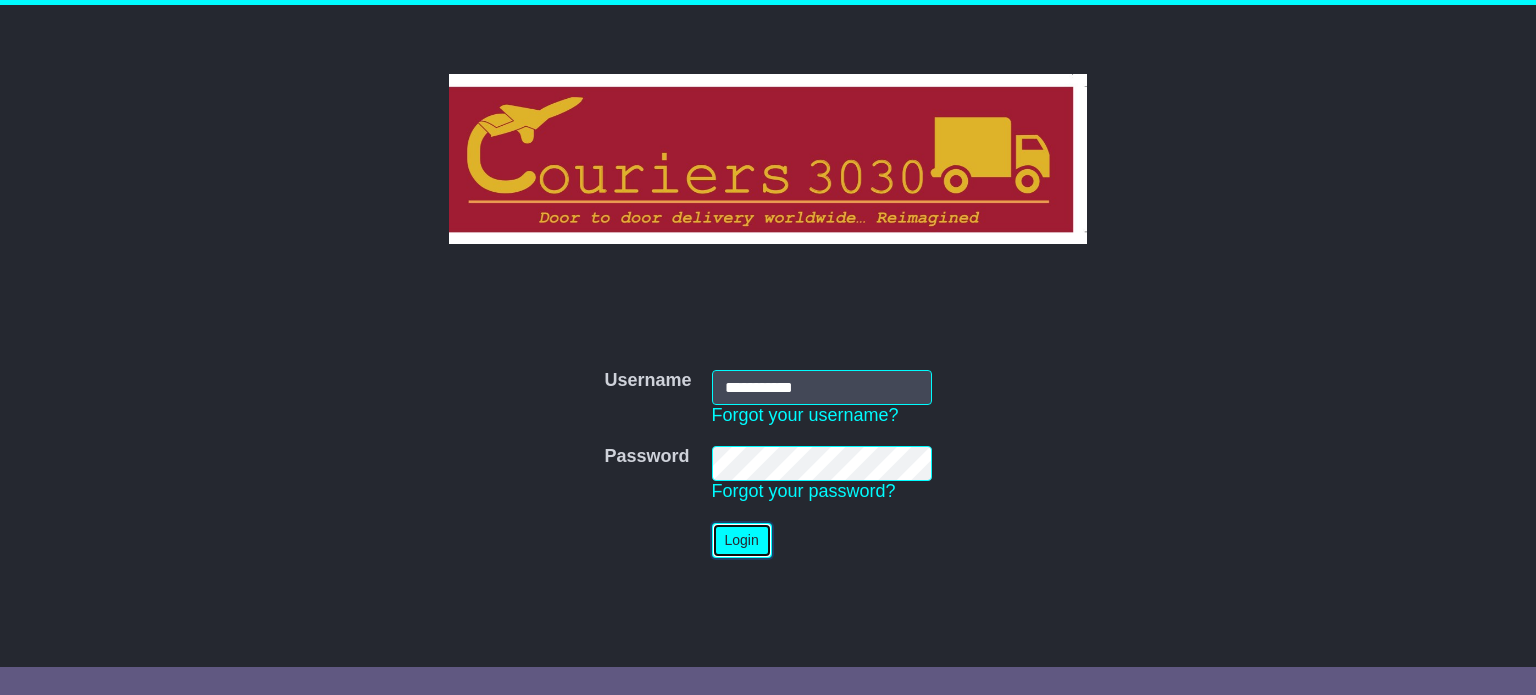 click on "Login" at bounding box center (742, 540) 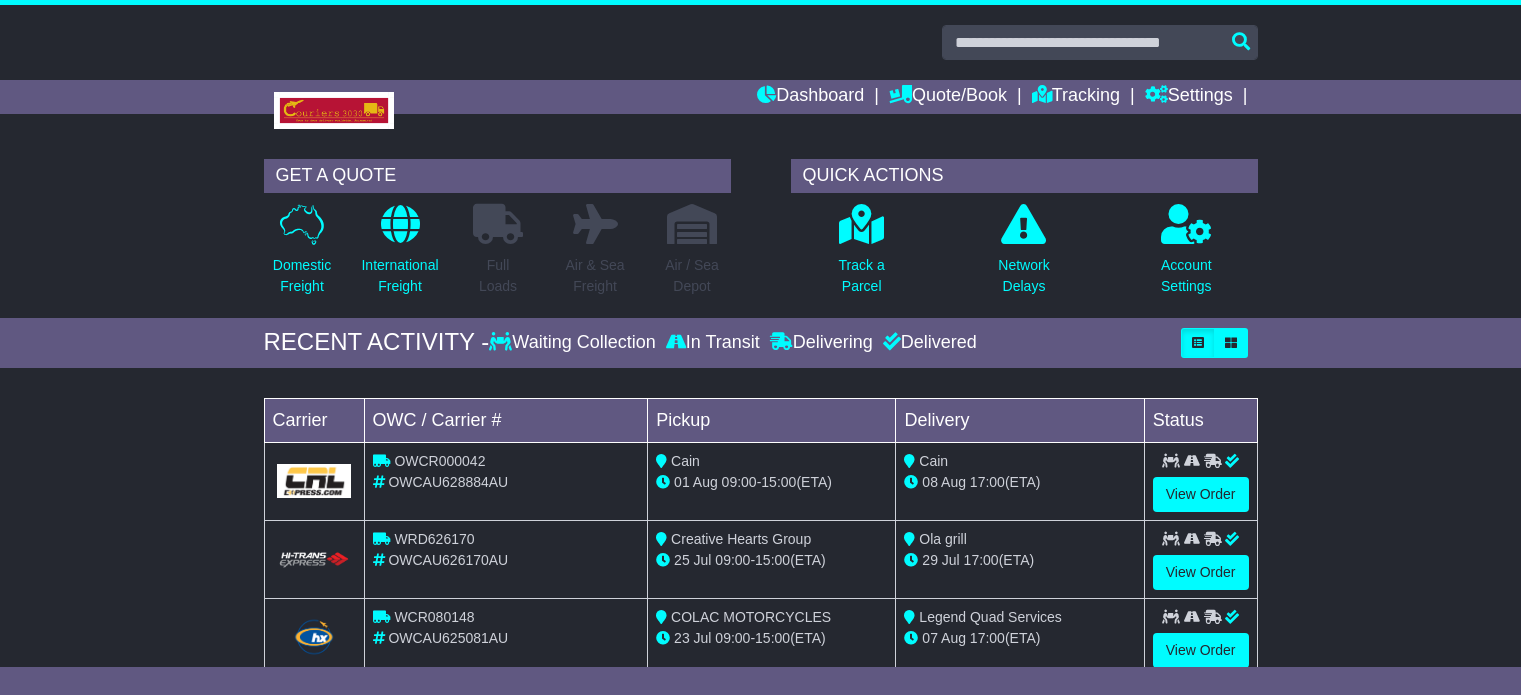 scroll, scrollTop: 0, scrollLeft: 0, axis: both 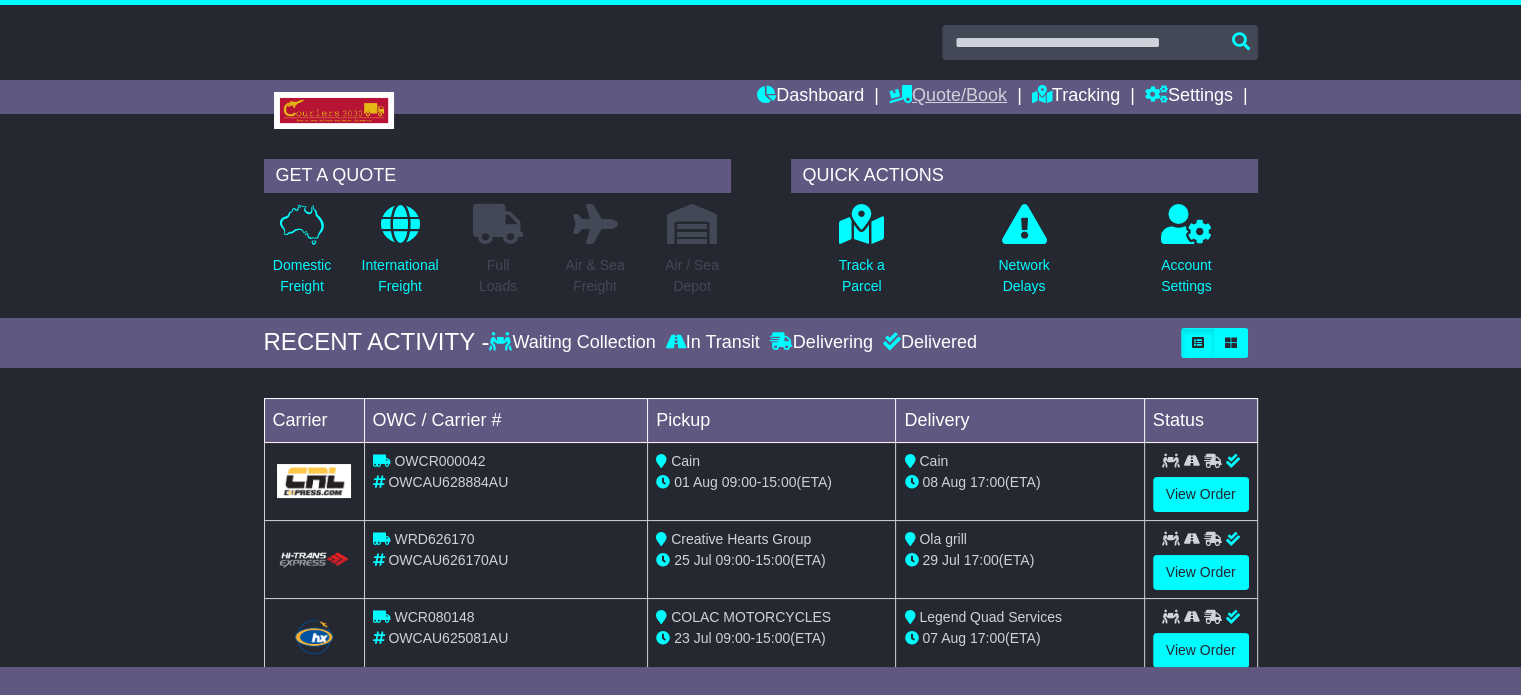 click on "Quote/Book" at bounding box center [948, 97] 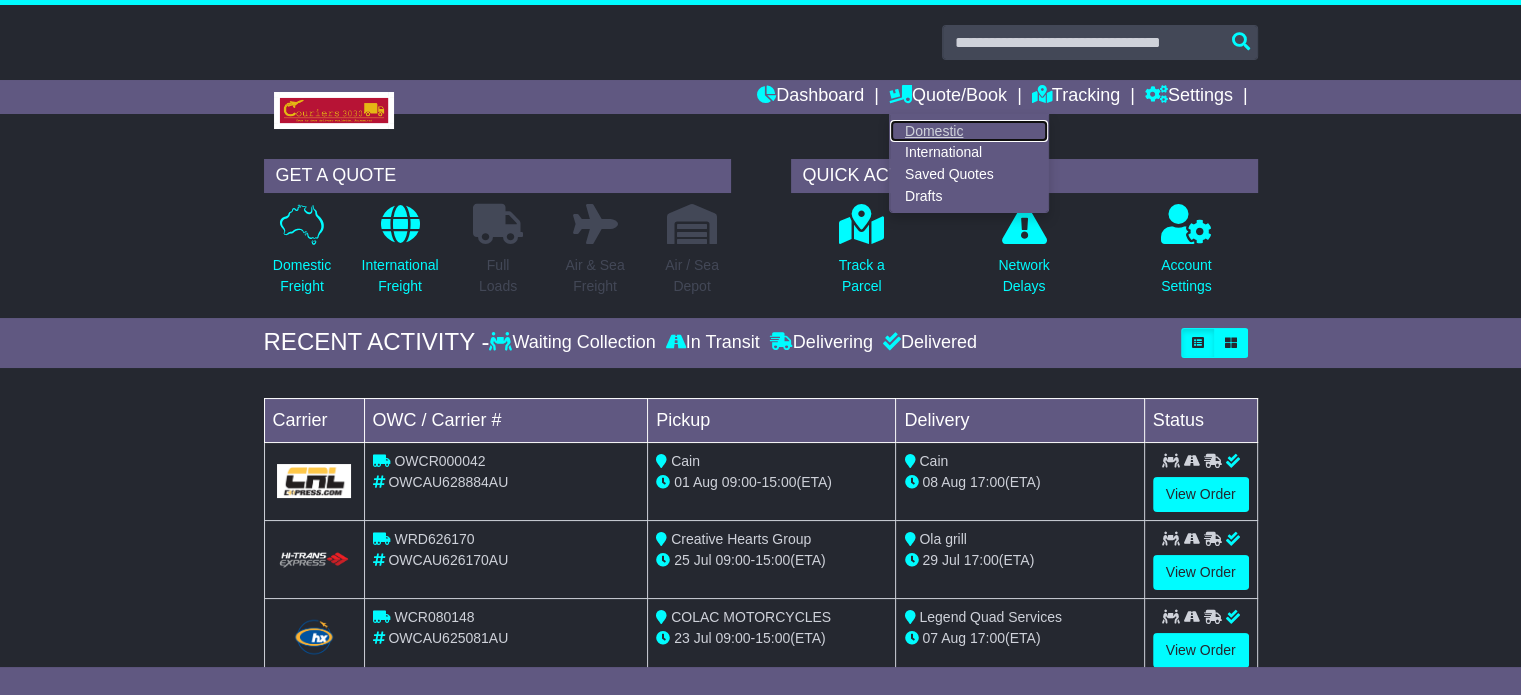 click on "Domestic" at bounding box center [969, 131] 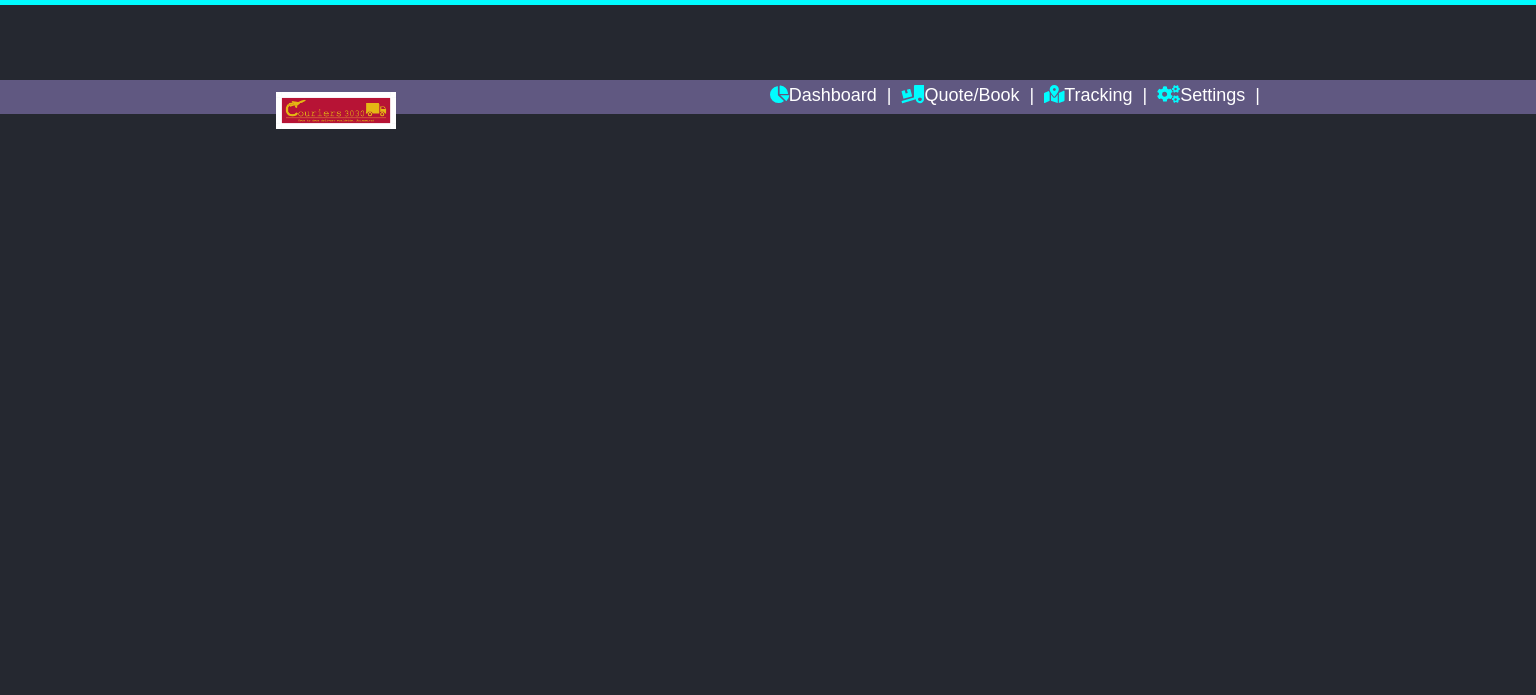 scroll, scrollTop: 0, scrollLeft: 0, axis: both 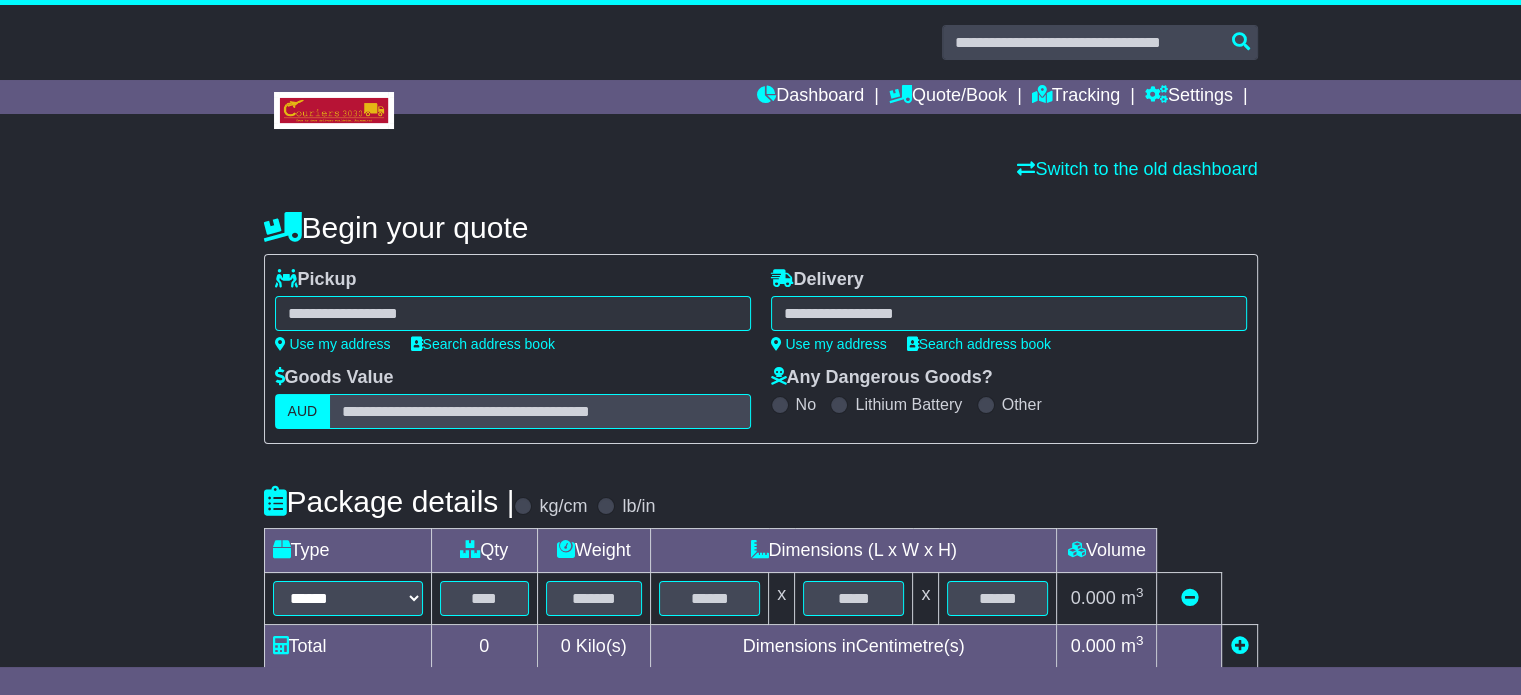 select 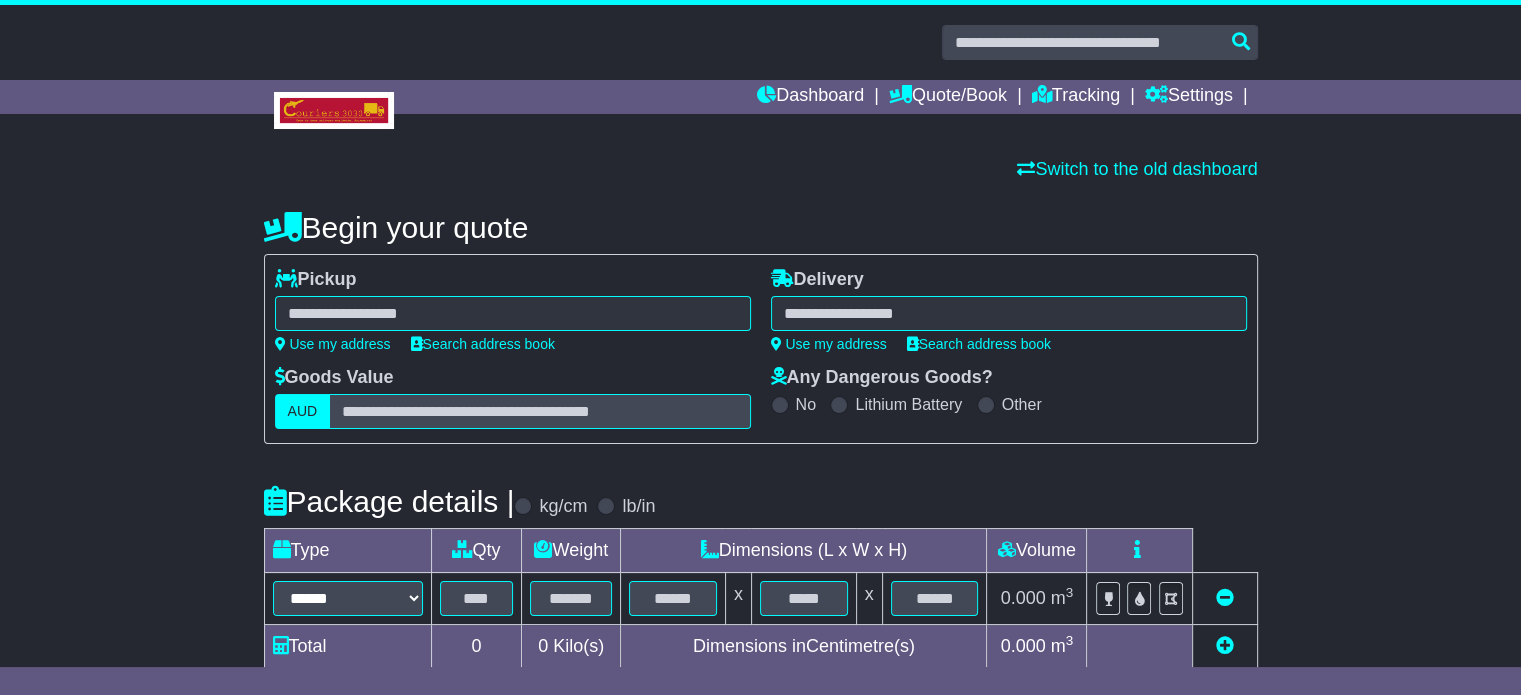 click at bounding box center [513, 313] 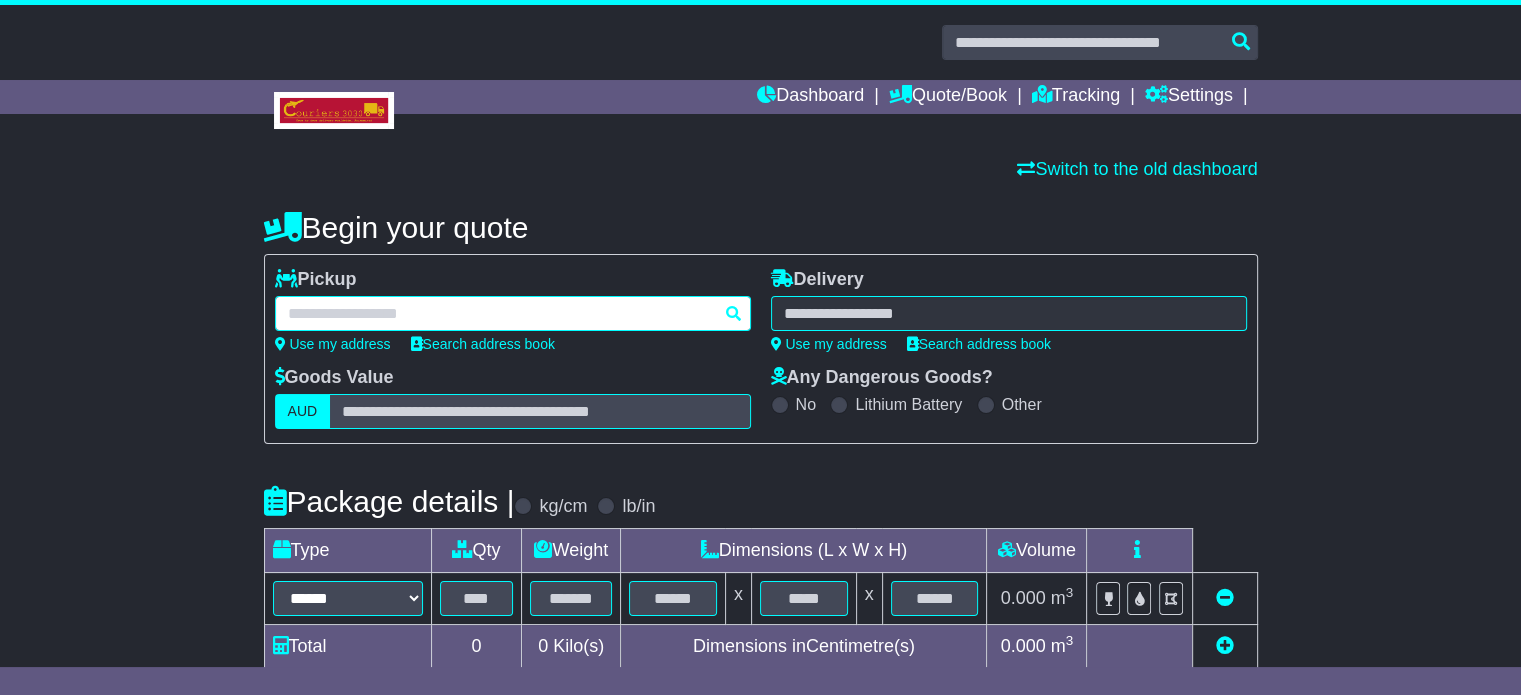 paste on "******" 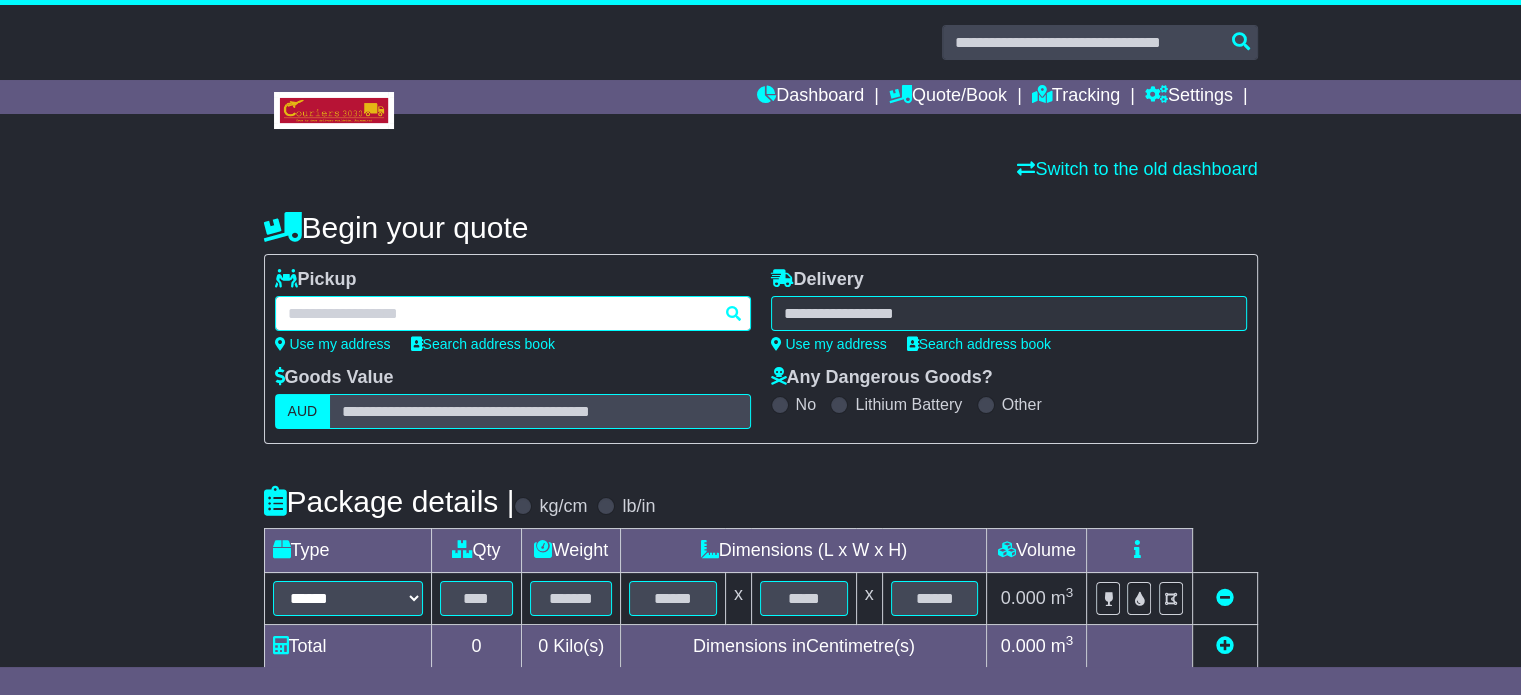 type on "******" 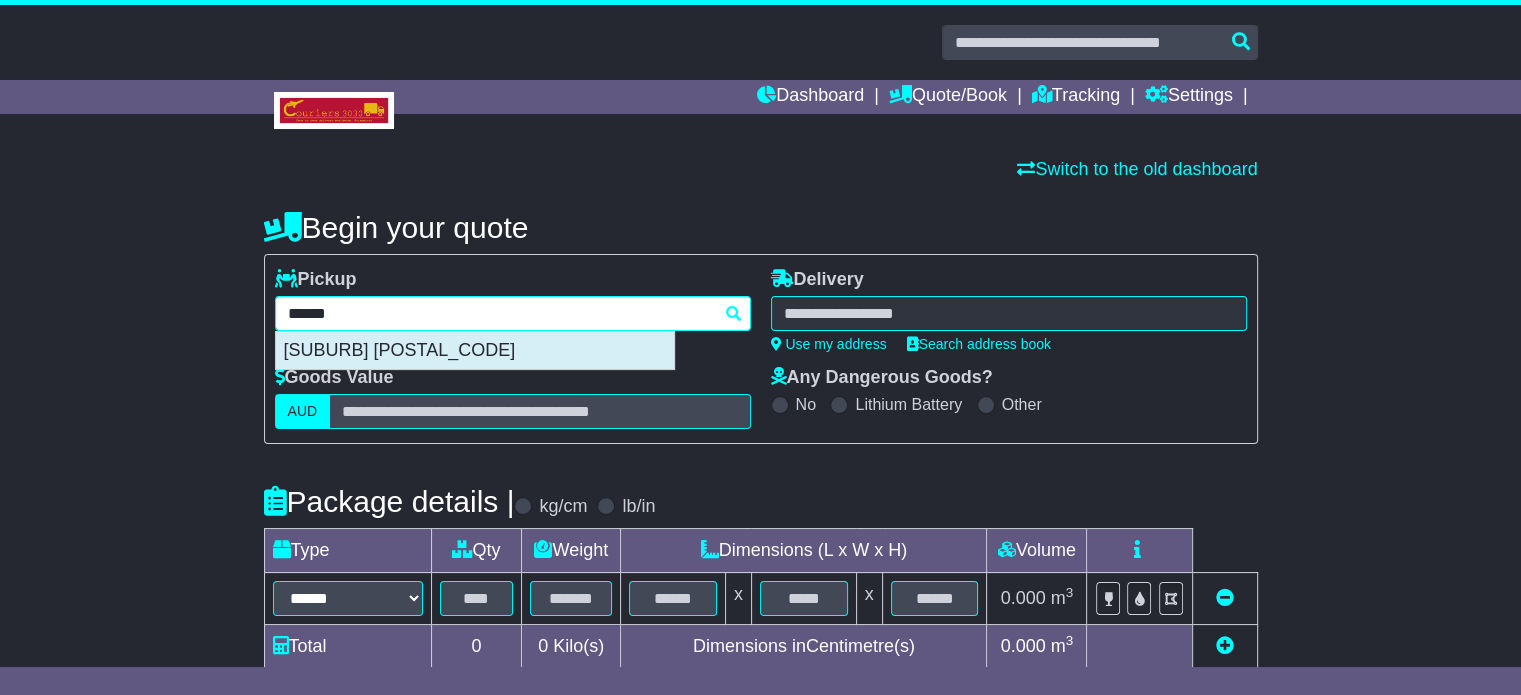 click on "[SUBURB] [POSTAL_CODE]" at bounding box center (475, 351) 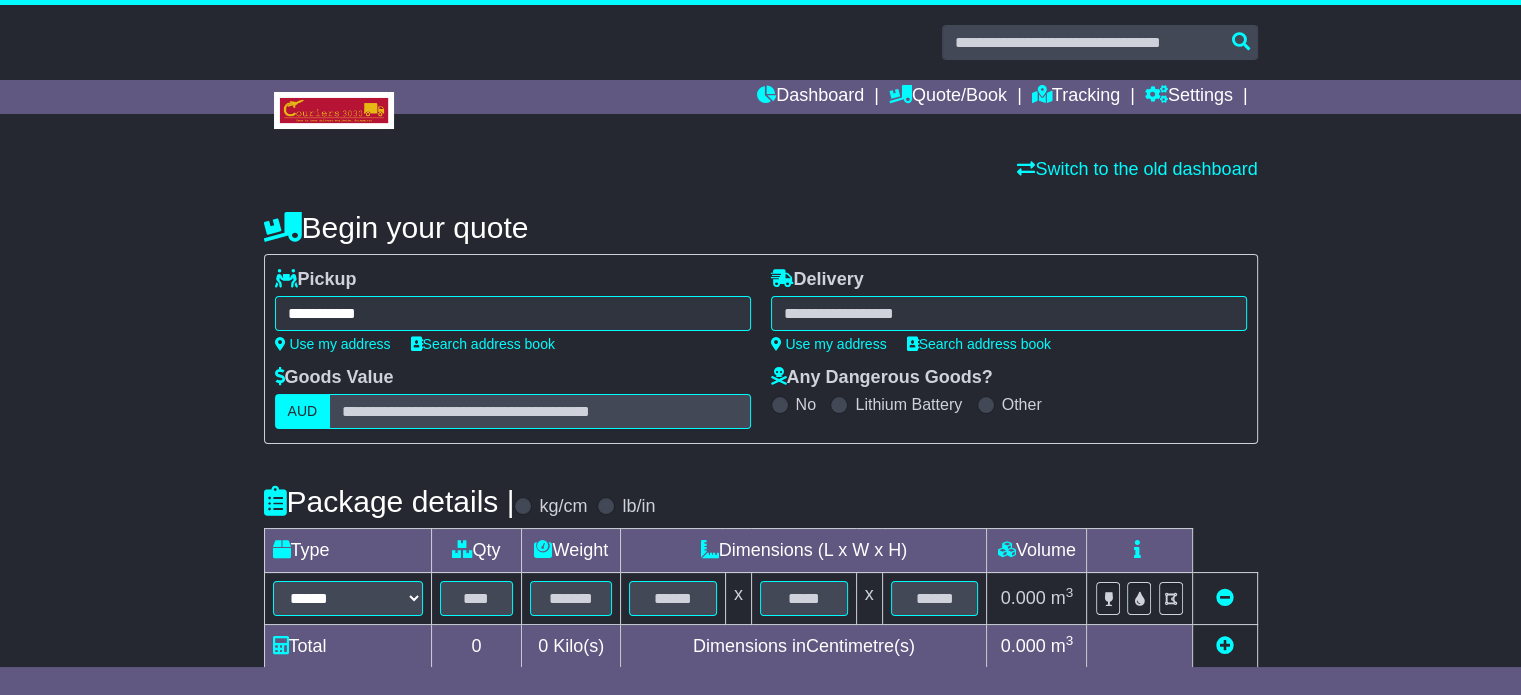 type on "**********" 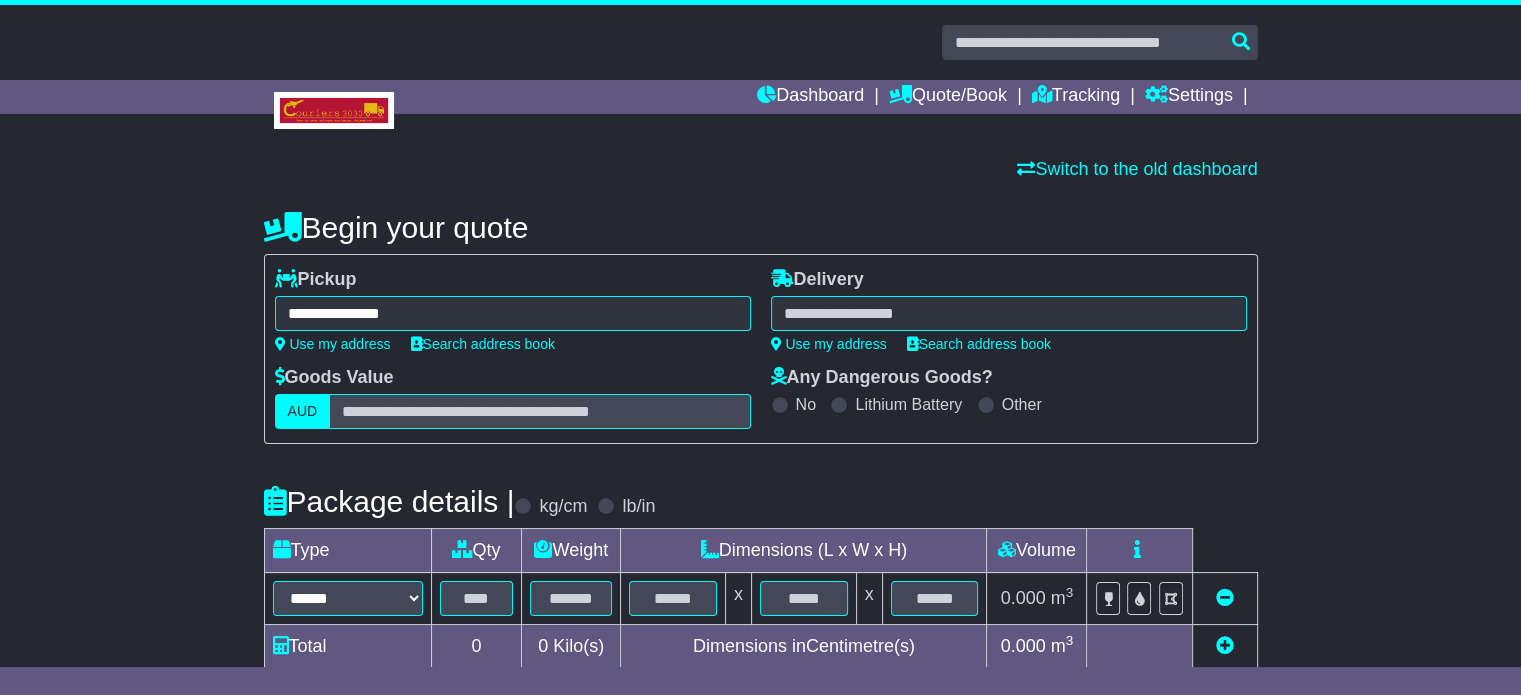 click on "Switch to the old dashboard" at bounding box center [761, 170] 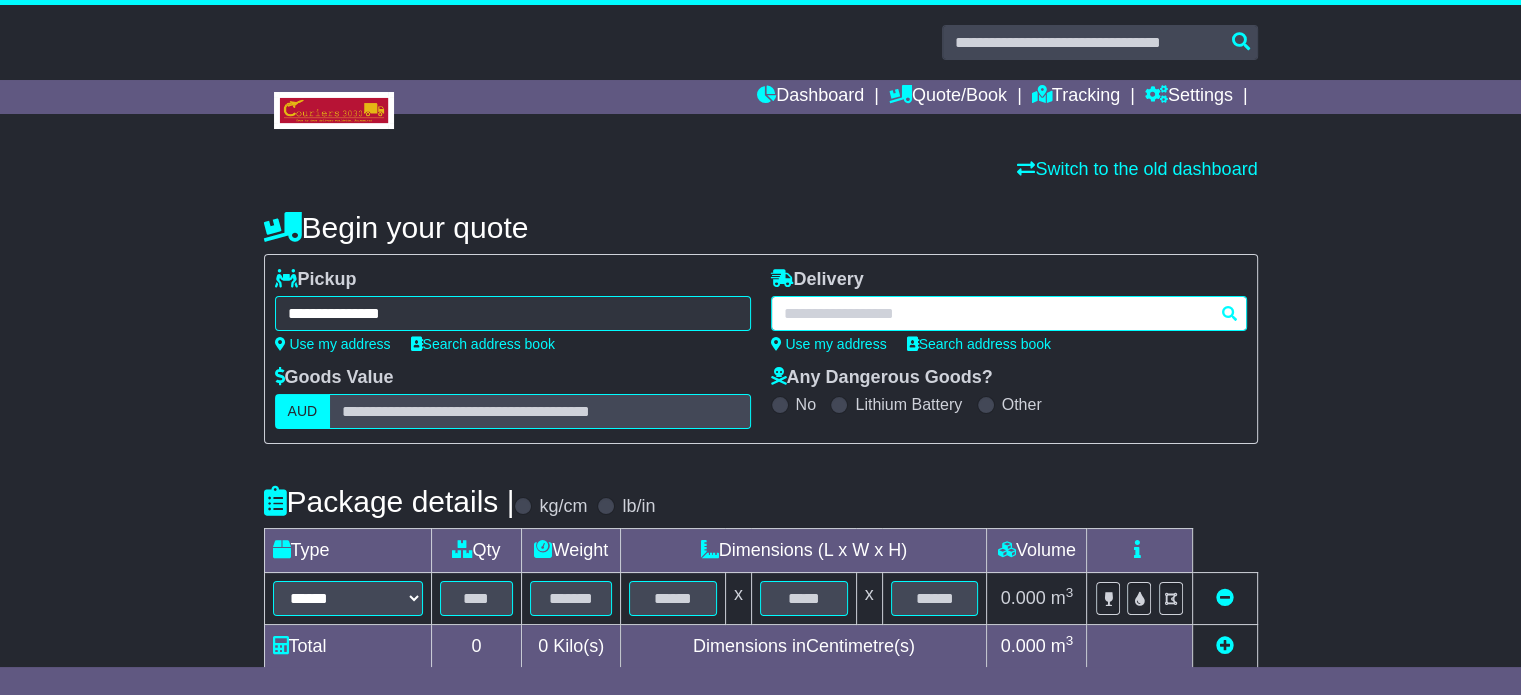 paste on "**********" 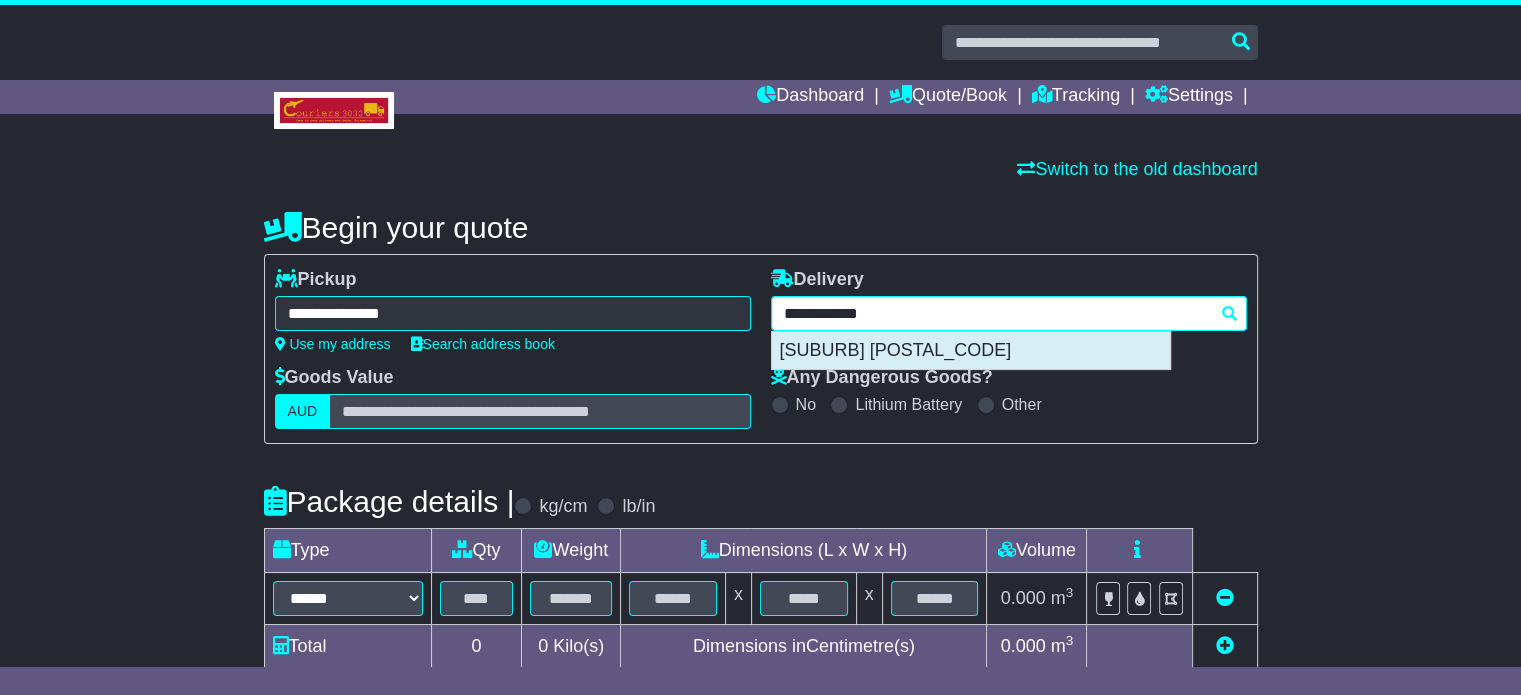 click on "AIRPORT WEST 3042" at bounding box center (971, 351) 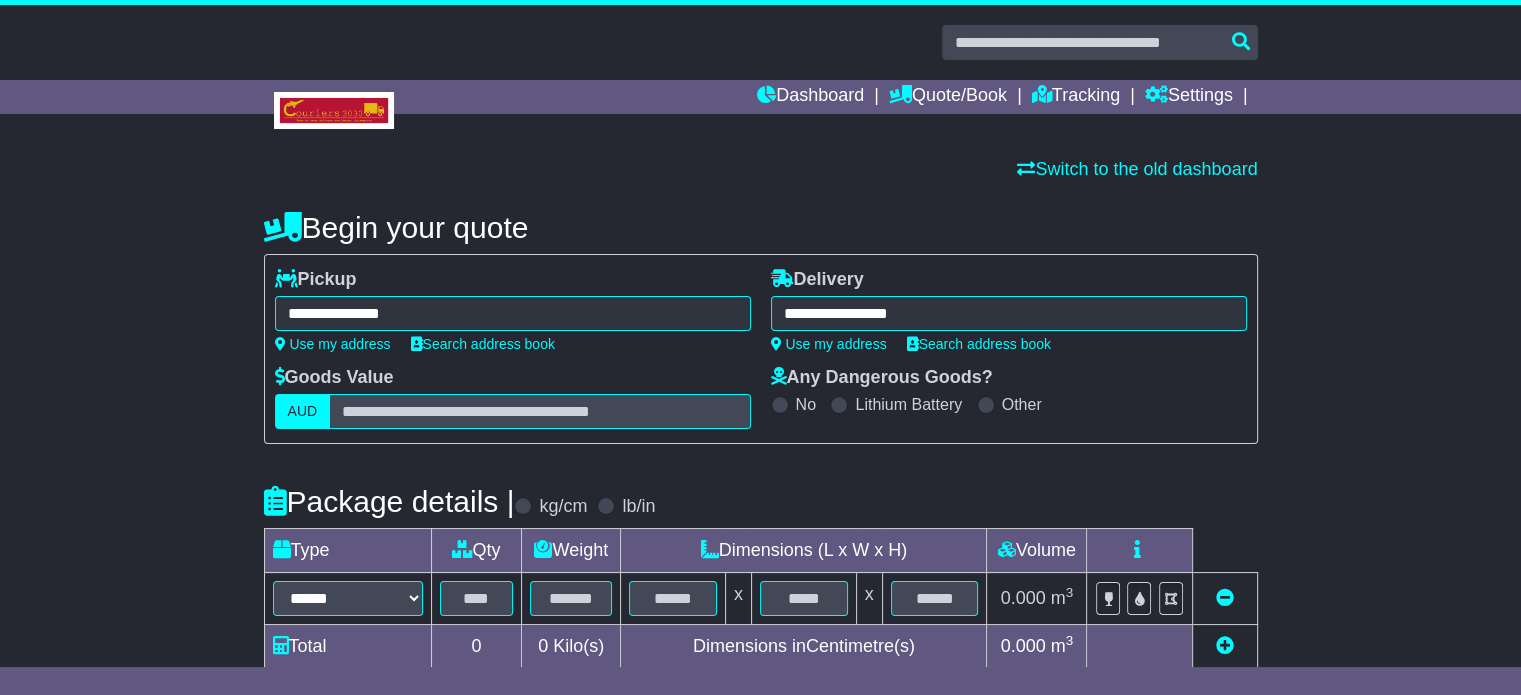 type on "**********" 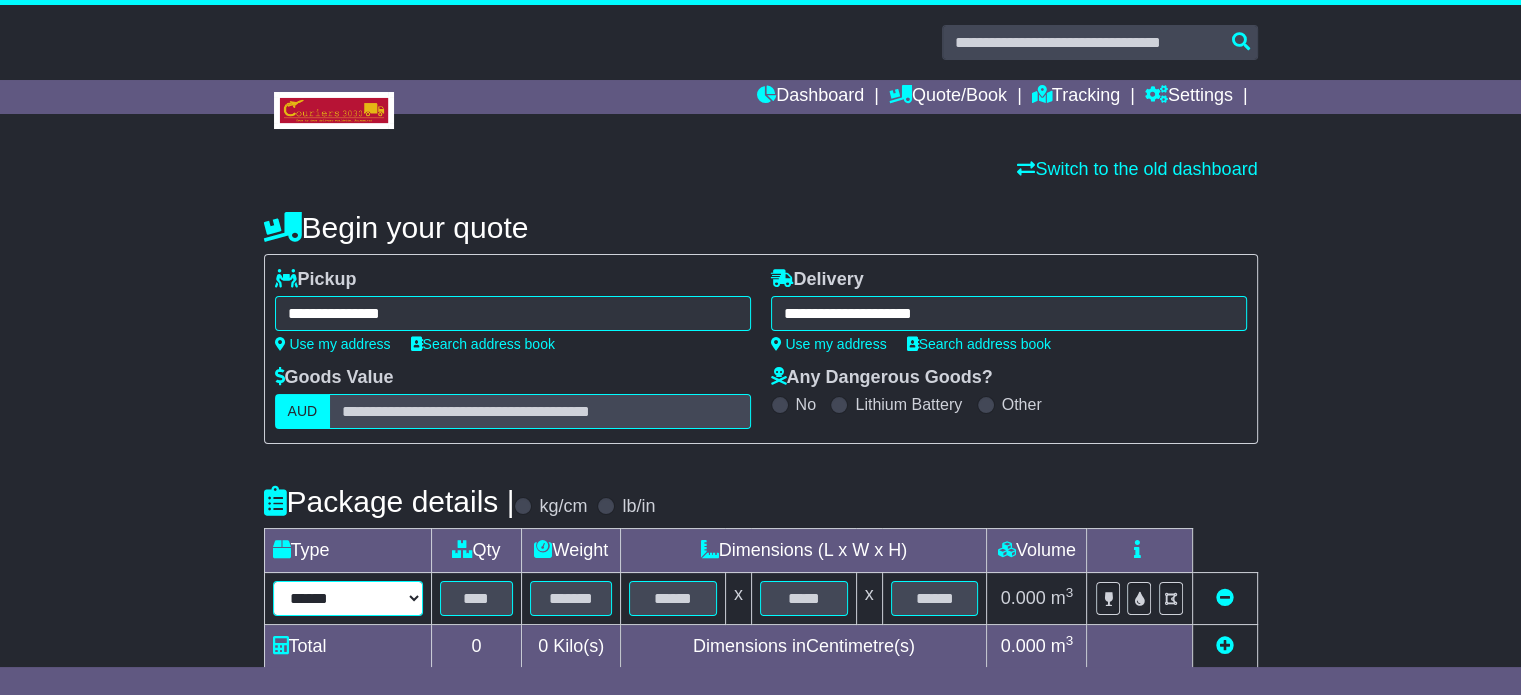 click on "****** ****** *** ******** ***** **** **** ****** *** *******" at bounding box center (348, 598) 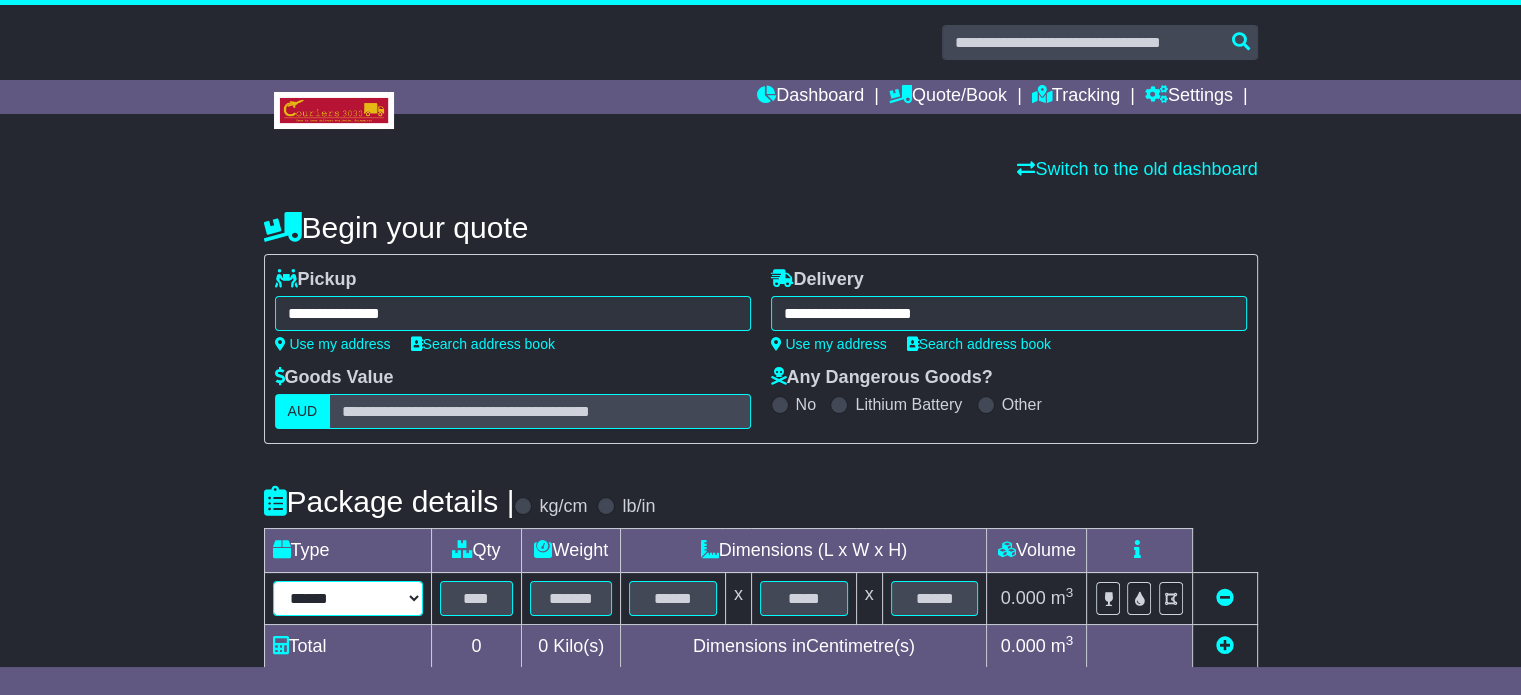 select on "*****" 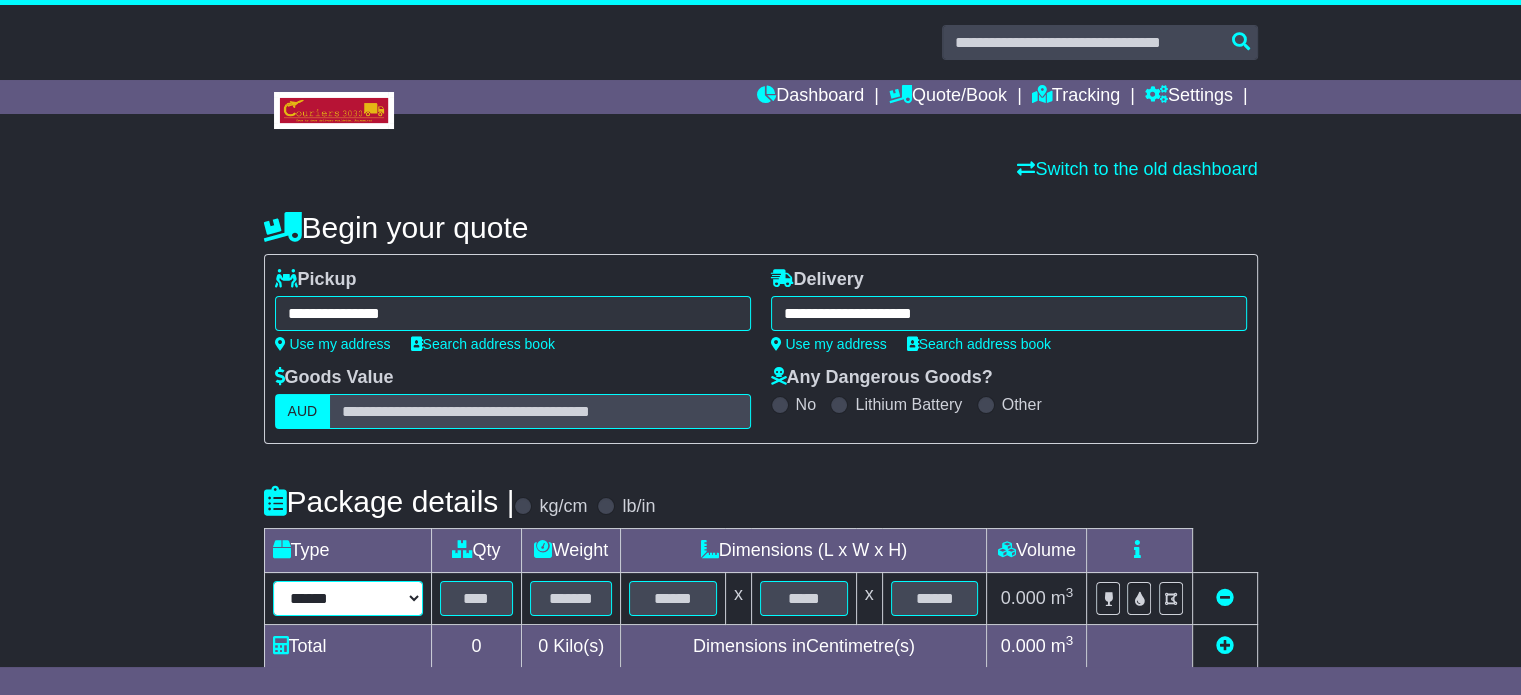 click on "****** ****** *** ******** ***** **** **** ****** *** *******" at bounding box center [348, 598] 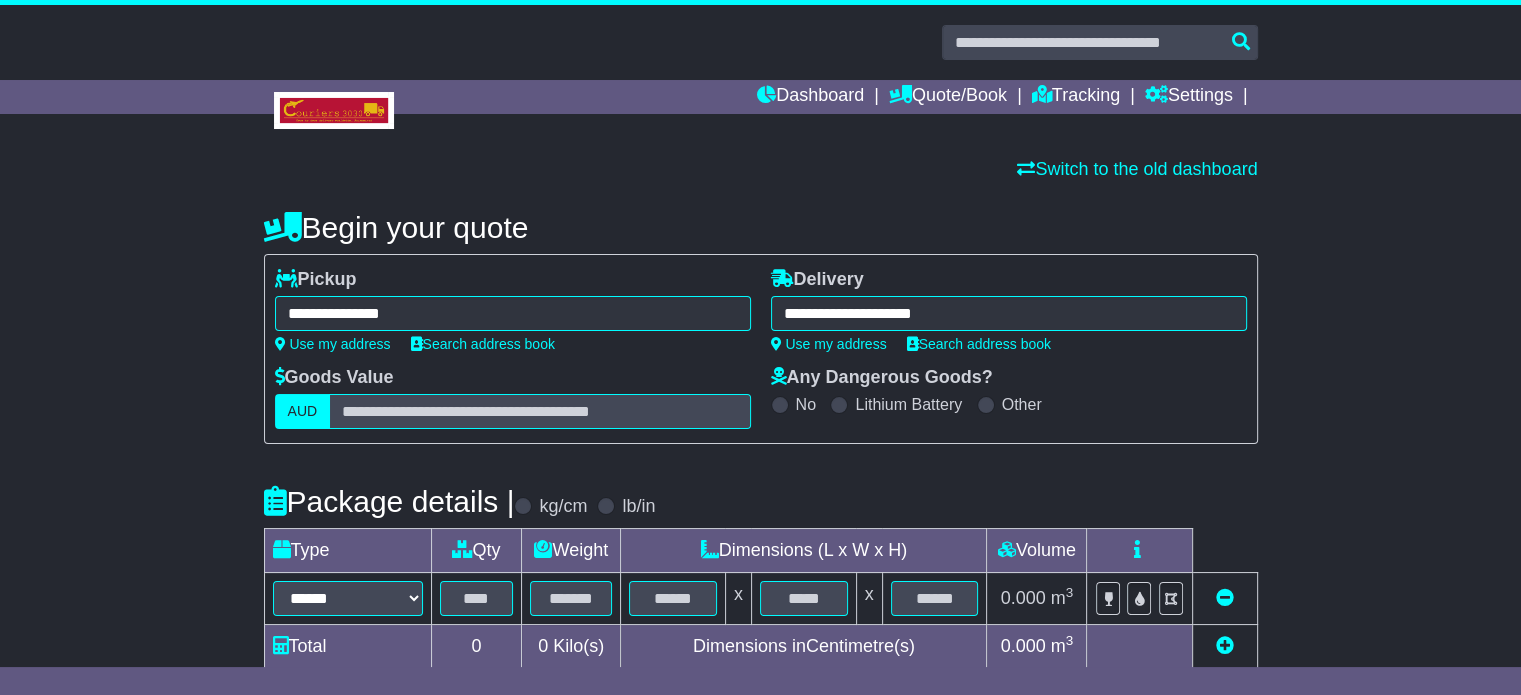 click on "Package details |
kg/cm
lb/in" at bounding box center [761, 501] 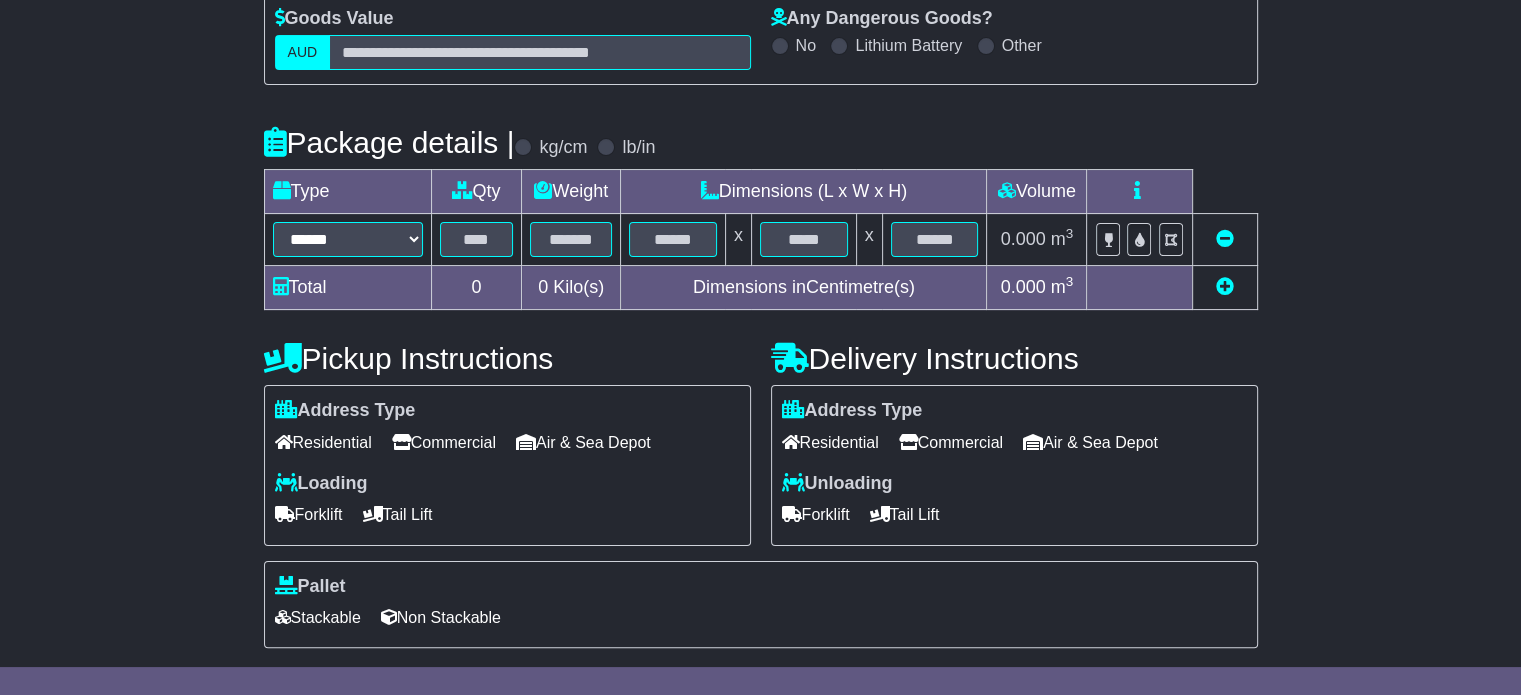 scroll, scrollTop: 360, scrollLeft: 0, axis: vertical 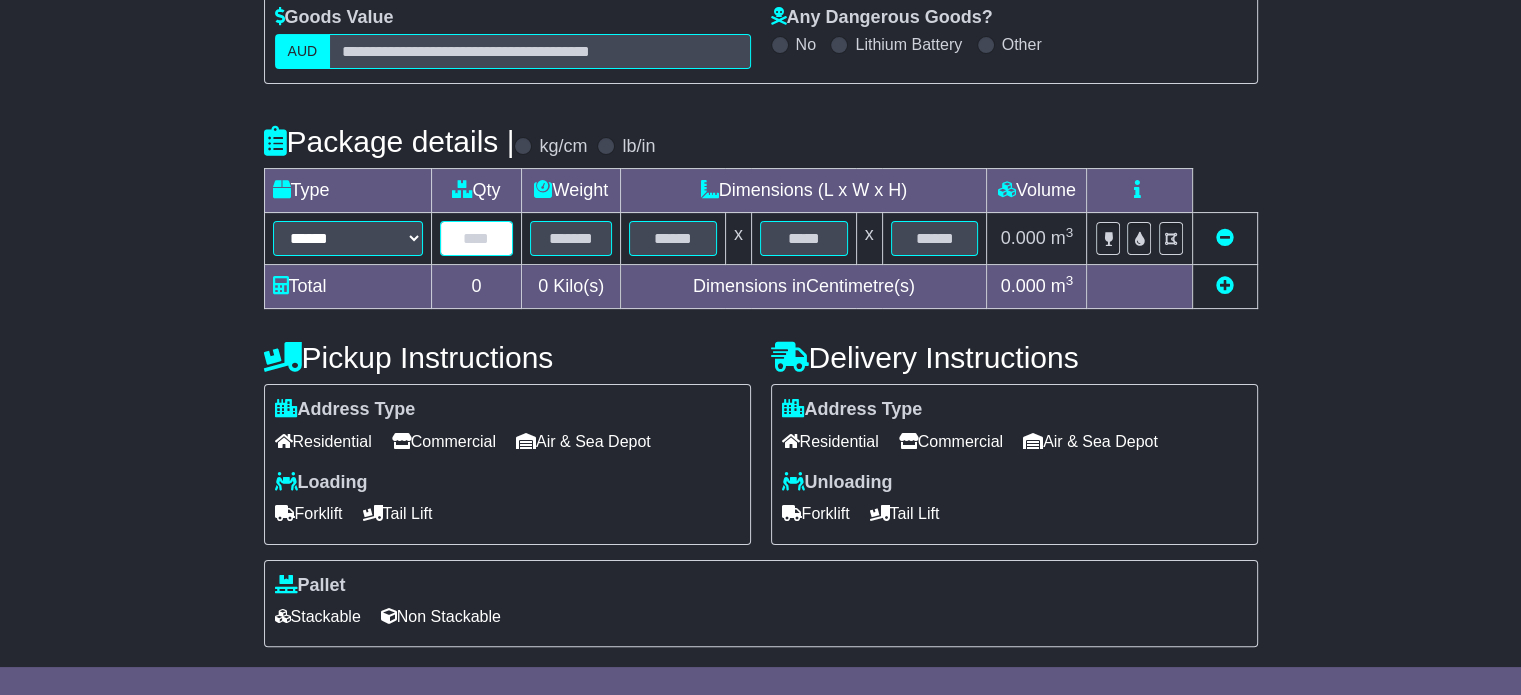 click at bounding box center (477, 238) 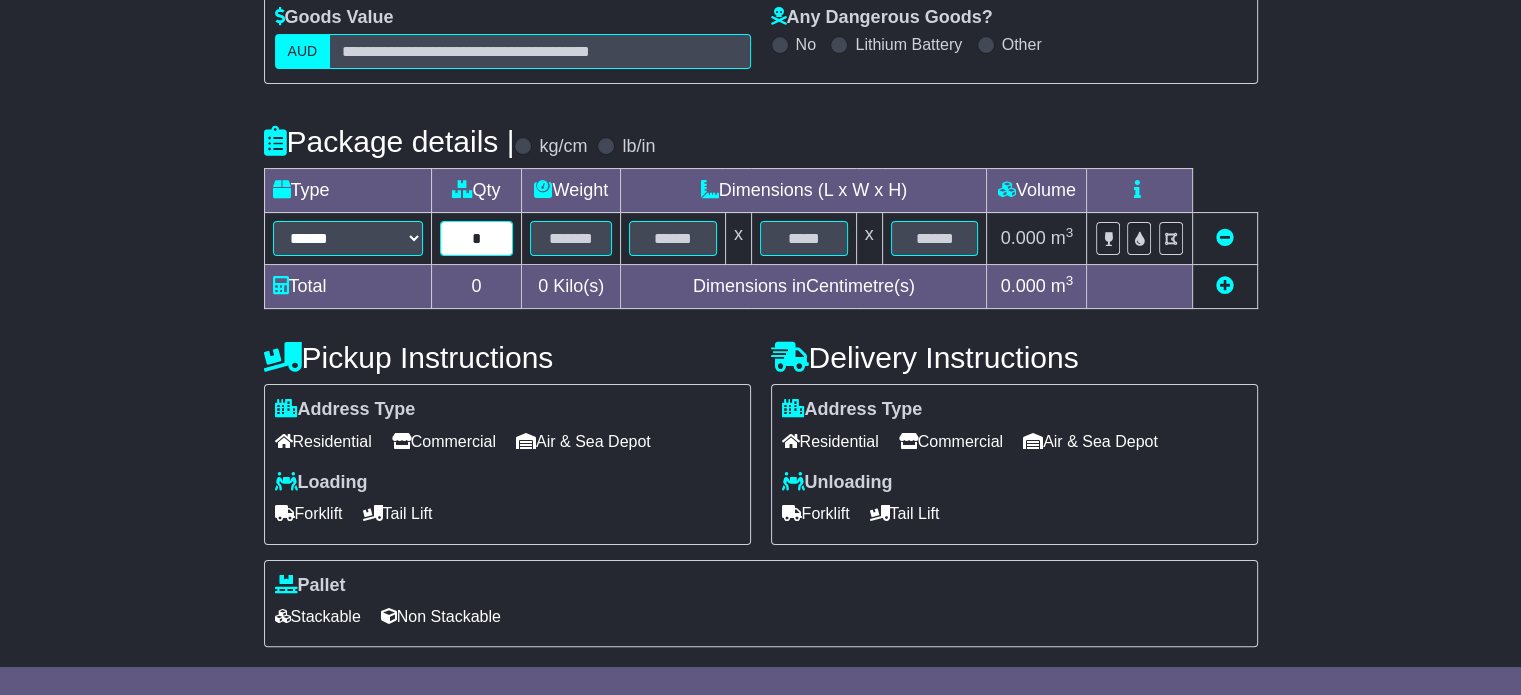 type on "*" 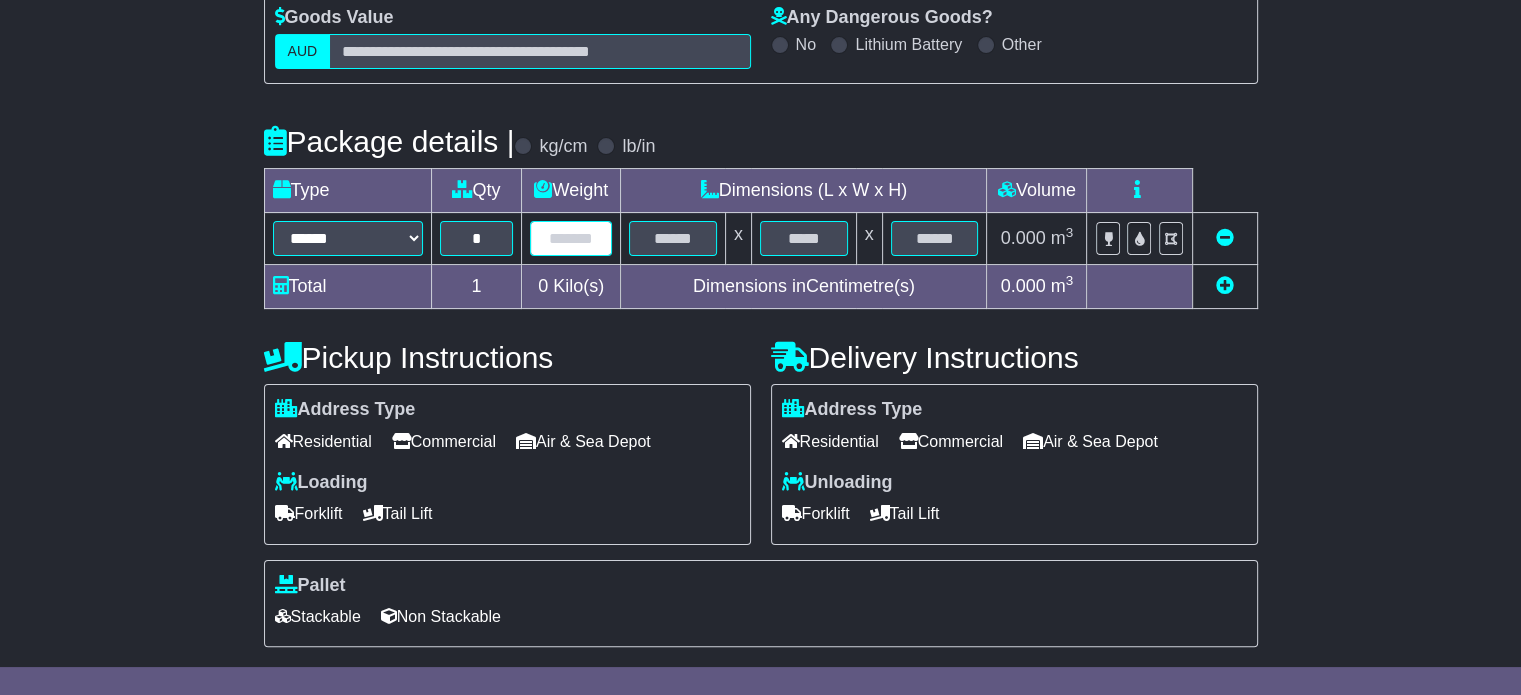 click at bounding box center (571, 238) 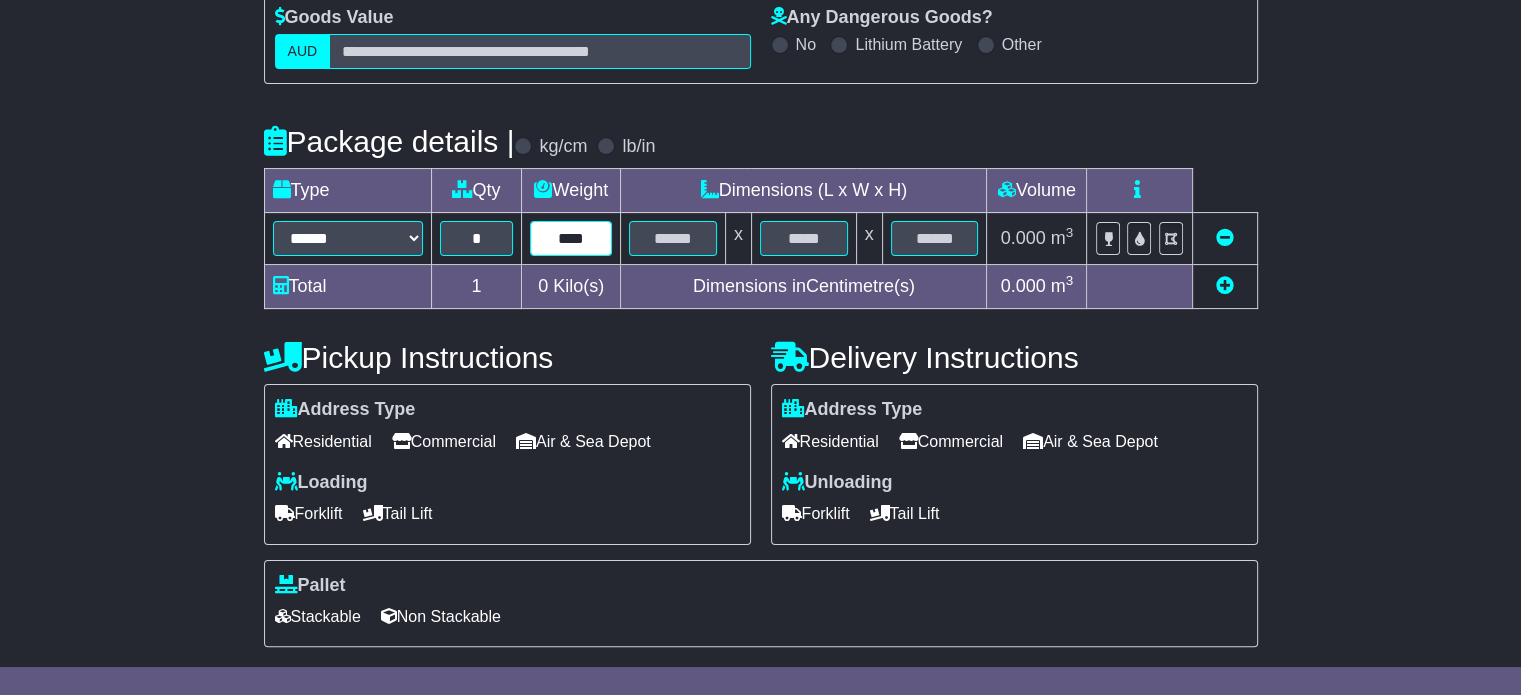 type on "****" 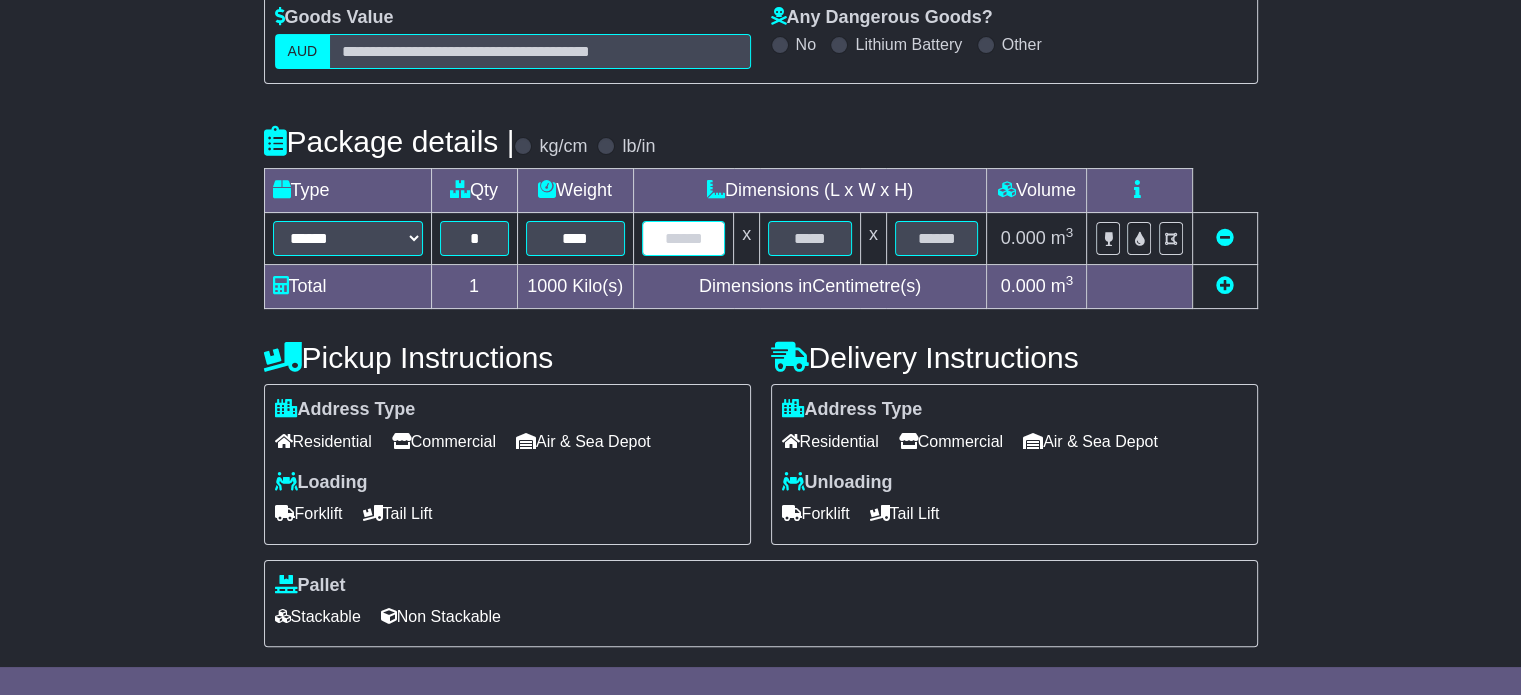 click at bounding box center (684, 238) 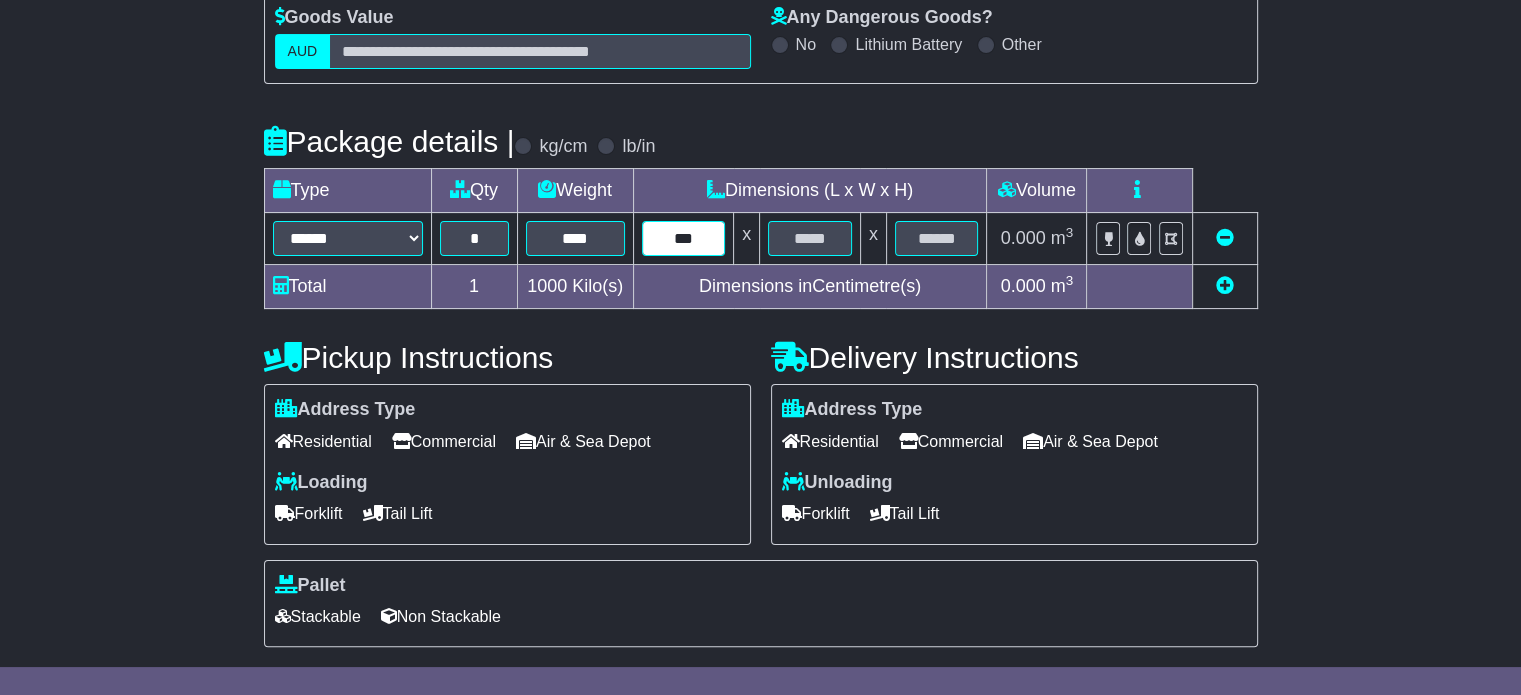 type on "***" 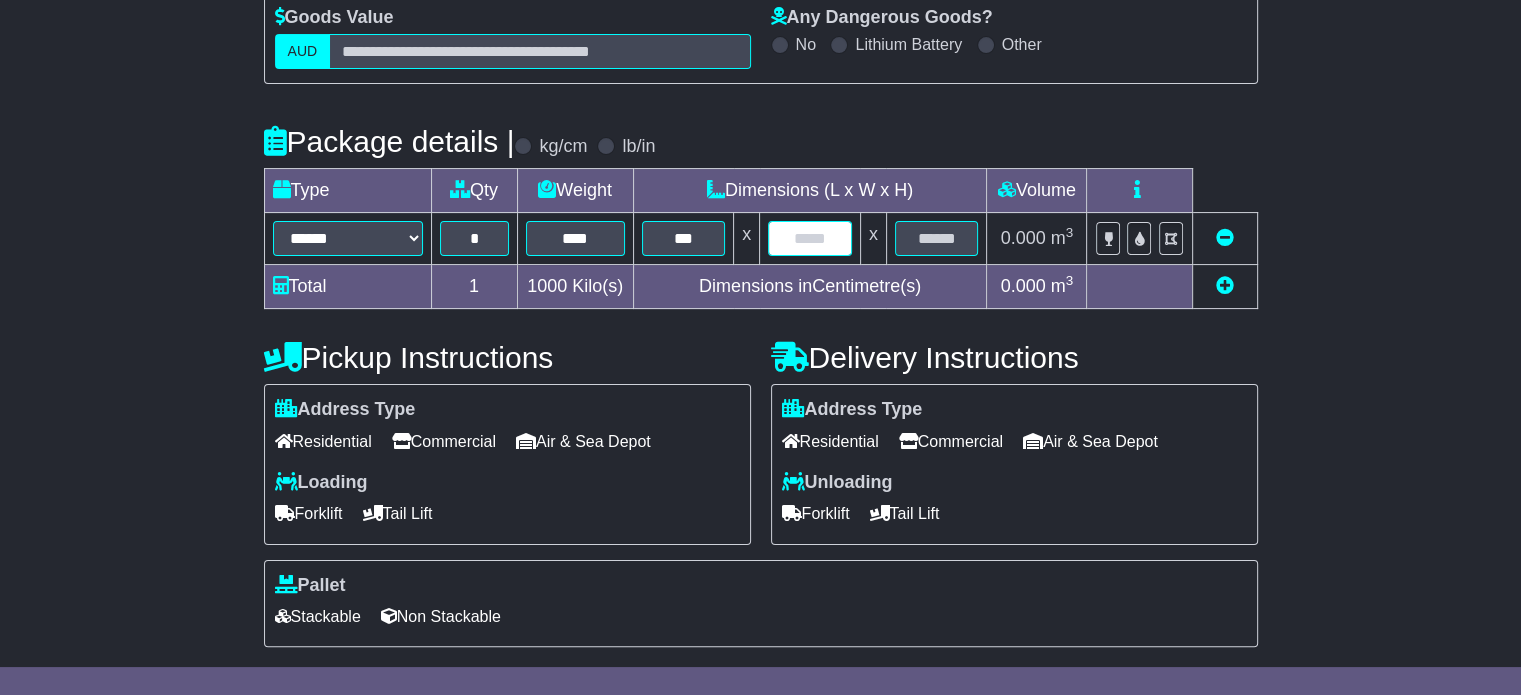 click at bounding box center (810, 238) 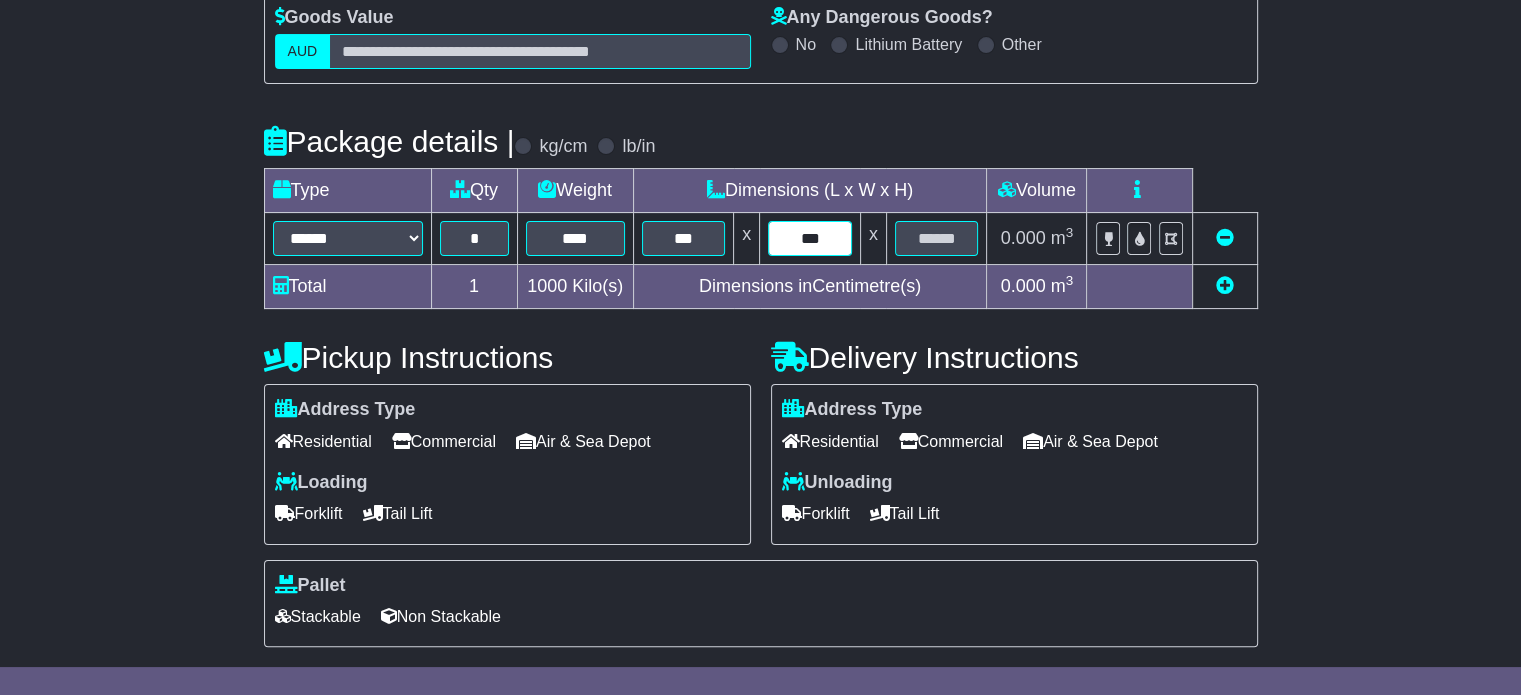type on "***" 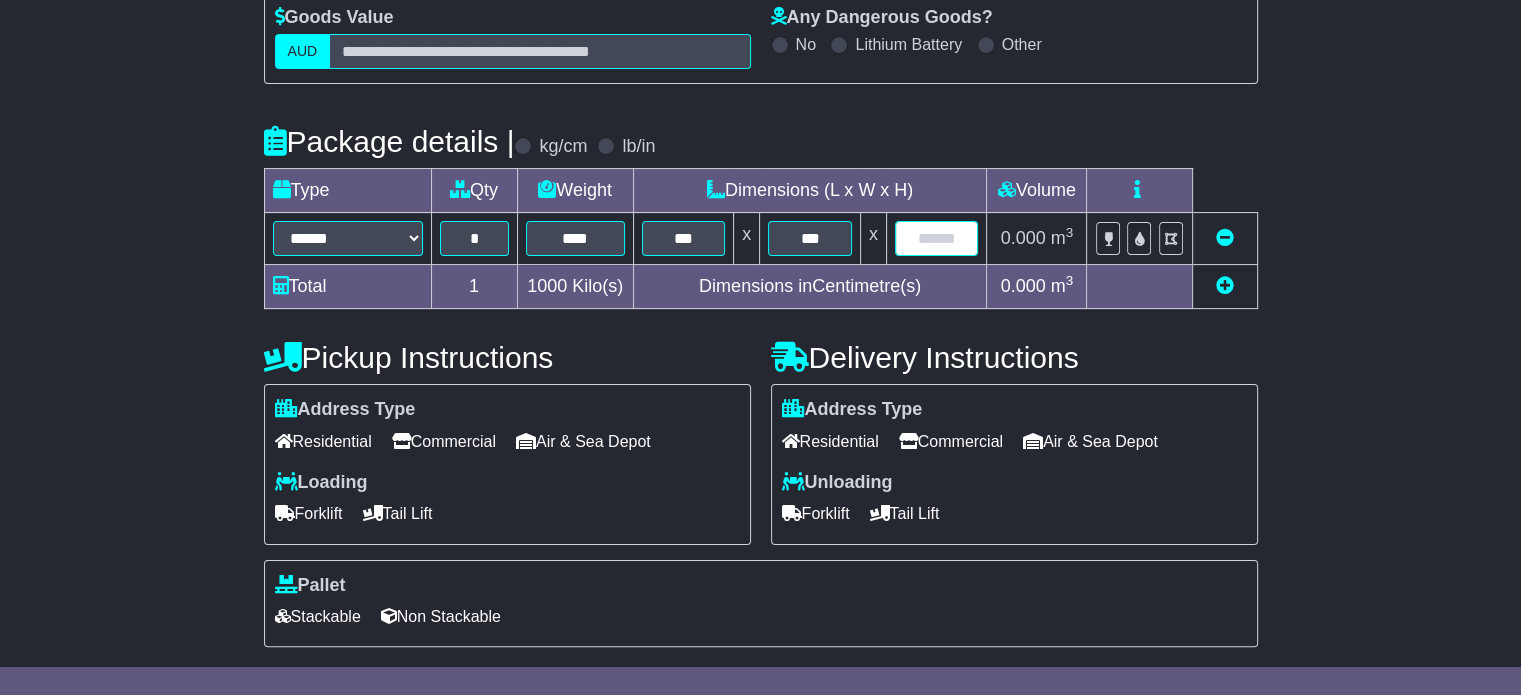 click at bounding box center (937, 238) 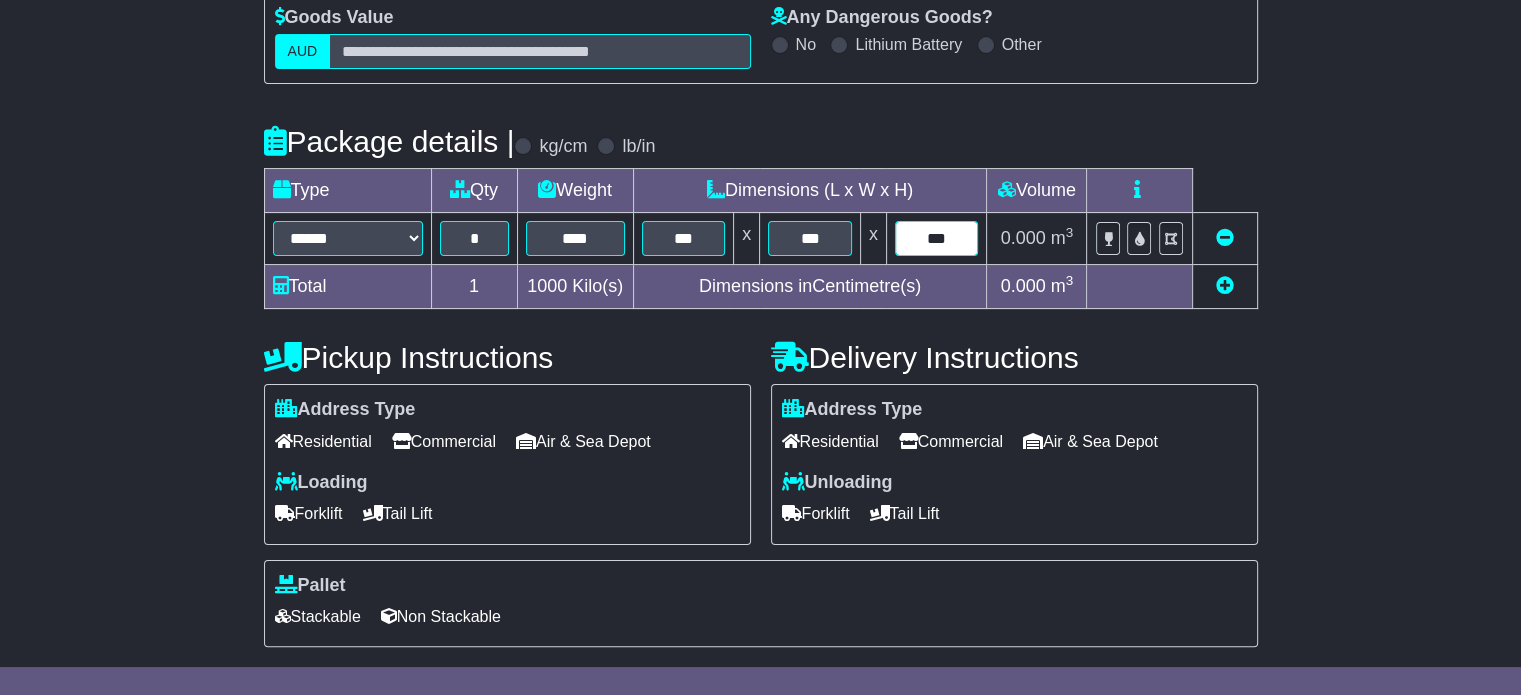 type on "***" 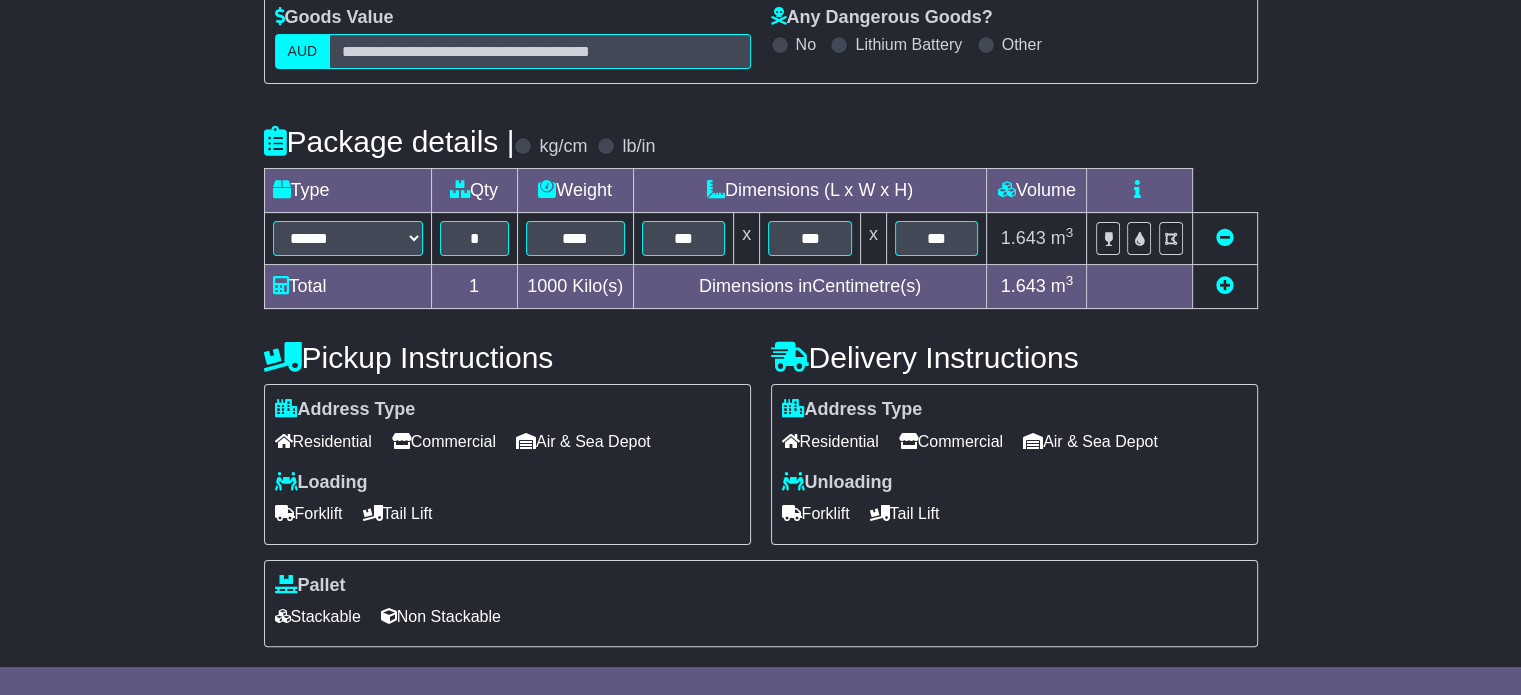 click on "Commercial" at bounding box center (951, 441) 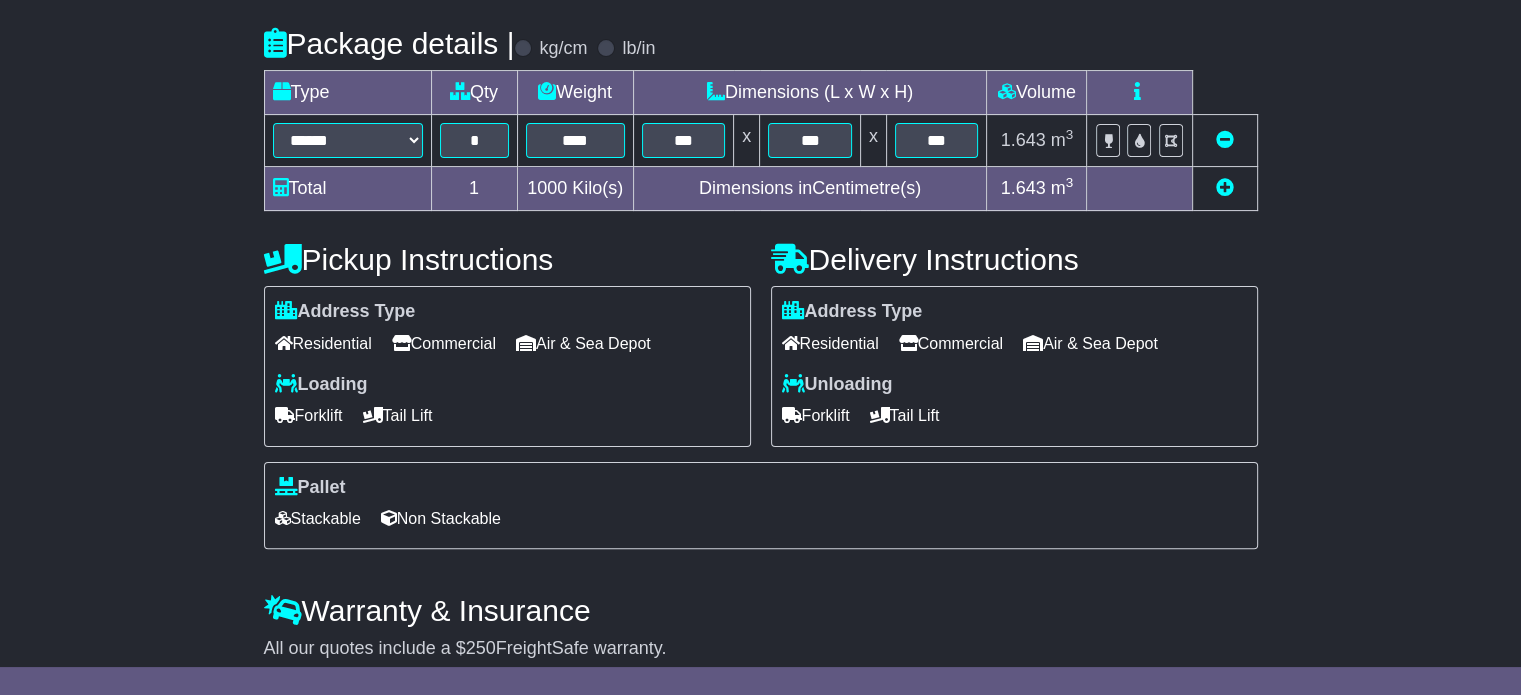 scroll, scrollTop: 540, scrollLeft: 0, axis: vertical 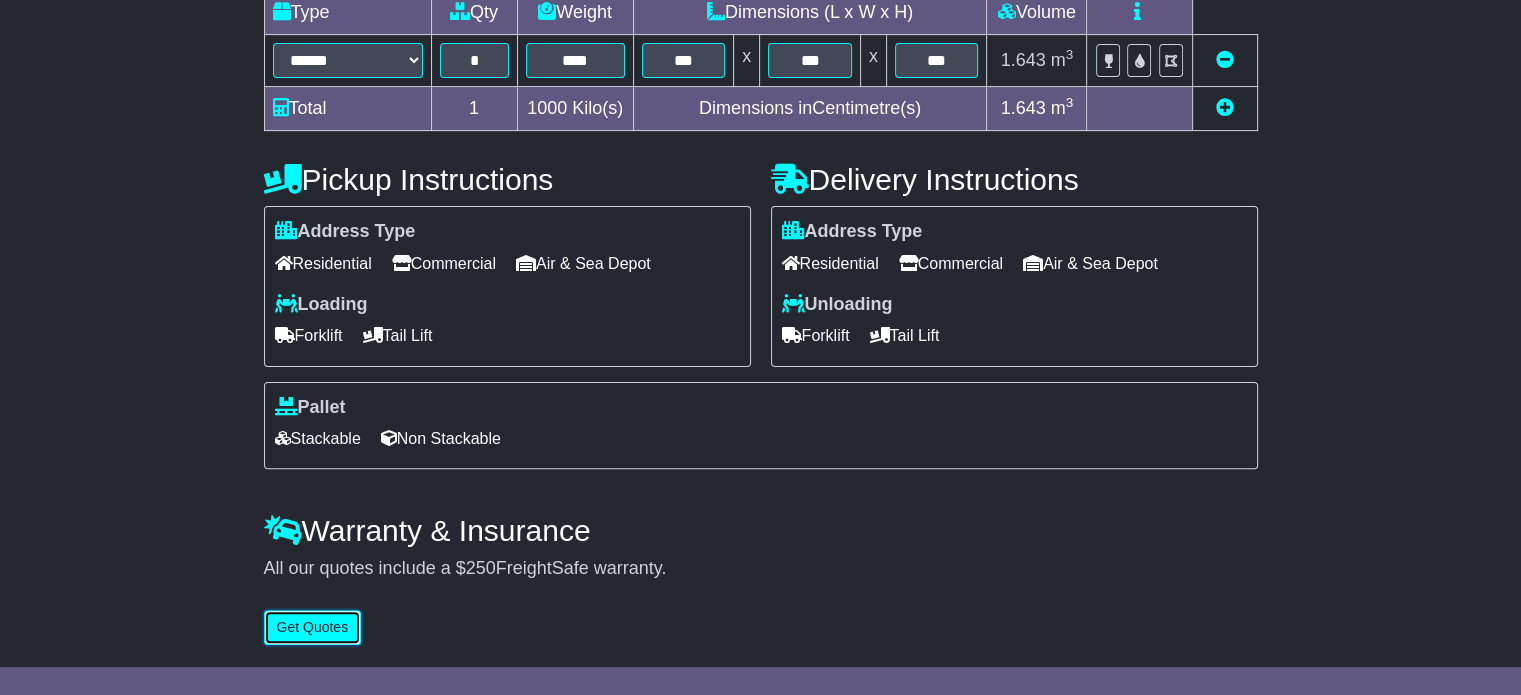 click on "Get Quotes" at bounding box center (313, 627) 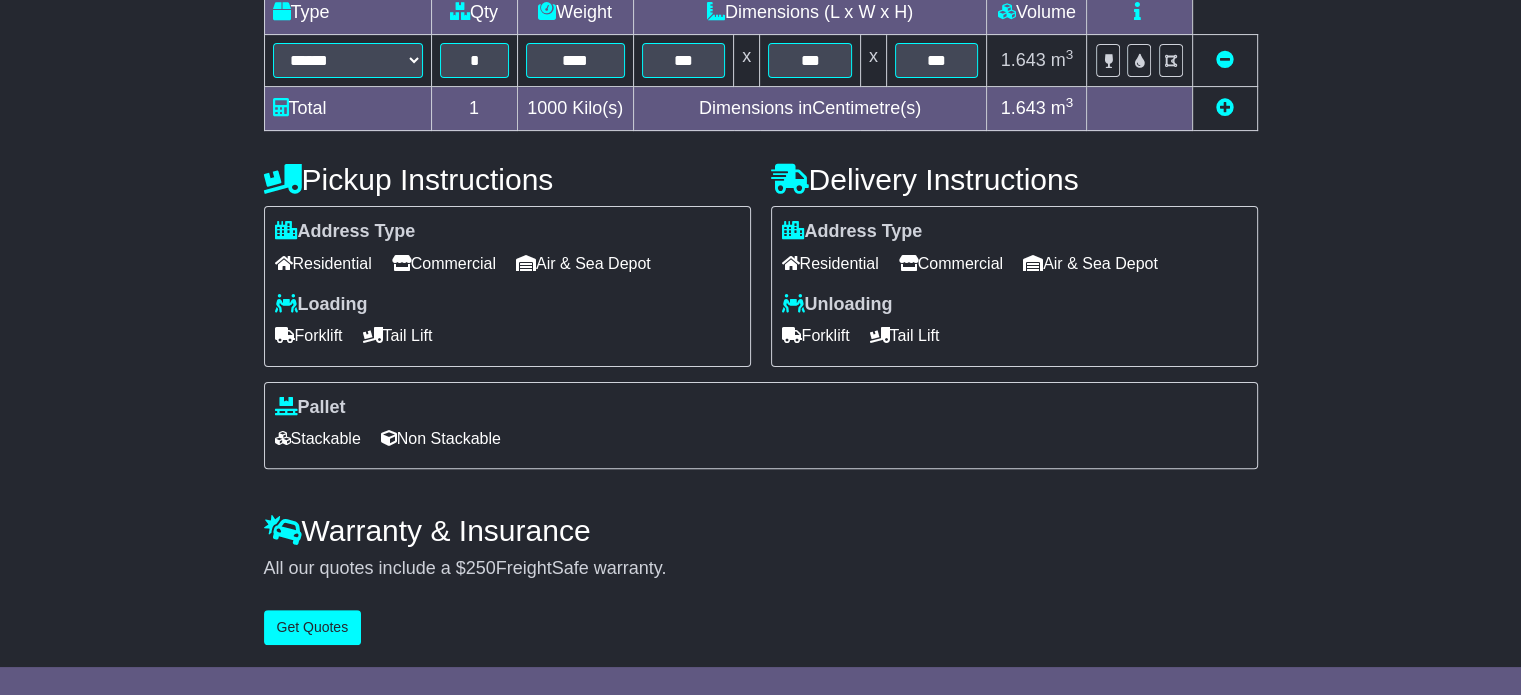 scroll, scrollTop: 0, scrollLeft: 0, axis: both 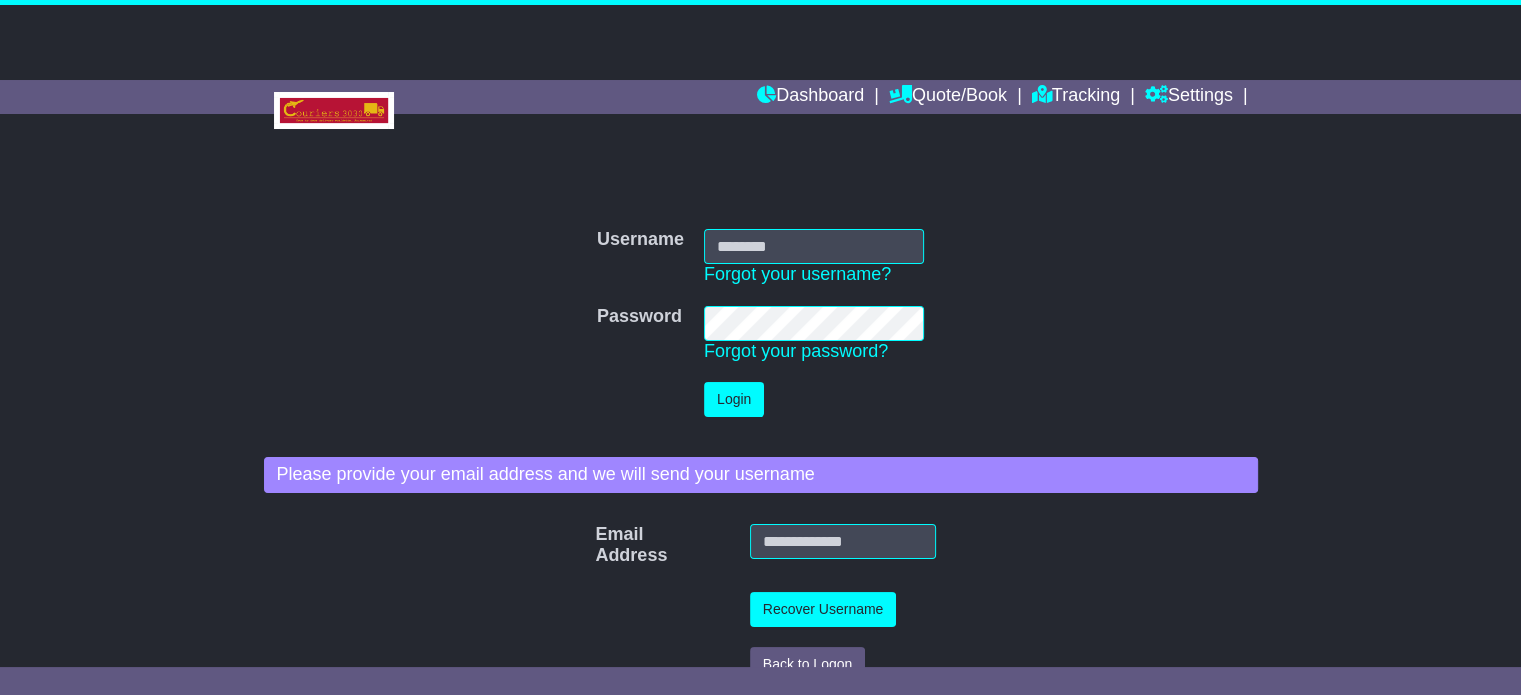 type on "**********" 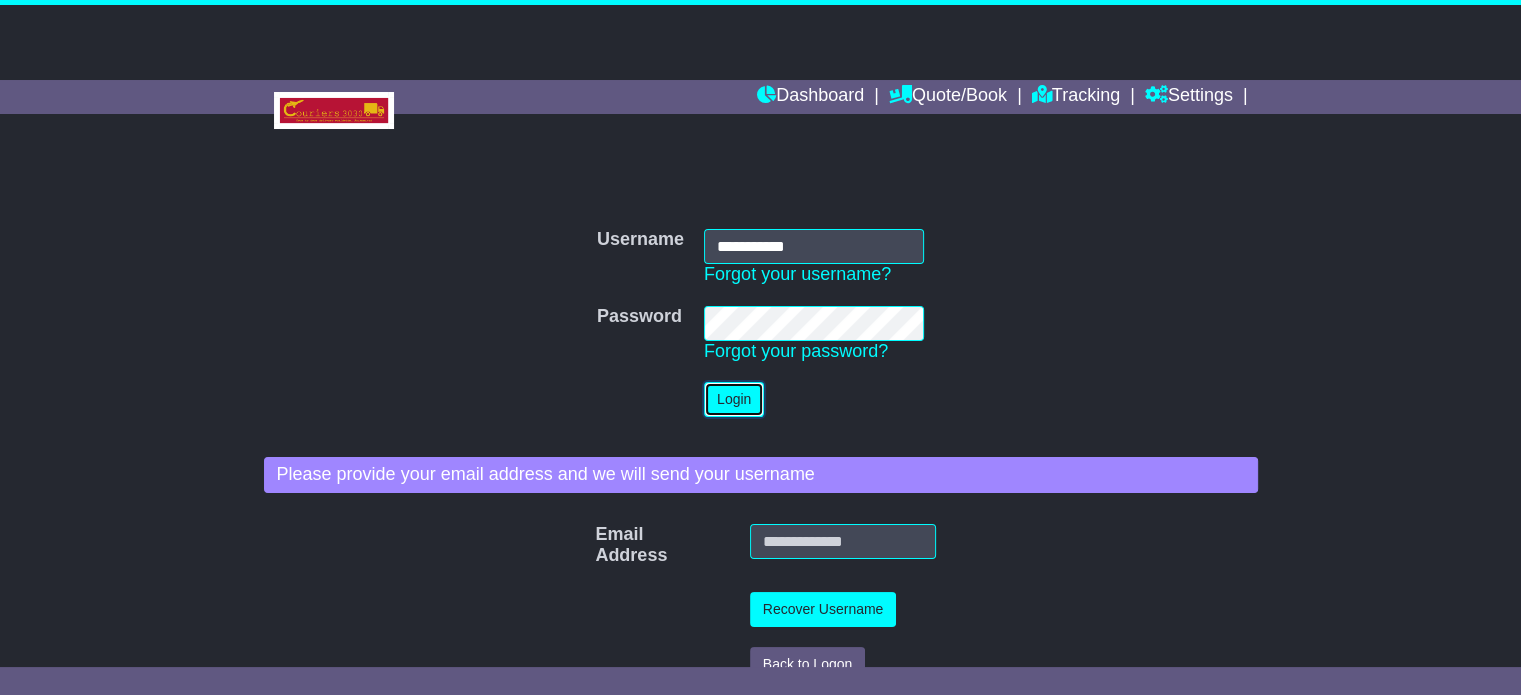 click on "Login" at bounding box center (734, 399) 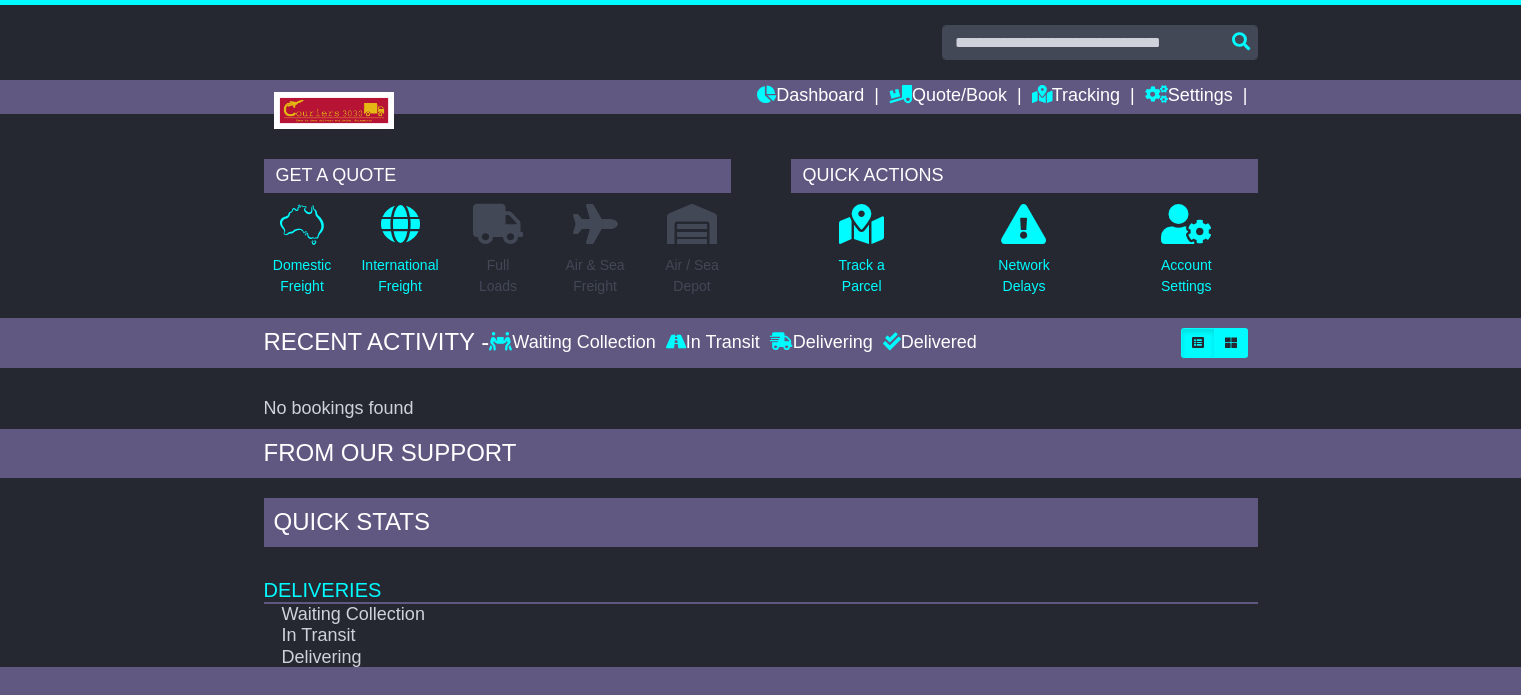 scroll, scrollTop: 0, scrollLeft: 0, axis: both 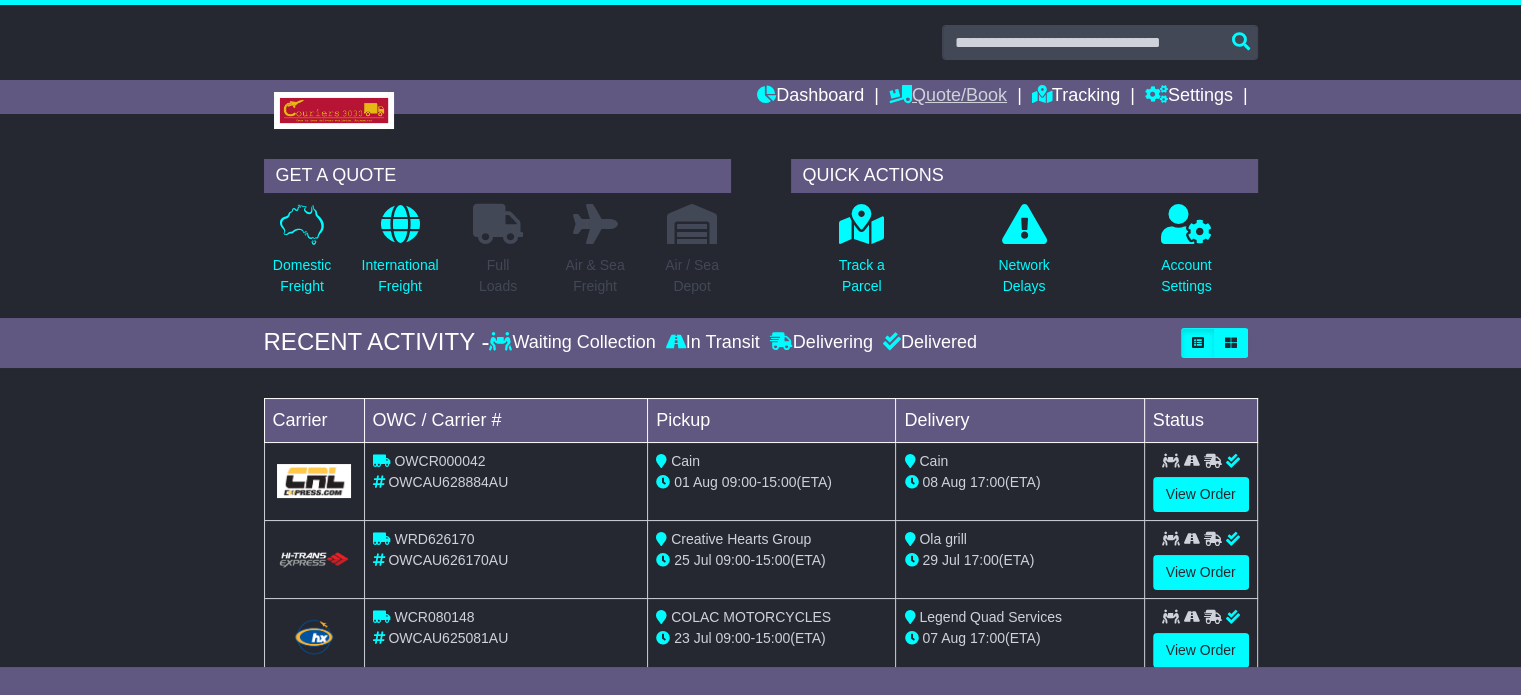 click on "Quote/Book" at bounding box center [948, 97] 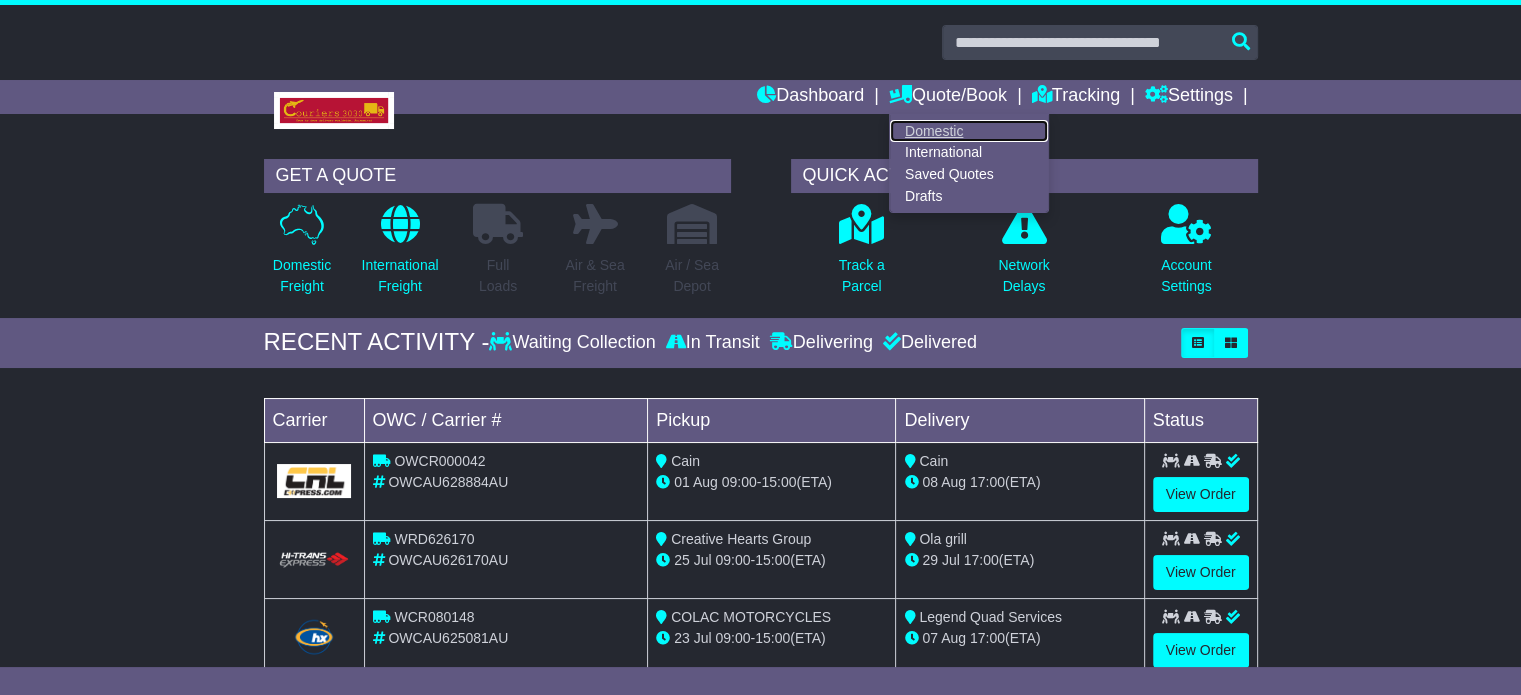 click on "Domestic" at bounding box center [969, 131] 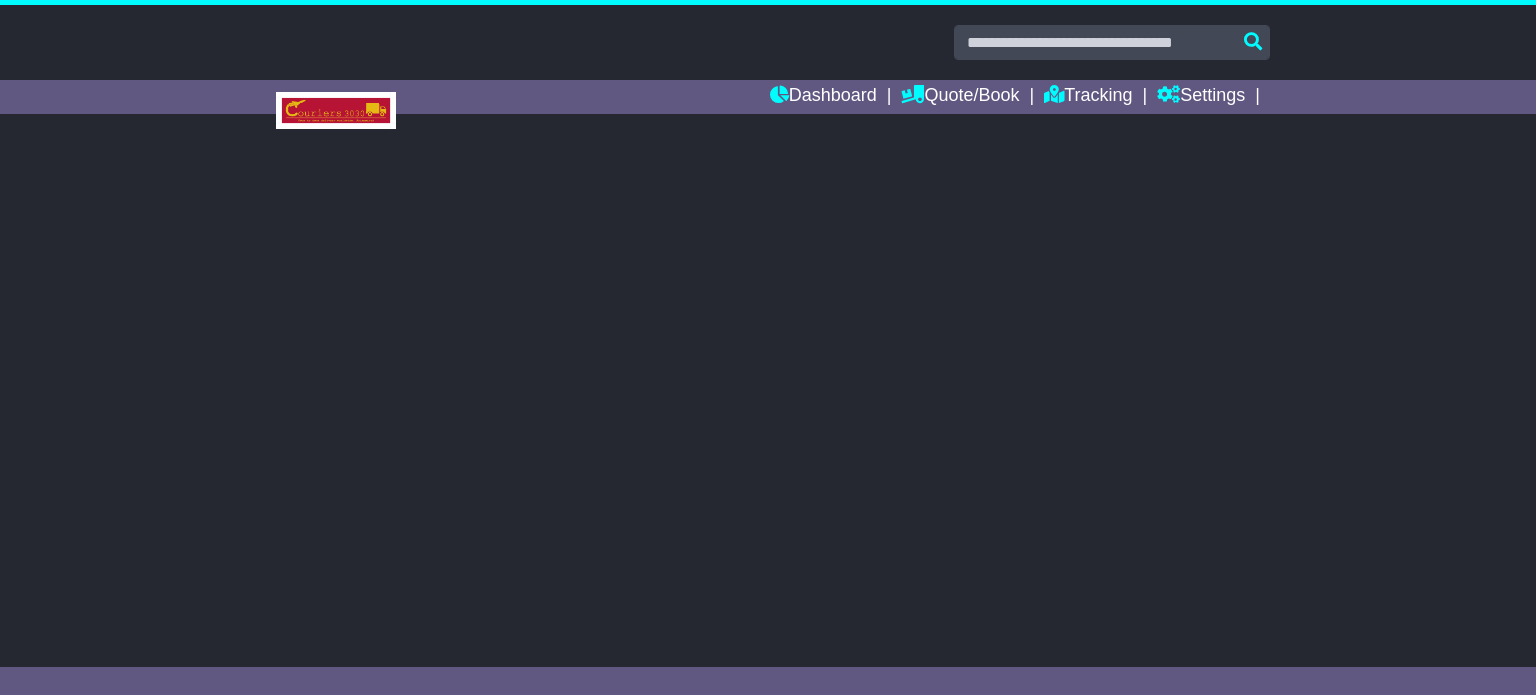 scroll, scrollTop: 0, scrollLeft: 0, axis: both 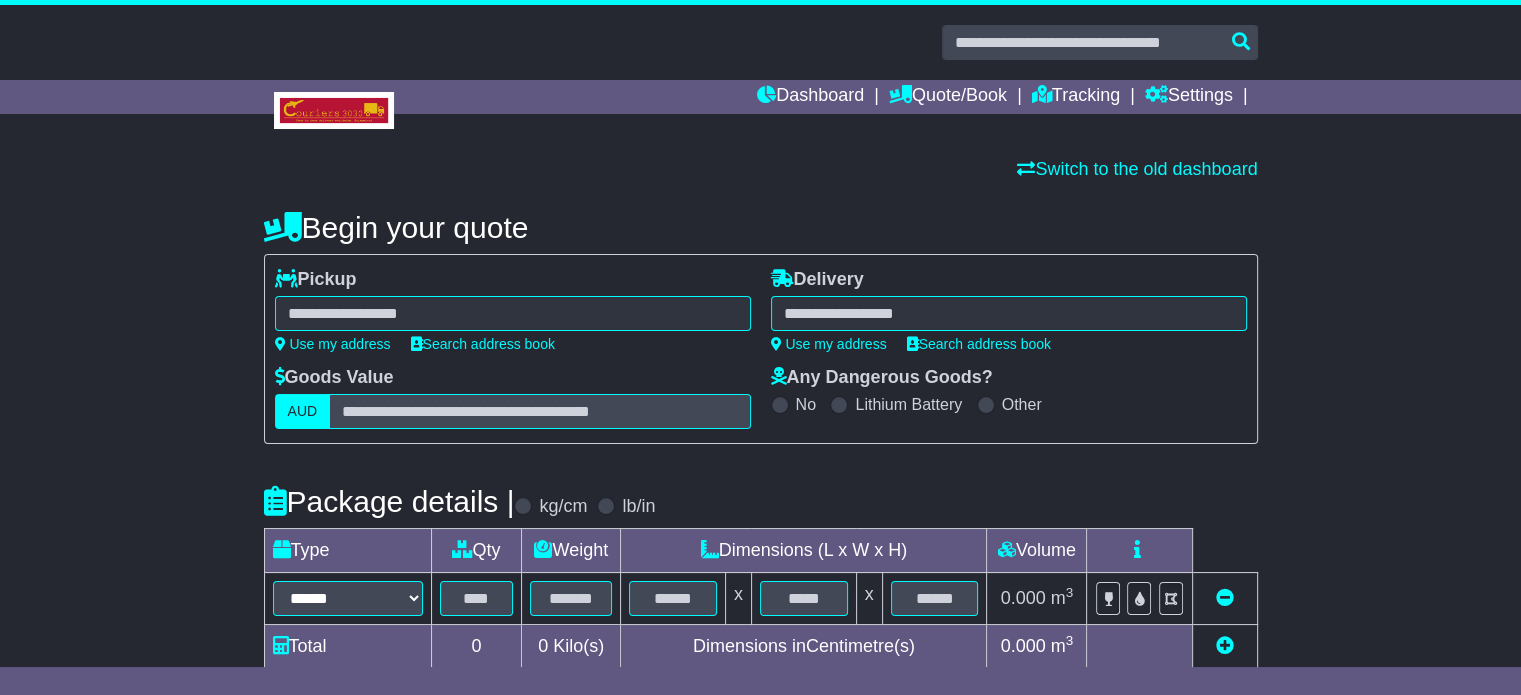 click at bounding box center (513, 313) 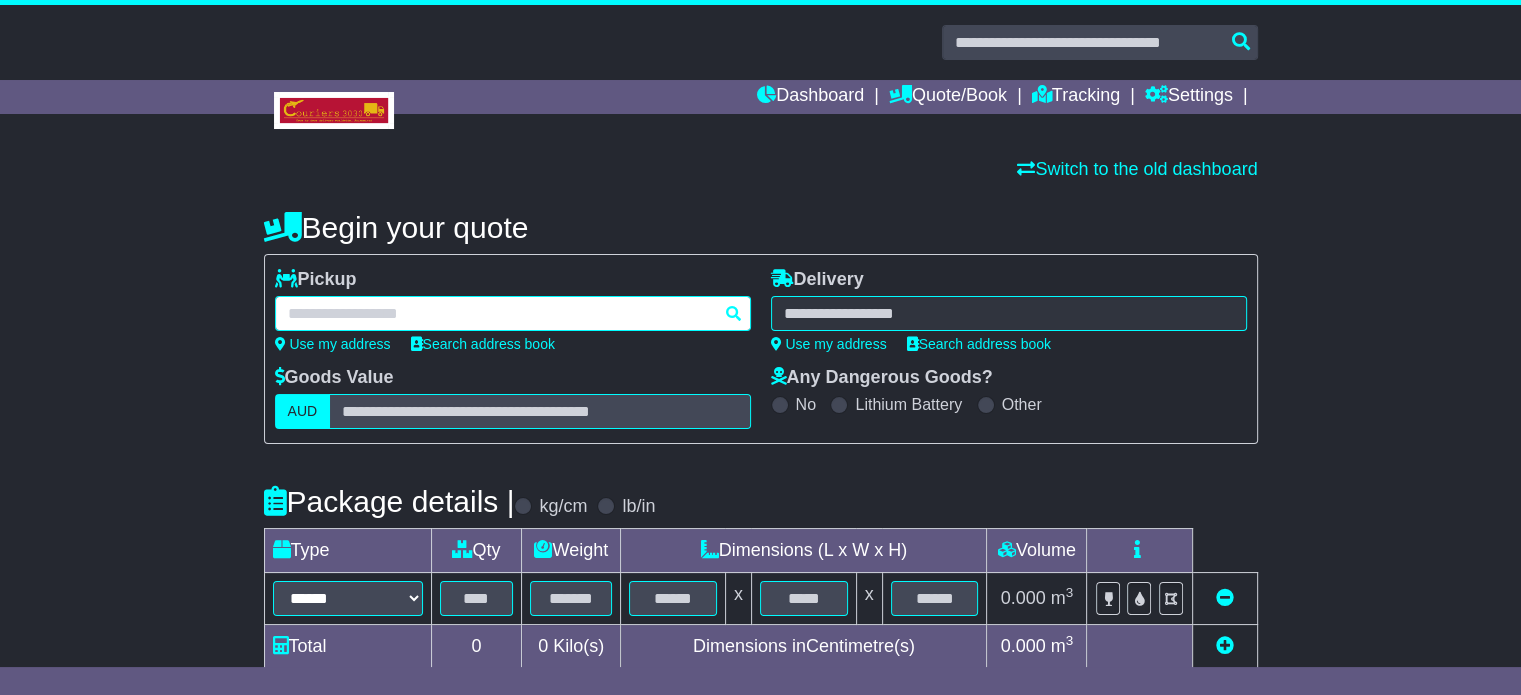 paste on "**********" 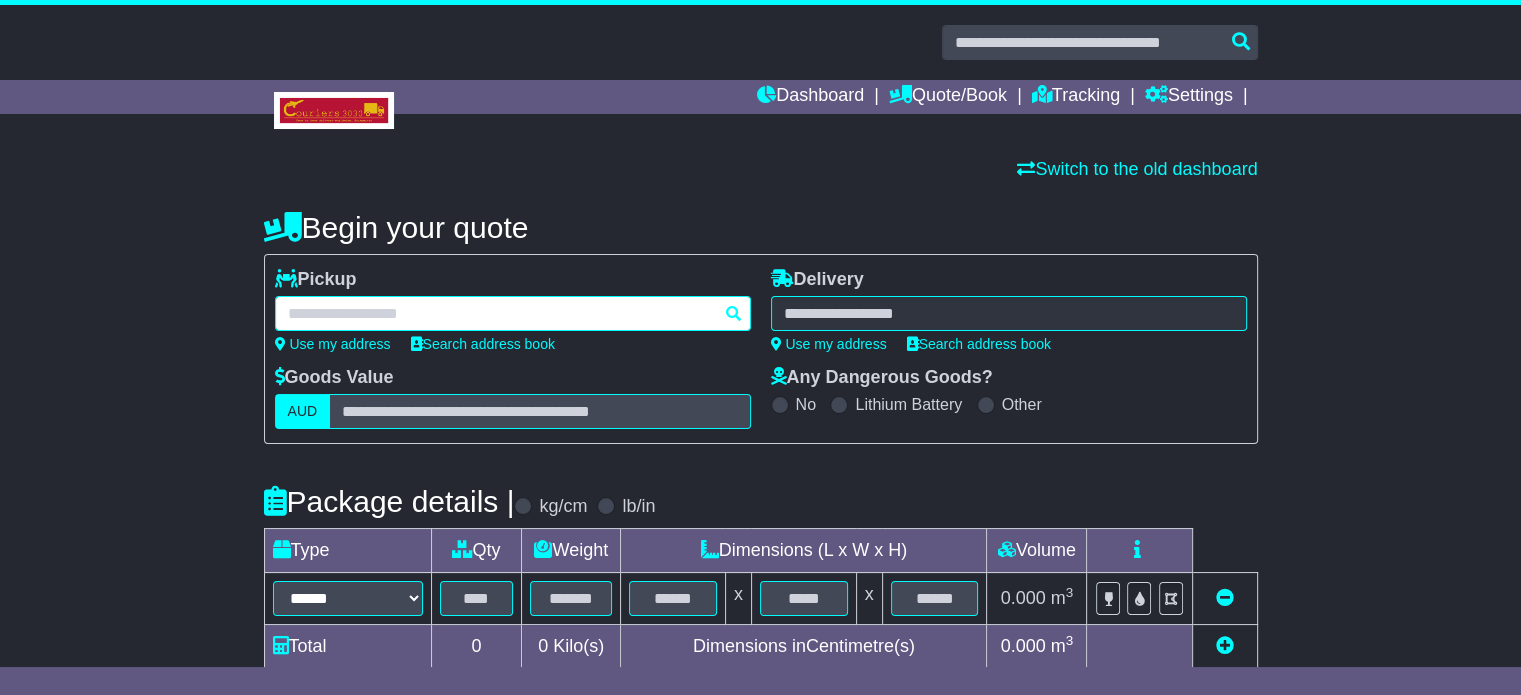 type on "**********" 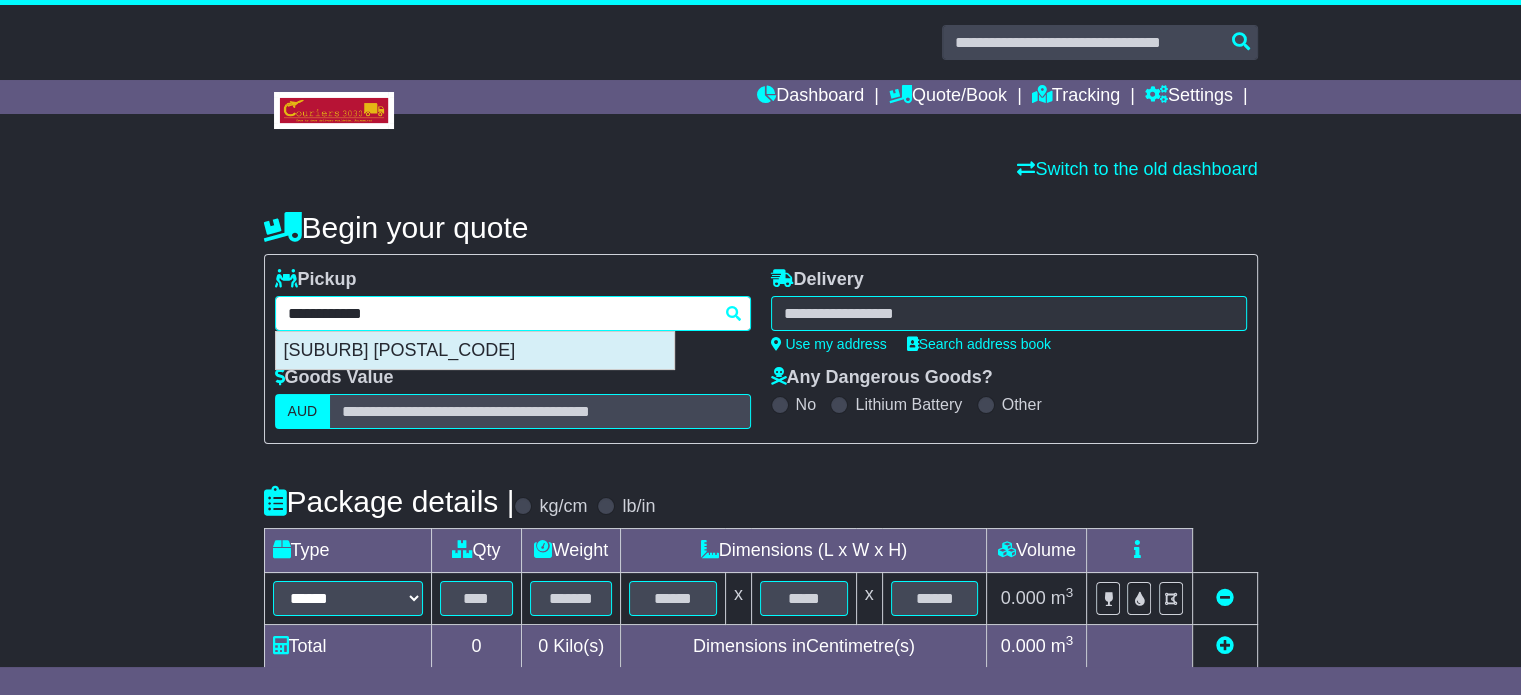 click on "[SUBURB] [POSTAL_CODE]" at bounding box center [475, 351] 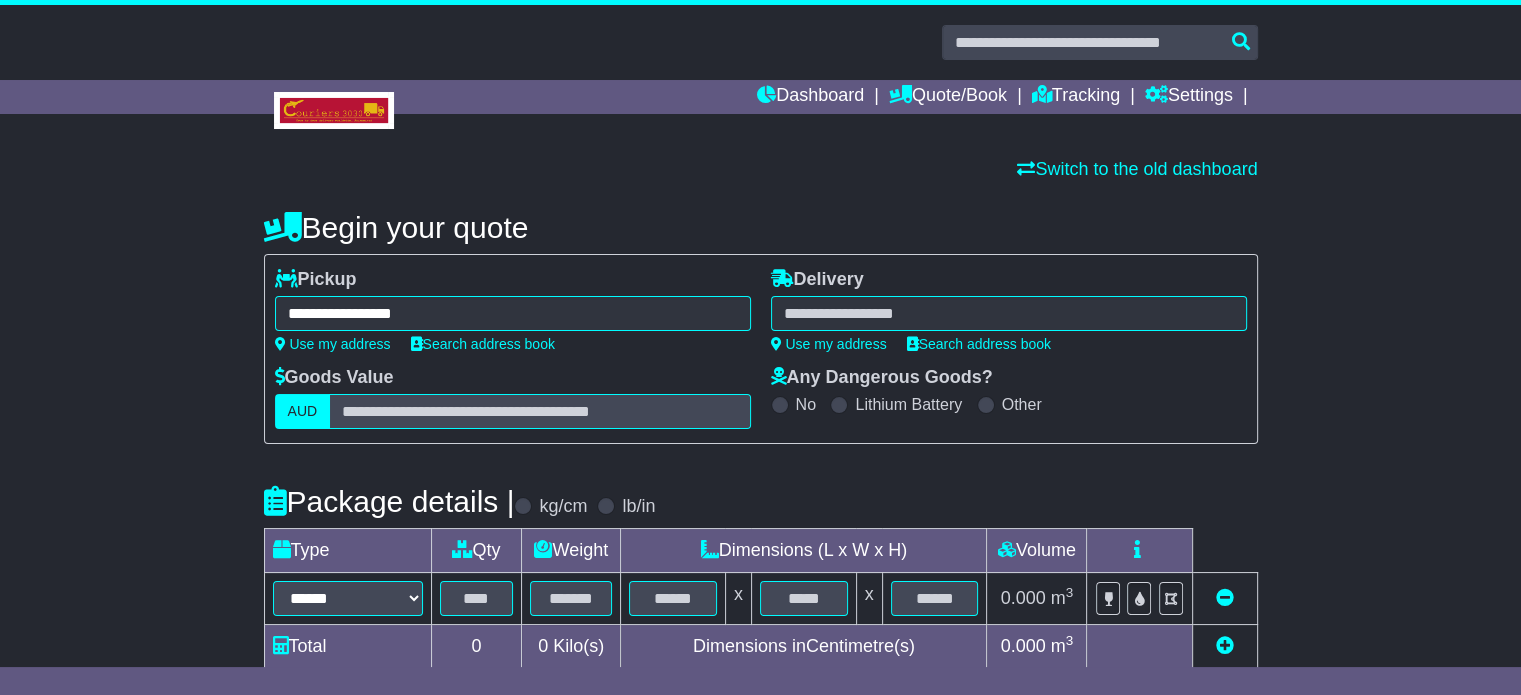 type on "**********" 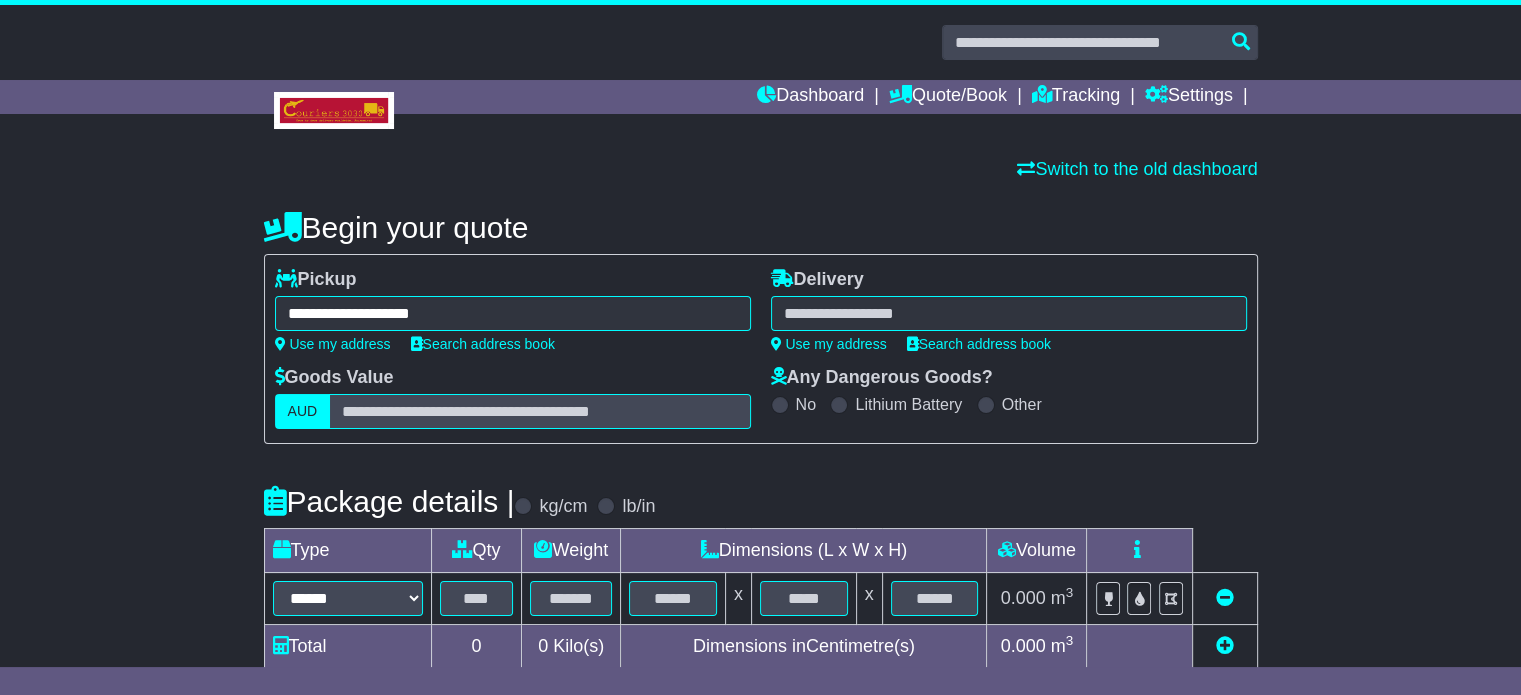 click at bounding box center (1009, 313) 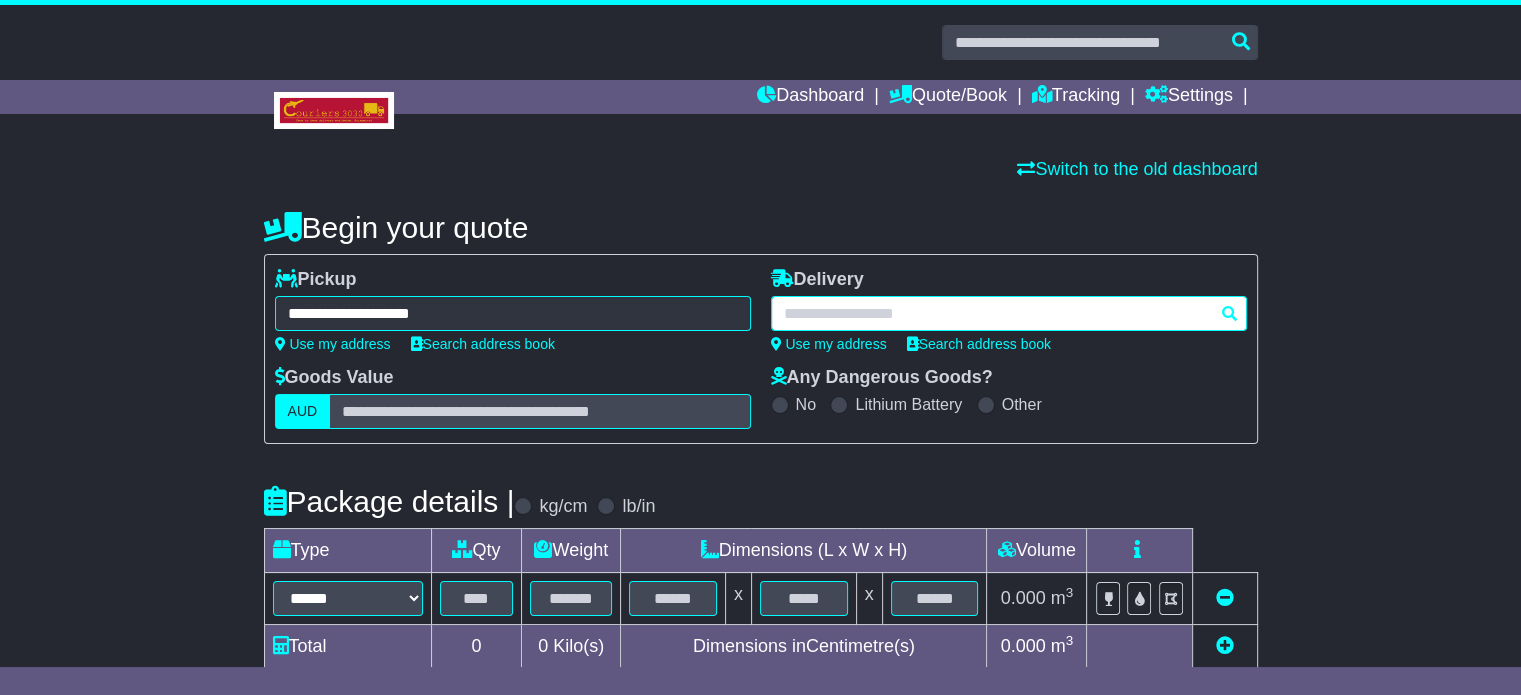 paste on "**********" 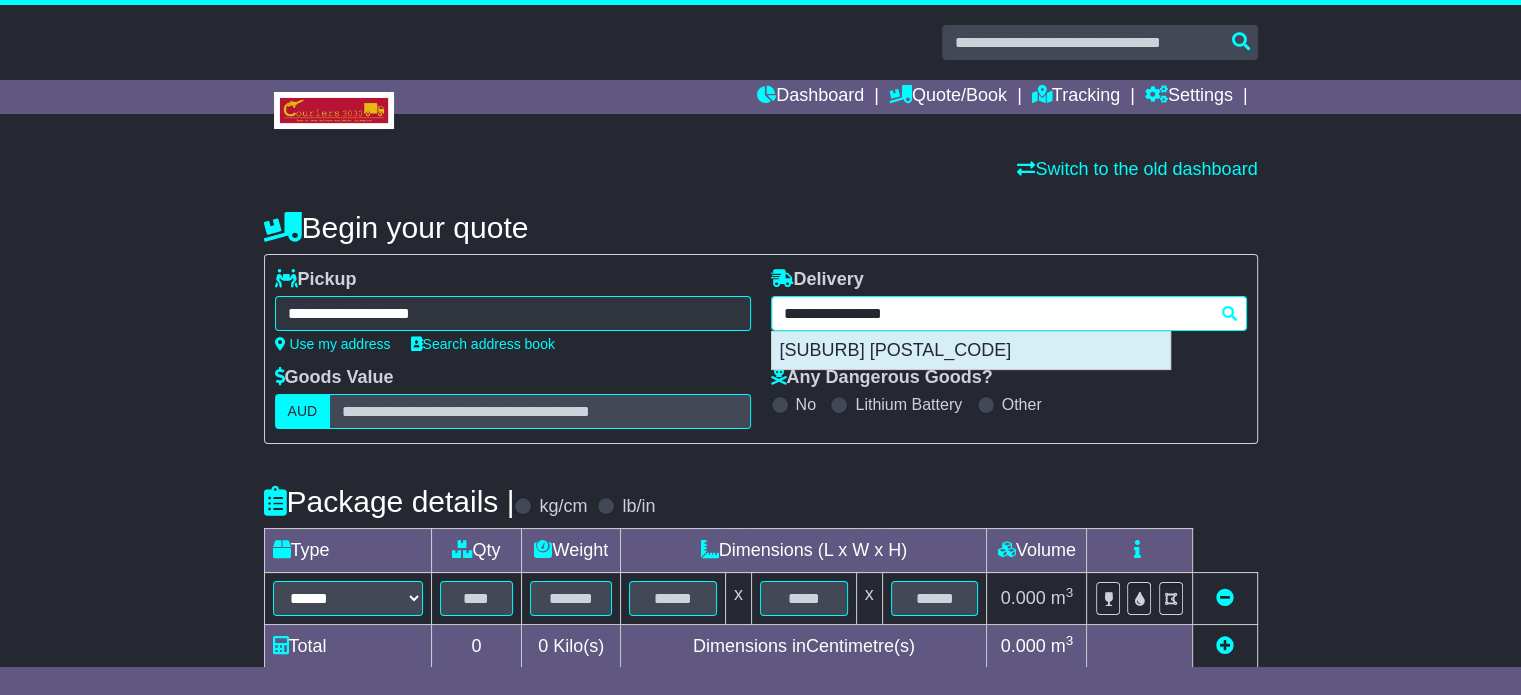 click on "WEST LEEDERVILLE 6007" at bounding box center [971, 351] 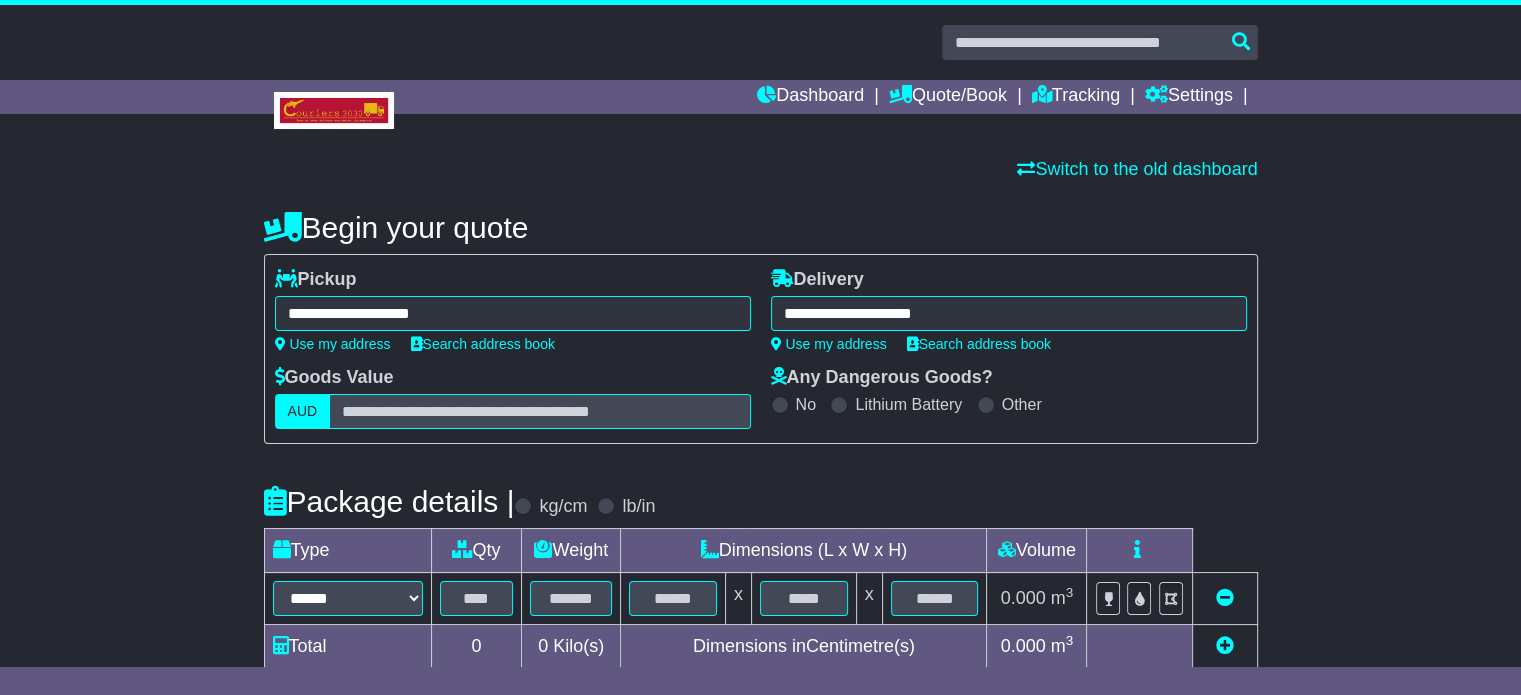 type on "**********" 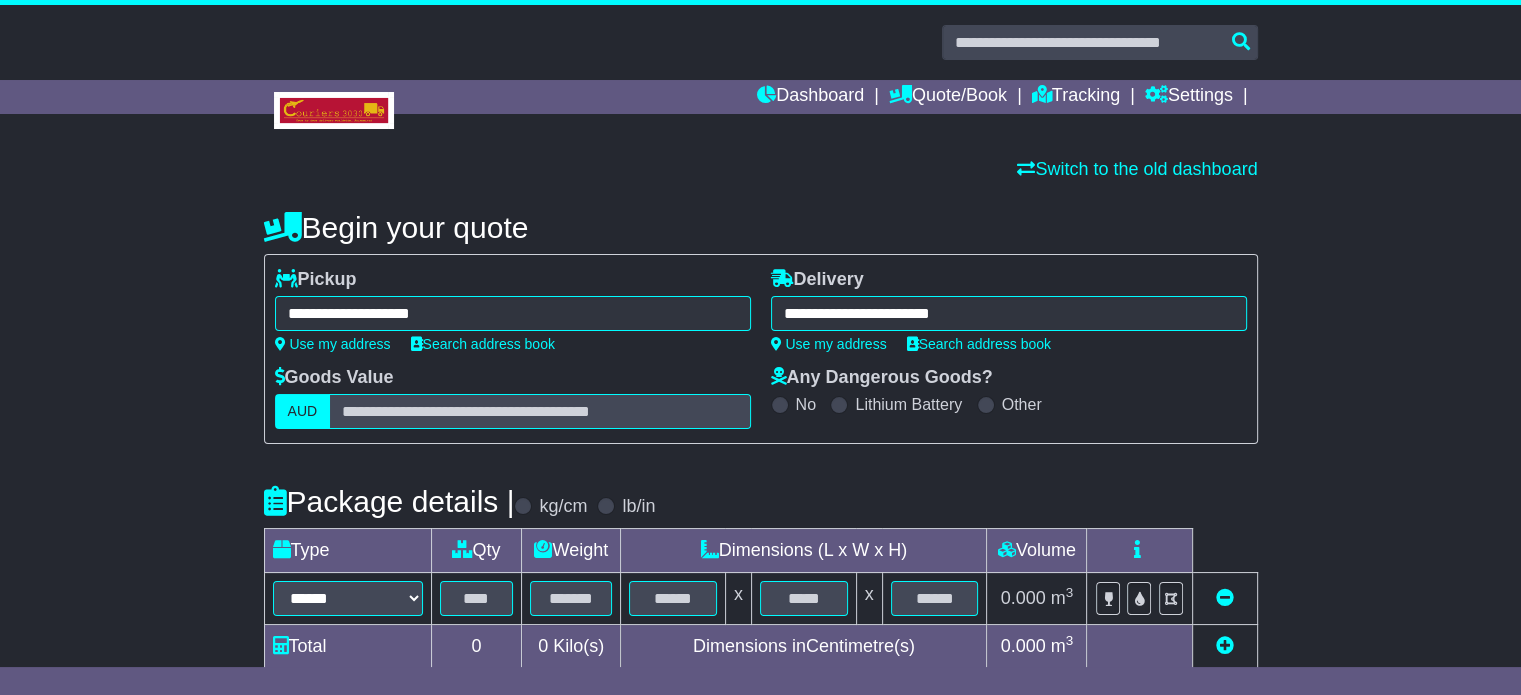 click on "Begin your quote" at bounding box center [761, 227] 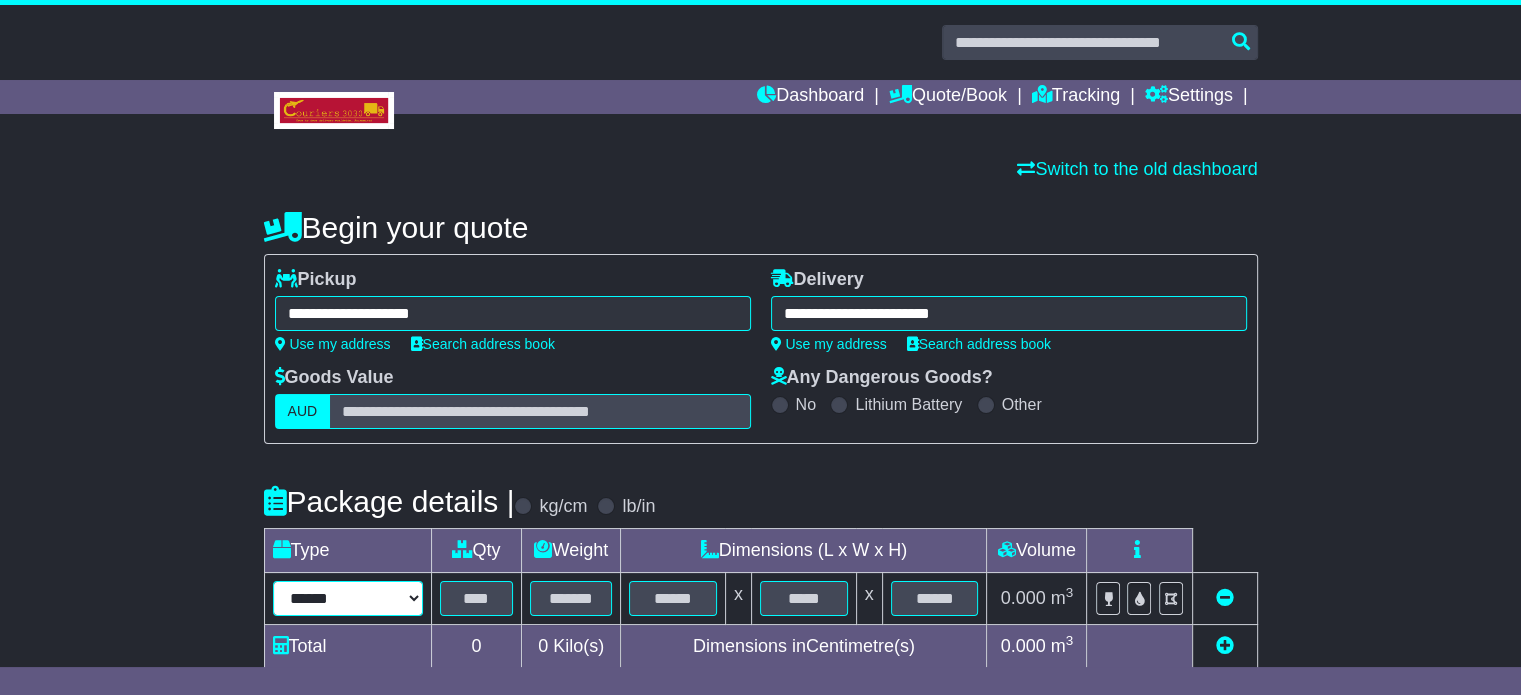 click on "****** ****** *** ******** ***** **** **** ****** *** *******" at bounding box center (348, 598) 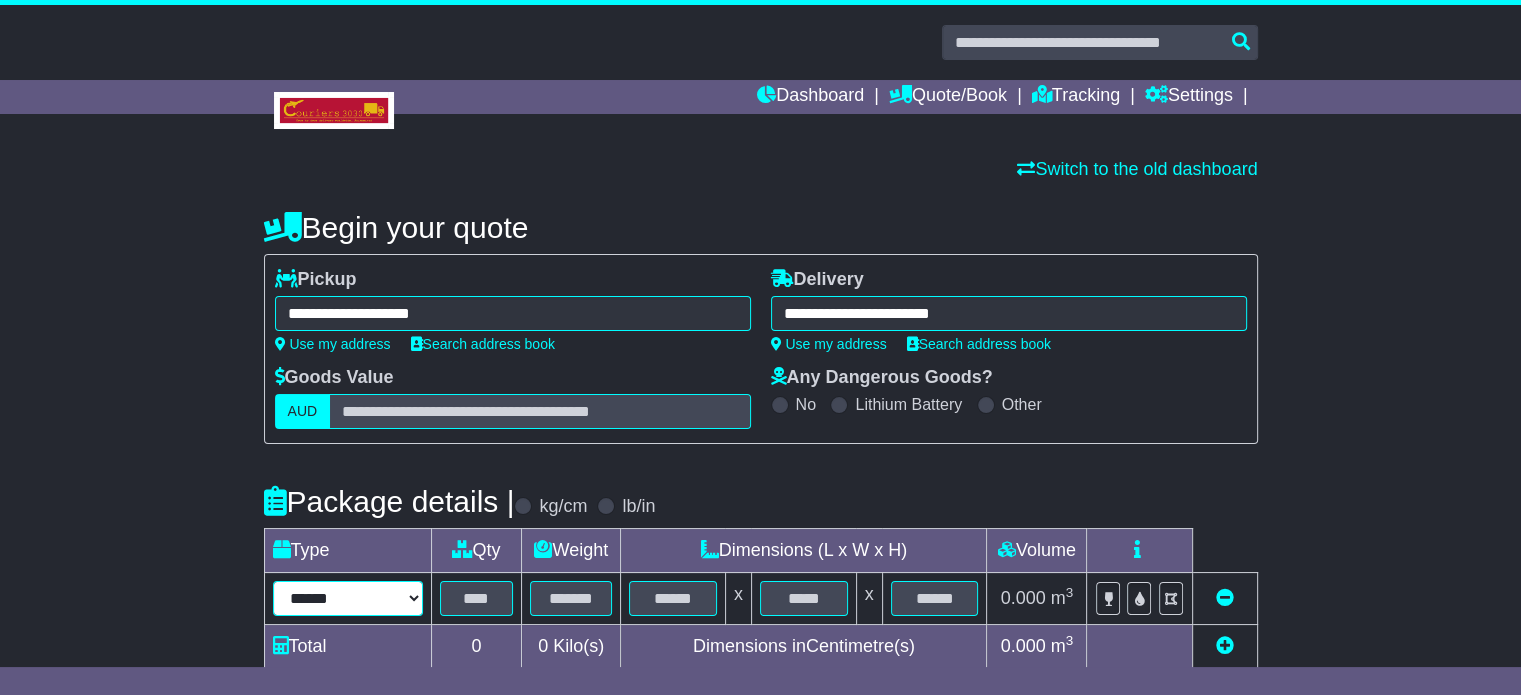 select on "*****" 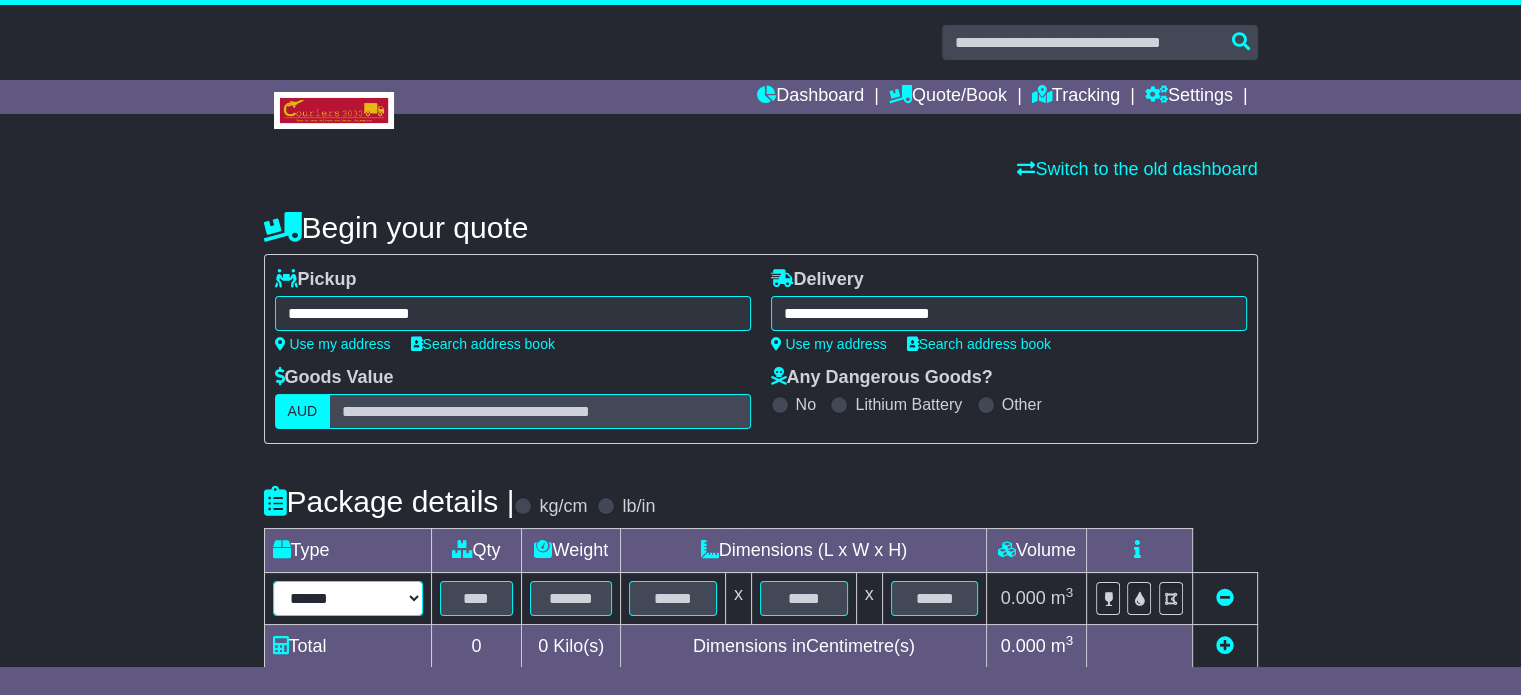 click on "****** ****** *** ******** ***** **** **** ****** *** *******" at bounding box center [348, 598] 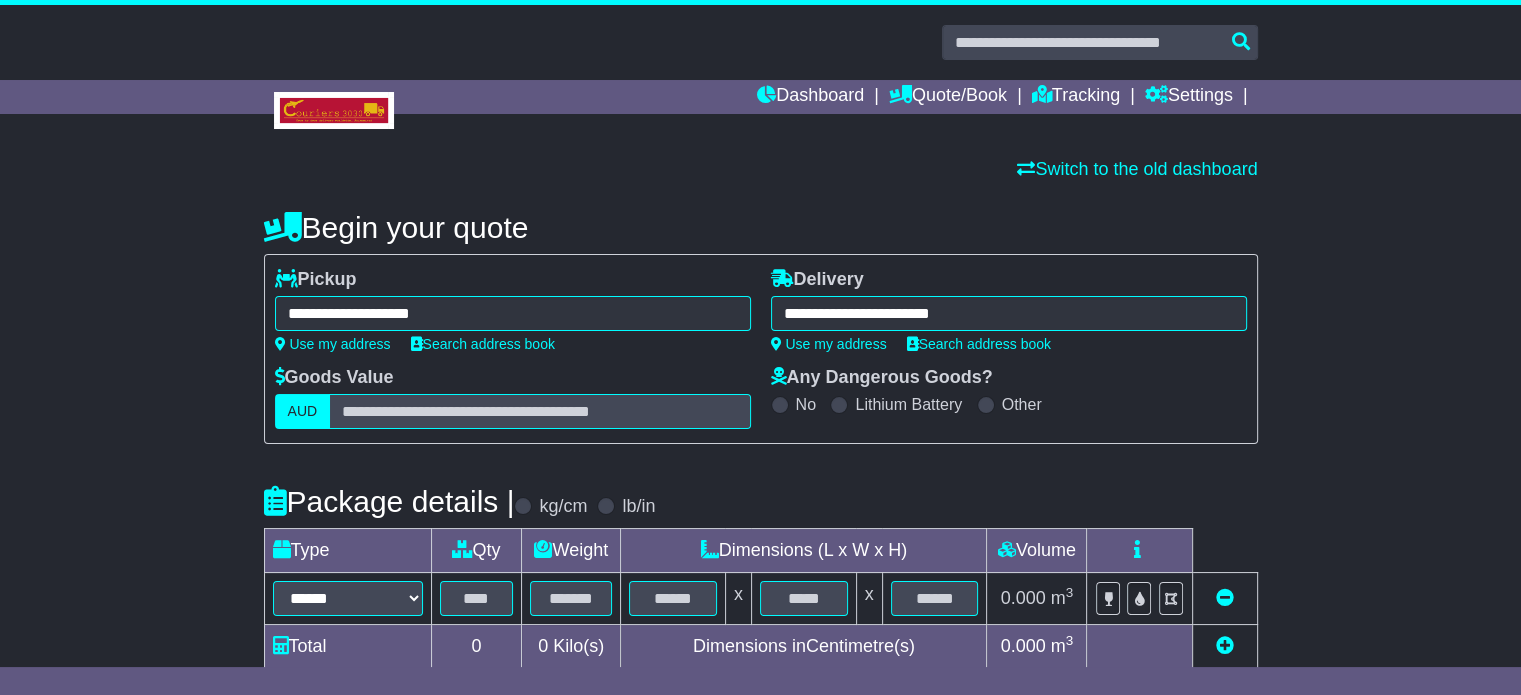 click on "**********" at bounding box center (761, 659) 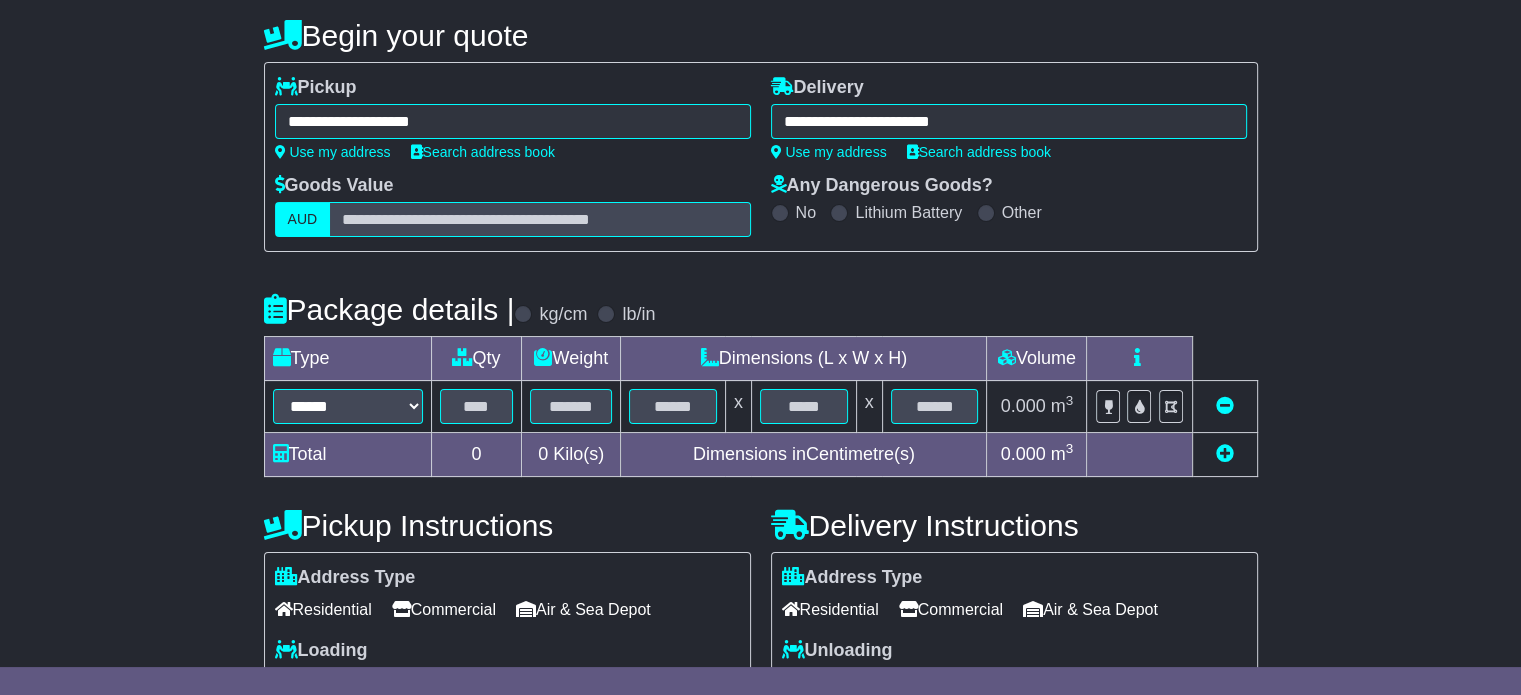 scroll, scrollTop: 240, scrollLeft: 0, axis: vertical 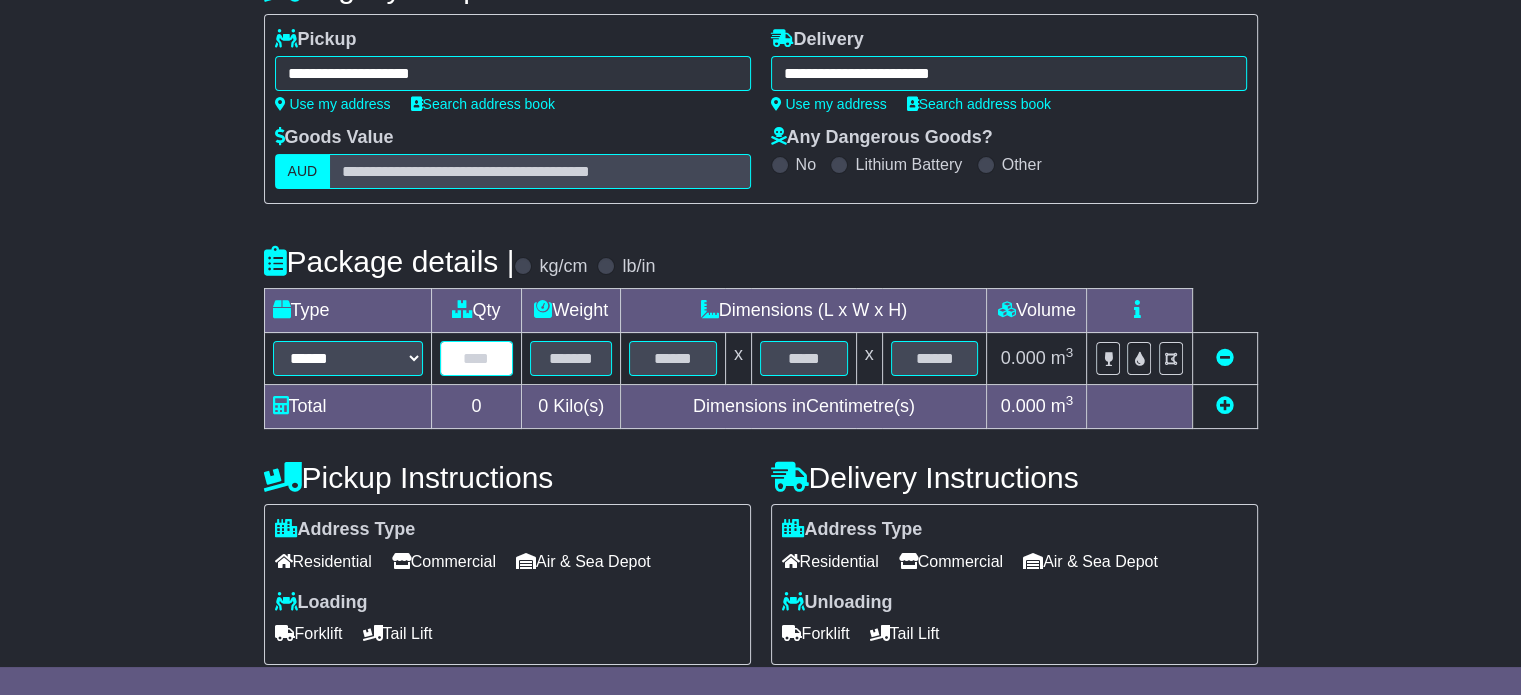 click at bounding box center (477, 358) 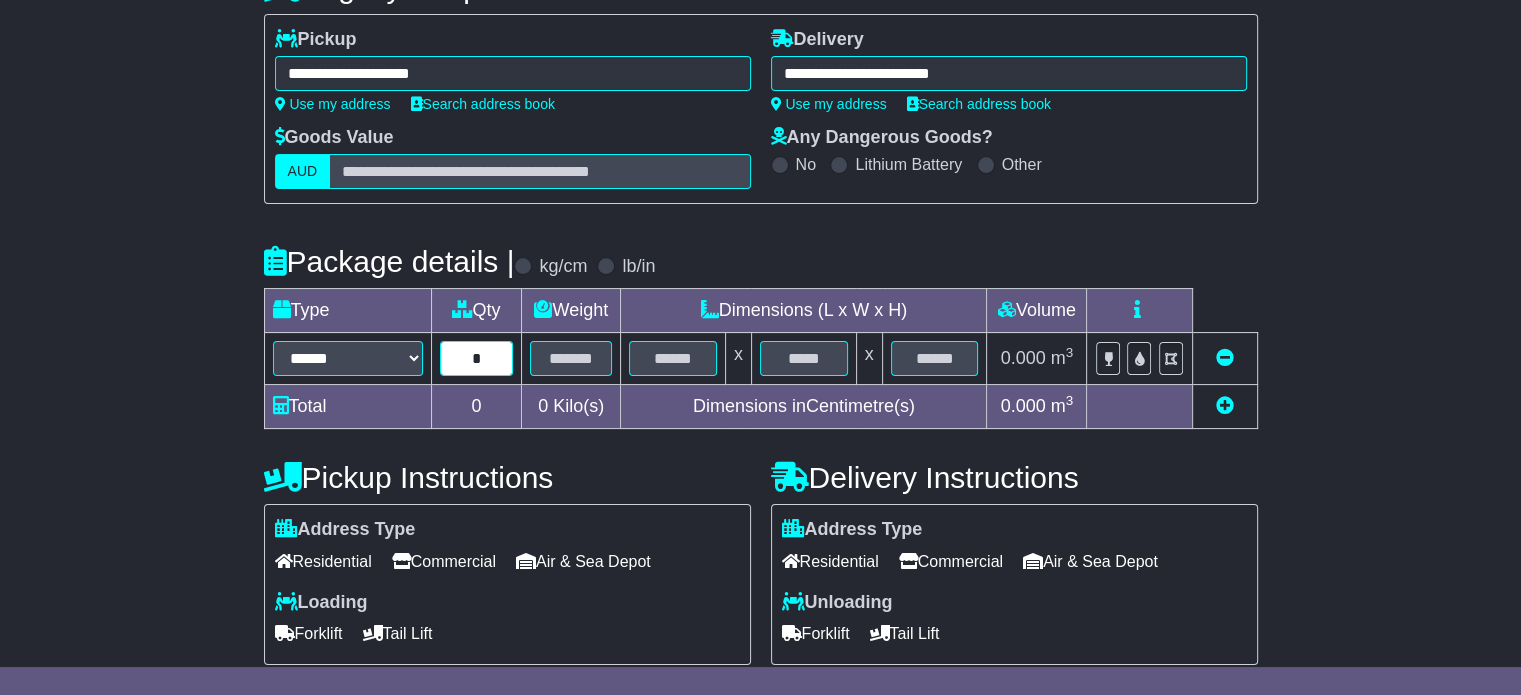 type on "*" 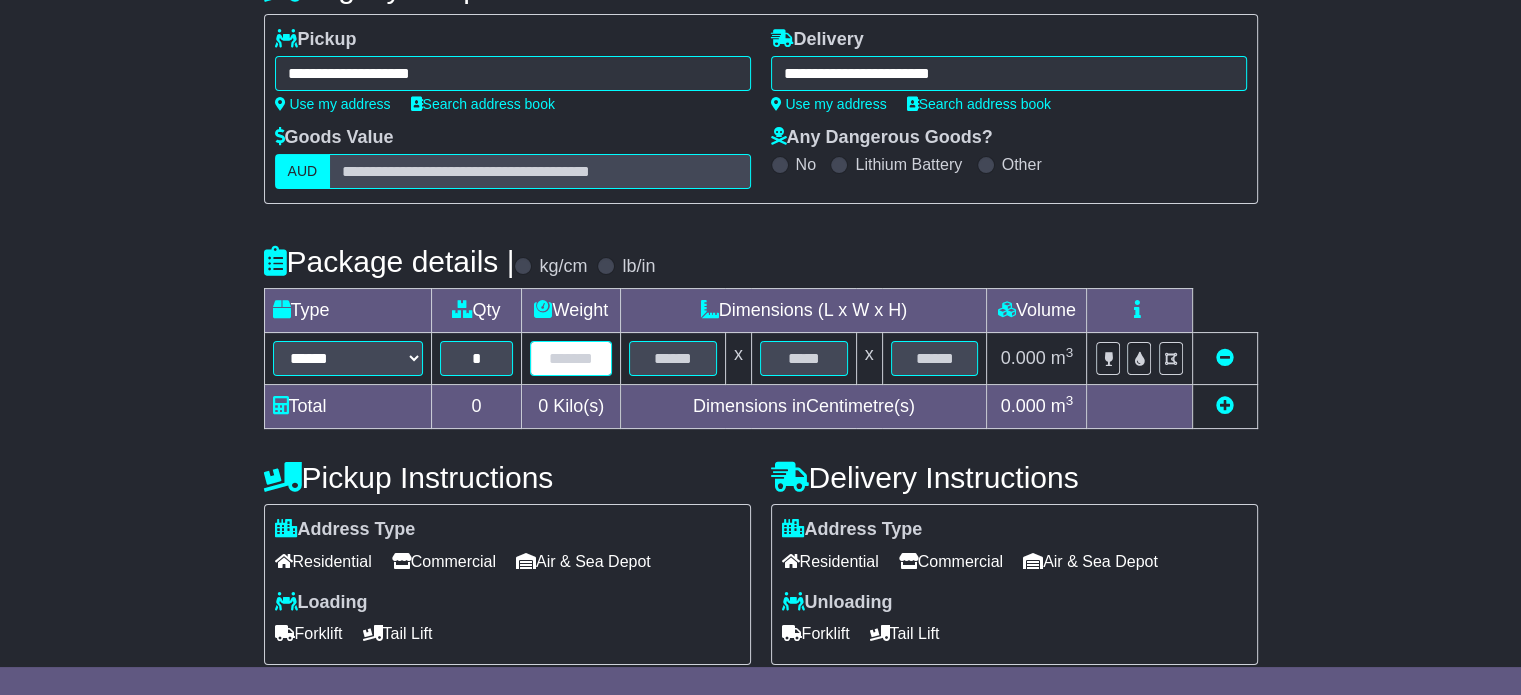 click at bounding box center (571, 358) 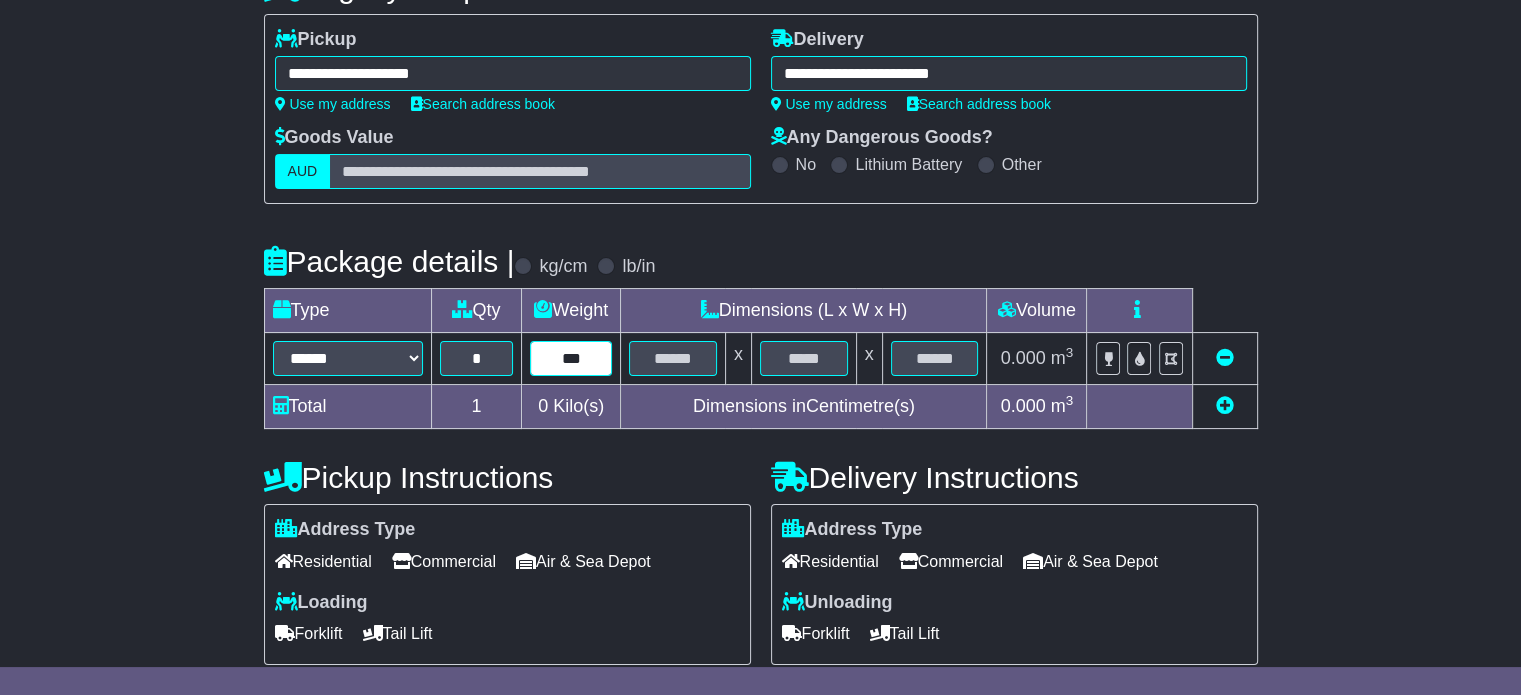 type on "***" 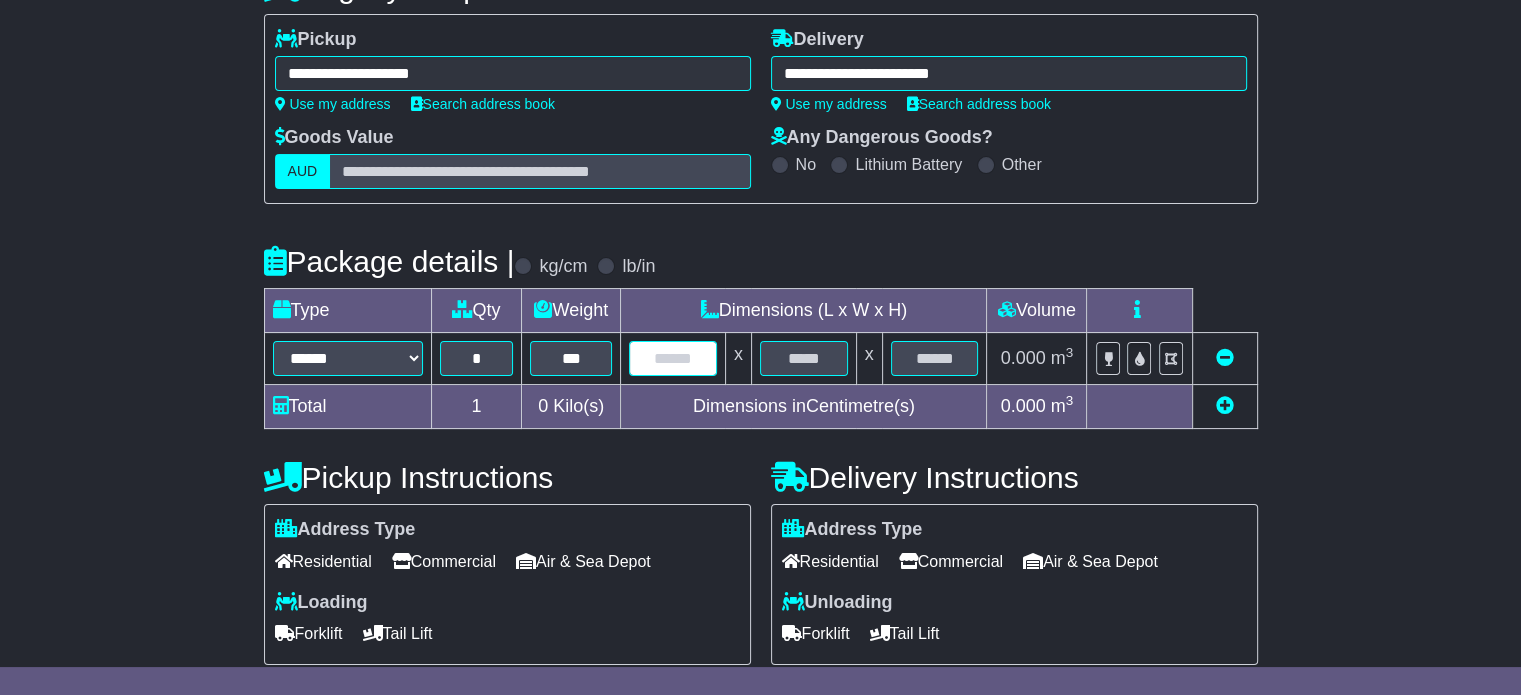 click at bounding box center [673, 358] 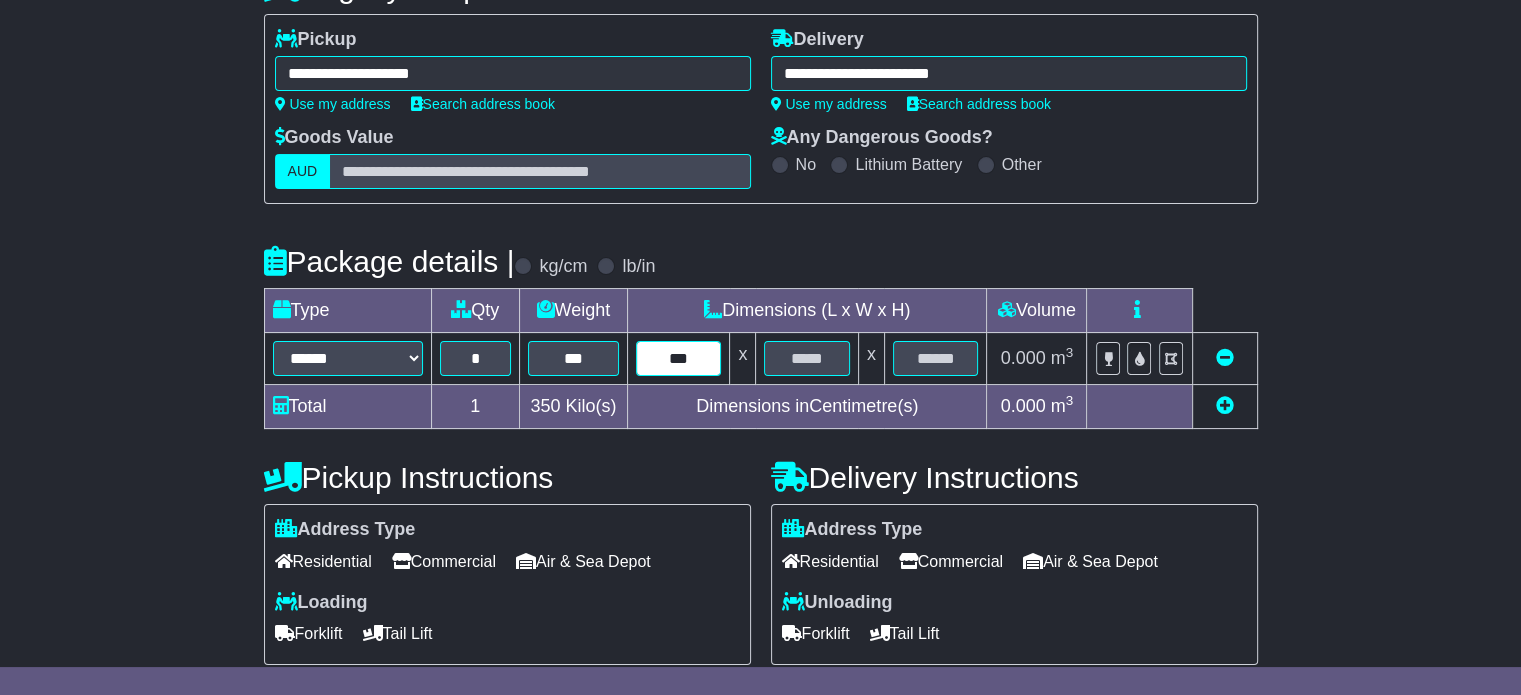 type on "***" 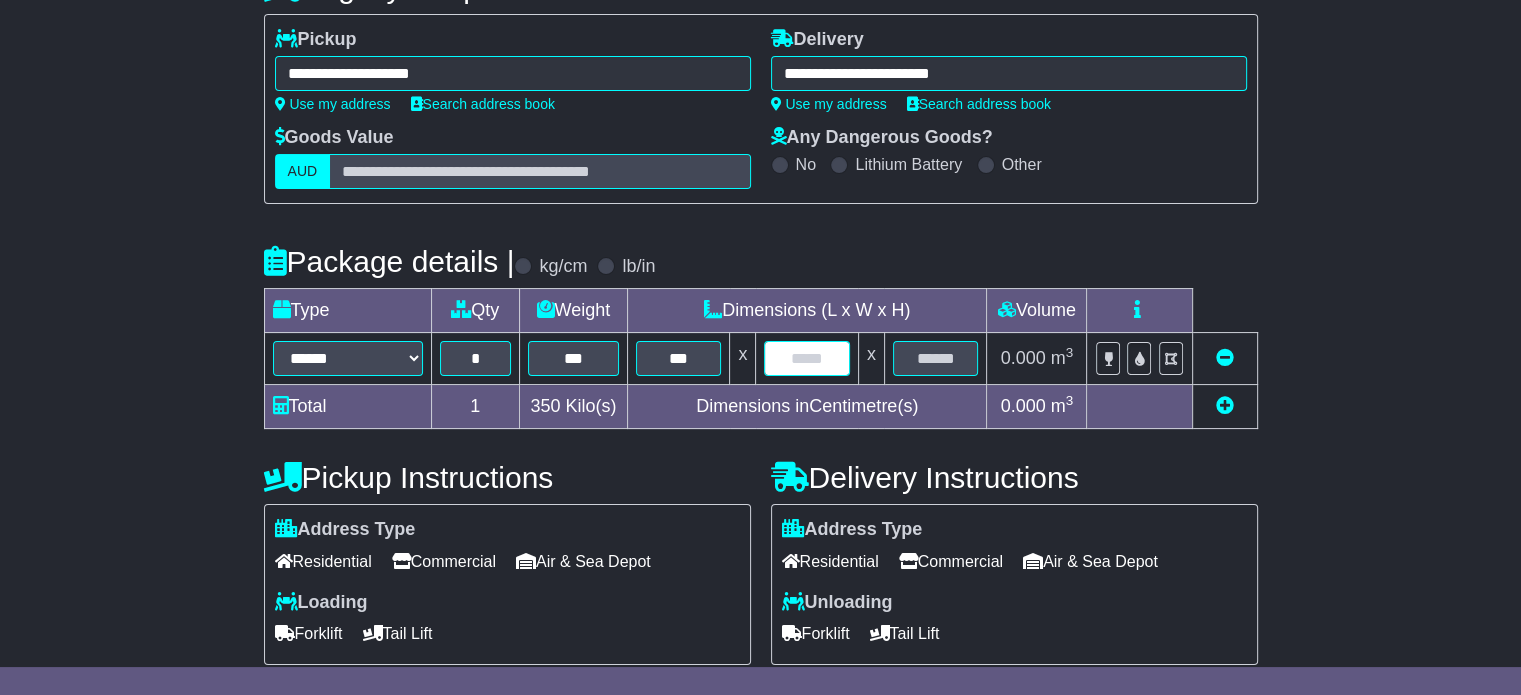 click at bounding box center (806, 358) 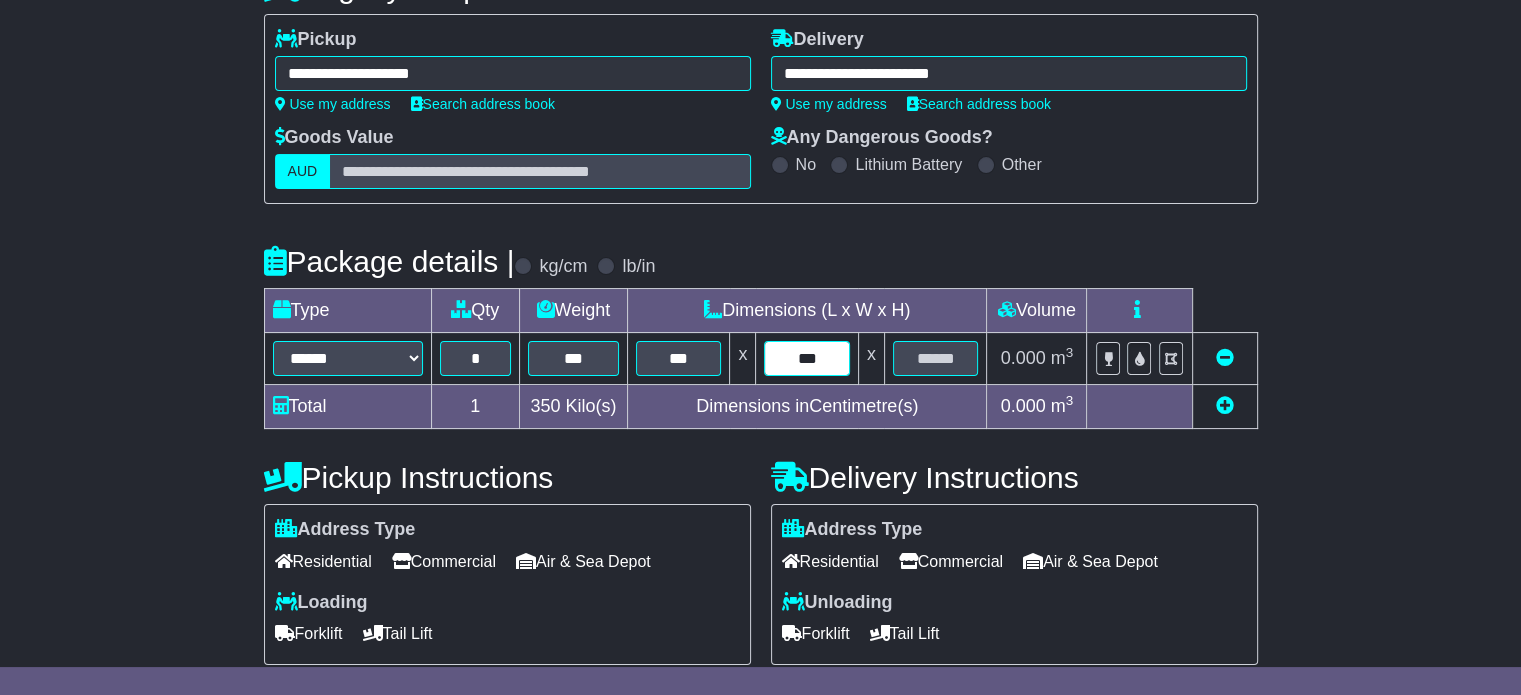 type on "***" 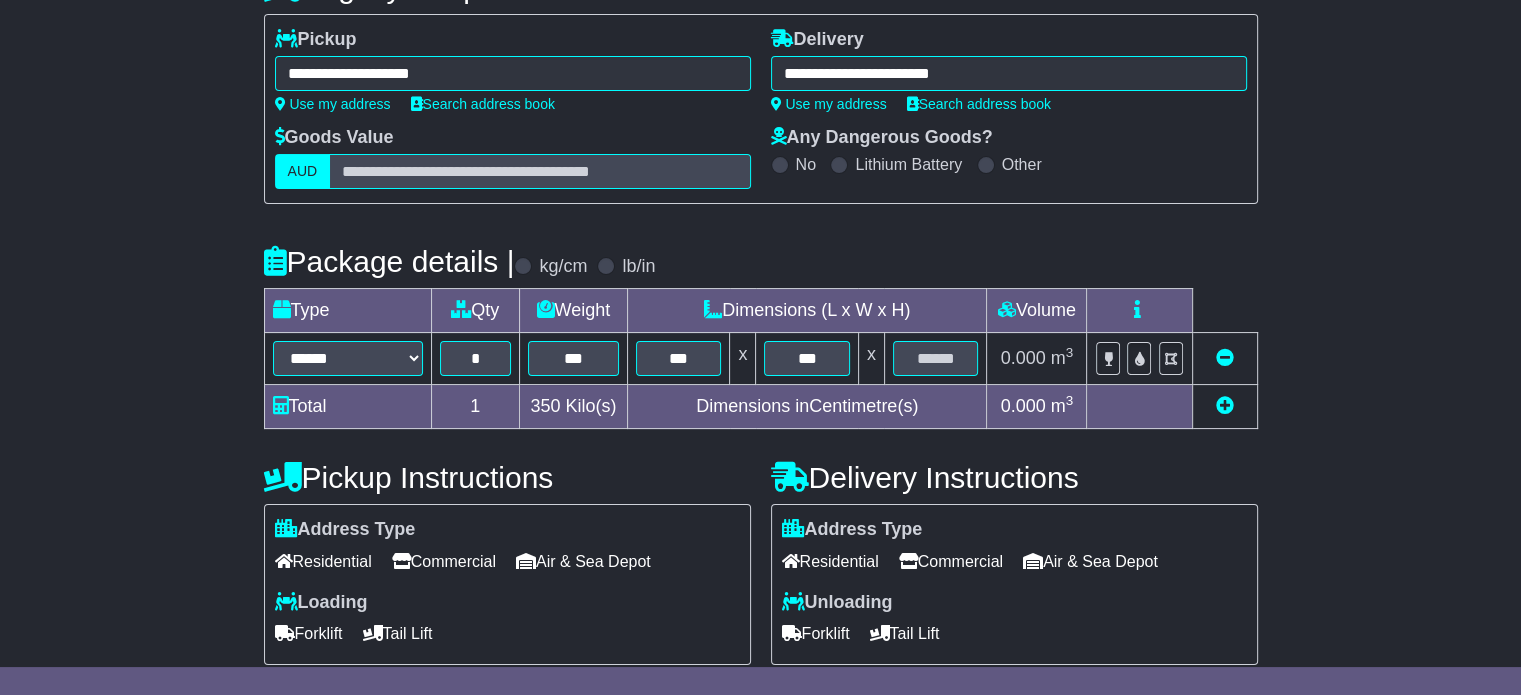 click at bounding box center [935, 359] 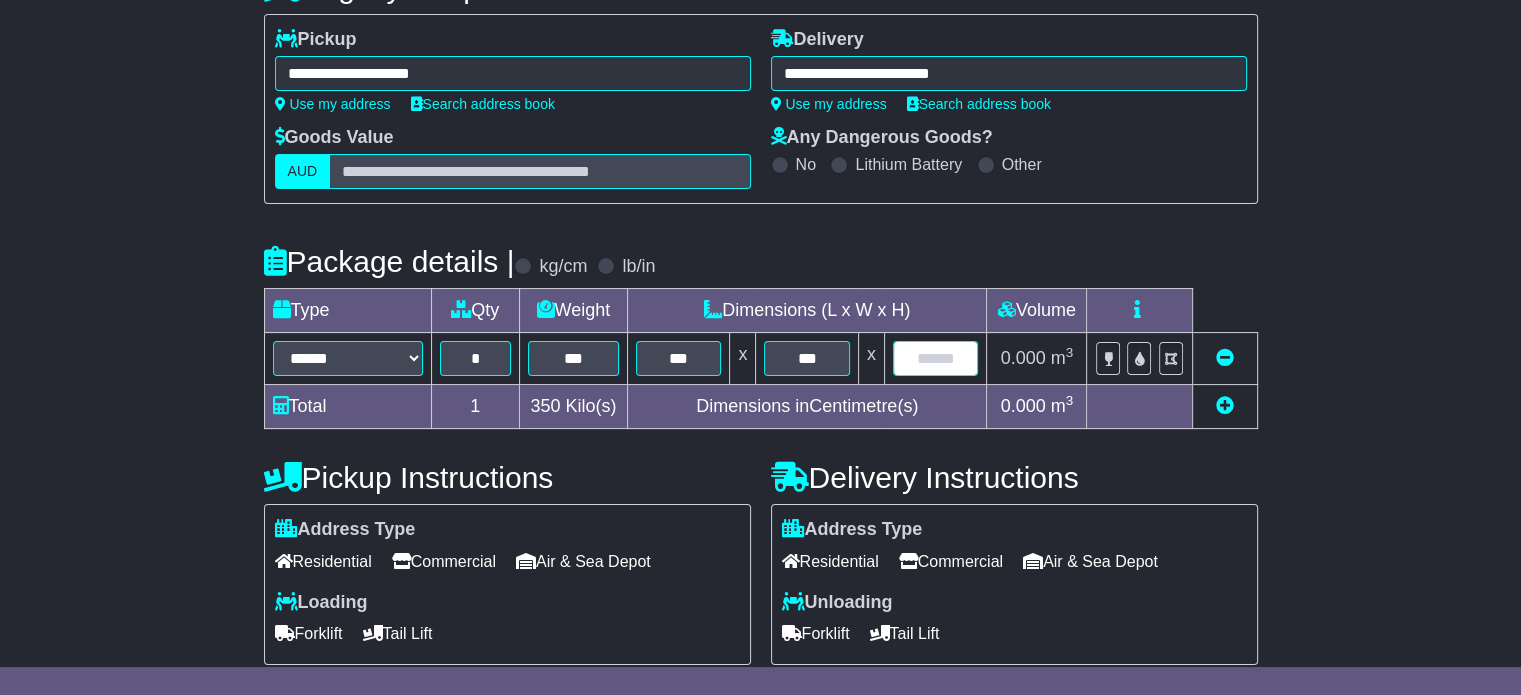 click at bounding box center (936, 358) 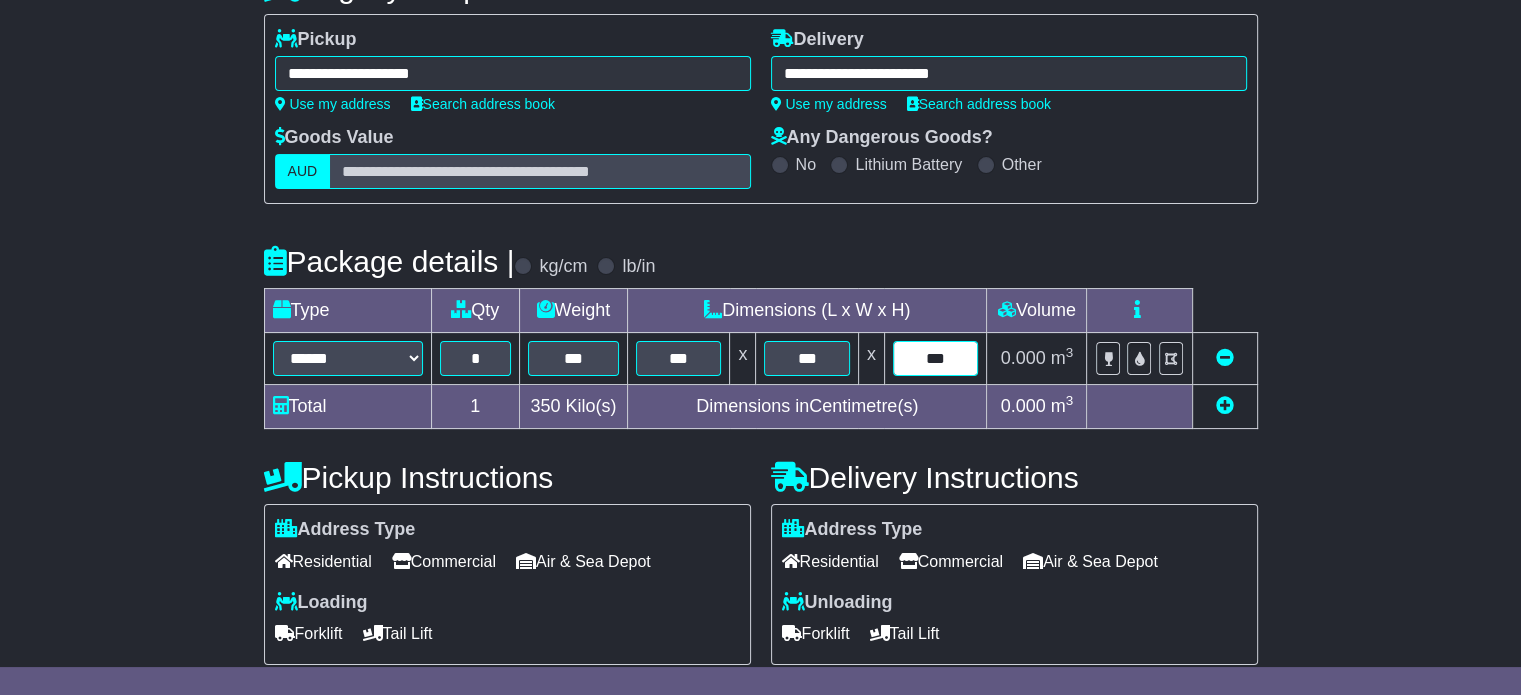 type on "***" 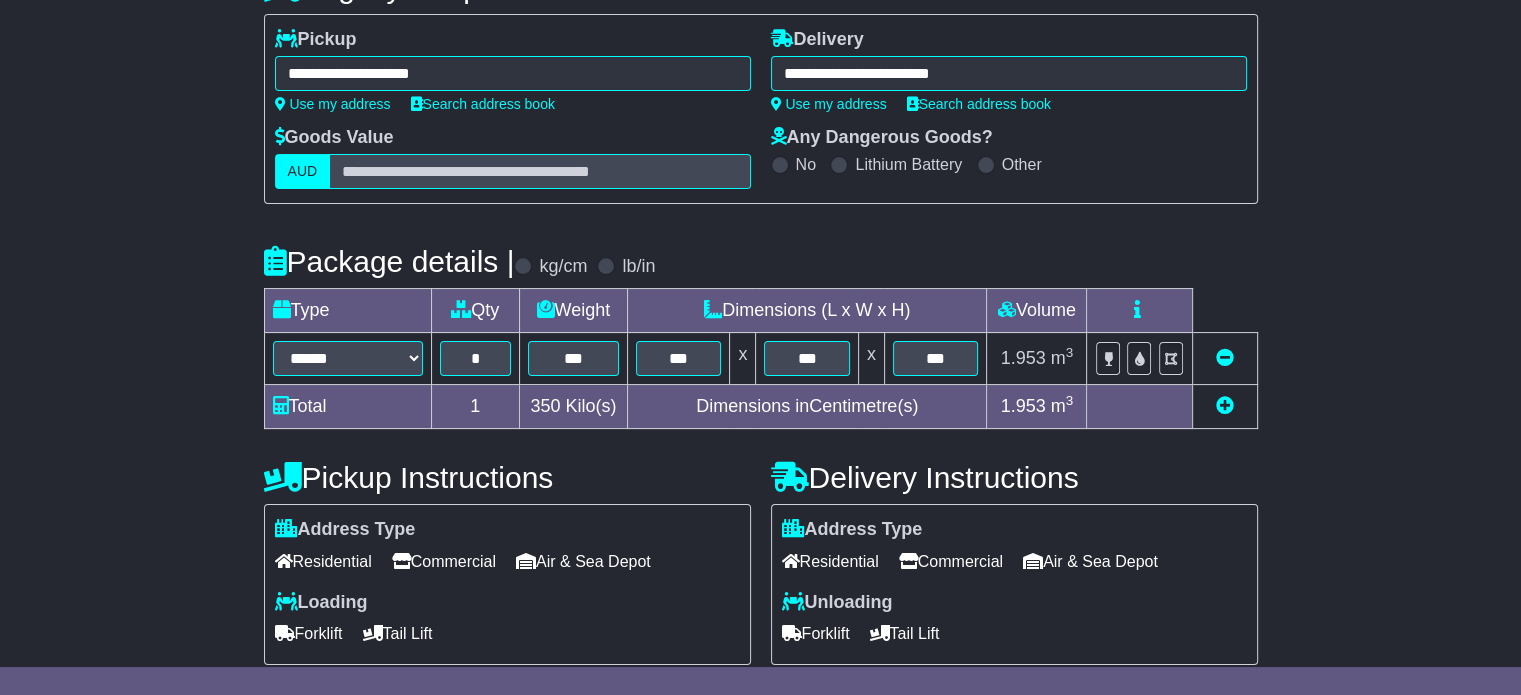 click on "Commercial" at bounding box center [444, 561] 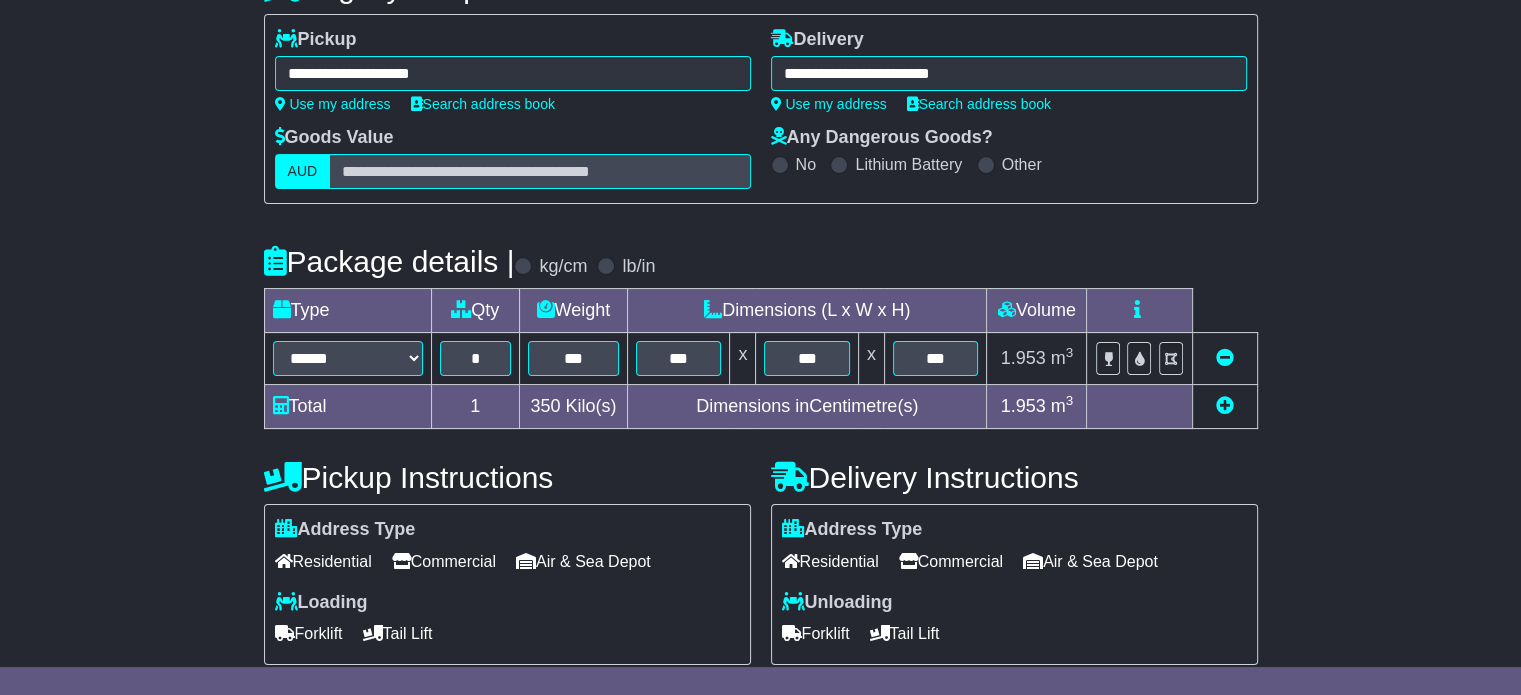 click on "Commercial" at bounding box center [951, 561] 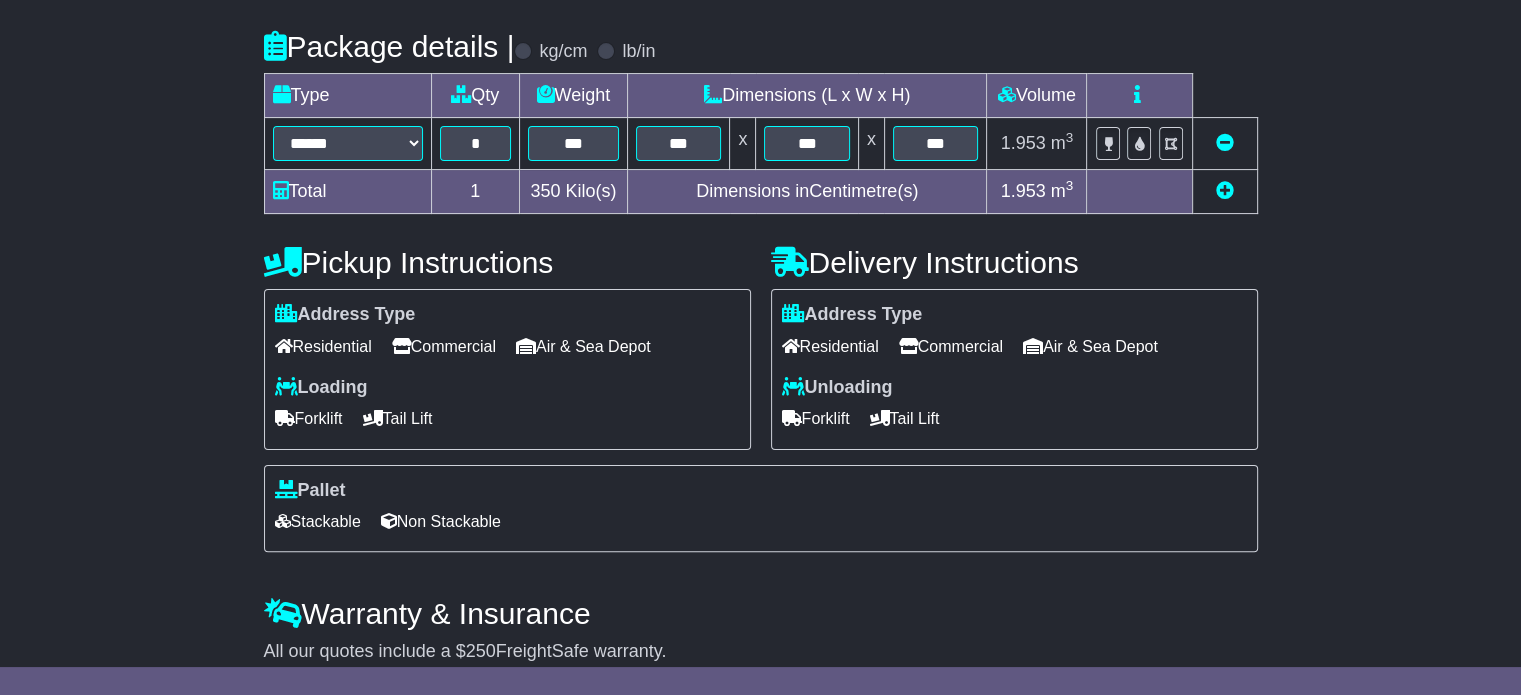 scroll, scrollTop: 538, scrollLeft: 0, axis: vertical 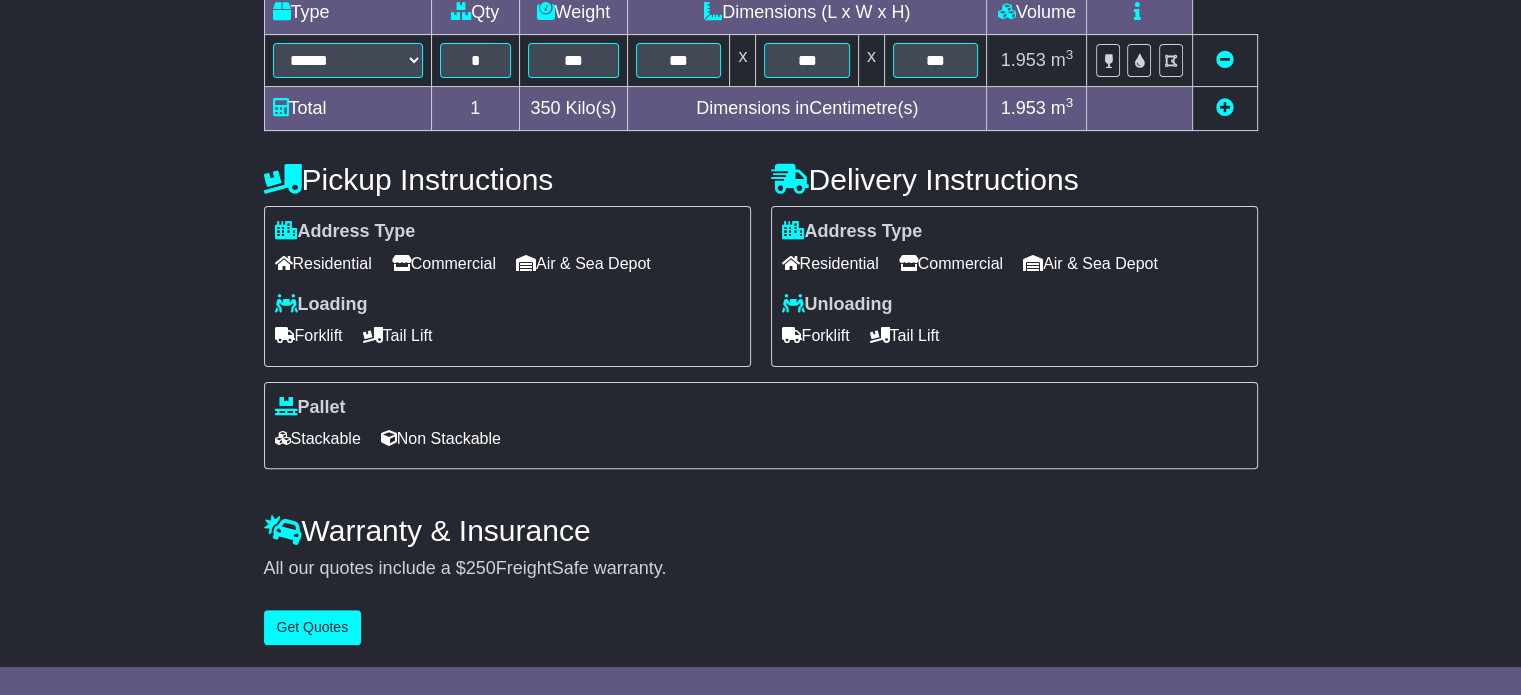 click on "Stackable" at bounding box center (318, 438) 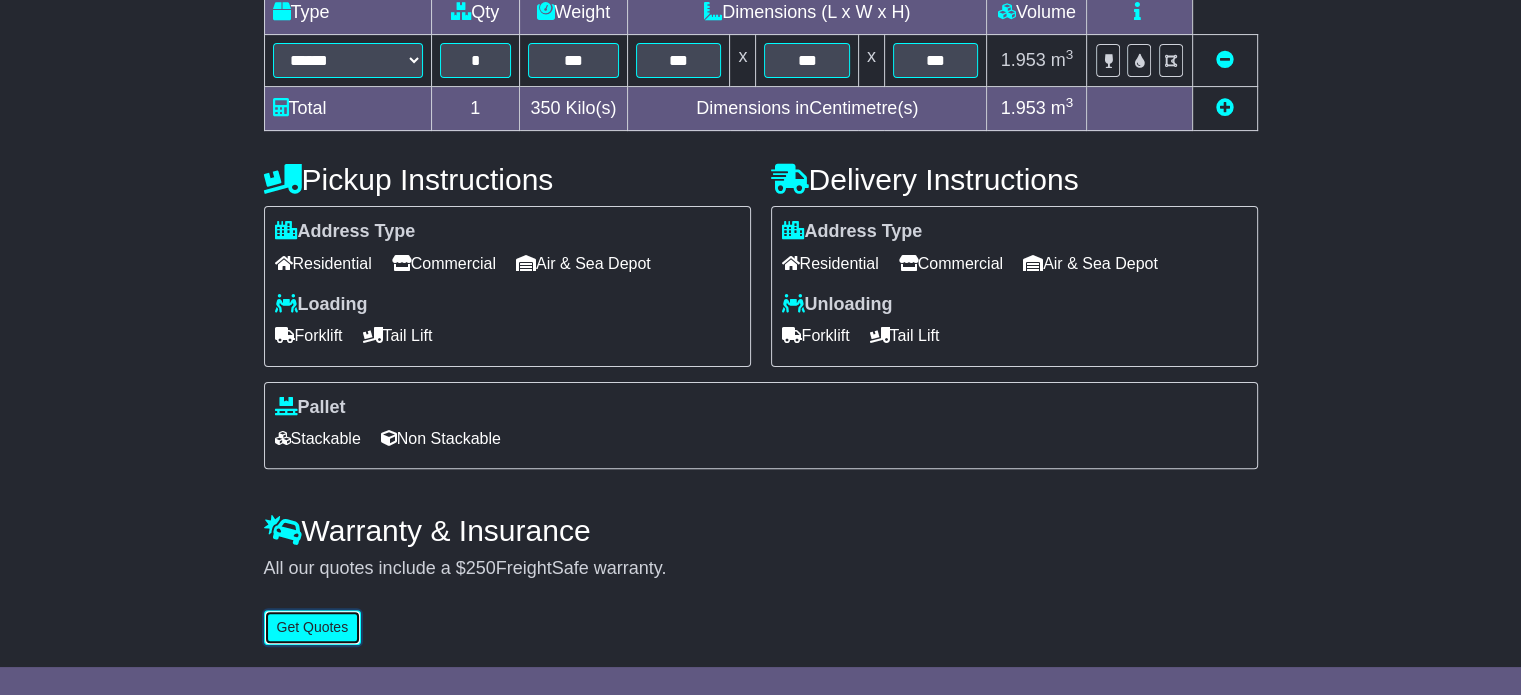 click on "Get Quotes" at bounding box center [313, 627] 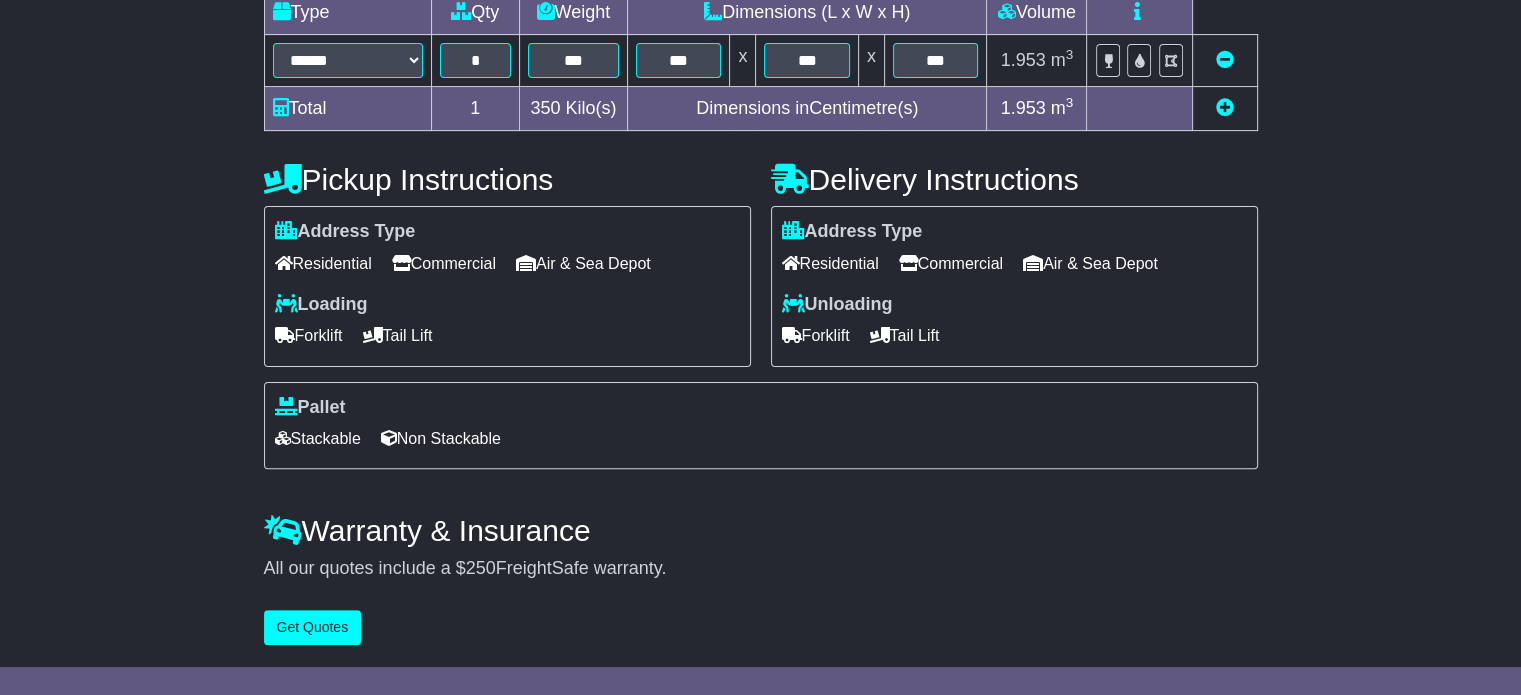 scroll, scrollTop: 0, scrollLeft: 0, axis: both 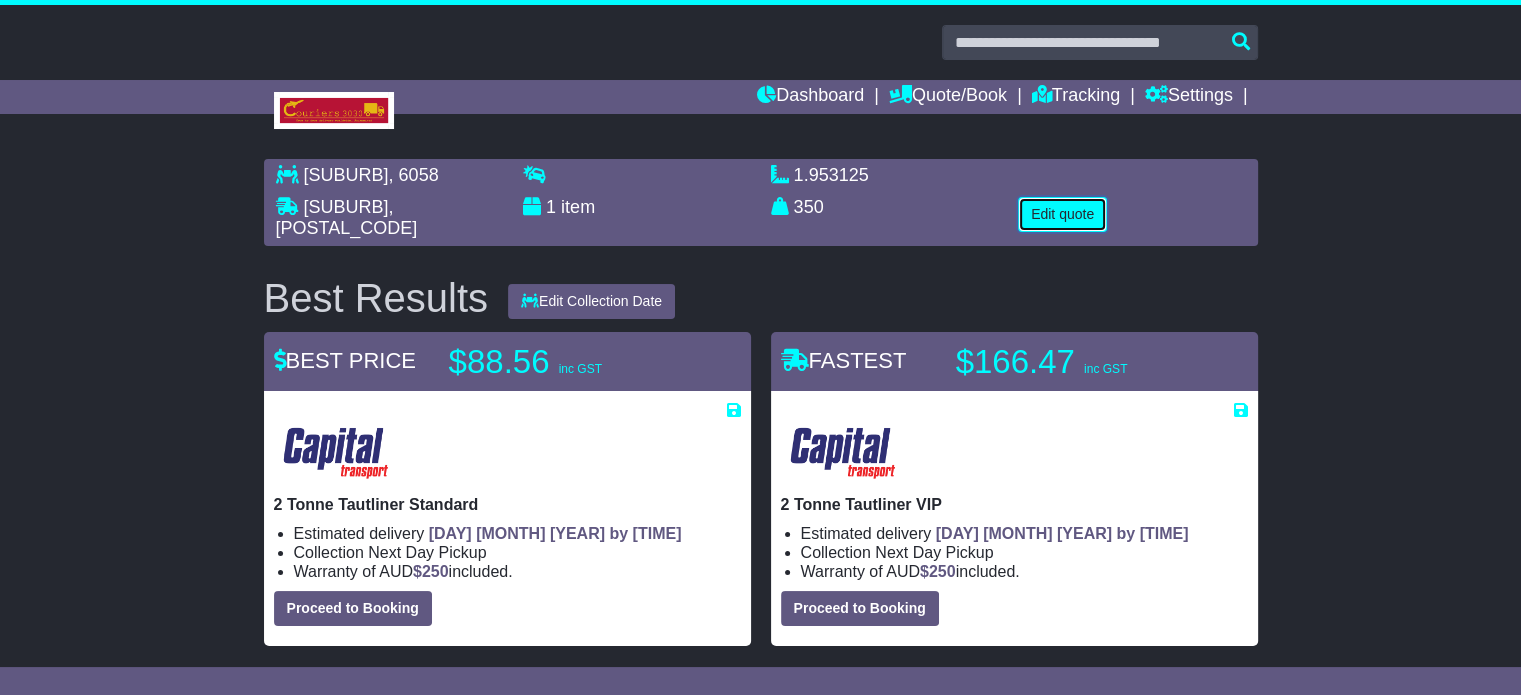 click on "Edit quote" at bounding box center (1062, 214) 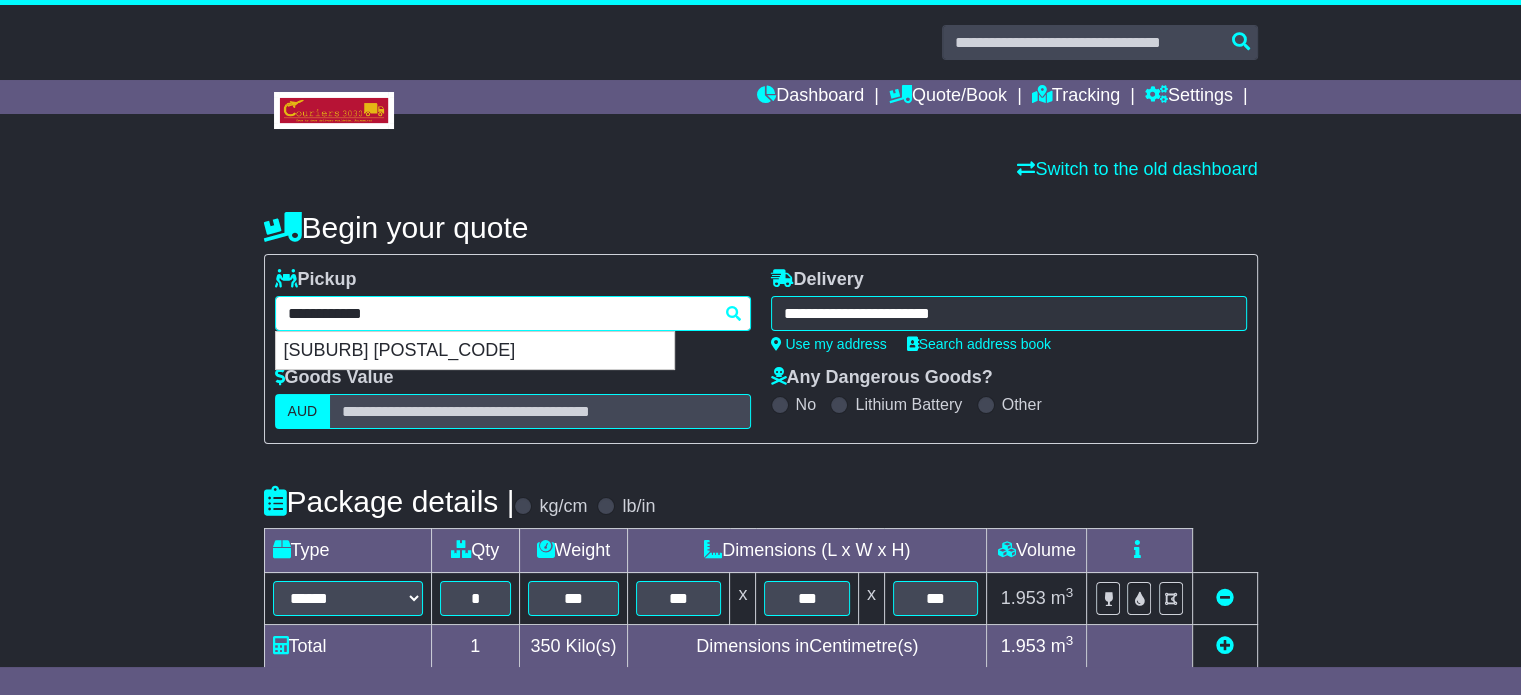 click on "**********" at bounding box center [513, 313] 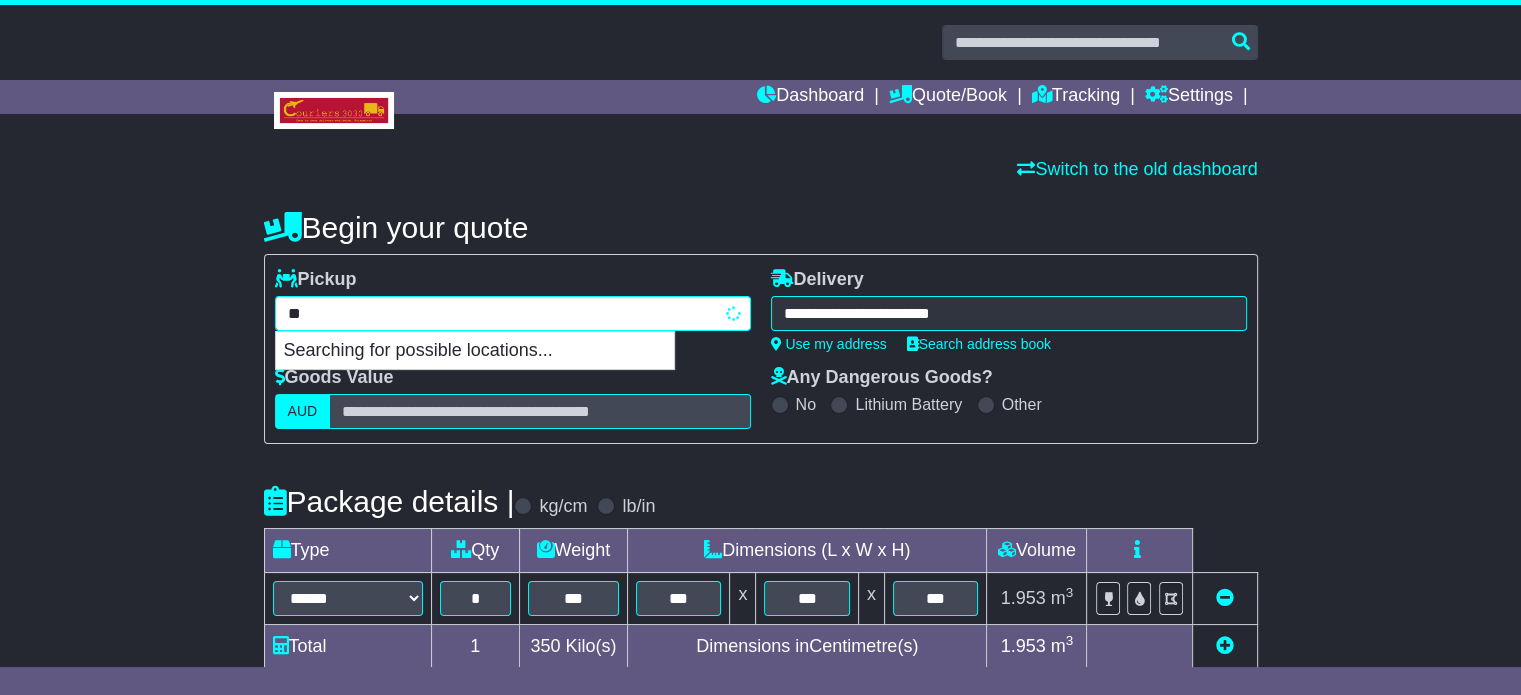type on "*" 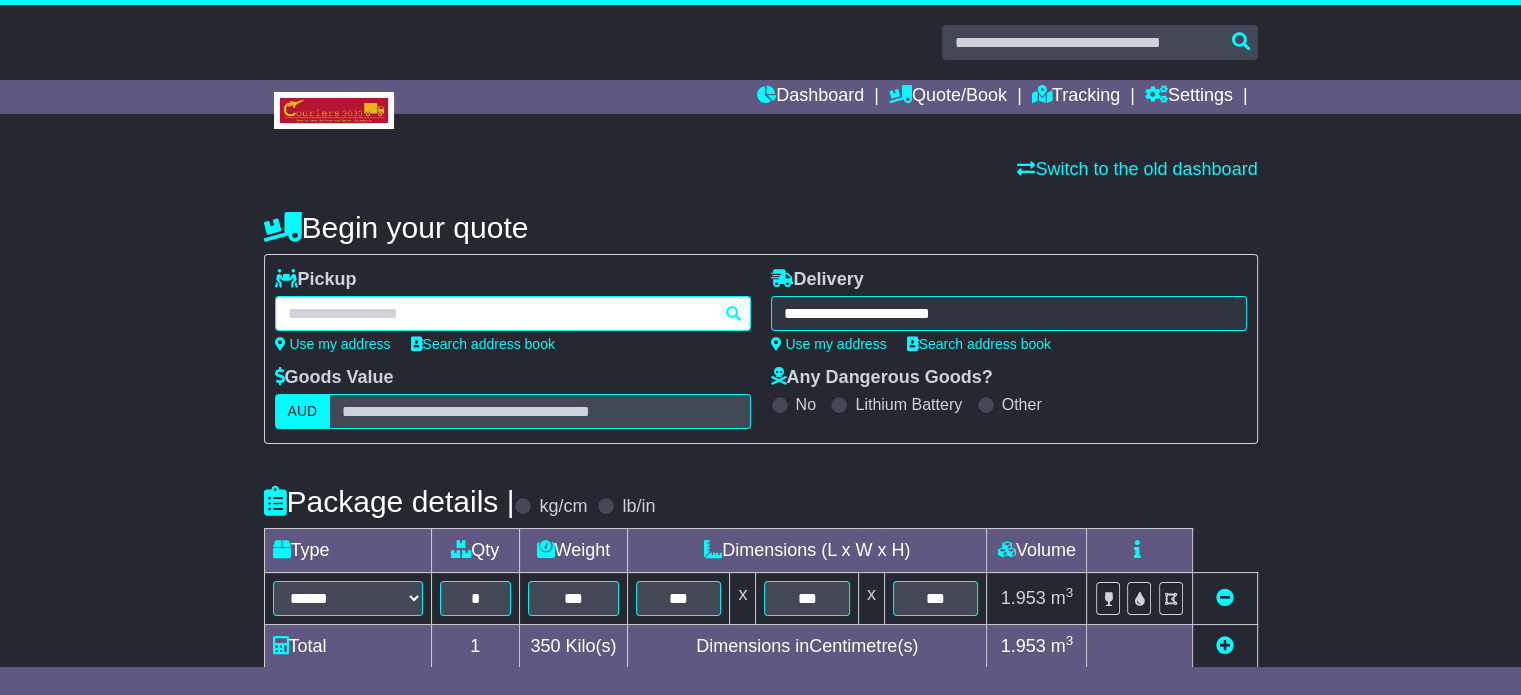paste on "**********" 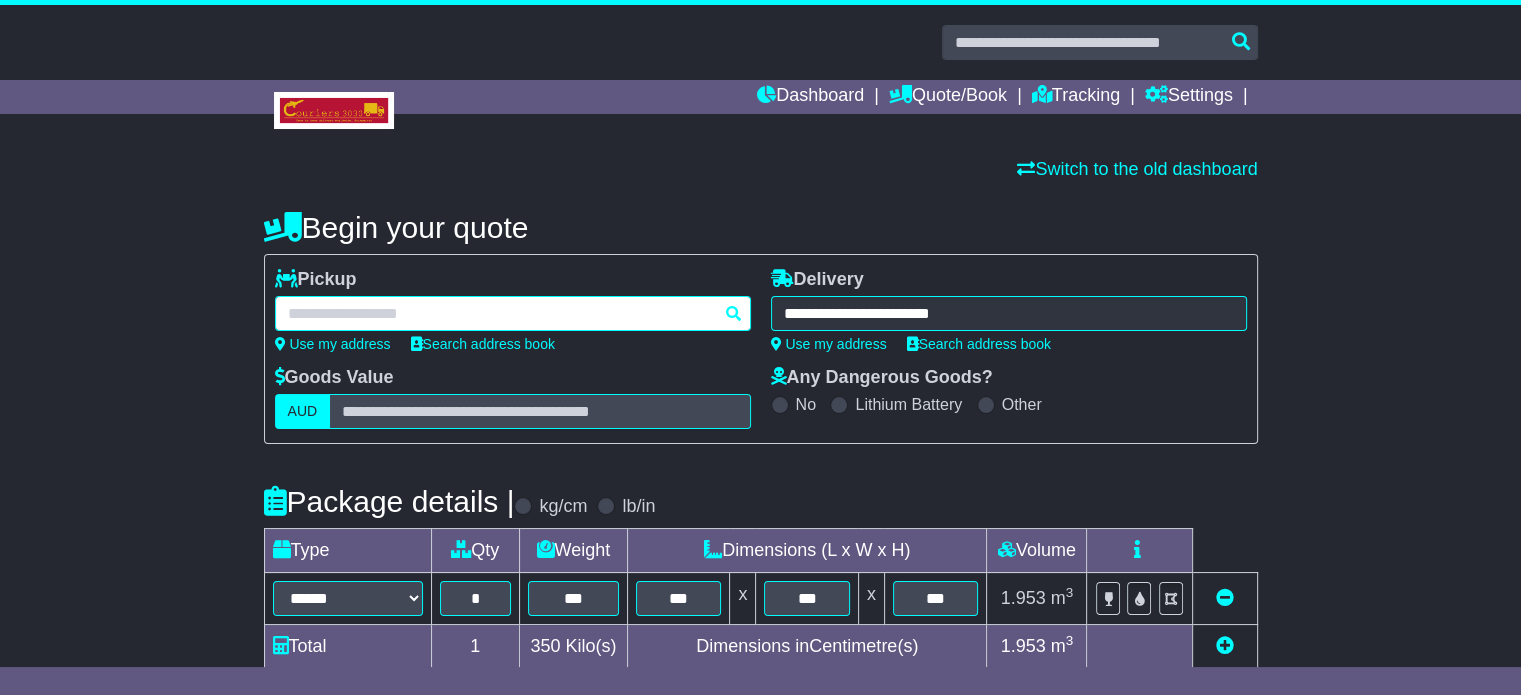 type on "**********" 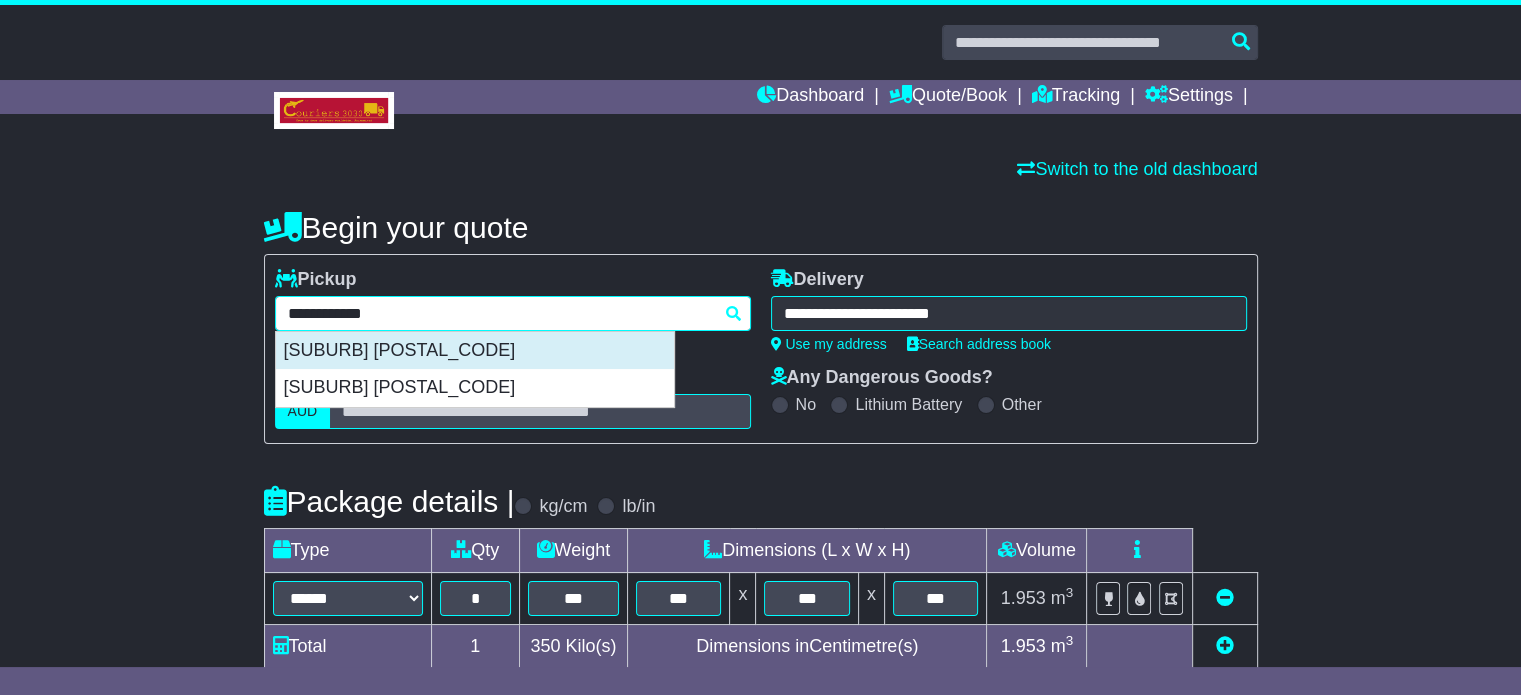click on "OSBORNE PARK 6017" at bounding box center (475, 351) 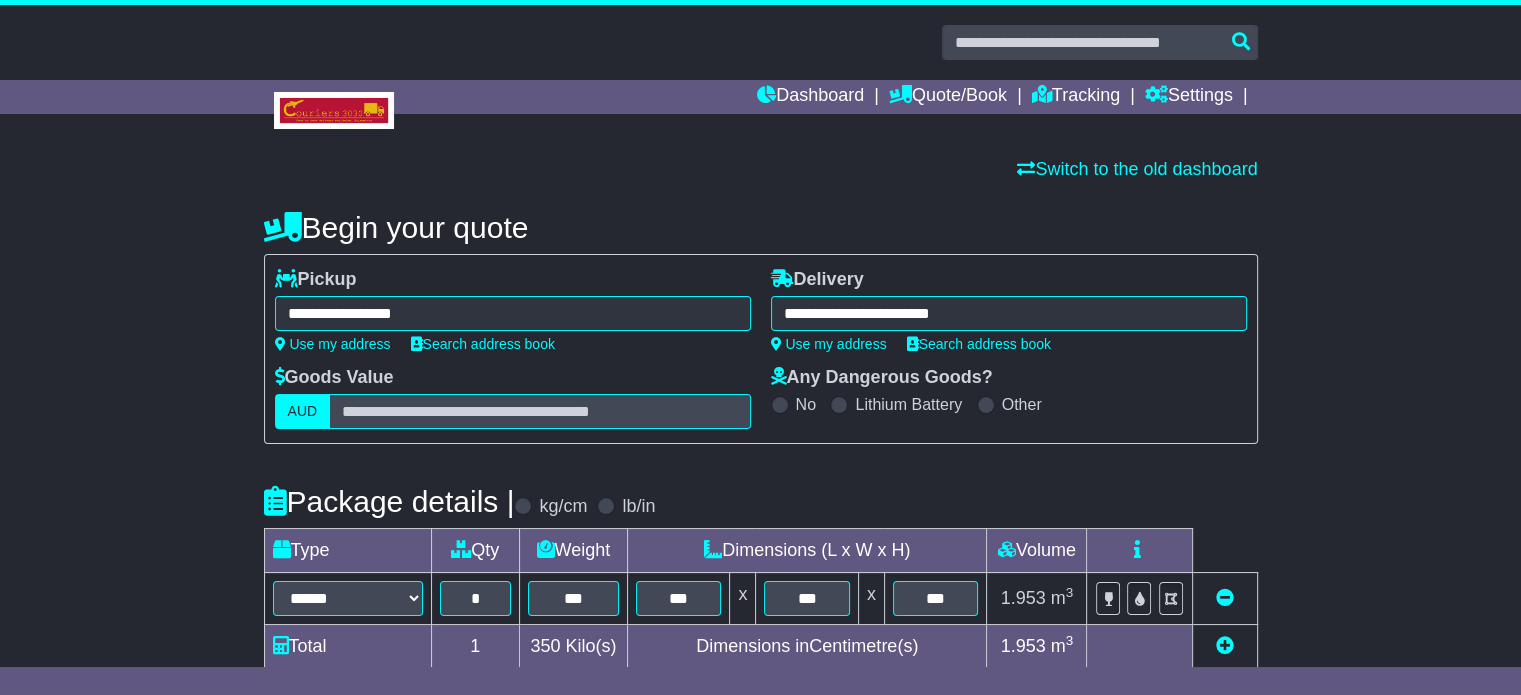 type on "**********" 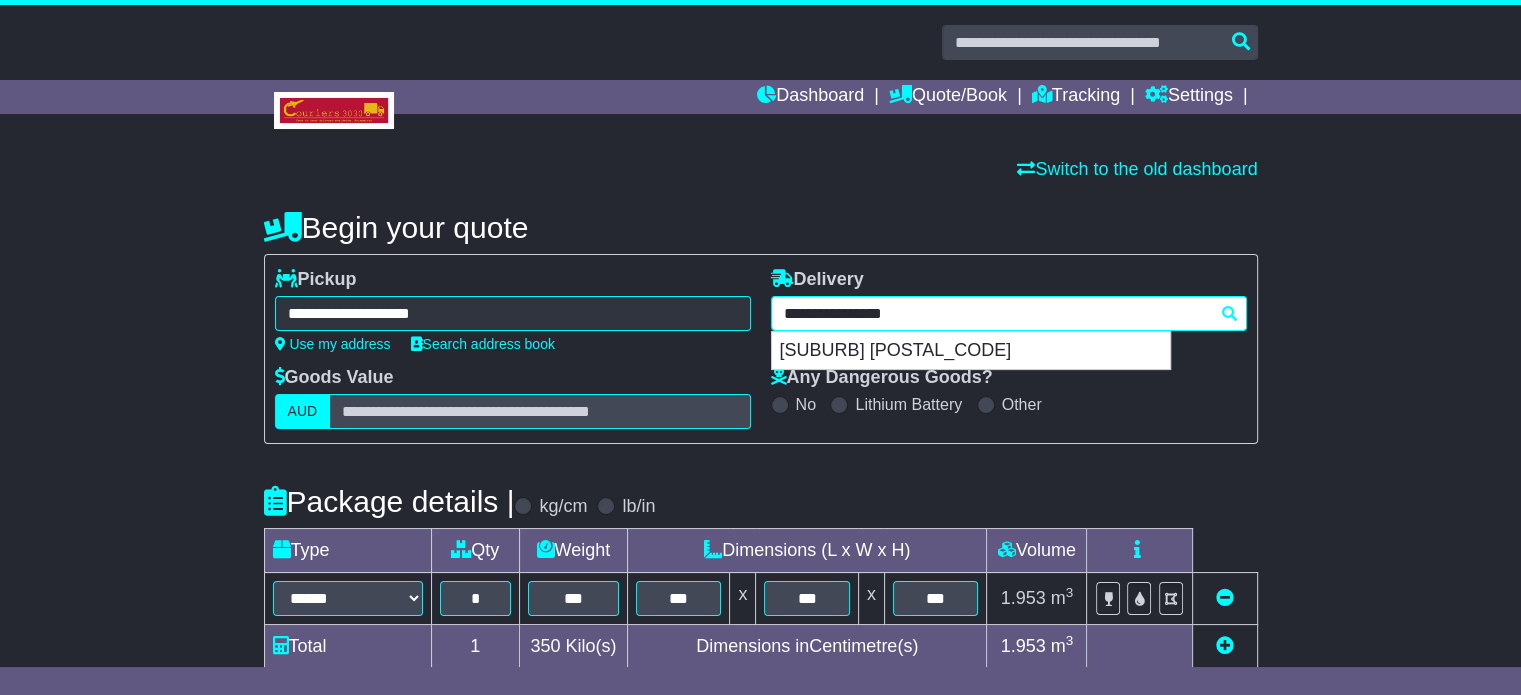 click on "**********" at bounding box center (1009, 313) 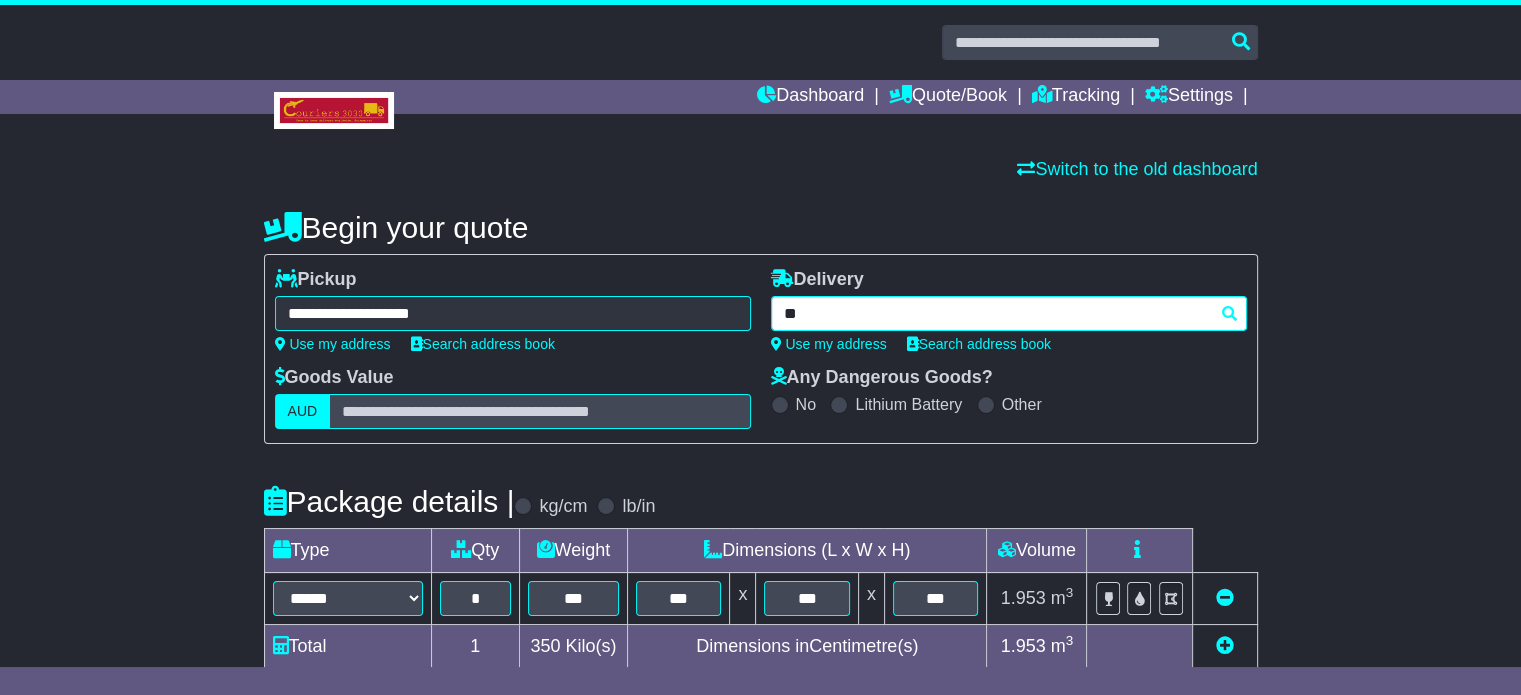 type on "*" 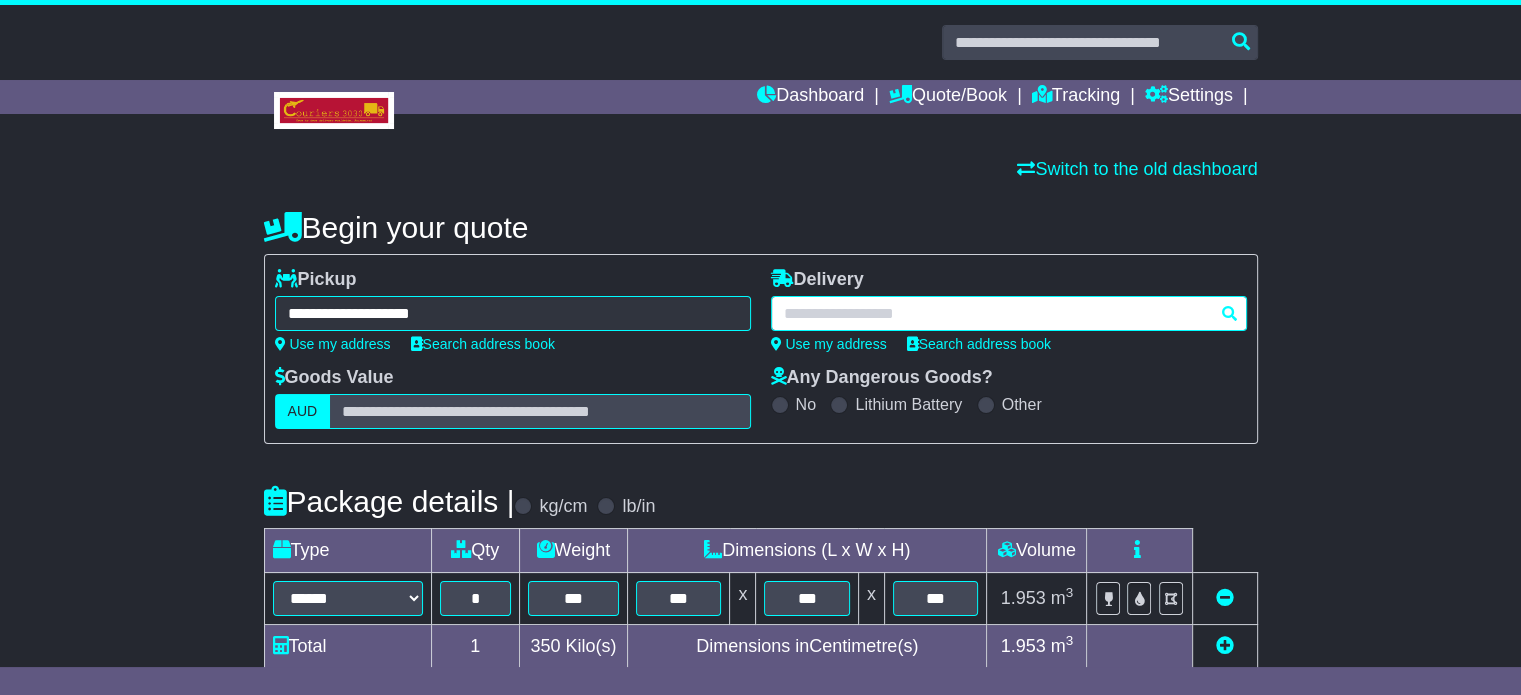 paste on "*********" 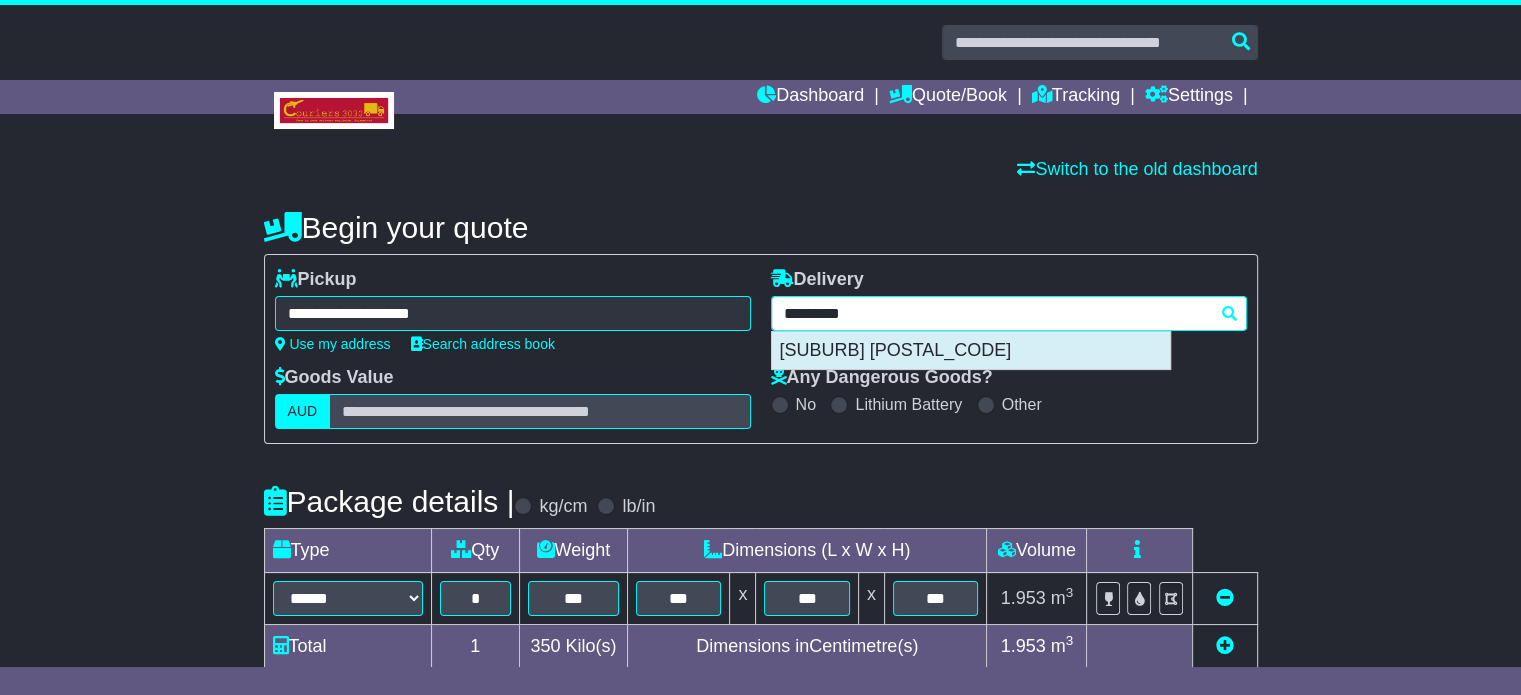 click on "PEMBERTON 6260" at bounding box center [971, 351] 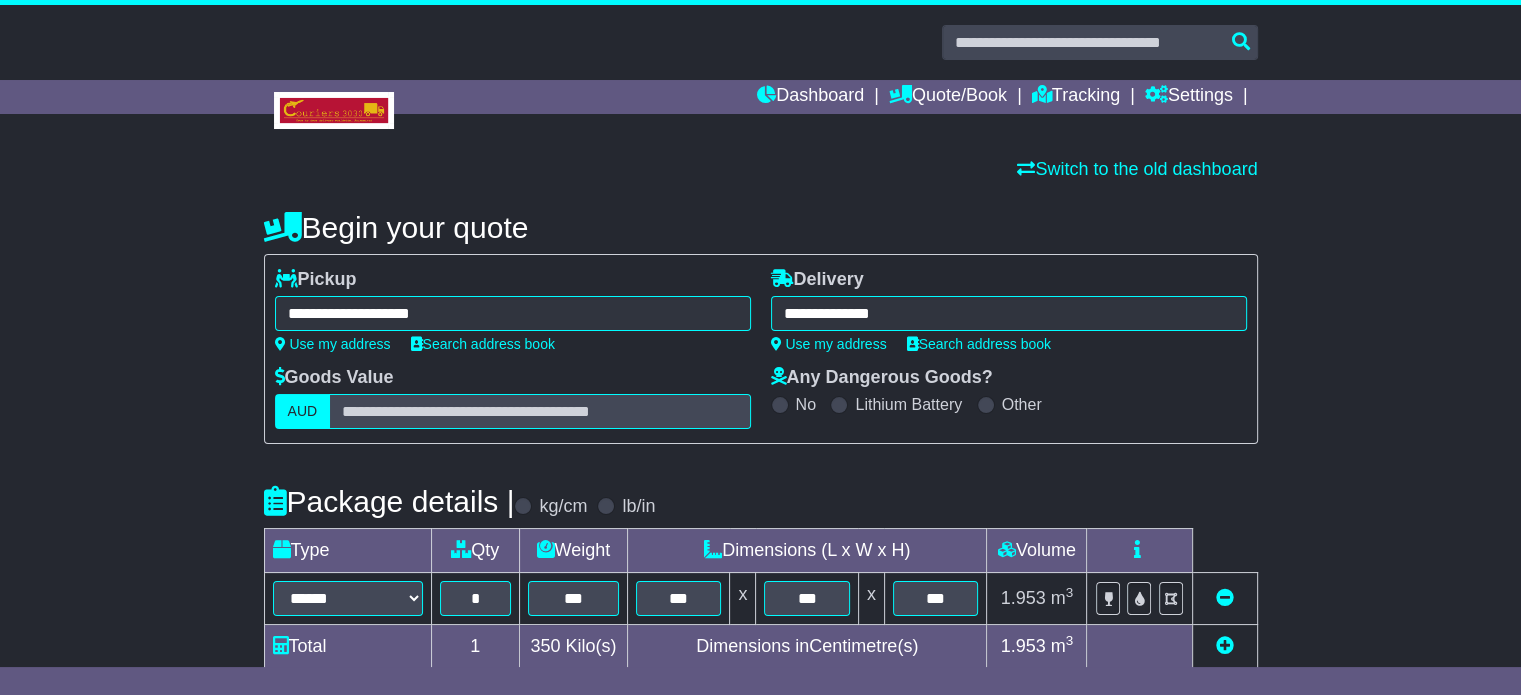 click on "Switch to the old dashboard" at bounding box center [761, 170] 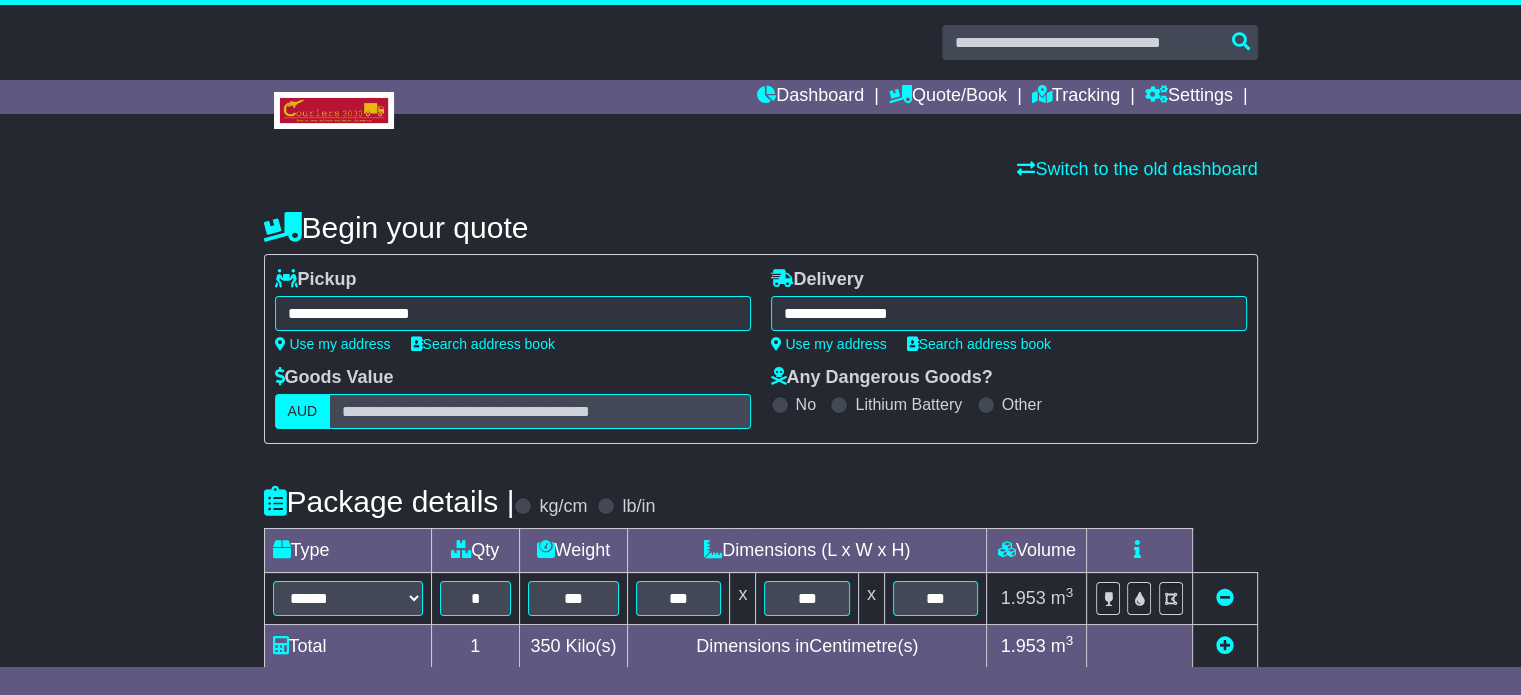click on "Switch to the old dashboard" at bounding box center (761, 170) 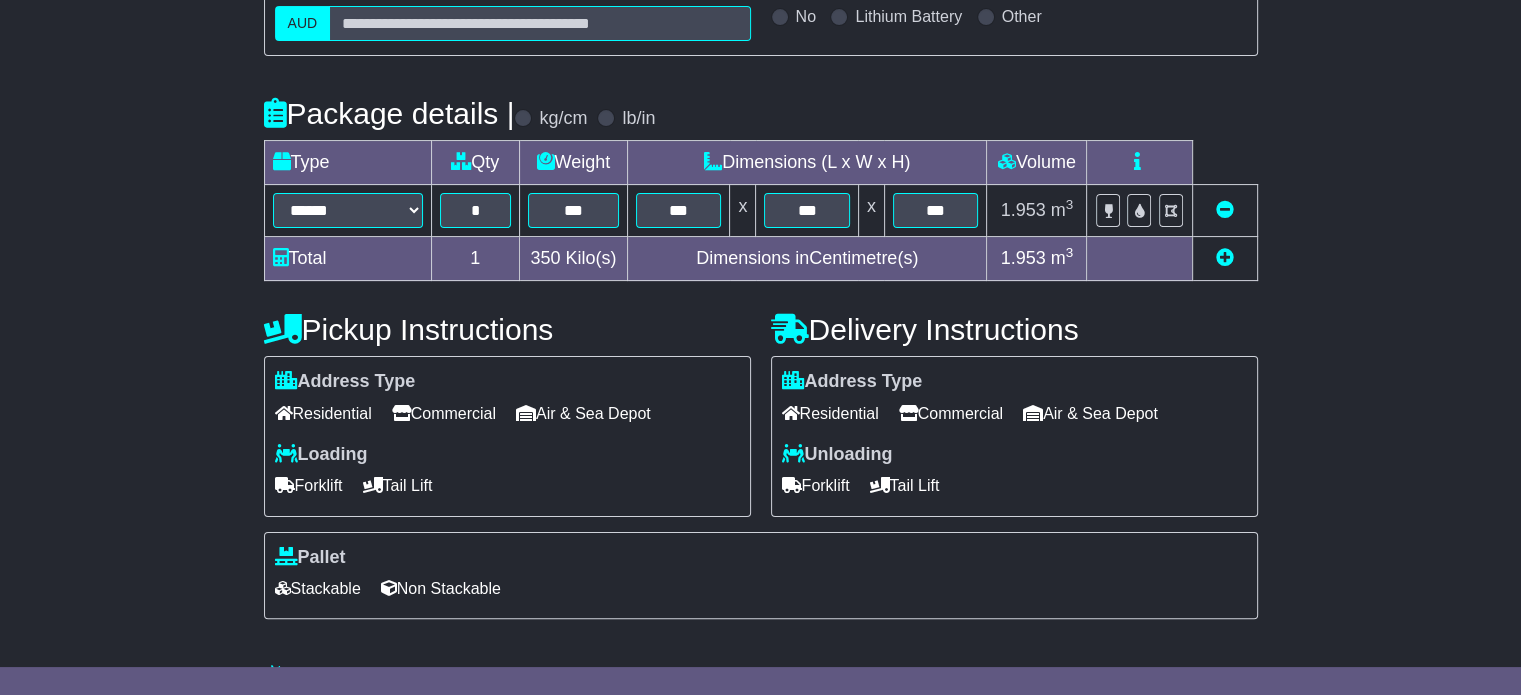 scroll, scrollTop: 400, scrollLeft: 0, axis: vertical 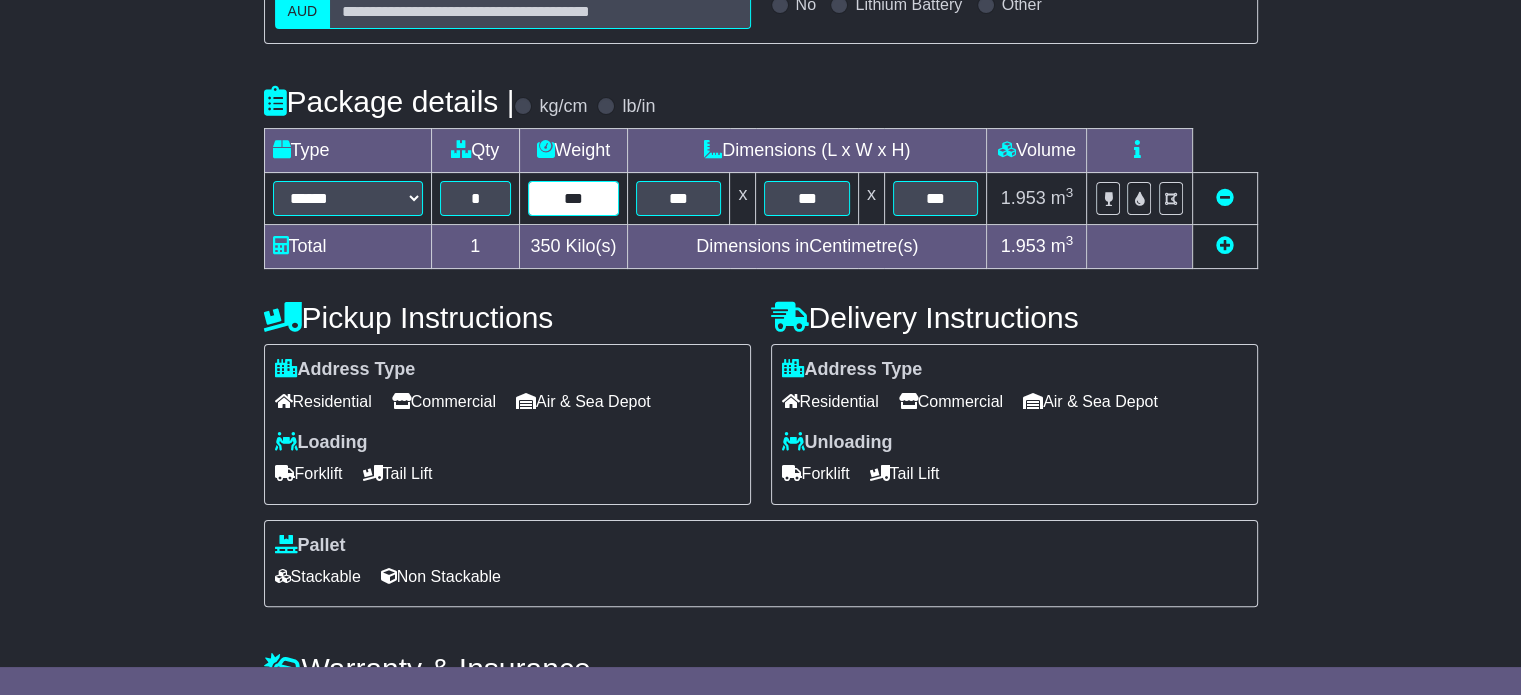 click on "***" at bounding box center (573, 198) 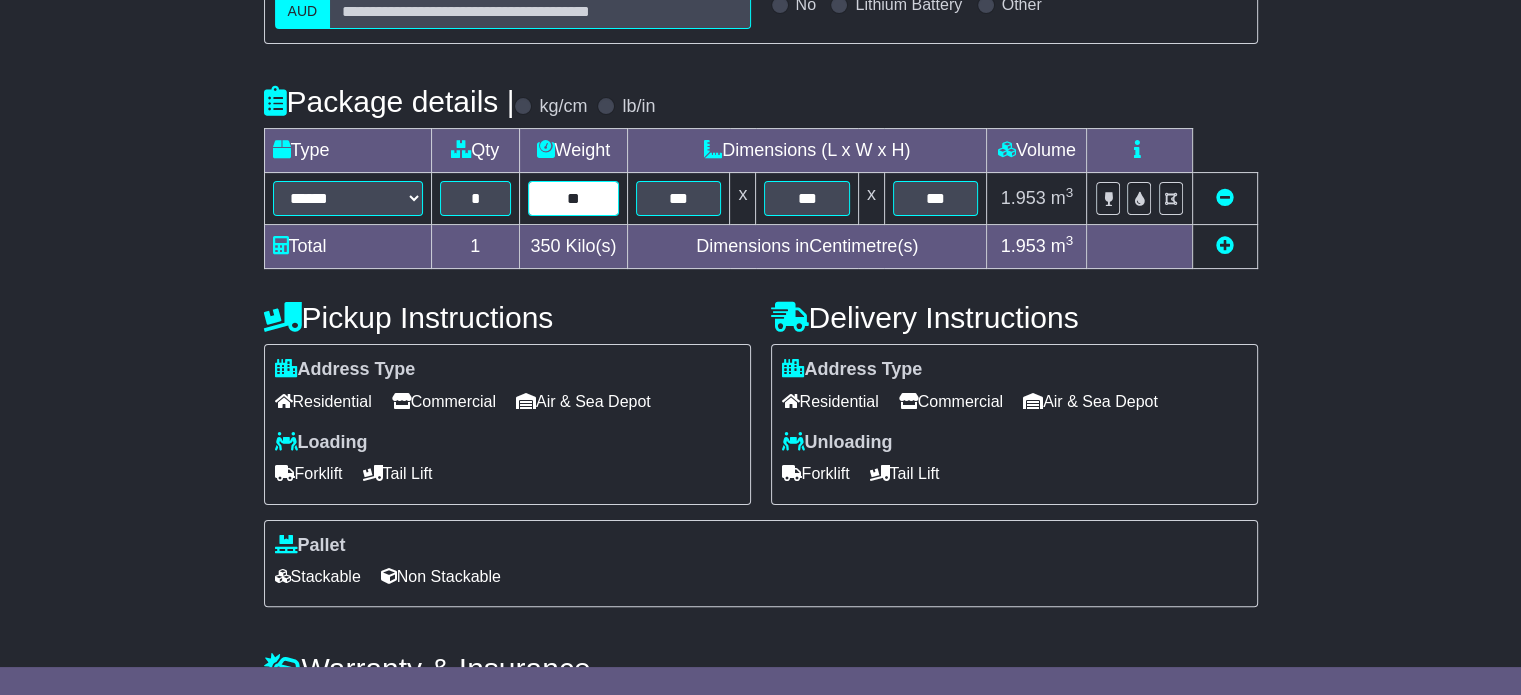 type on "*" 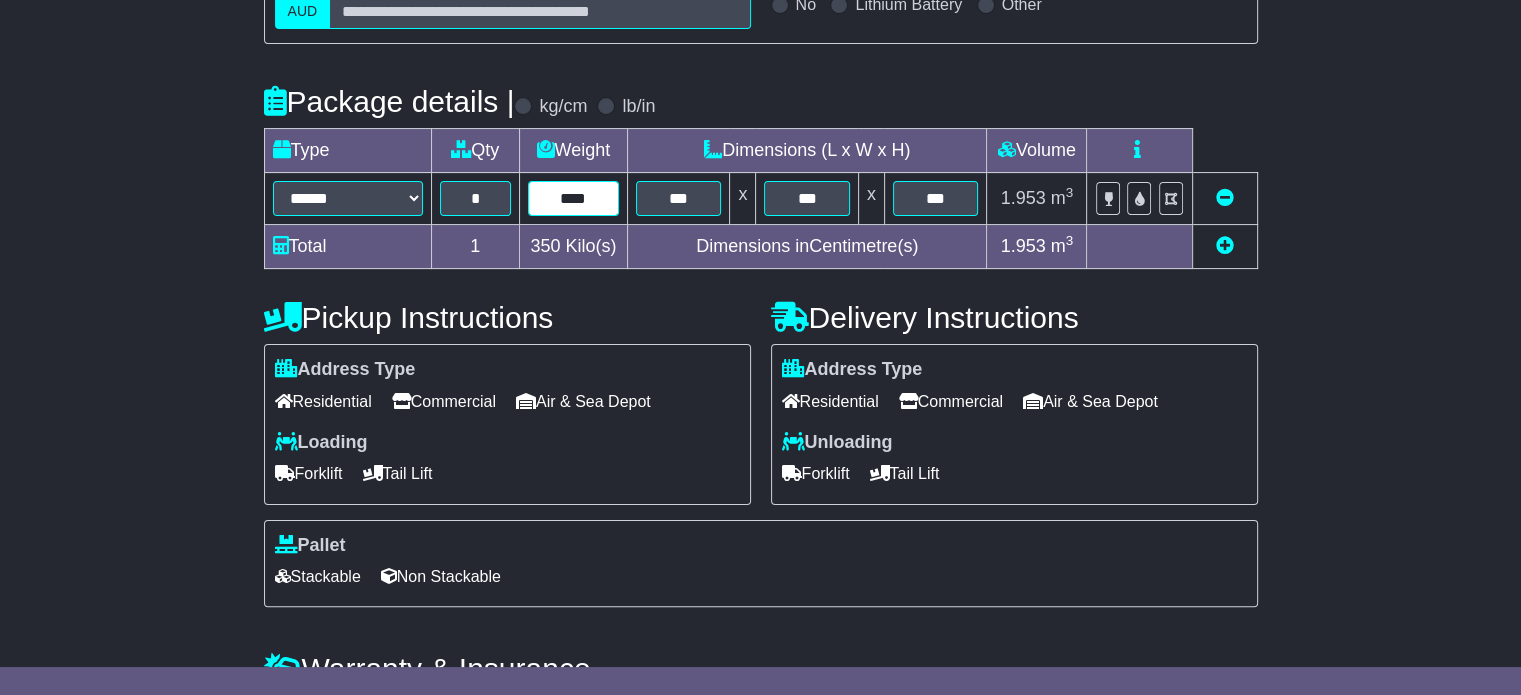 type on "****" 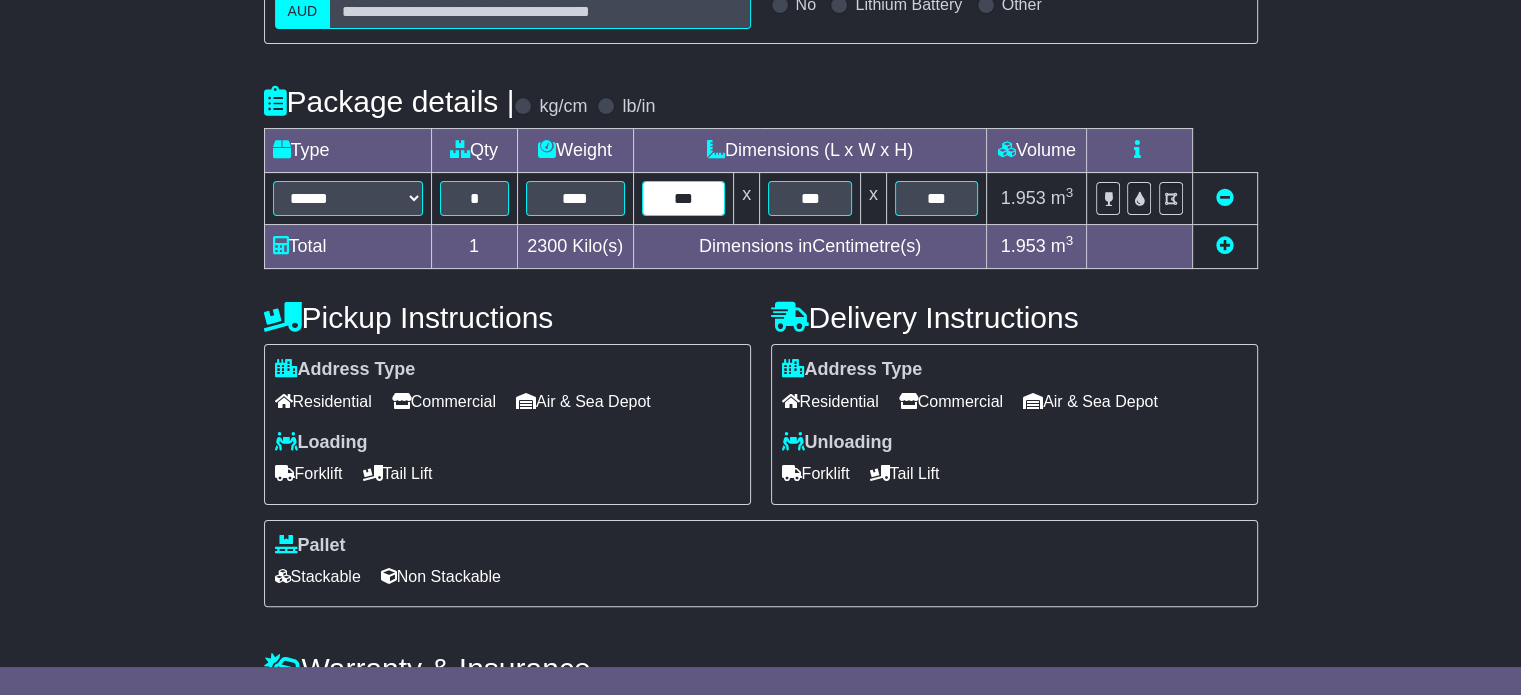 click on "***" at bounding box center [684, 198] 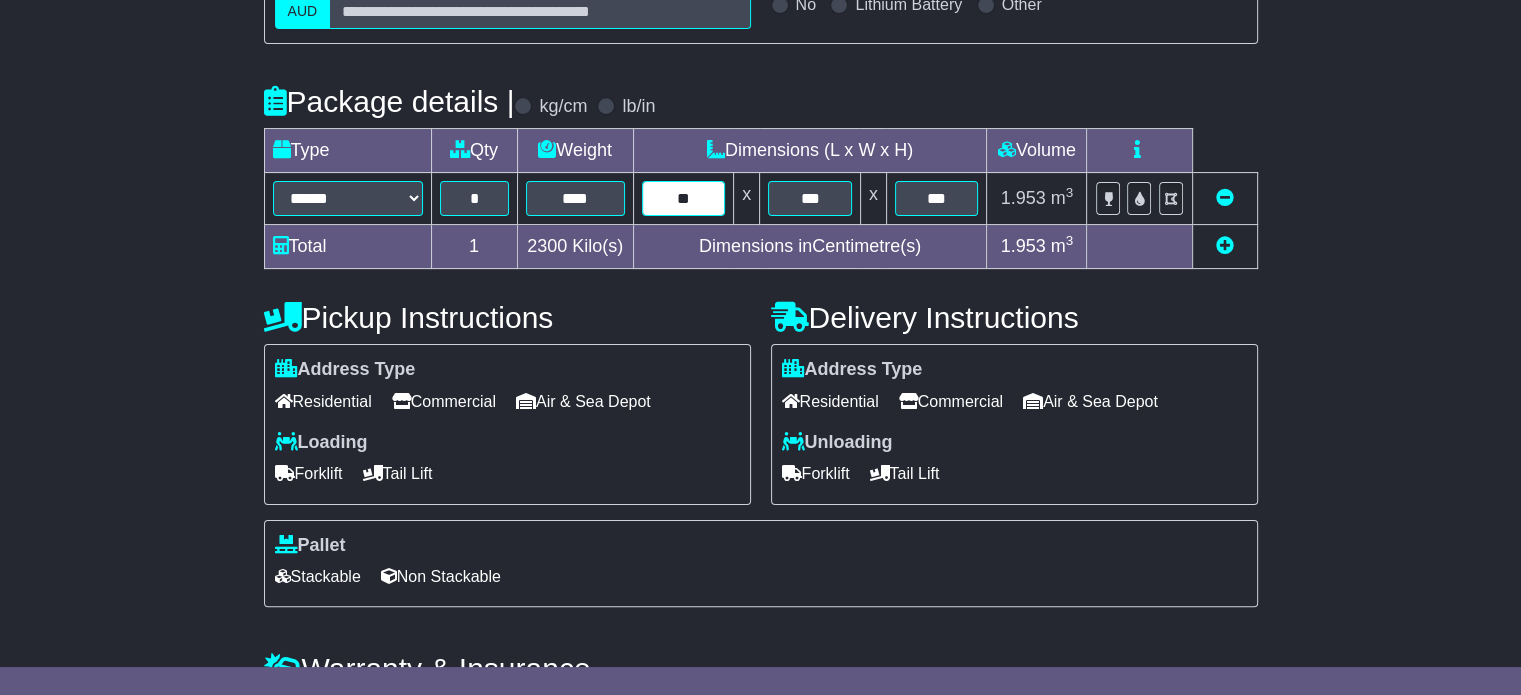 type on "*" 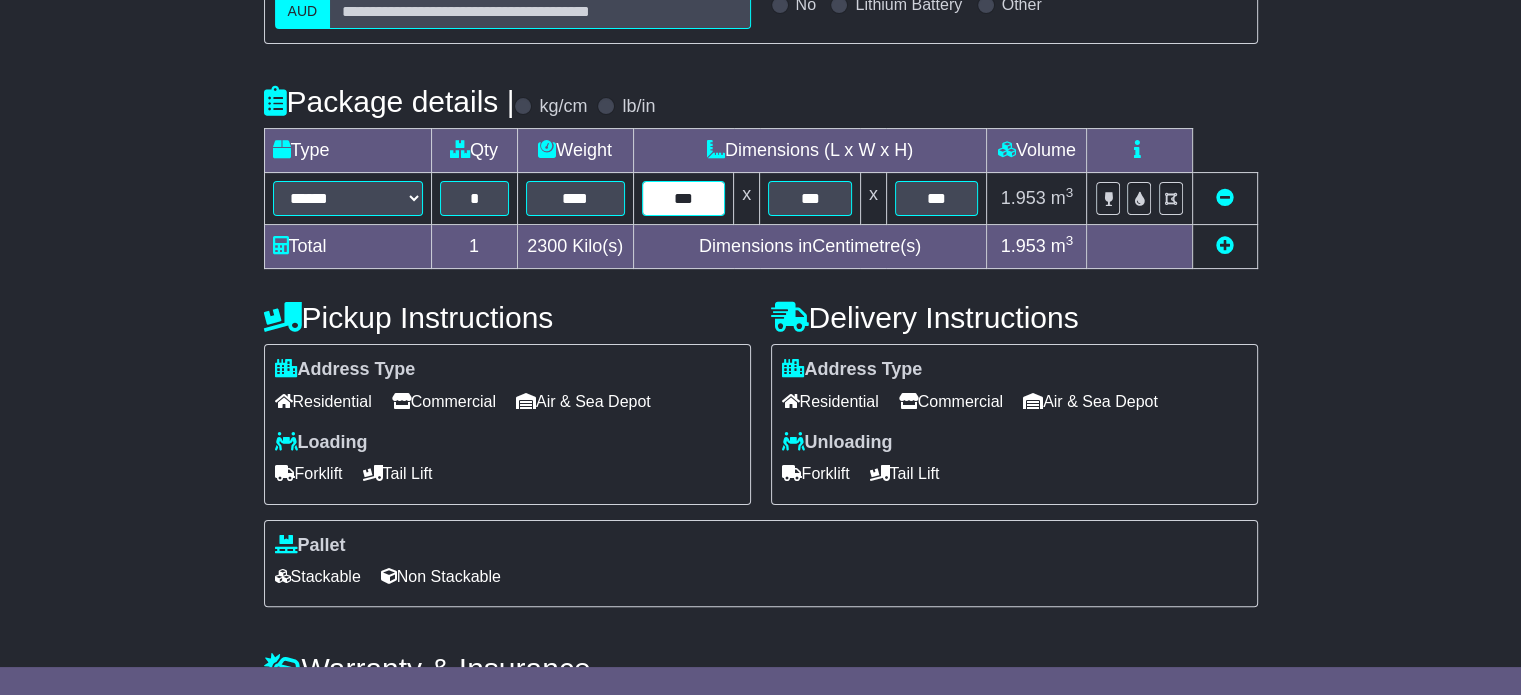 type on "***" 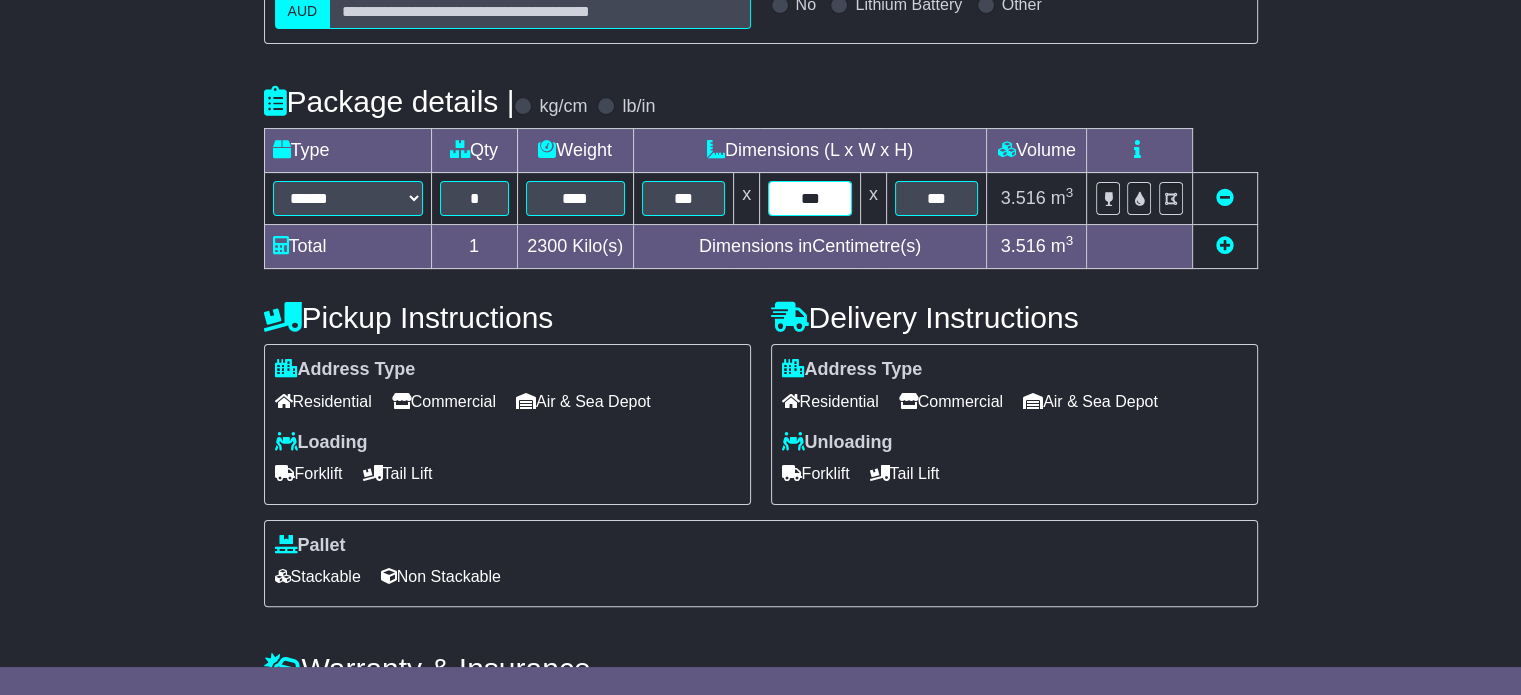 click on "***" at bounding box center (810, 198) 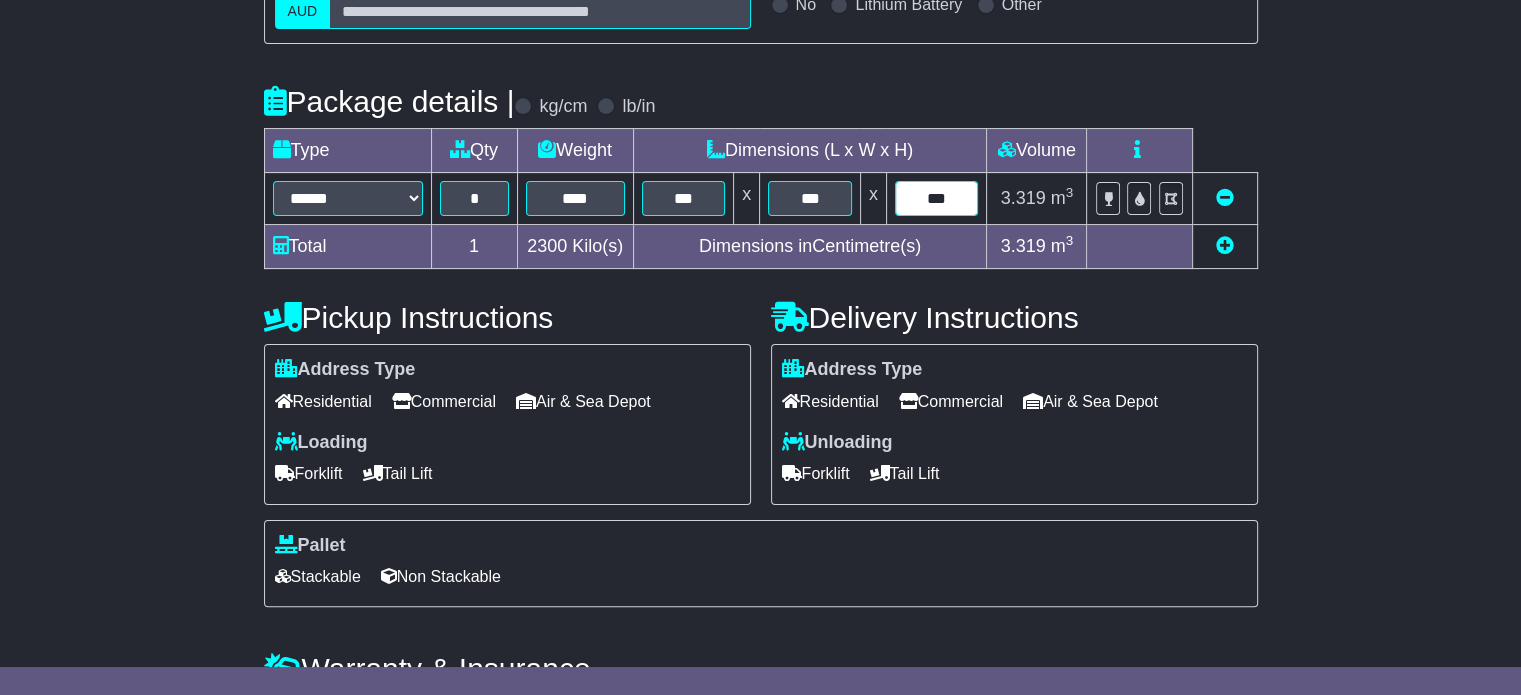 click on "***" at bounding box center [937, 198] 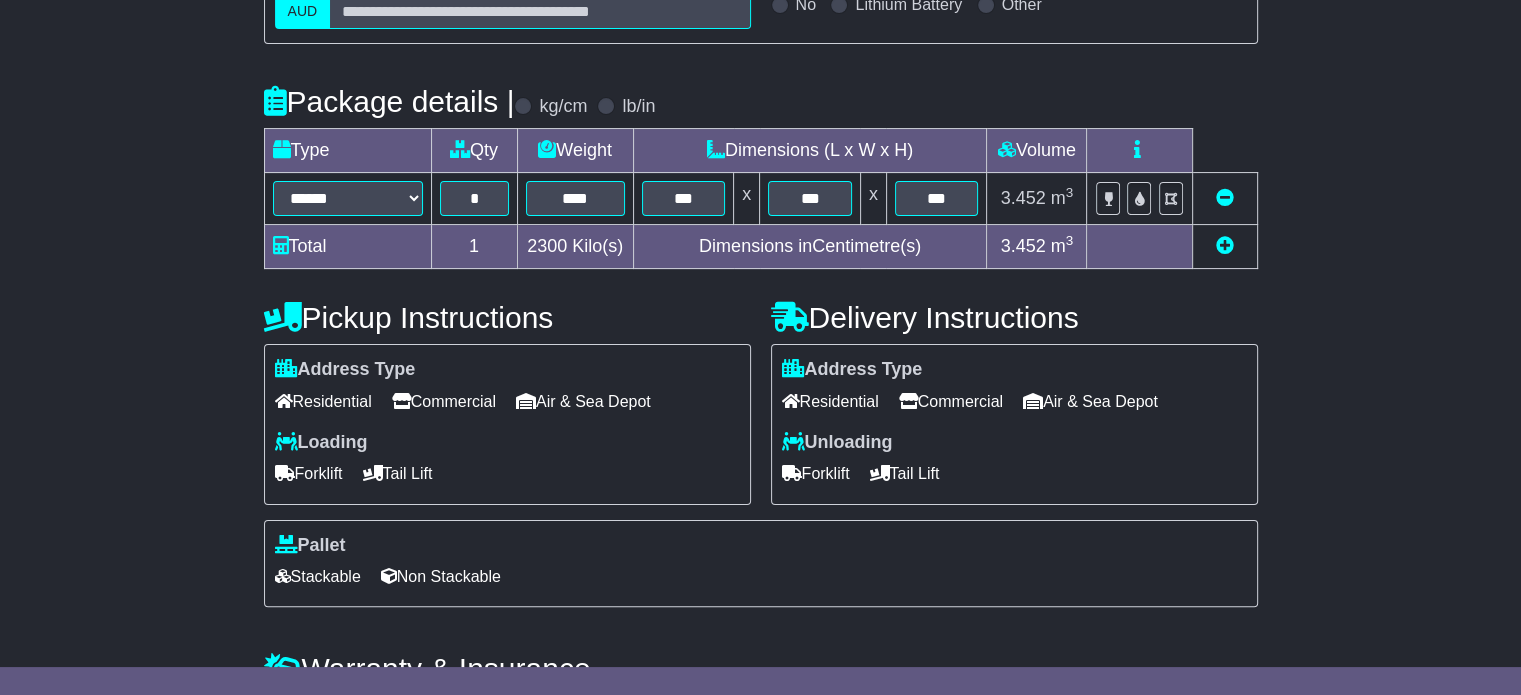 click on "Residential" at bounding box center [830, 401] 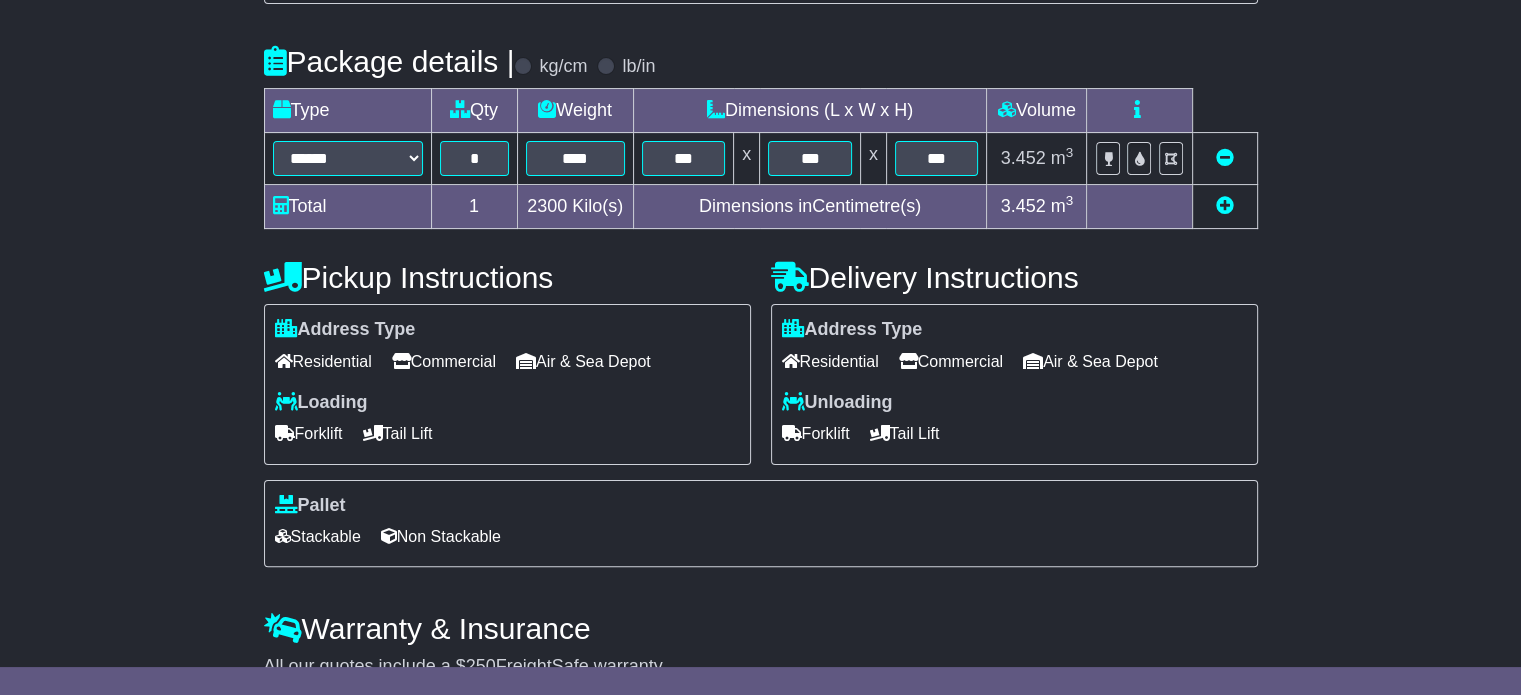 scroll, scrollTop: 540, scrollLeft: 0, axis: vertical 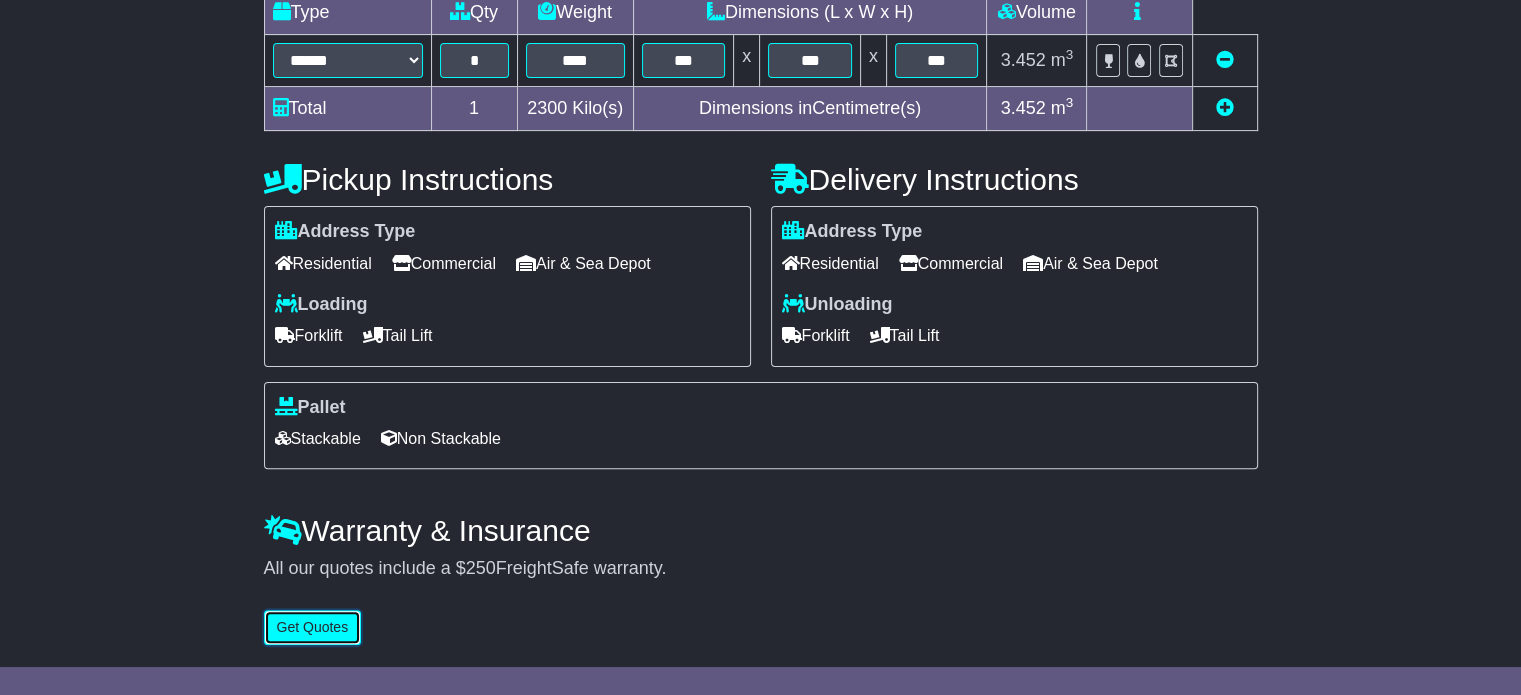 click on "Get Quotes" at bounding box center (313, 627) 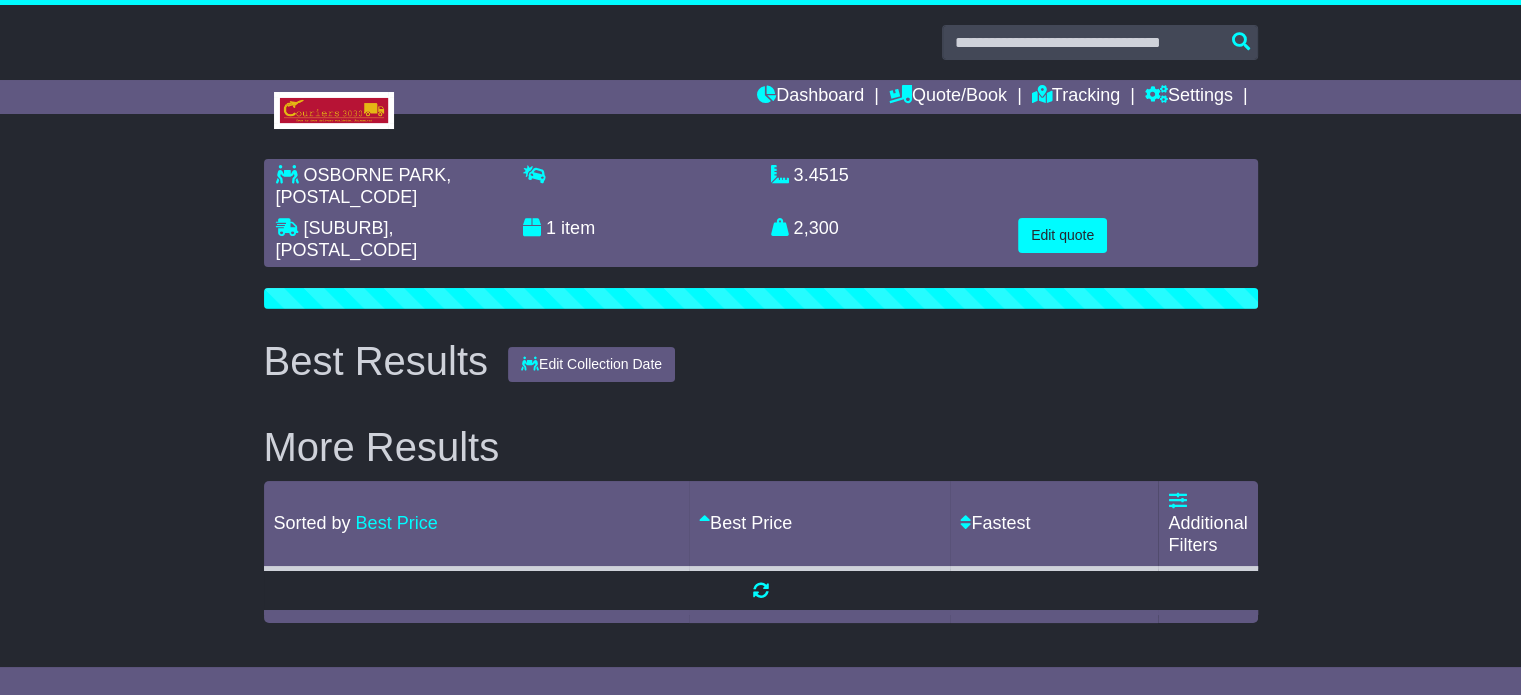 scroll, scrollTop: 0, scrollLeft: 0, axis: both 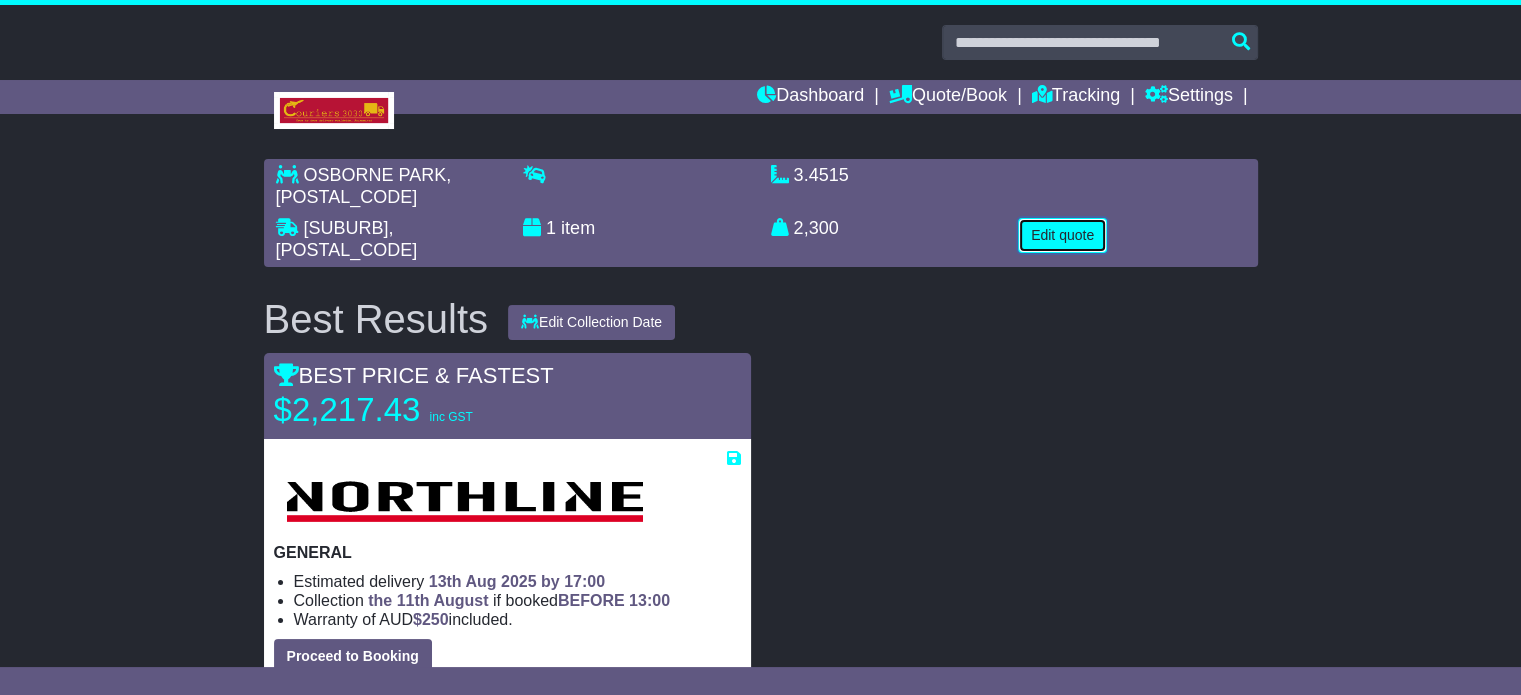 click on "Edit quote" at bounding box center [1062, 235] 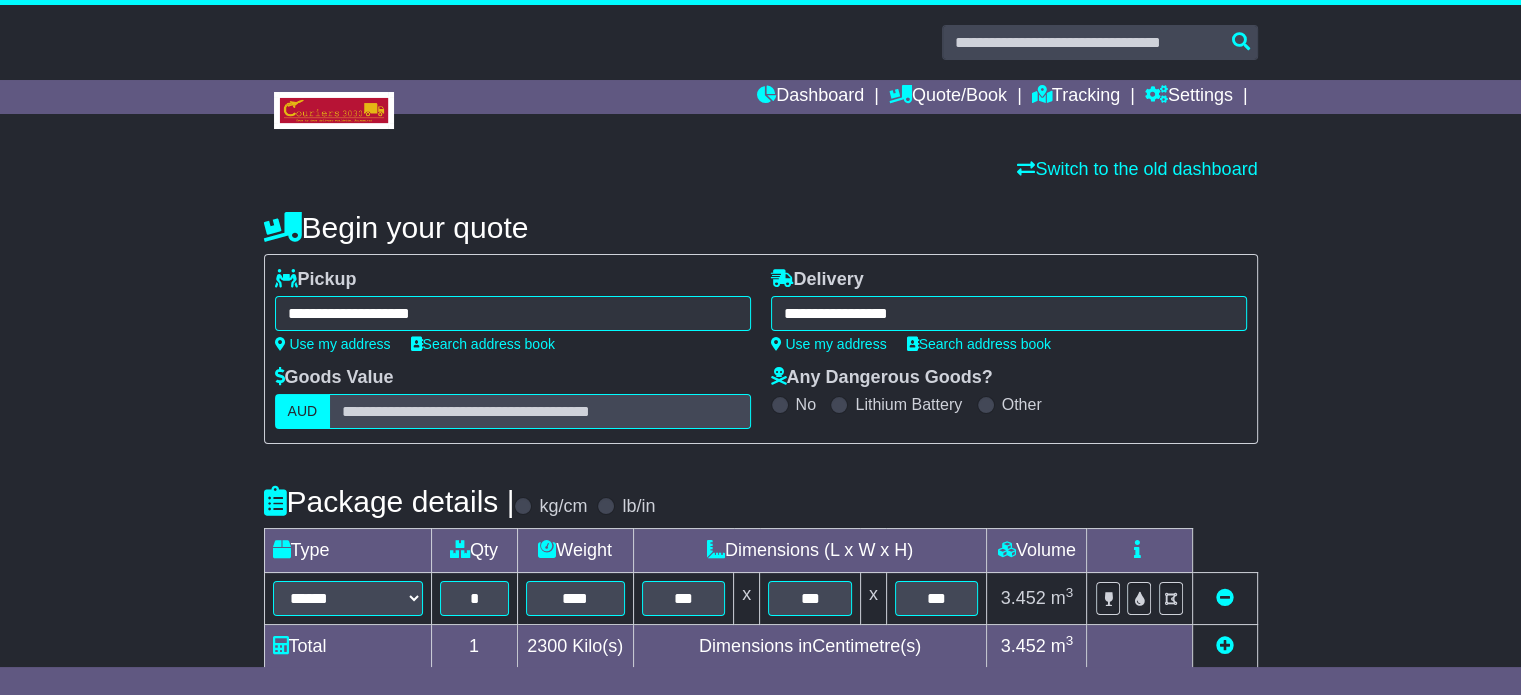 click on "**********" at bounding box center [513, 313] 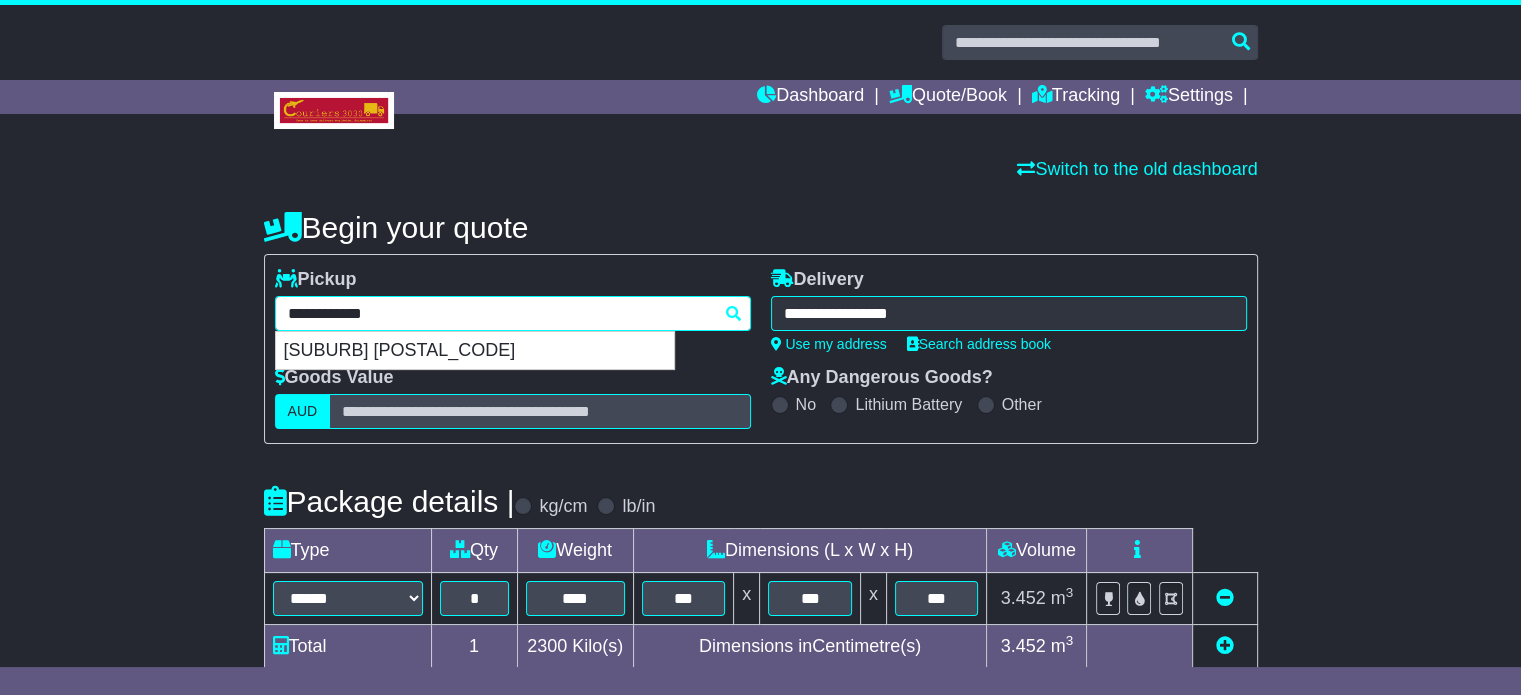type on "**********" 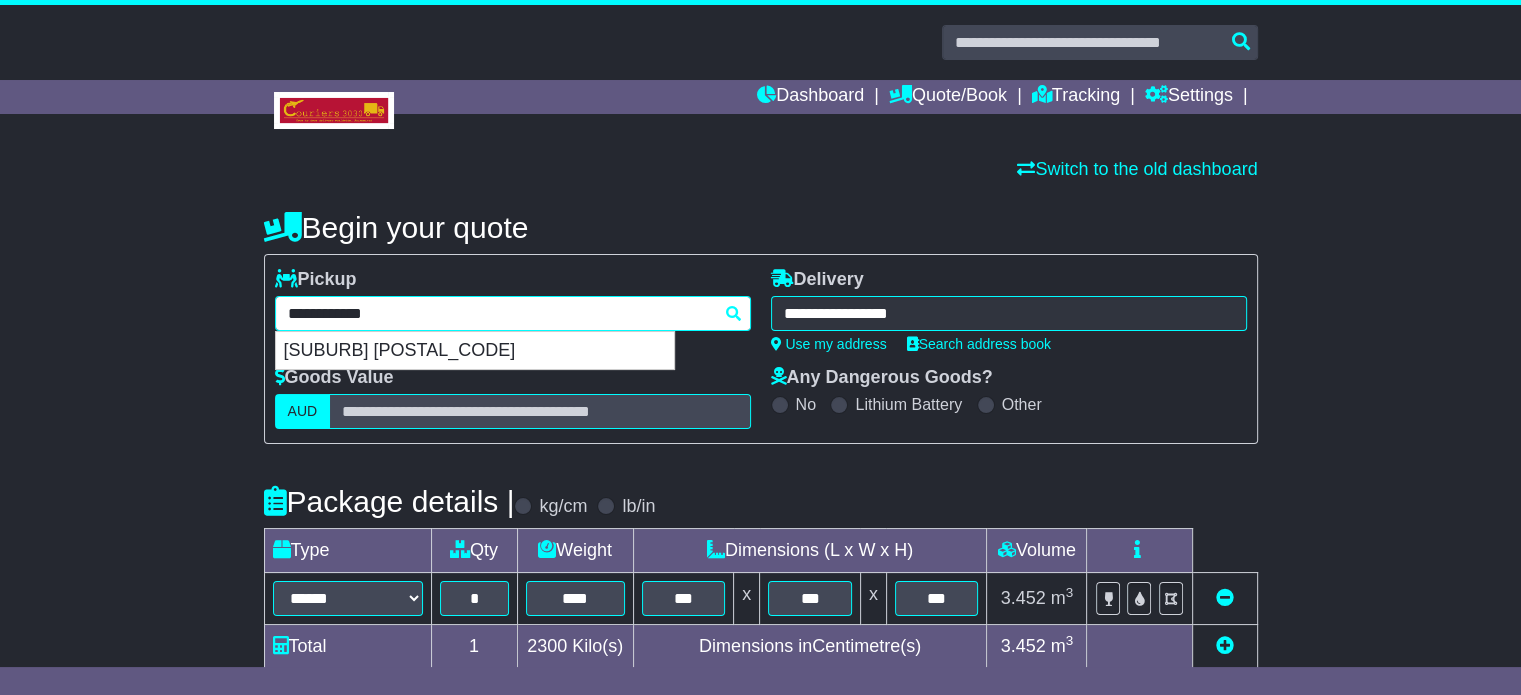 type on "**********" 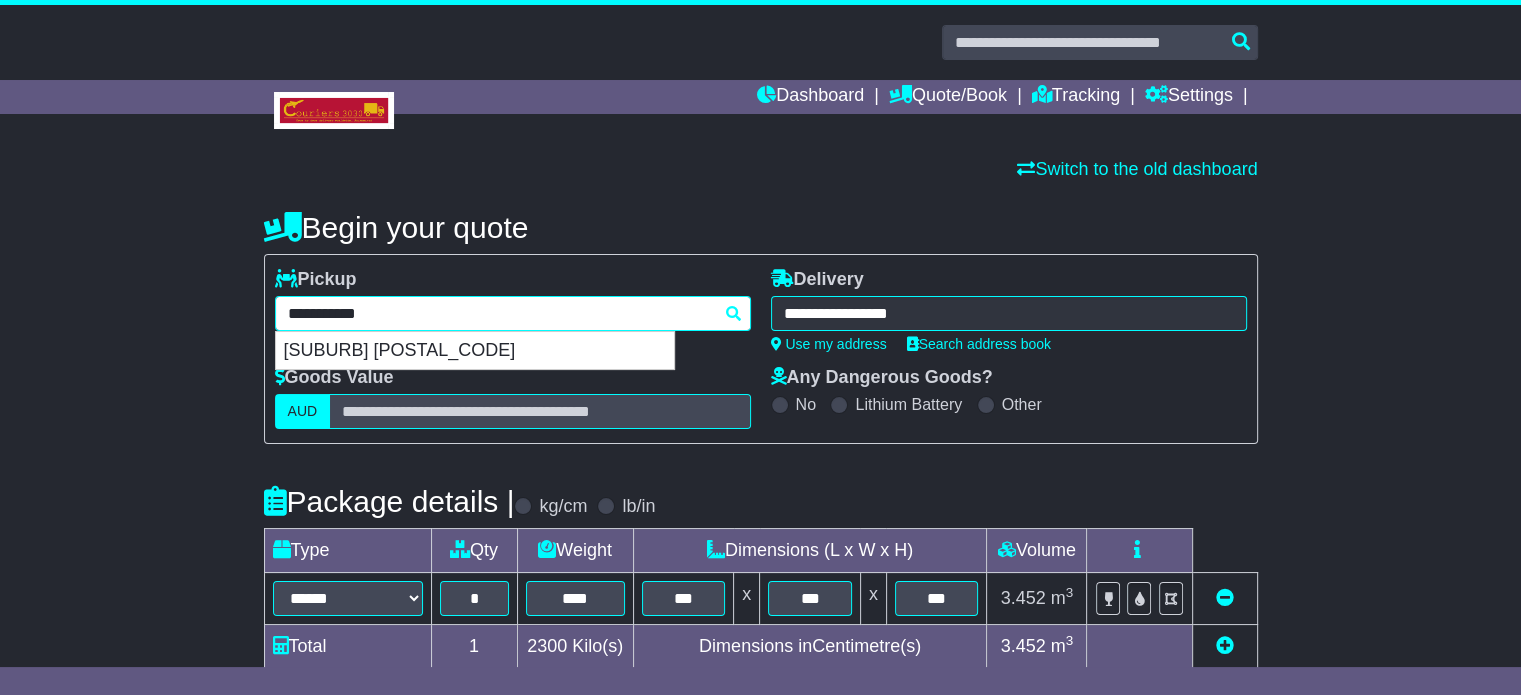 type 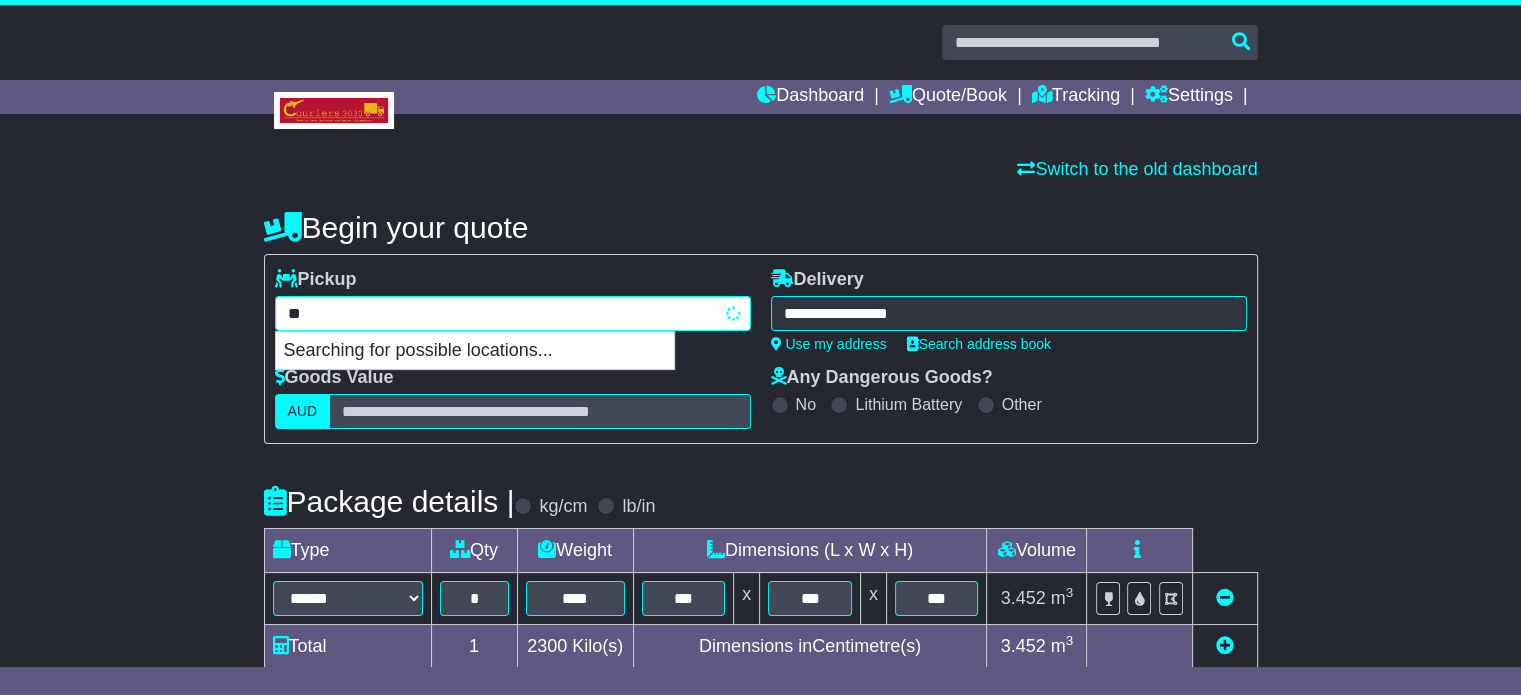 type on "*" 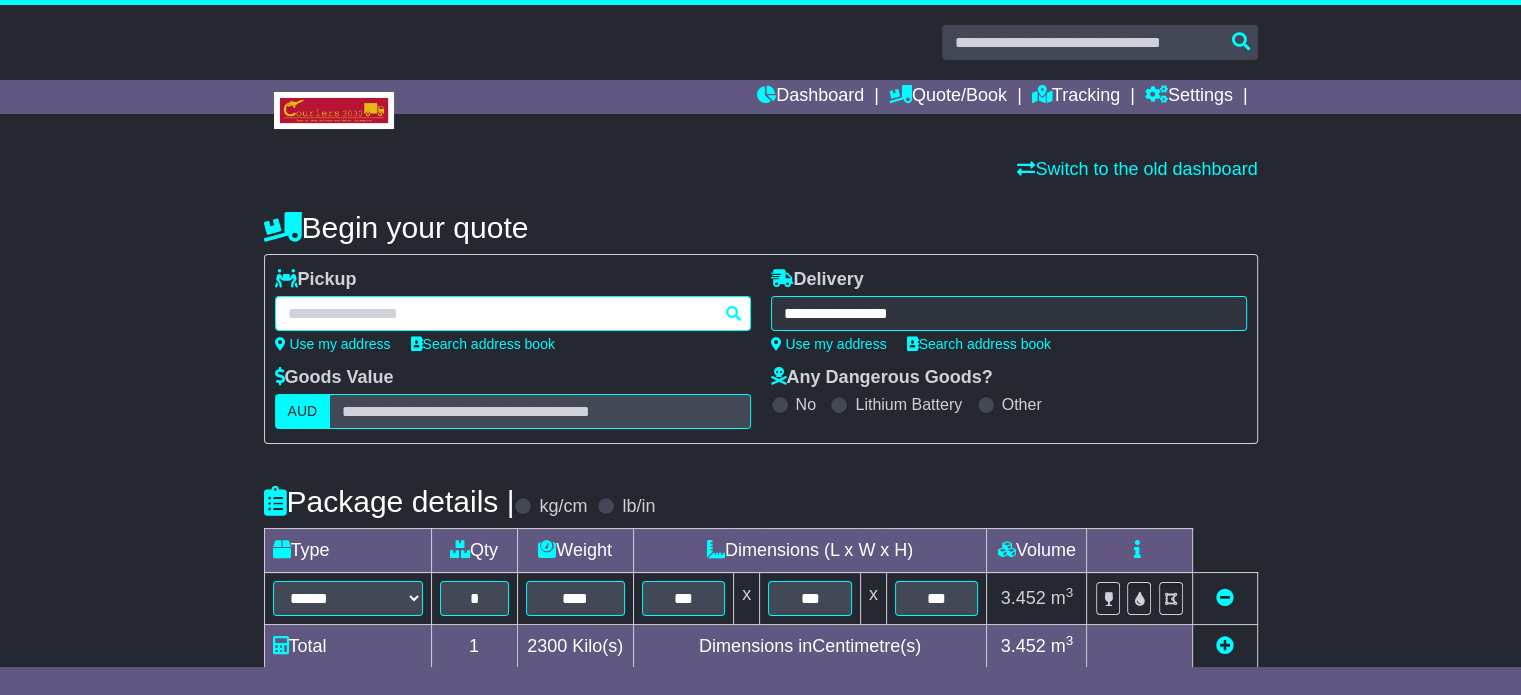 paste on "**********" 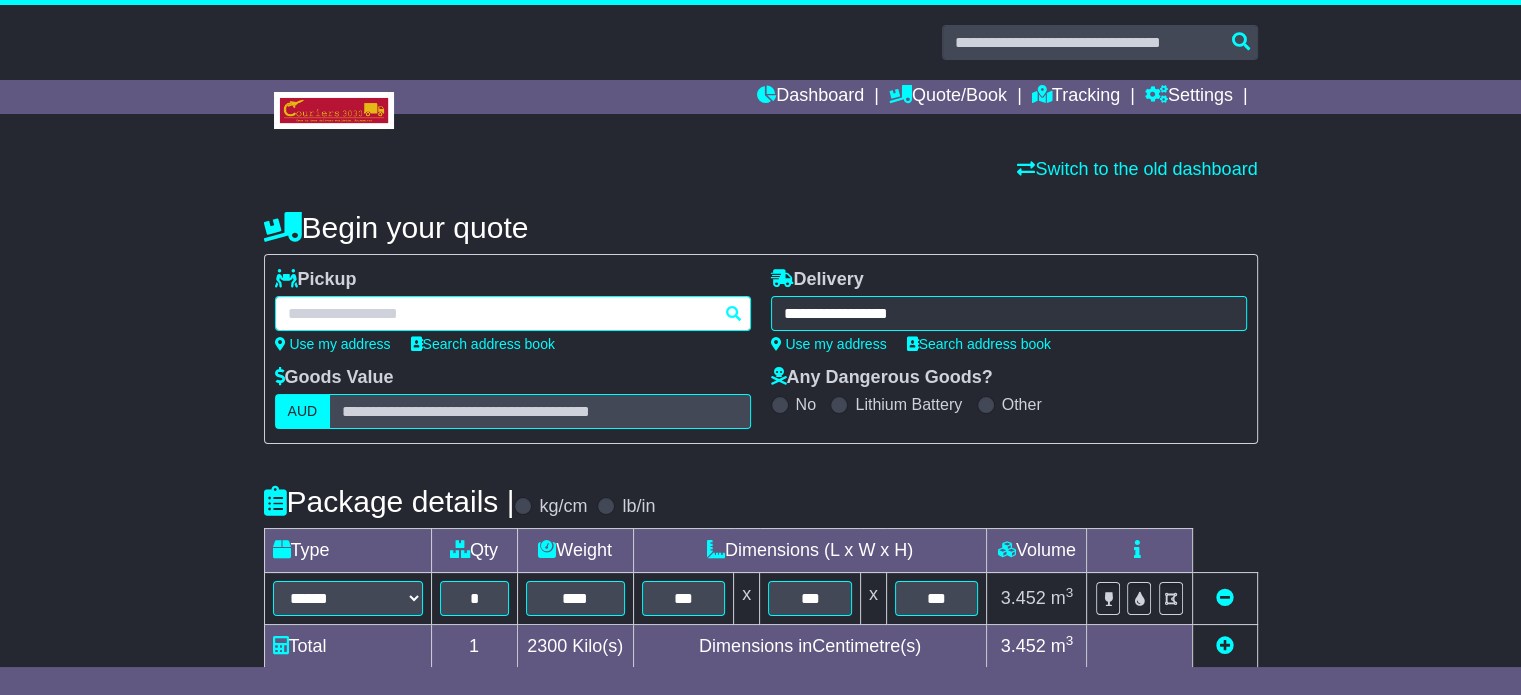 type on "**********" 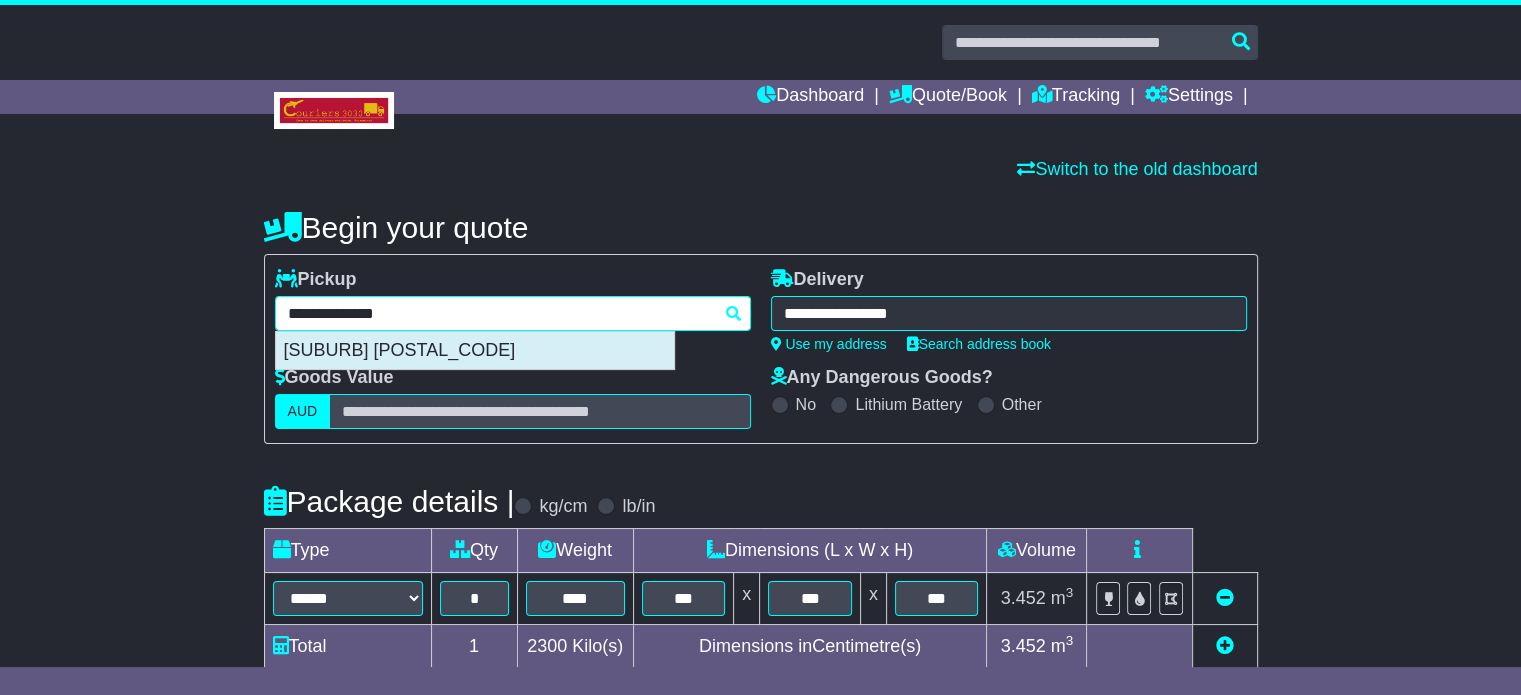 click on "WEST FOOTSCRAY 3012" at bounding box center [475, 351] 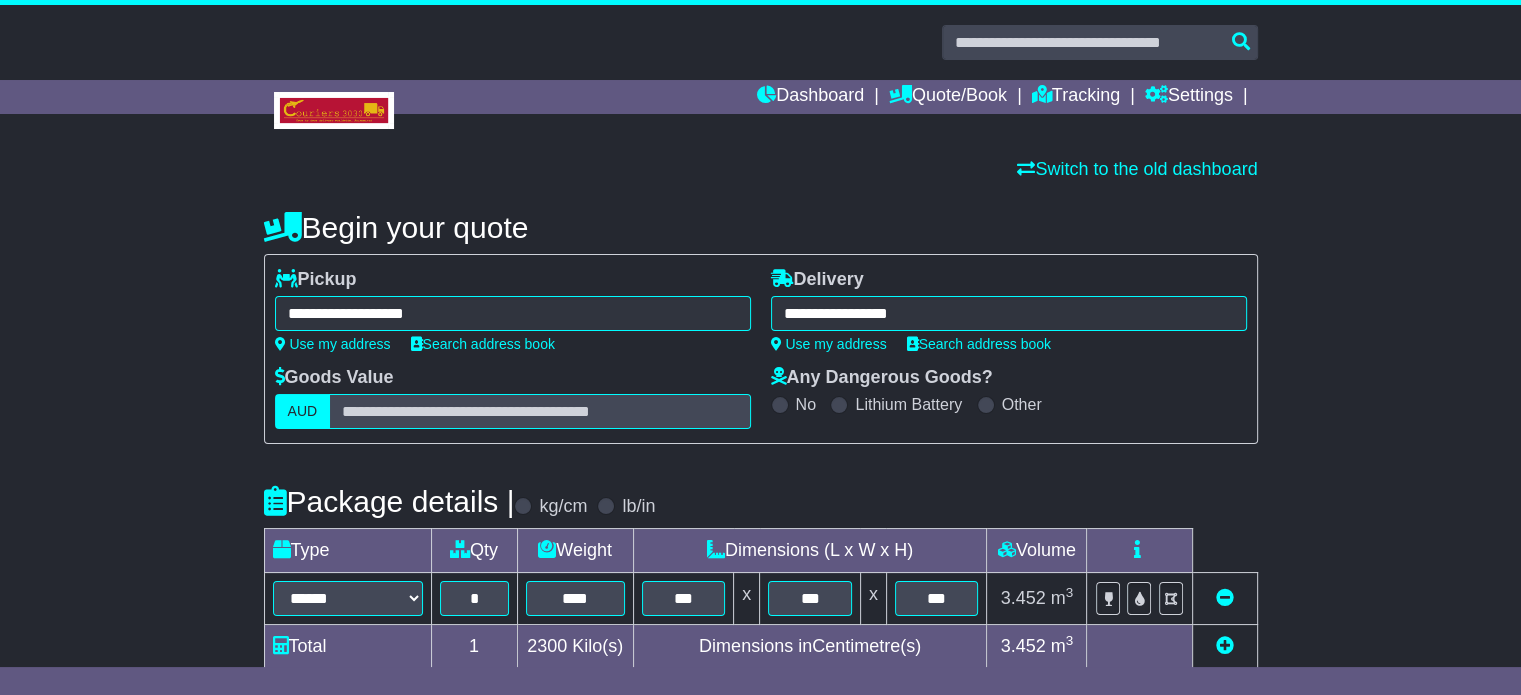 type on "**********" 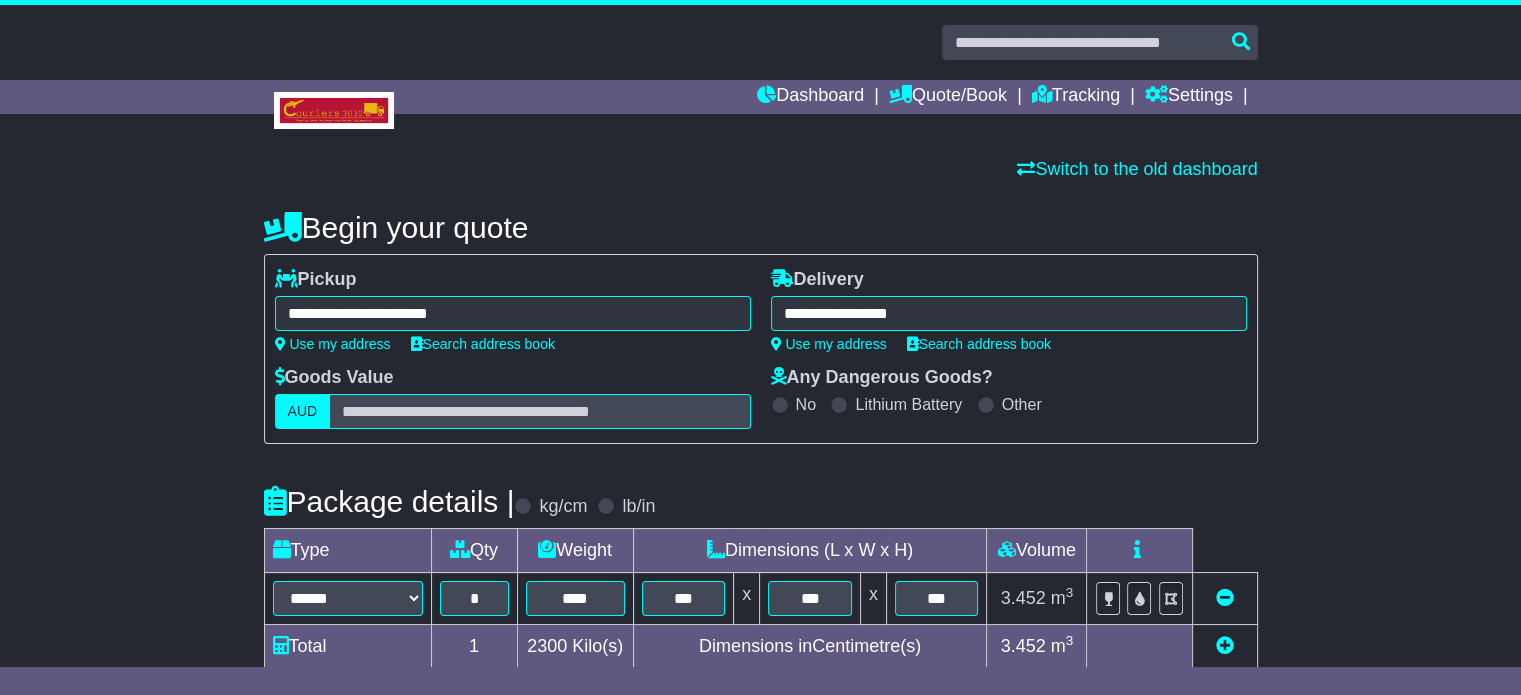 click on "**********" at bounding box center (1009, 313) 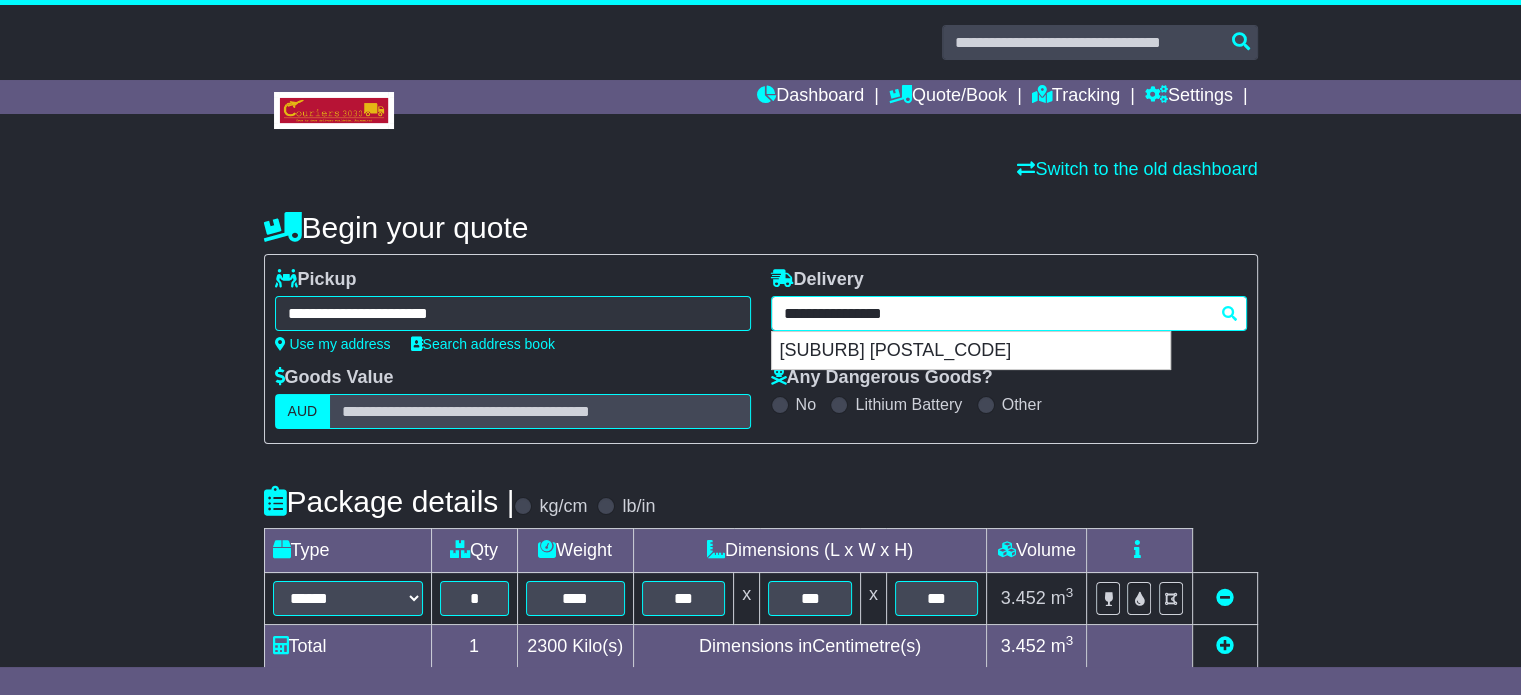 type on "**********" 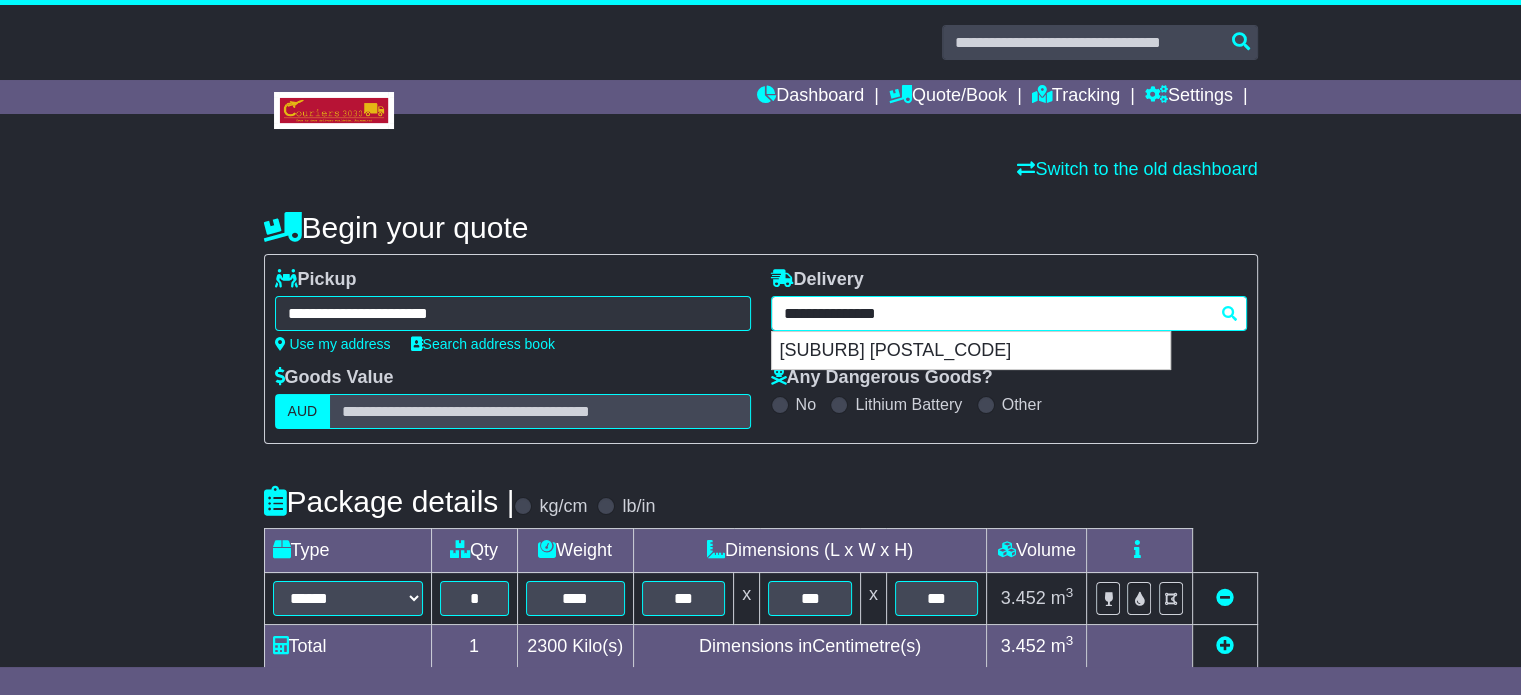 type 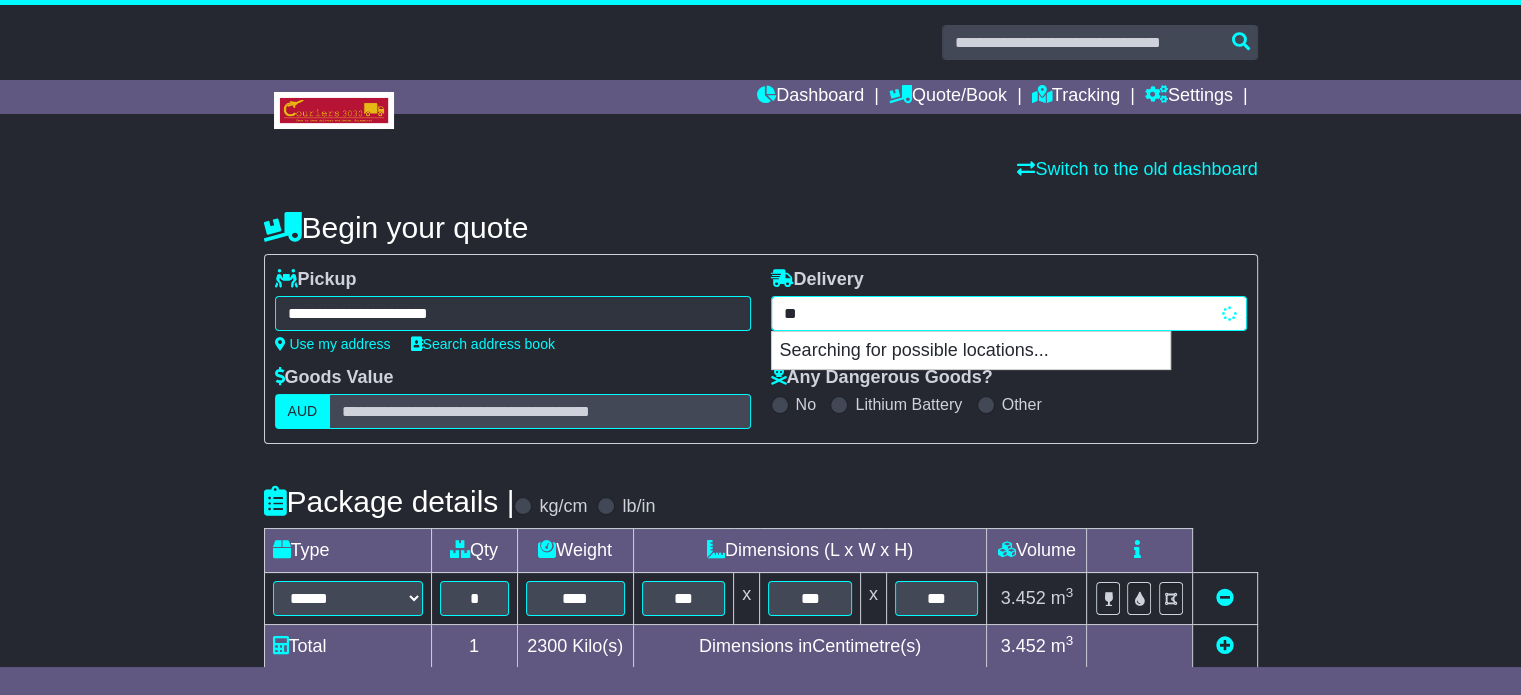 type on "*" 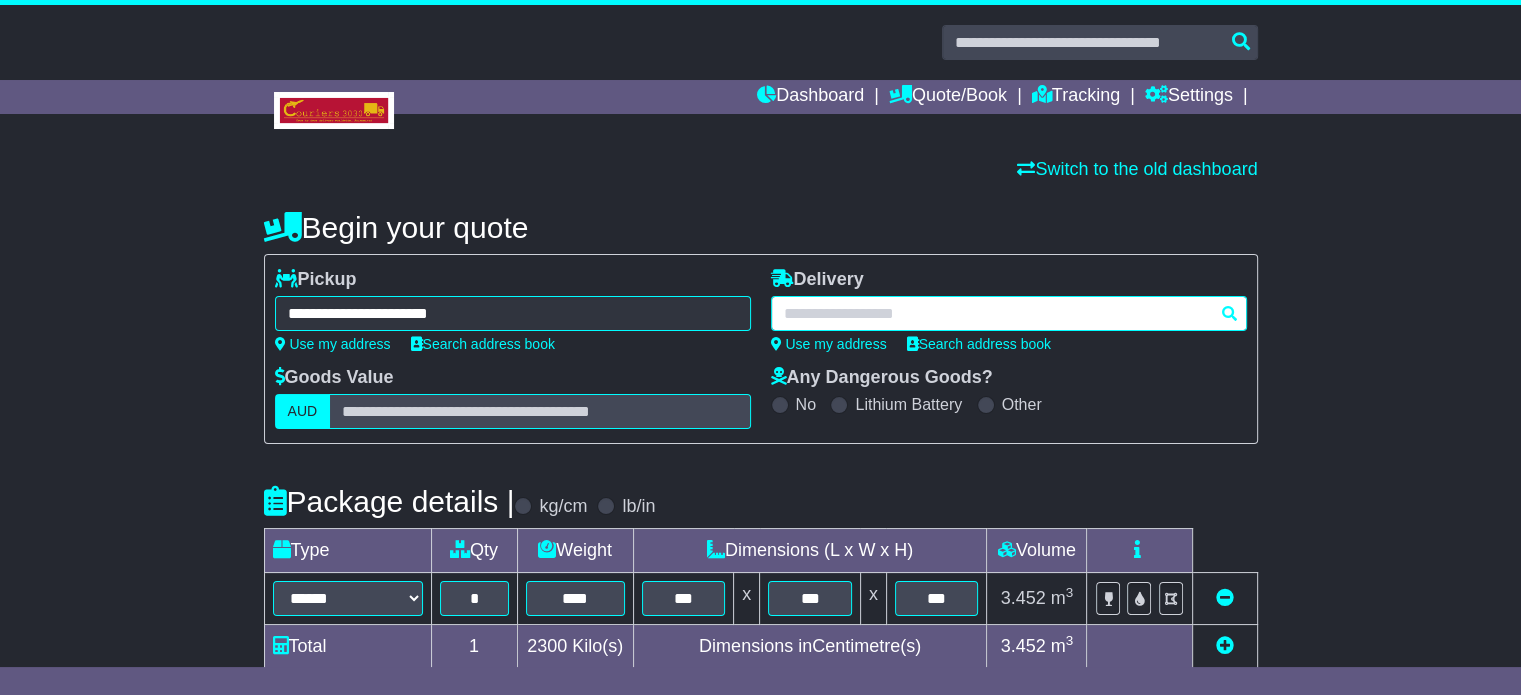 paste on "**********" 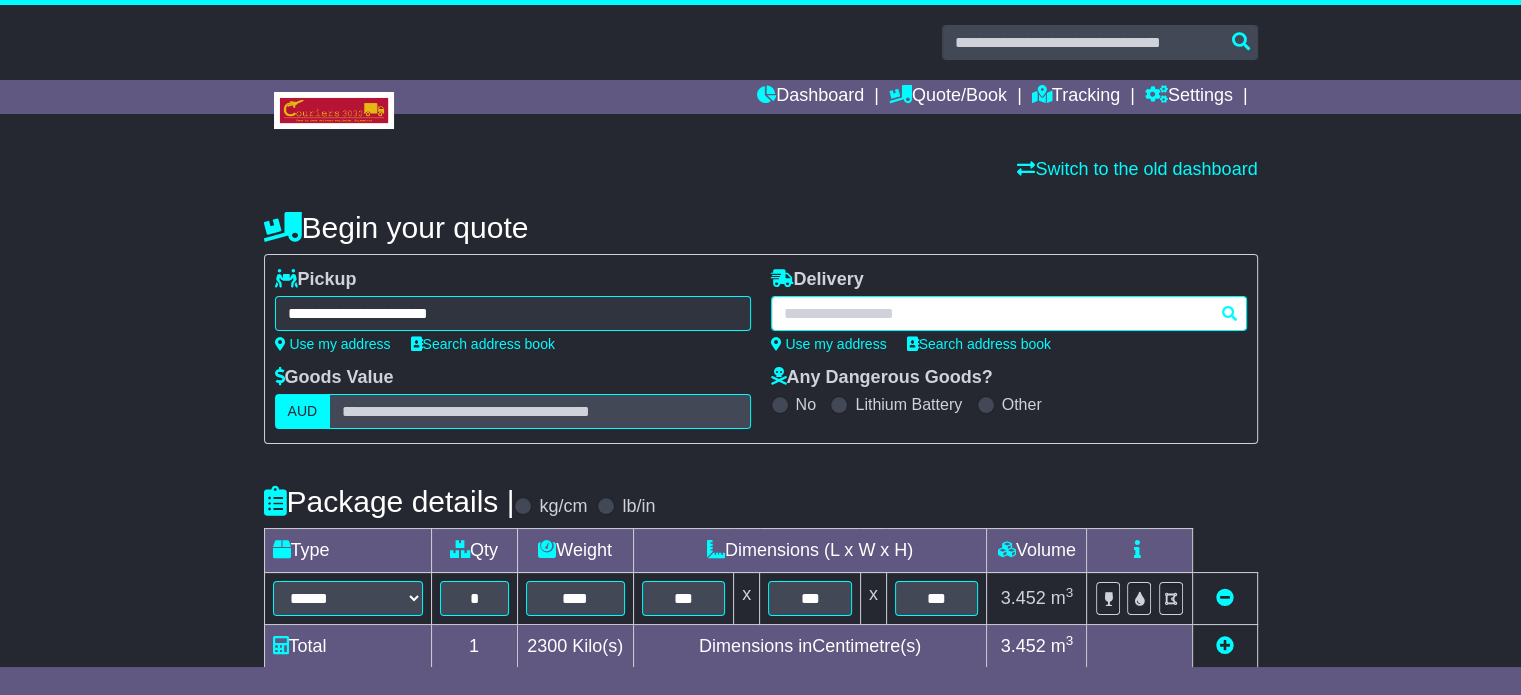 type on "**********" 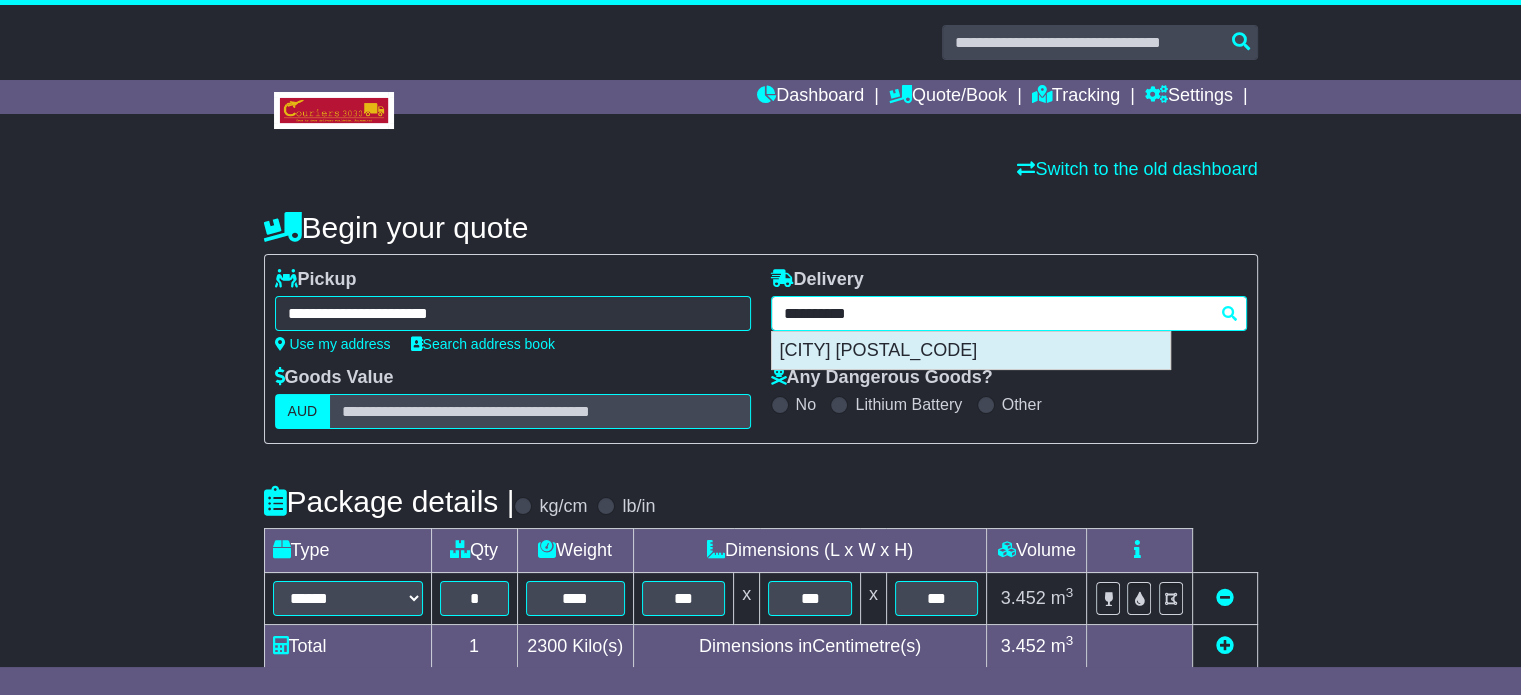 click on "AITKENVALE 4814" at bounding box center (971, 351) 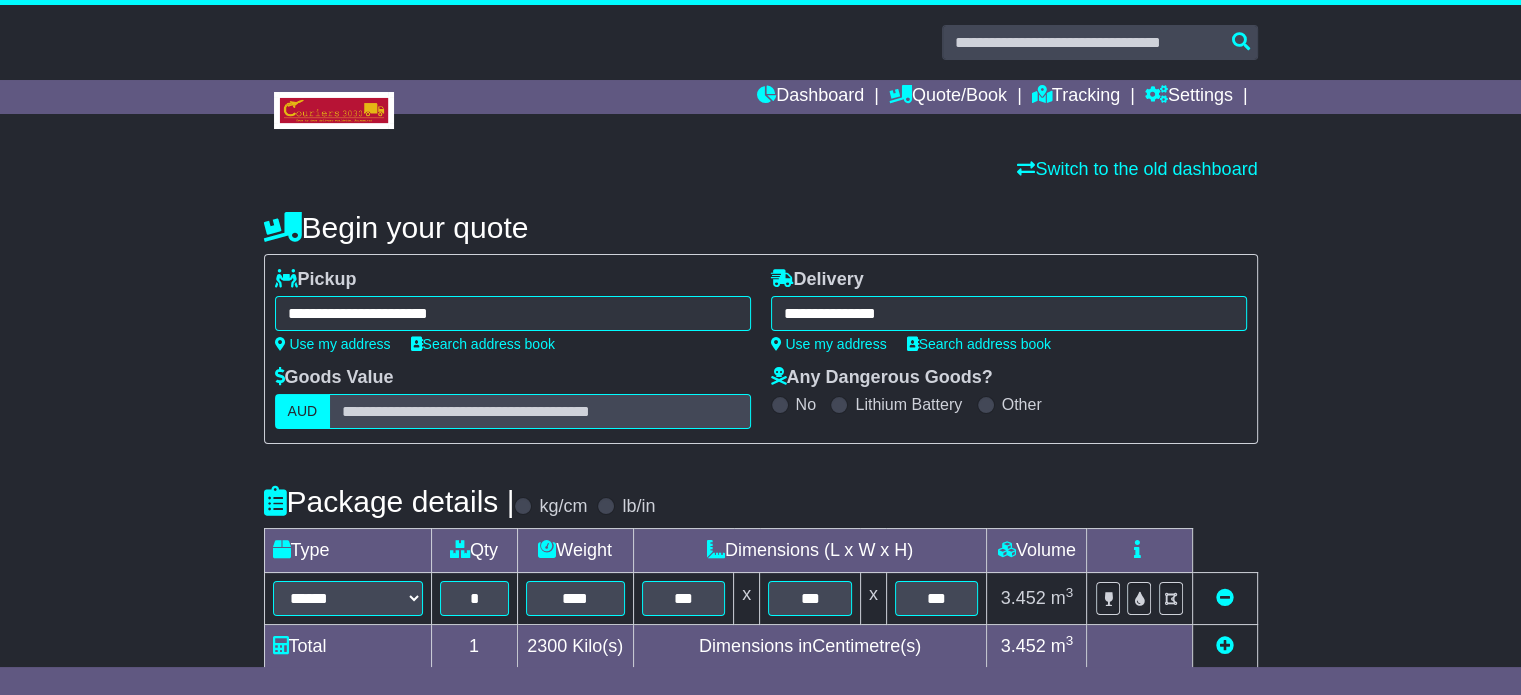 type on "**********" 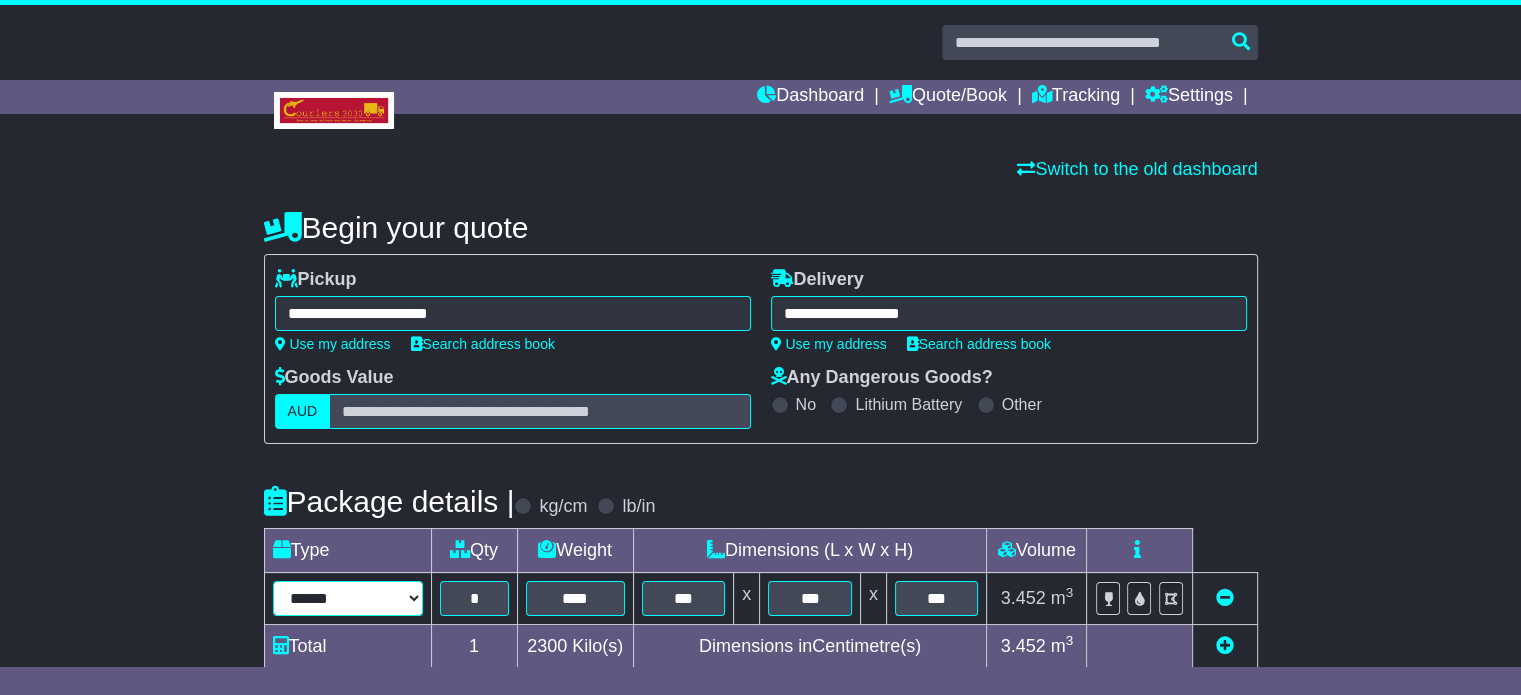 click on "****** ****** *** ******** ***** **** **** ****** *** *******" at bounding box center (348, 598) 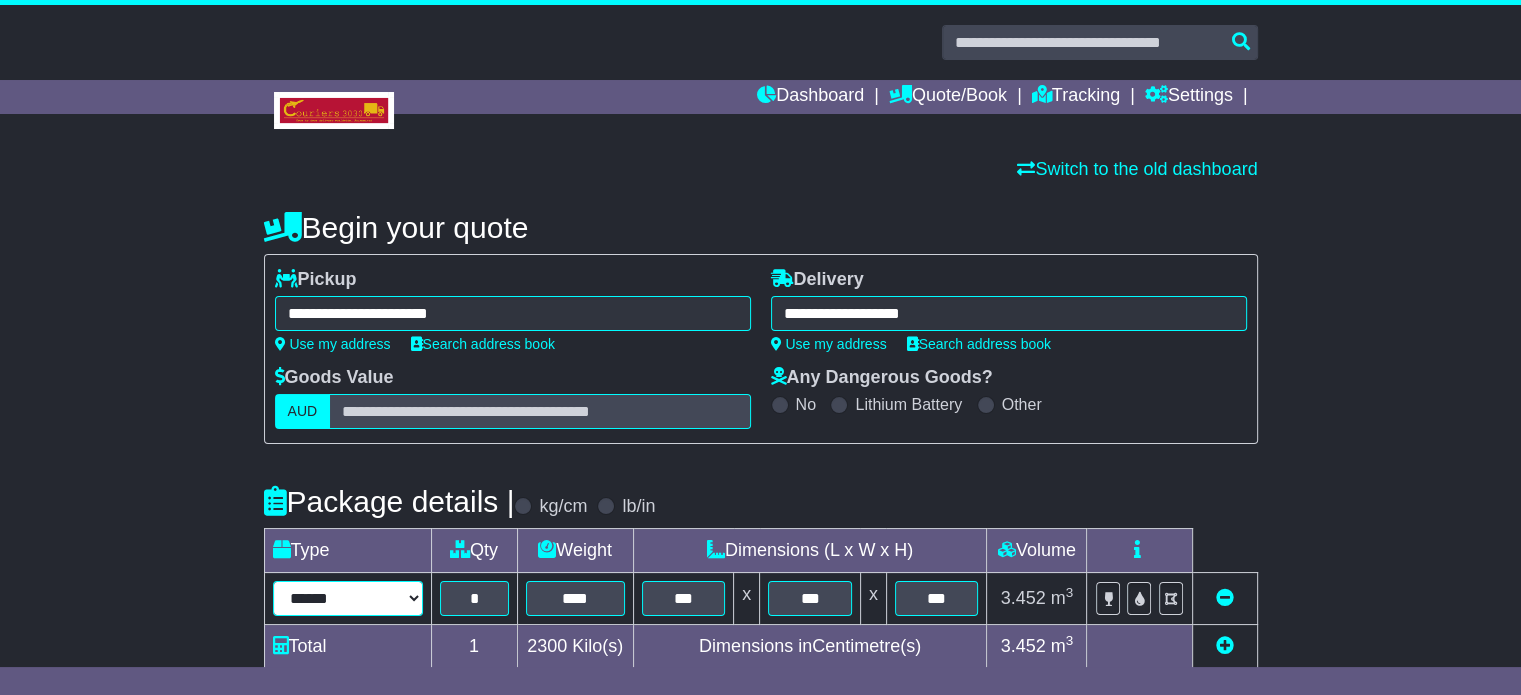 select on "*****" 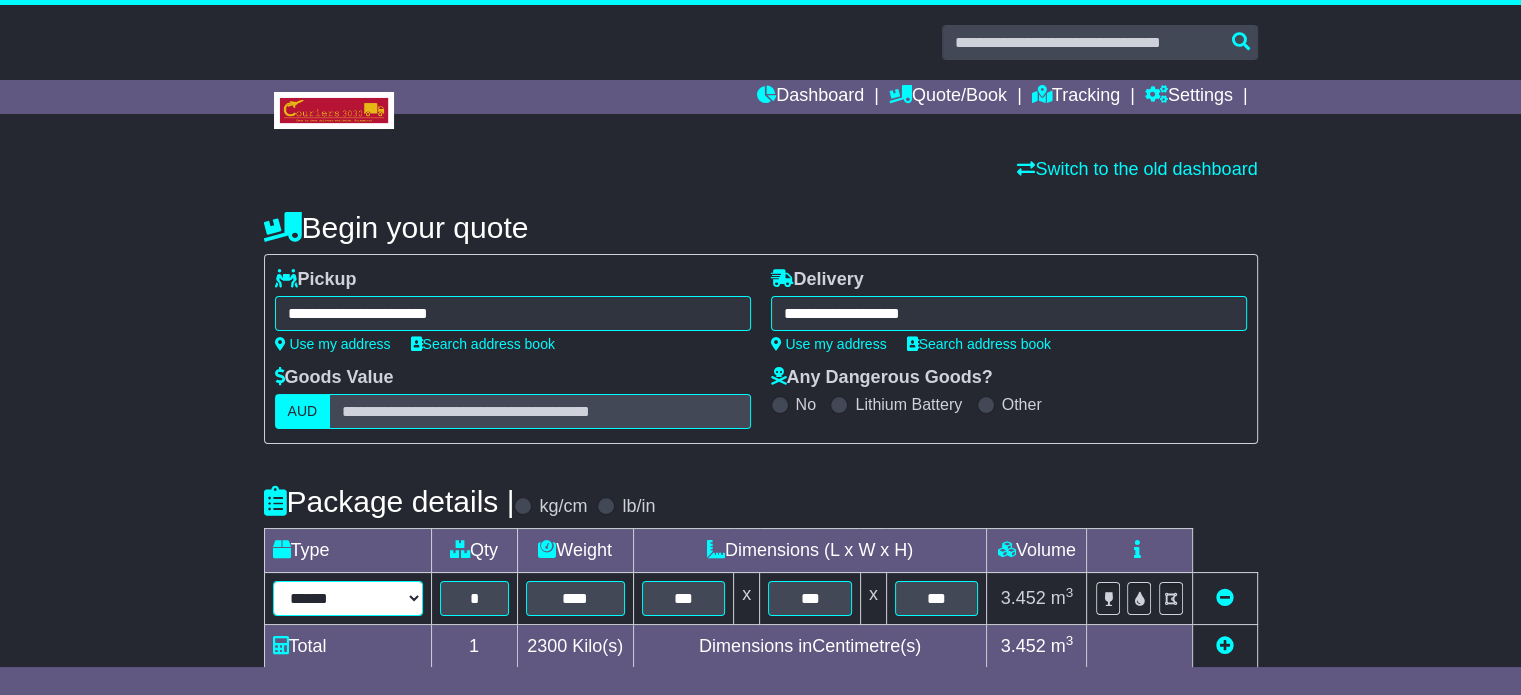 click on "****** ****** *** ******** ***** **** **** ****** *** *******" at bounding box center [348, 598] 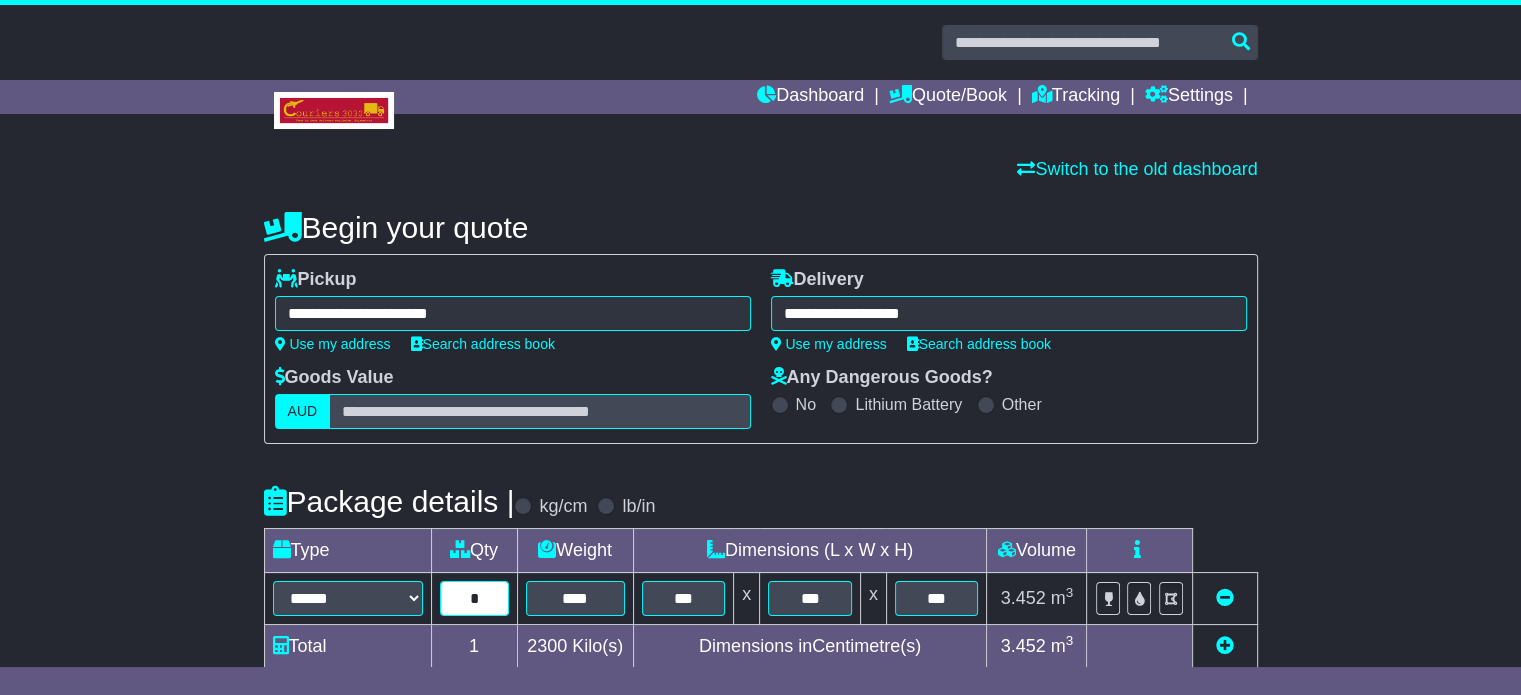 click on "*" at bounding box center (474, 598) 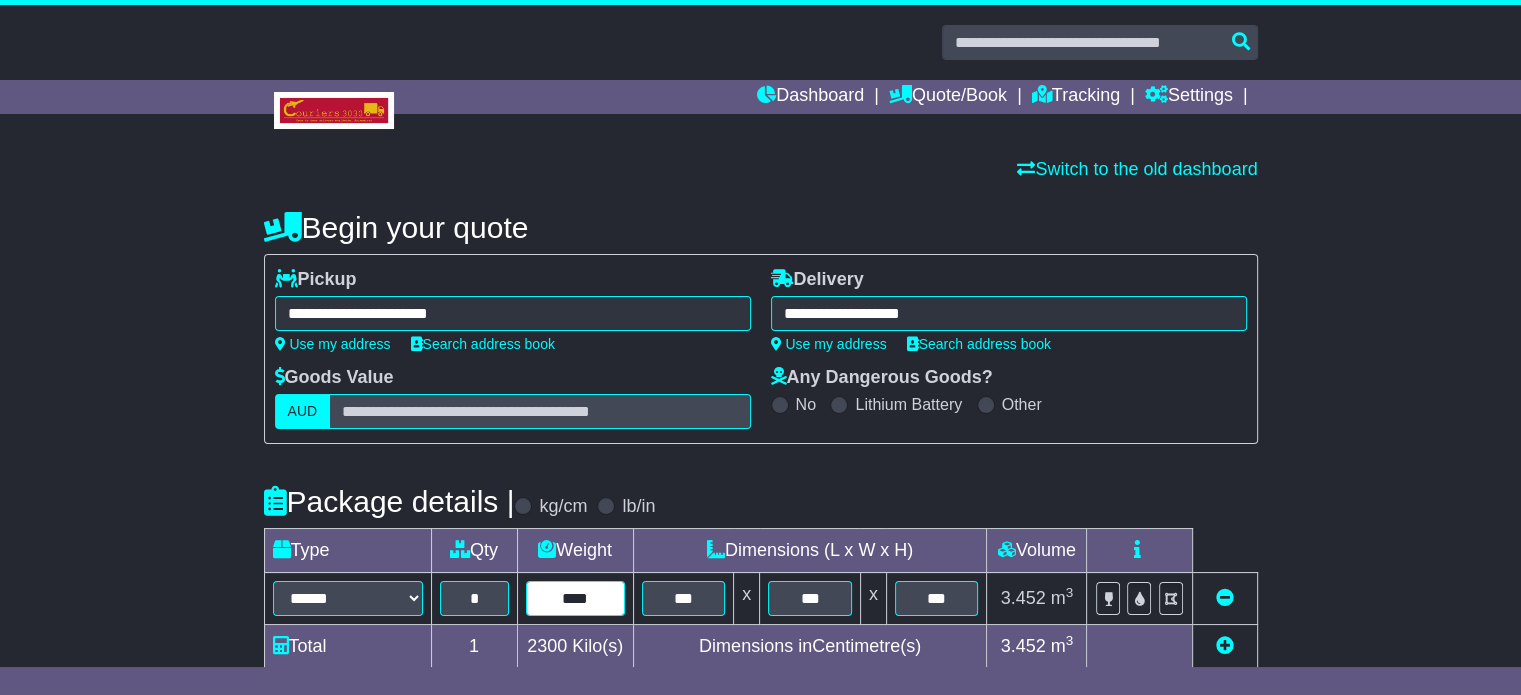 click on "****" at bounding box center (575, 598) 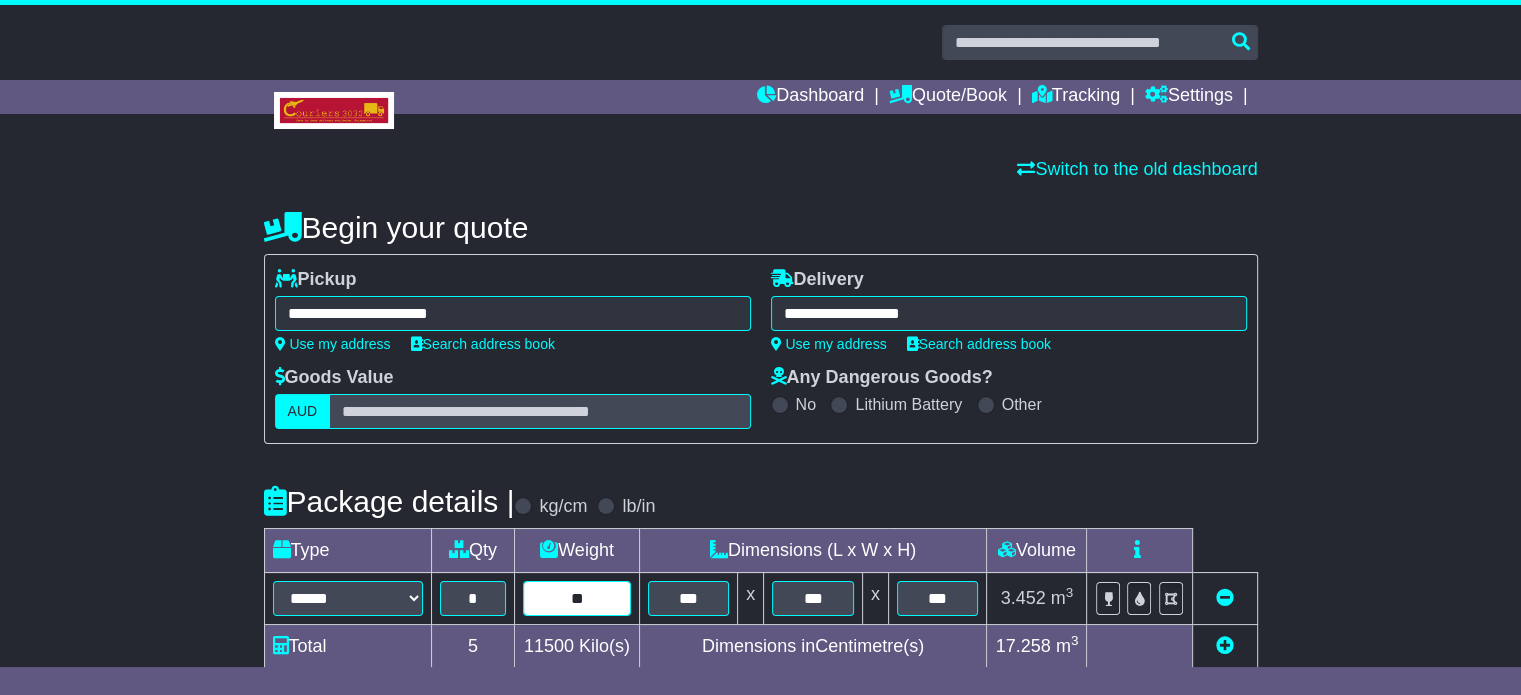 type on "*" 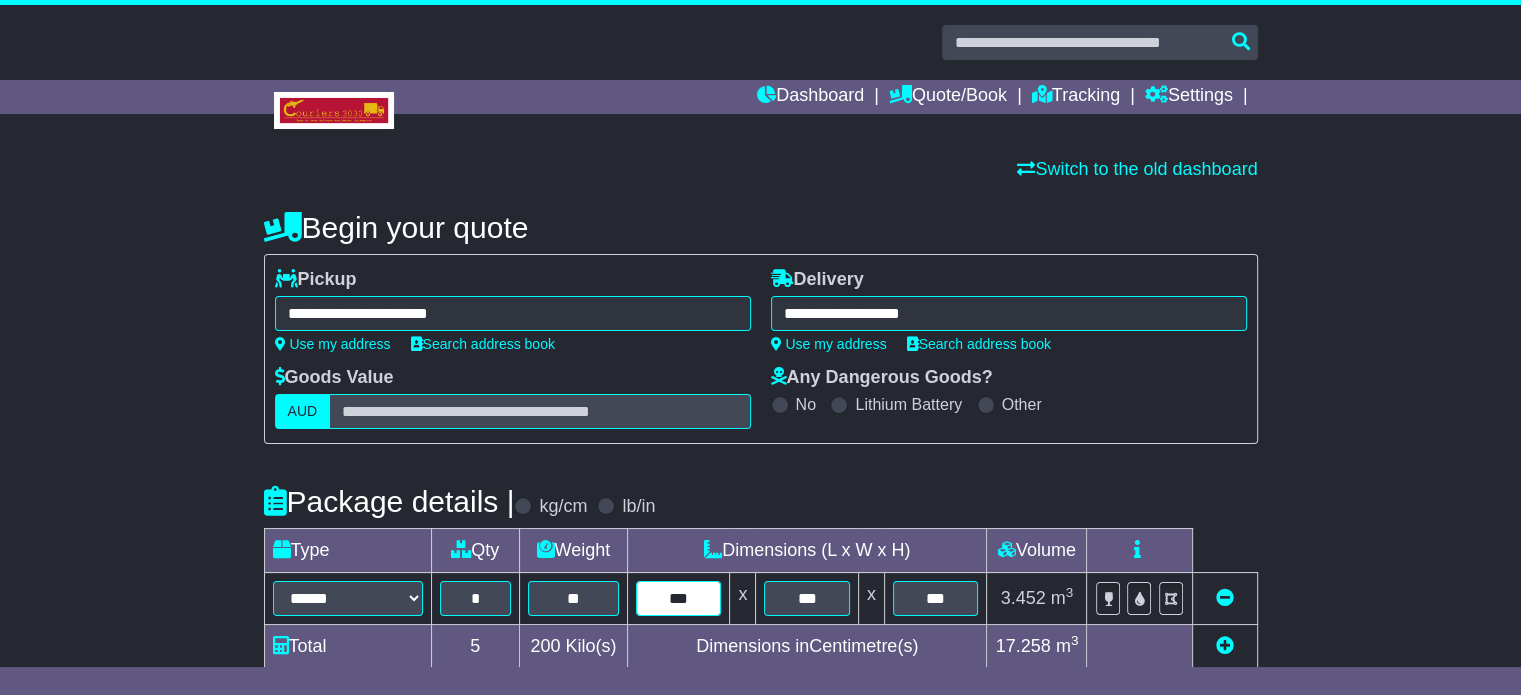 click on "***" at bounding box center (678, 598) 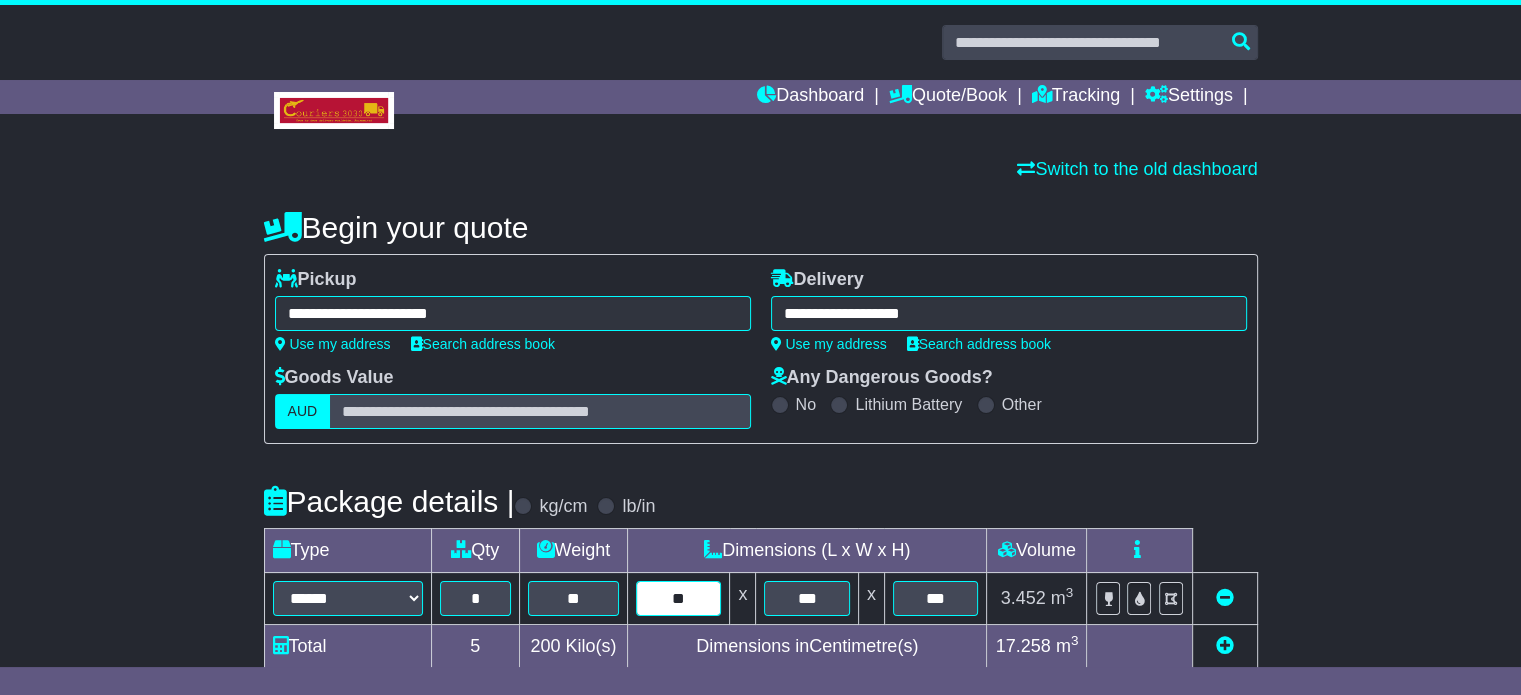 type on "*" 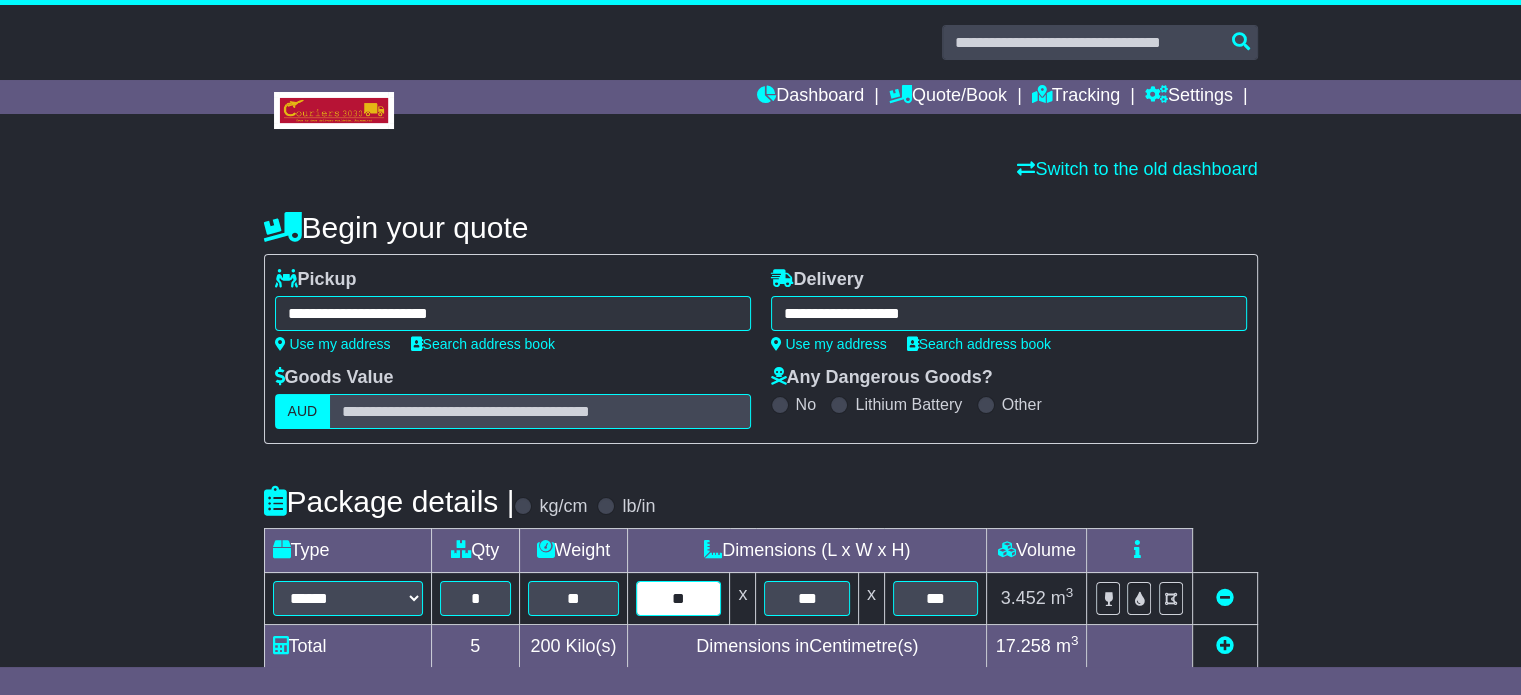 type on "**" 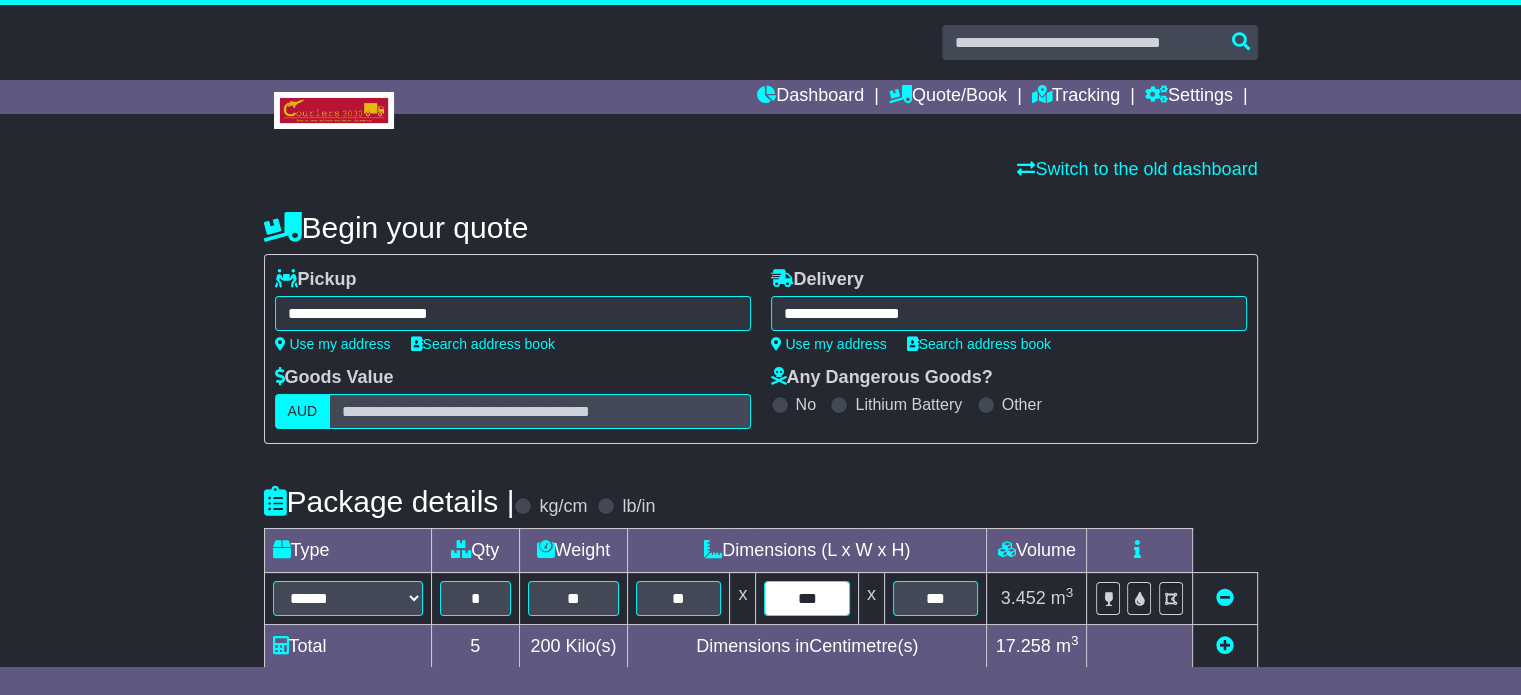 click on "***" at bounding box center (806, 598) 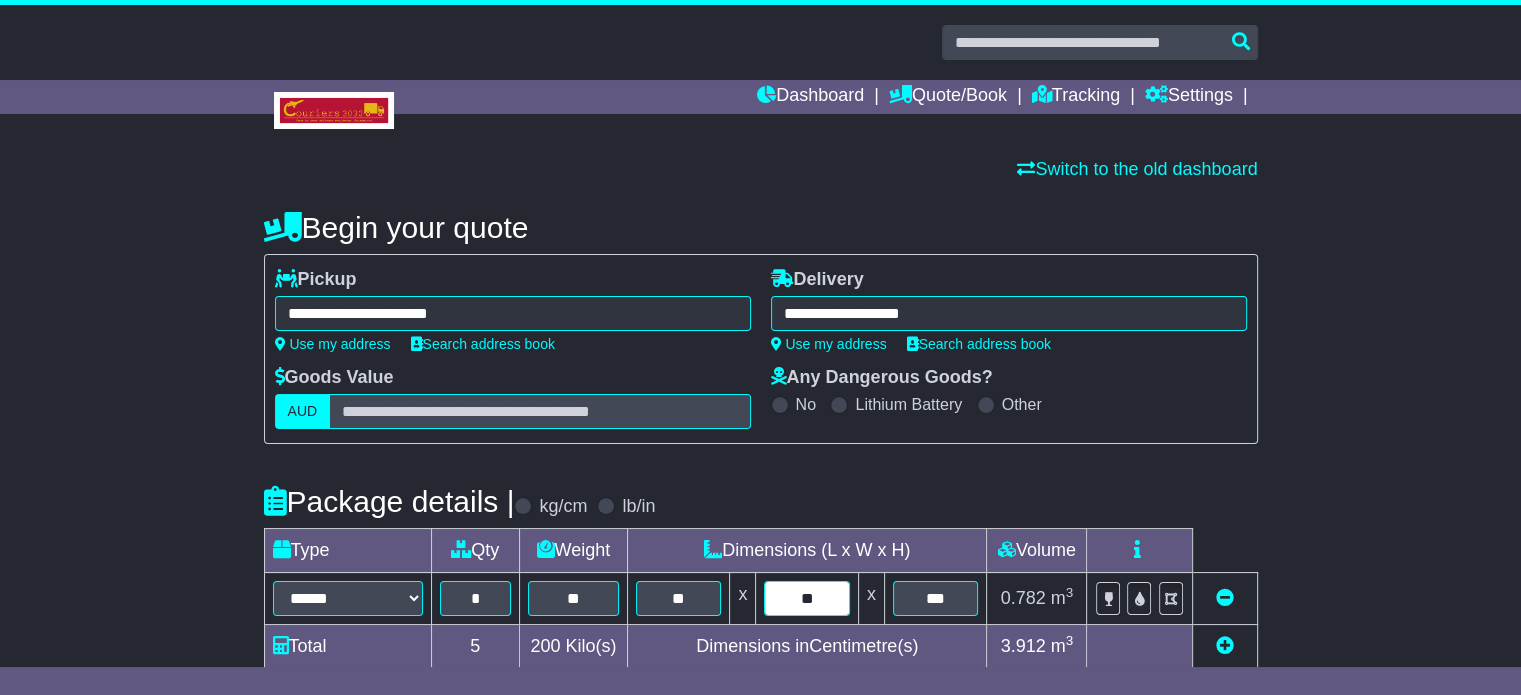 type on "*" 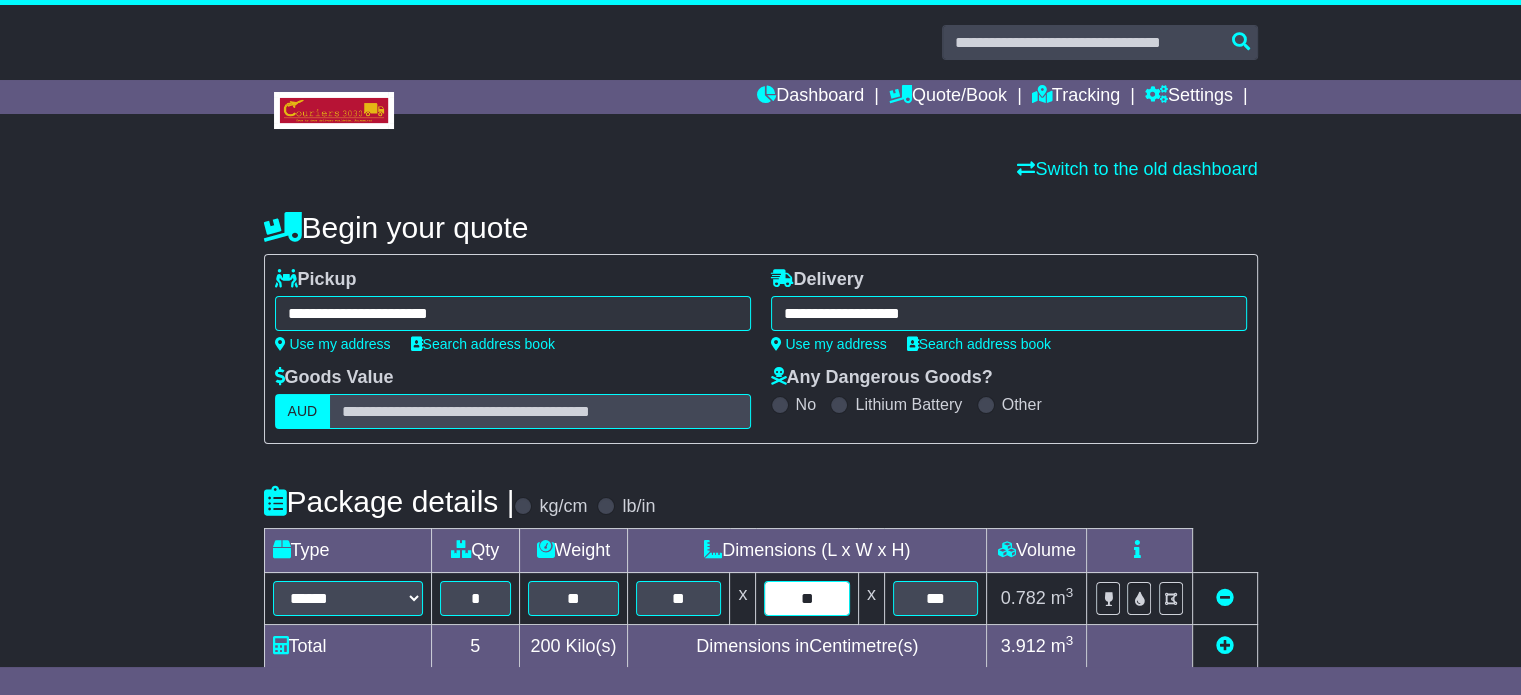 type on "**" 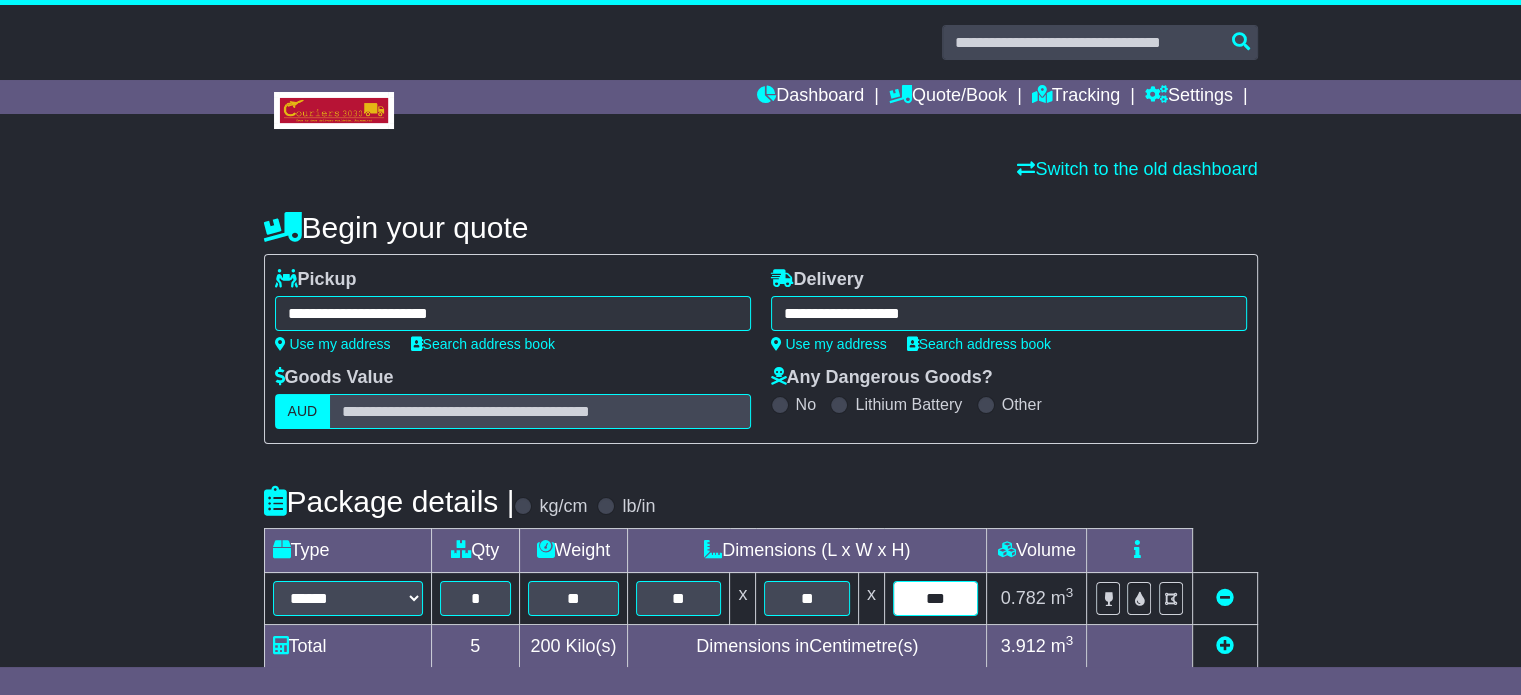 click on "***" at bounding box center (936, 598) 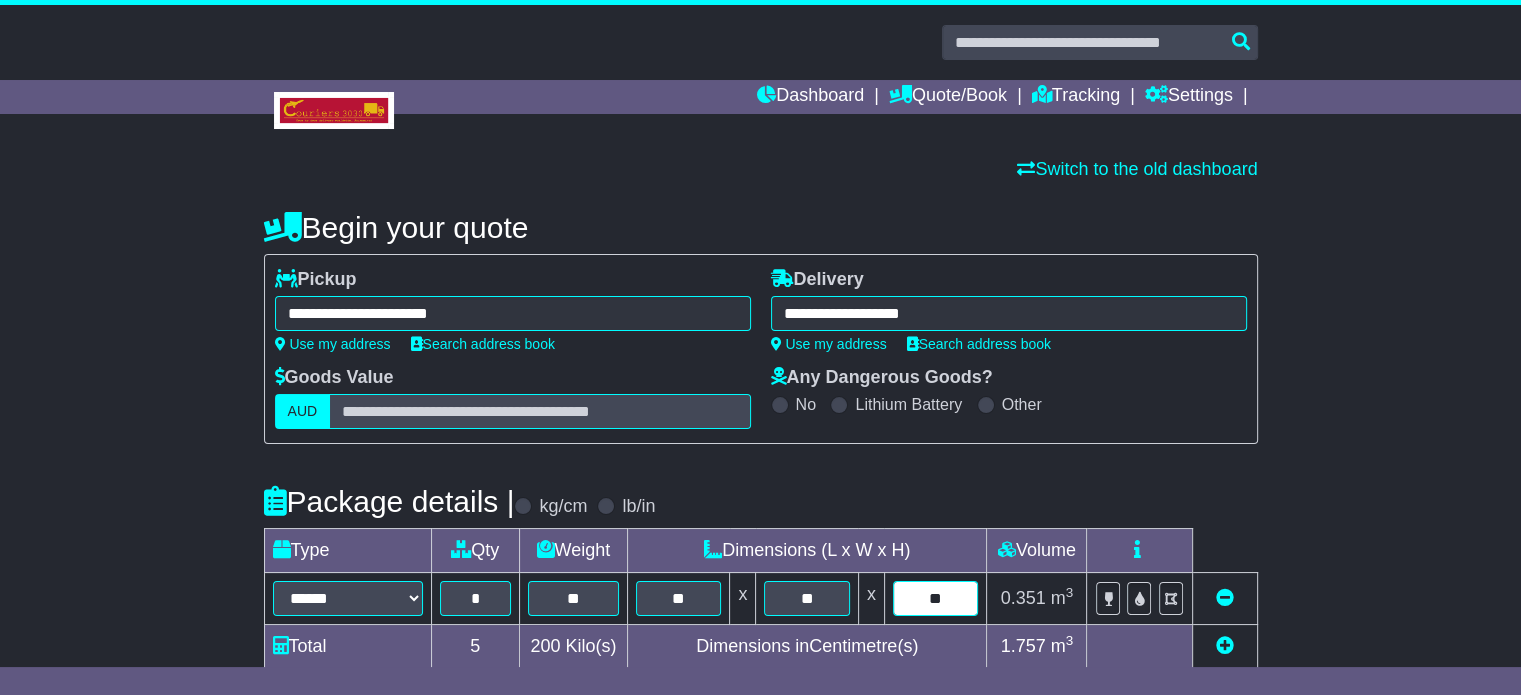 type on "*" 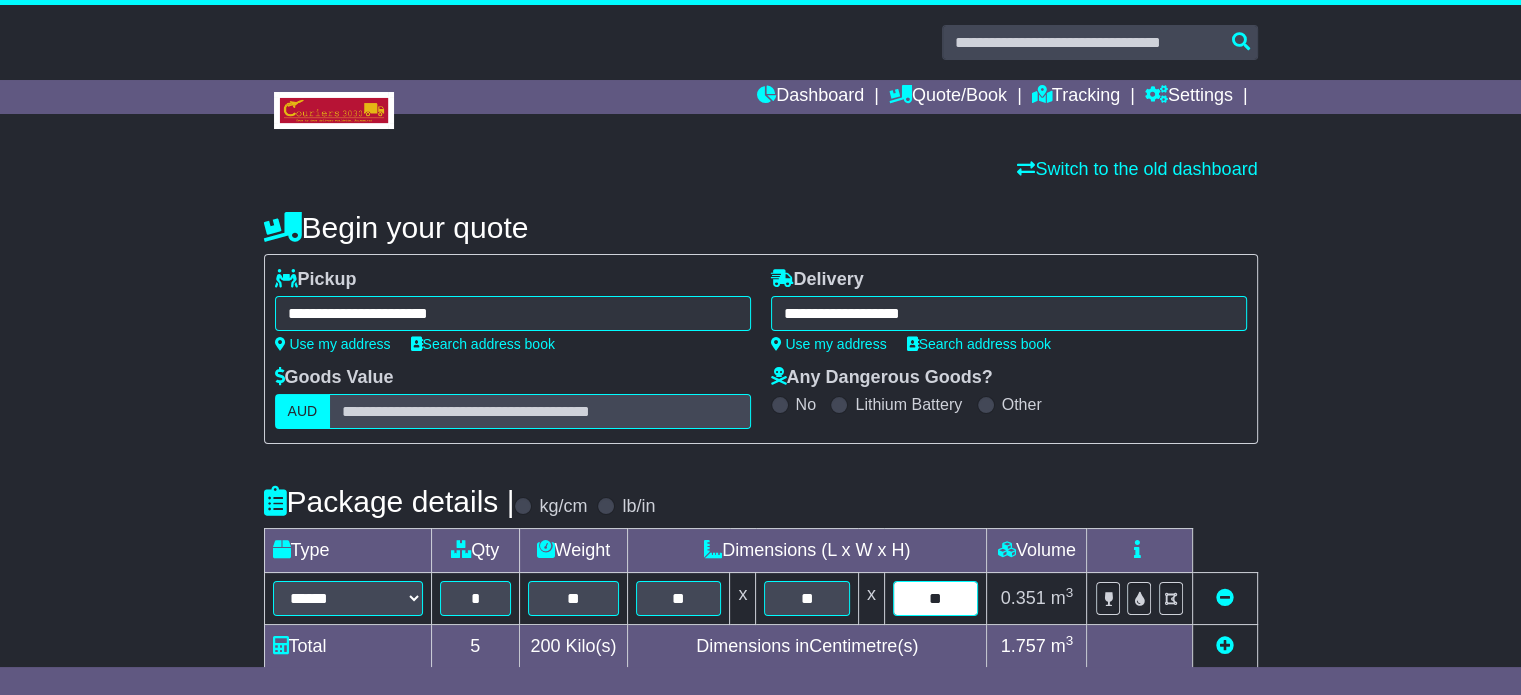 type on "**" 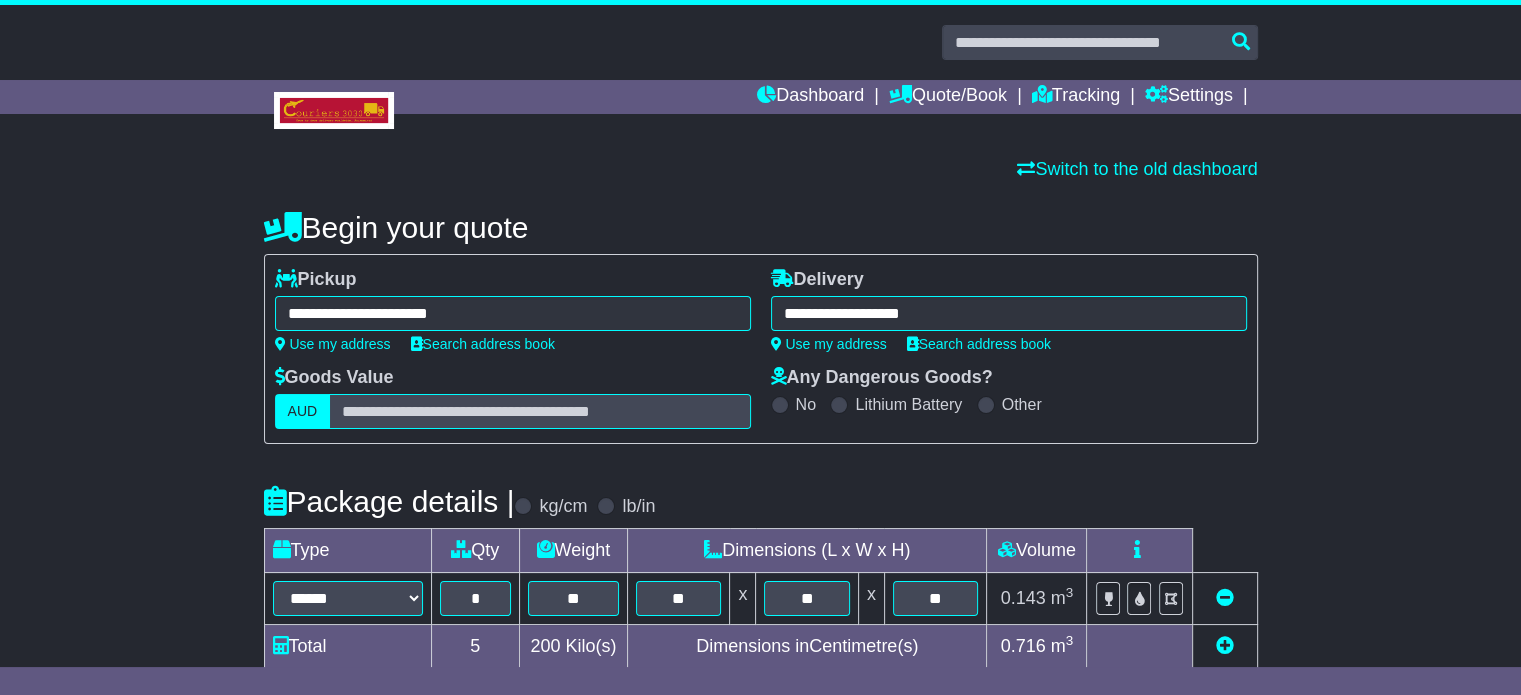 click on "Package details |
kg/cm
lb/in" at bounding box center [761, 501] 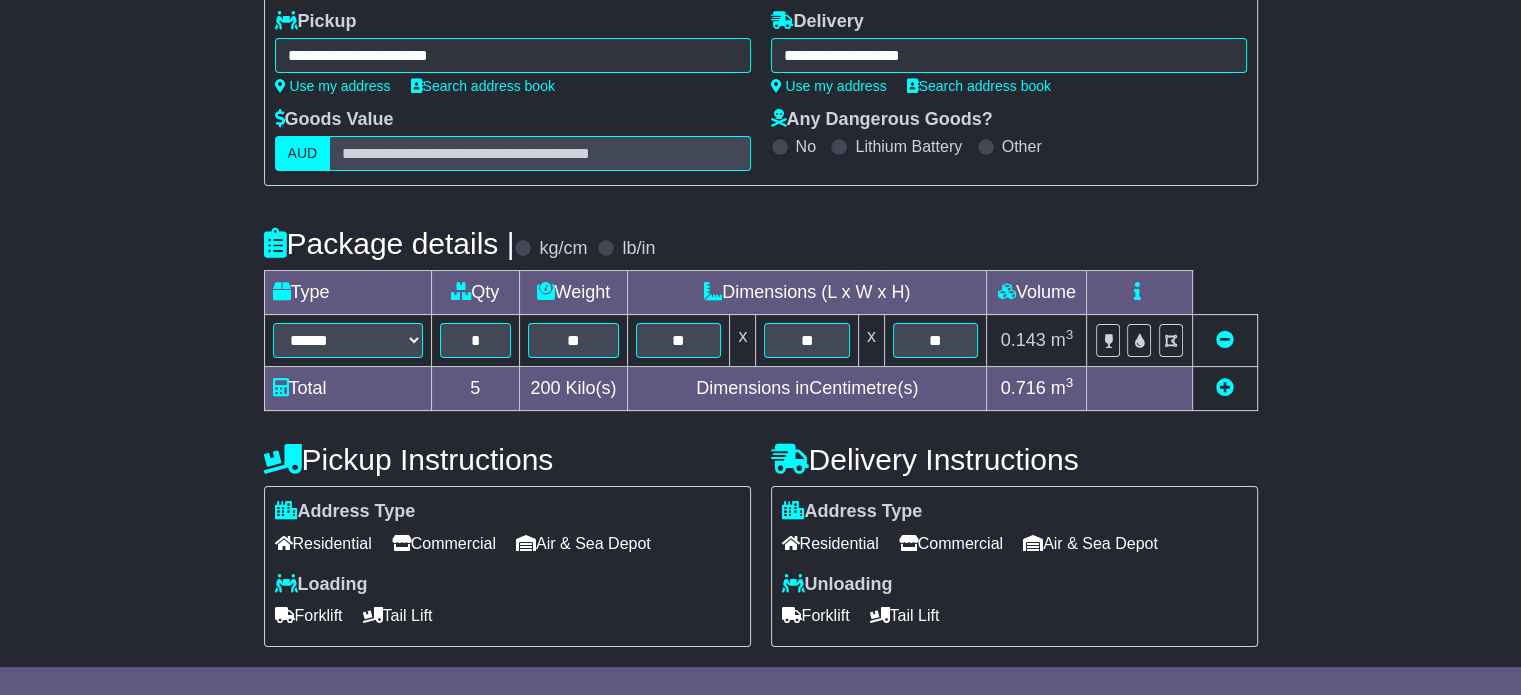 scroll, scrollTop: 436, scrollLeft: 0, axis: vertical 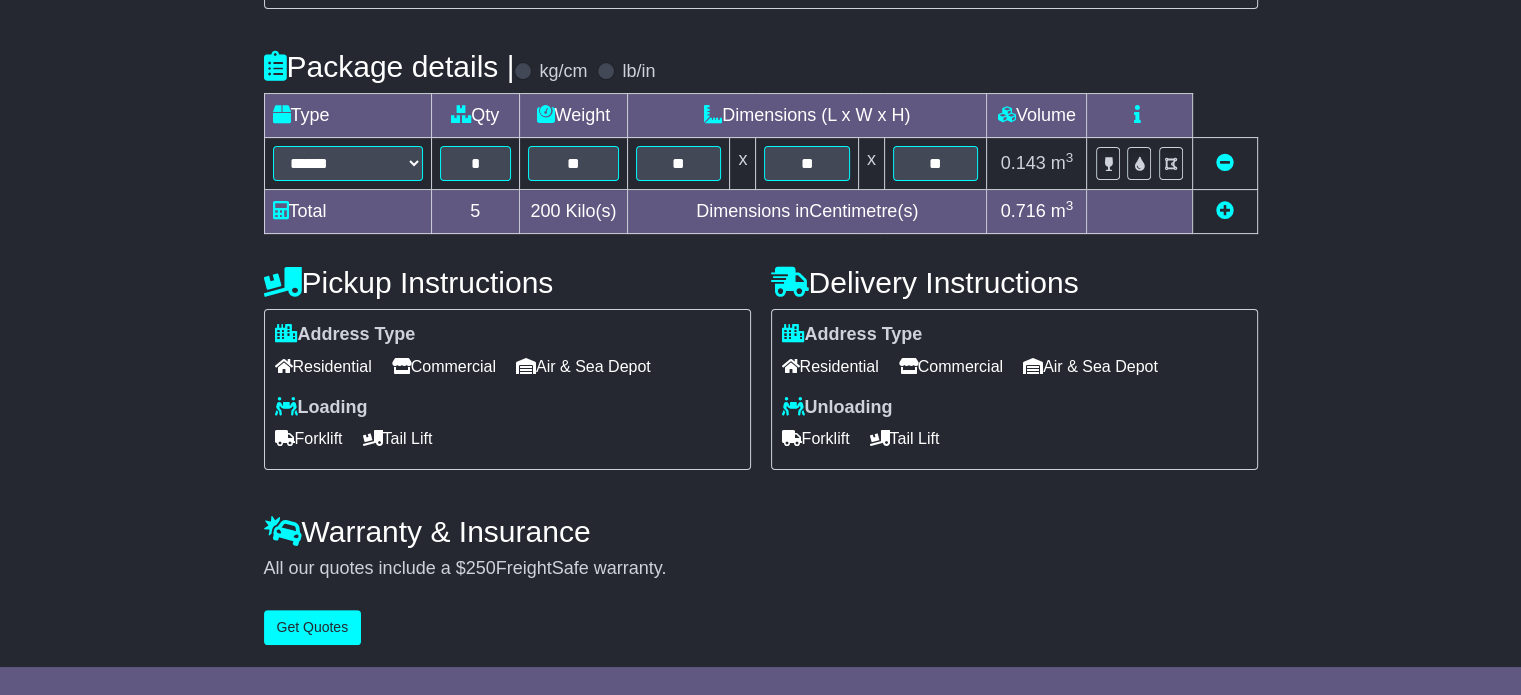 click on "Residential" at bounding box center (323, 366) 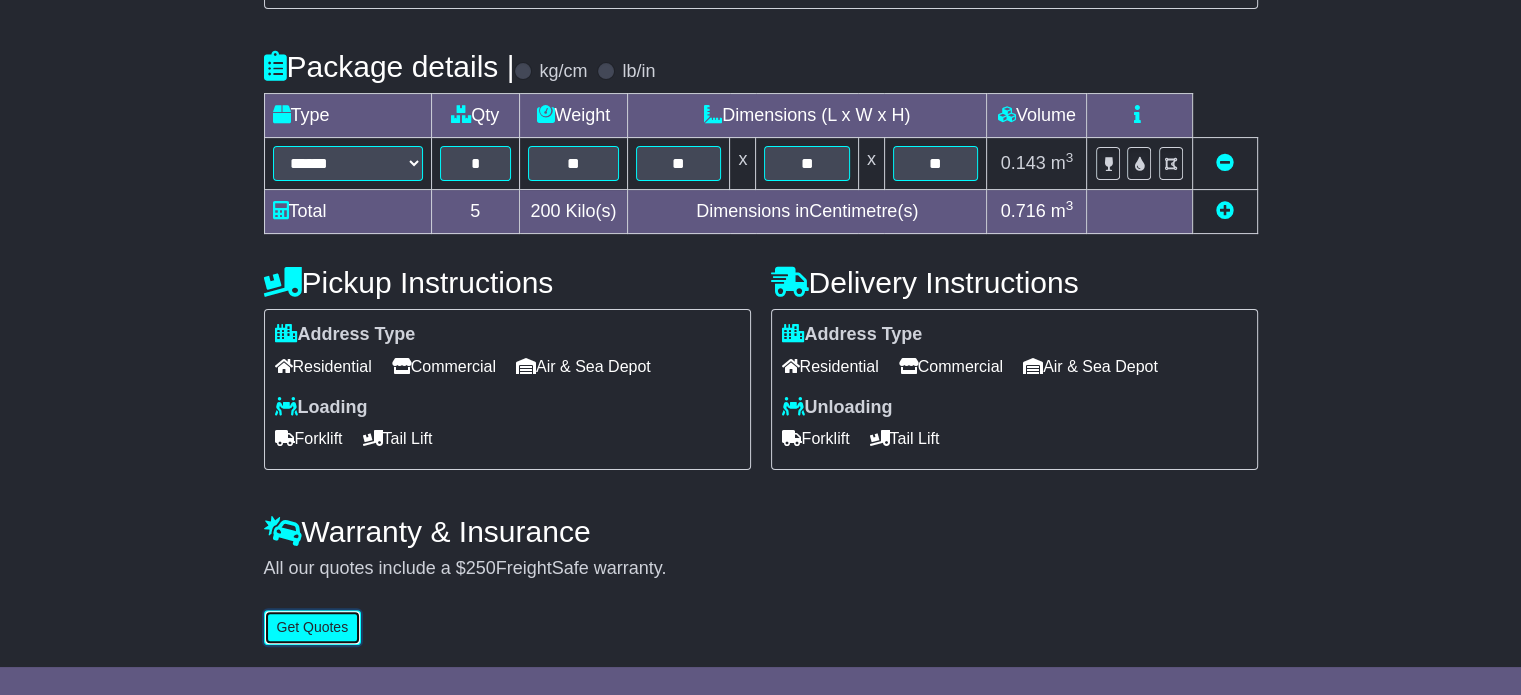 click on "Get Quotes" at bounding box center (313, 627) 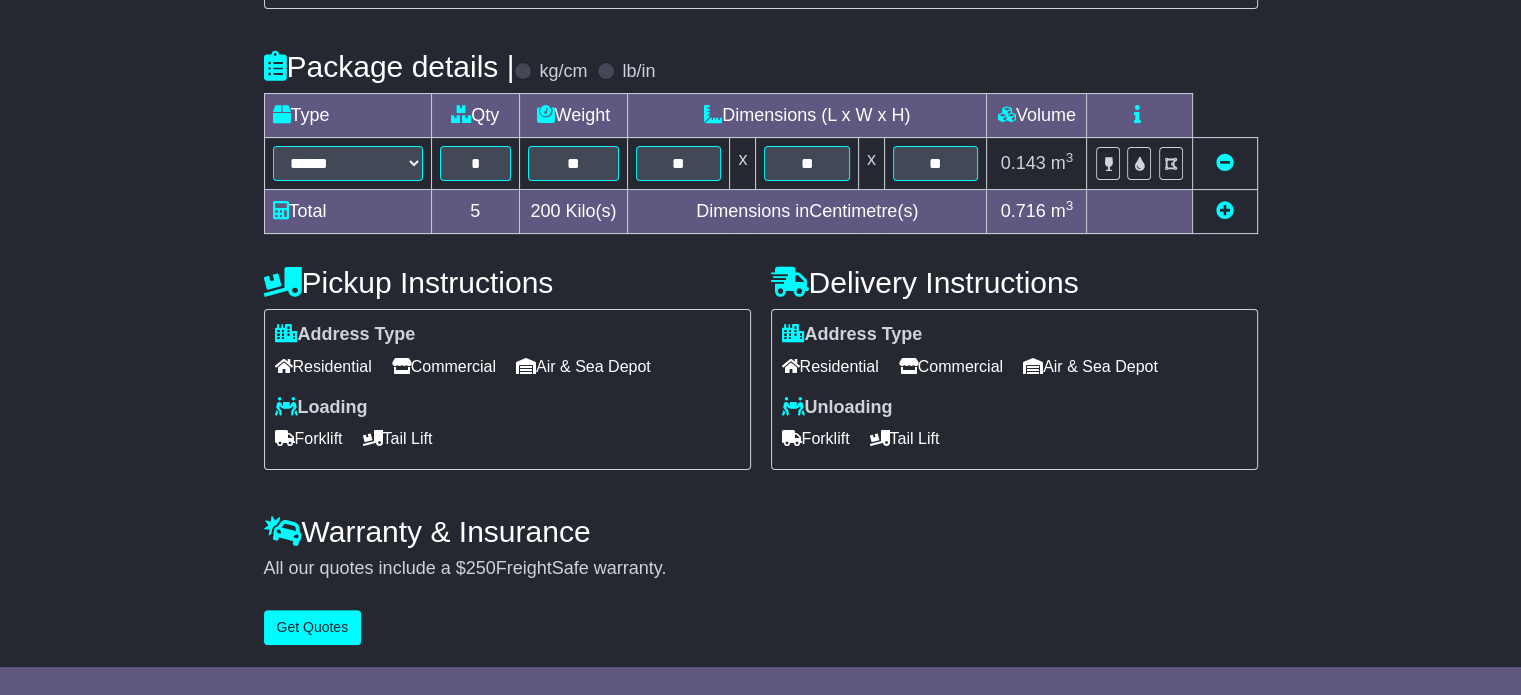 scroll, scrollTop: 0, scrollLeft: 0, axis: both 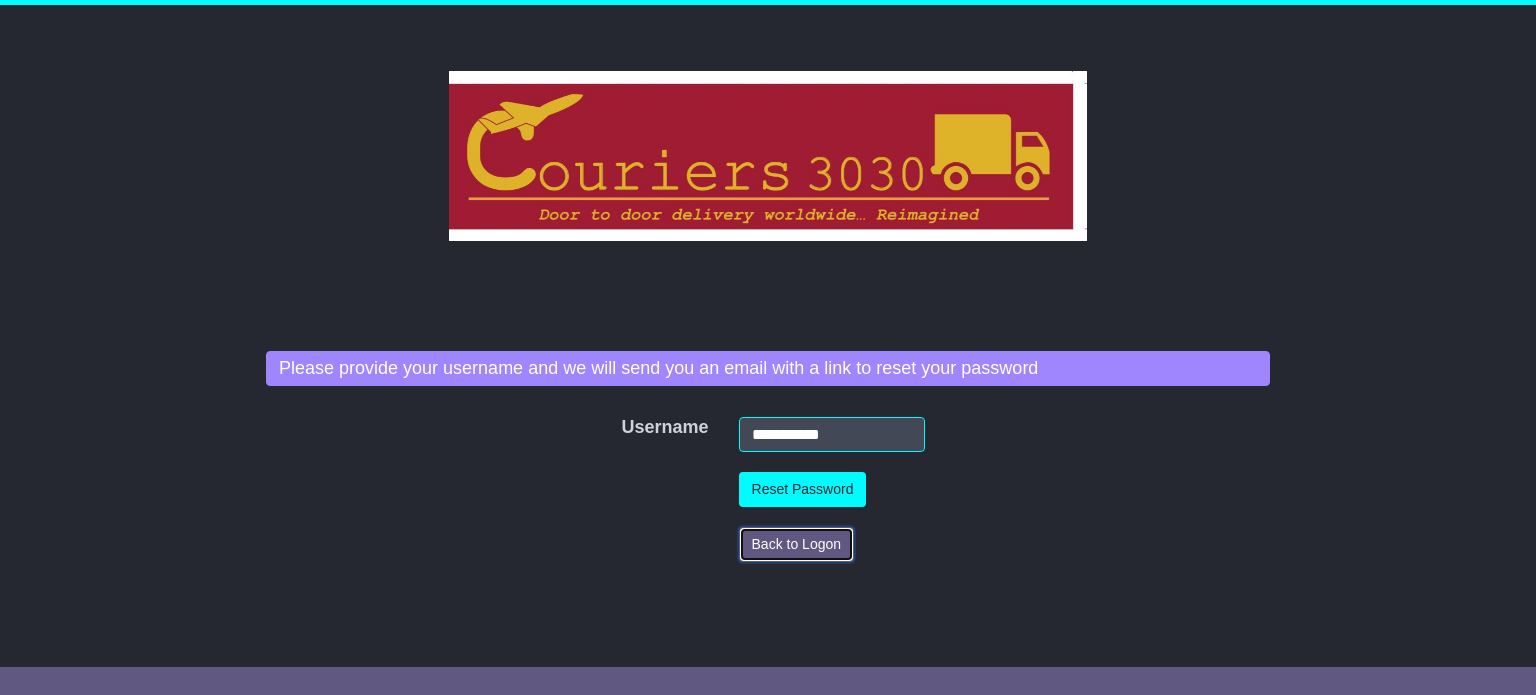 click on "Back to Logon" at bounding box center [797, 544] 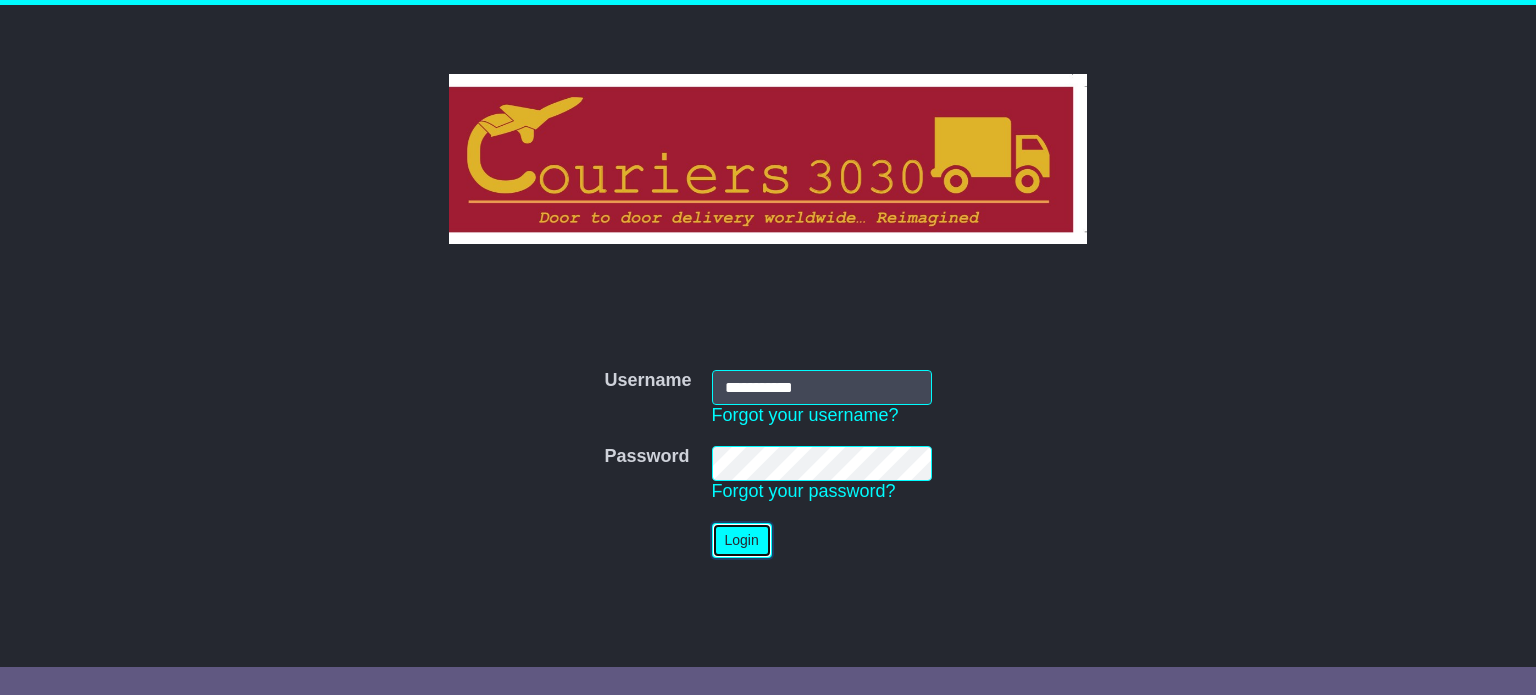 click on "Login" at bounding box center (742, 540) 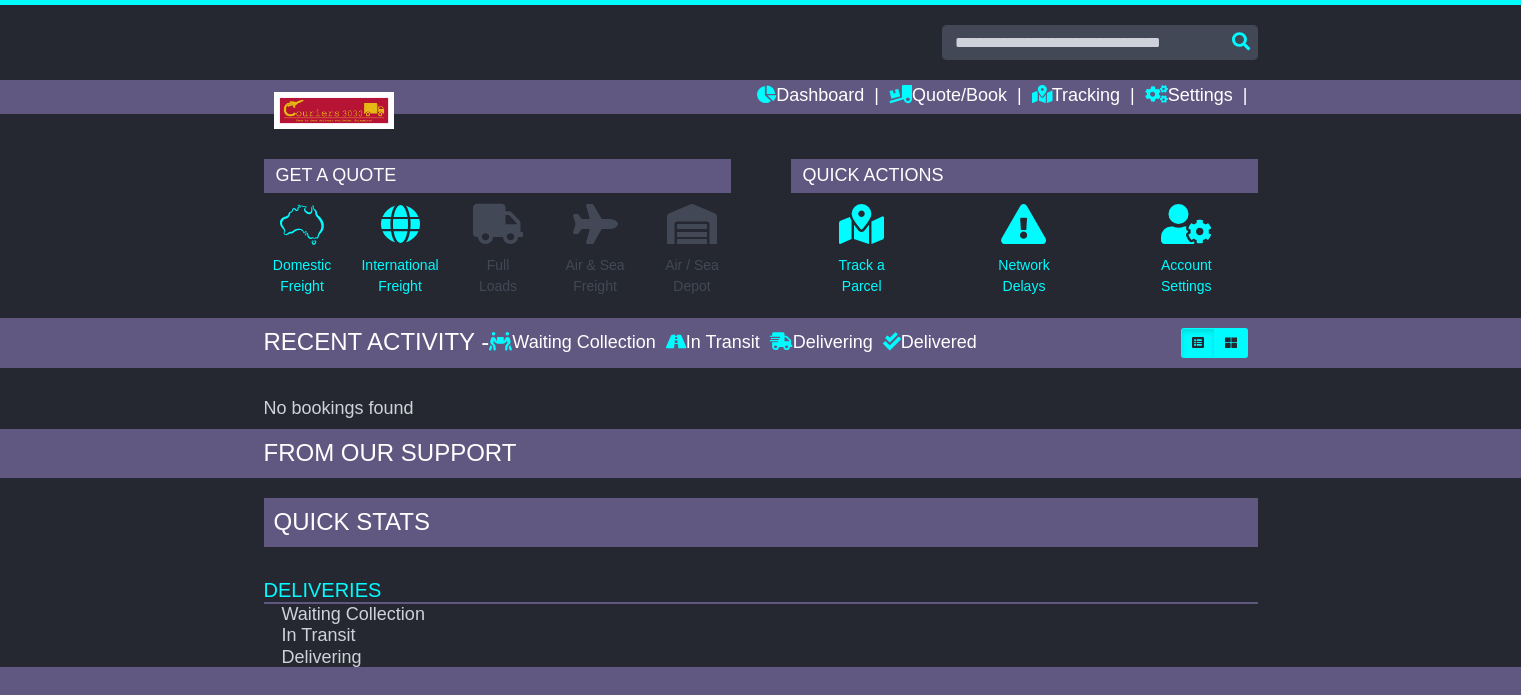 scroll, scrollTop: 0, scrollLeft: 0, axis: both 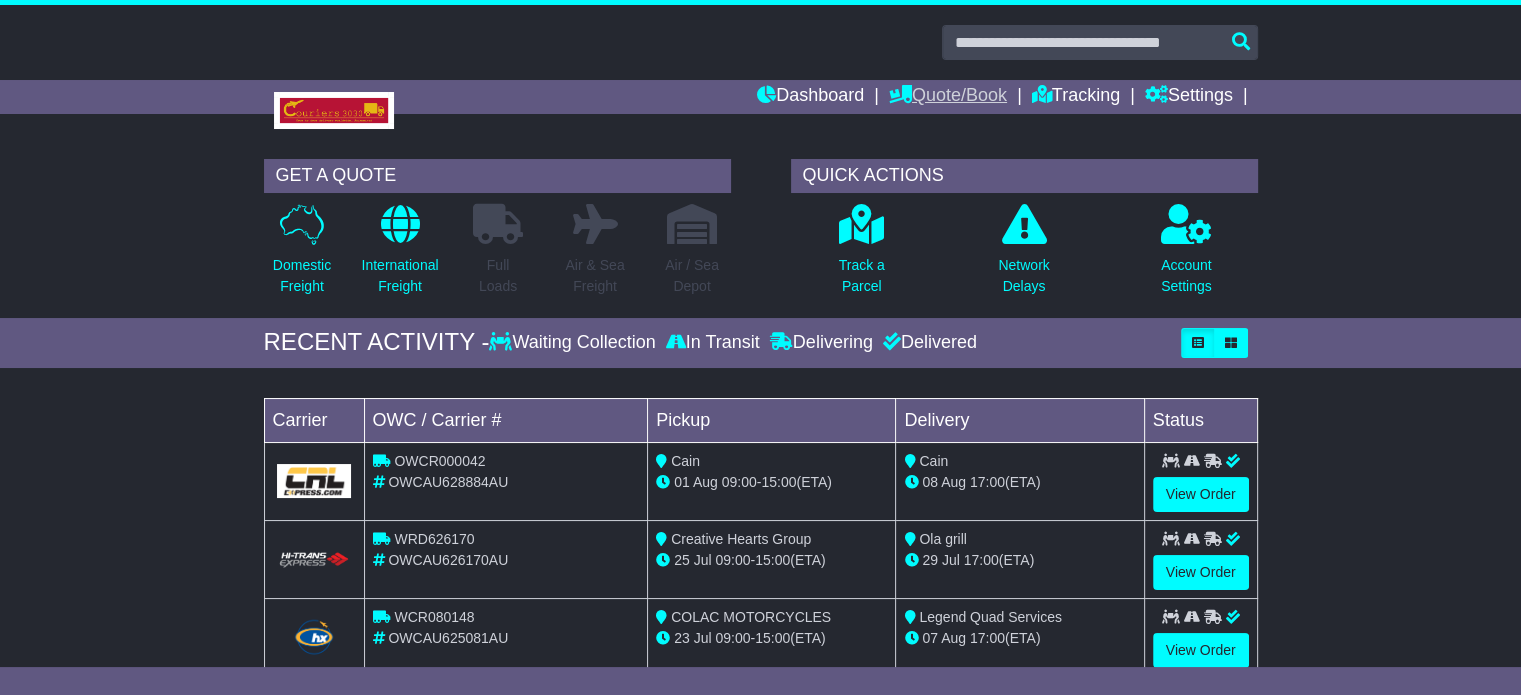 click on "Quote/Book" at bounding box center [948, 97] 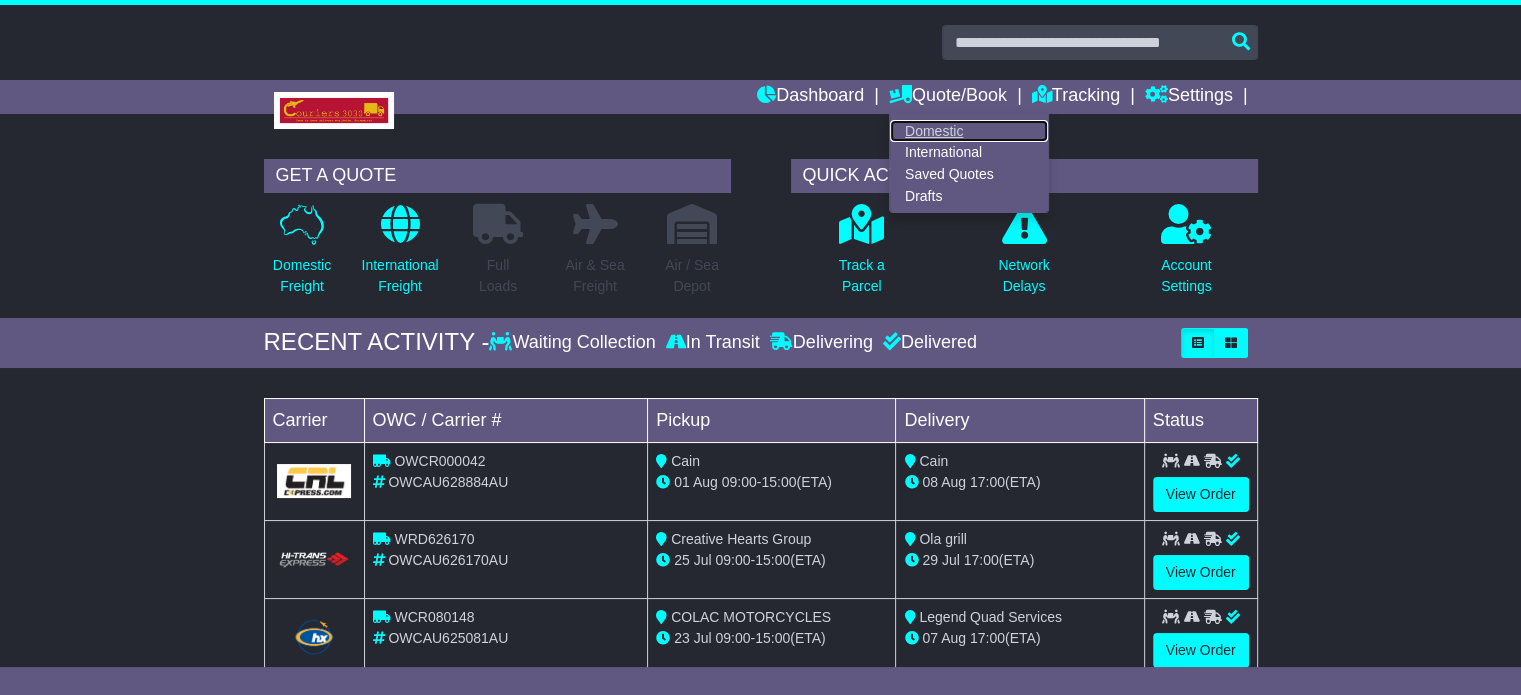 click on "Domestic" at bounding box center (969, 131) 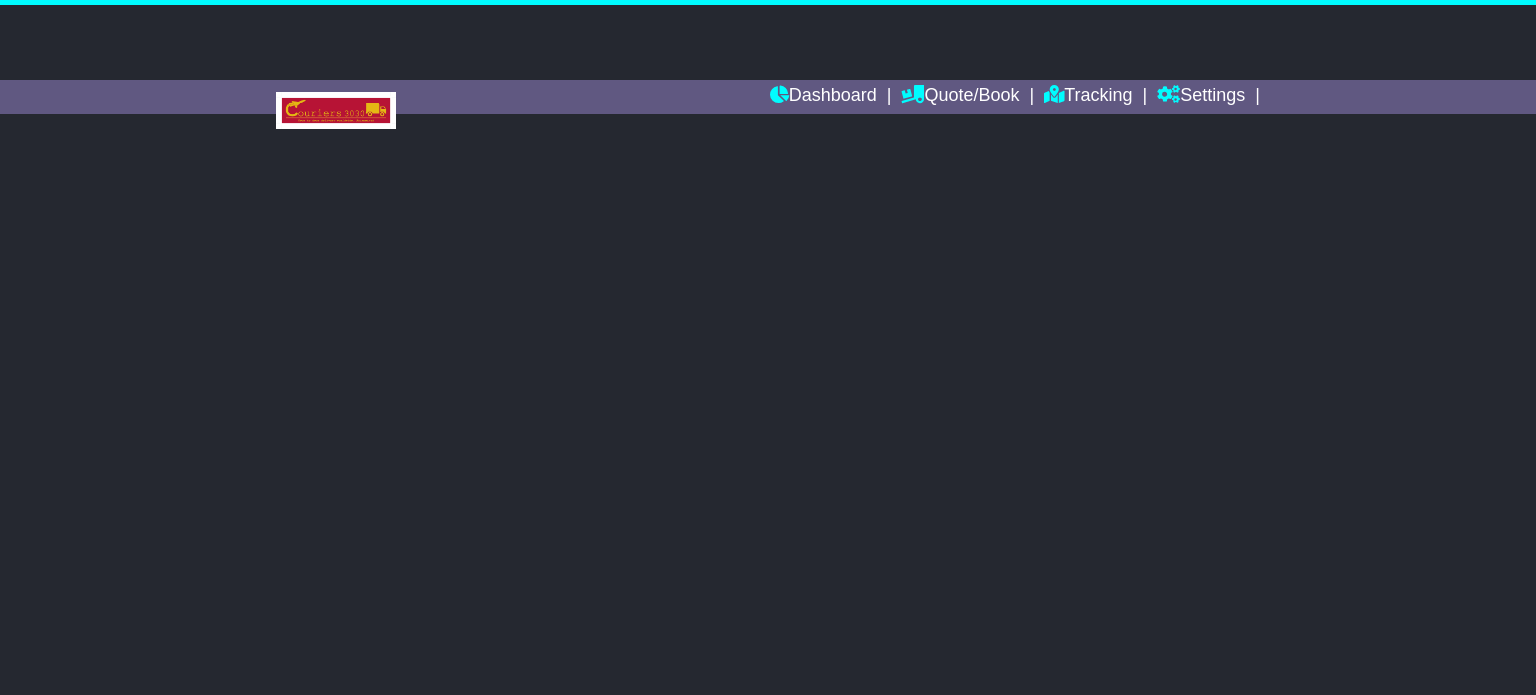 scroll, scrollTop: 0, scrollLeft: 0, axis: both 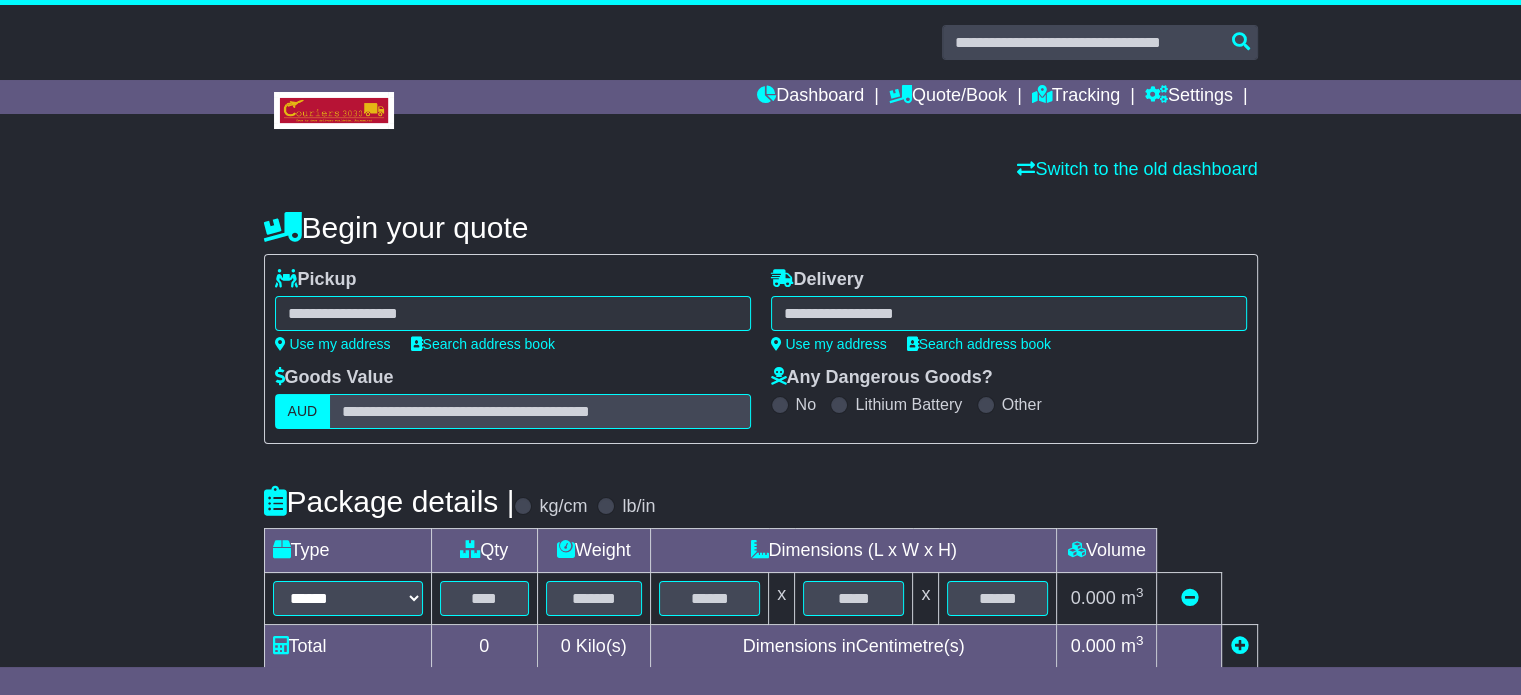 select 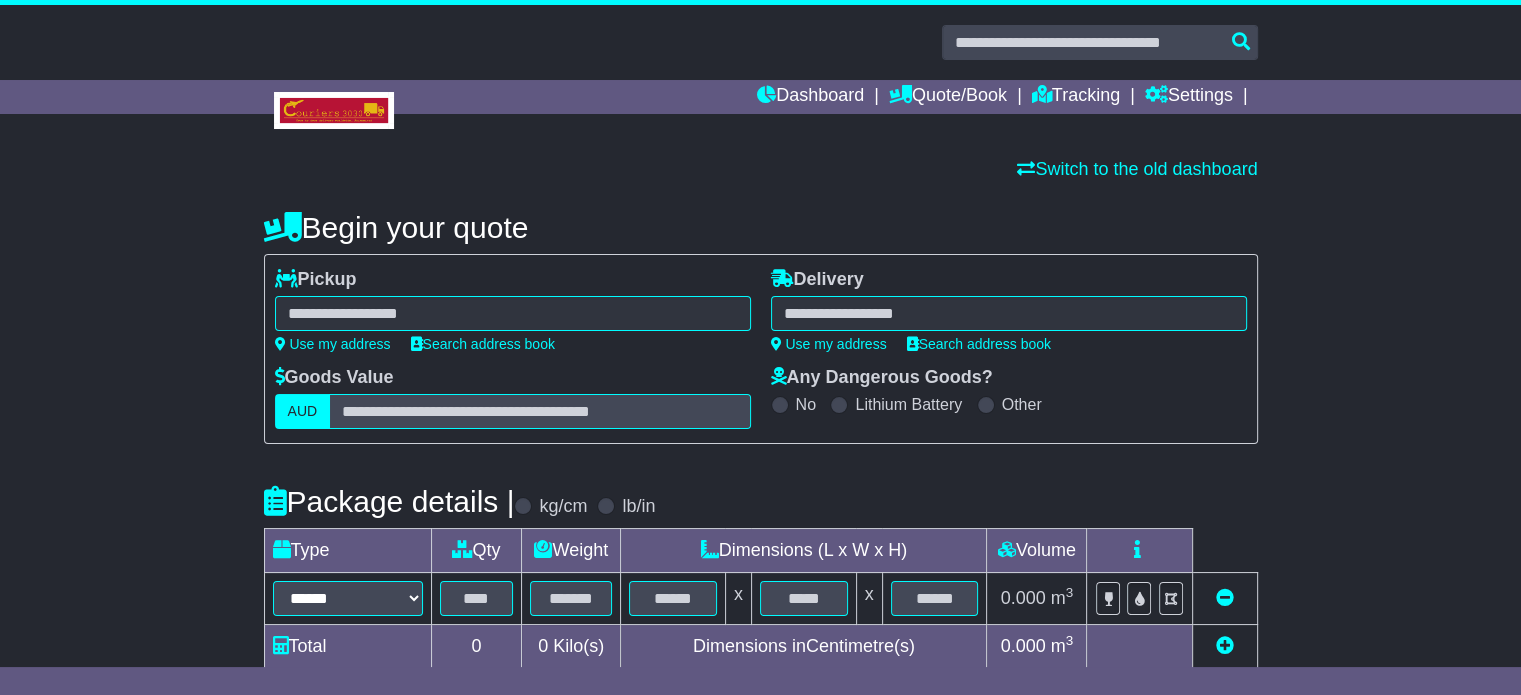 click at bounding box center [513, 313] 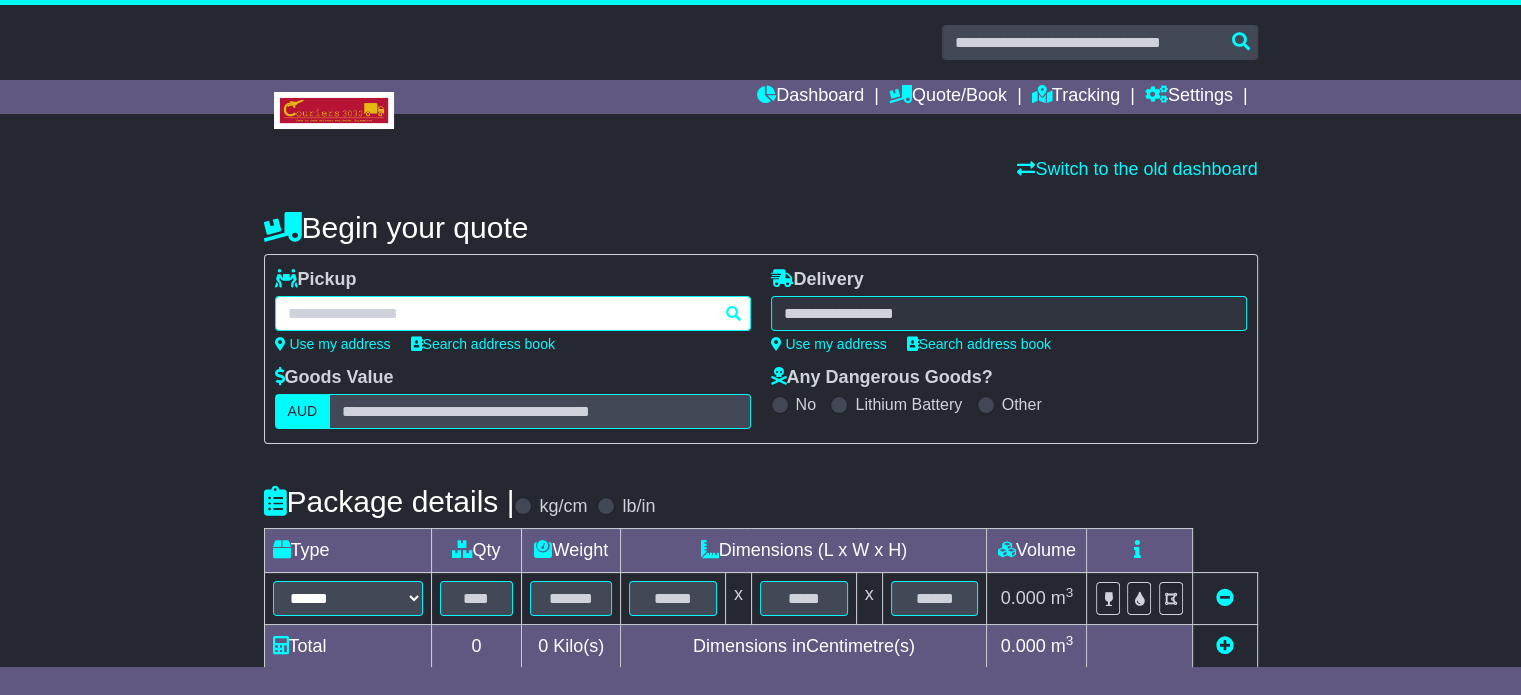 paste on "**********" 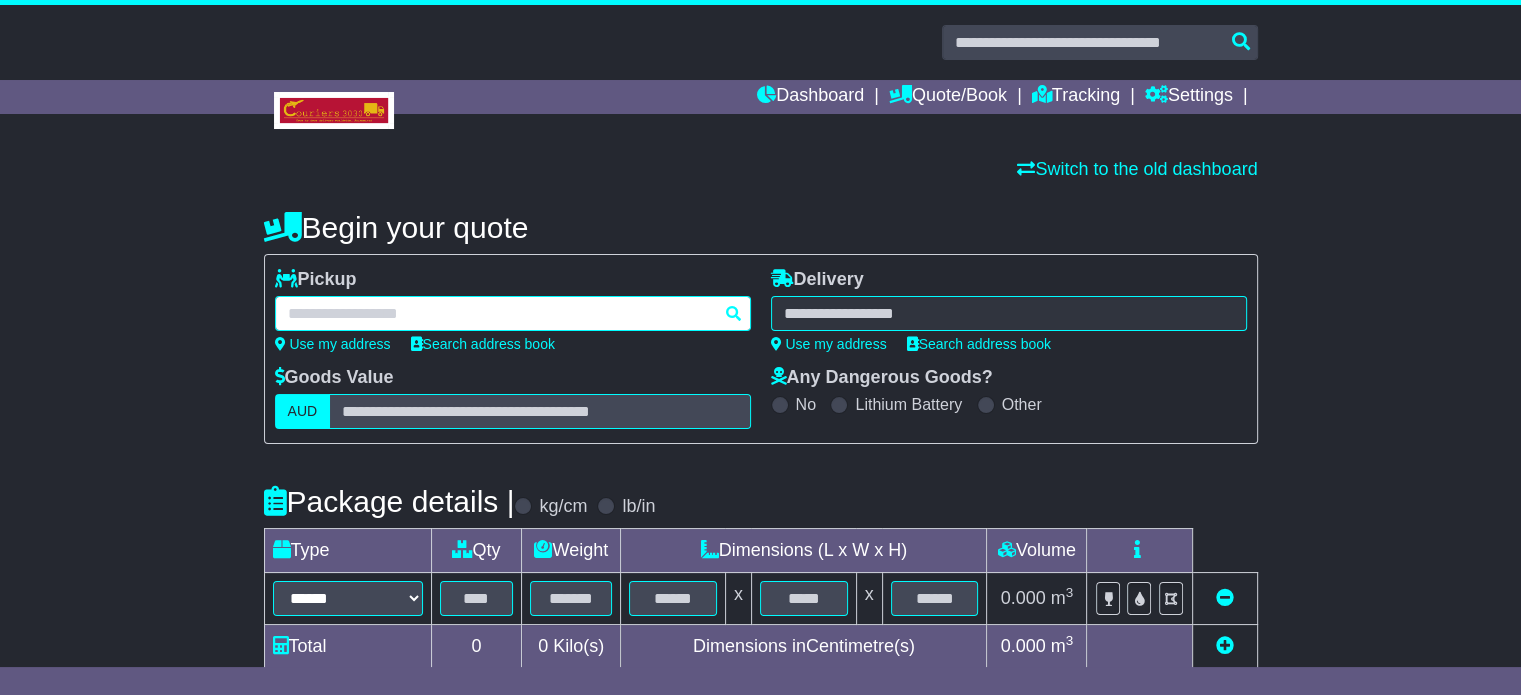 type on "**********" 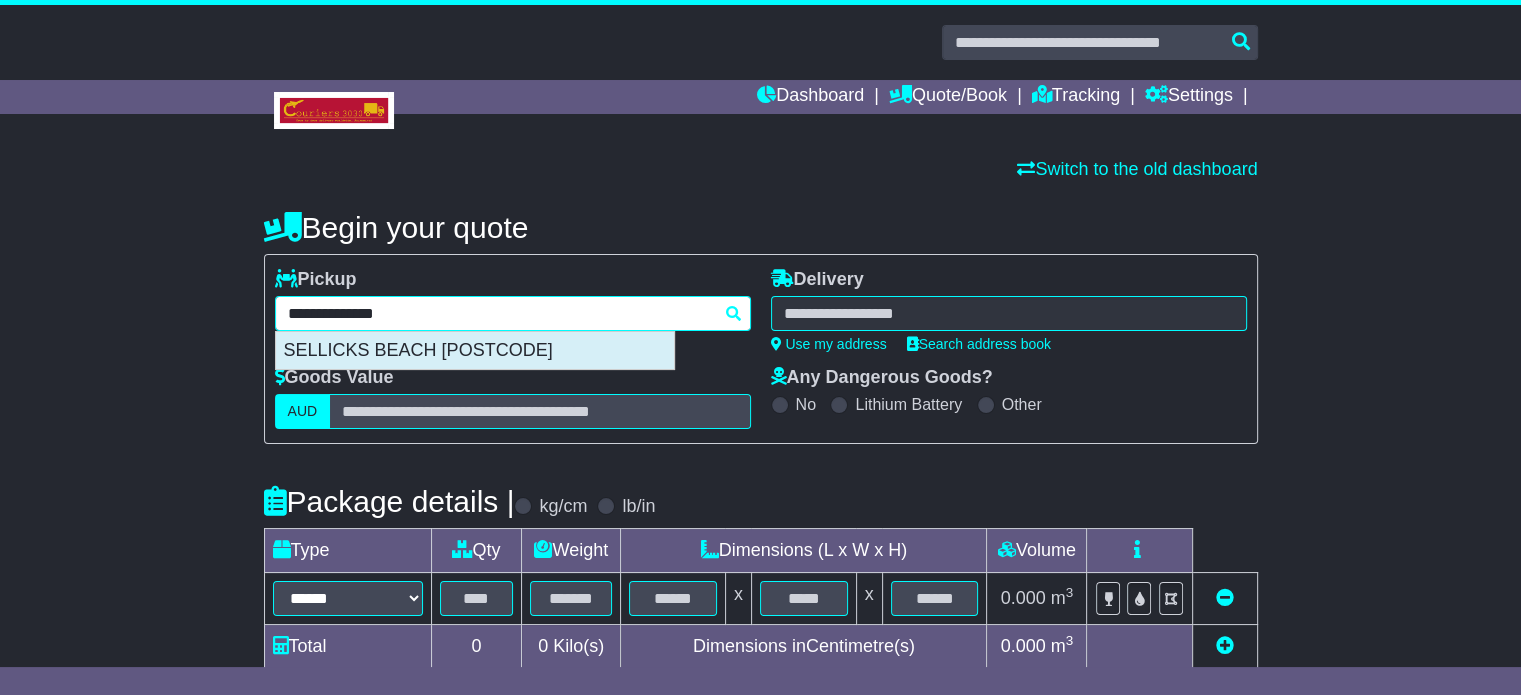 click on "SELLICKS BEACH [POSTCODE]" at bounding box center (475, 351) 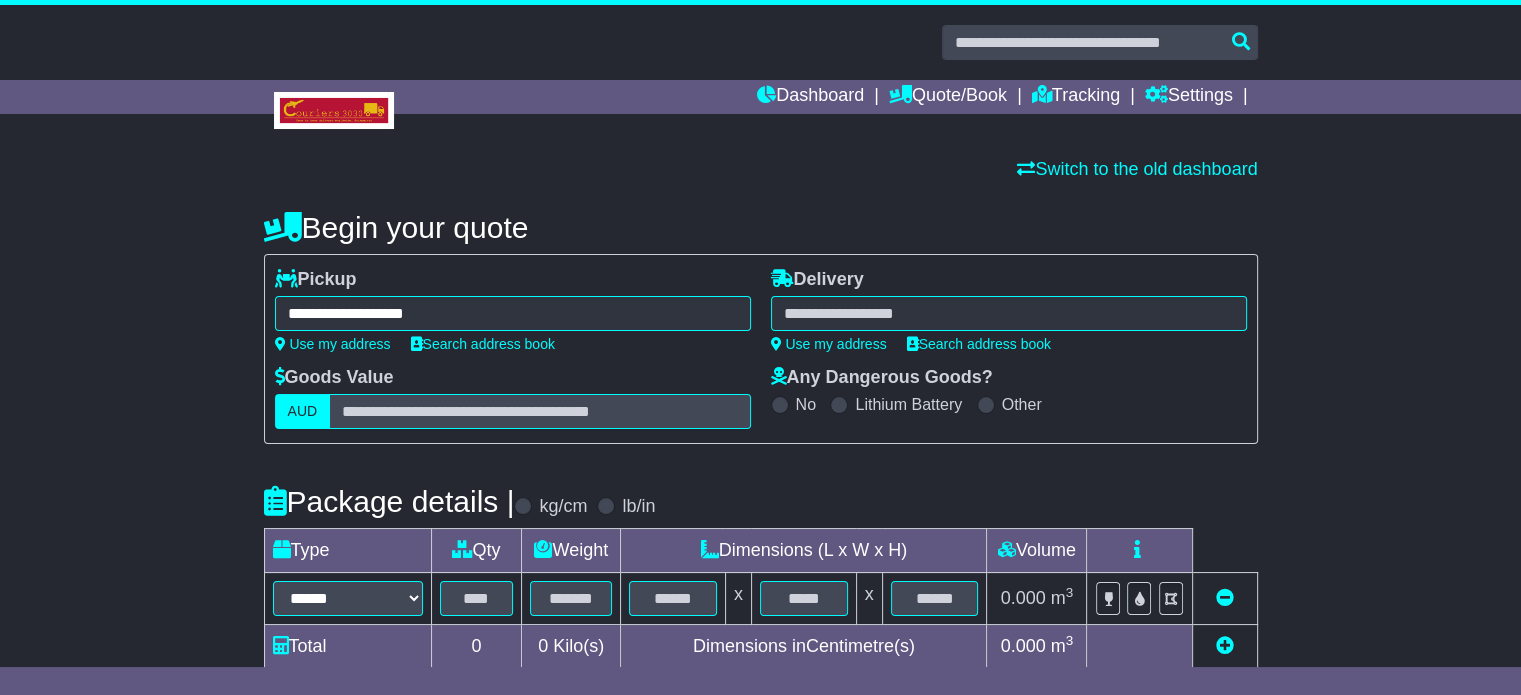 type on "**********" 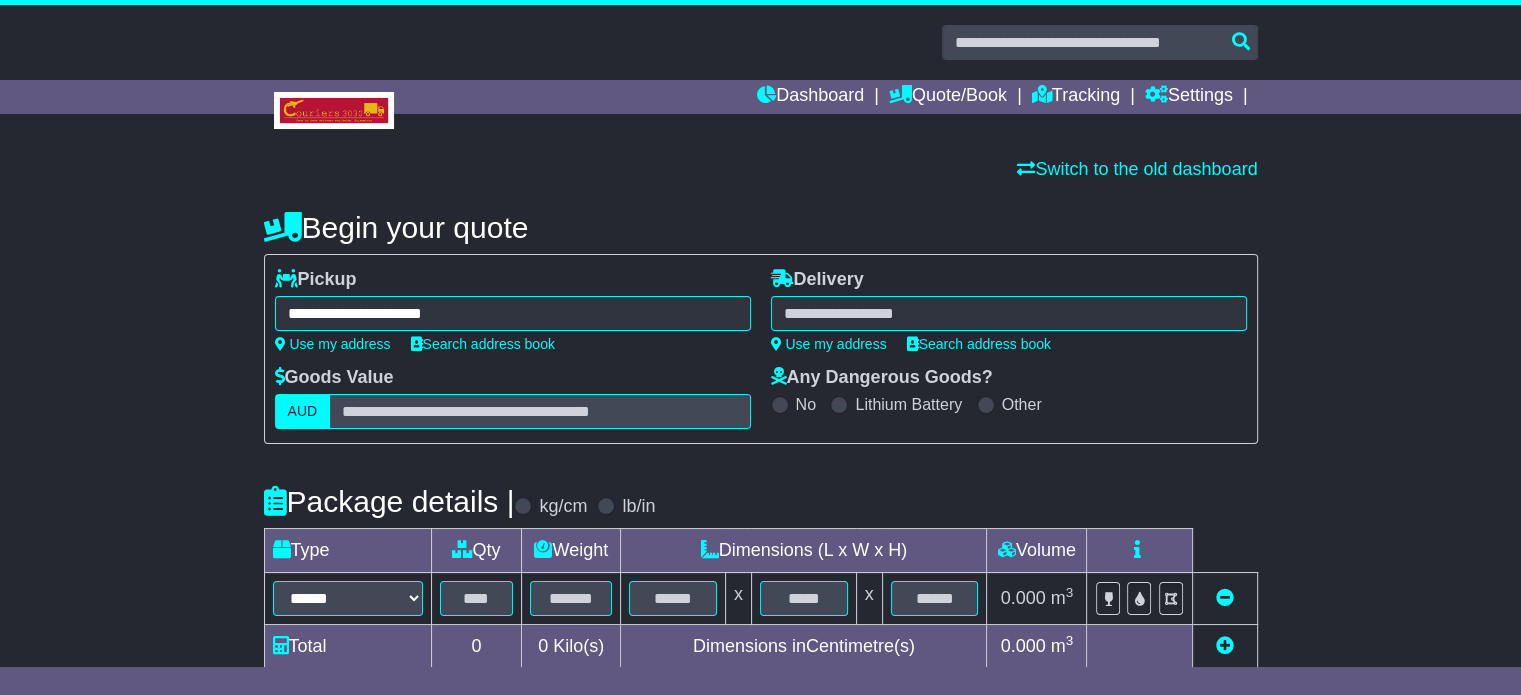 click at bounding box center (1009, 313) 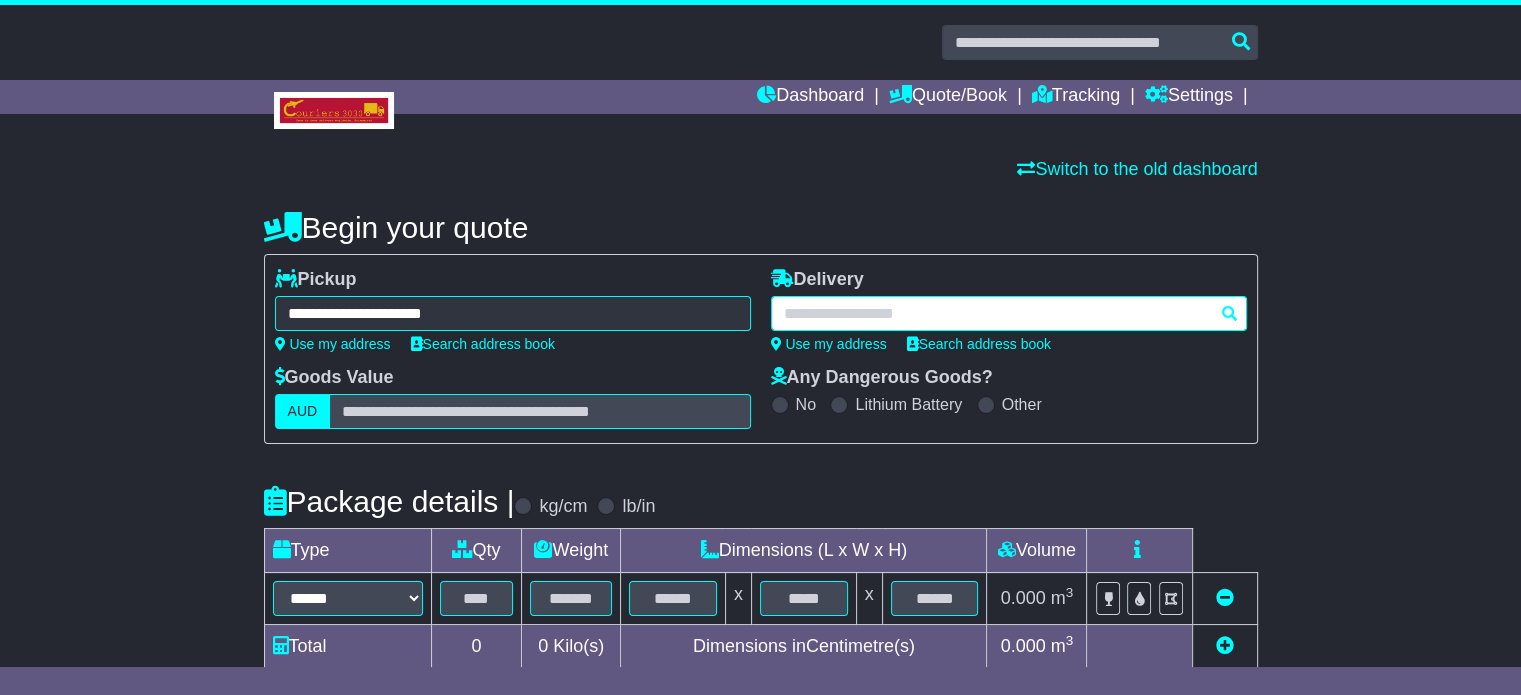paste on "**********" 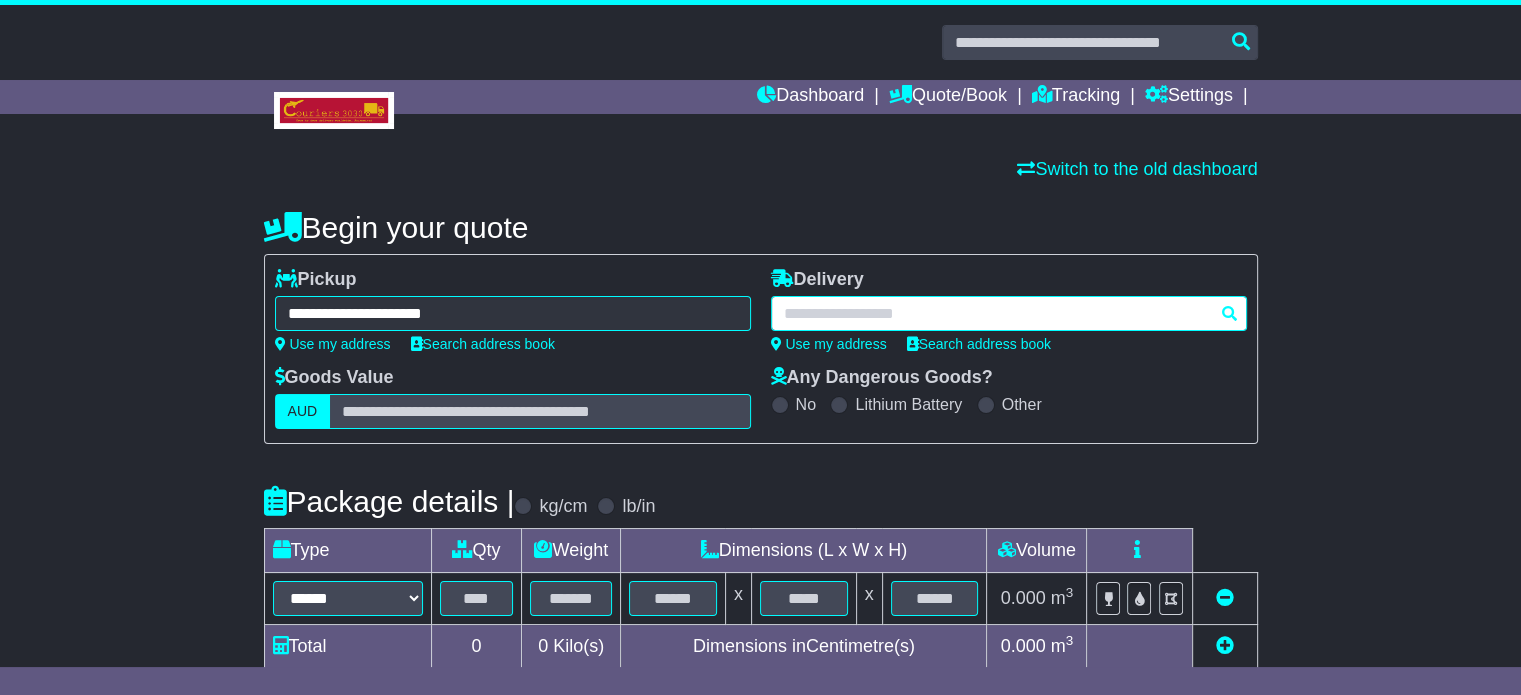 type on "**********" 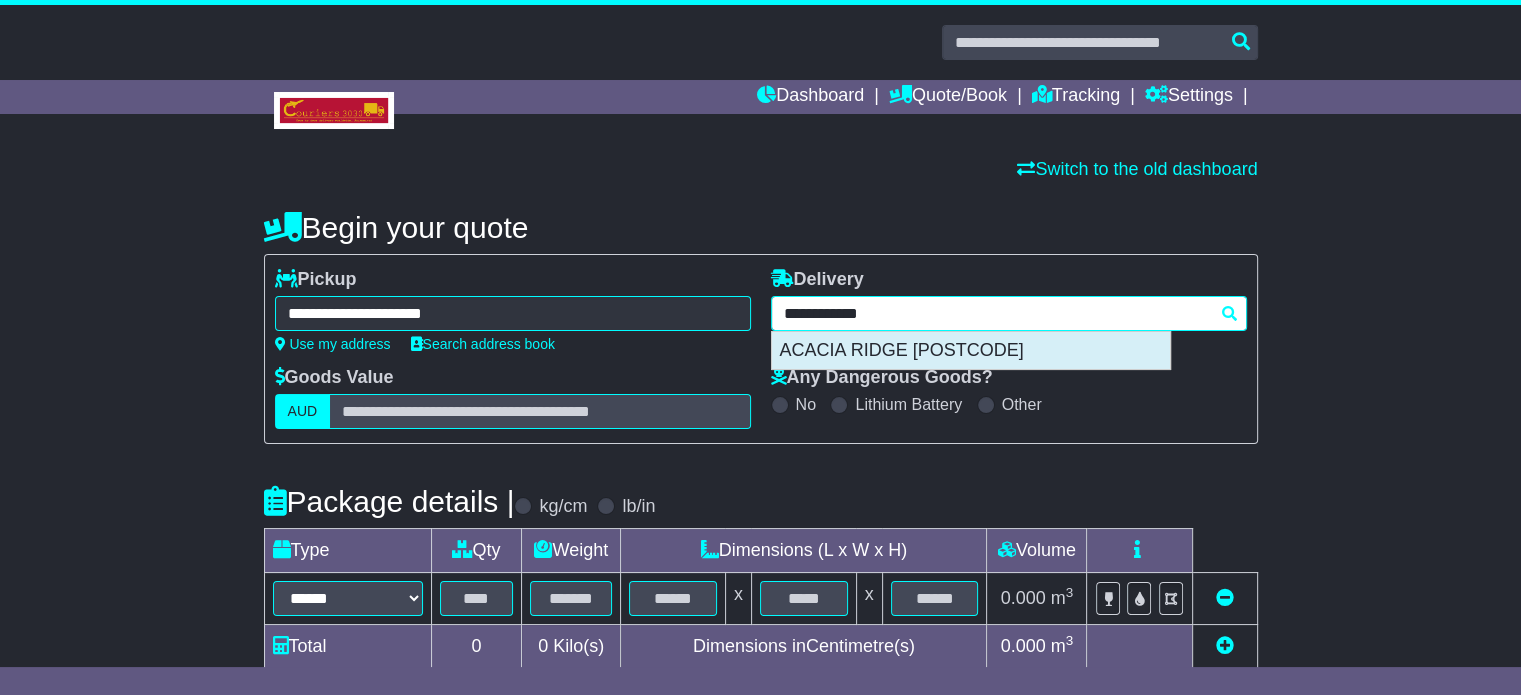 click on "ACACIA RIDGE [POSTCODE]" at bounding box center (971, 351) 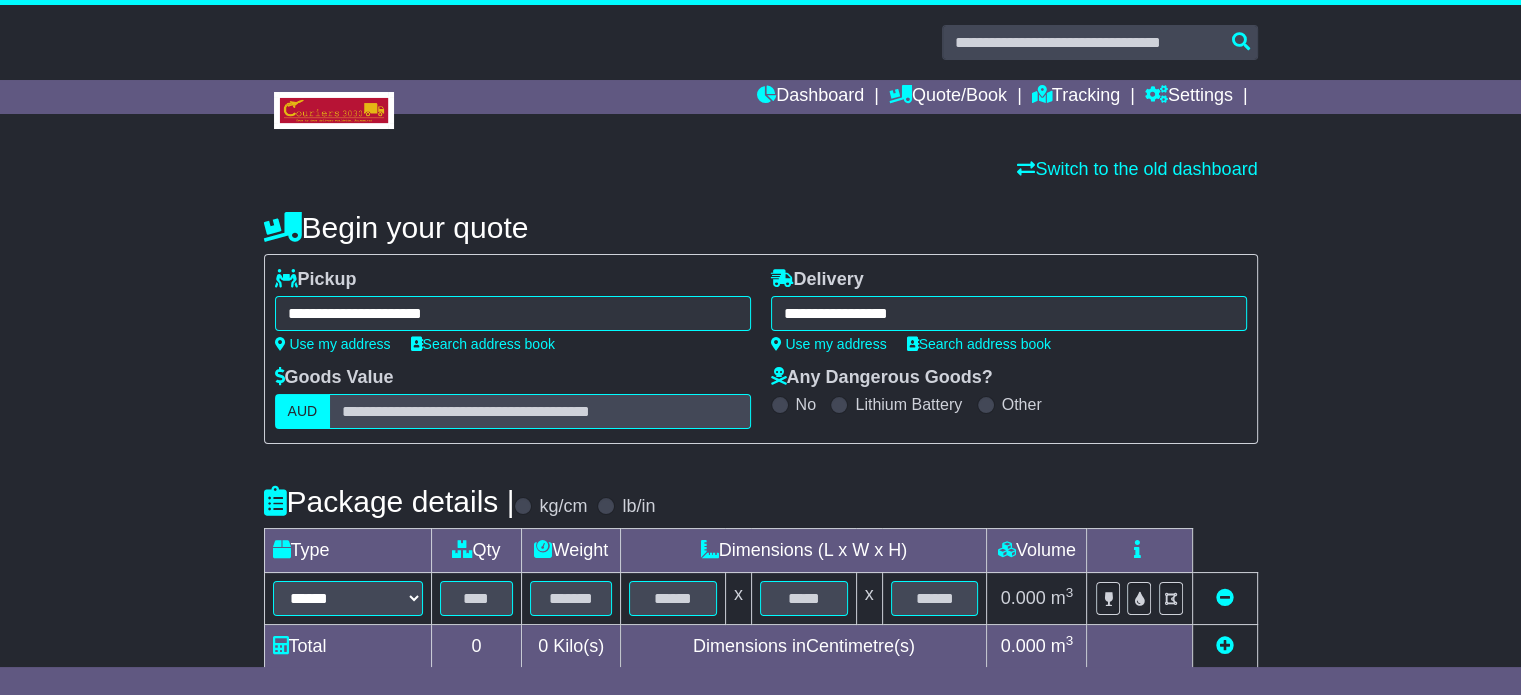 type on "**********" 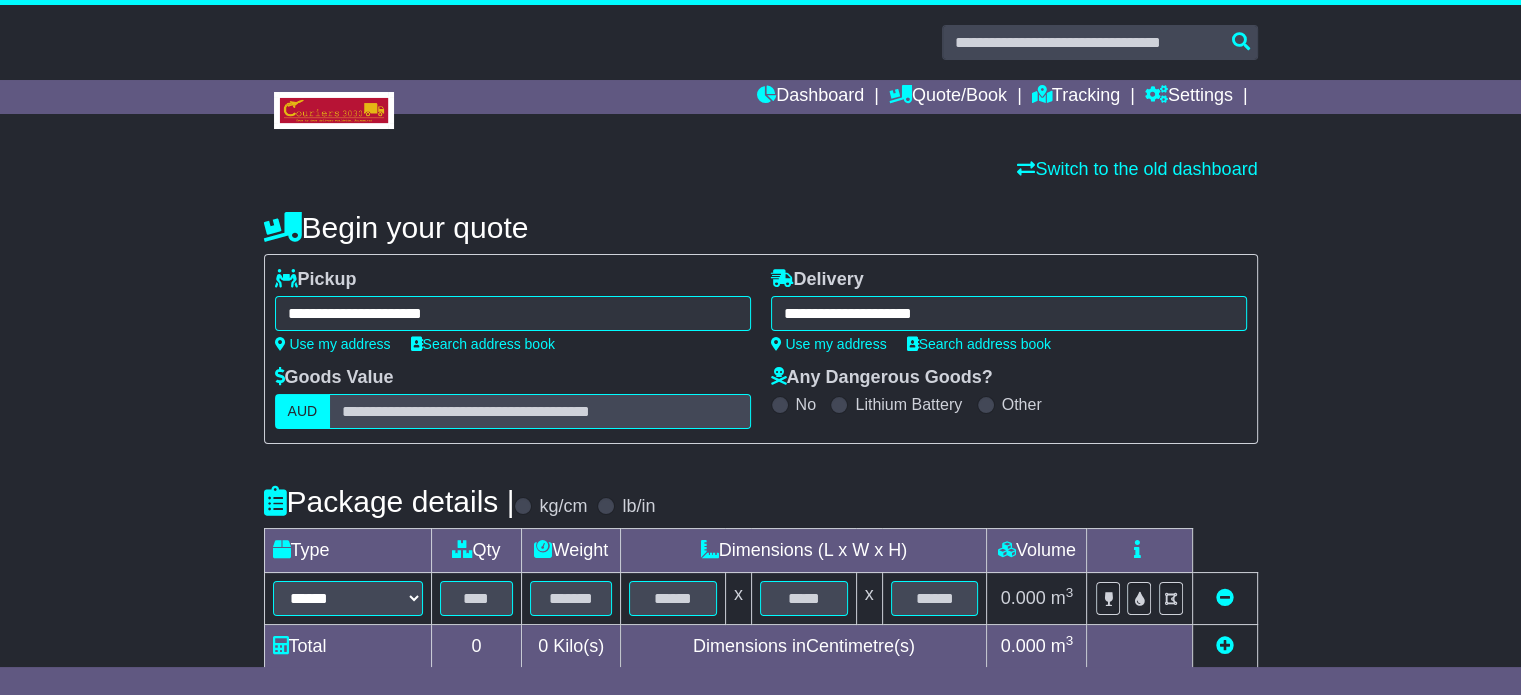 click on "**********" at bounding box center (761, 571) 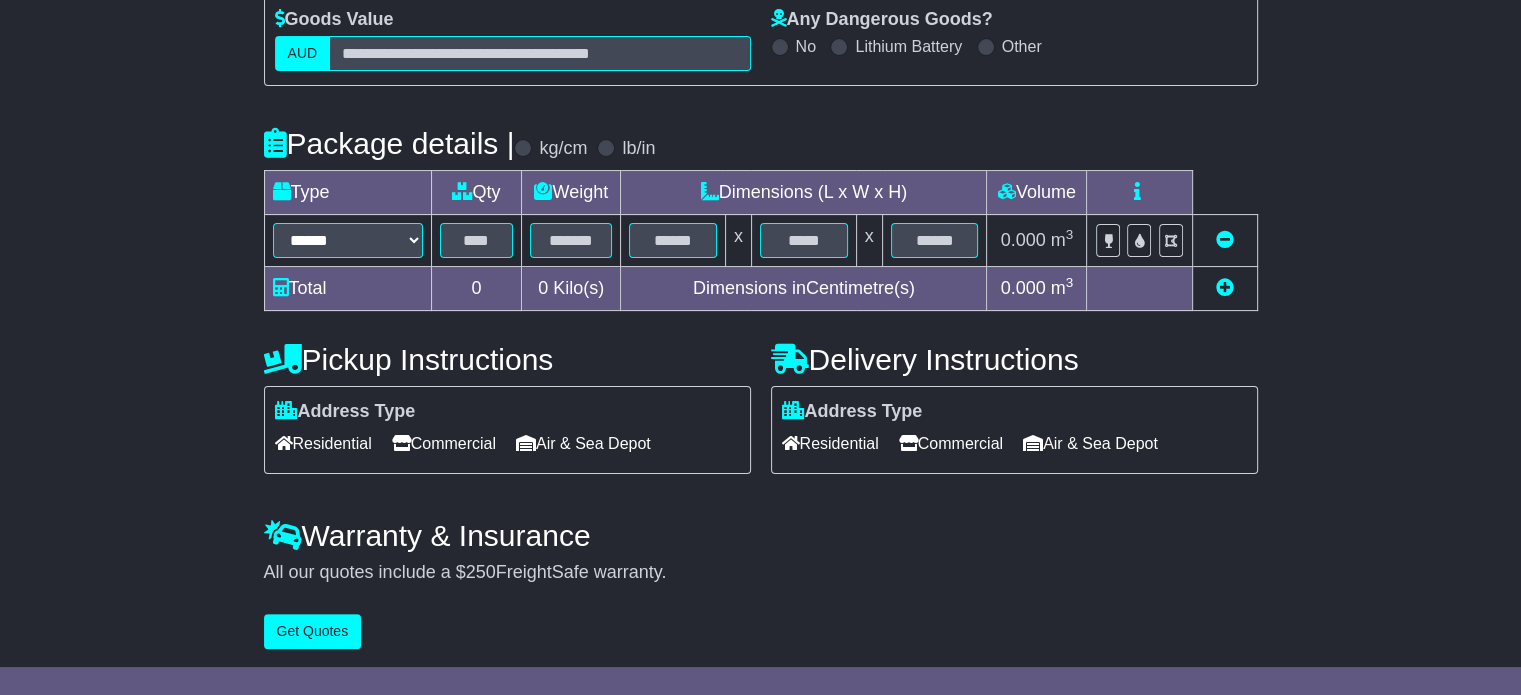 scroll, scrollTop: 360, scrollLeft: 0, axis: vertical 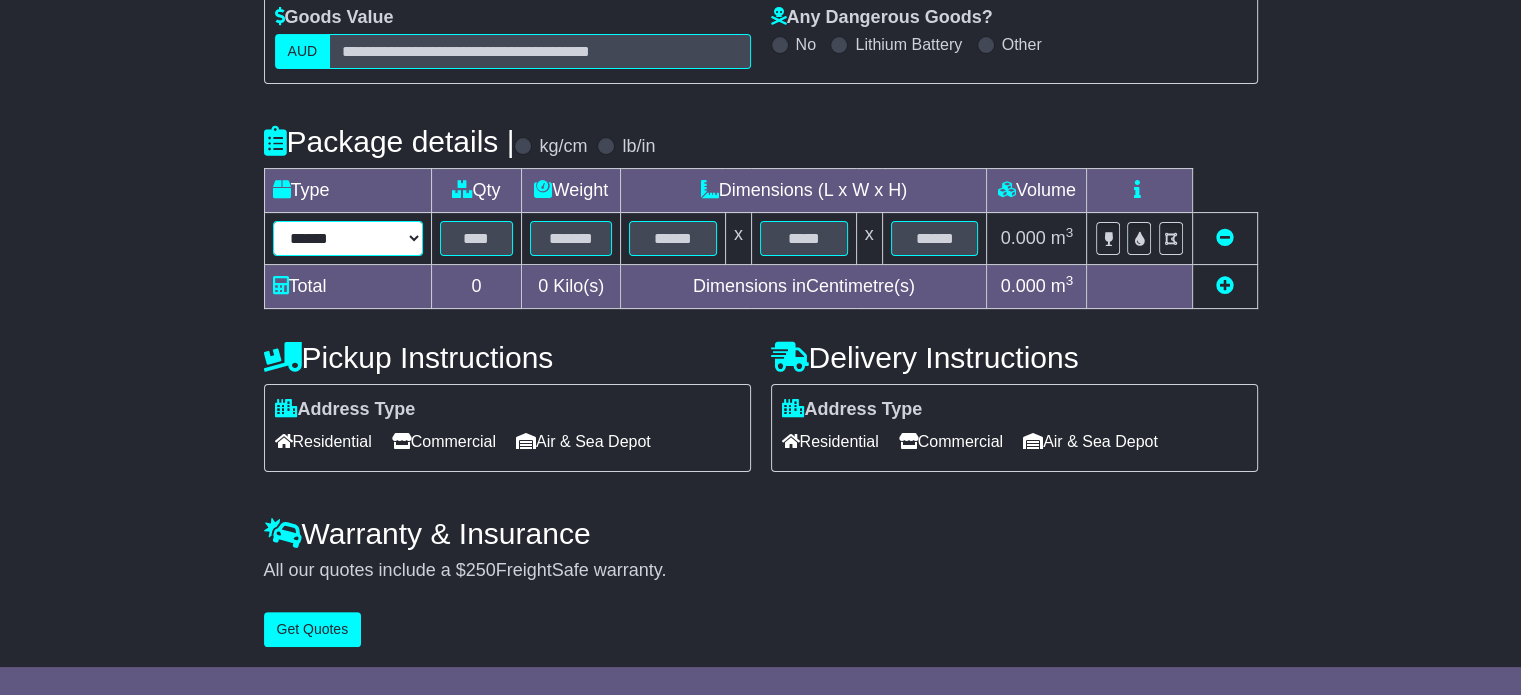click on "****** ****** *** ******** ***** **** **** ****** *** *******" at bounding box center [348, 238] 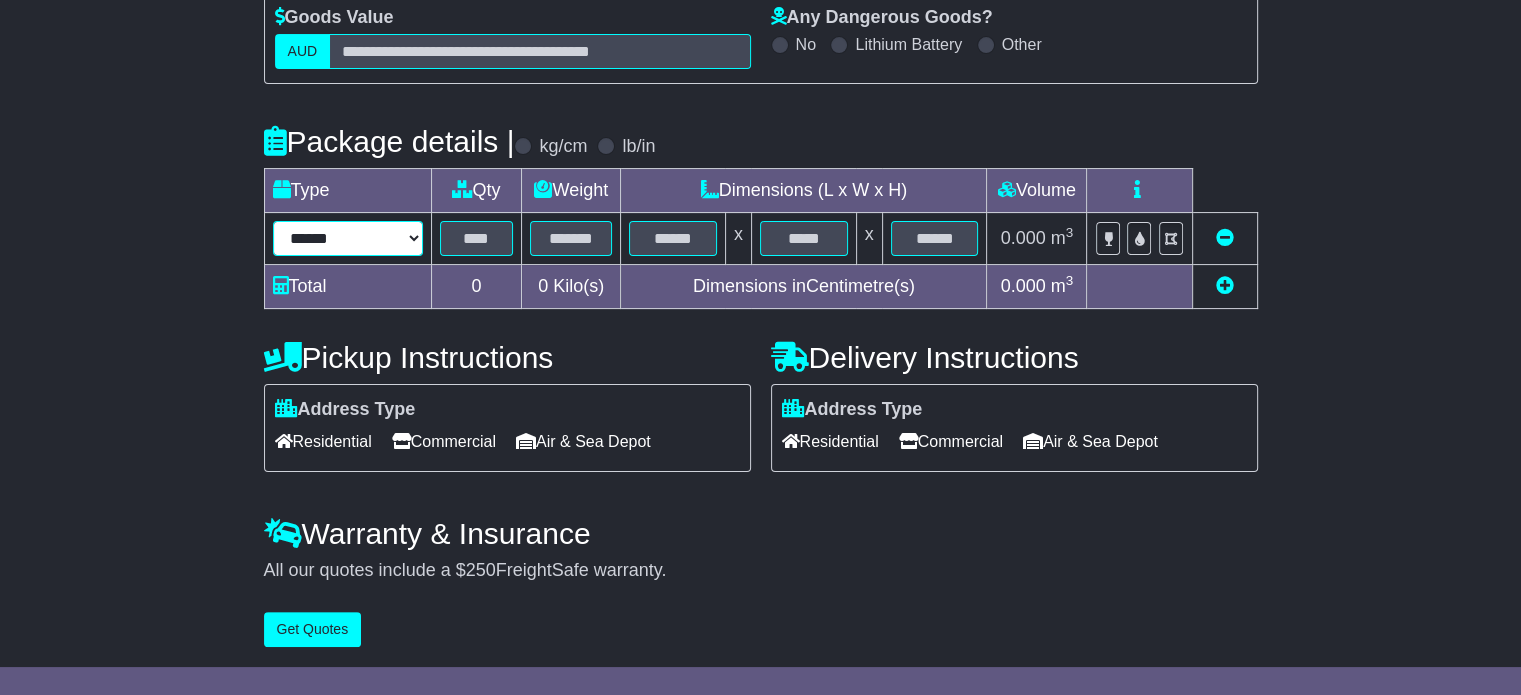 select on "*****" 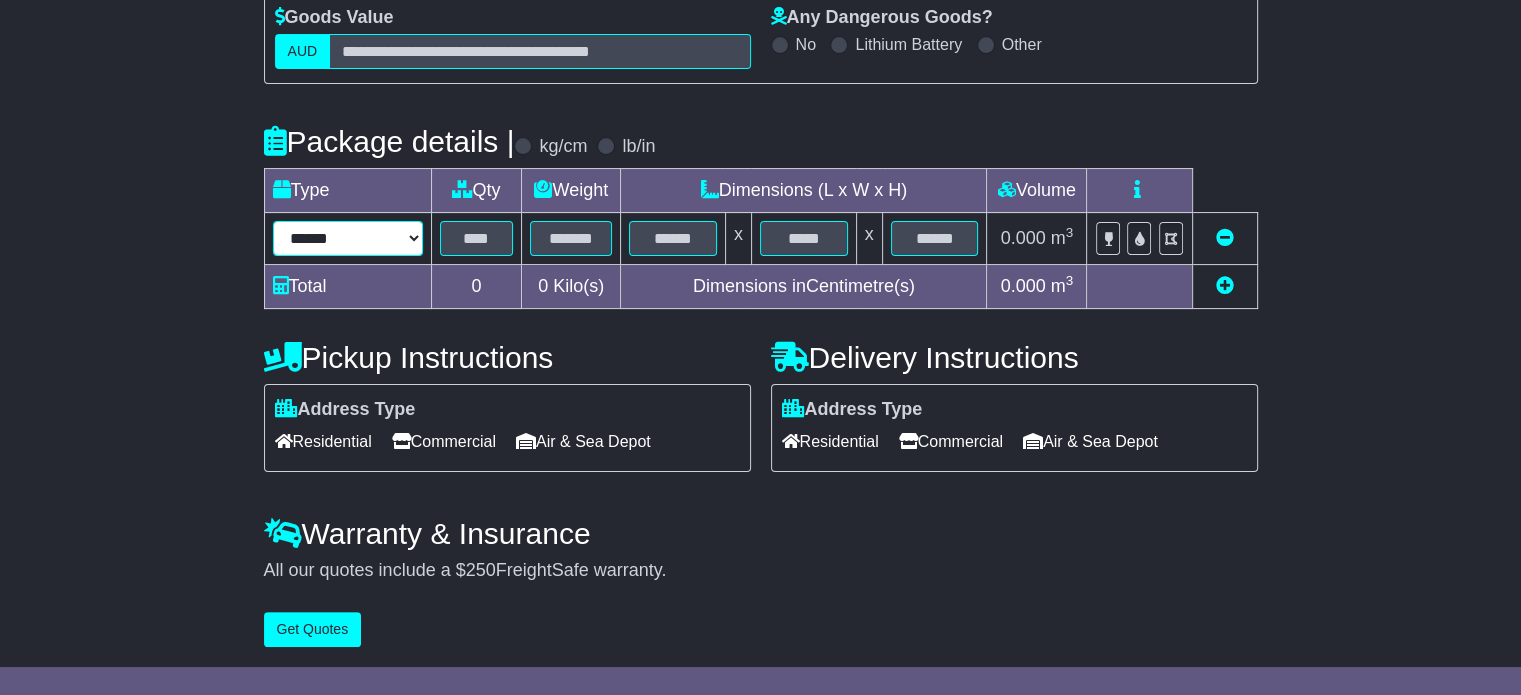 click on "****** ****** *** ******** ***** **** **** ****** *** *******" at bounding box center [348, 238] 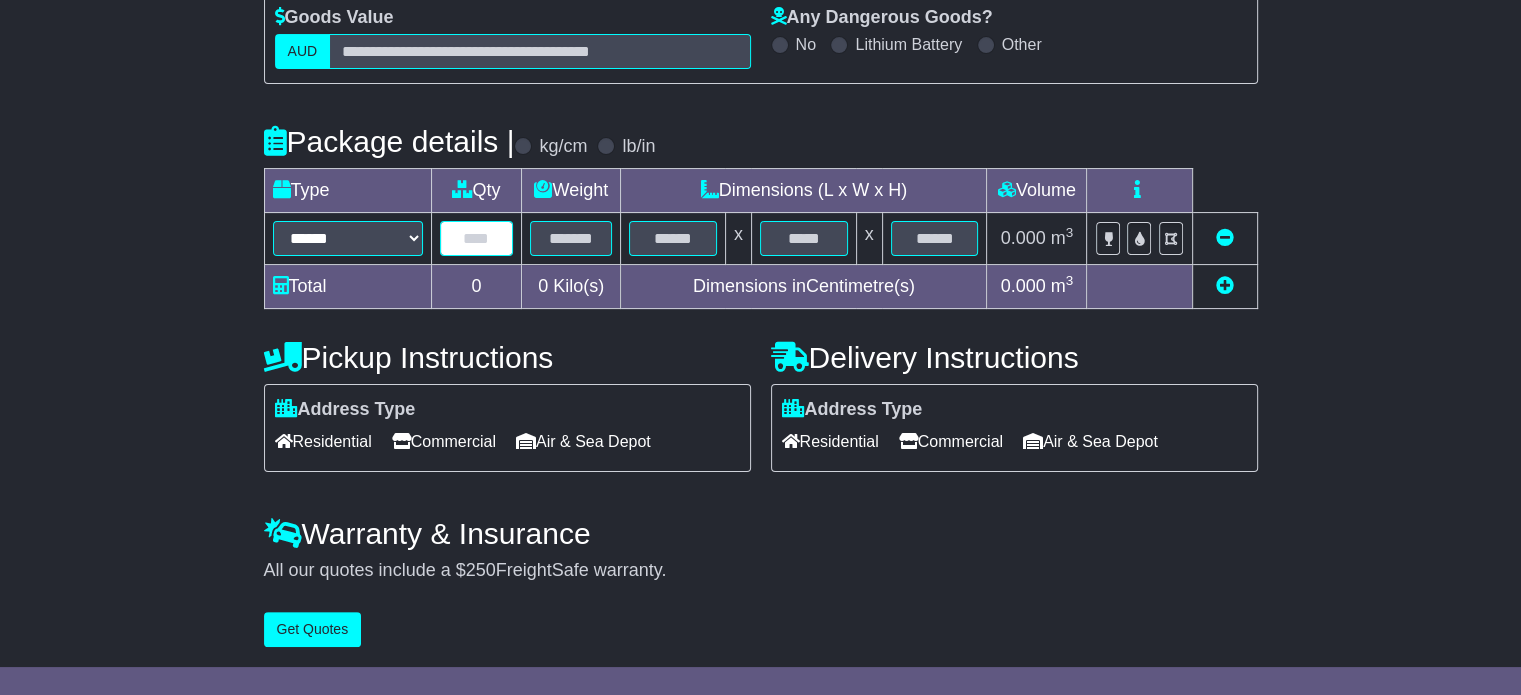 click at bounding box center [477, 238] 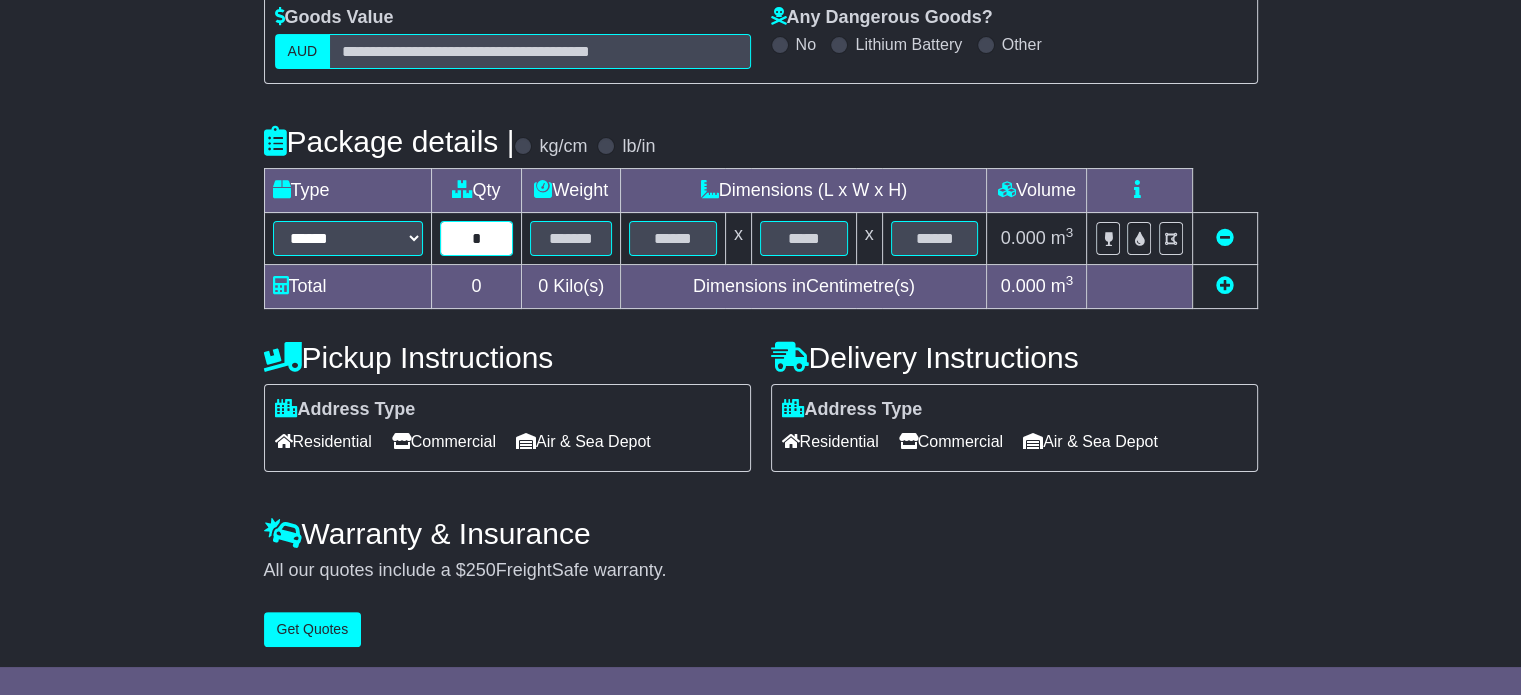 type on "*" 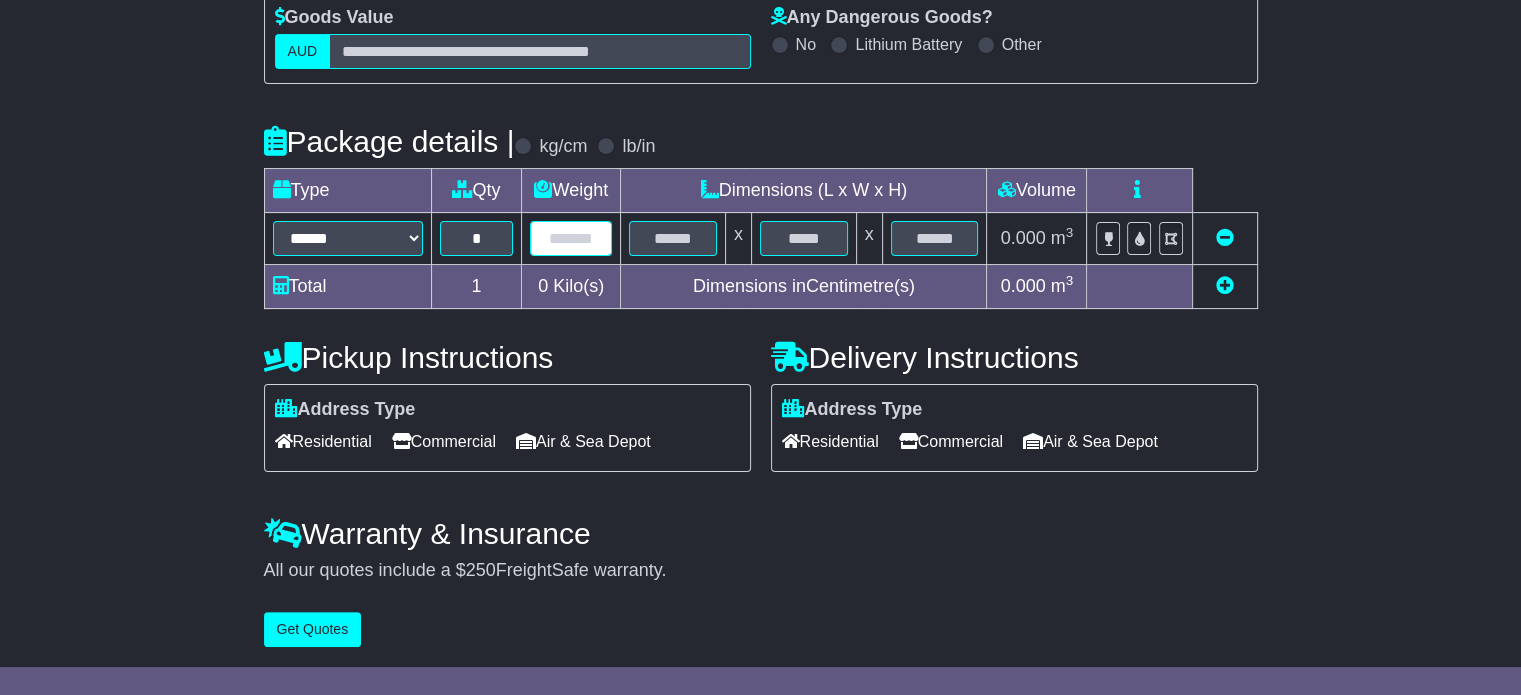 click at bounding box center [571, 238] 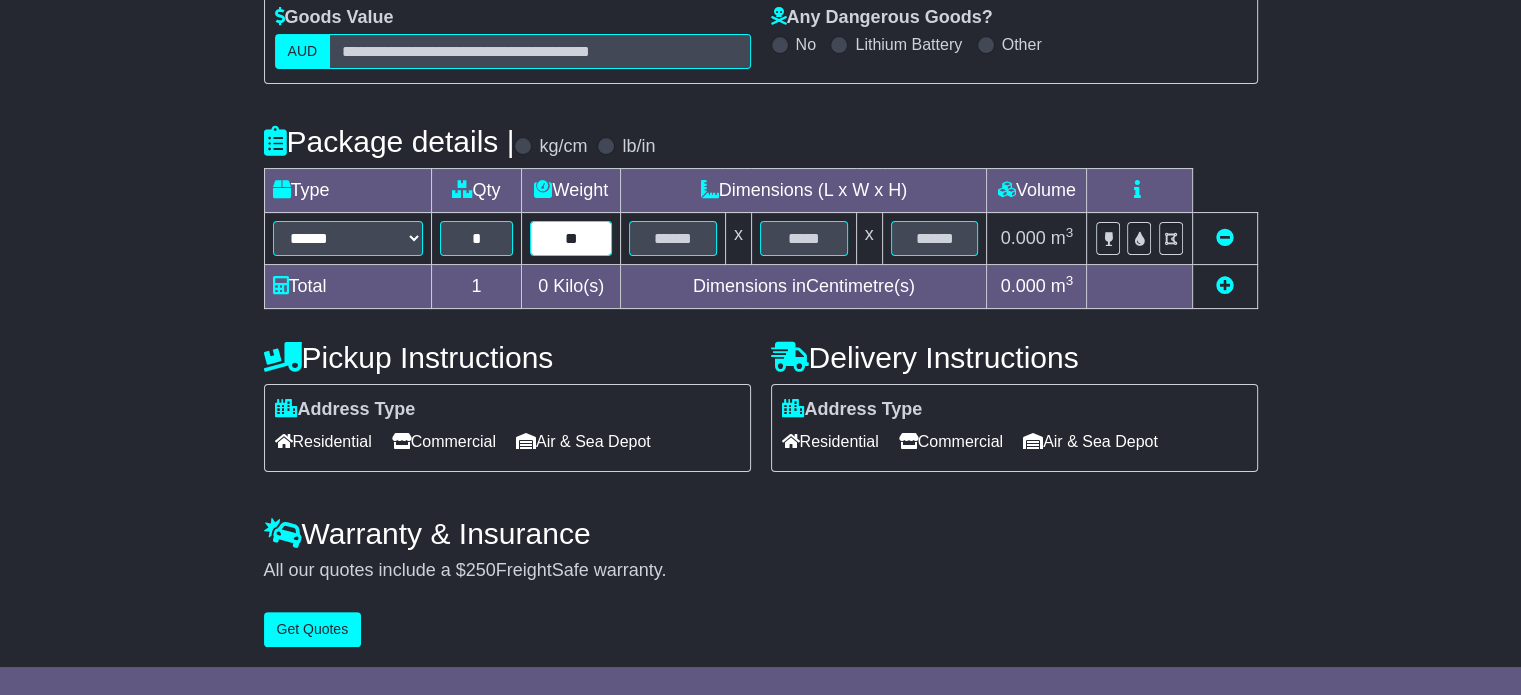 type on "**" 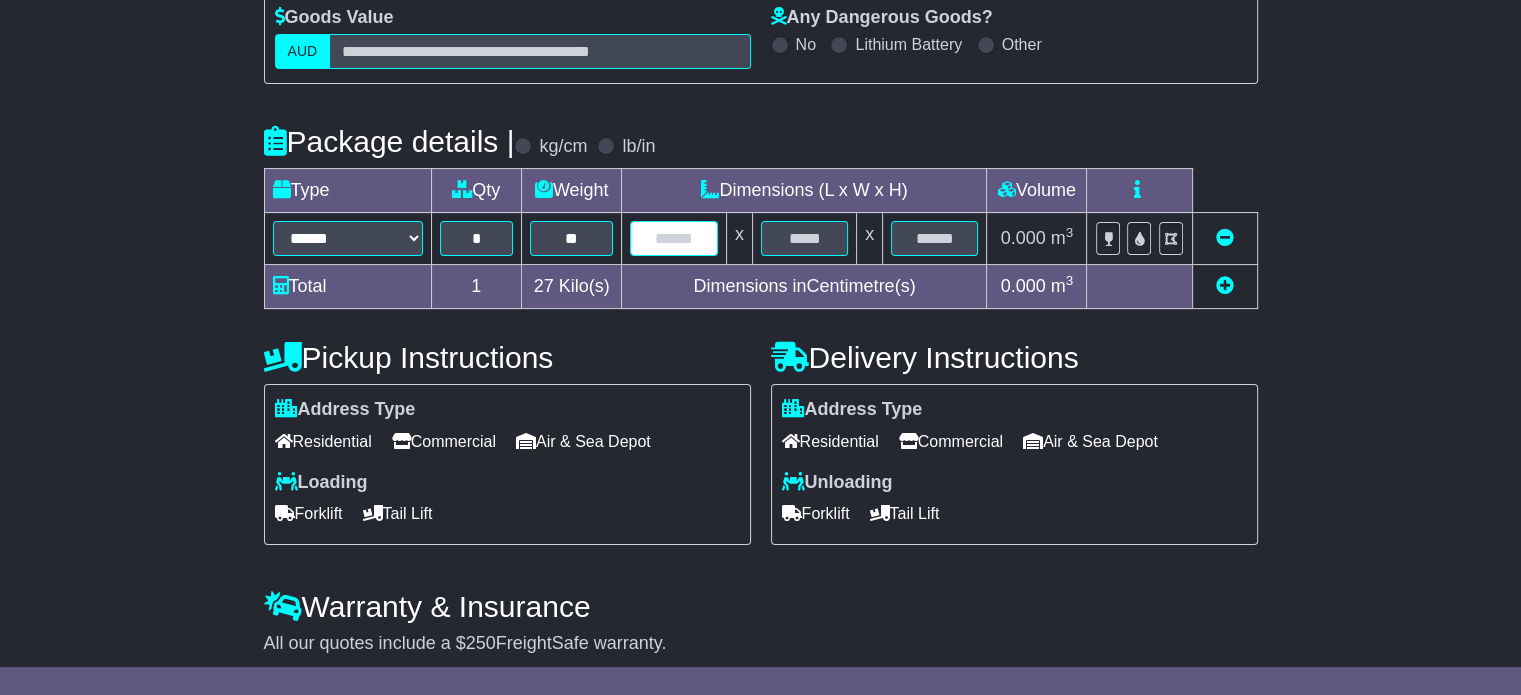 click at bounding box center [673, 238] 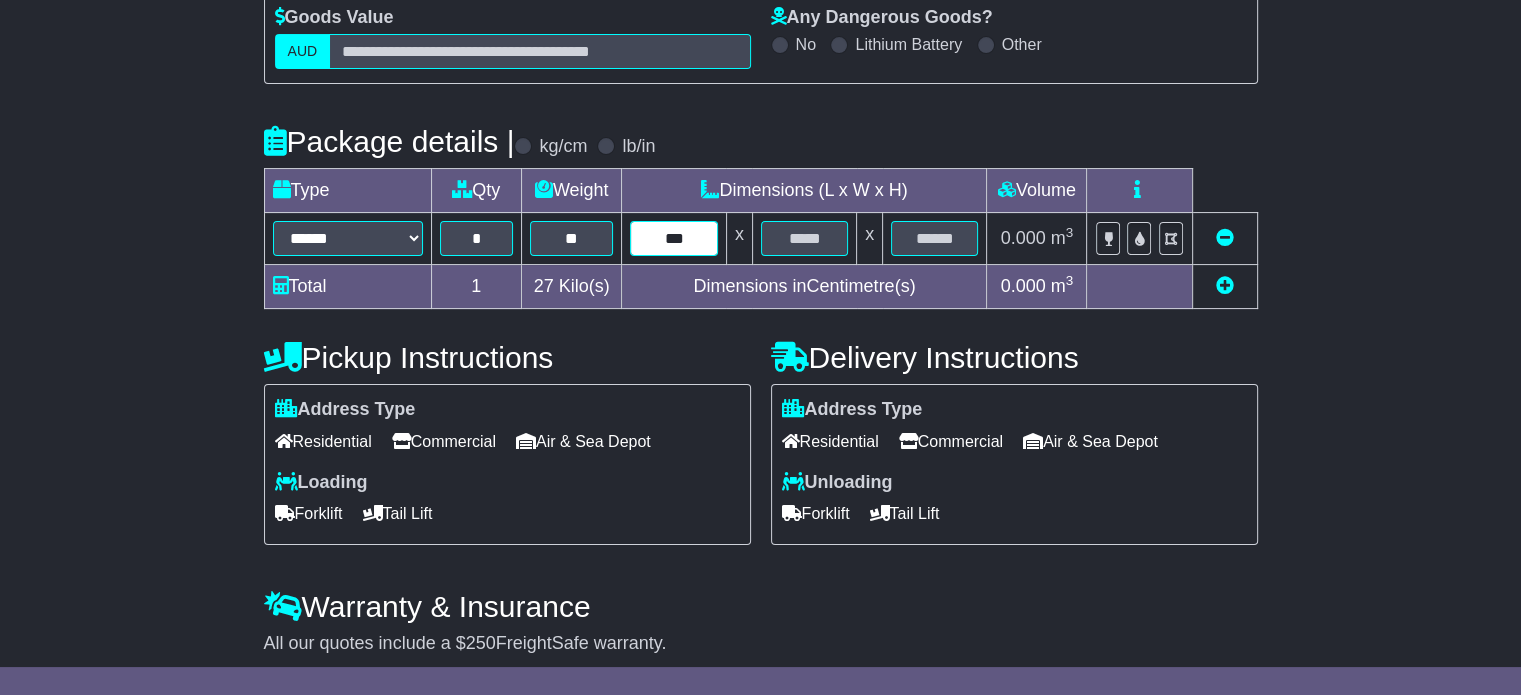 type on "***" 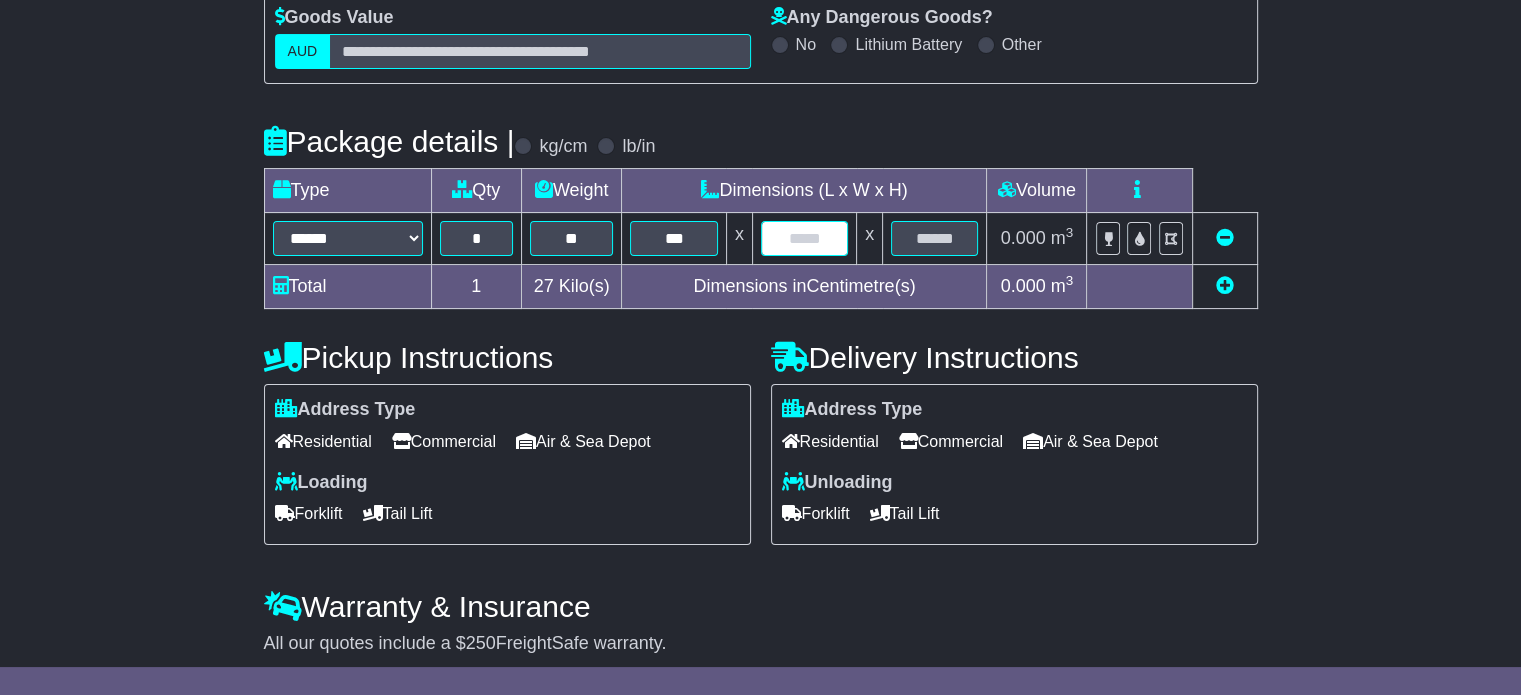 click at bounding box center (804, 238) 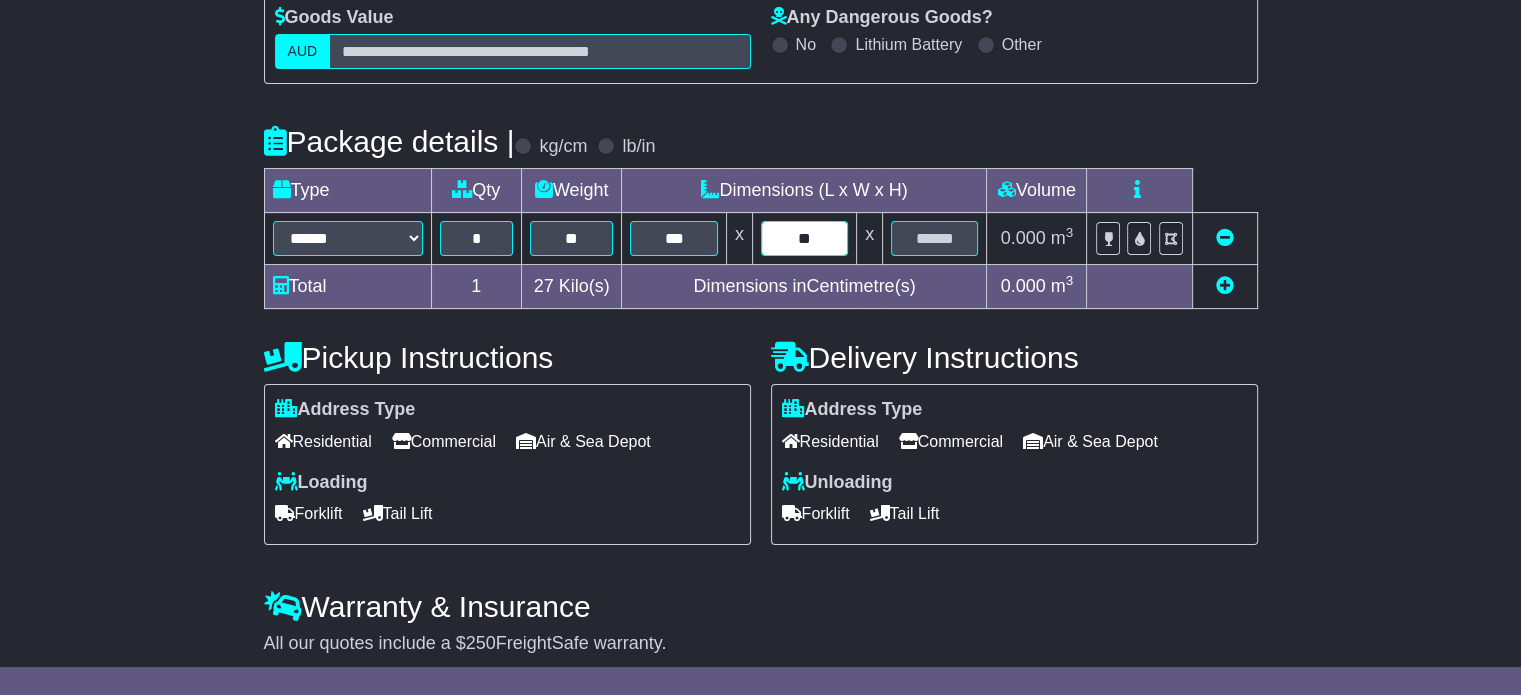 type on "**" 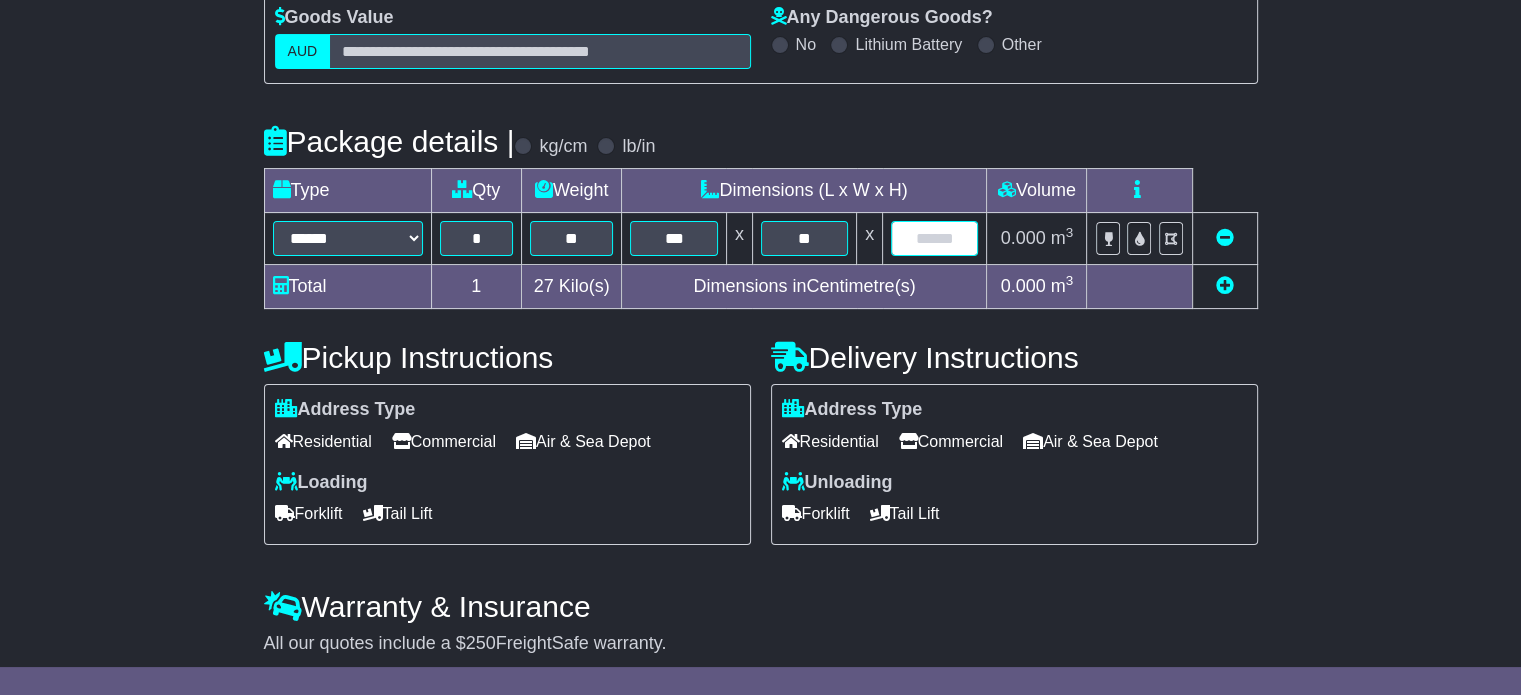 click at bounding box center (934, 238) 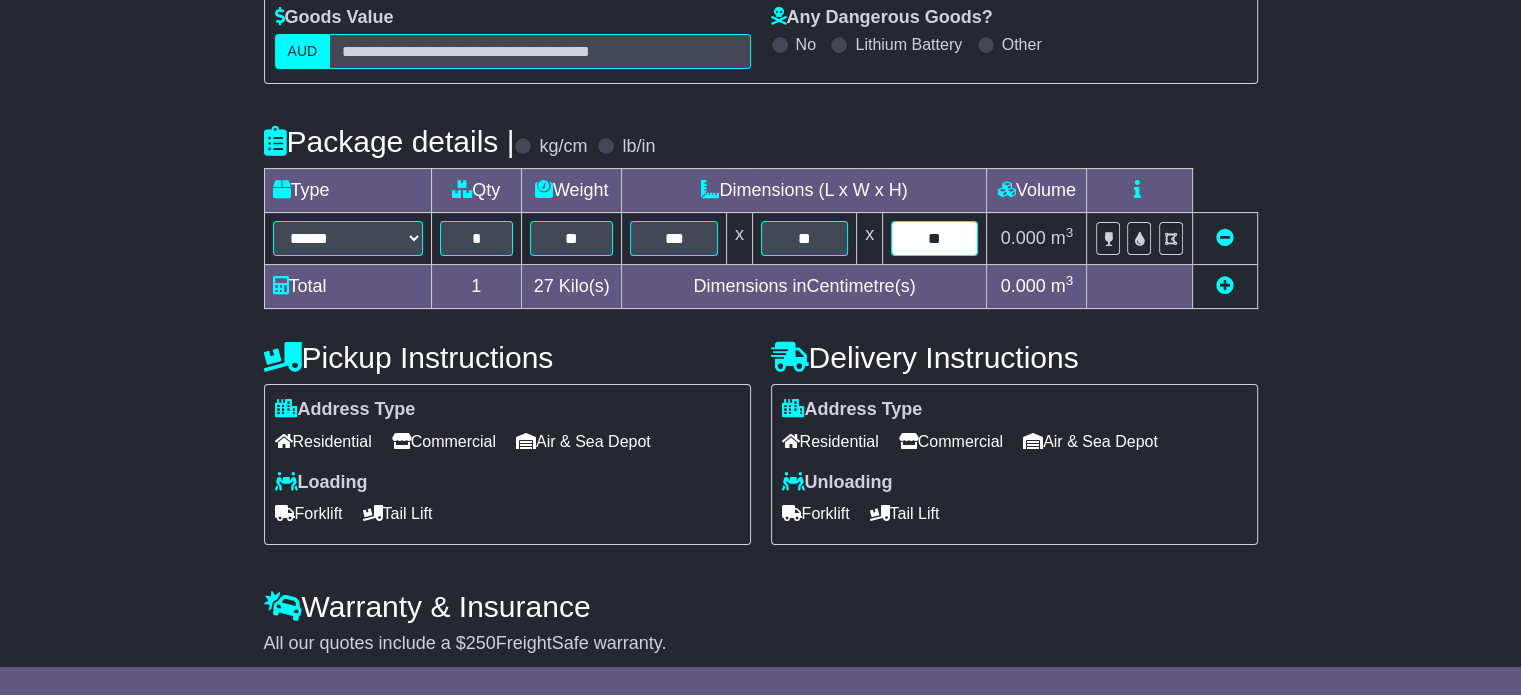 type on "**" 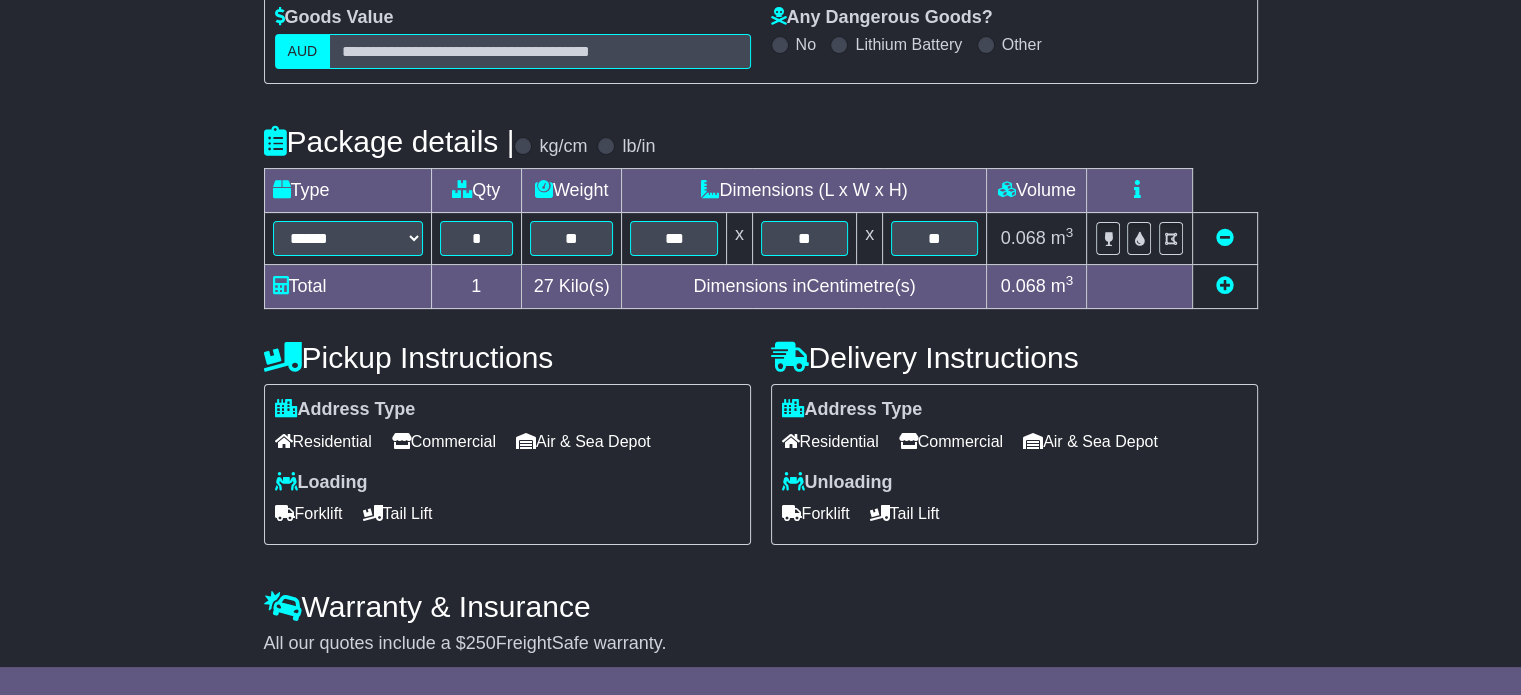 click on "Residential" at bounding box center [323, 441] 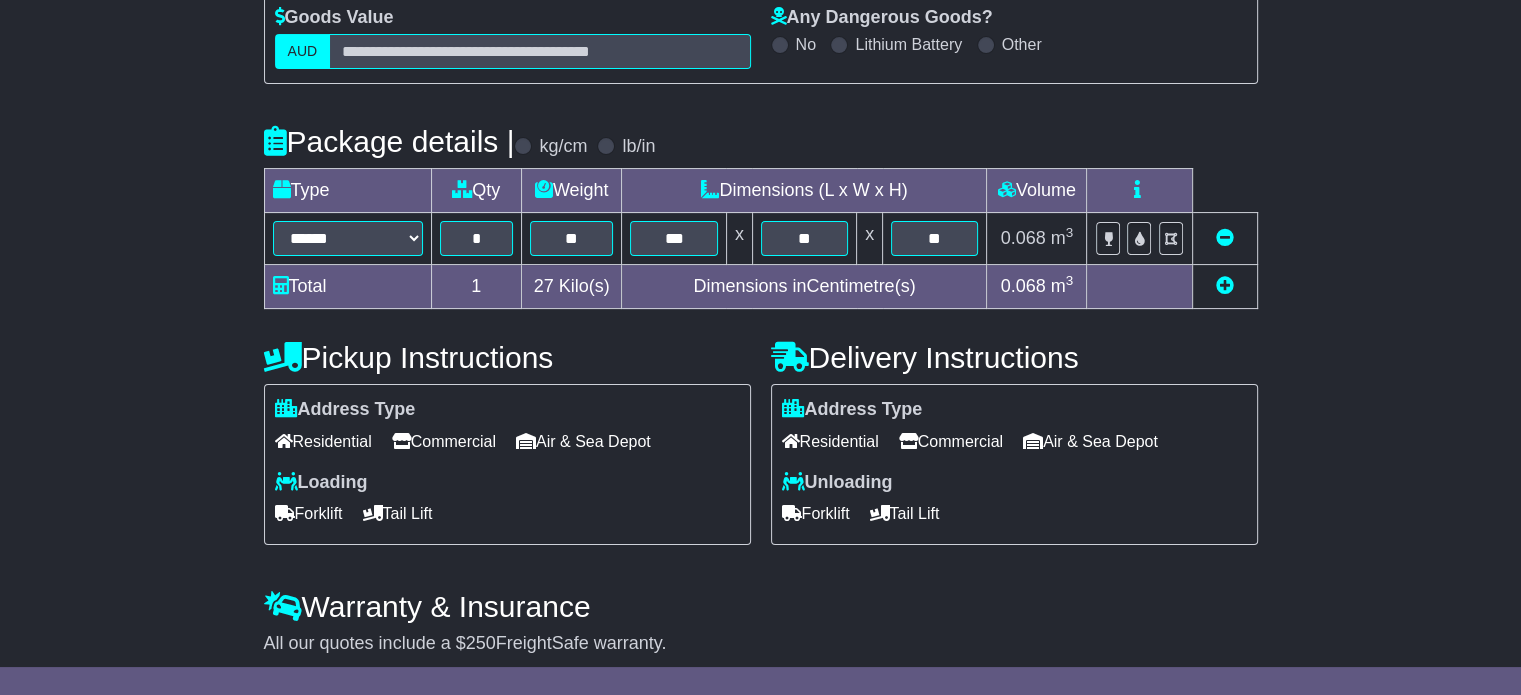 click on "Commercial" at bounding box center (951, 441) 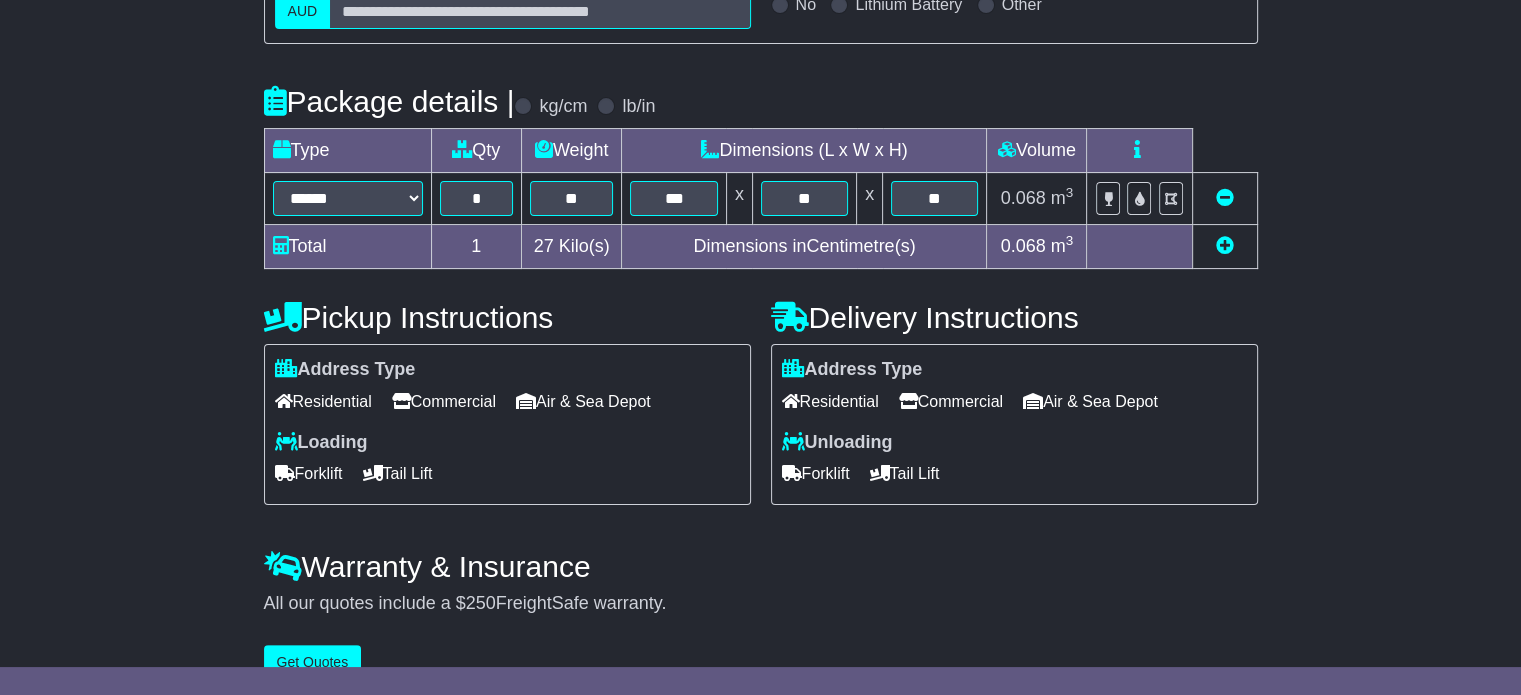 scroll, scrollTop: 436, scrollLeft: 0, axis: vertical 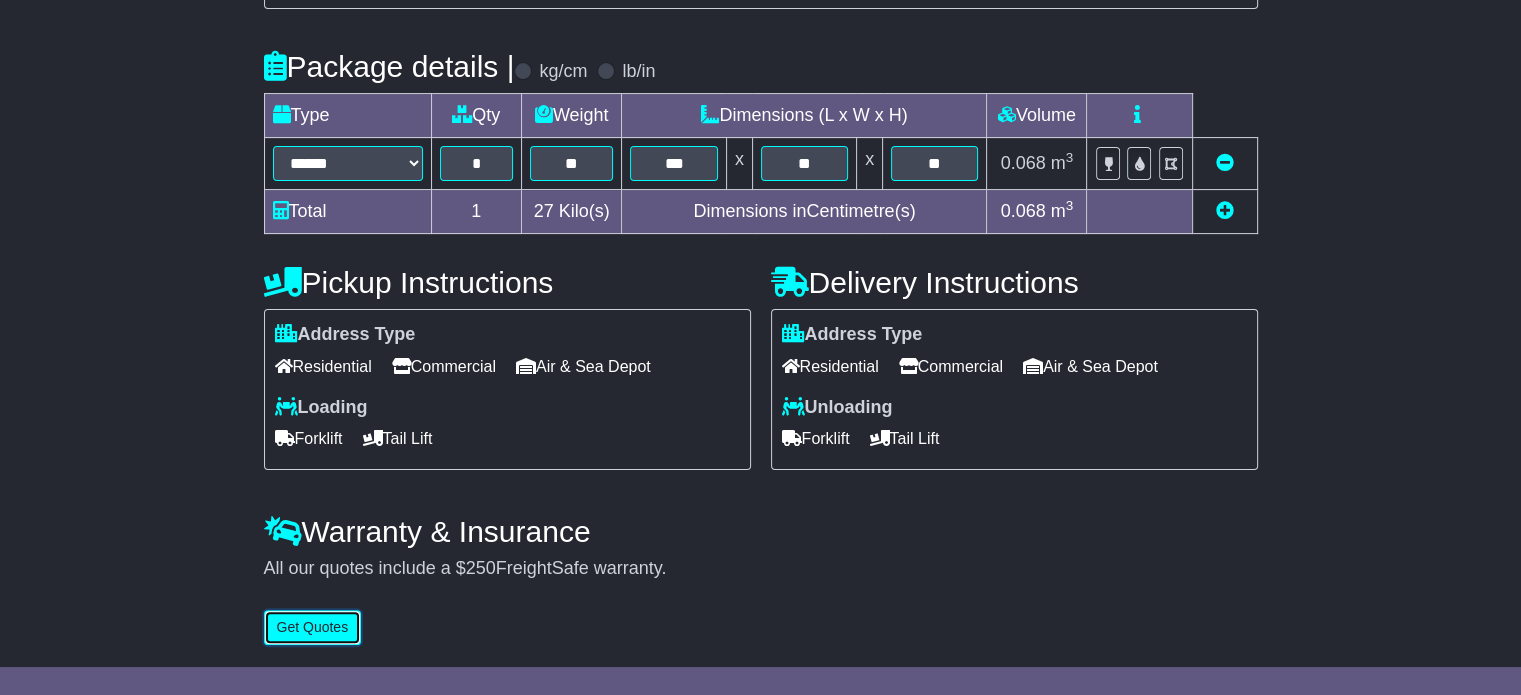 click on "Get Quotes" at bounding box center [313, 627] 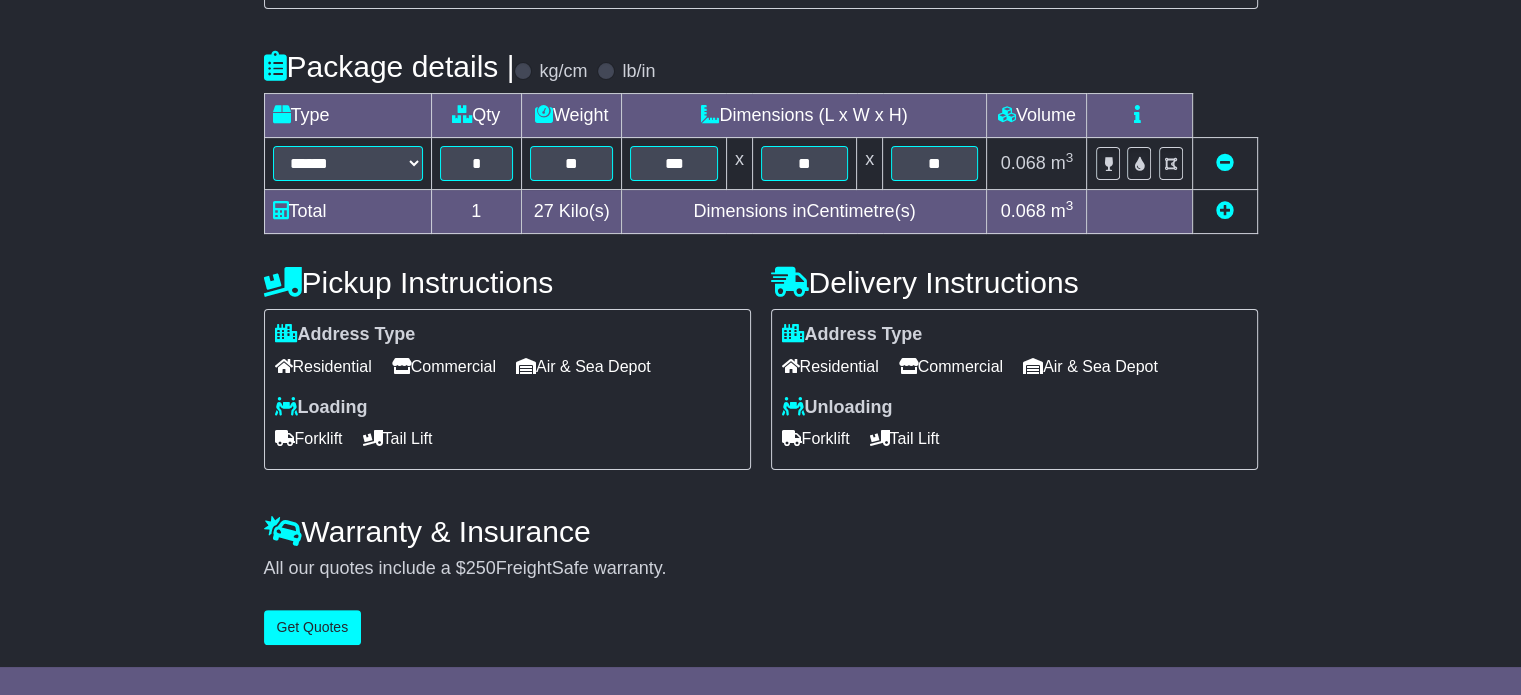 scroll, scrollTop: 0, scrollLeft: 0, axis: both 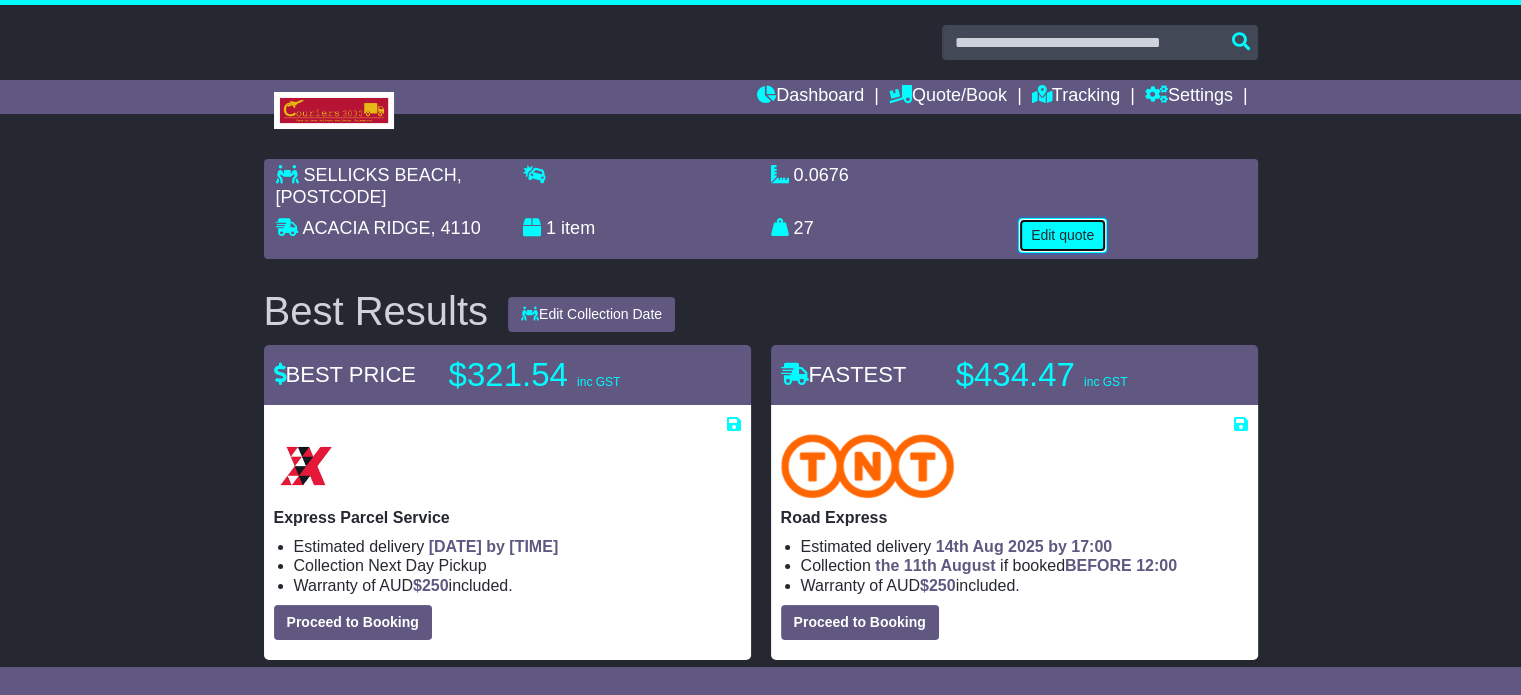 type 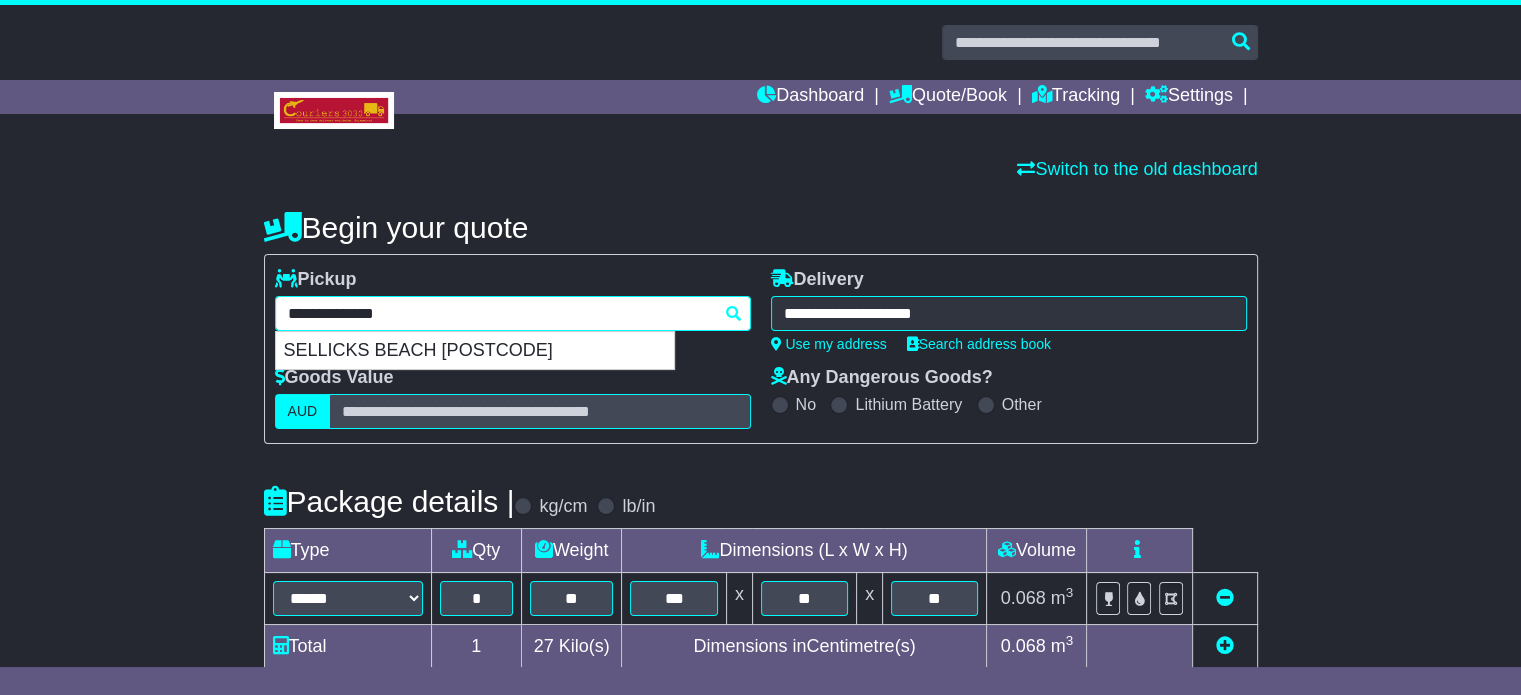 click on "**********" at bounding box center [513, 313] 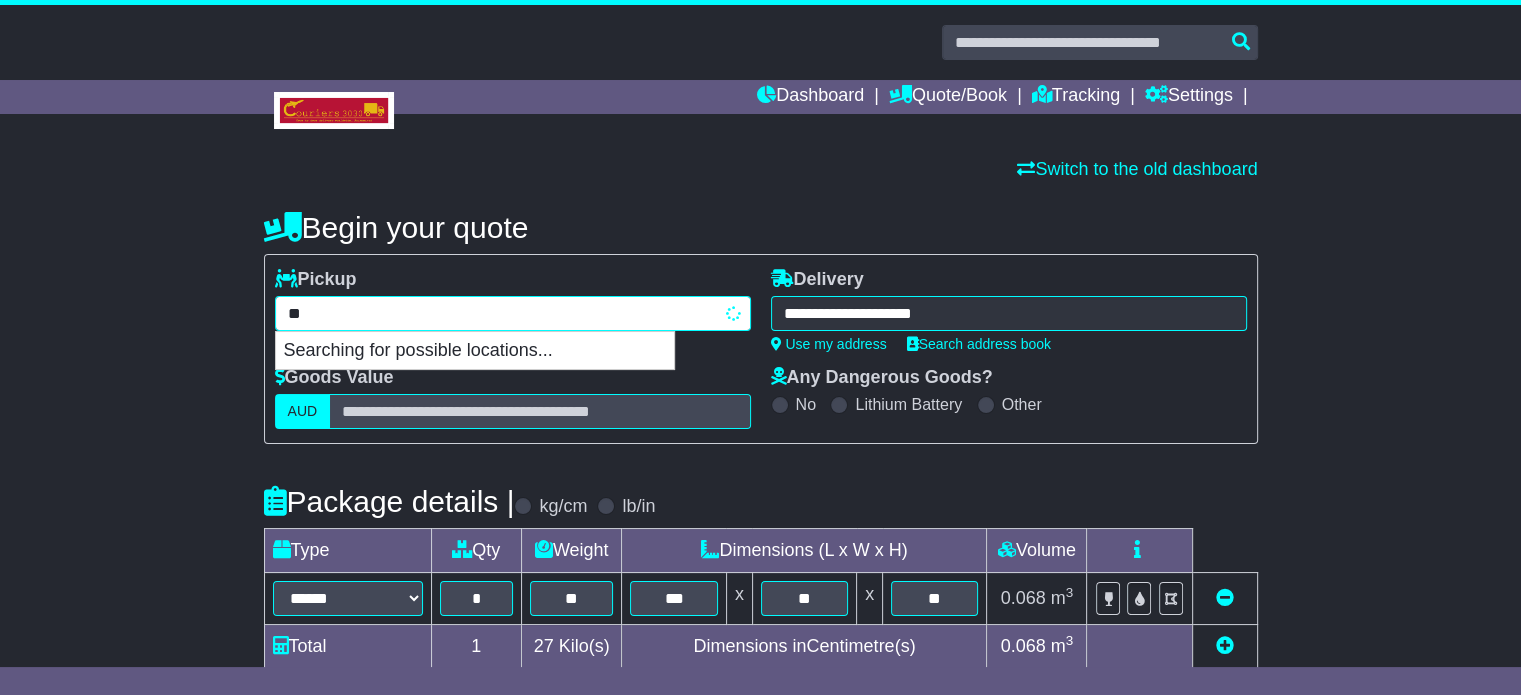 type on "*" 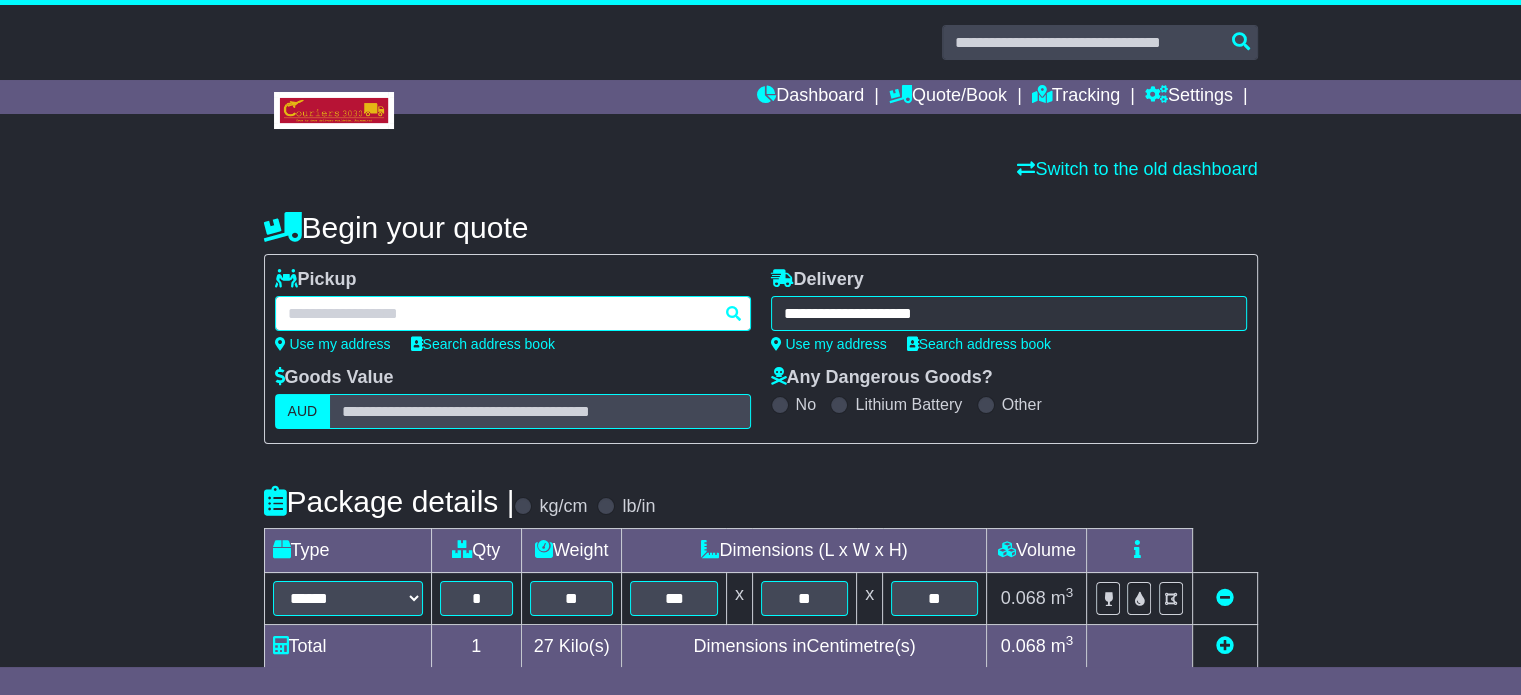 paste on "**********" 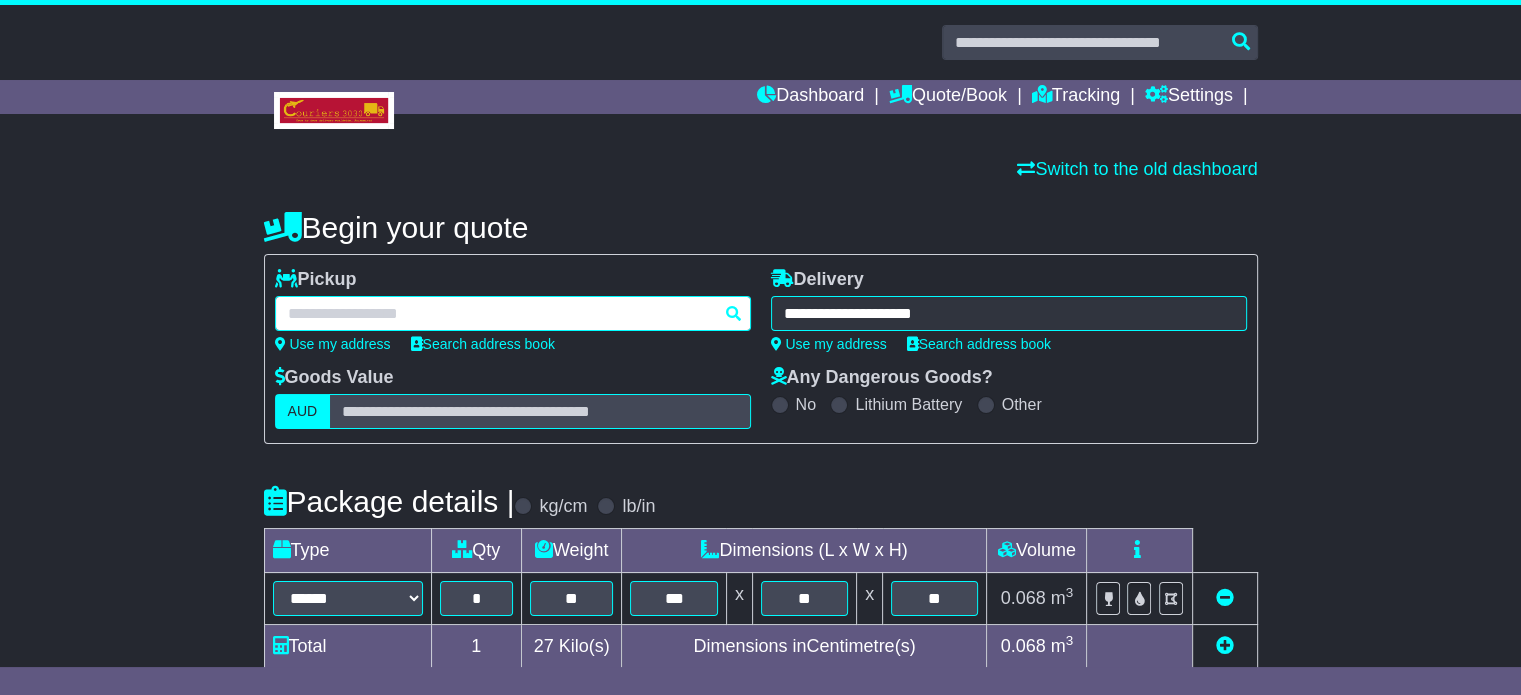 type on "**********" 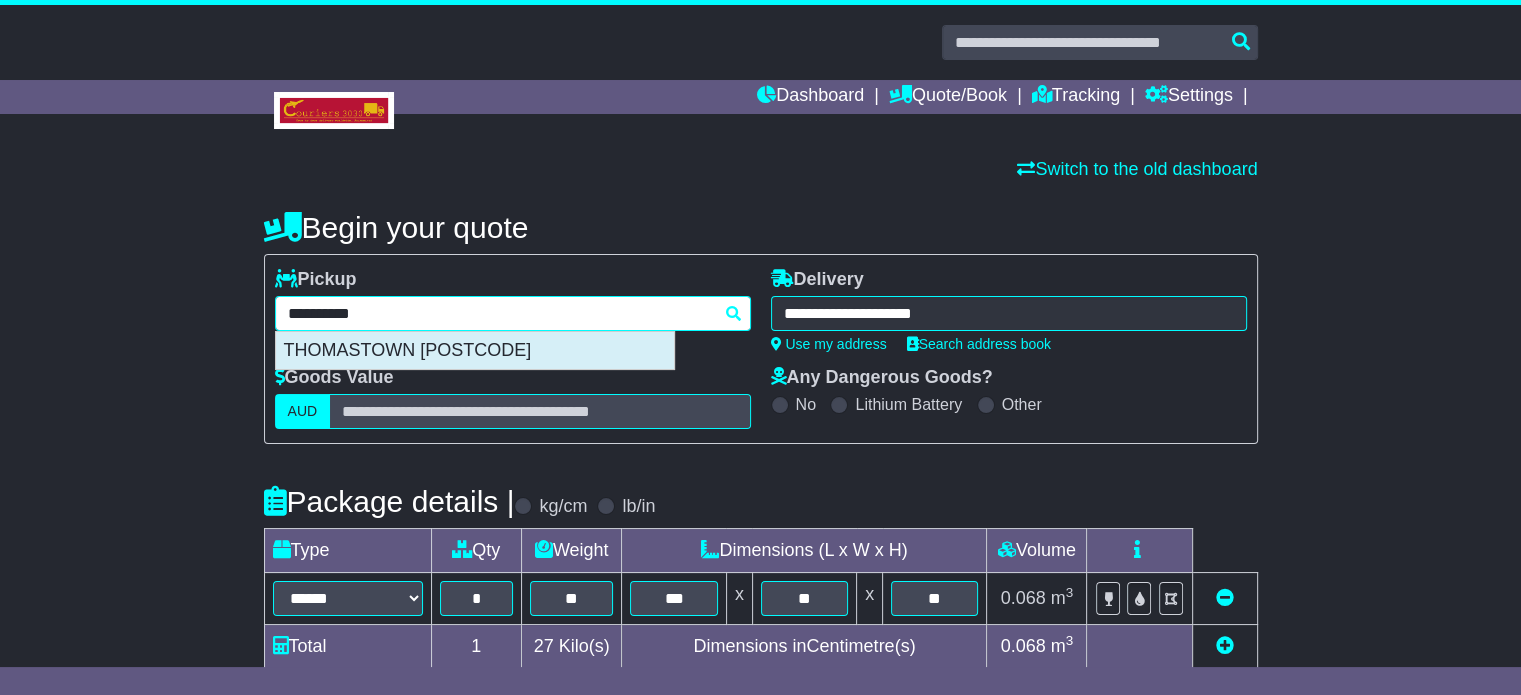 click on "THOMASTOWN 3074" at bounding box center [475, 351] 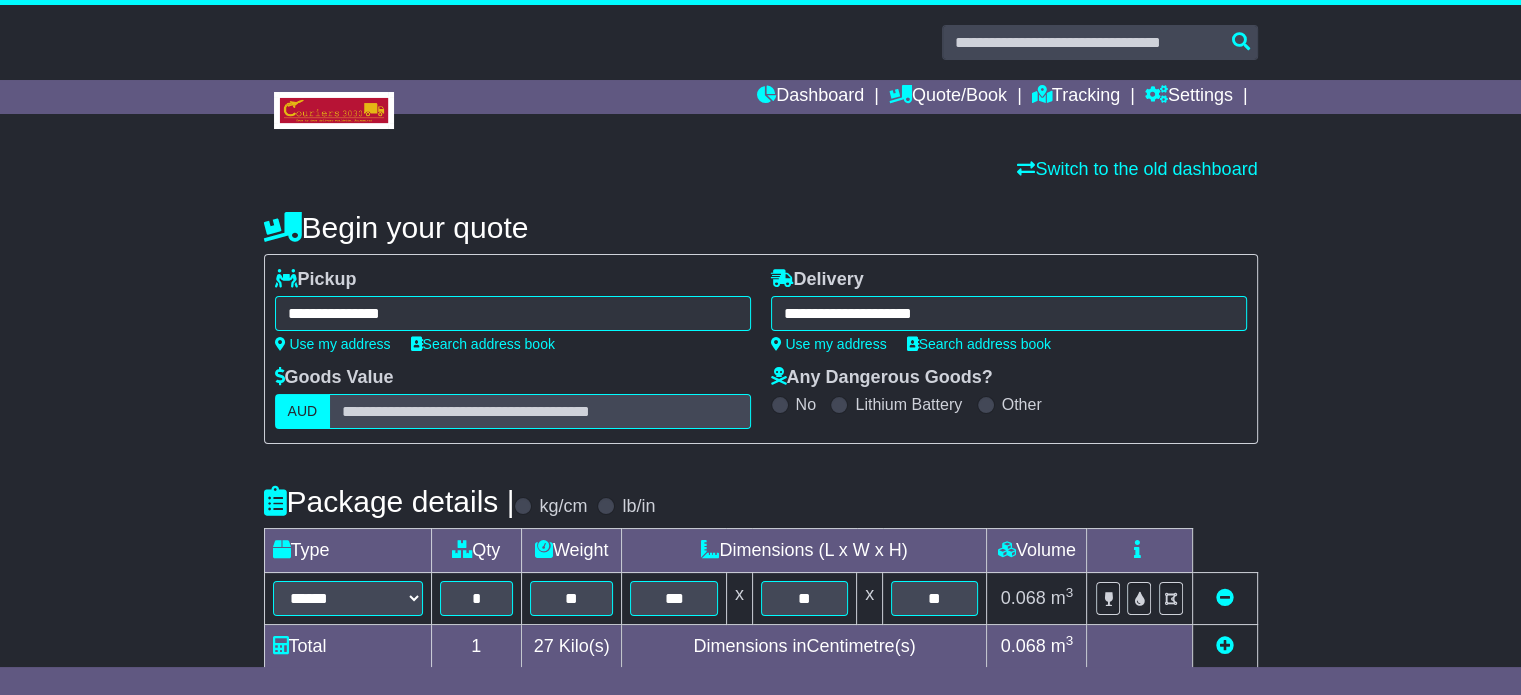 type on "**********" 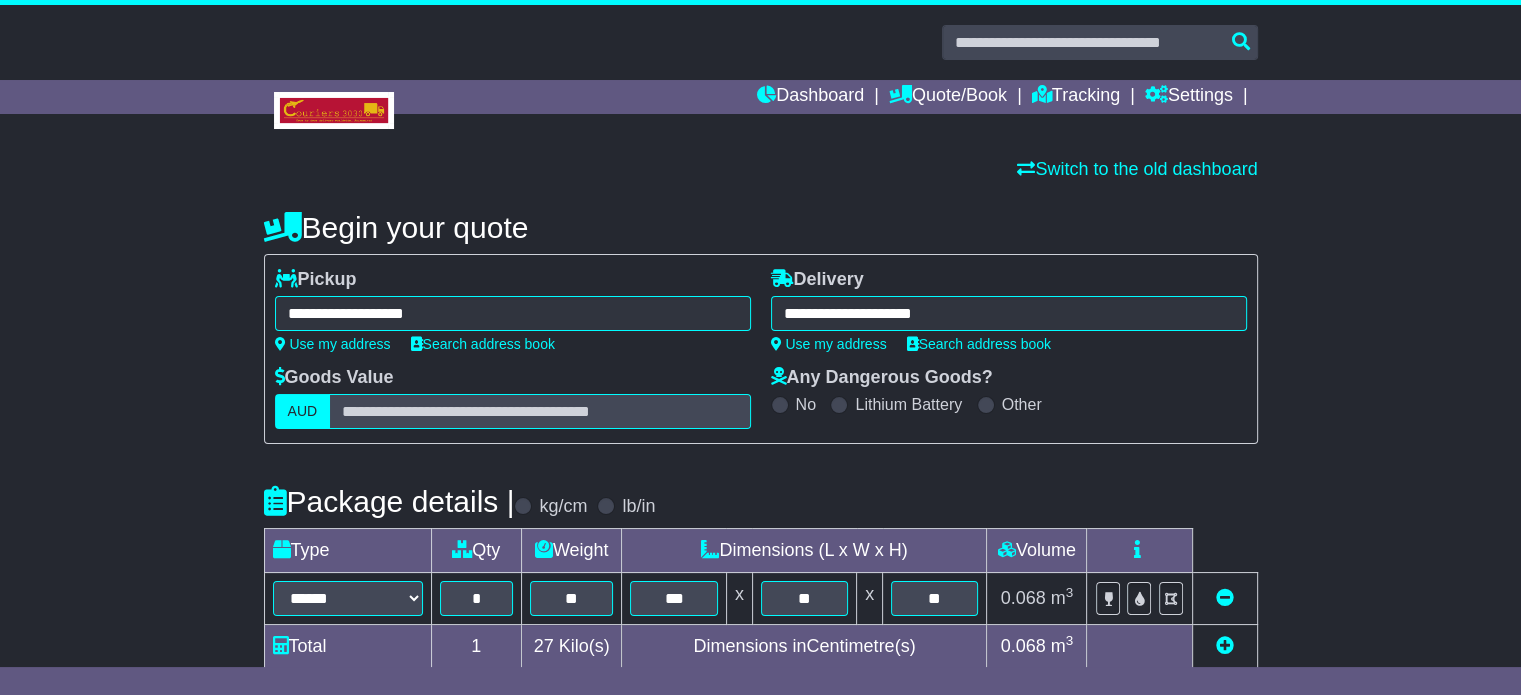 click on "**********" at bounding box center (1009, 313) 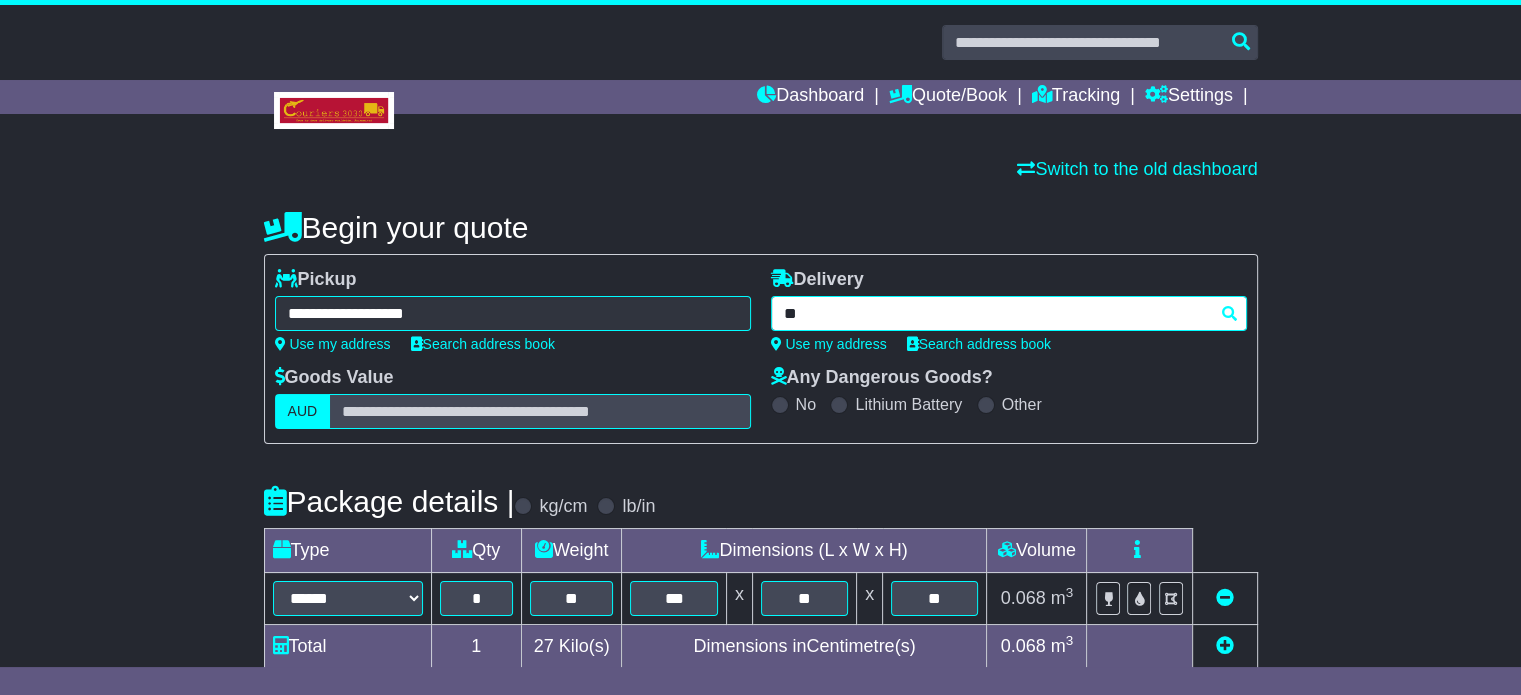 type on "*" 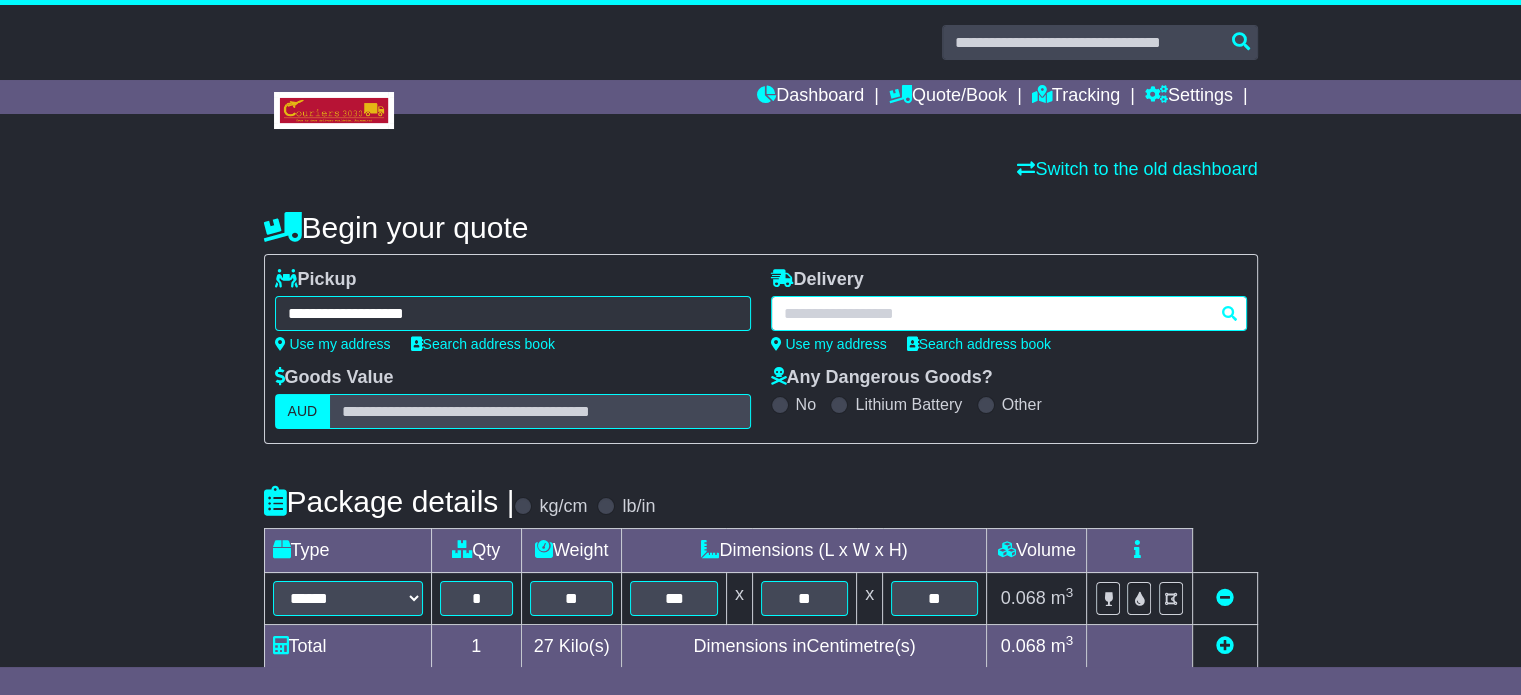 paste on "*****" 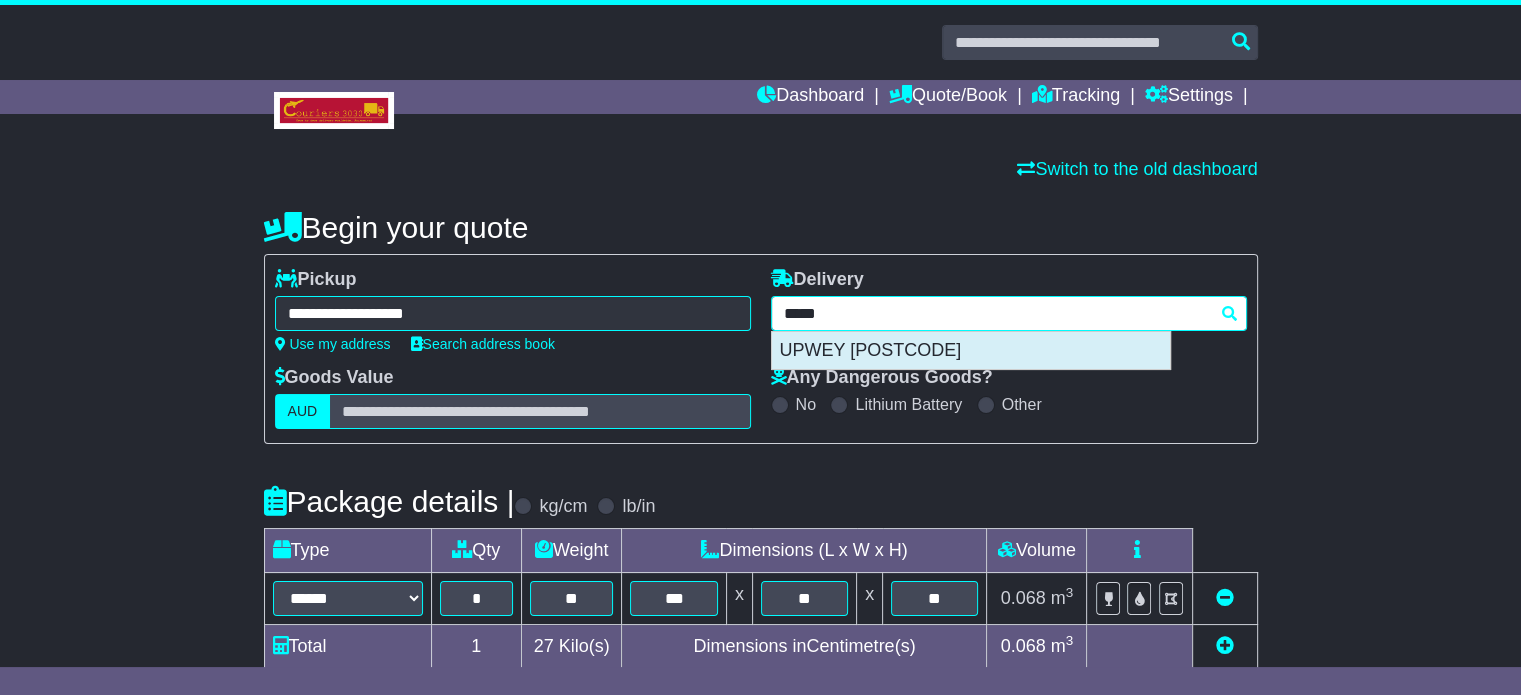 click on "UPWEY 3158" at bounding box center (971, 351) 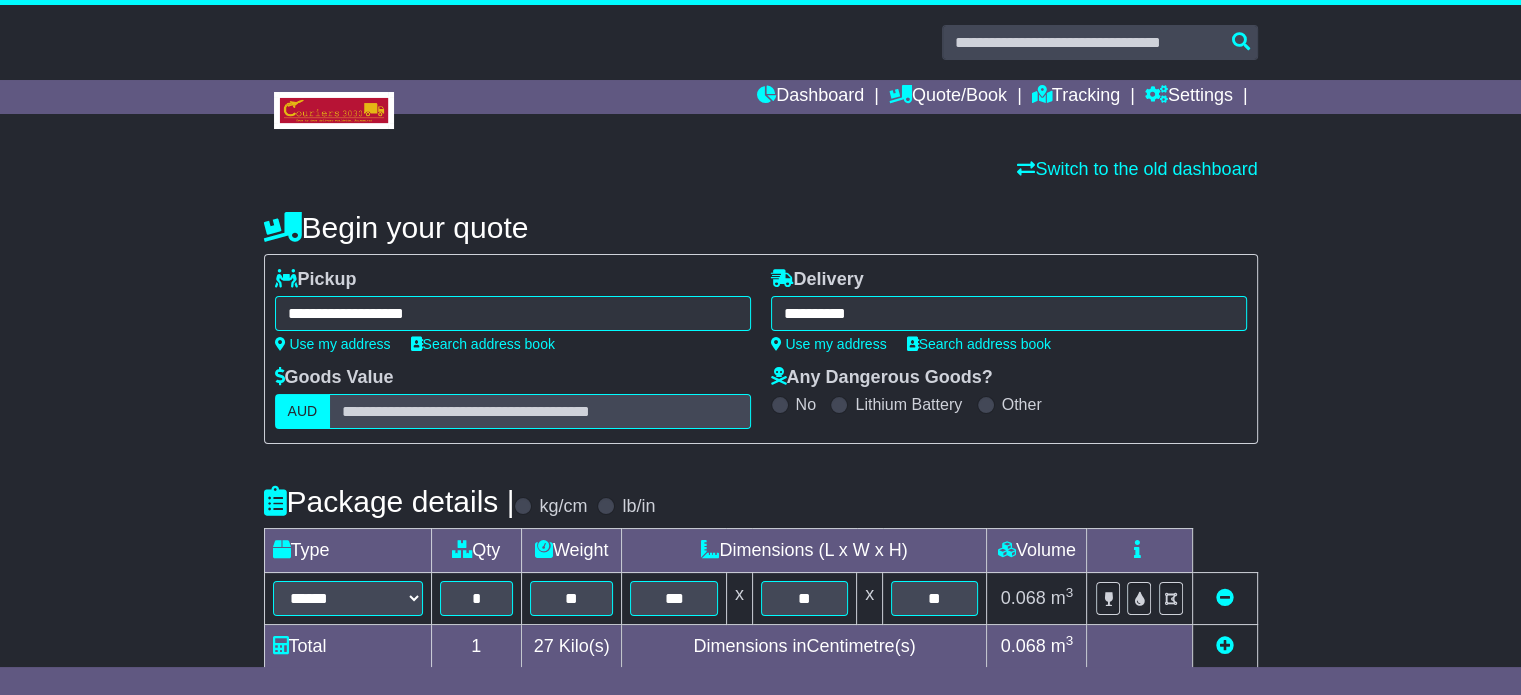 type on "**********" 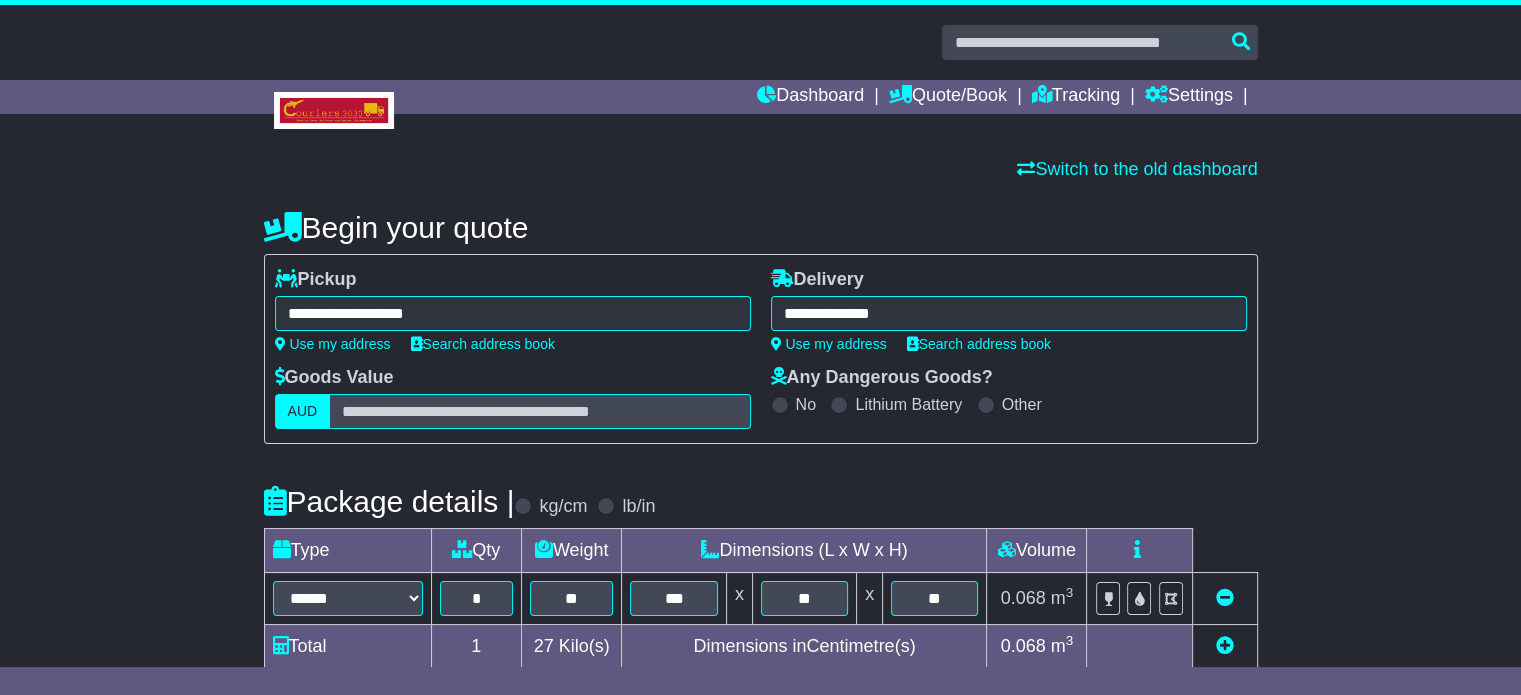 click on "**********" at bounding box center [761, 608] 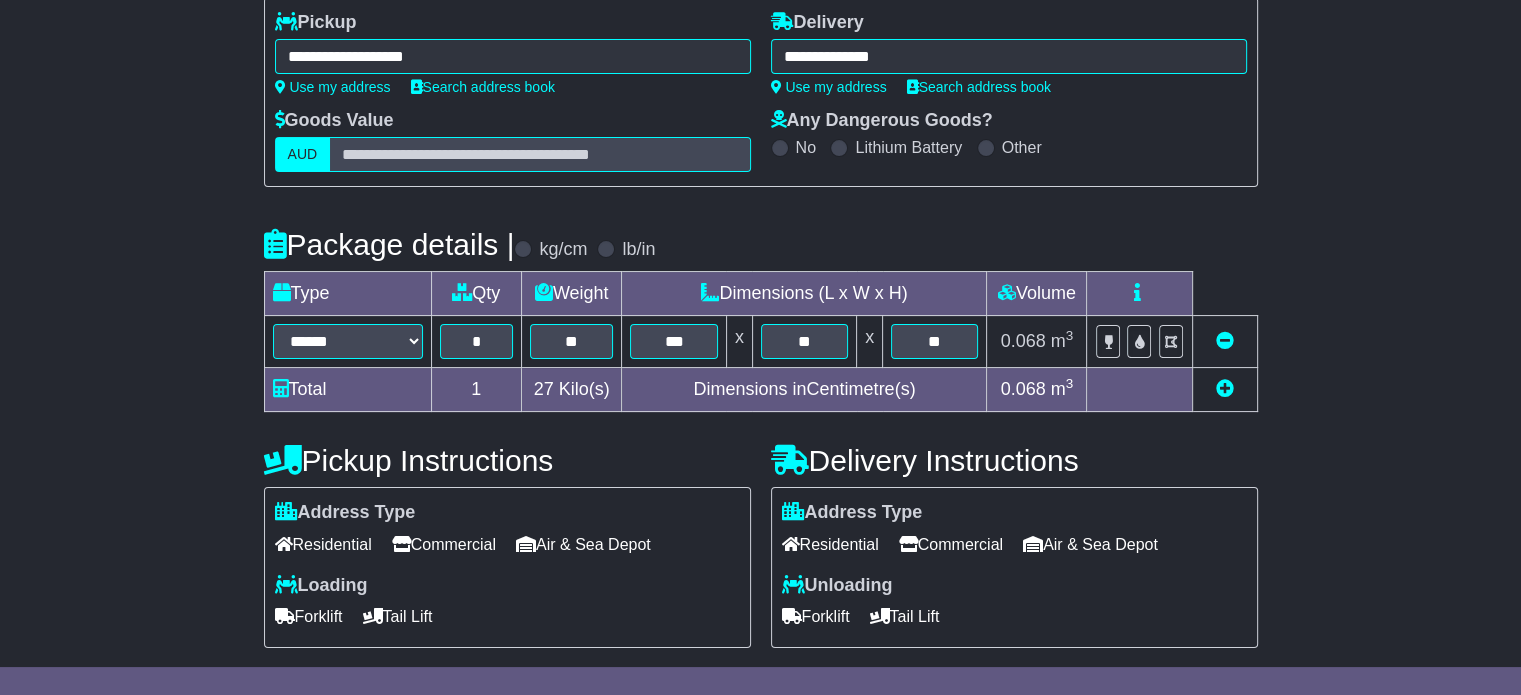 scroll, scrollTop: 320, scrollLeft: 0, axis: vertical 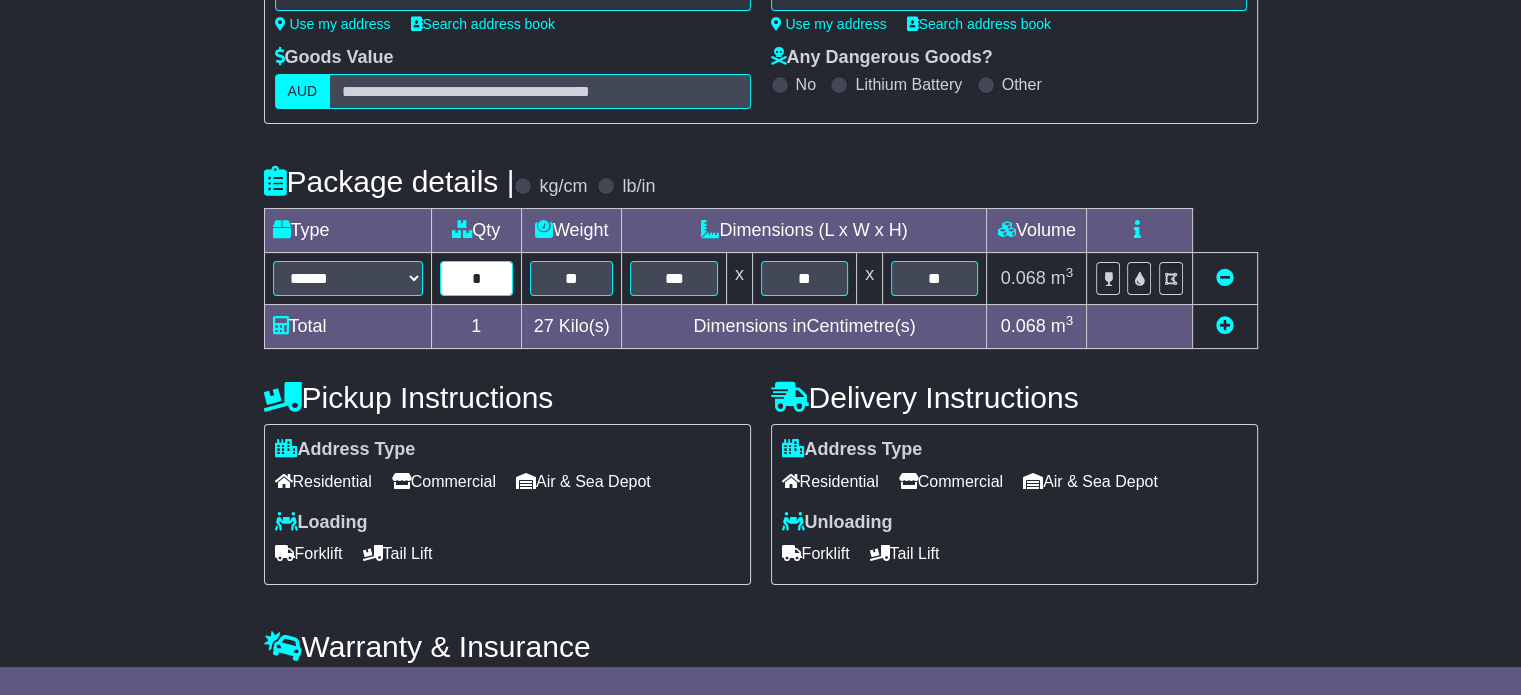 click on "*" at bounding box center (476, 278) 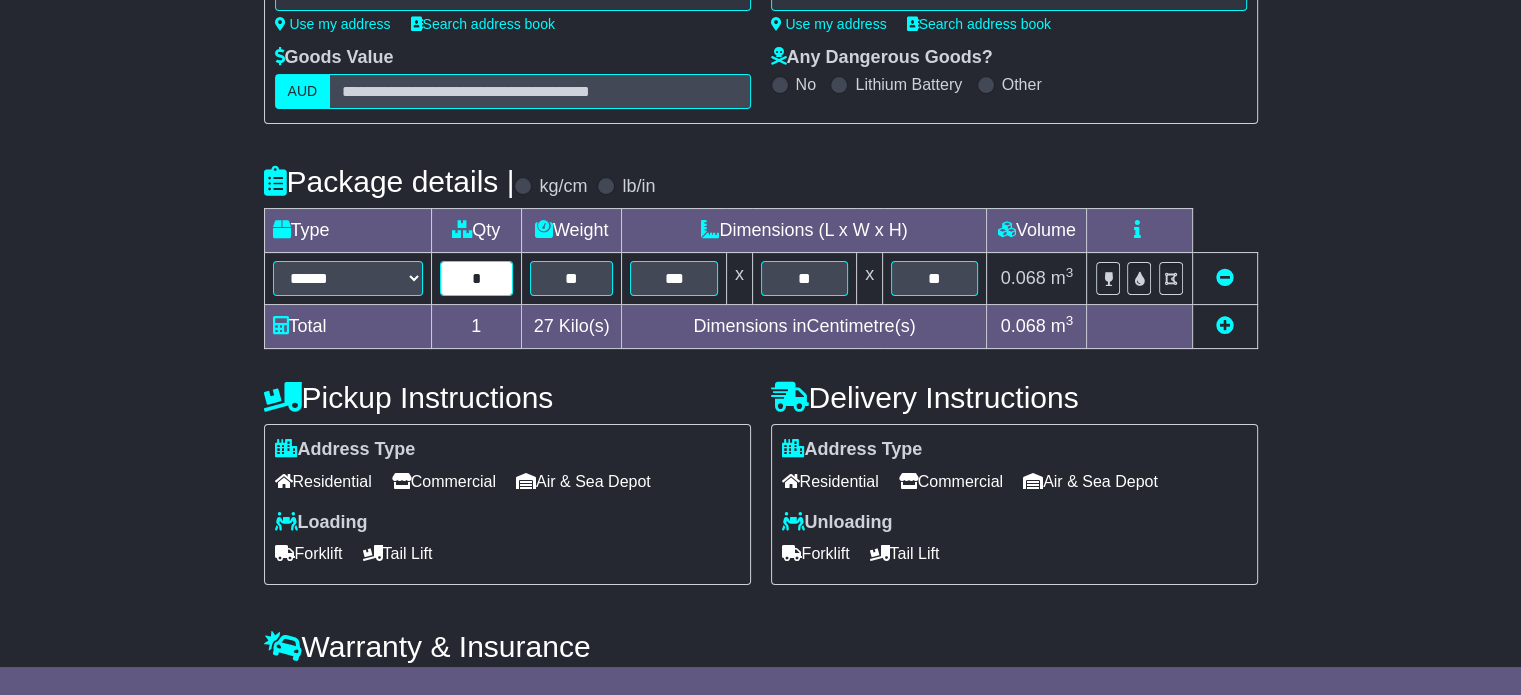 type on "*" 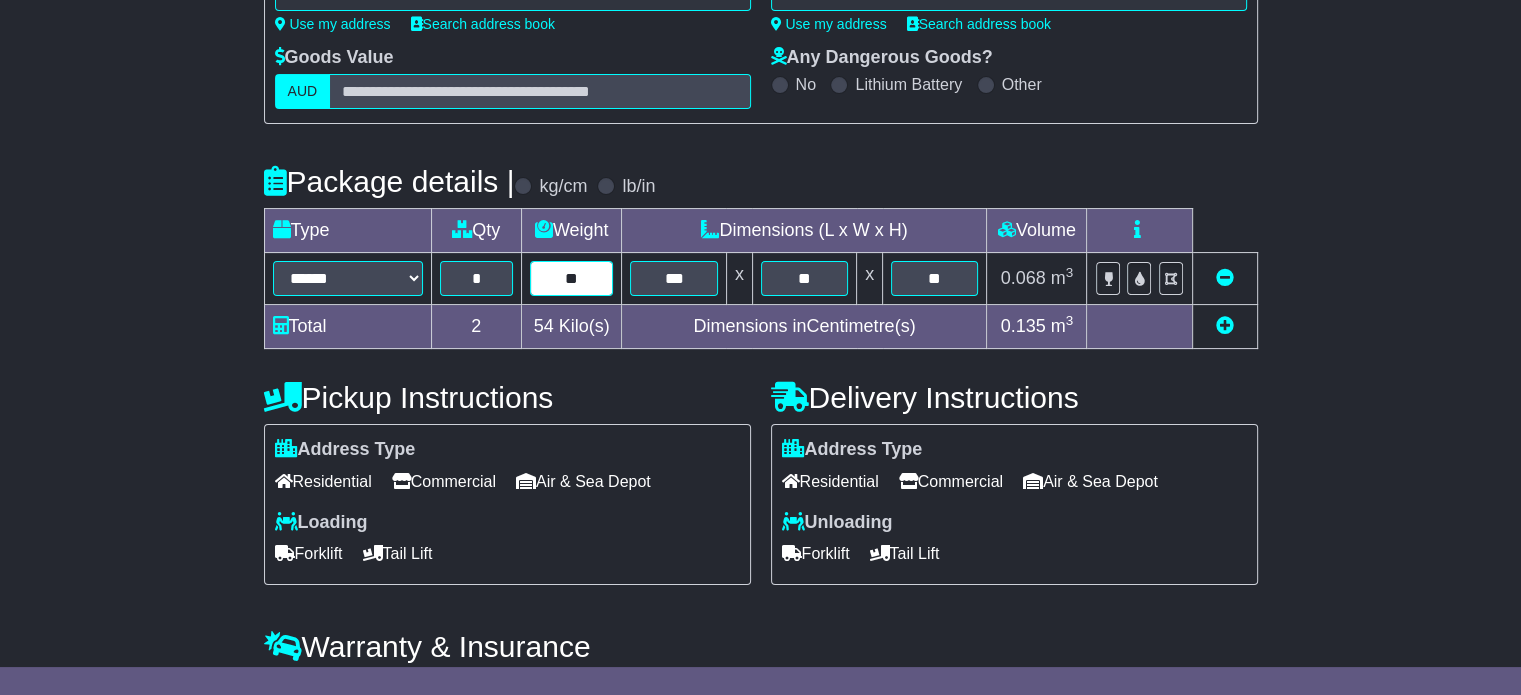 click on "**" at bounding box center (572, 278) 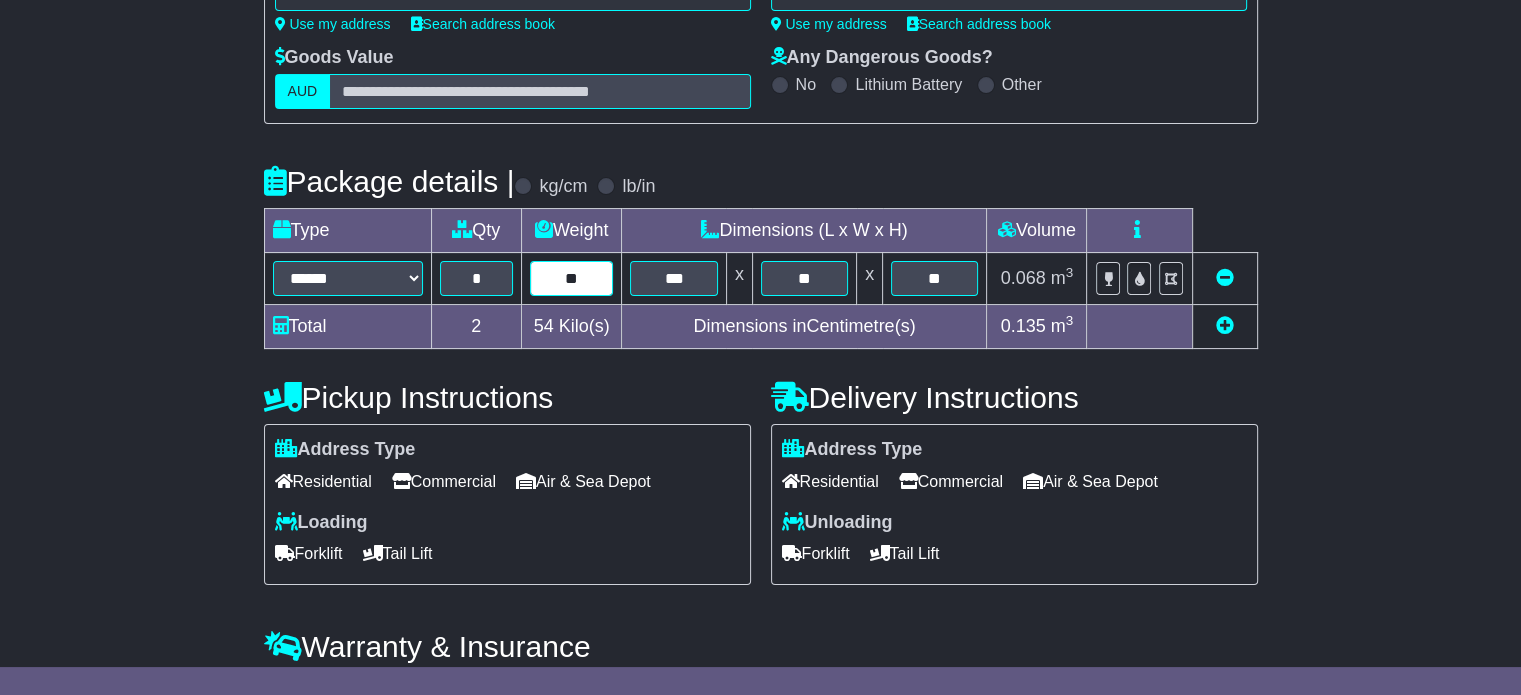 type on "**" 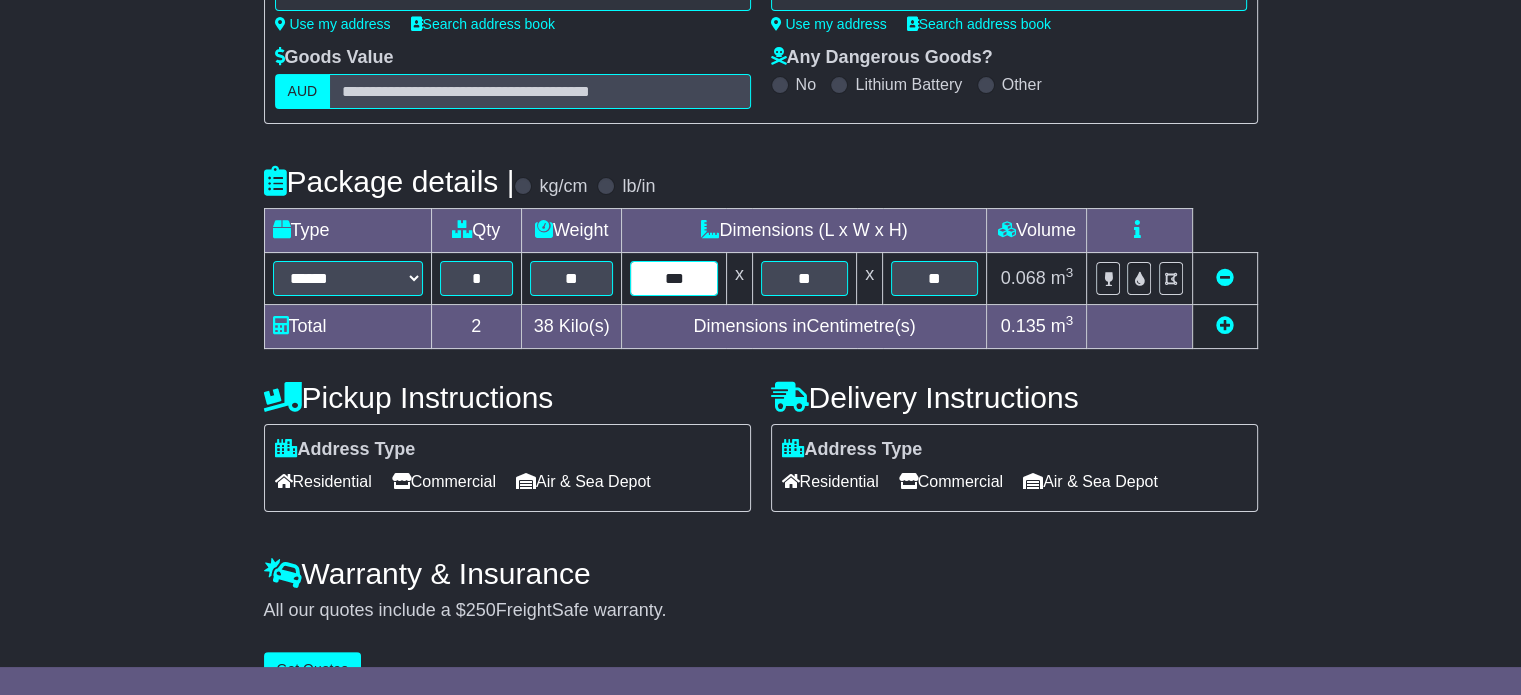 click on "***" at bounding box center [673, 278] 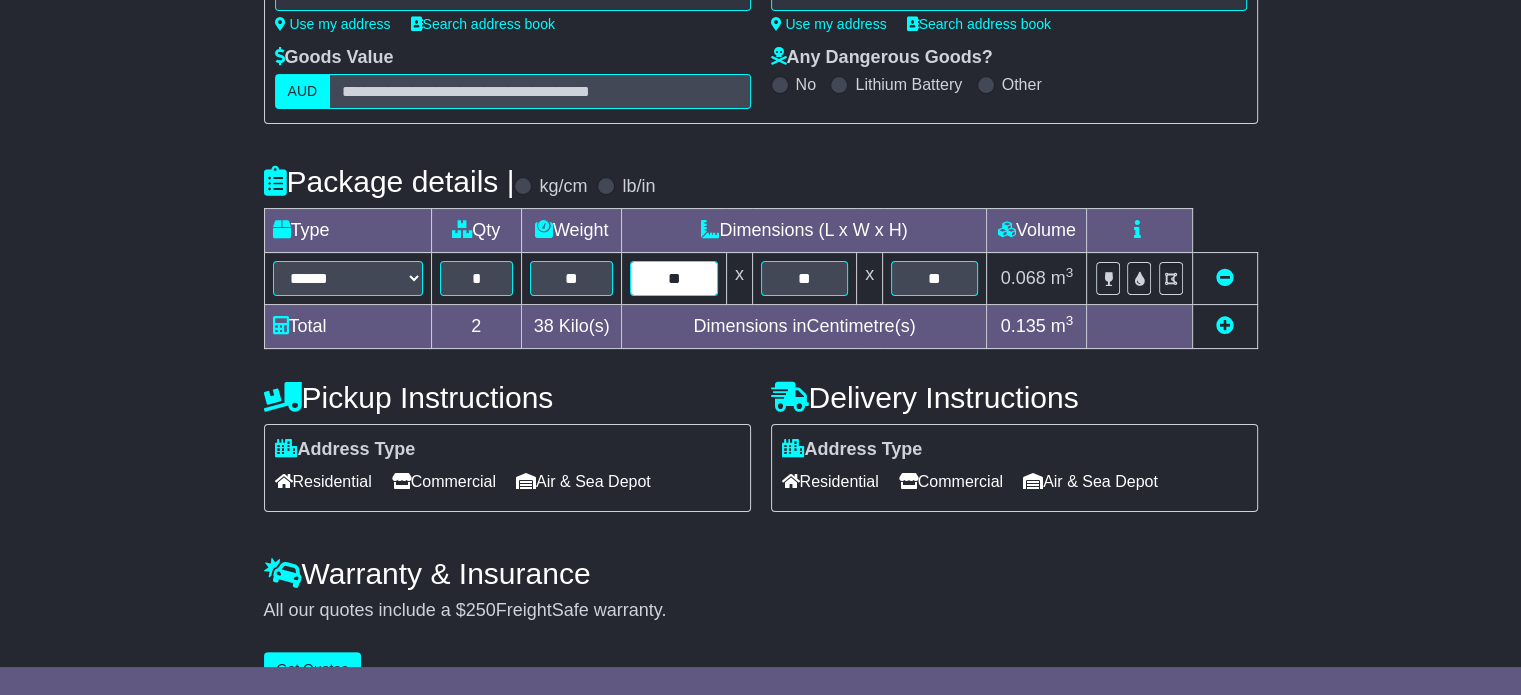 type on "*" 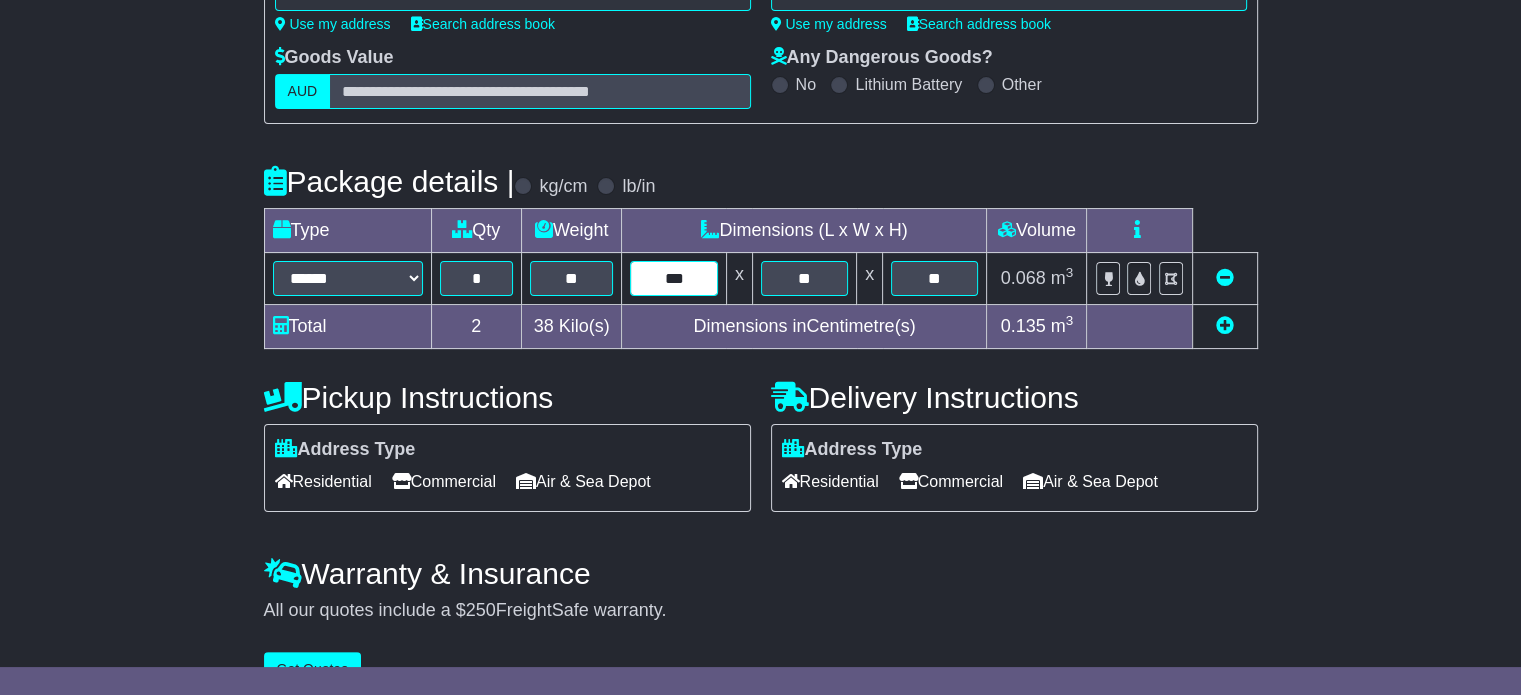 type on "***" 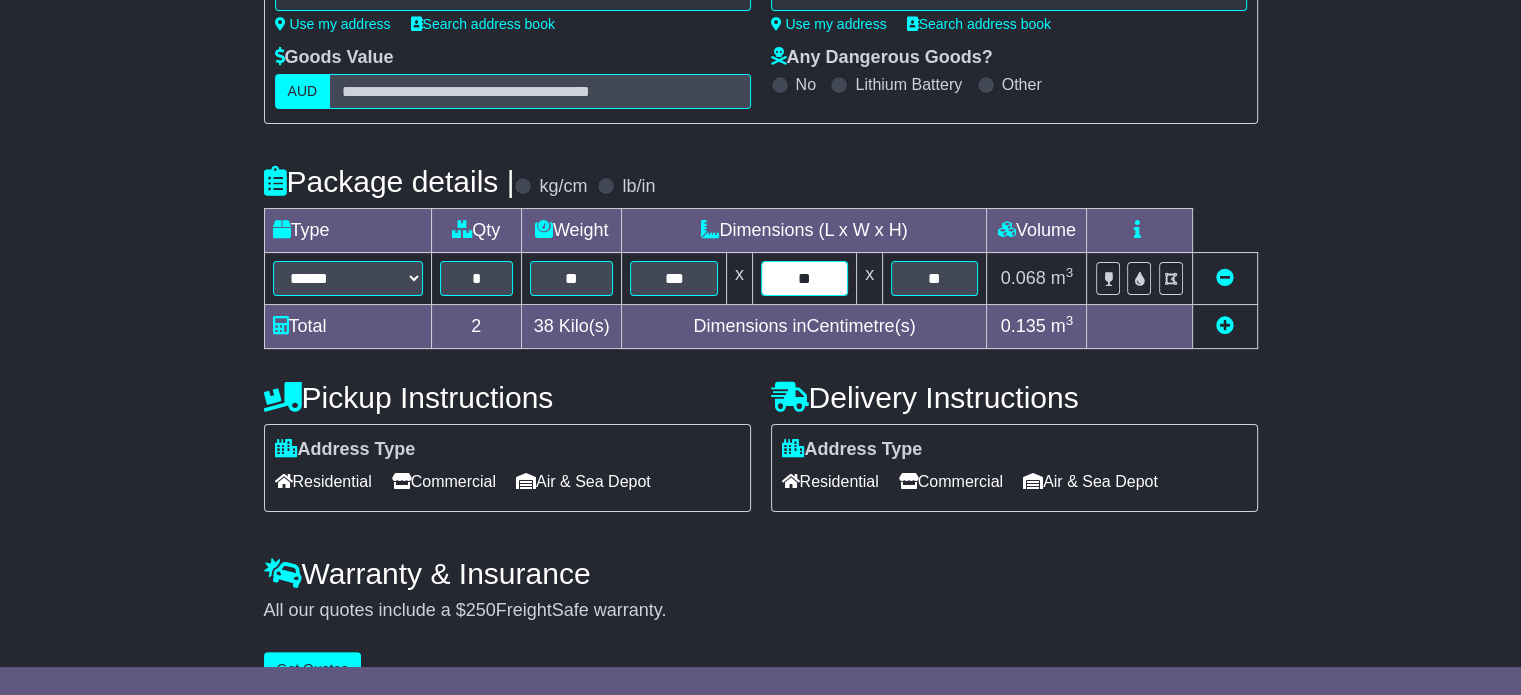 click on "**" at bounding box center (804, 278) 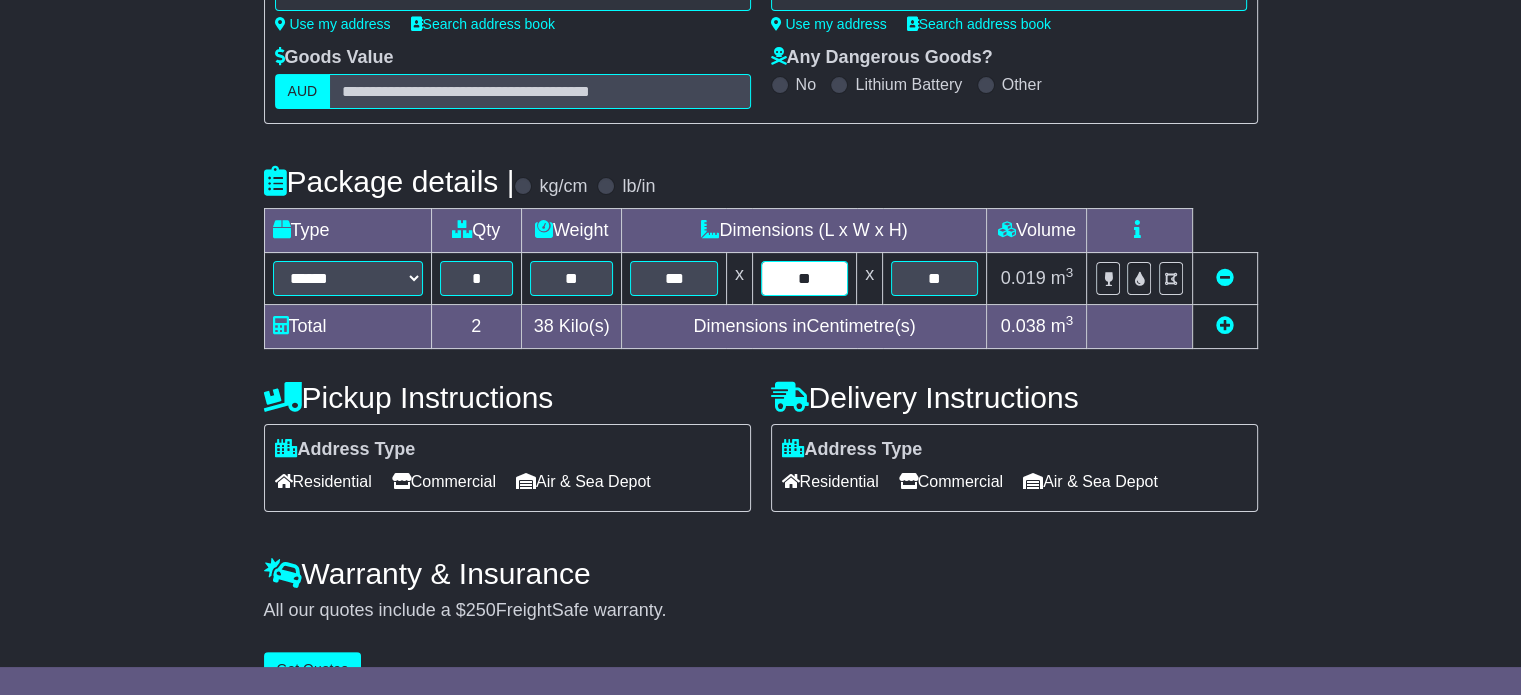 type on "*" 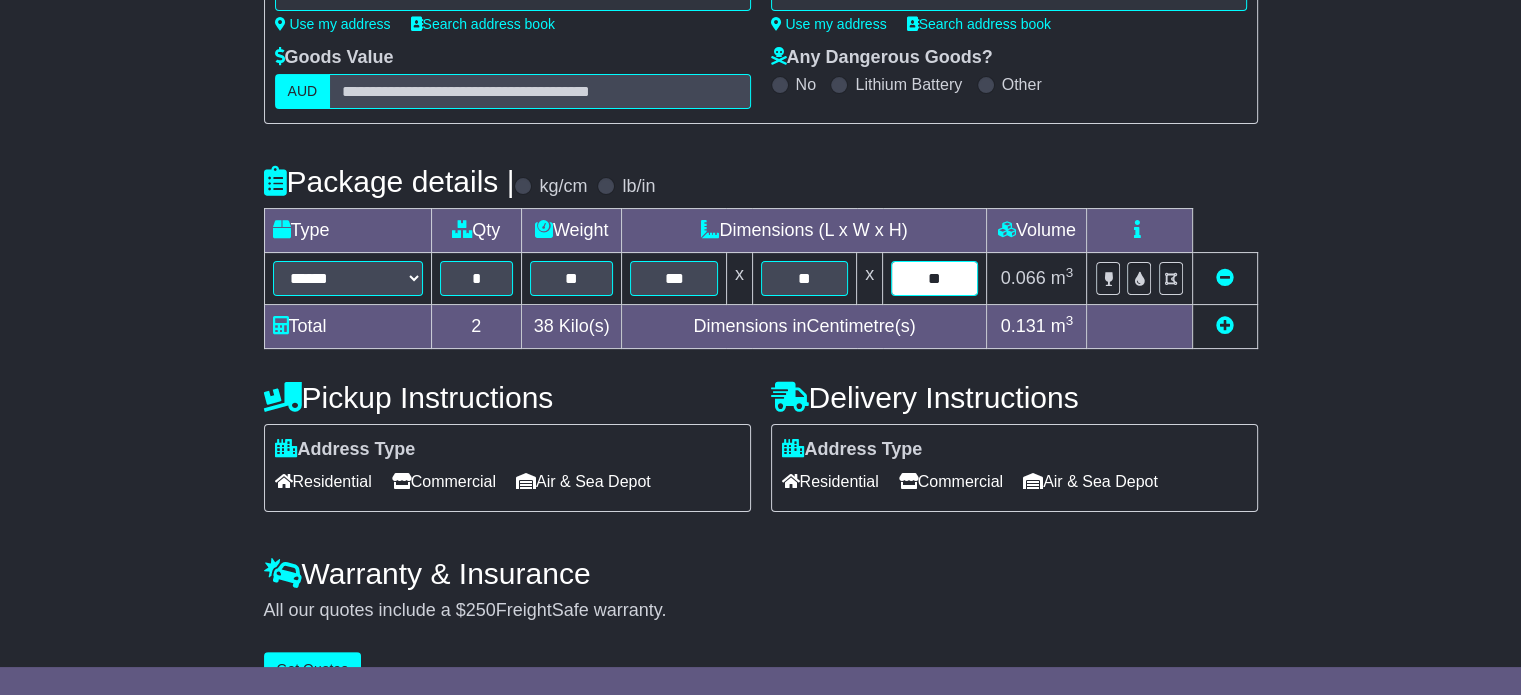 click on "**" at bounding box center (934, 278) 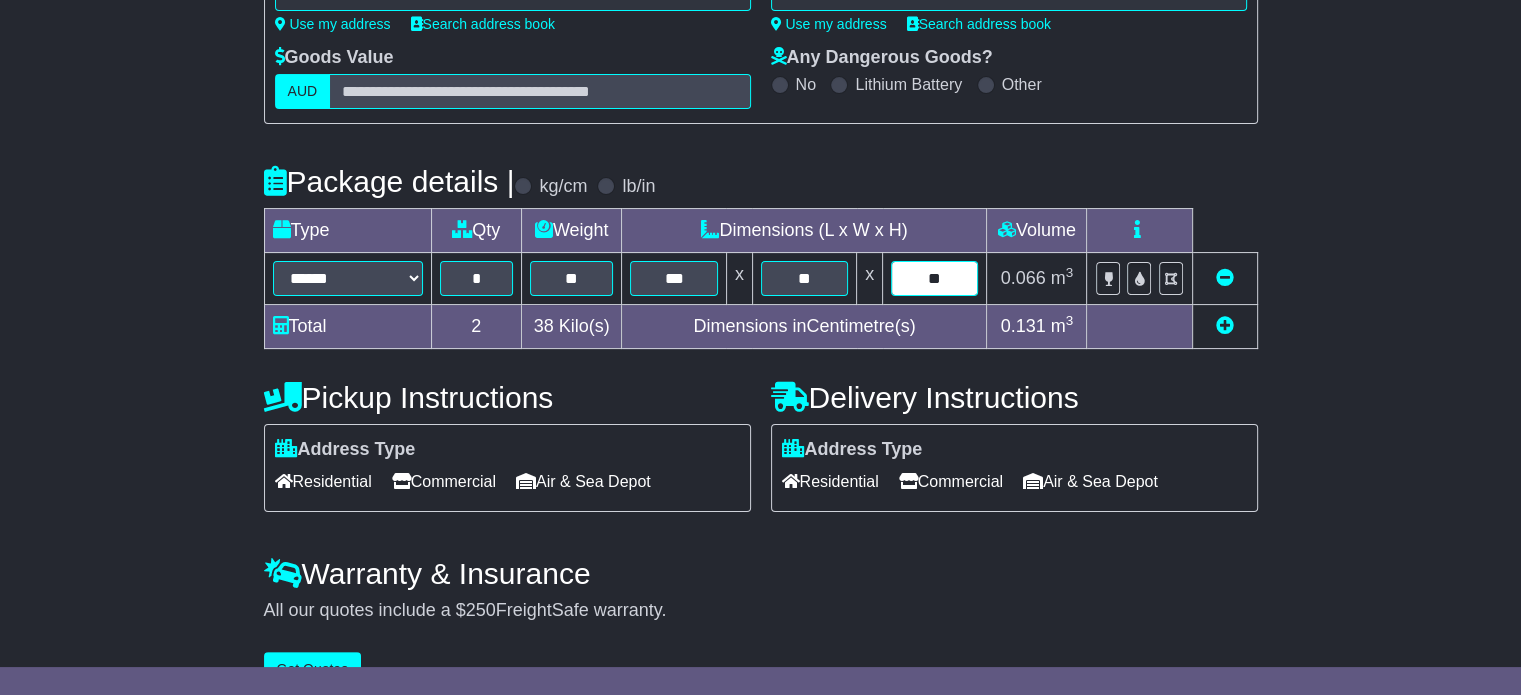 type on "**" 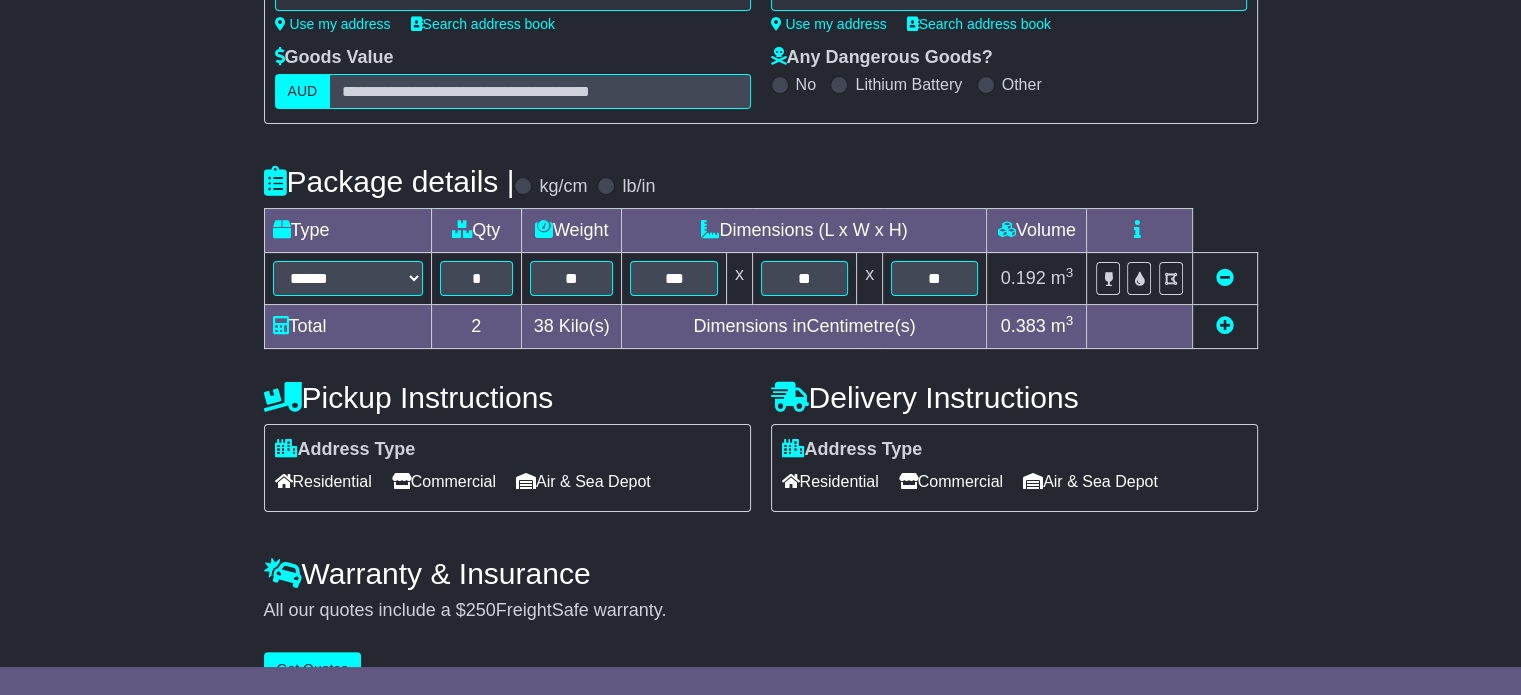 click on "Commercial" at bounding box center [444, 481] 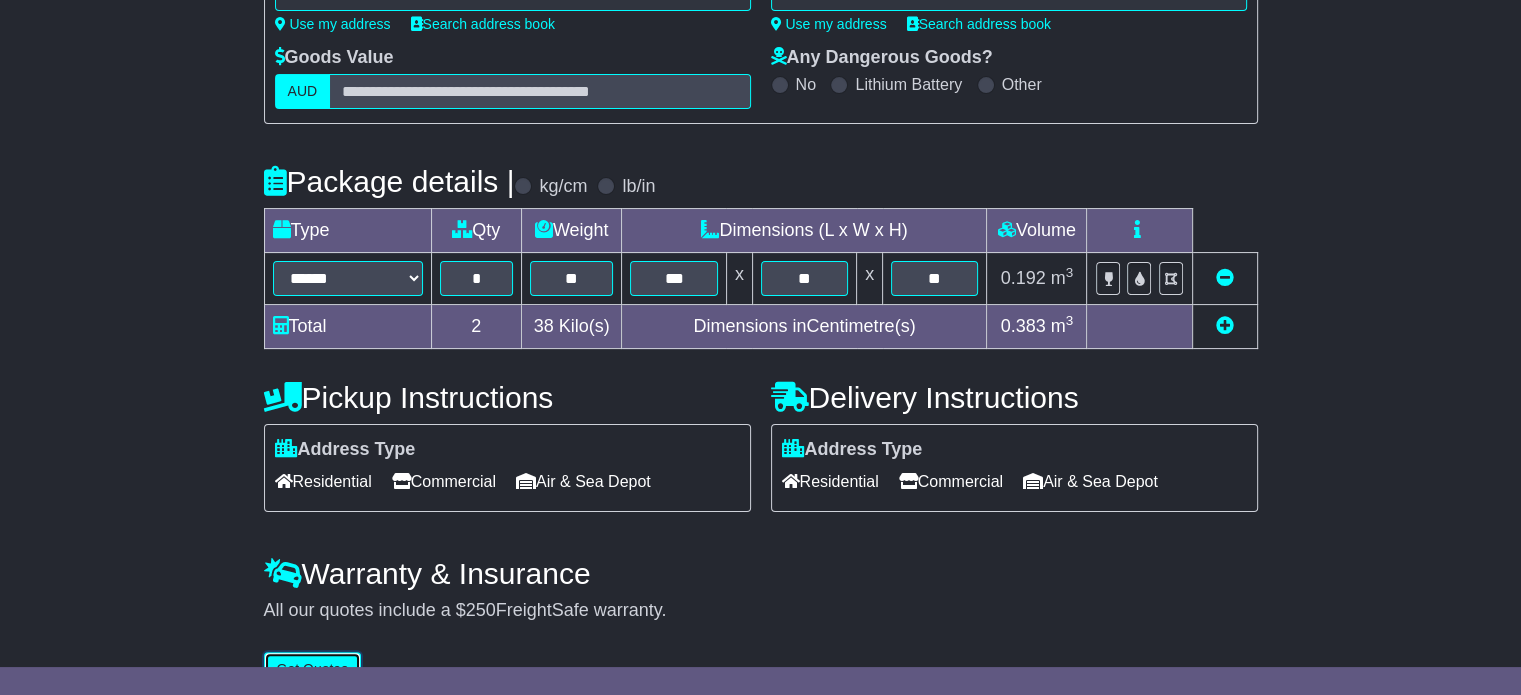 click on "Get Quotes" at bounding box center [313, 669] 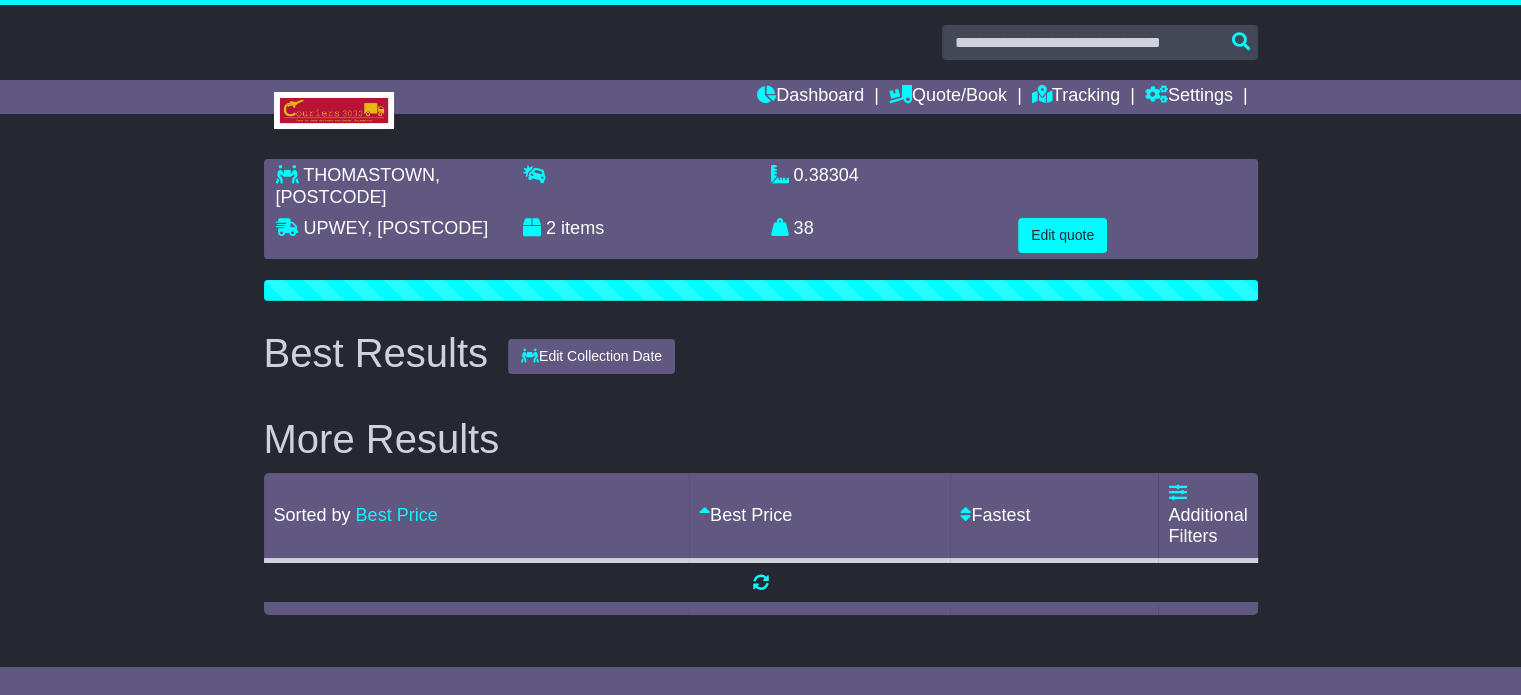scroll, scrollTop: 0, scrollLeft: 0, axis: both 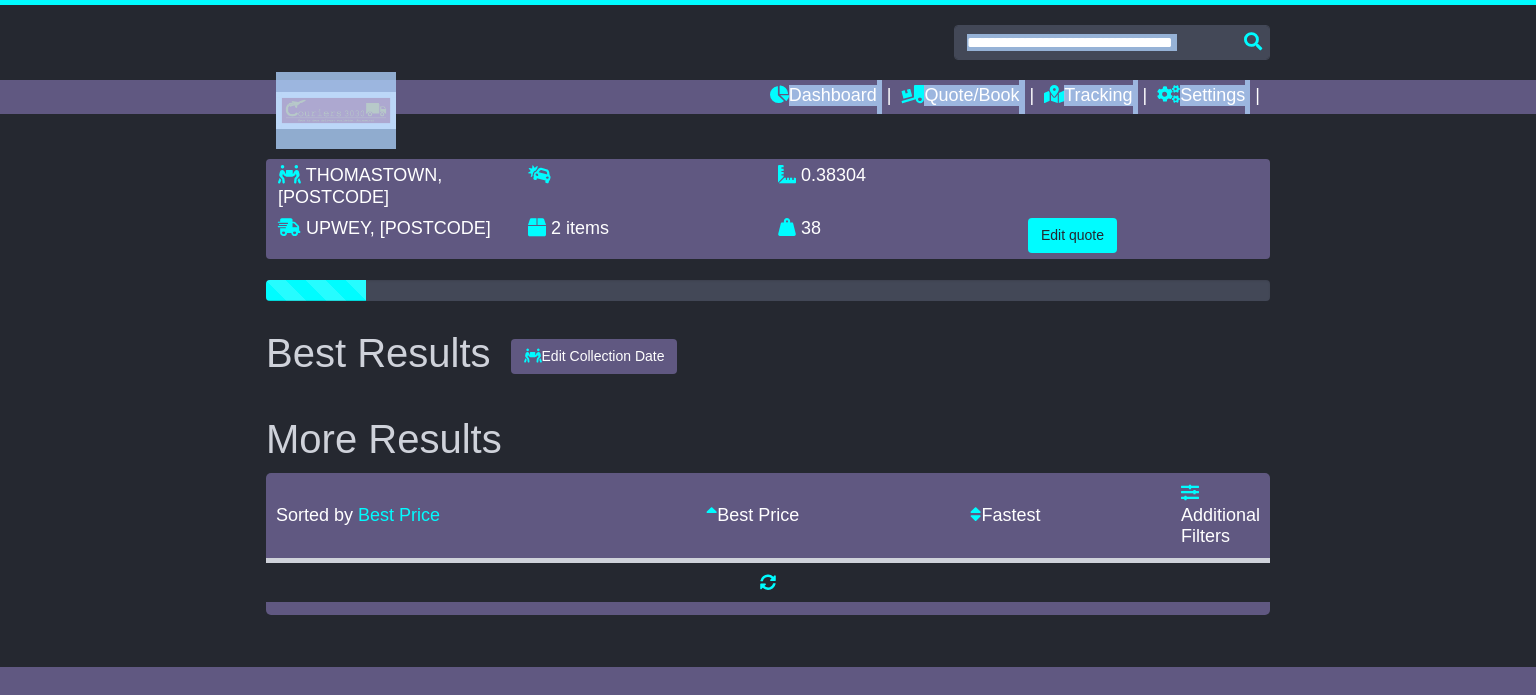 drag, startPoint x: 375, startPoint y: 9, endPoint x: 140, endPoint y: 149, distance: 273.5416 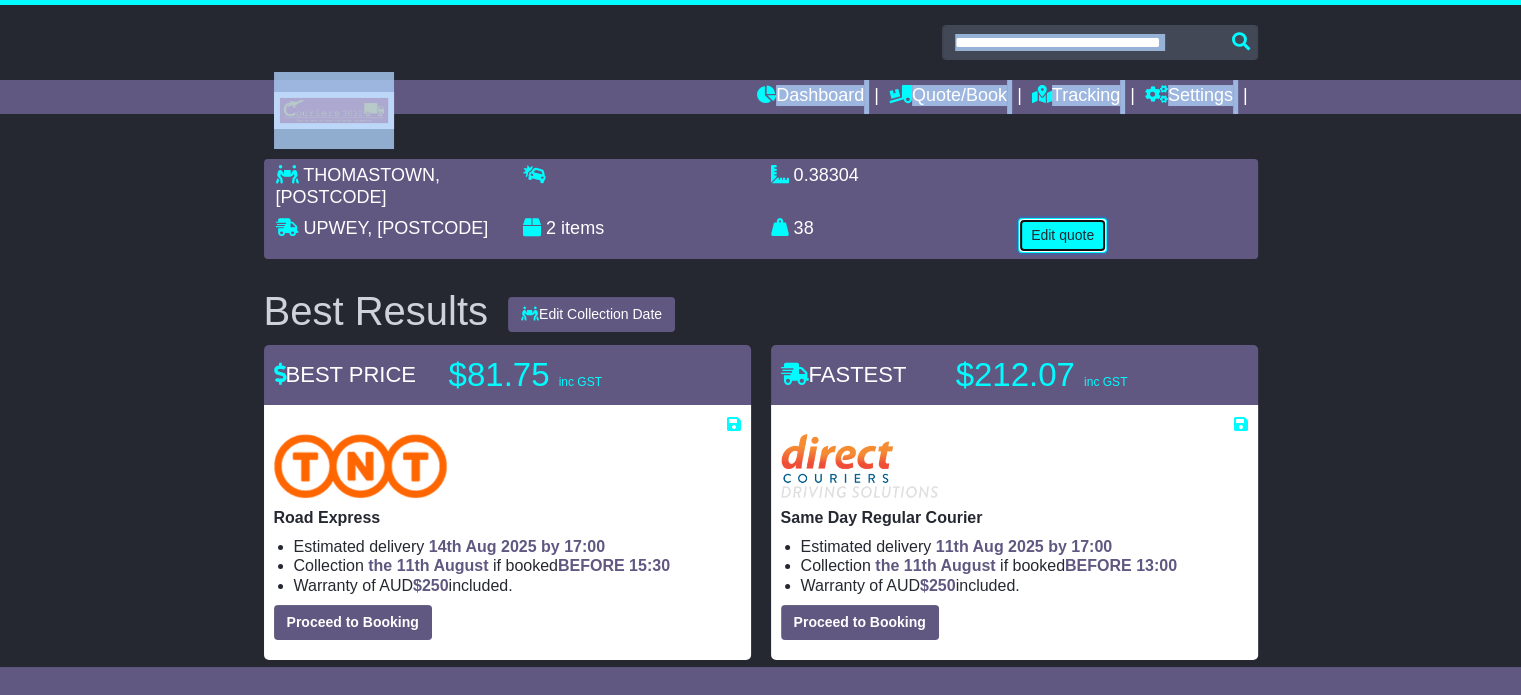 click on "Edit quote" at bounding box center (1062, 235) 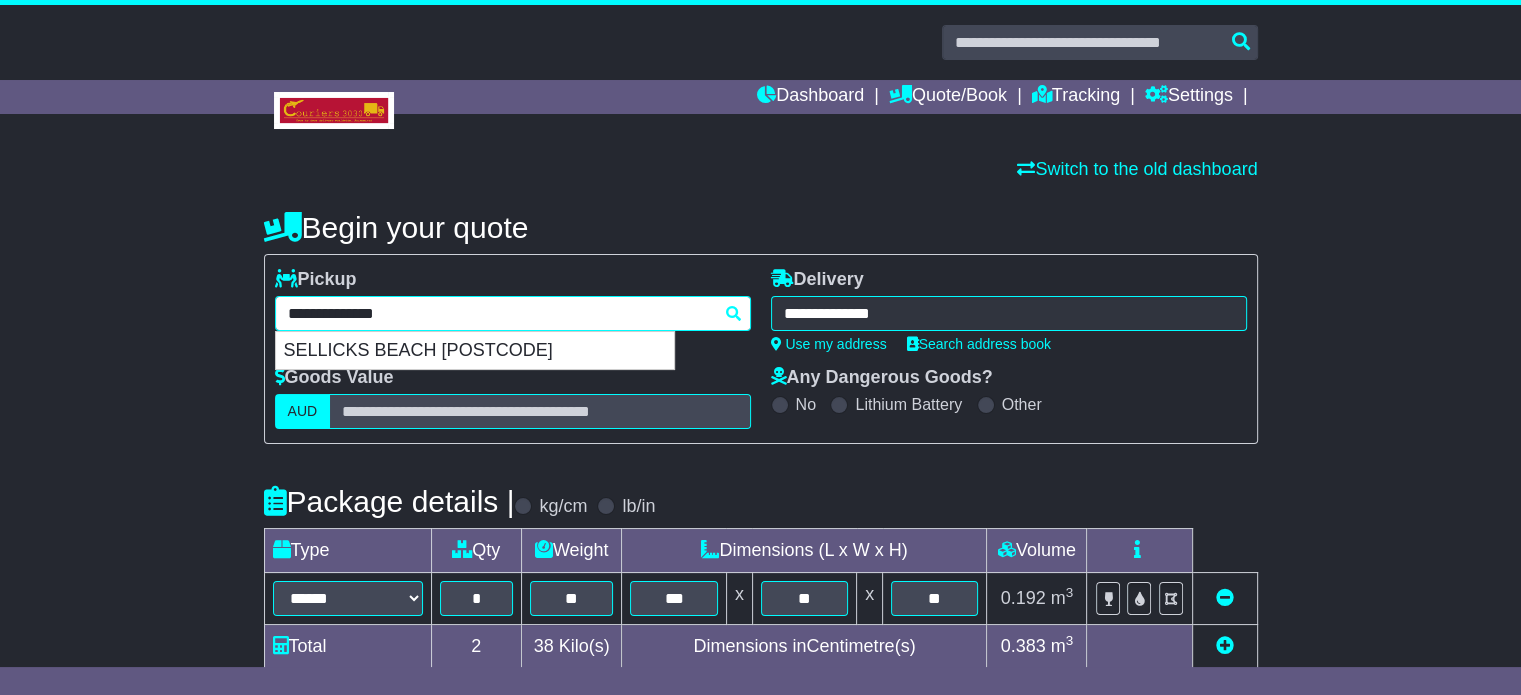 click on "**********" at bounding box center [513, 313] 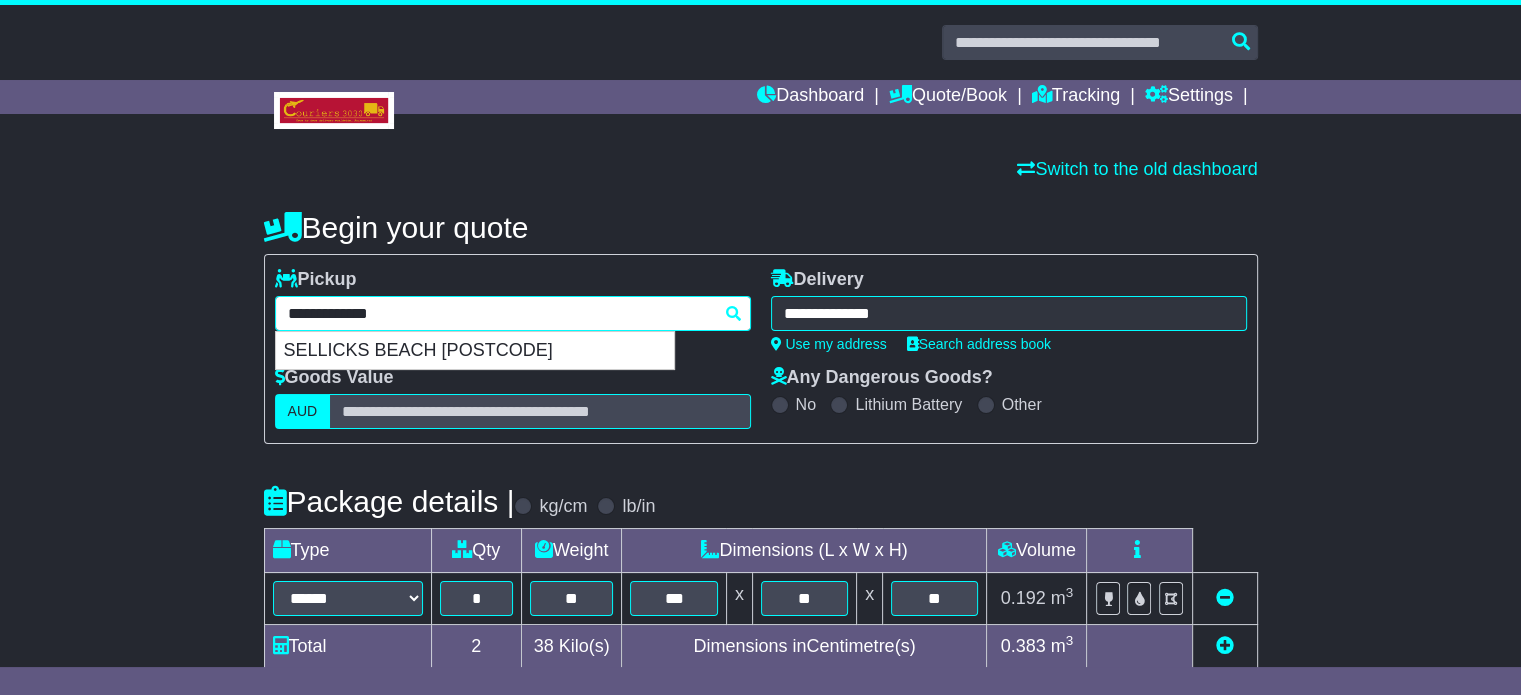 type 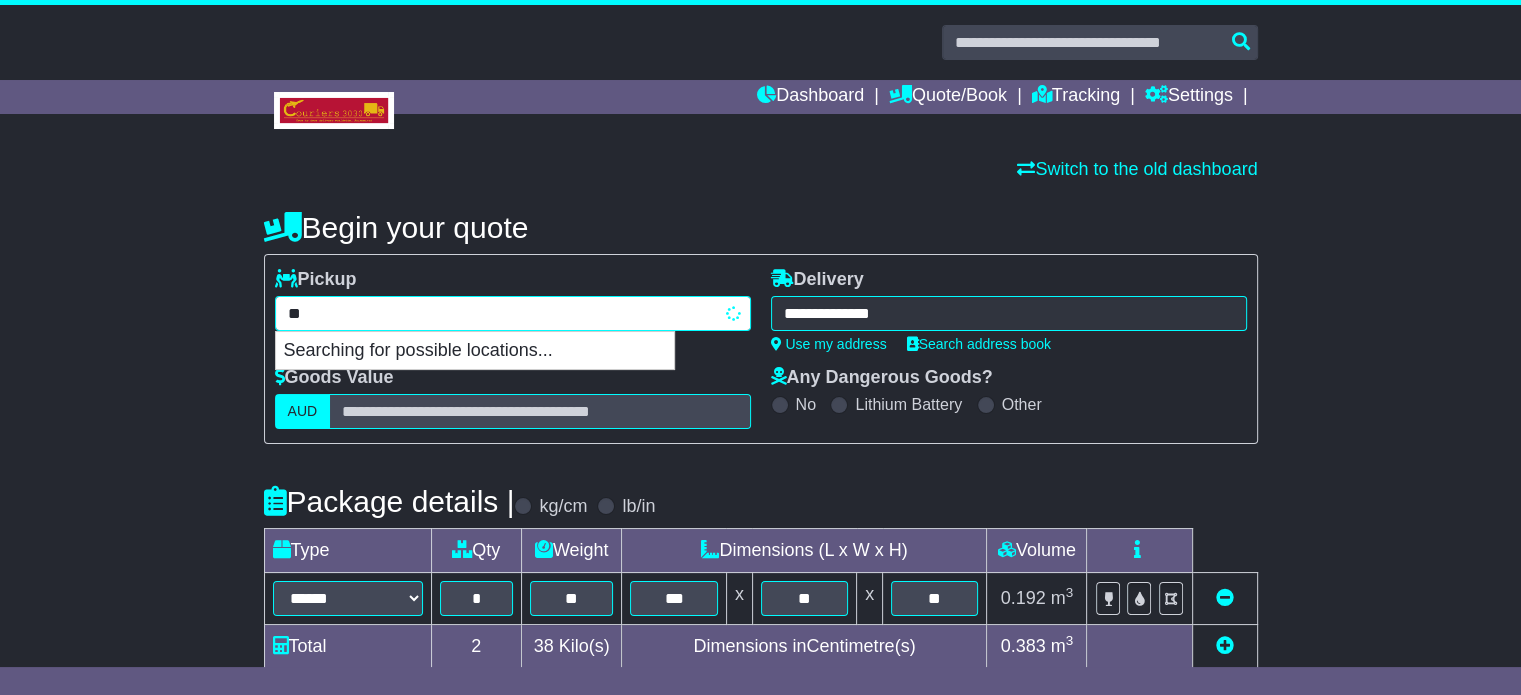 type on "*" 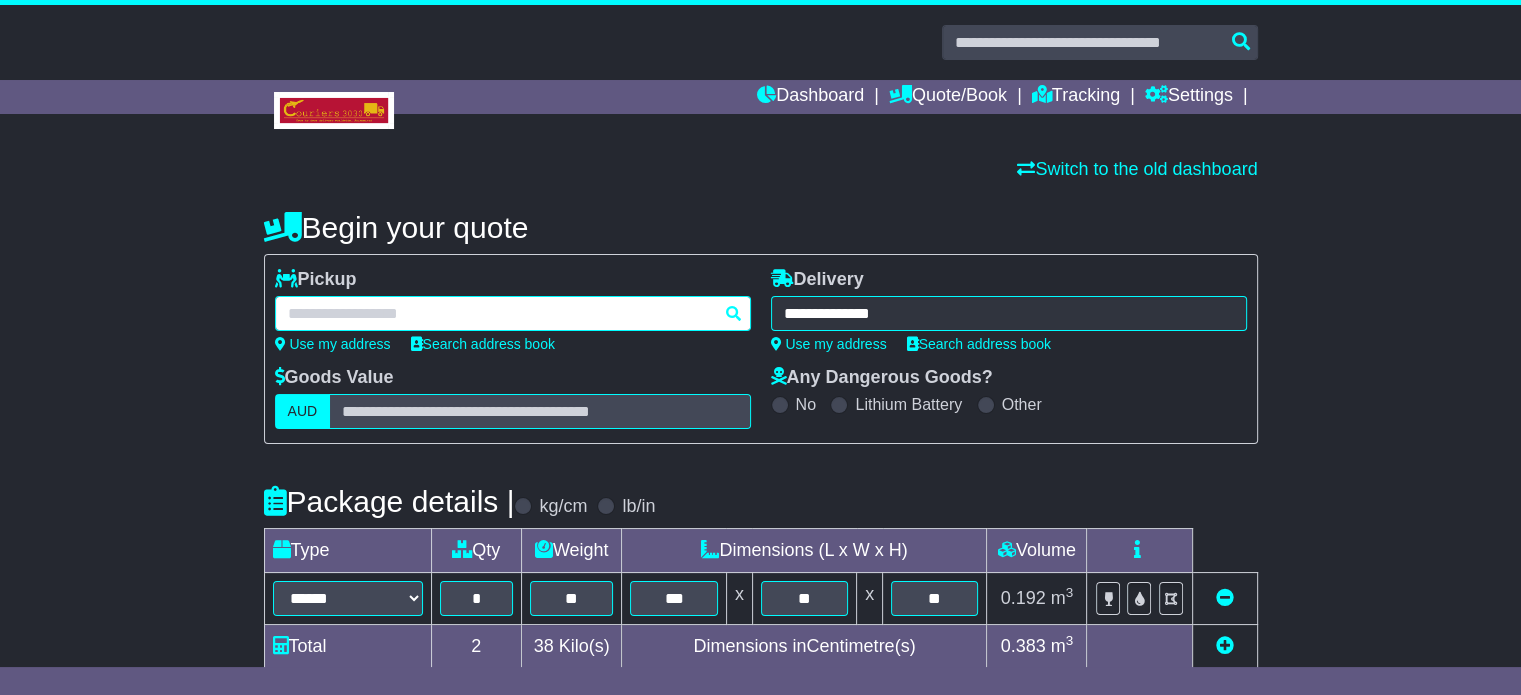 paste on "*******" 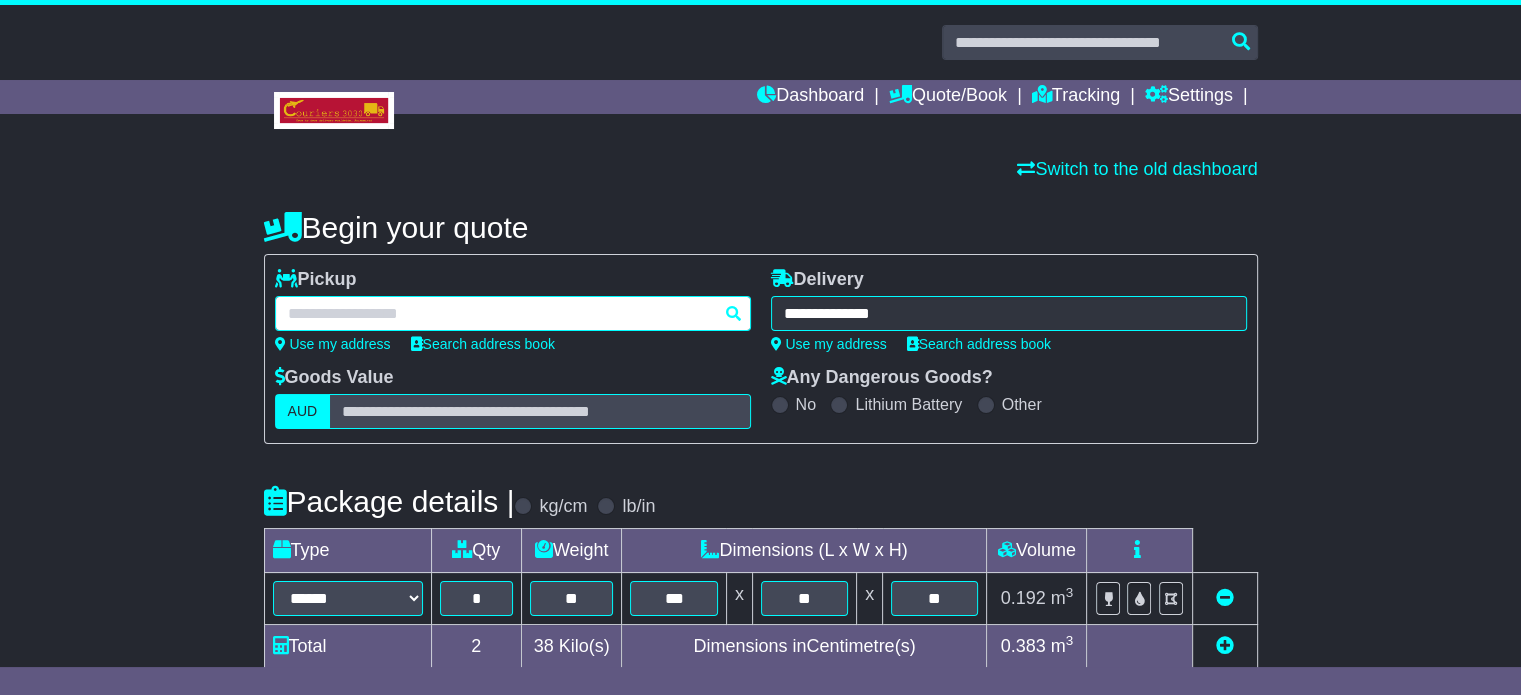 type on "*******" 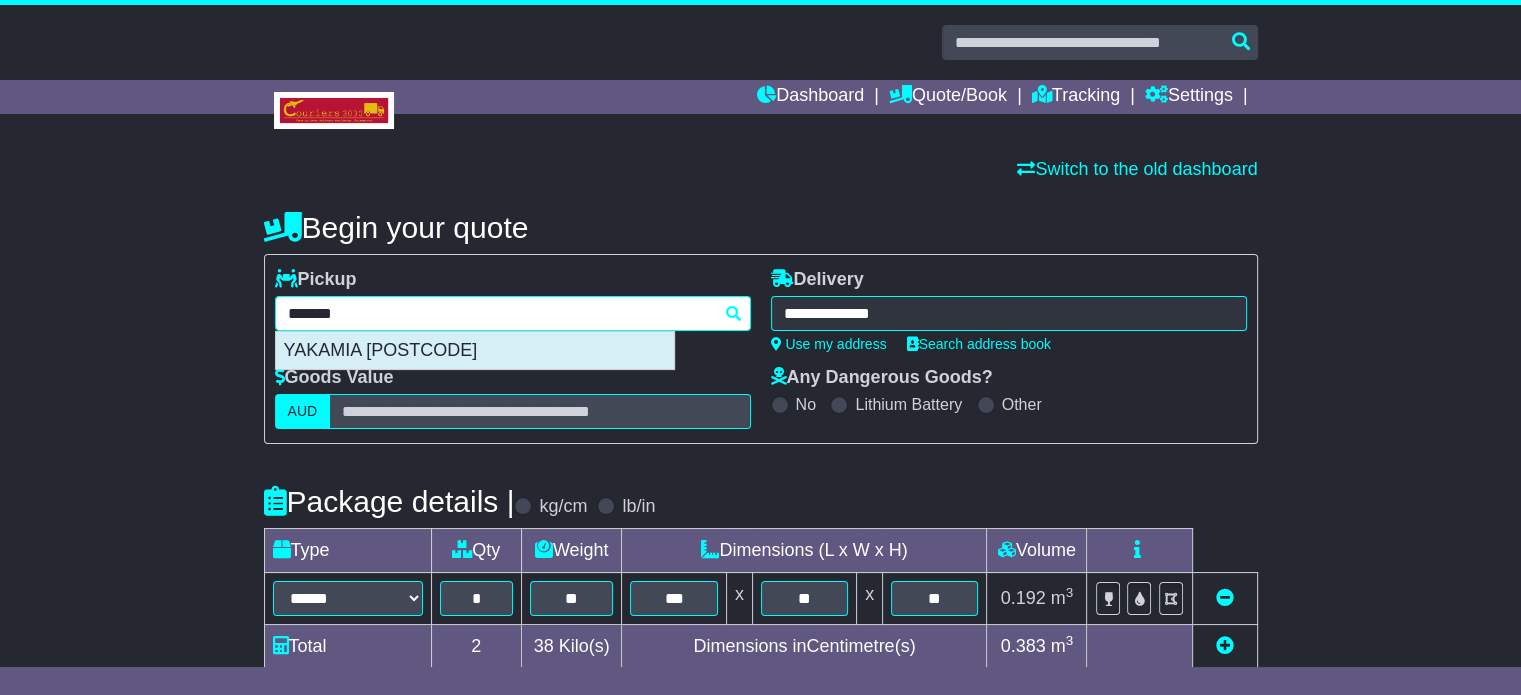 click on "YAKAMIA 6330" at bounding box center (475, 351) 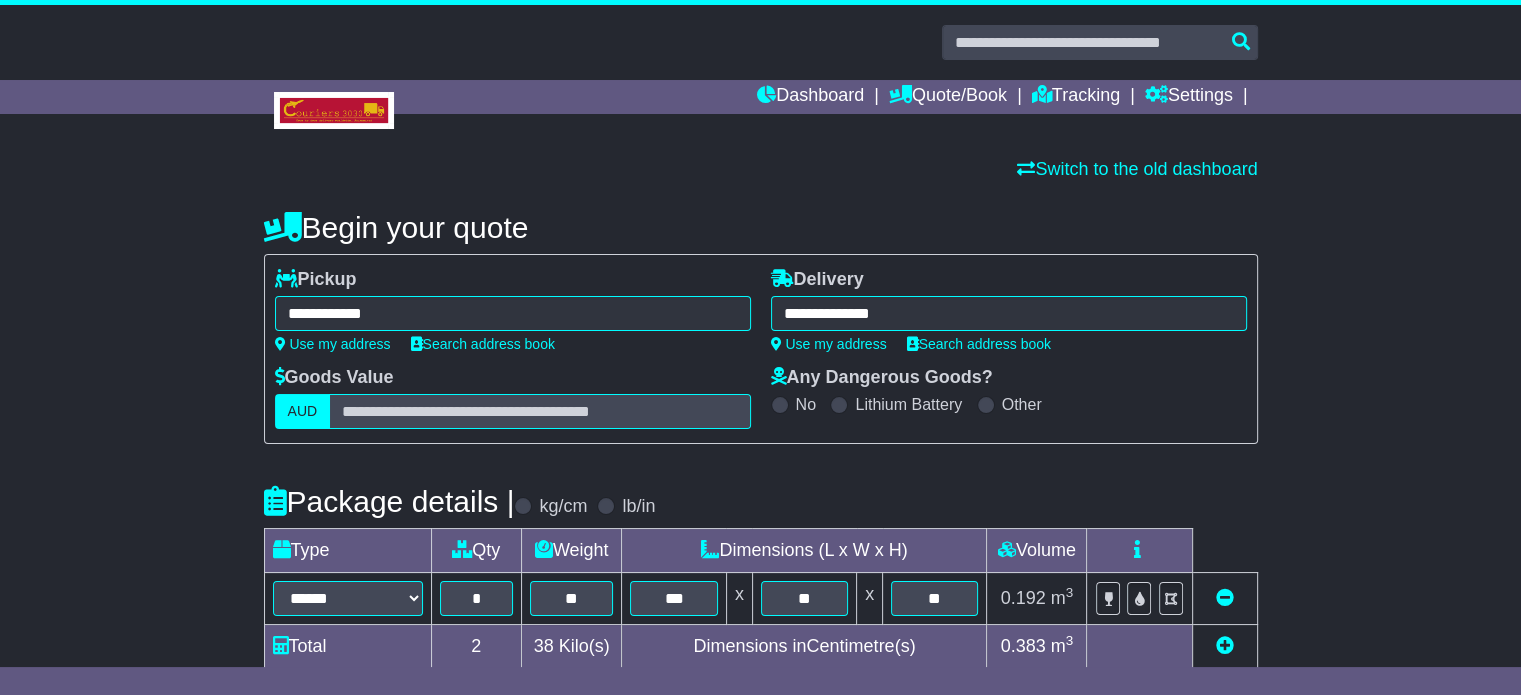 type on "**********" 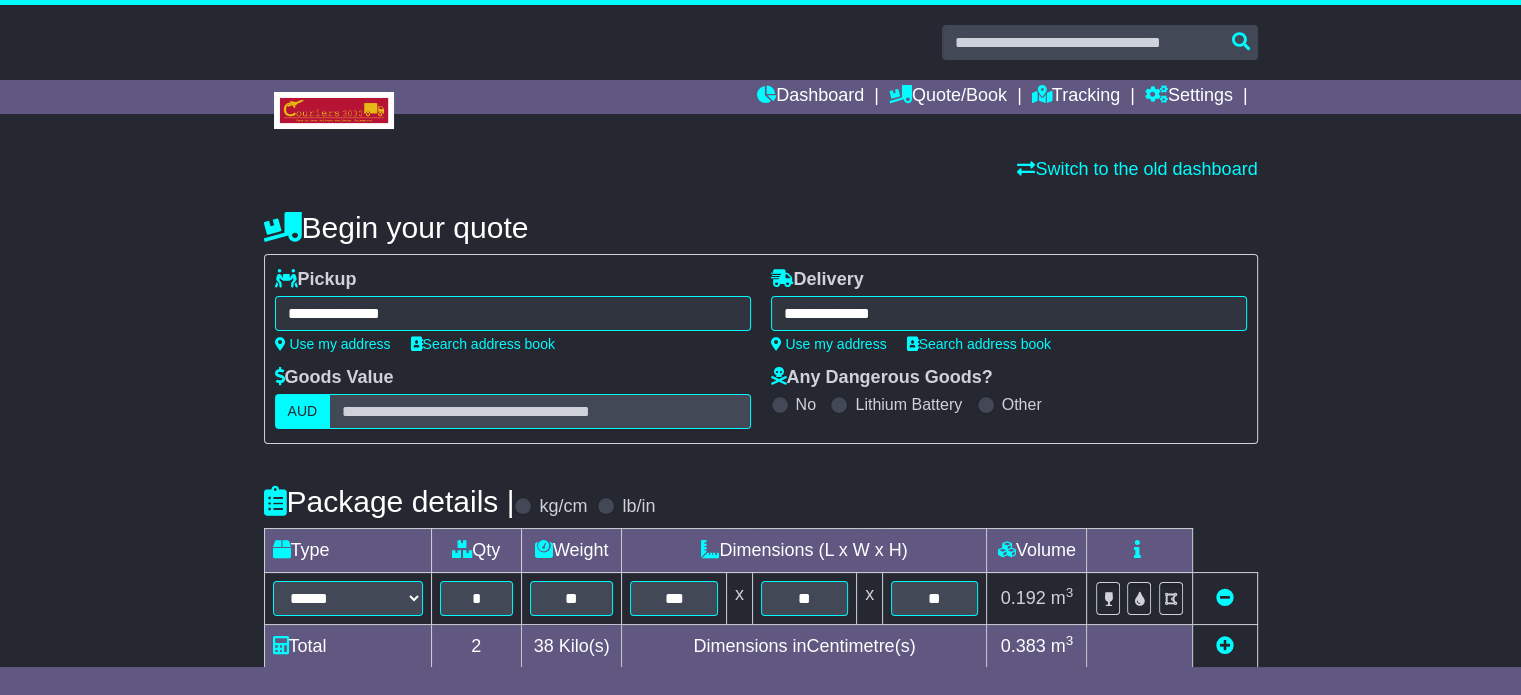 click on "**********" at bounding box center (1009, 313) 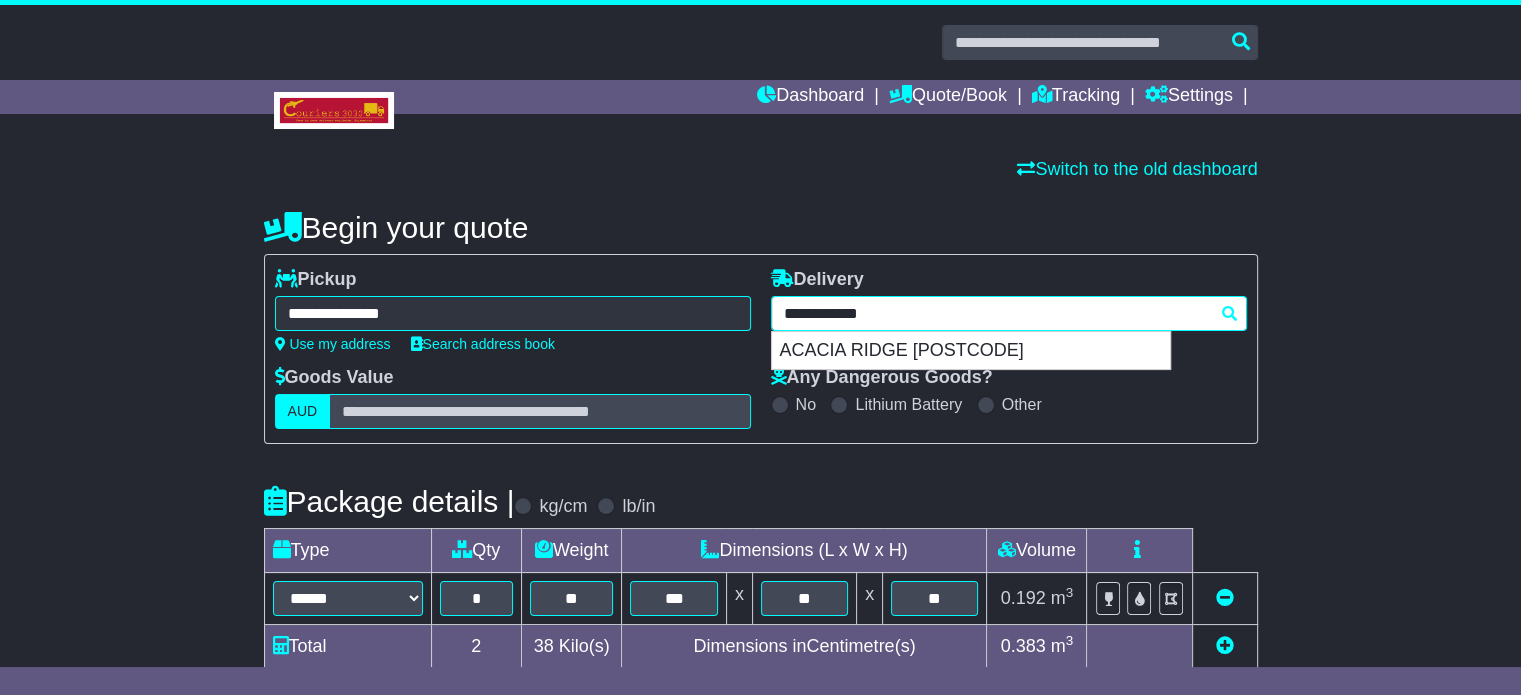 type on "**********" 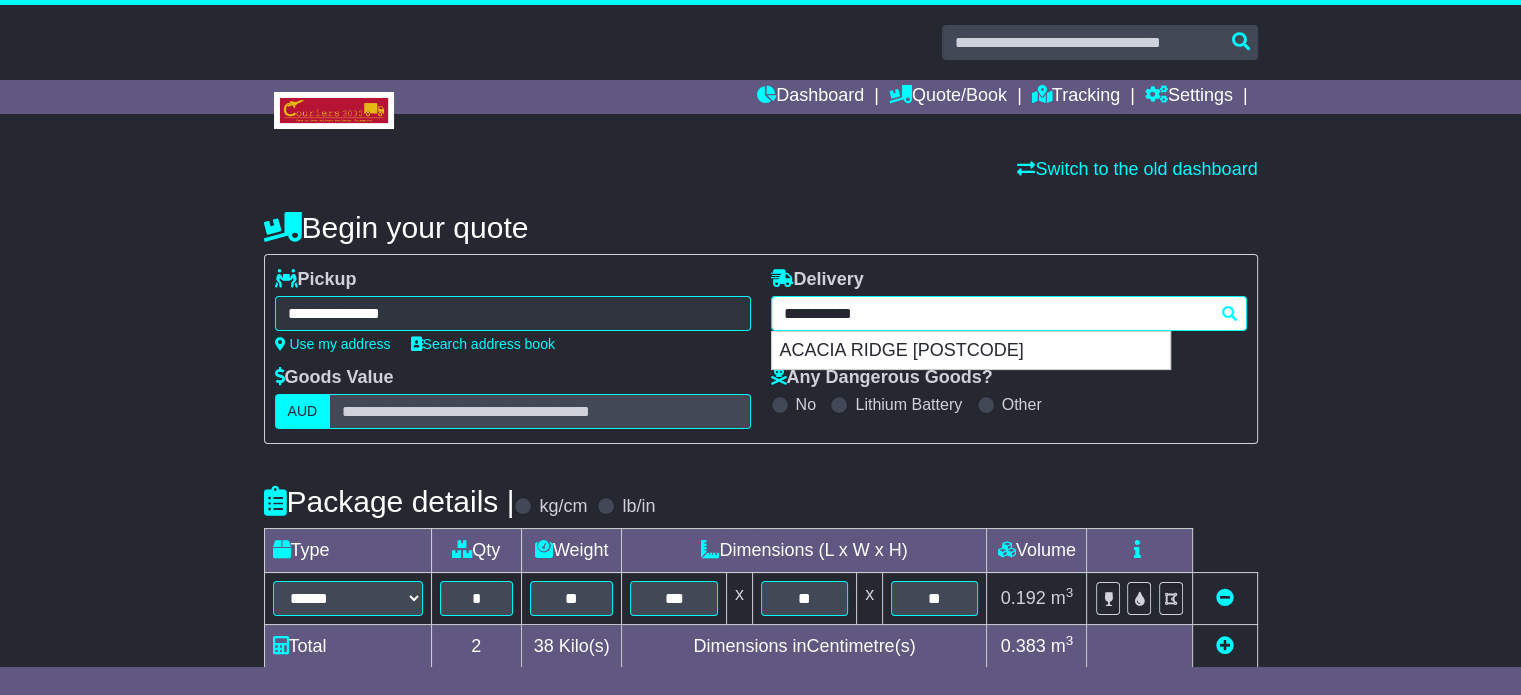 type 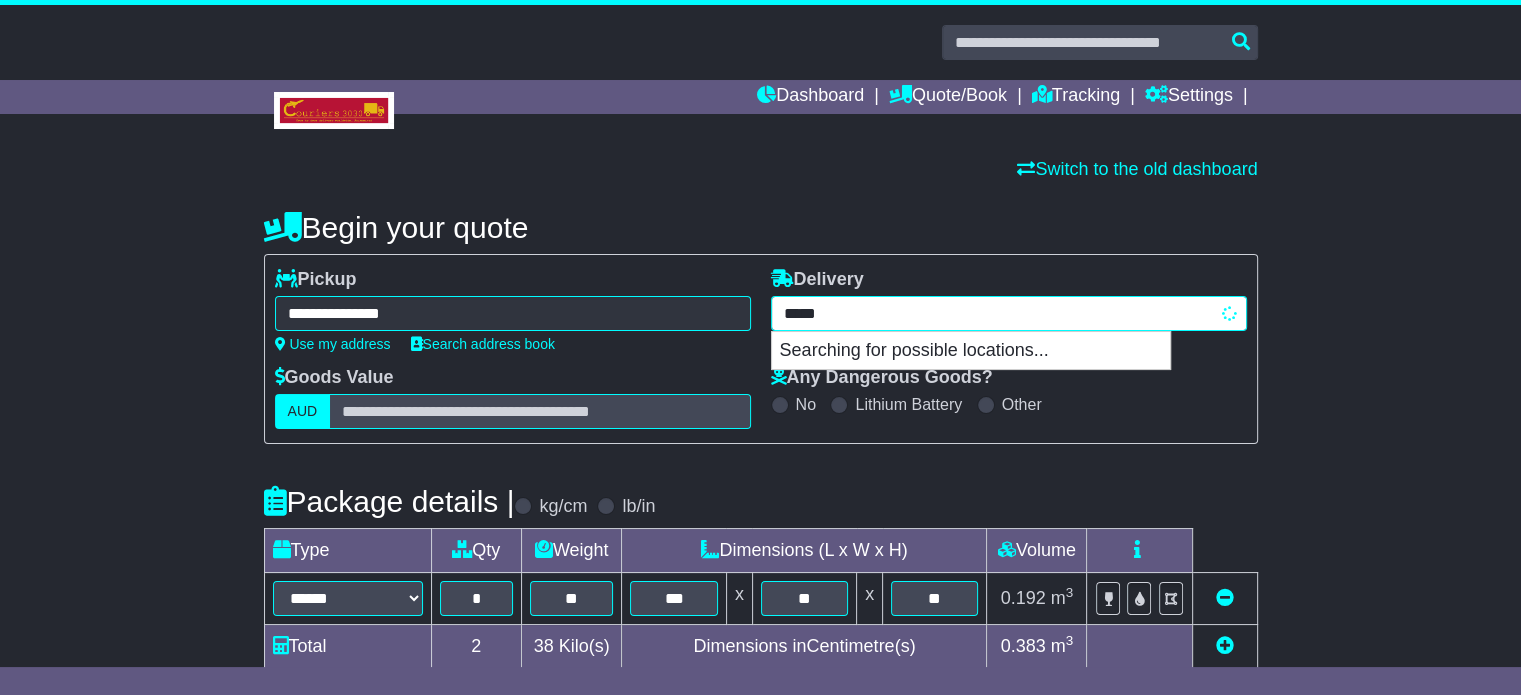 type on "****" 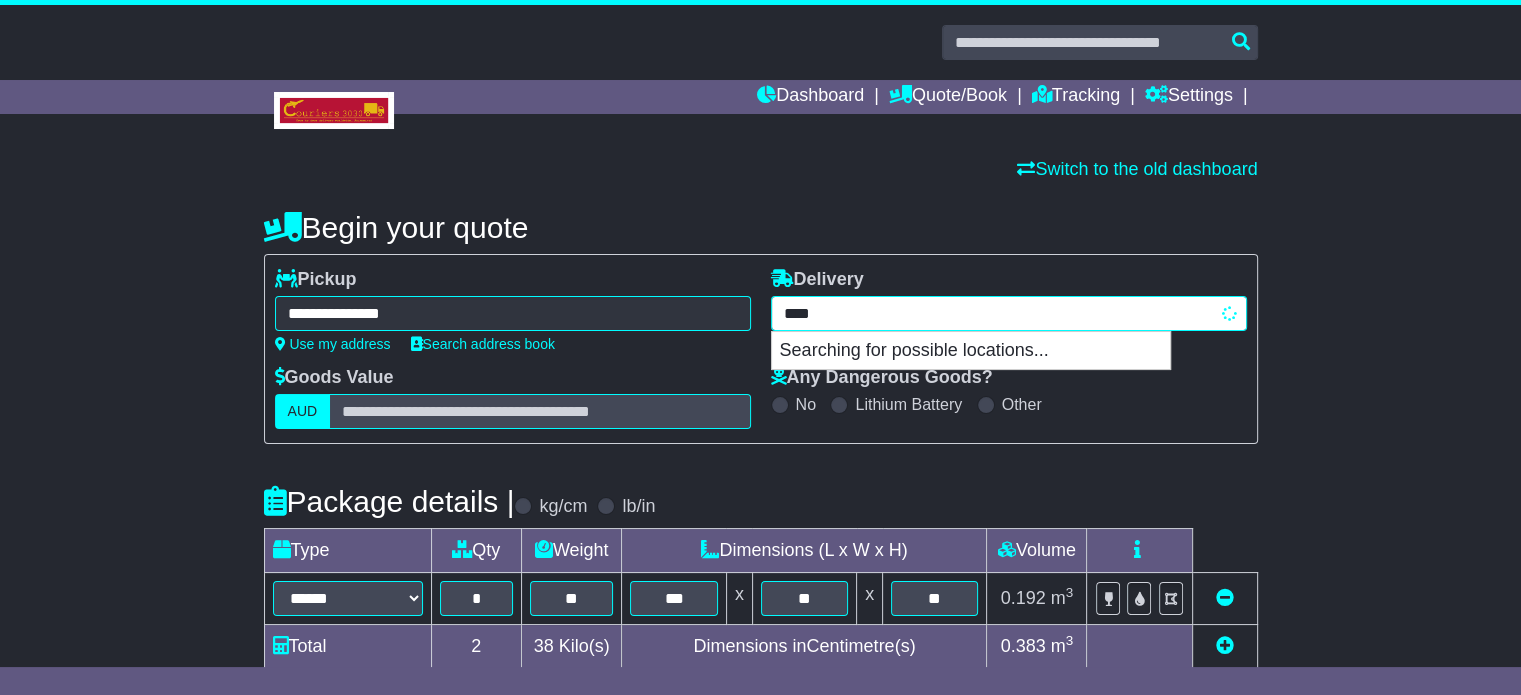 type on "**********" 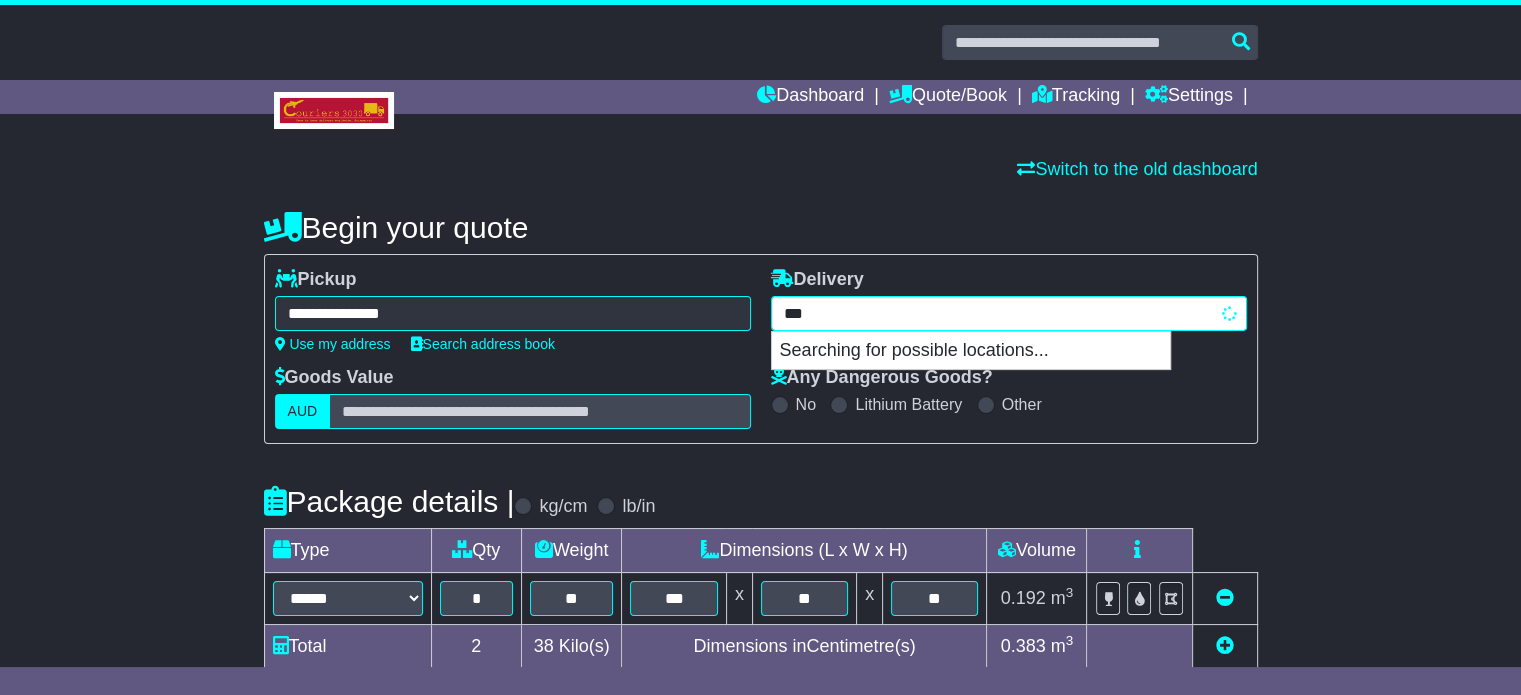 type 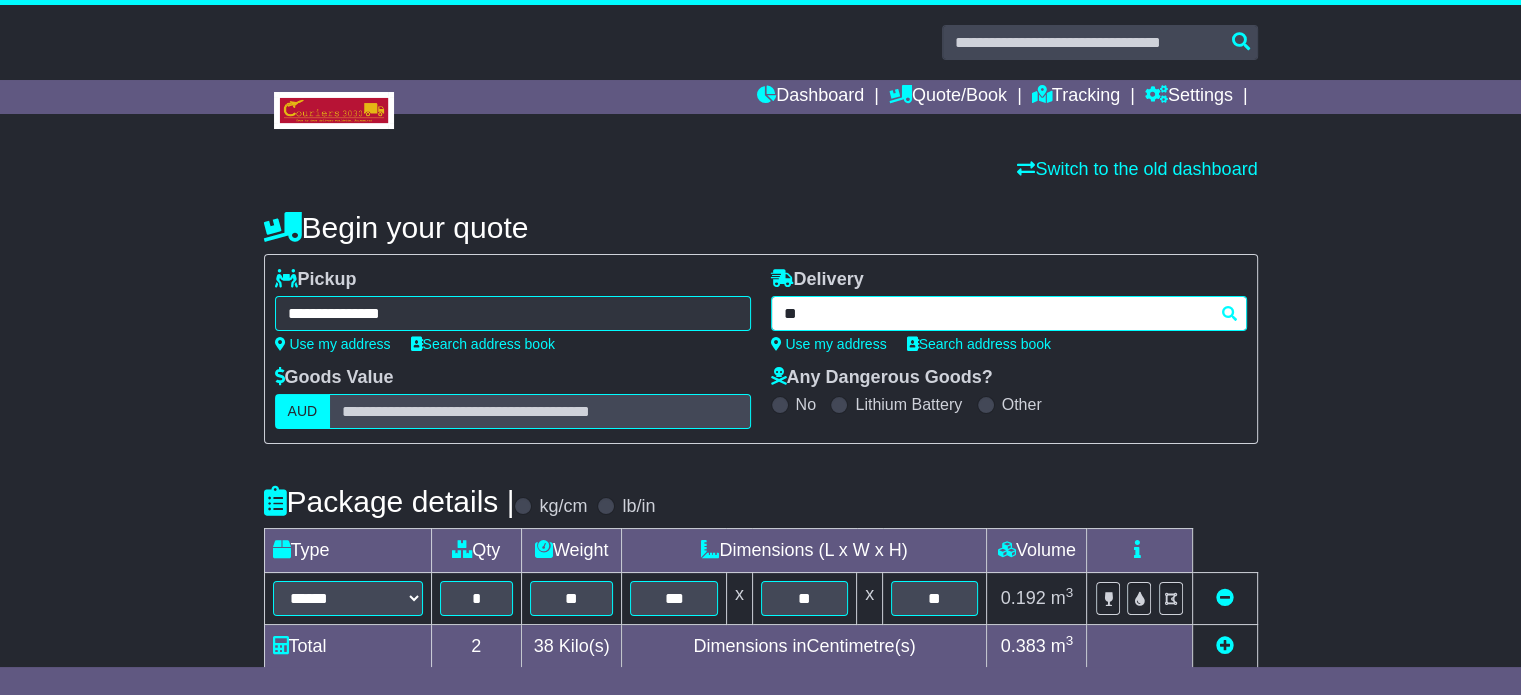 type on "*" 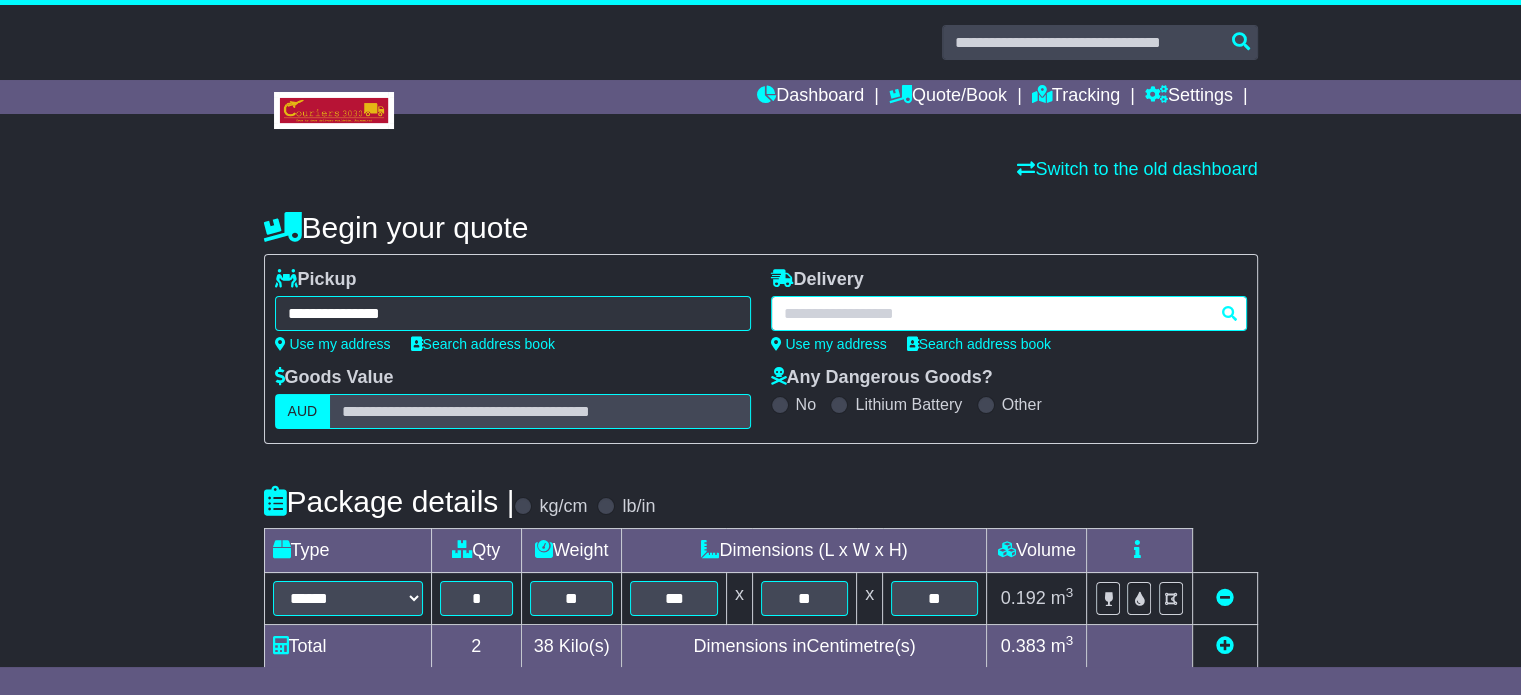 paste on "**********" 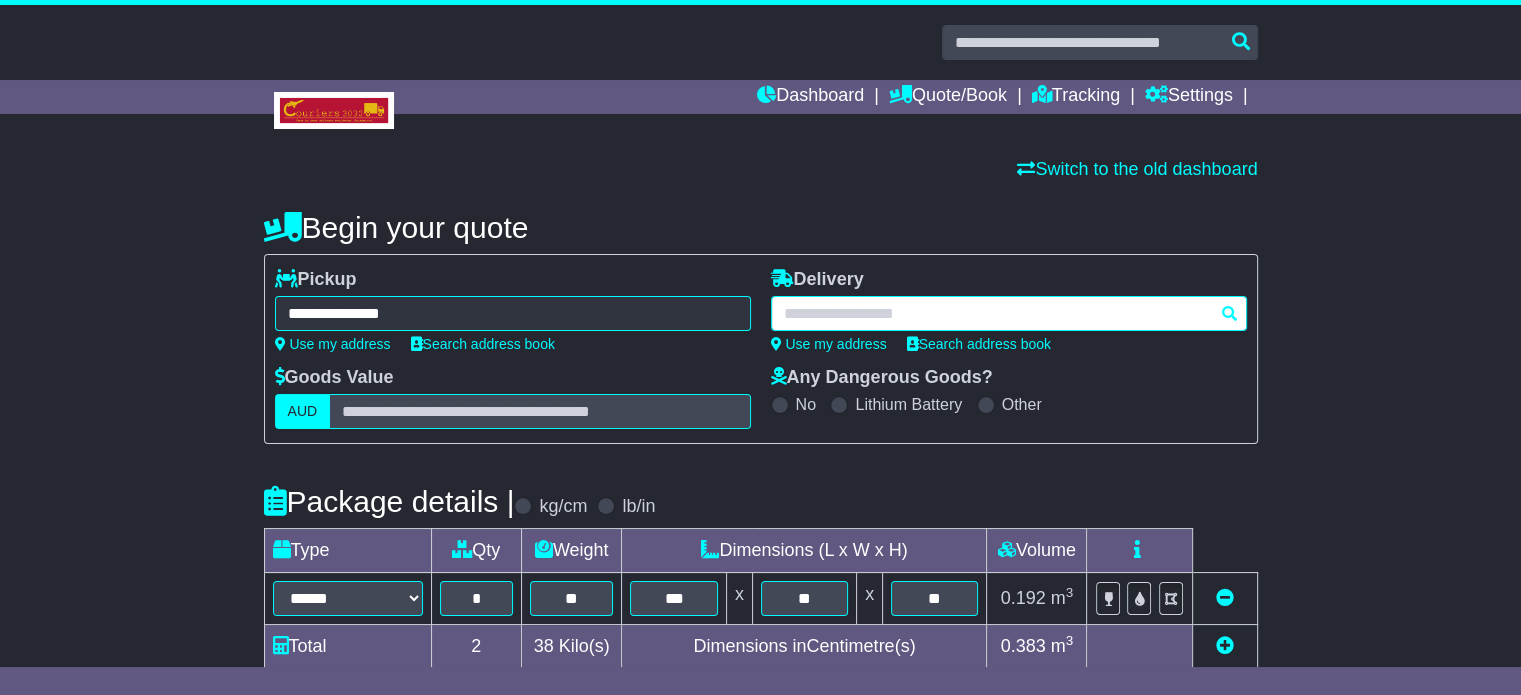 type on "**********" 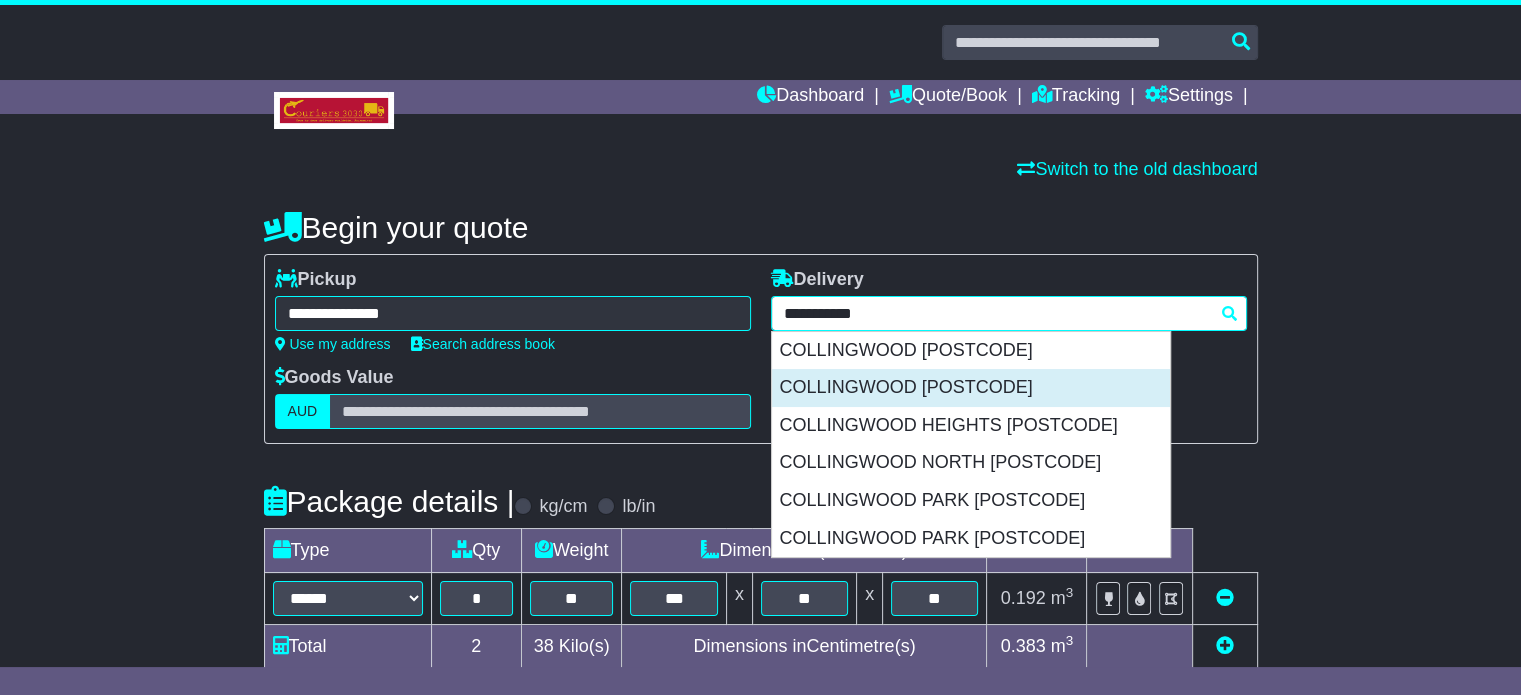 click on "COLLINGWOOD 3066" at bounding box center (971, 388) 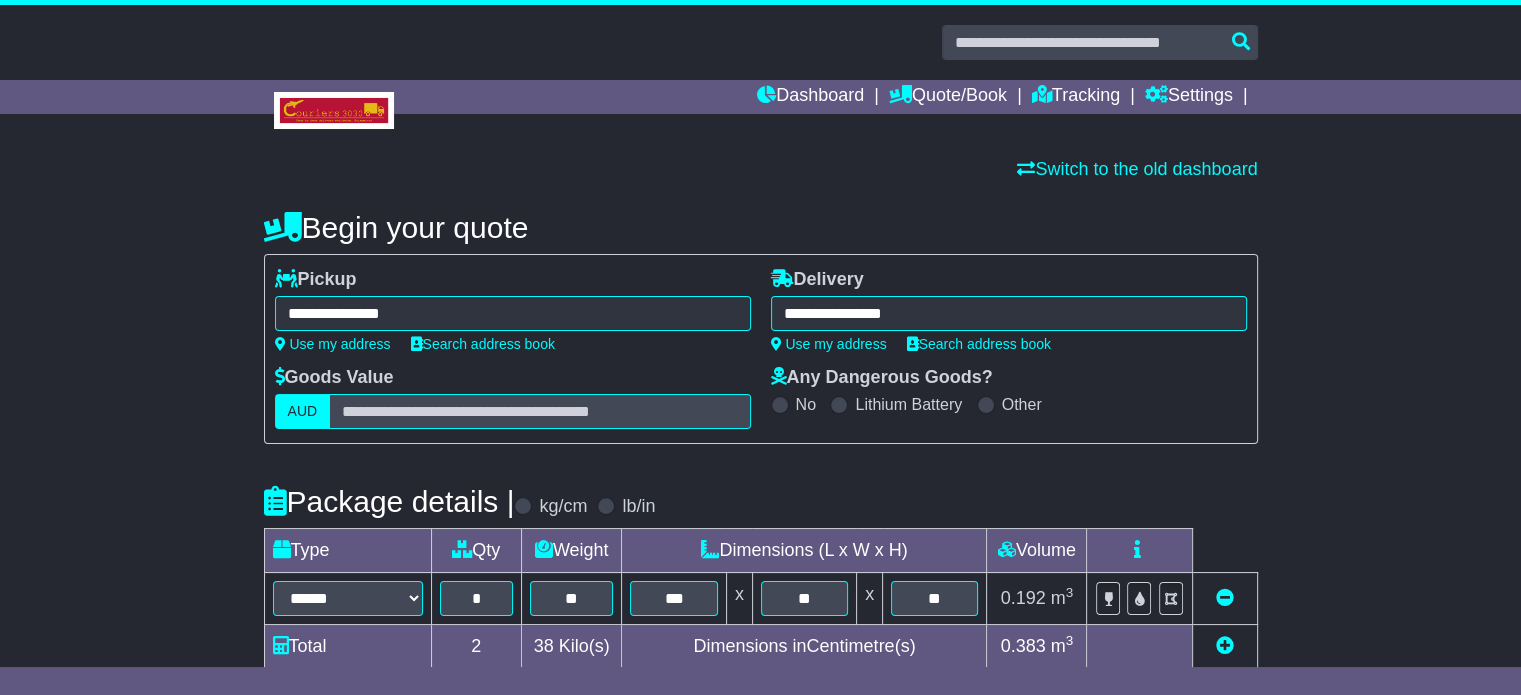 type on "**********" 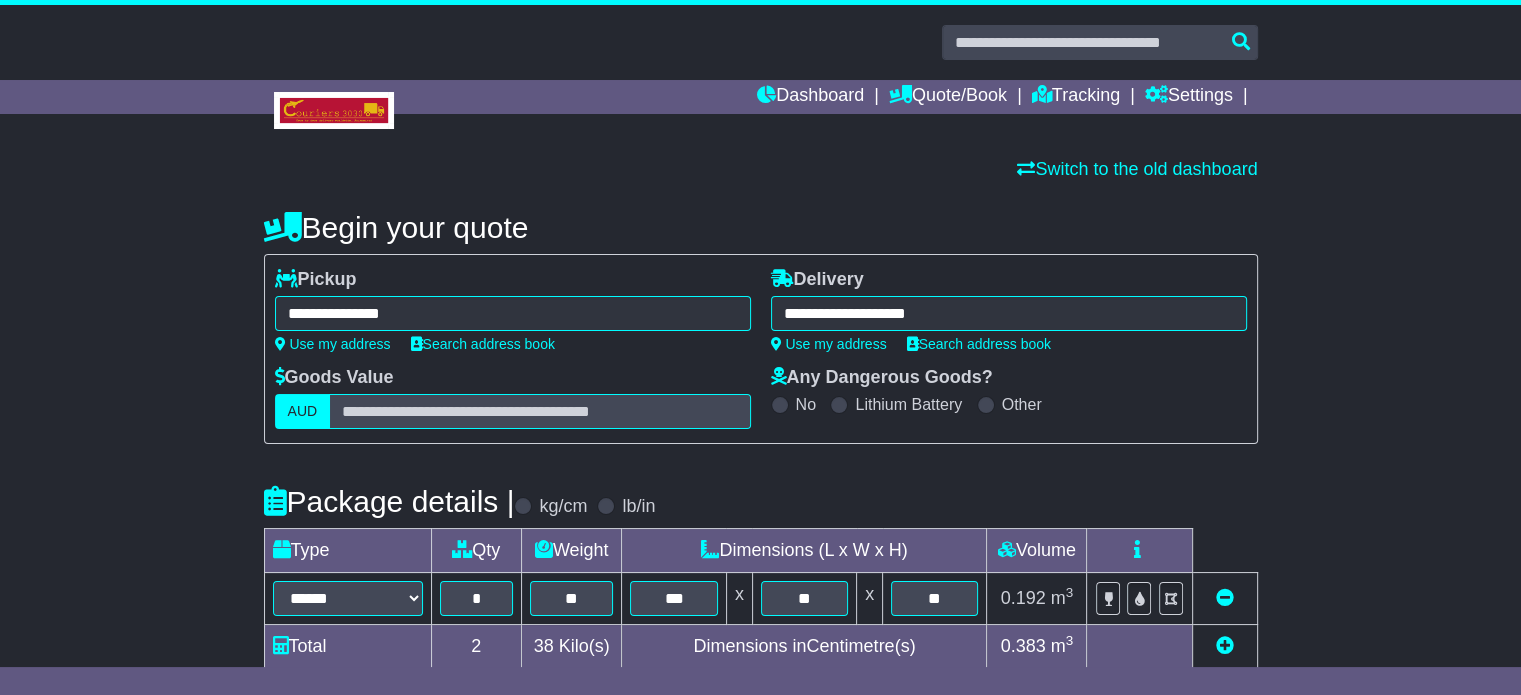 click on "Package details |
kg/cm
lb/in" at bounding box center (761, 501) 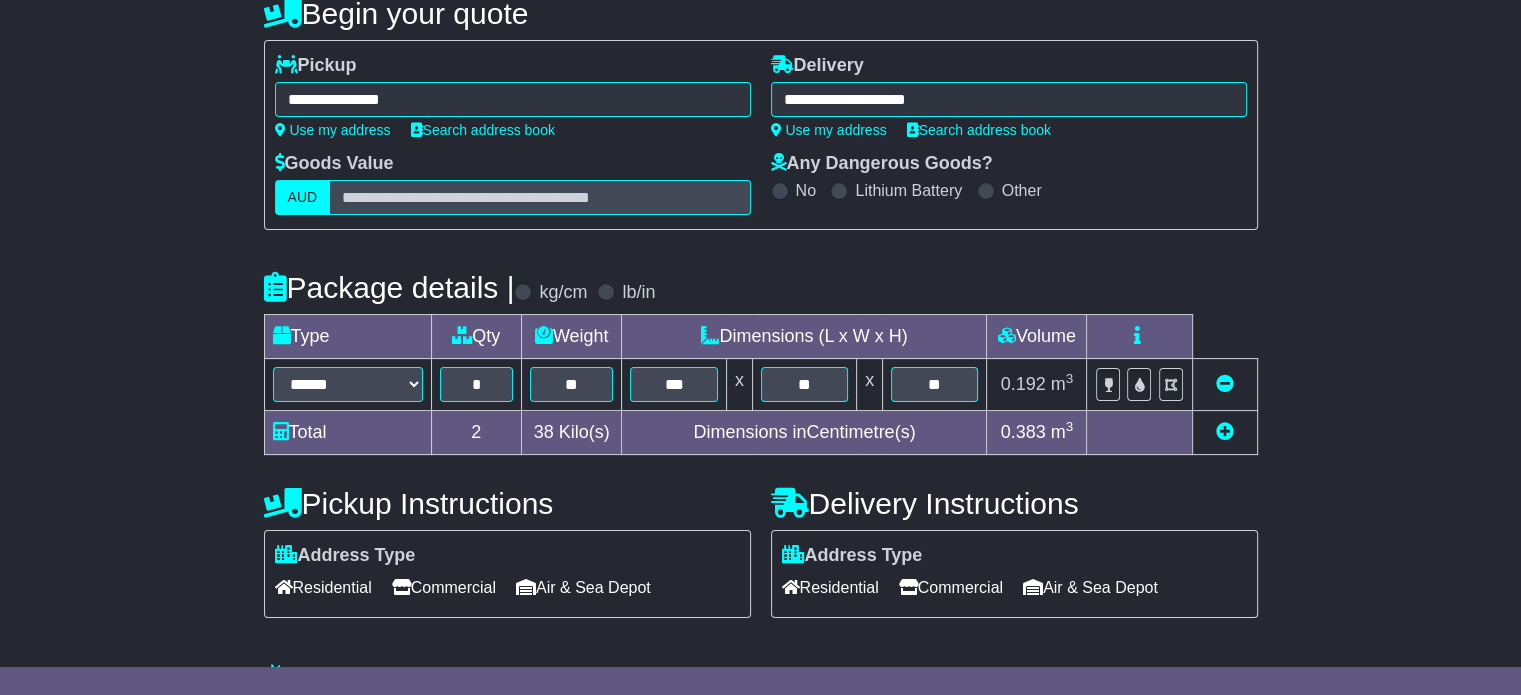 scroll, scrollTop: 361, scrollLeft: 0, axis: vertical 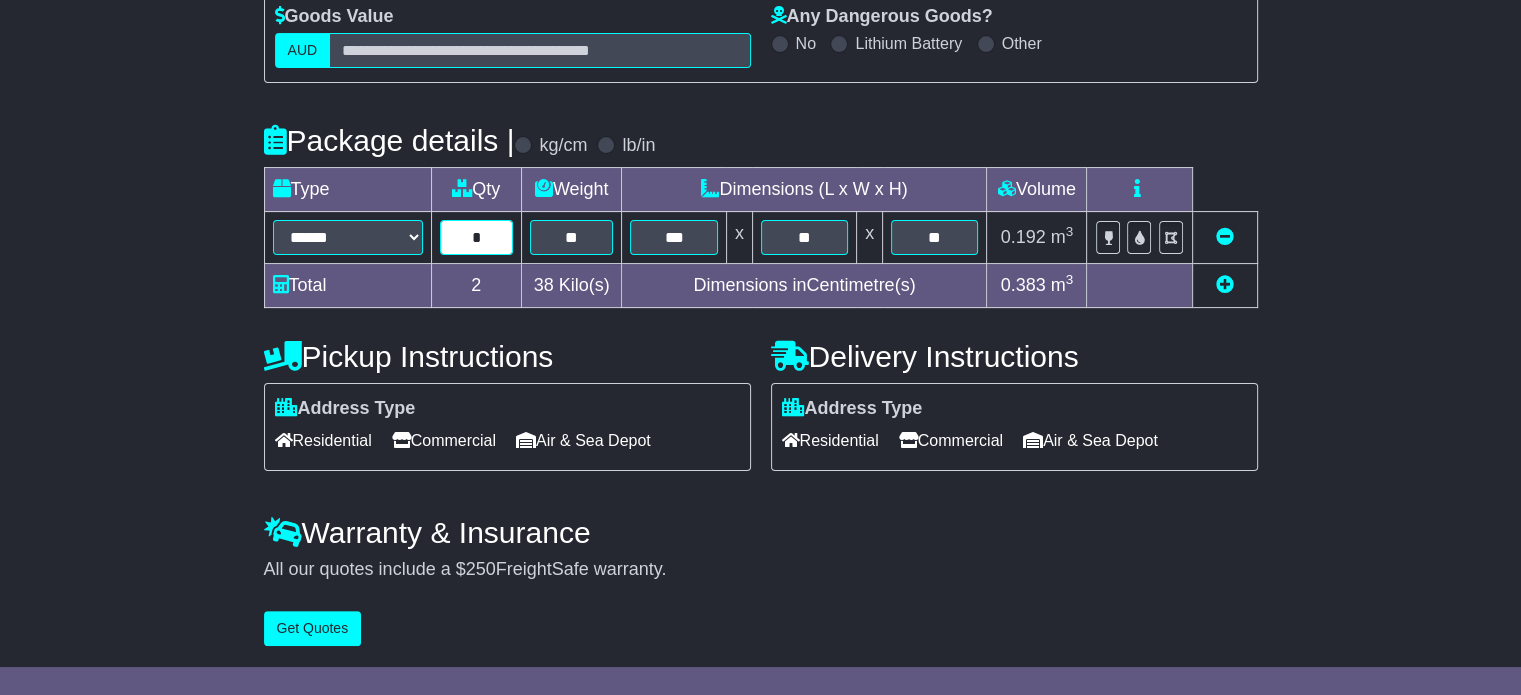 click on "*" at bounding box center (476, 237) 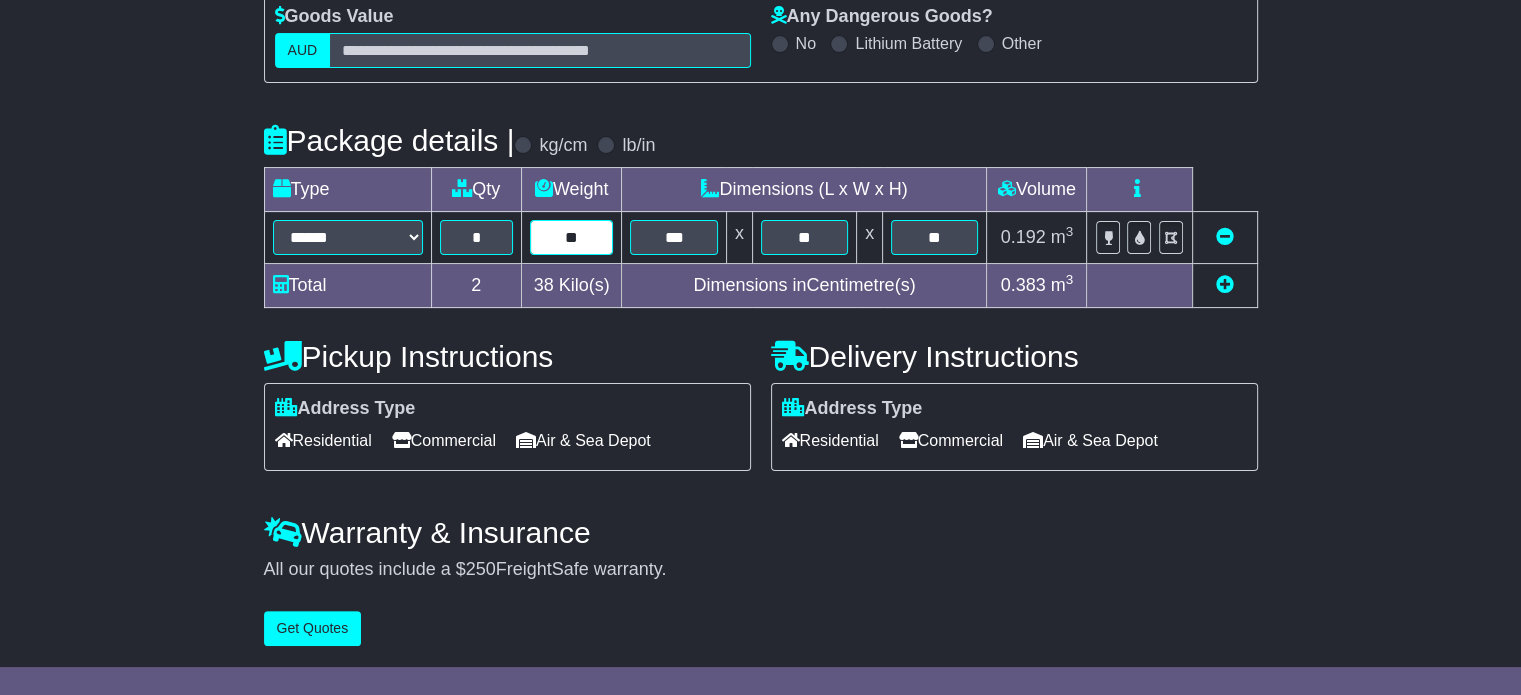 click on "**" at bounding box center [572, 237] 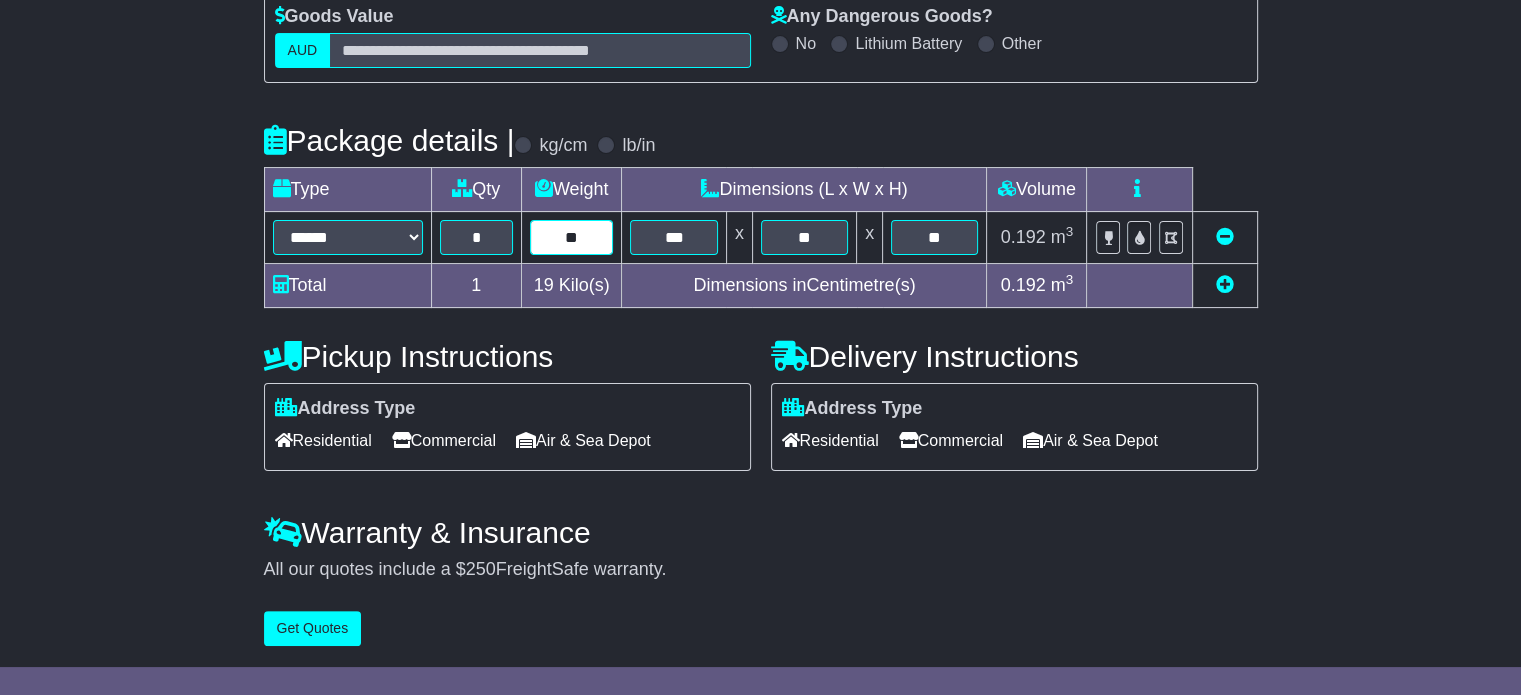 type on "*" 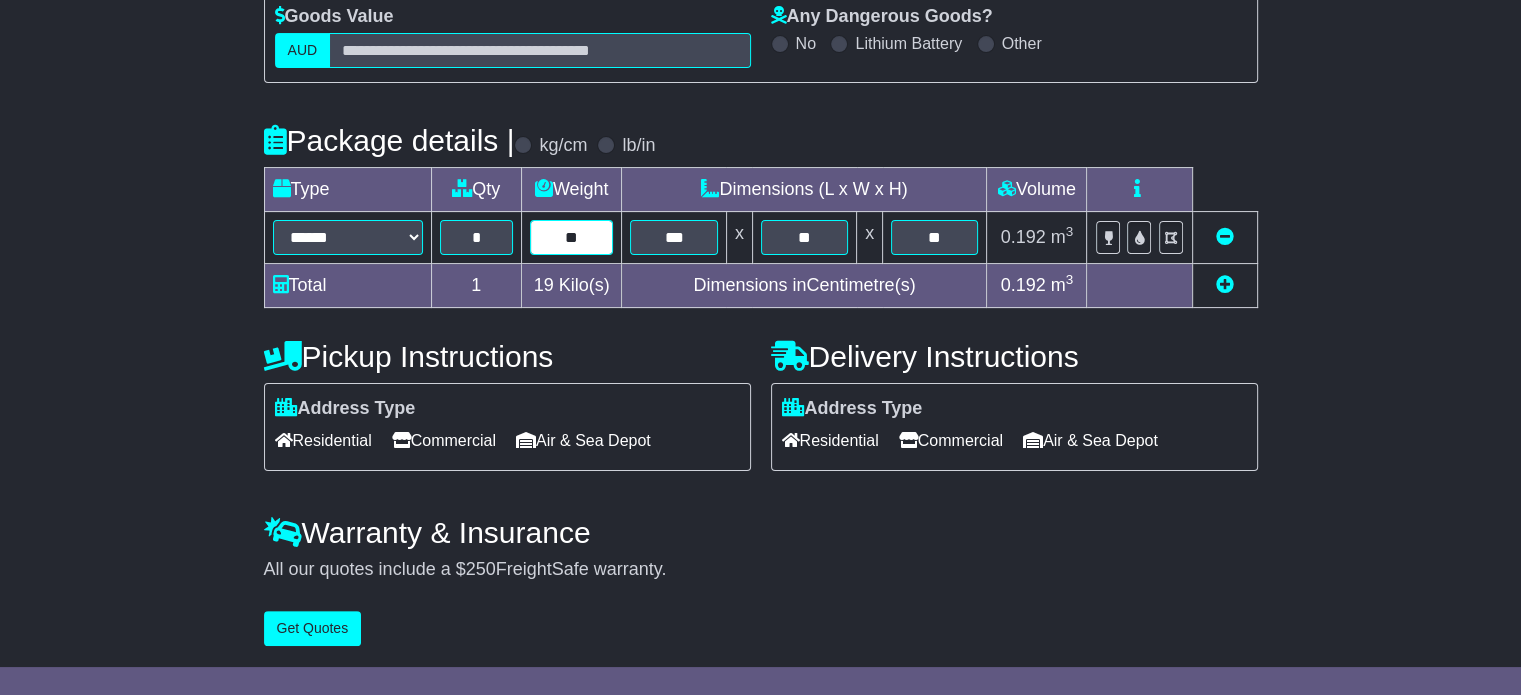 type on "**" 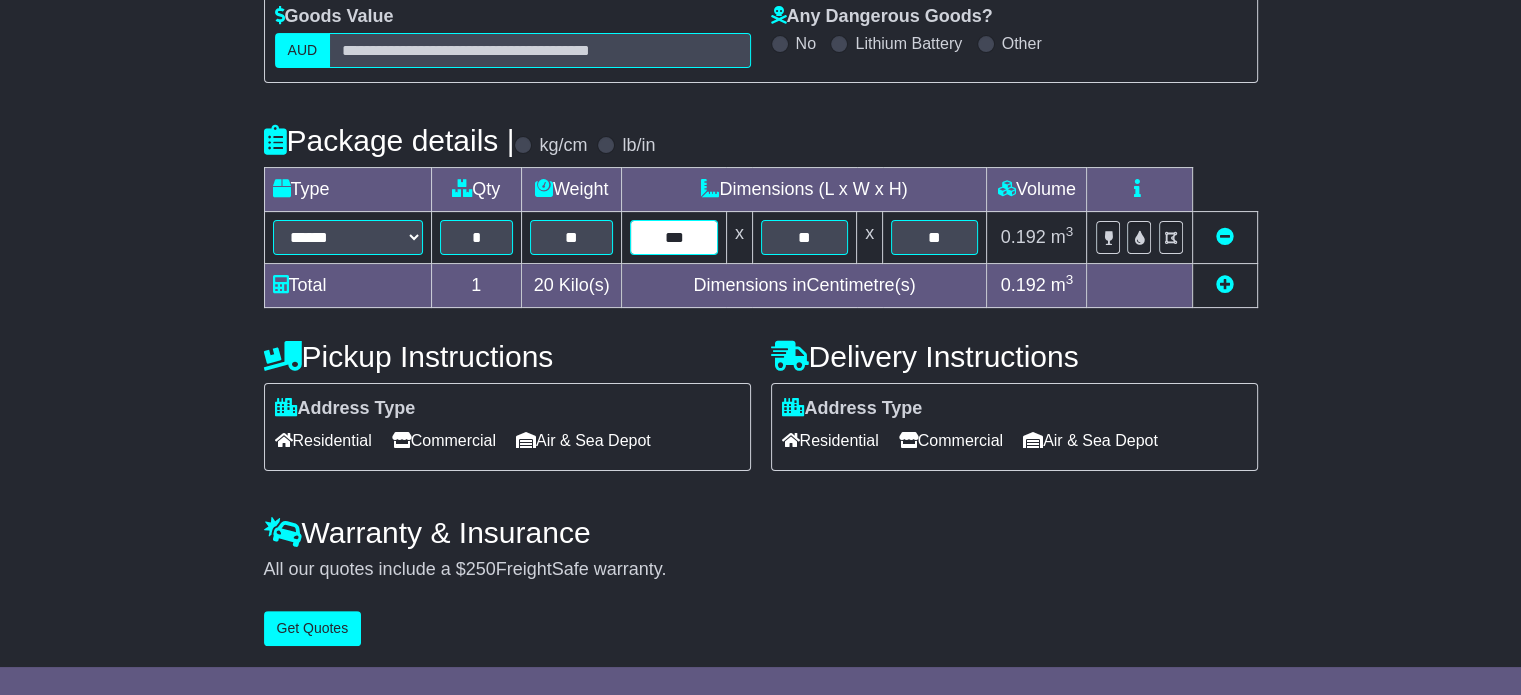 click on "***" at bounding box center (673, 237) 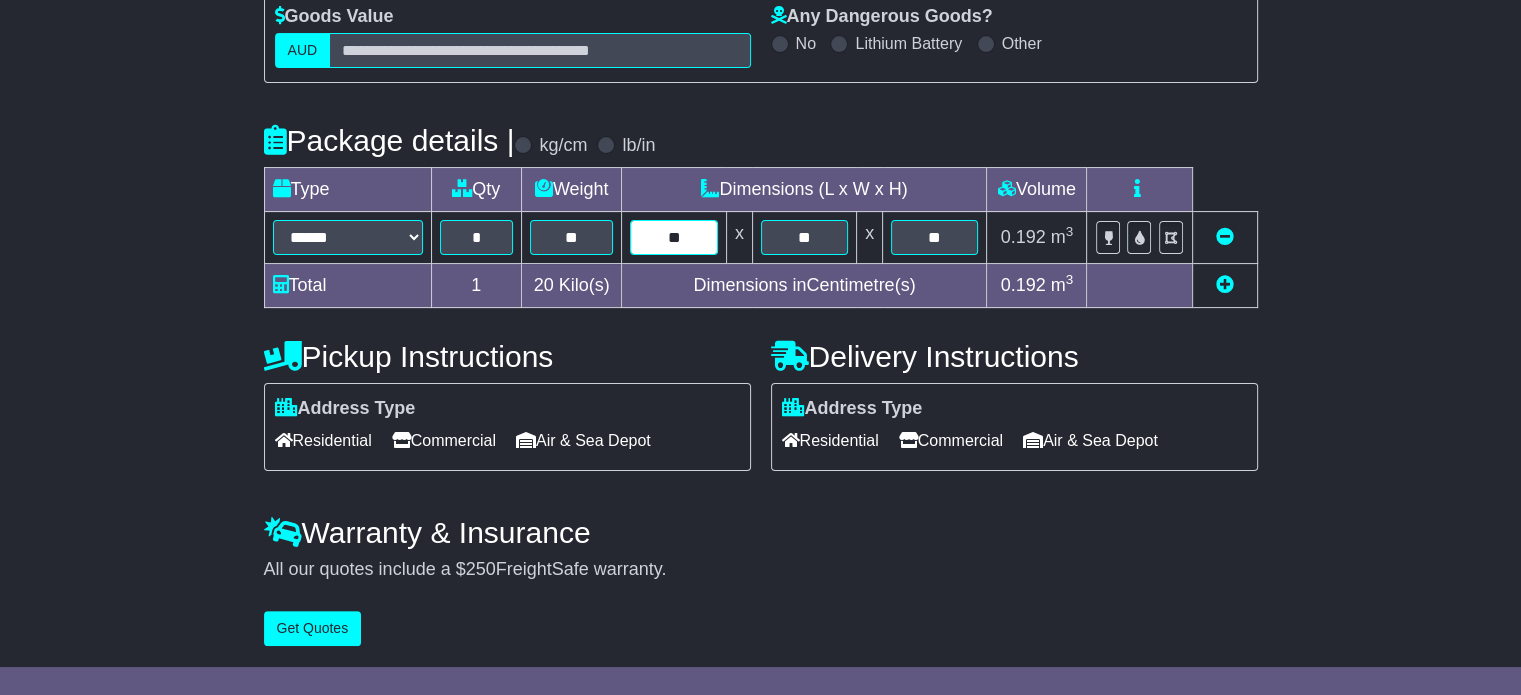 type on "*" 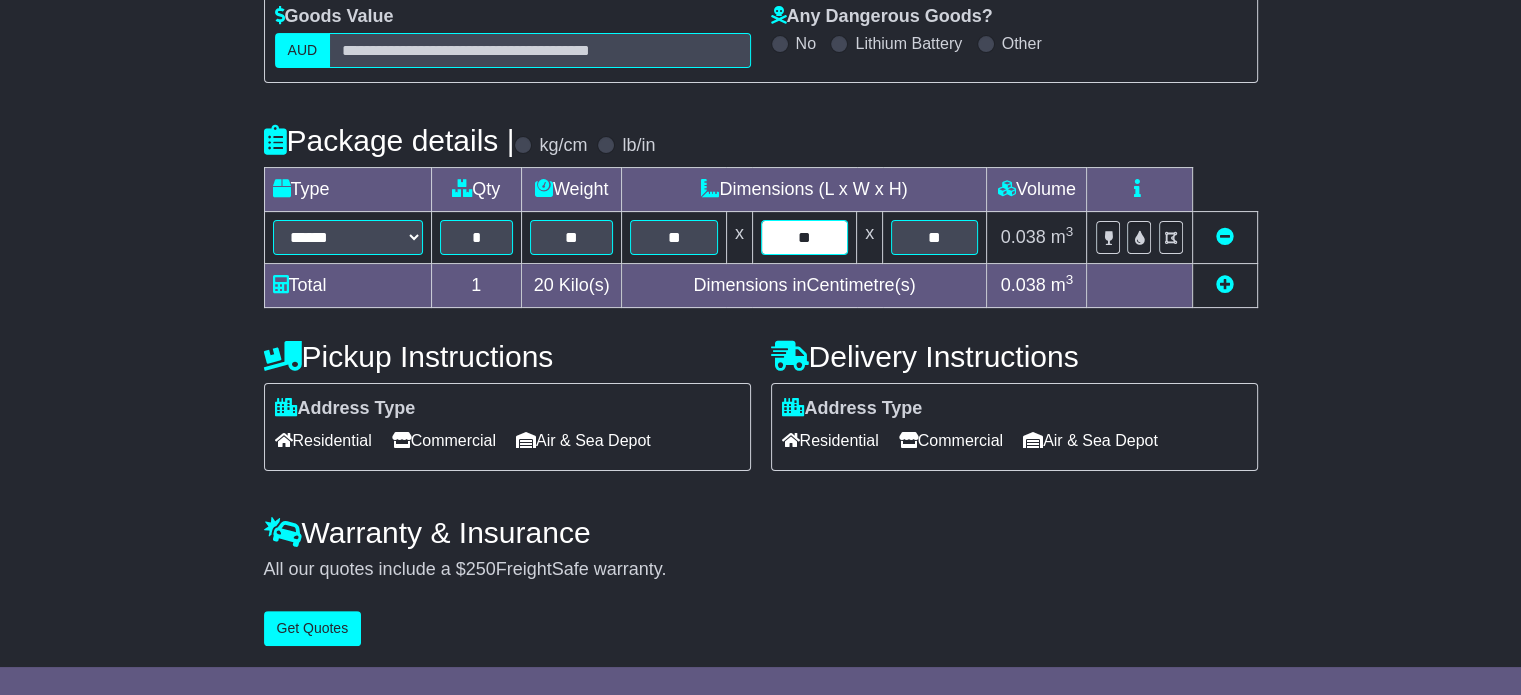 click on "**" at bounding box center [804, 237] 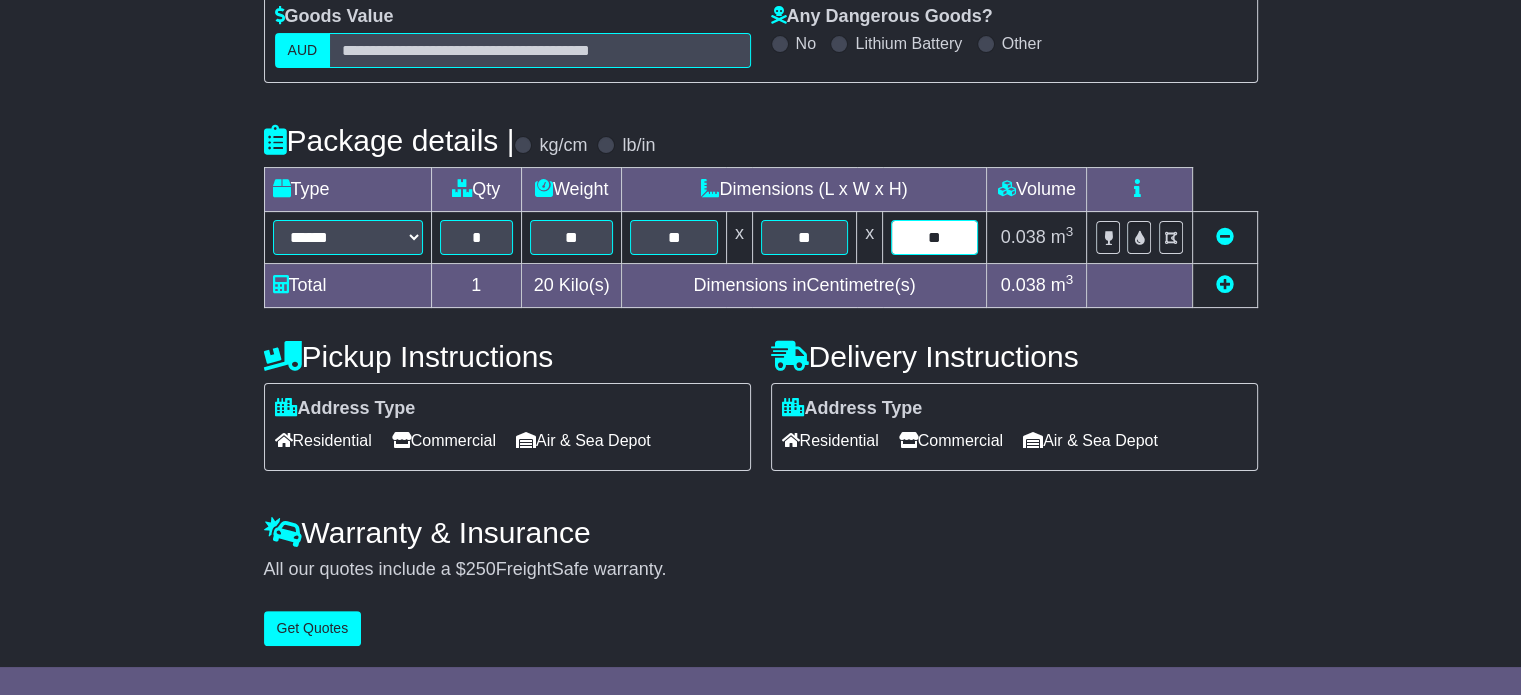 click on "**" at bounding box center [934, 237] 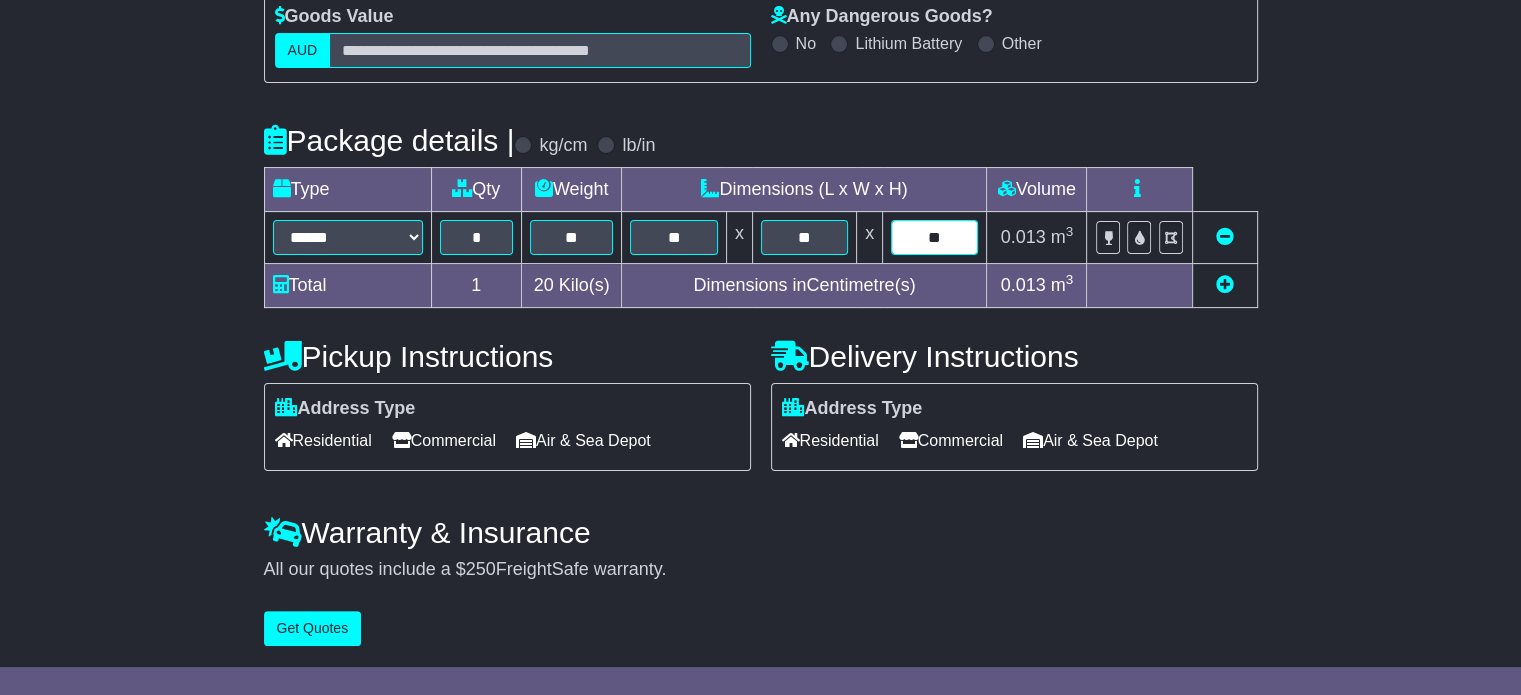 type on "*" 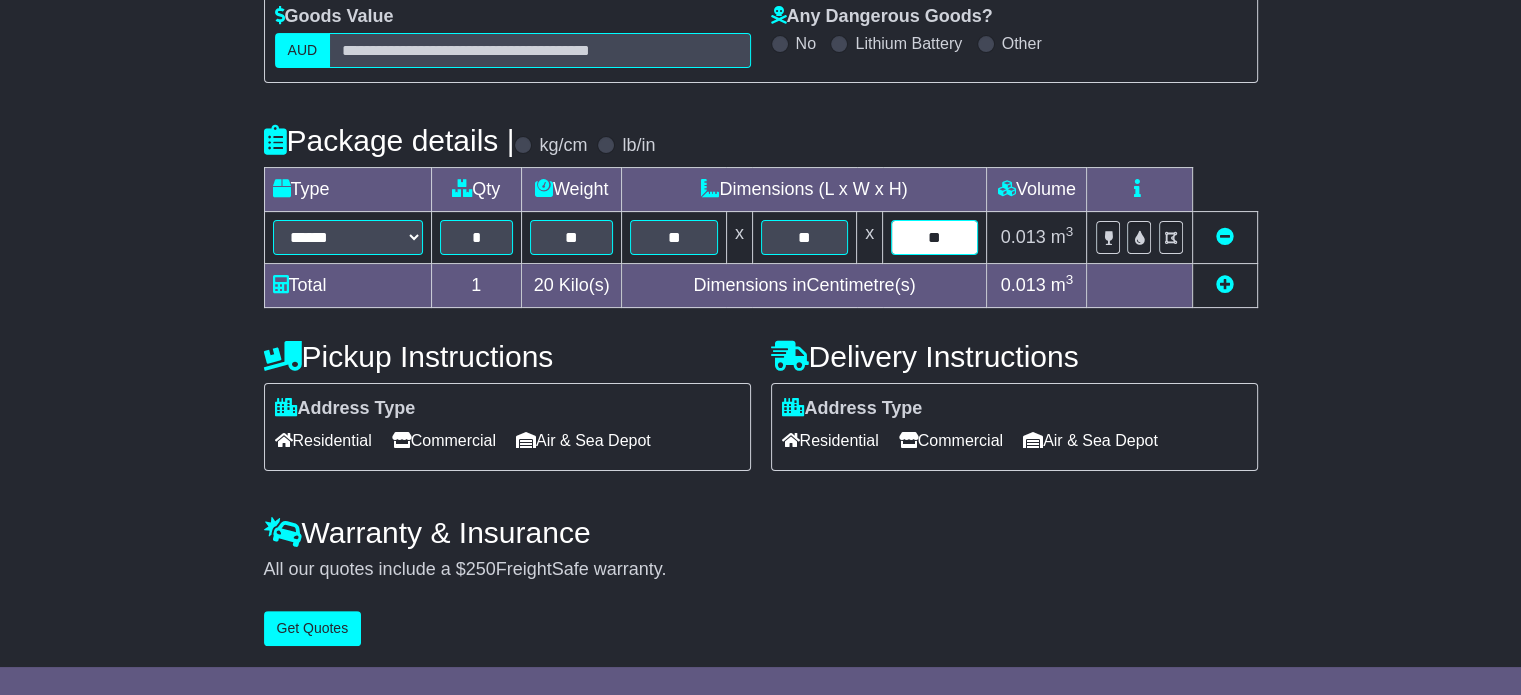 type on "**" 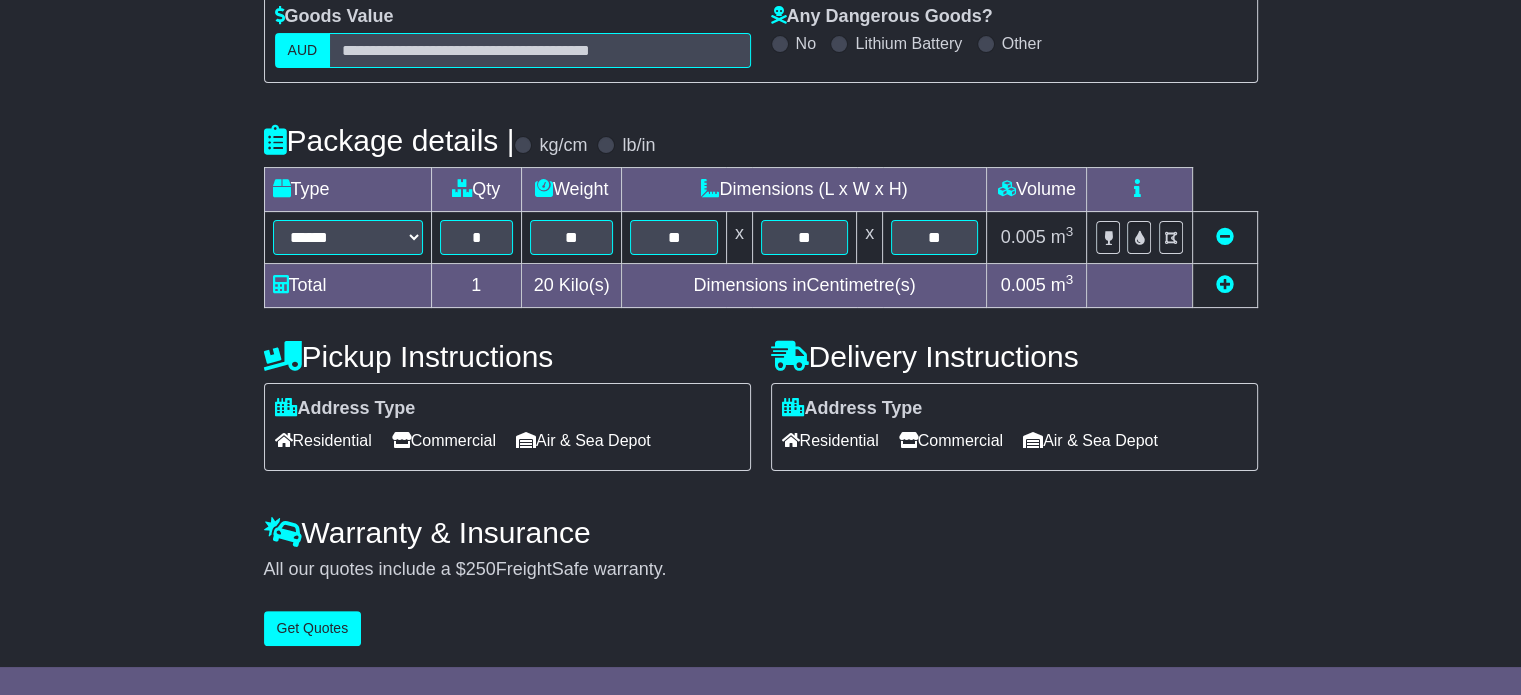 click on "Residential" at bounding box center (323, 440) 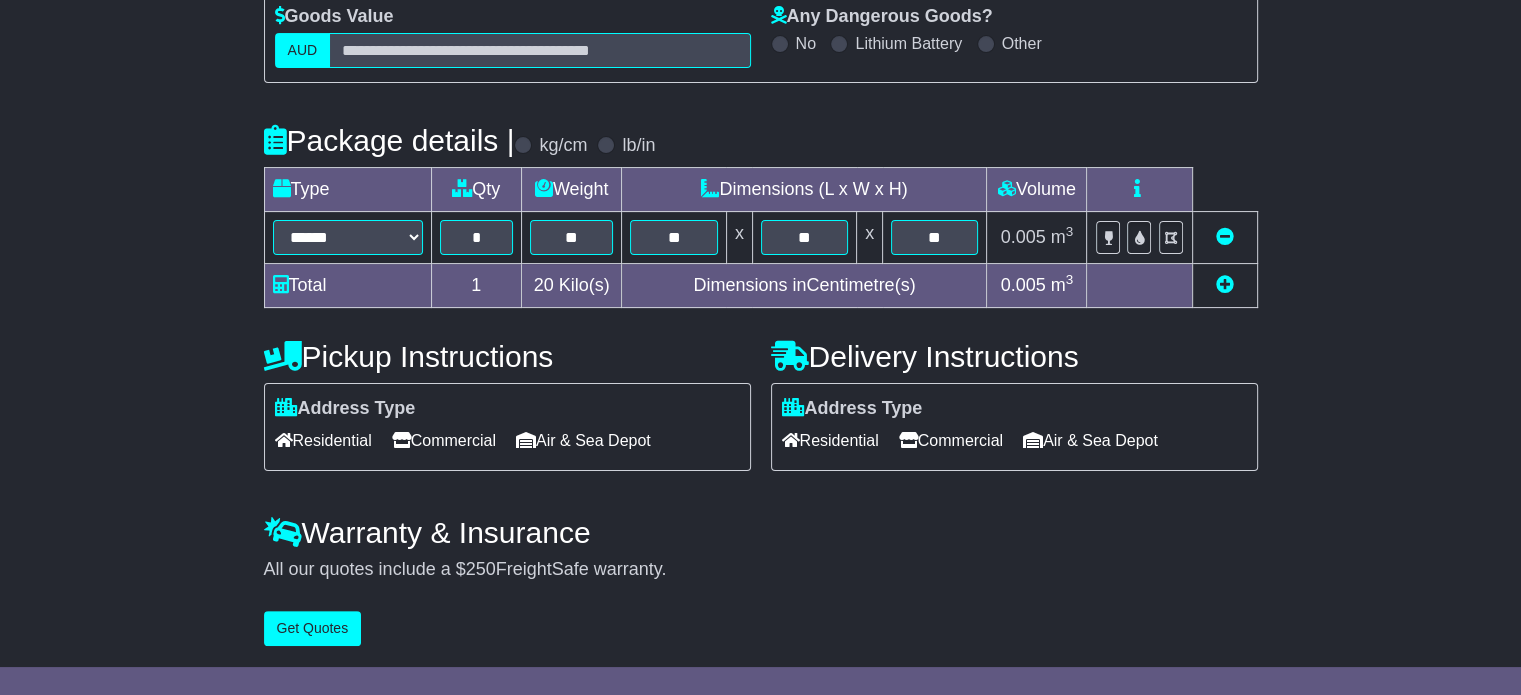 click on "Residential" at bounding box center (830, 440) 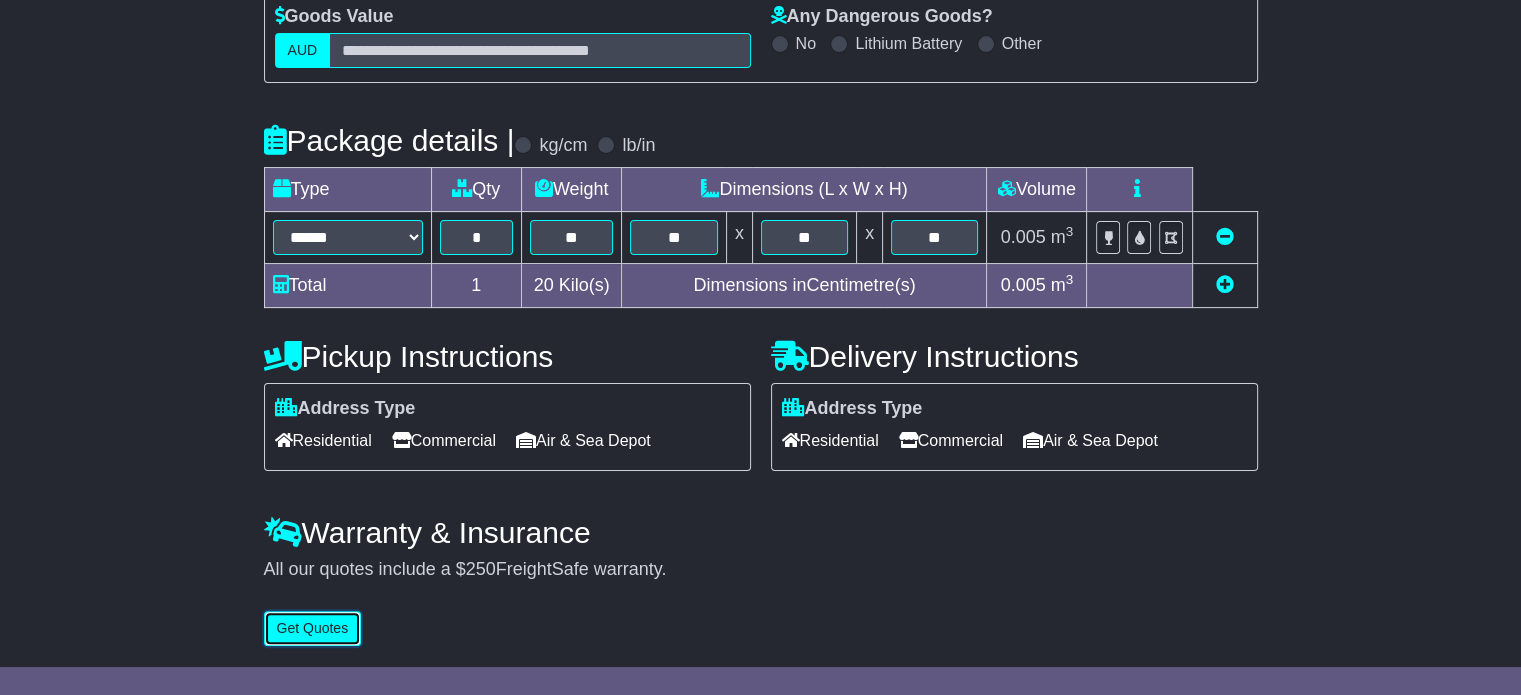 click on "Get Quotes" at bounding box center (313, 628) 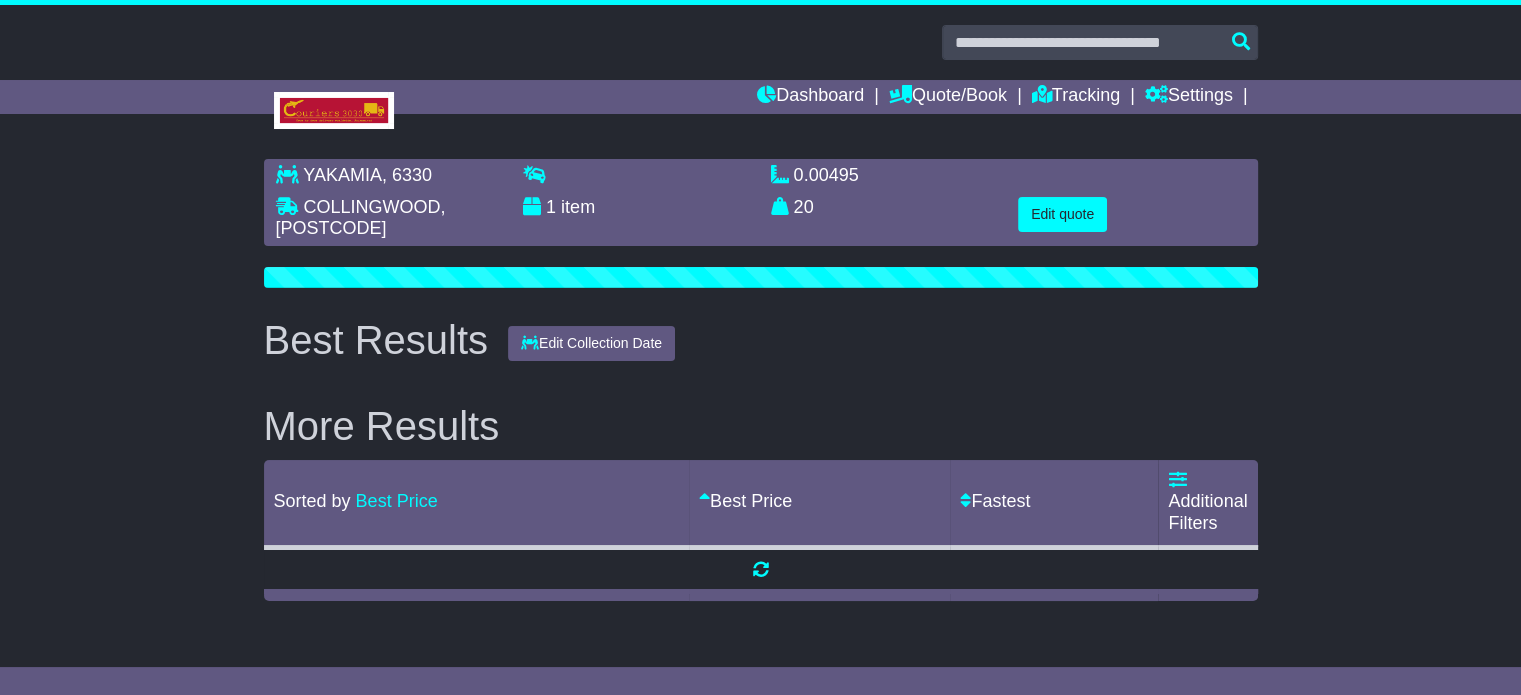 scroll, scrollTop: 0, scrollLeft: 0, axis: both 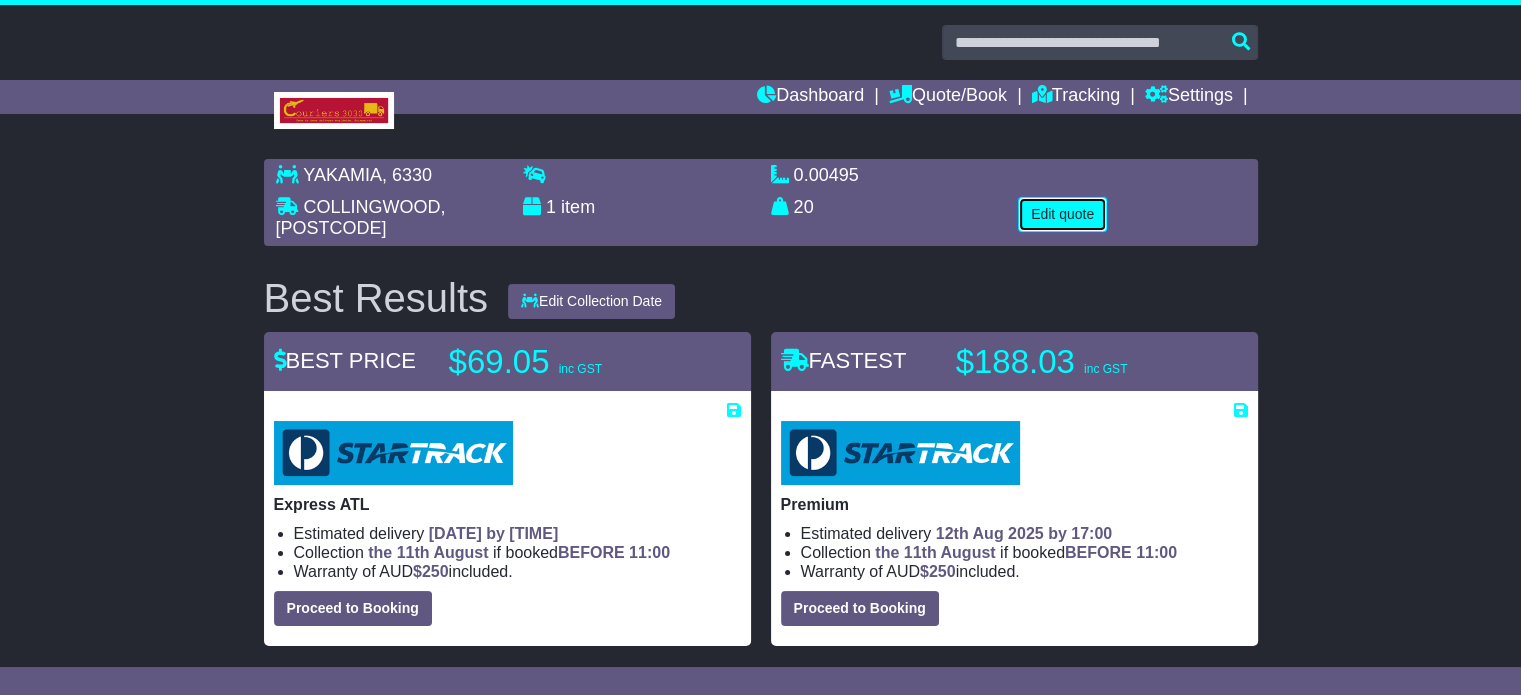 click on "Edit quote" at bounding box center (1062, 214) 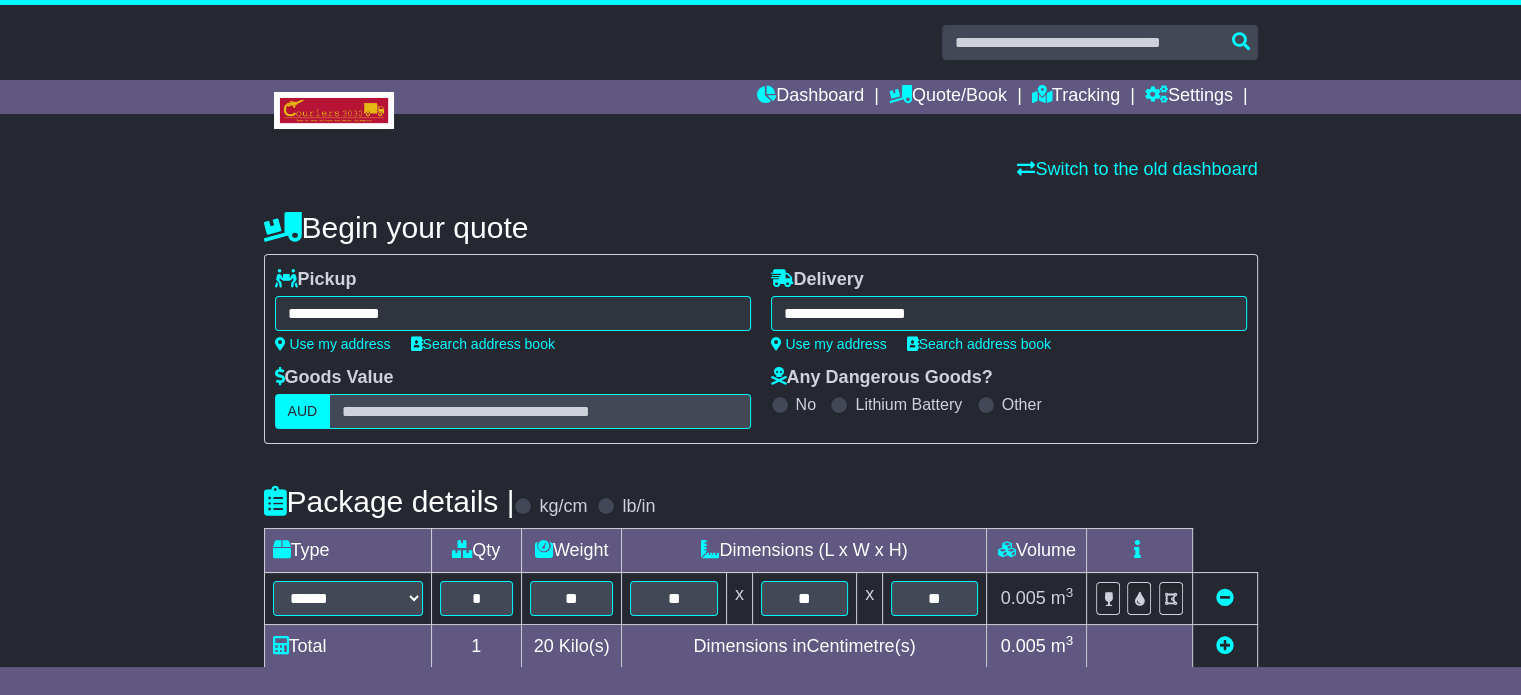 click on "**********" at bounding box center [513, 313] 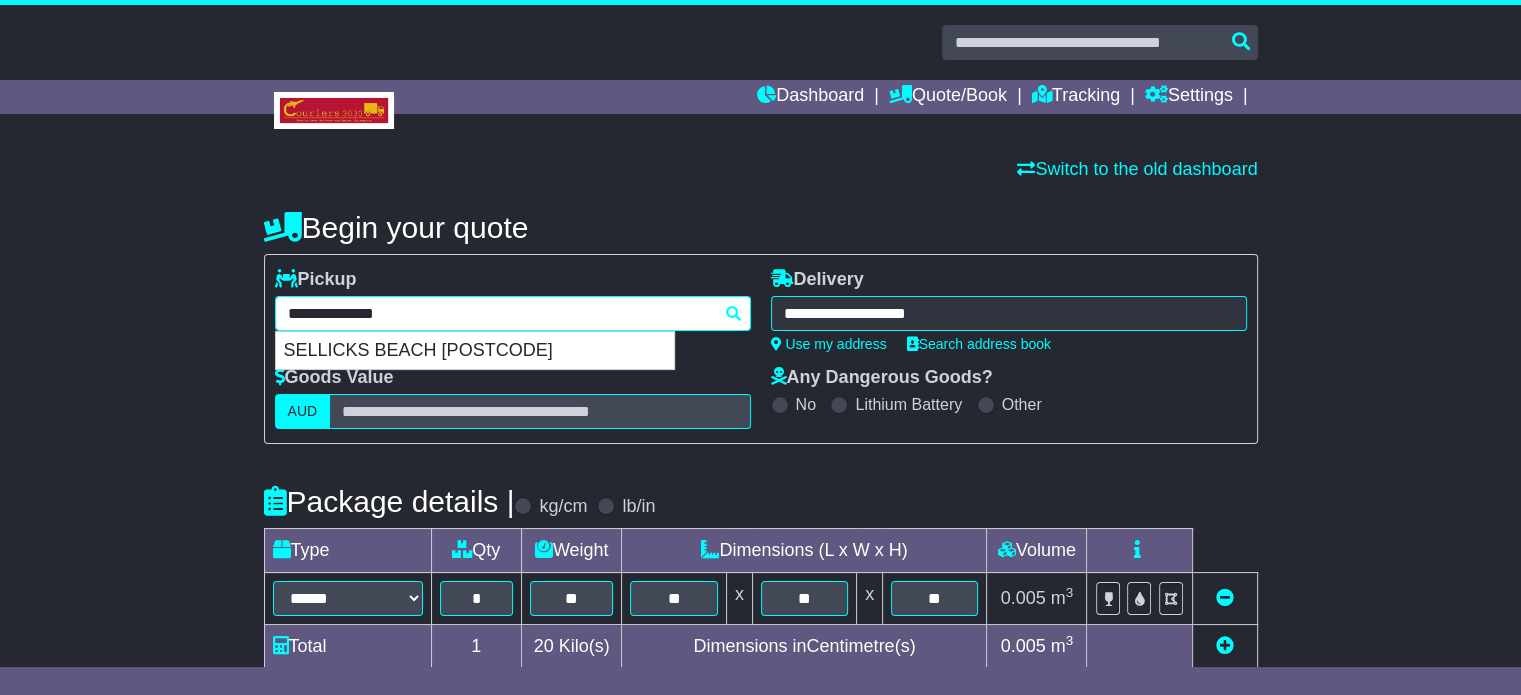 type on "**********" 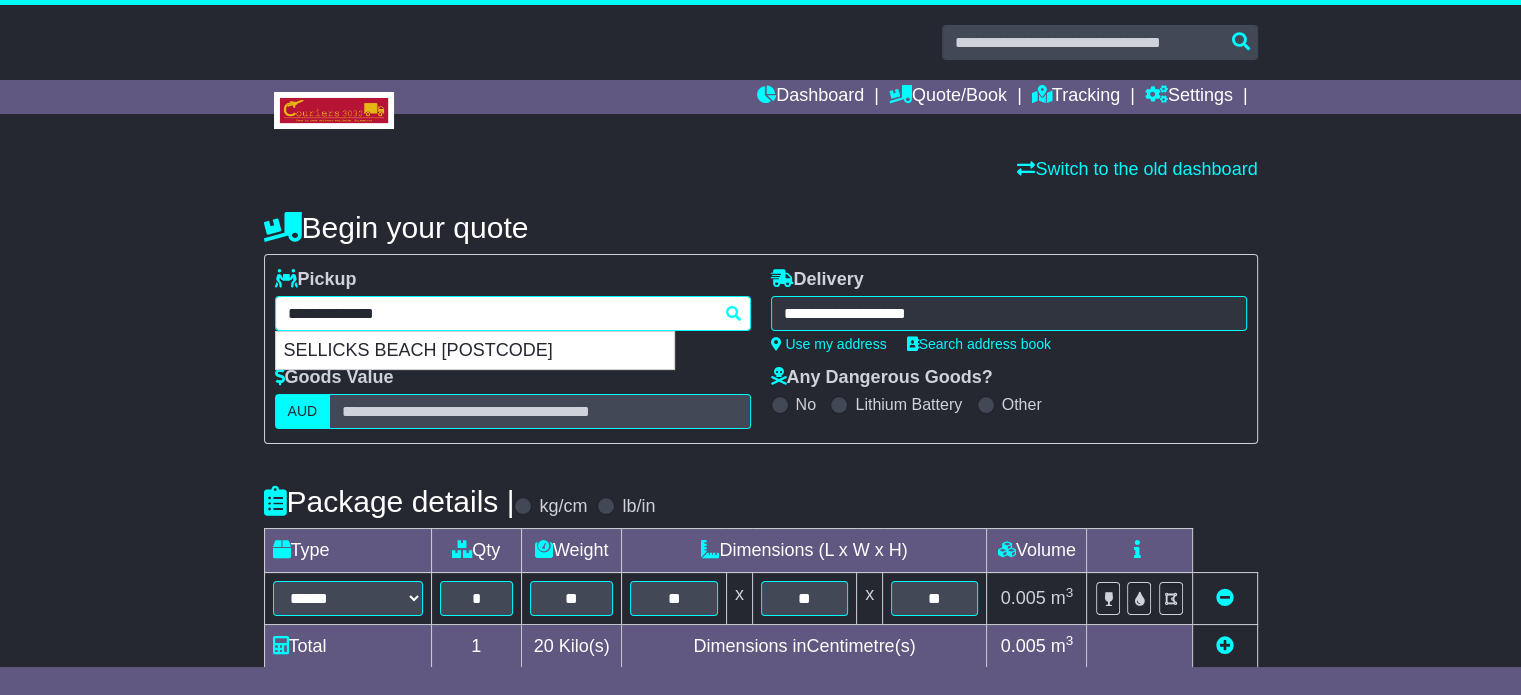 type on "**********" 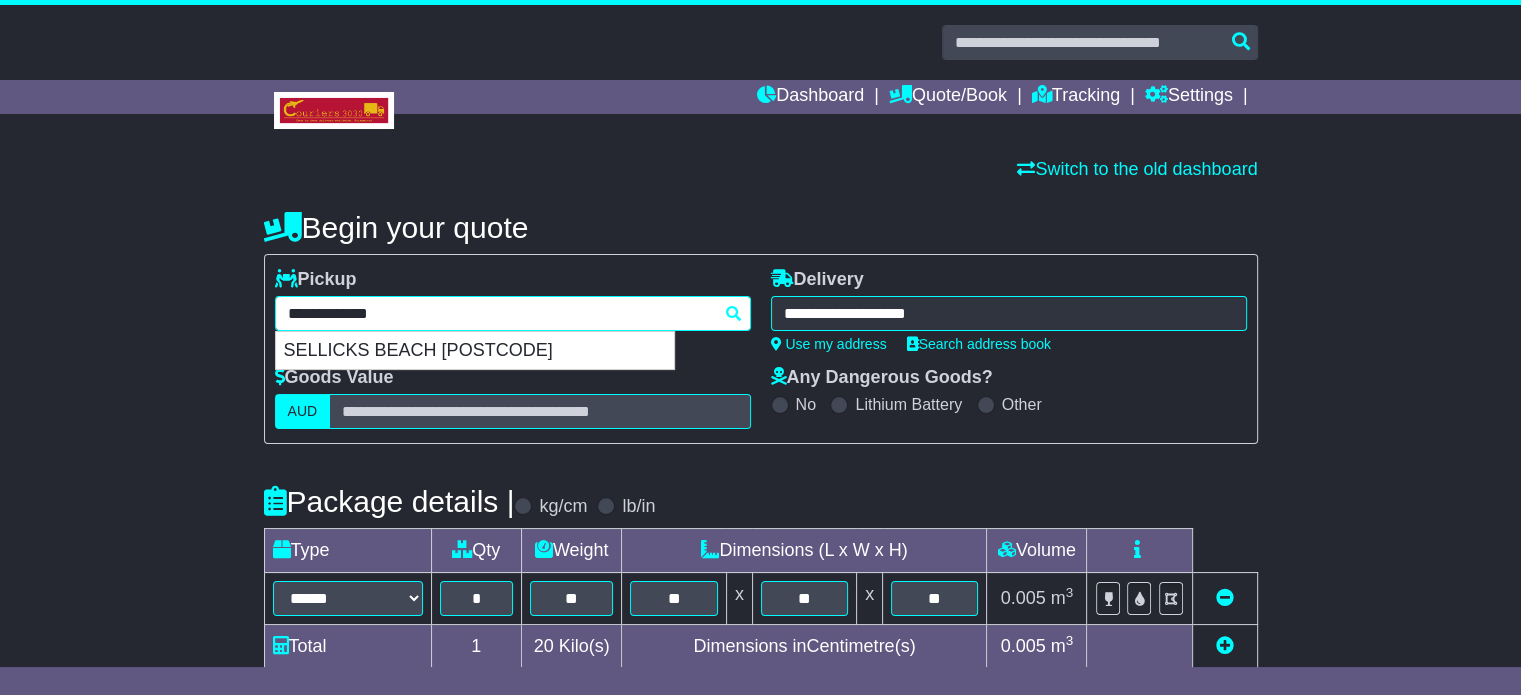 type 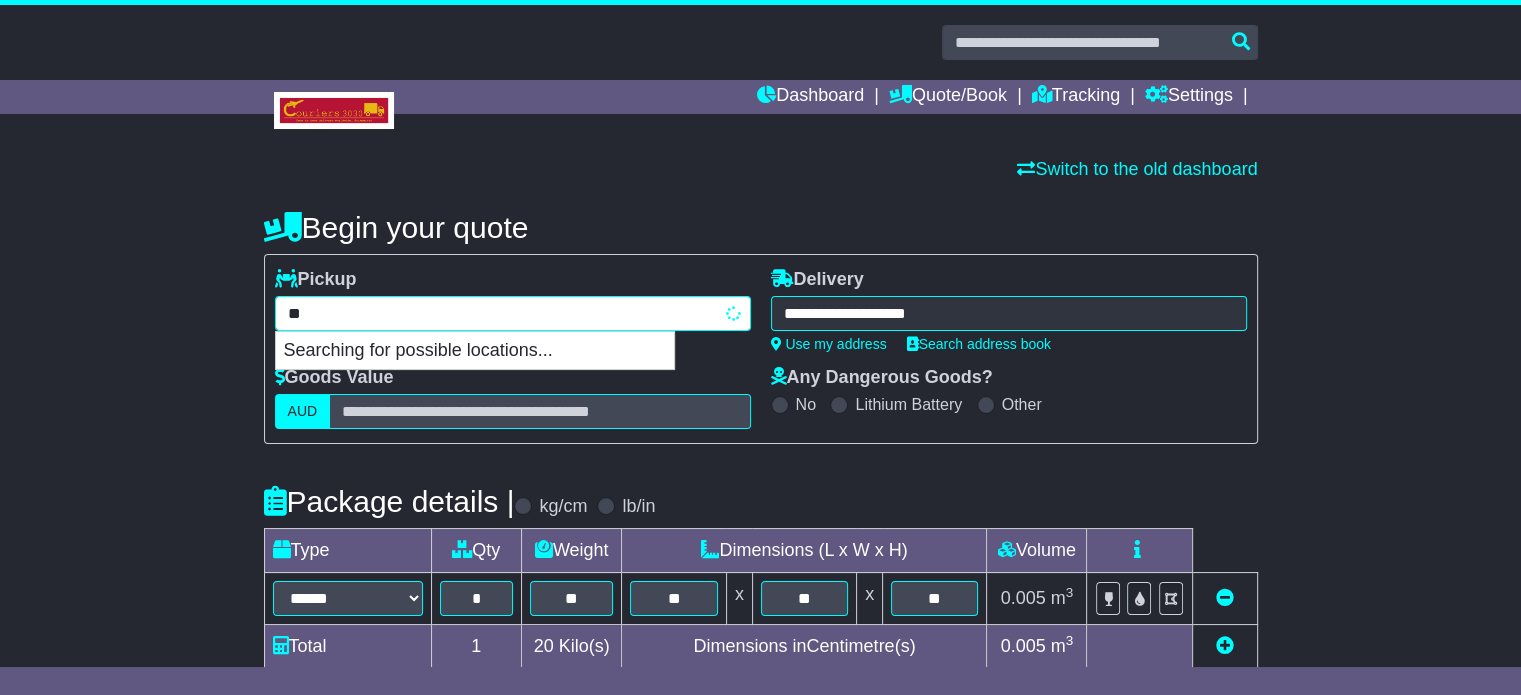 type on "*" 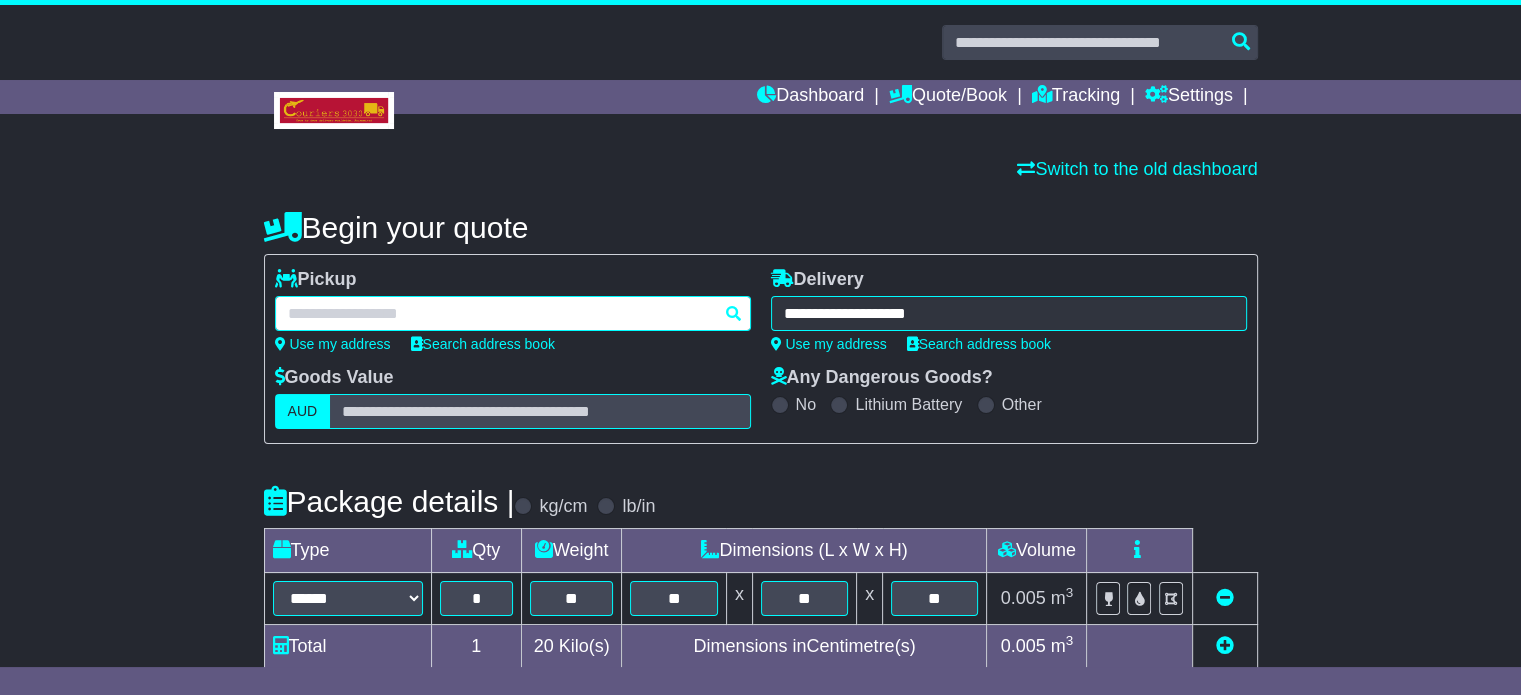 paste on "**********" 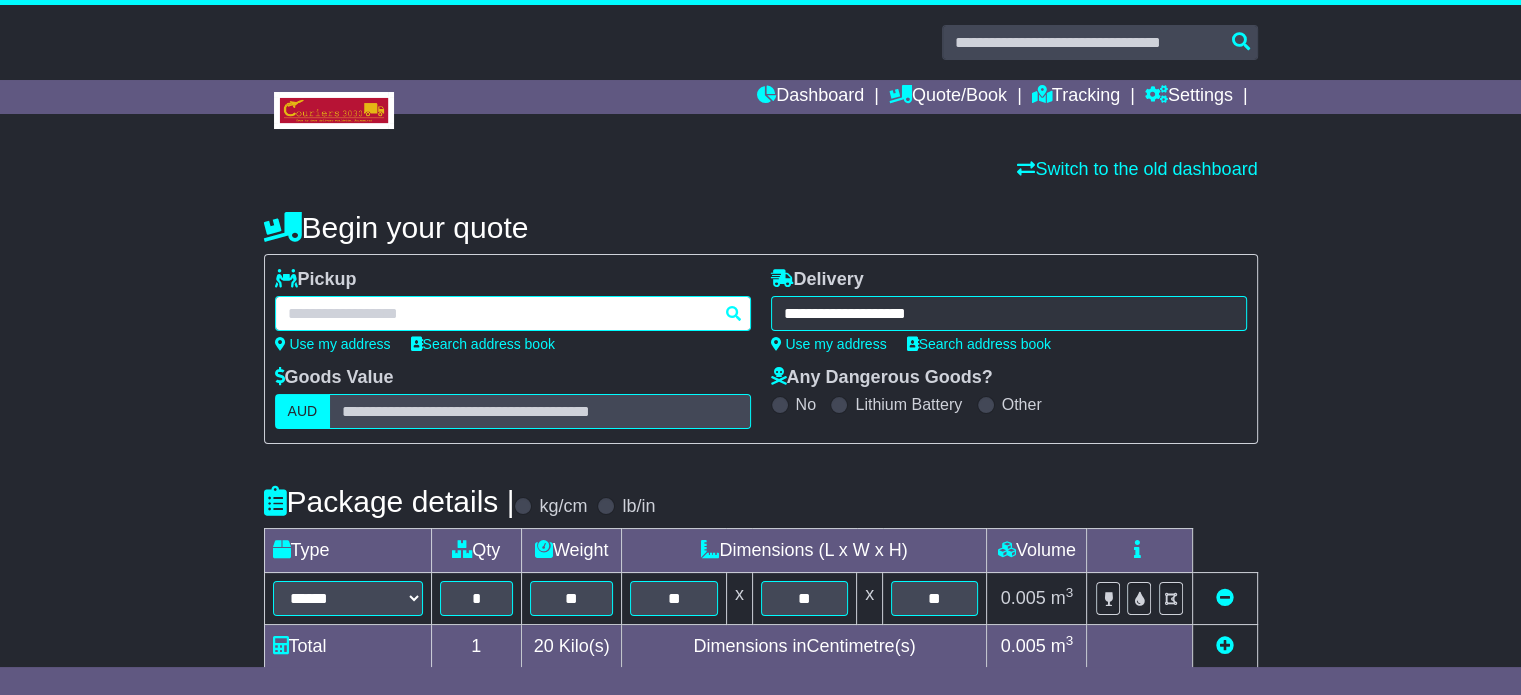 type on "**********" 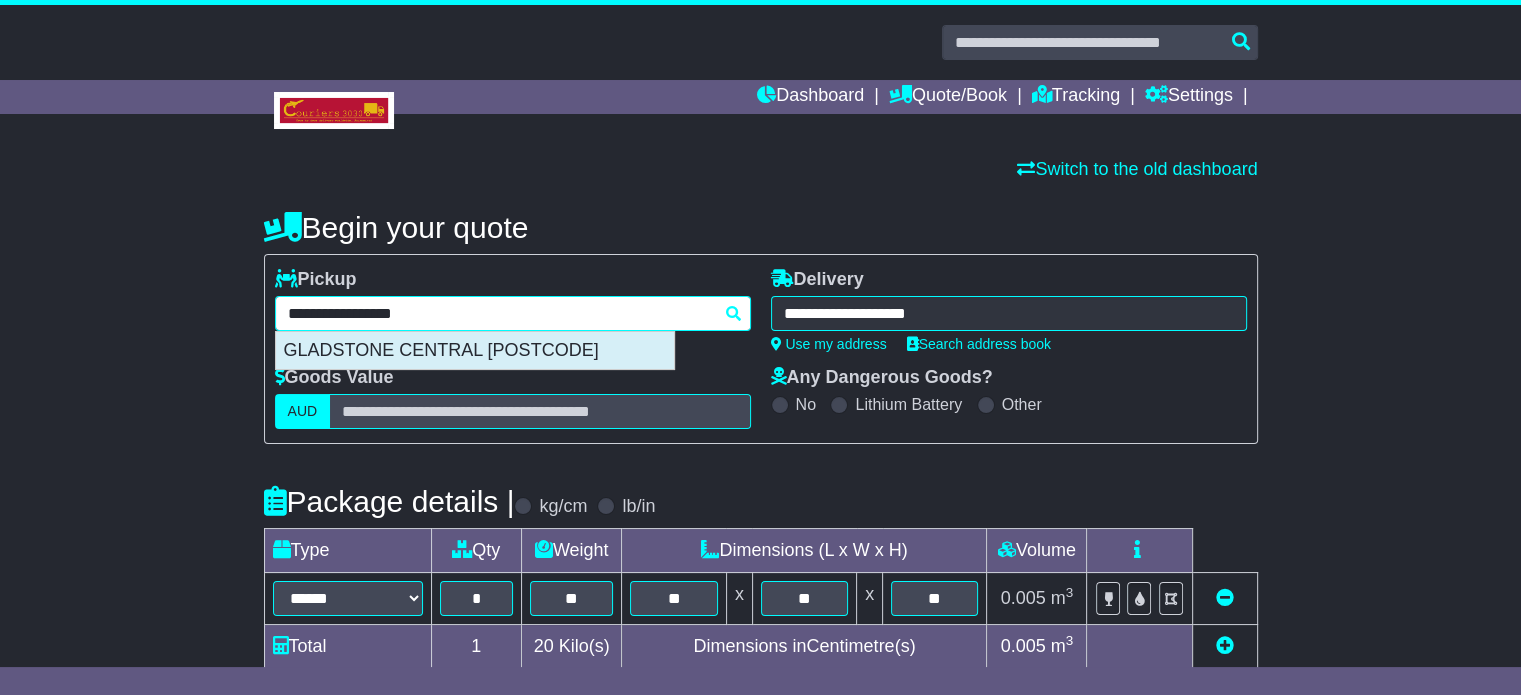click on "GLADSTONE CENTRAL 4680" at bounding box center [475, 351] 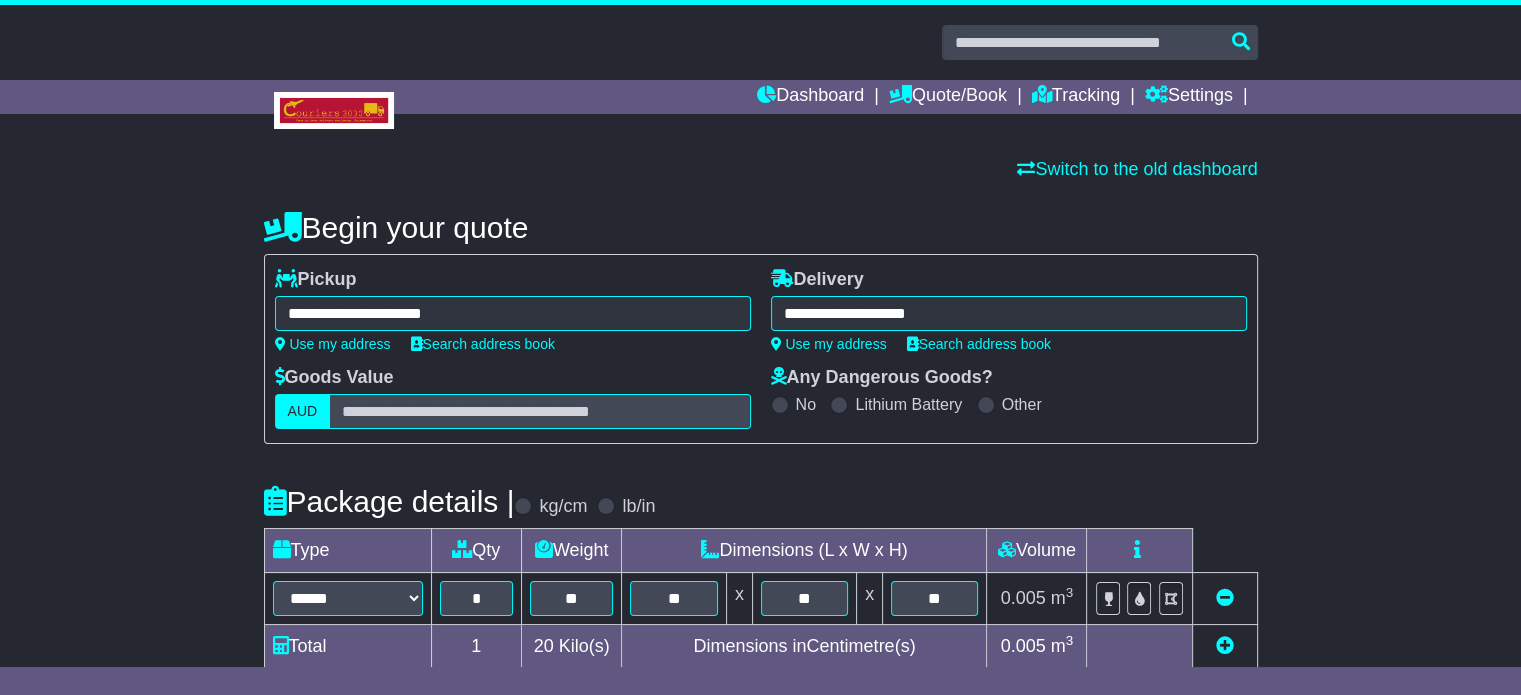 type on "**********" 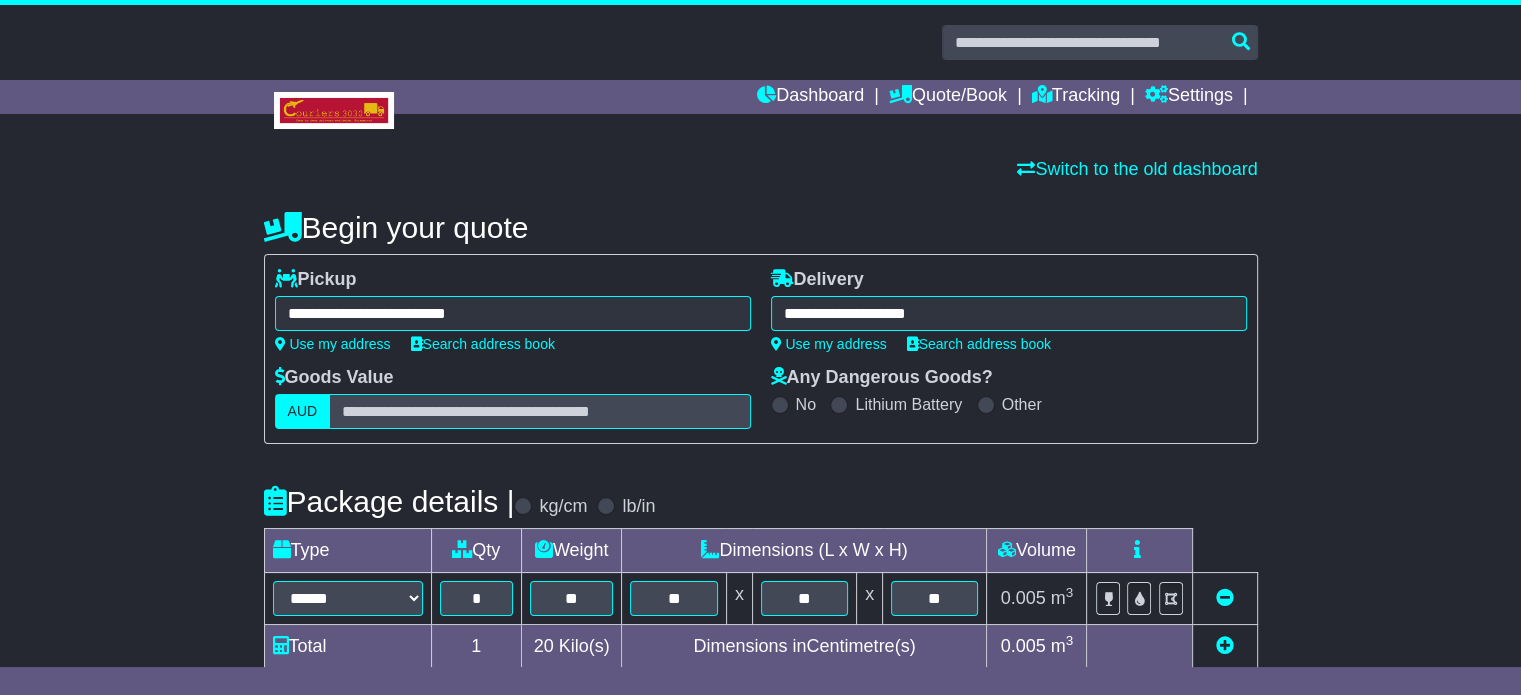 click on "**********" at bounding box center [1009, 313] 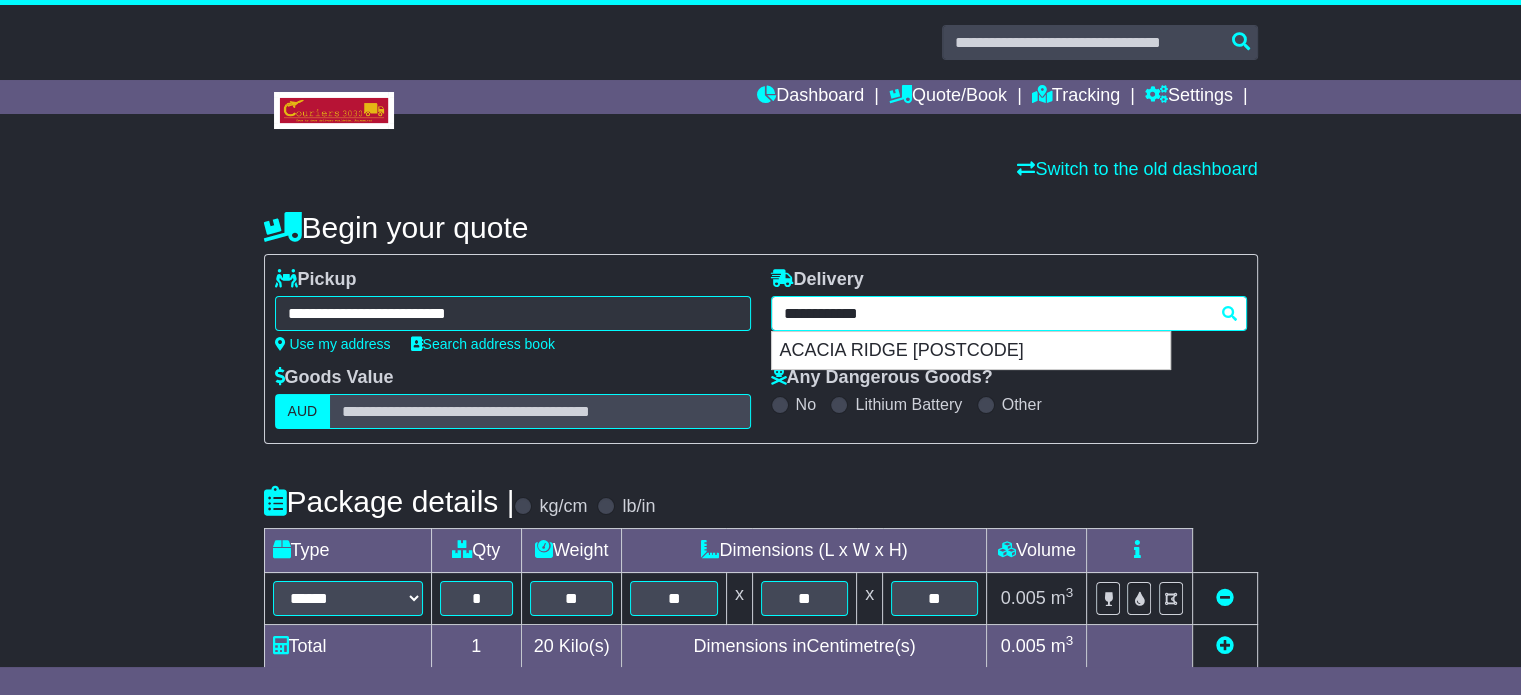 type on "**********" 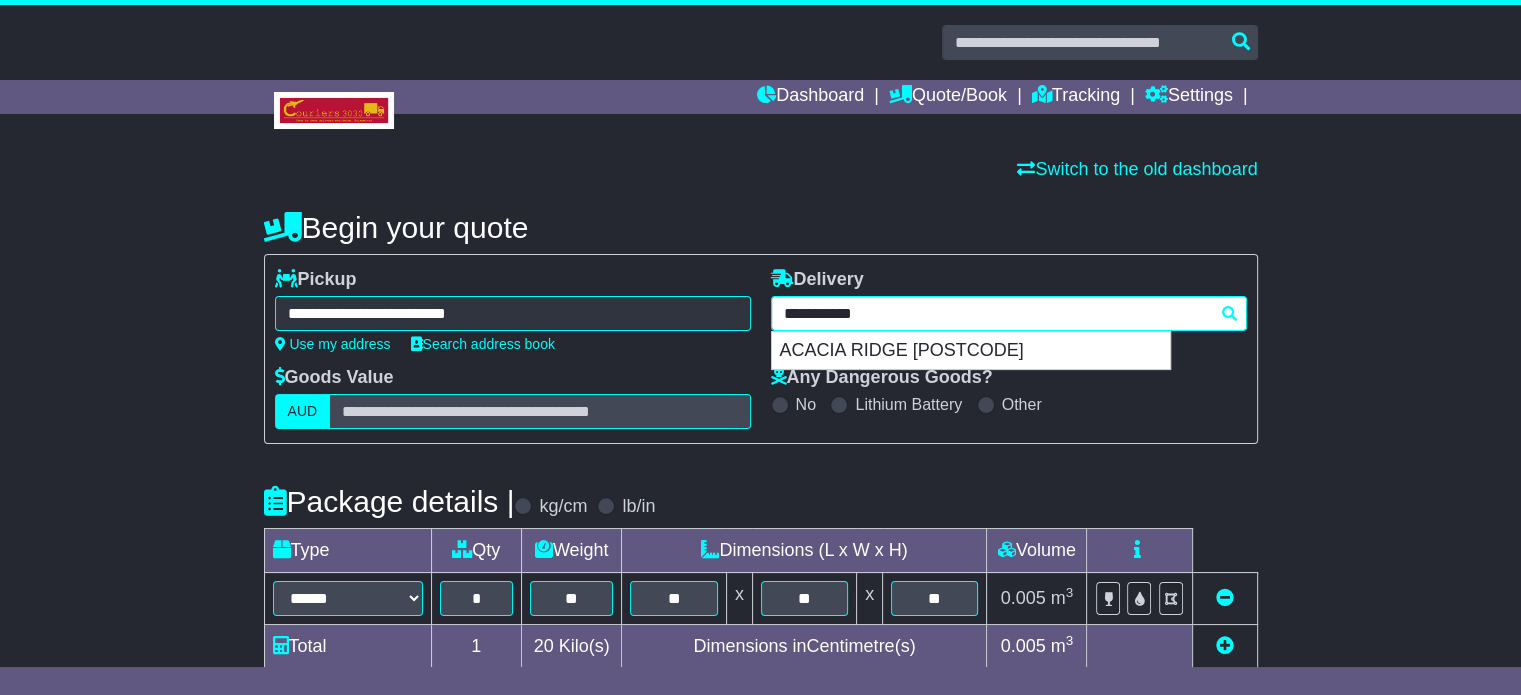 type 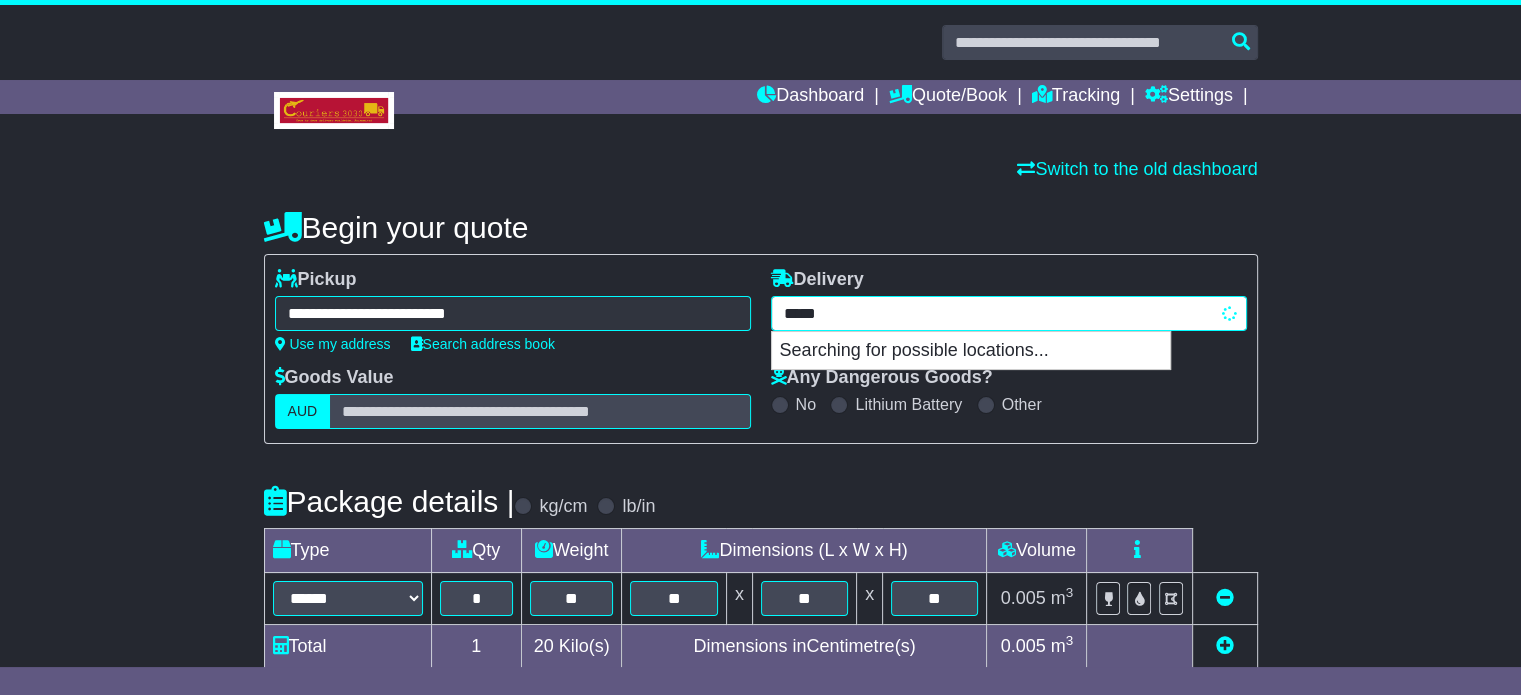 type on "****" 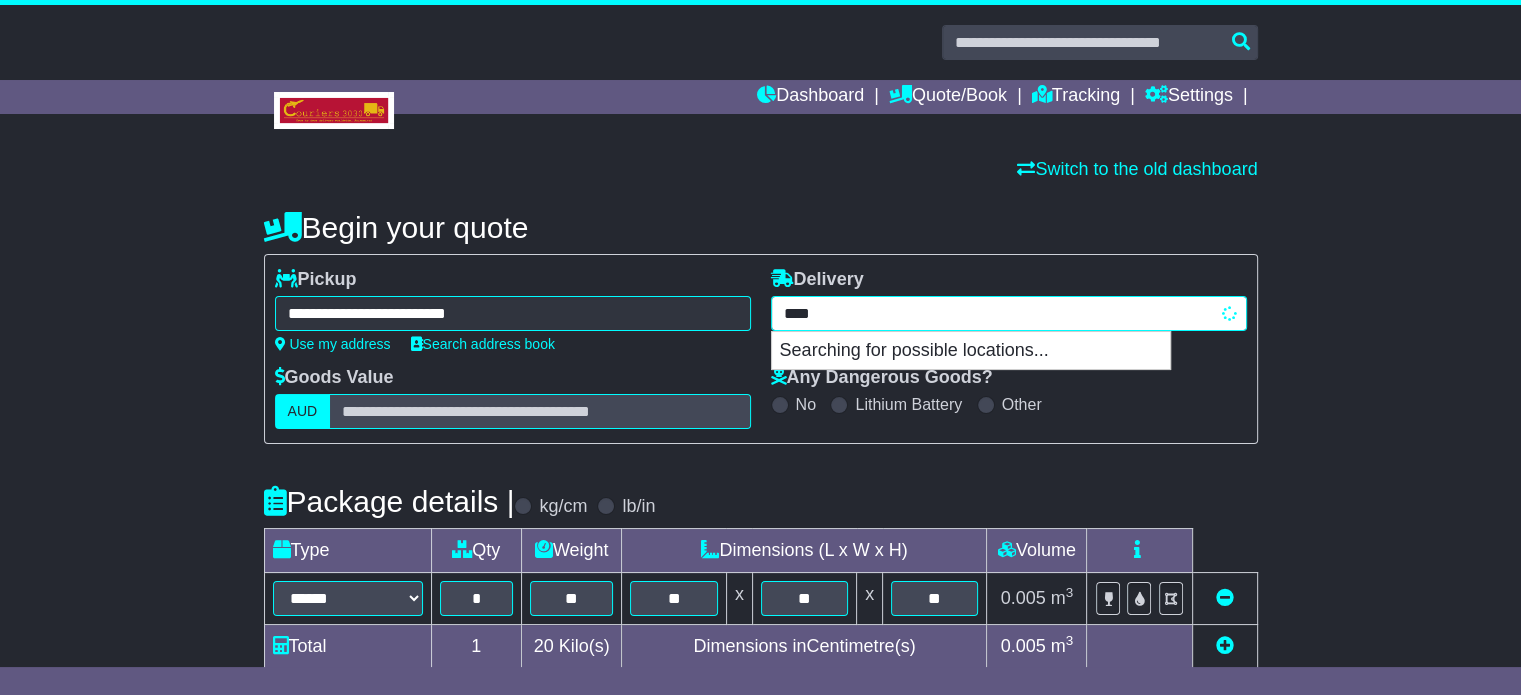 type on "**********" 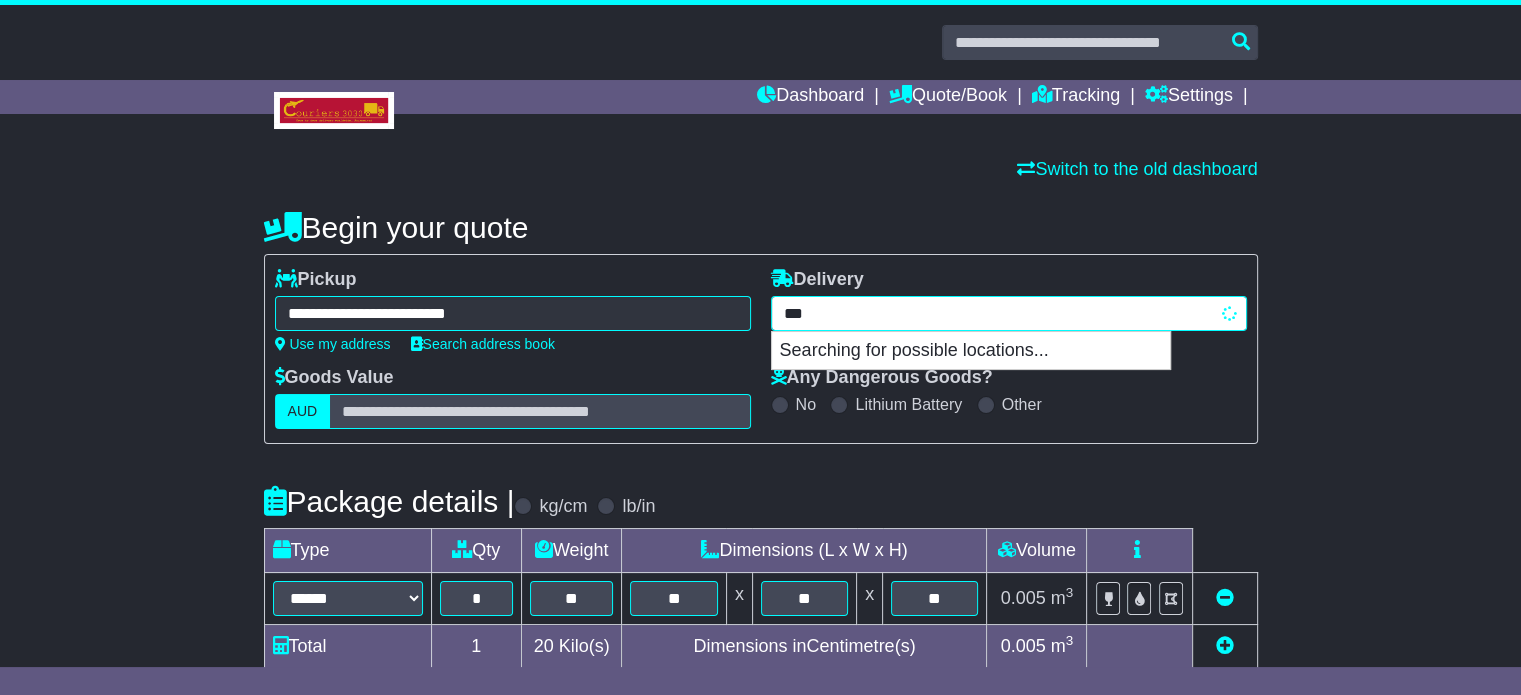 type 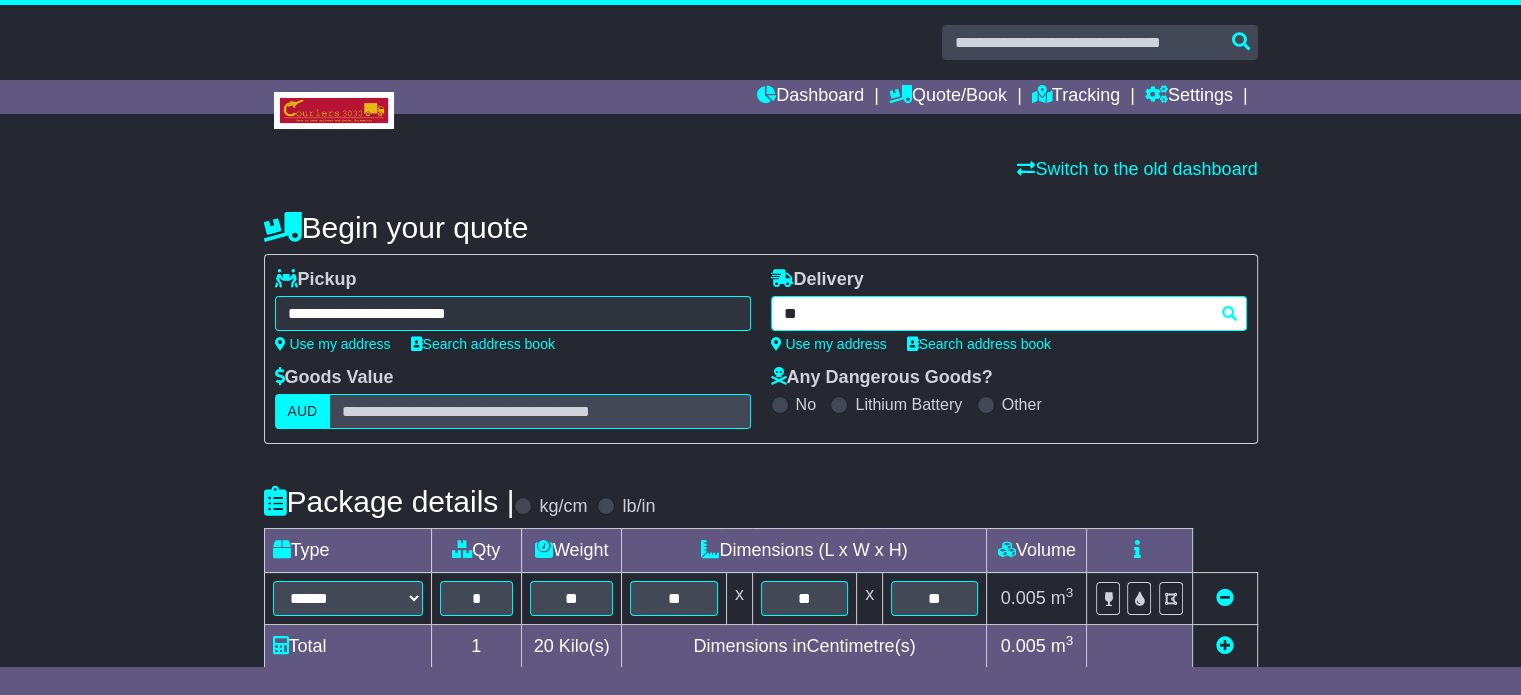 type on "*" 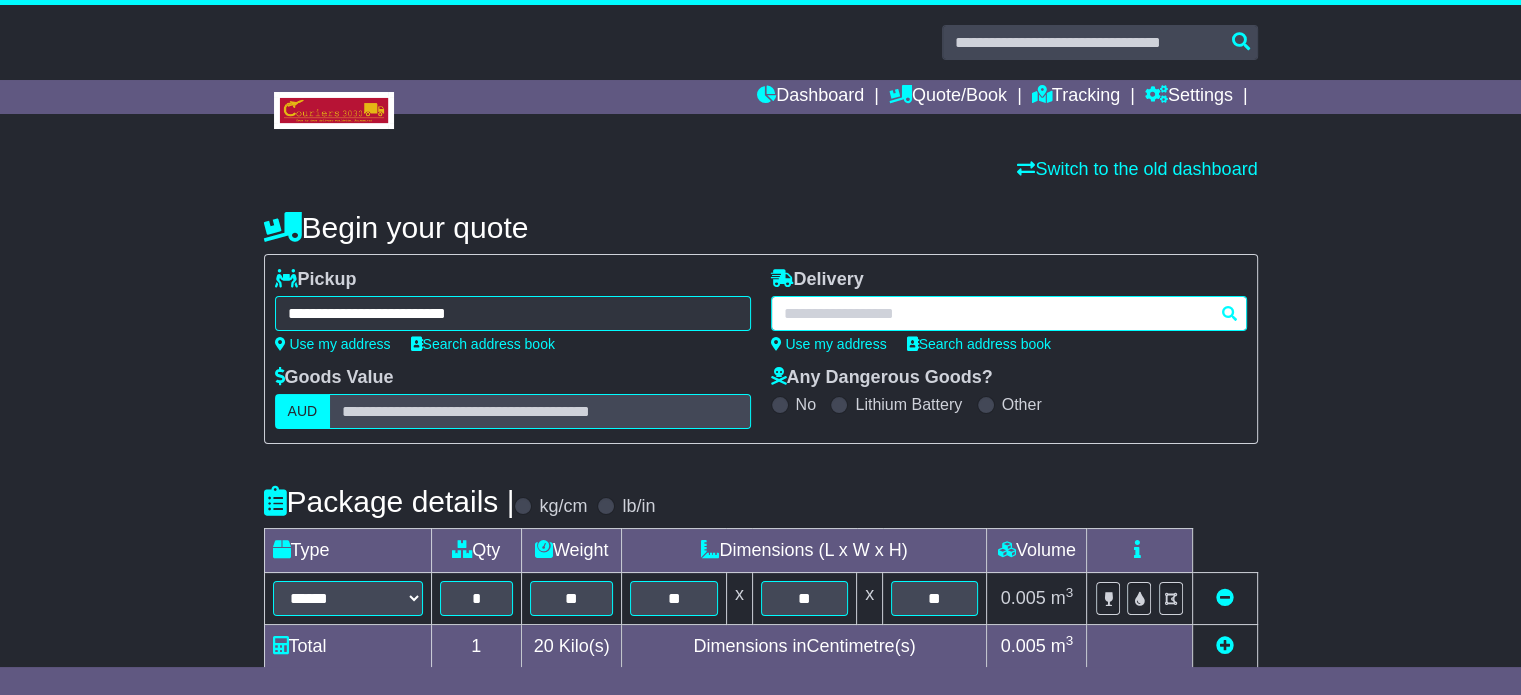paste on "**********" 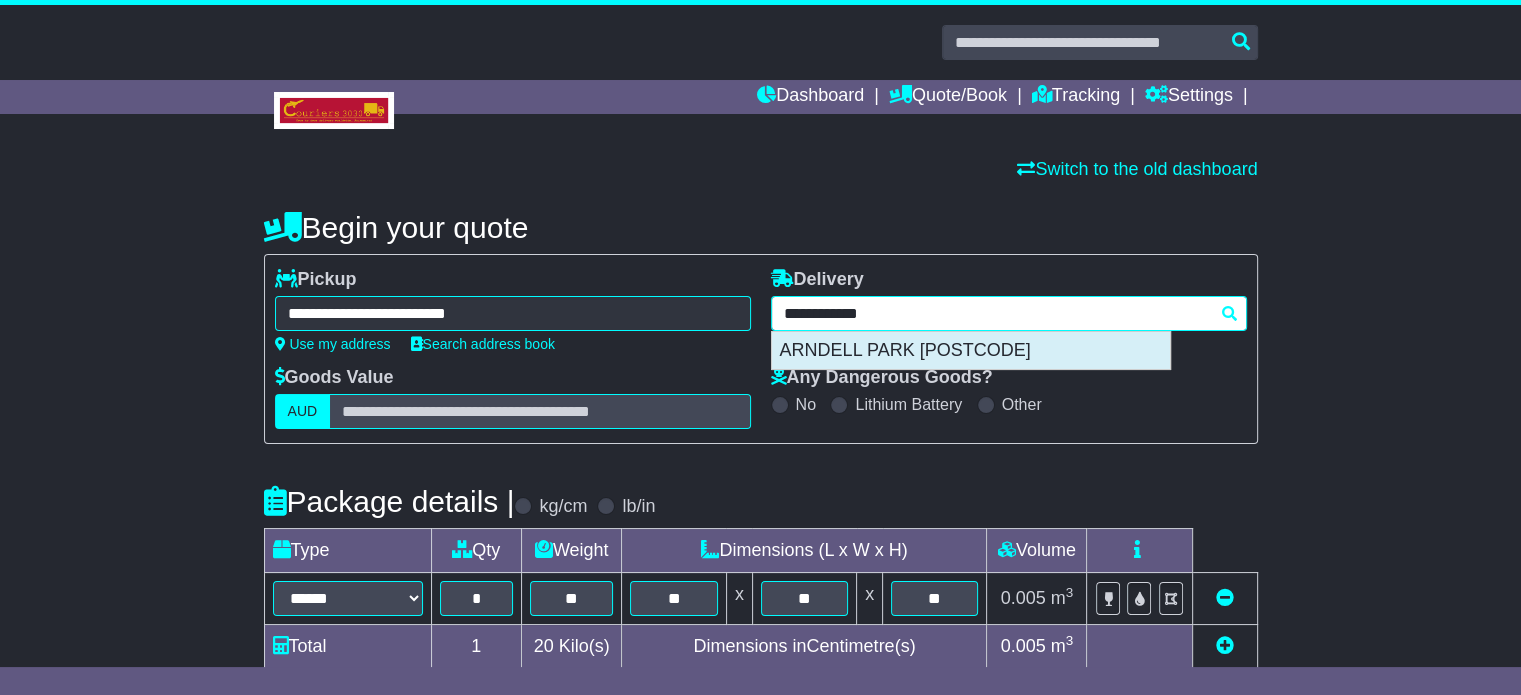 click on "ARNDELL PARK 2148" at bounding box center (971, 351) 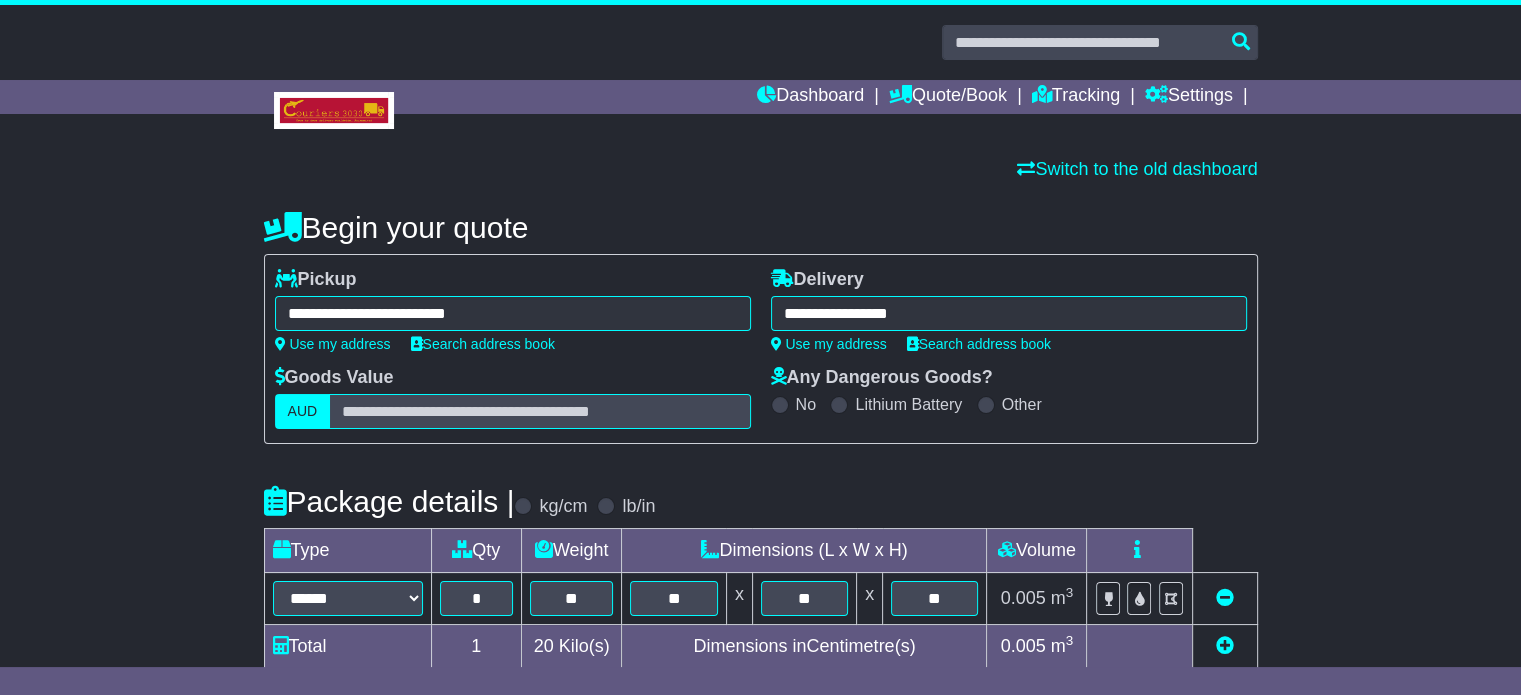 type on "**********" 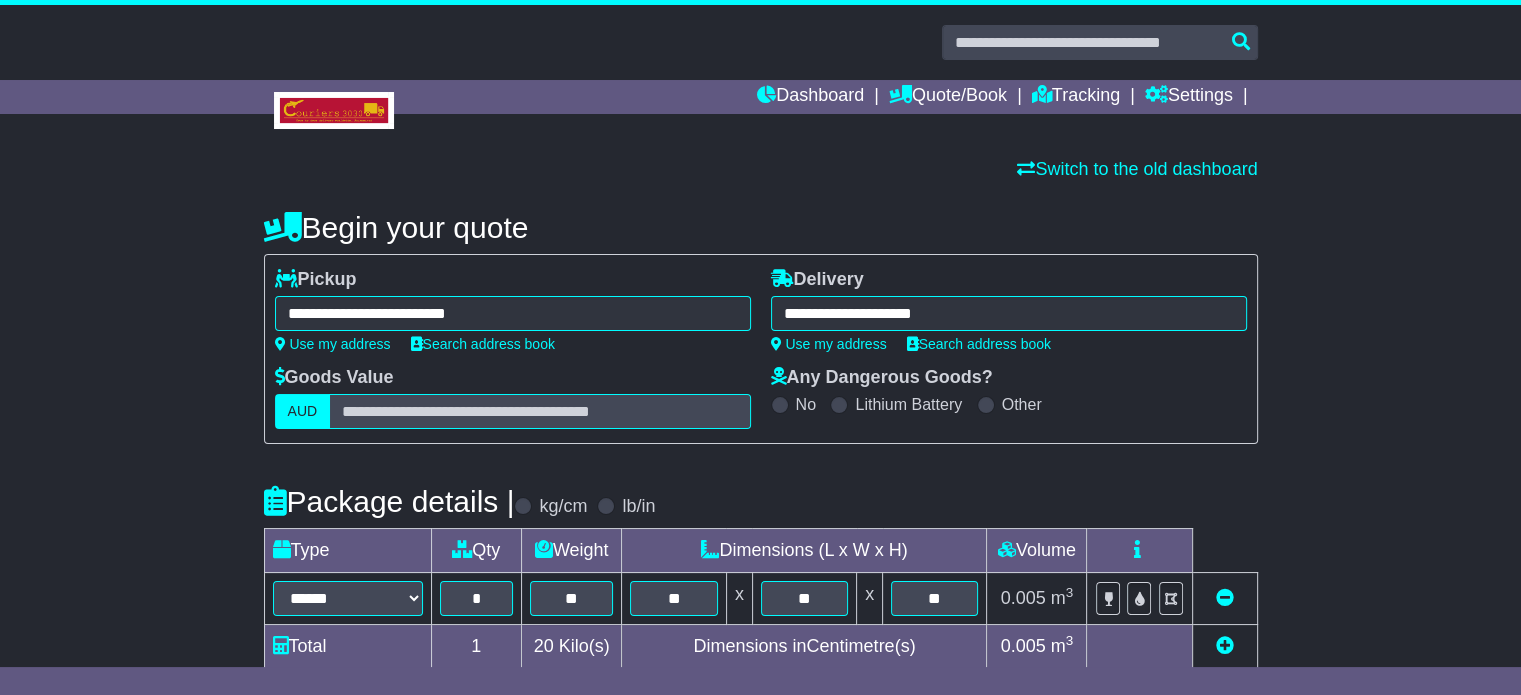 click on "Package details |
kg/cm
lb/in" at bounding box center [761, 501] 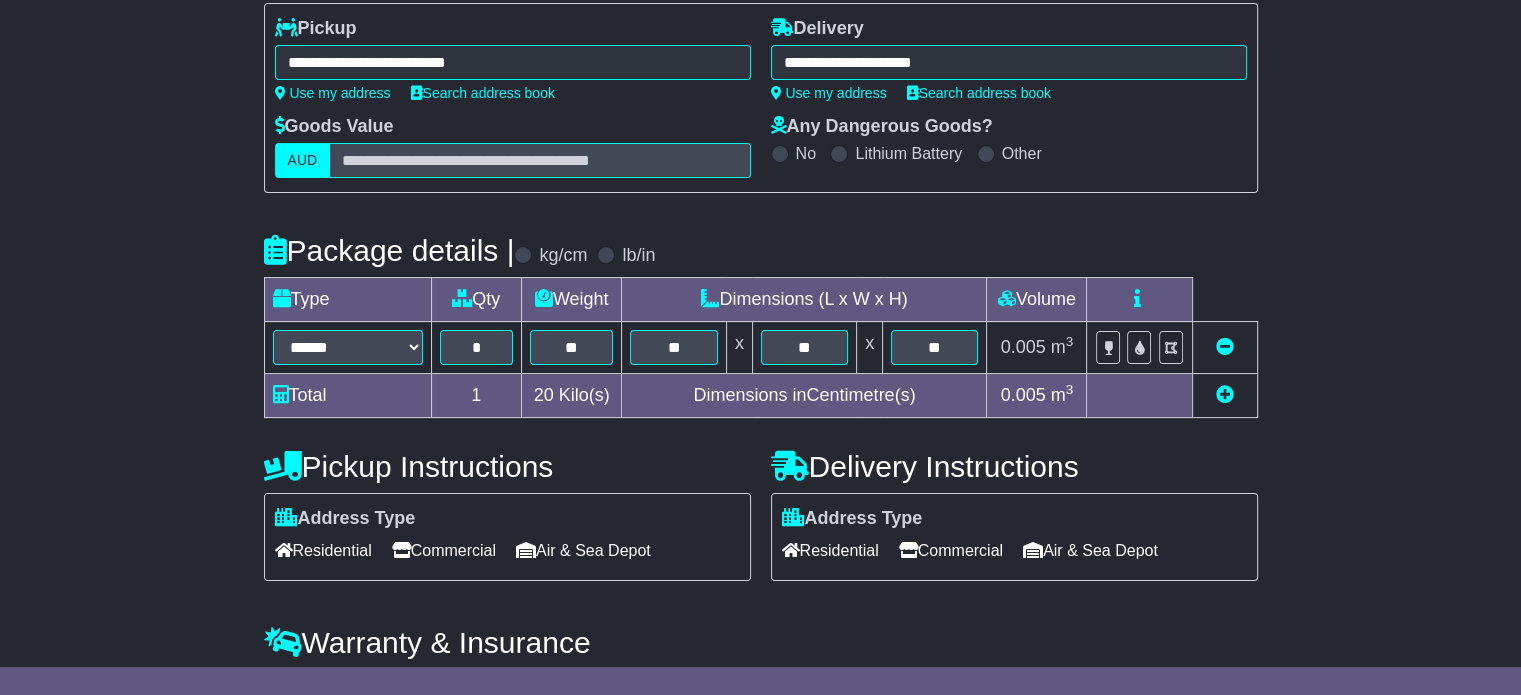 scroll, scrollTop: 280, scrollLeft: 0, axis: vertical 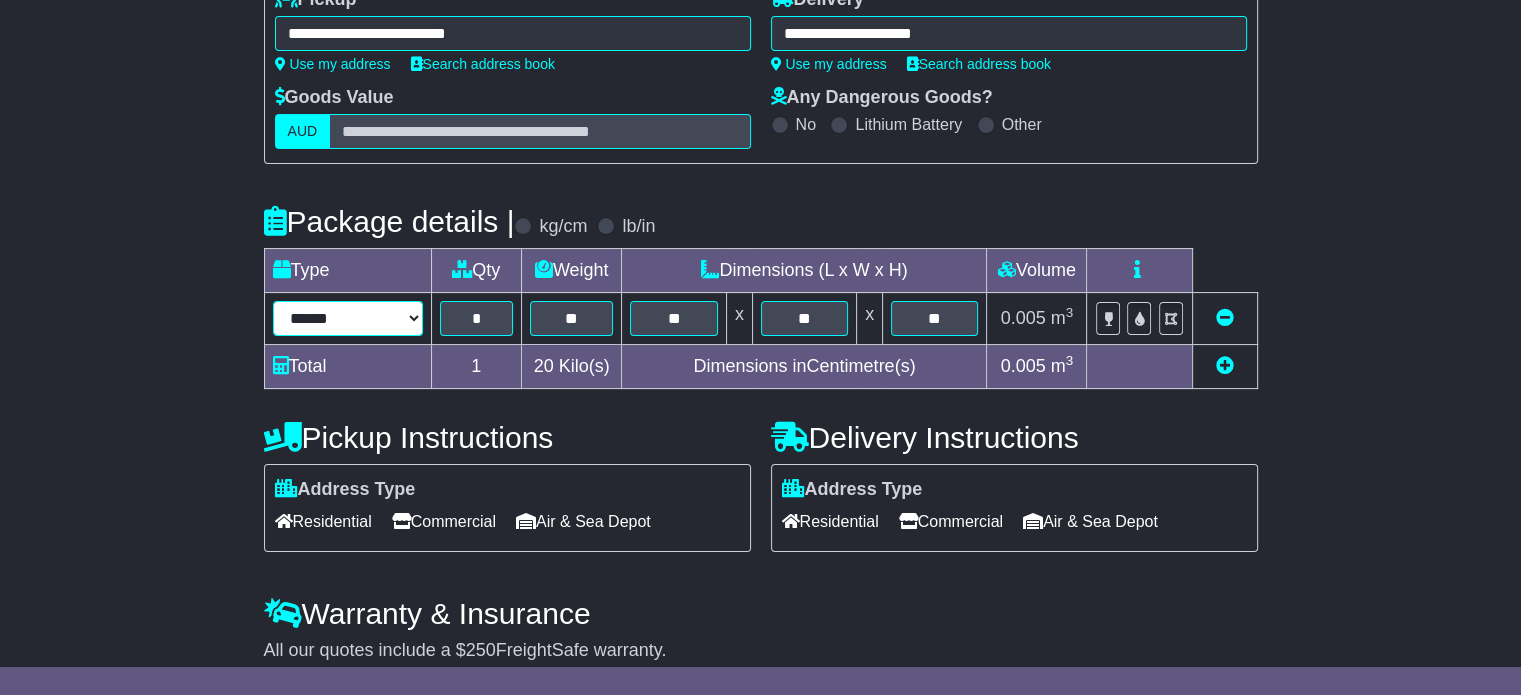 click on "****** ****** *** ******** ***** **** **** ****** *** *******" at bounding box center [348, 318] 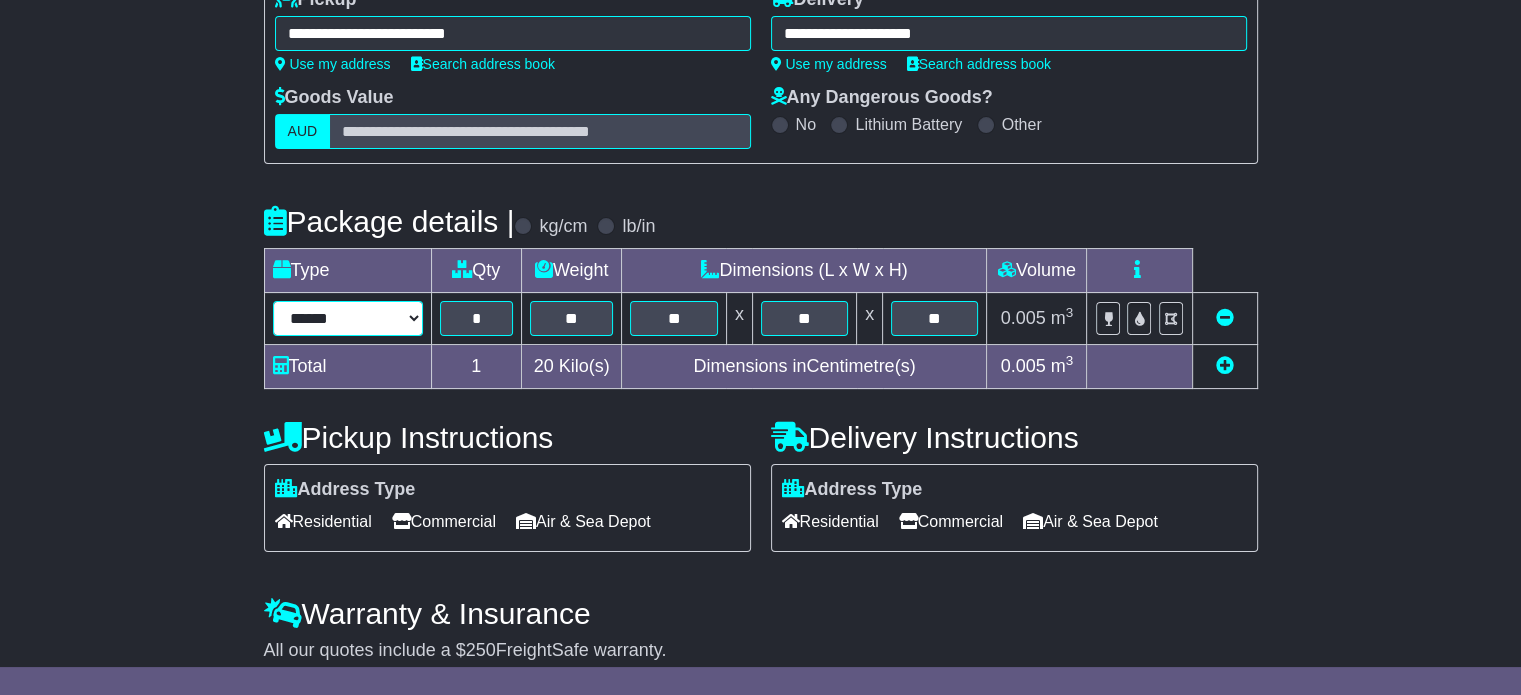select on "*****" 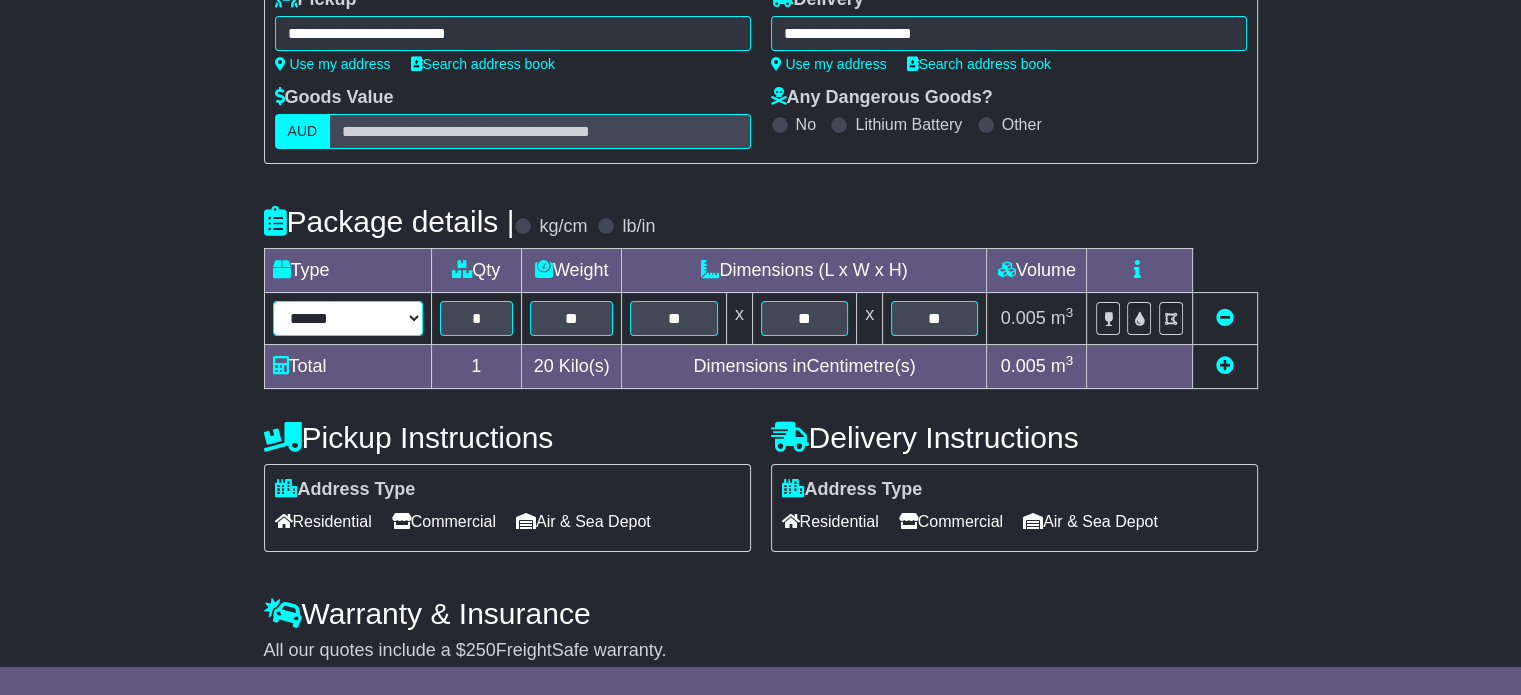 click on "****** ****** *** ******** ***** **** **** ****** *** *******" at bounding box center (348, 318) 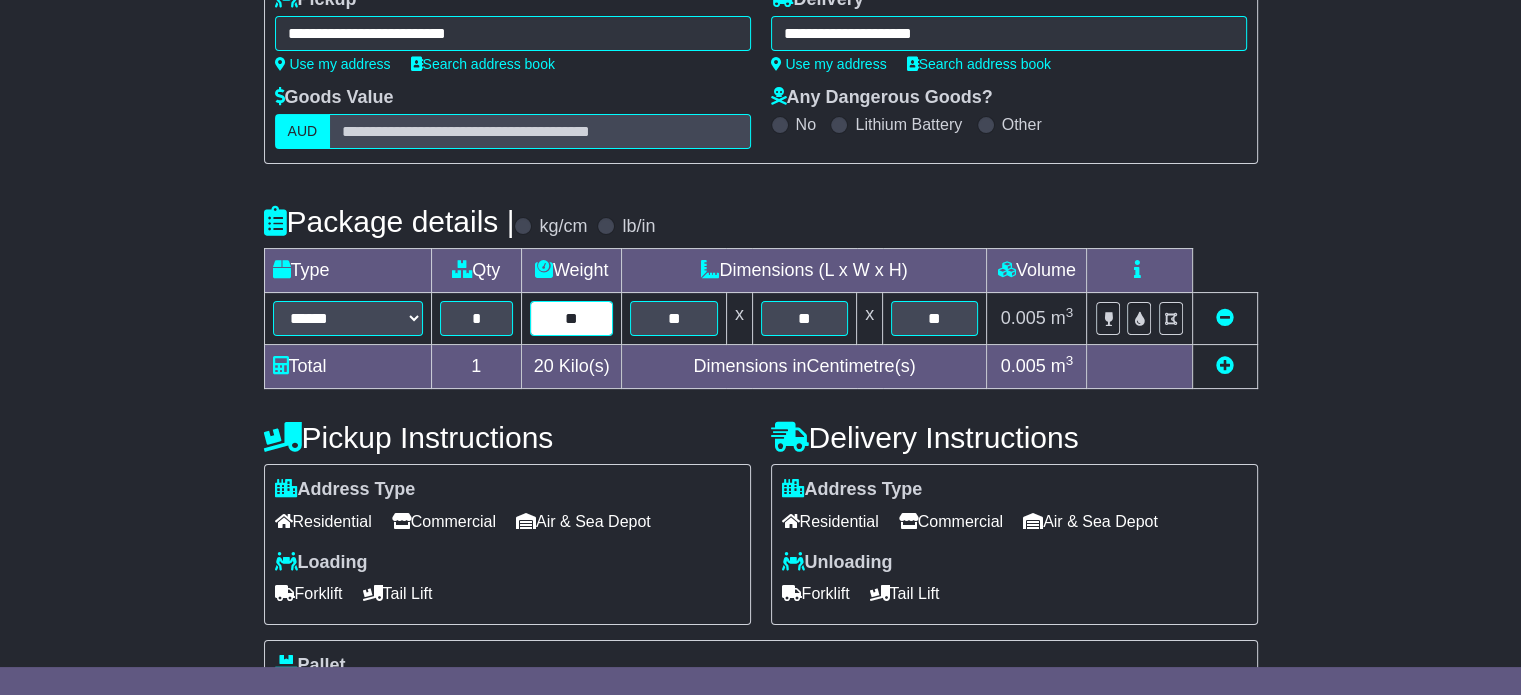 click on "**" at bounding box center [572, 318] 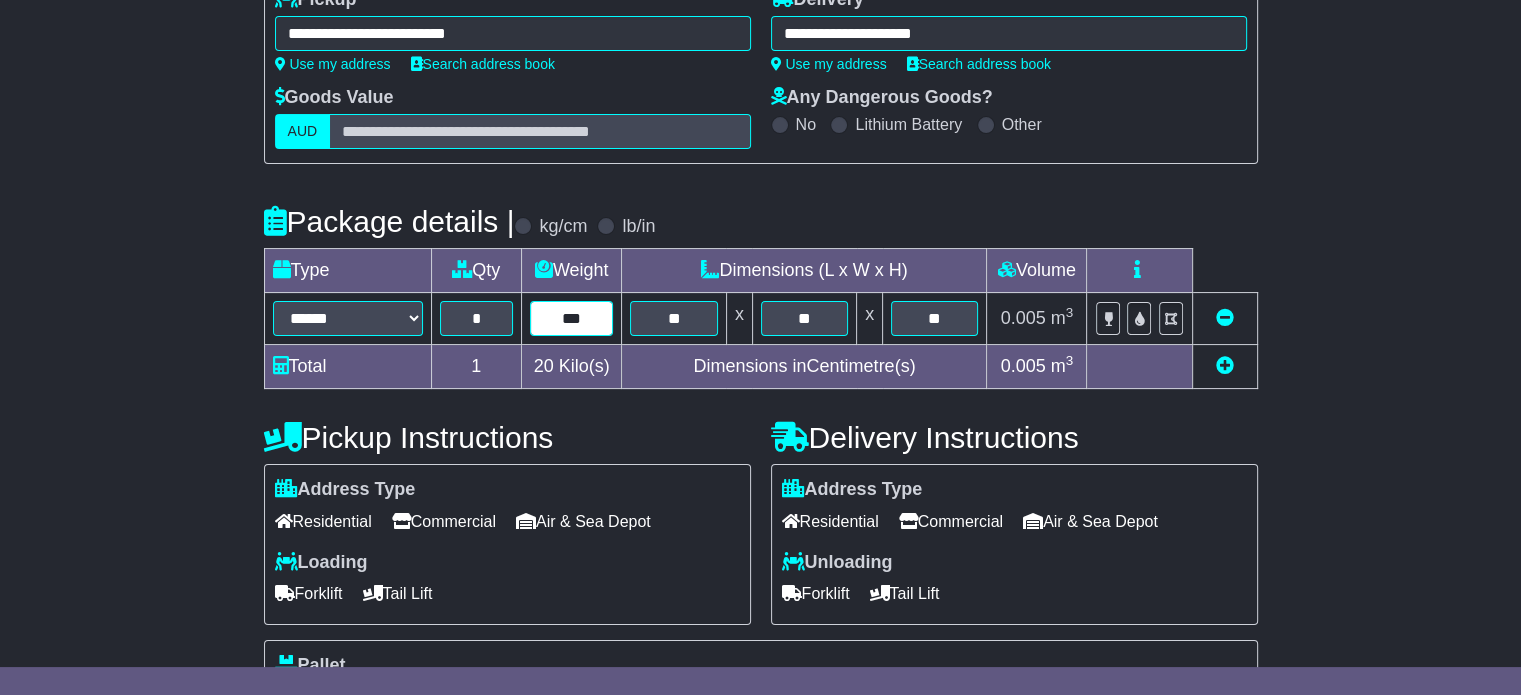 type on "***" 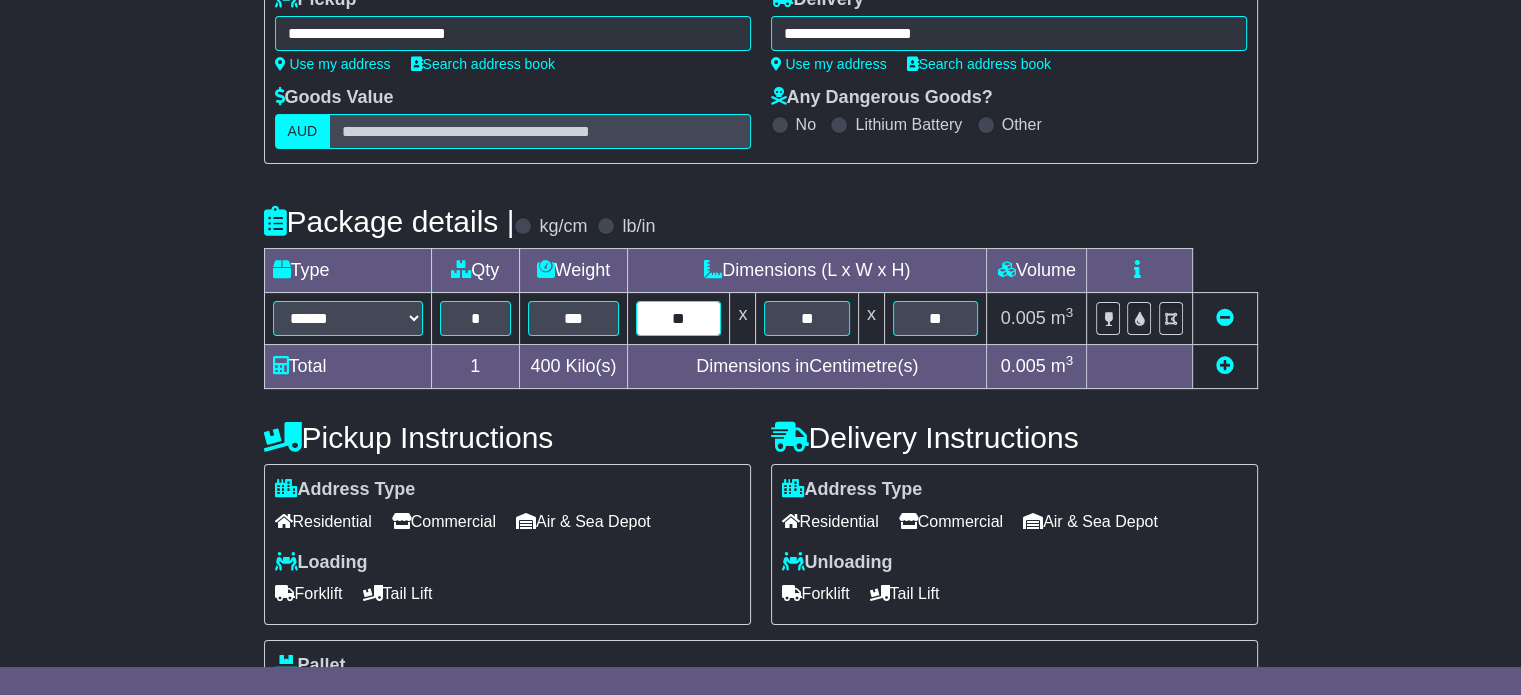 click on "**" at bounding box center [678, 318] 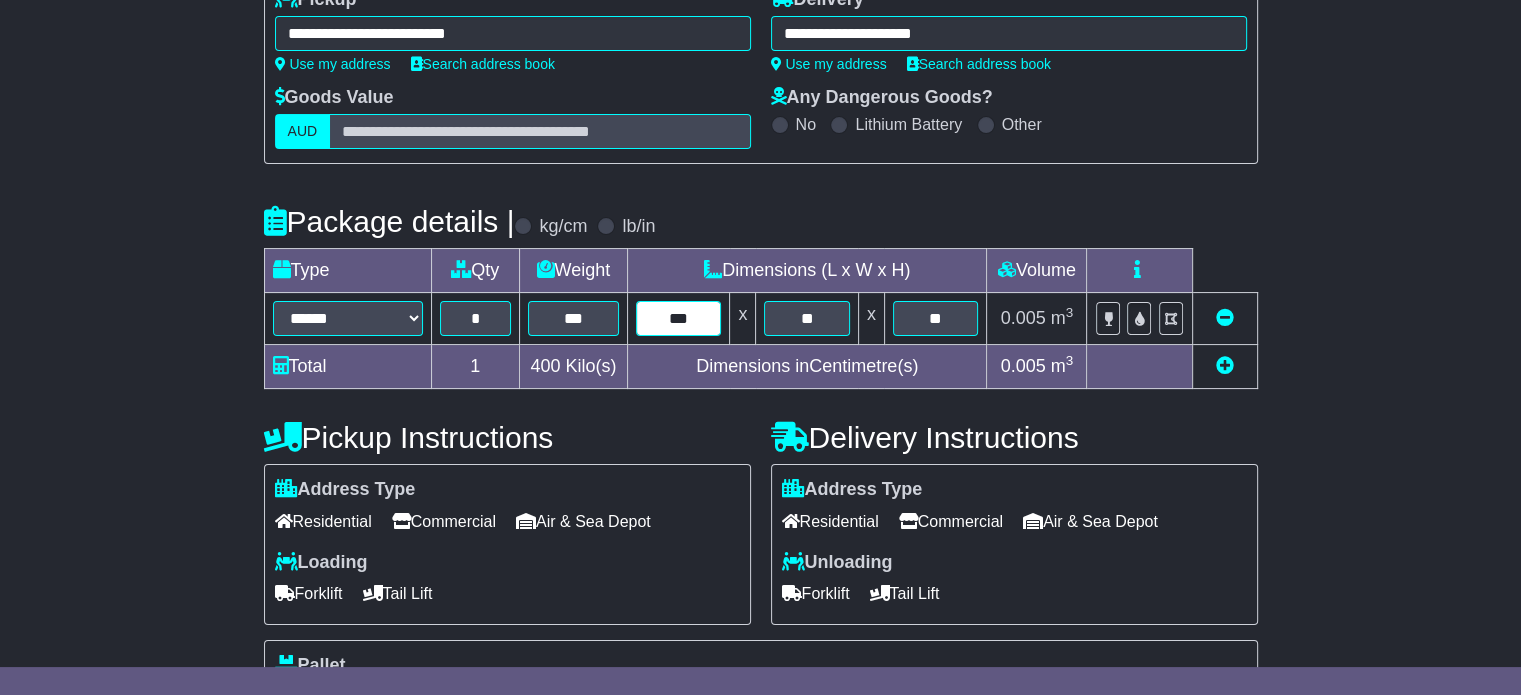 type on "***" 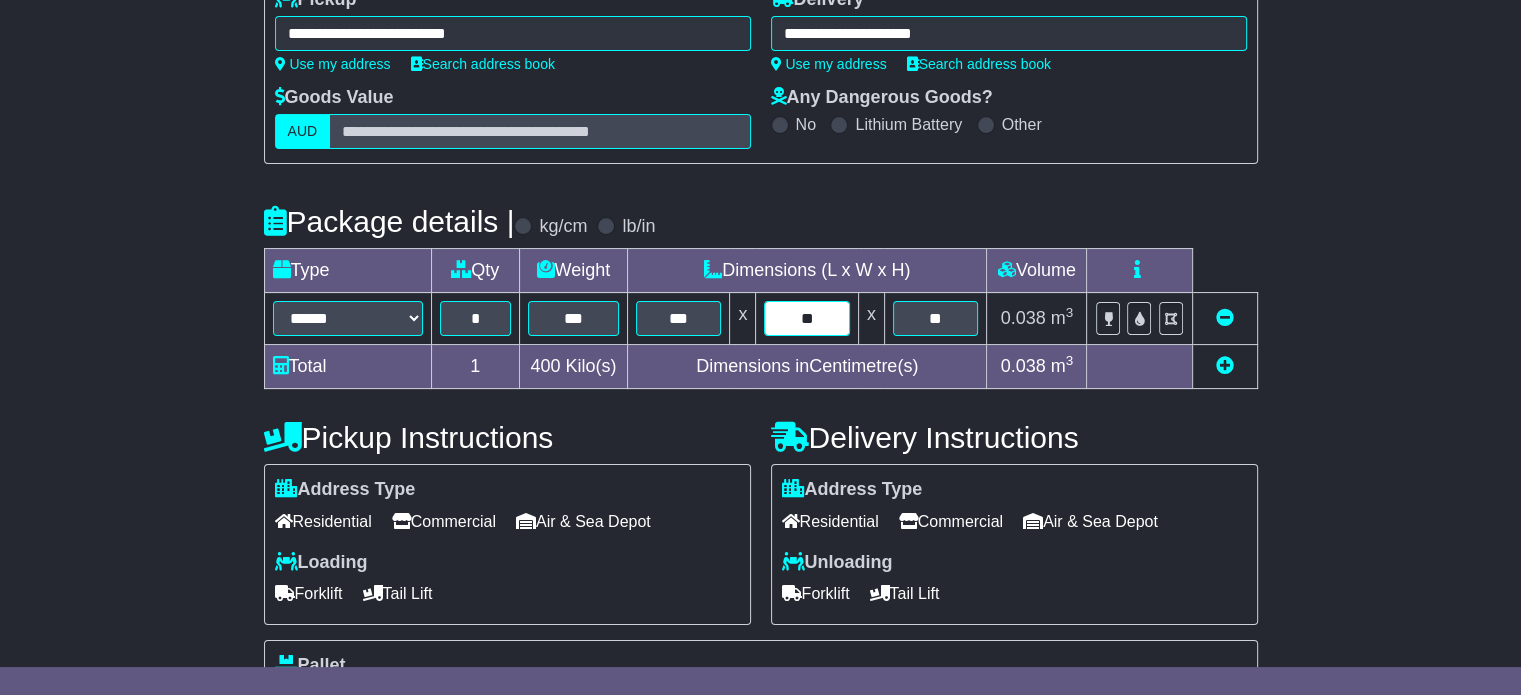 click on "**" at bounding box center (806, 318) 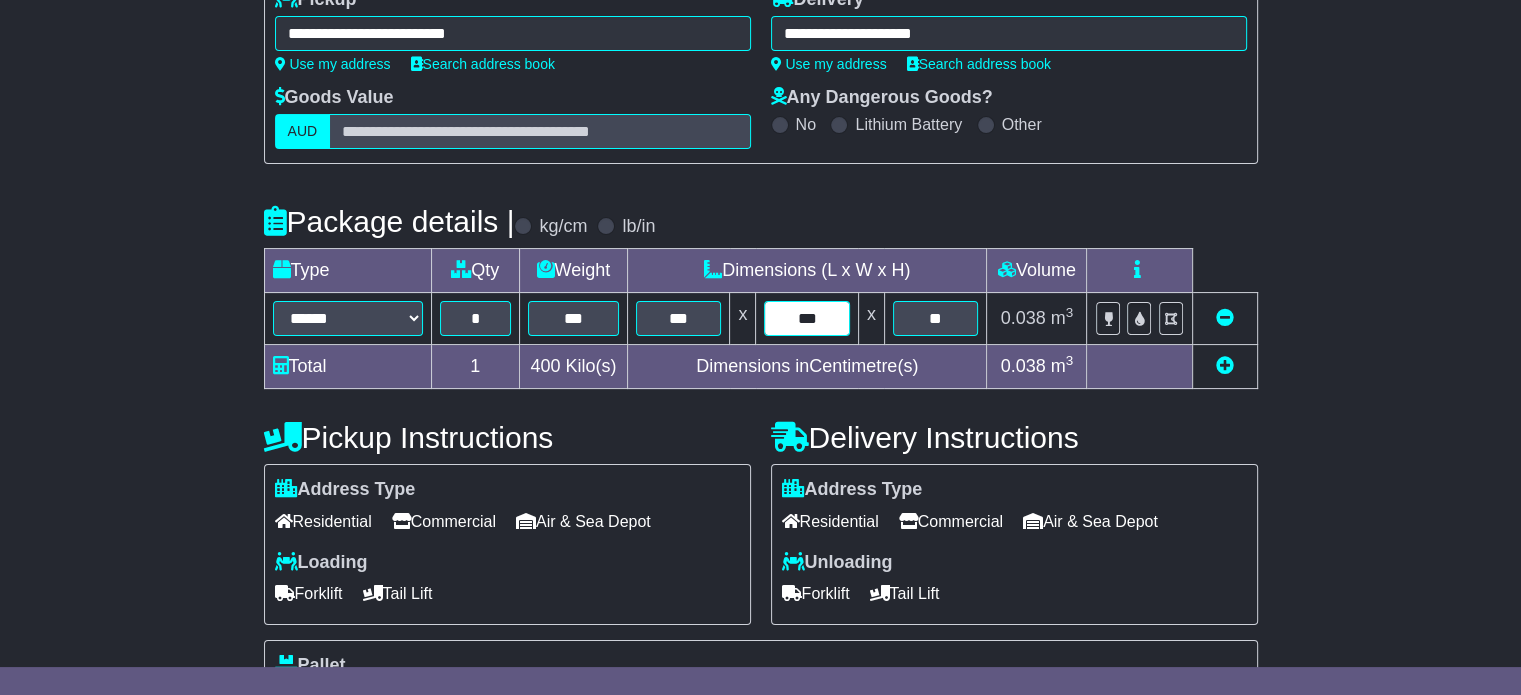 type on "***" 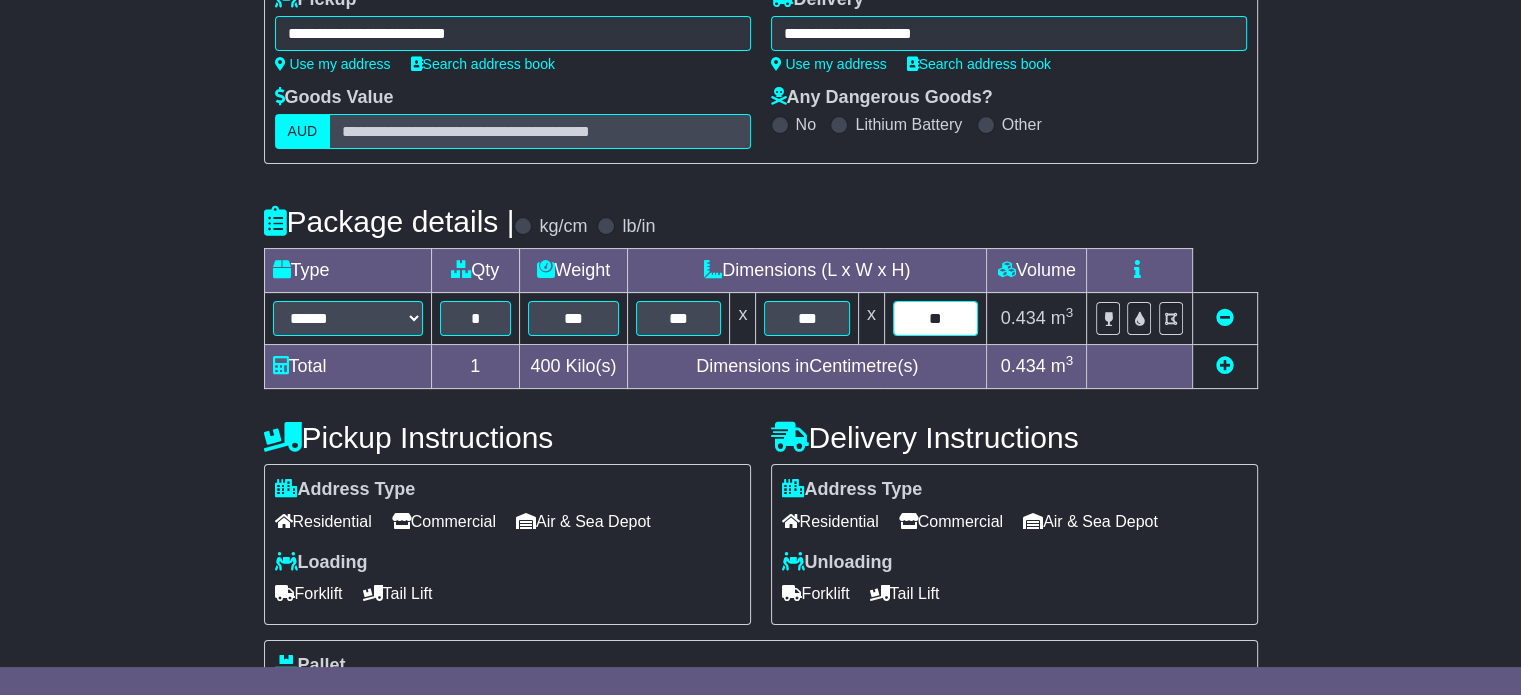 click on "**" at bounding box center [936, 318] 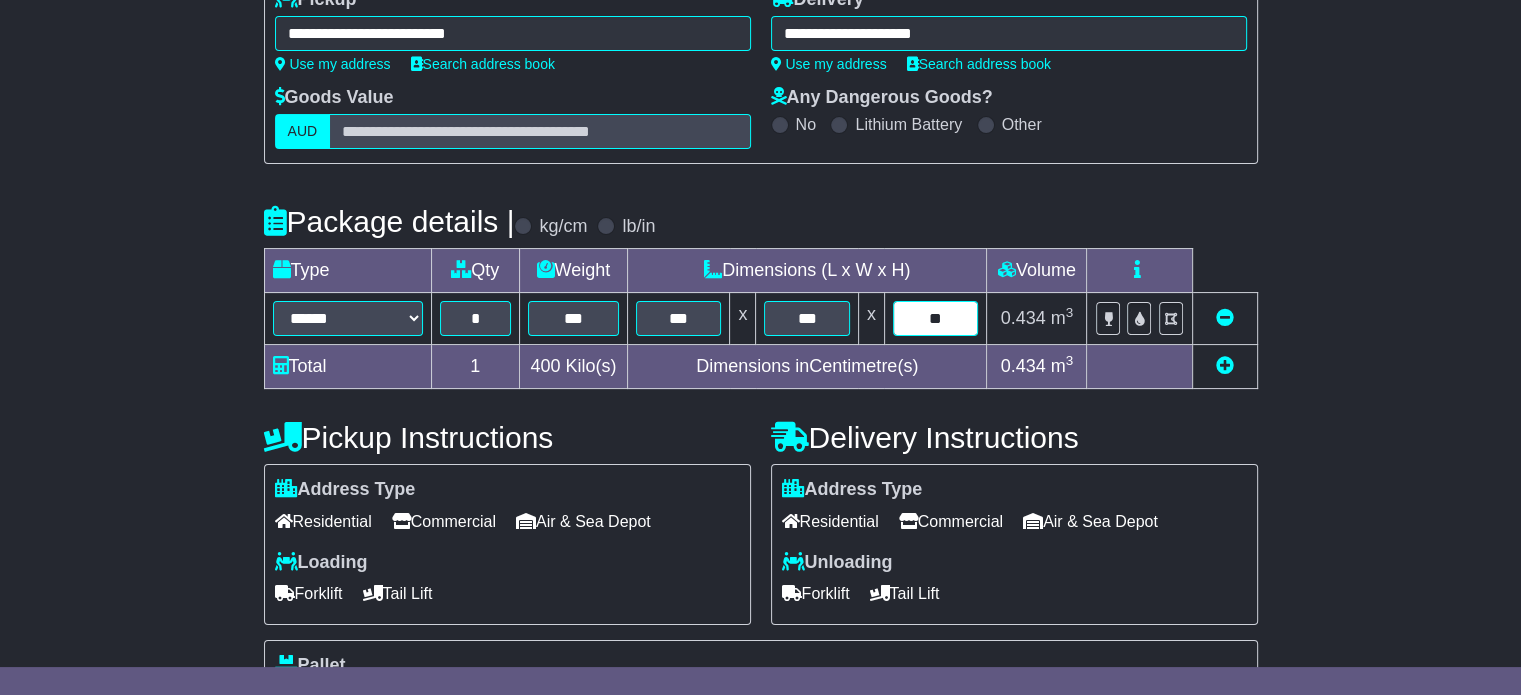 type on "**" 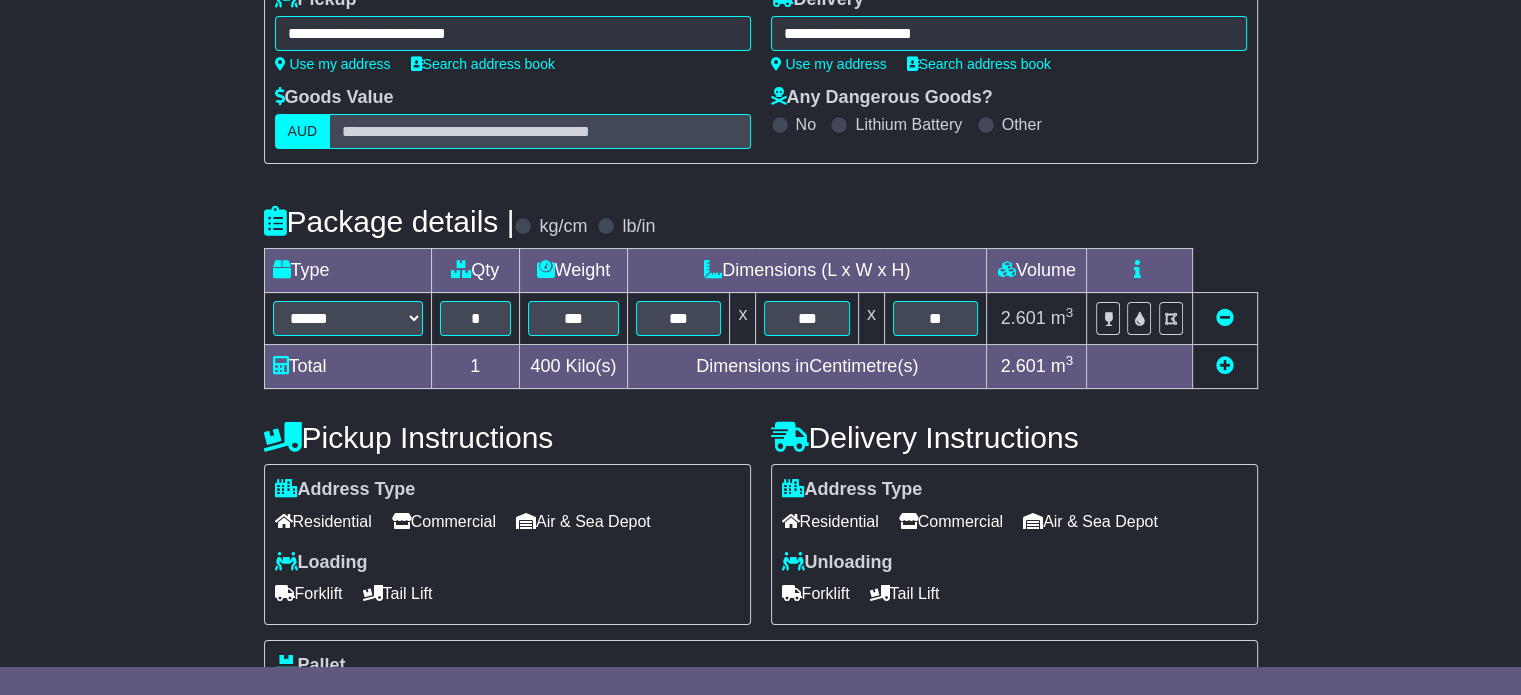 click on "Commercial" at bounding box center [444, 521] 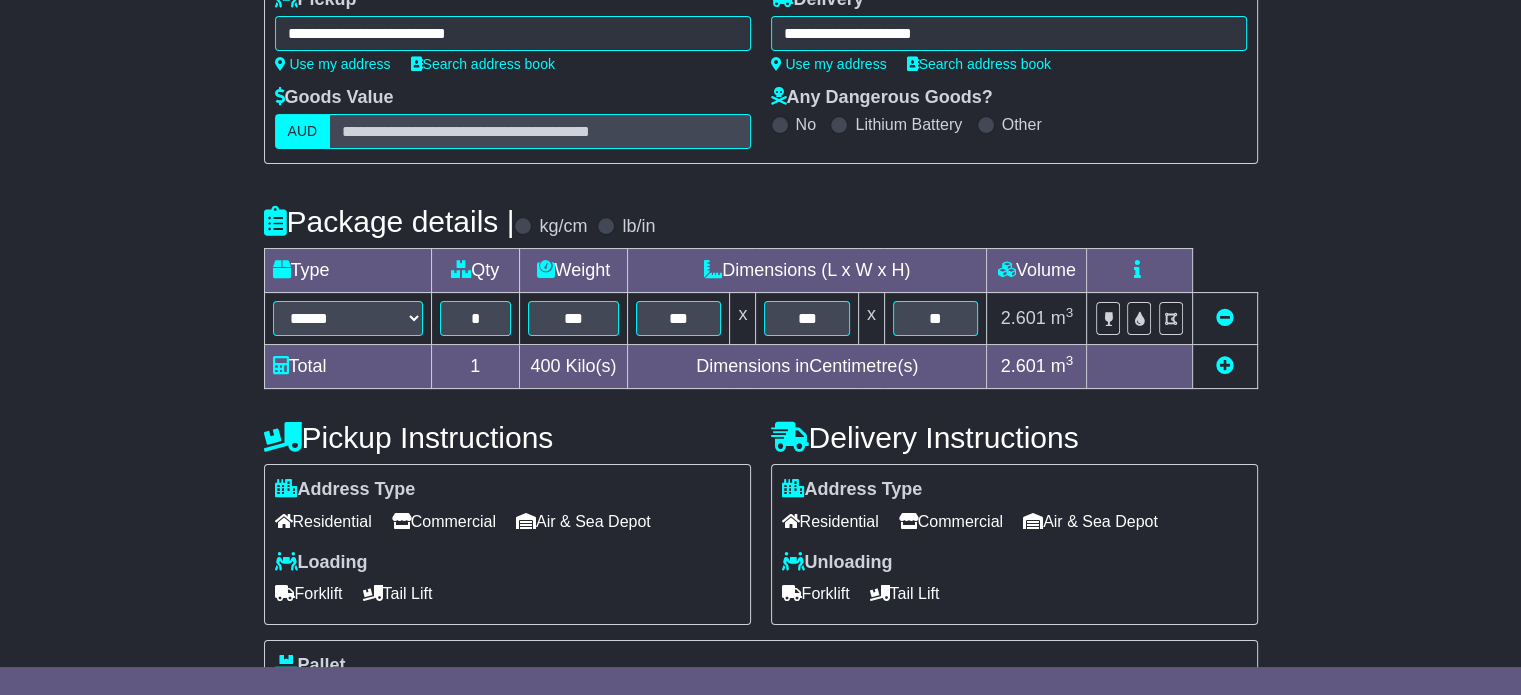 click on "Commercial" at bounding box center (951, 521) 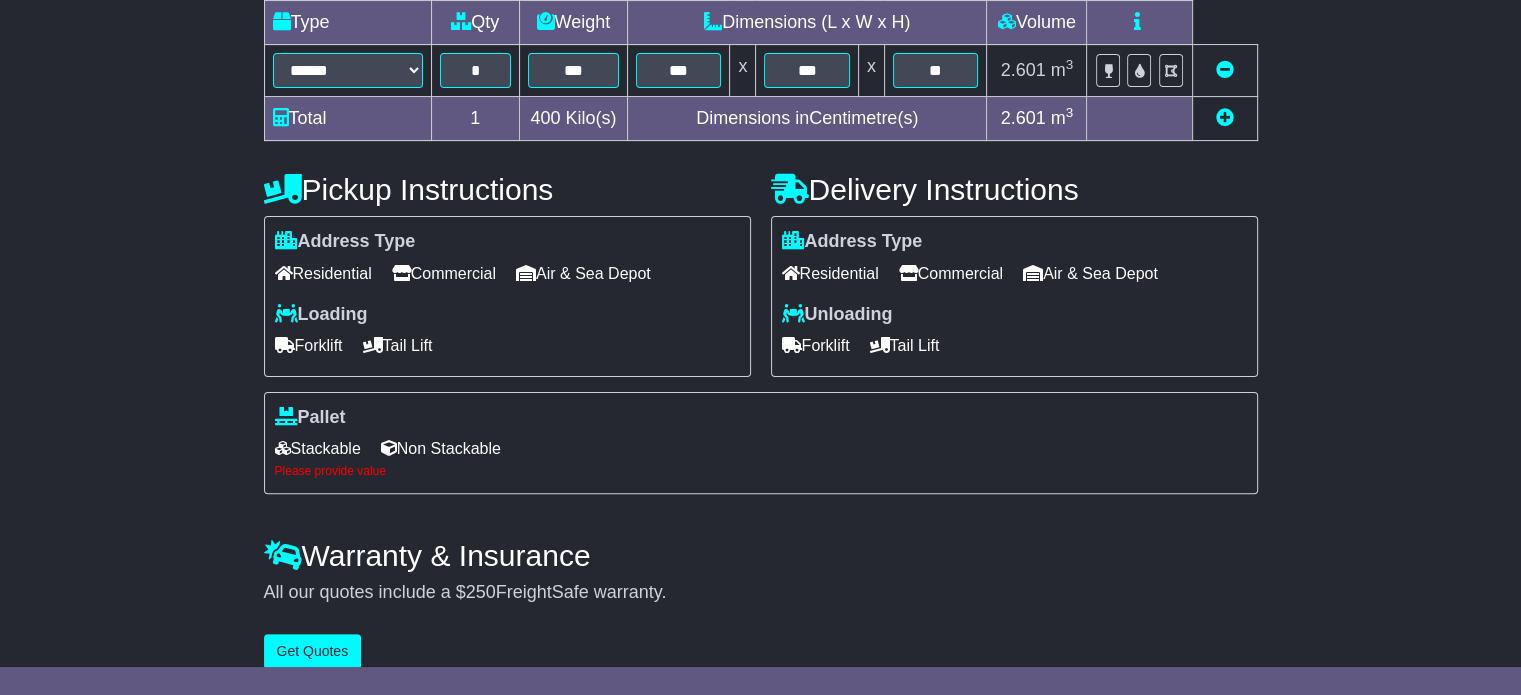 scroll, scrollTop: 552, scrollLeft: 0, axis: vertical 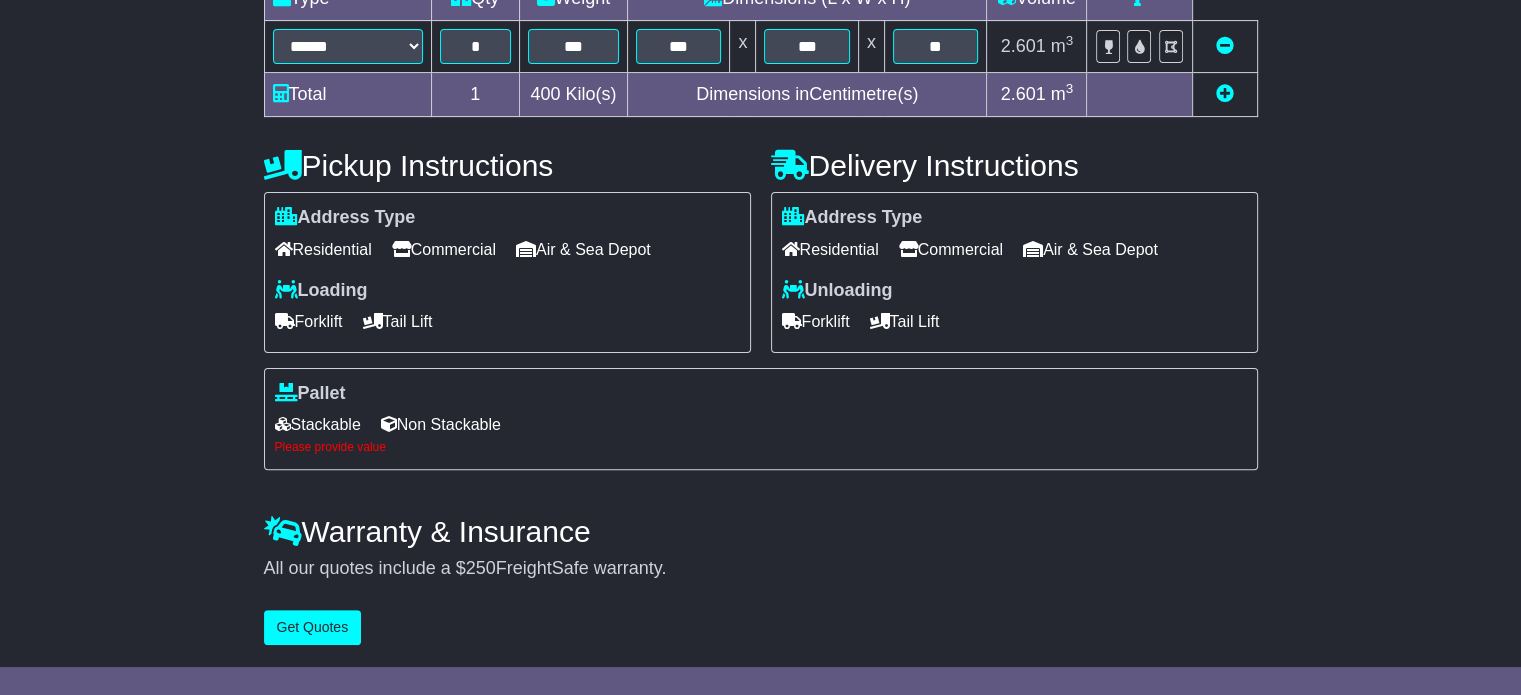 click on "Stackable" at bounding box center (318, 424) 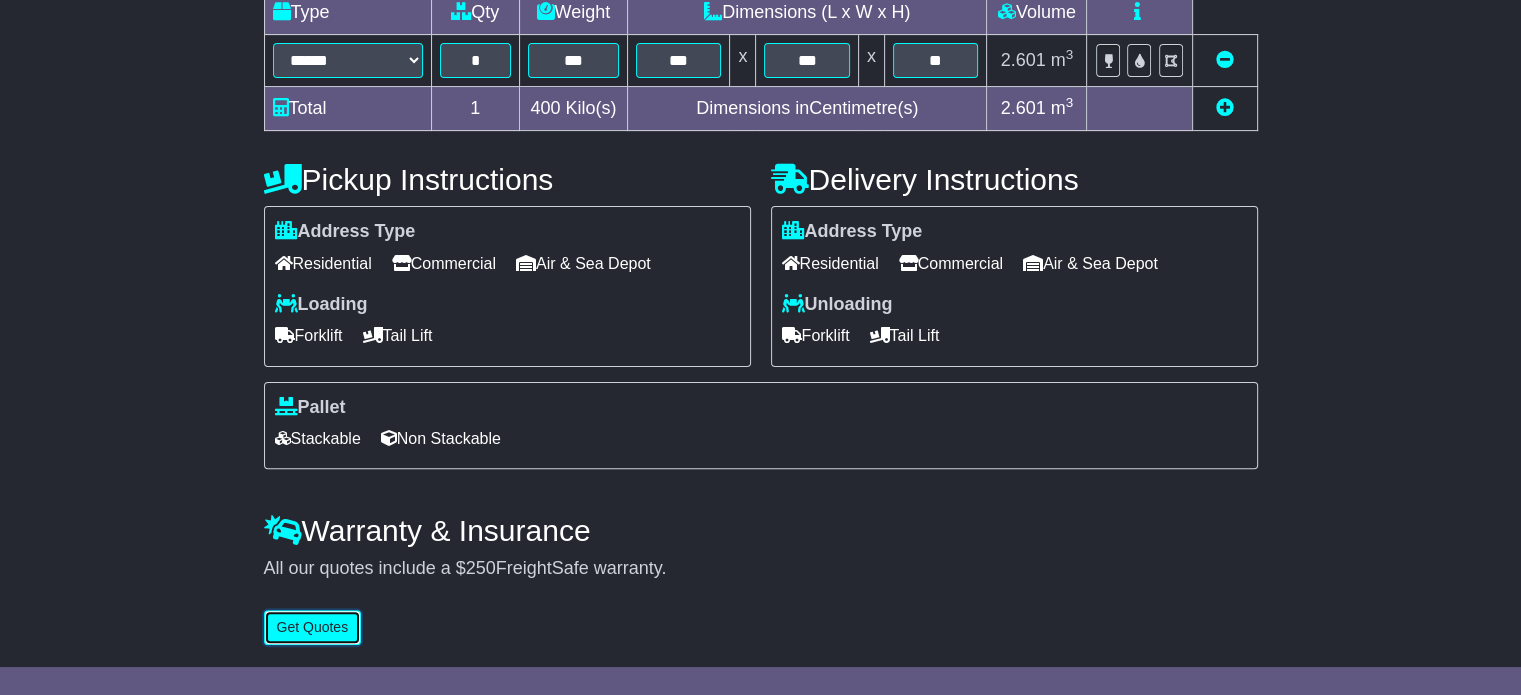 click on "Get Quotes" at bounding box center (313, 627) 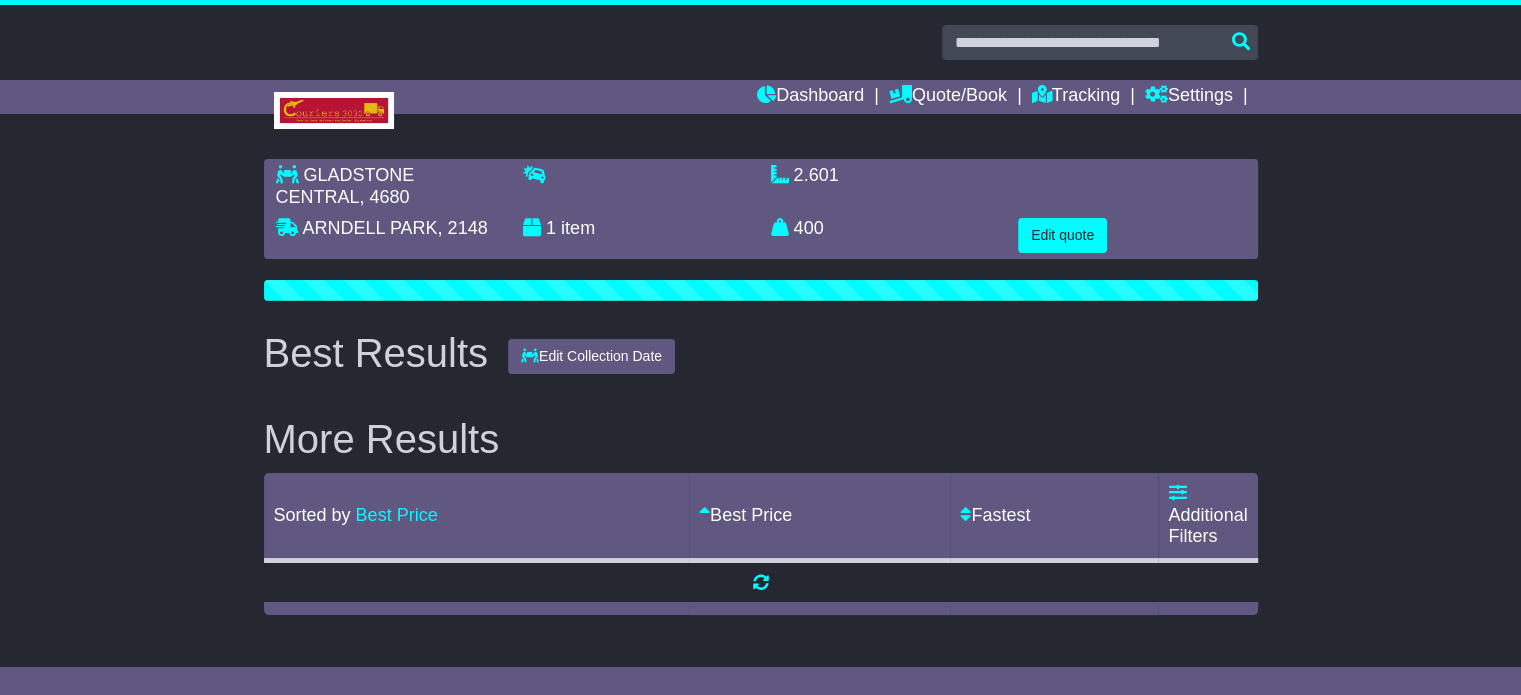 scroll, scrollTop: 0, scrollLeft: 0, axis: both 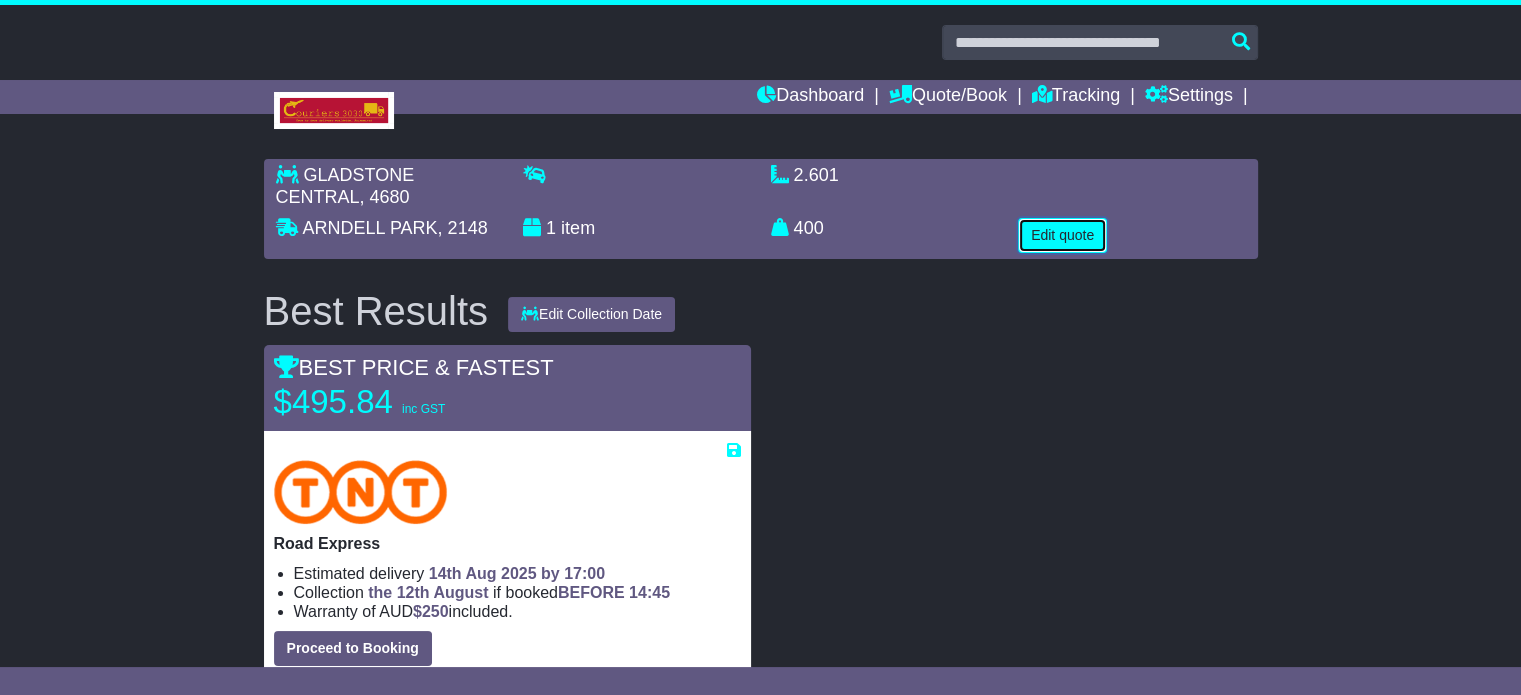 click on "Edit quote" at bounding box center [1062, 235] 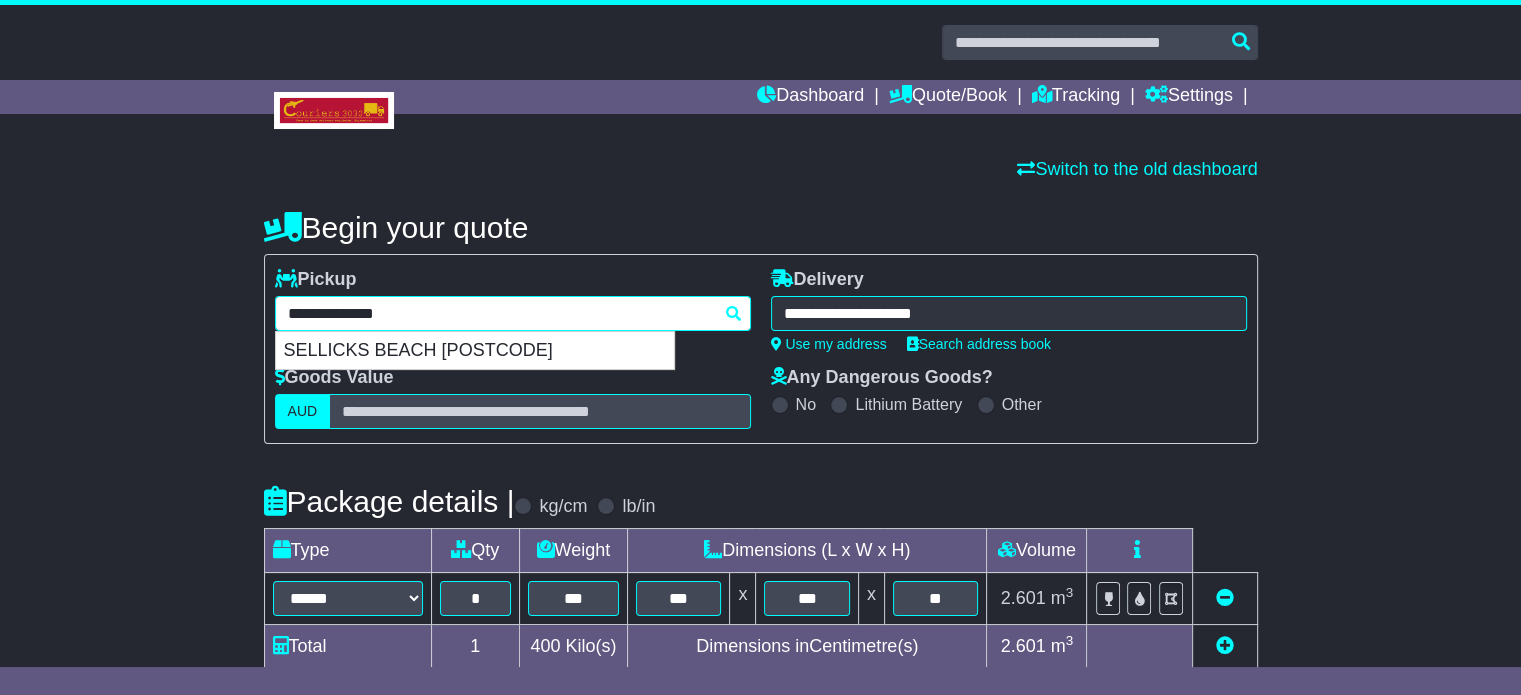 click on "**********" at bounding box center (513, 313) 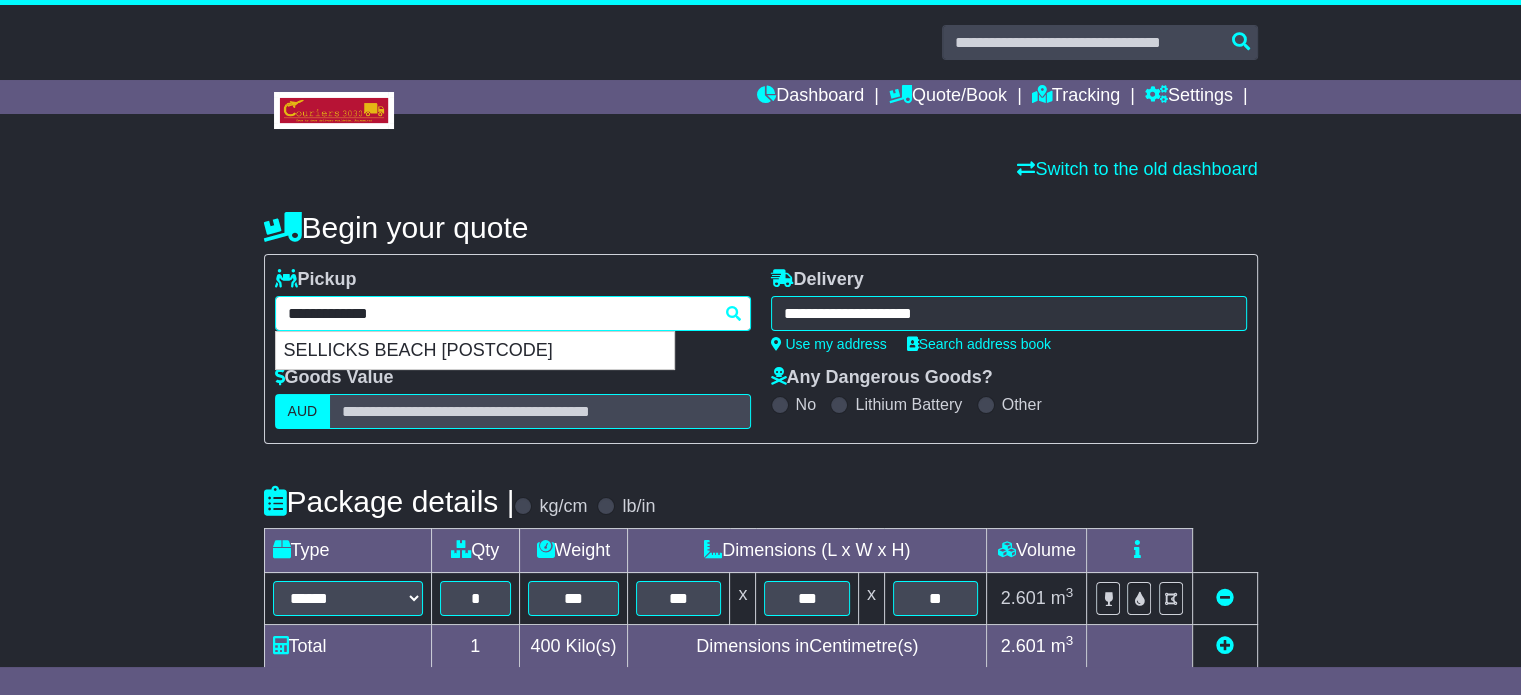 type 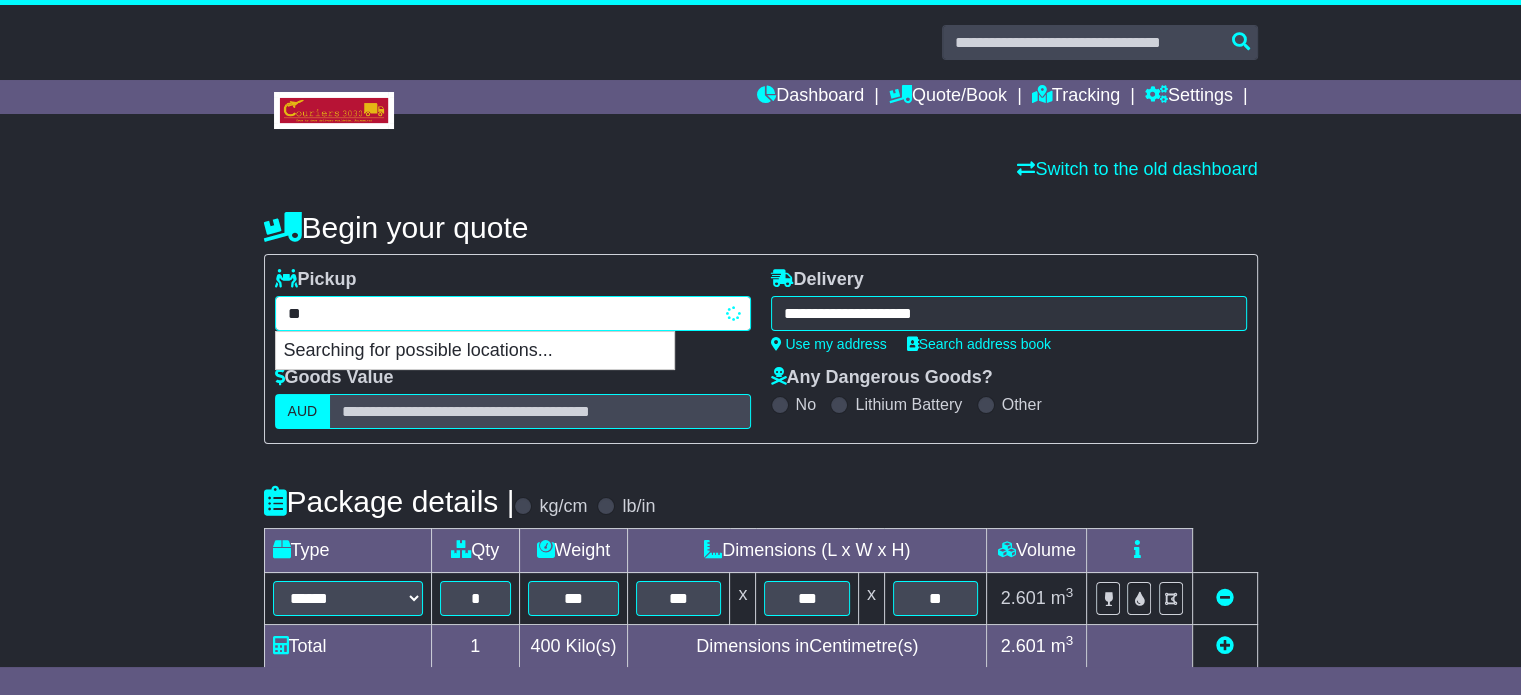 type on "*" 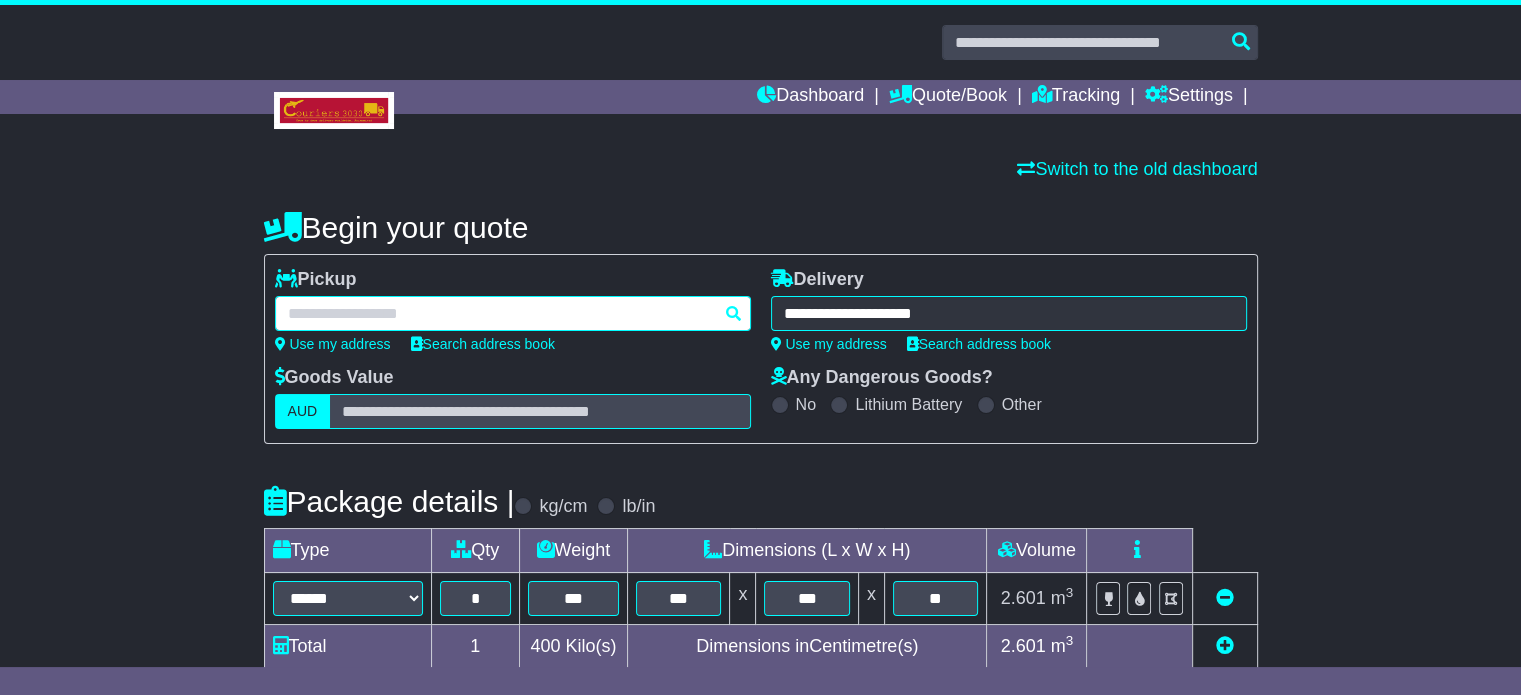 paste on "**********" 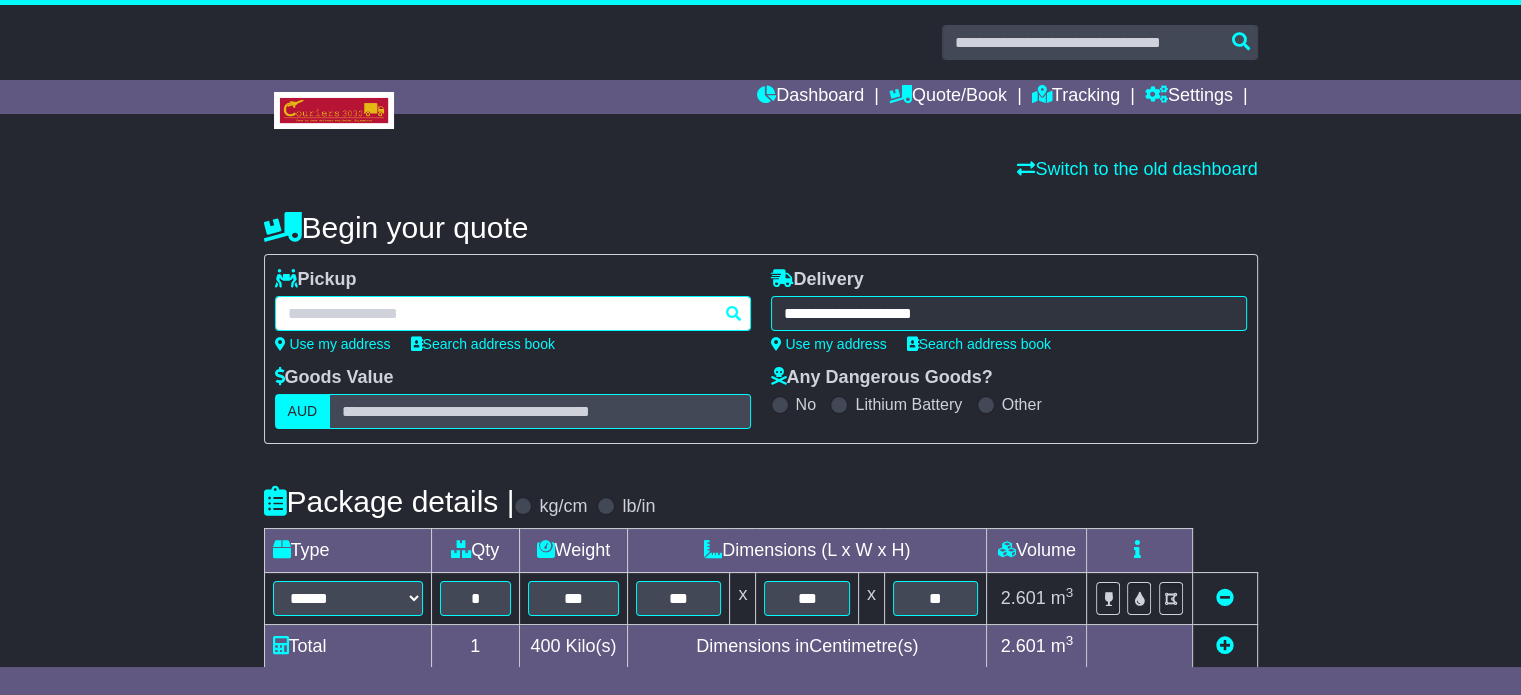 type on "**********" 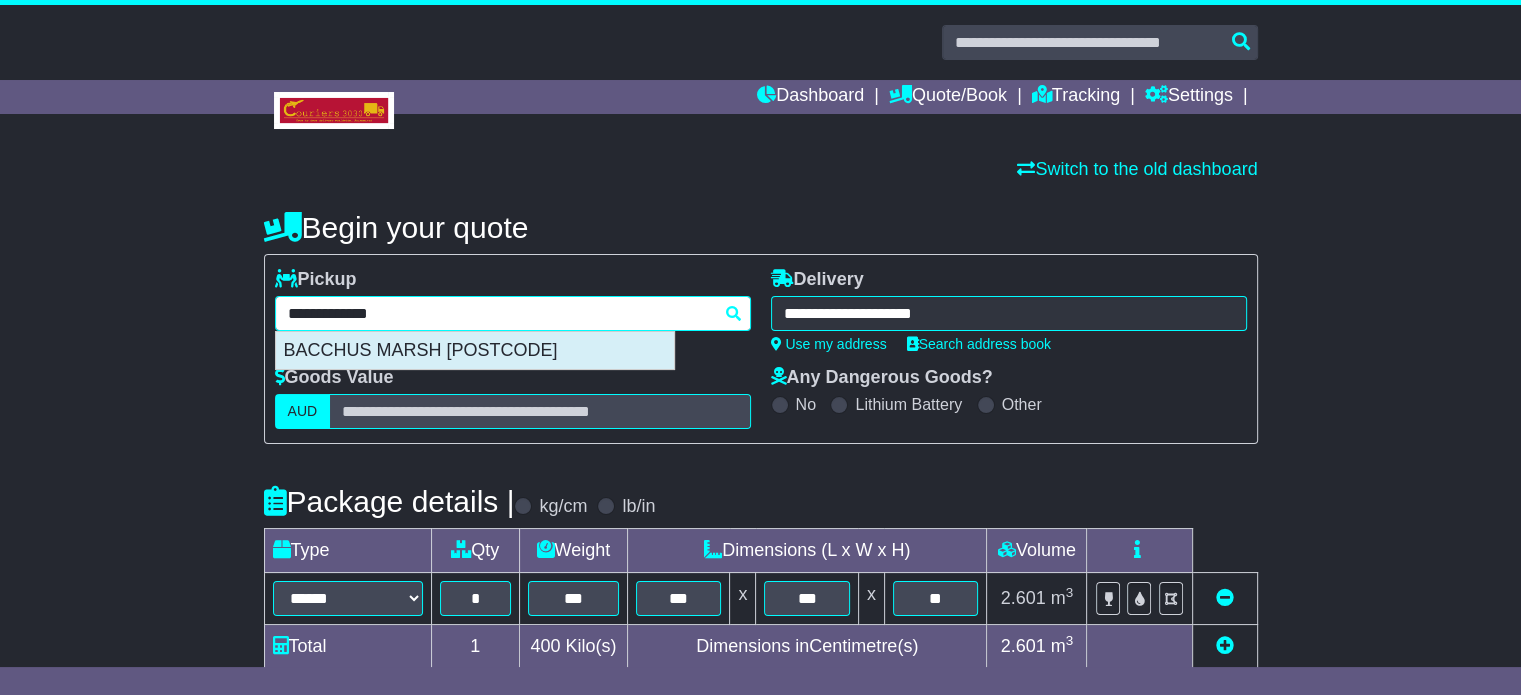 click on "BACCHUS MARSH 3340" at bounding box center (475, 351) 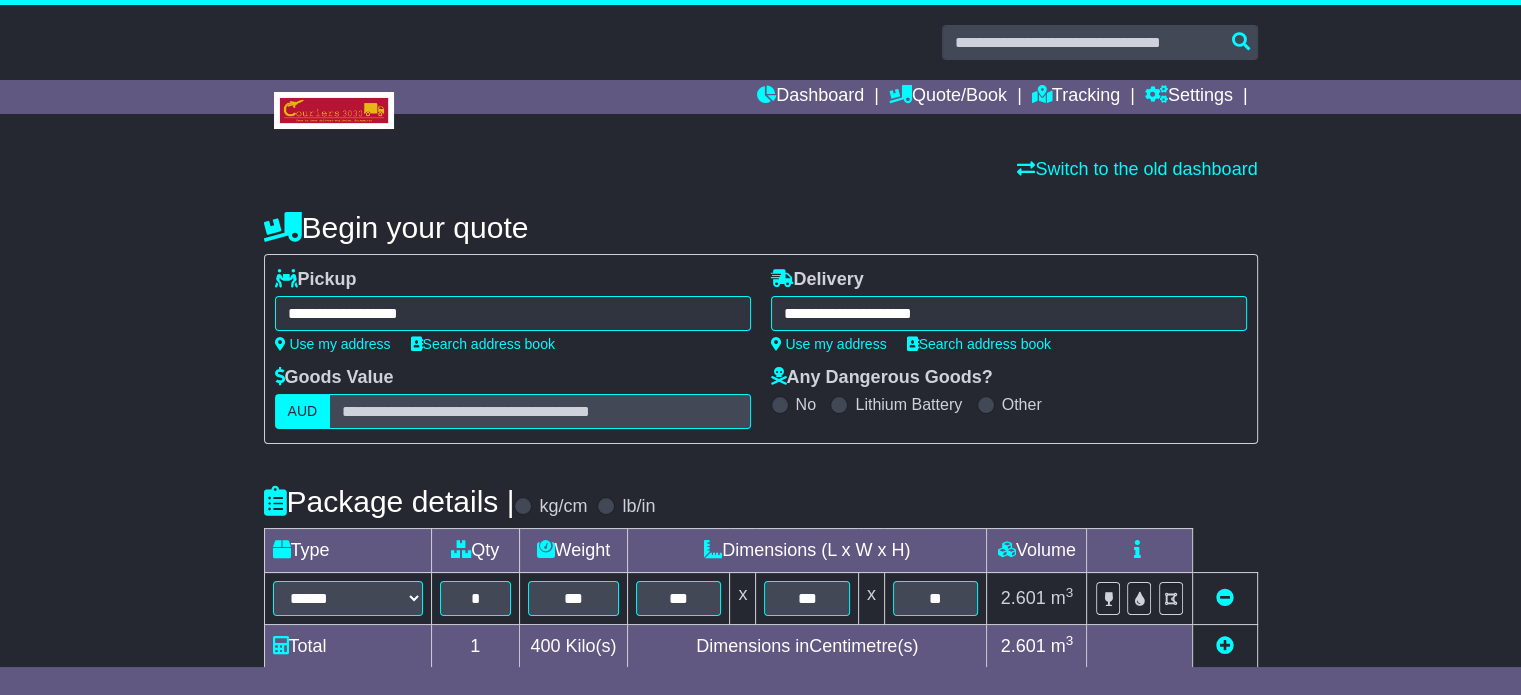 type on "**********" 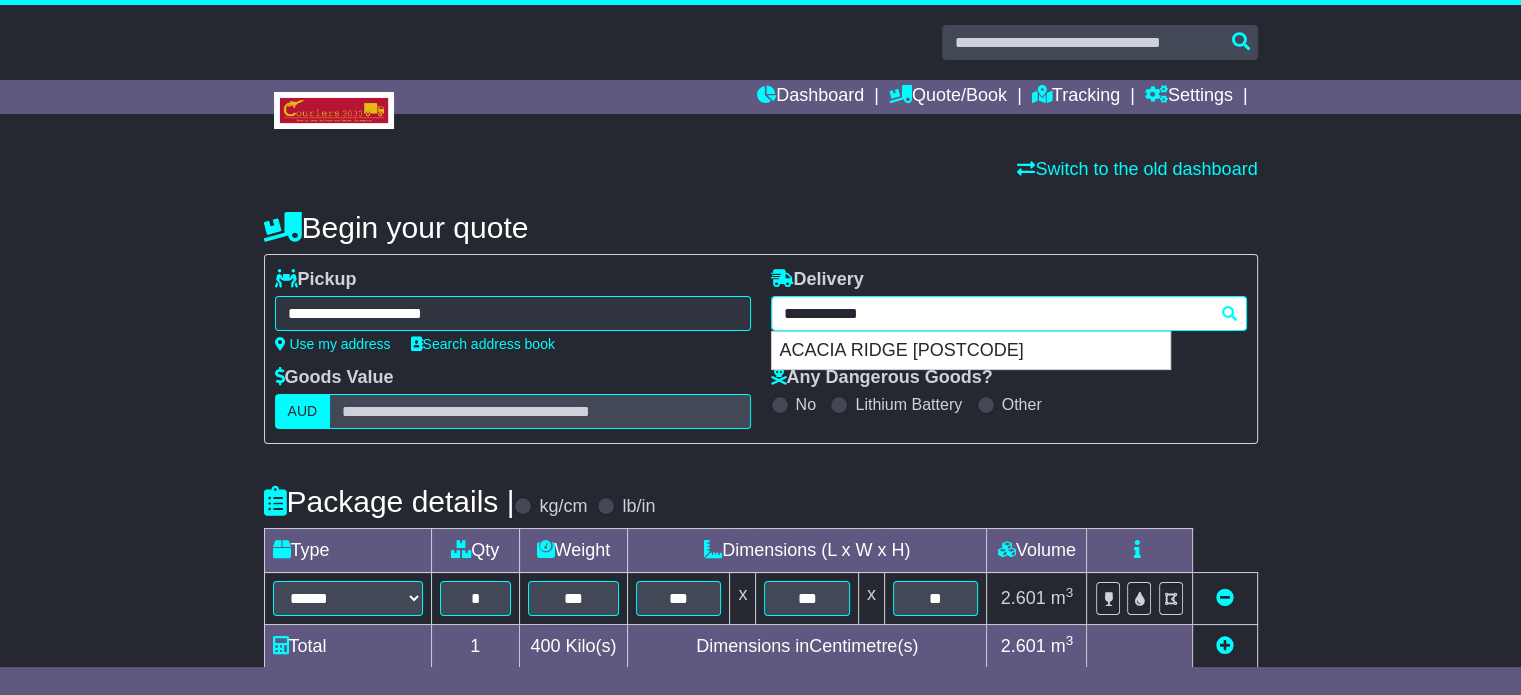 click on "**********" at bounding box center (1009, 313) 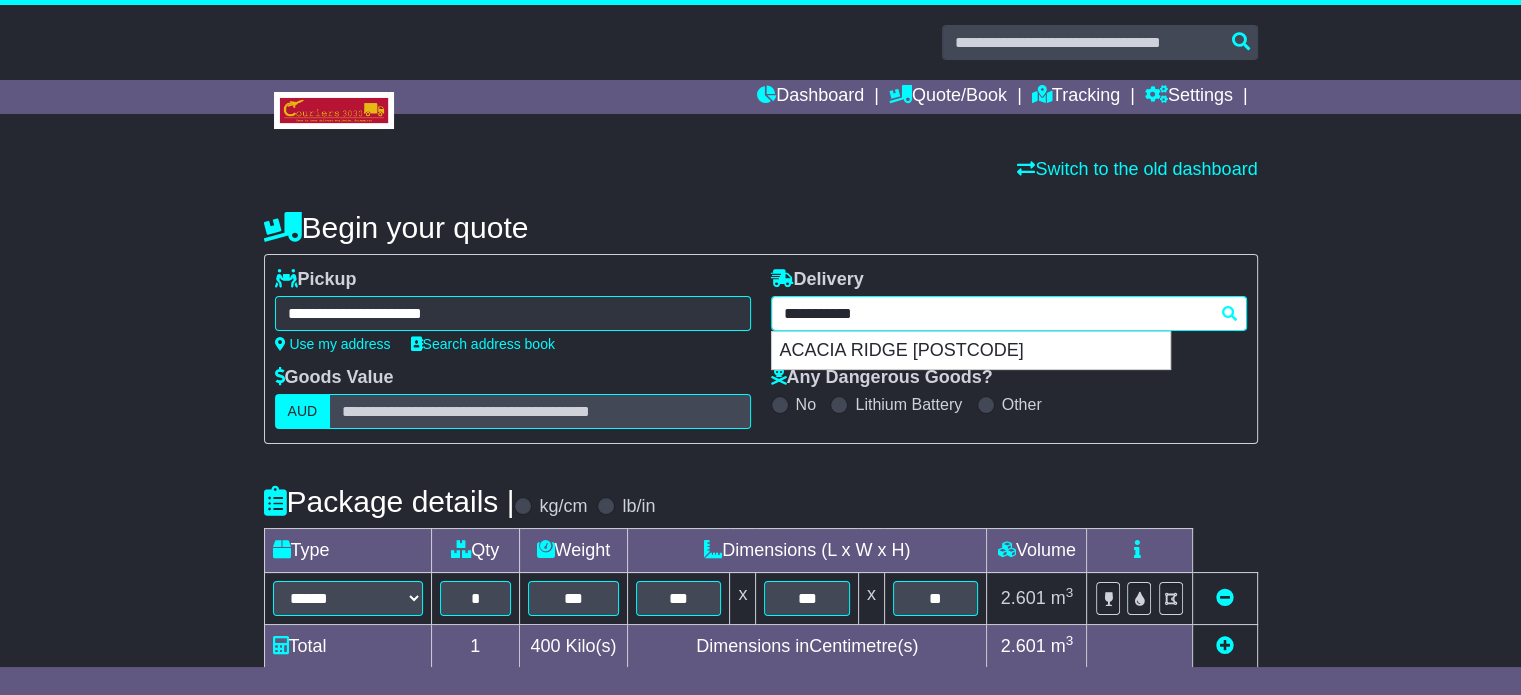 type 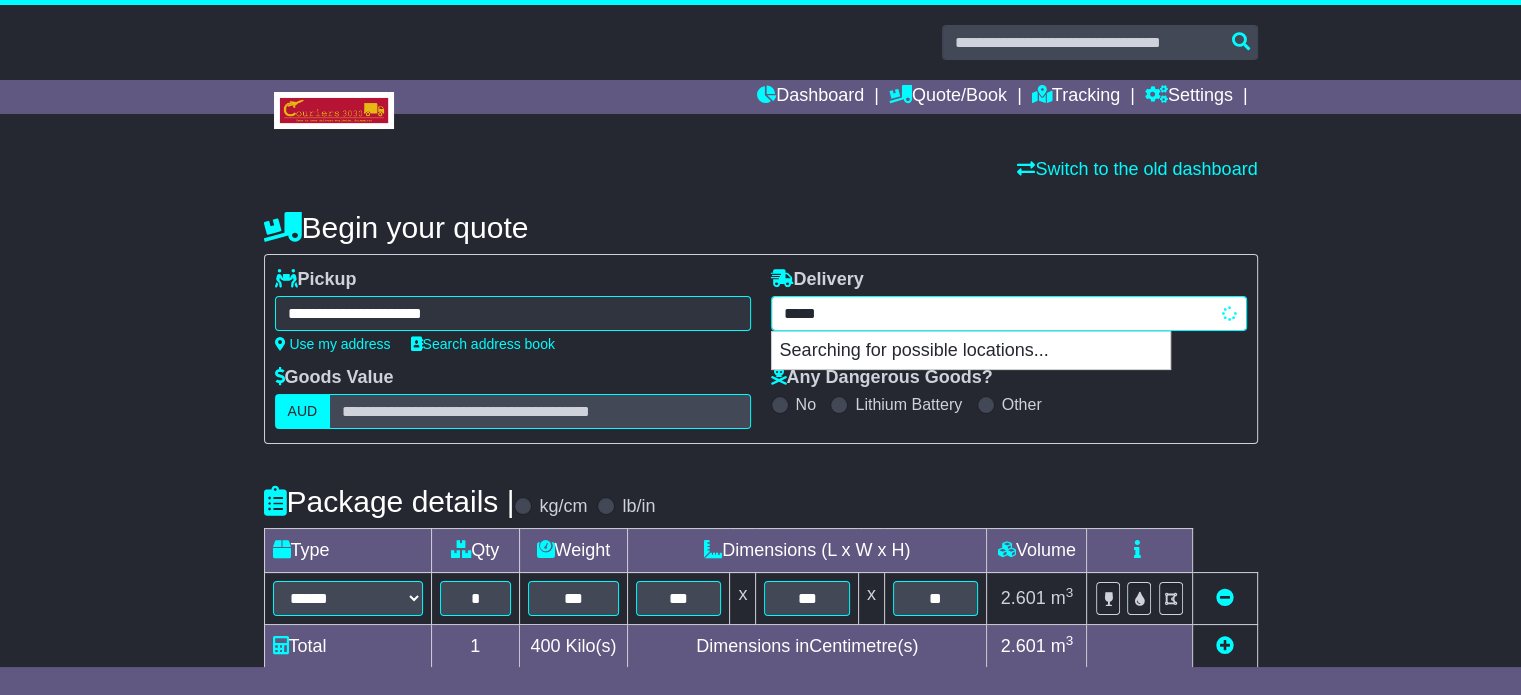 type on "****" 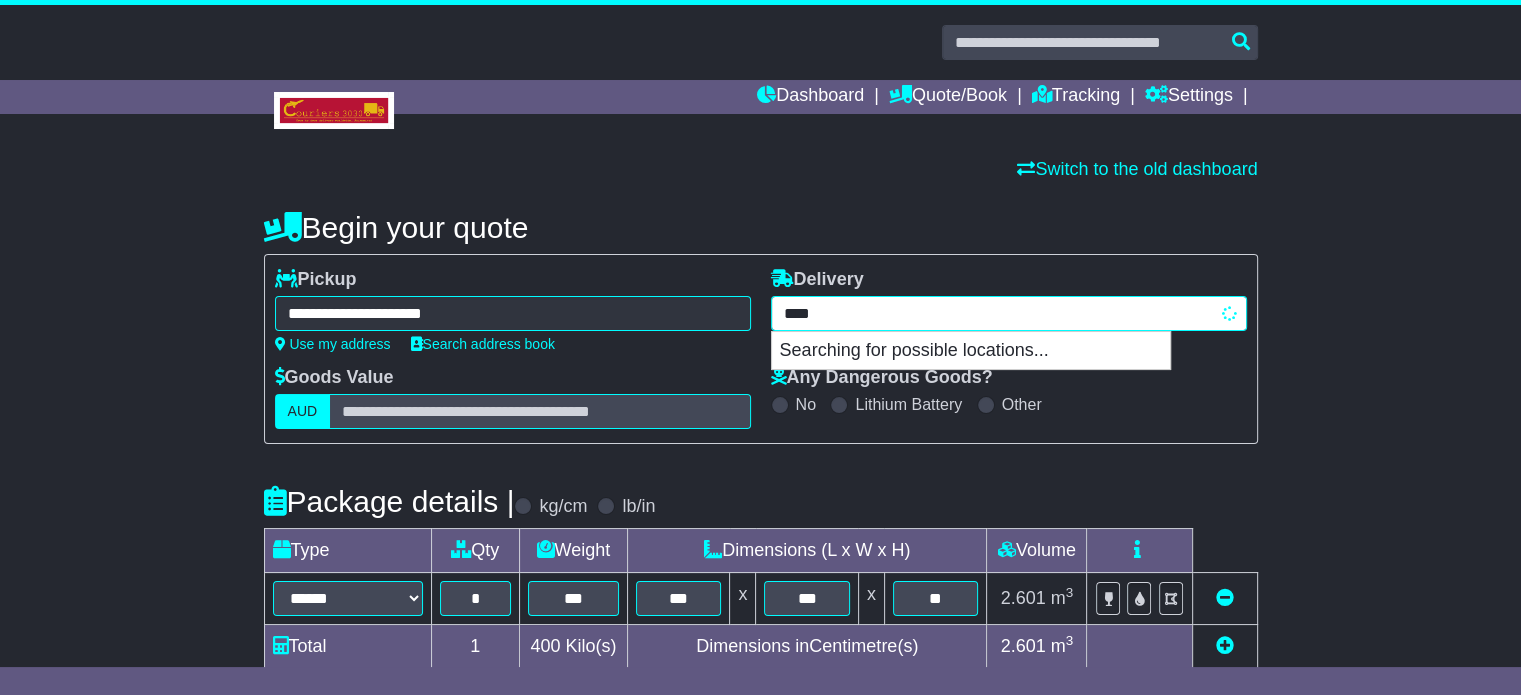 type on "**********" 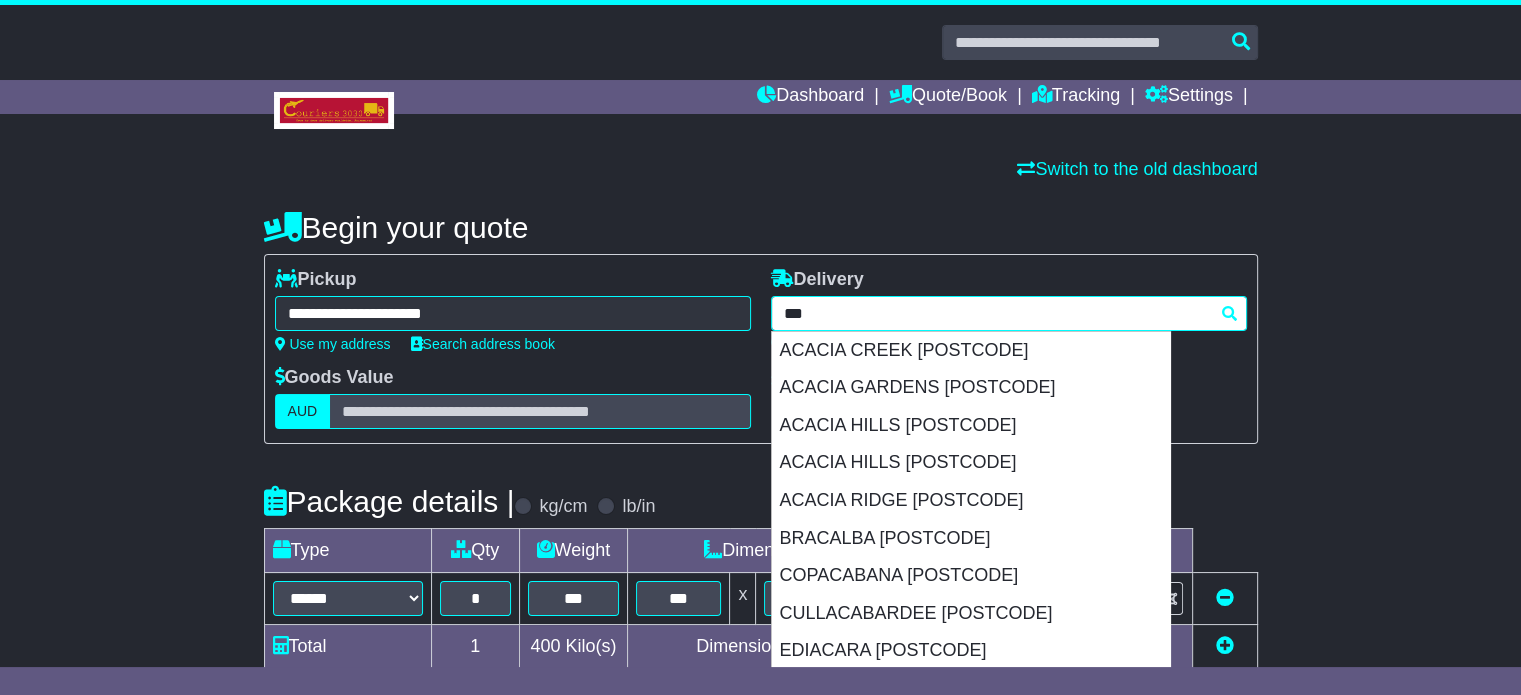 type 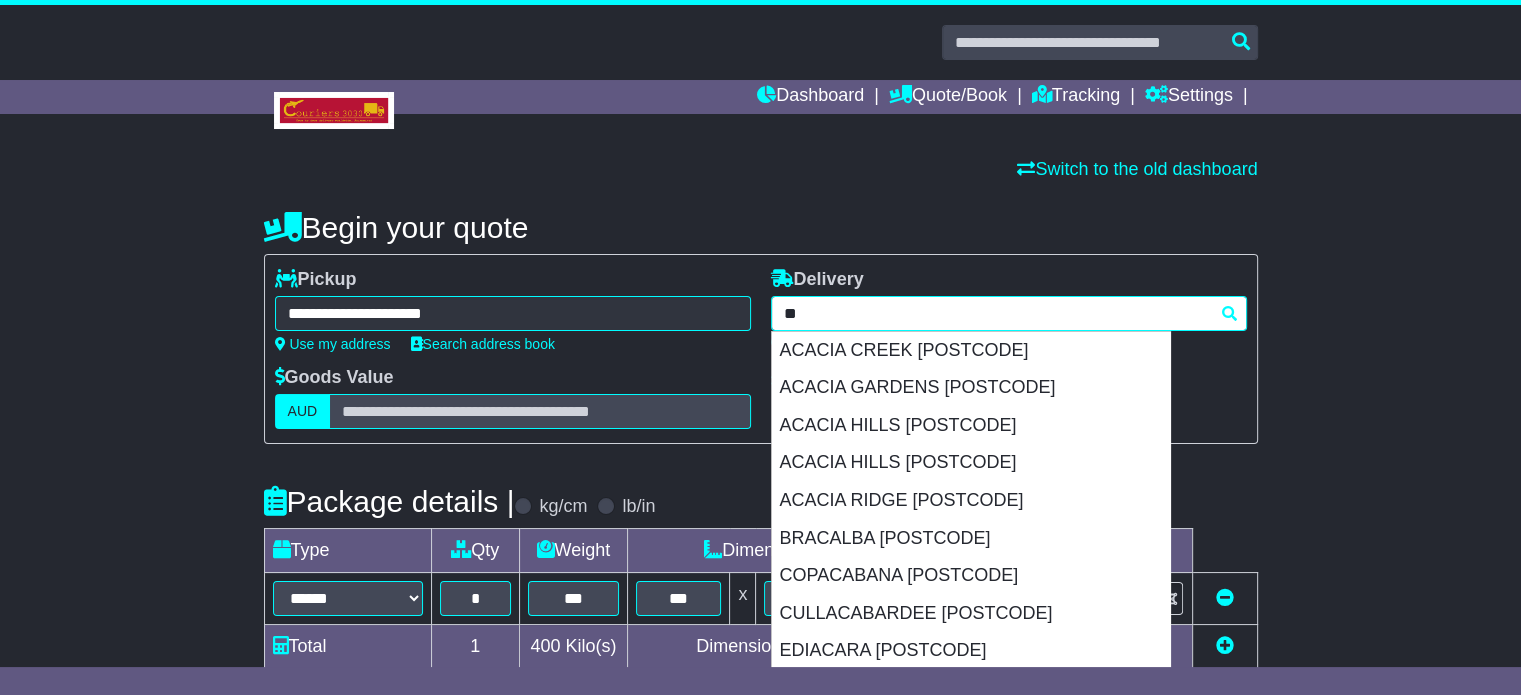 type on "*" 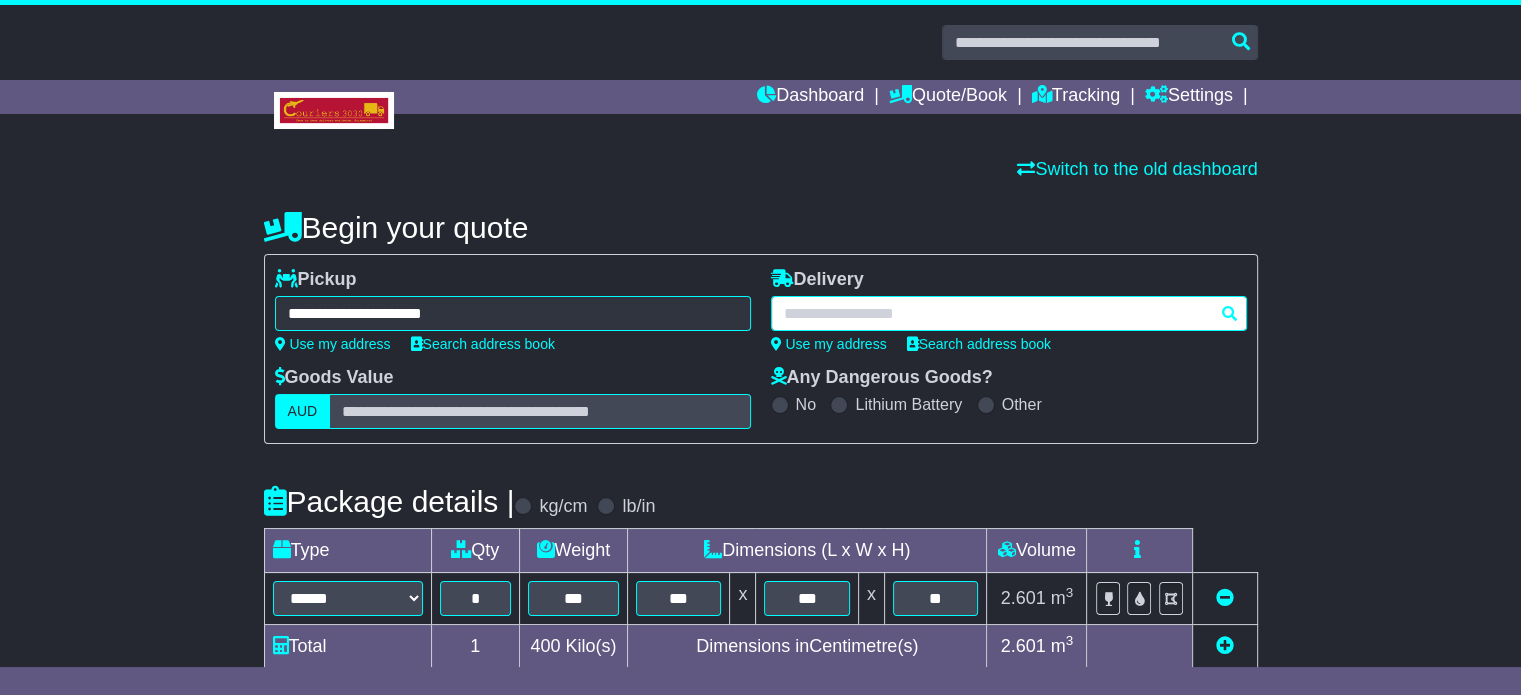 paste on "**********" 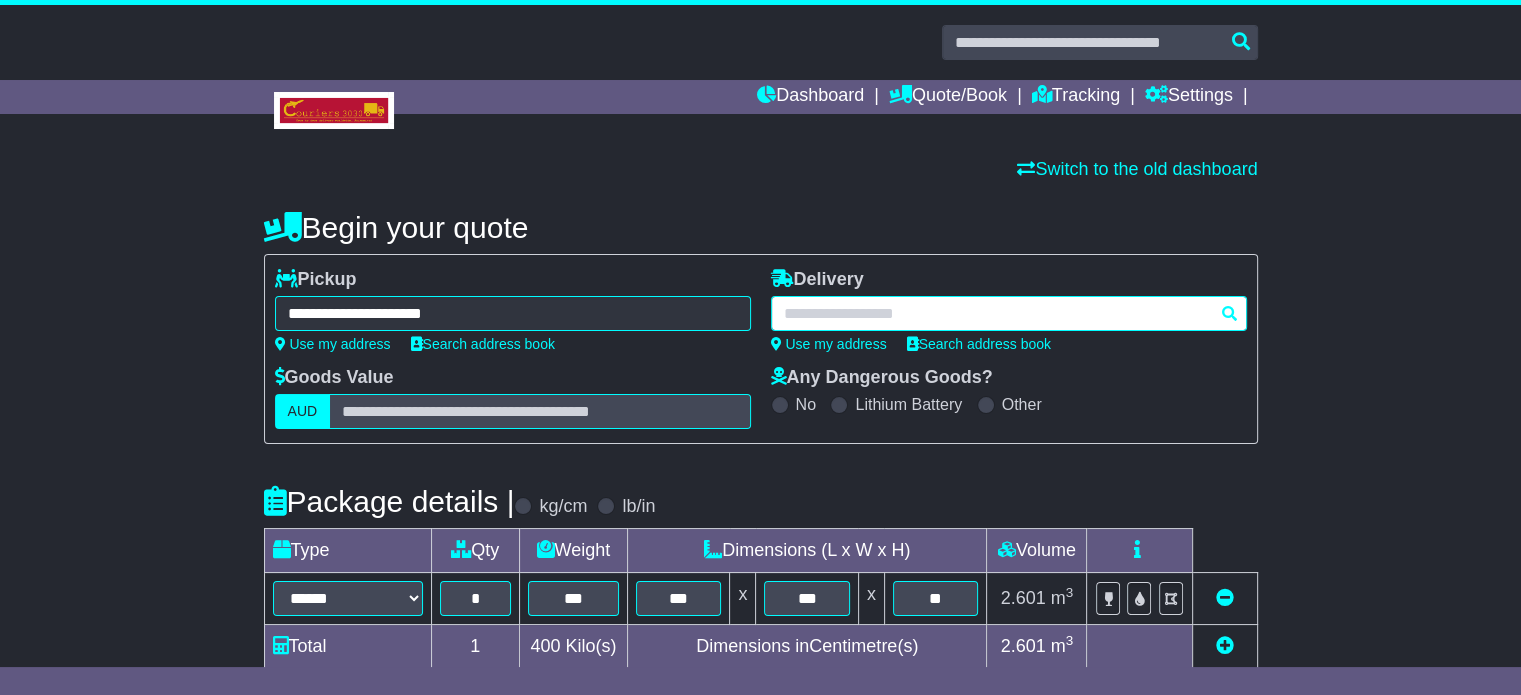 type on "**********" 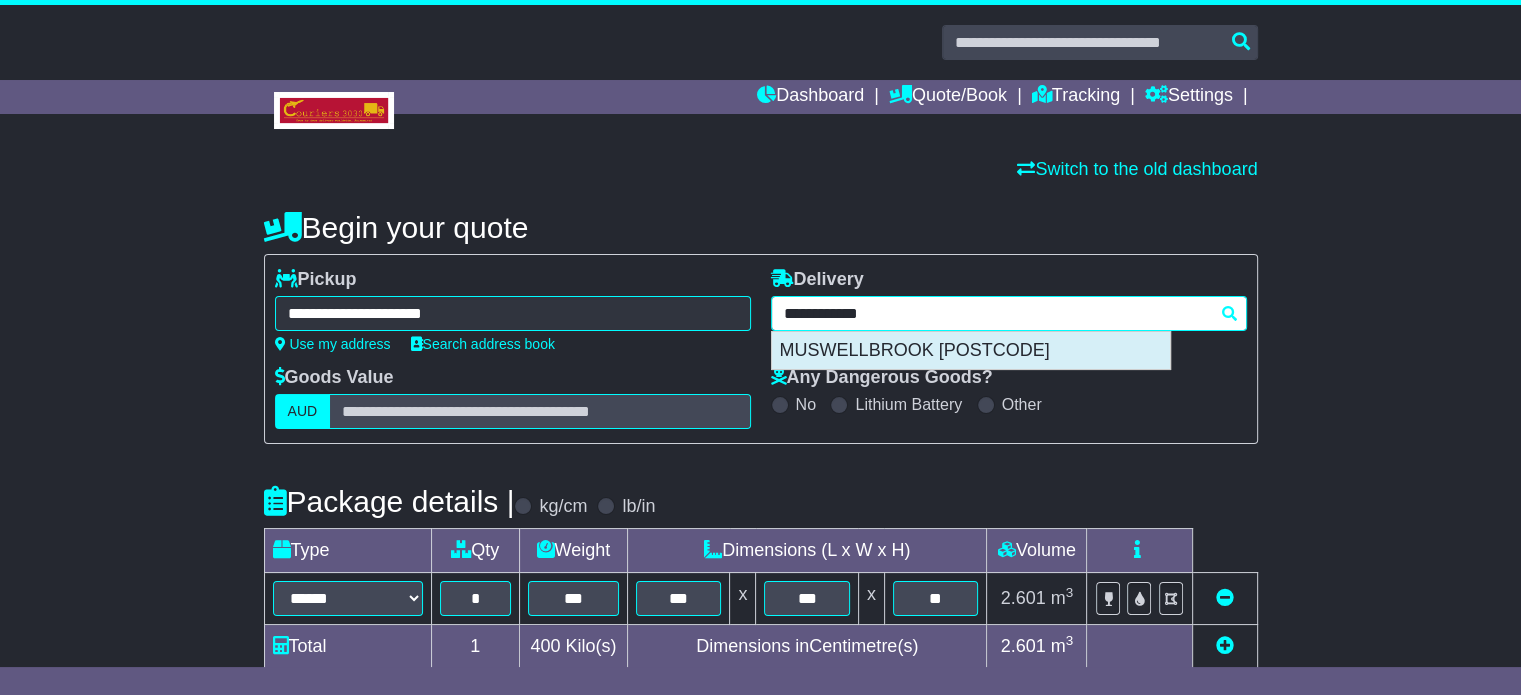 click on "MUSWELLBROOK 2333" at bounding box center [971, 351] 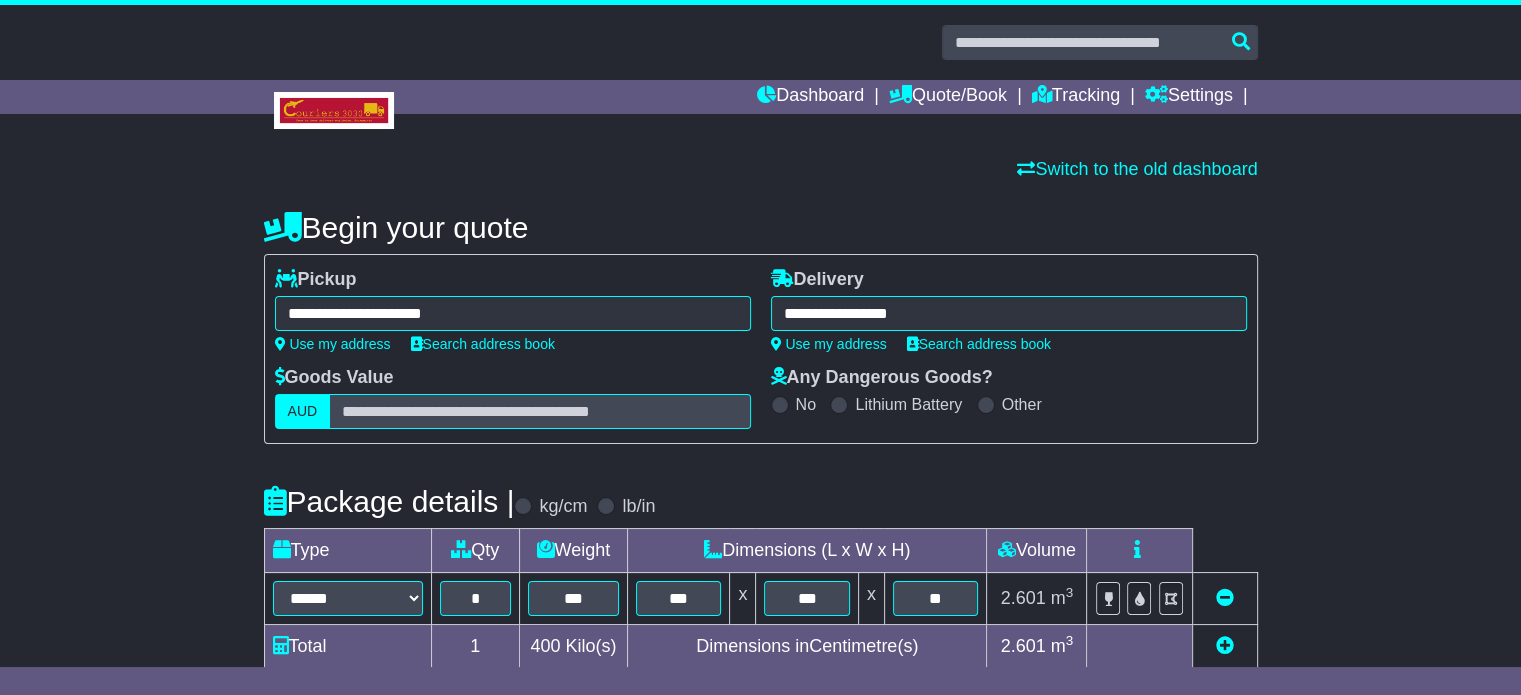 type on "**********" 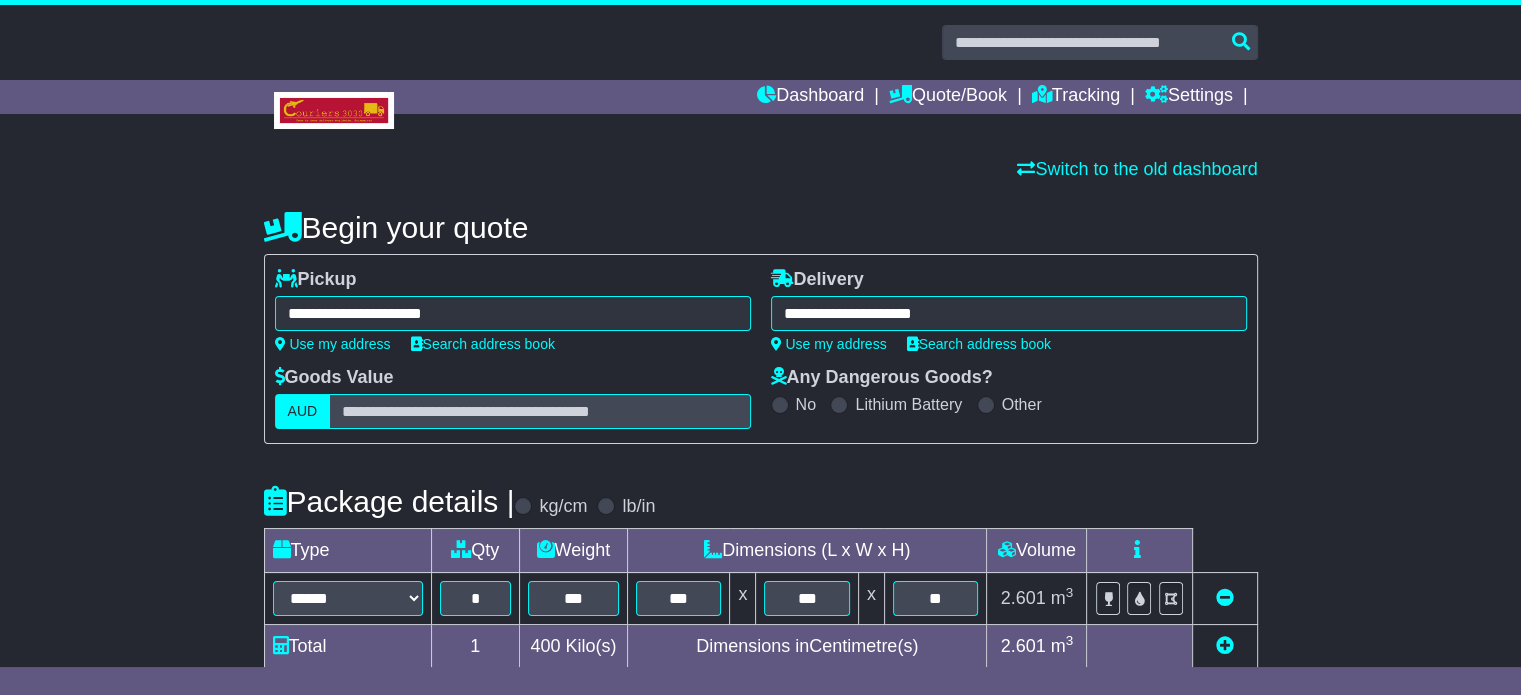 click on "**********" at bounding box center (761, 349) 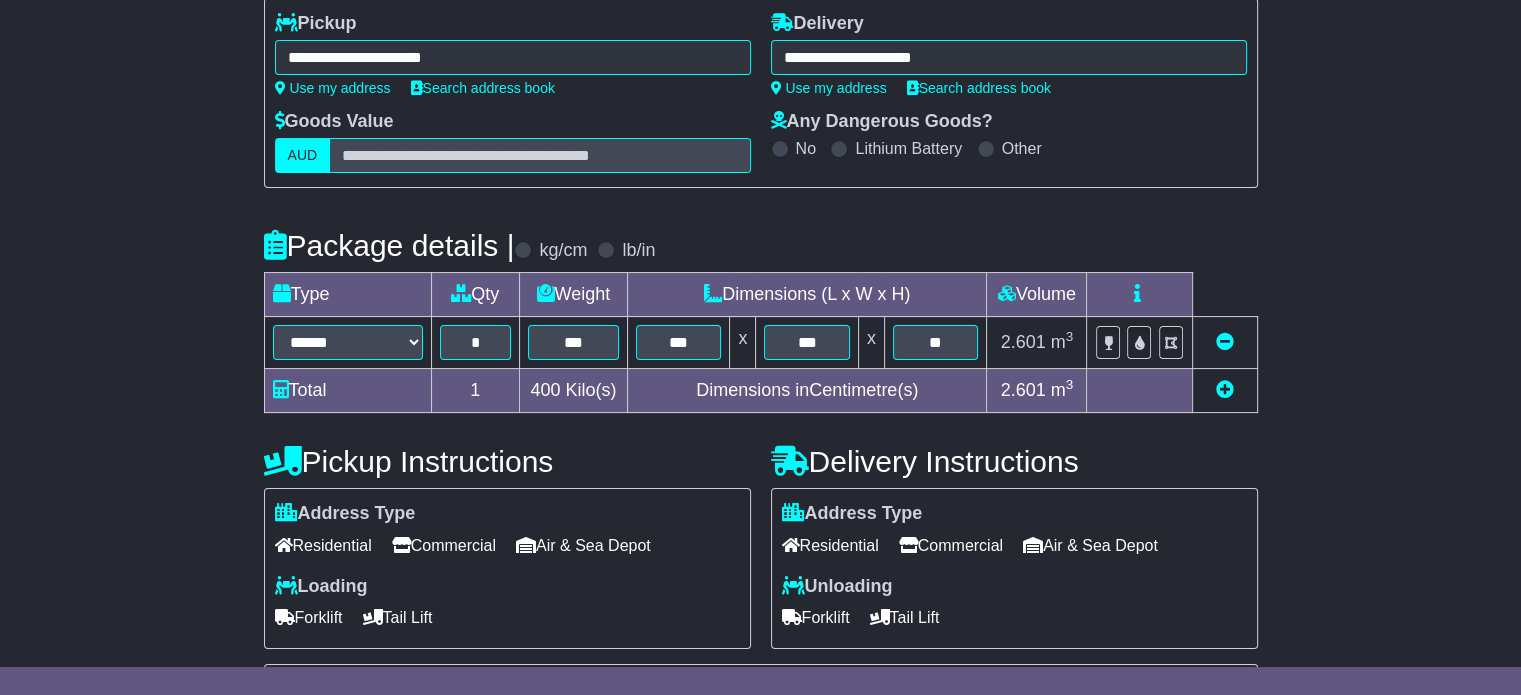 scroll, scrollTop: 440, scrollLeft: 0, axis: vertical 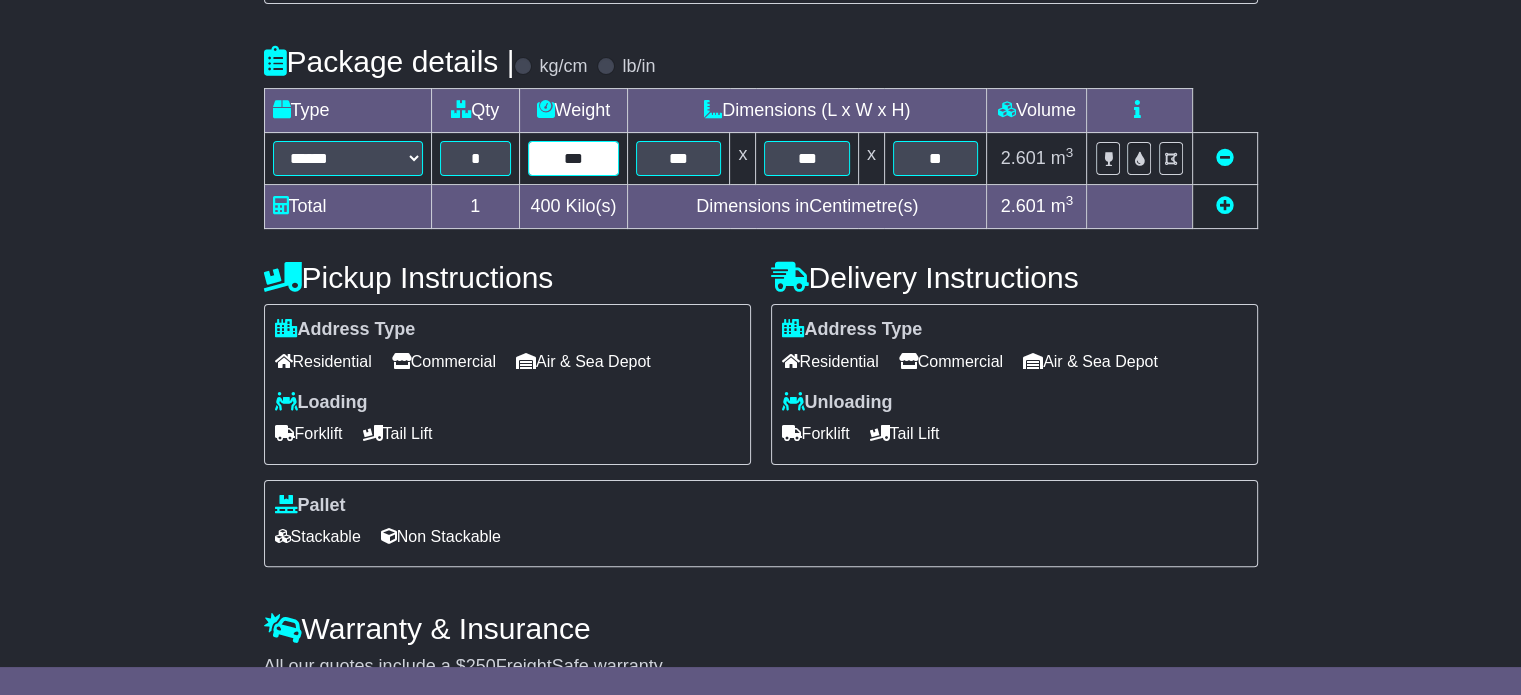 click on "***" at bounding box center (573, 158) 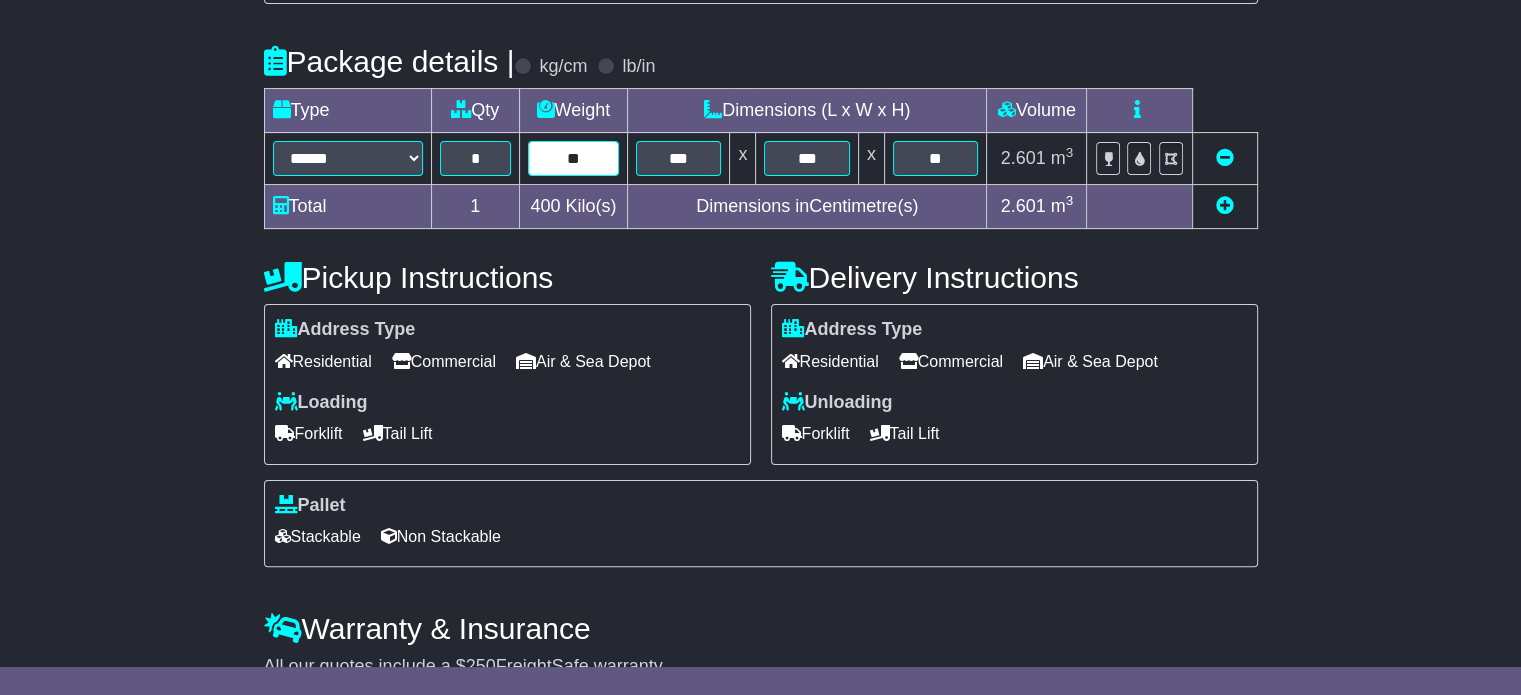 type on "*" 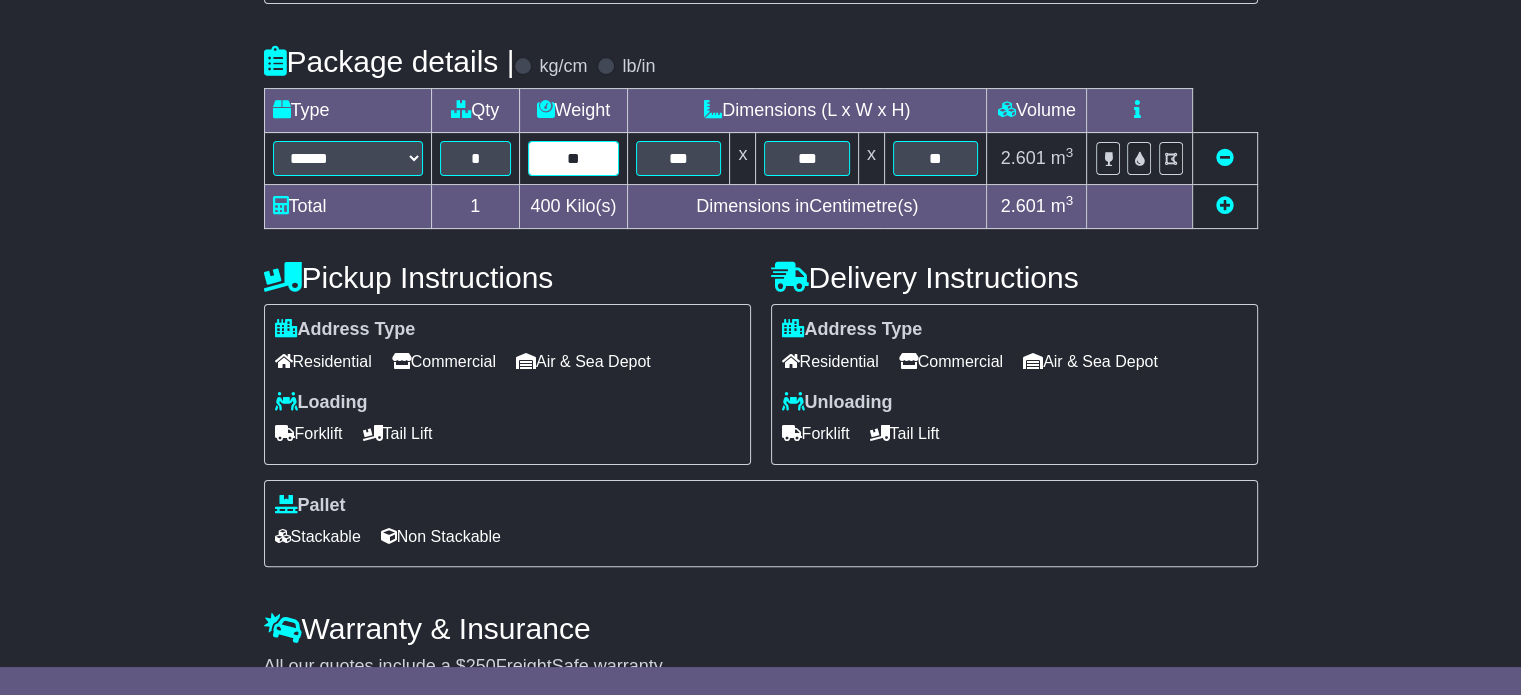 type on "**" 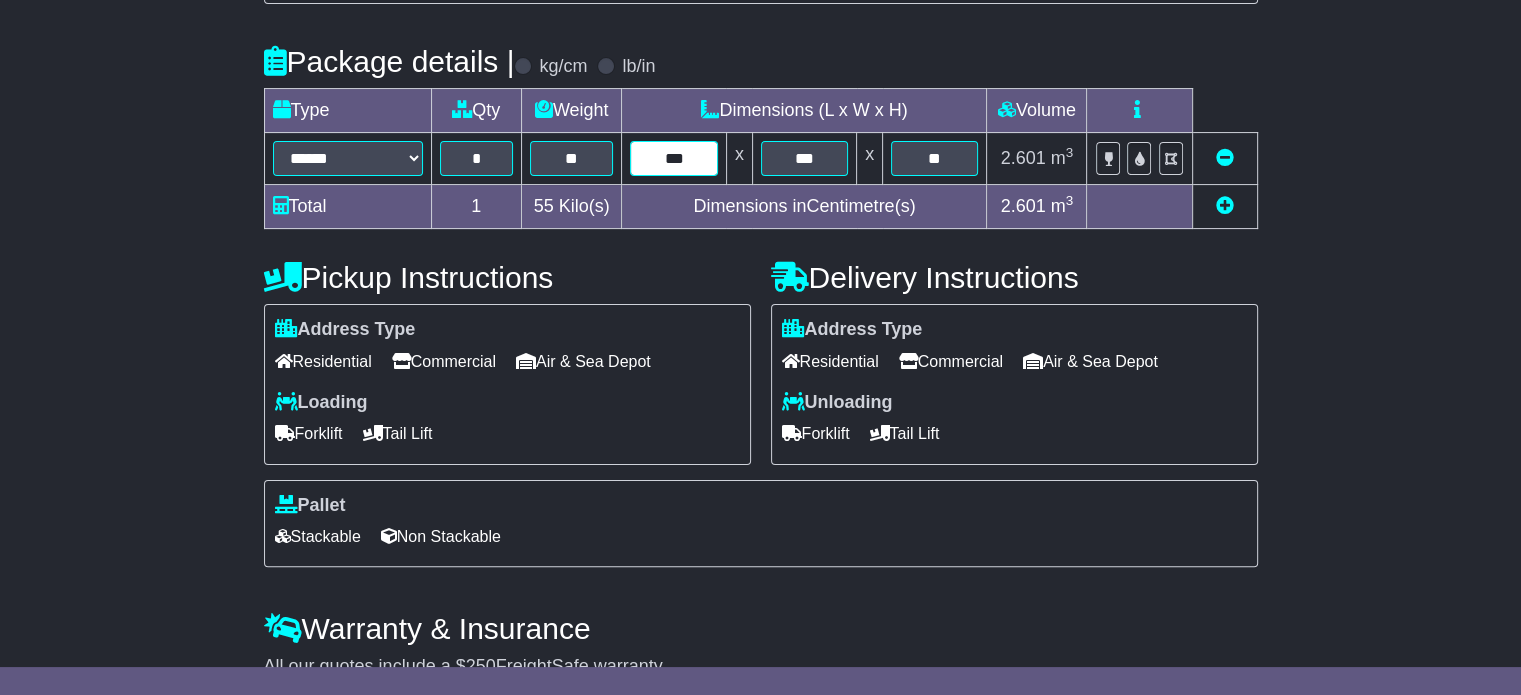 click on "***" at bounding box center (673, 158) 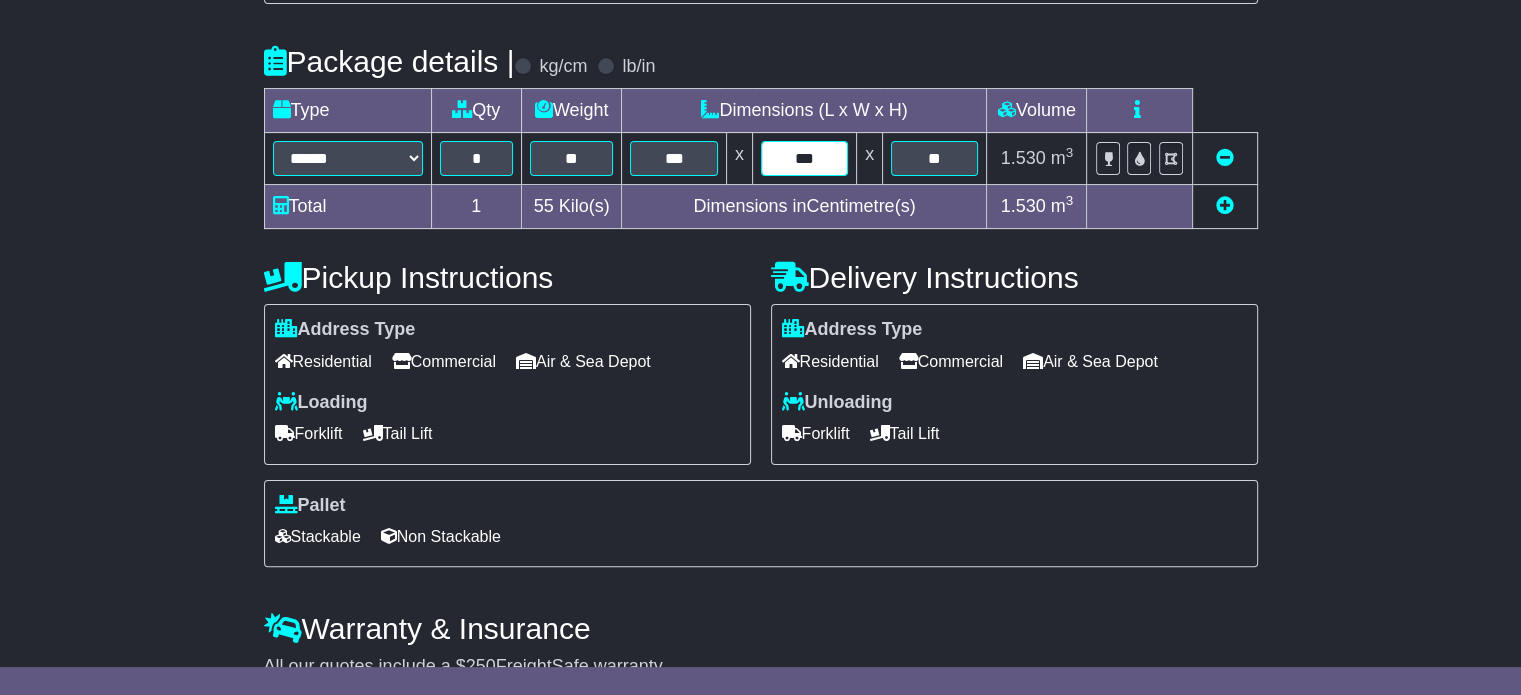 click on "***" at bounding box center (804, 158) 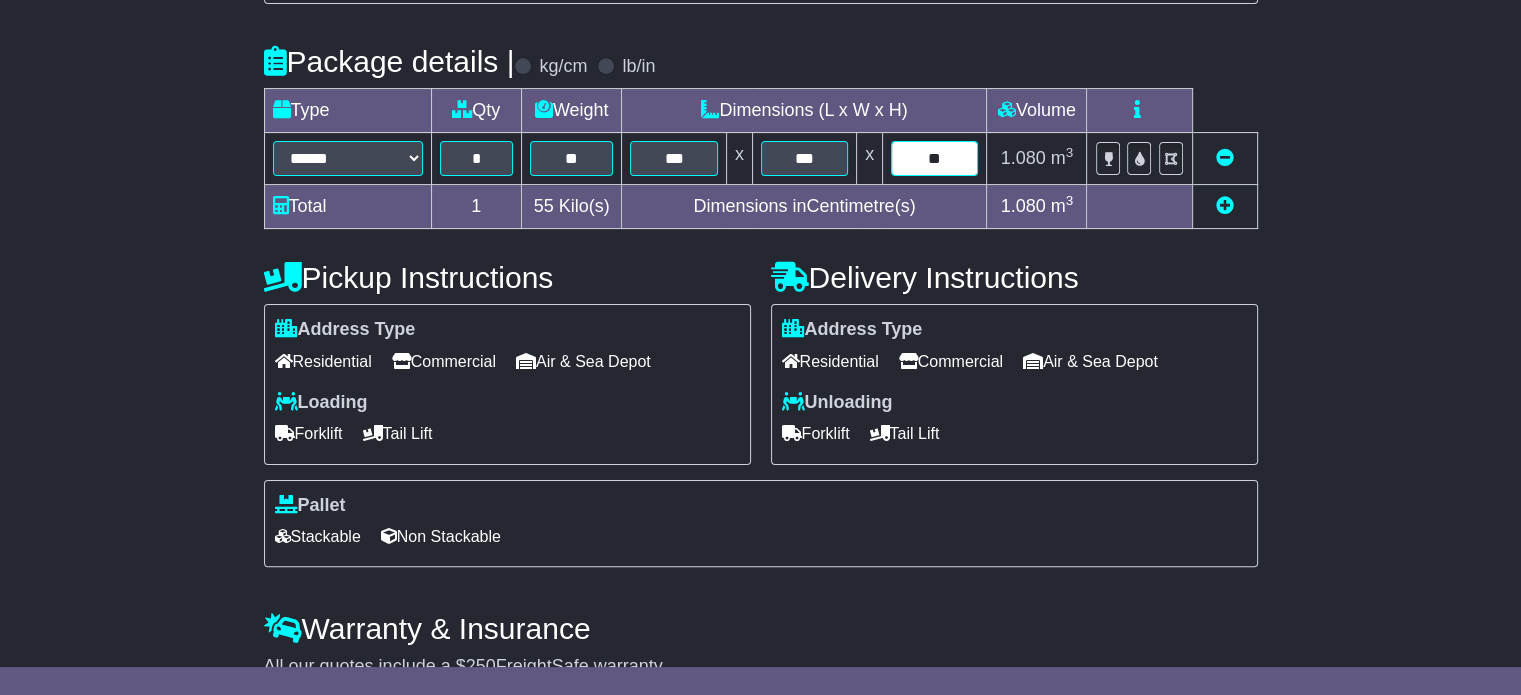 click on "**" at bounding box center [934, 158] 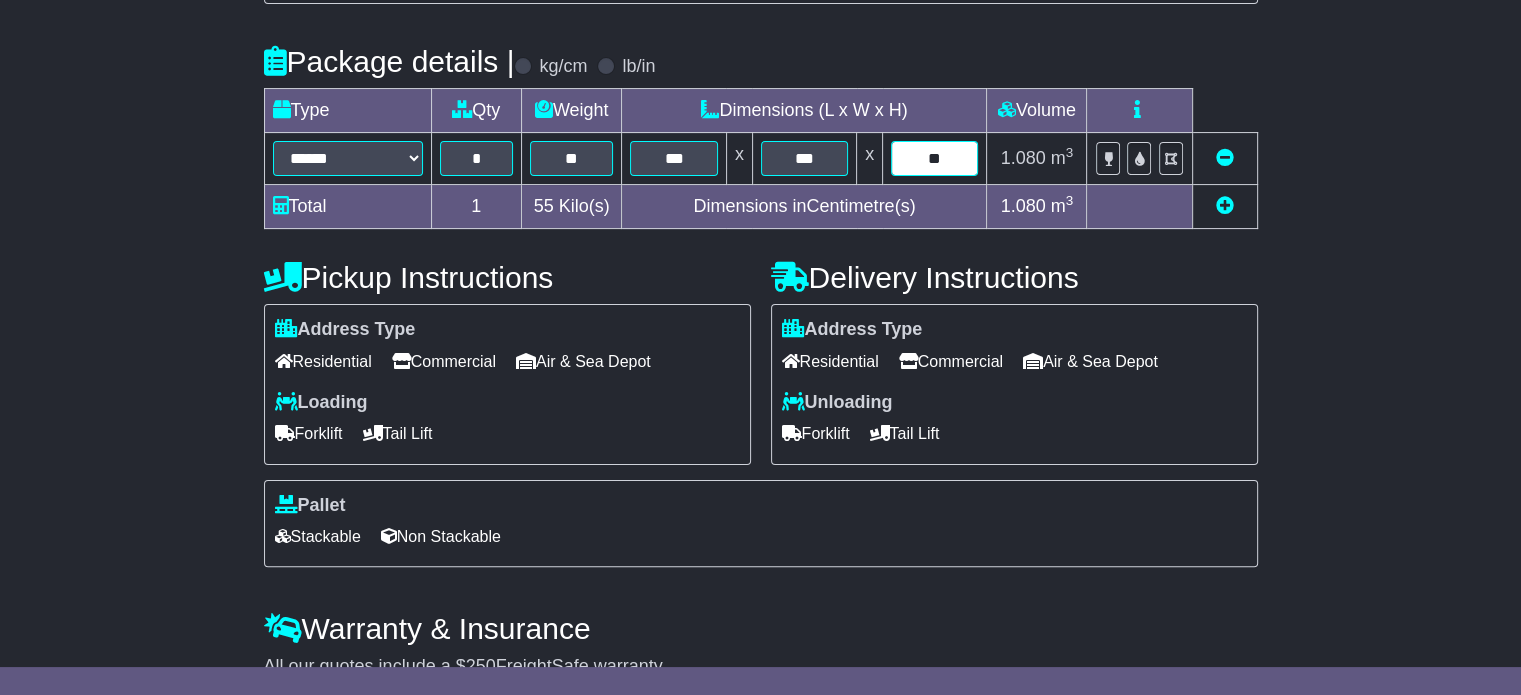 type on "**" 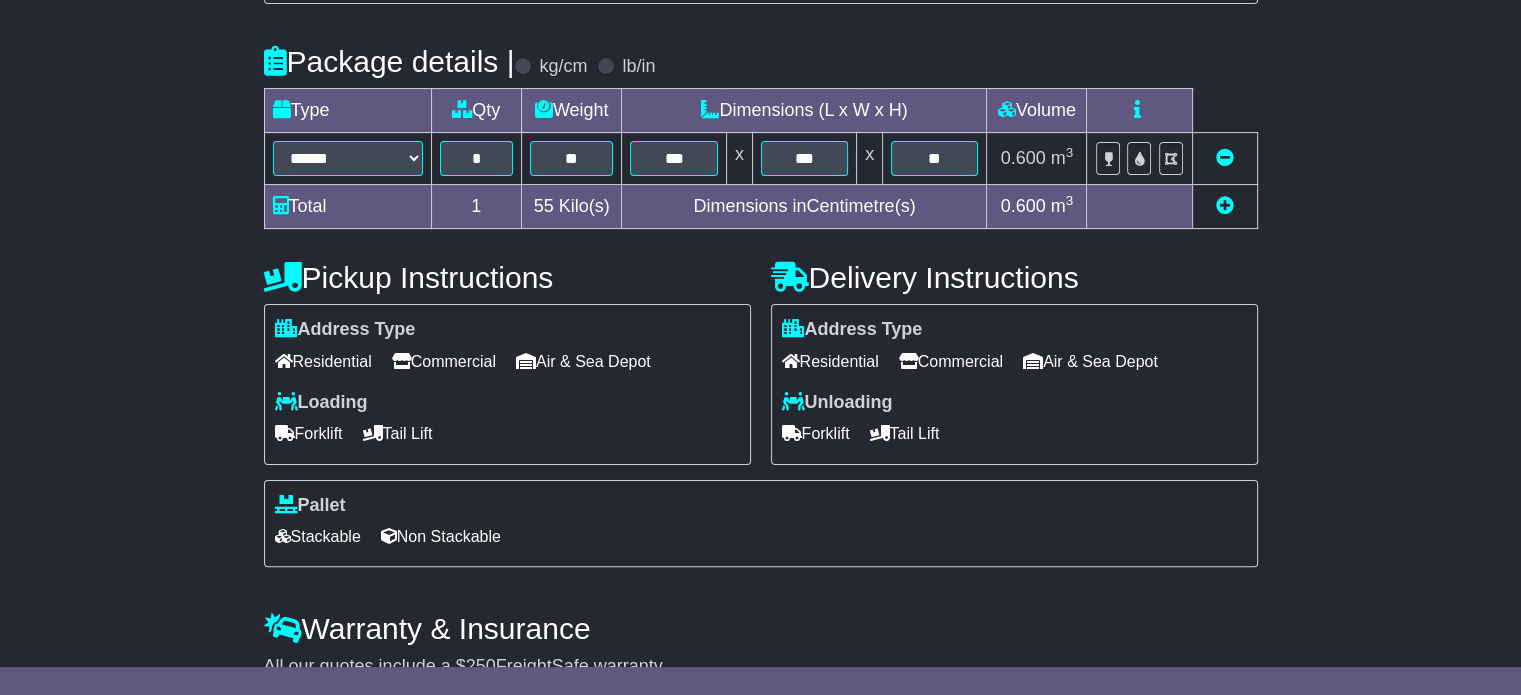 click on "Residential" at bounding box center (323, 361) 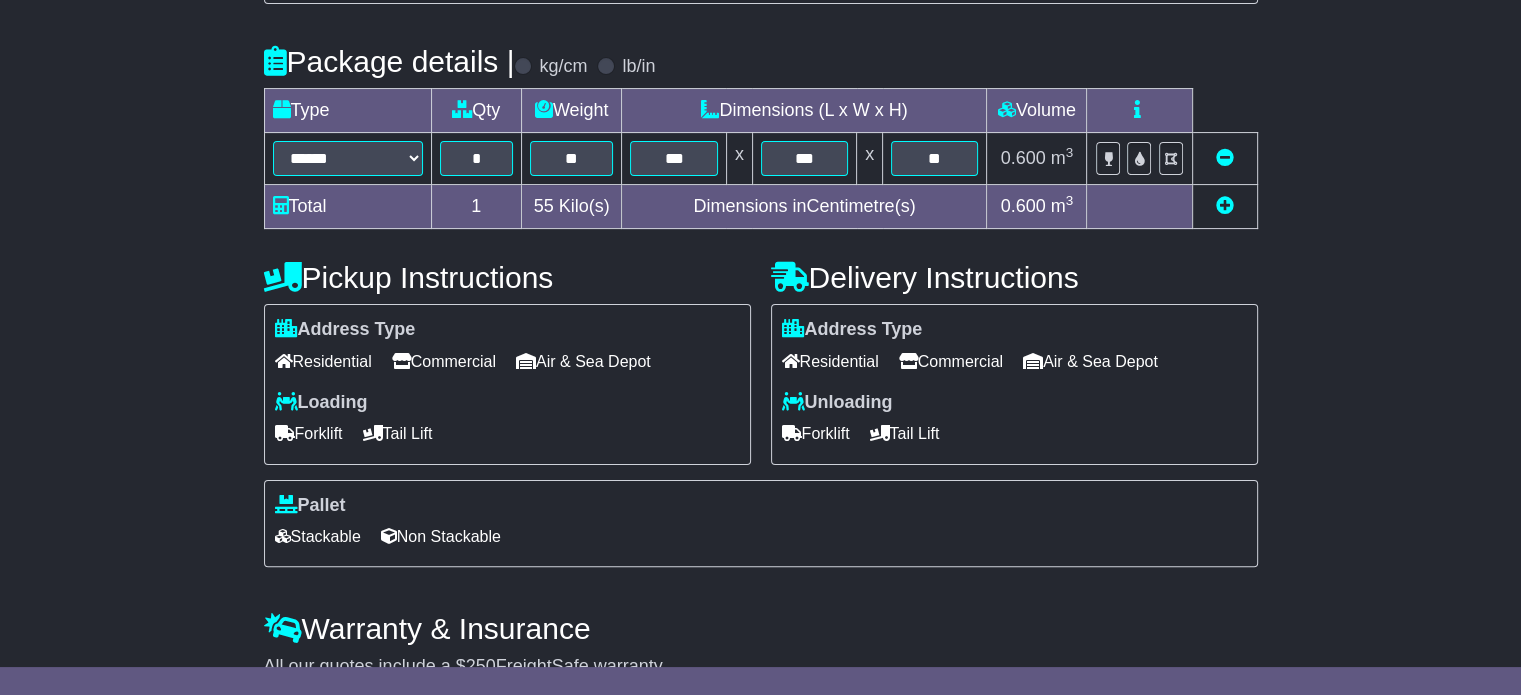 click on "Residential" at bounding box center (830, 361) 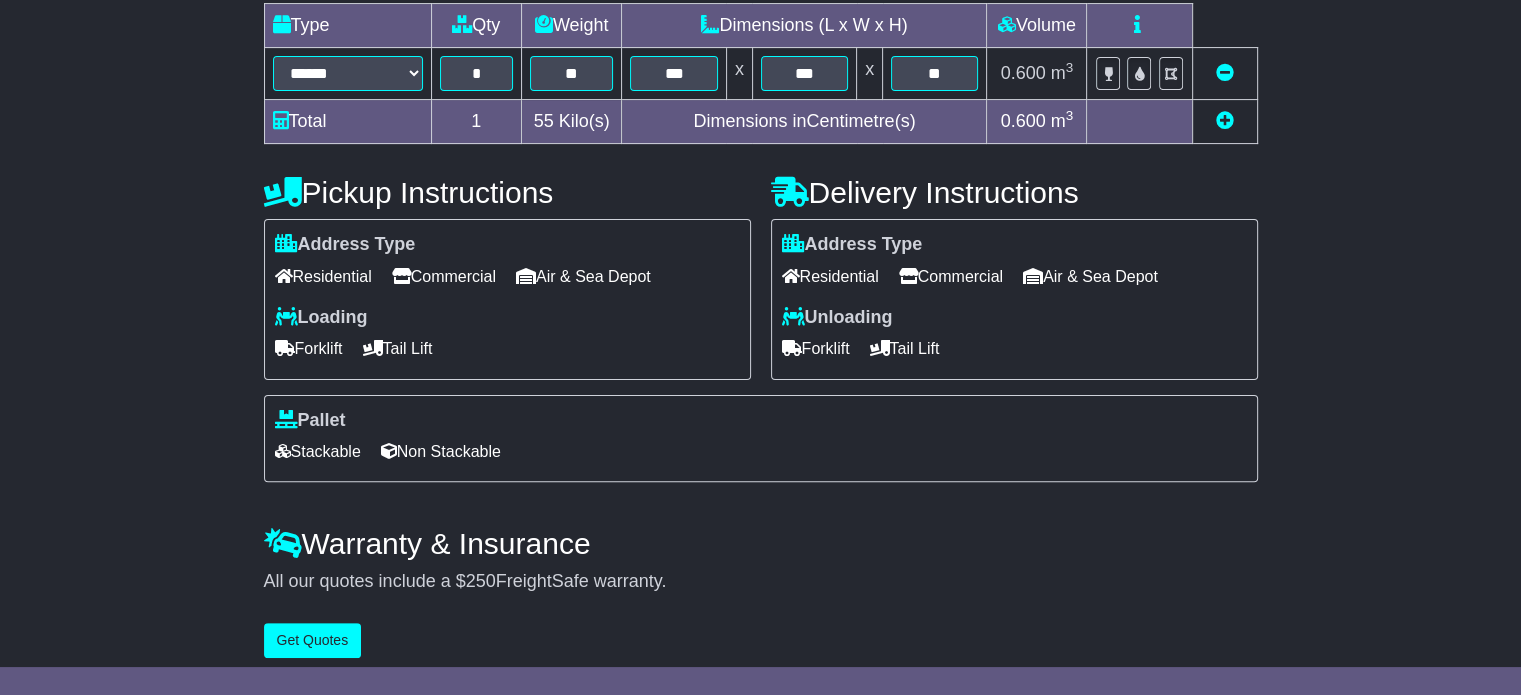scroll, scrollTop: 540, scrollLeft: 0, axis: vertical 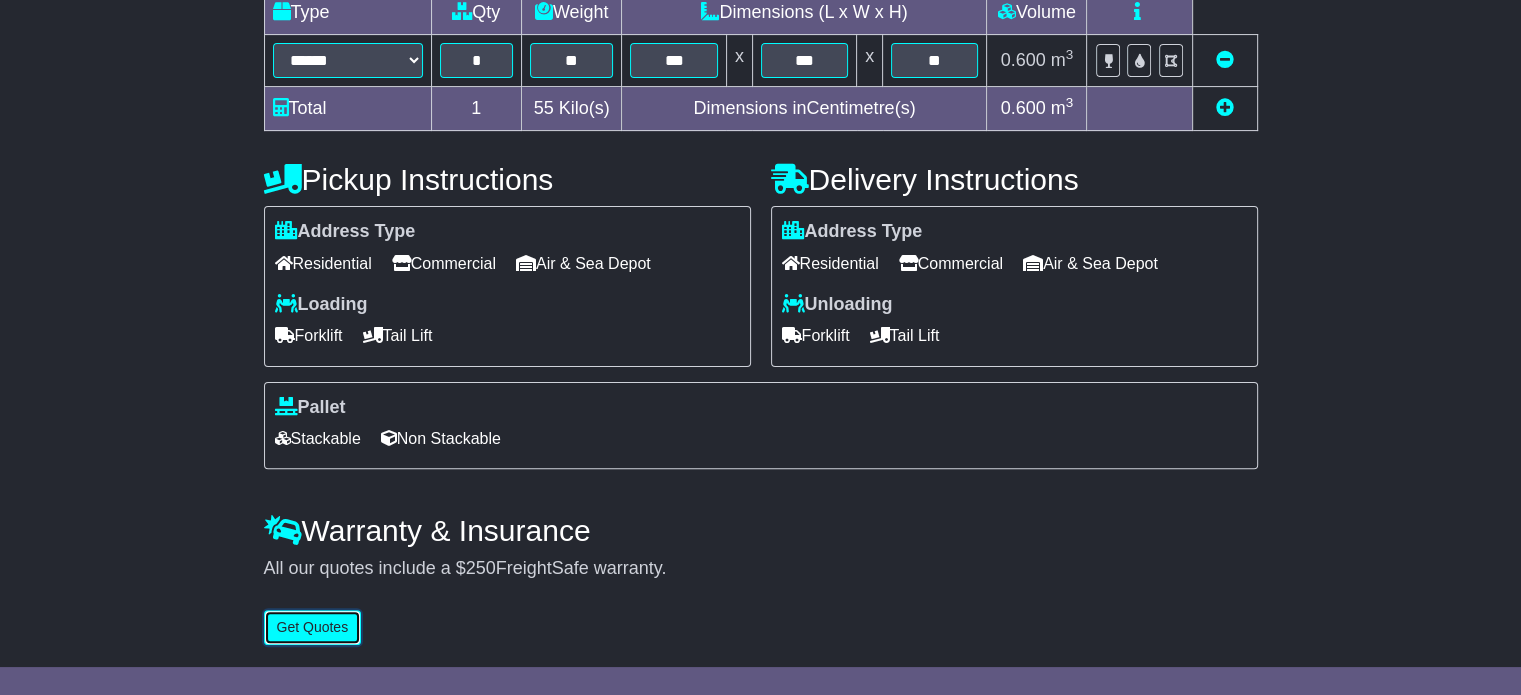 click on "Get Quotes" at bounding box center [313, 627] 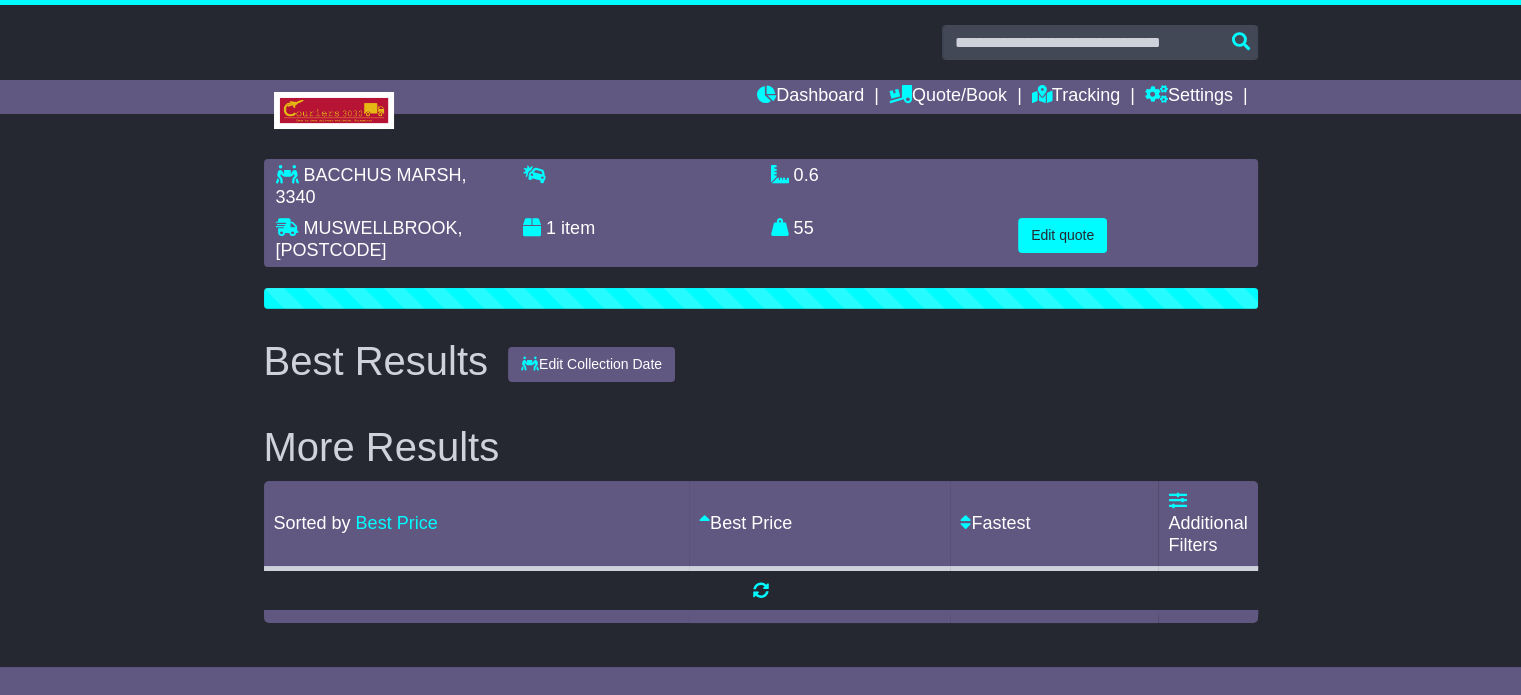 scroll, scrollTop: 0, scrollLeft: 0, axis: both 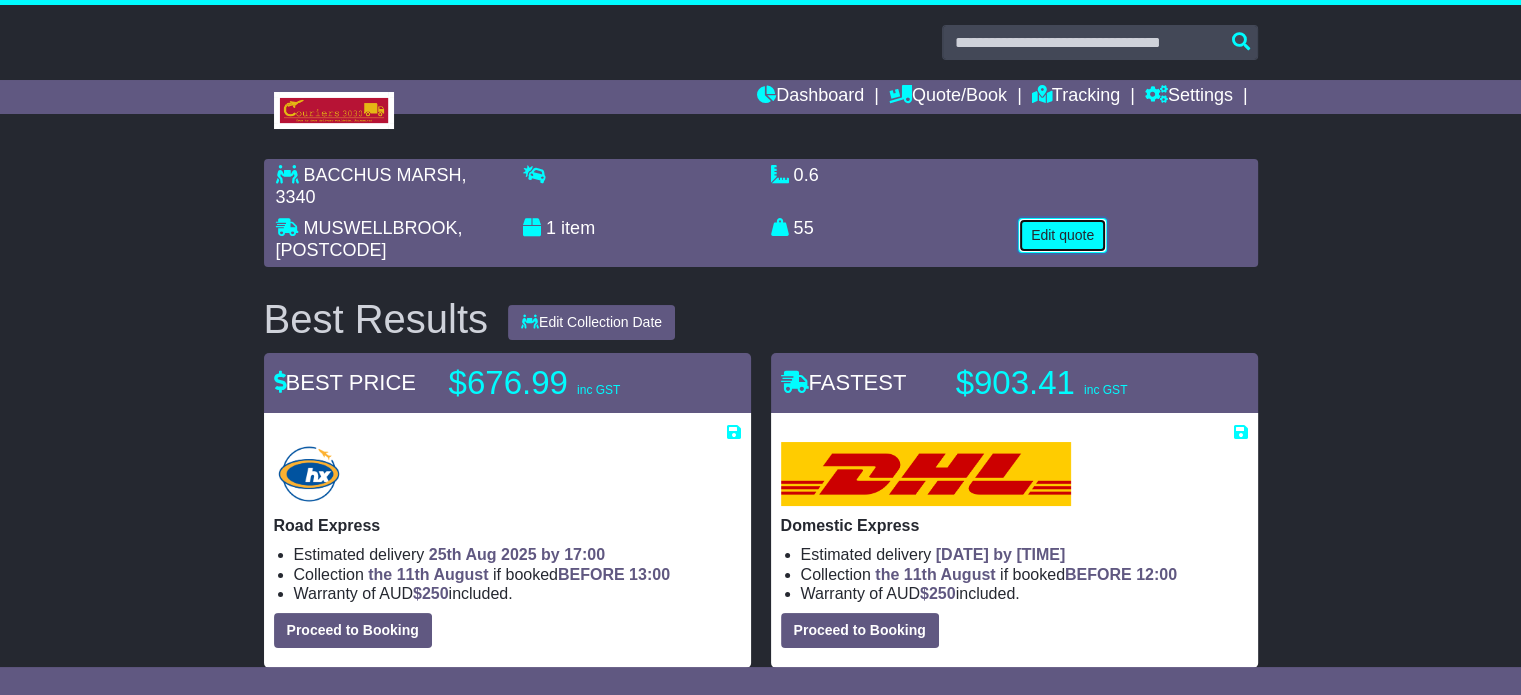 click on "Edit quote" at bounding box center (1062, 235) 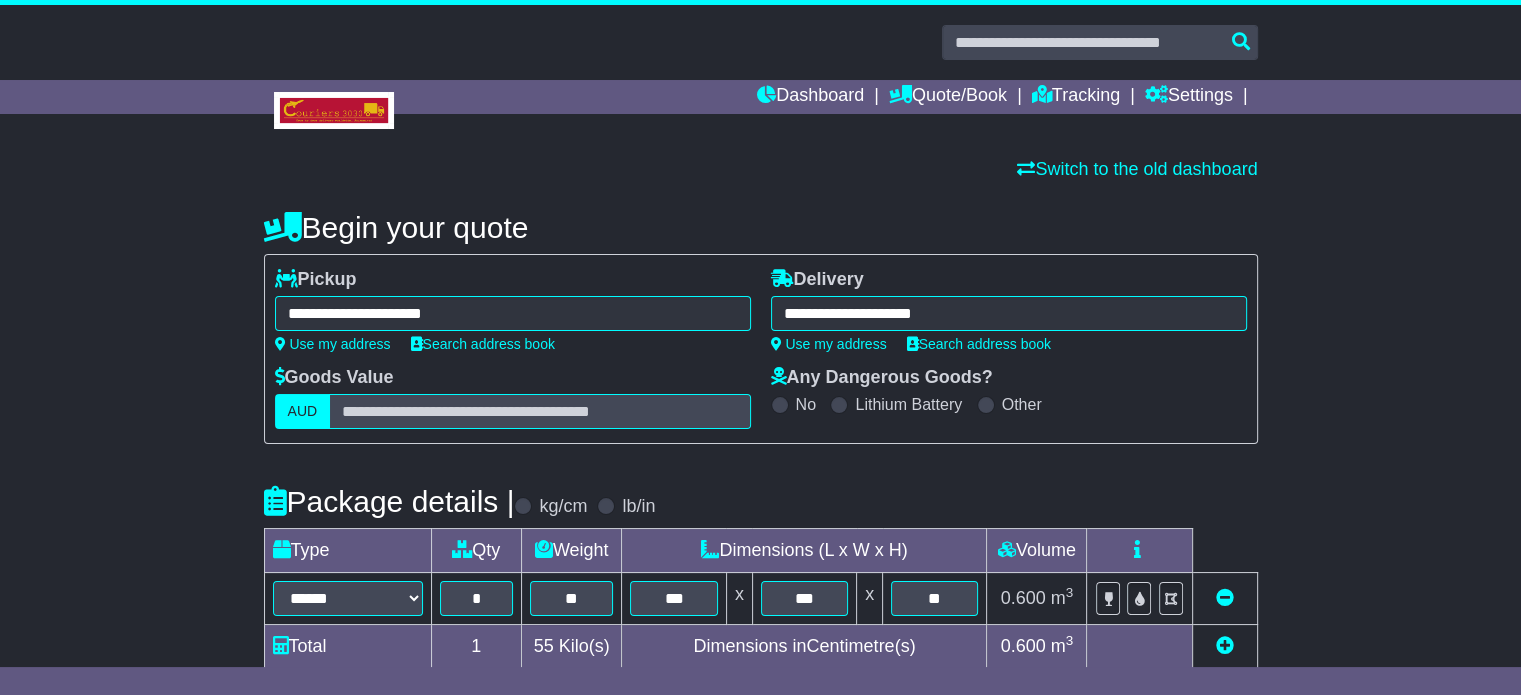 click on "**********" at bounding box center (760, 692) 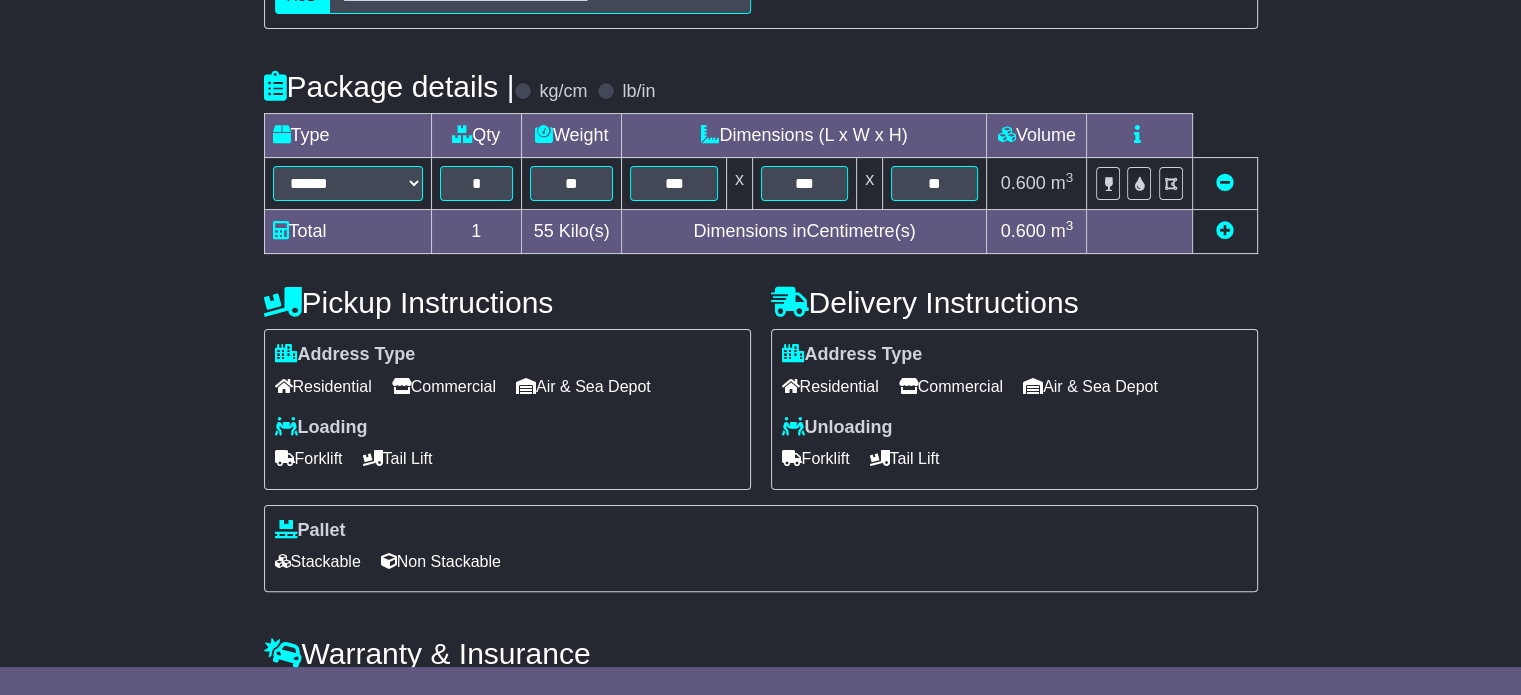 scroll, scrollTop: 540, scrollLeft: 0, axis: vertical 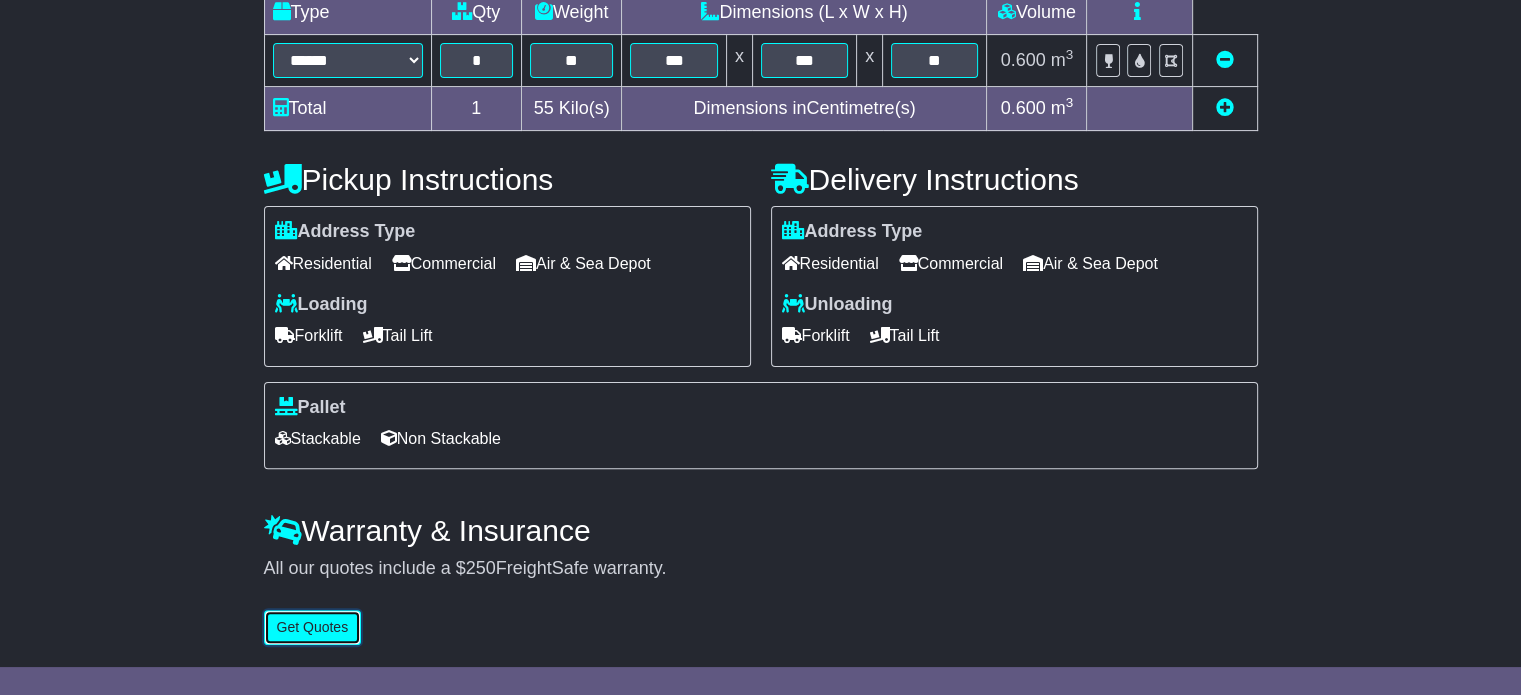 click on "Get Quotes" at bounding box center (313, 627) 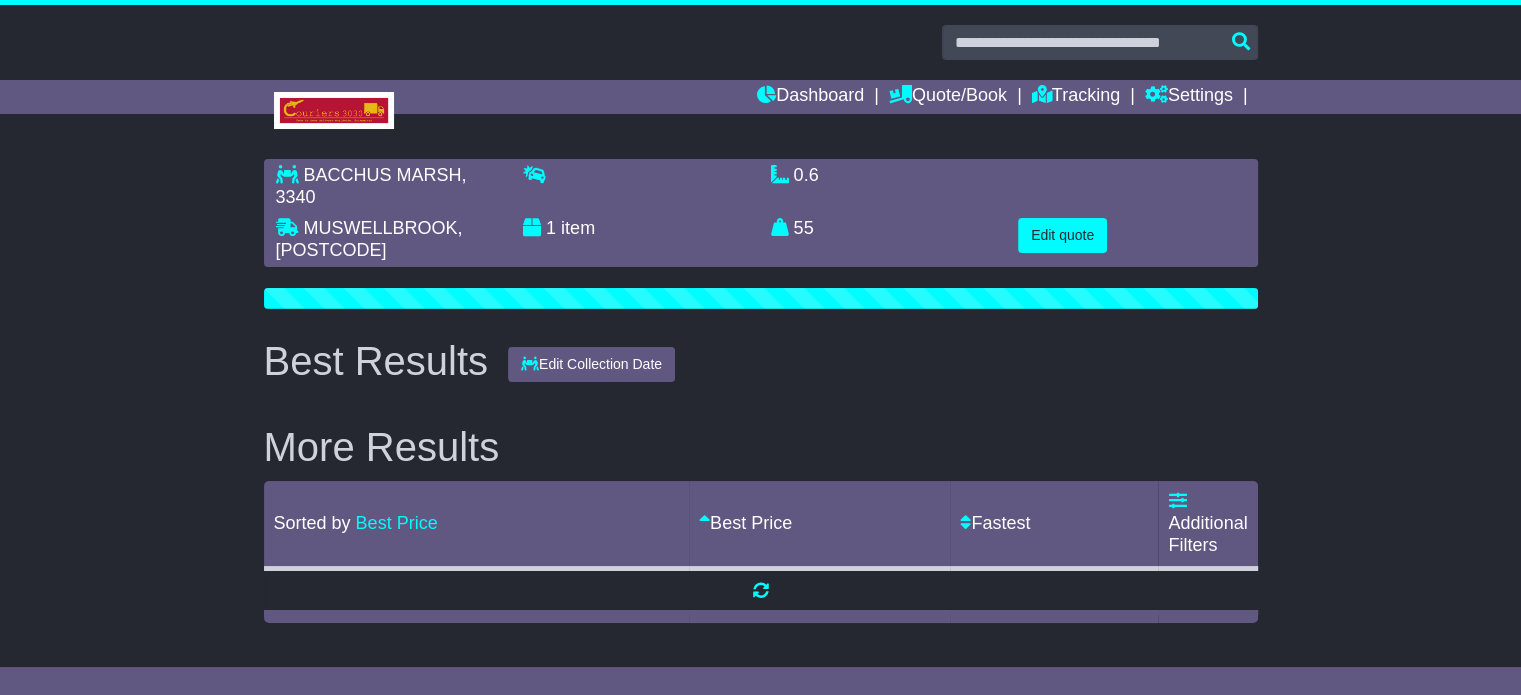 scroll, scrollTop: 0, scrollLeft: 0, axis: both 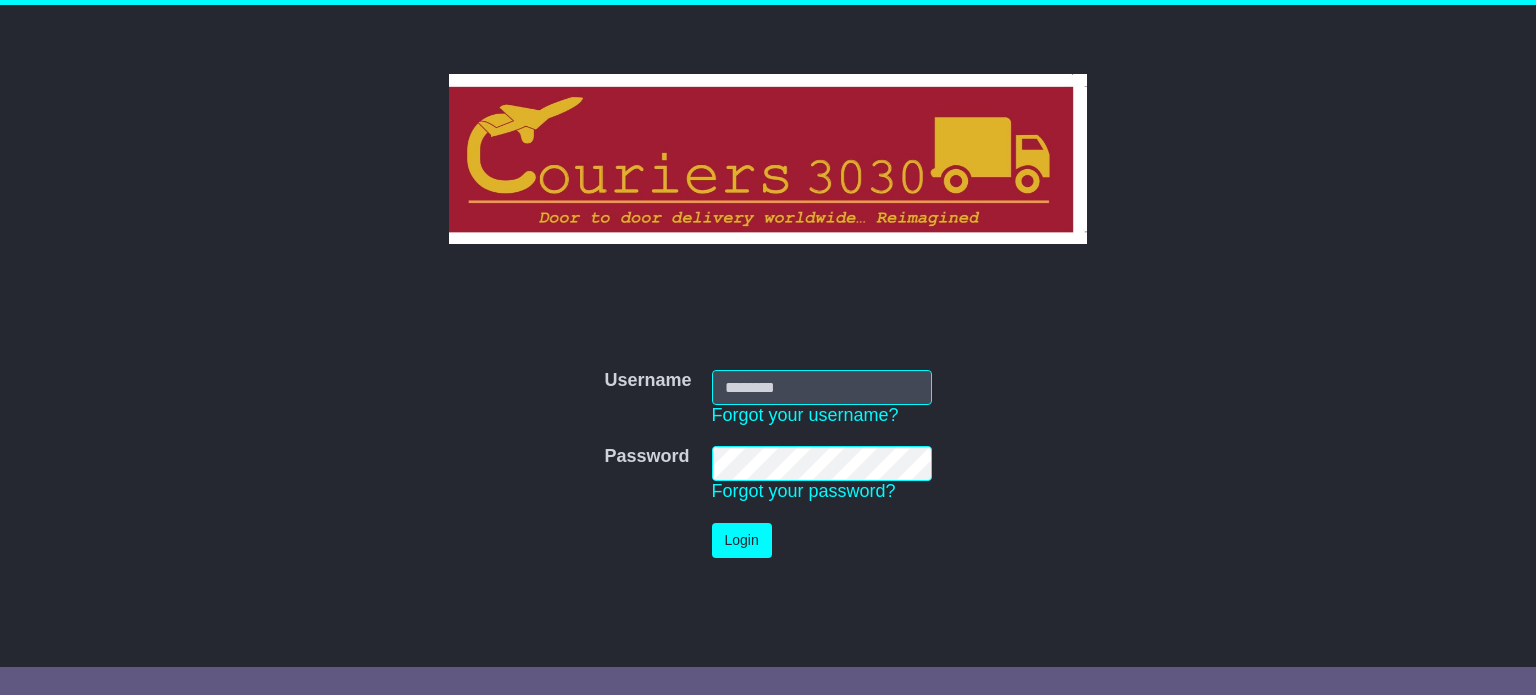 type on "**********" 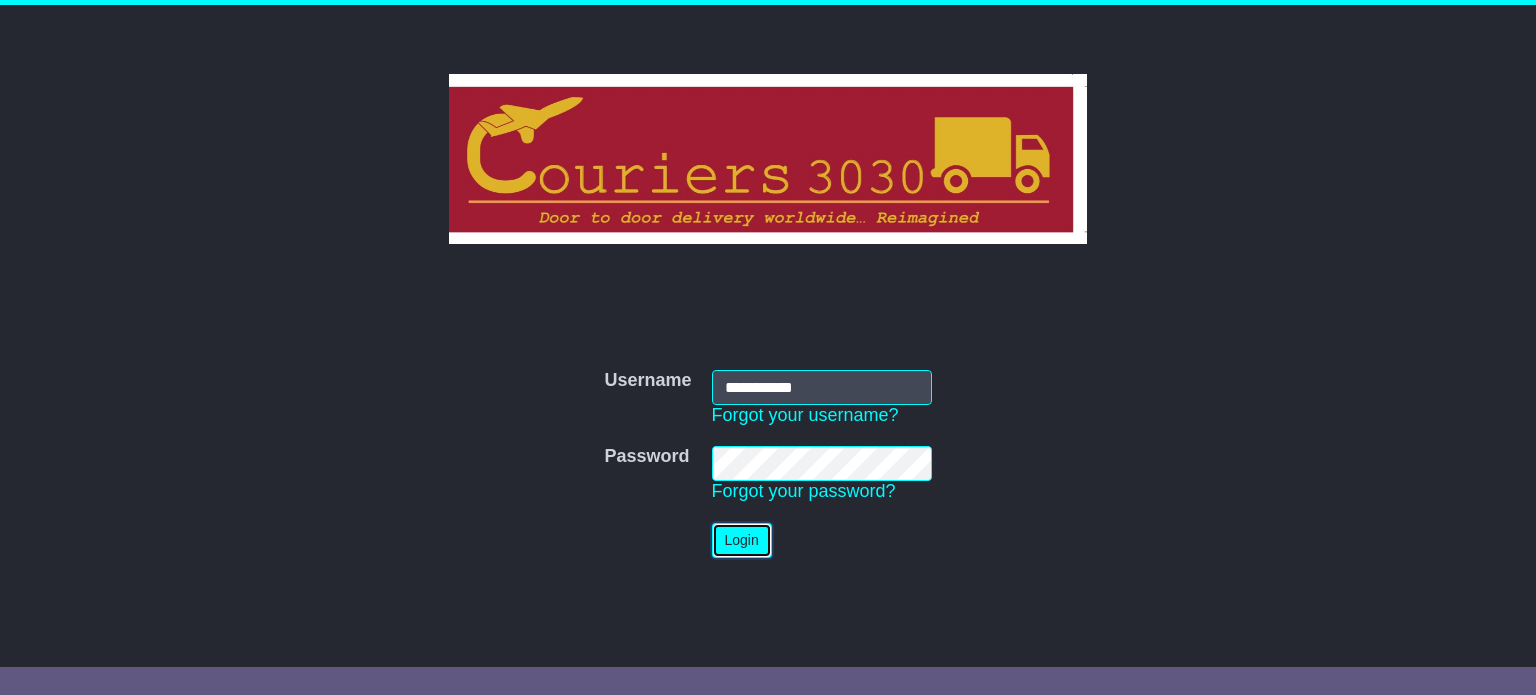 click on "Login" at bounding box center (742, 540) 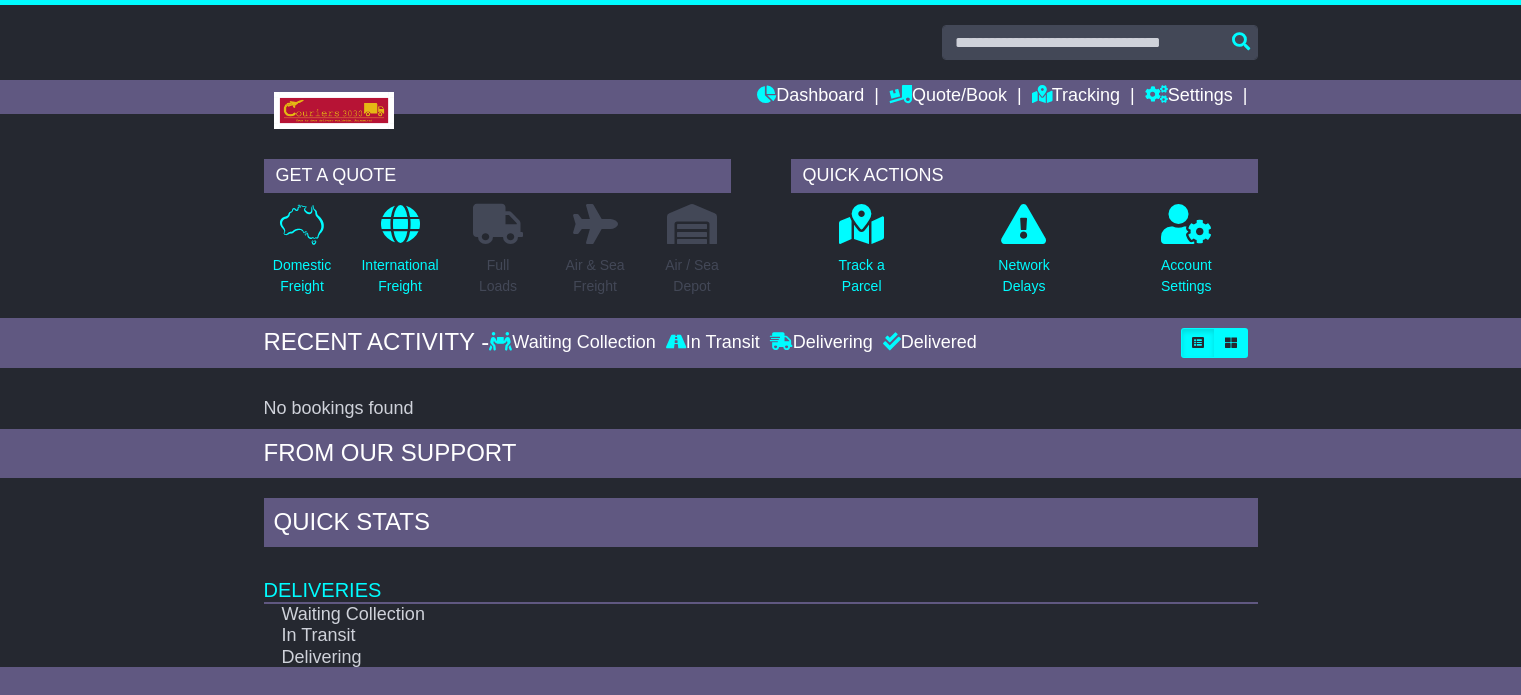 scroll, scrollTop: 0, scrollLeft: 0, axis: both 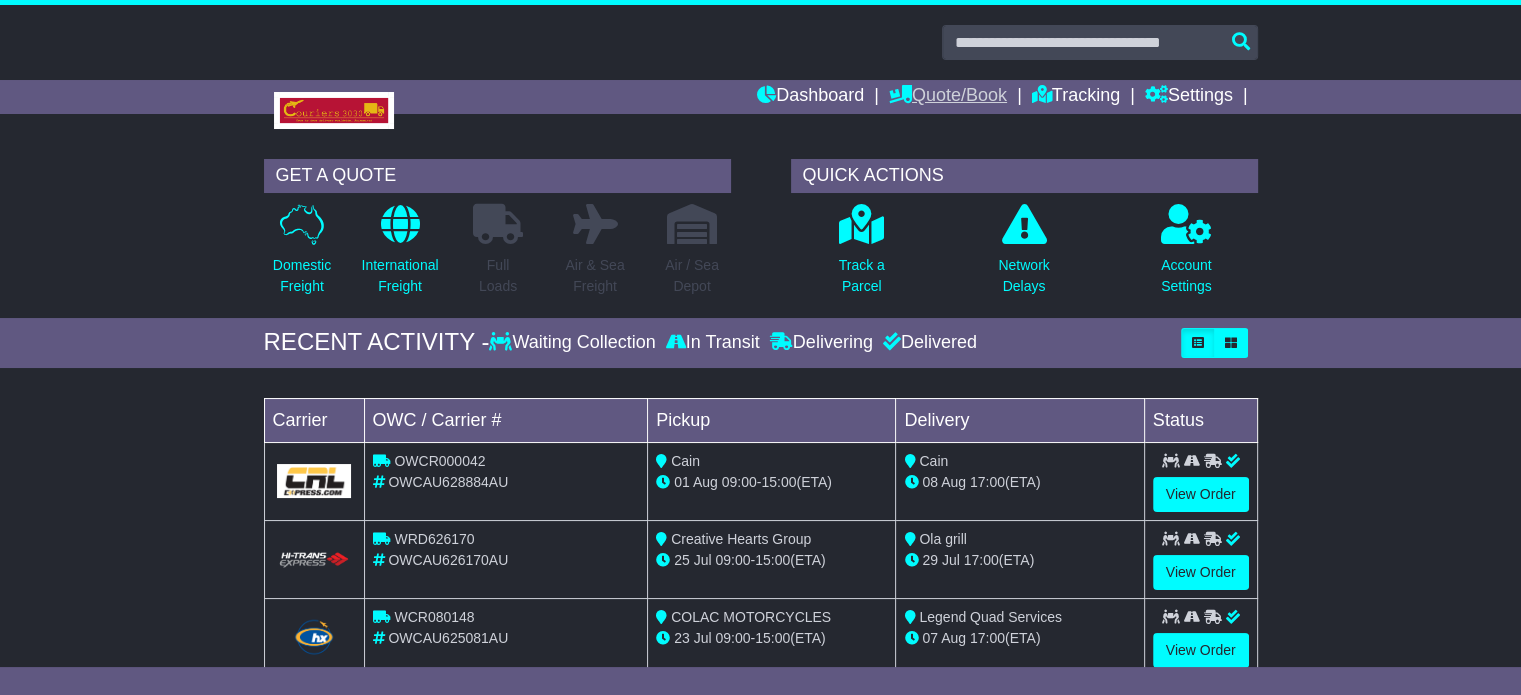 click on "Quote/Book" at bounding box center [948, 97] 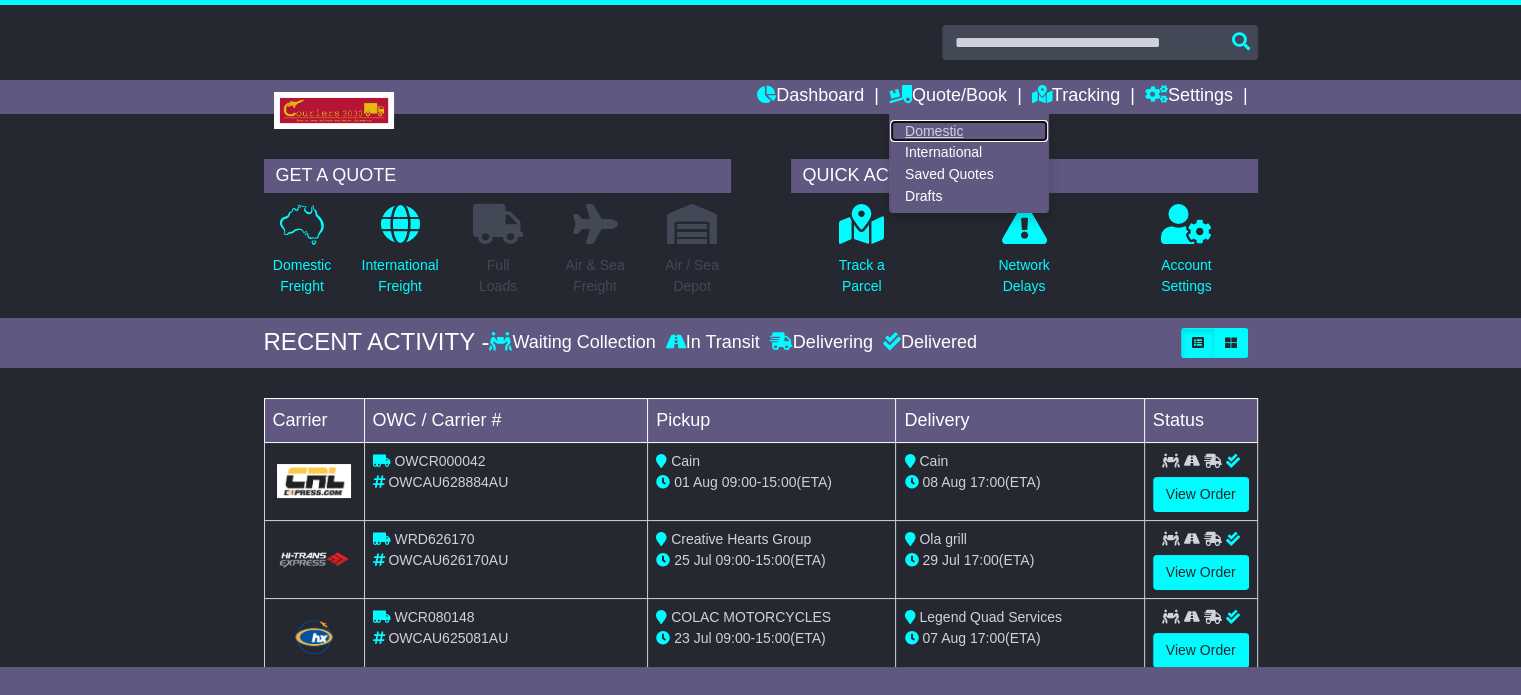 click on "Domestic" at bounding box center (969, 131) 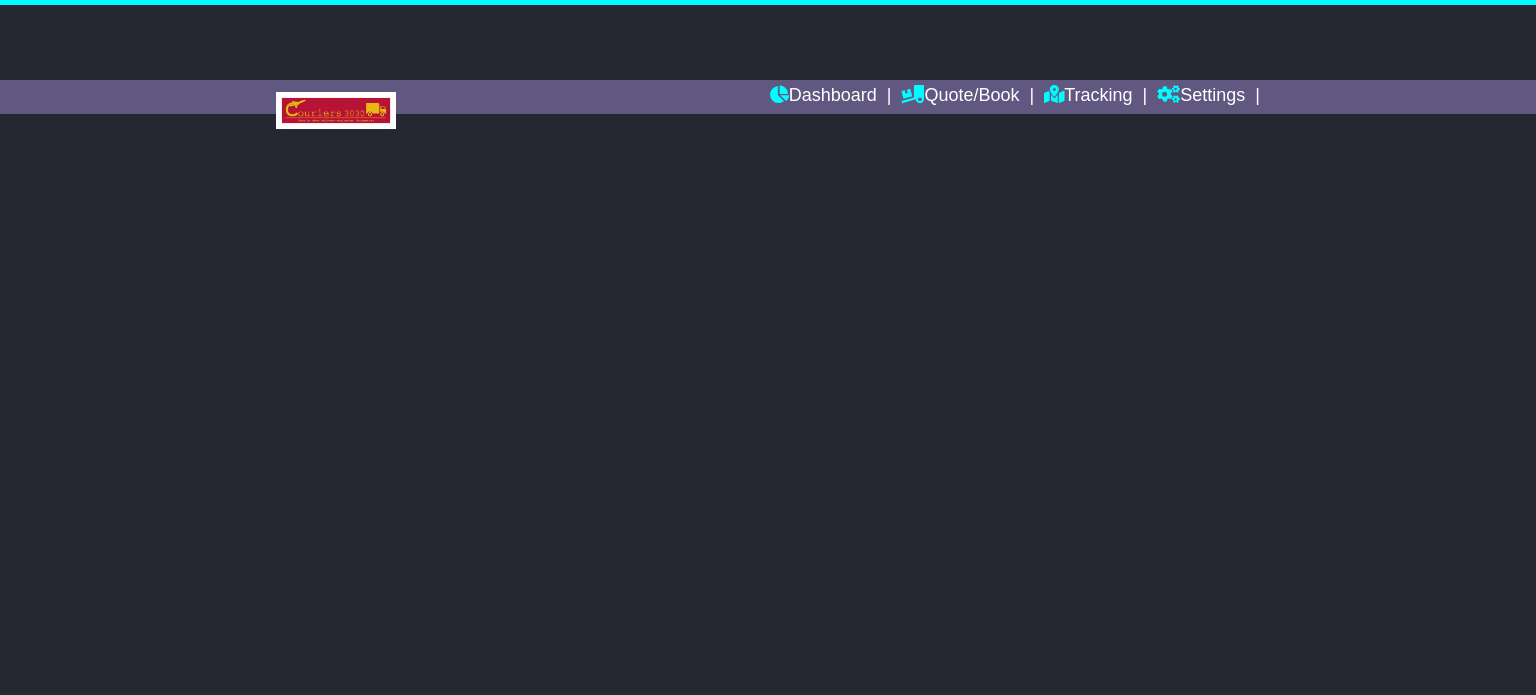 scroll, scrollTop: 0, scrollLeft: 0, axis: both 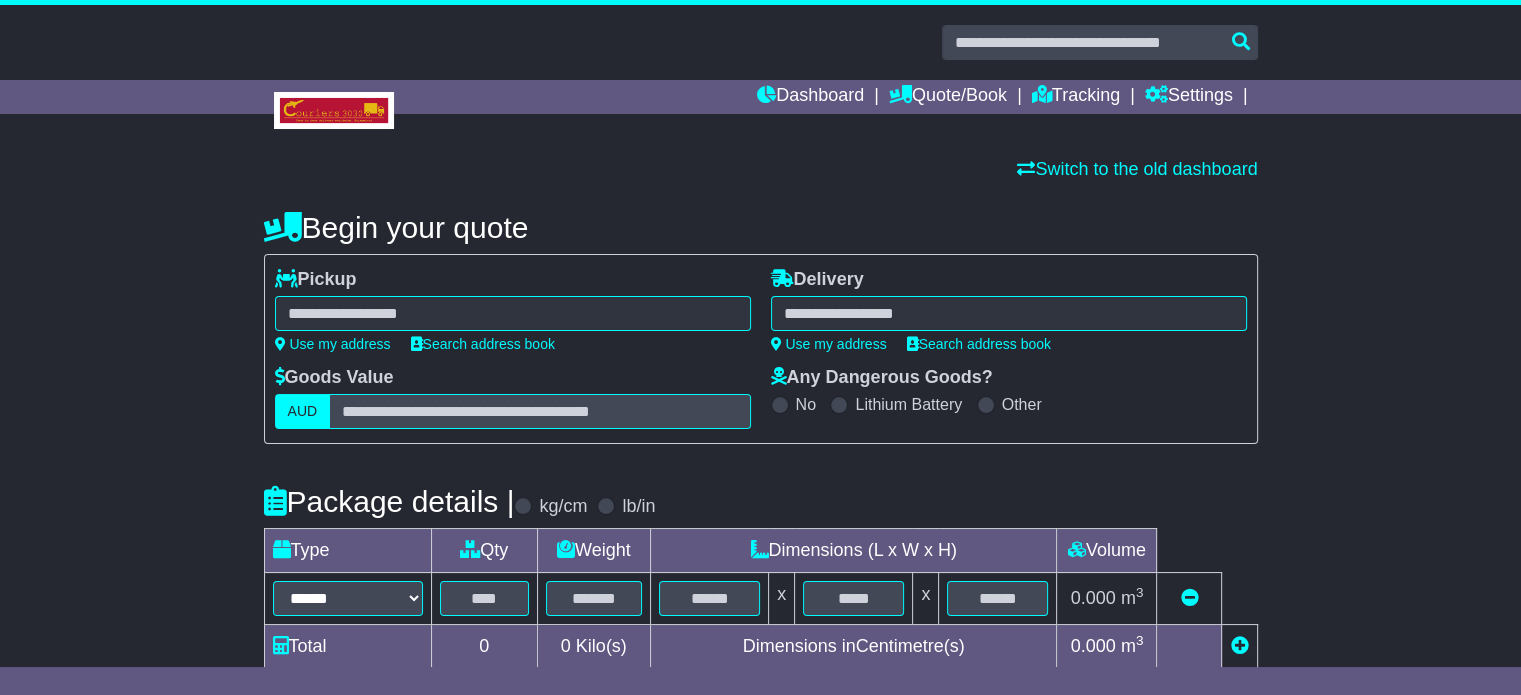 select 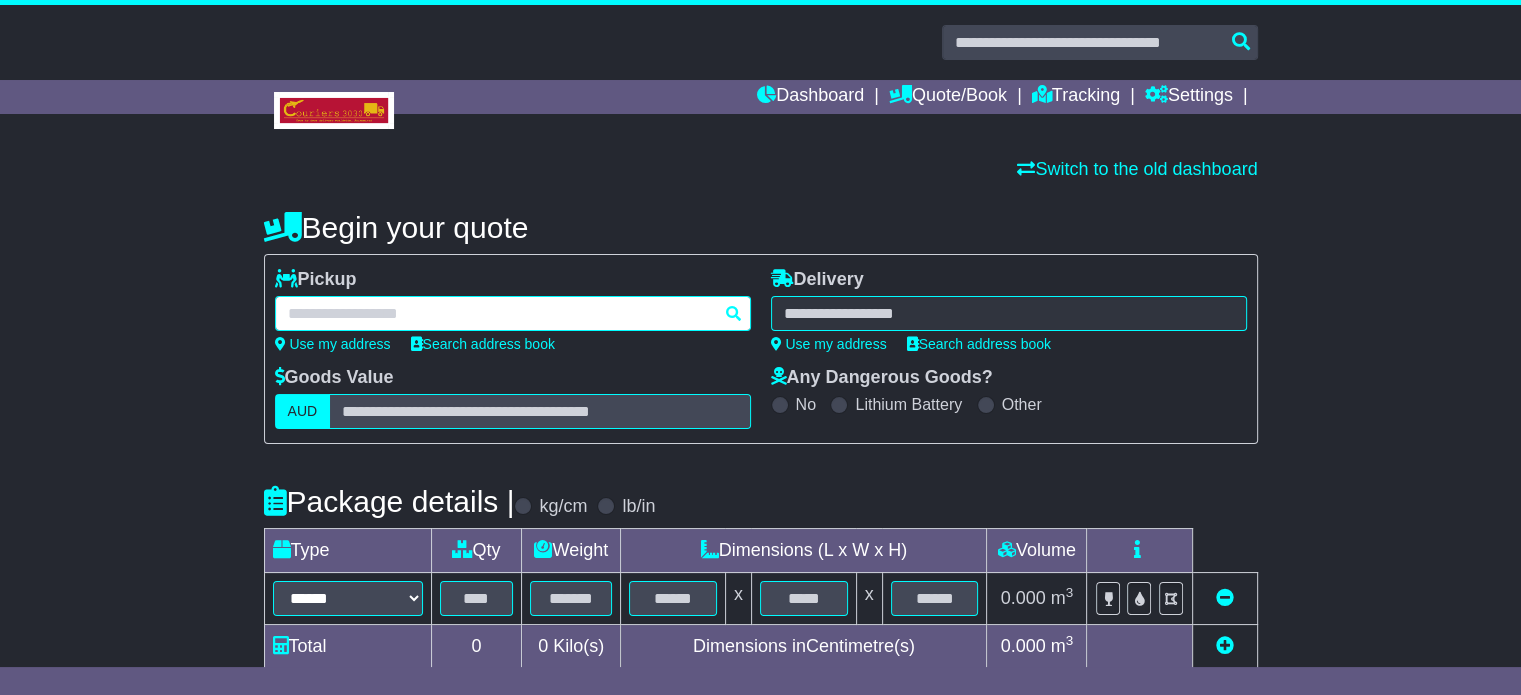 click at bounding box center [513, 313] 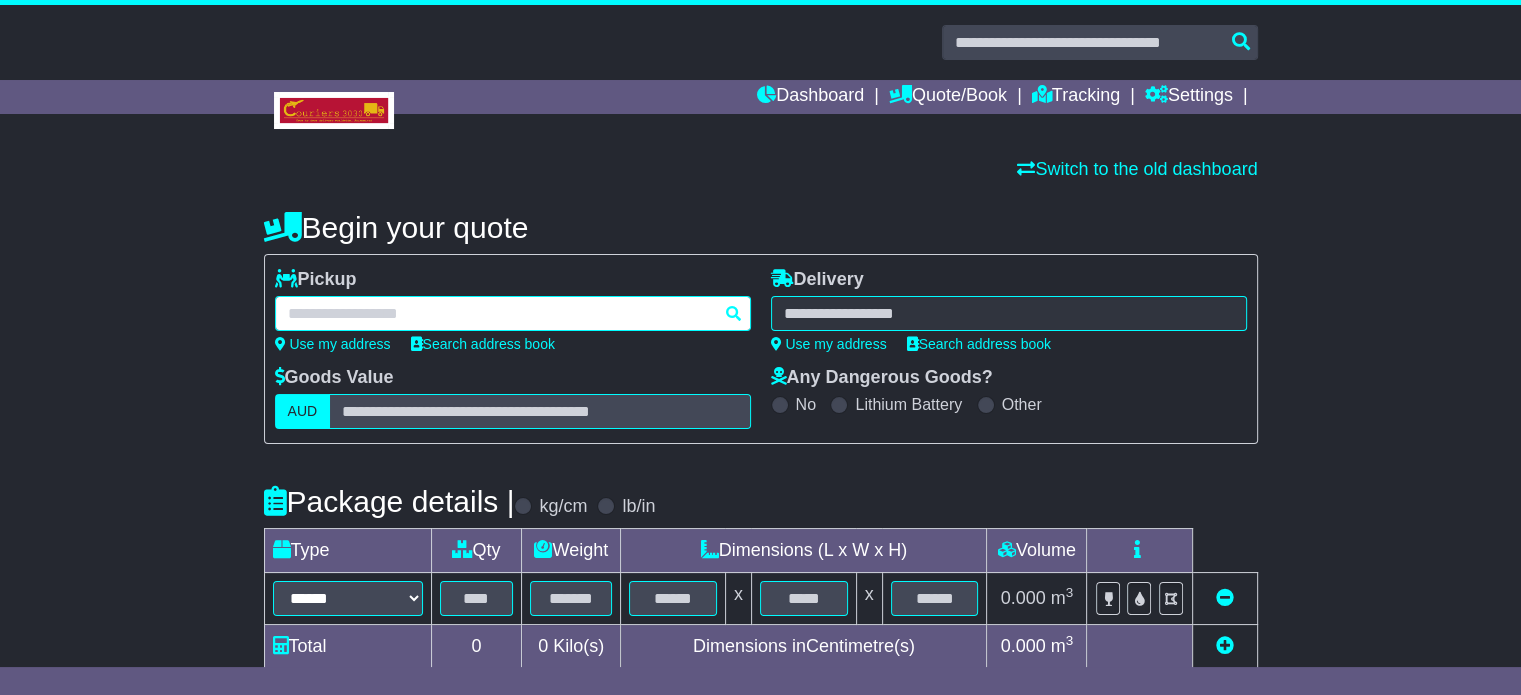 paste on "********" 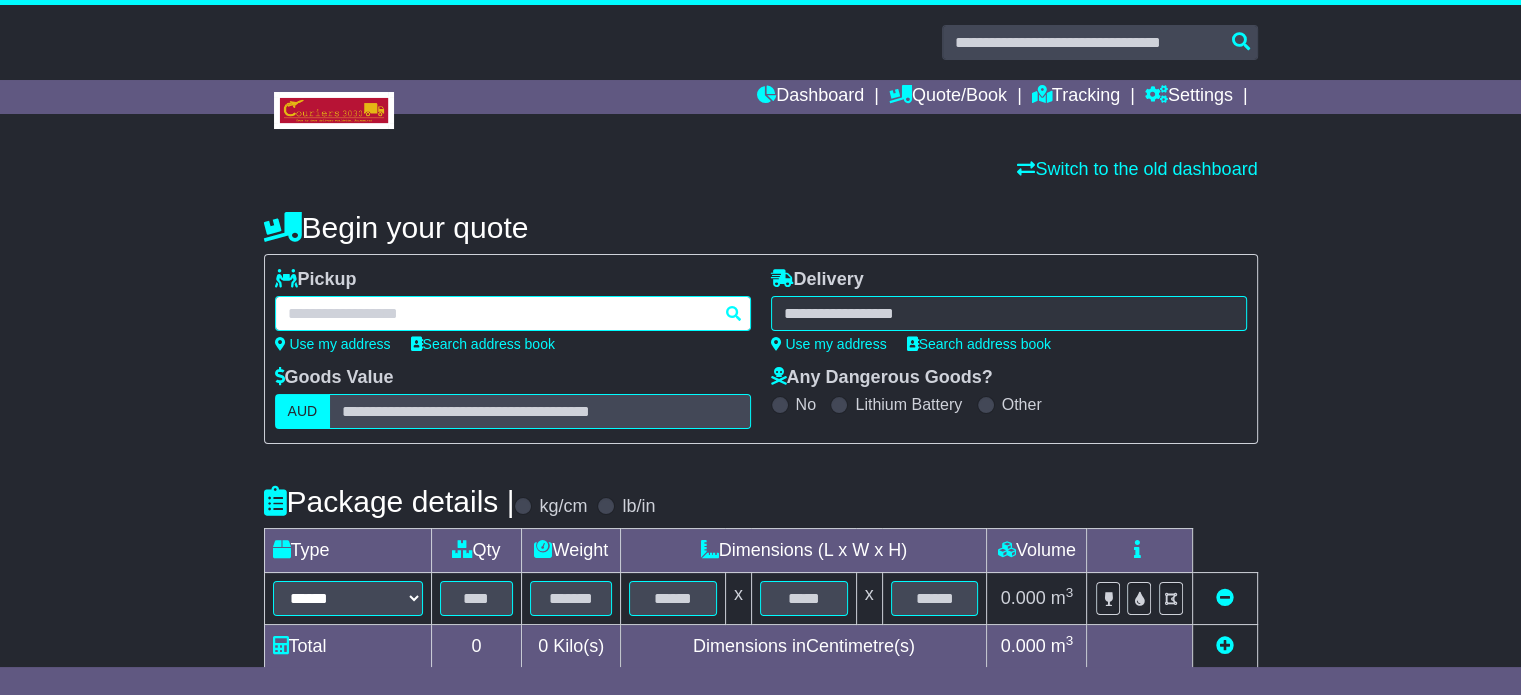 type on "********" 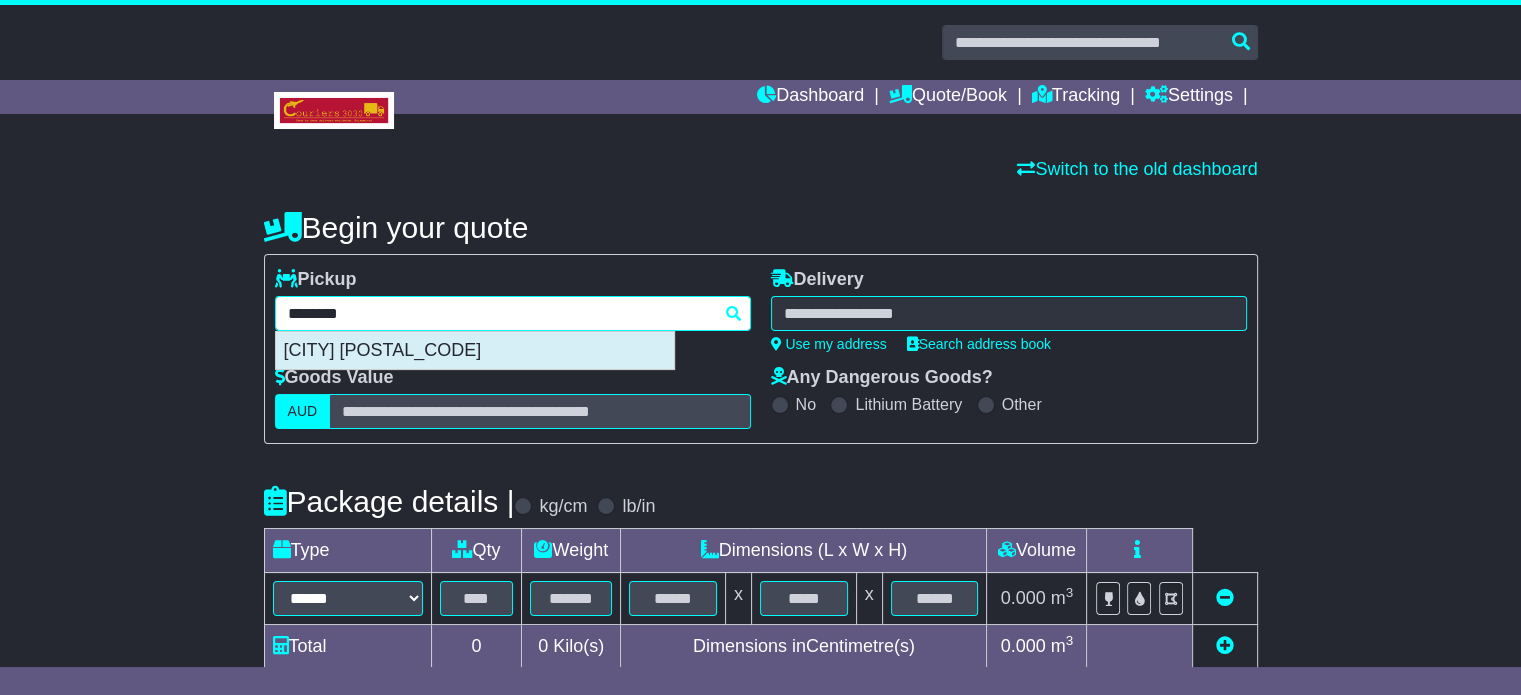 click on "[CITY] [POSTAL_CODE]" at bounding box center [475, 351] 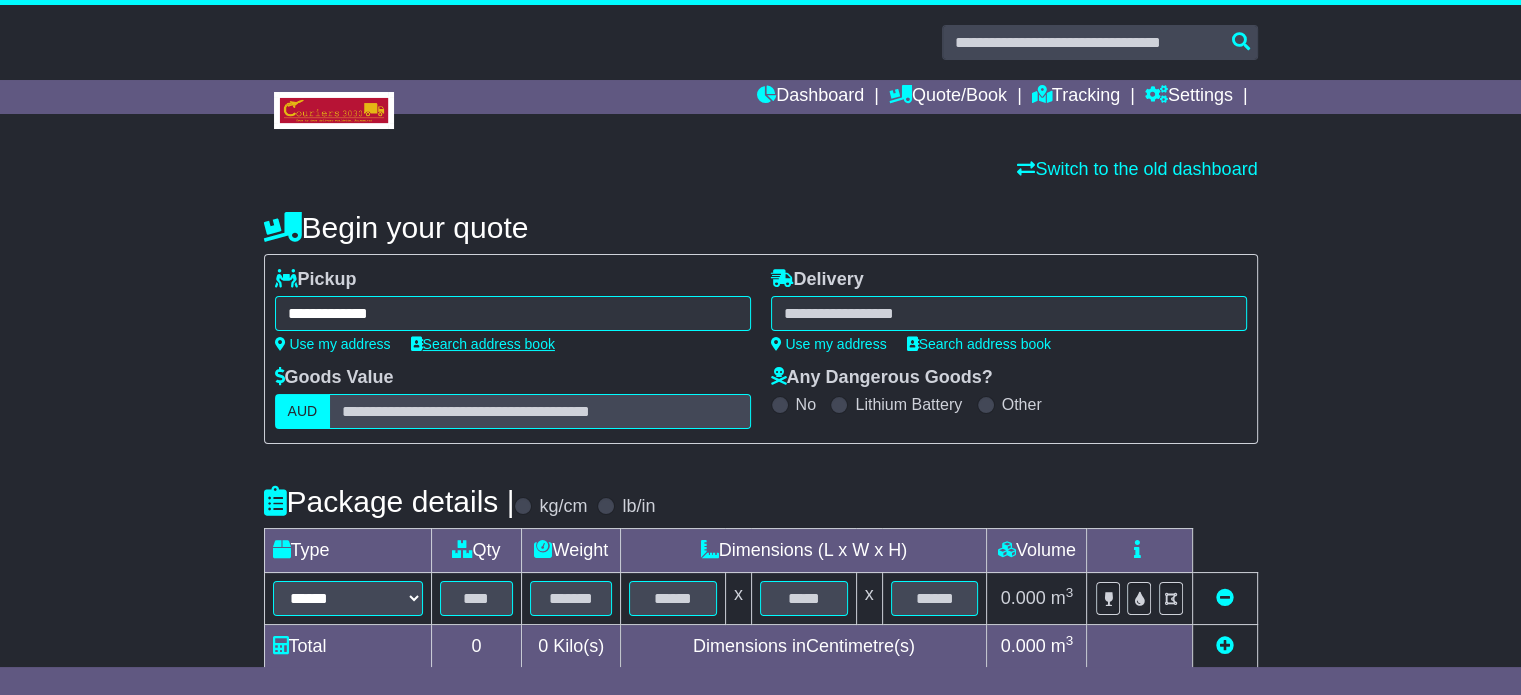 type on "**********" 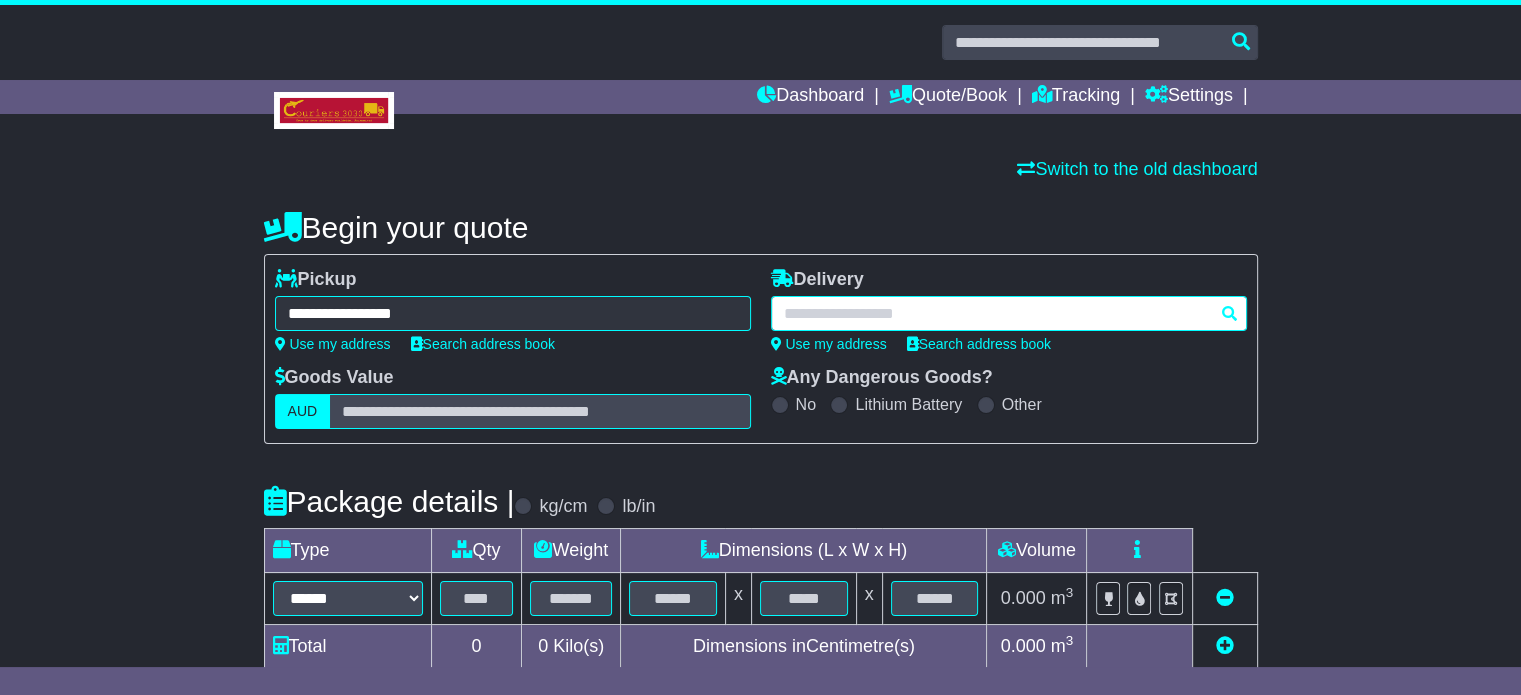 click at bounding box center [1009, 313] 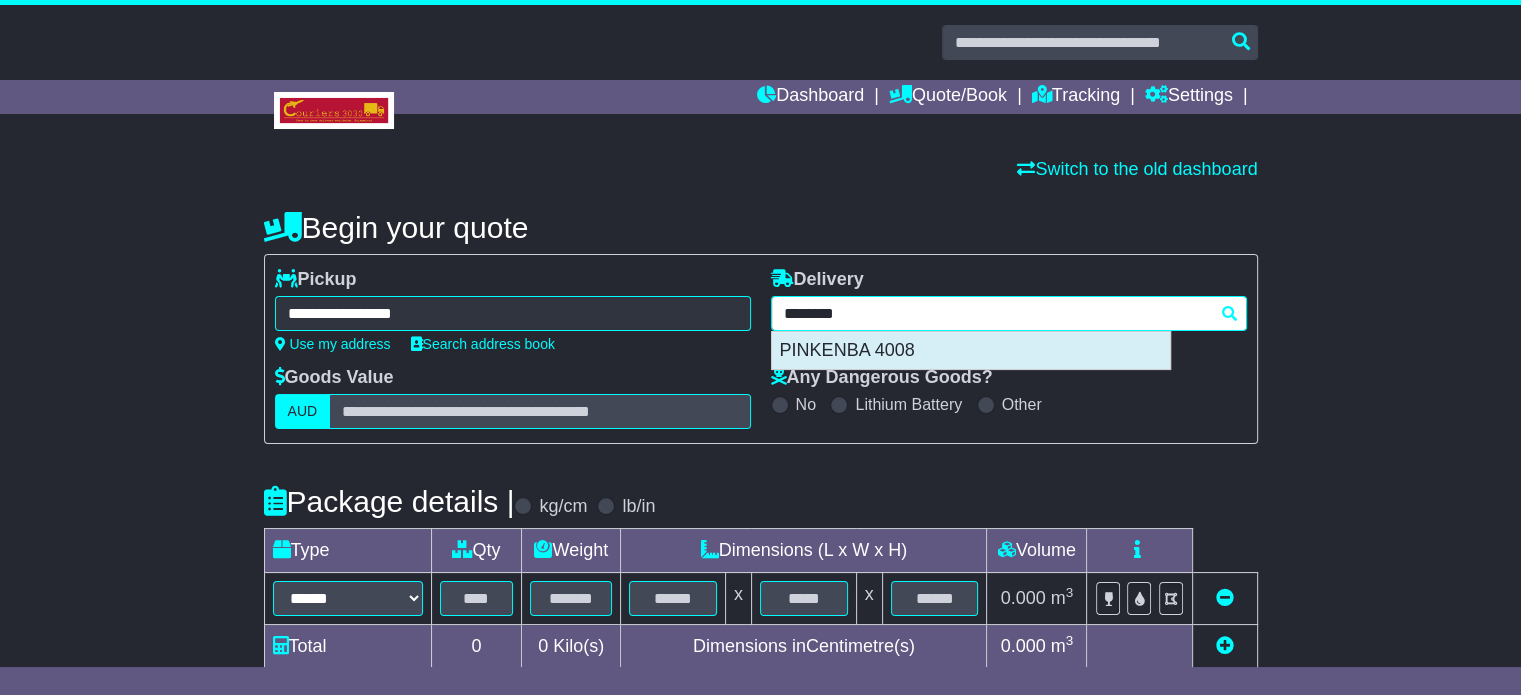 click on "PINKENBA 4008" at bounding box center [971, 351] 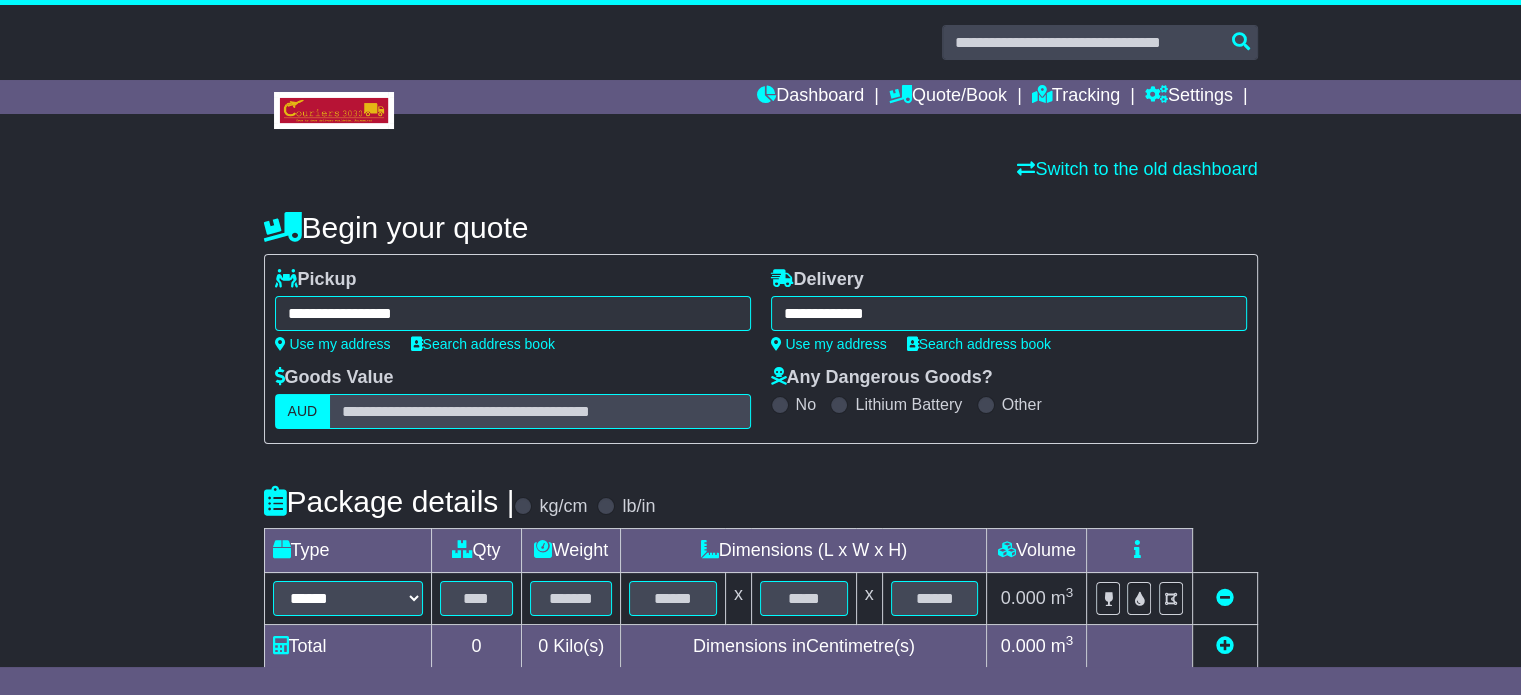 type on "**********" 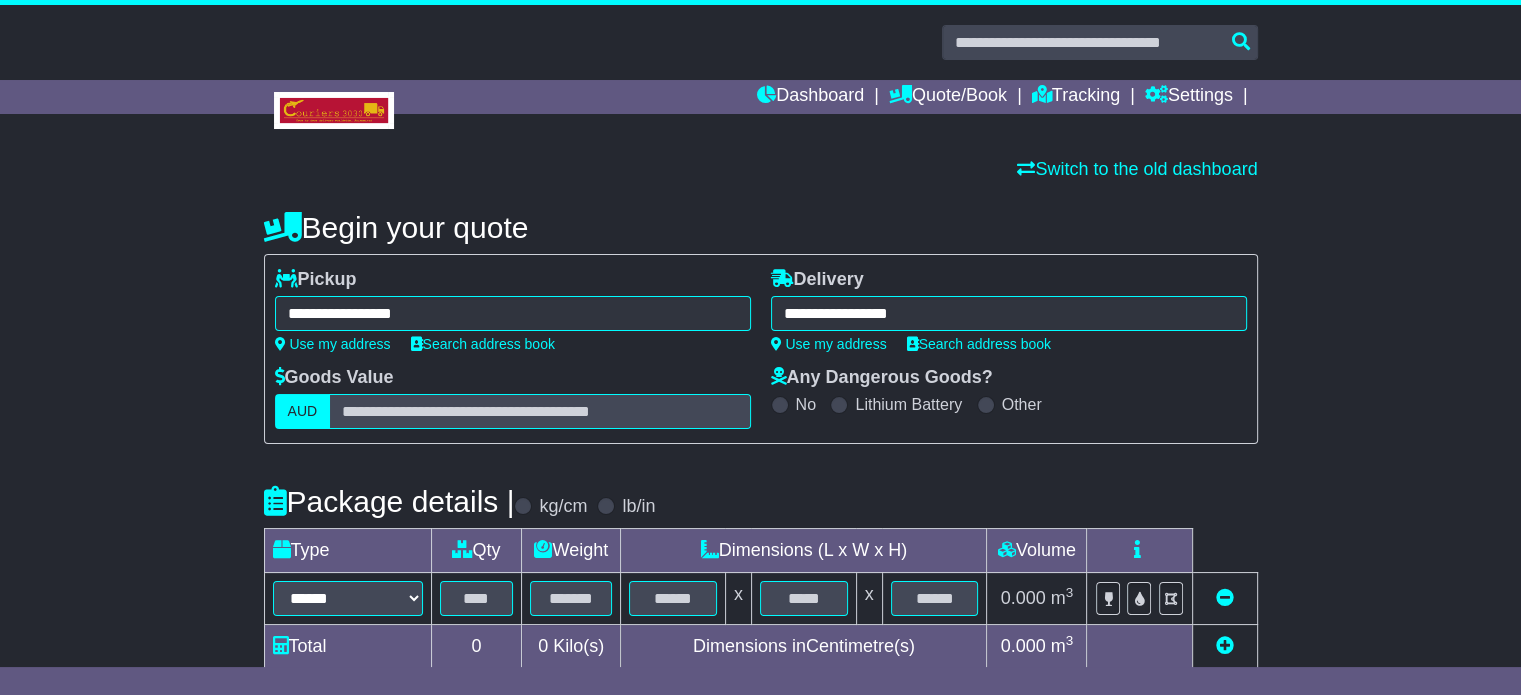 click on "**********" at bounding box center (761, 571) 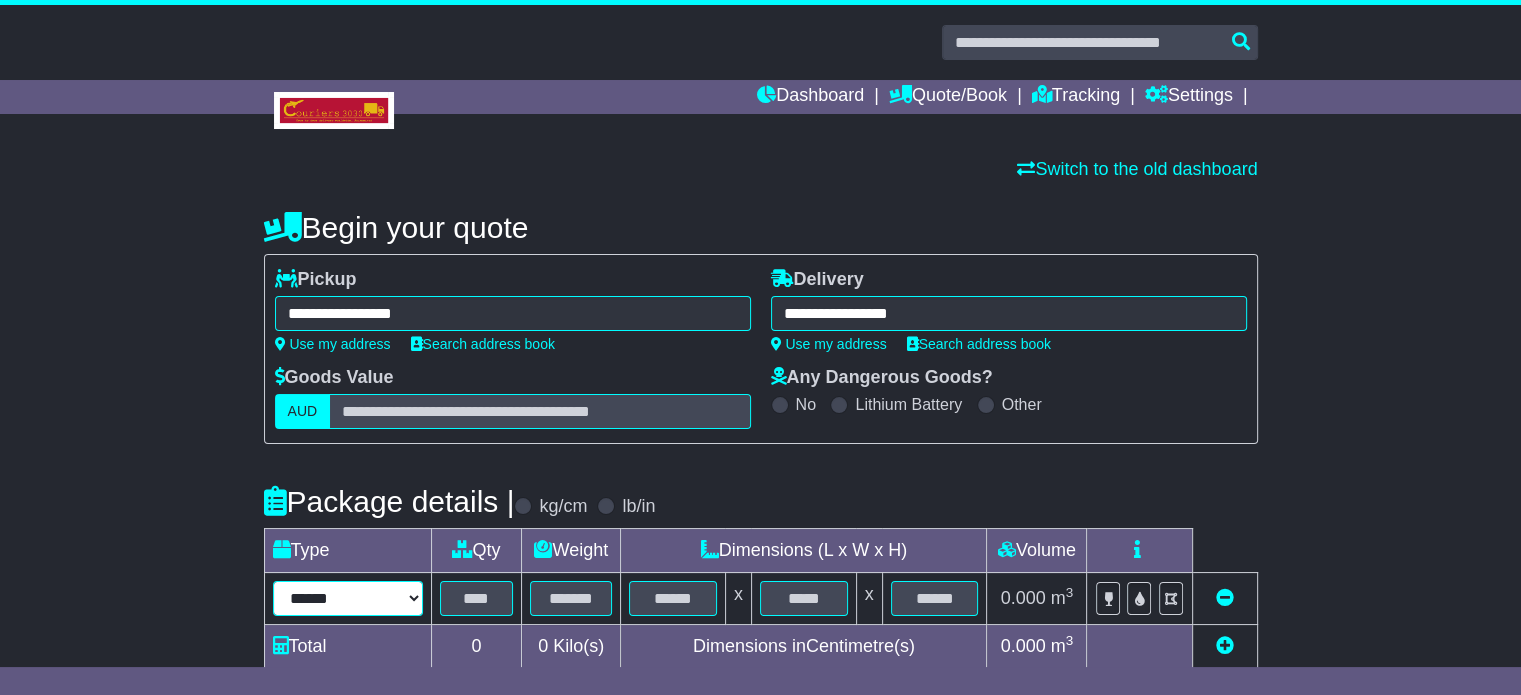 click on "****** ****** *** ******** ***** **** **** ****** *** *******" at bounding box center [348, 598] 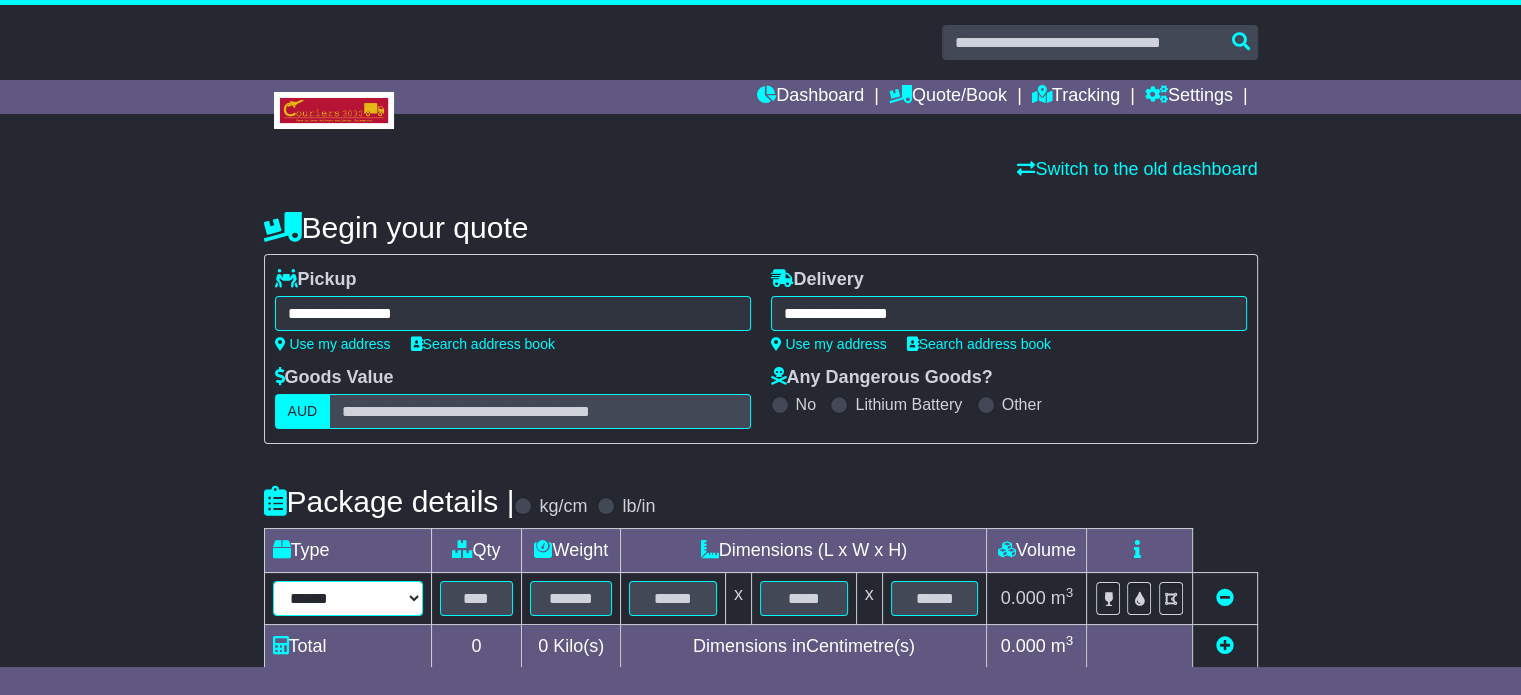 select on "*****" 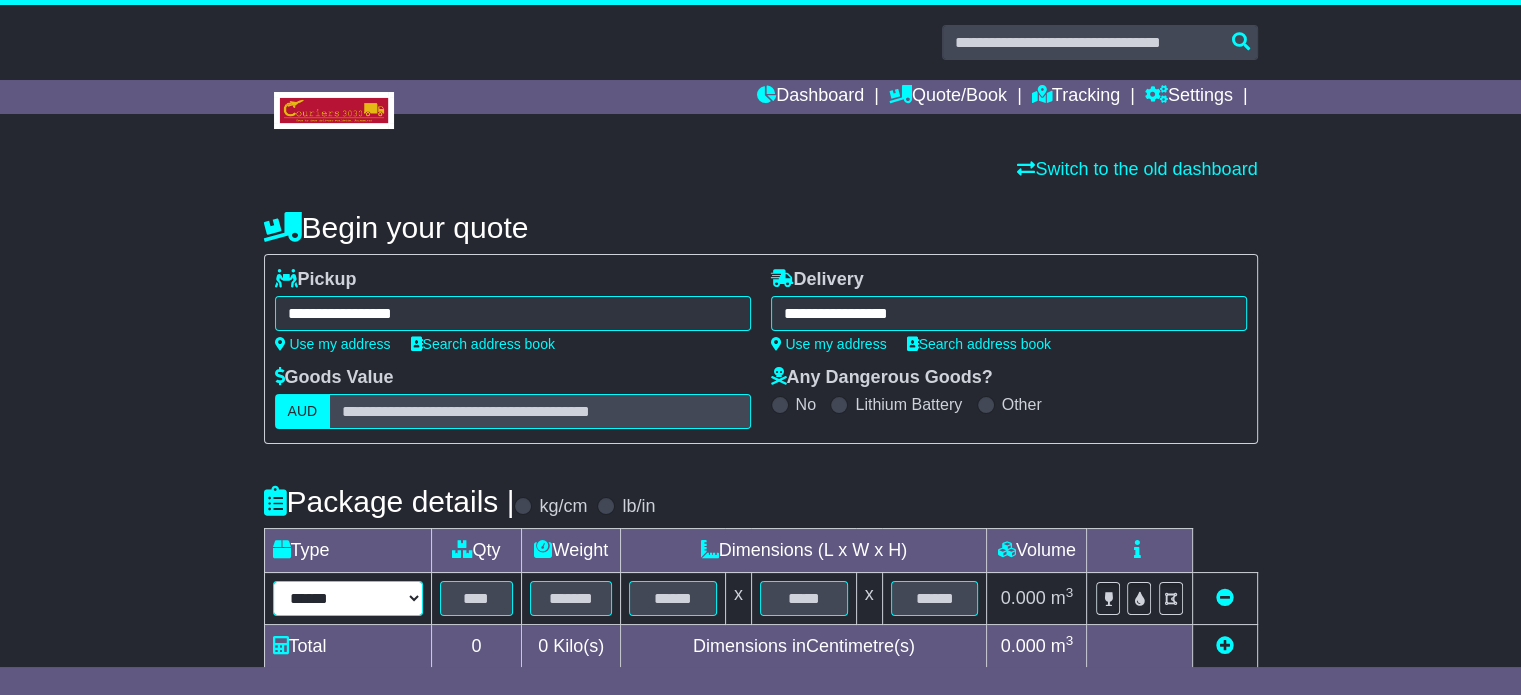 click on "****** ****** *** ******** ***** **** **** ****** *** *******" at bounding box center [348, 598] 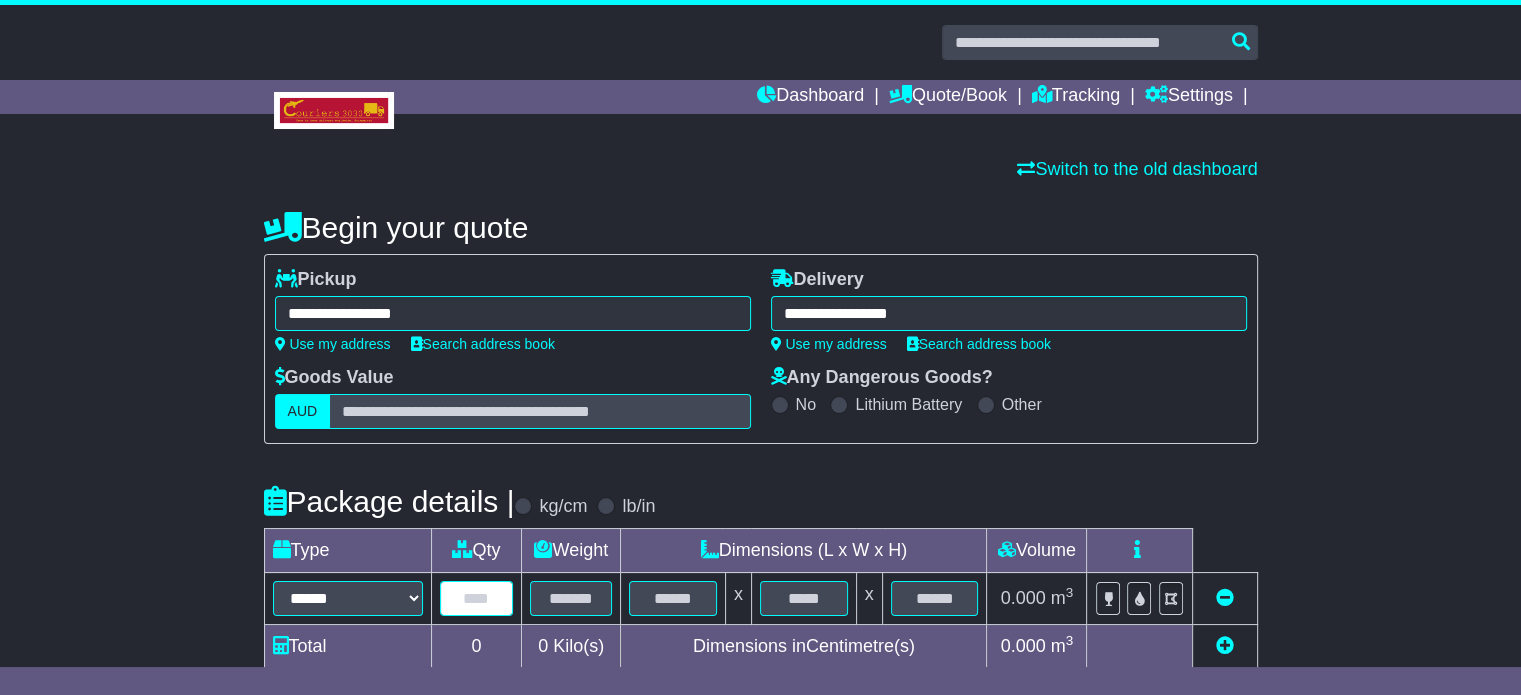 click at bounding box center [477, 598] 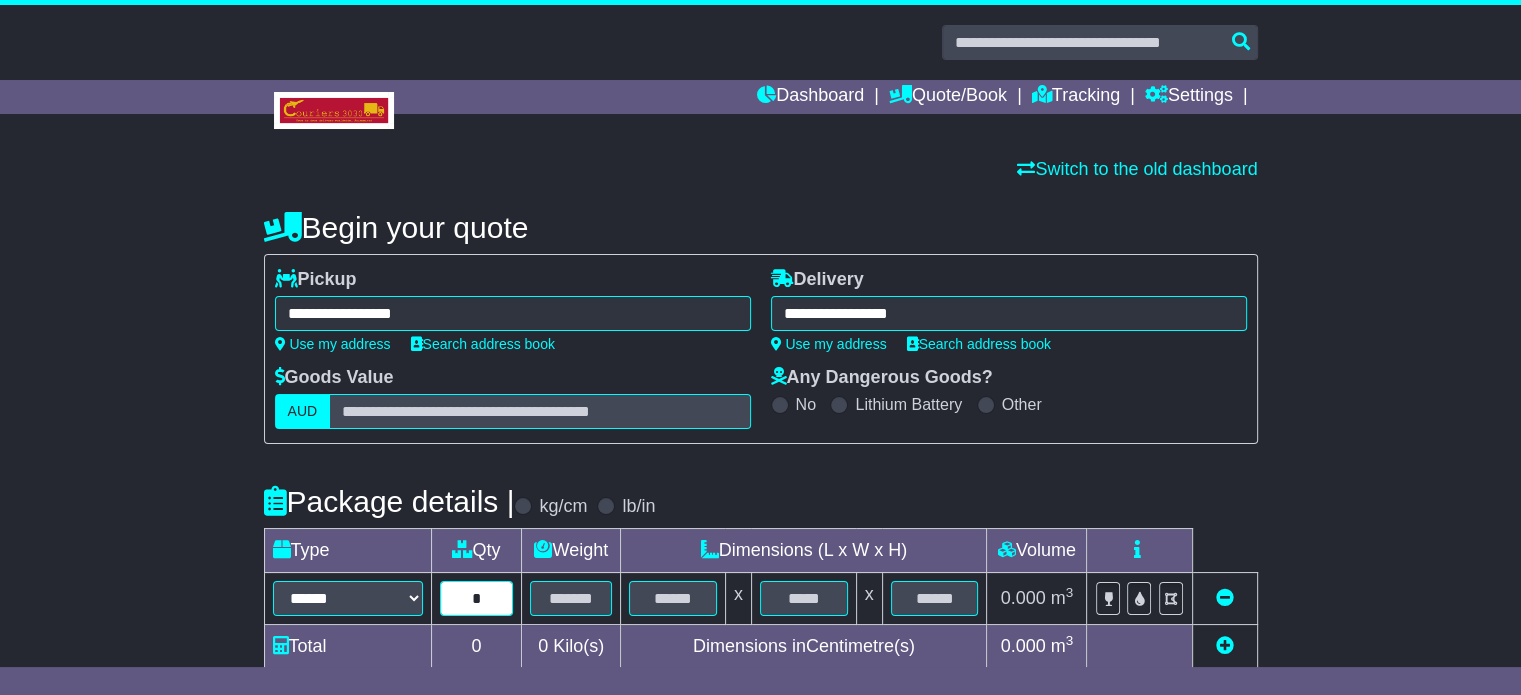 type on "*" 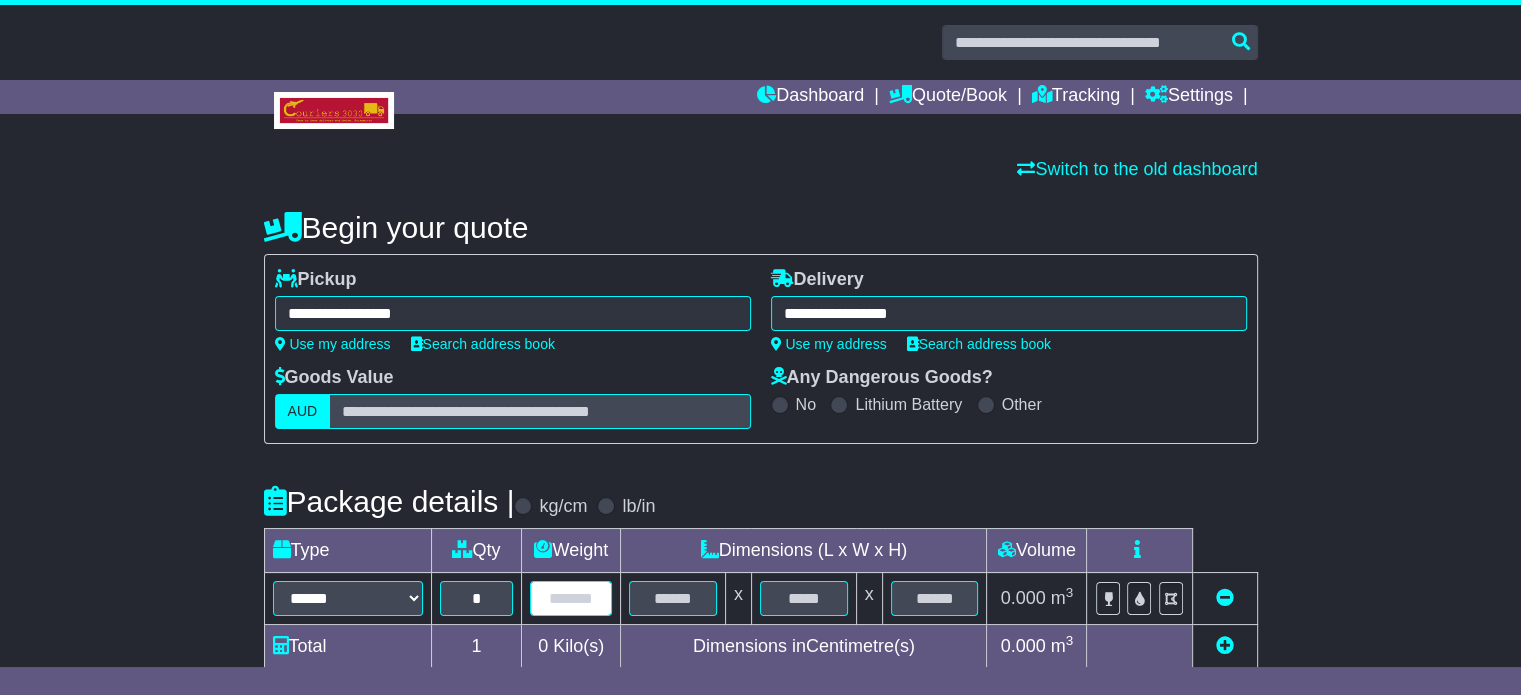 click at bounding box center (571, 598) 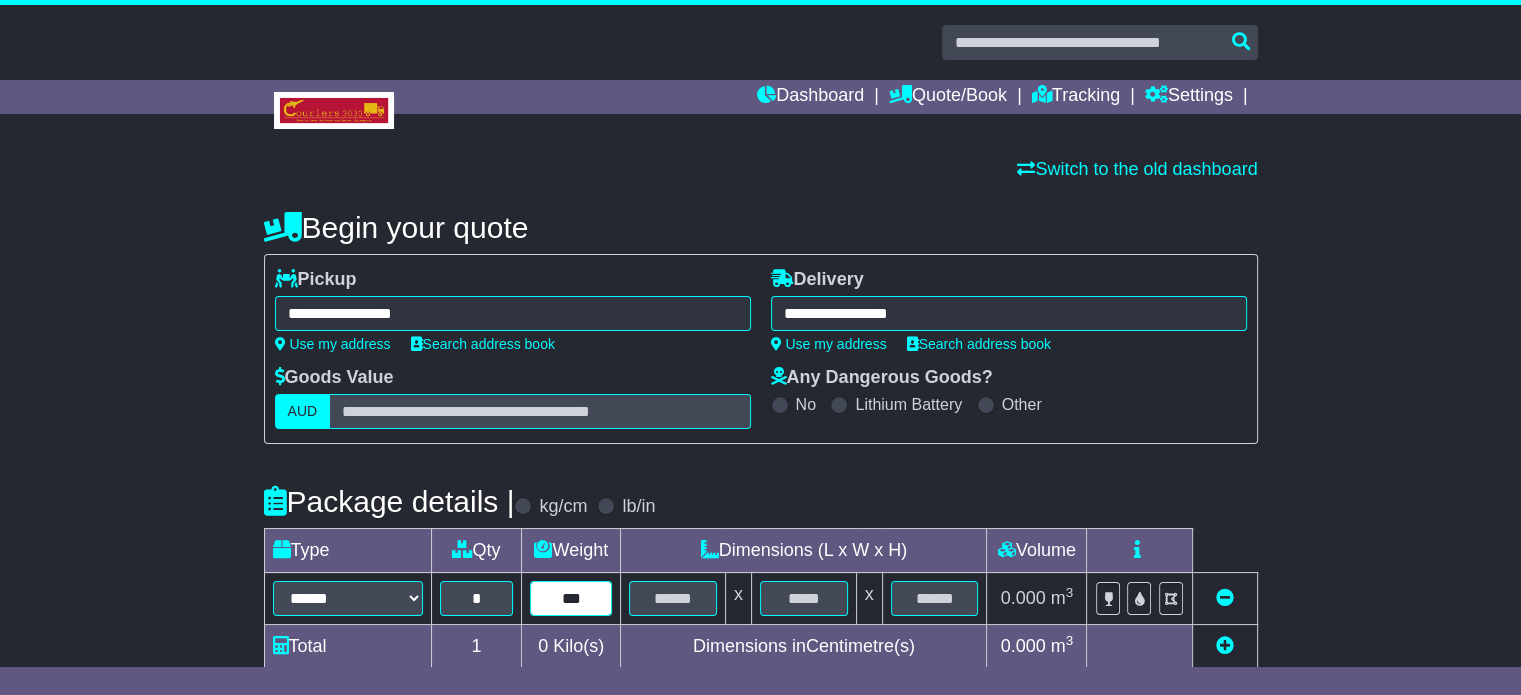 type on "***" 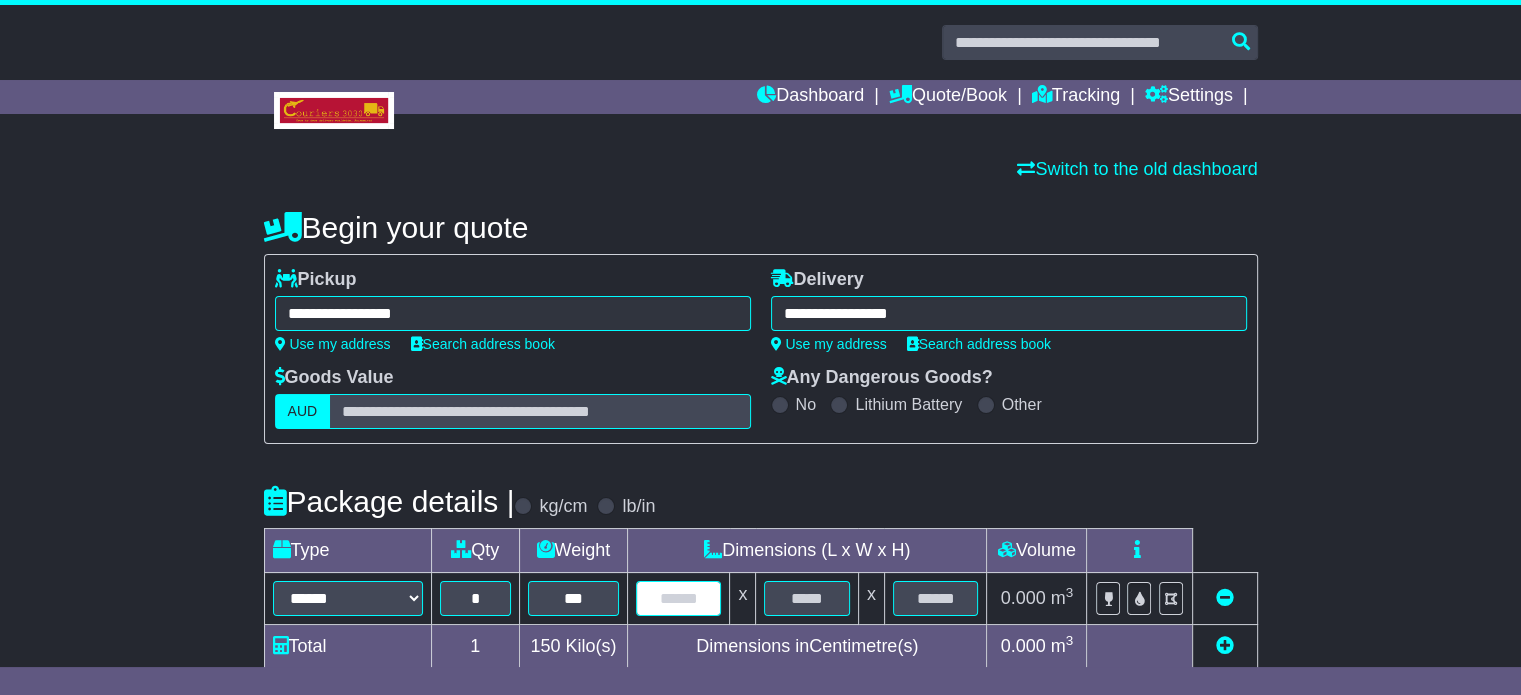 click at bounding box center (678, 598) 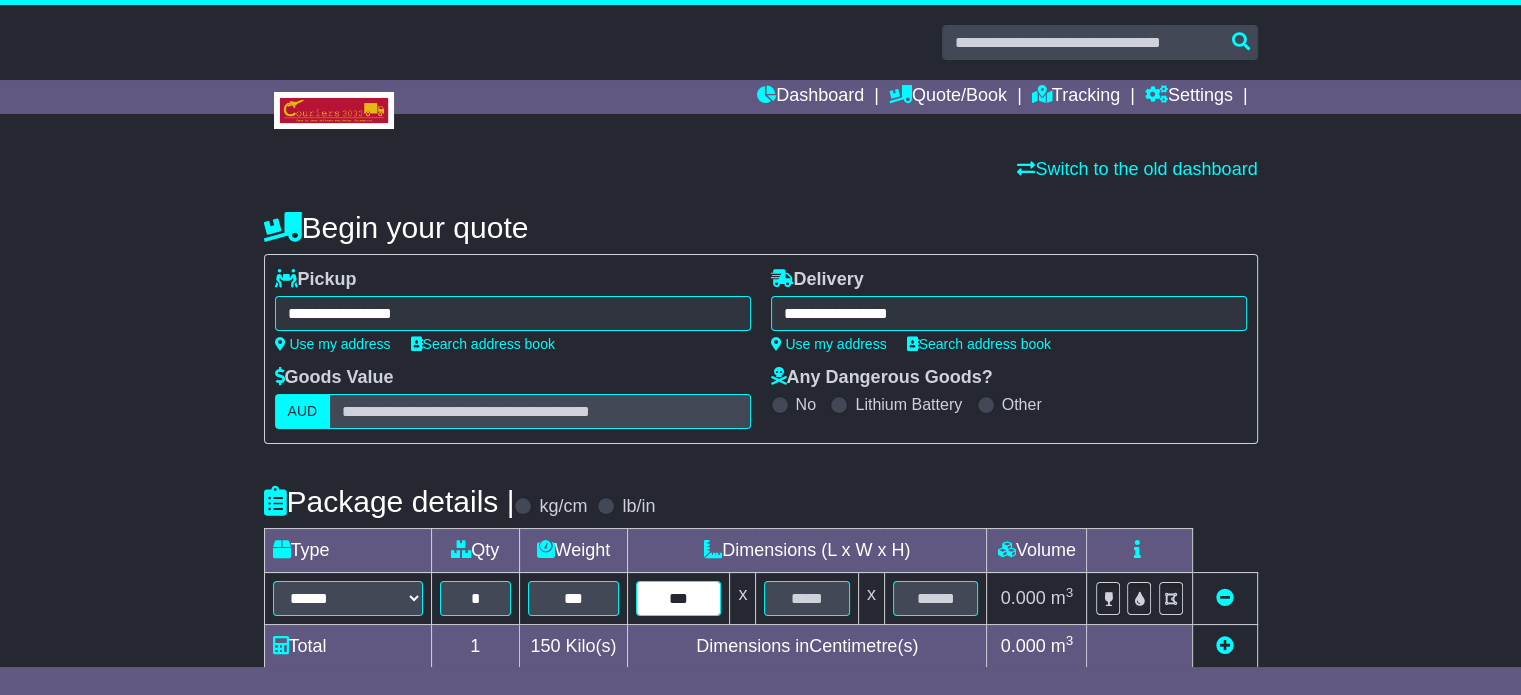 type on "***" 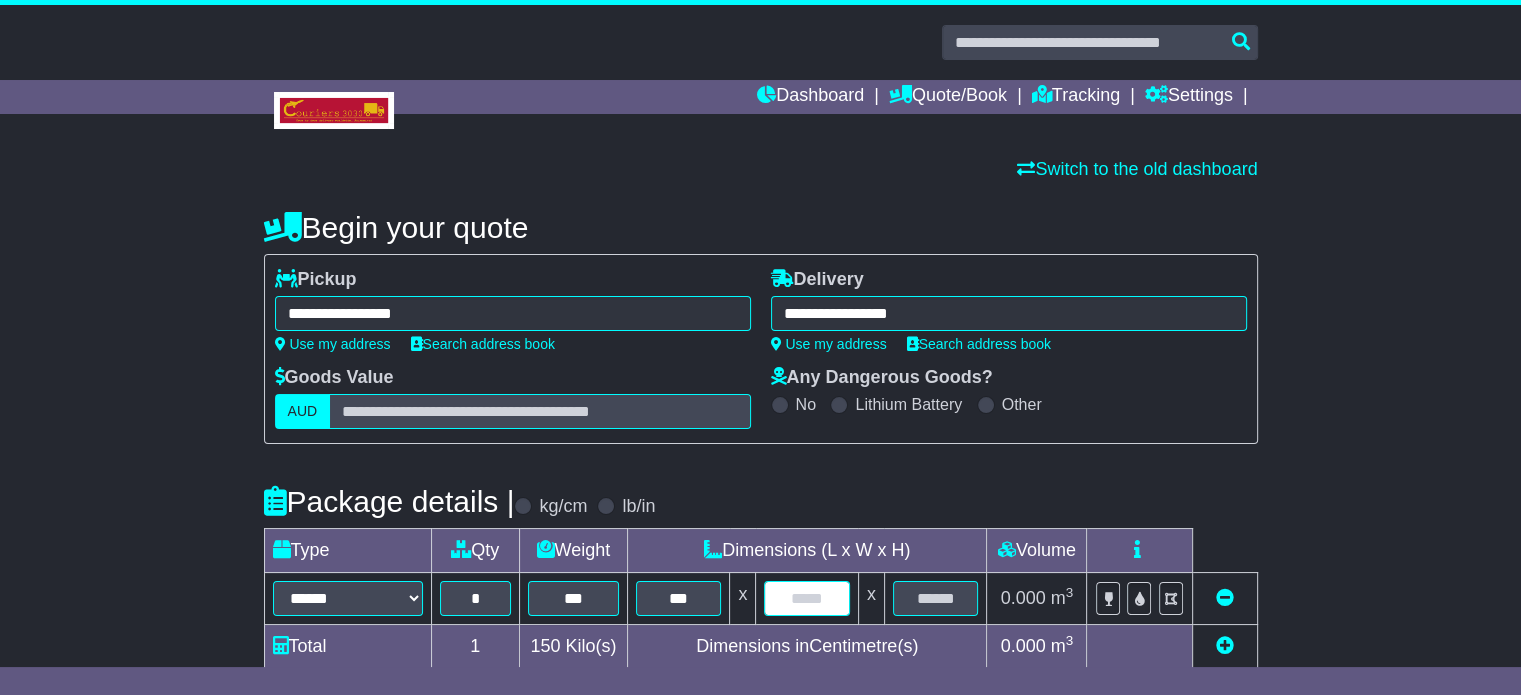 click at bounding box center [806, 598] 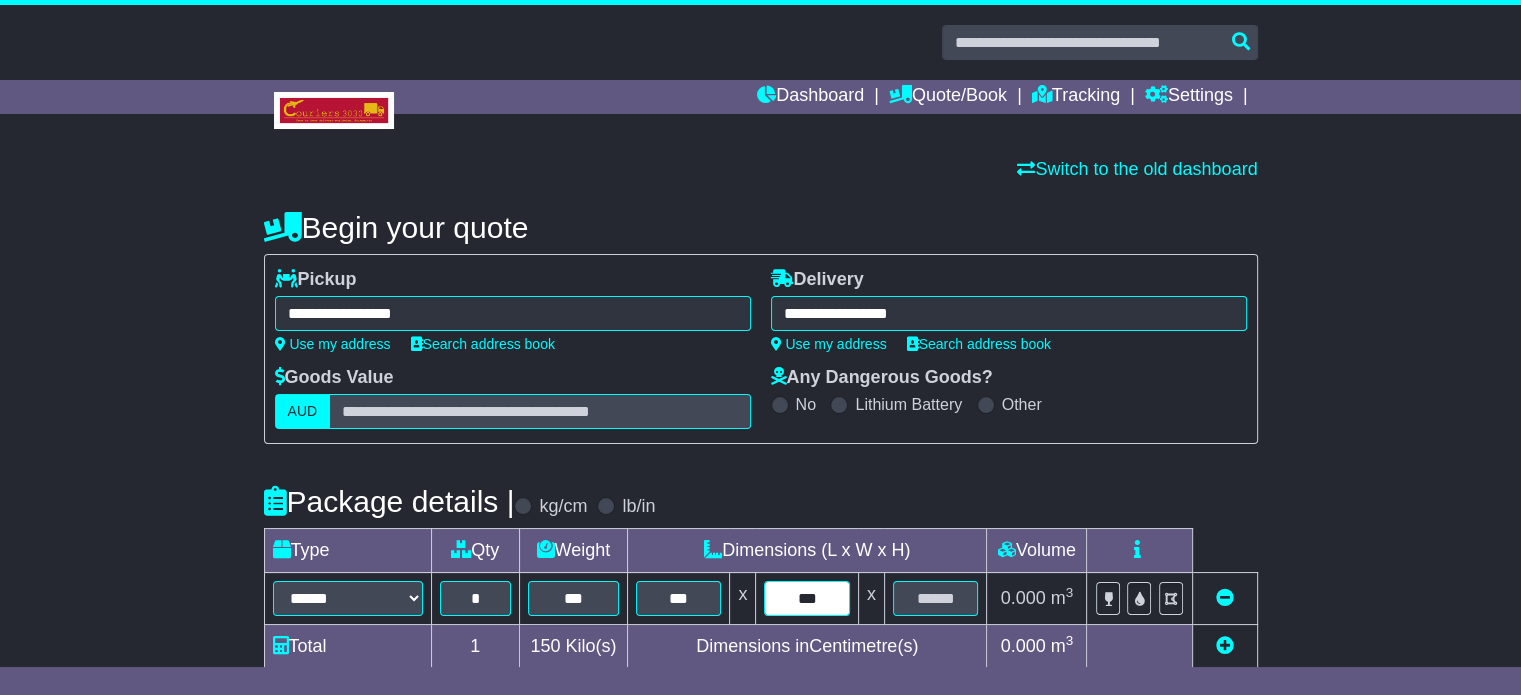 type on "***" 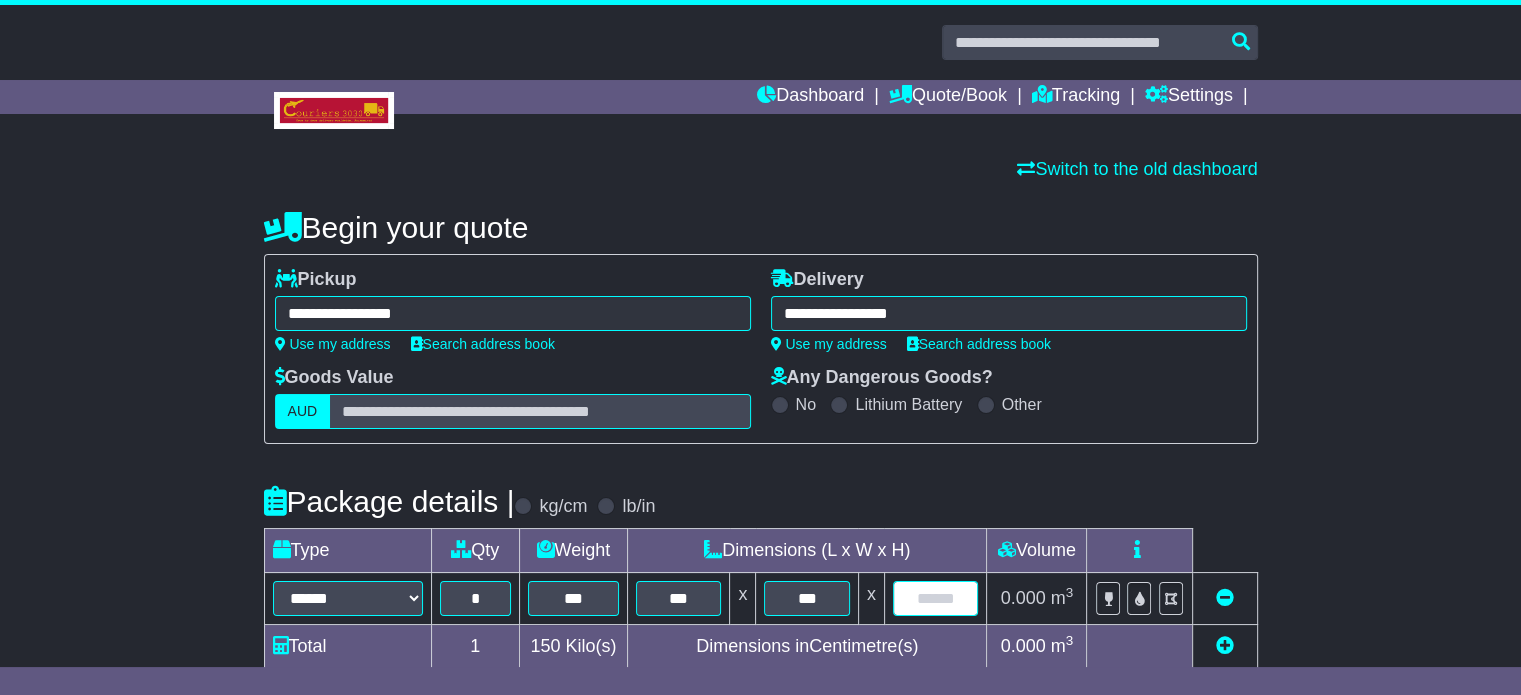 click at bounding box center (936, 598) 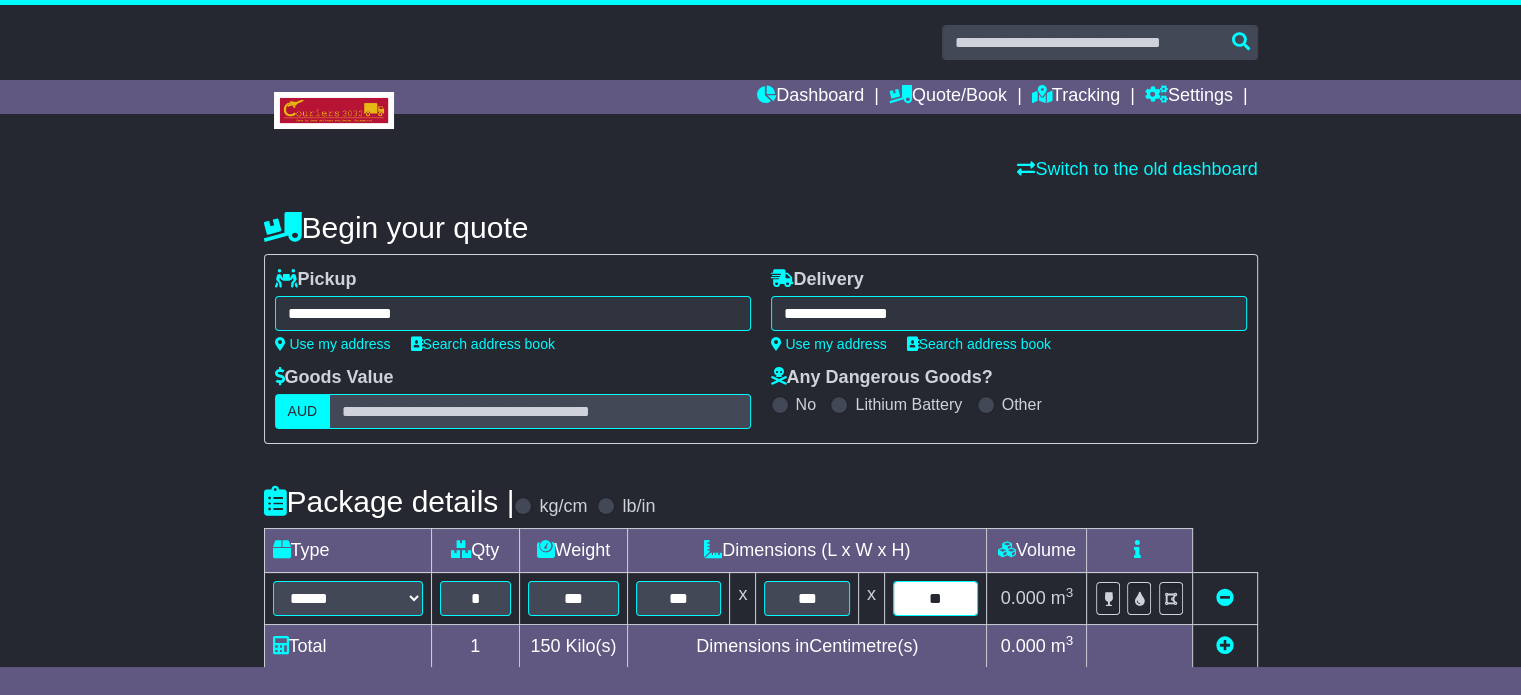 type on "**" 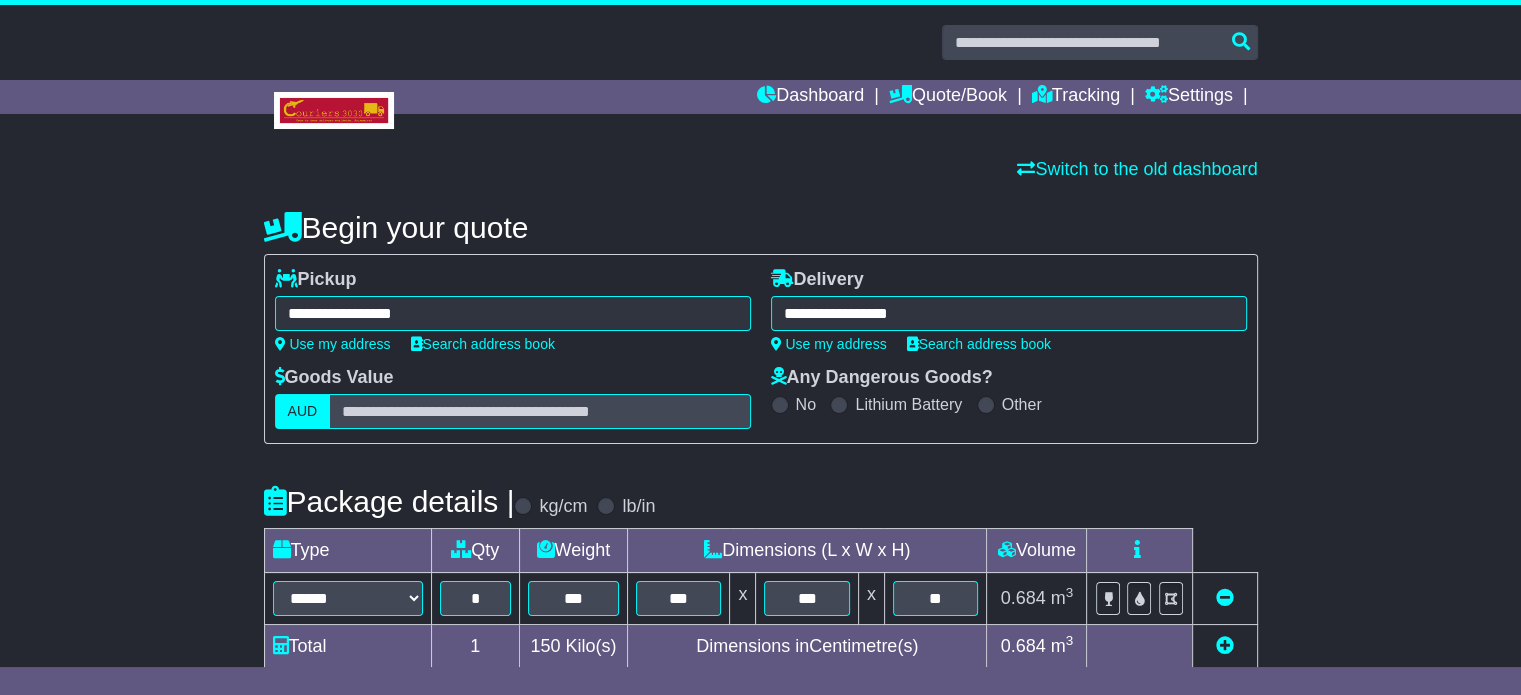 click on "**********" at bounding box center (761, 659) 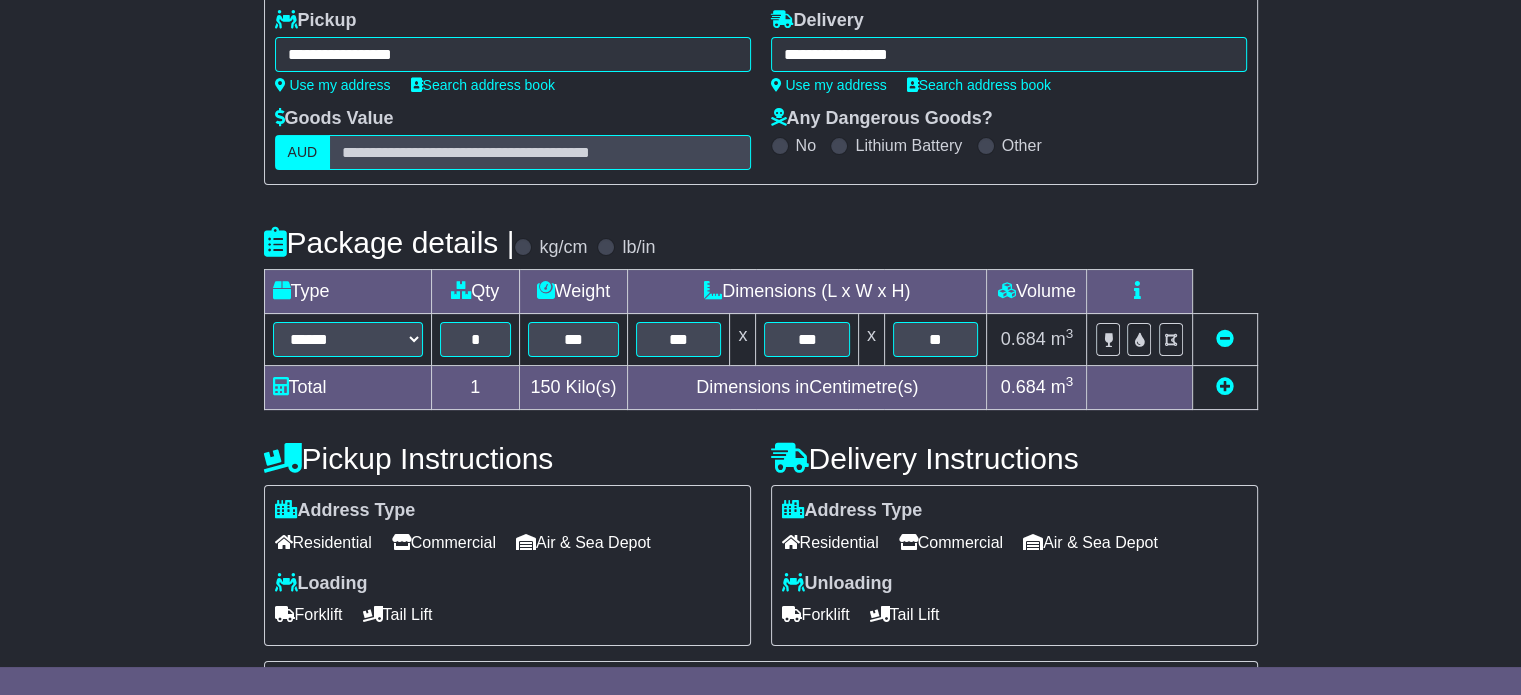 scroll, scrollTop: 440, scrollLeft: 0, axis: vertical 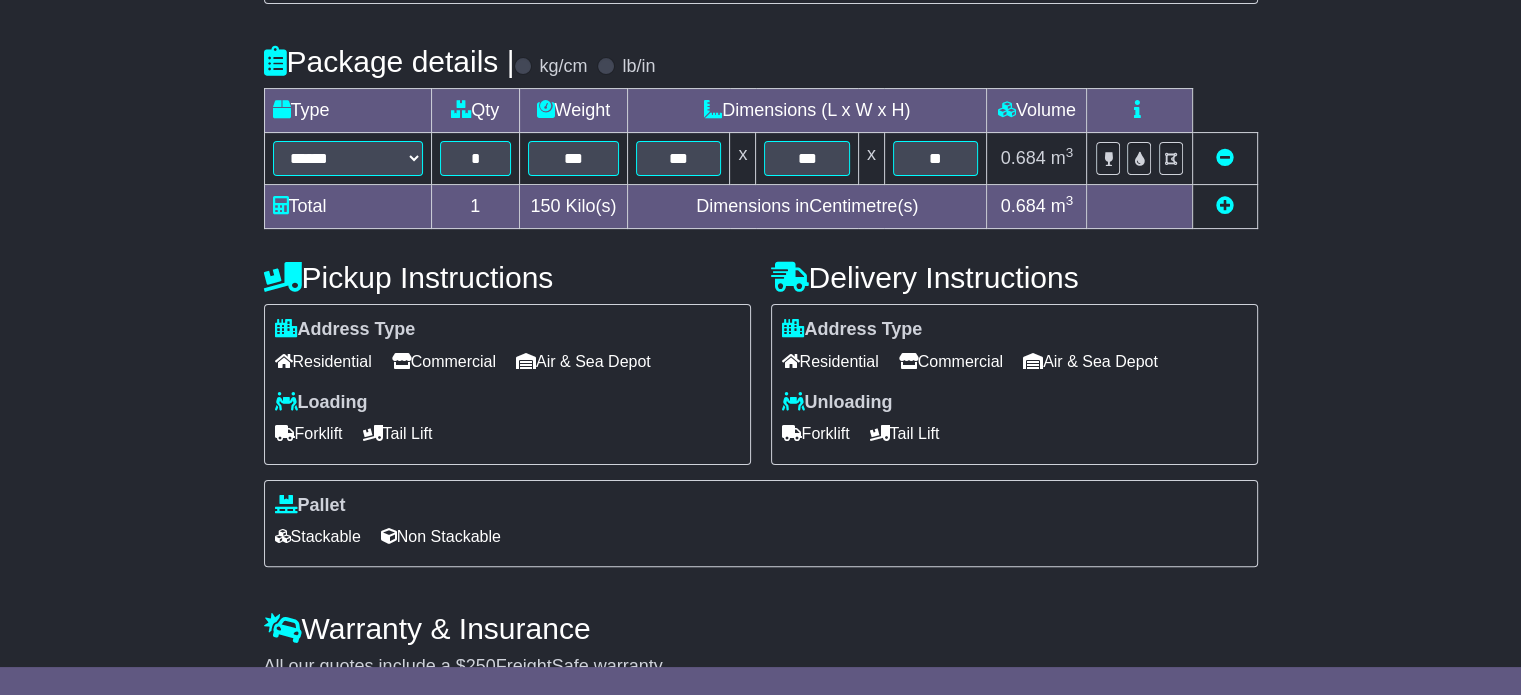 click on "Residential" at bounding box center (323, 361) 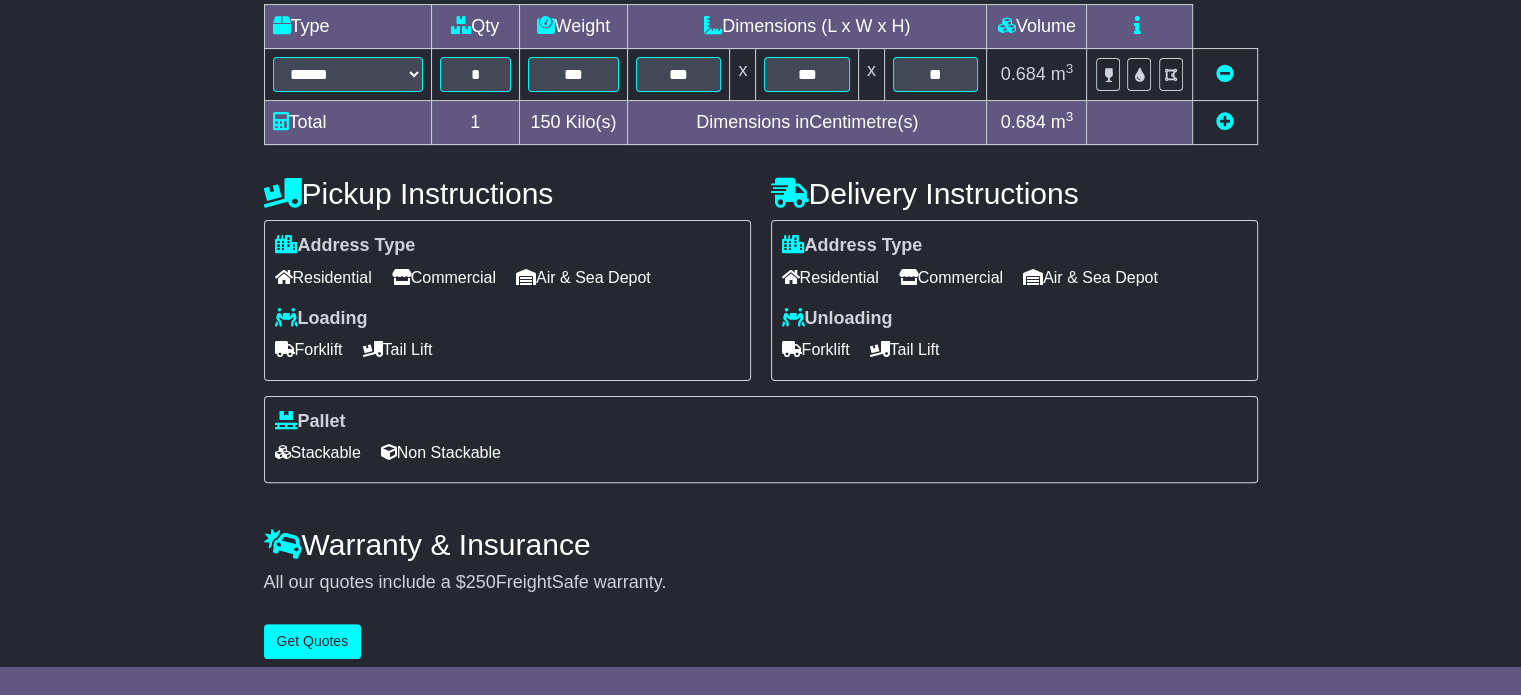 scroll, scrollTop: 540, scrollLeft: 0, axis: vertical 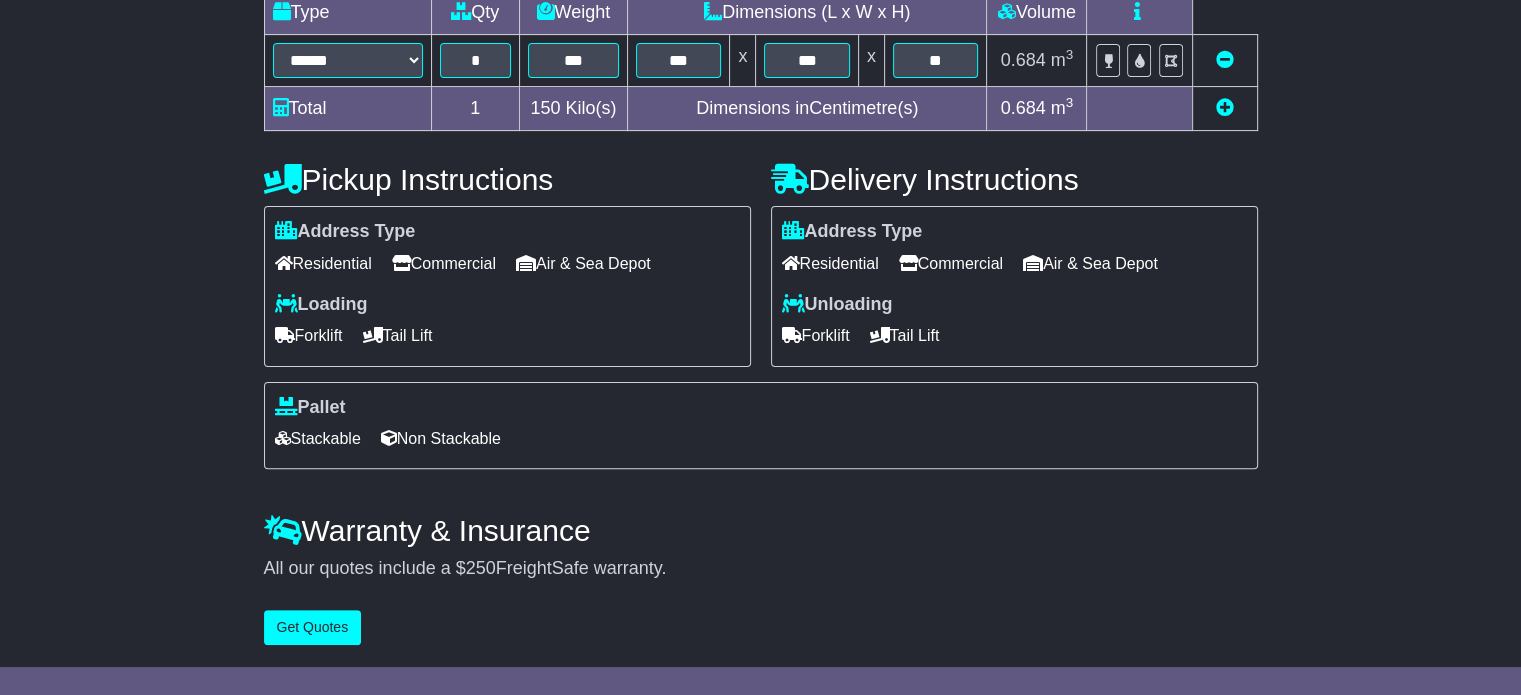 click on "**********" at bounding box center [761, 154] 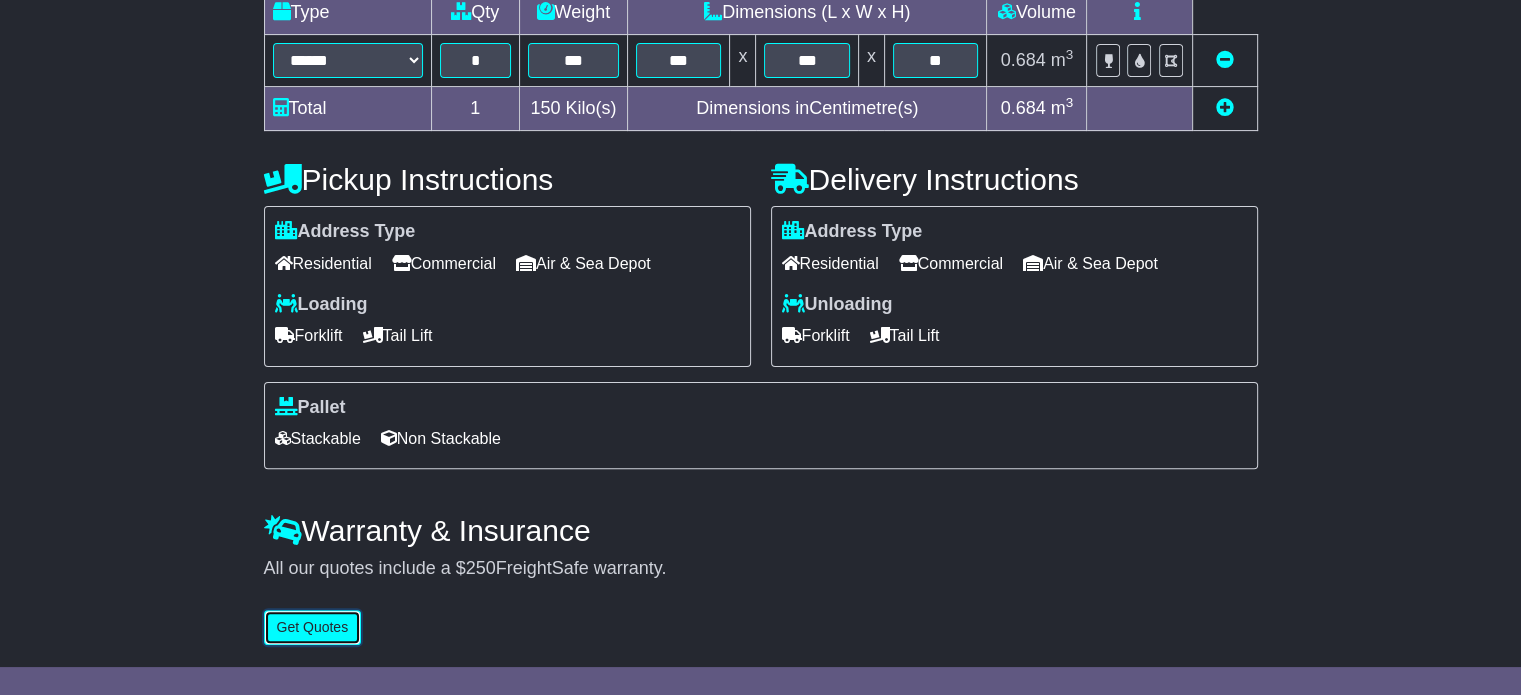 click on "Get Quotes" at bounding box center (313, 627) 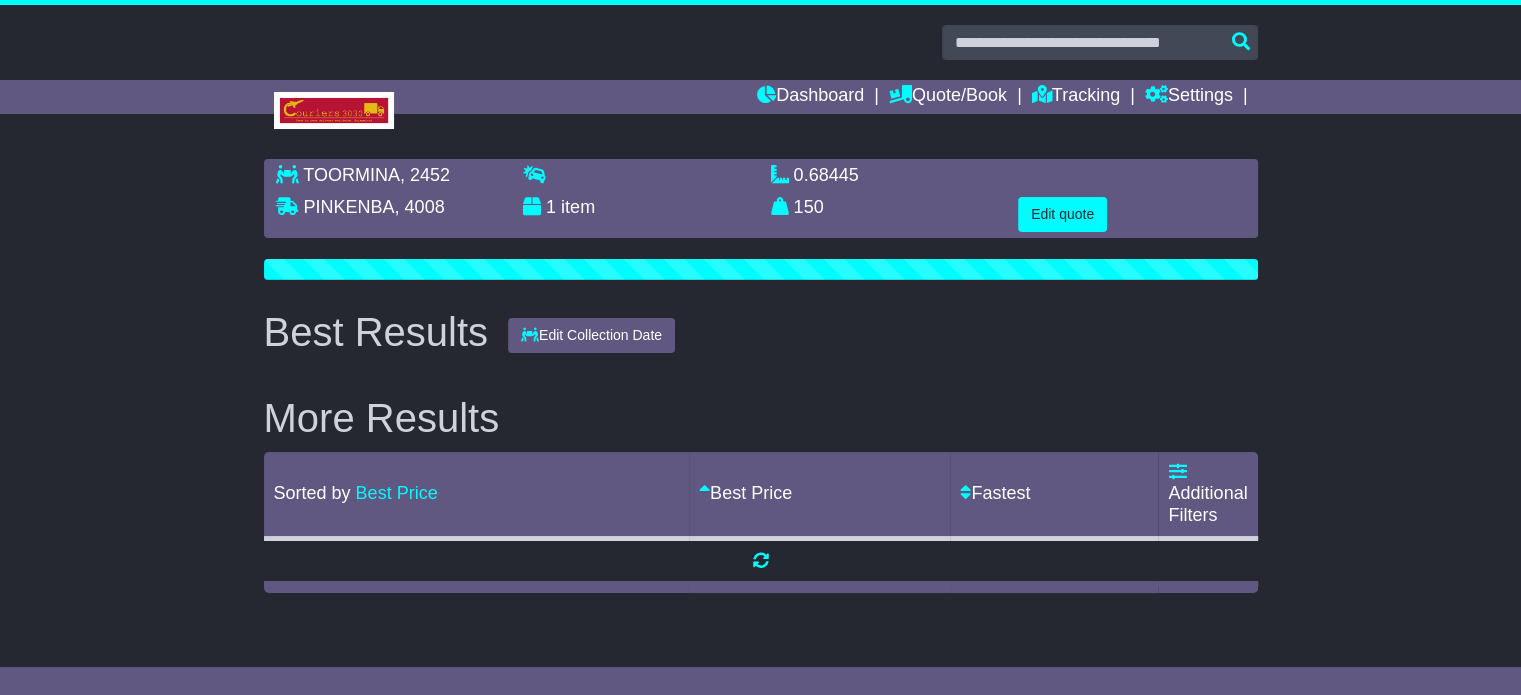 scroll, scrollTop: 0, scrollLeft: 0, axis: both 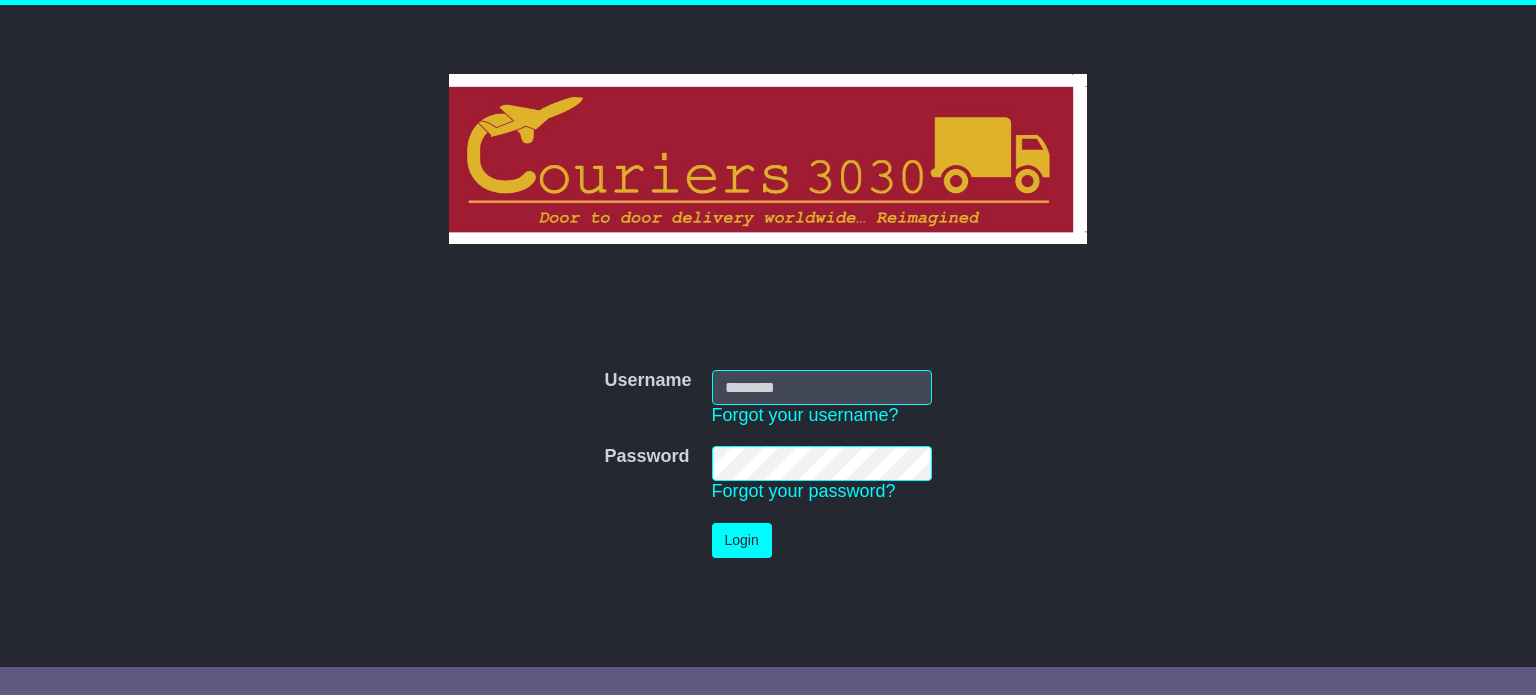 type on "**********" 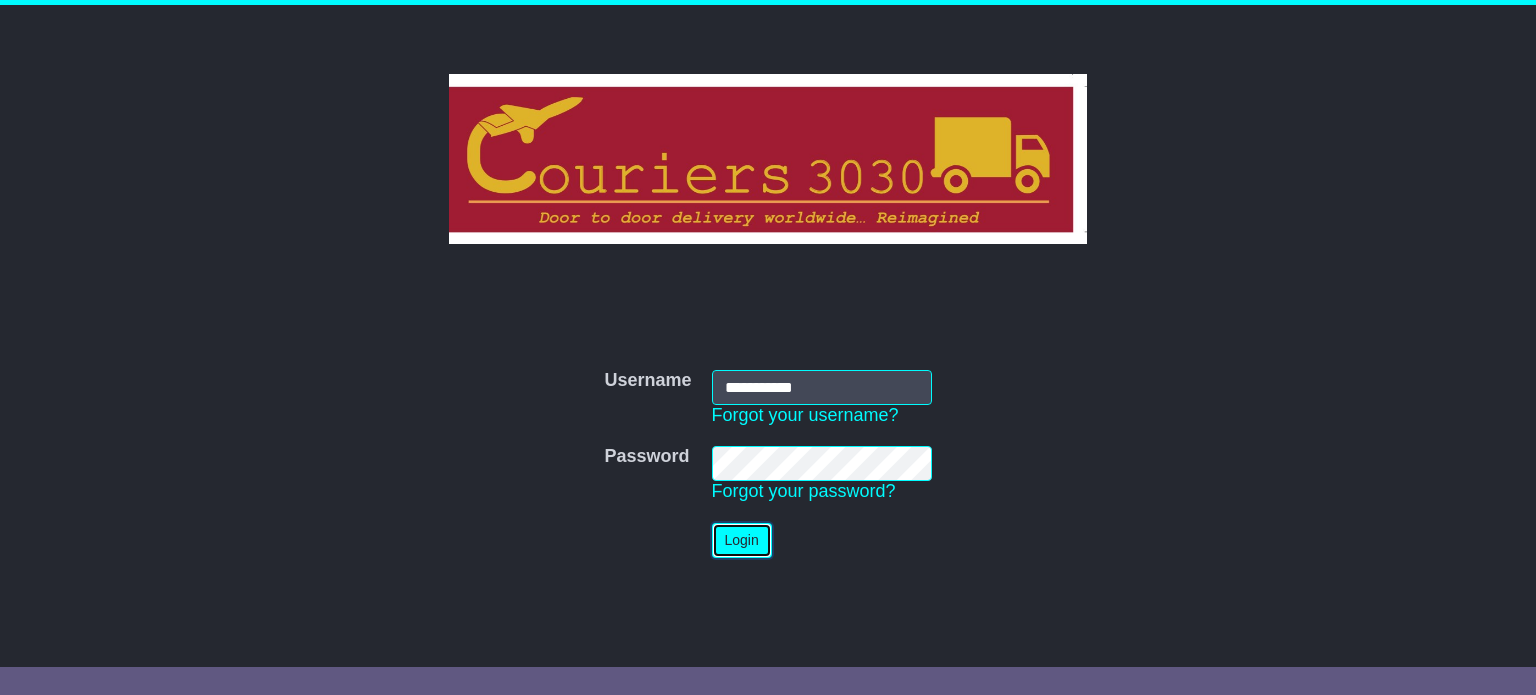 click on "Login" at bounding box center (742, 540) 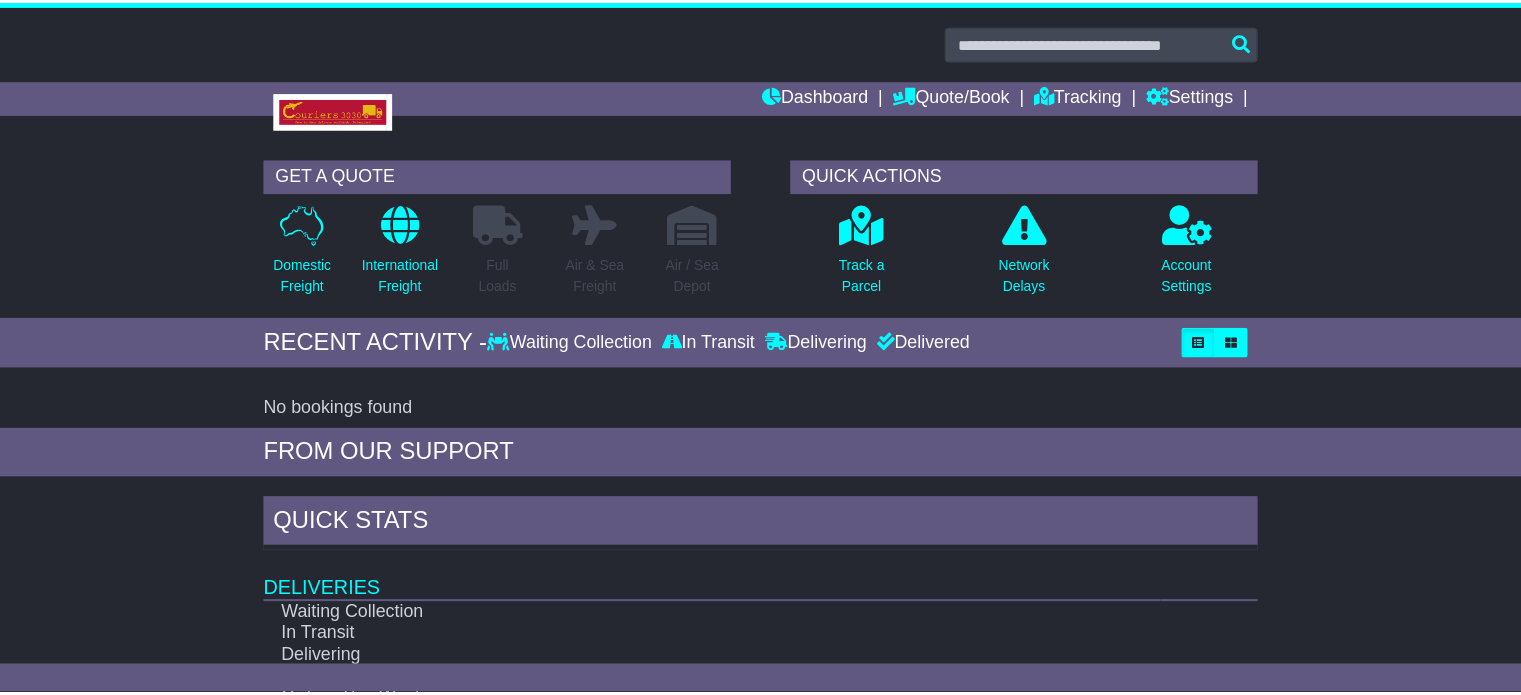 scroll, scrollTop: 0, scrollLeft: 0, axis: both 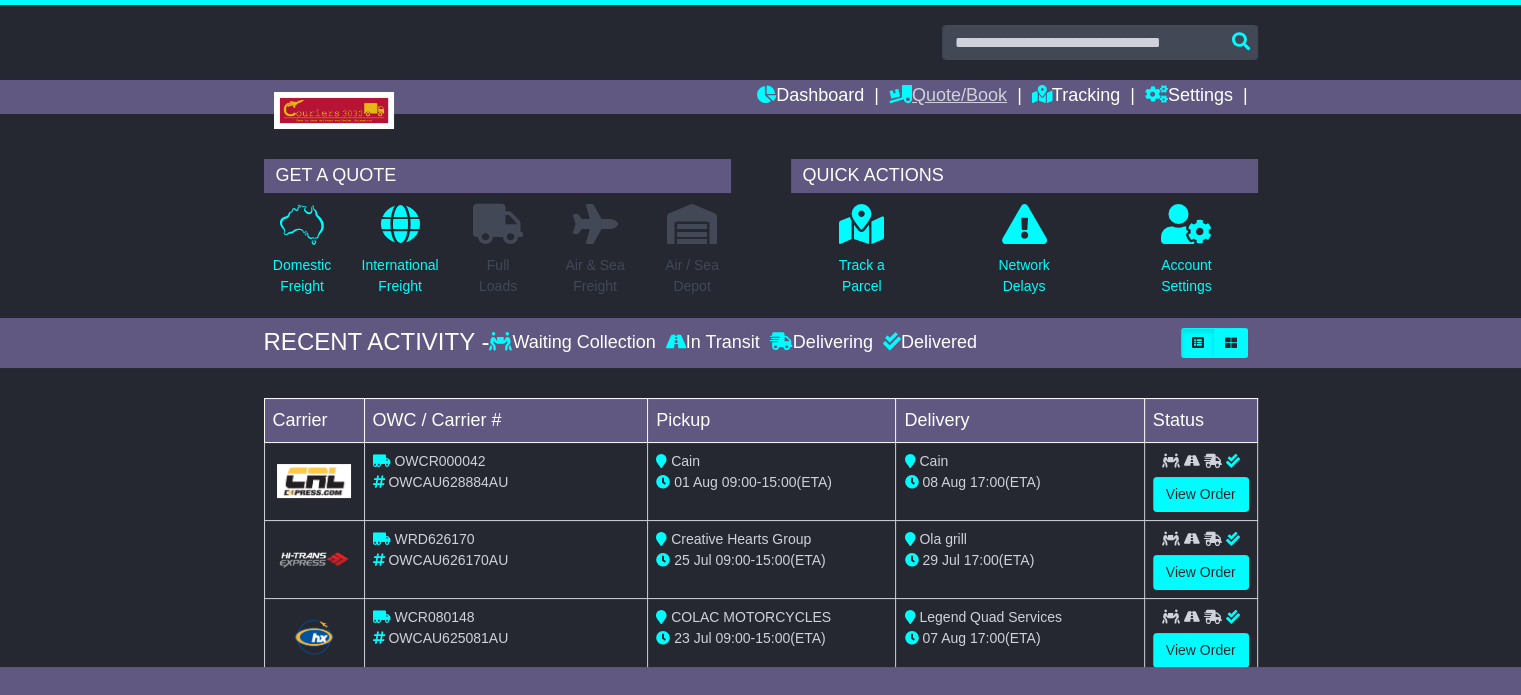 click on "Quote/Book" at bounding box center (948, 97) 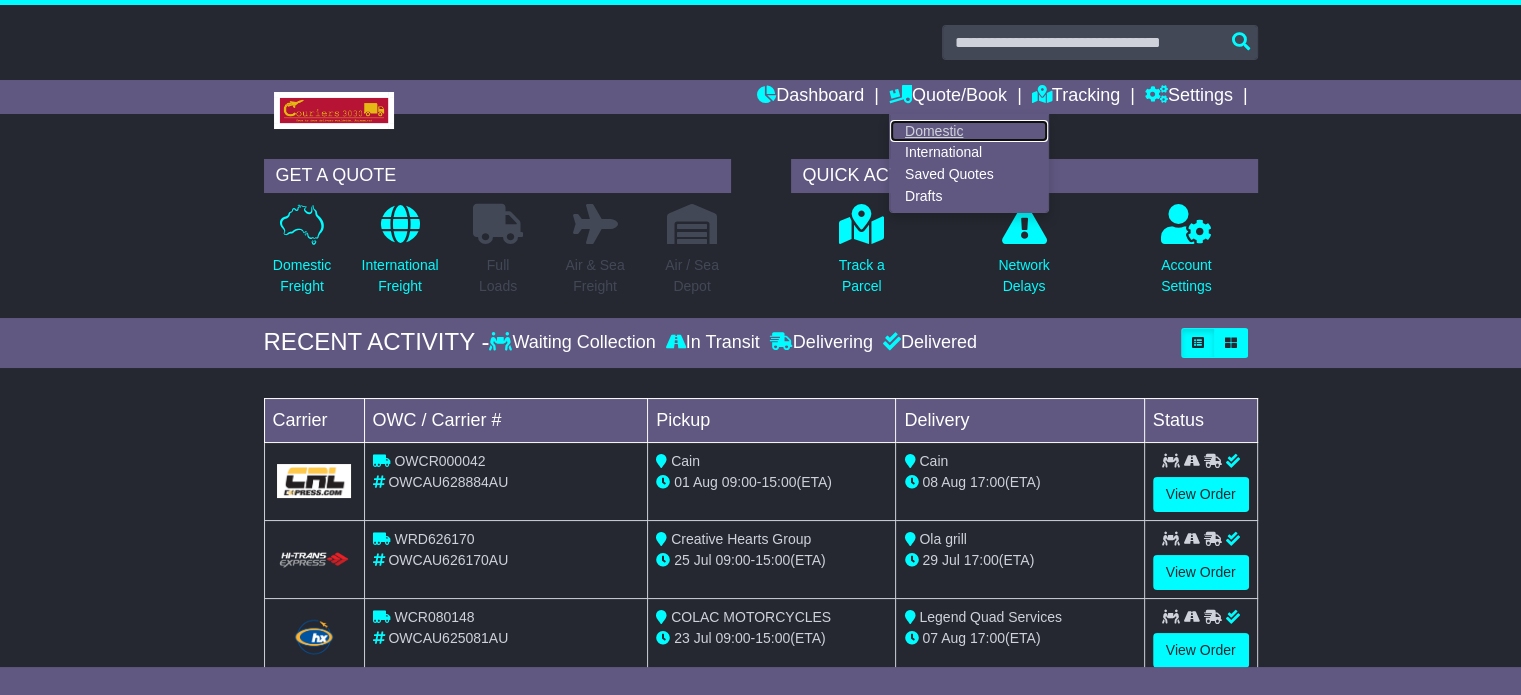 click on "Domestic" at bounding box center [969, 131] 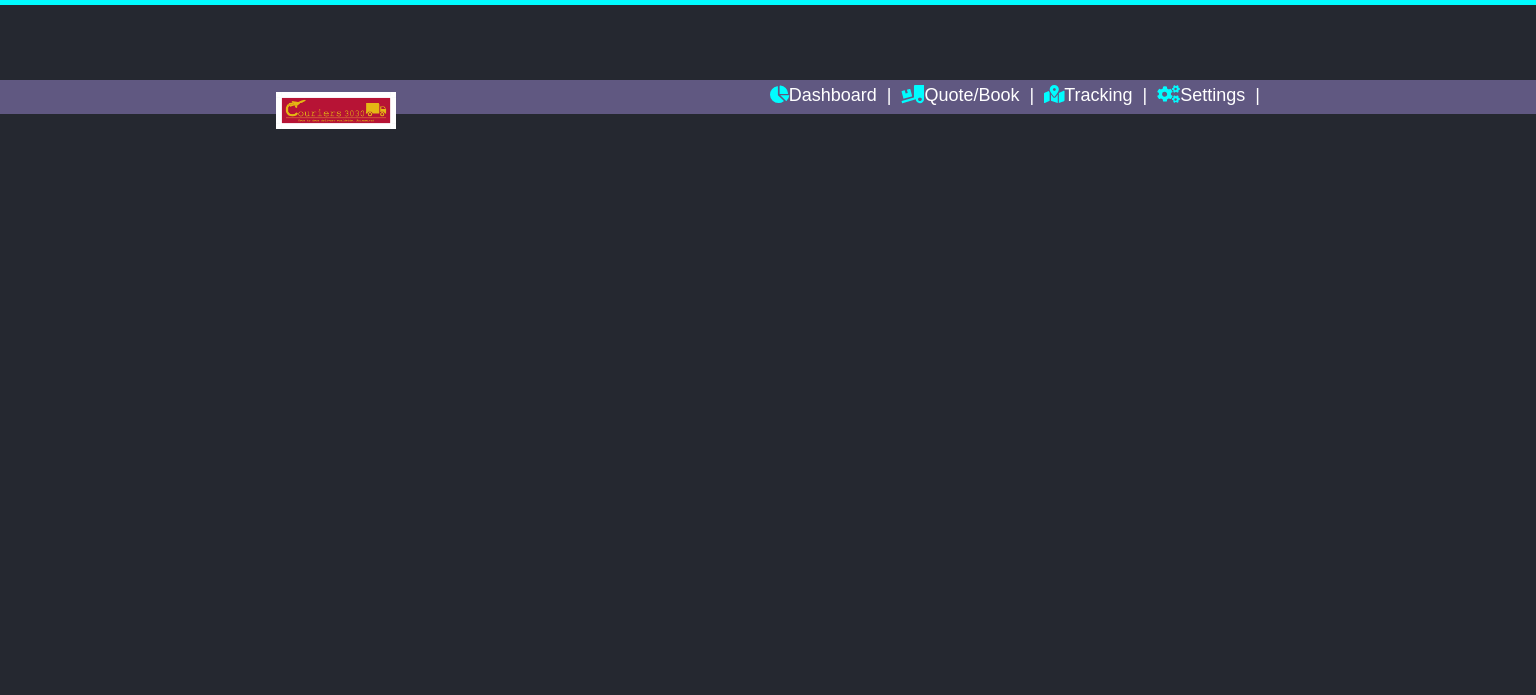 scroll, scrollTop: 0, scrollLeft: 0, axis: both 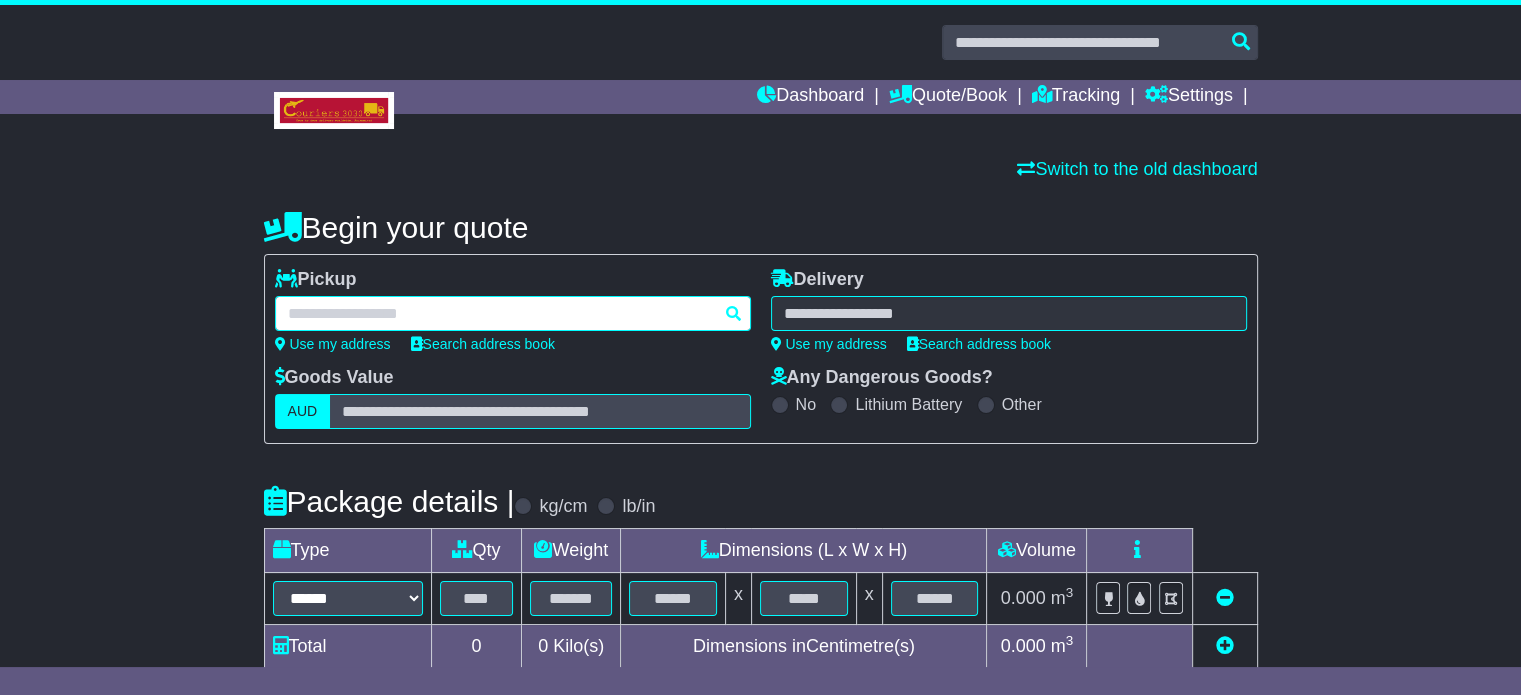 click at bounding box center (513, 313) 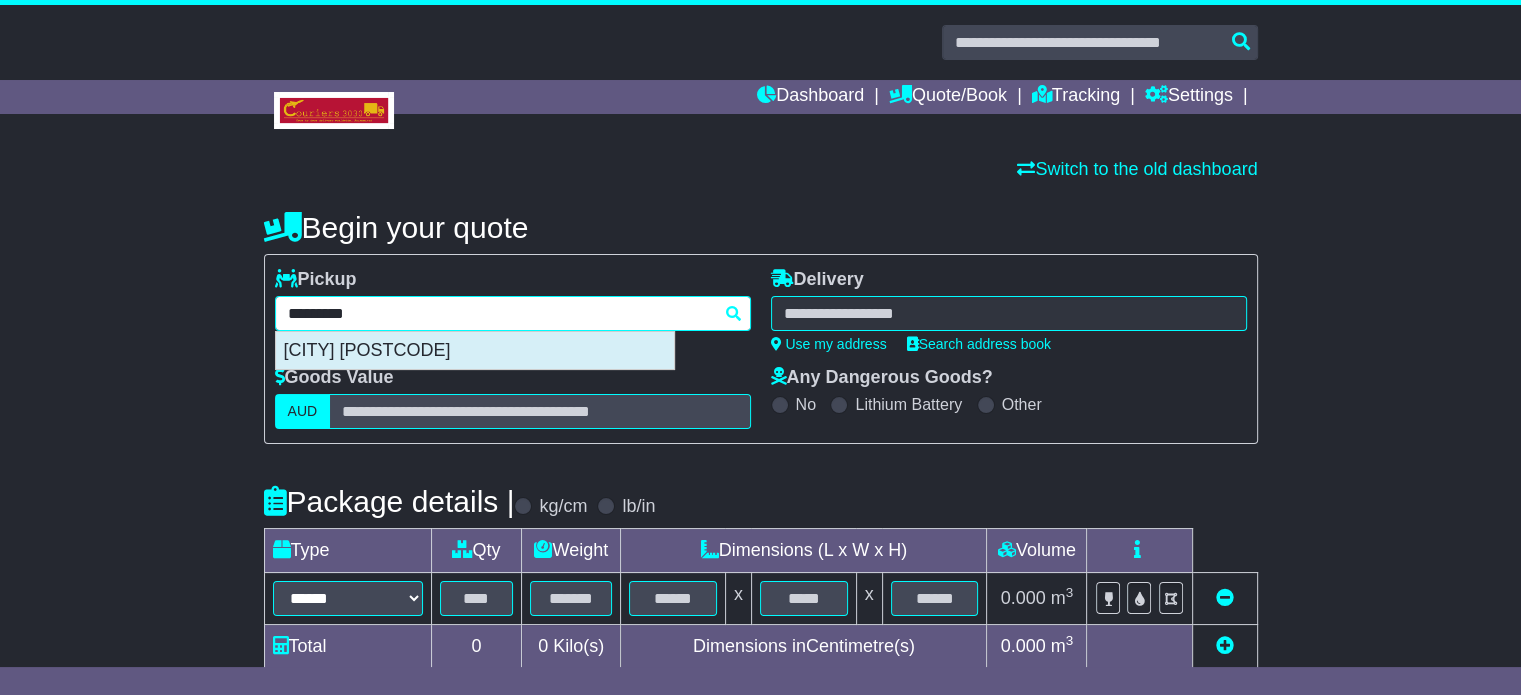 click on "DOCKLANDS 3008" at bounding box center (475, 351) 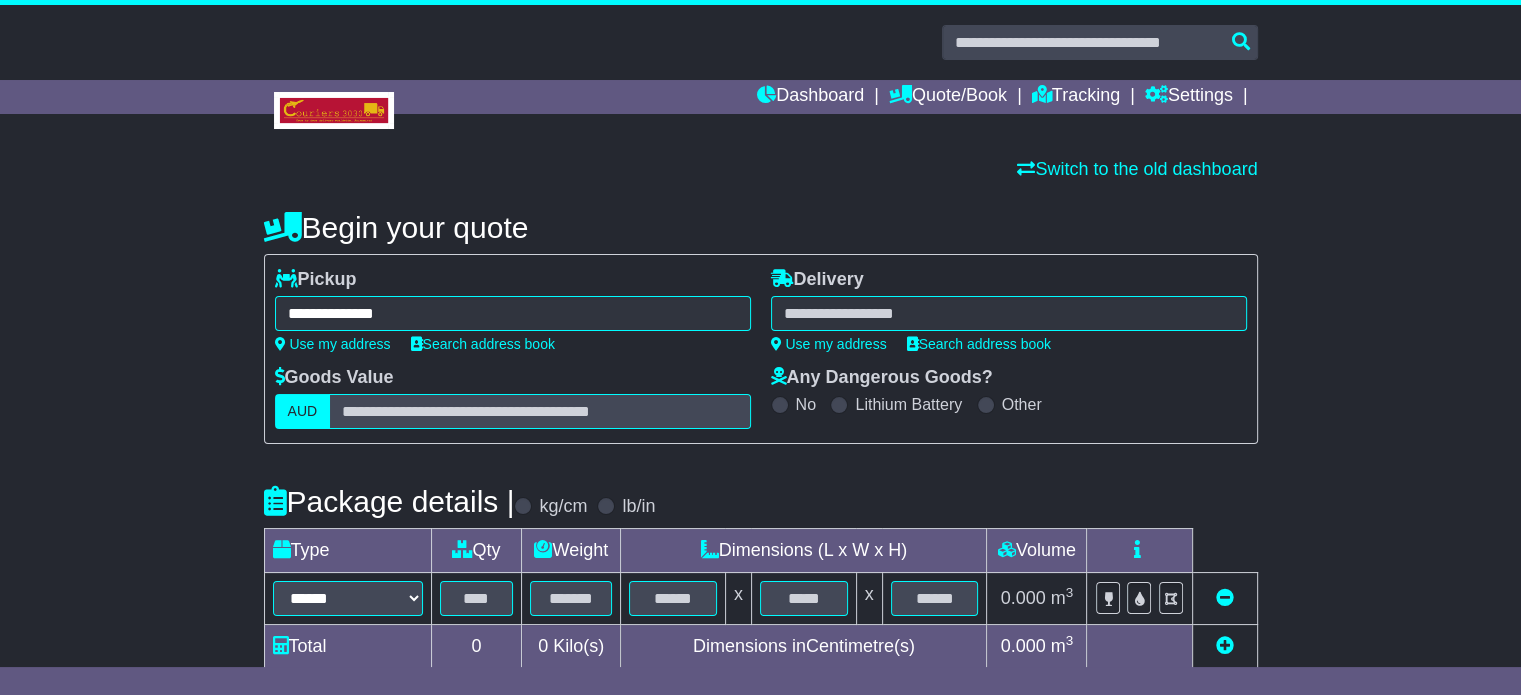 type on "**********" 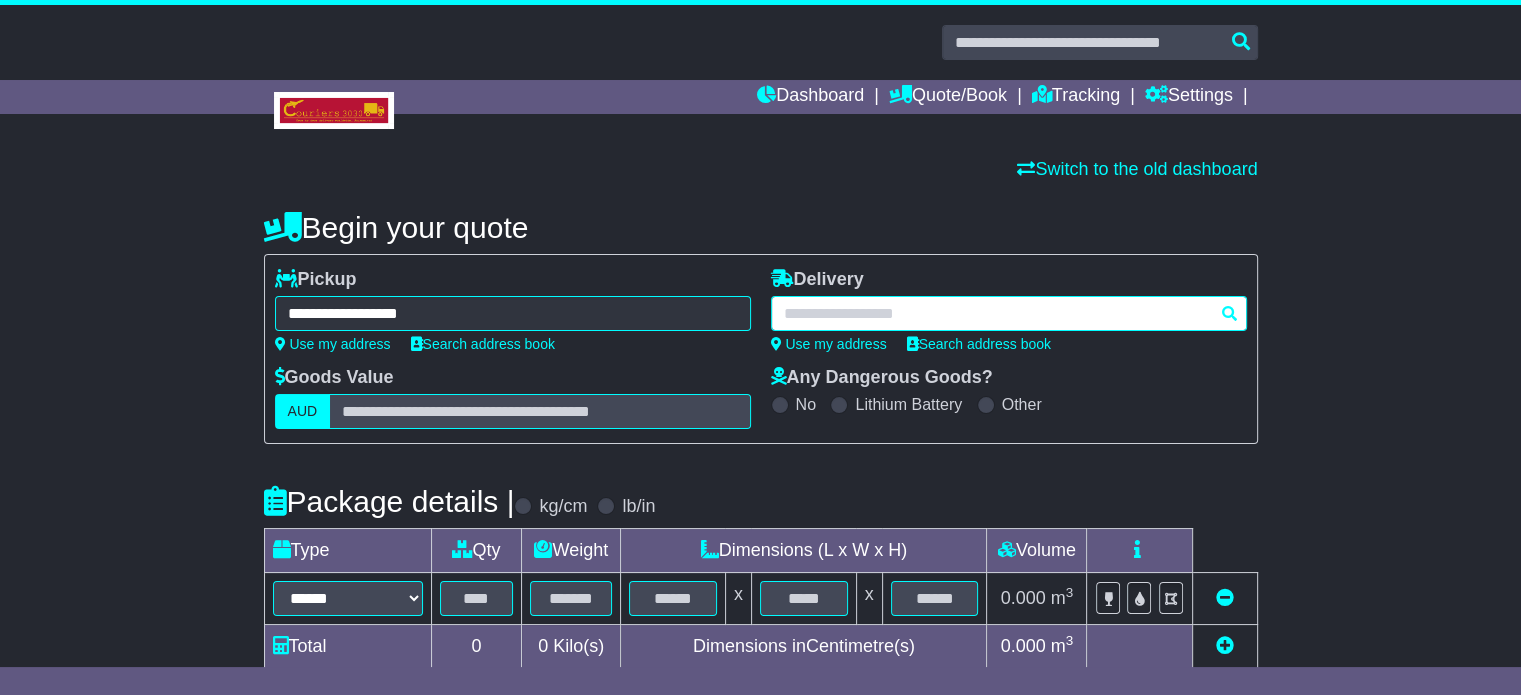 click at bounding box center [1009, 313] 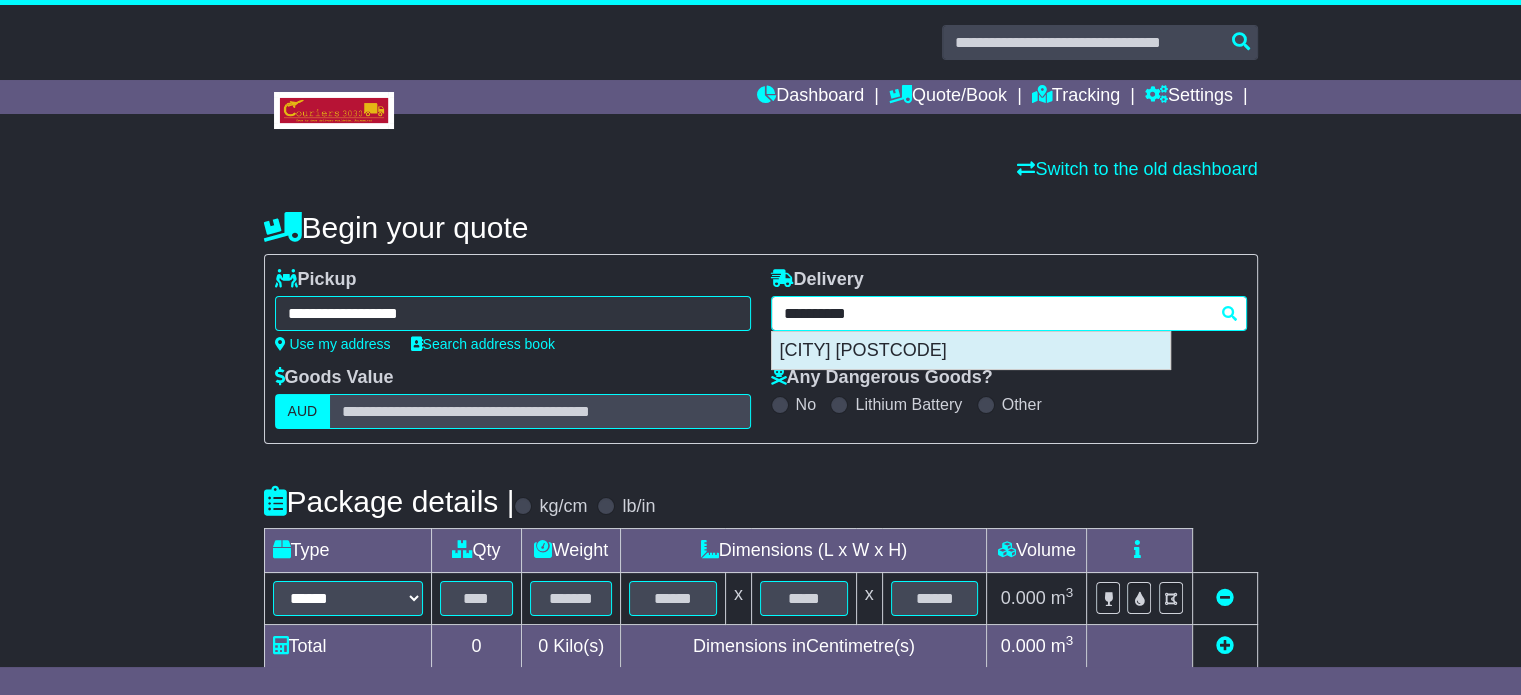 click on "ANDERGROVE 4740" at bounding box center [971, 351] 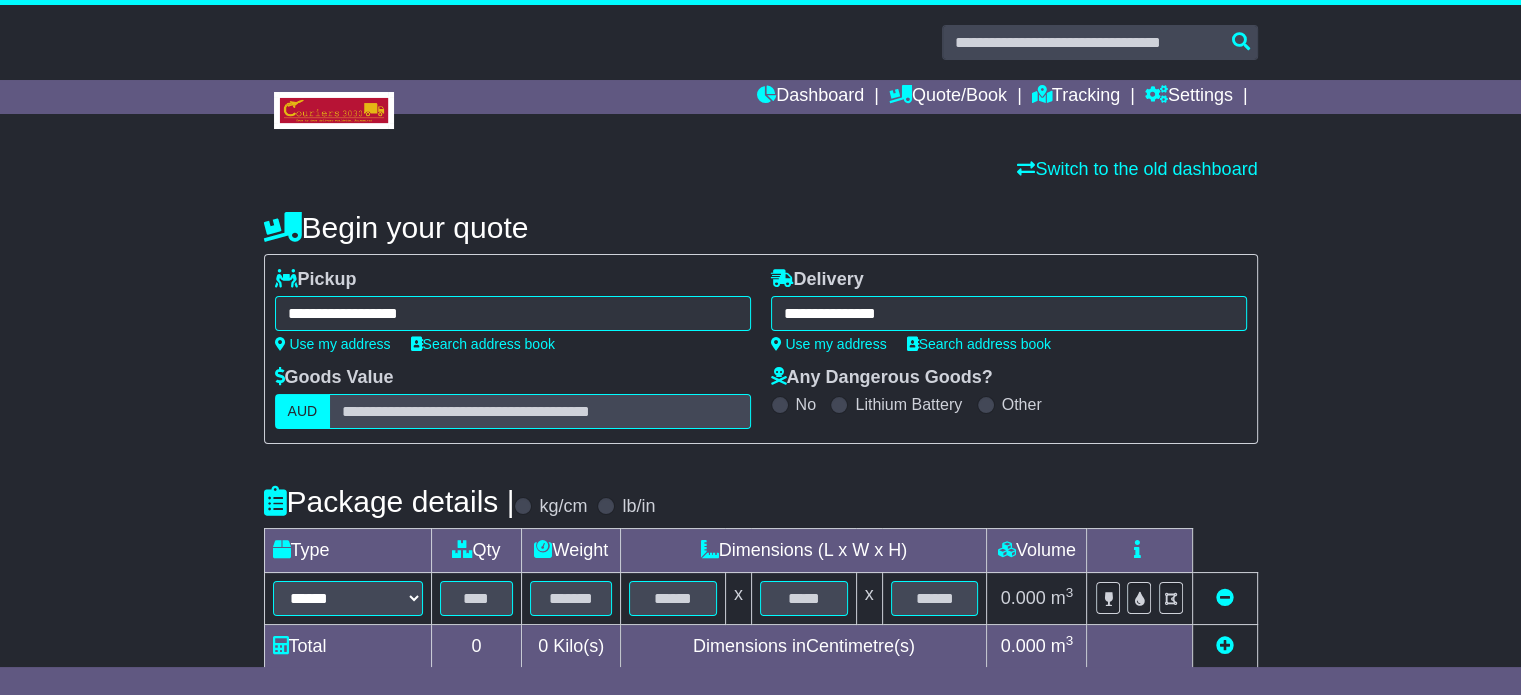 type on "**********" 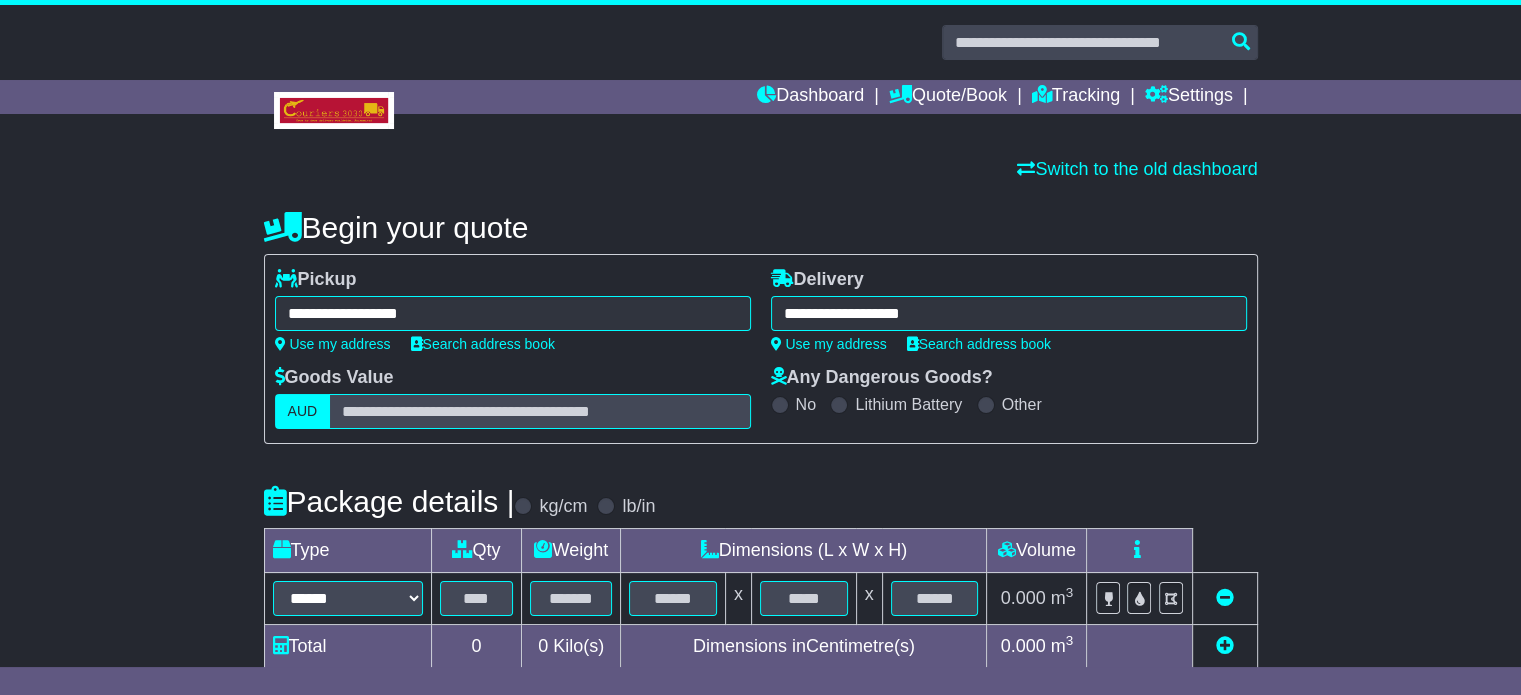 click on "Begin your quote" at bounding box center (761, 227) 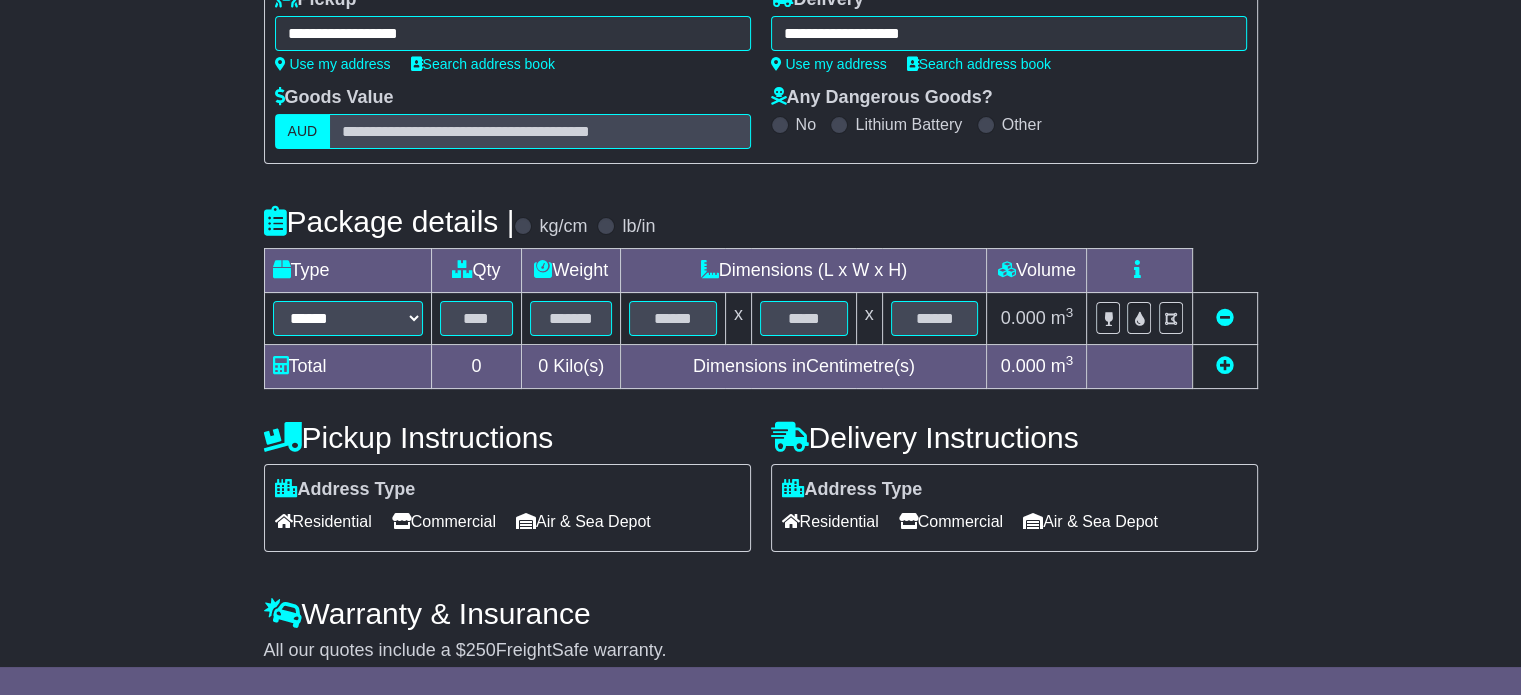 scroll, scrollTop: 360, scrollLeft: 0, axis: vertical 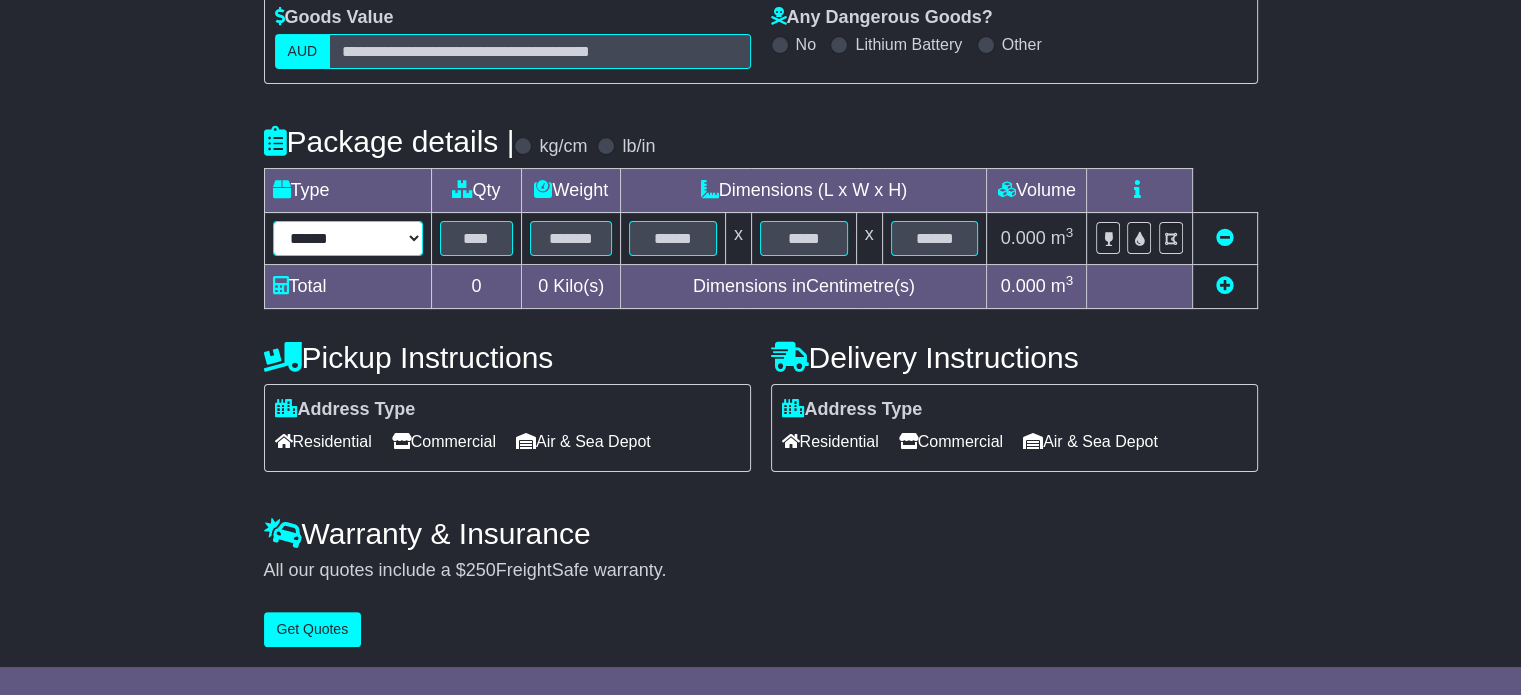 click on "****** ****** *** ******** ***** **** **** ****** *** *******" at bounding box center (348, 238) 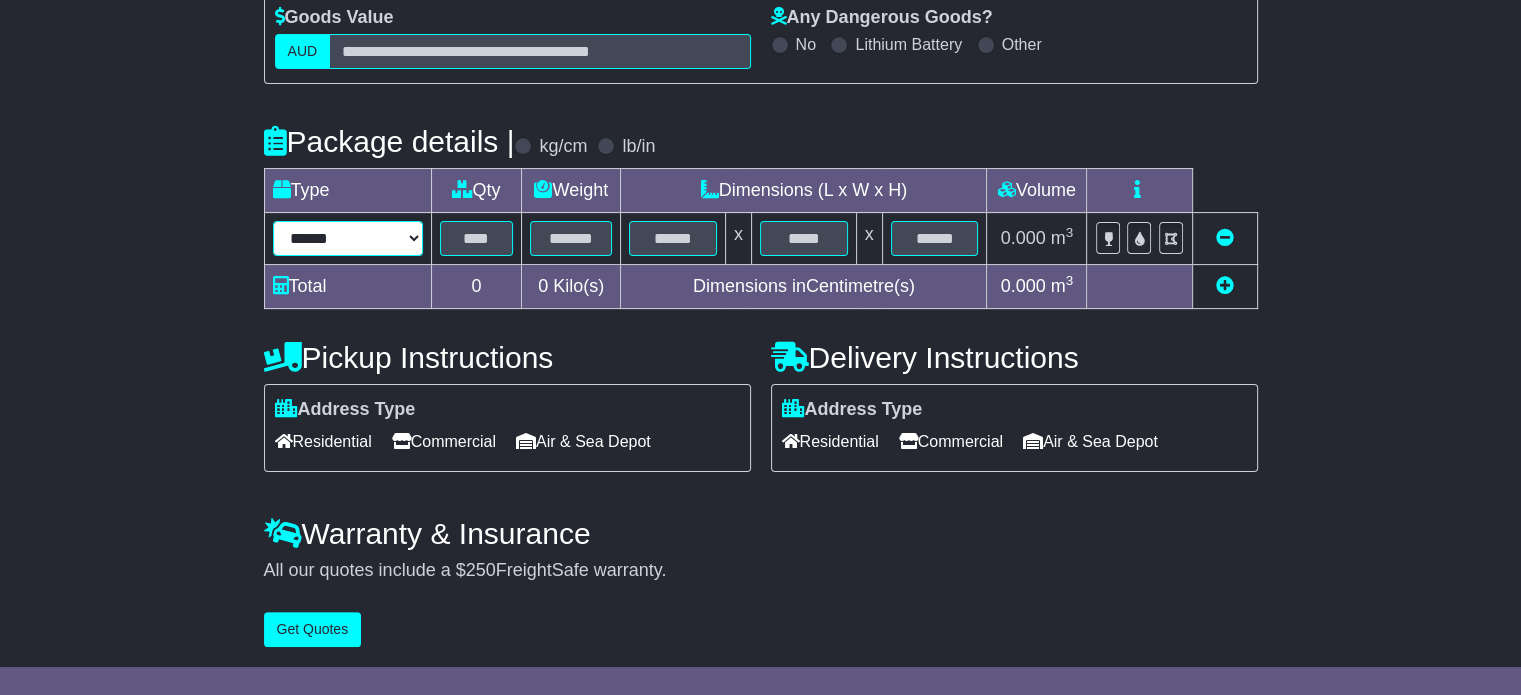 select on "*****" 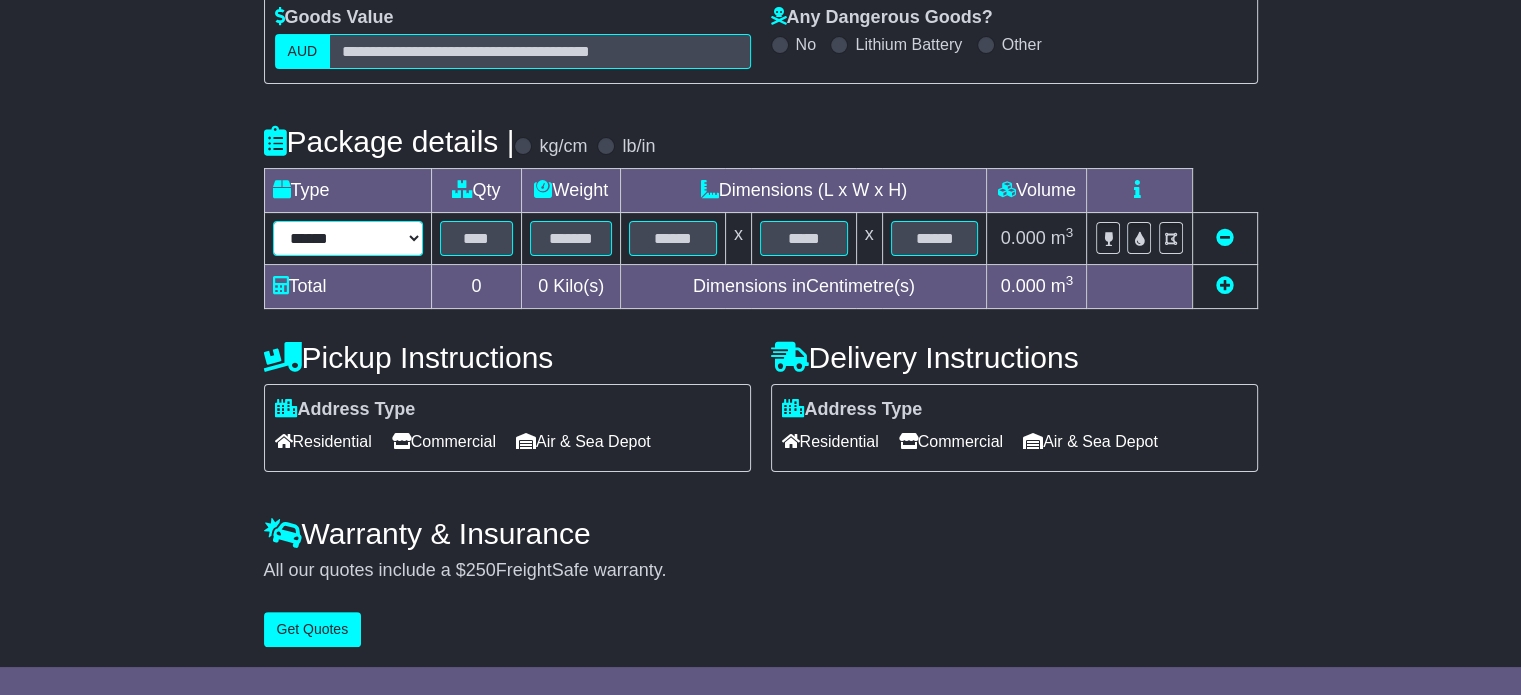 click on "****** ****** *** ******** ***** **** **** ****** *** *******" at bounding box center [348, 238] 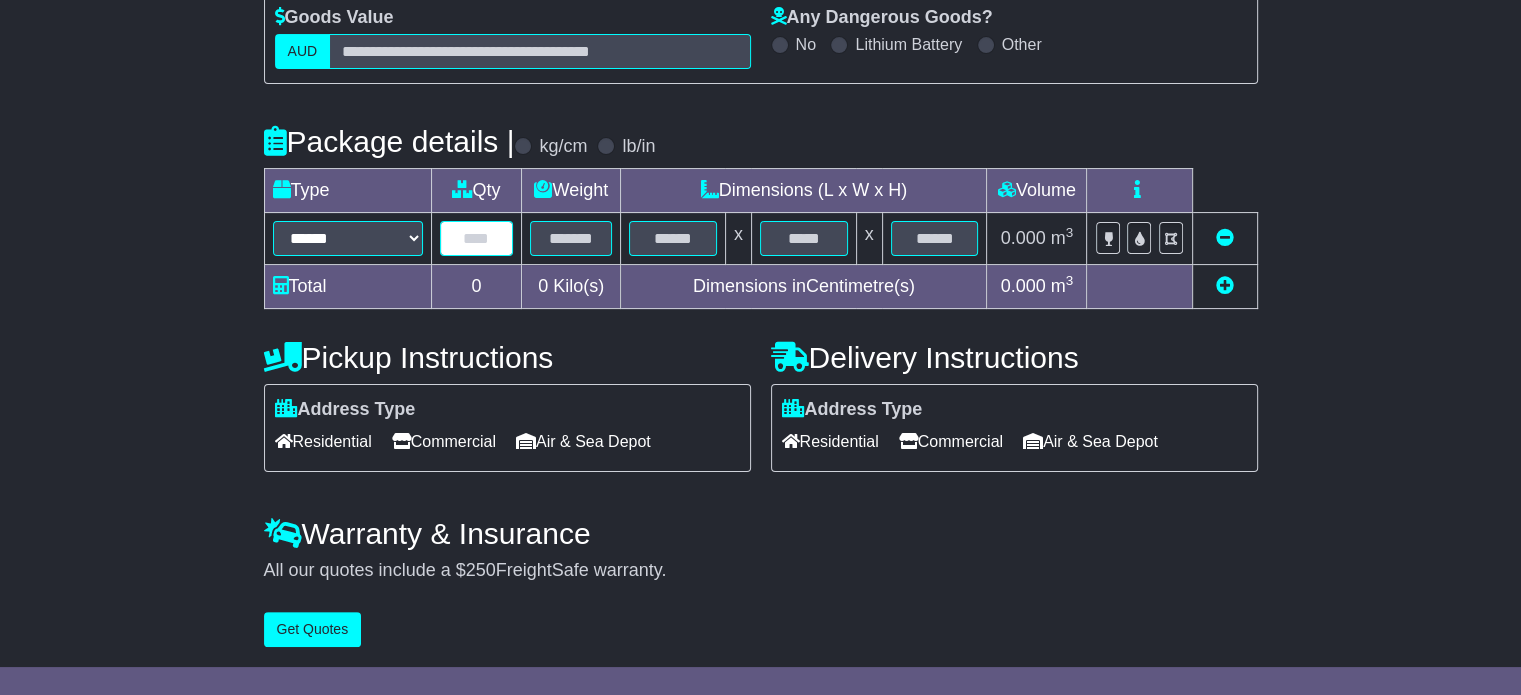 click at bounding box center (477, 238) 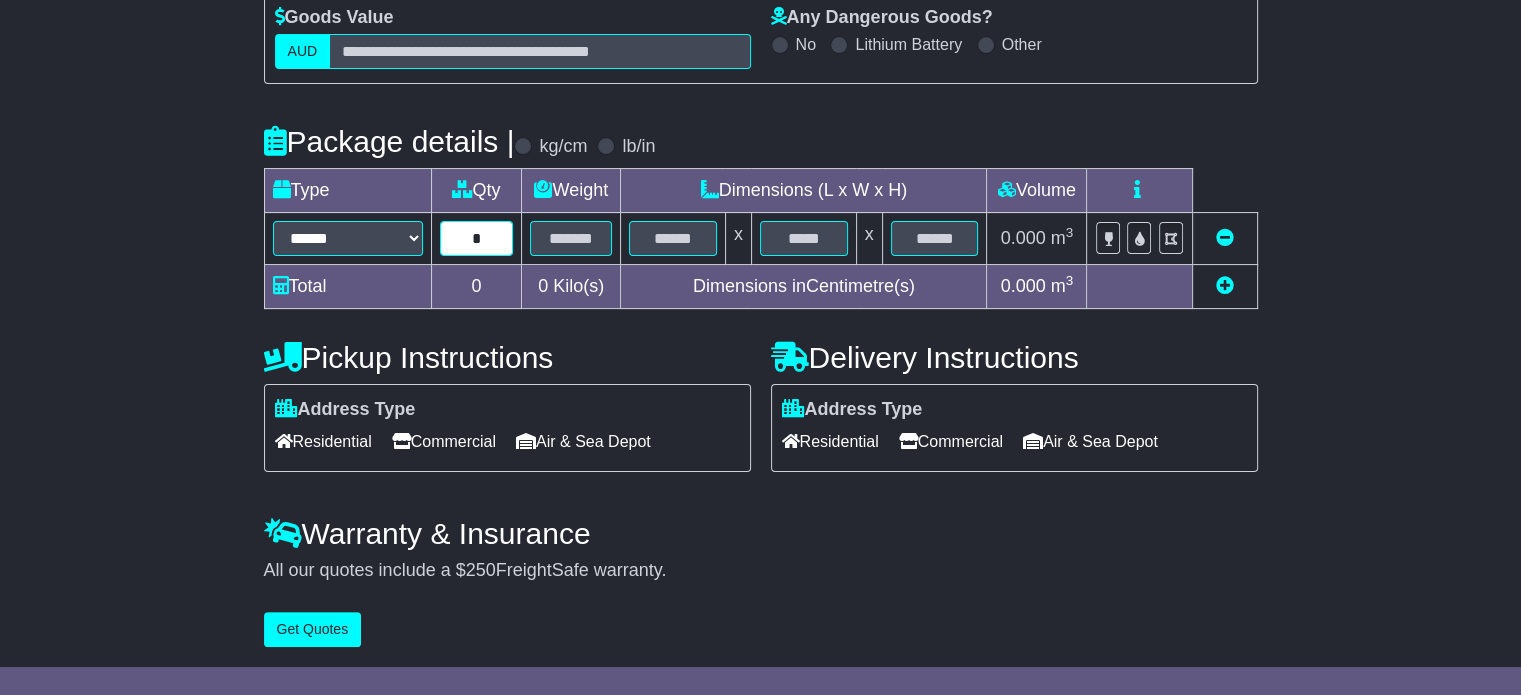 type on "*" 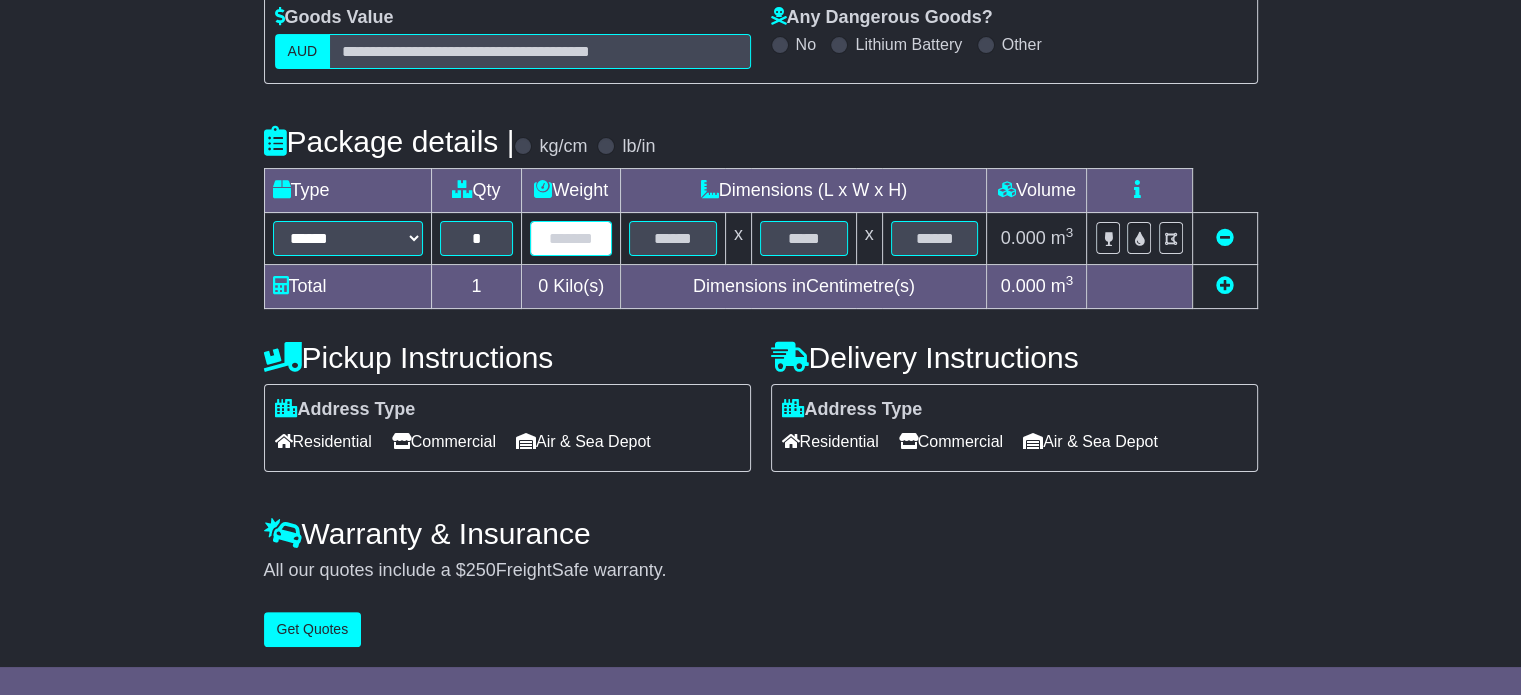 click at bounding box center [571, 238] 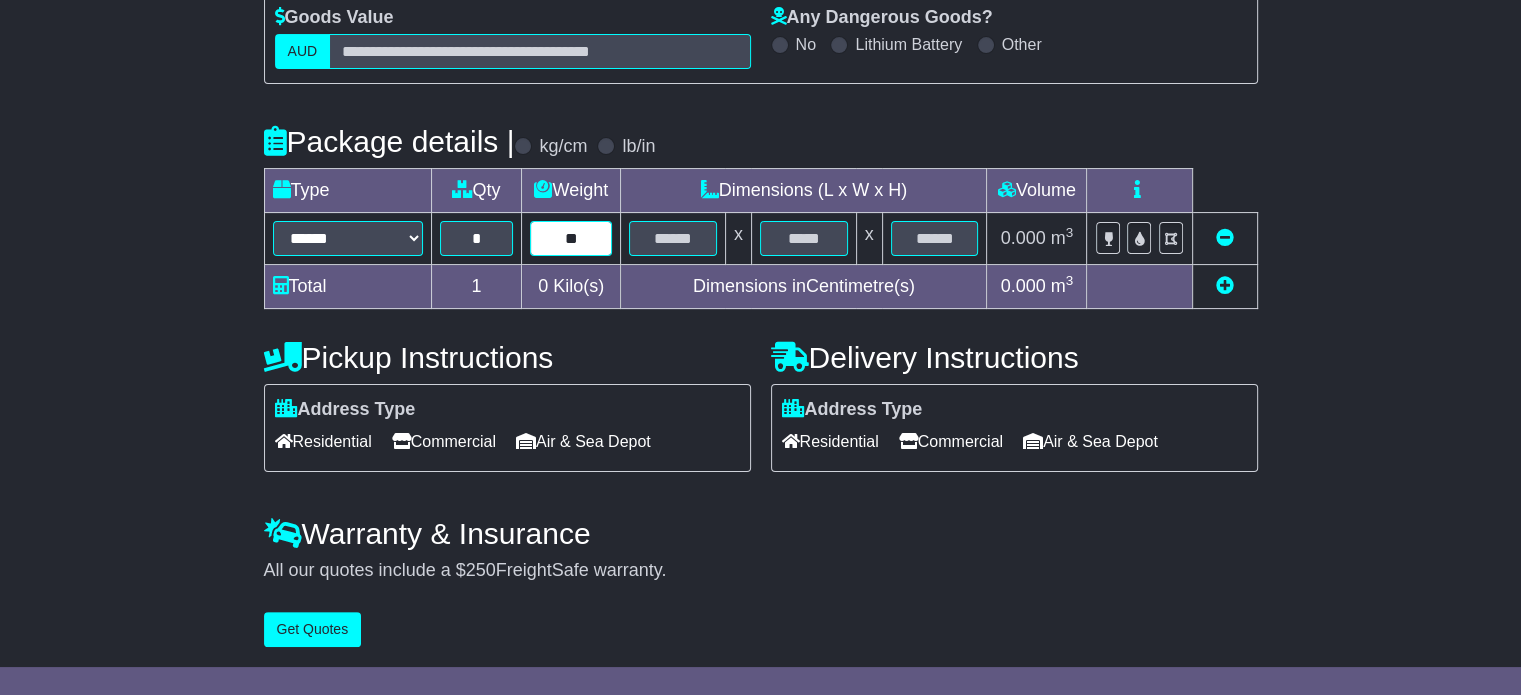 type on "**" 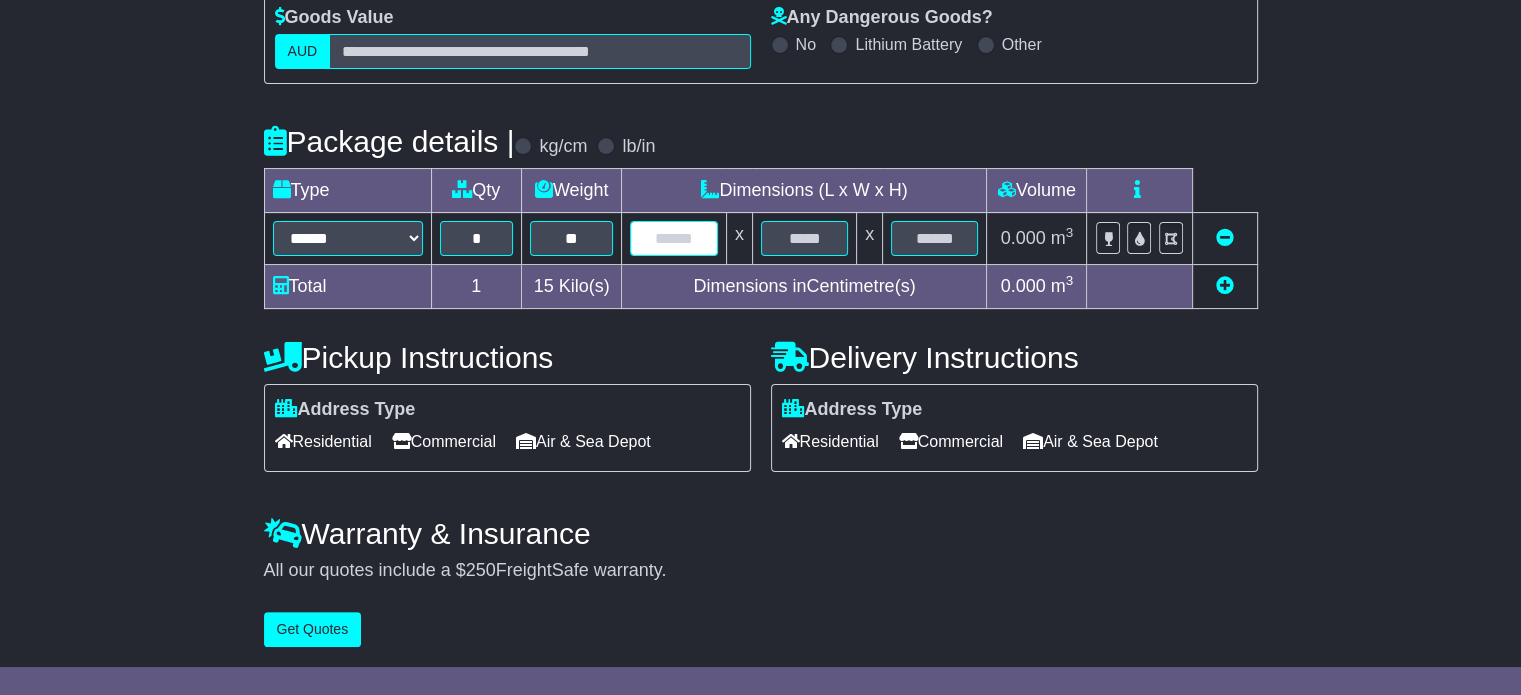 click at bounding box center [673, 238] 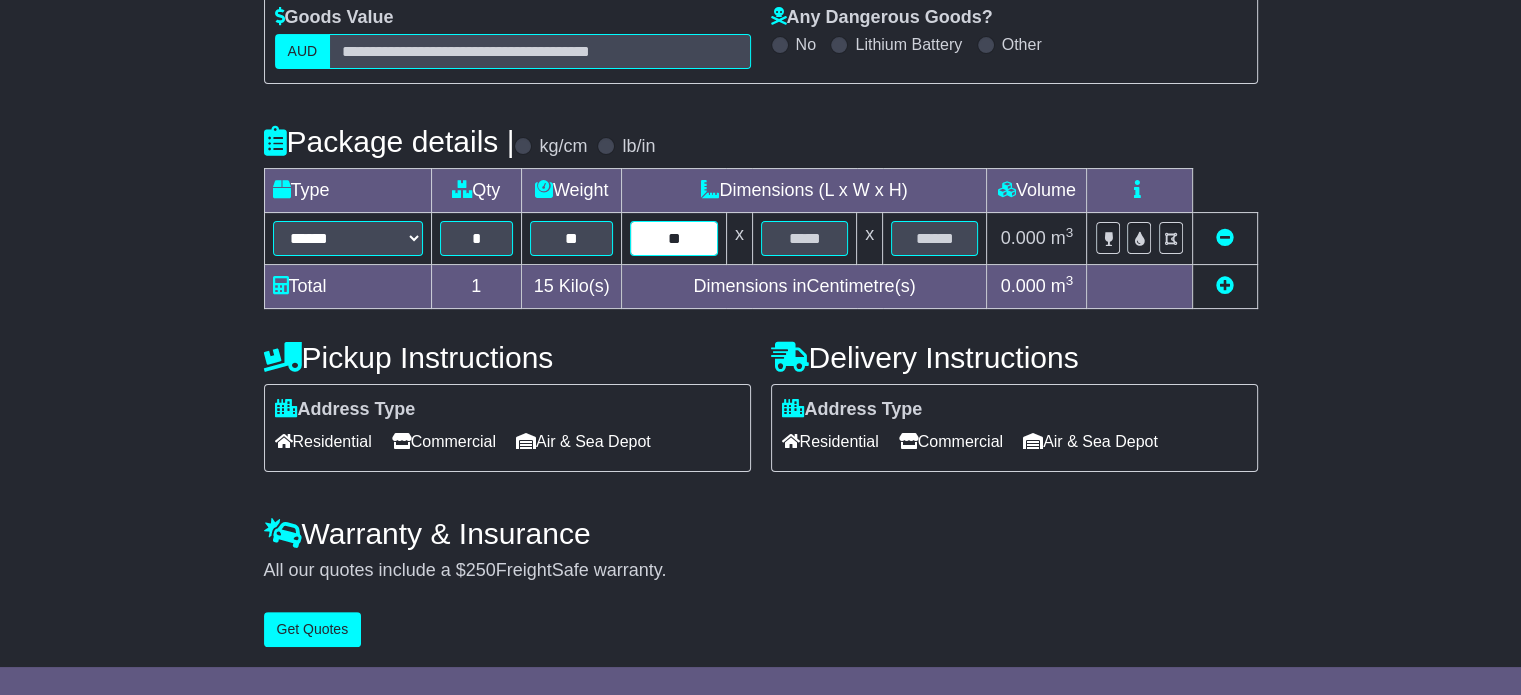 type on "**" 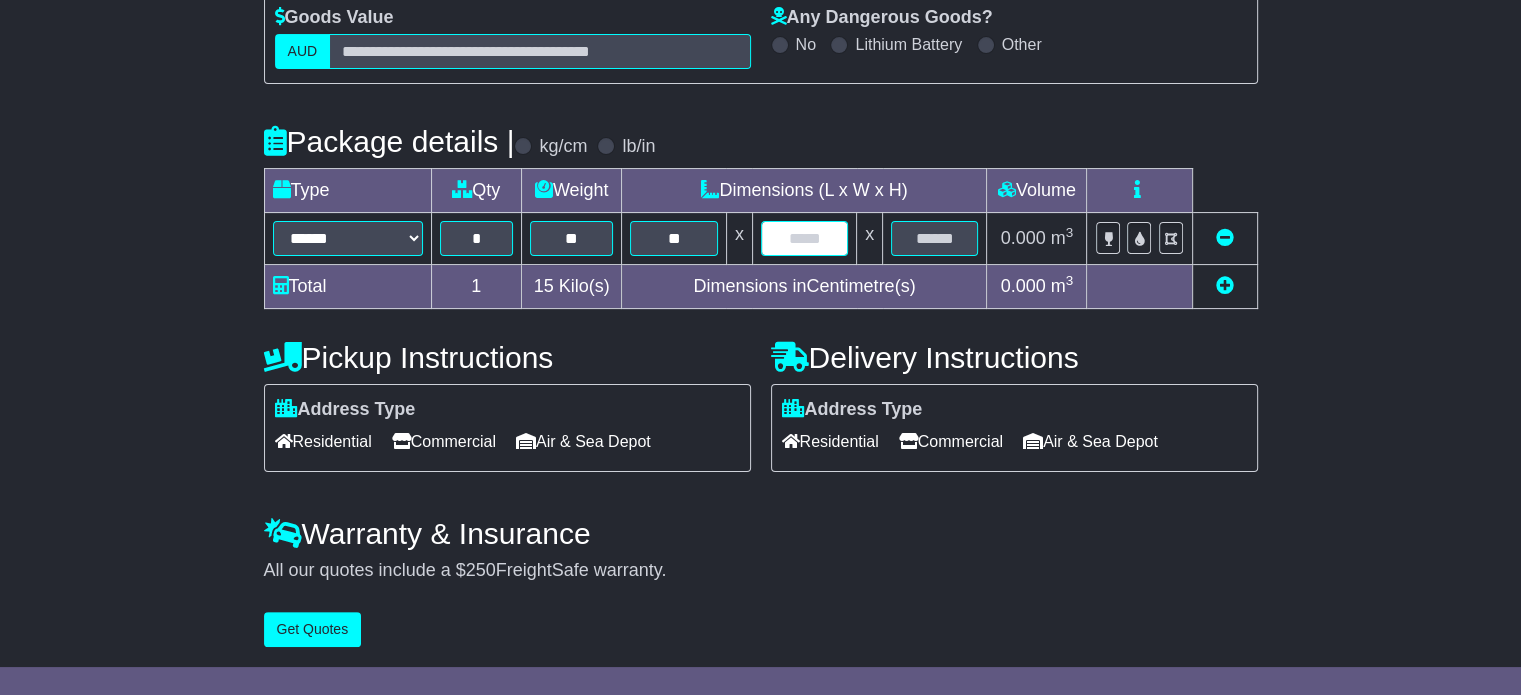 click at bounding box center [804, 238] 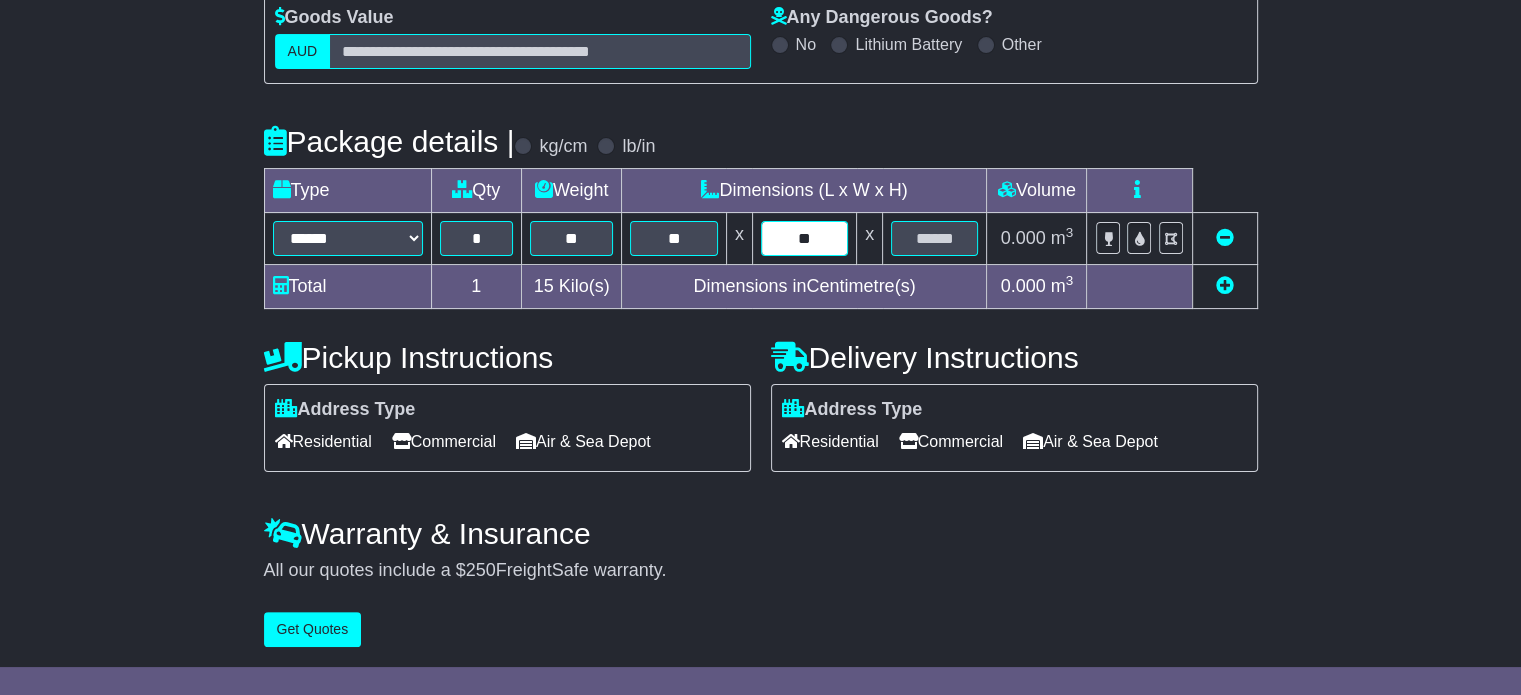 type on "**" 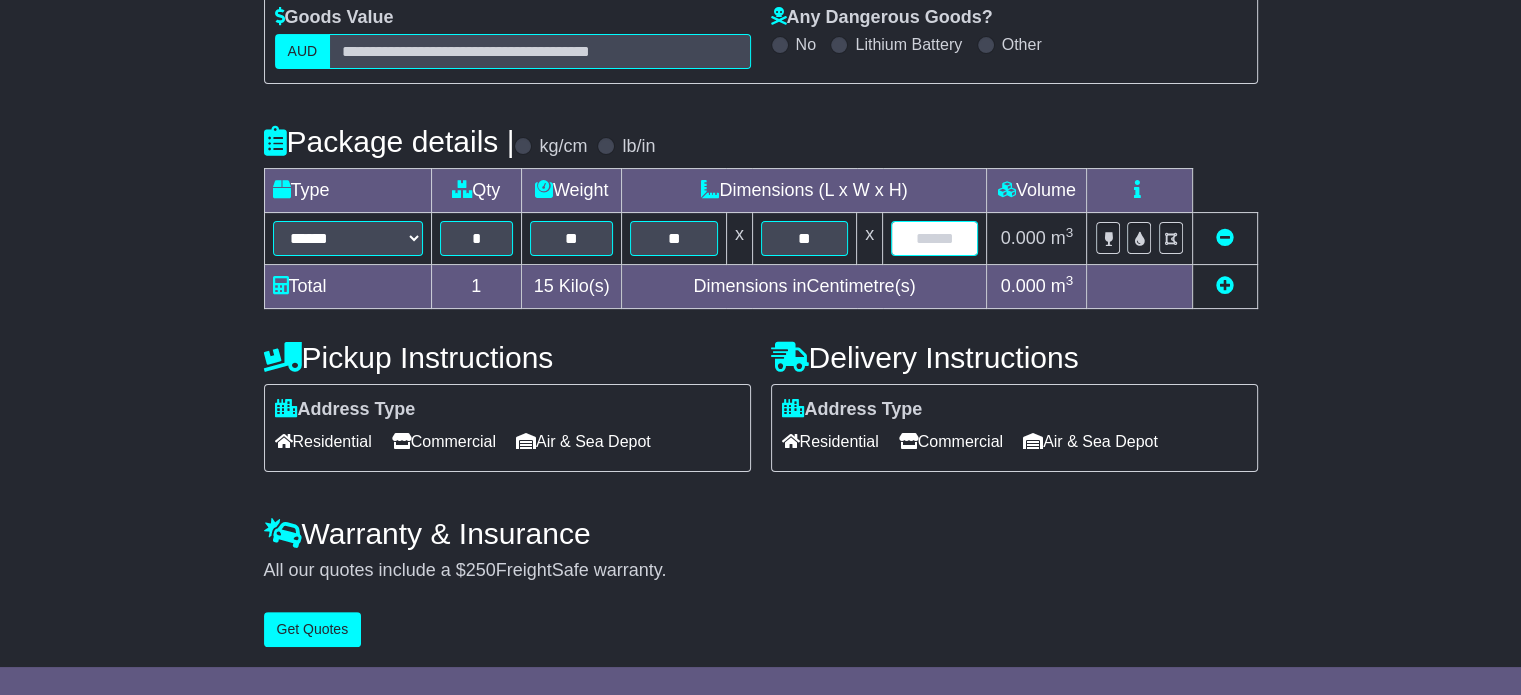 click at bounding box center (934, 238) 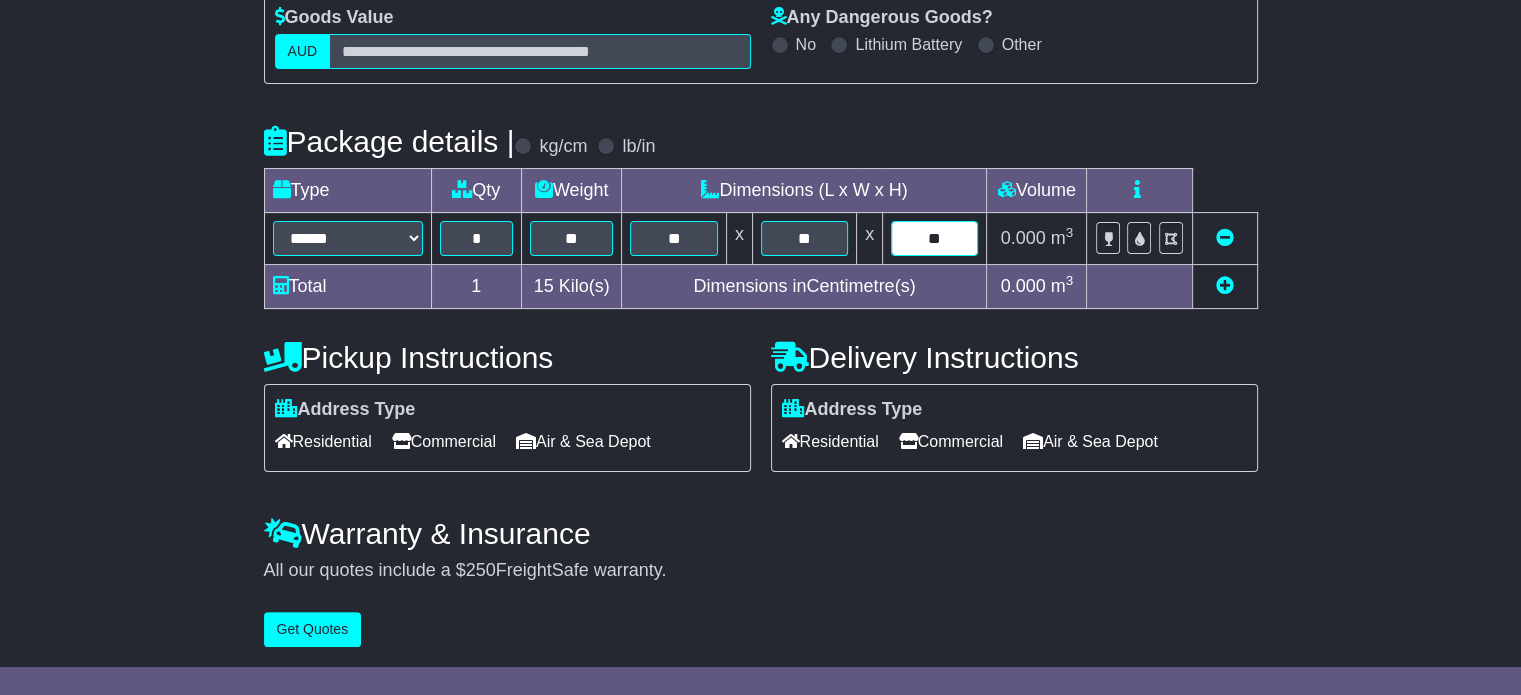 type on "**" 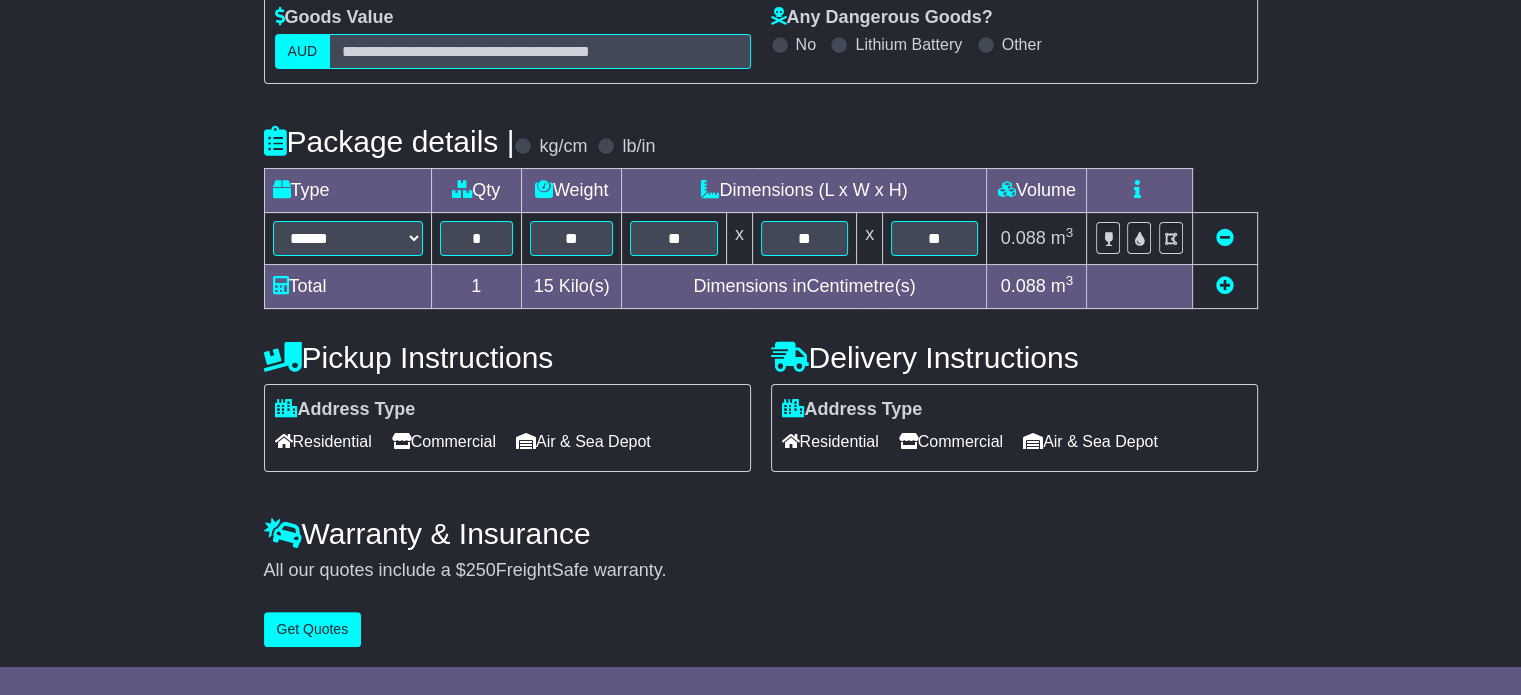 click on "Residential" at bounding box center (323, 441) 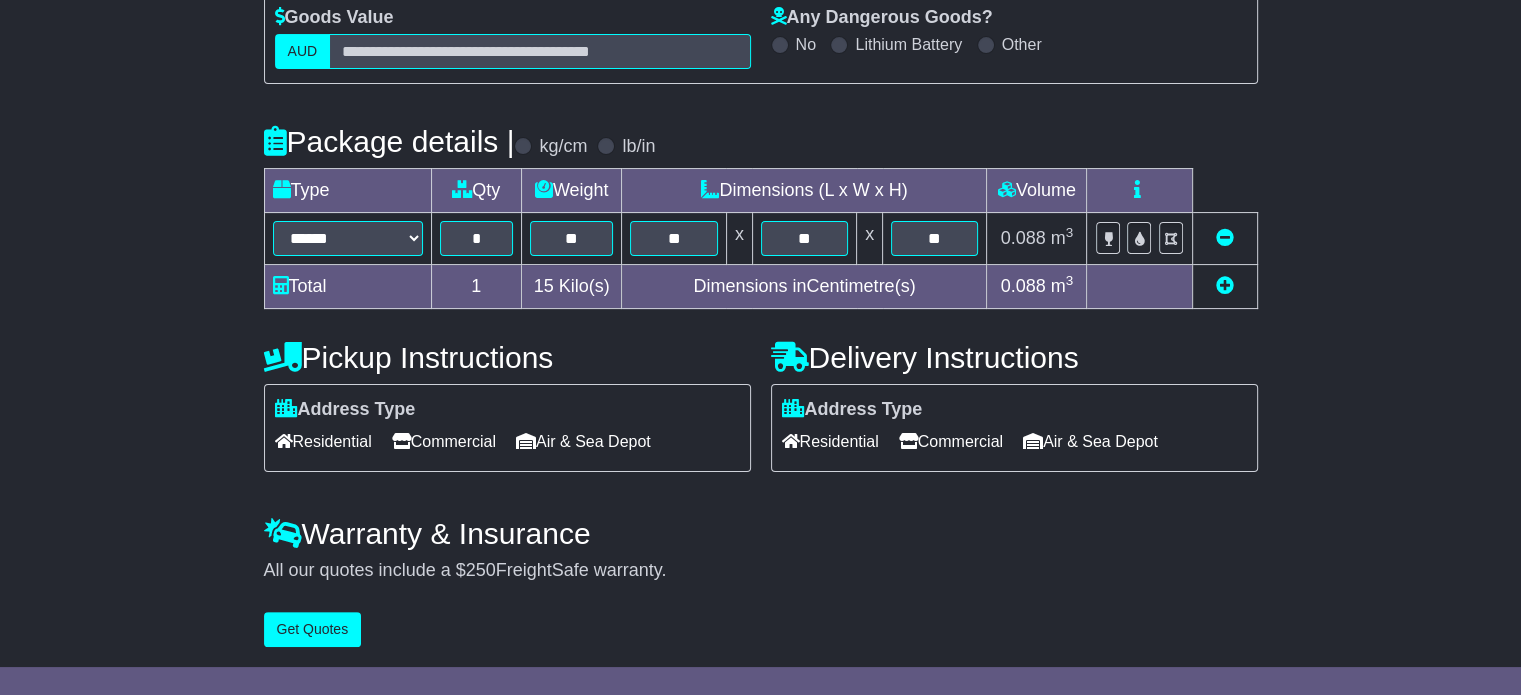 click on "Residential" at bounding box center (830, 441) 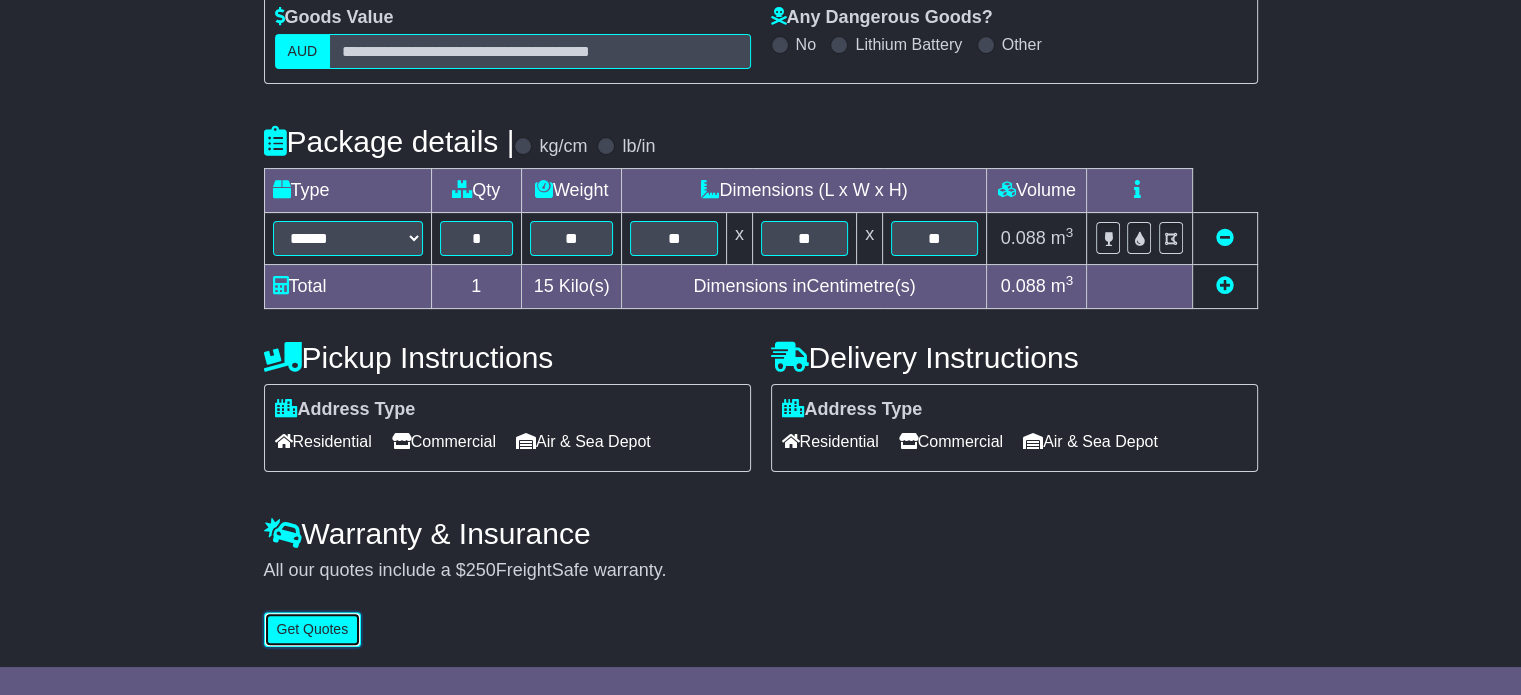 click on "Get Quotes" at bounding box center [313, 629] 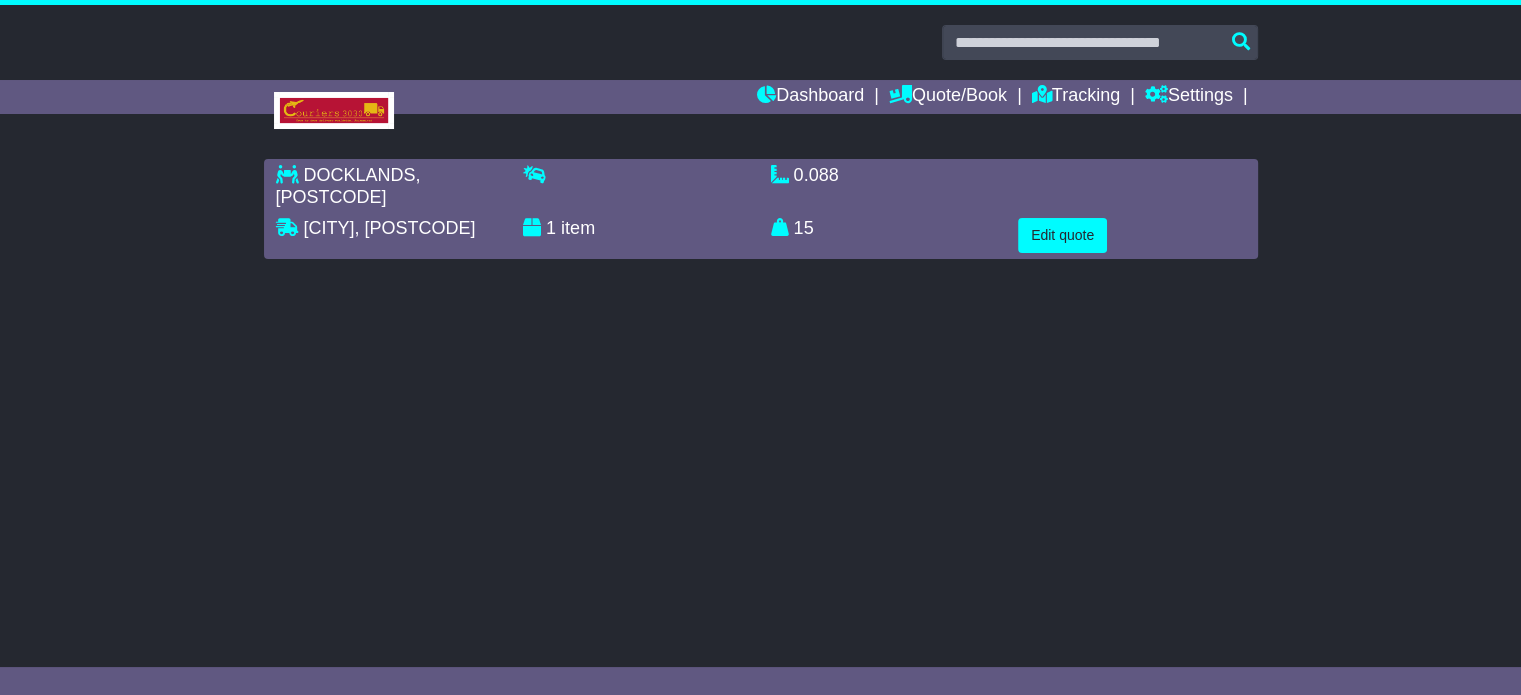 scroll, scrollTop: 0, scrollLeft: 0, axis: both 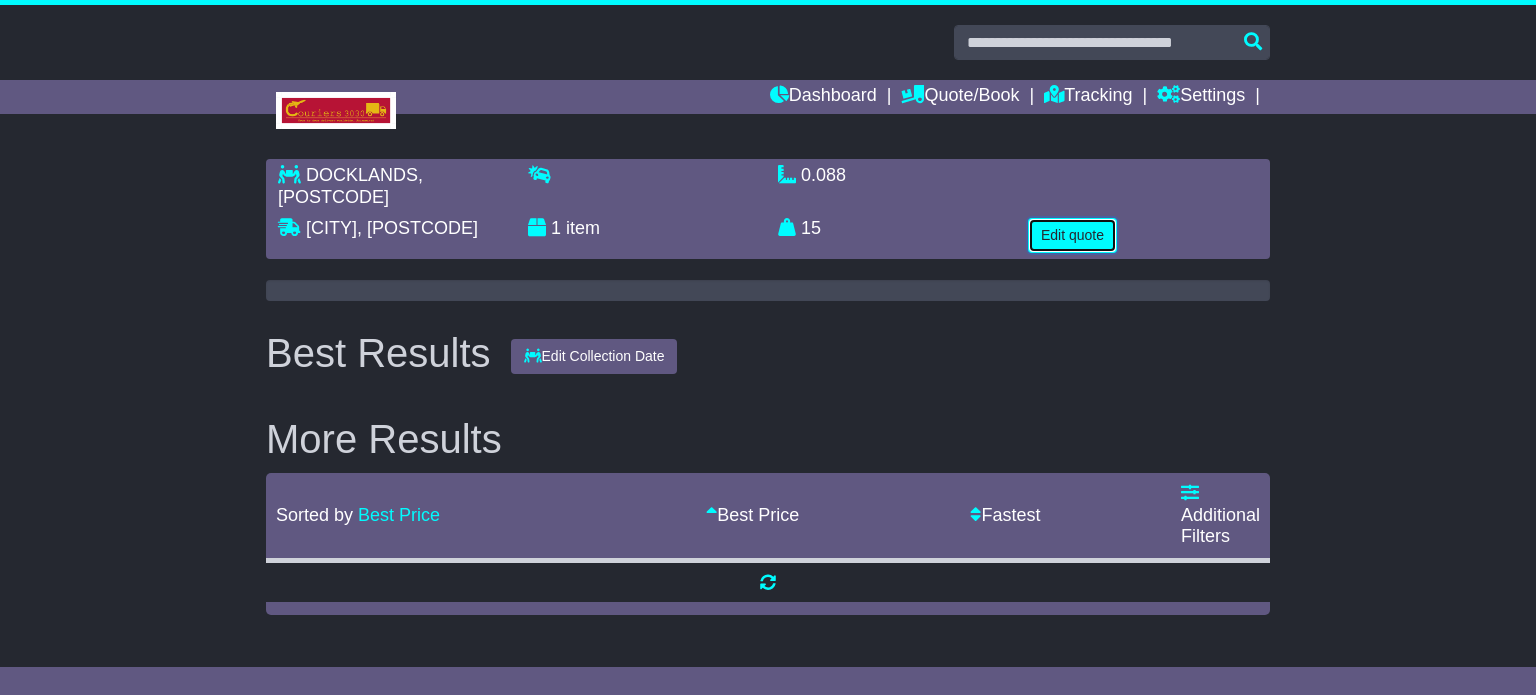 type 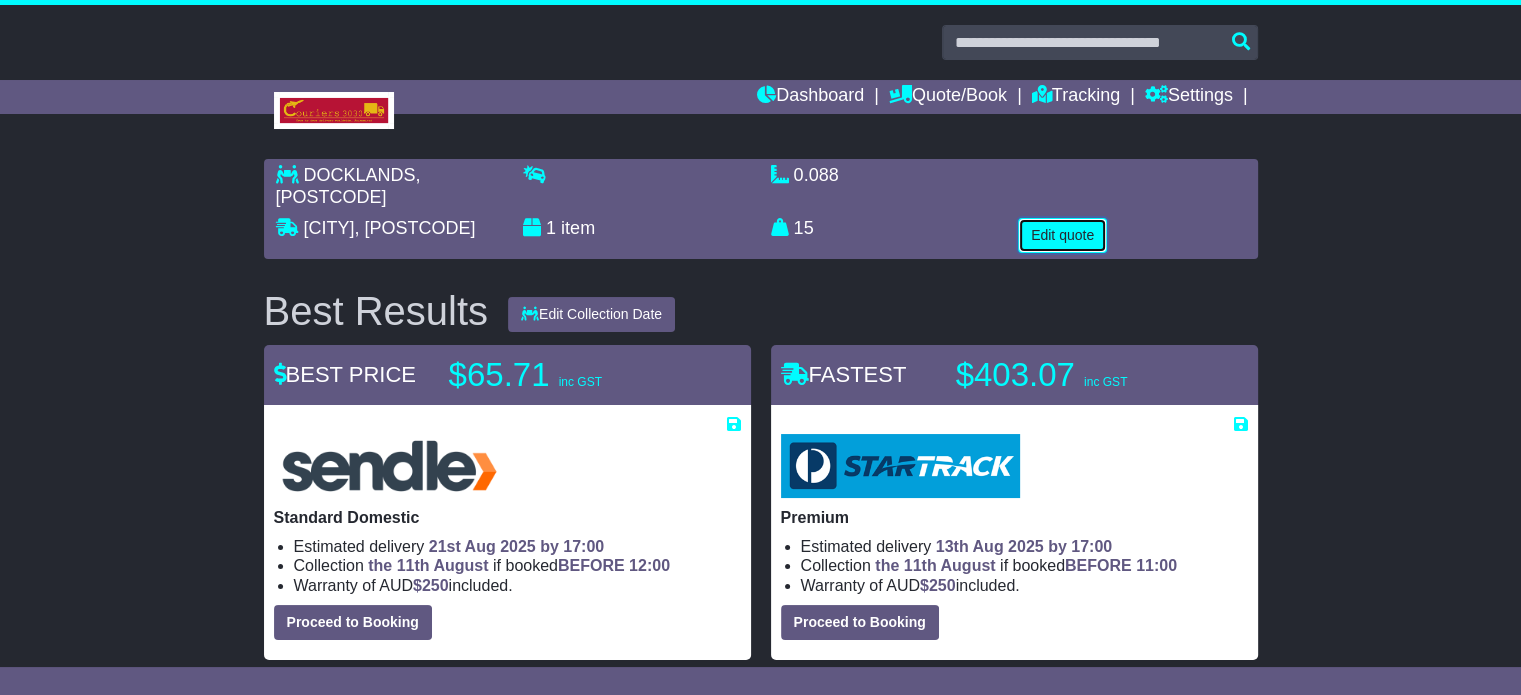 click on "Edit quote" at bounding box center (1062, 235) 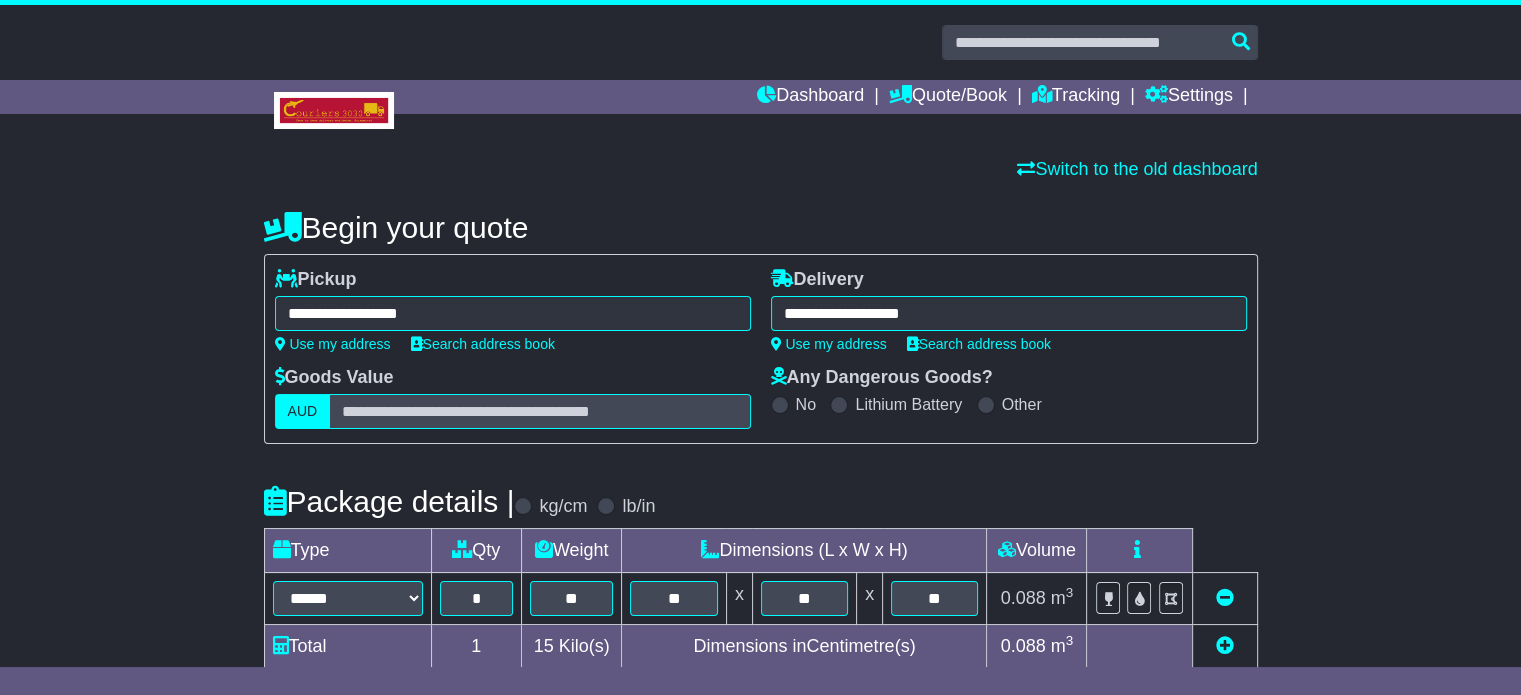click on "**********" at bounding box center [760, 604] 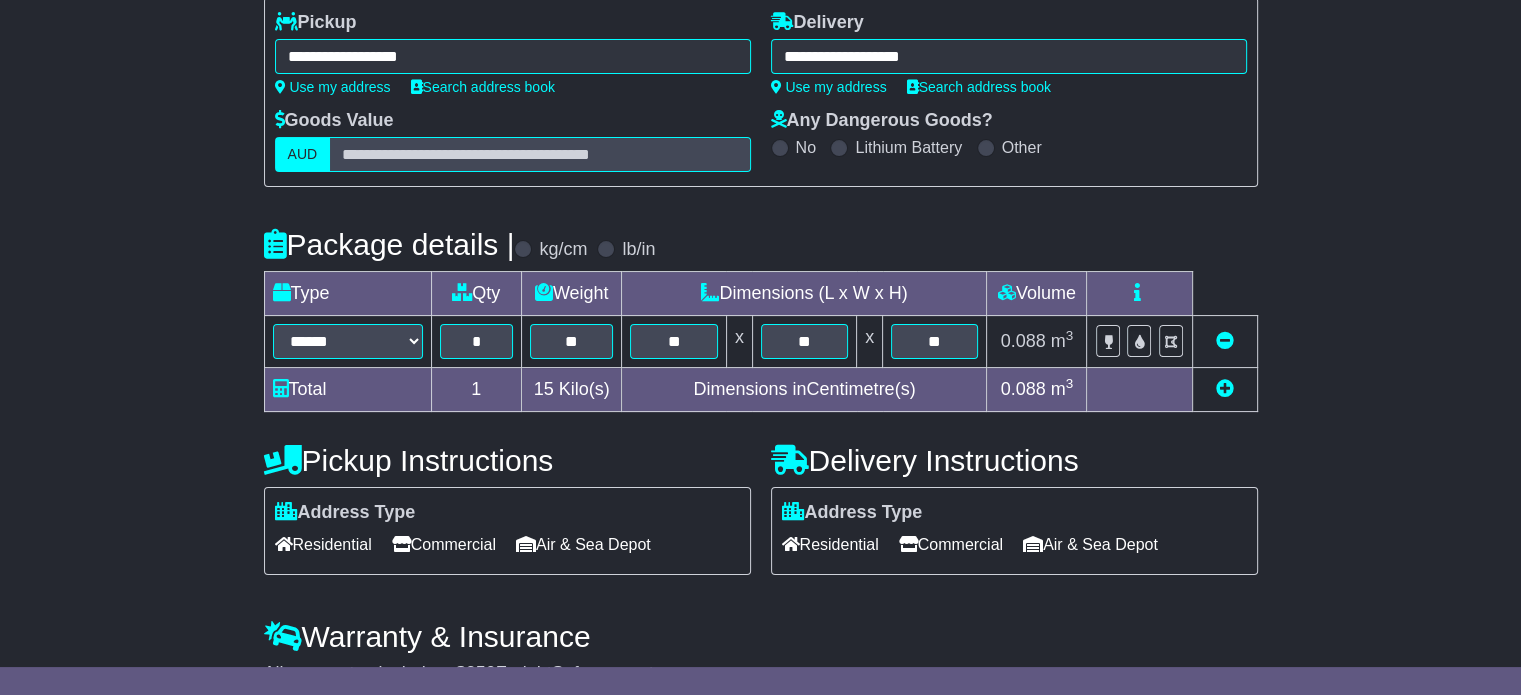 scroll, scrollTop: 361, scrollLeft: 0, axis: vertical 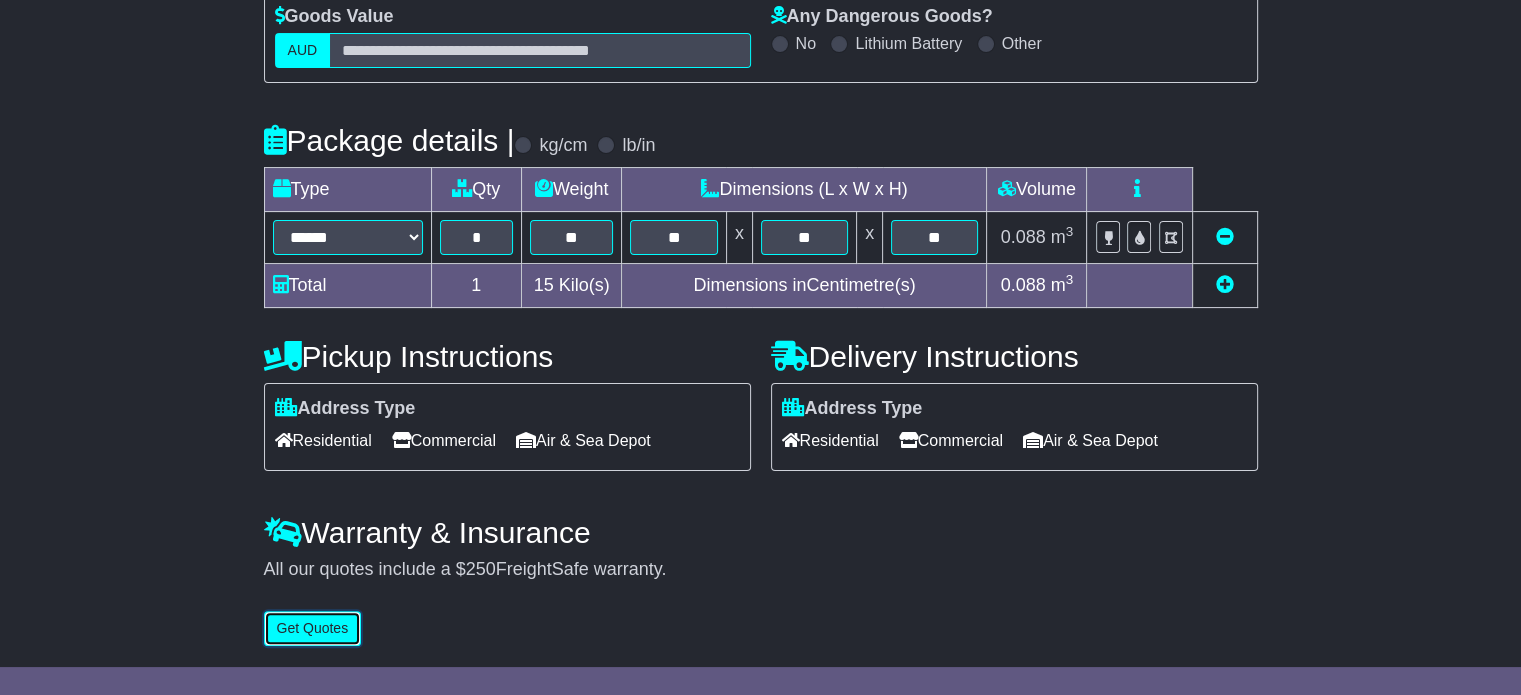 click on "Get Quotes" at bounding box center [313, 628] 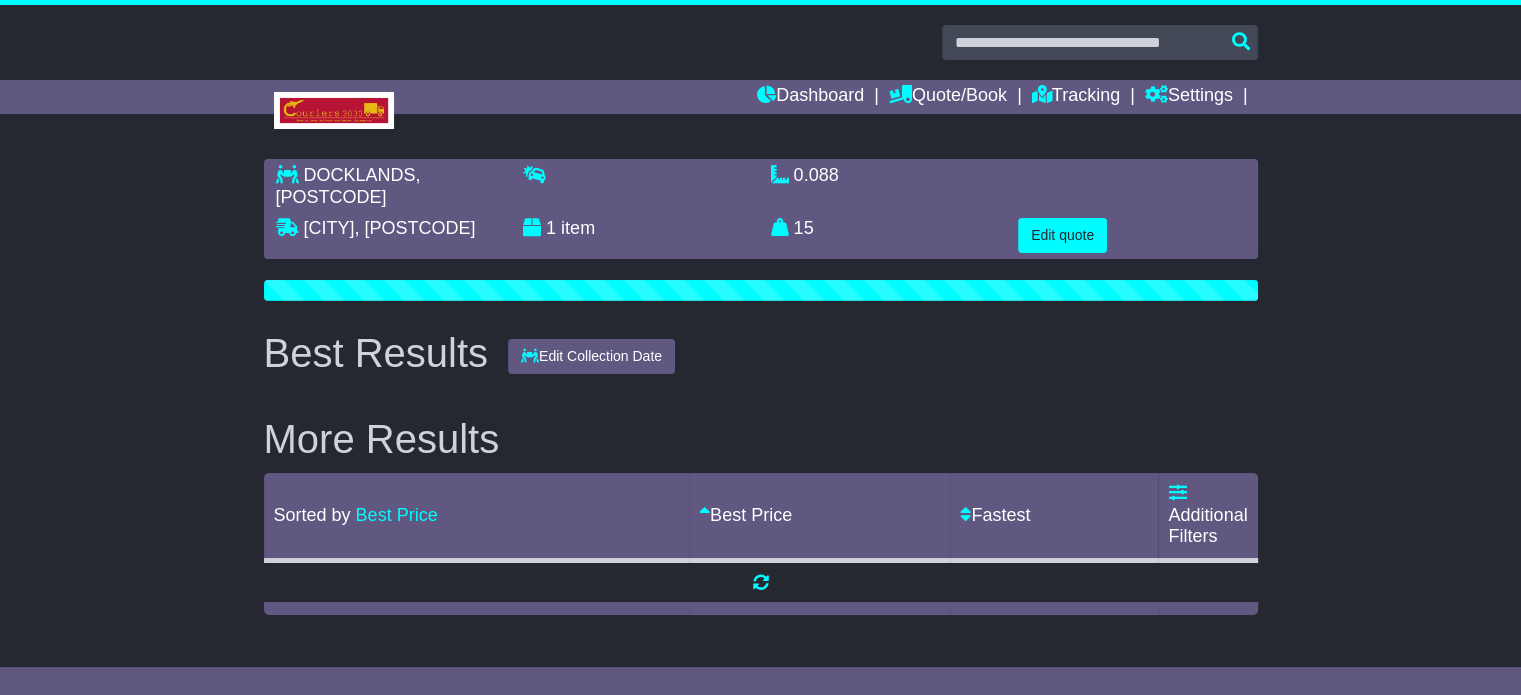 scroll, scrollTop: 0, scrollLeft: 0, axis: both 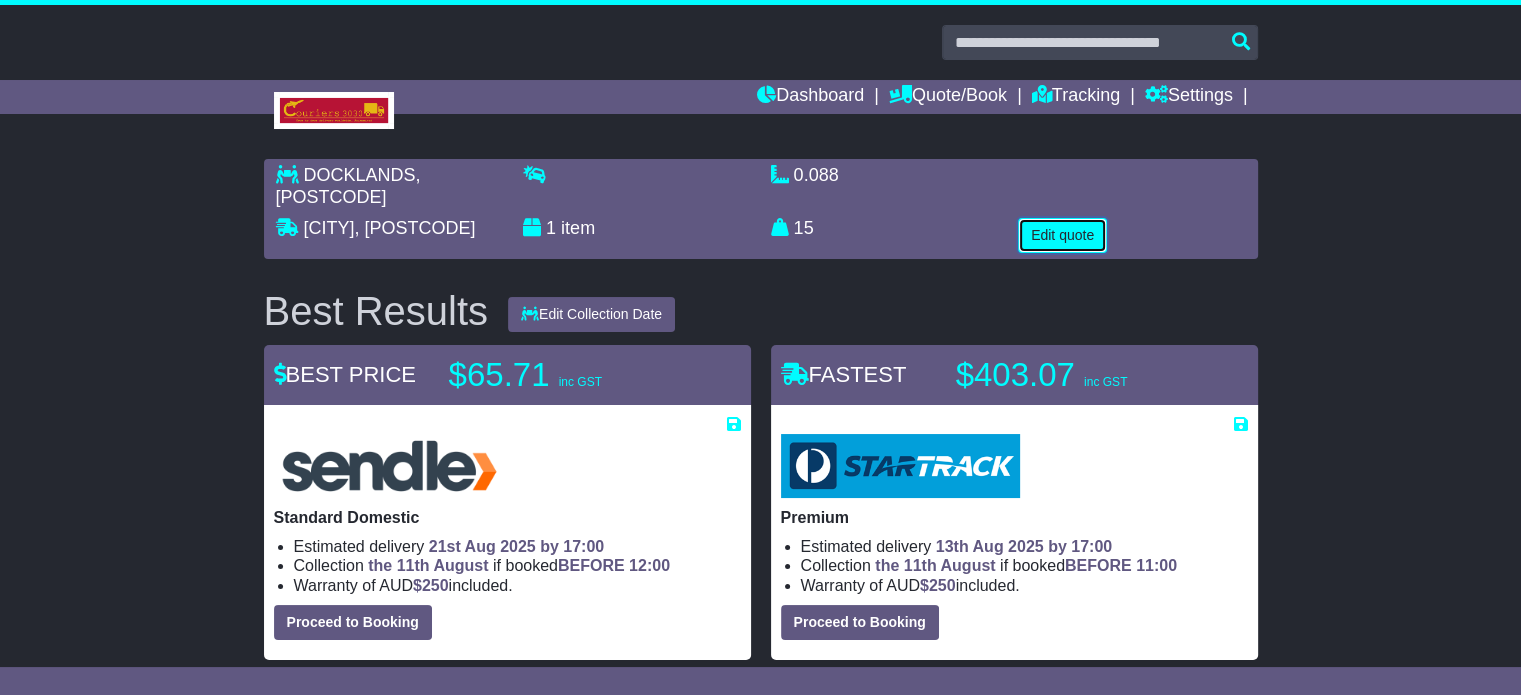 click on "Edit quote" at bounding box center [1062, 235] 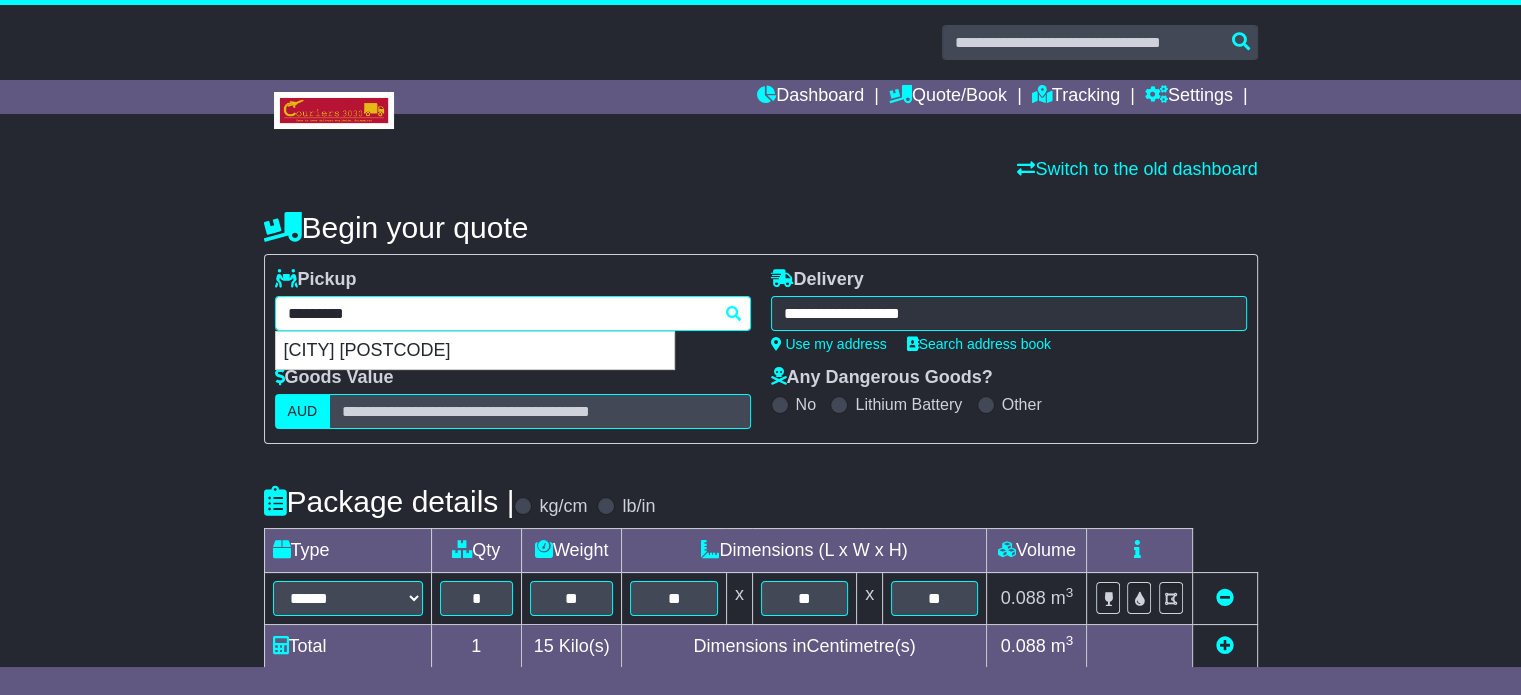 click on "**********" at bounding box center (513, 313) 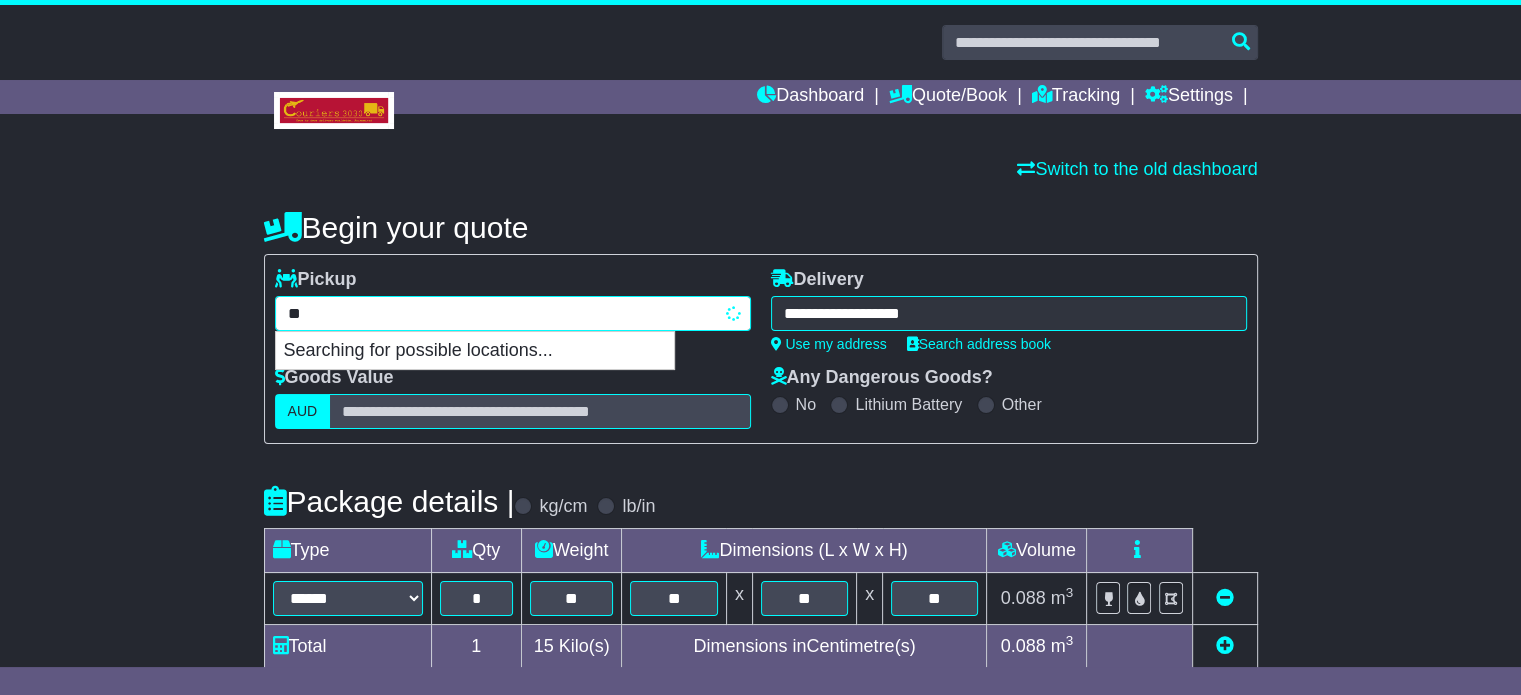 type on "*" 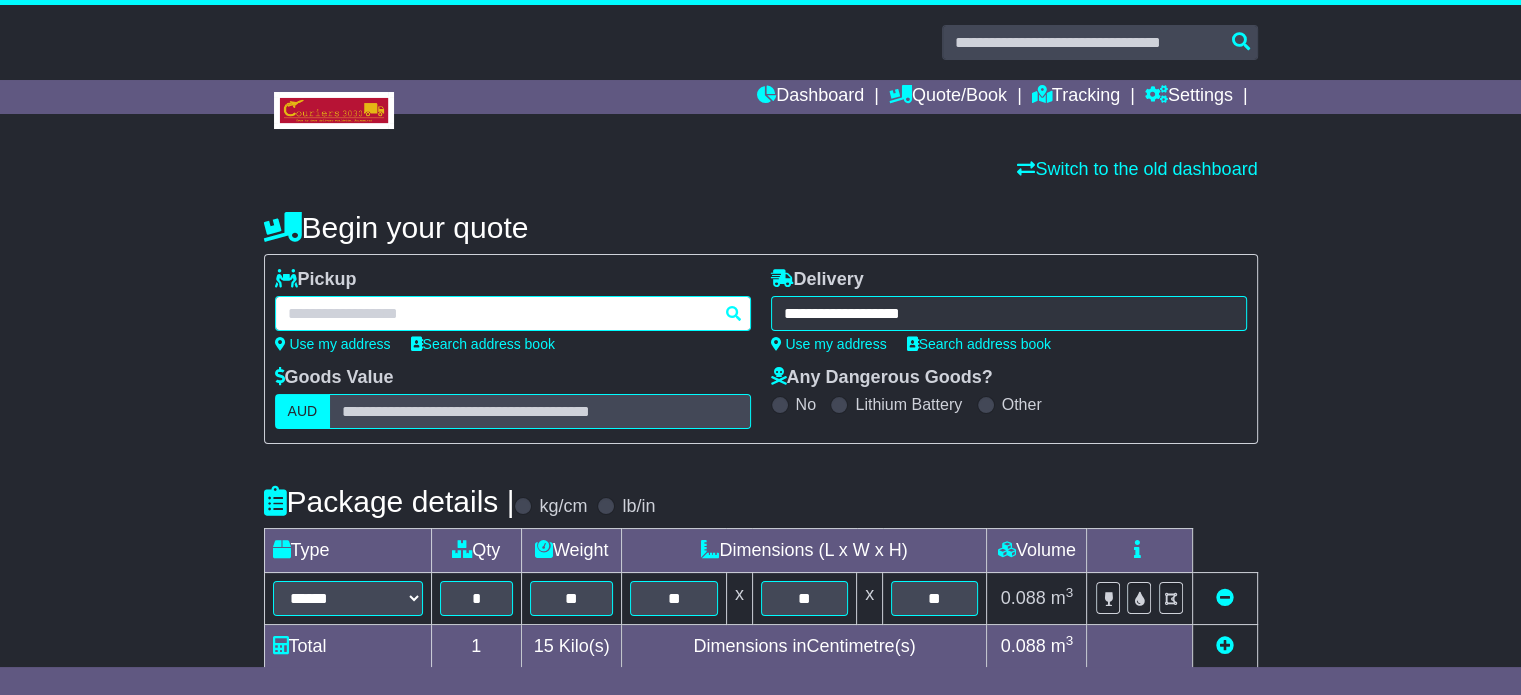 paste on "******" 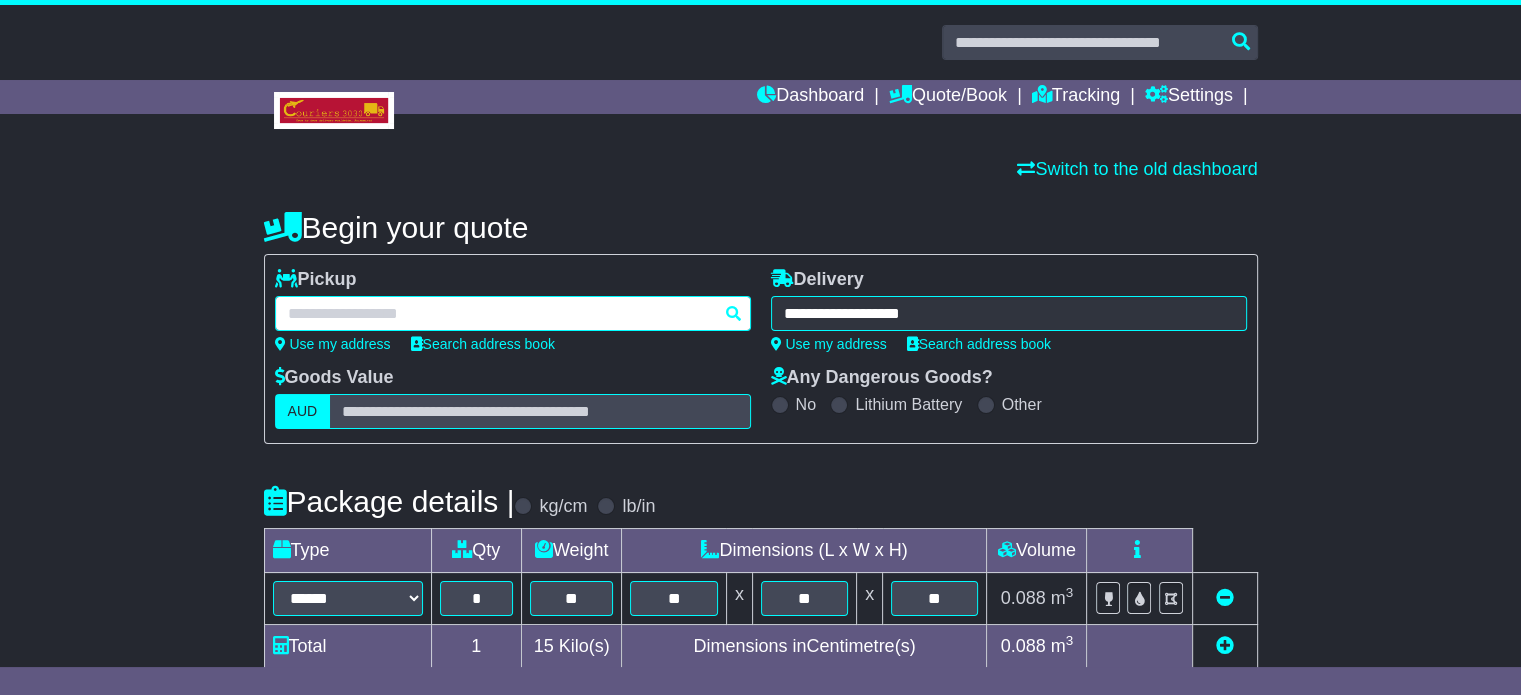type on "******" 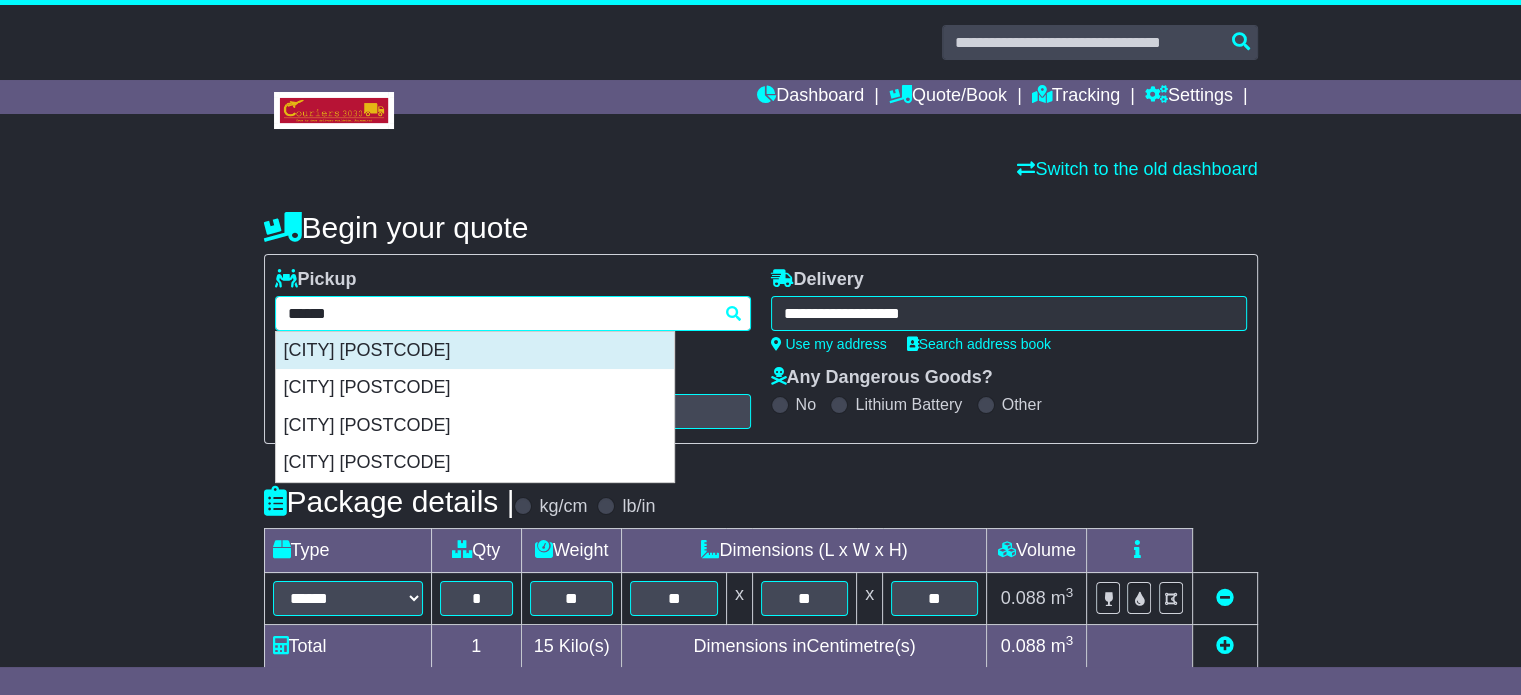 click on "ECHUCA 3564" at bounding box center (475, 351) 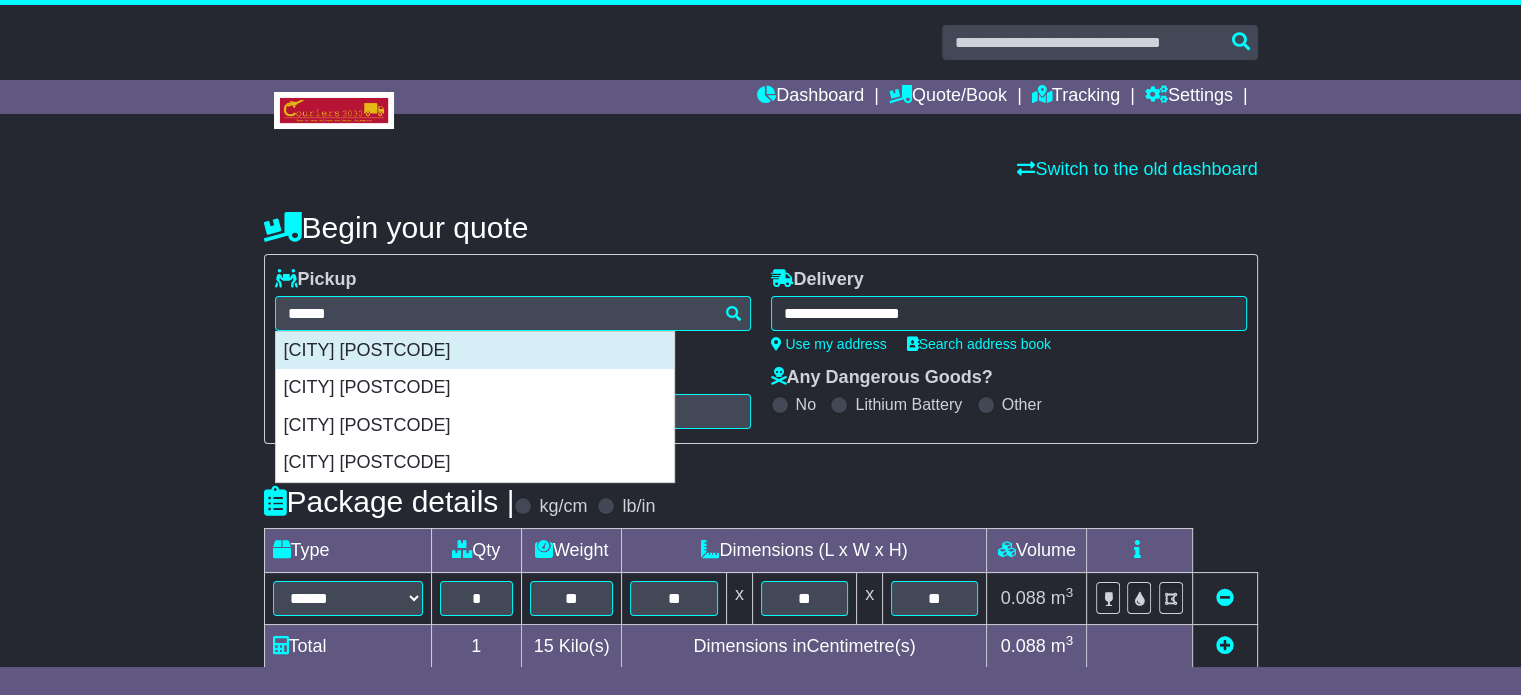type on "**********" 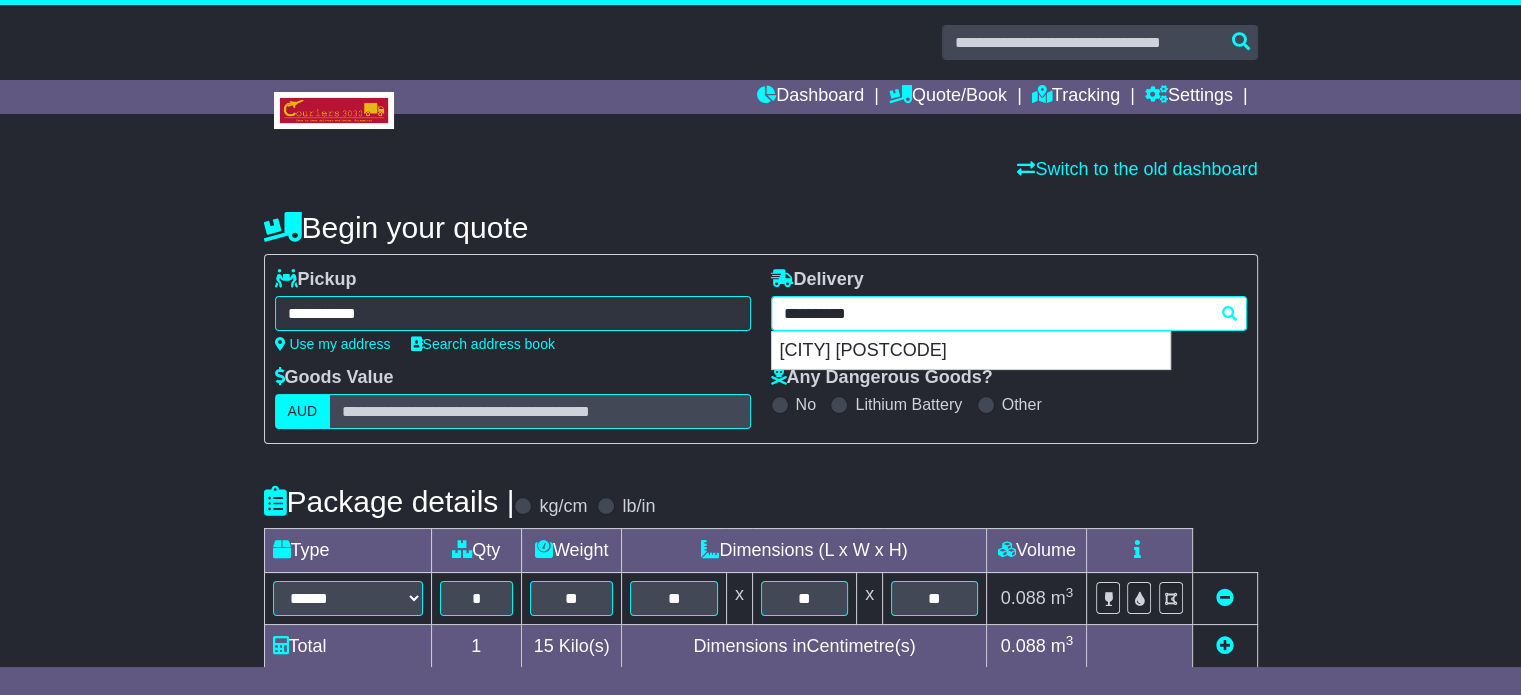 click on "**********" at bounding box center (1009, 313) 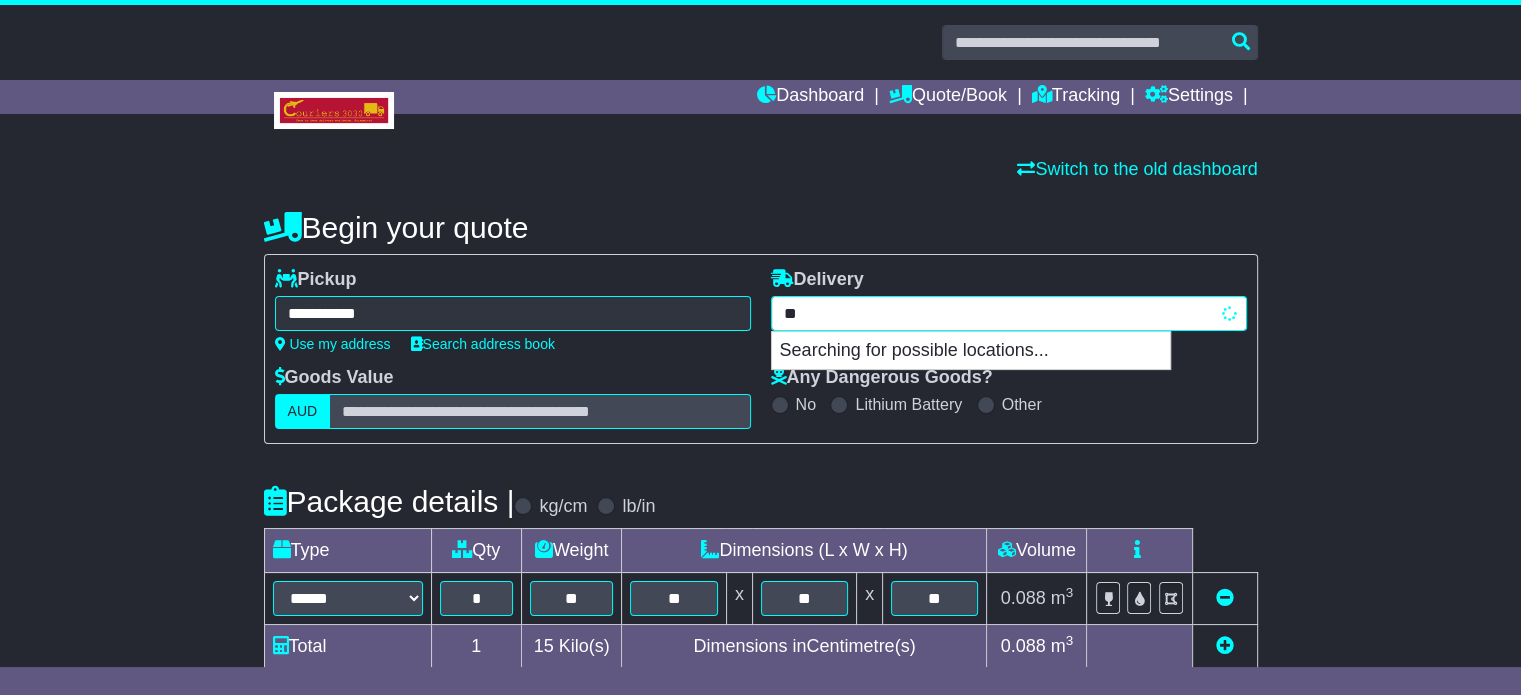 type on "*" 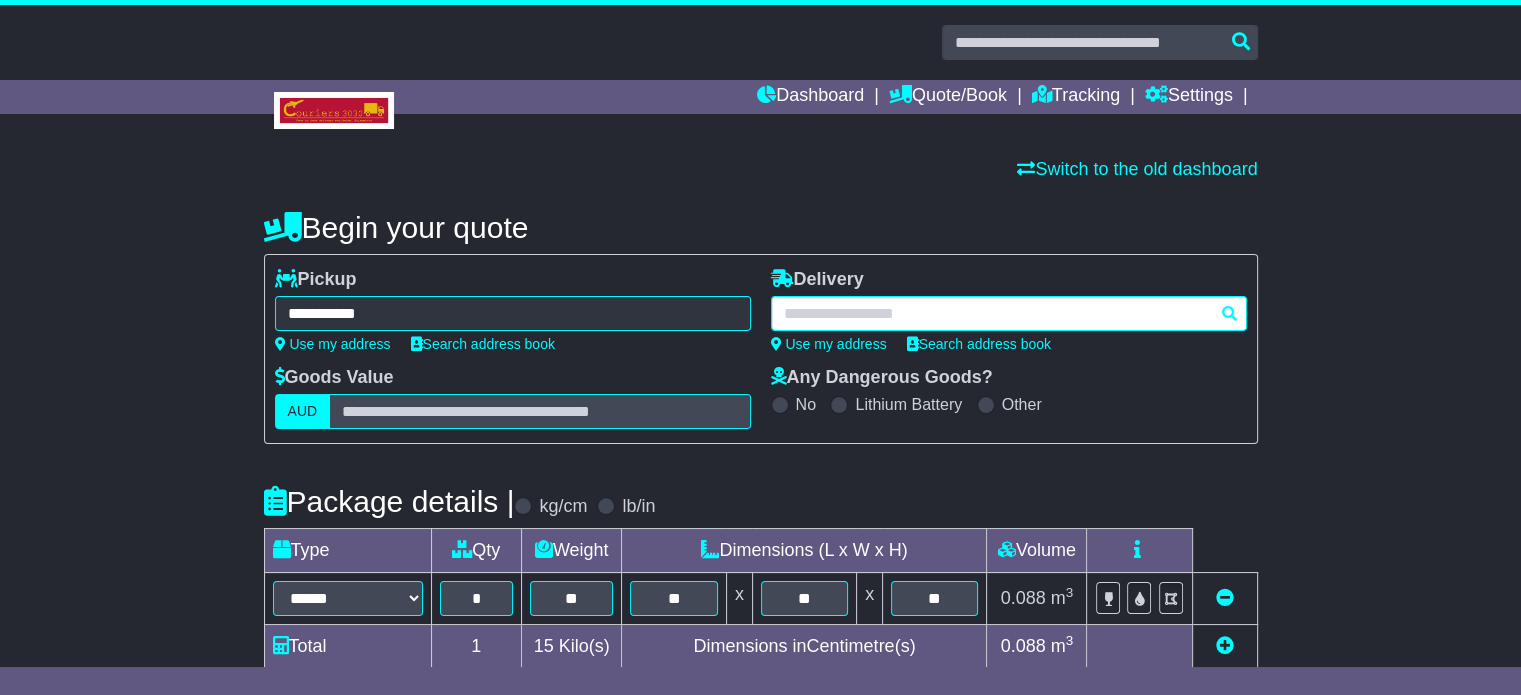paste on "*****" 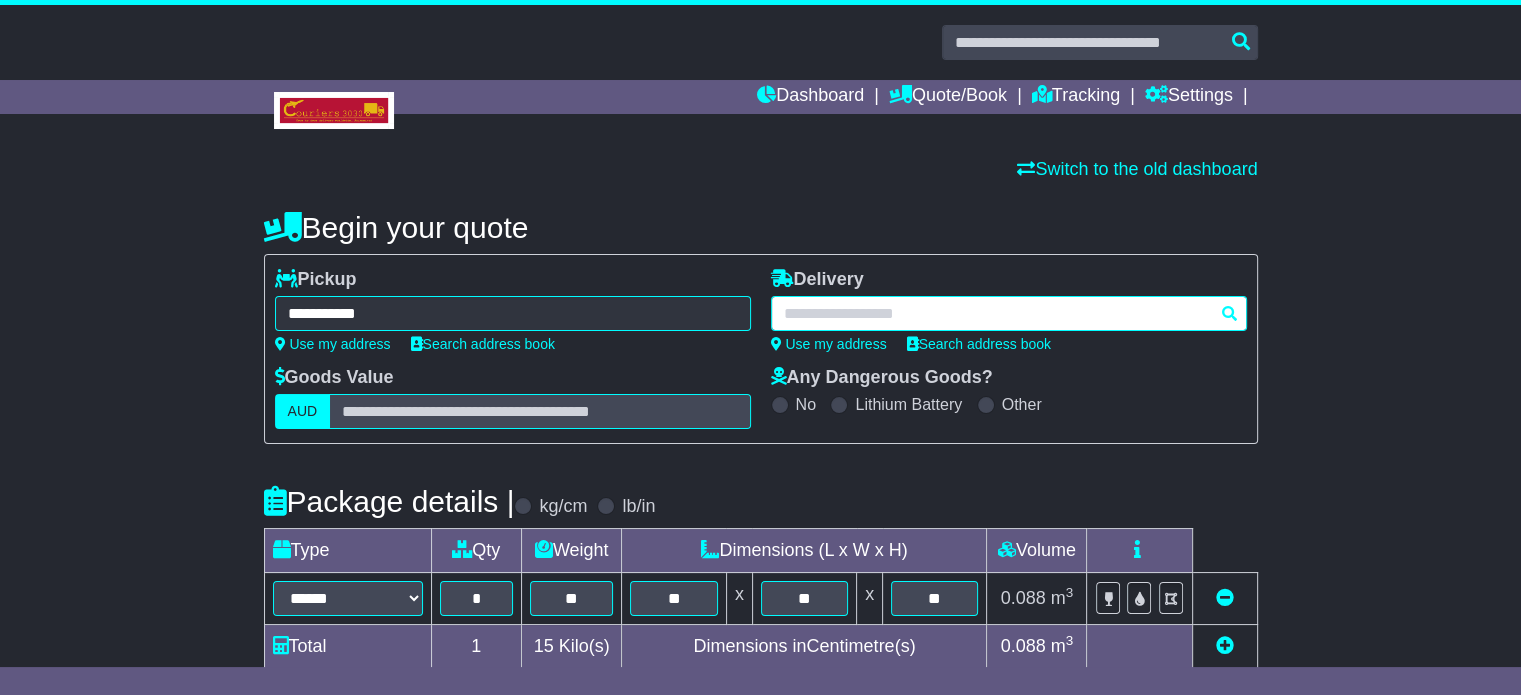type on "*****" 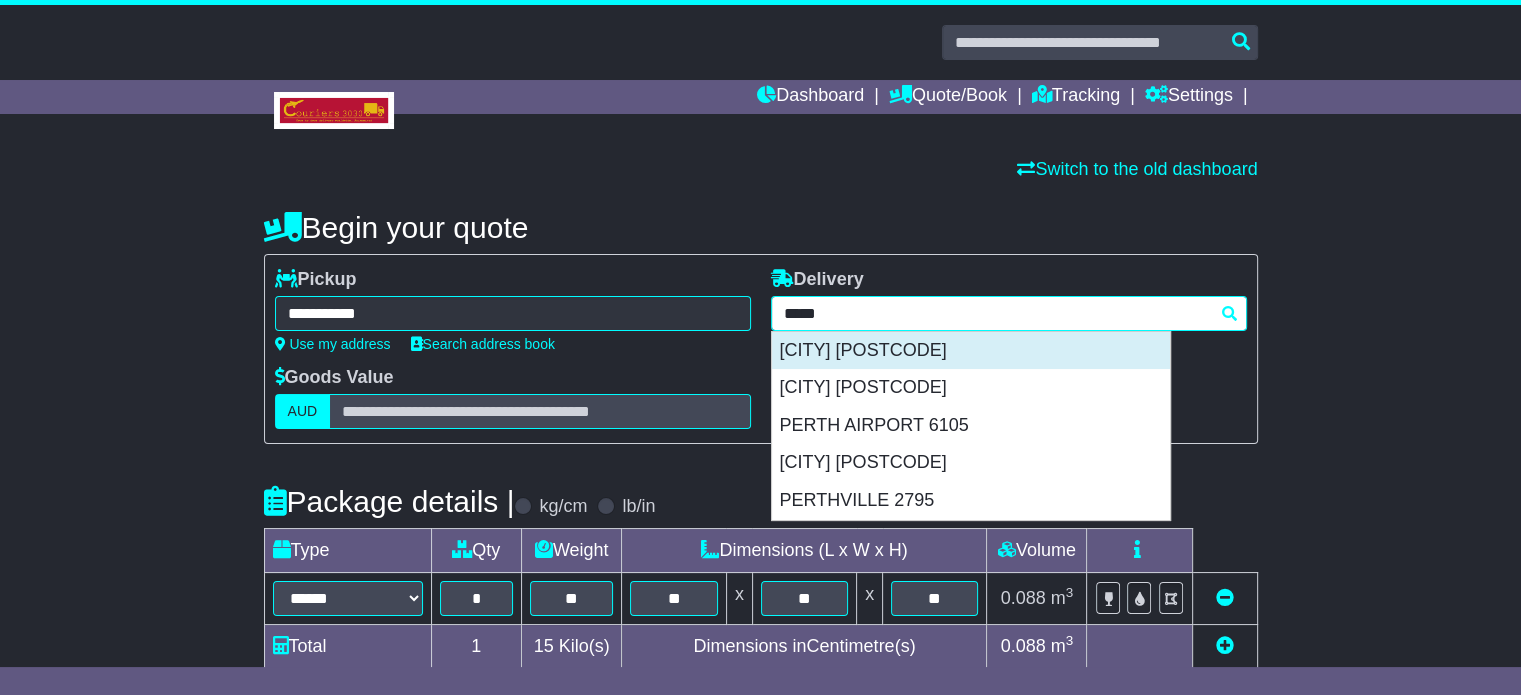 click on "PERTH 6000" at bounding box center [971, 351] 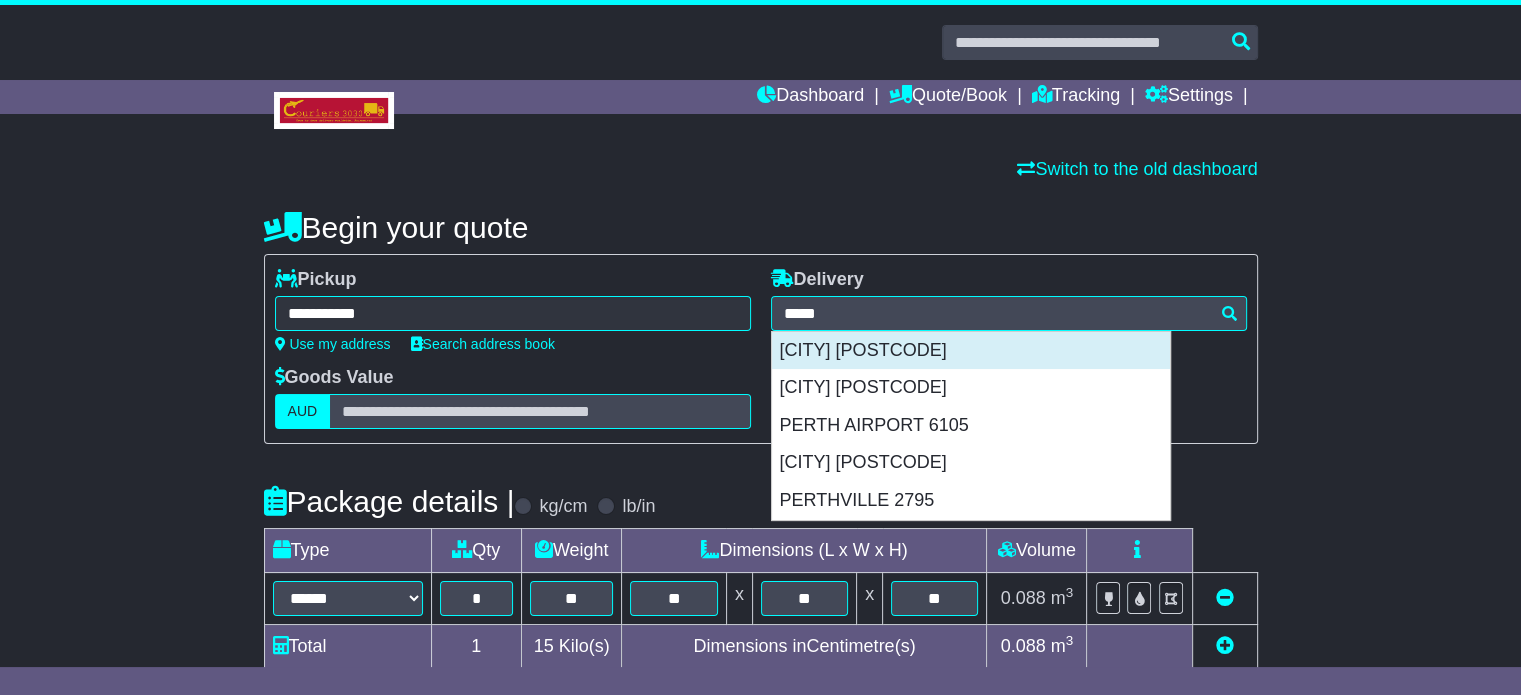 type on "**********" 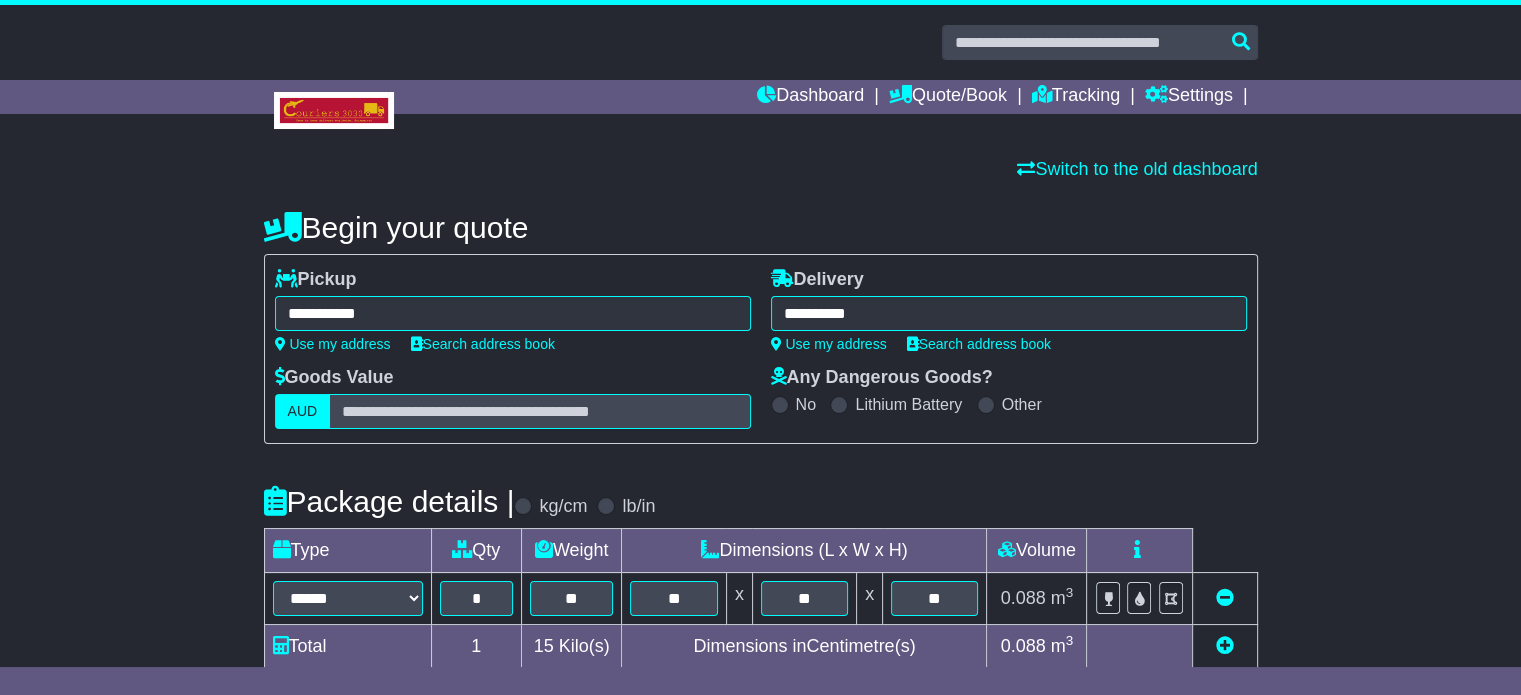 click on "Begin your quote" at bounding box center (761, 227) 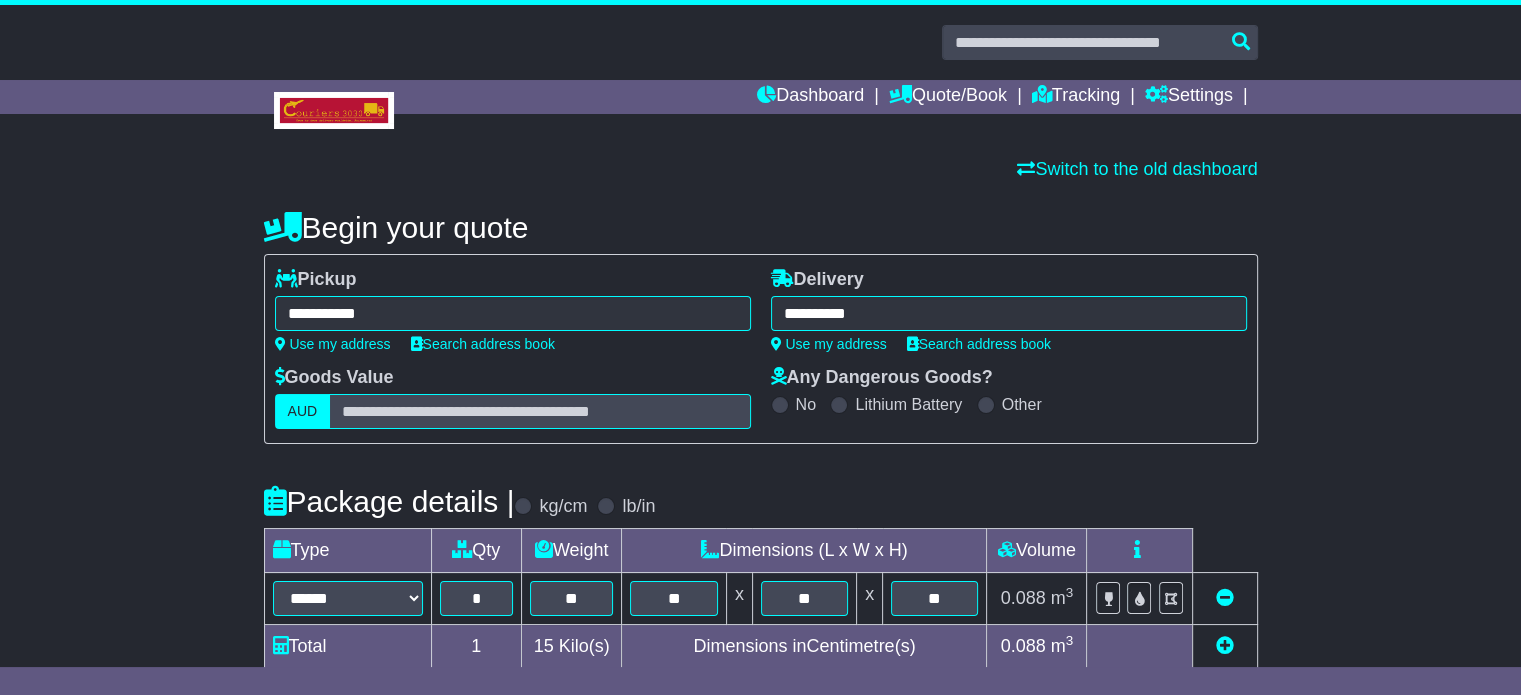 click on "Package details |
kg/cm
lb/in" at bounding box center [761, 501] 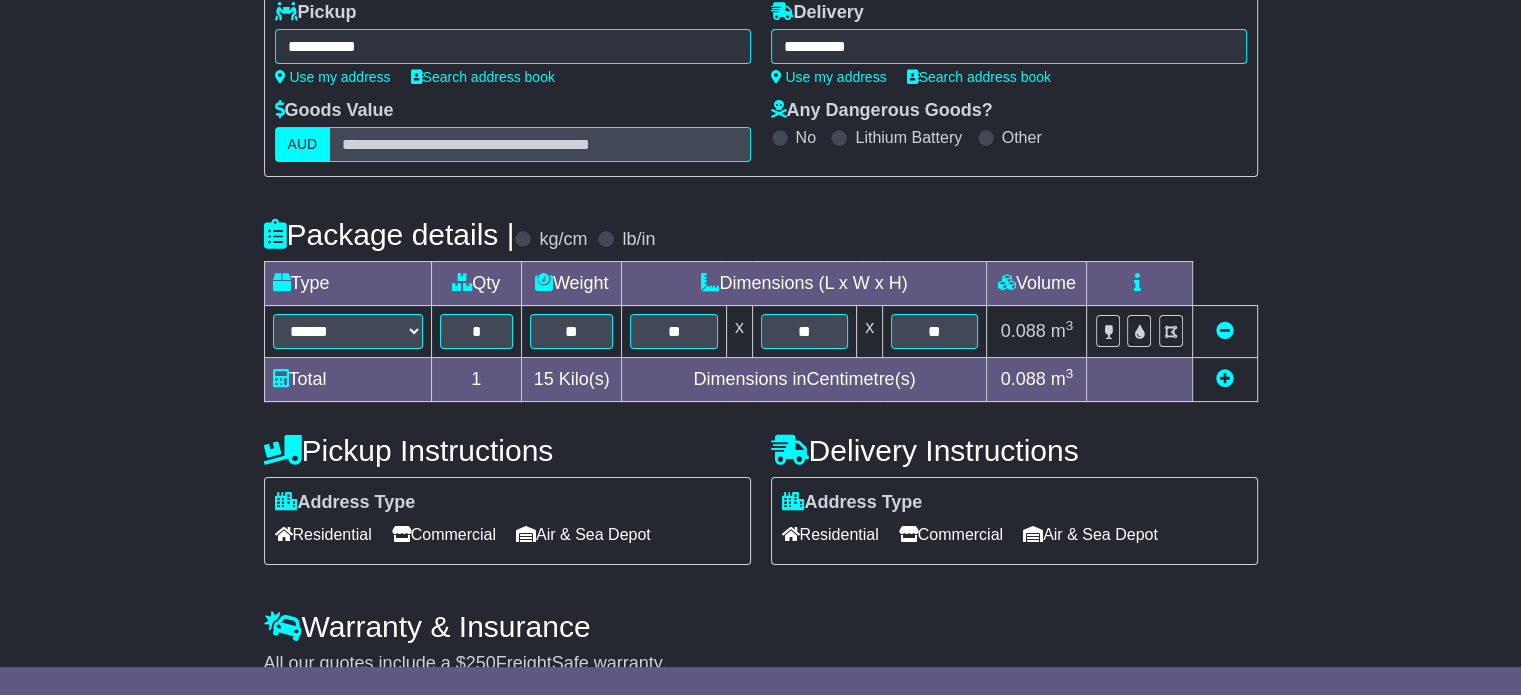 scroll, scrollTop: 320, scrollLeft: 0, axis: vertical 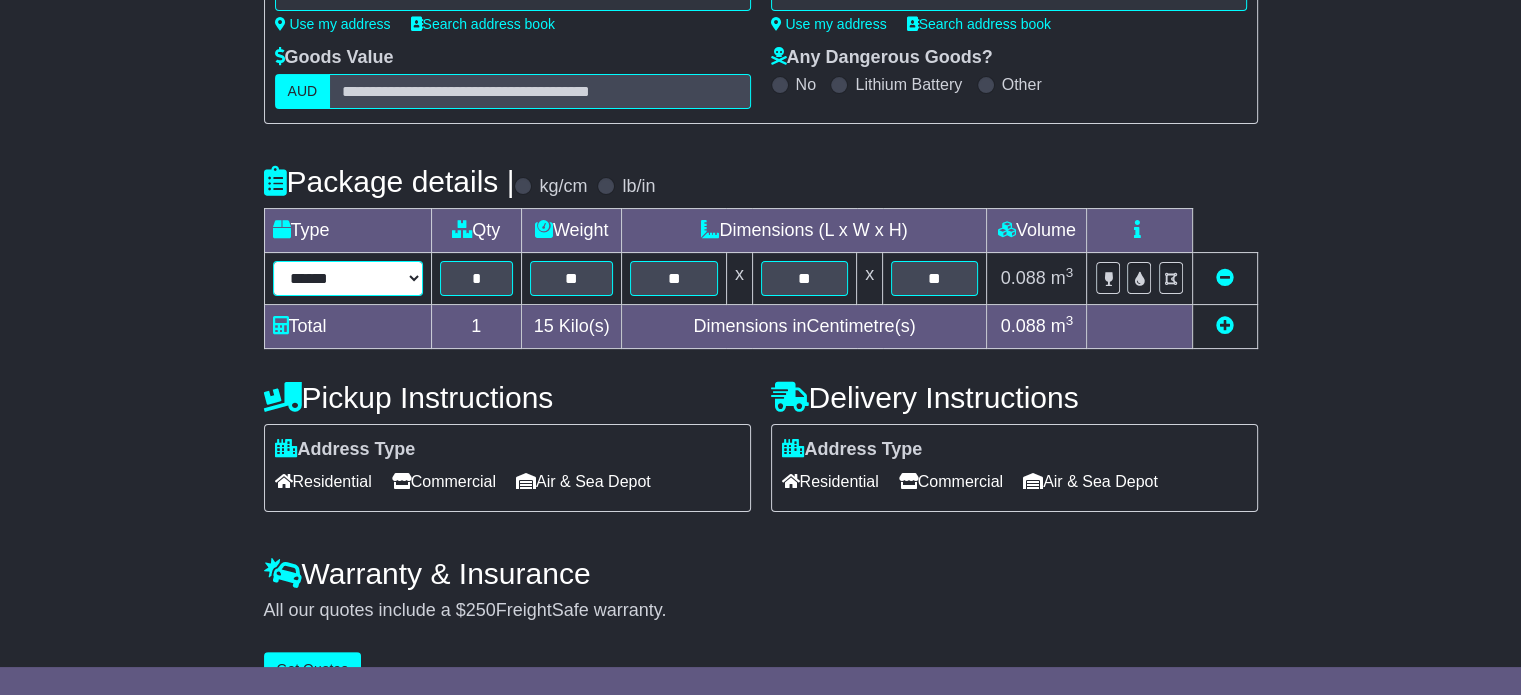 click on "****** ****** *** ******** ***** **** **** ****** *** *******" at bounding box center [348, 278] 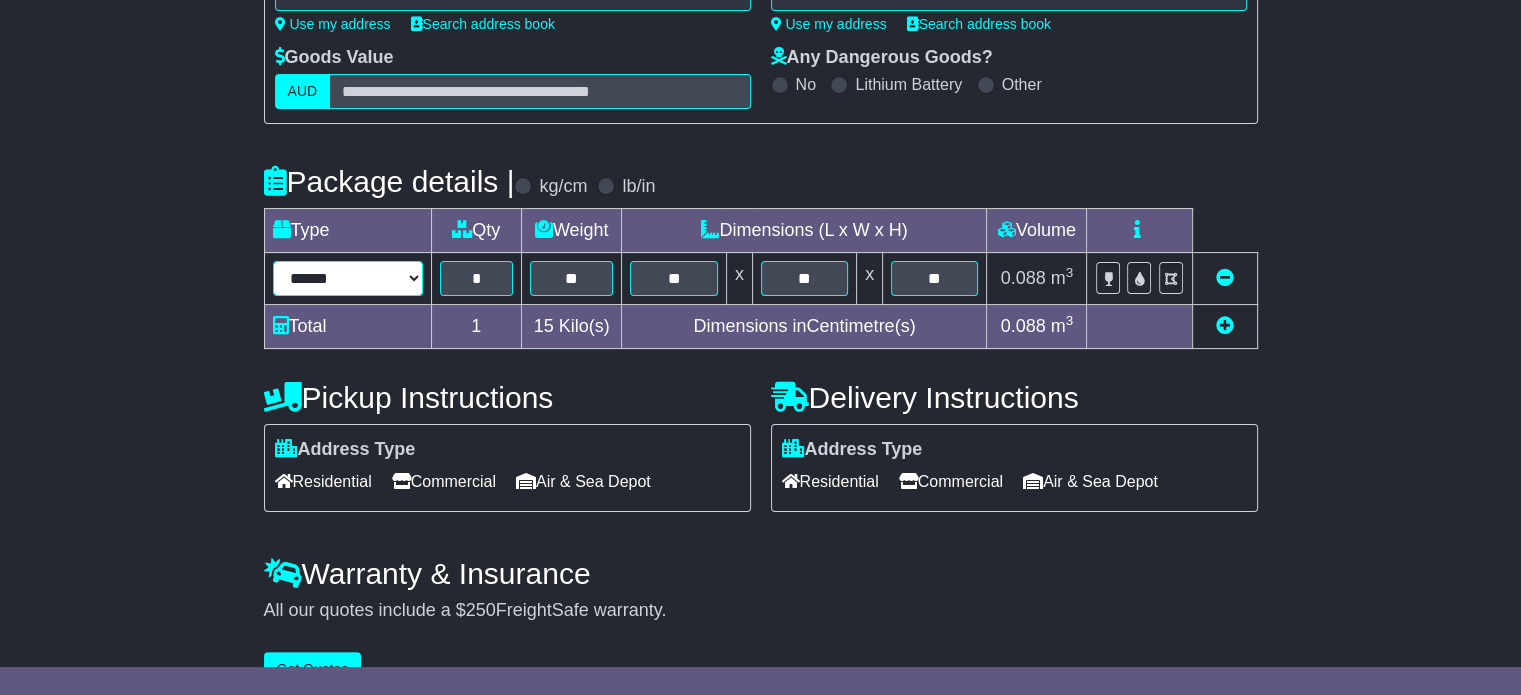 select on "*****" 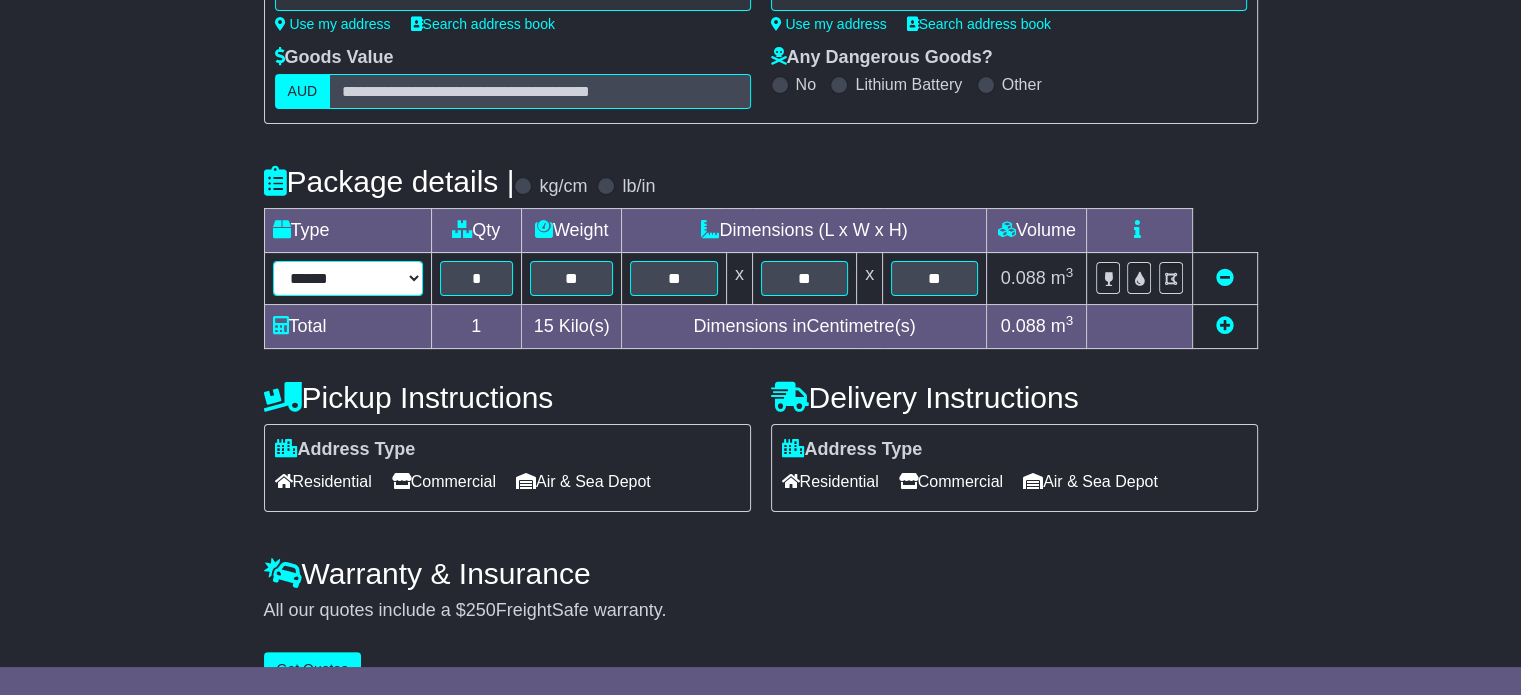 click on "****** ****** *** ******** ***** **** **** ****** *** *******" at bounding box center [348, 278] 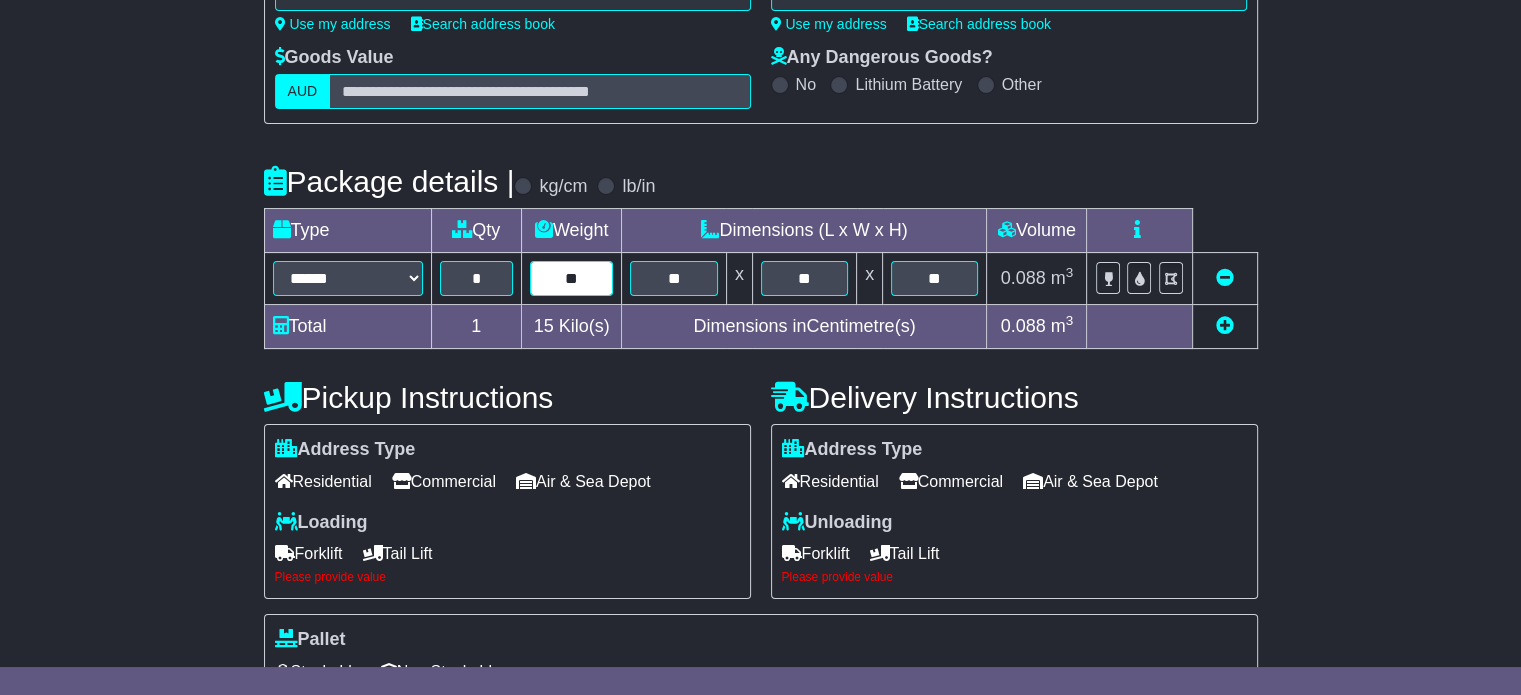 click on "**" at bounding box center (572, 278) 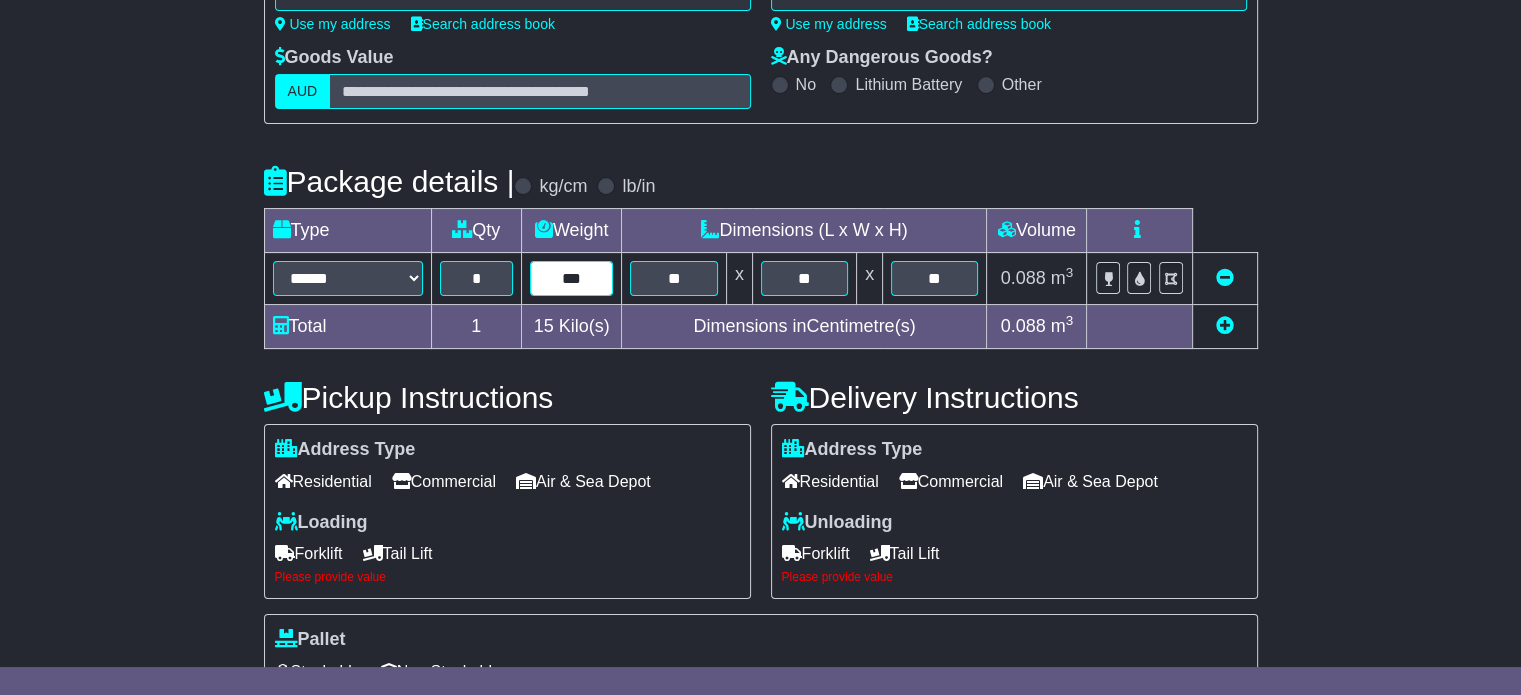 type on "***" 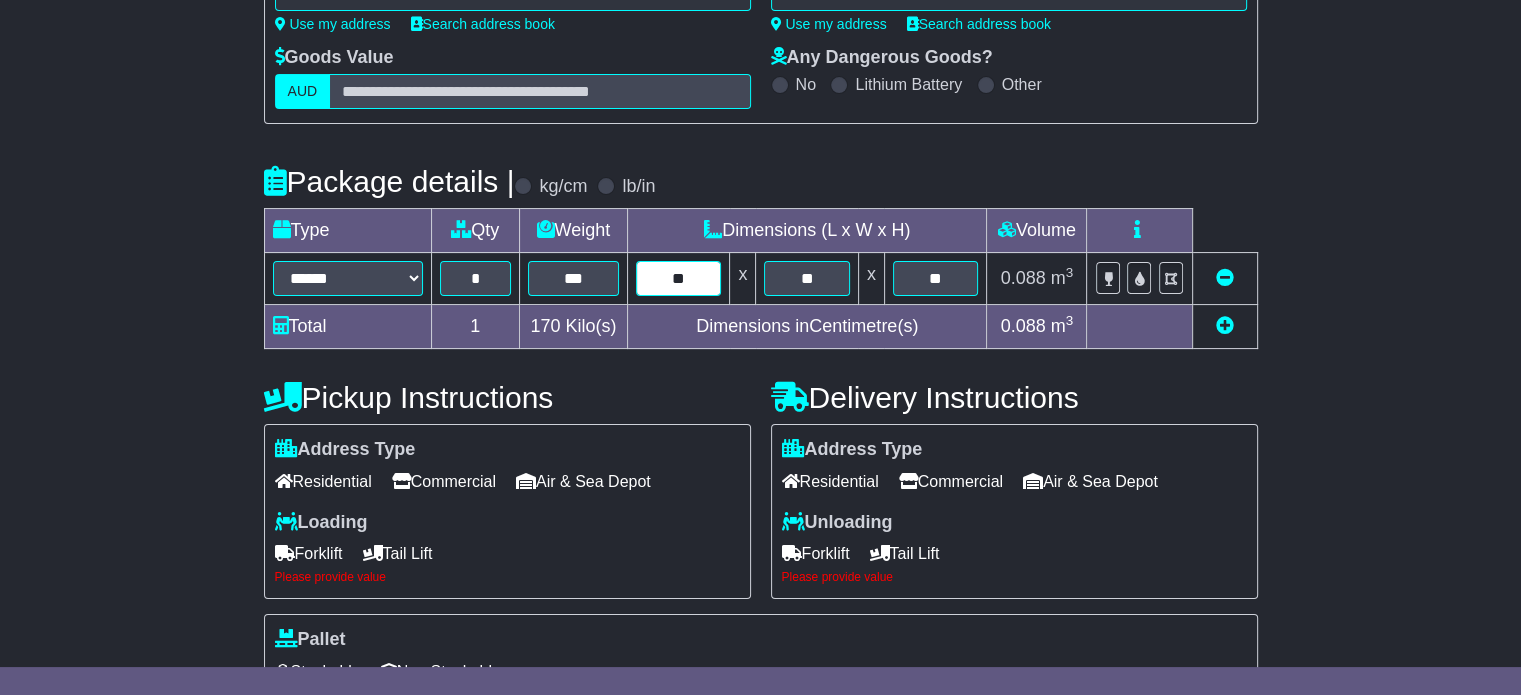 click on "**" at bounding box center [678, 278] 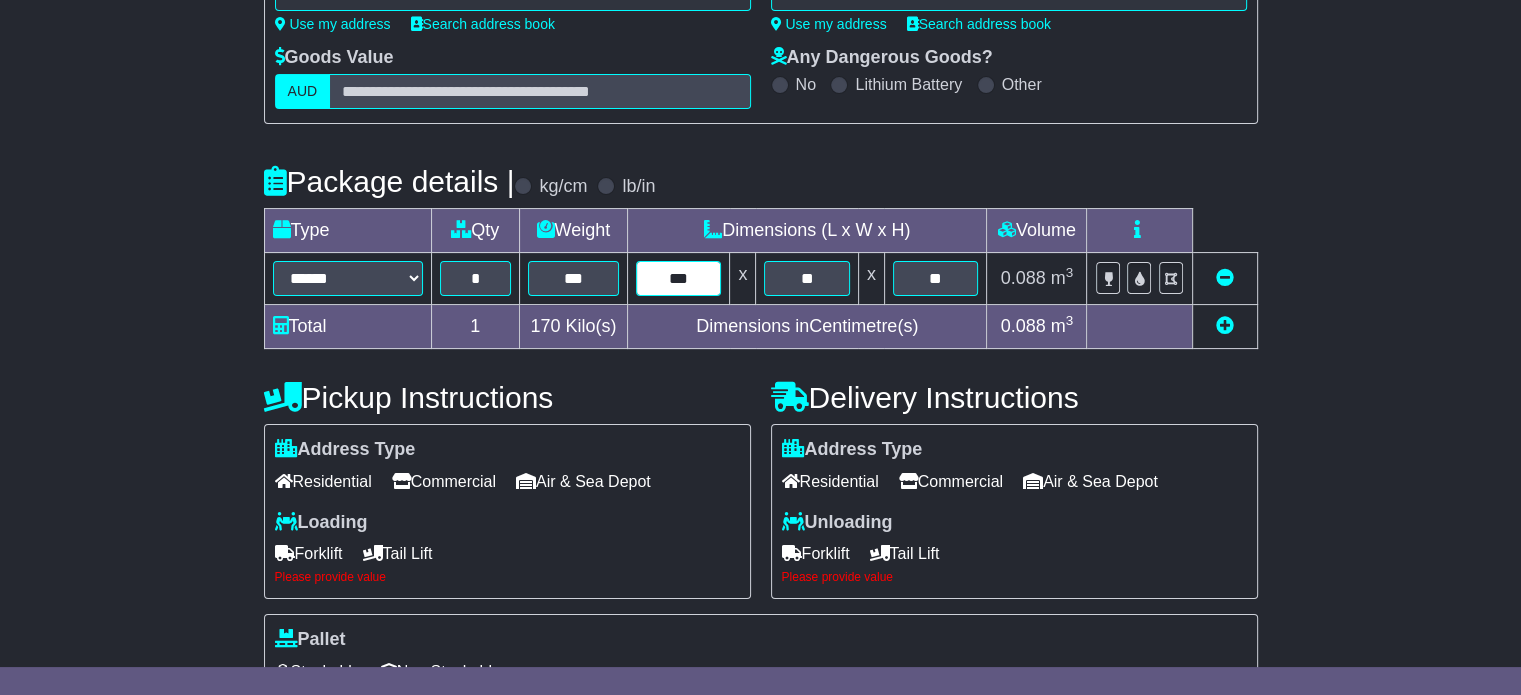type on "***" 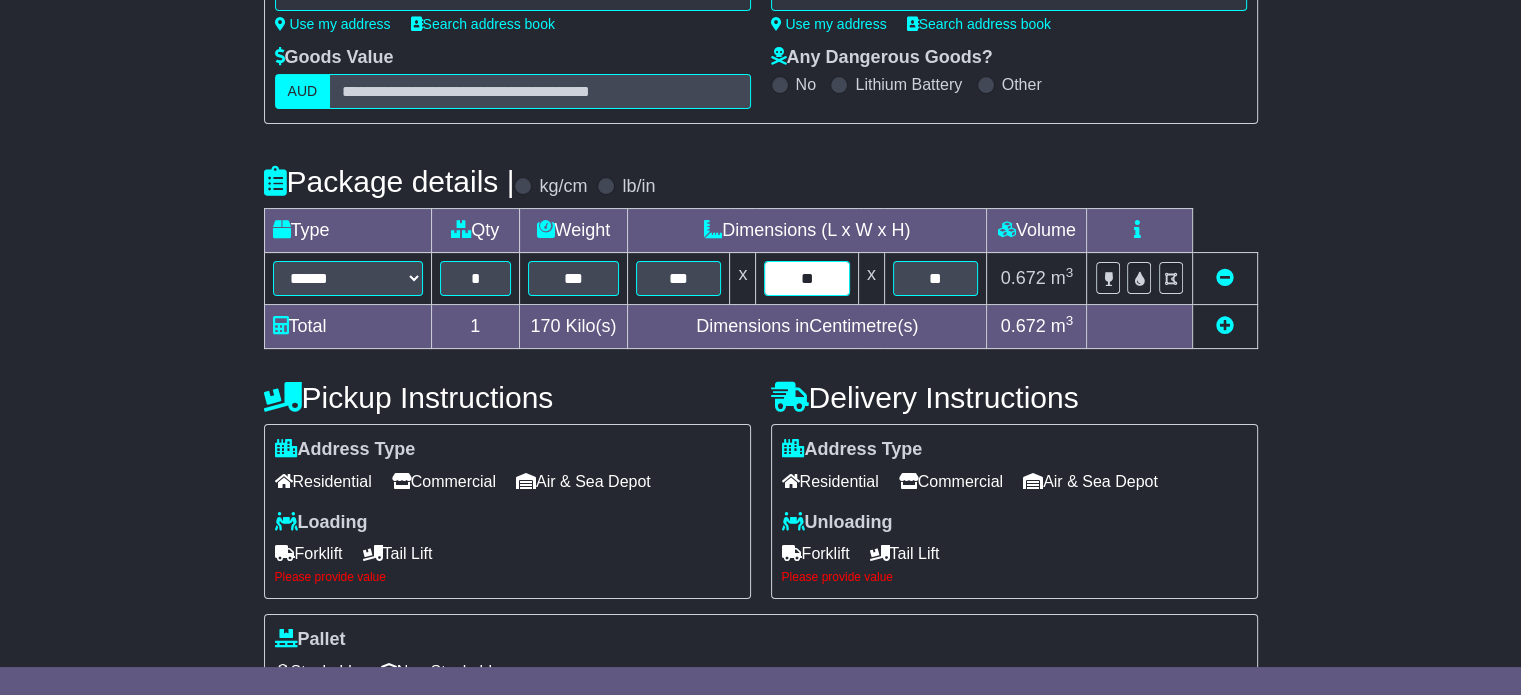 click on "**" at bounding box center (806, 278) 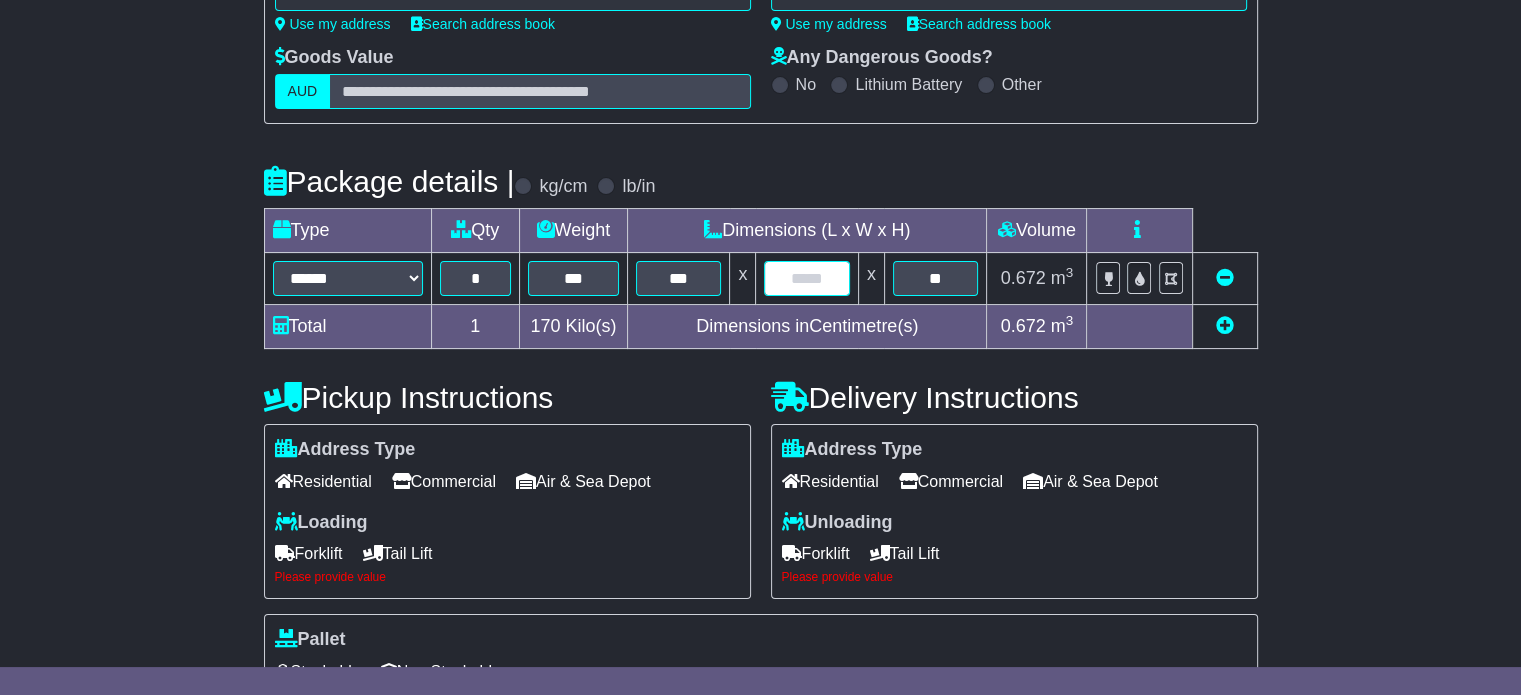 type 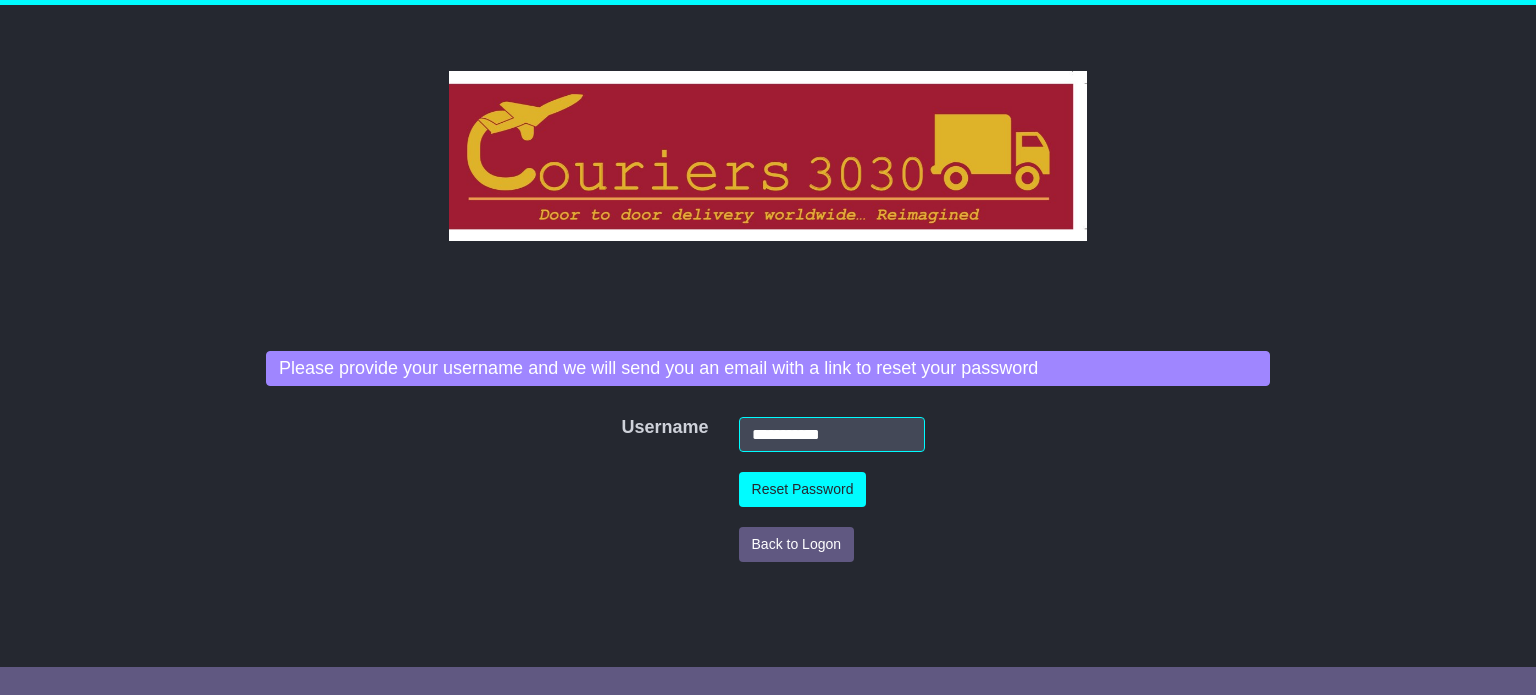 scroll, scrollTop: 0, scrollLeft: 0, axis: both 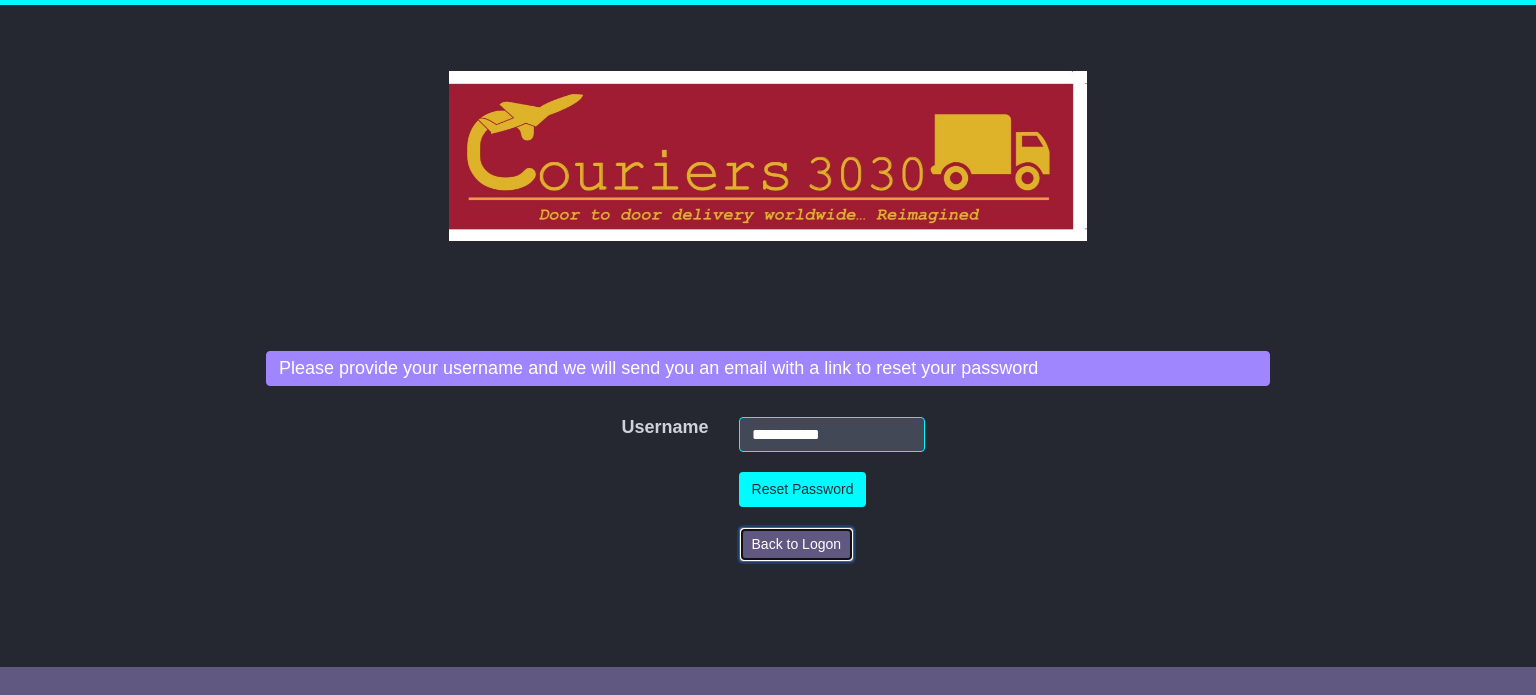 click on "Back to Logon" at bounding box center (797, 544) 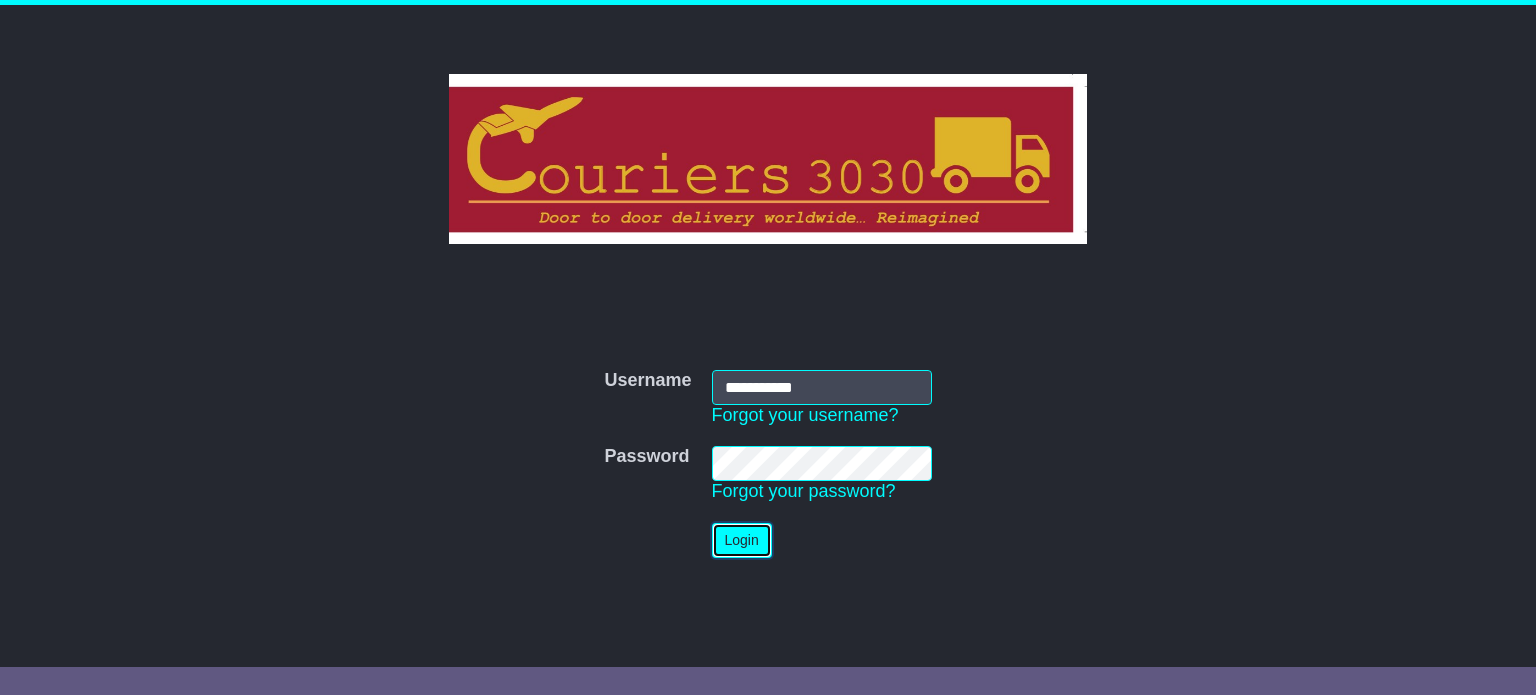 click on "Login" at bounding box center [742, 540] 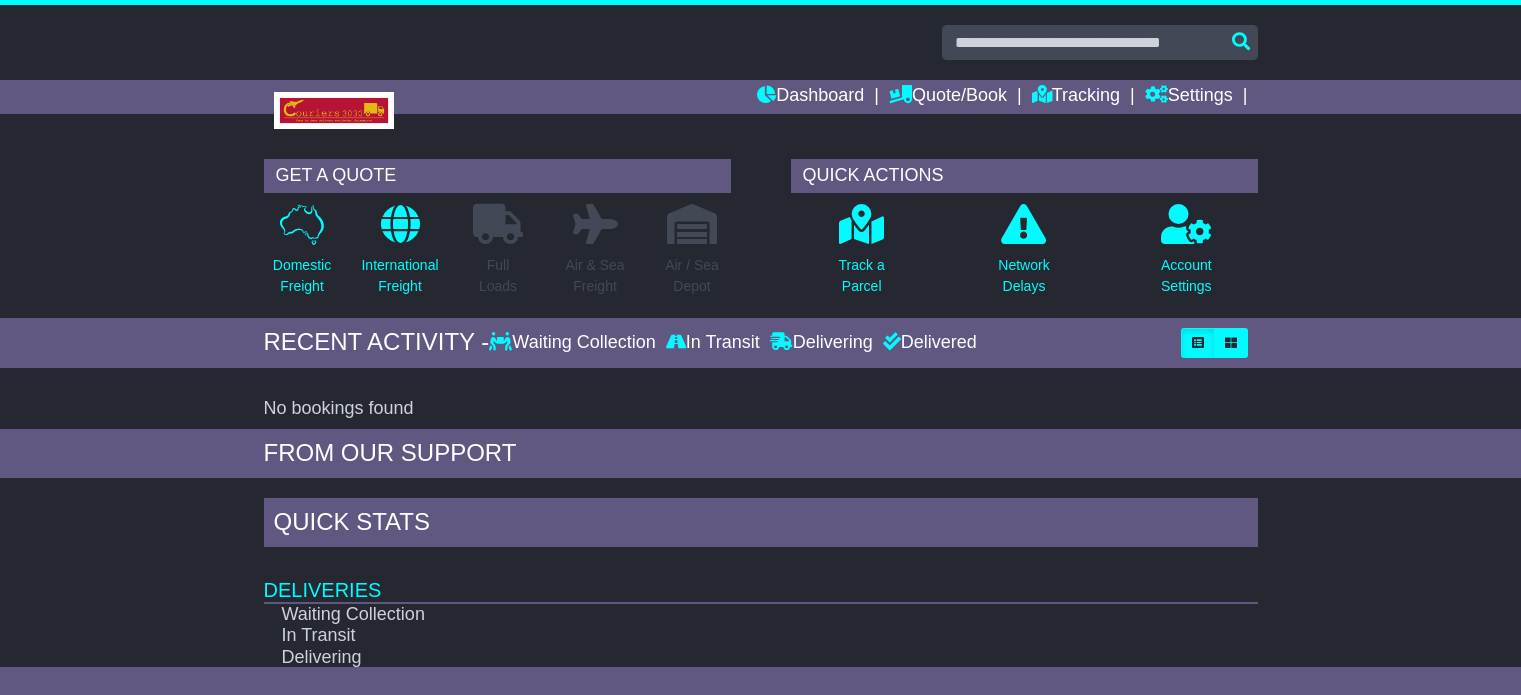 scroll, scrollTop: 0, scrollLeft: 0, axis: both 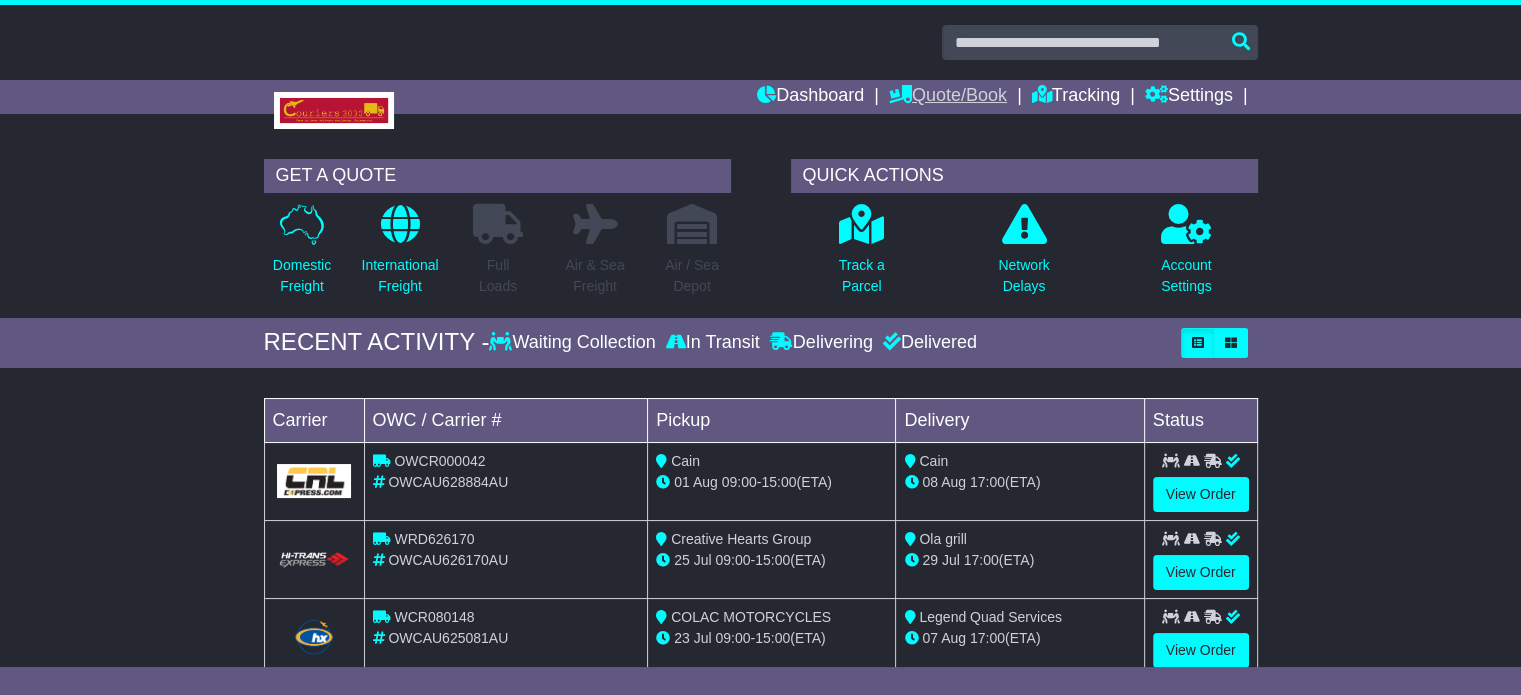 click on "Quote/Book" at bounding box center (948, 97) 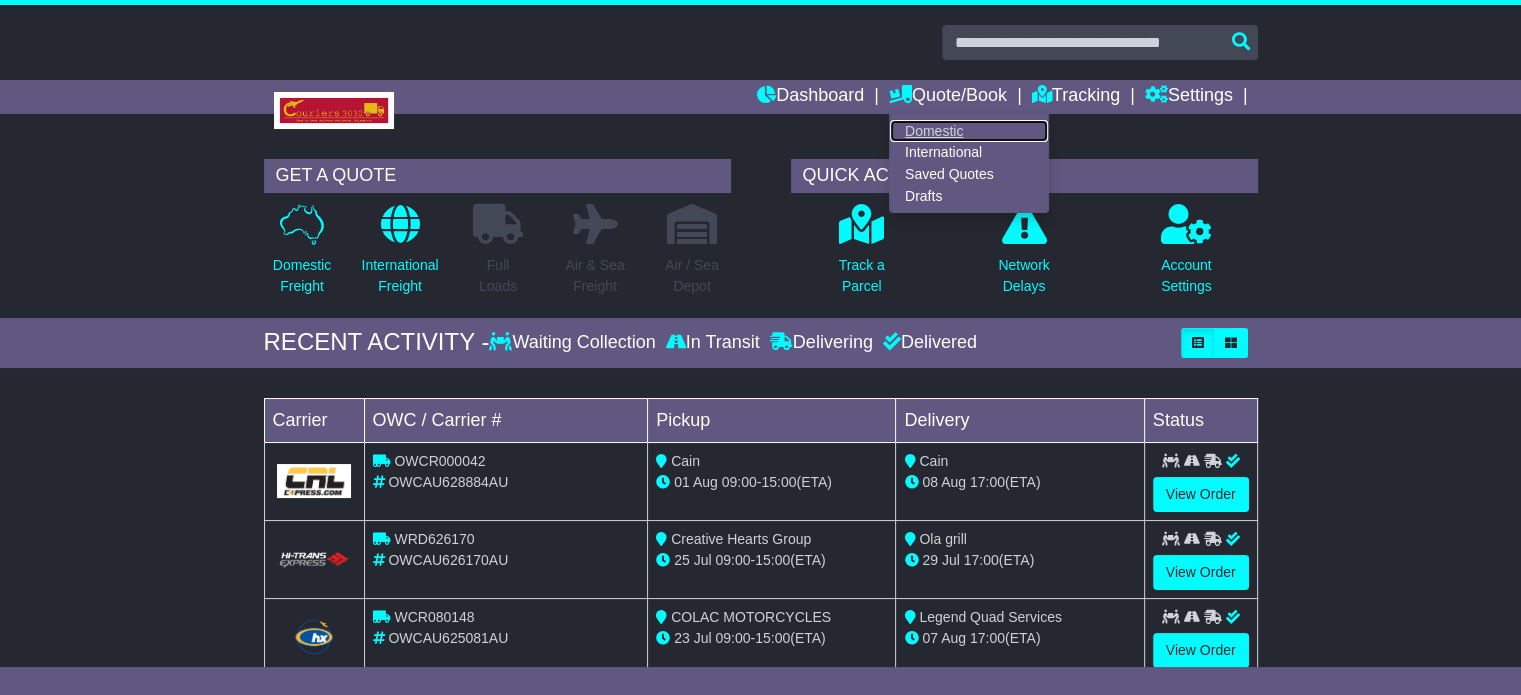 click on "Domestic" at bounding box center [969, 131] 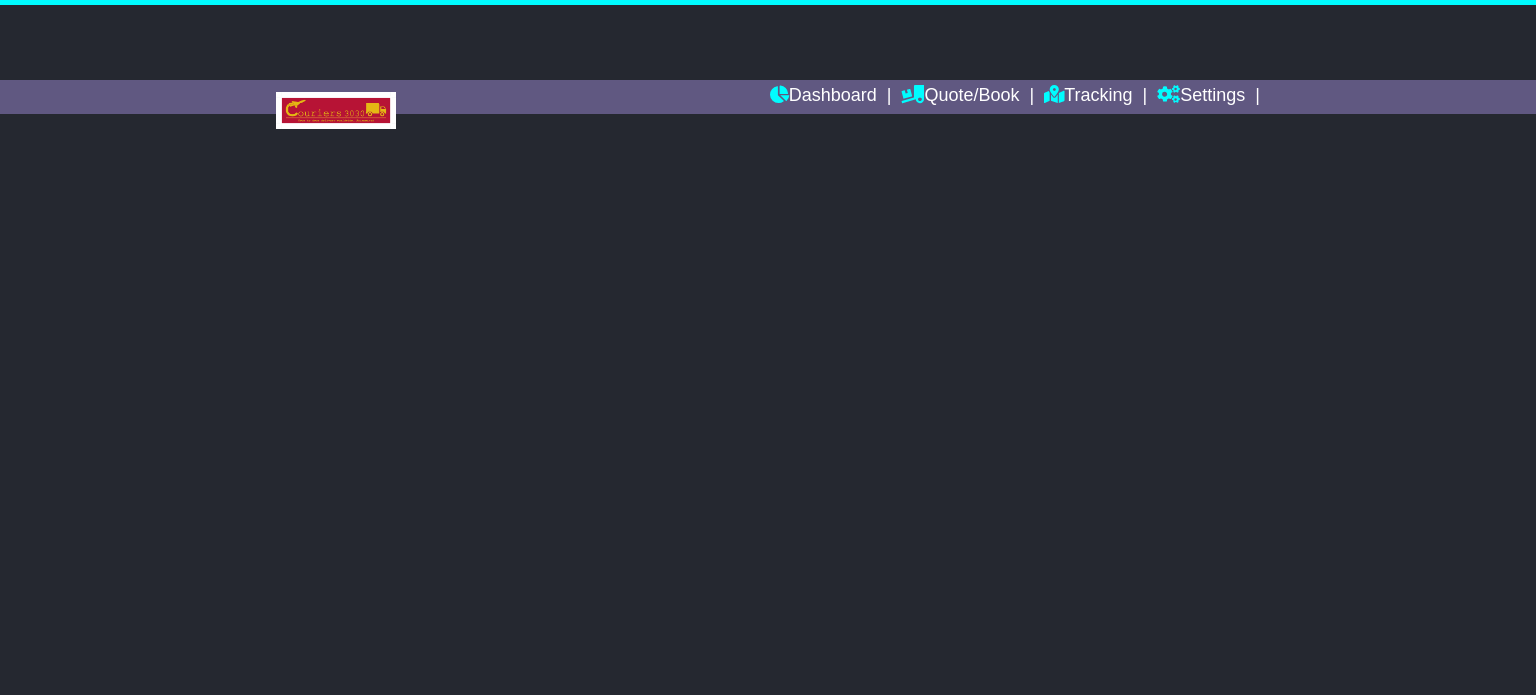 scroll, scrollTop: 0, scrollLeft: 0, axis: both 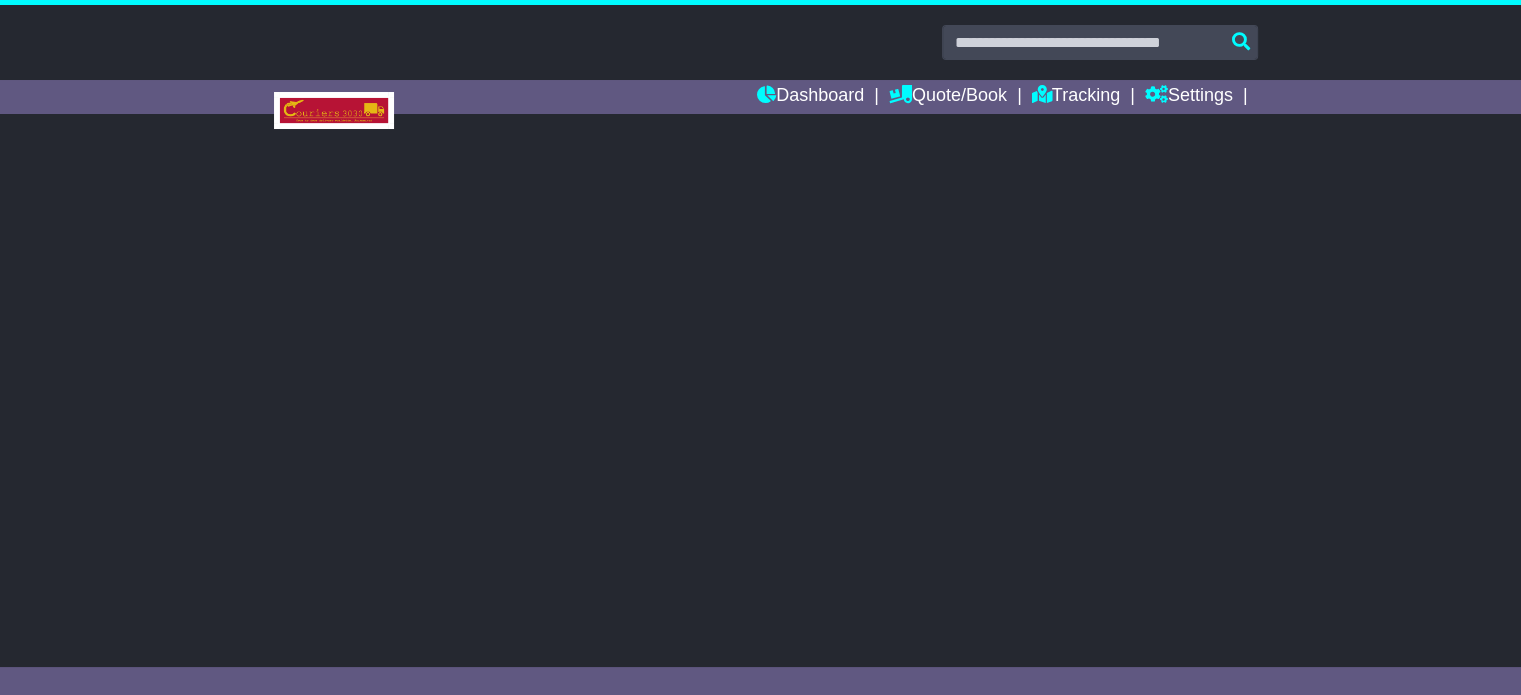 select 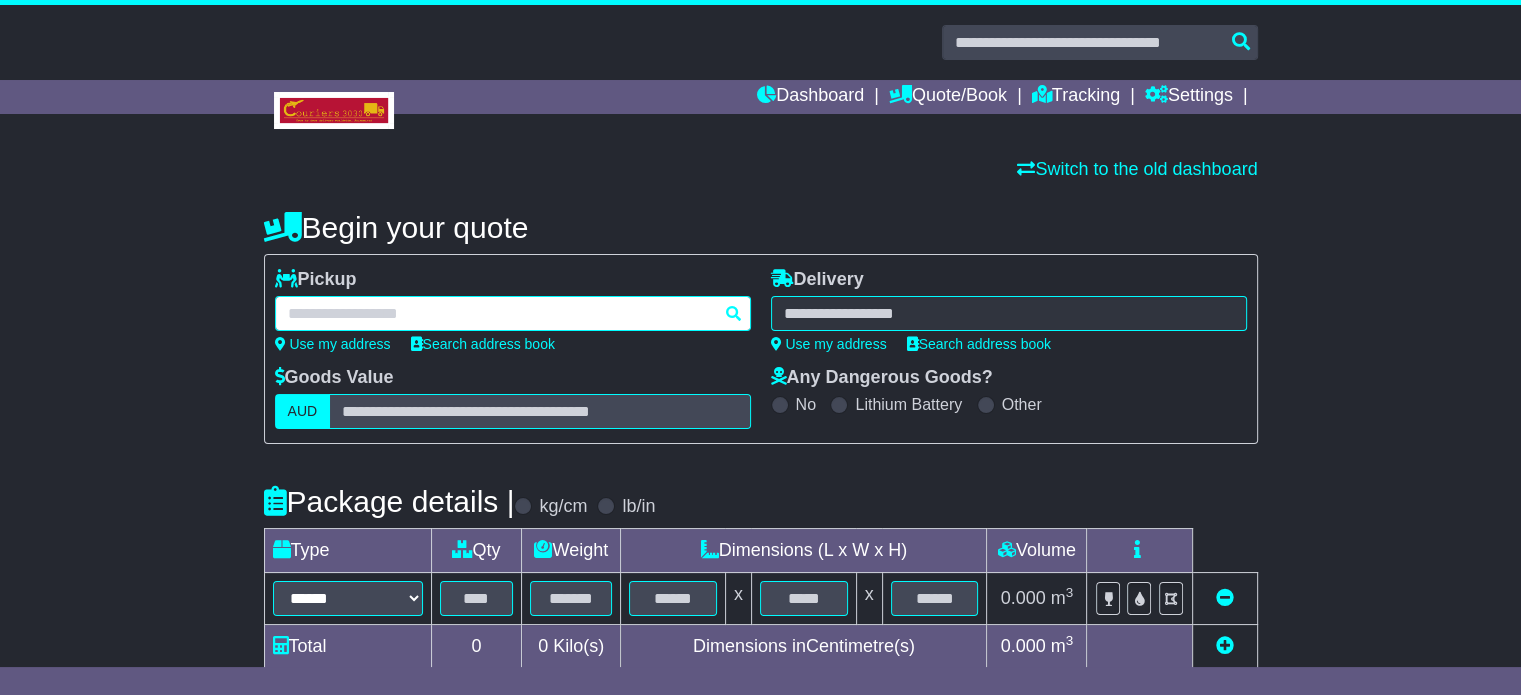 click at bounding box center [513, 313] 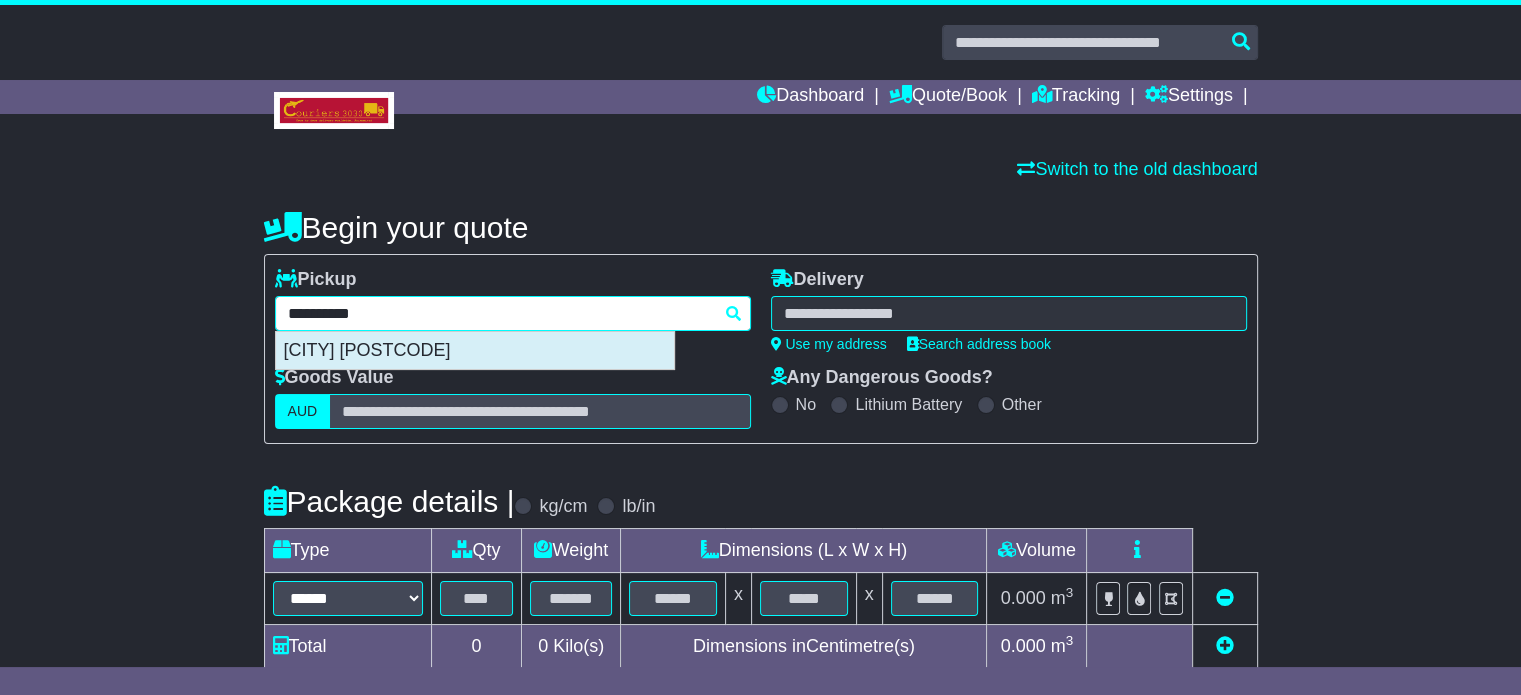 click on "[CITY] [POSTCODE]" at bounding box center (475, 351) 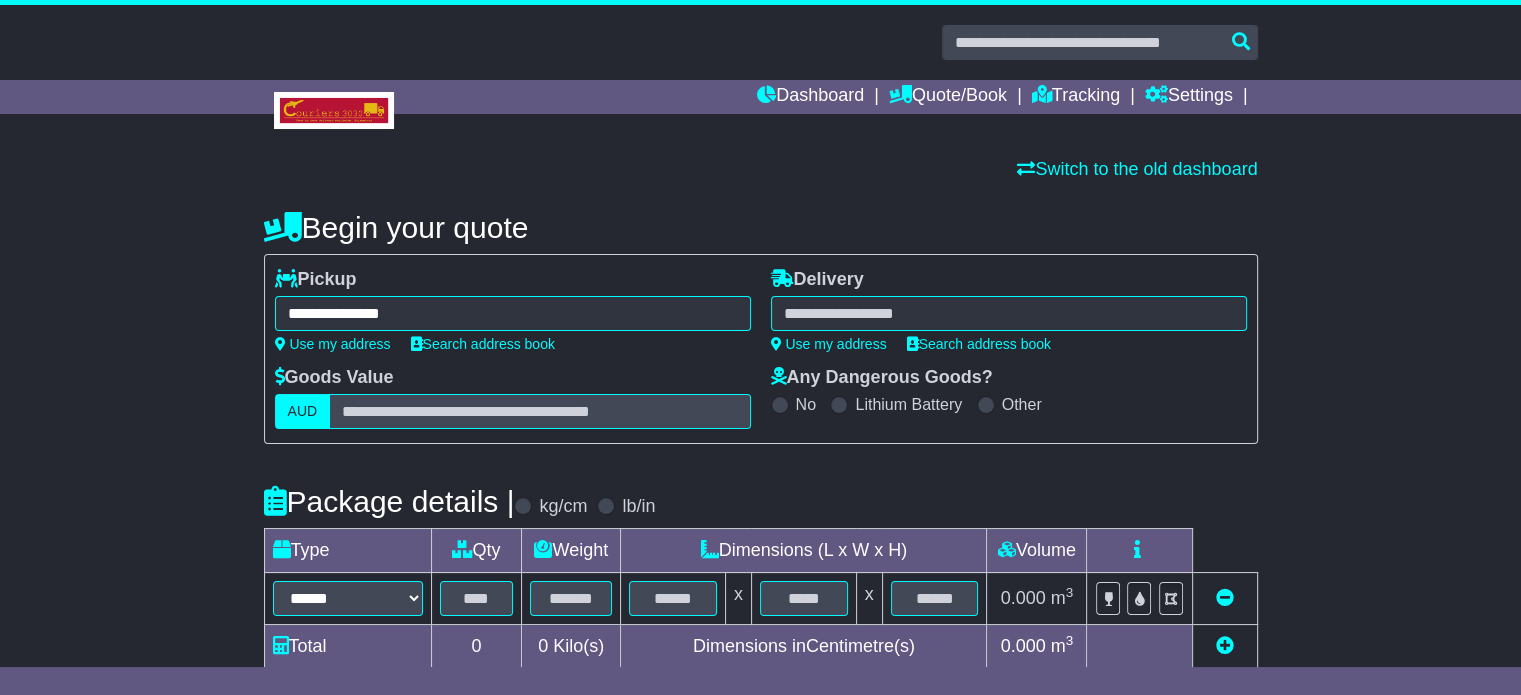 type on "**********" 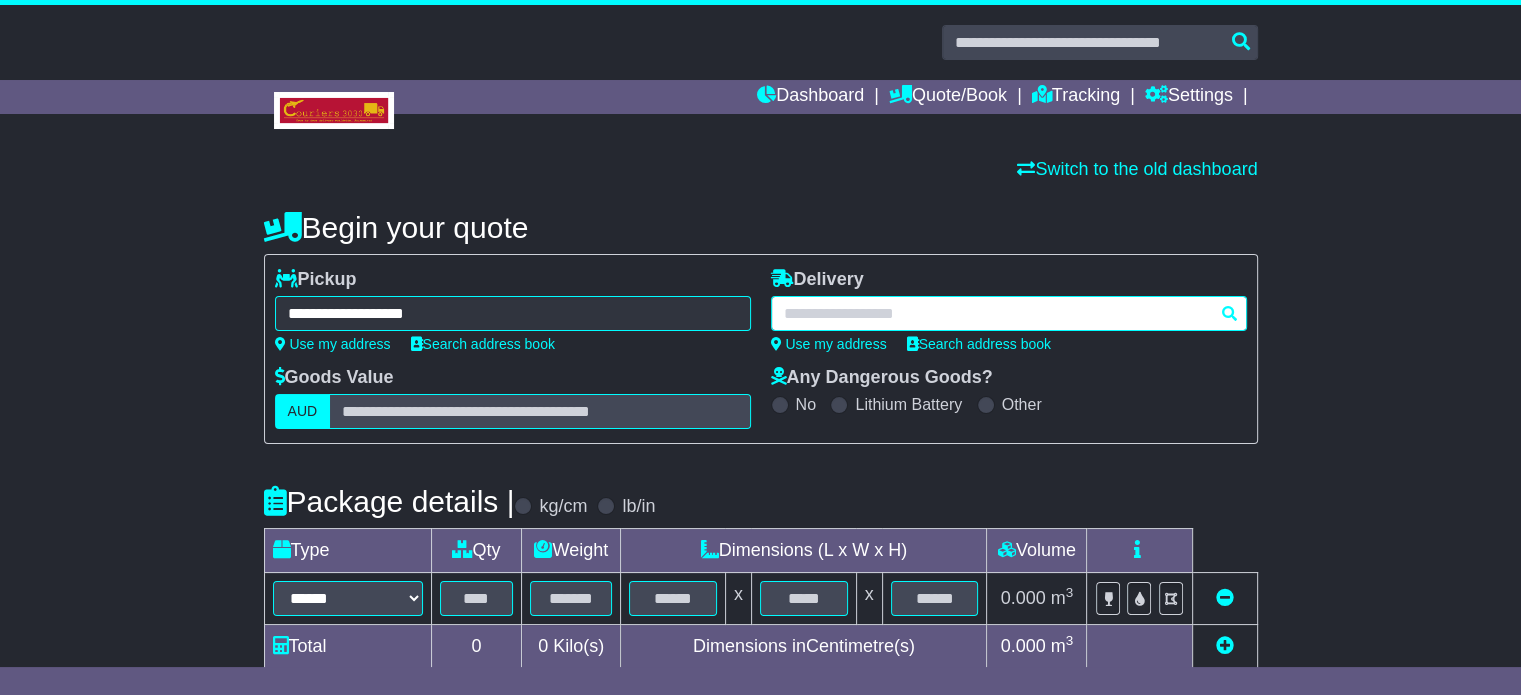 click at bounding box center [1009, 313] 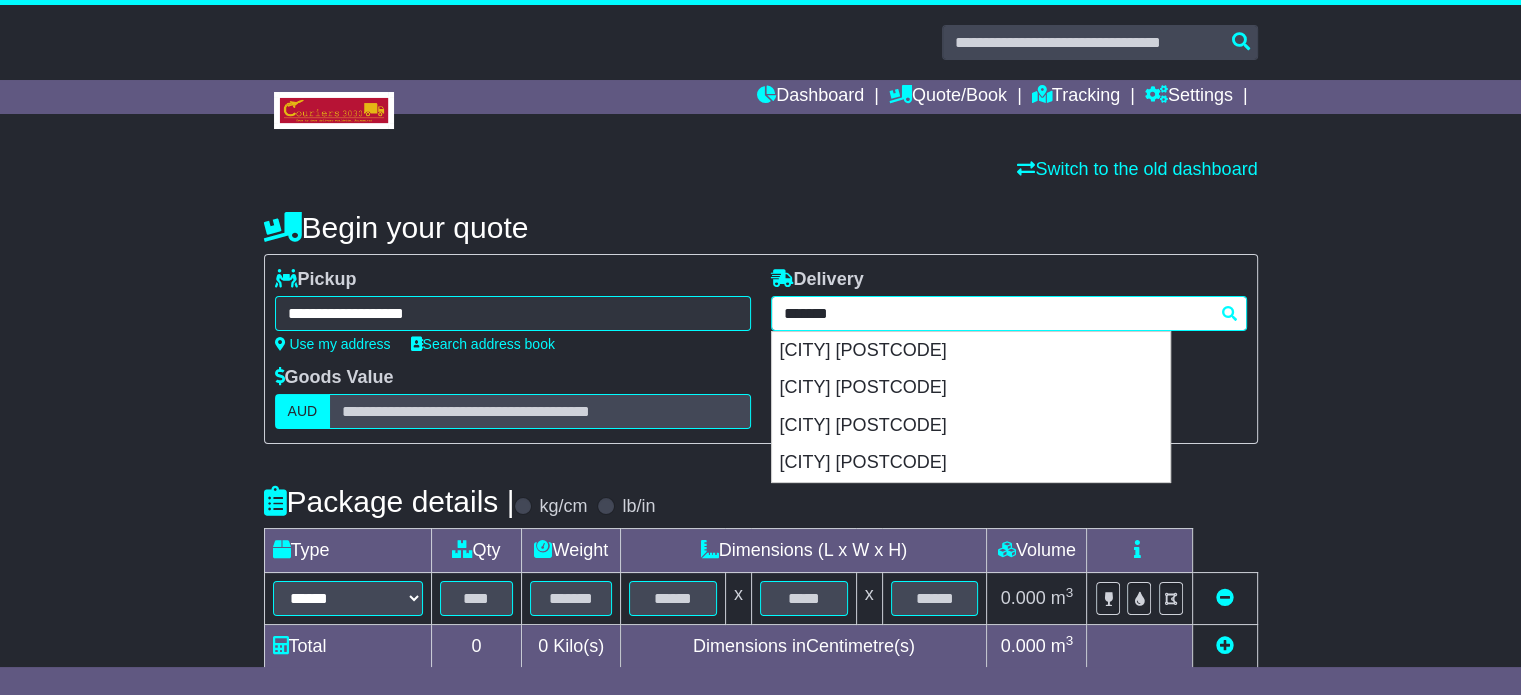 click on "*******" at bounding box center [1009, 313] 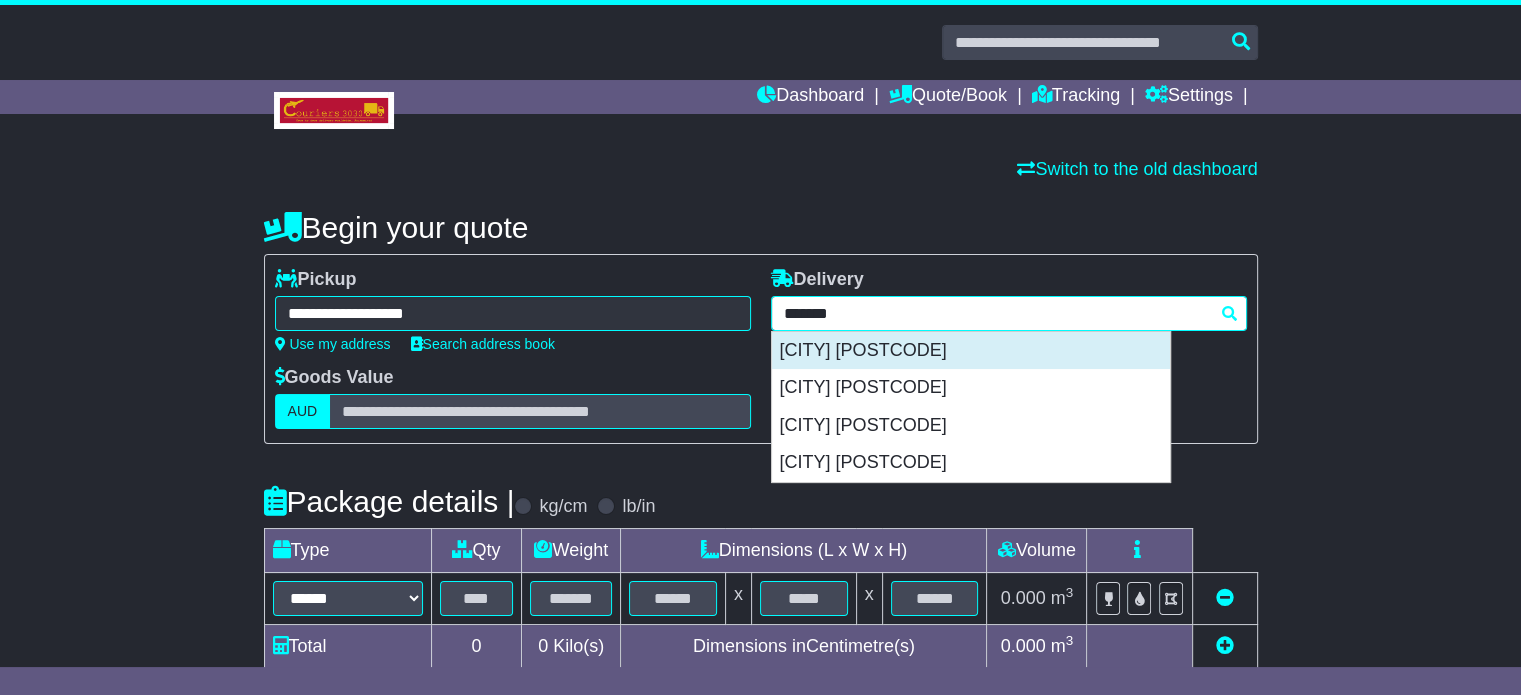 click on "[CITY] [POSTCODE]" at bounding box center [971, 351] 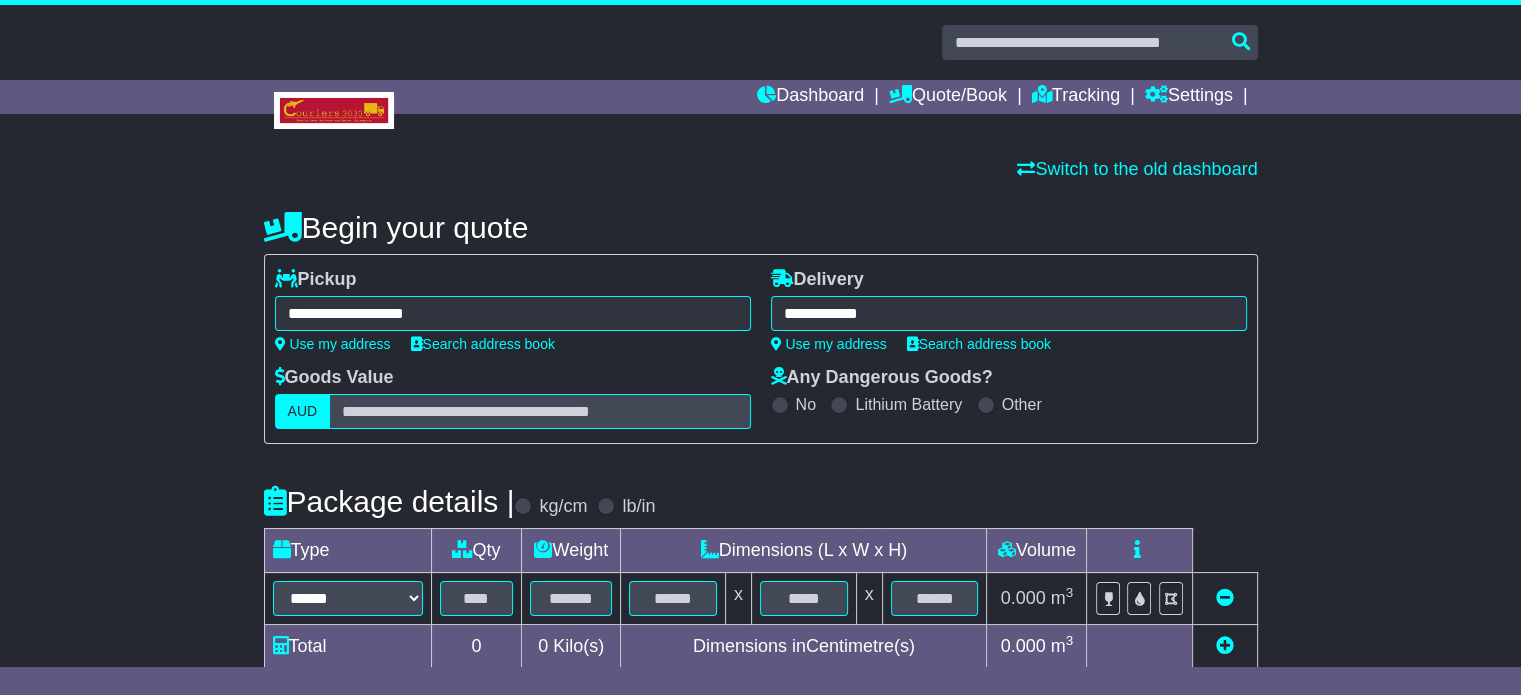 type on "**********" 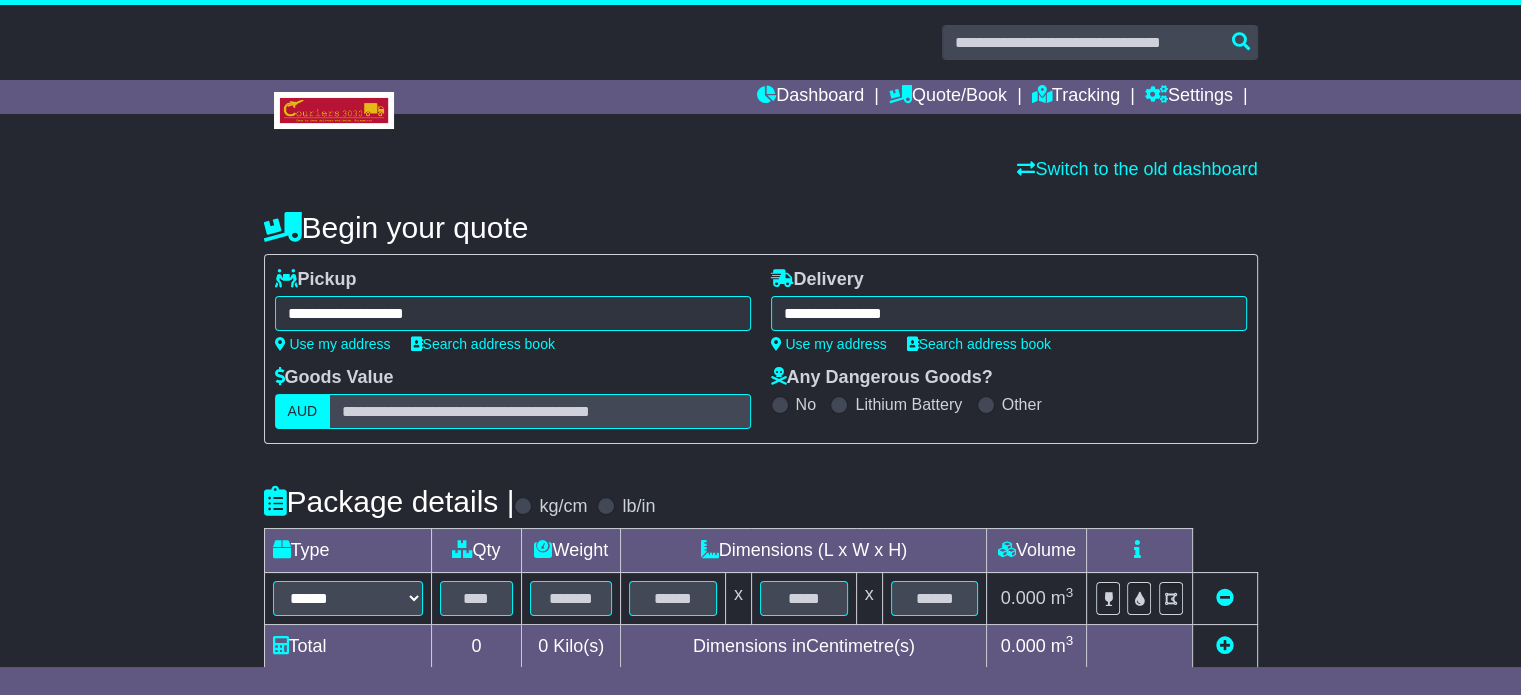 click on "Package details |
kg/cm
lb/in" at bounding box center (761, 501) 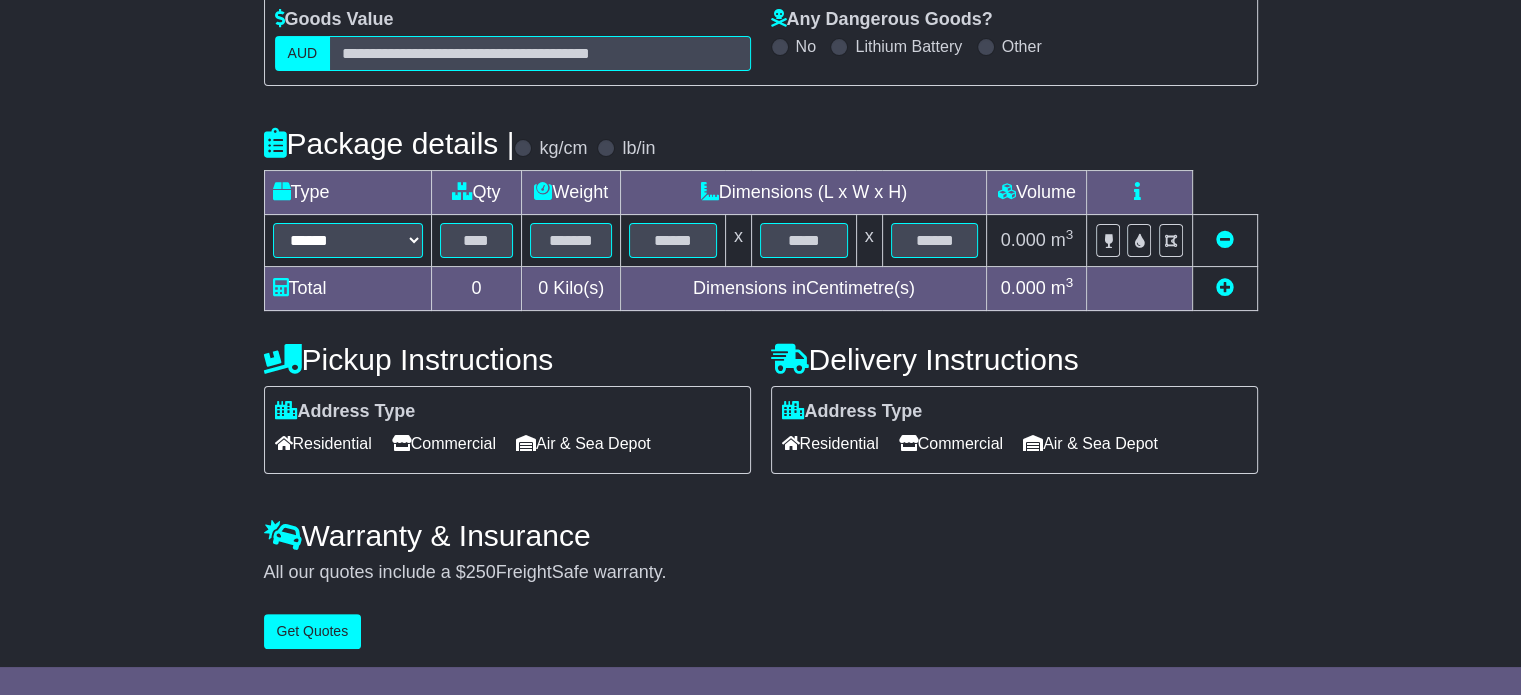 scroll, scrollTop: 360, scrollLeft: 0, axis: vertical 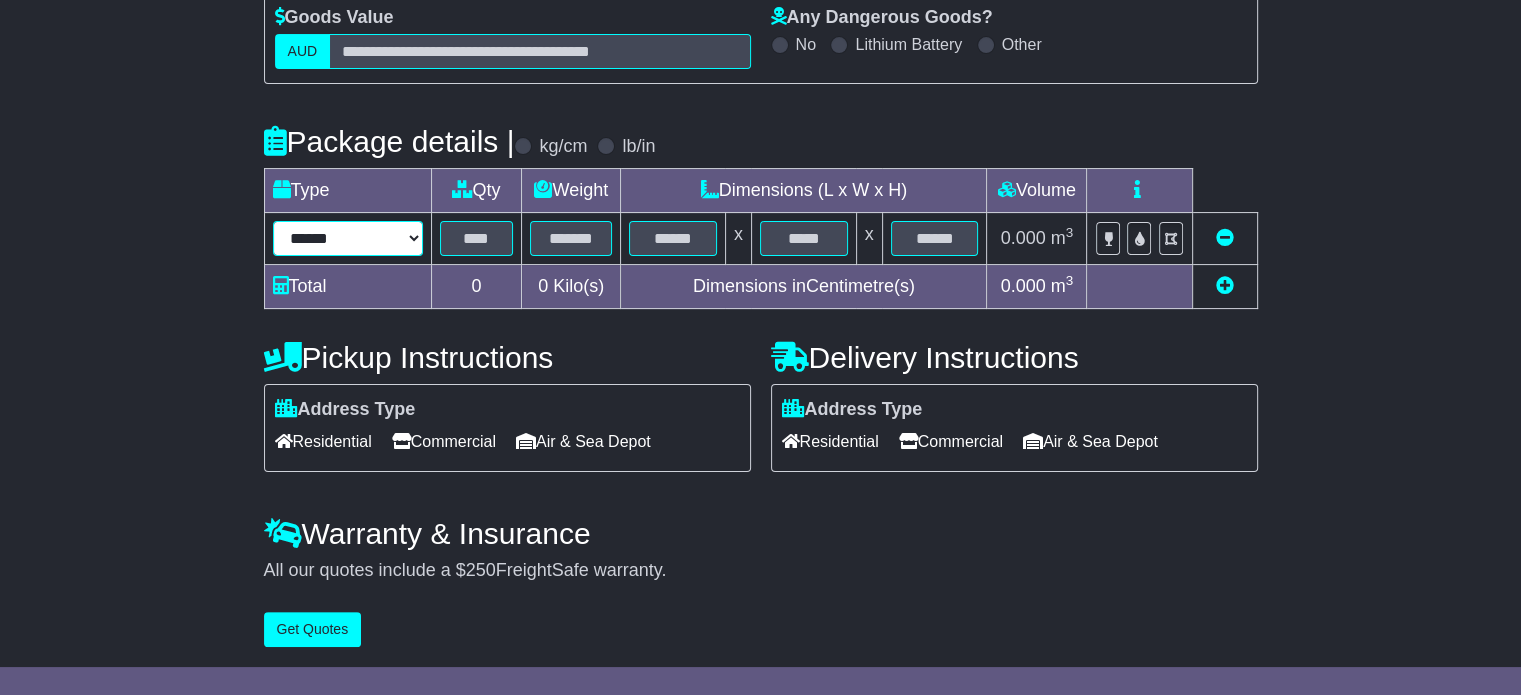 click on "****** ****** *** ******** ***** **** **** ****** *** *******" at bounding box center [348, 238] 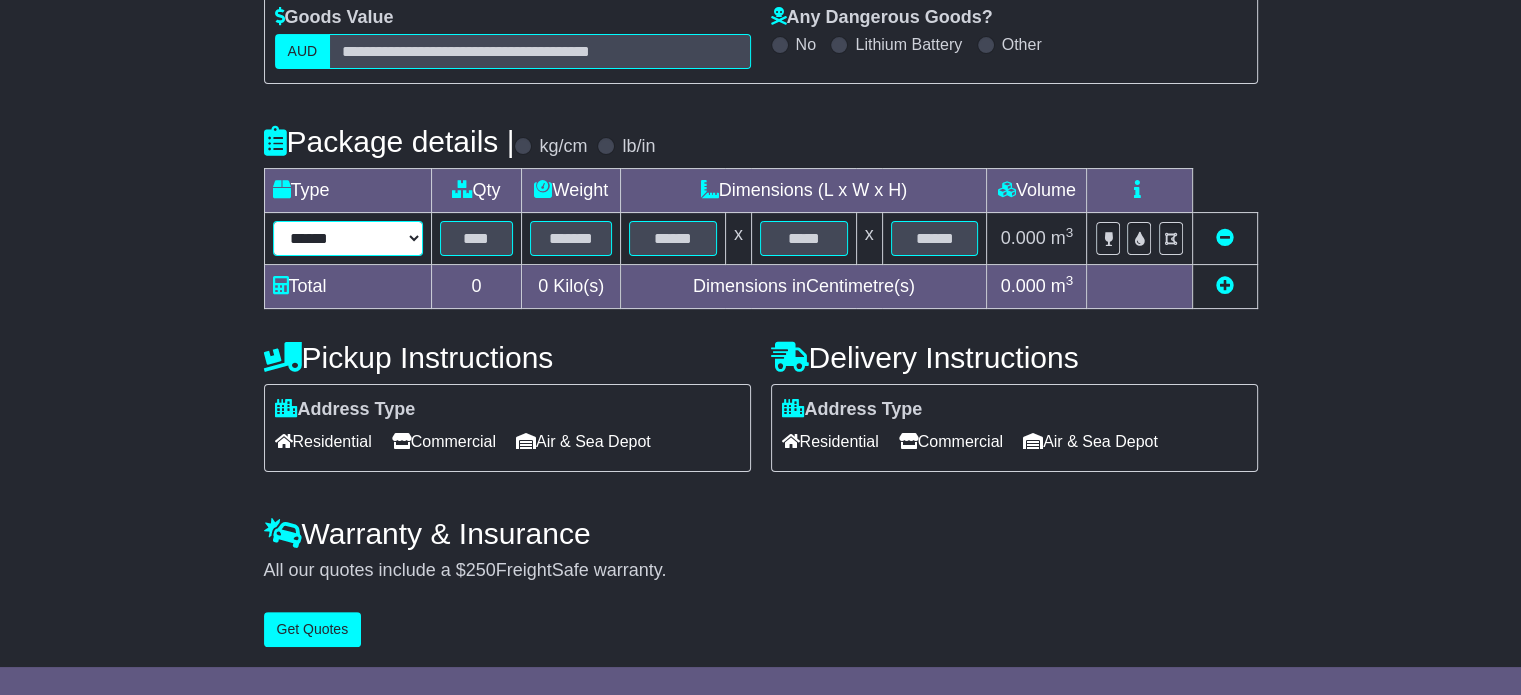 select on "*****" 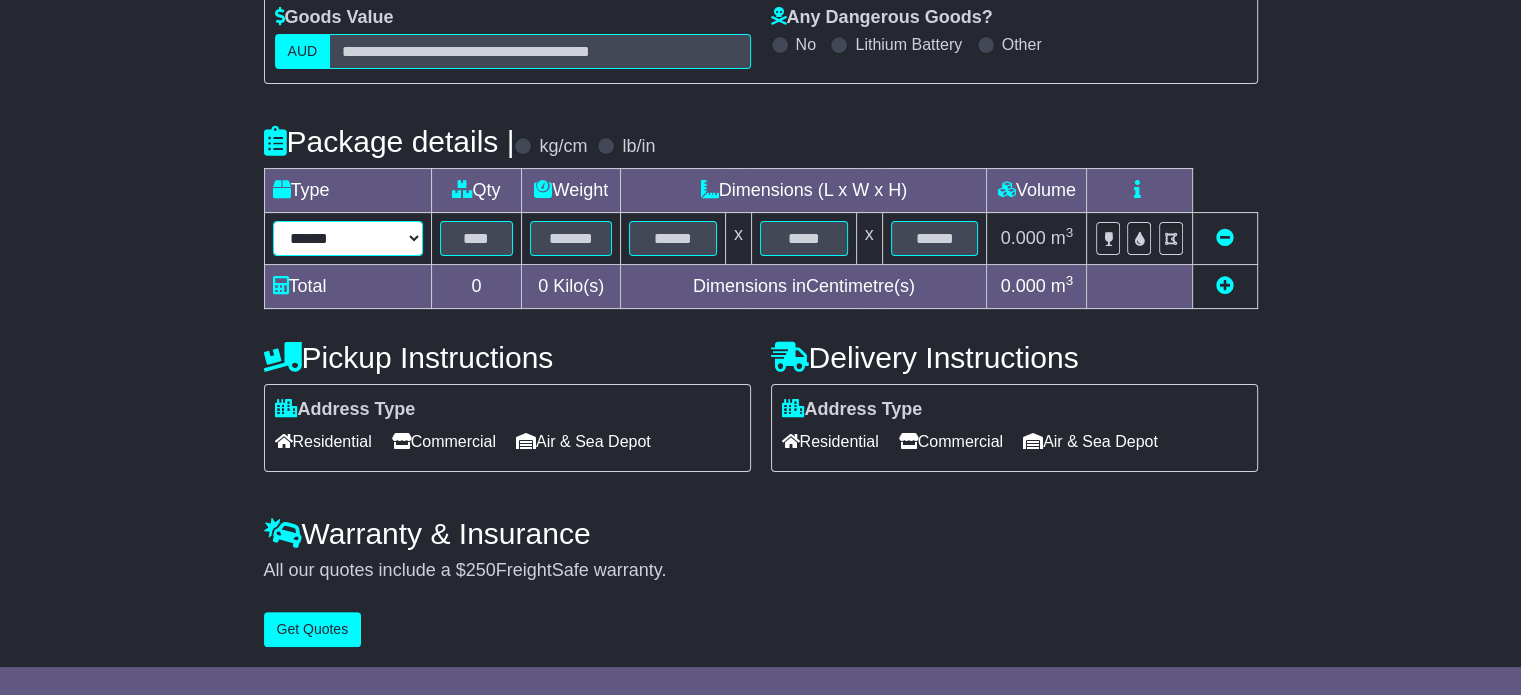 click on "****** ****** *** ******** ***** **** **** ****** *** *******" at bounding box center [348, 238] 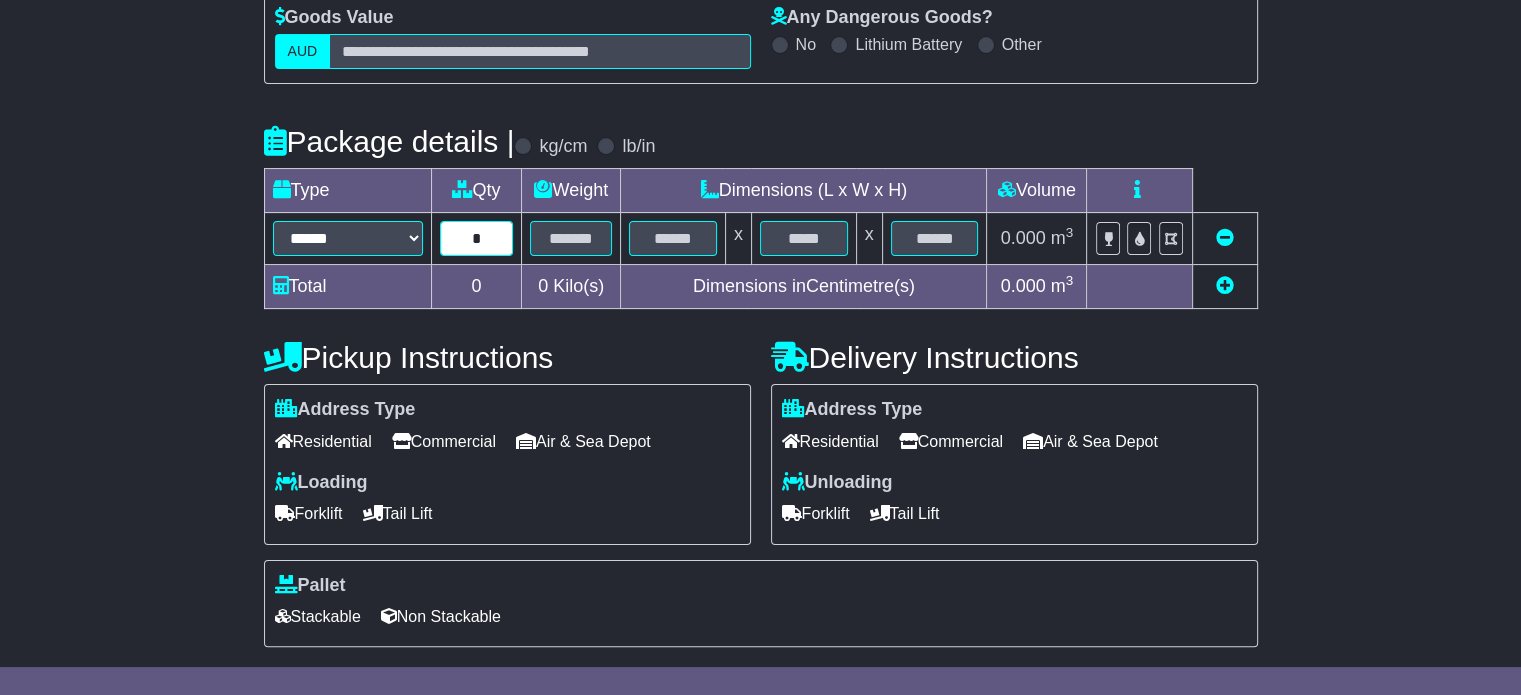 type on "*" 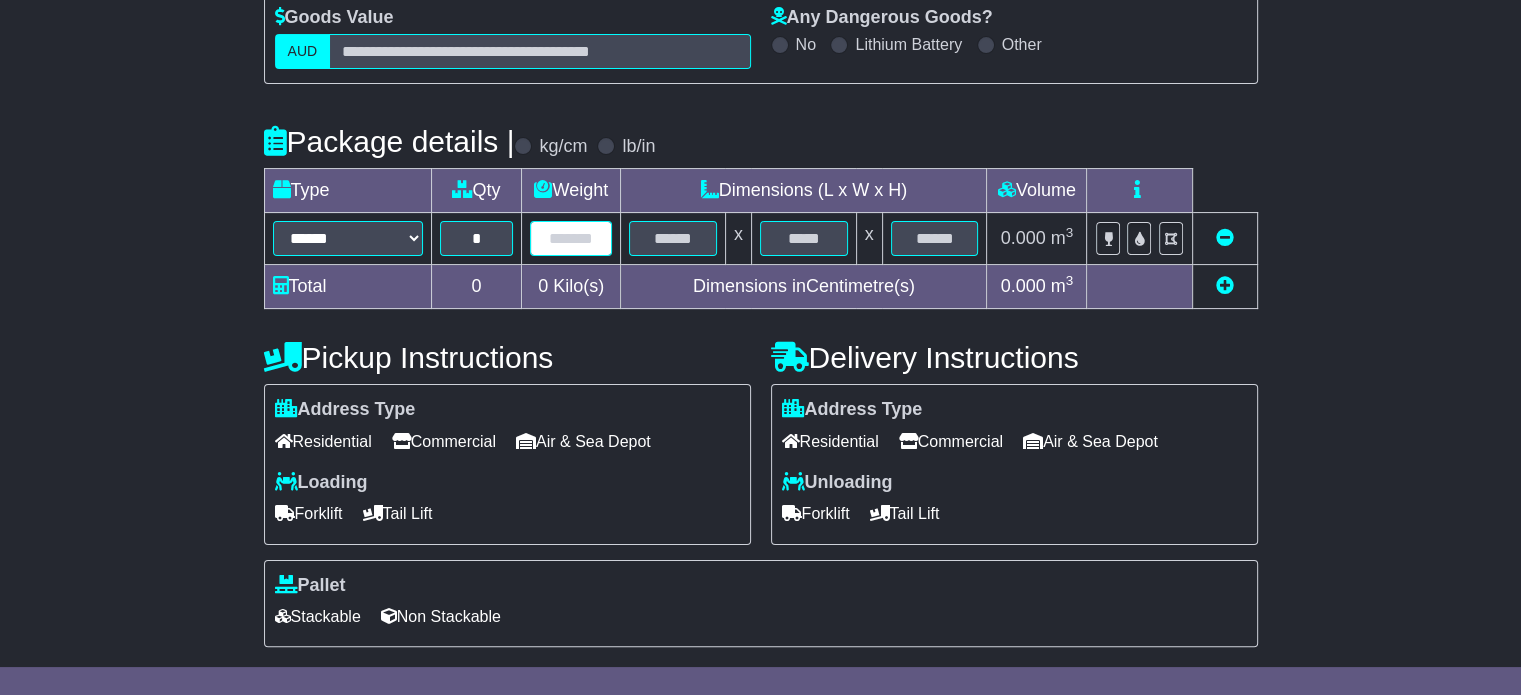 click at bounding box center (571, 238) 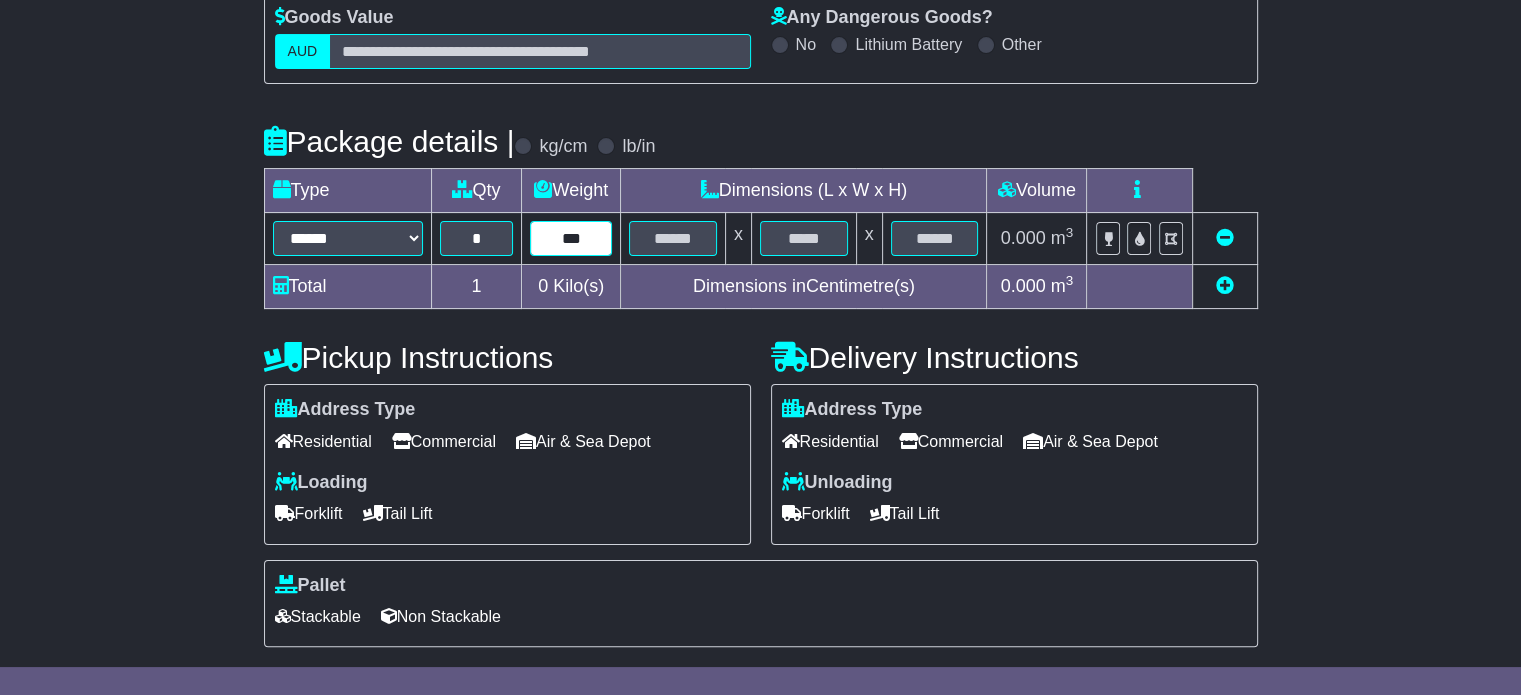 type on "***" 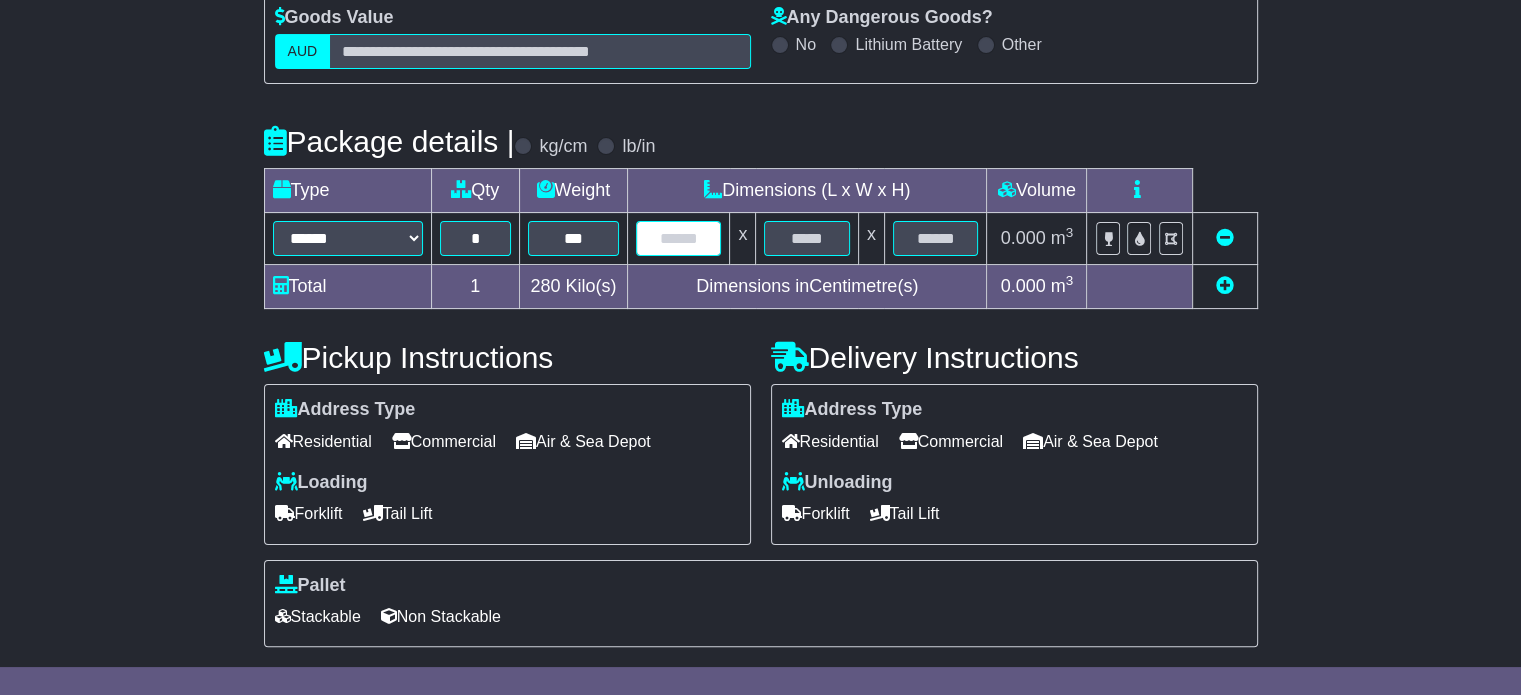 click at bounding box center (678, 238) 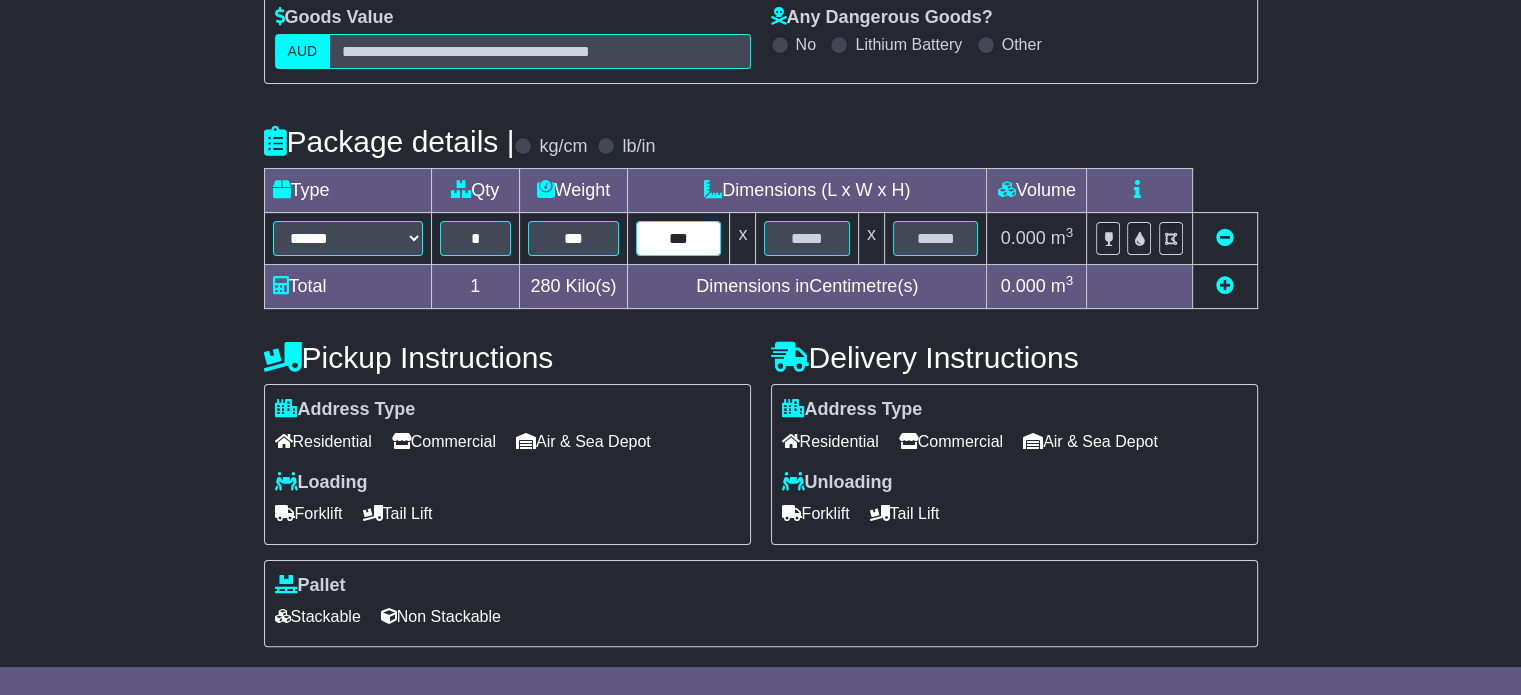type on "***" 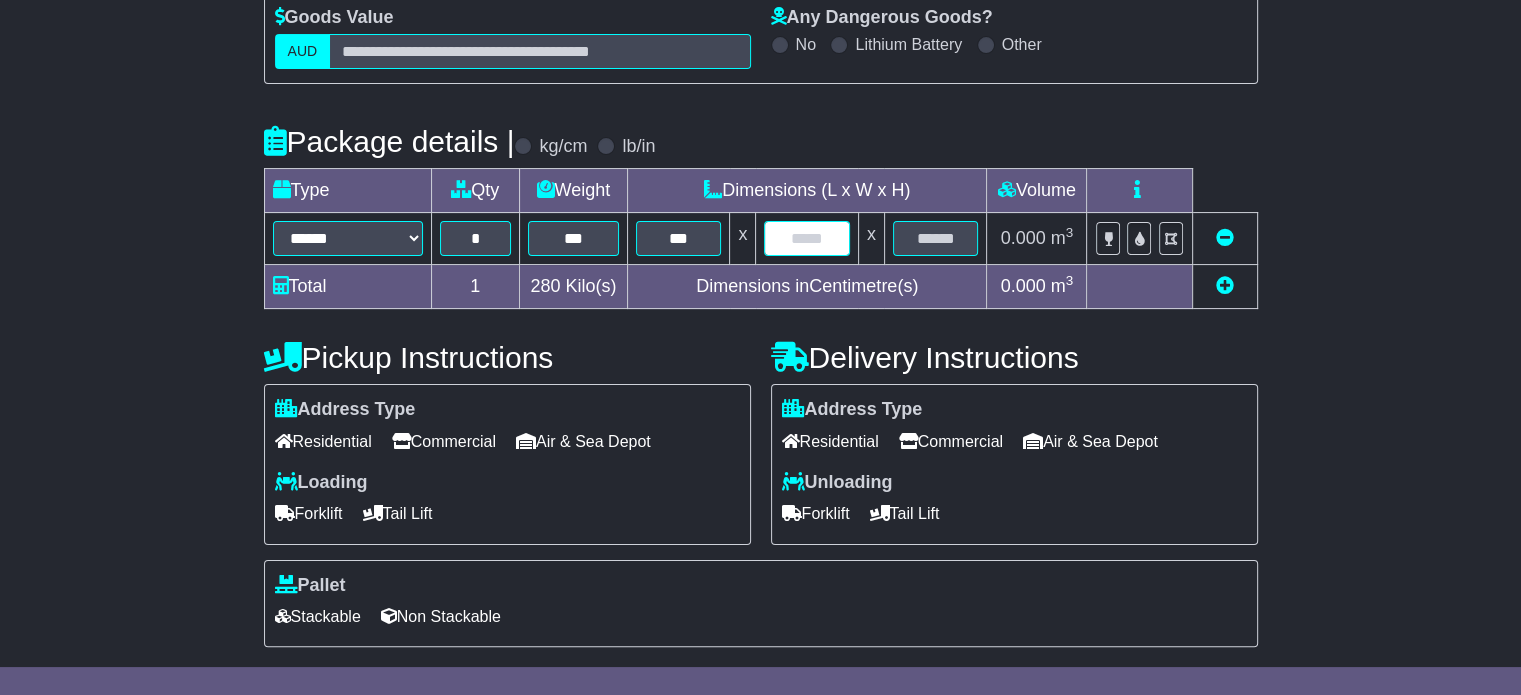 click at bounding box center [806, 238] 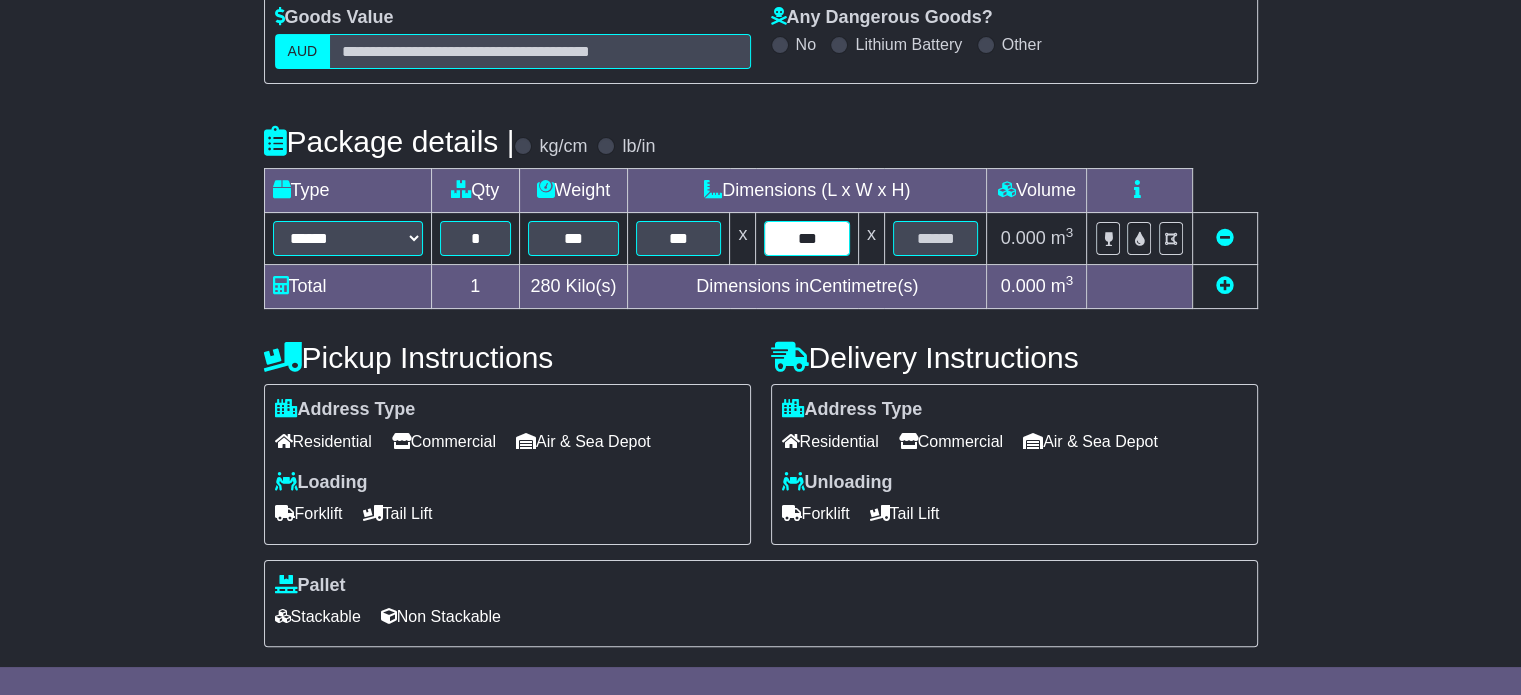 type on "***" 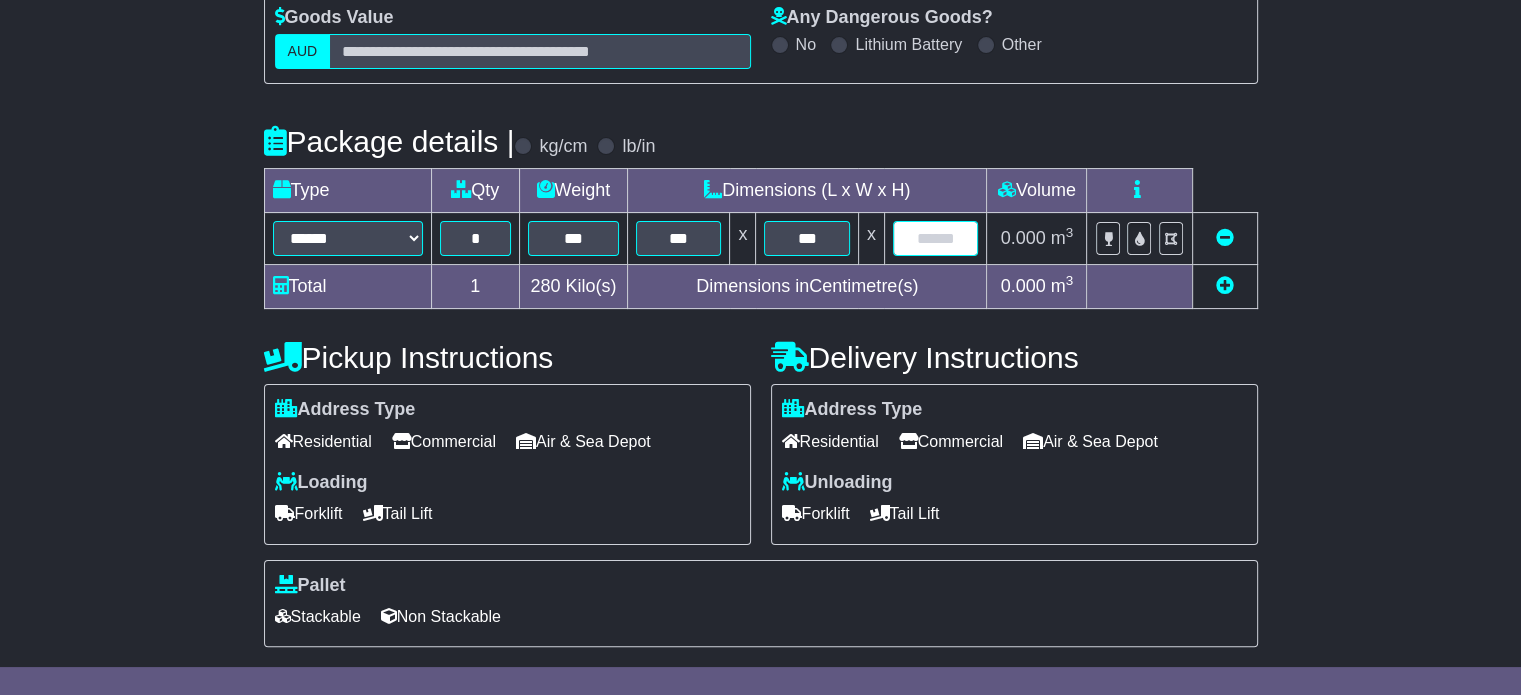 click at bounding box center (936, 238) 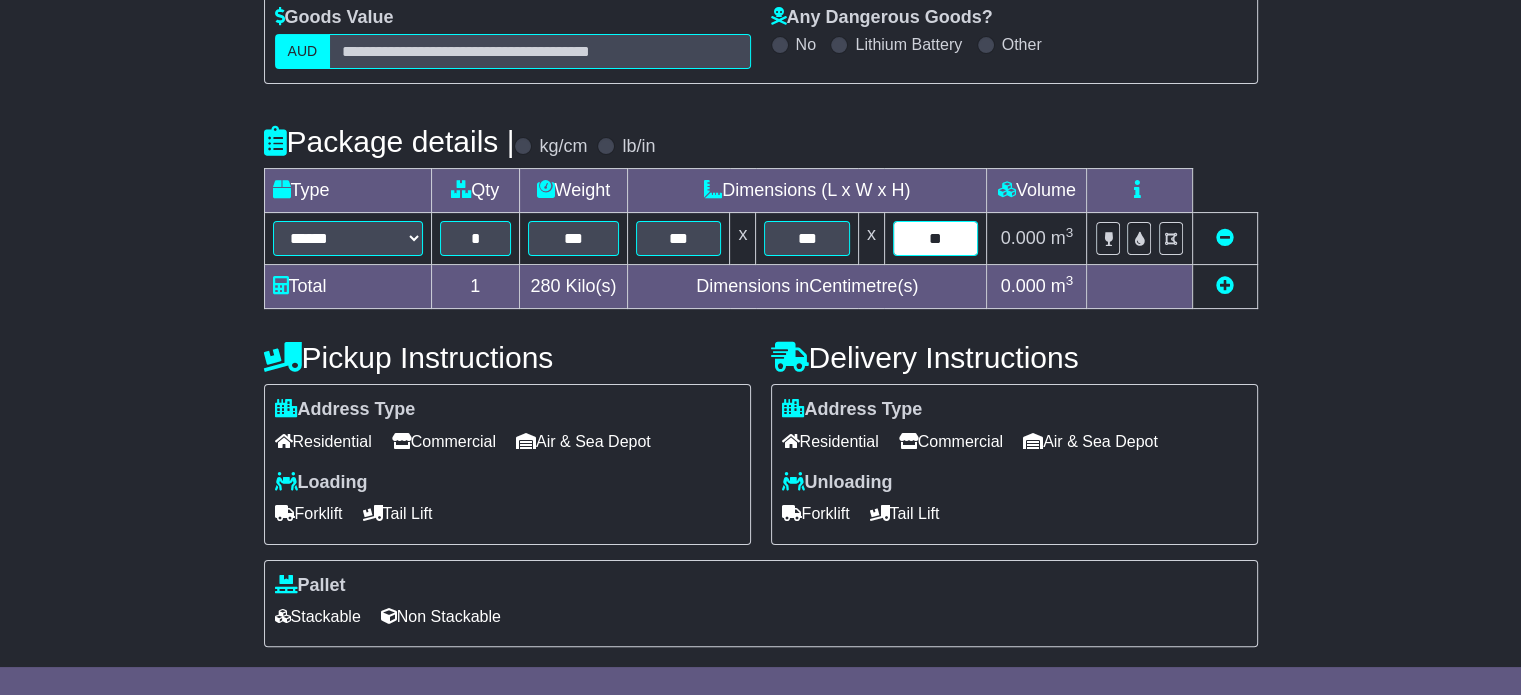 type on "**" 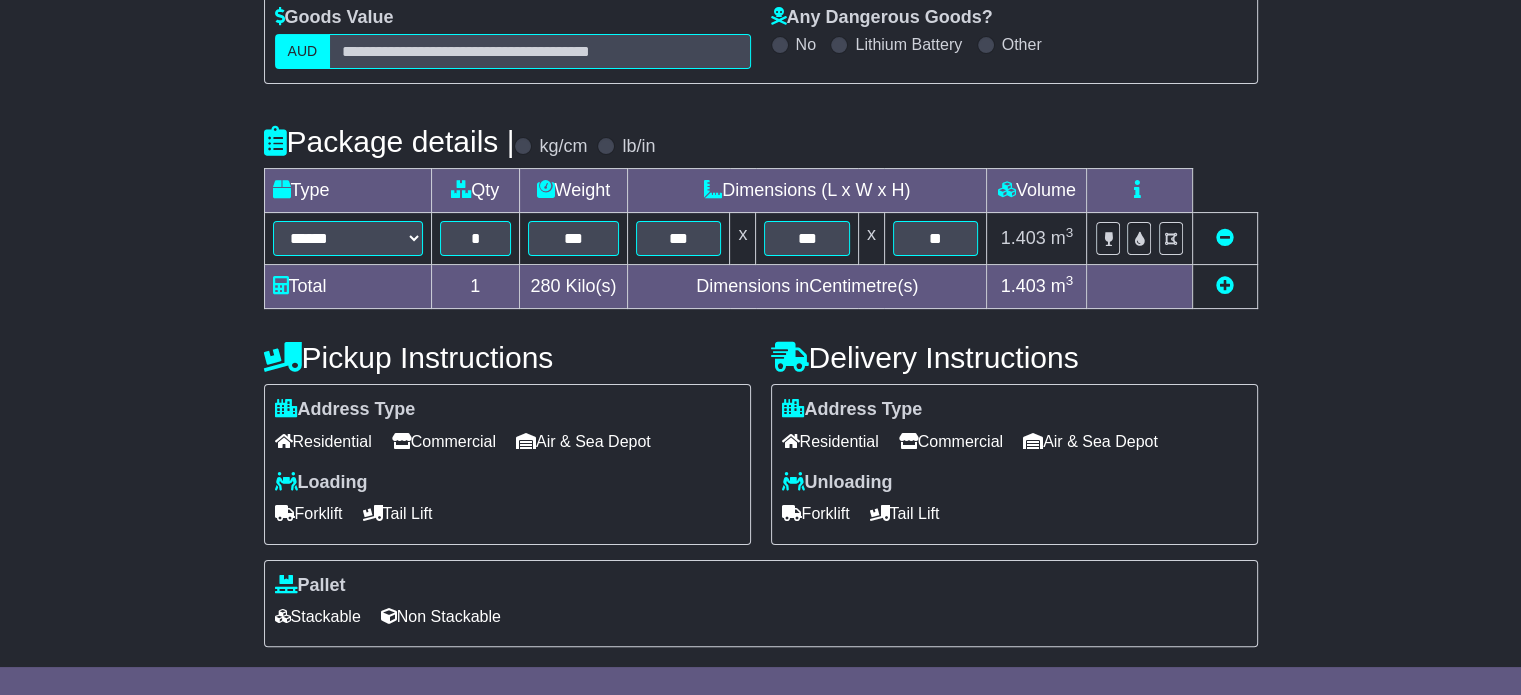 click on "Commercial" at bounding box center (444, 441) 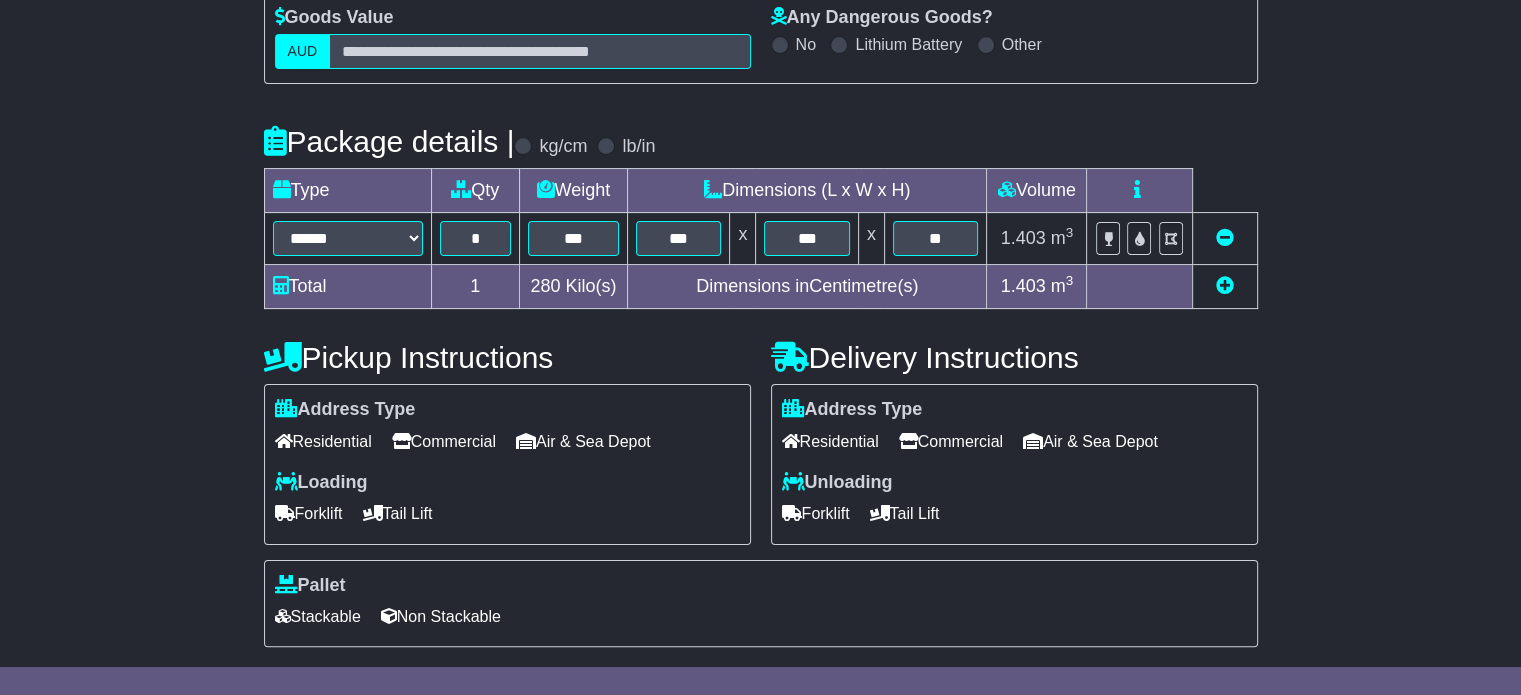 click on "Residential" at bounding box center [830, 441] 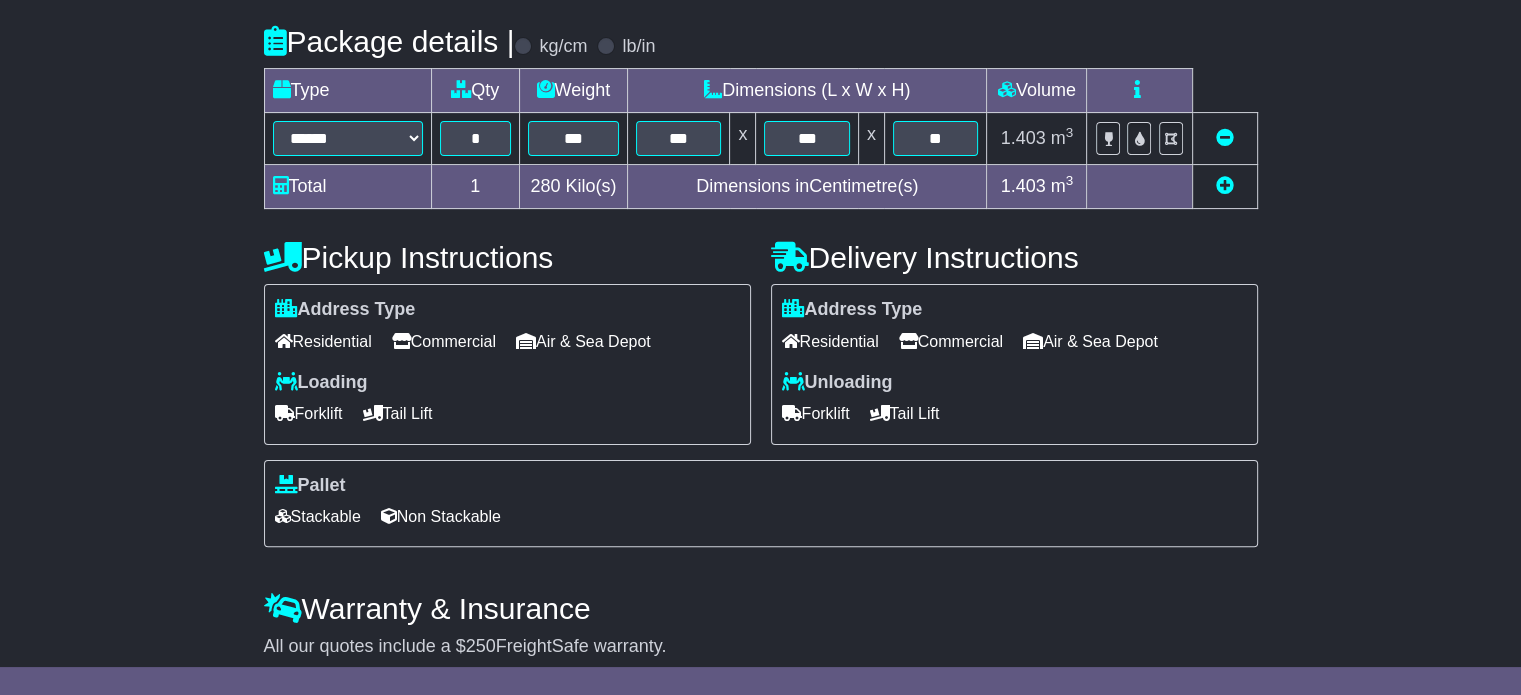 scroll, scrollTop: 540, scrollLeft: 0, axis: vertical 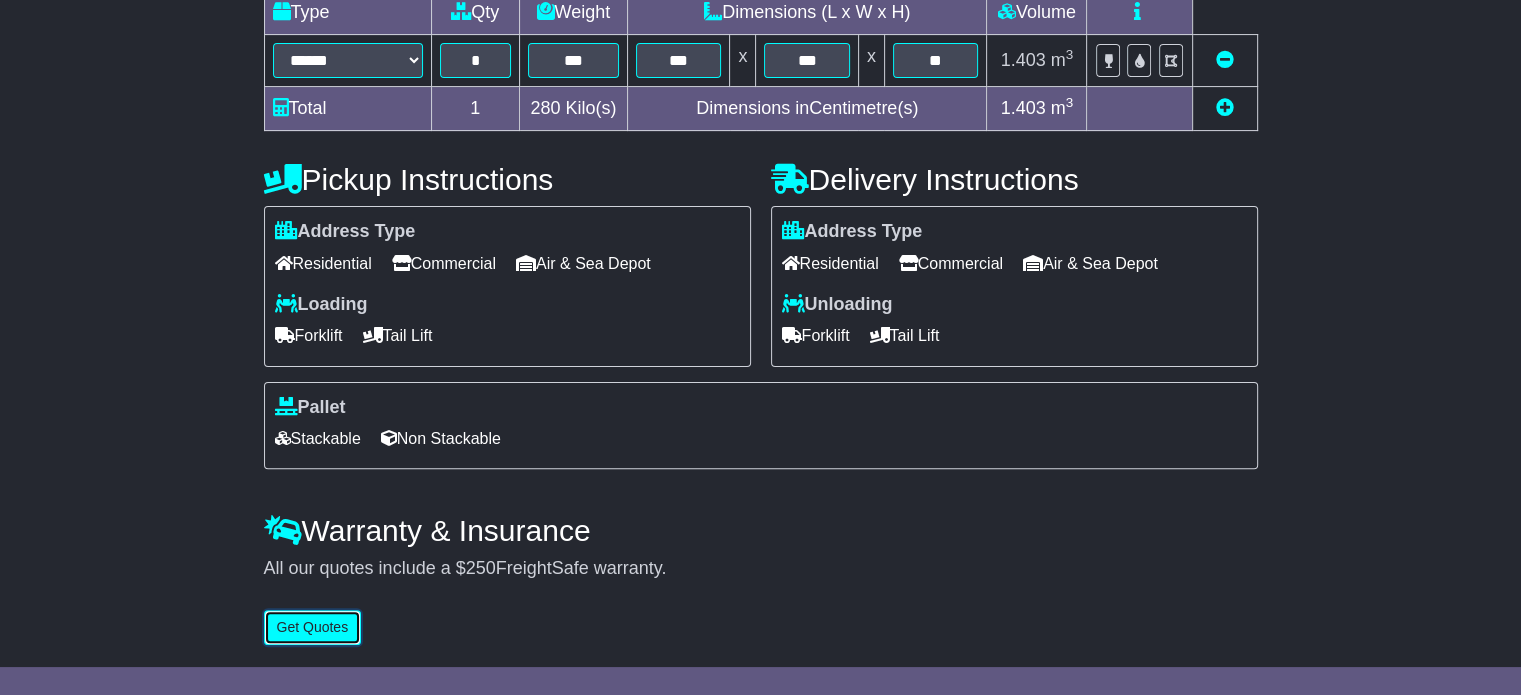 click on "Get Quotes" at bounding box center [313, 627] 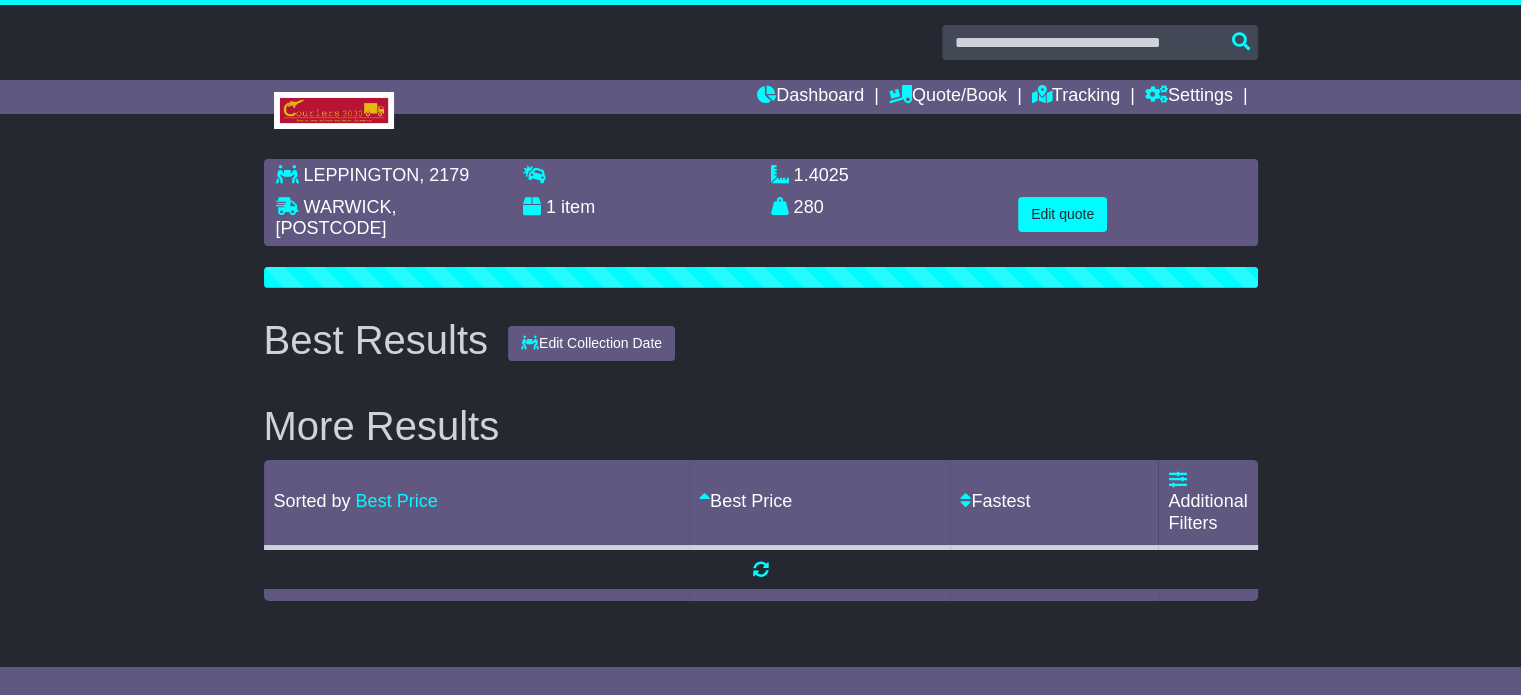 scroll, scrollTop: 0, scrollLeft: 0, axis: both 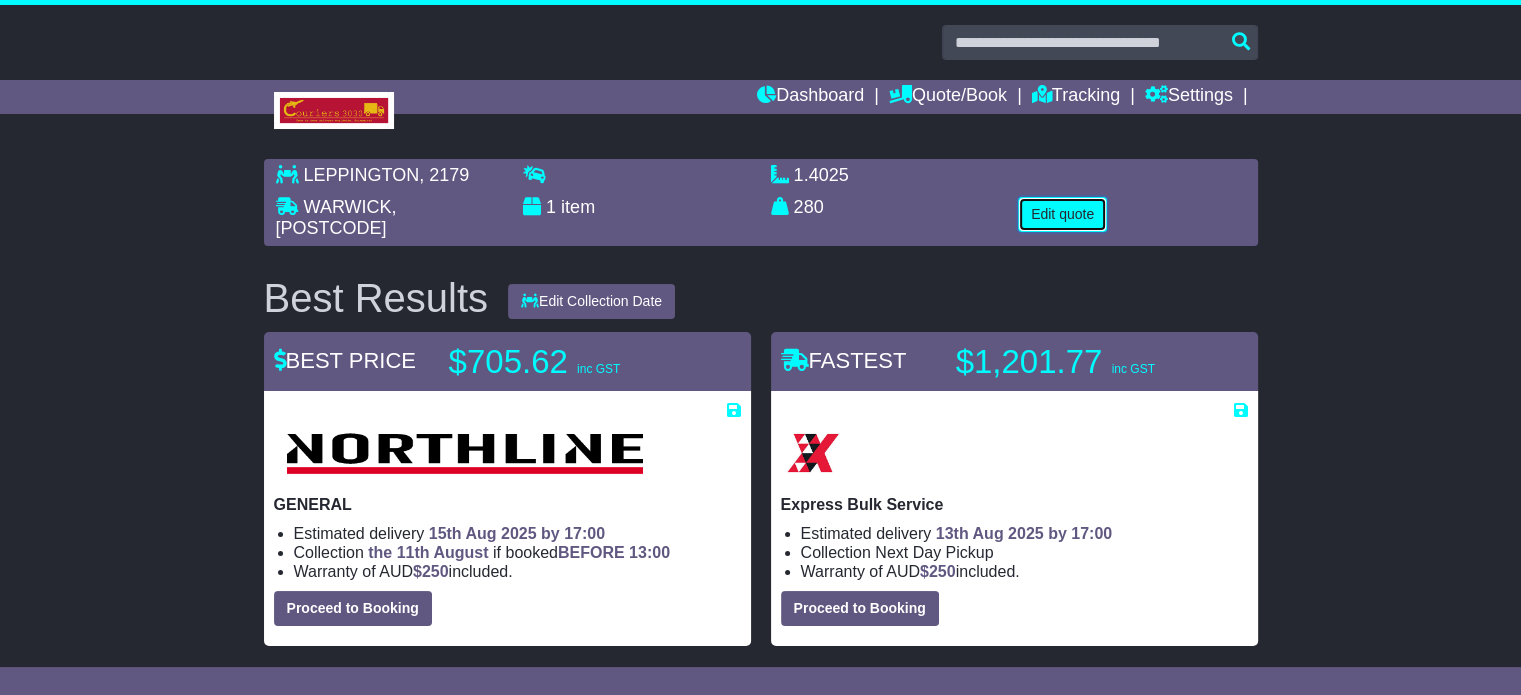 click on "Edit quote" at bounding box center (1062, 214) 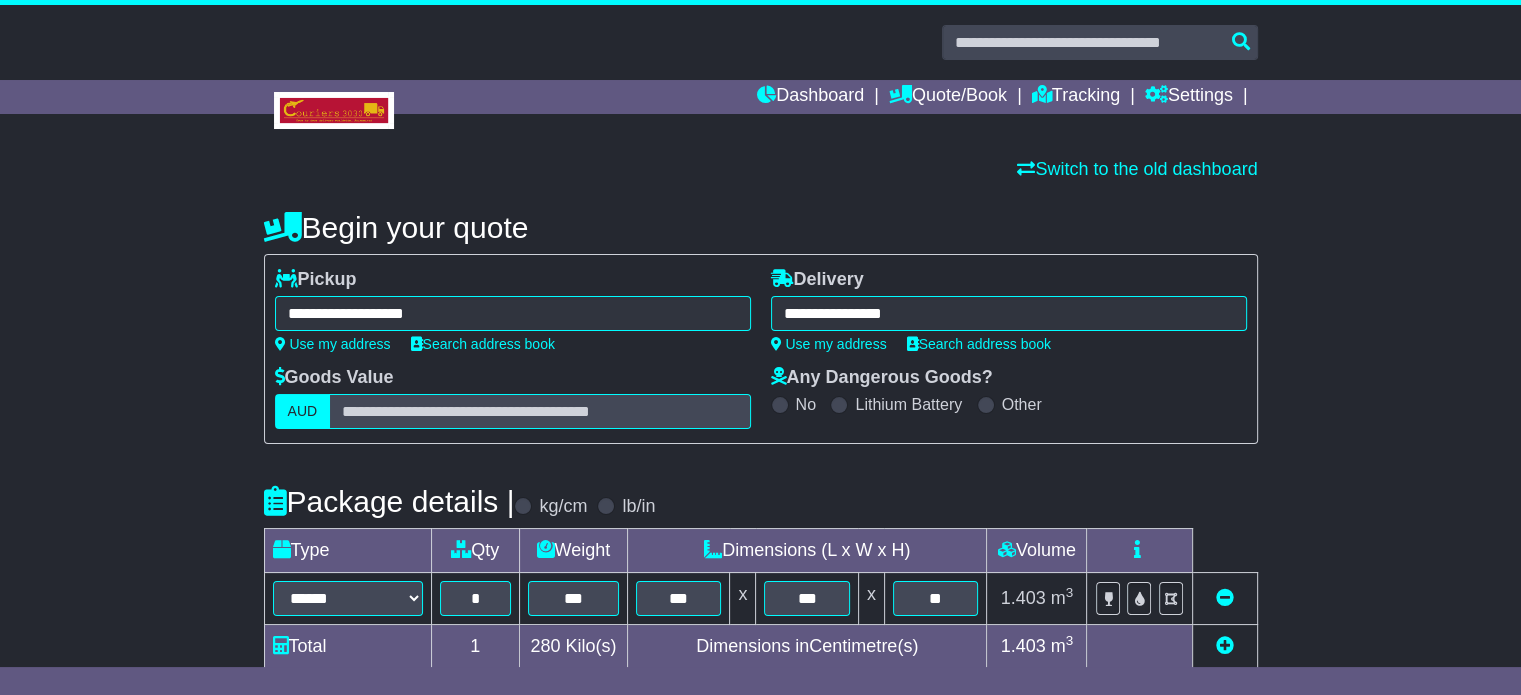 click on "**********" at bounding box center (513, 313) 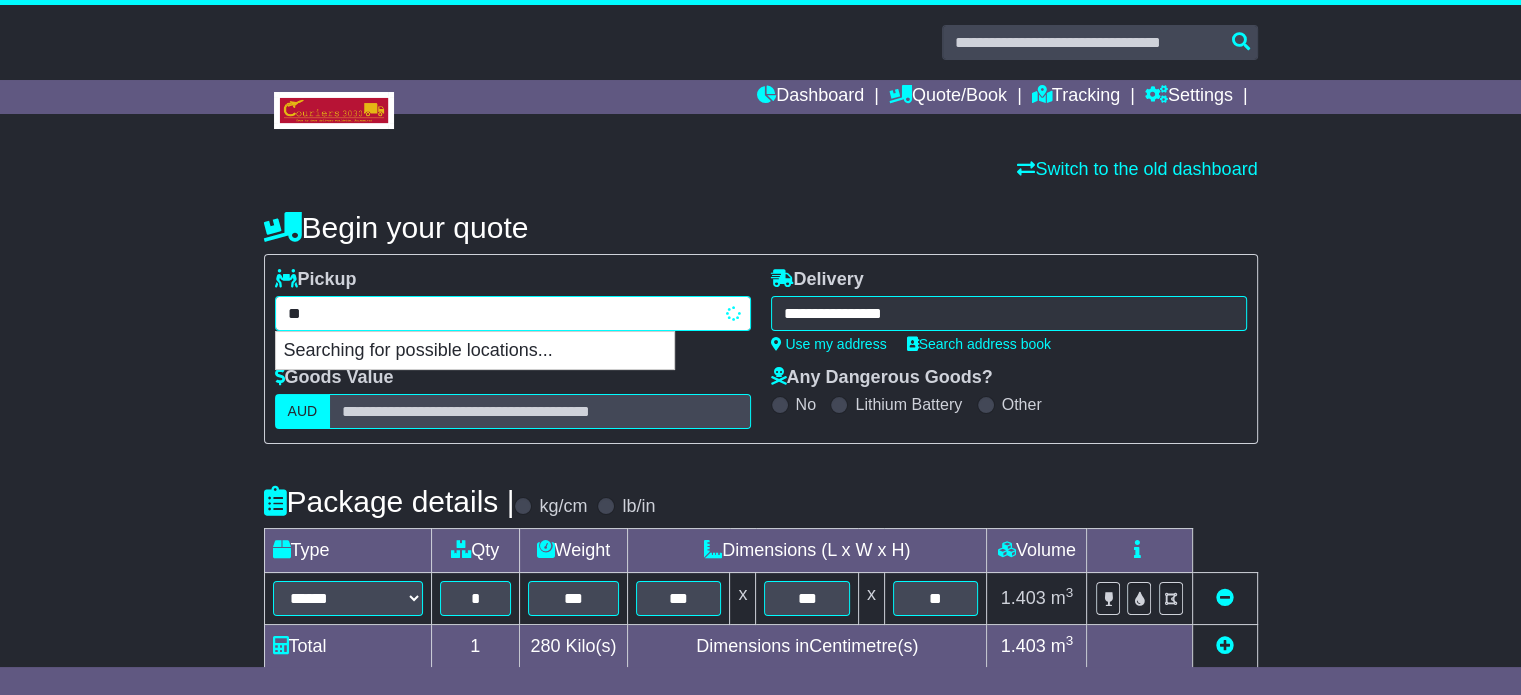 type on "*" 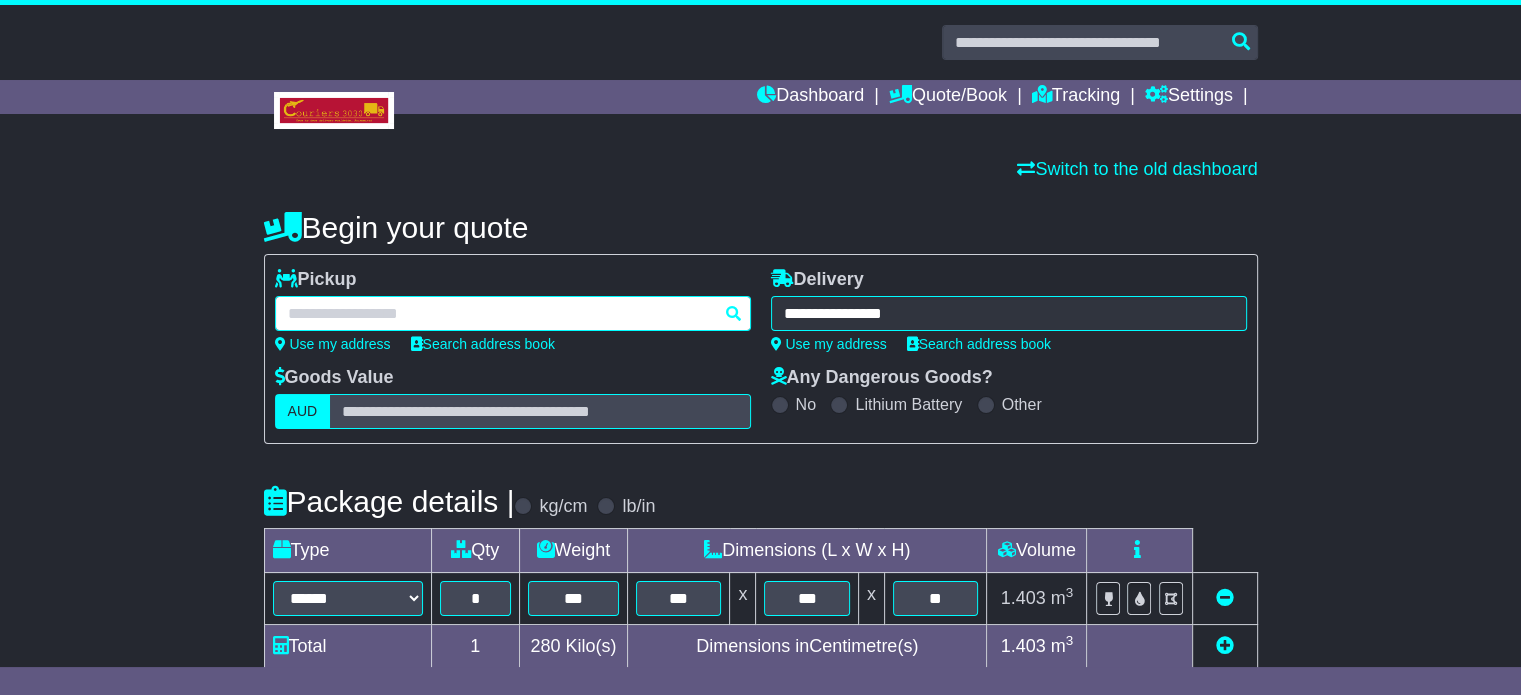 paste on "********" 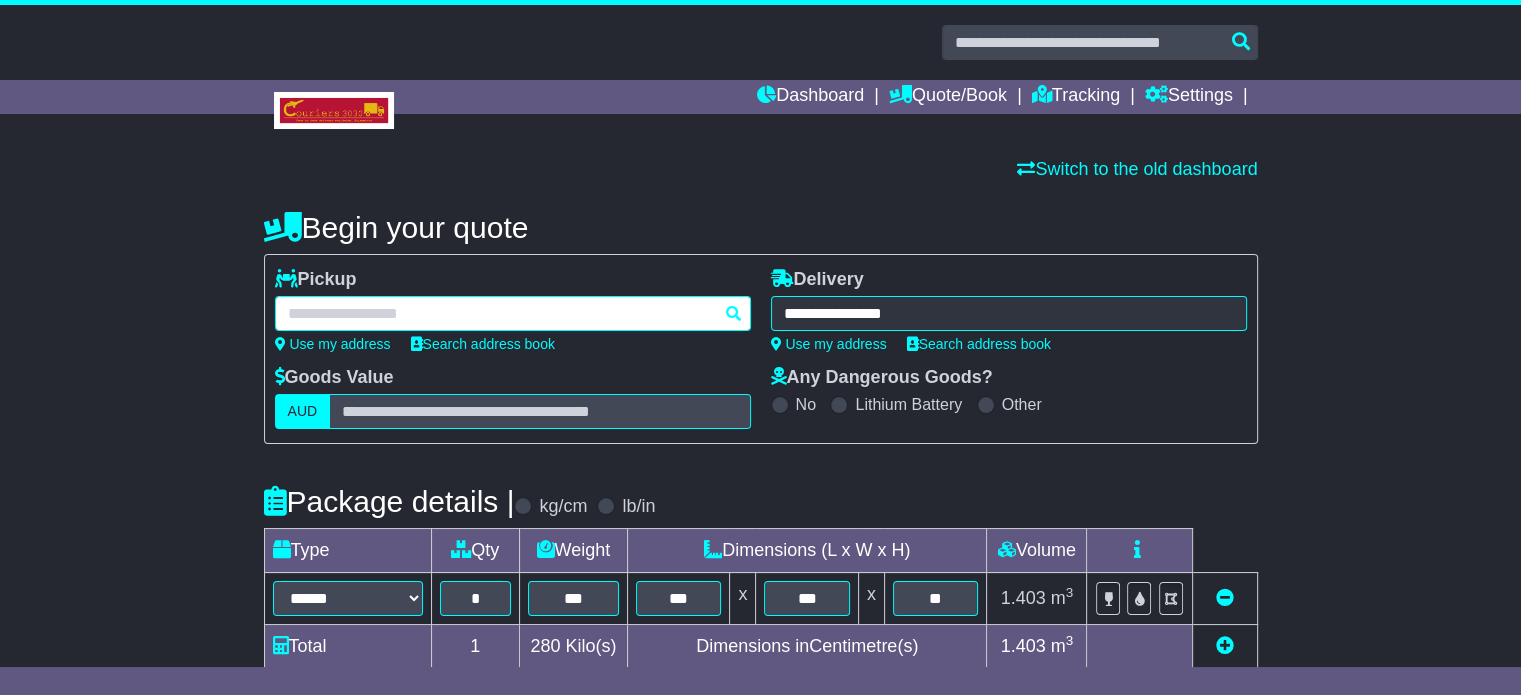 type on "********" 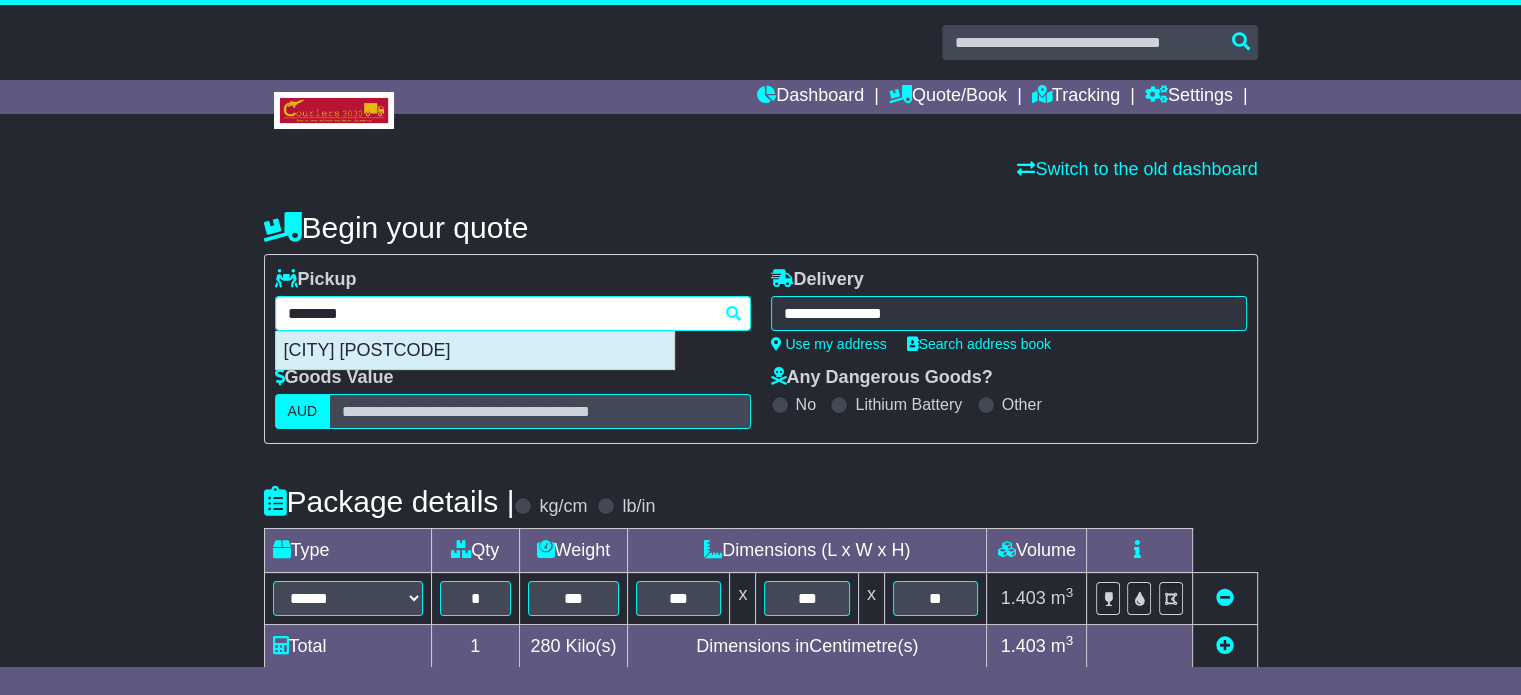 click on "[CITY] [POSTCODE]" at bounding box center (475, 351) 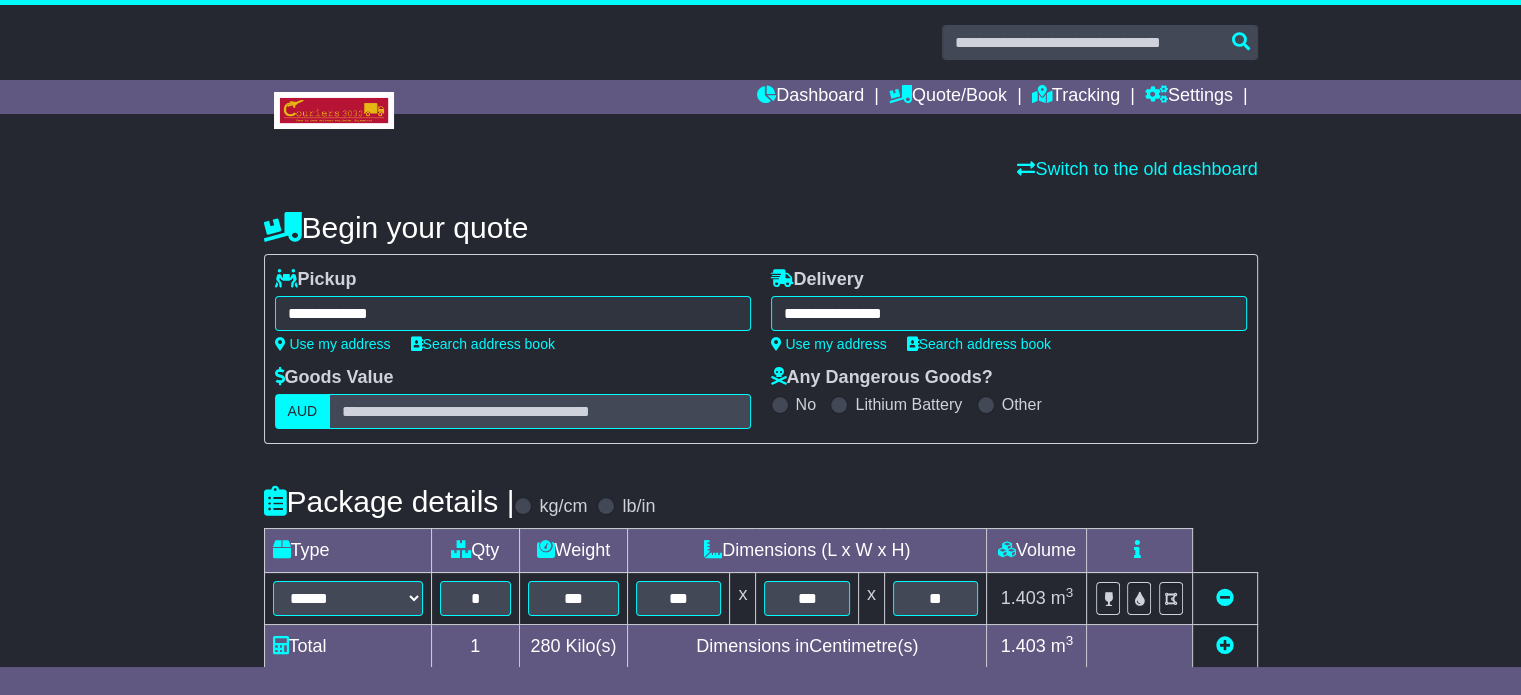 type on "**********" 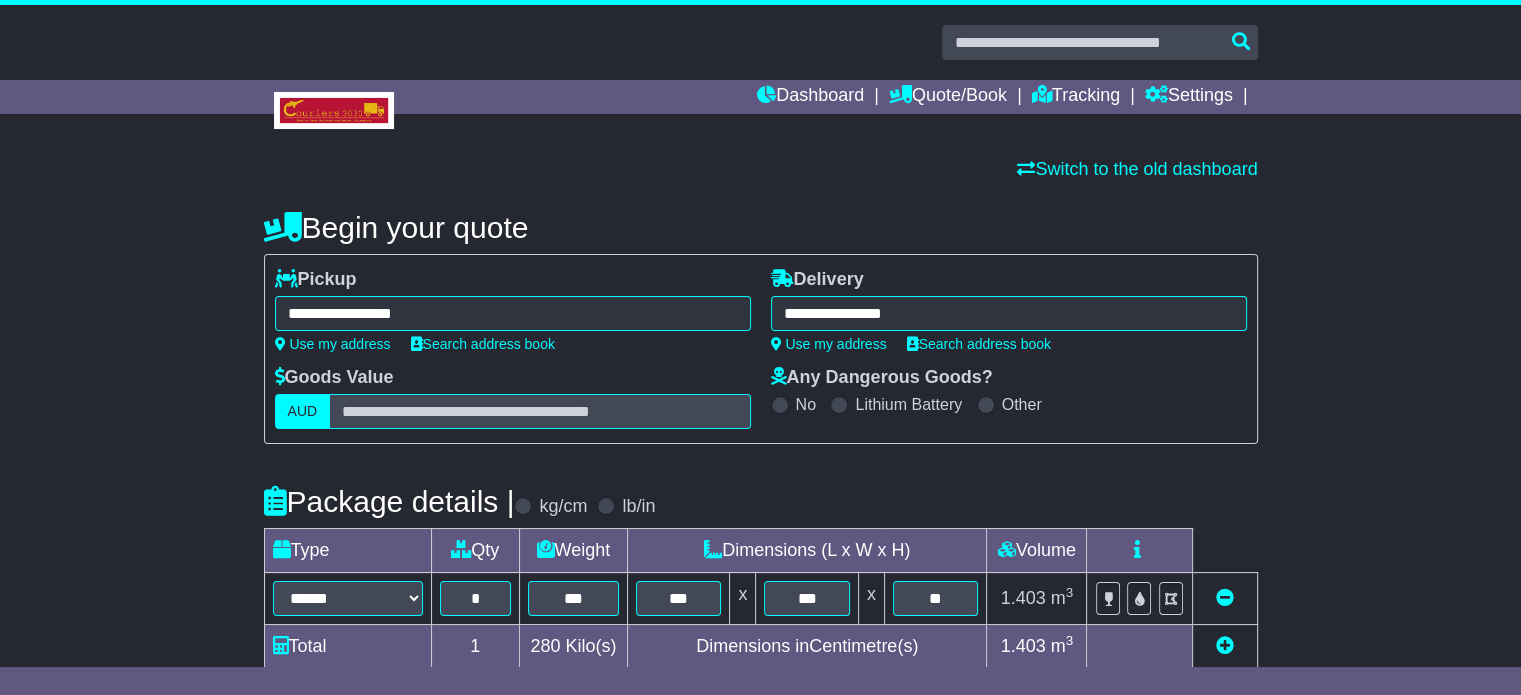 click on "**********" at bounding box center [1009, 313] 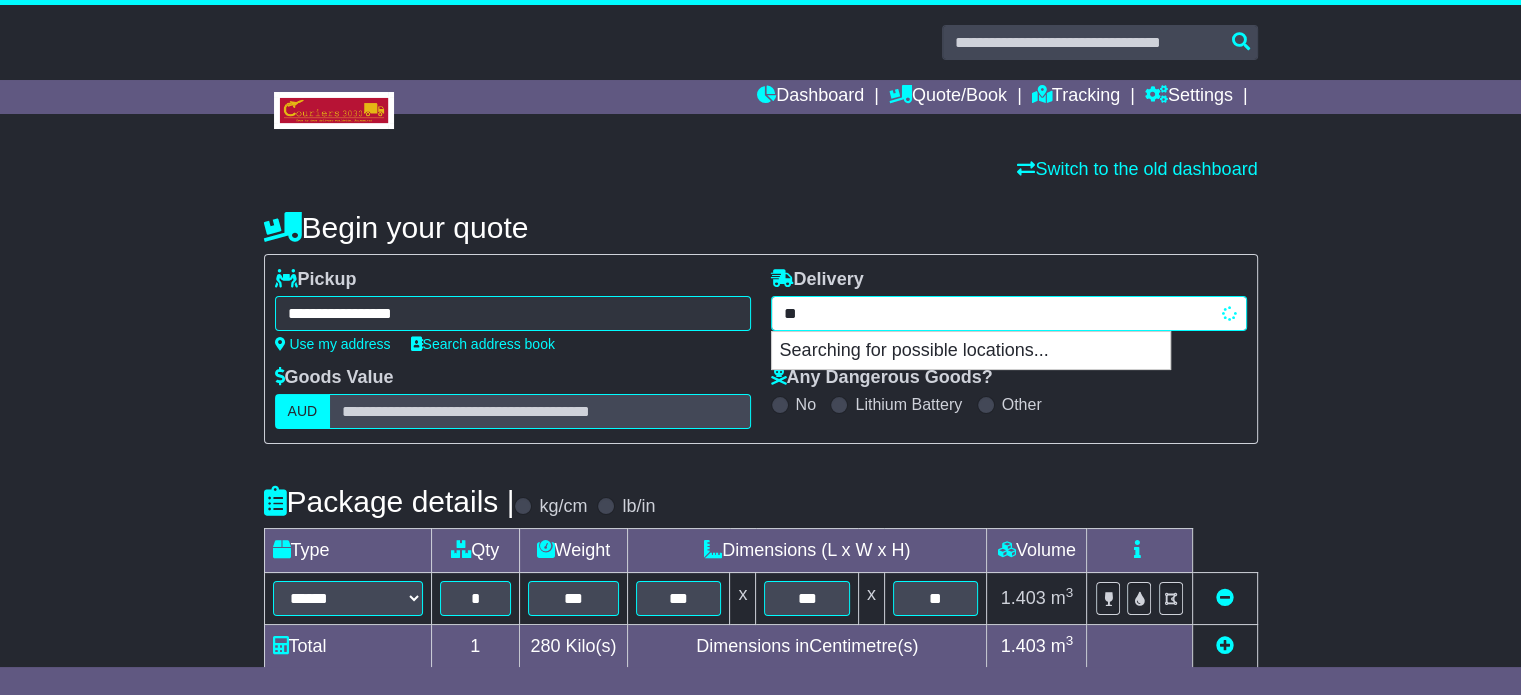 type on "*" 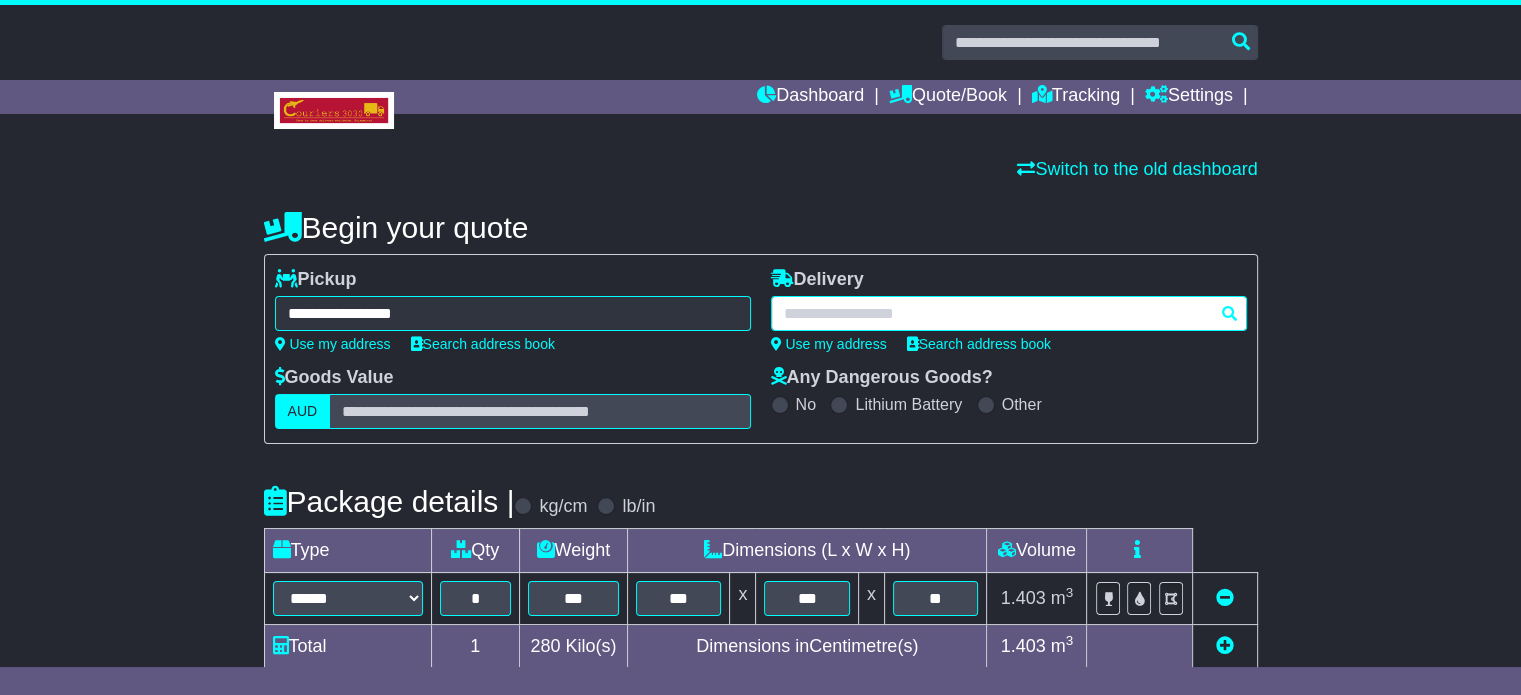 paste on "**********" 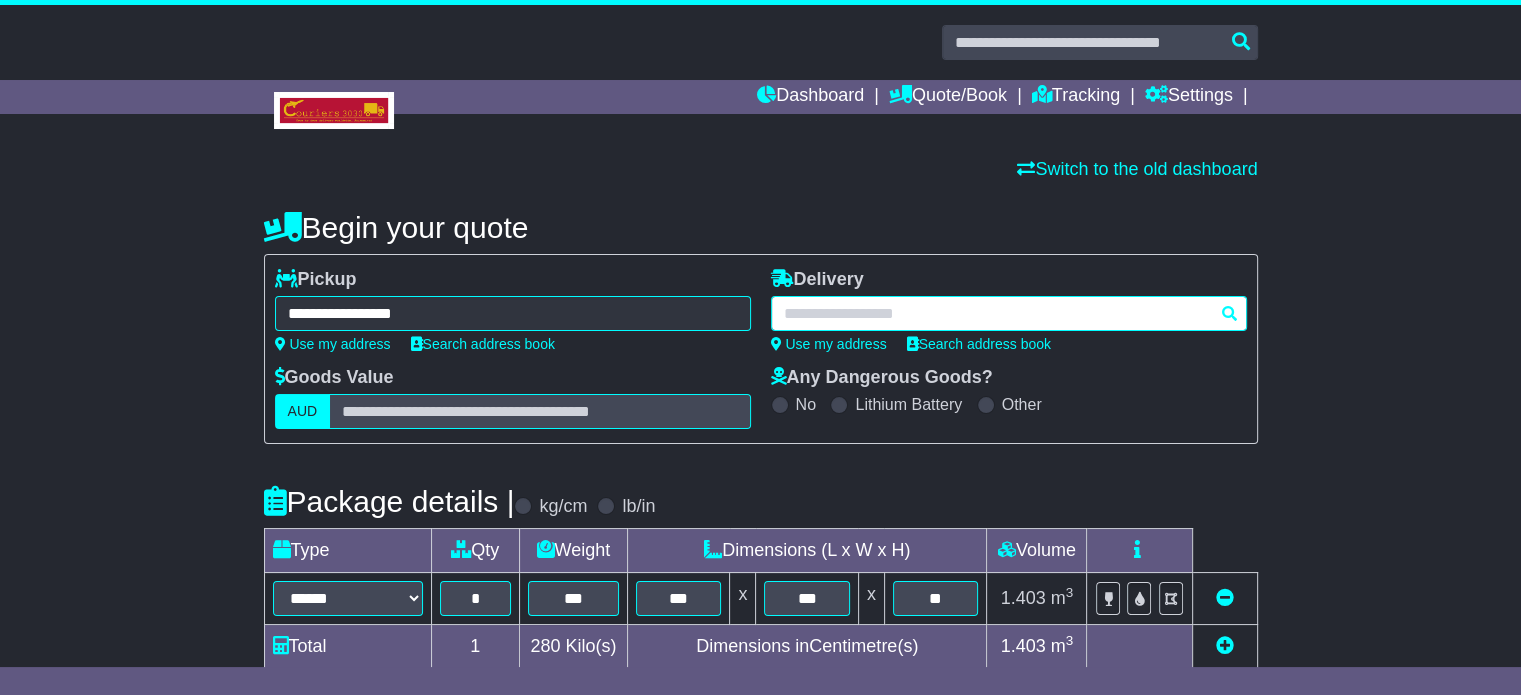 type on "**********" 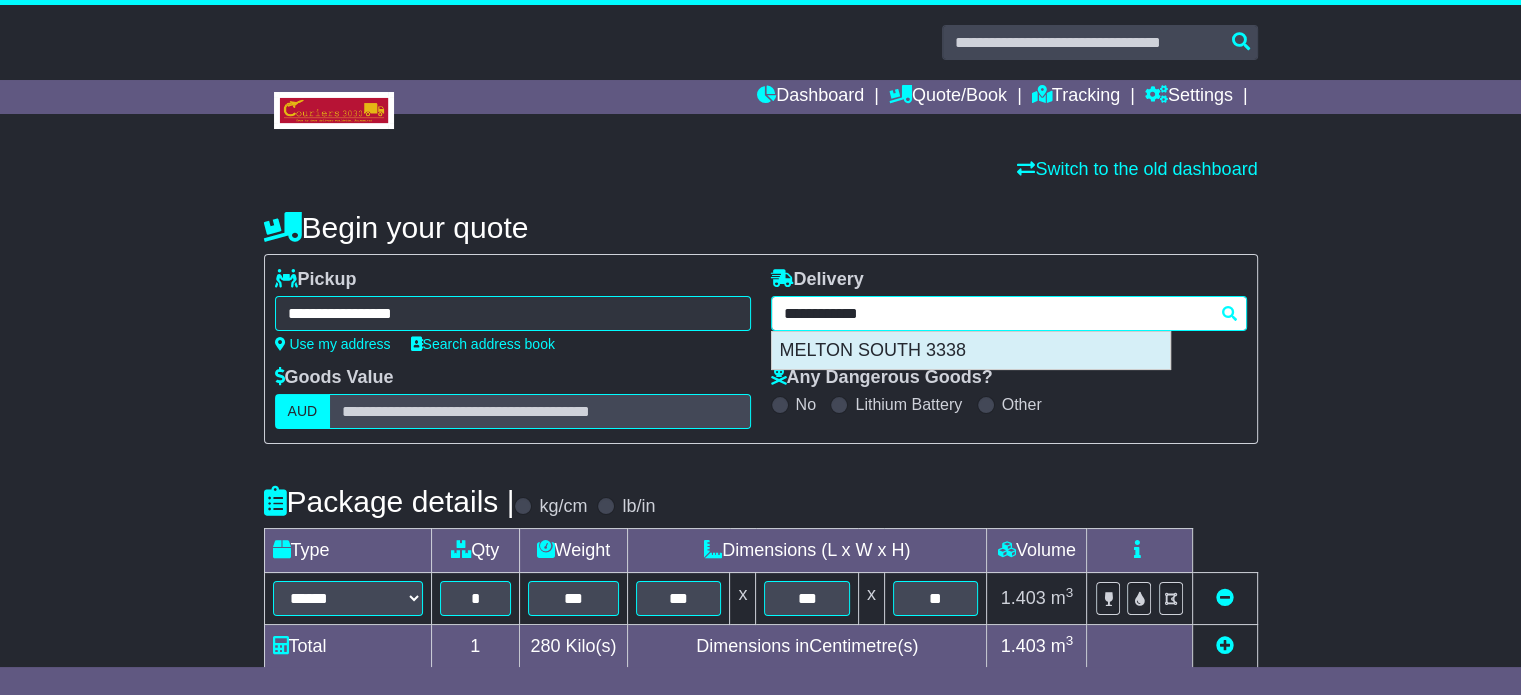 click on "MELTON SOUTH 3338" at bounding box center (971, 351) 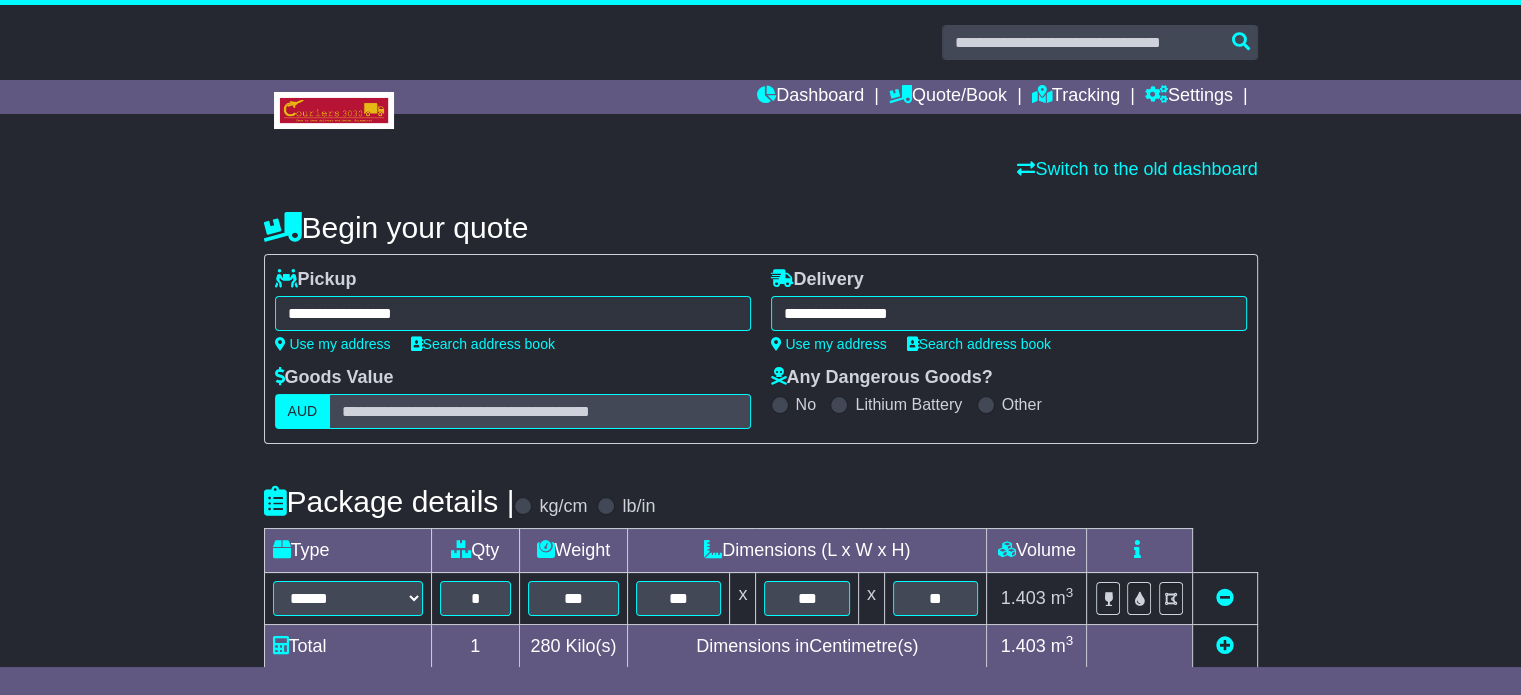 type on "**********" 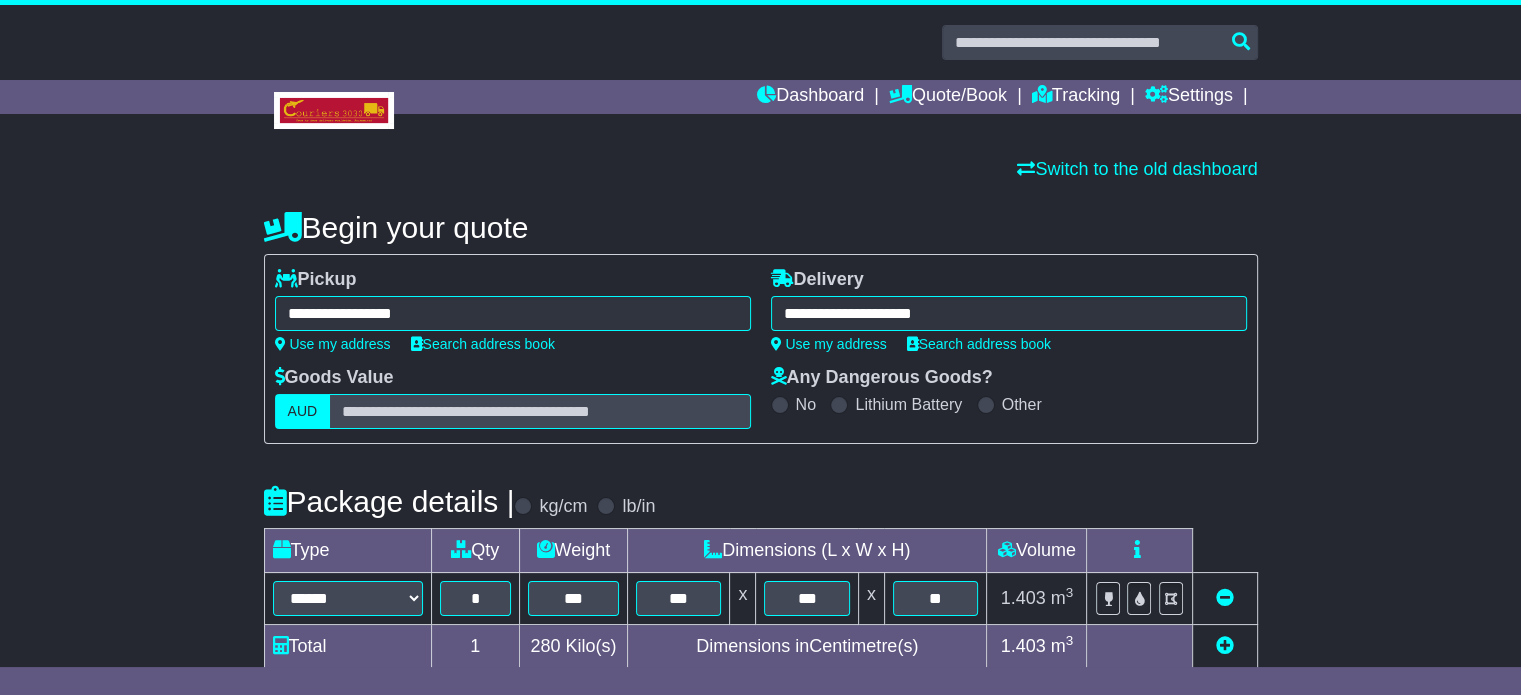 click on "Package details |
kg/cm
lb/in" at bounding box center (761, 501) 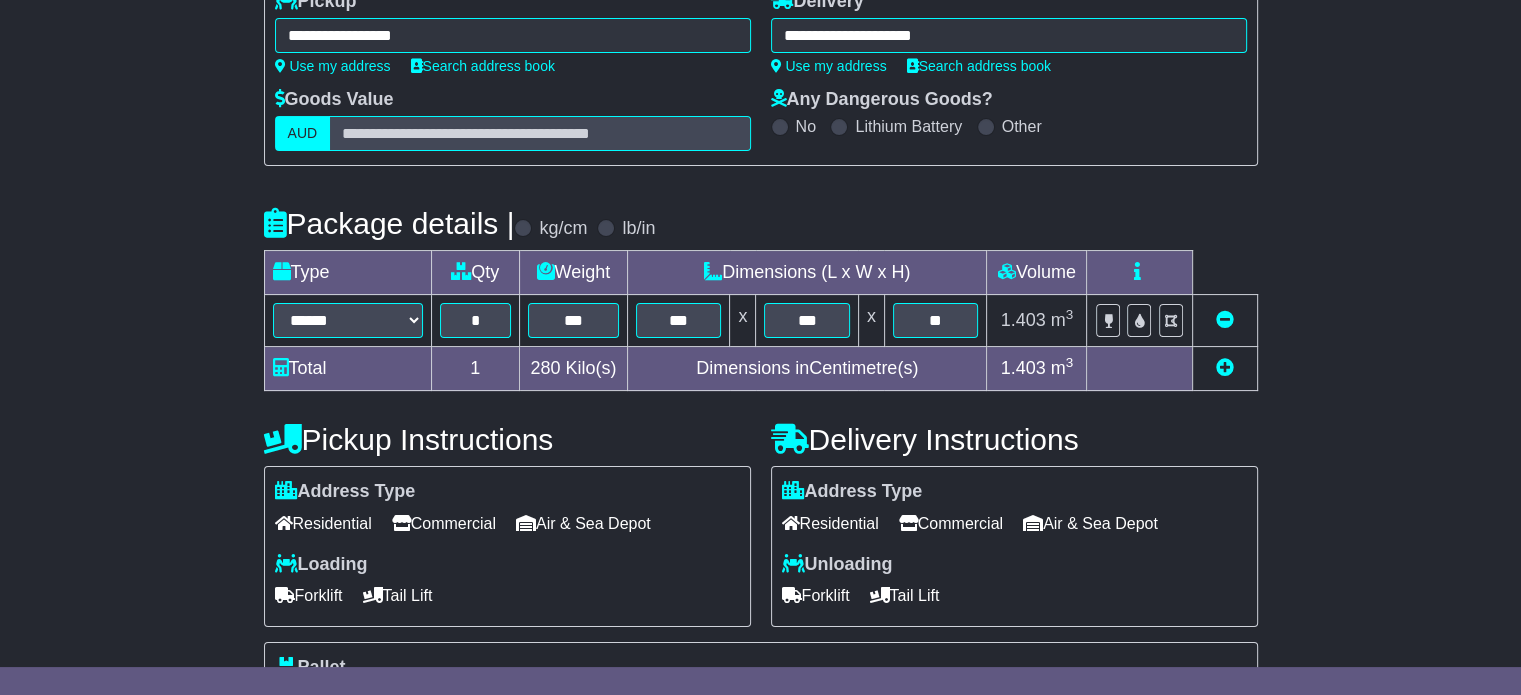 scroll, scrollTop: 280, scrollLeft: 0, axis: vertical 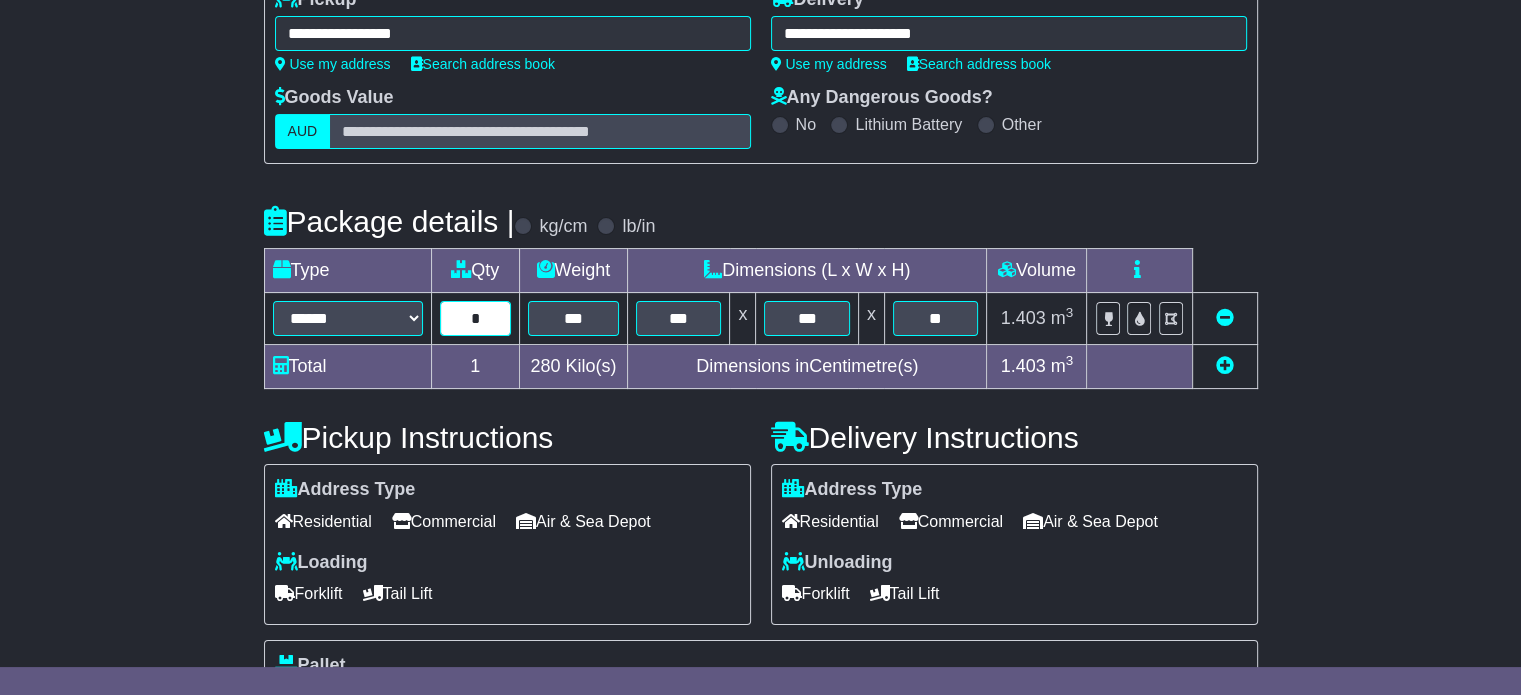 click on "*" at bounding box center (475, 318) 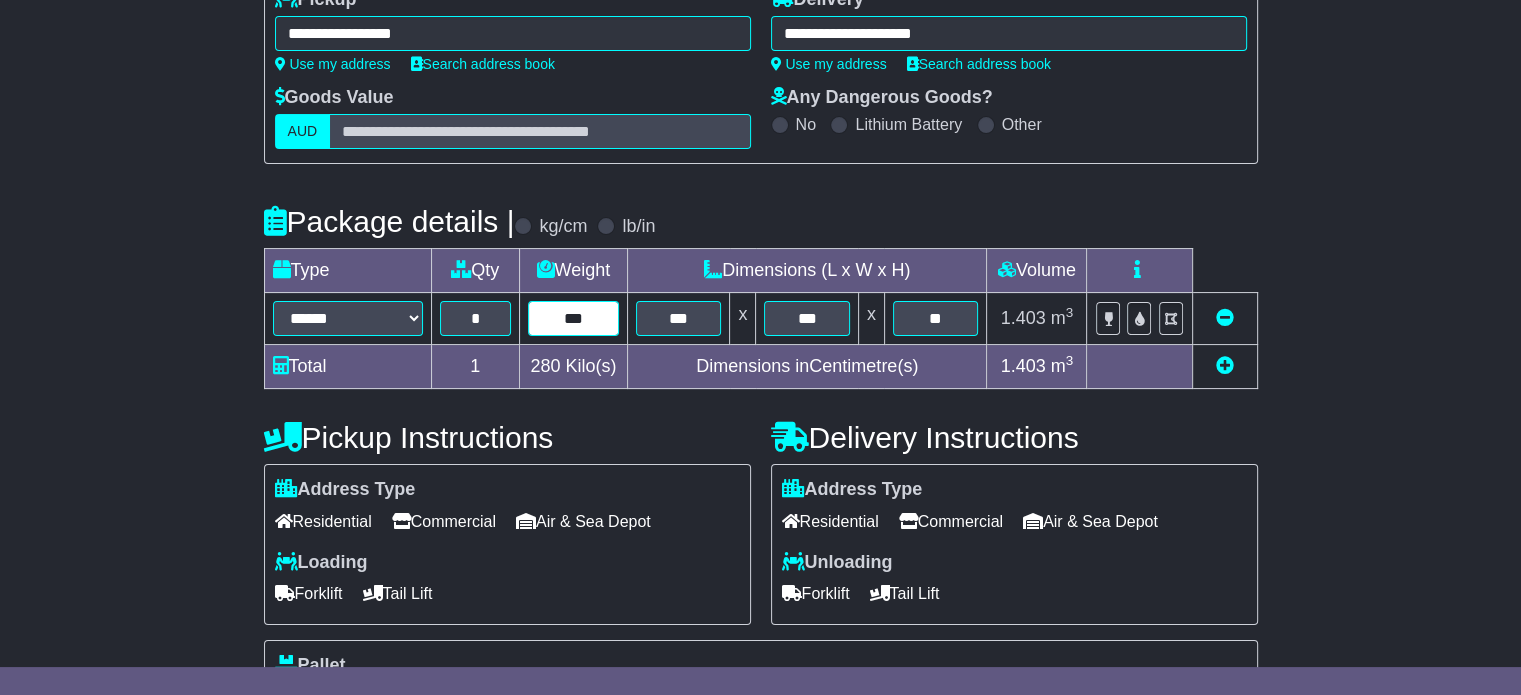 click on "***" at bounding box center (573, 318) 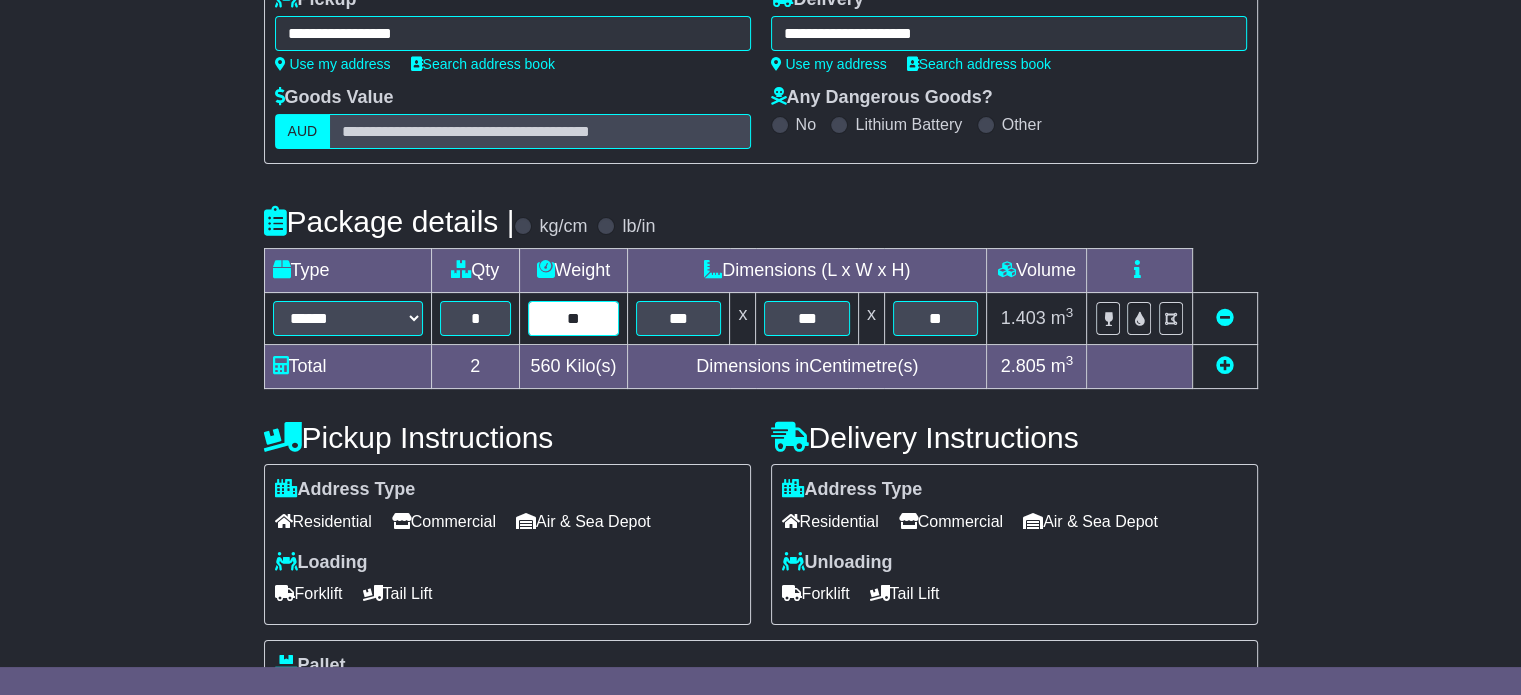 type on "*" 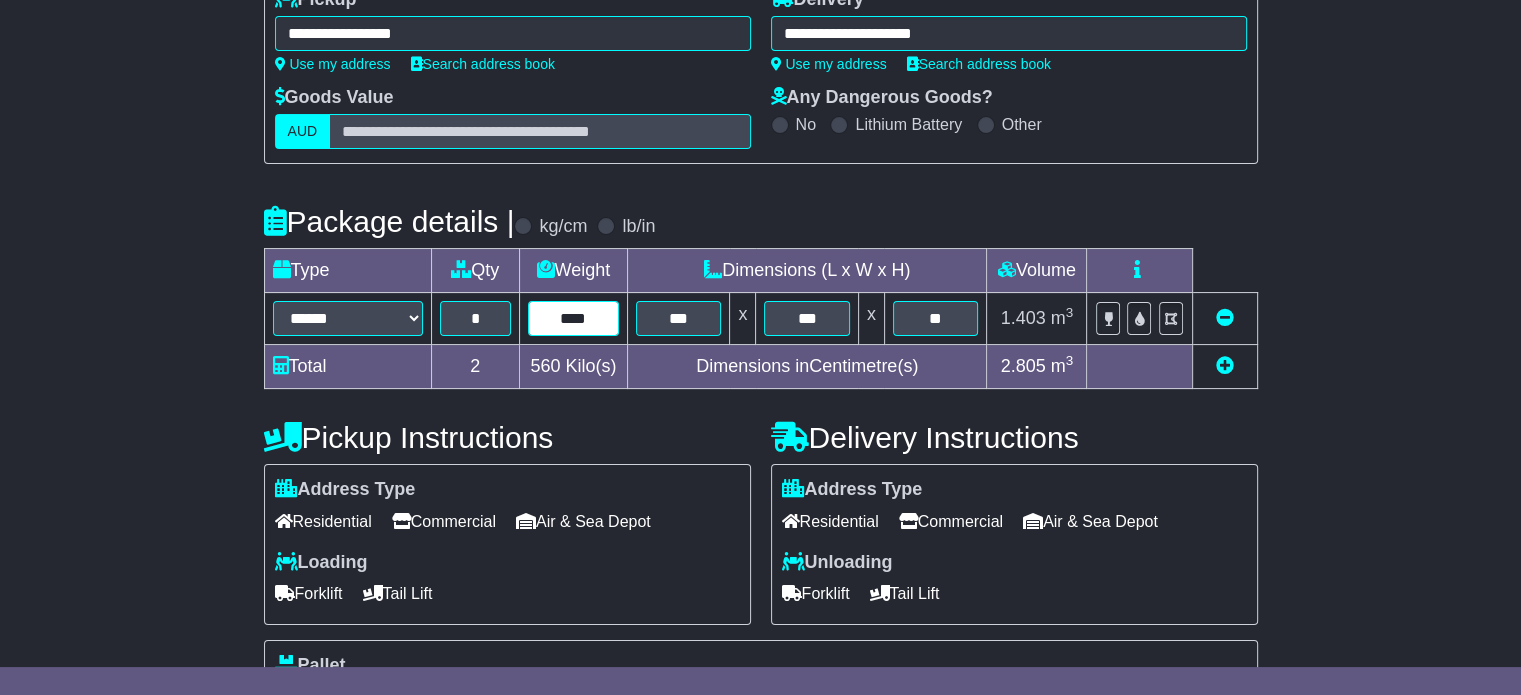 type on "****" 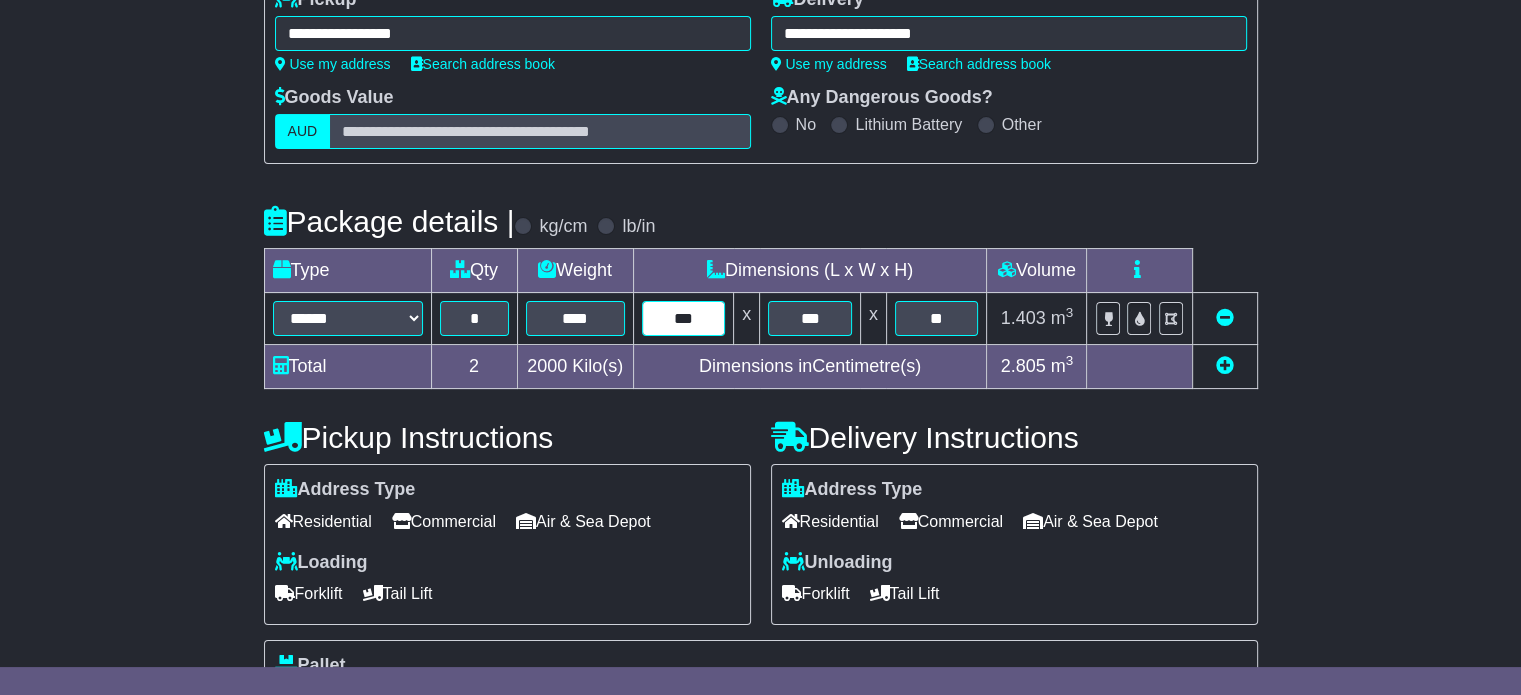 click on "***" at bounding box center (684, 318) 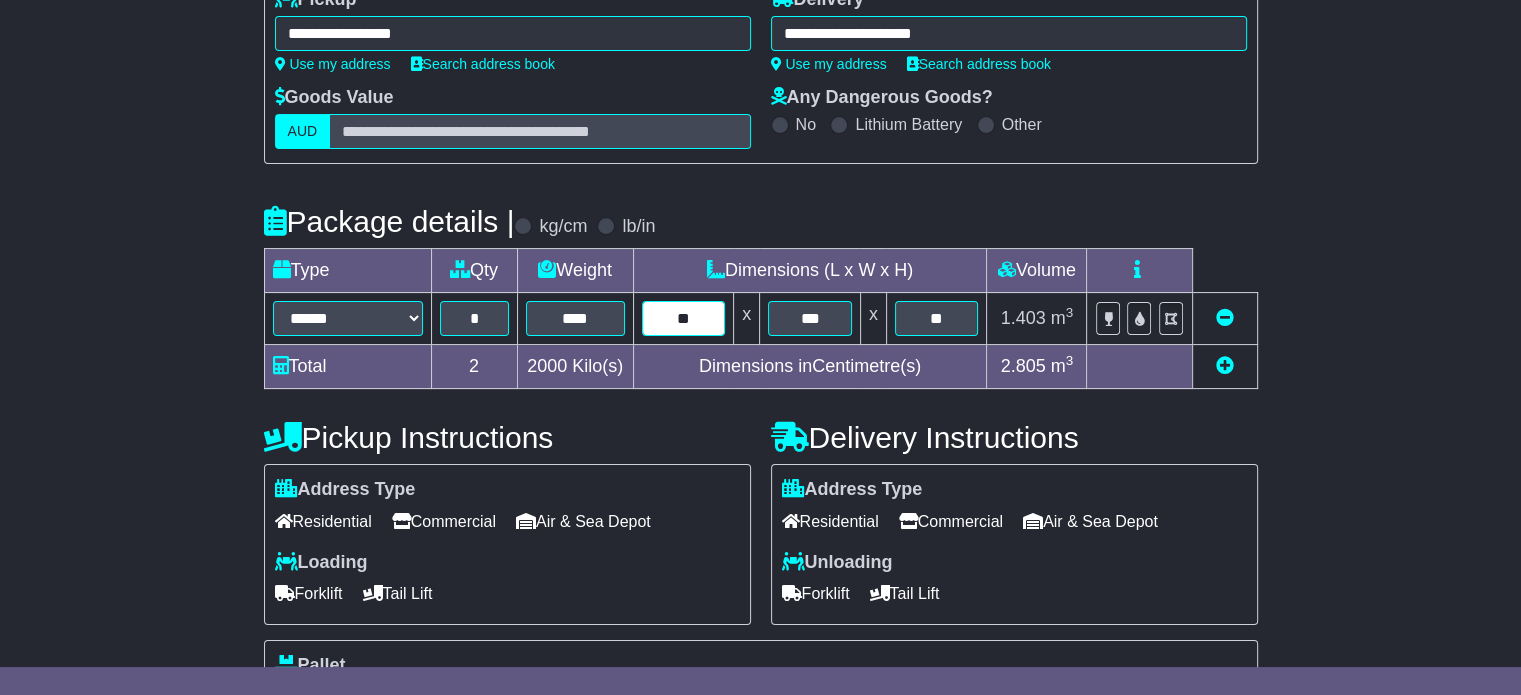 type on "*" 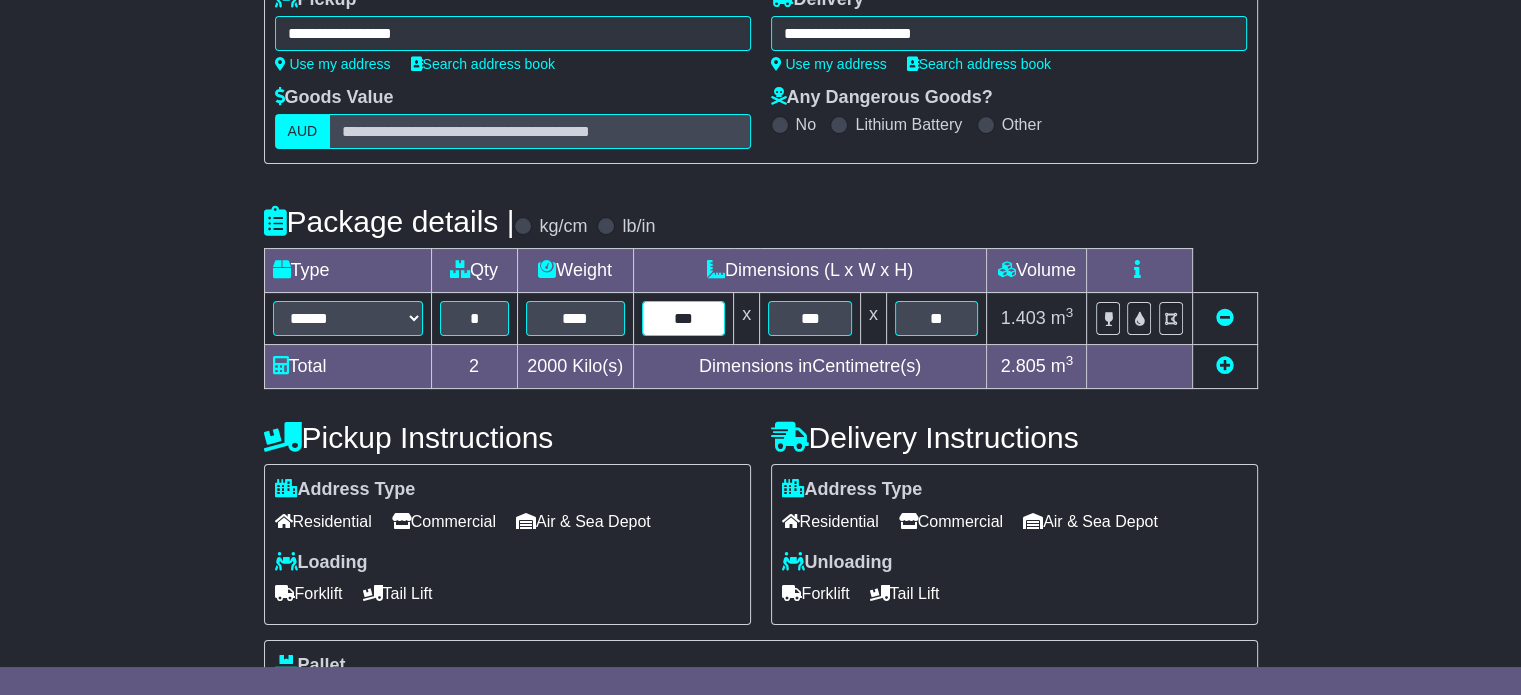 type on "***" 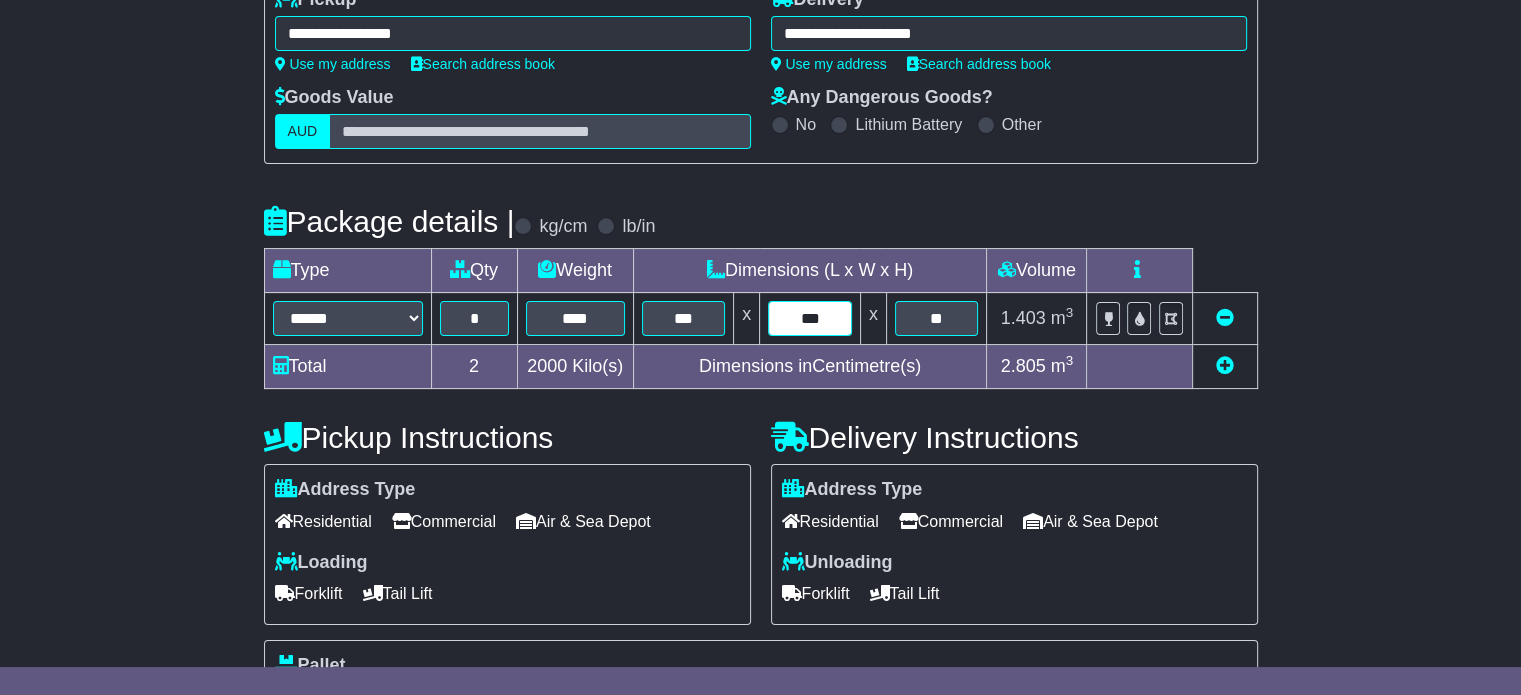 click on "***" at bounding box center [810, 318] 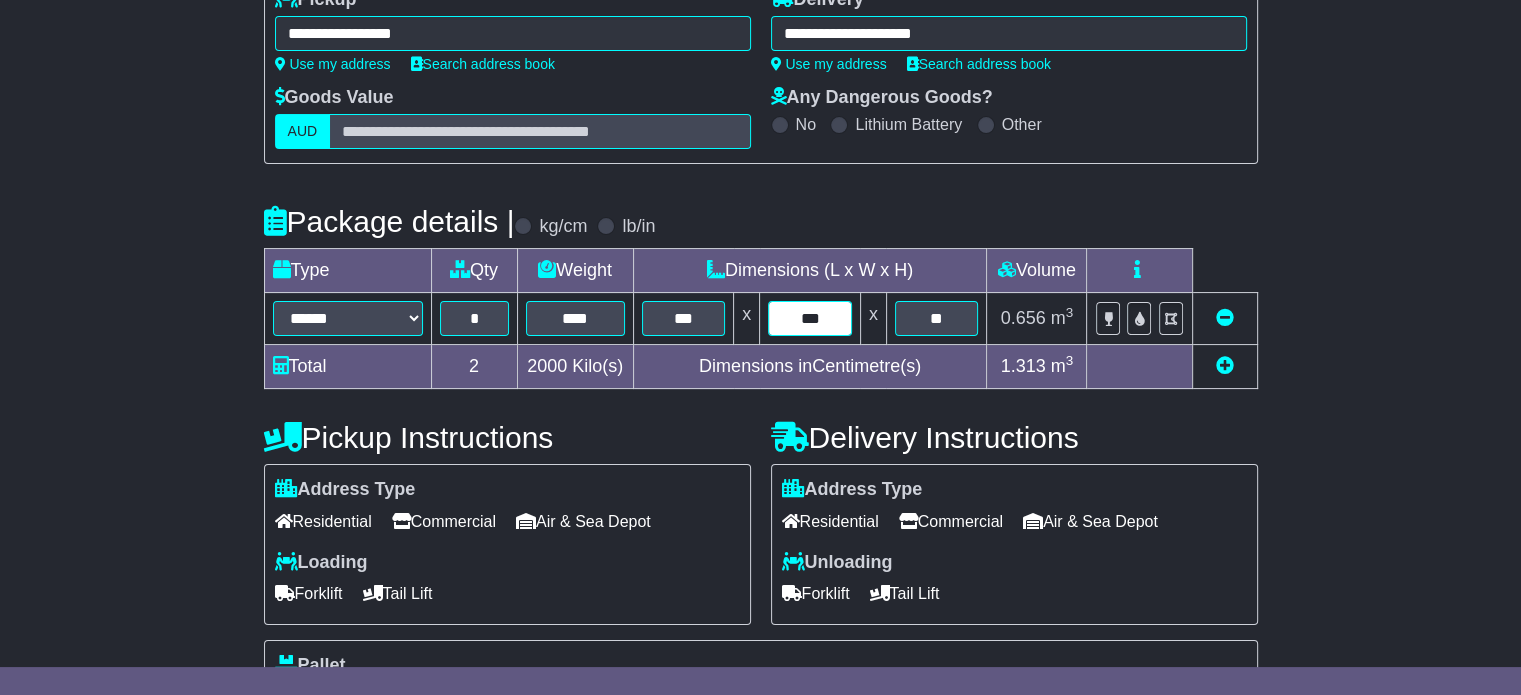 type on "***" 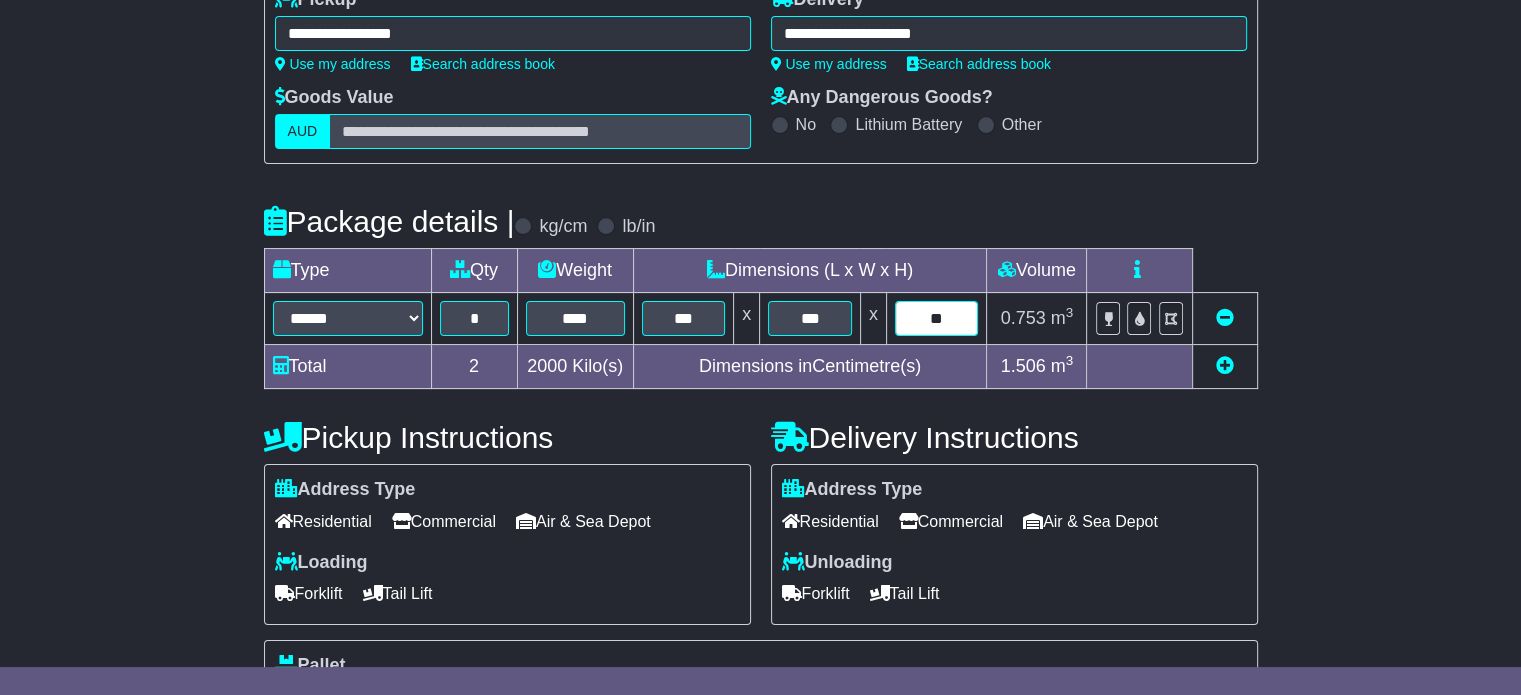 click on "**" at bounding box center [937, 318] 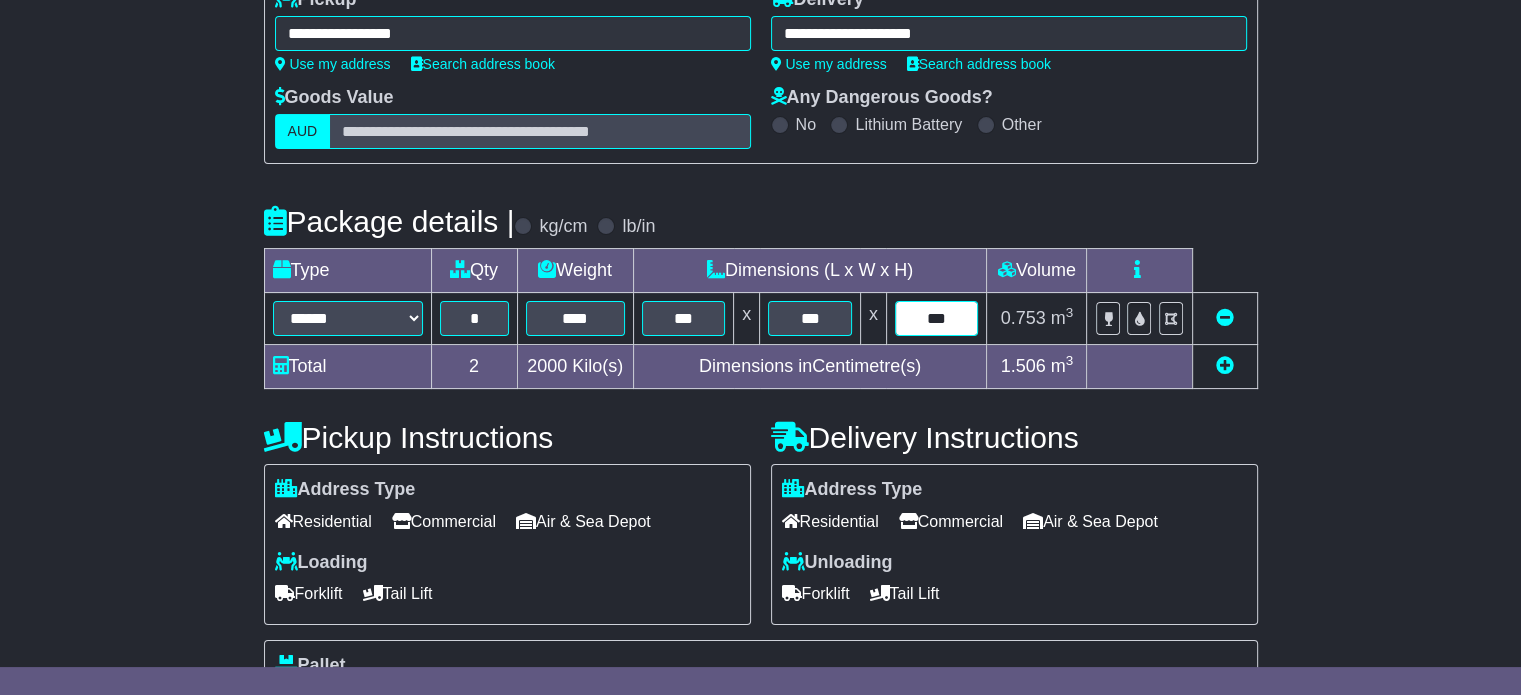 type on "***" 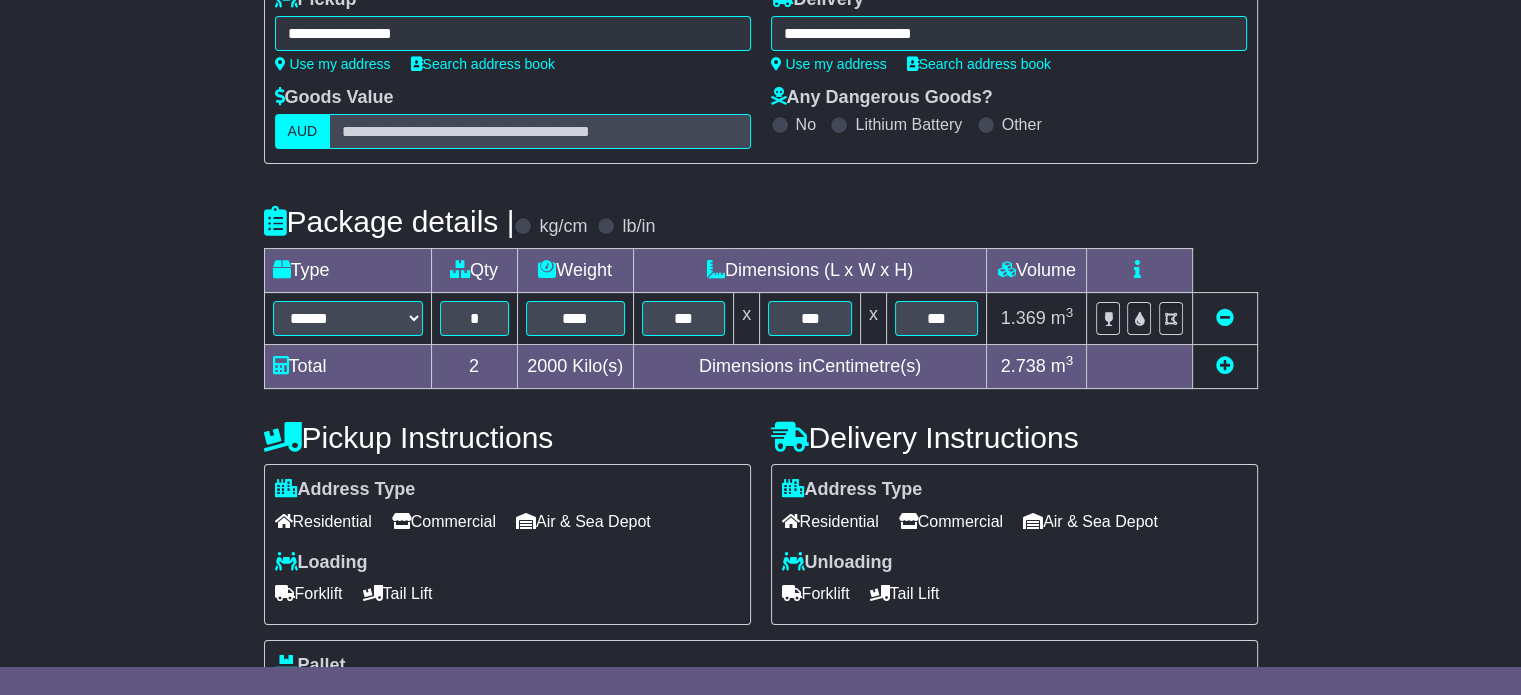 click on "Commercial" at bounding box center (951, 521) 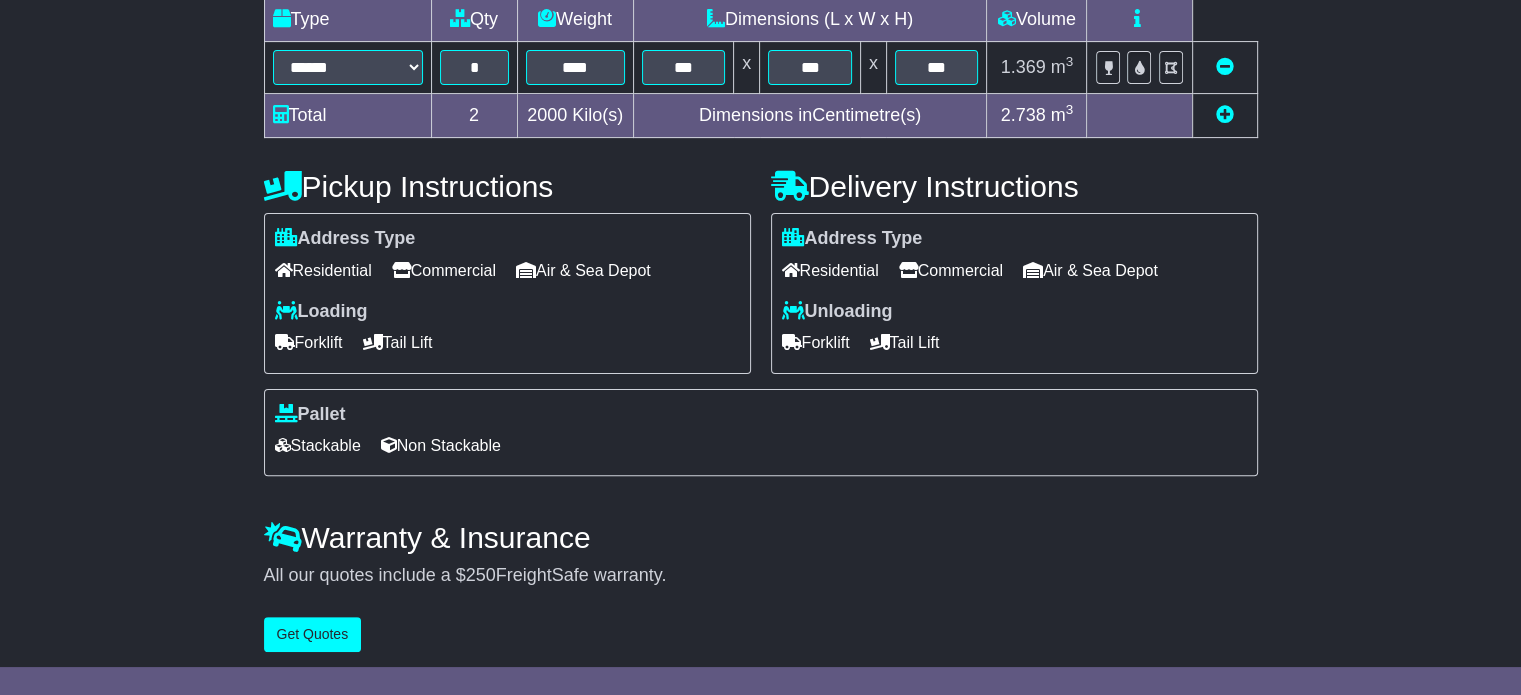 scroll, scrollTop: 540, scrollLeft: 0, axis: vertical 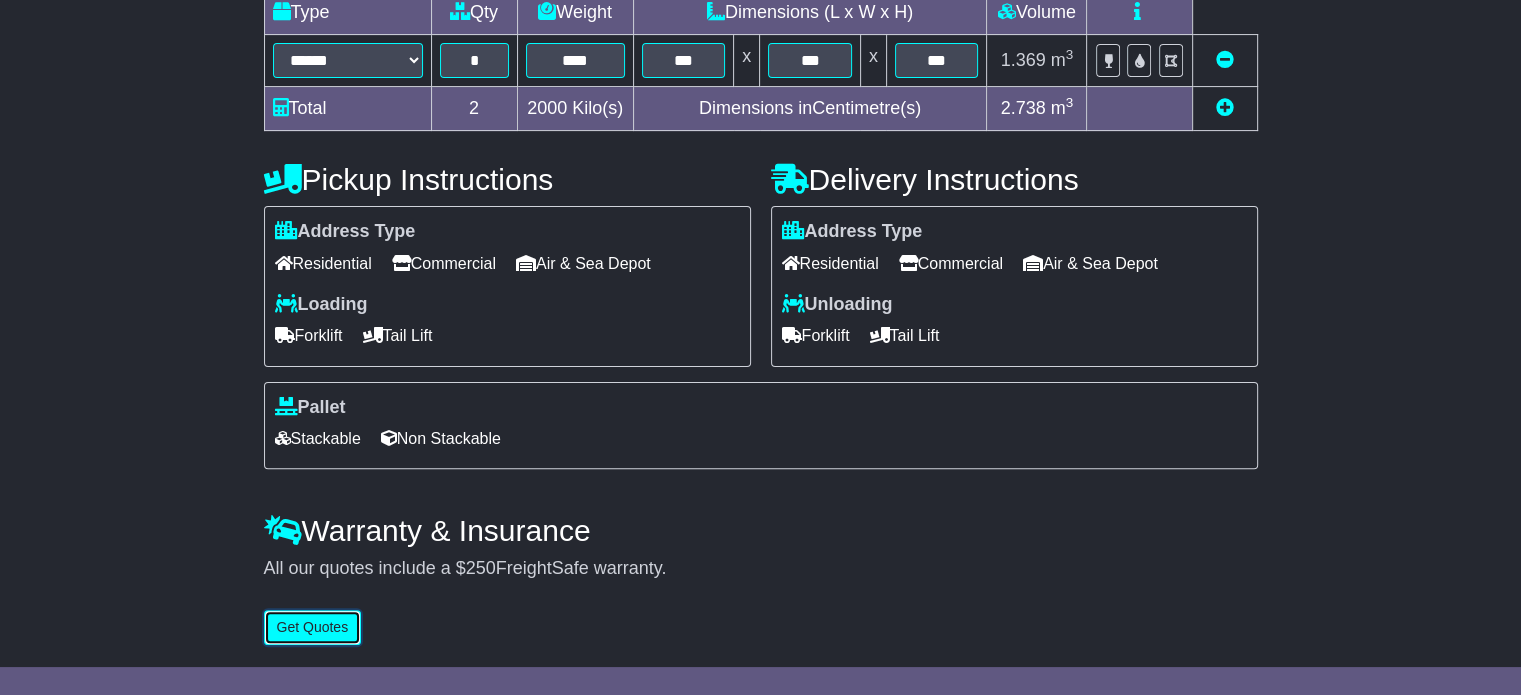 click on "Get Quotes" at bounding box center (313, 627) 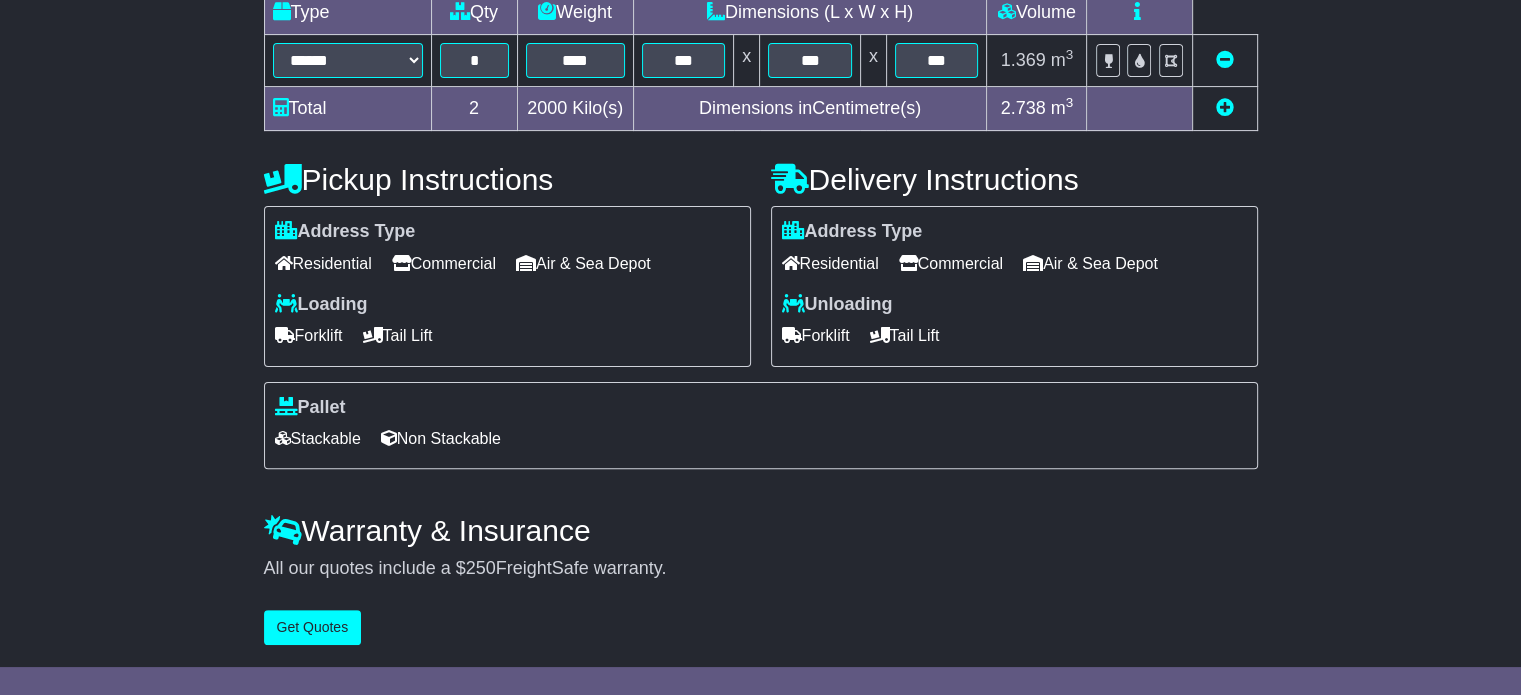 scroll, scrollTop: 0, scrollLeft: 0, axis: both 